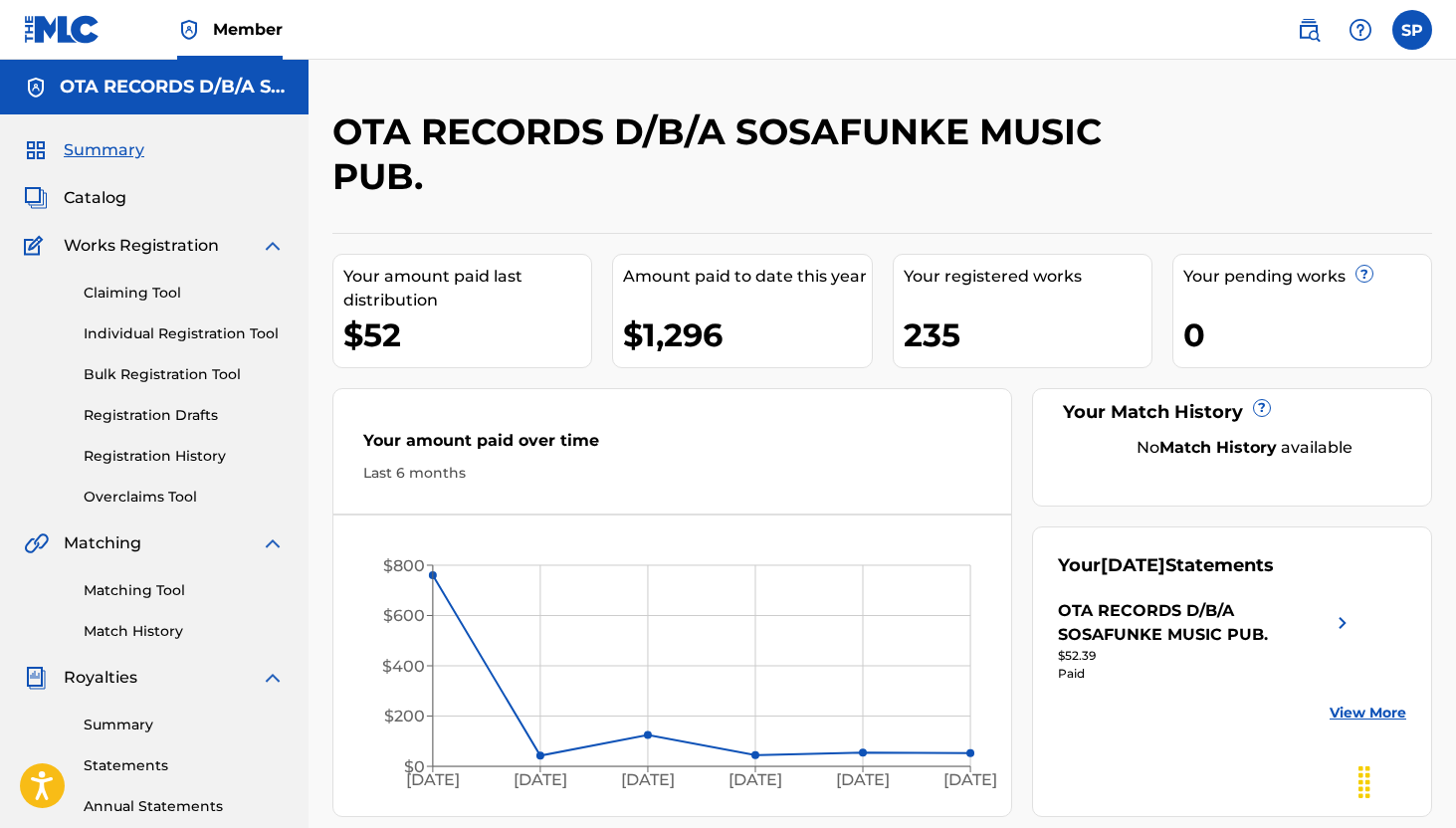 scroll, scrollTop: 0, scrollLeft: 0, axis: both 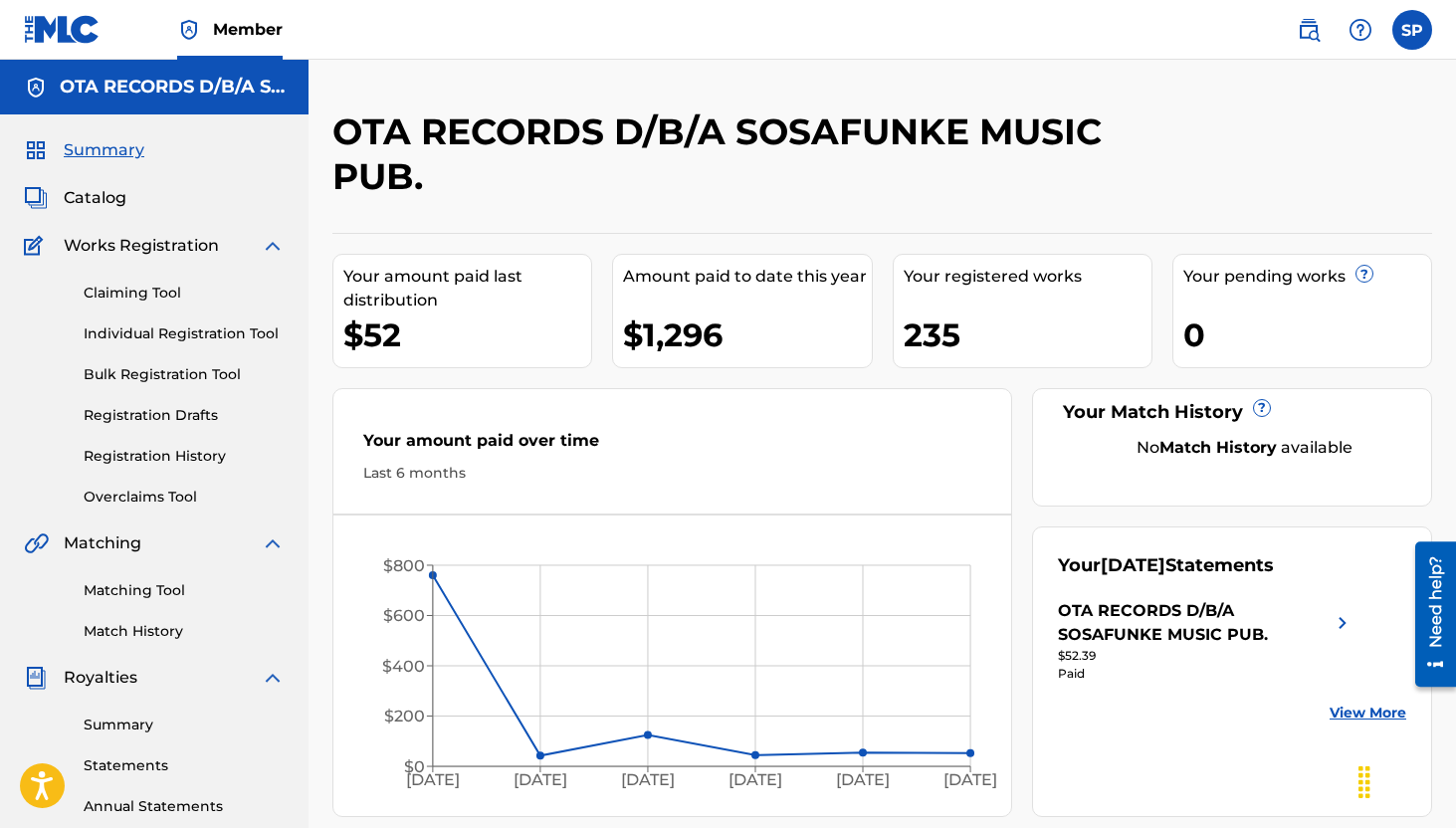 click on "Individual Registration Tool" at bounding box center [184, 333] 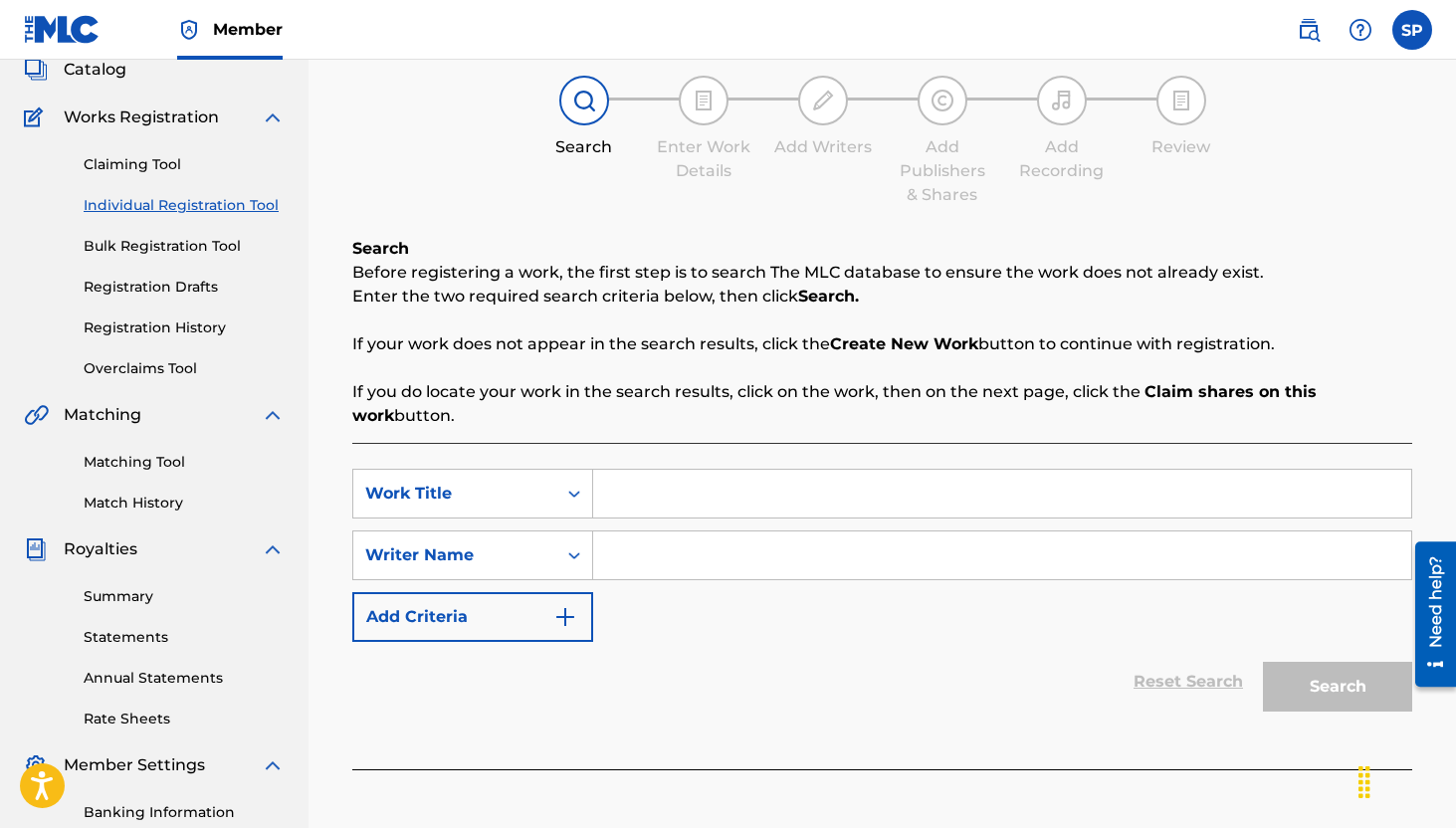 scroll, scrollTop: 142, scrollLeft: 0, axis: vertical 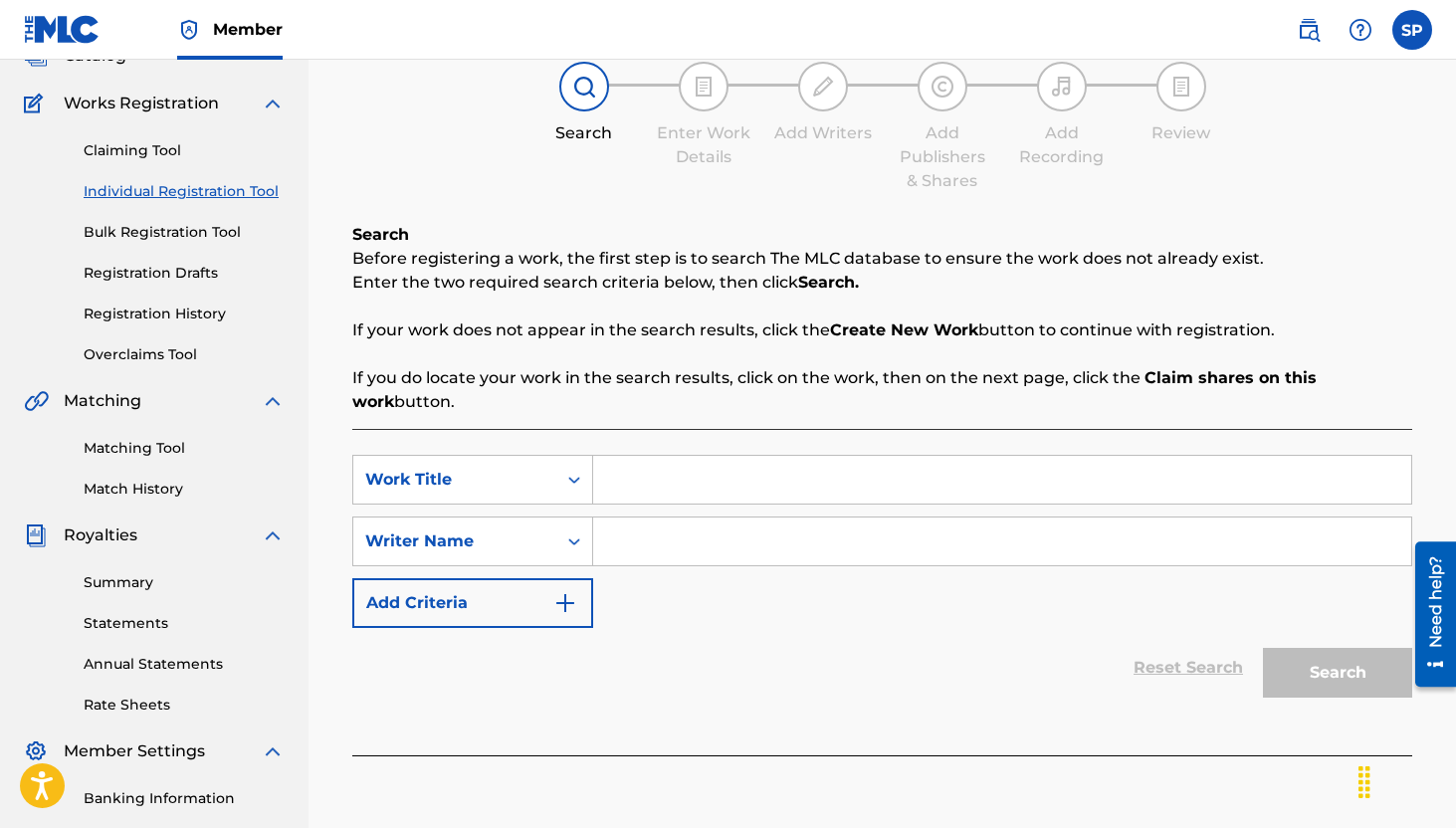 click at bounding box center [1002, 480] 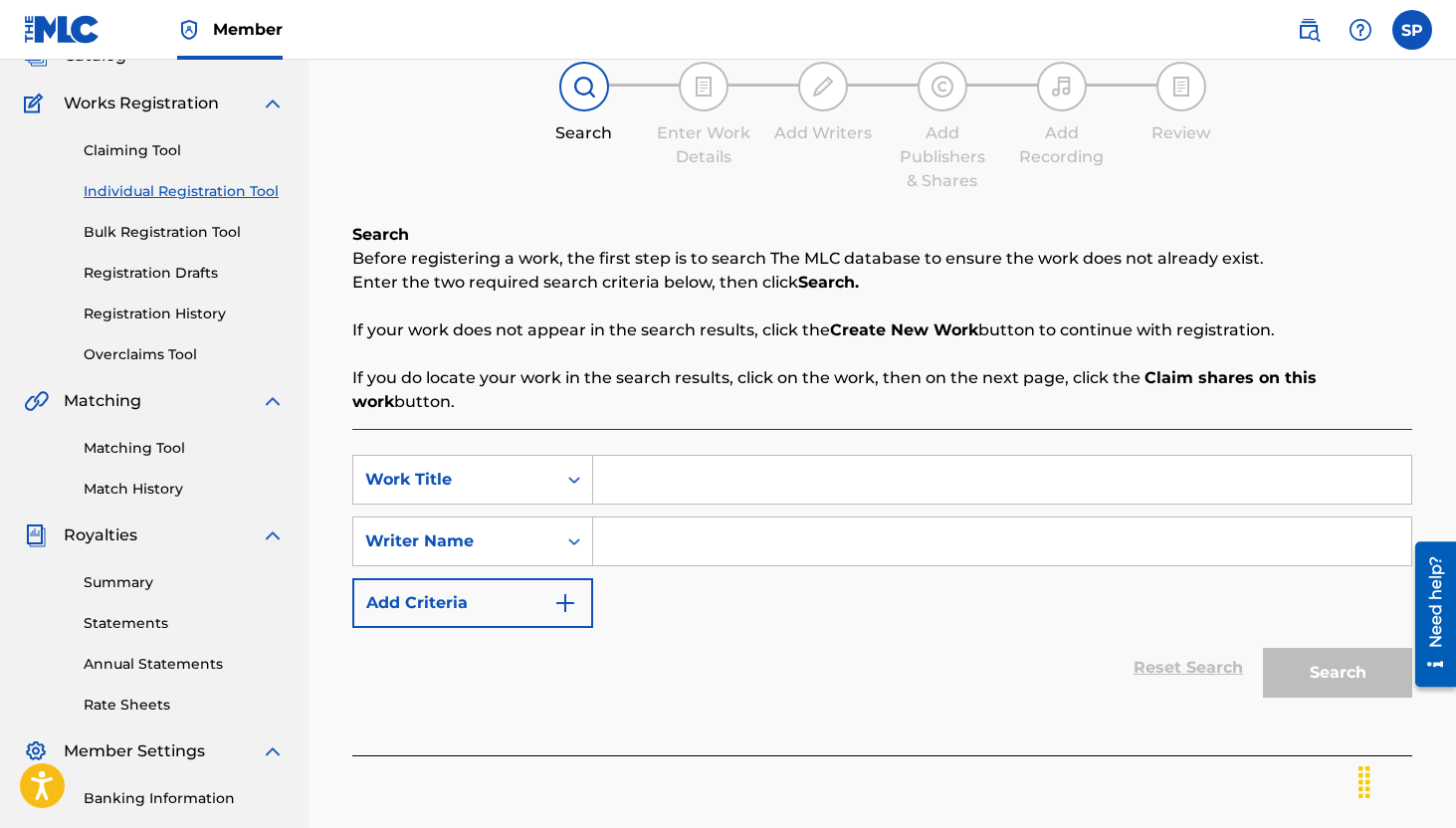 paste on "Night Of The Four Songs" 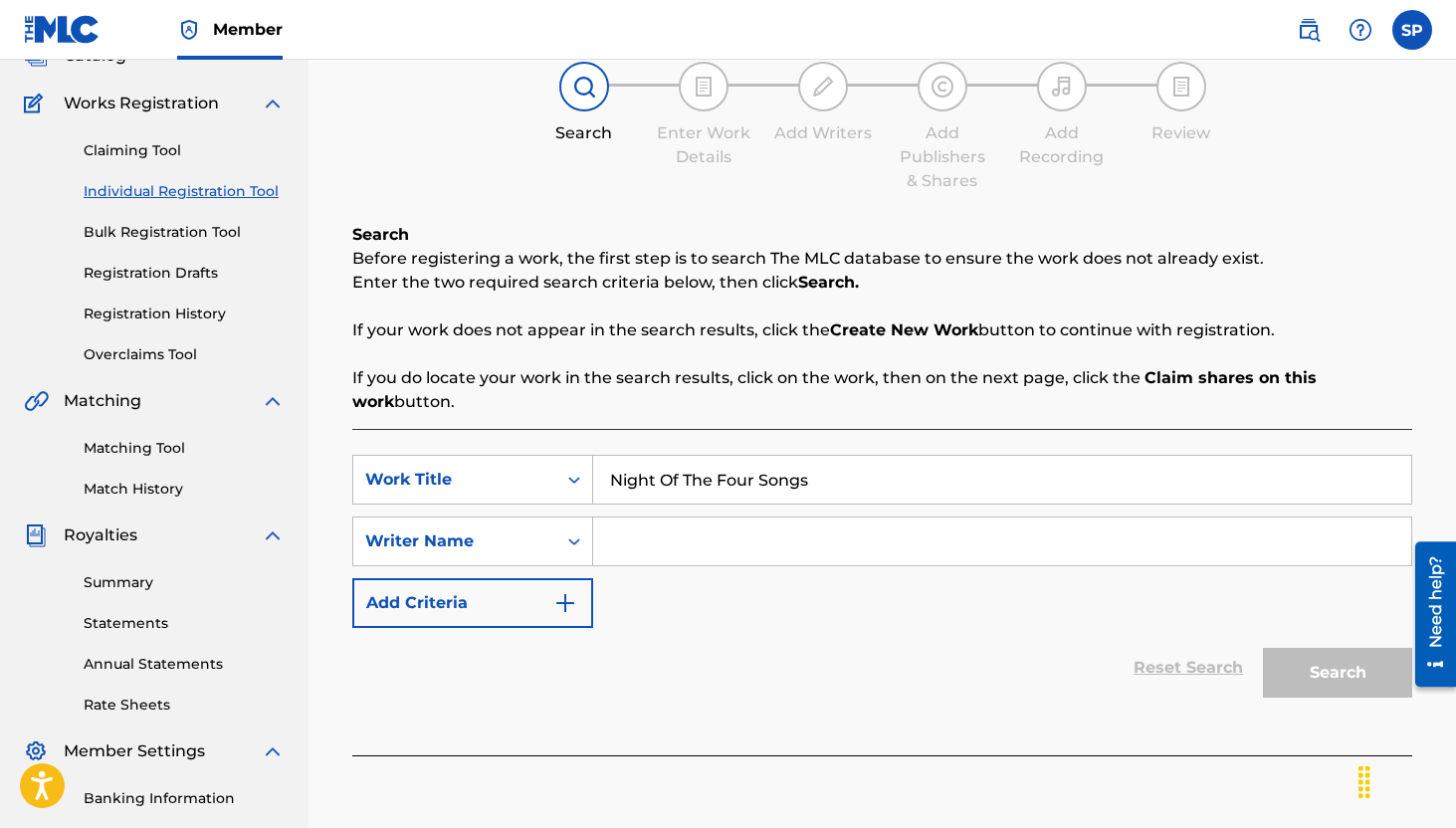 type on "Night Of The Four Songs" 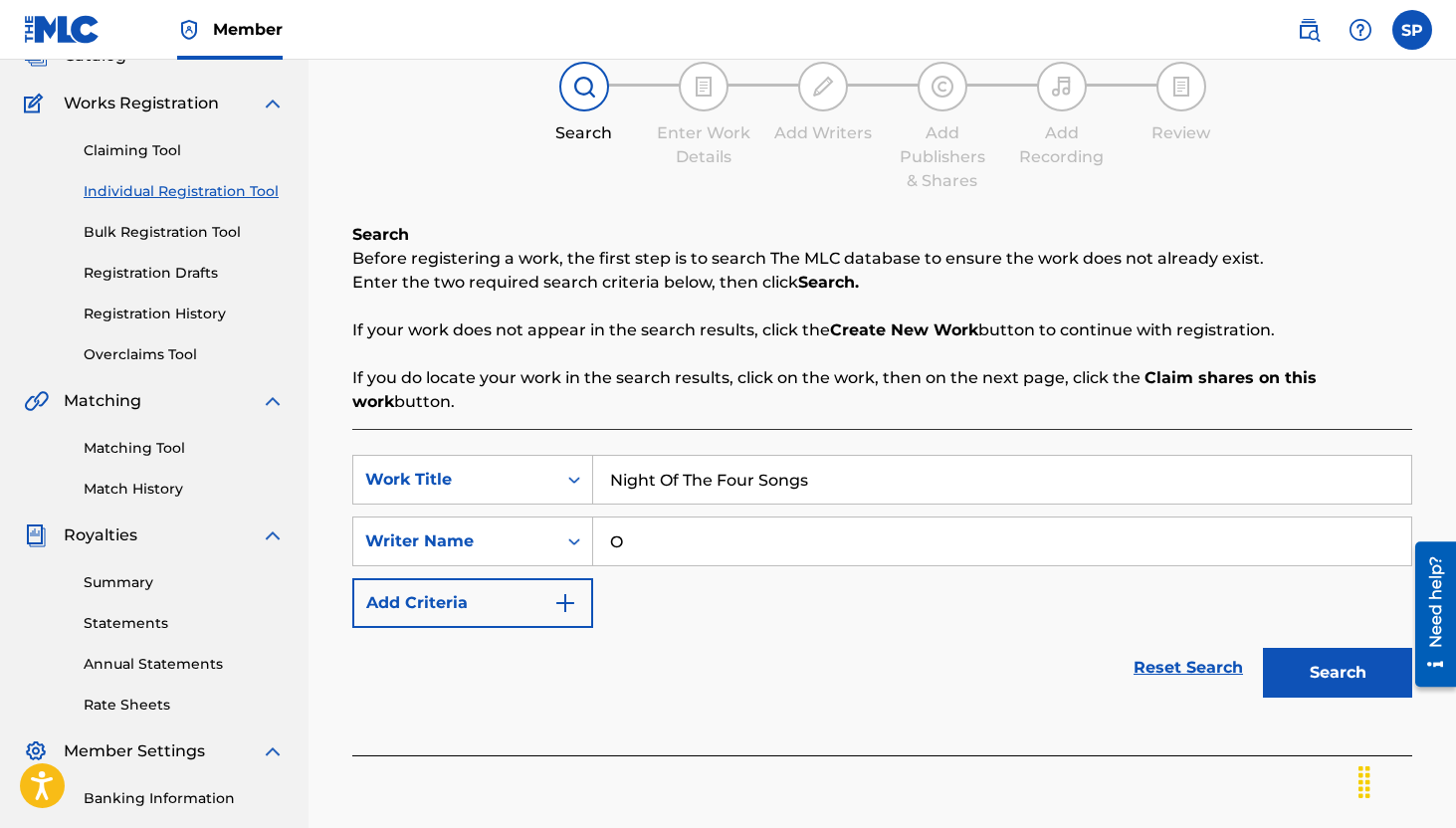 type on "OM" 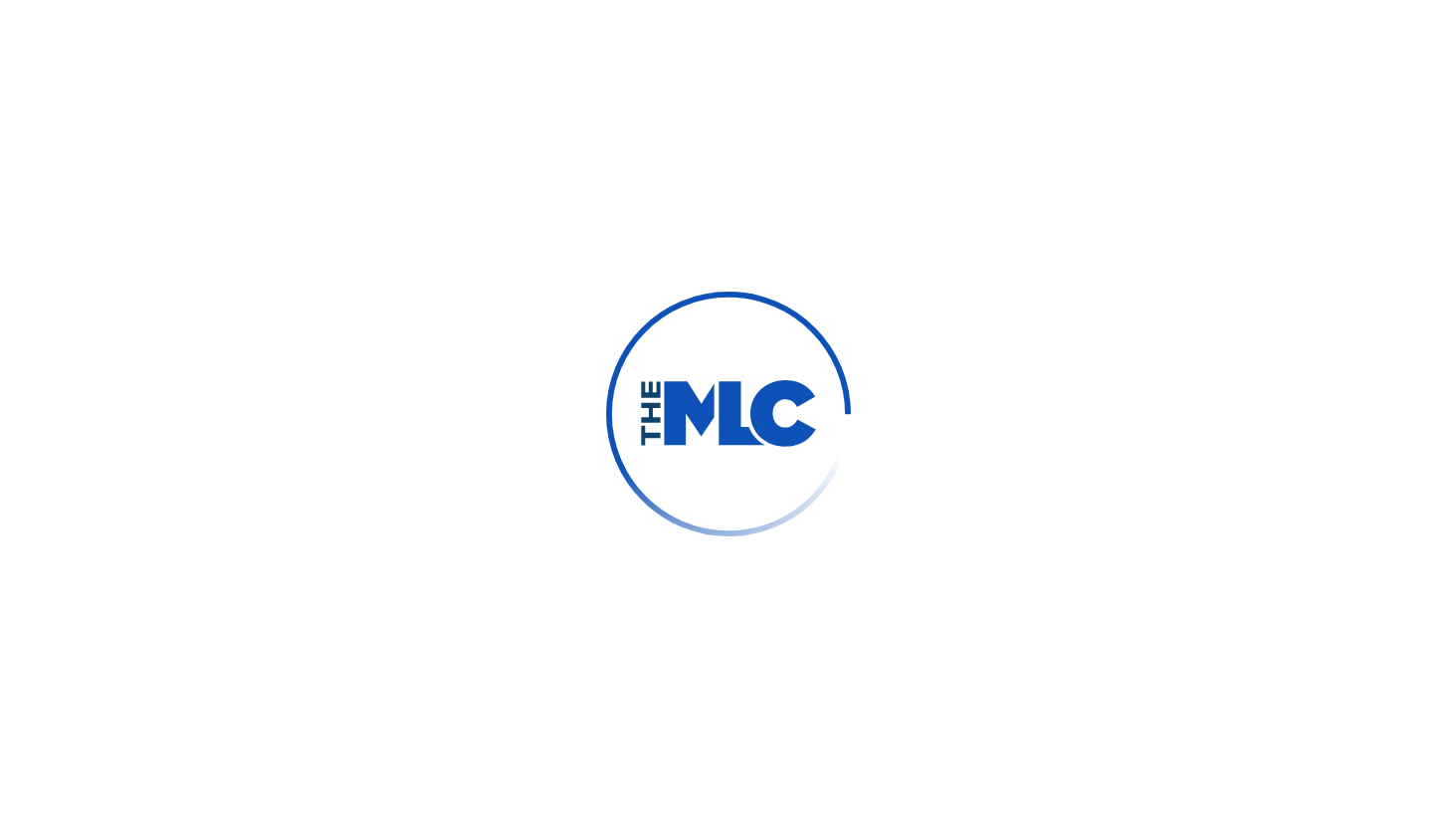 scroll, scrollTop: 0, scrollLeft: 0, axis: both 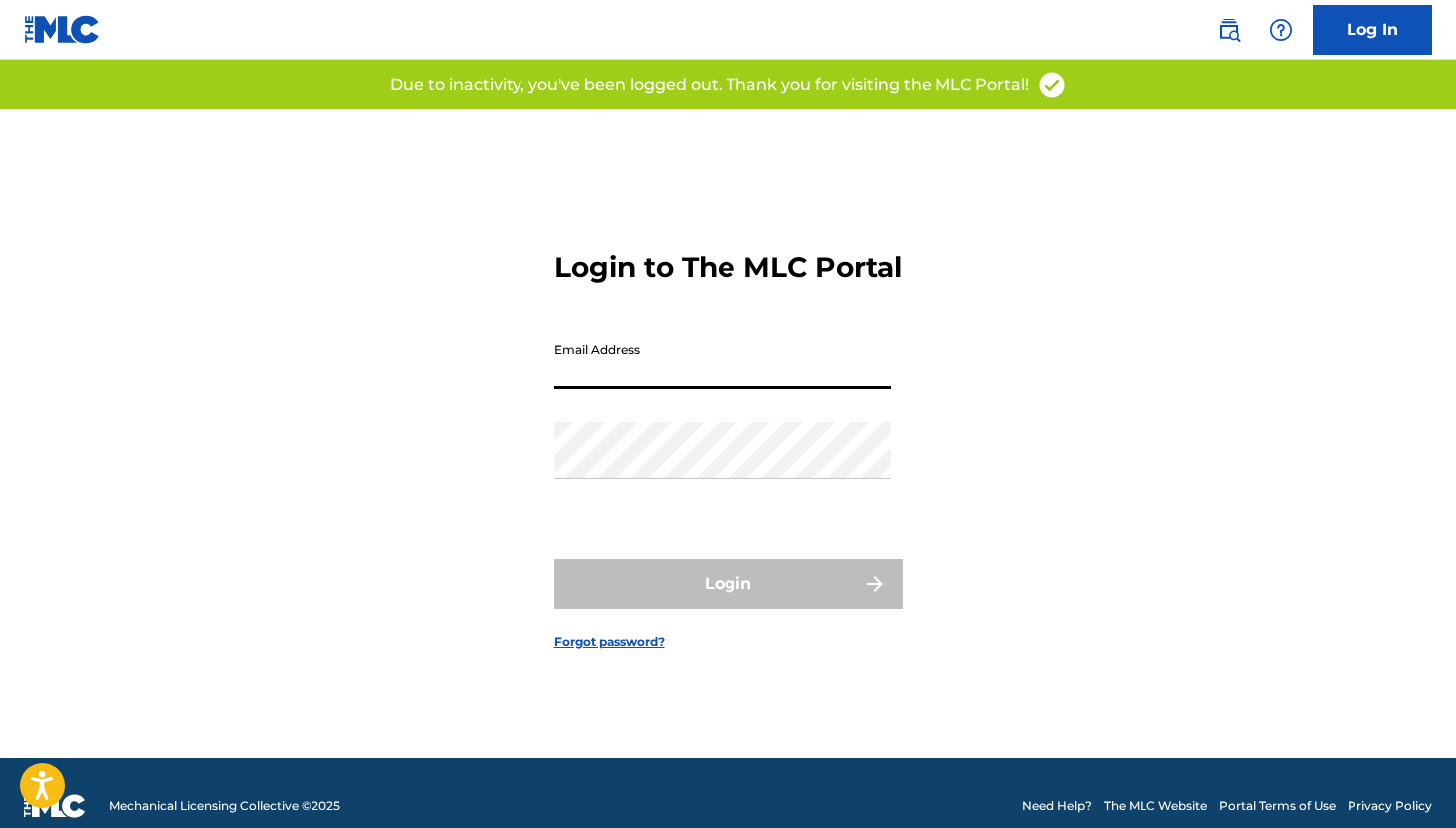click on "Email Address" at bounding box center [723, 360] 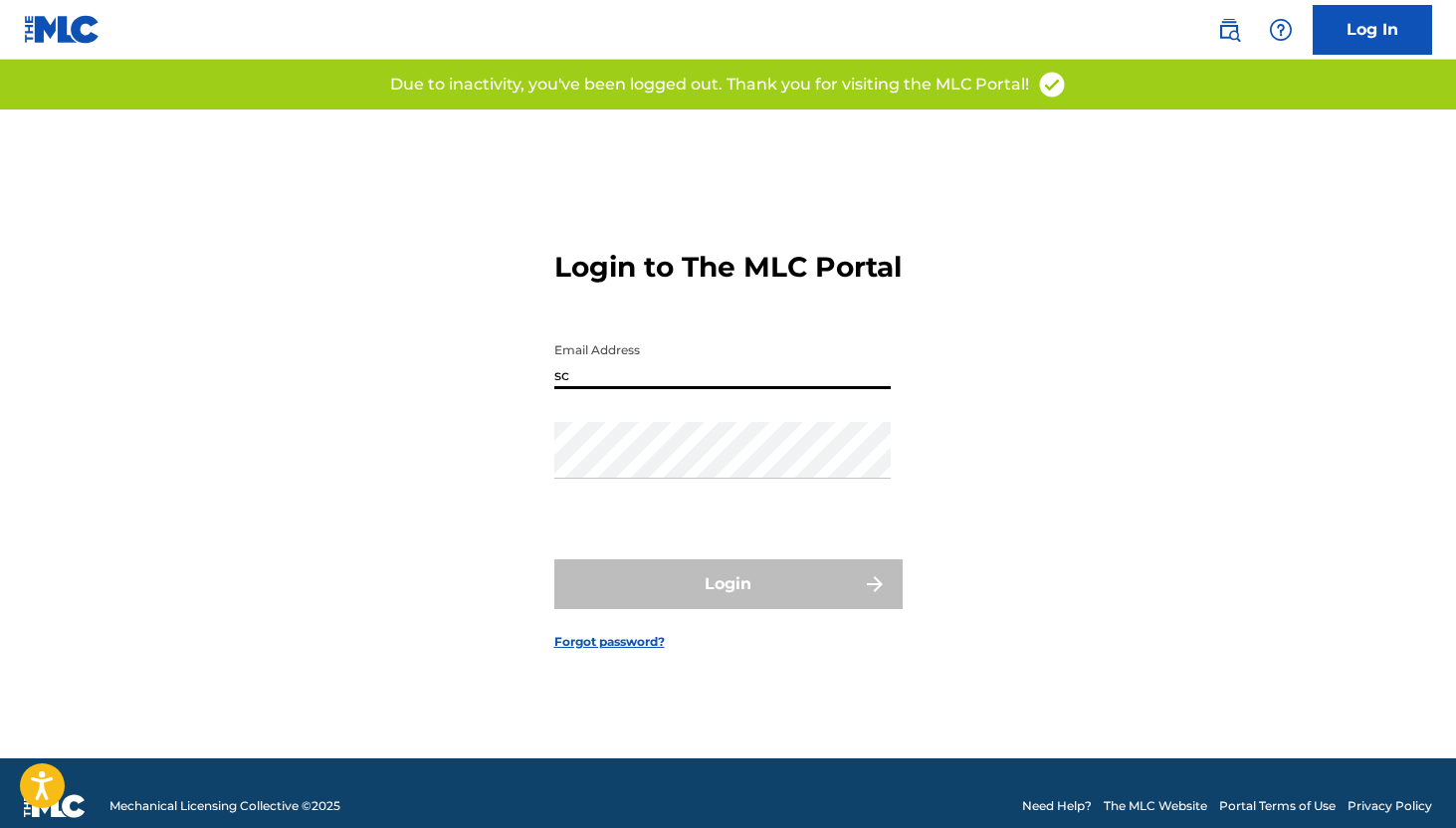 type on "[PERSON_NAME][EMAIL_ADDRESS][DOMAIN_NAME]" 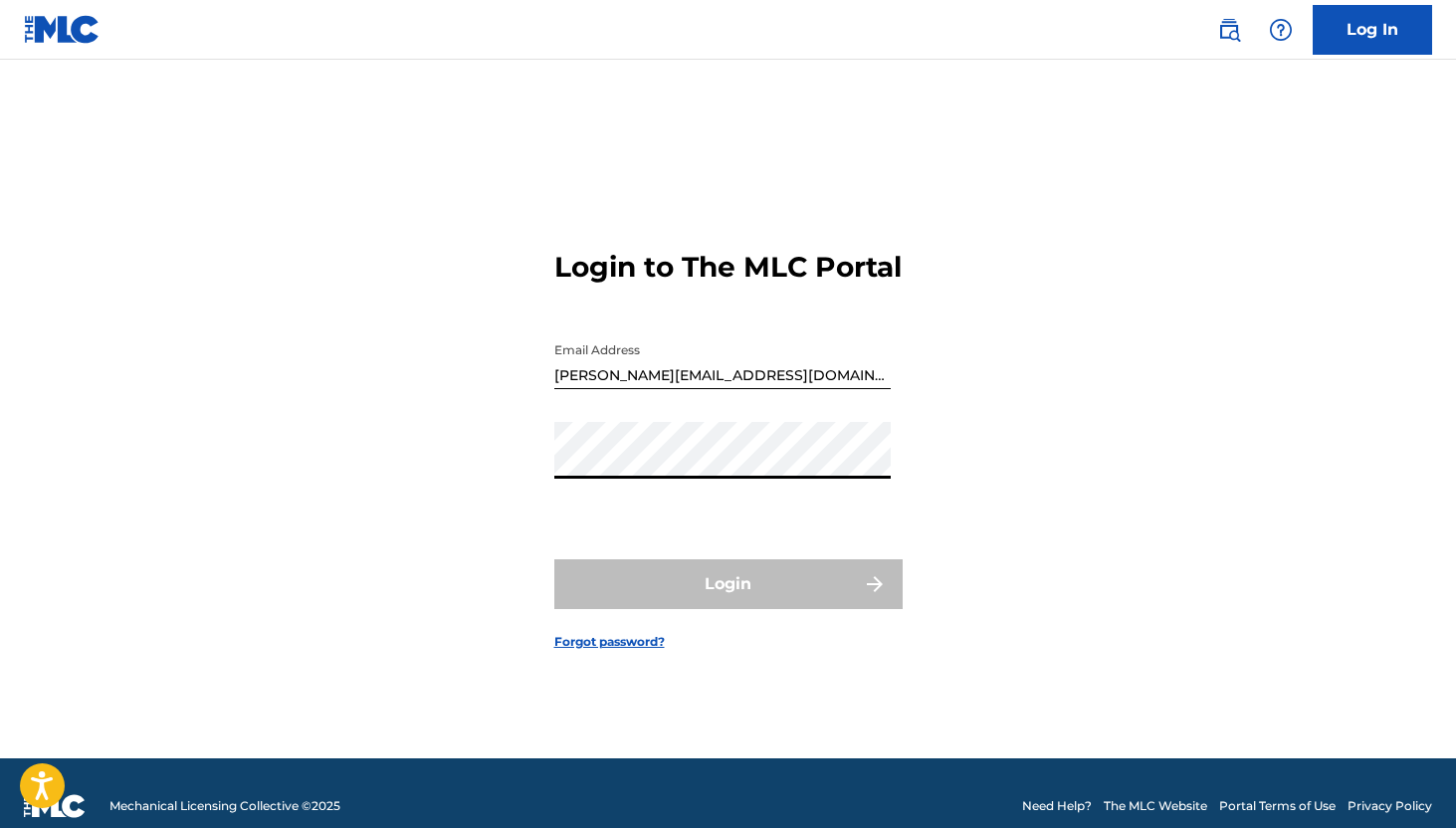 click on "[PERSON_NAME][EMAIL_ADDRESS][DOMAIN_NAME]" at bounding box center [723, 360] 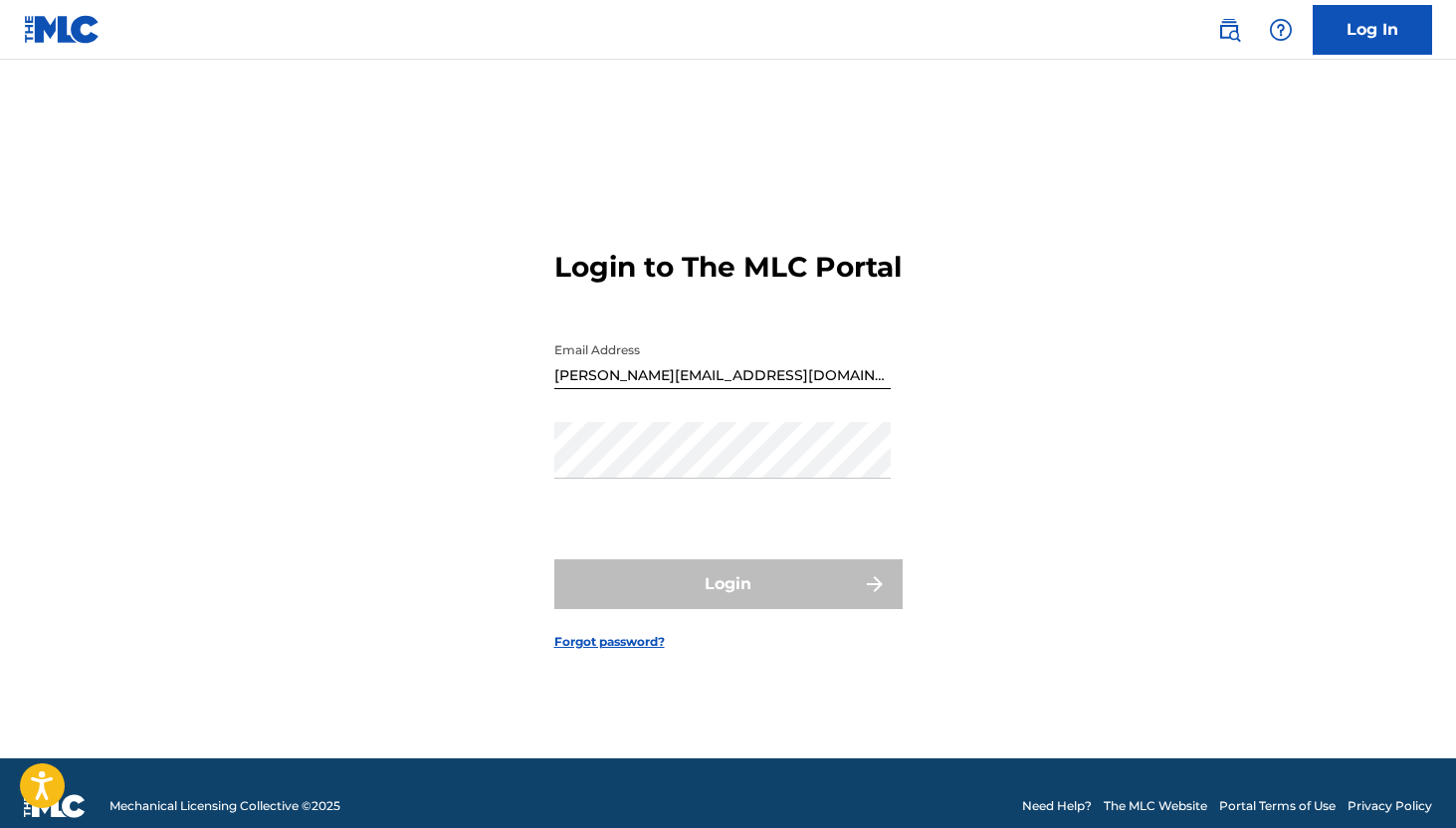 click on "Password" at bounding box center [723, 467] 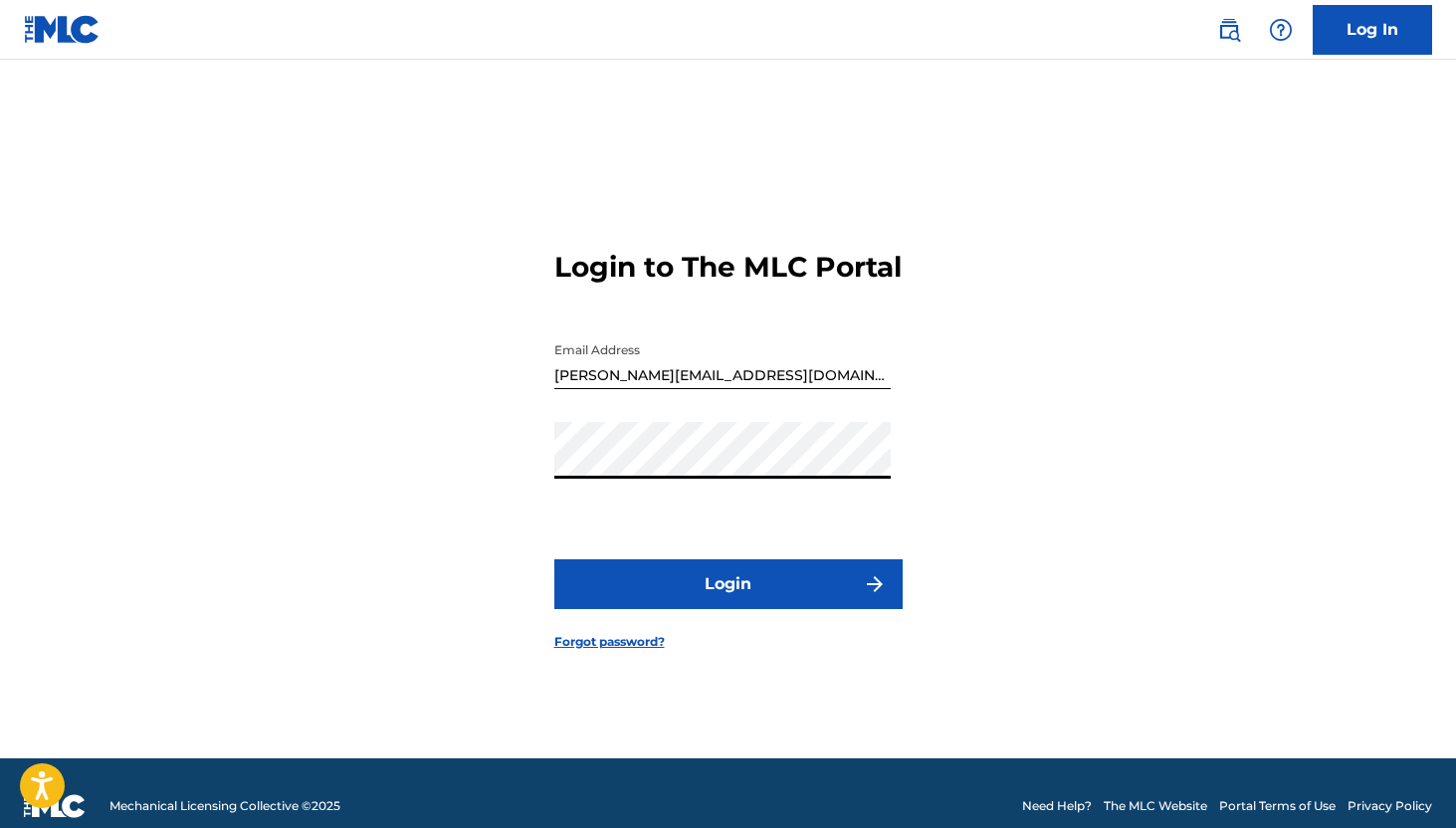 click on "Login to The MLC Portal Email Address scott@melodia.com Password Login Forgot password?" at bounding box center (728, 434) 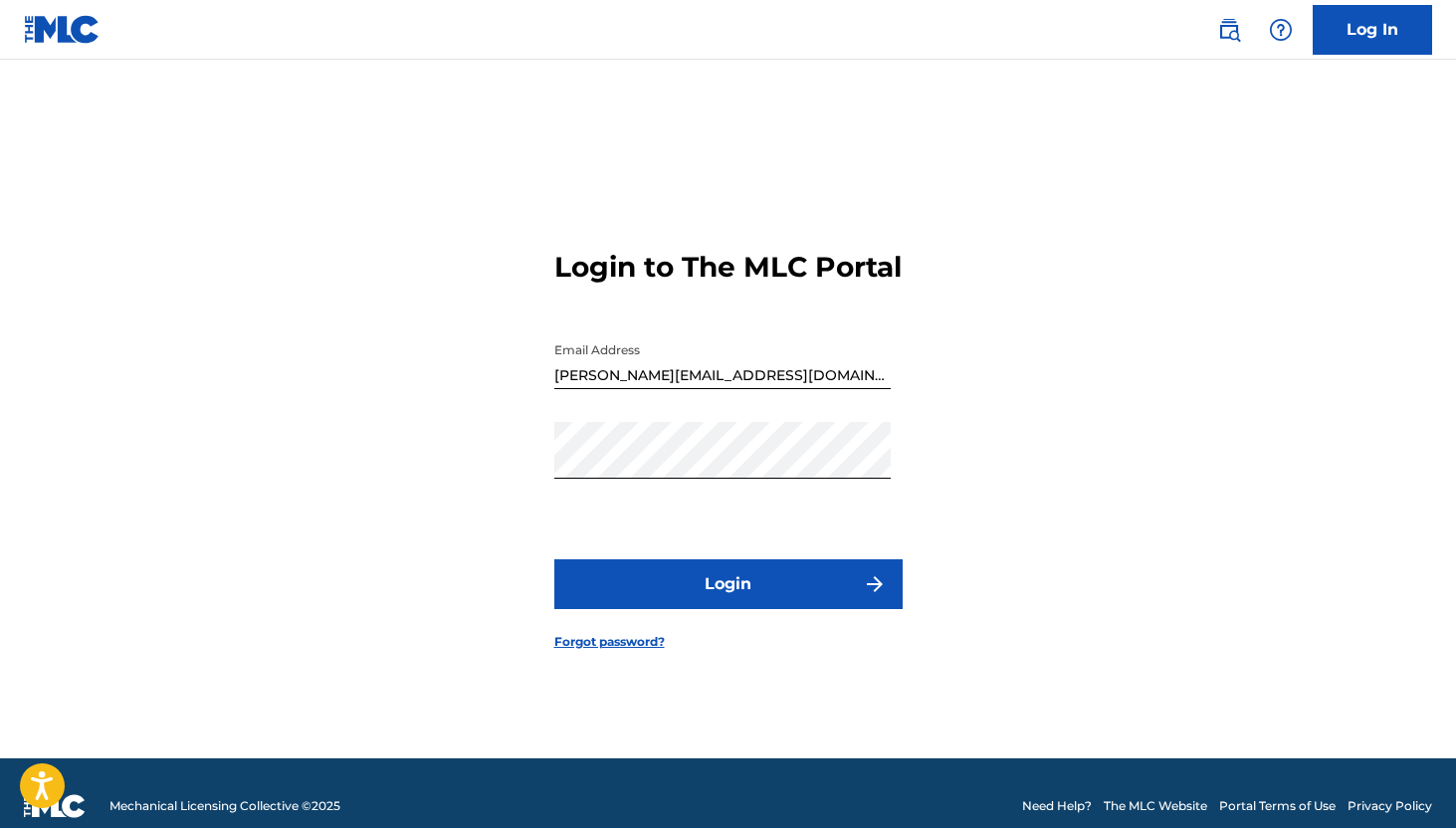click on "Login" at bounding box center [728, 584] 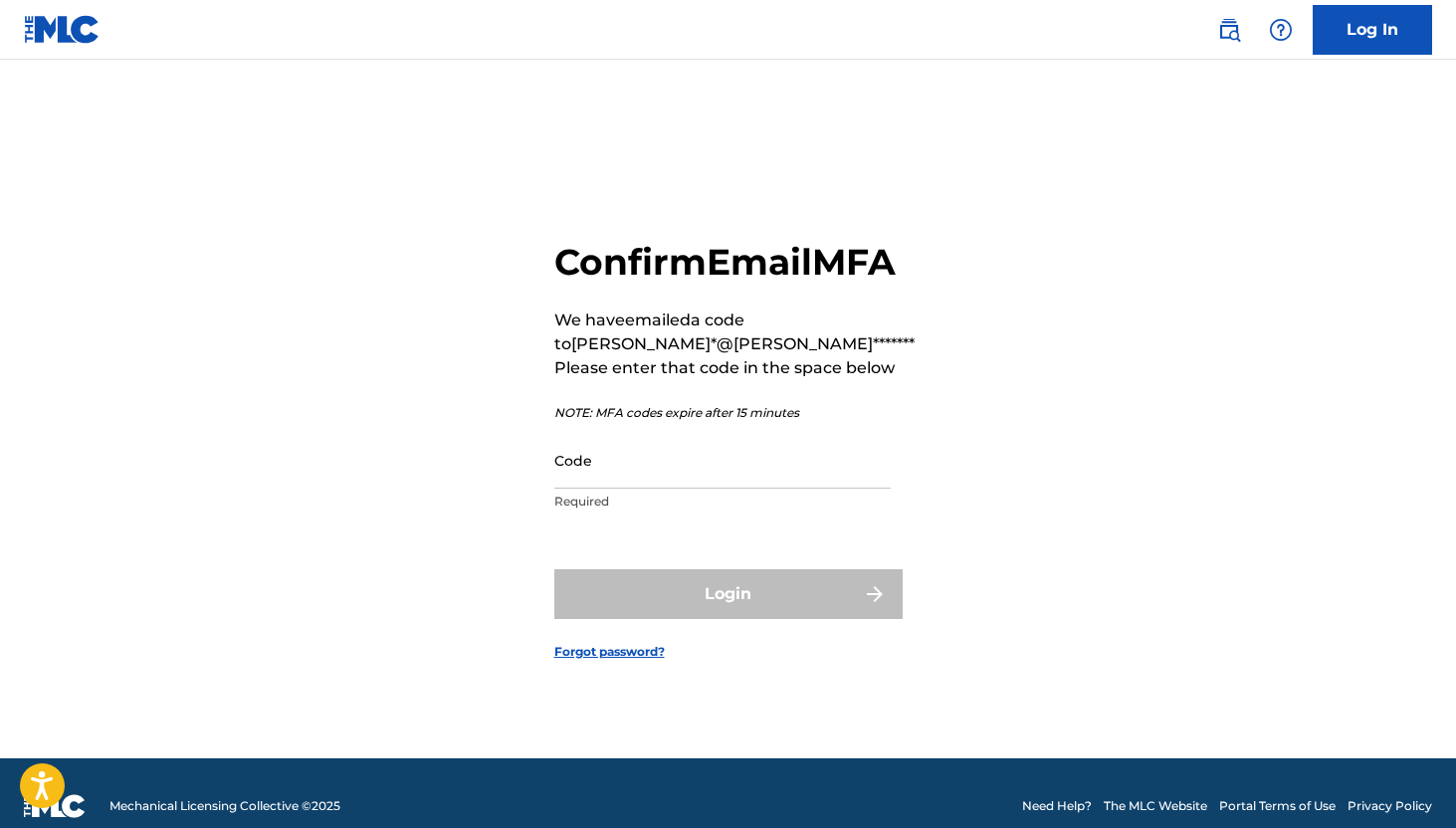 click on "Code" at bounding box center (723, 460) 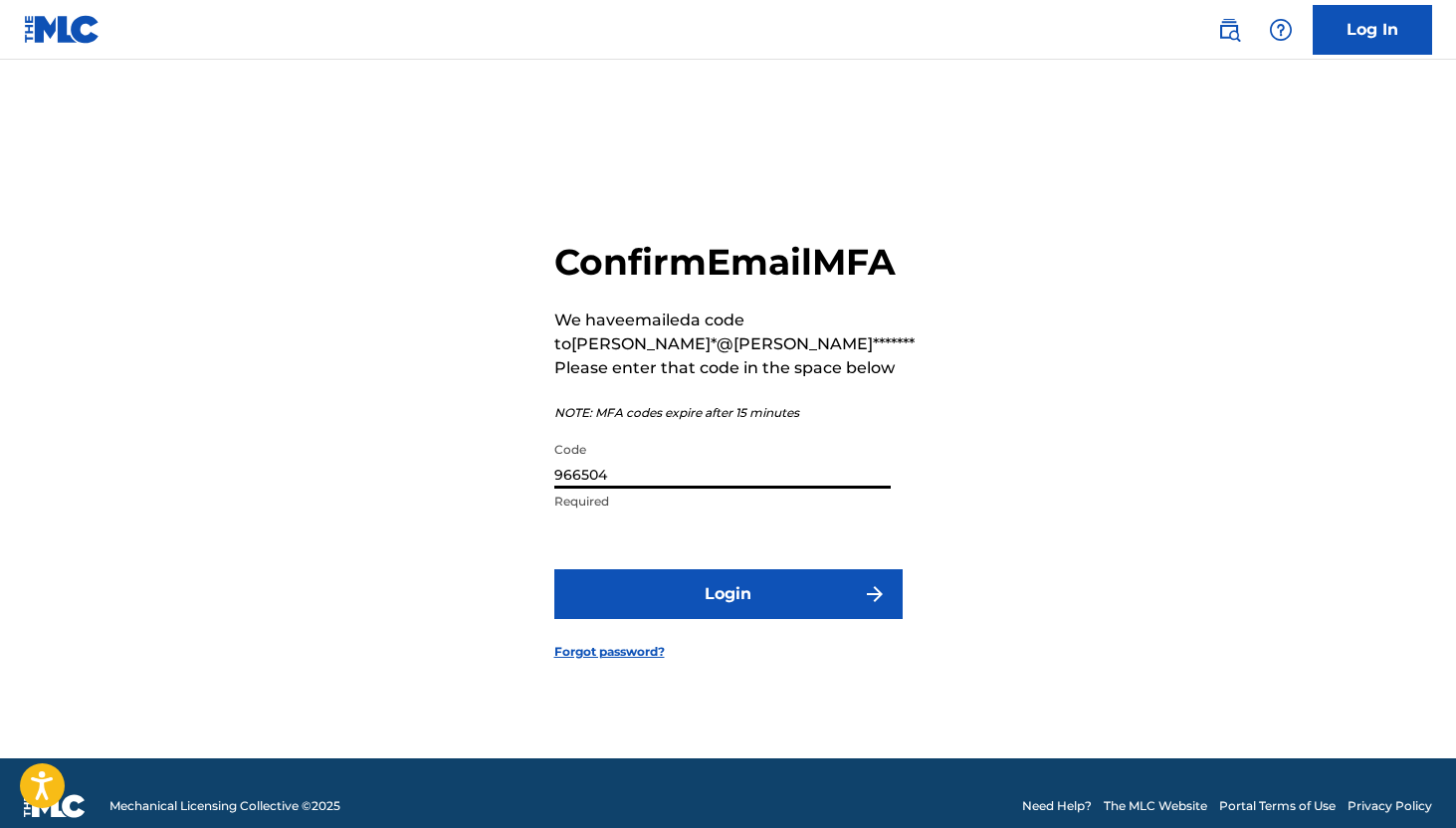 type on "966504" 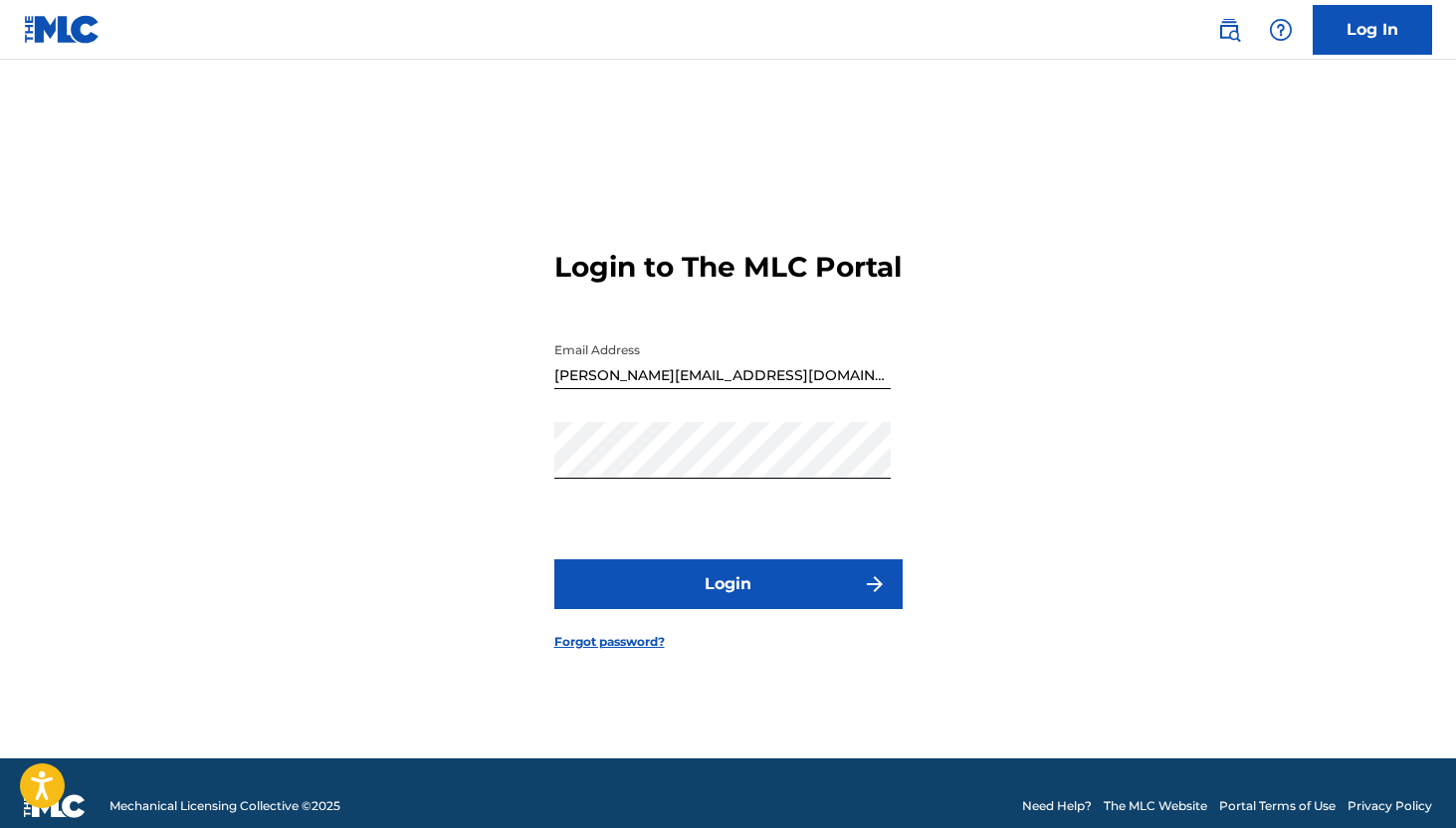 click on "Login" at bounding box center [728, 584] 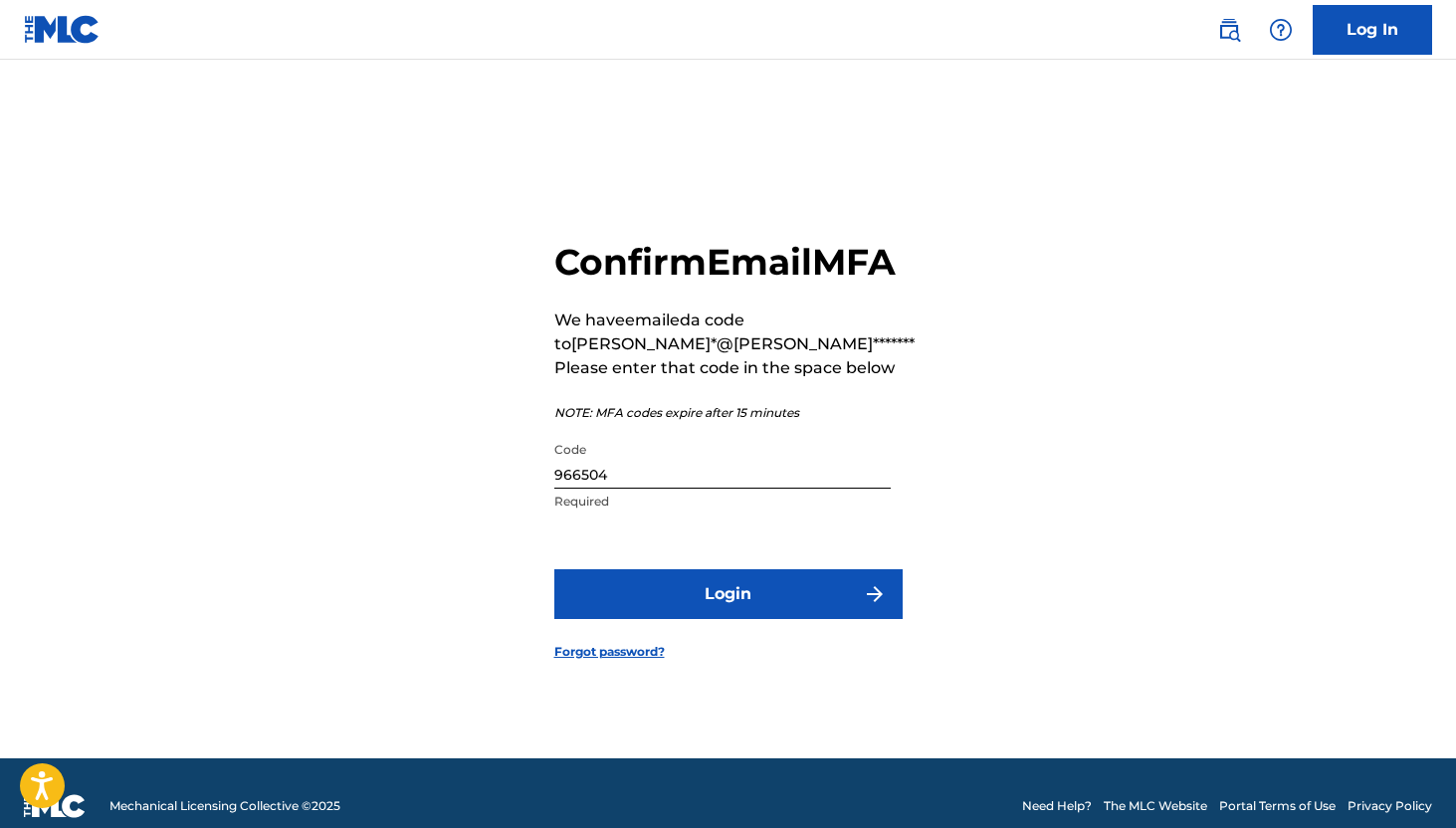 click on "966504" at bounding box center [723, 460] 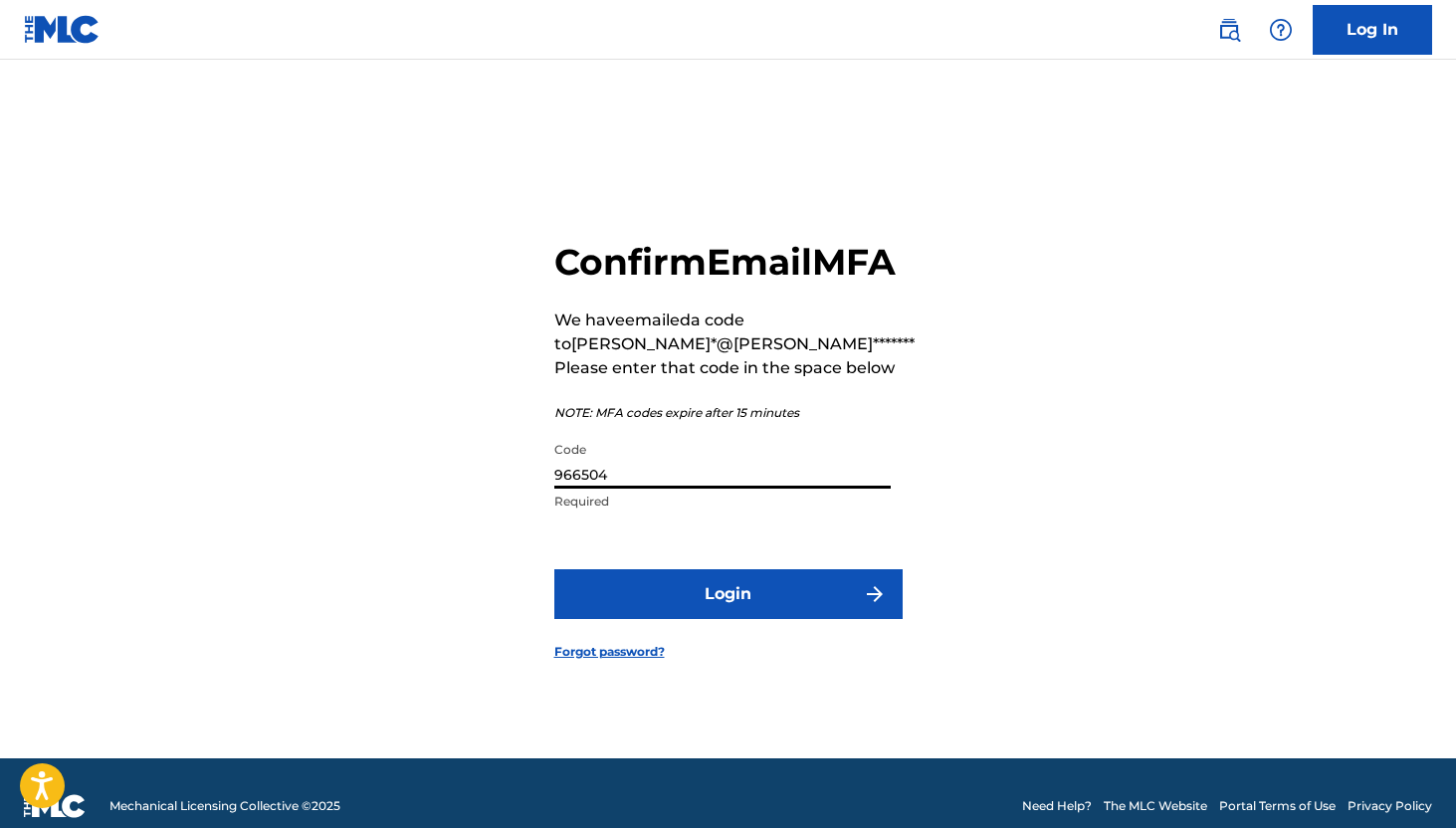 click on "966504" at bounding box center (723, 460) 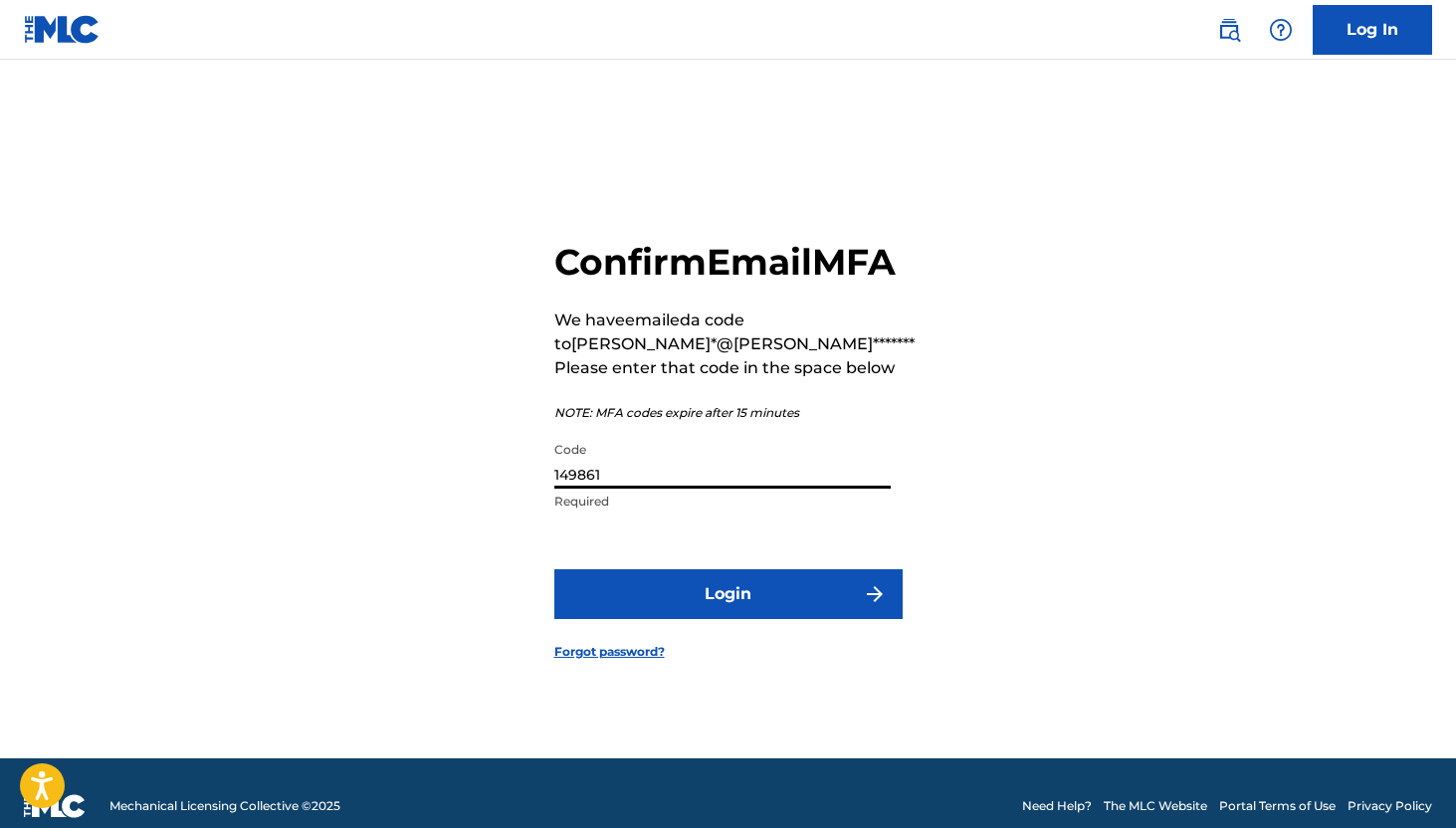 type on "149861" 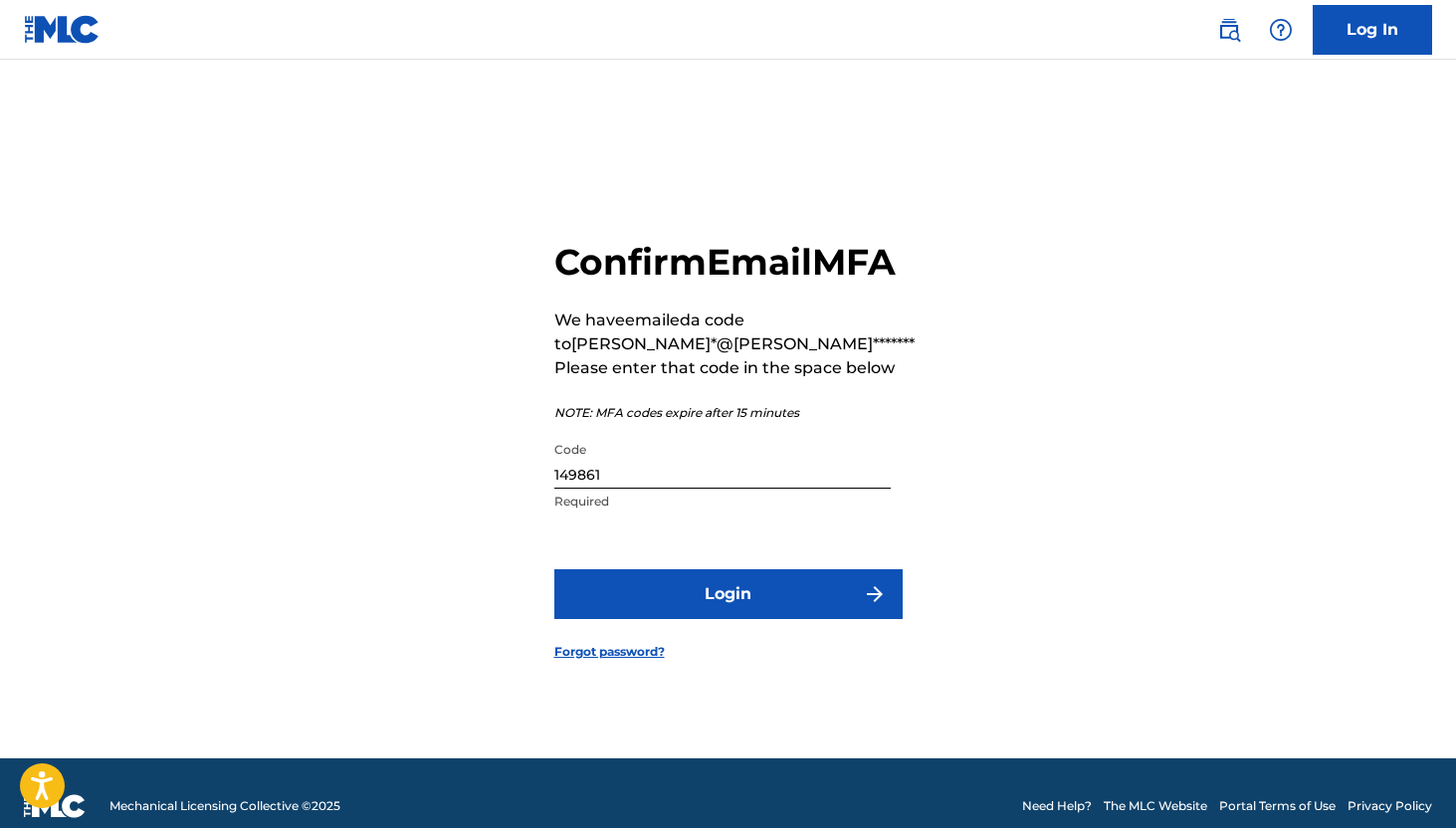 click on "Login" at bounding box center [728, 594] 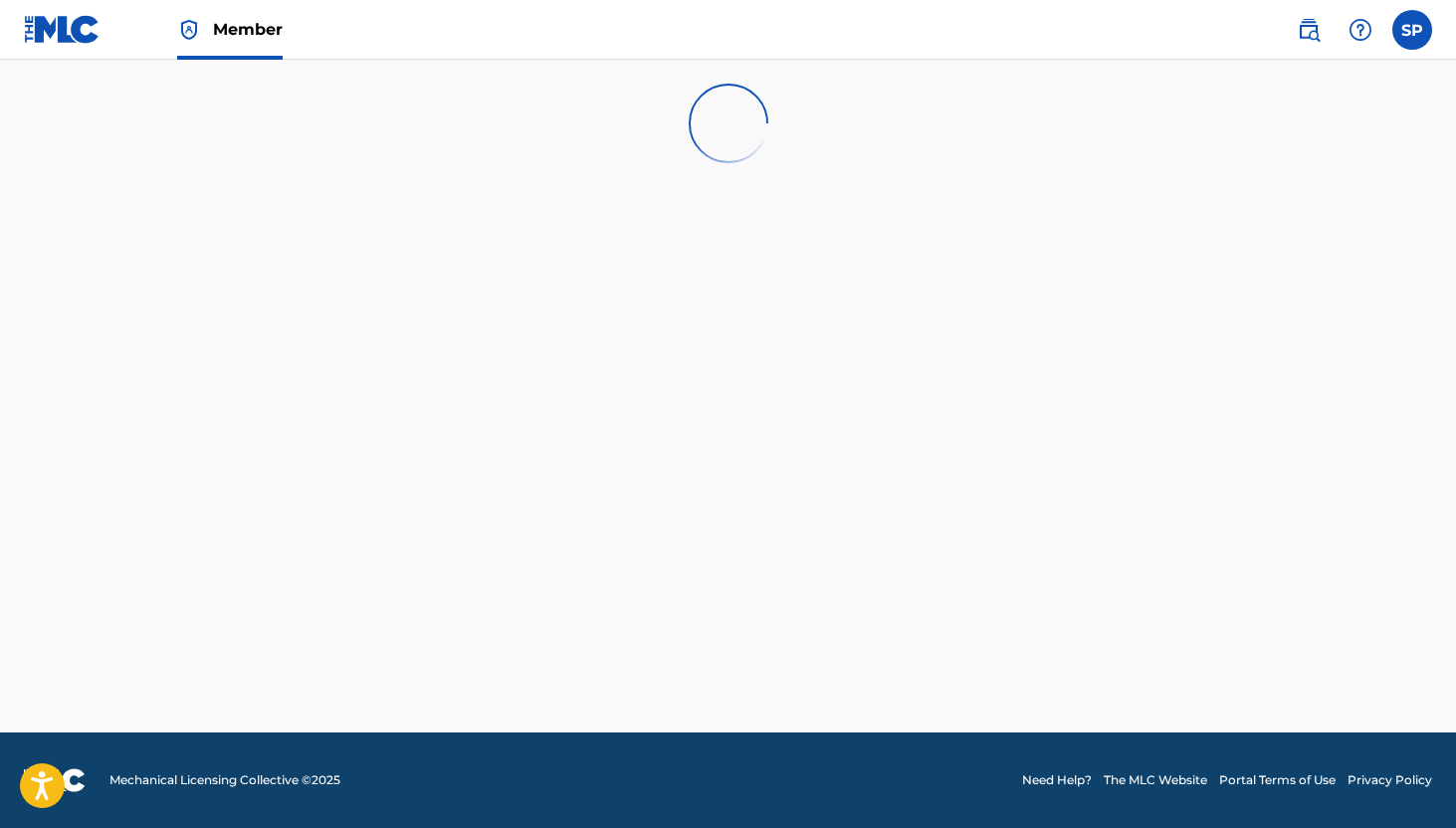 scroll, scrollTop: 0, scrollLeft: 0, axis: both 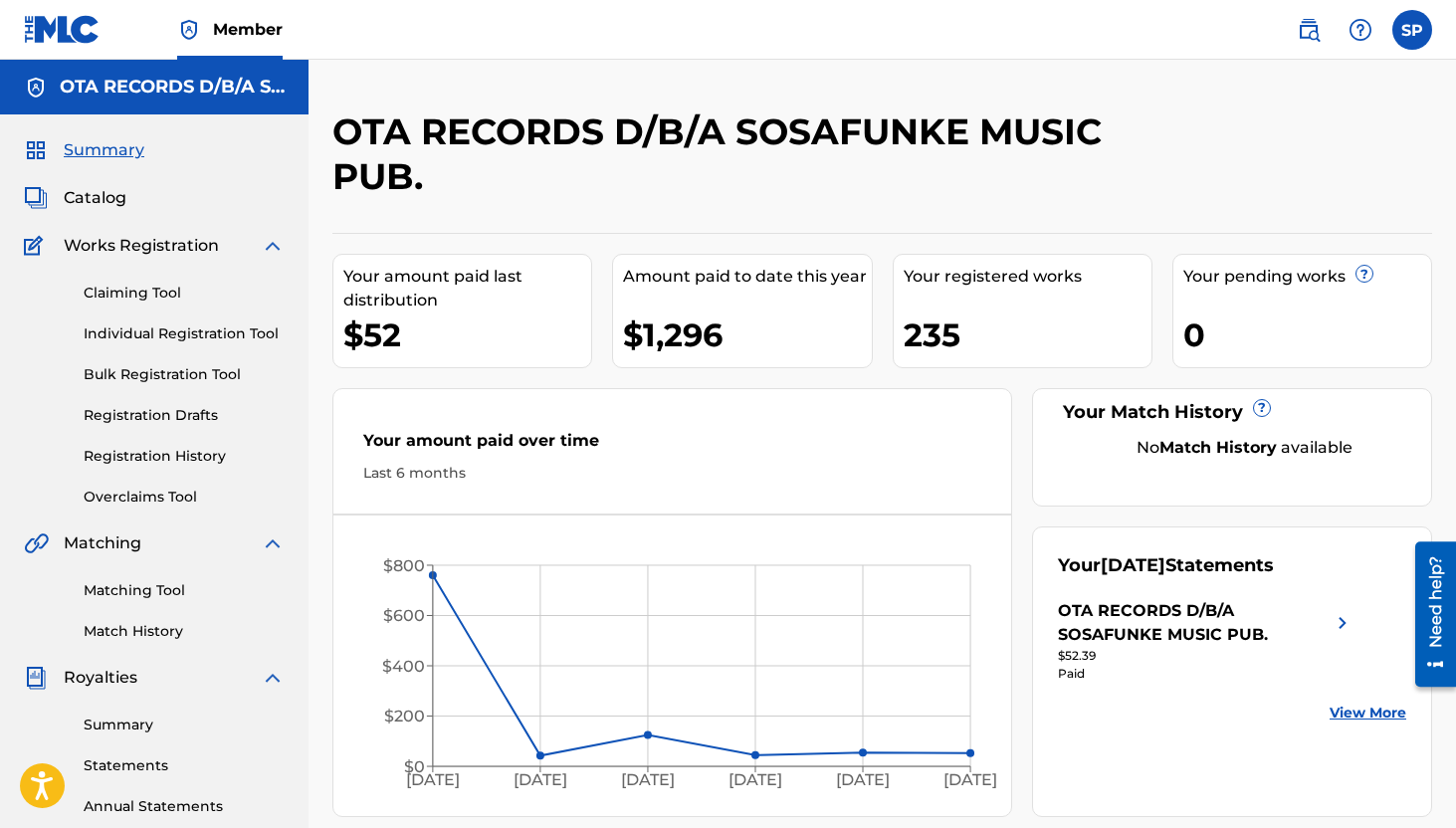 click on "Individual Registration Tool" at bounding box center (184, 333) 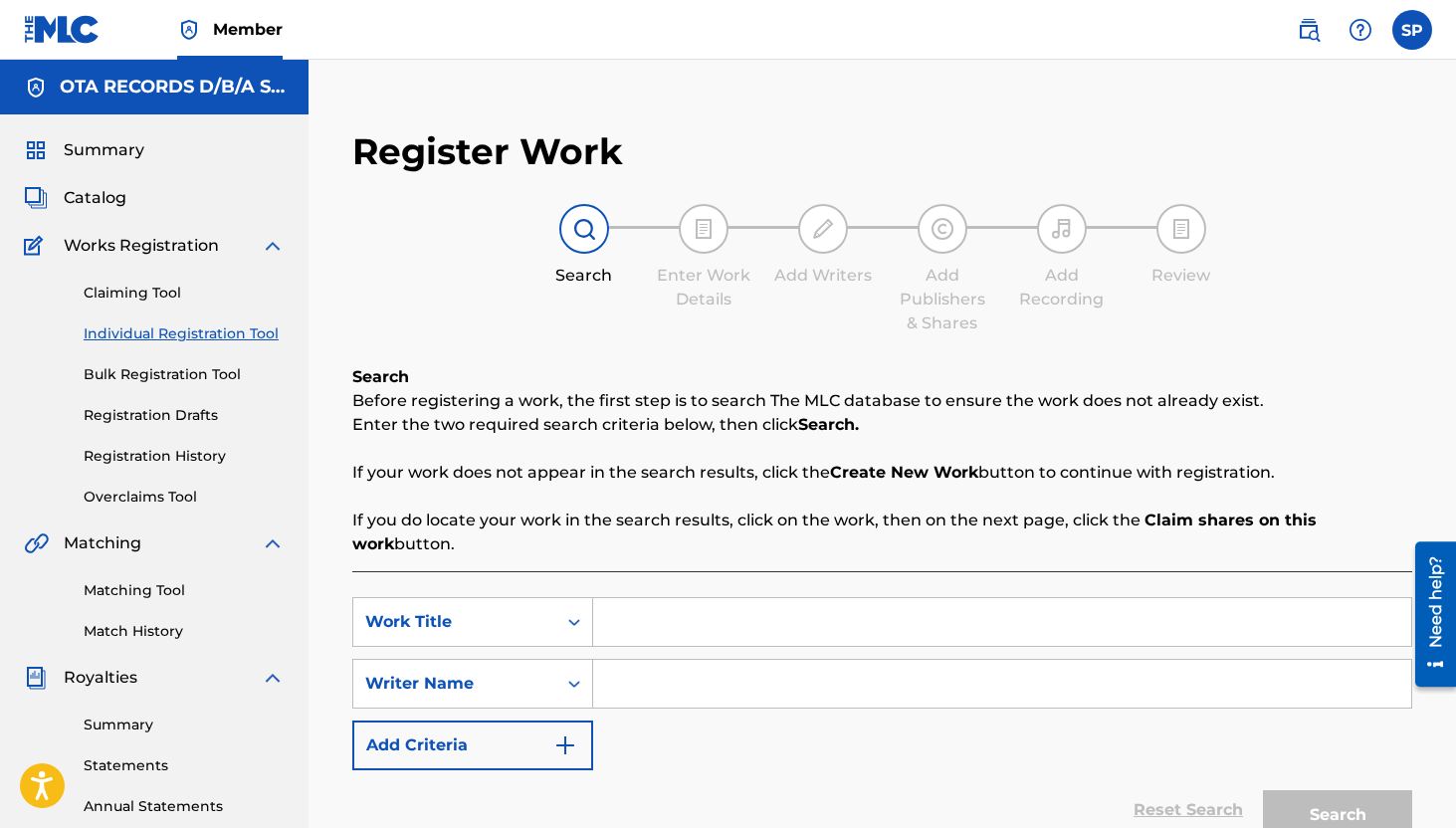 click on "SearchWithCriteriaeea5eb9a-f277-4269-a843-d6c9a40885e7 Work Title SearchWithCriteria78a0b3c4-49d3-4ca0-9466-2e0bd6c6f7c8 Writer Name Add Criteria Reset Search Search" at bounding box center (882, 734) 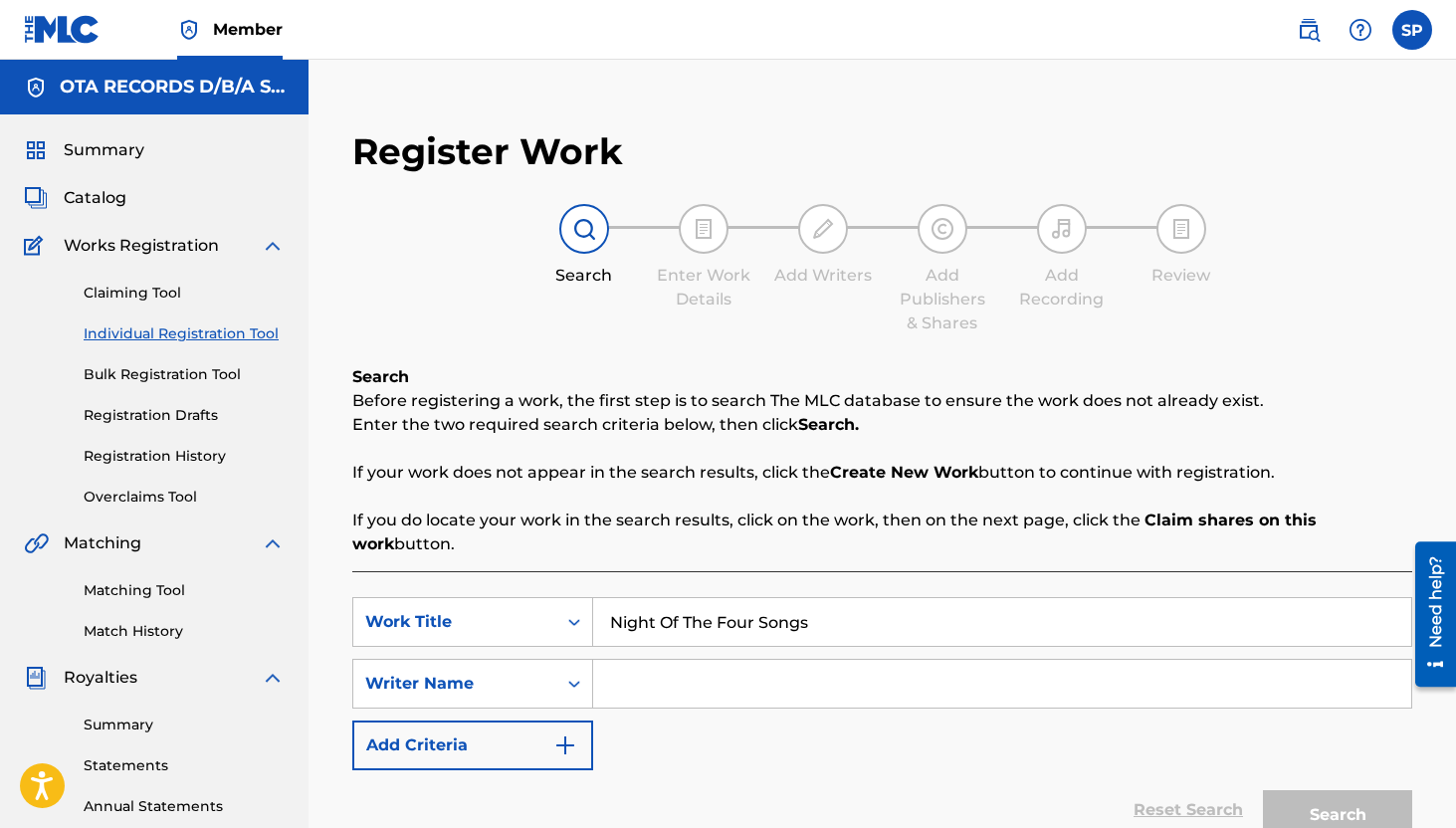 type on "Night Of The Four Songs" 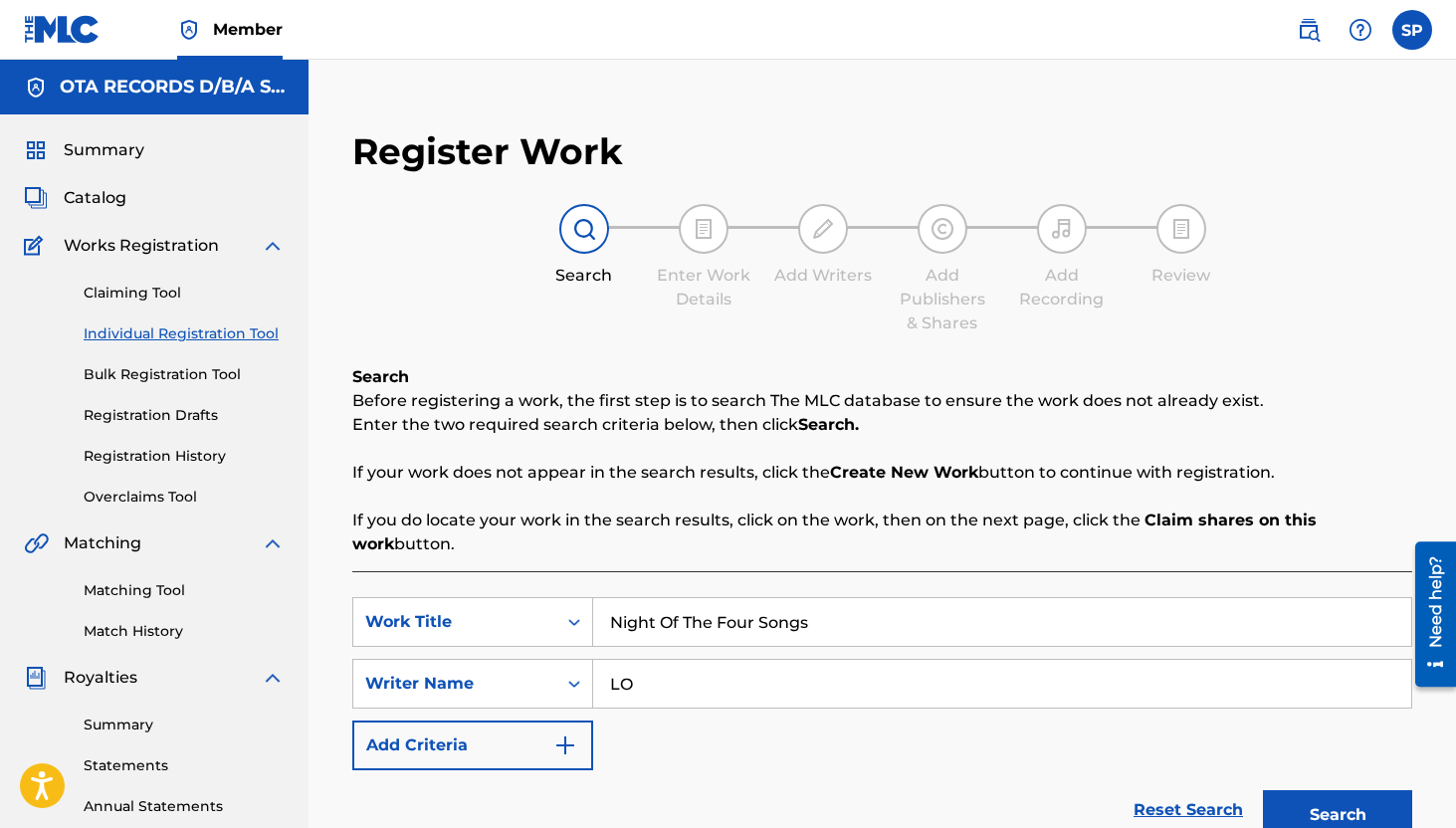 type on "L" 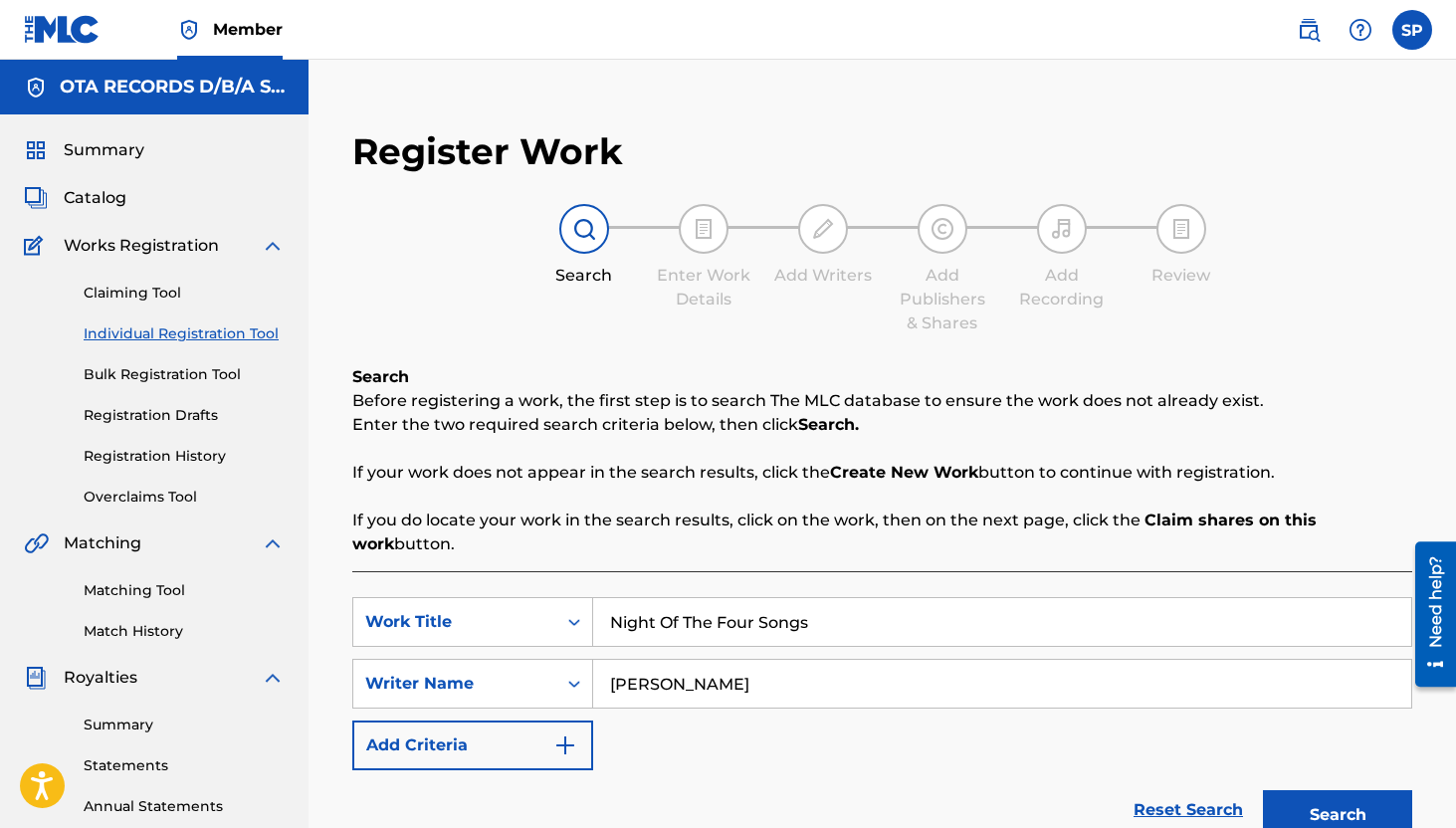 type on "Omar Sosa" 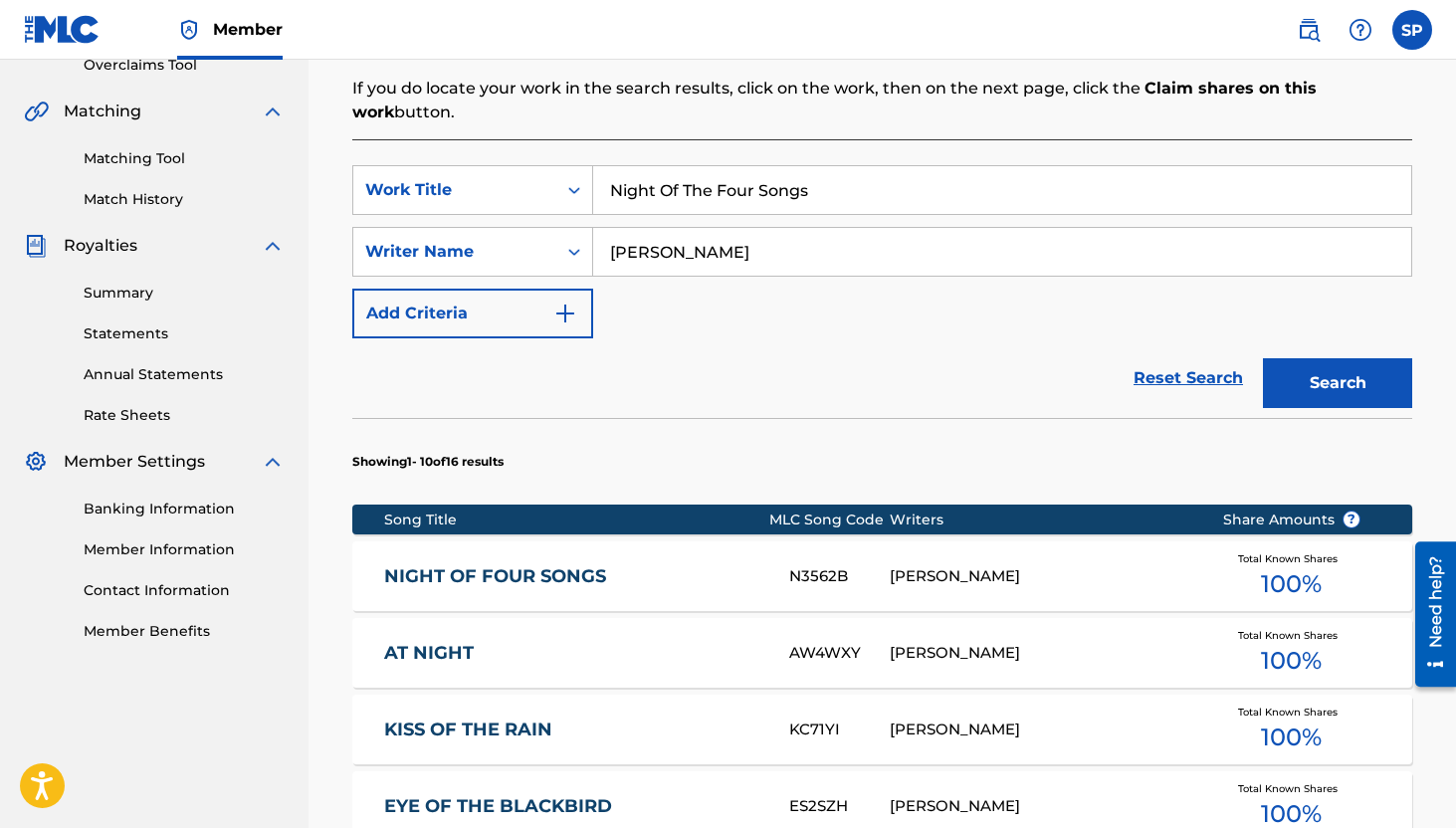 scroll, scrollTop: 463, scrollLeft: 0, axis: vertical 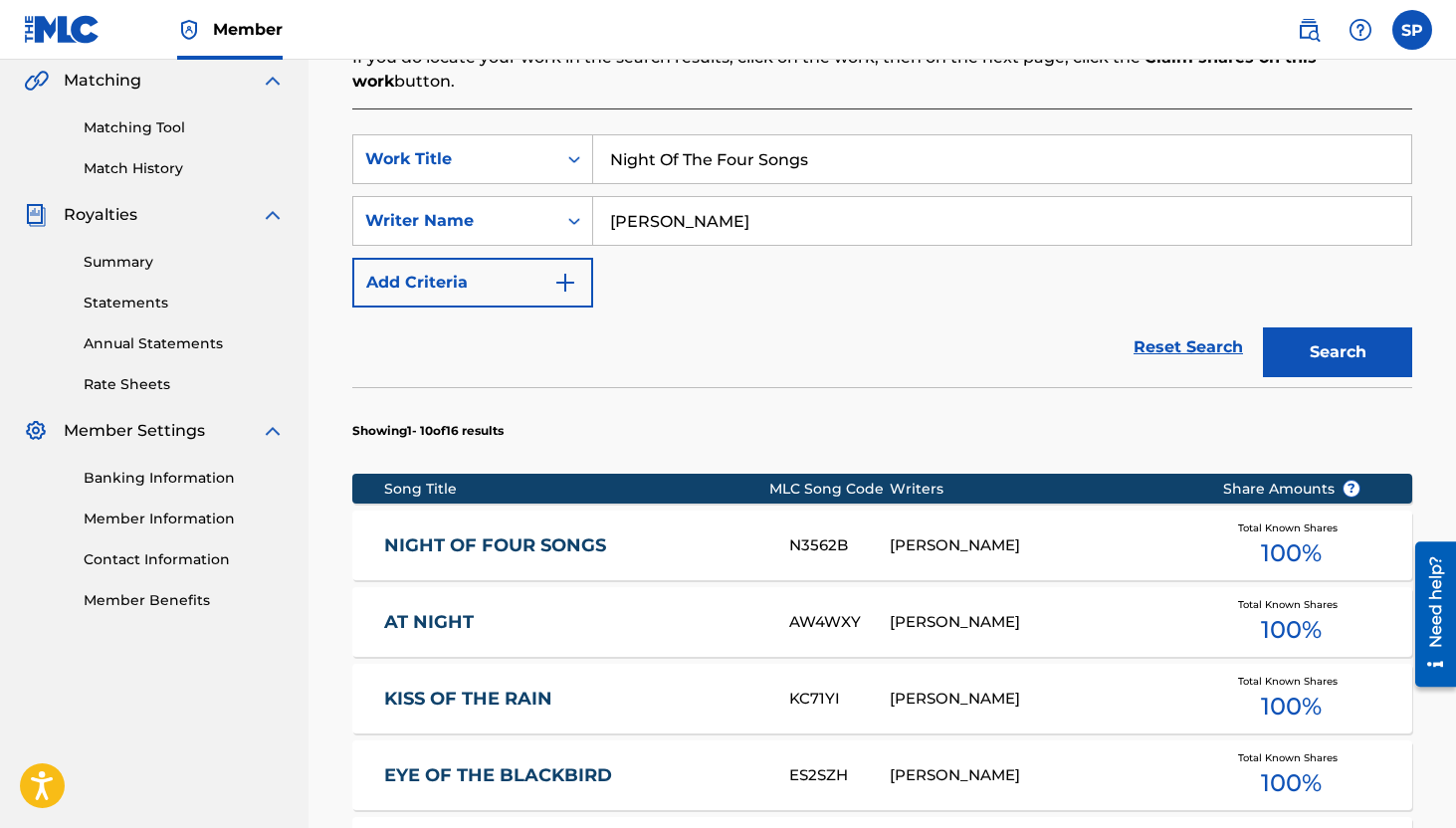 click on "NIGHT OF FOUR SONGS" at bounding box center [573, 545] 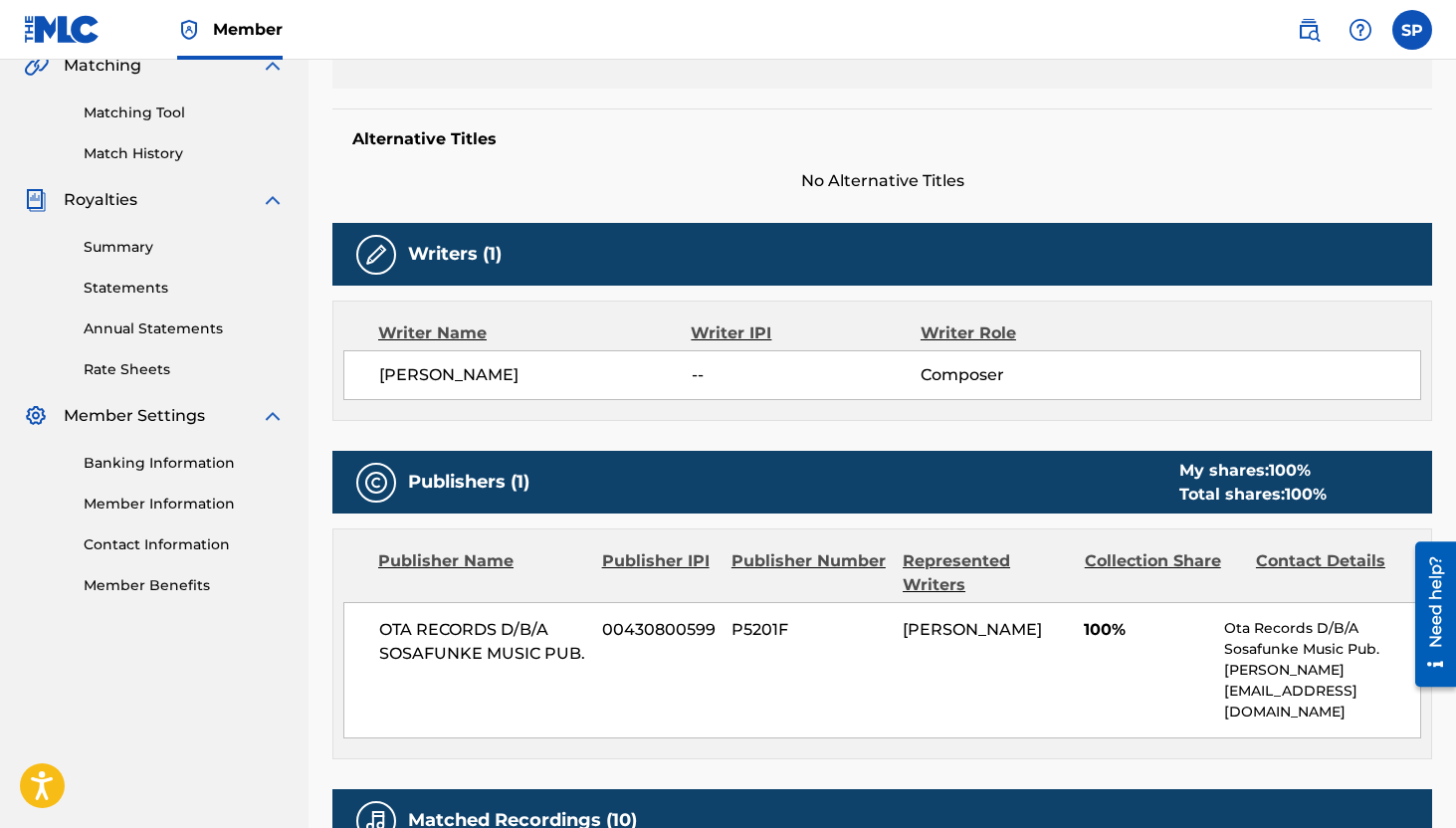 scroll, scrollTop: 683, scrollLeft: 0, axis: vertical 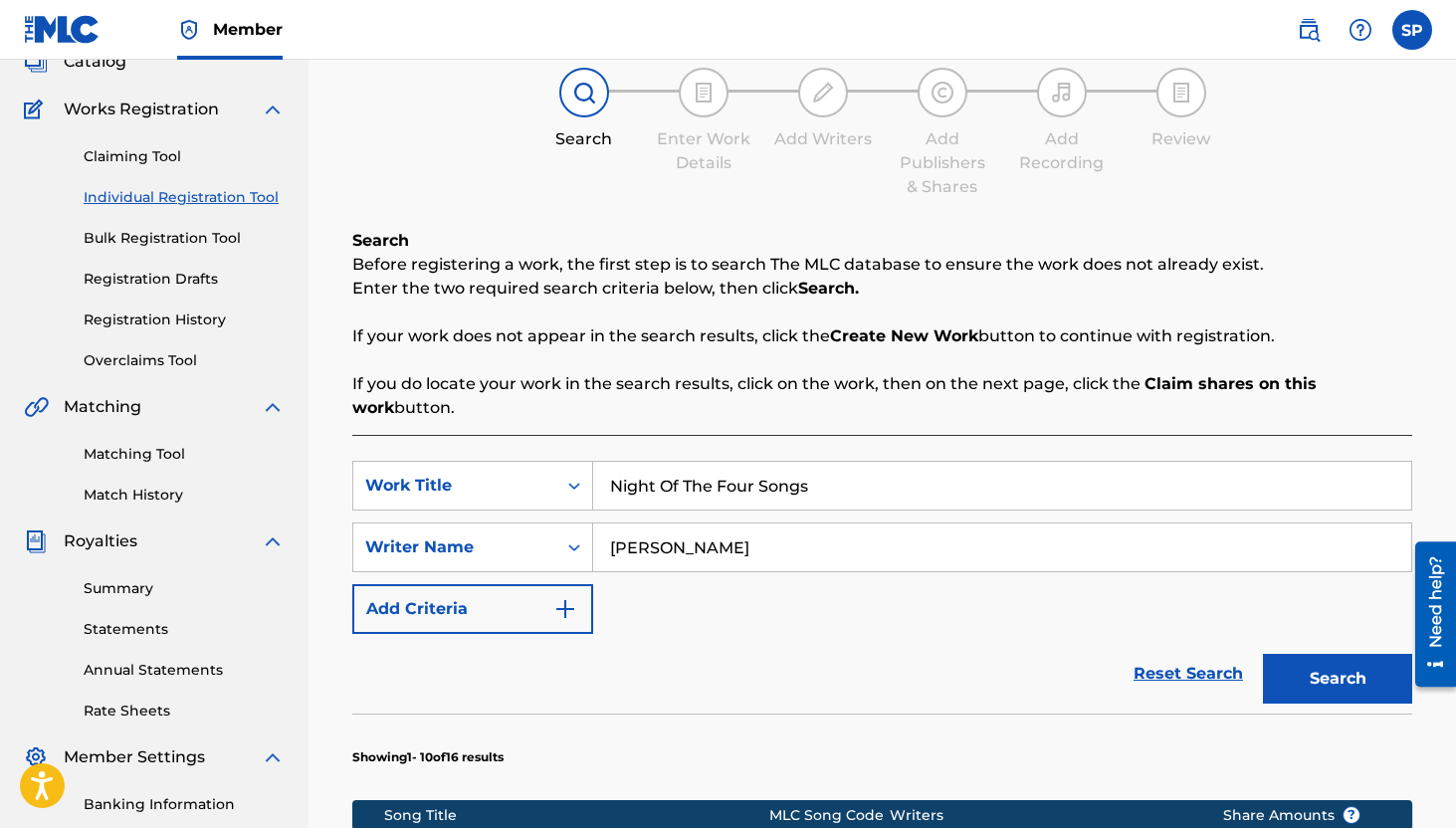 click on "Night Of The Four Songs" at bounding box center (1002, 486) 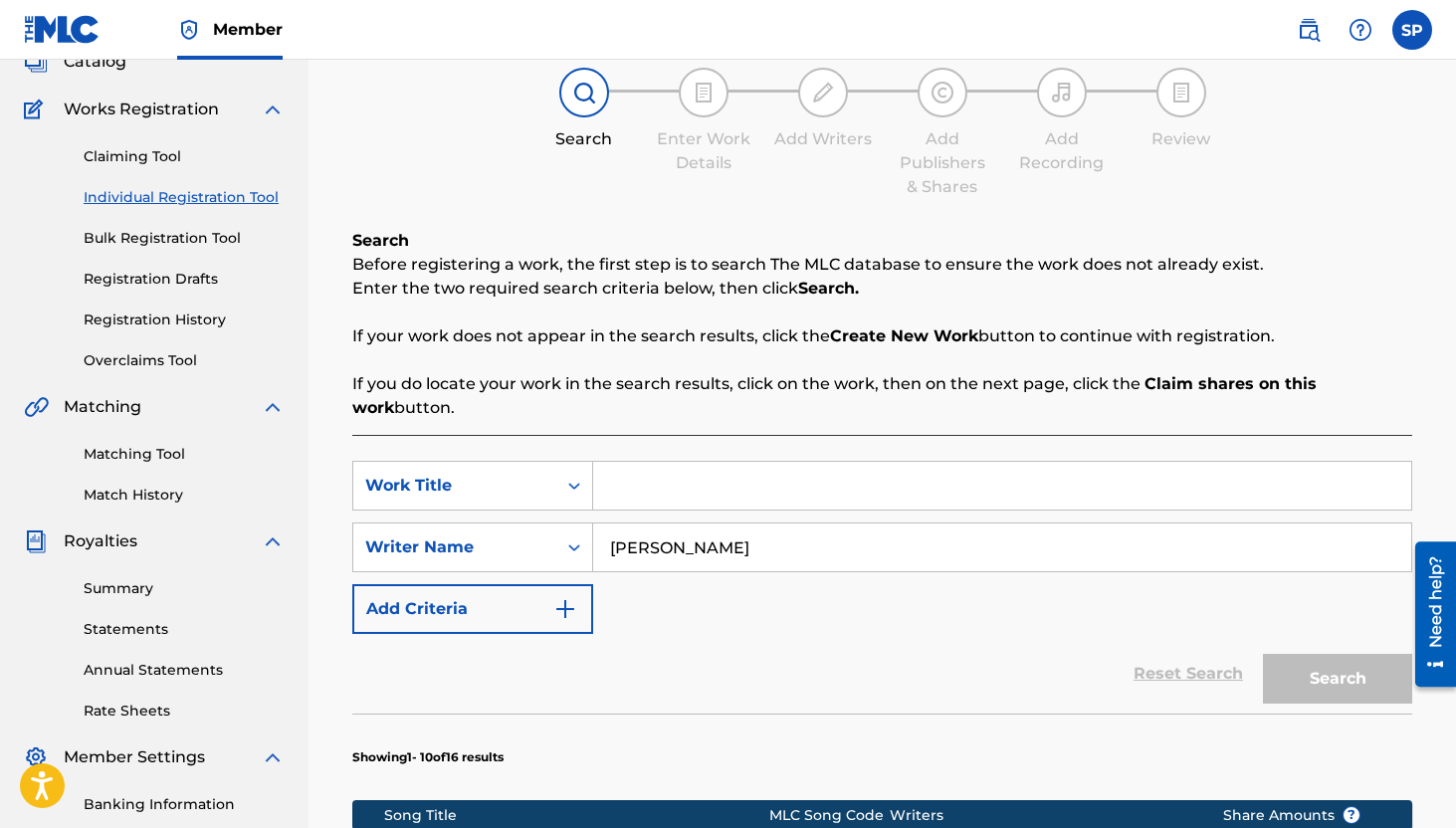 paste on "Ninos" 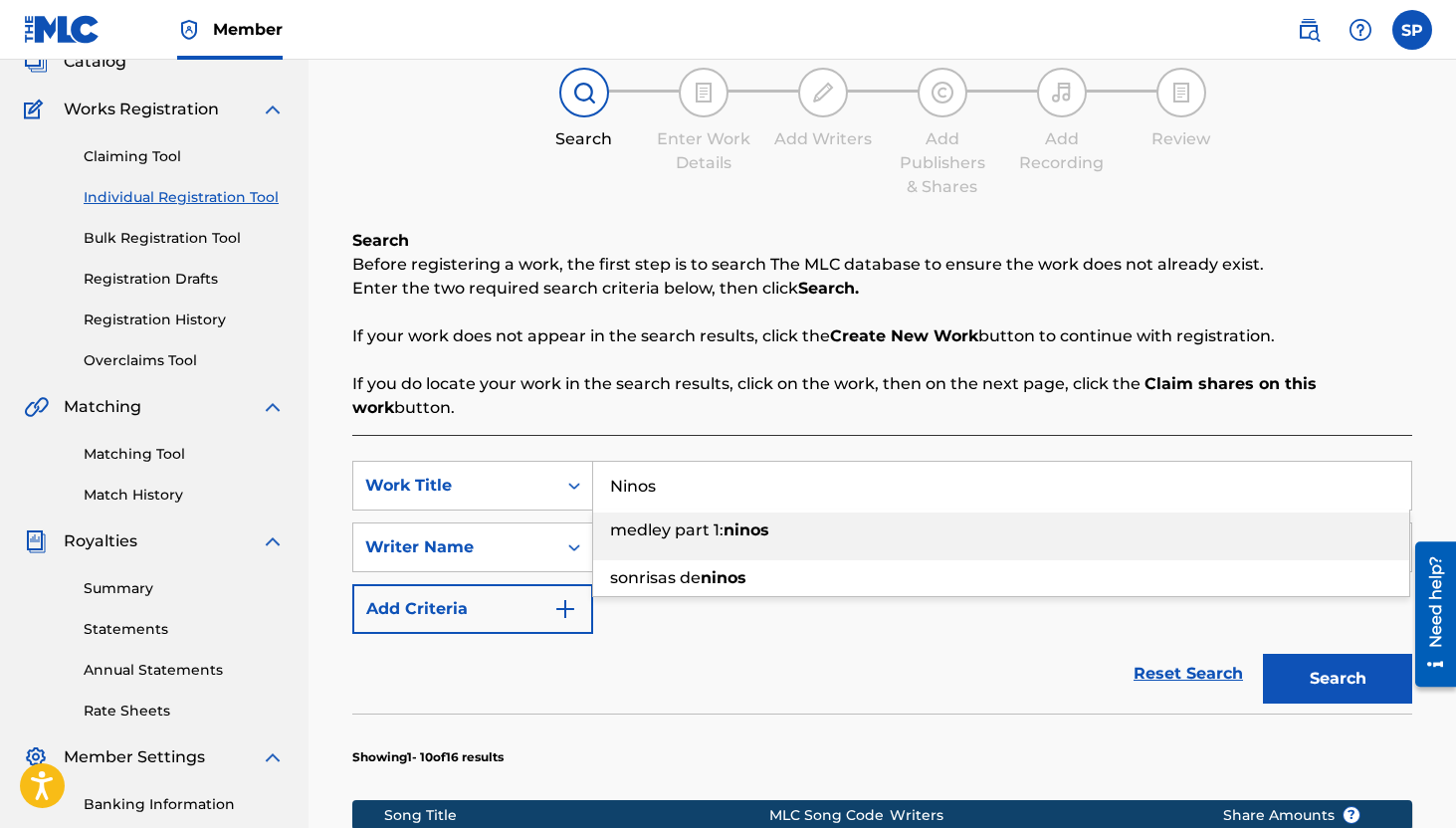 type on "Ninos" 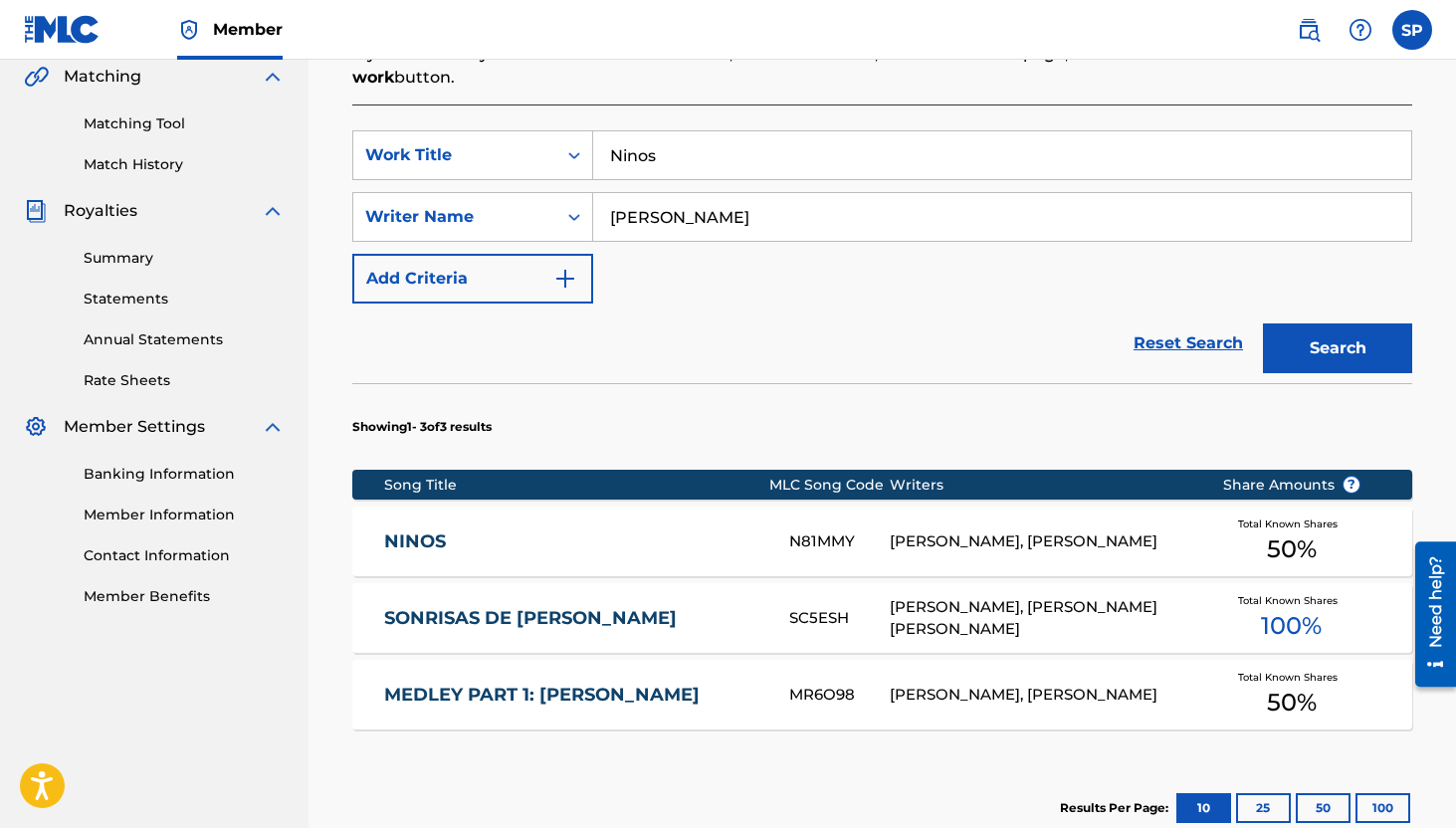 scroll, scrollTop: 468, scrollLeft: 0, axis: vertical 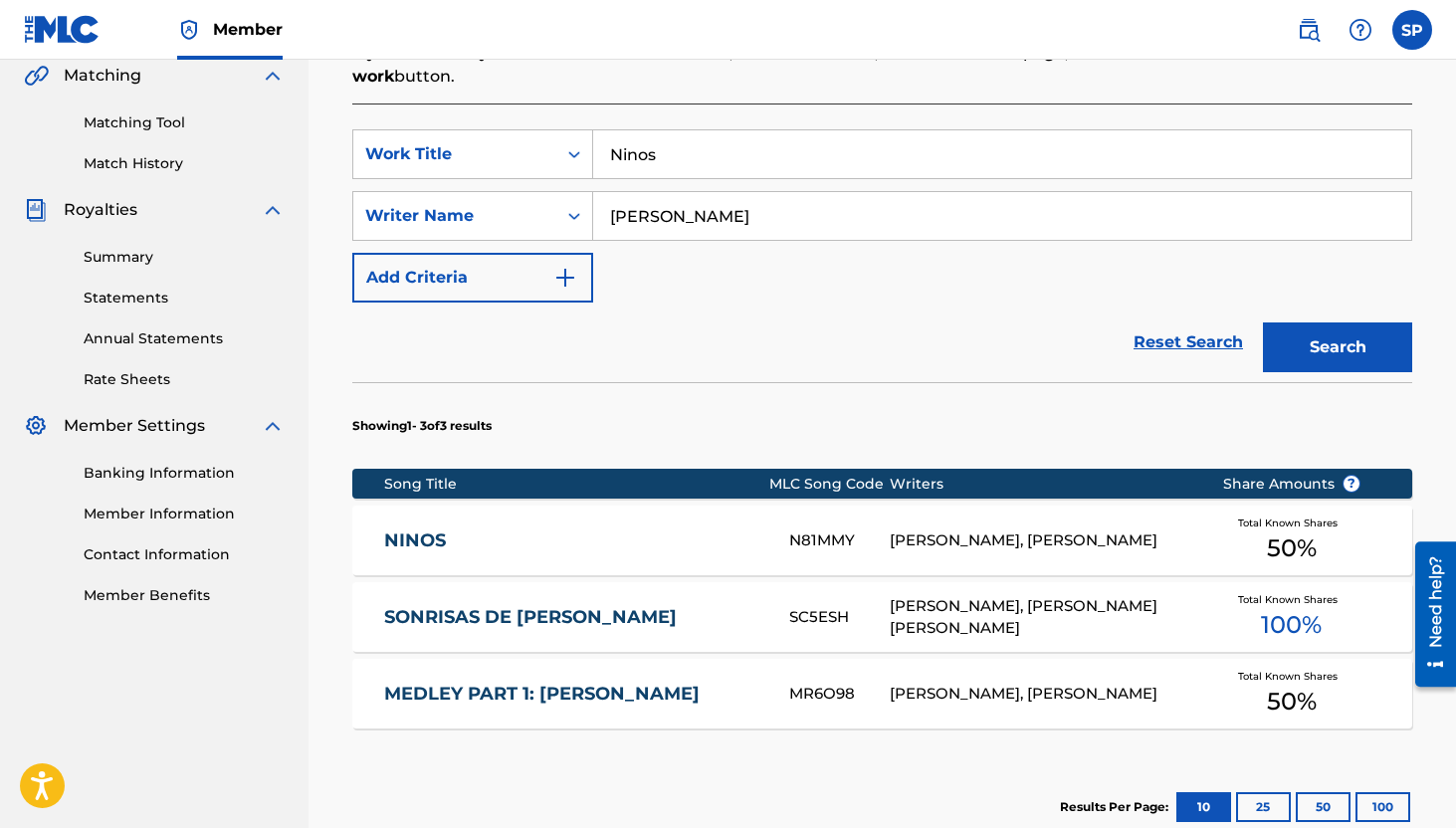 click on "Ninos" at bounding box center [1002, 154] 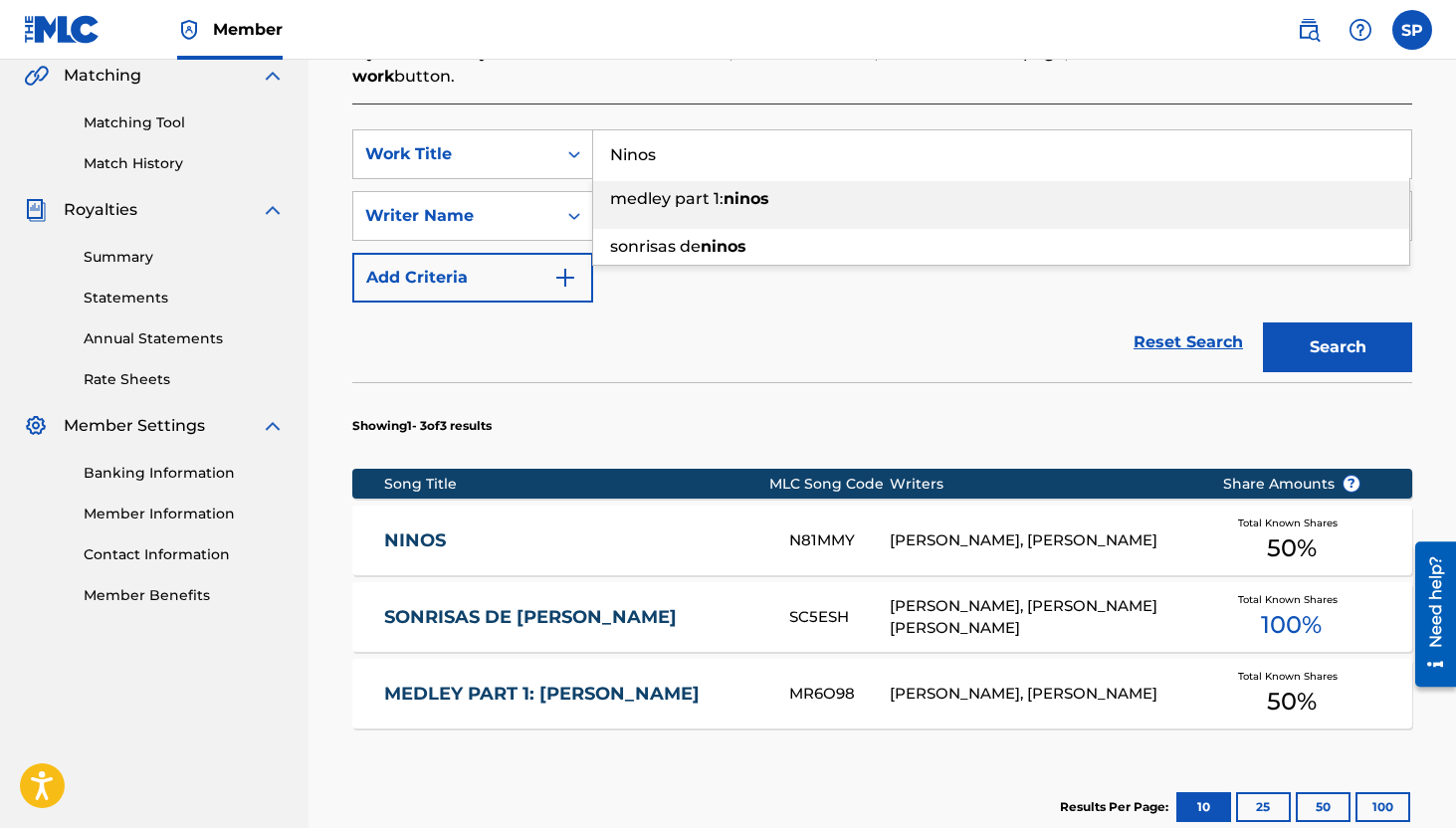 click on "Ninos" at bounding box center [1002, 154] 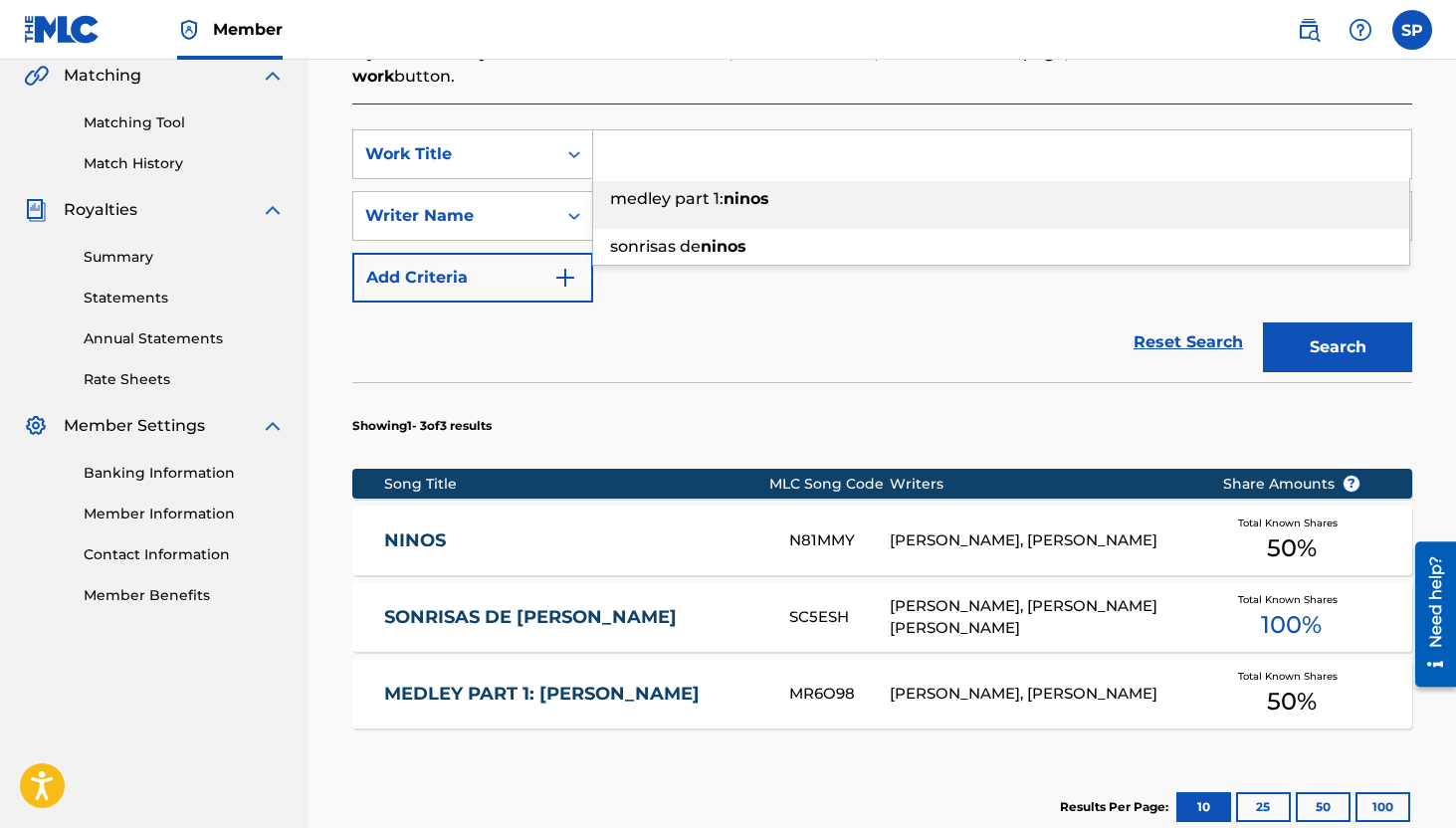 paste on "Niye Moro" 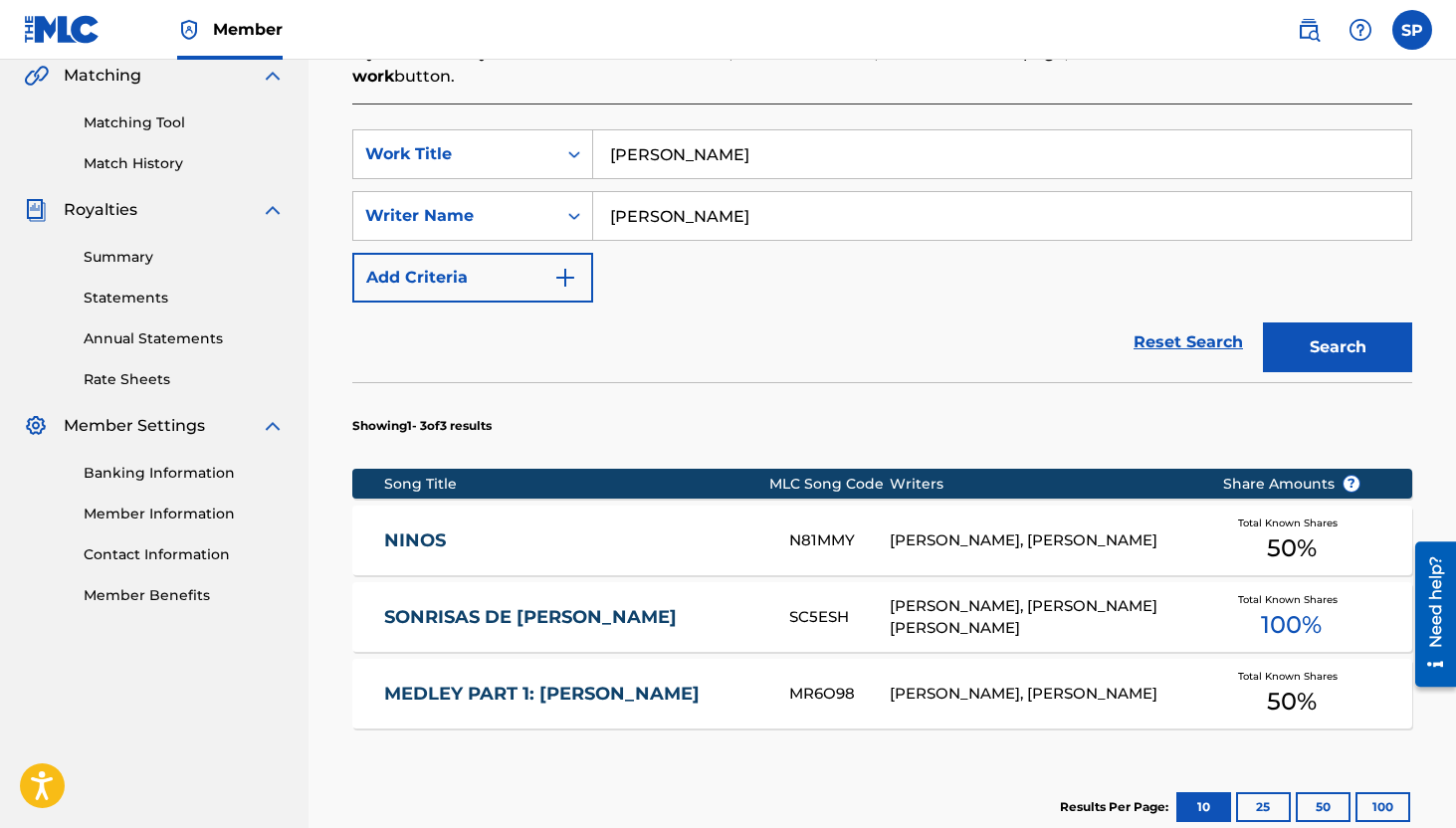 click on "Search" at bounding box center (1338, 347) 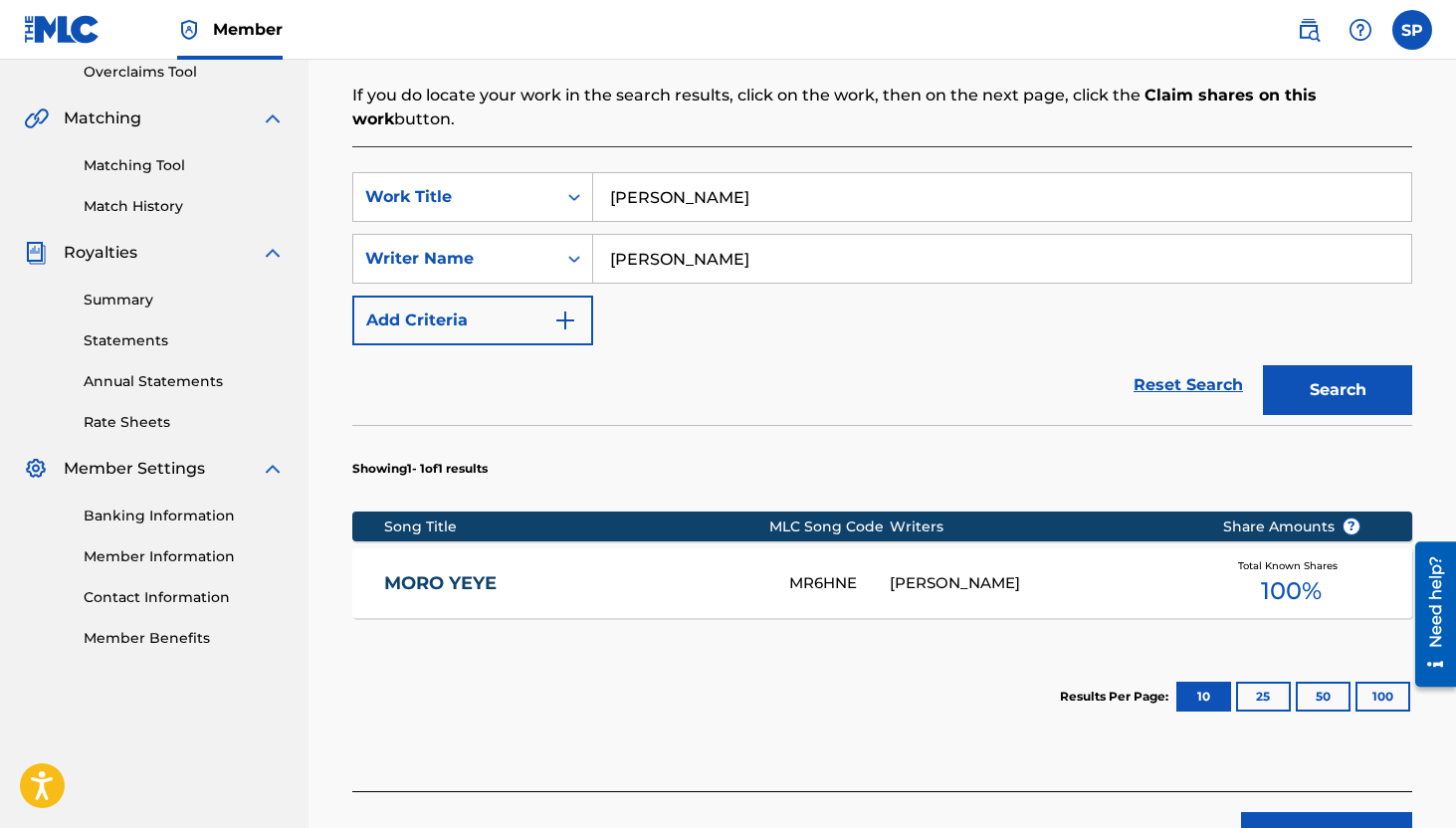scroll, scrollTop: 422, scrollLeft: 0, axis: vertical 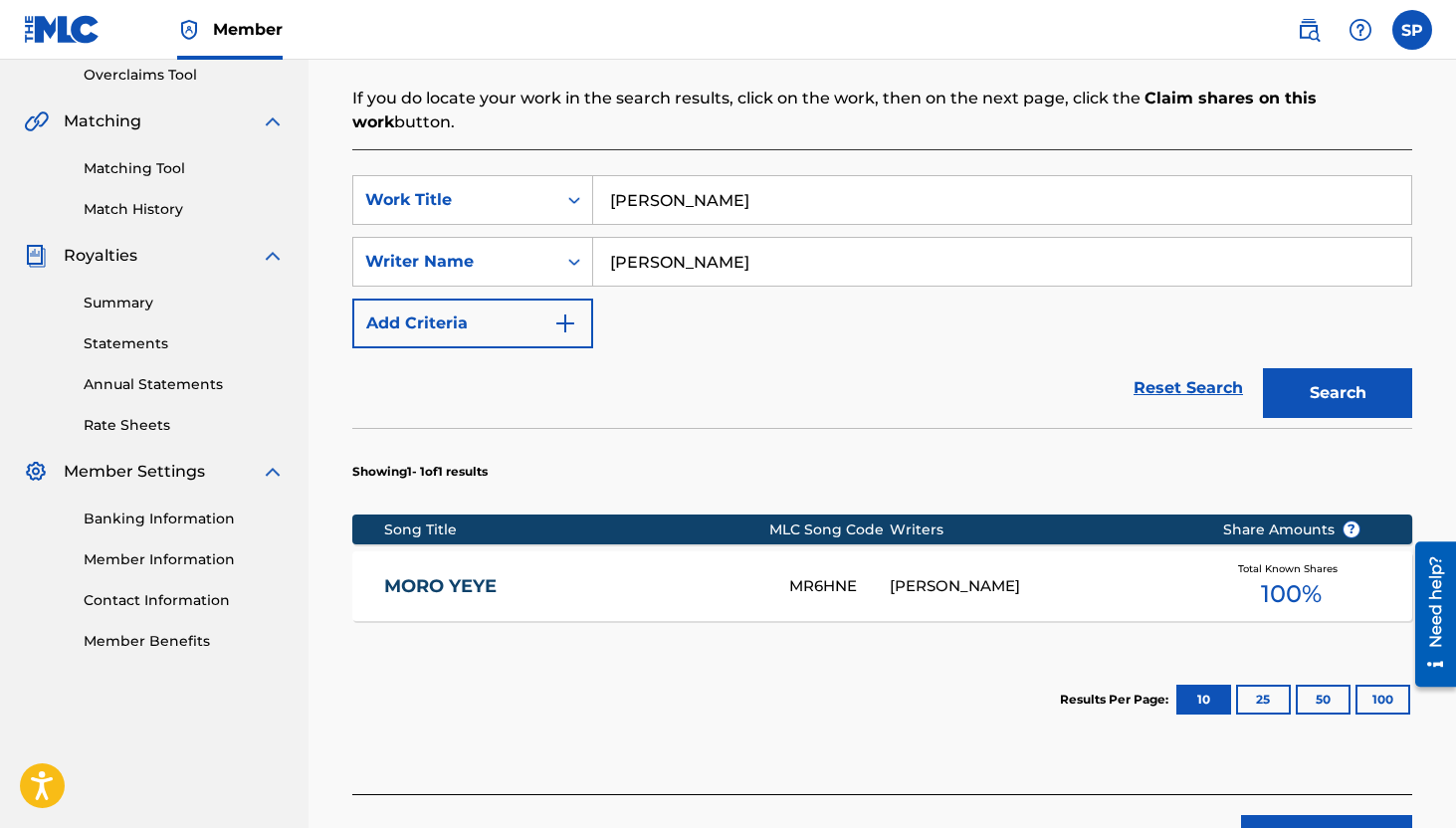drag, startPoint x: 651, startPoint y: 202, endPoint x: 607, endPoint y: 202, distance: 44 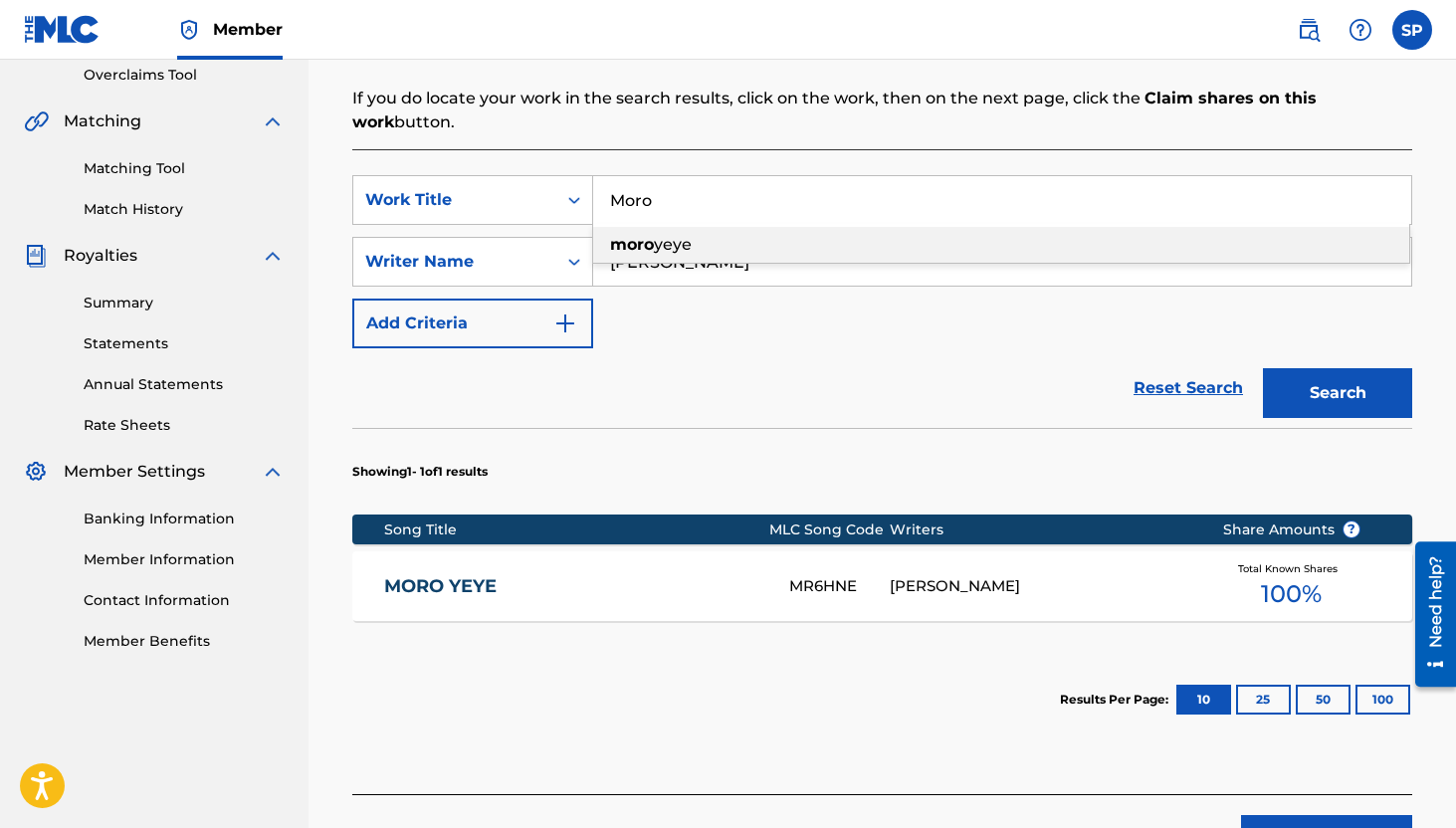 type on "Moro" 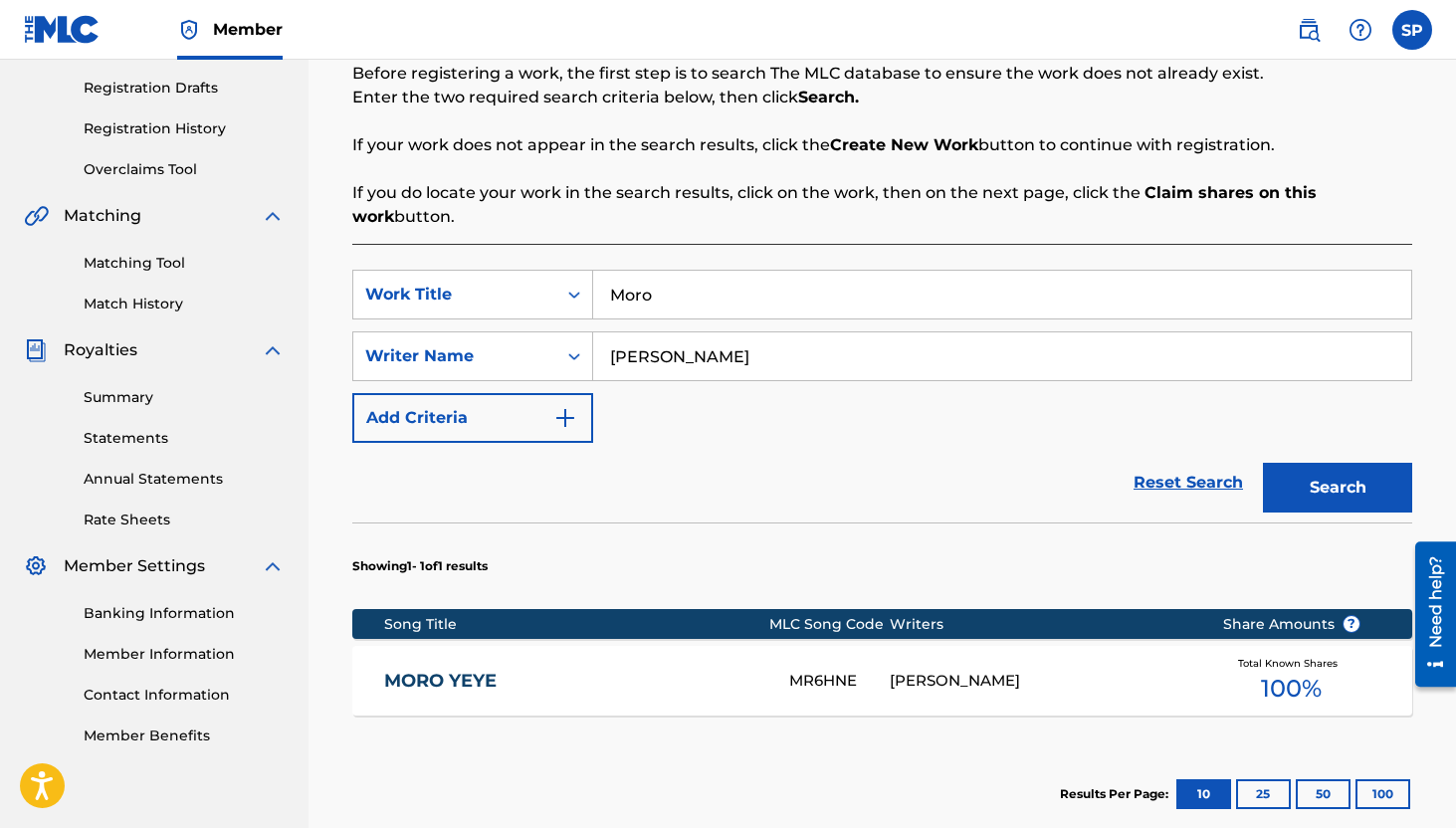 scroll, scrollTop: 324, scrollLeft: 0, axis: vertical 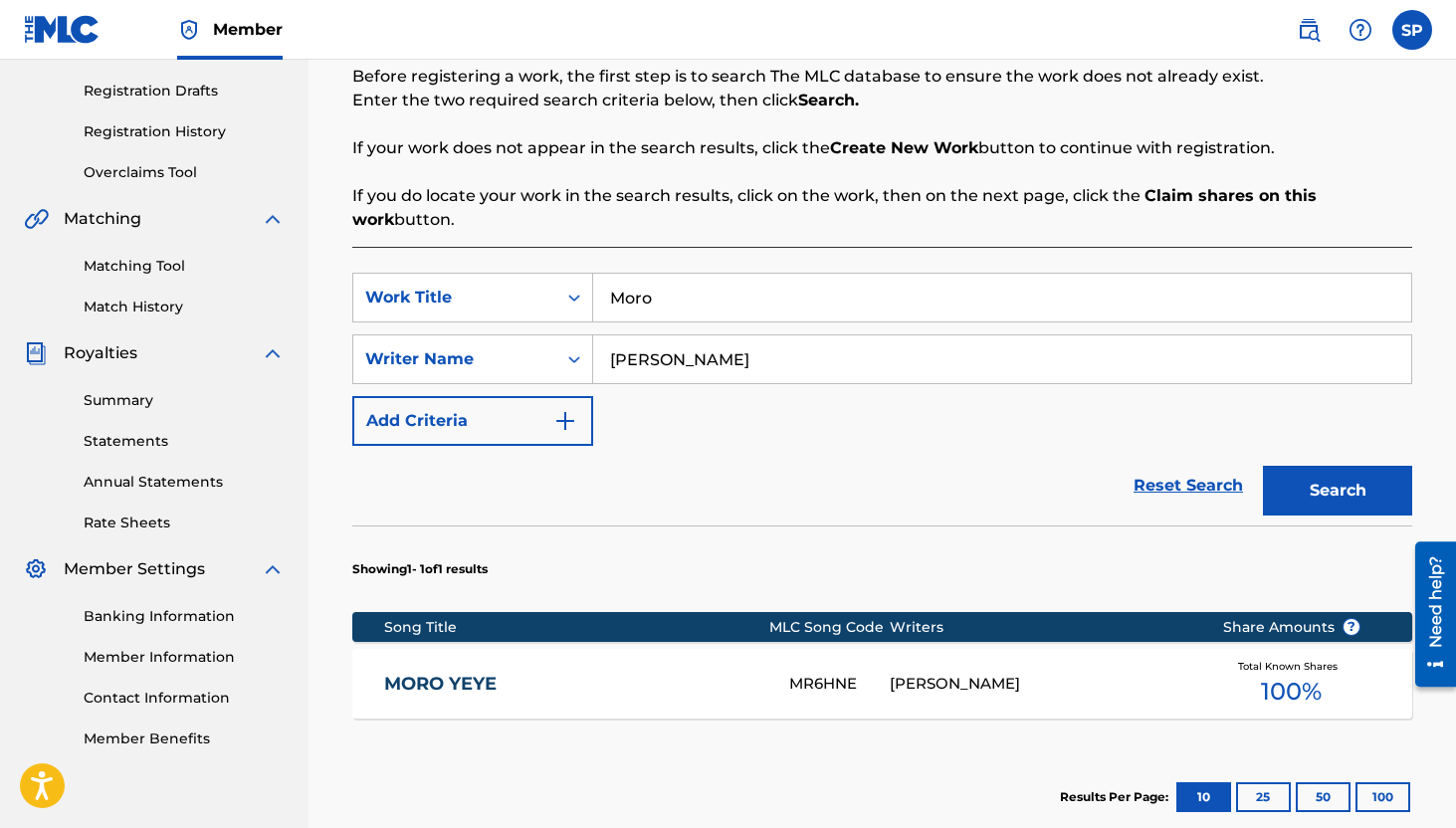click on "MORO YEYE" at bounding box center [573, 684] 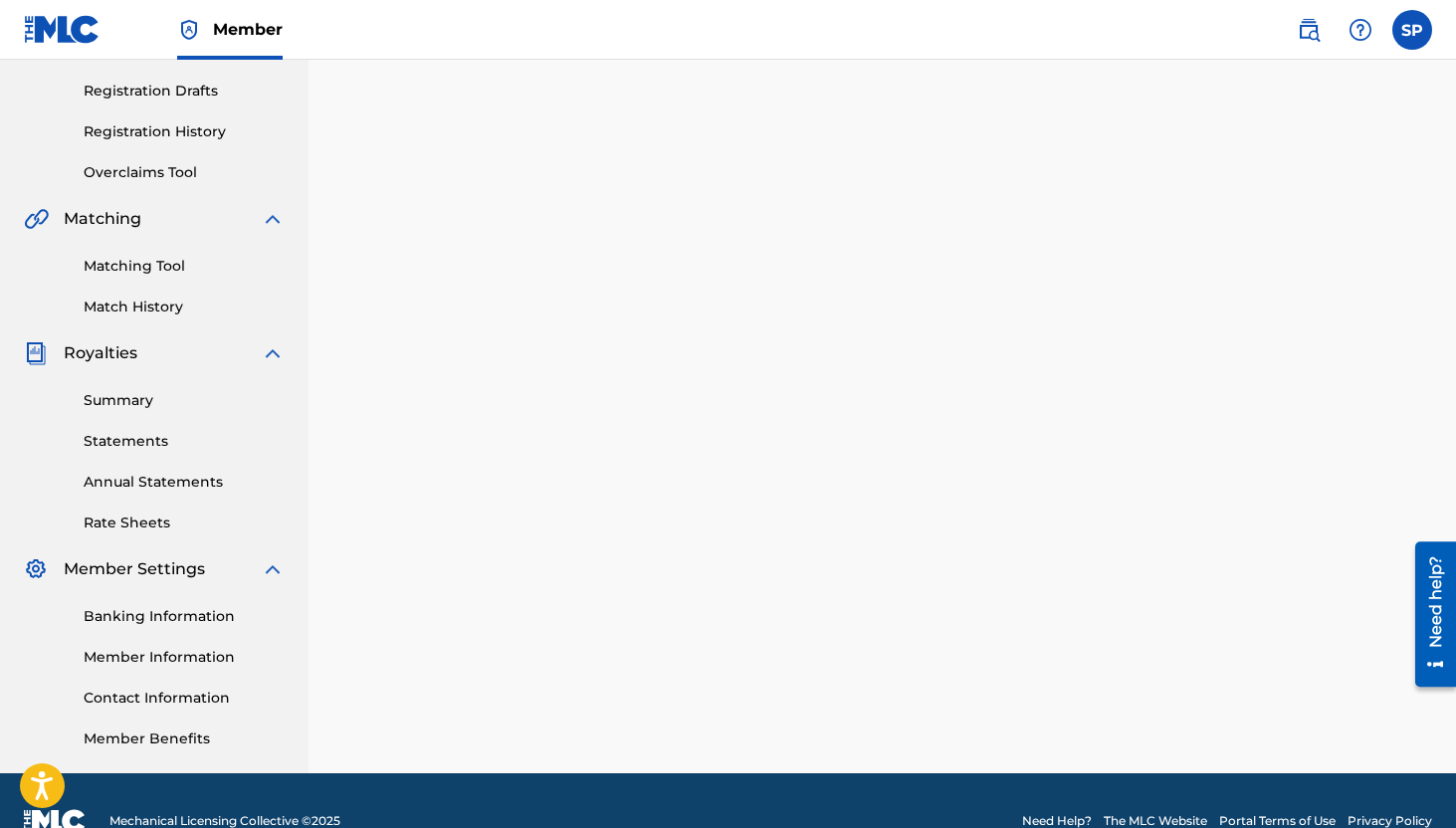 scroll, scrollTop: 0, scrollLeft: 0, axis: both 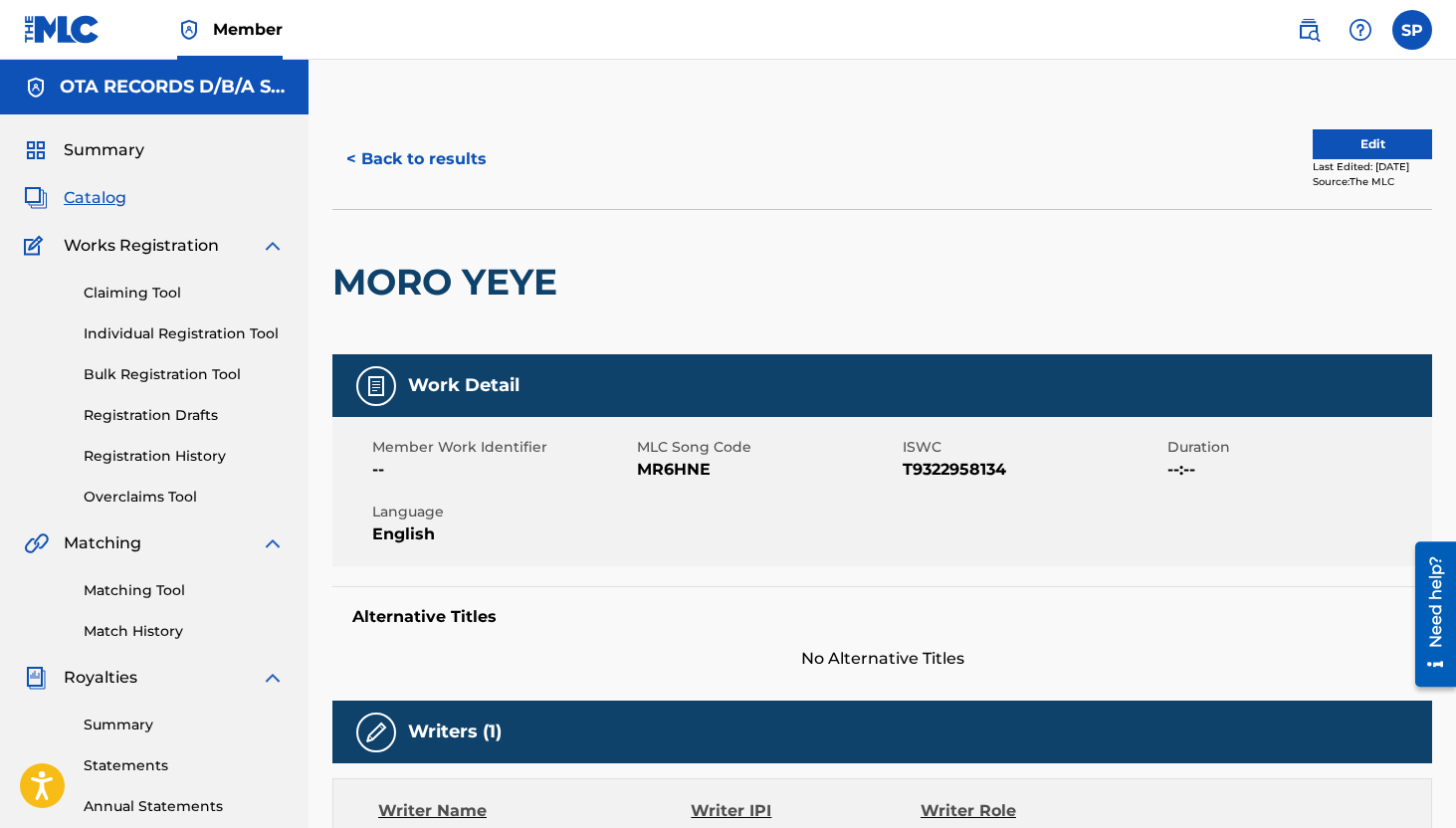 click on "< Back to results" at bounding box center (416, 159) 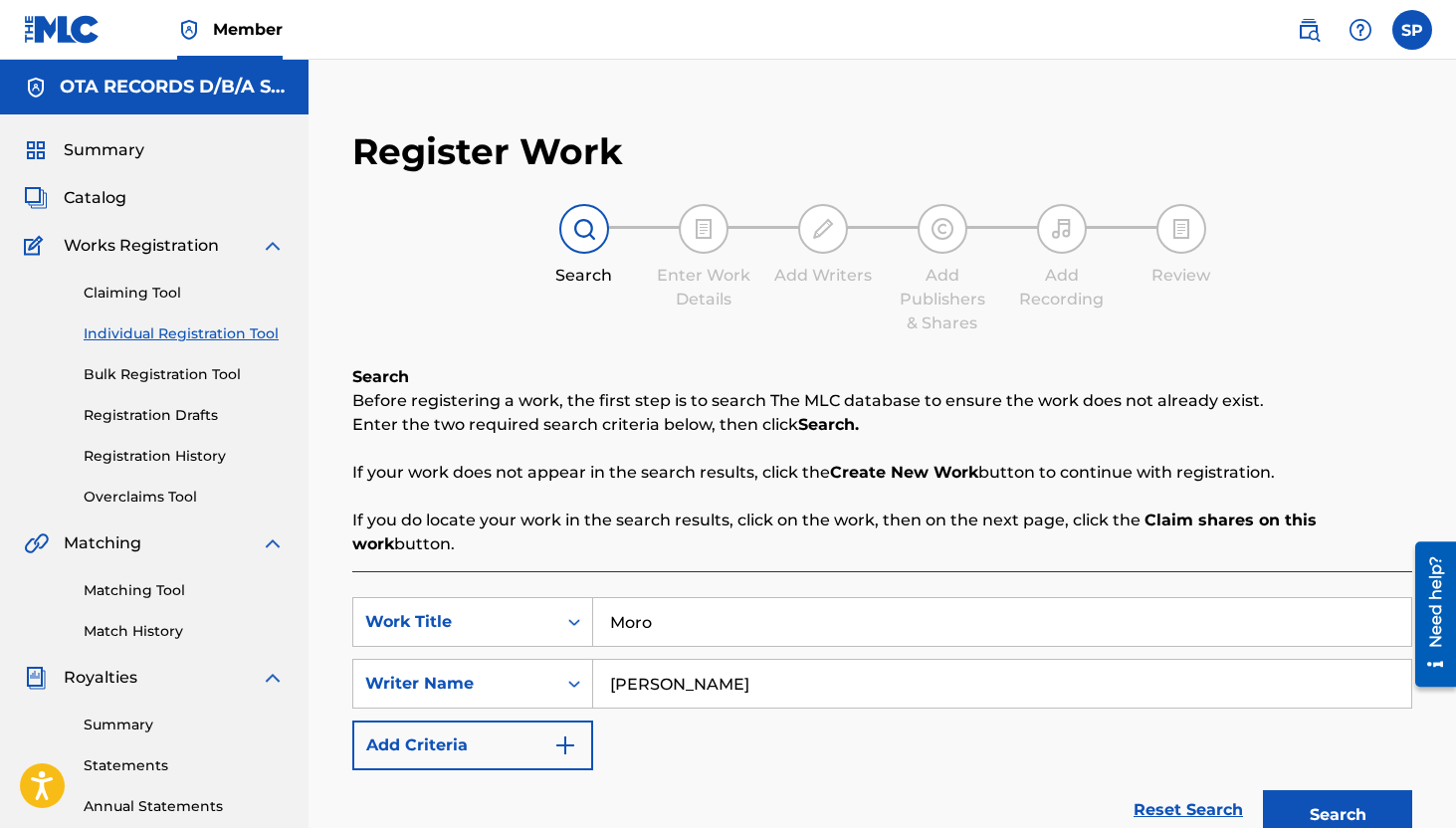scroll, scrollTop: 324, scrollLeft: 0, axis: vertical 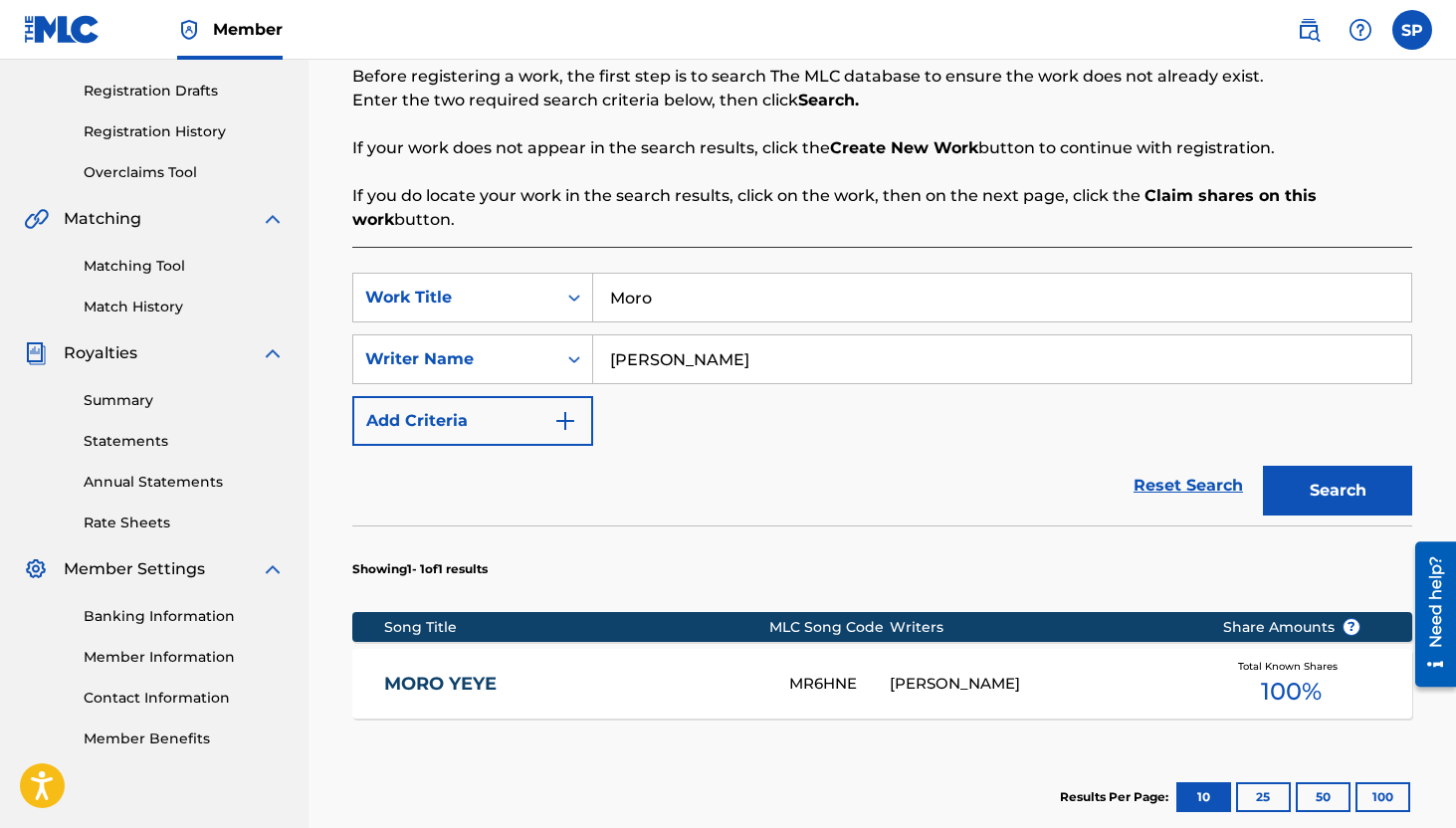 click on "Moro" at bounding box center [1002, 298] 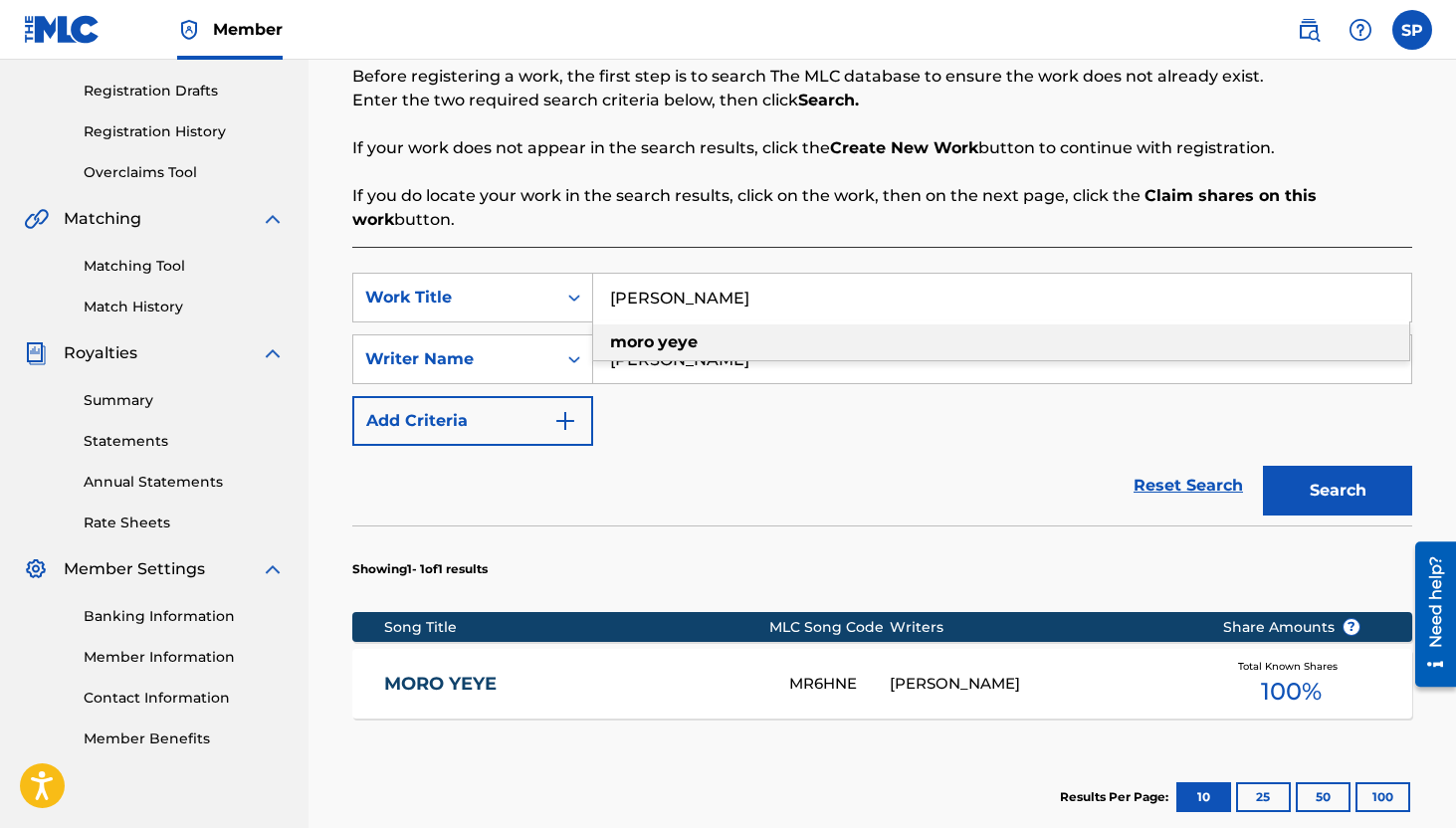 type on "Yeye Moro" 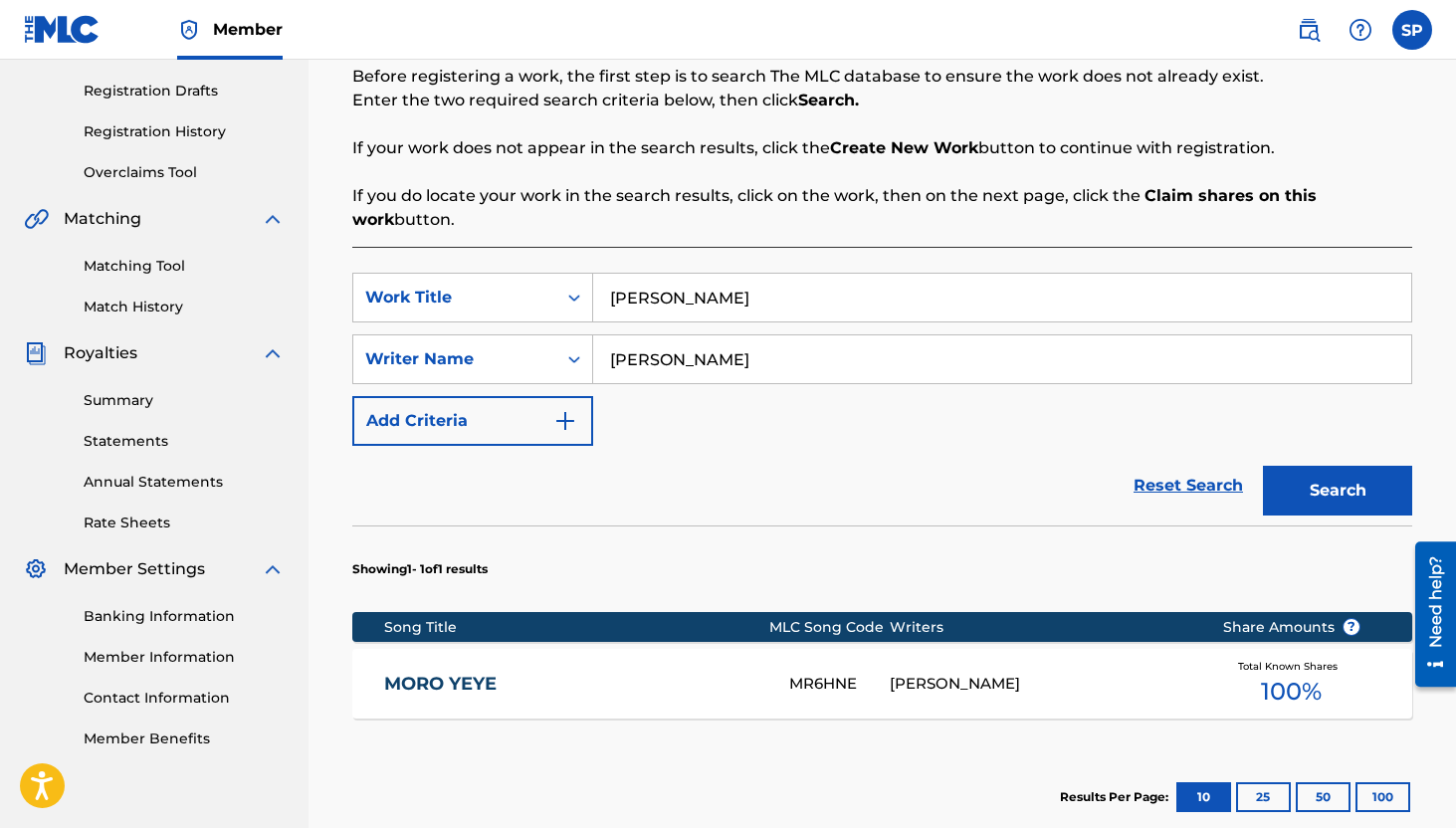 click on "Search" at bounding box center [1338, 491] 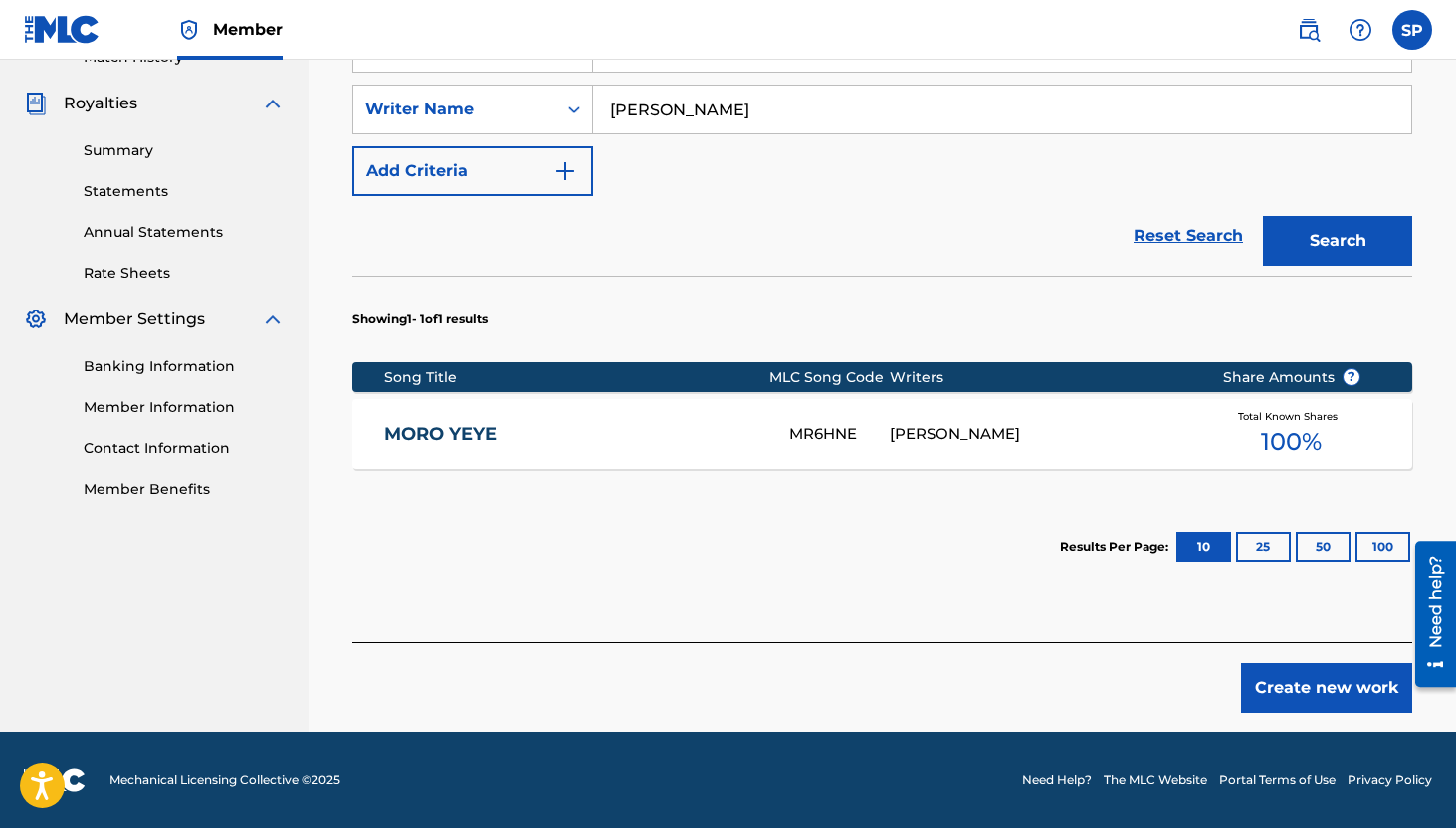 click on "Create new work" at bounding box center [1327, 688] 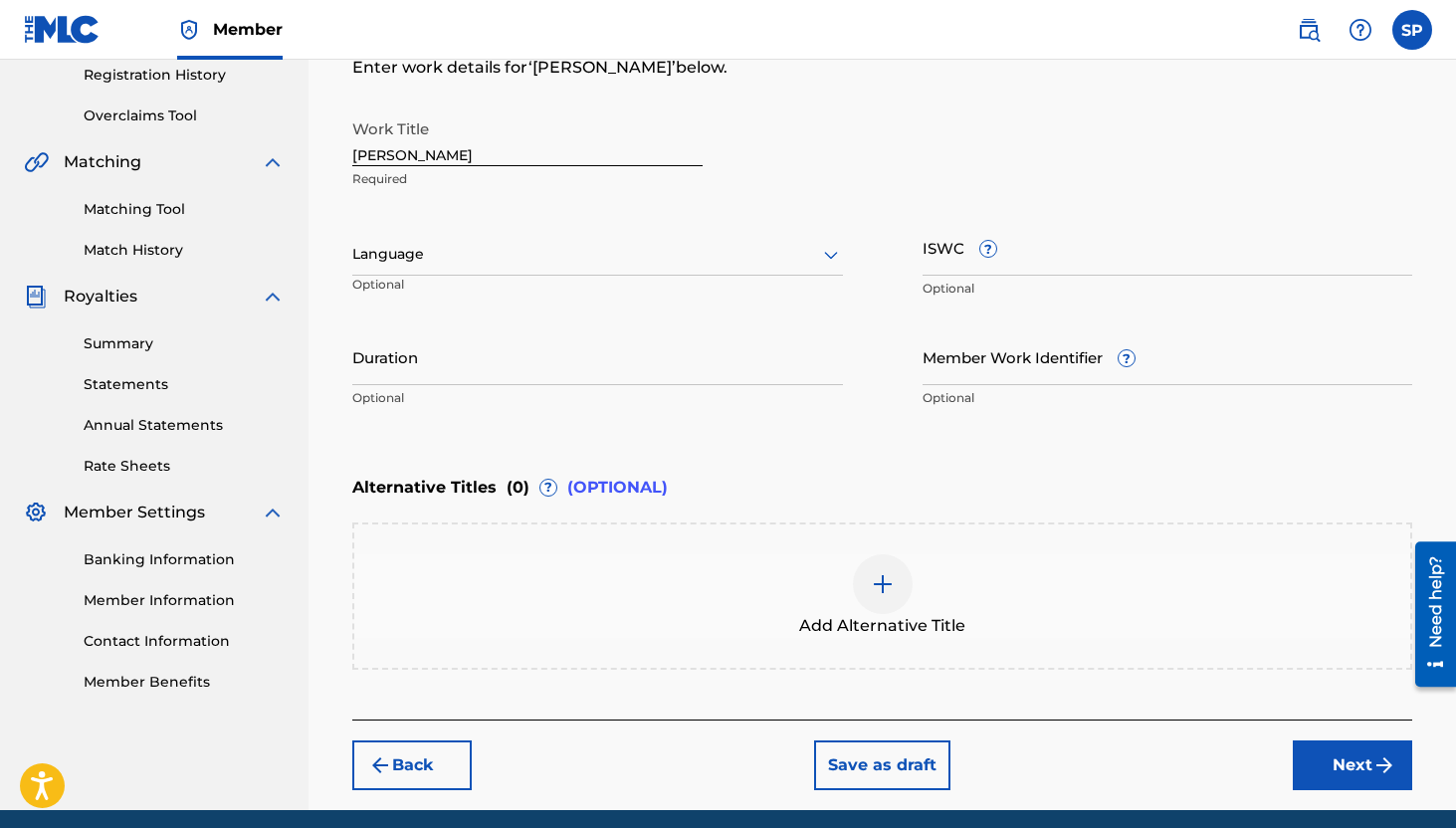 scroll, scrollTop: 378, scrollLeft: 0, axis: vertical 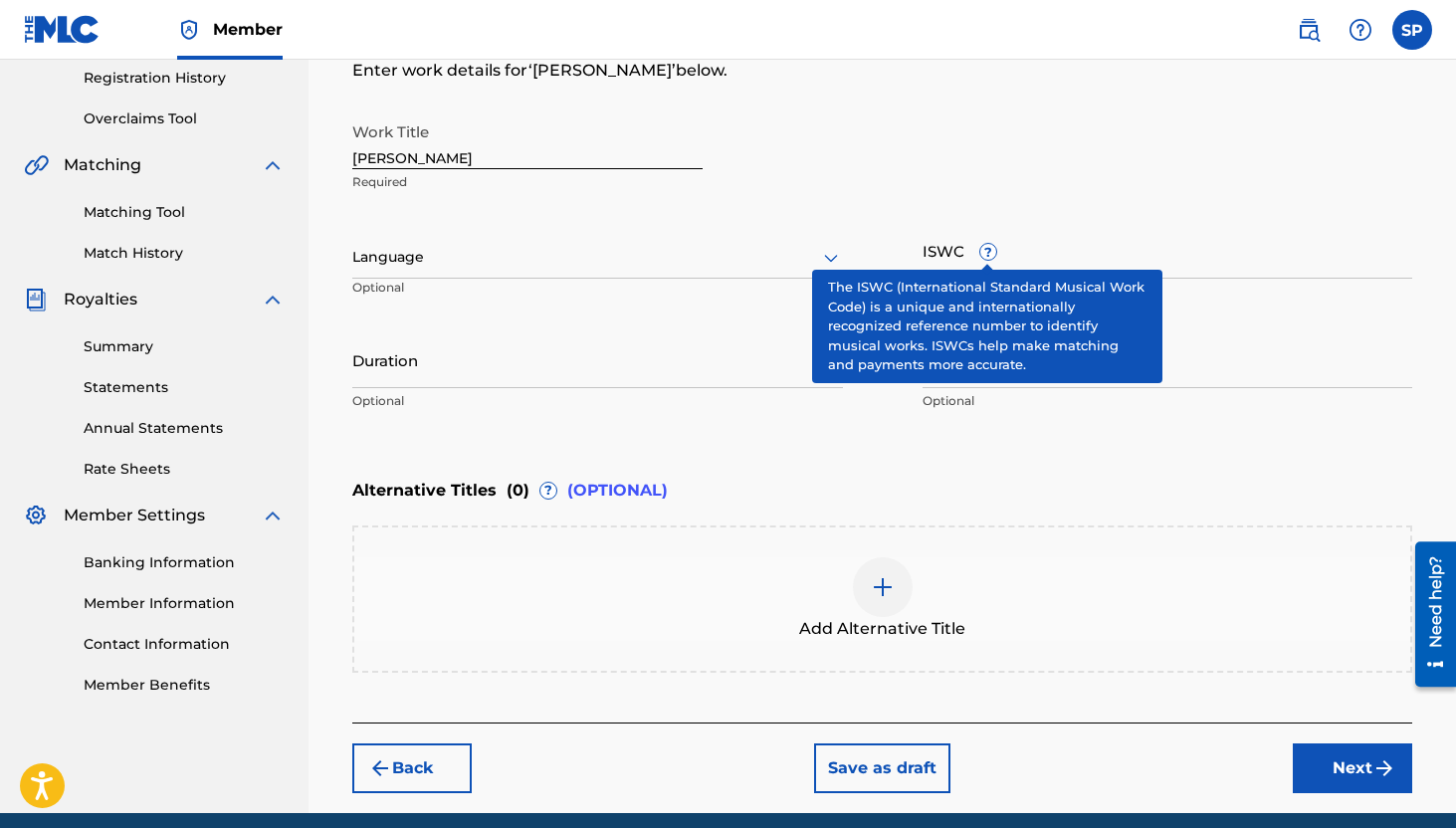 click on "?" at bounding box center (988, 252) 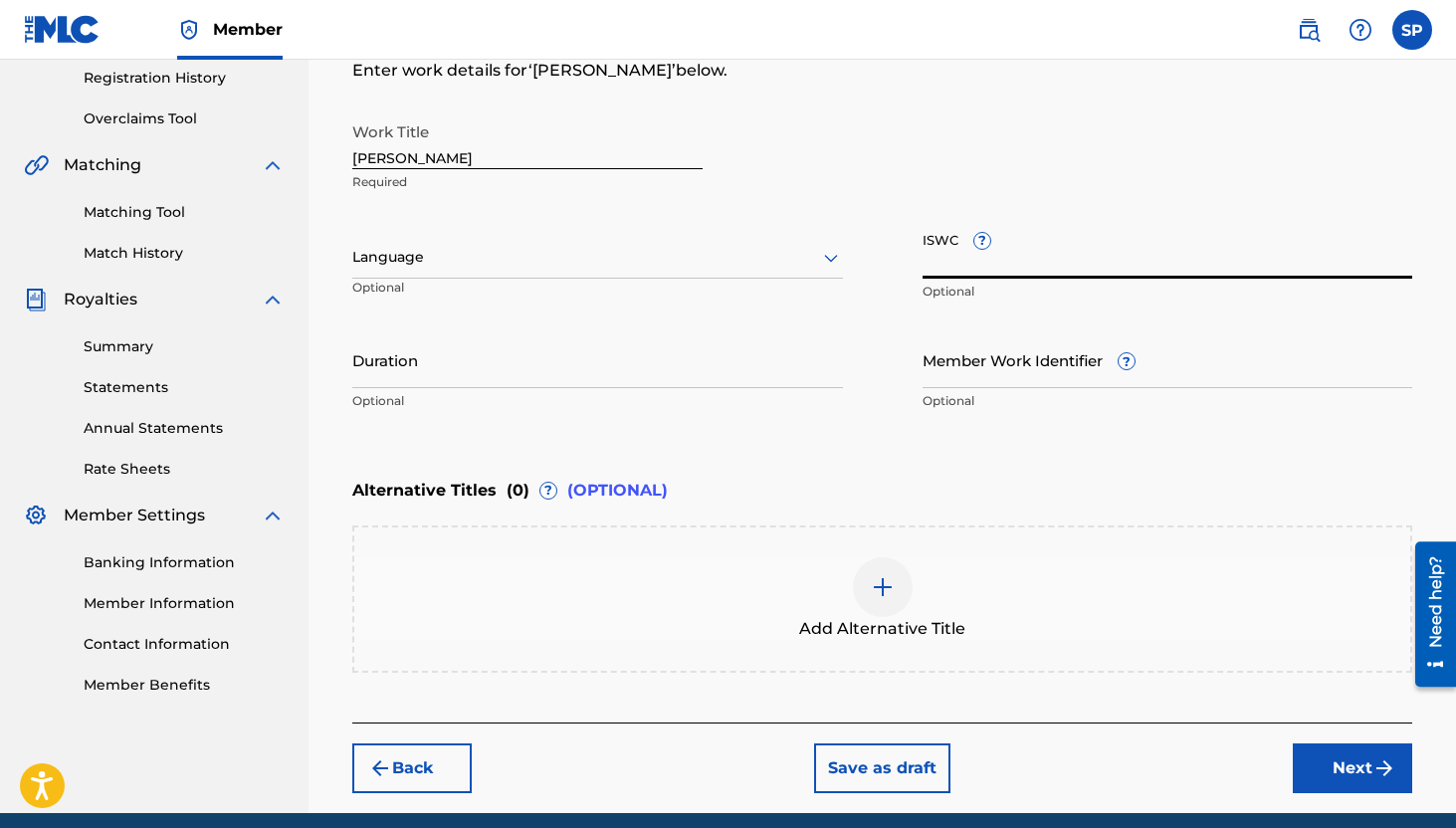 paste on "T-904.754.357-7" 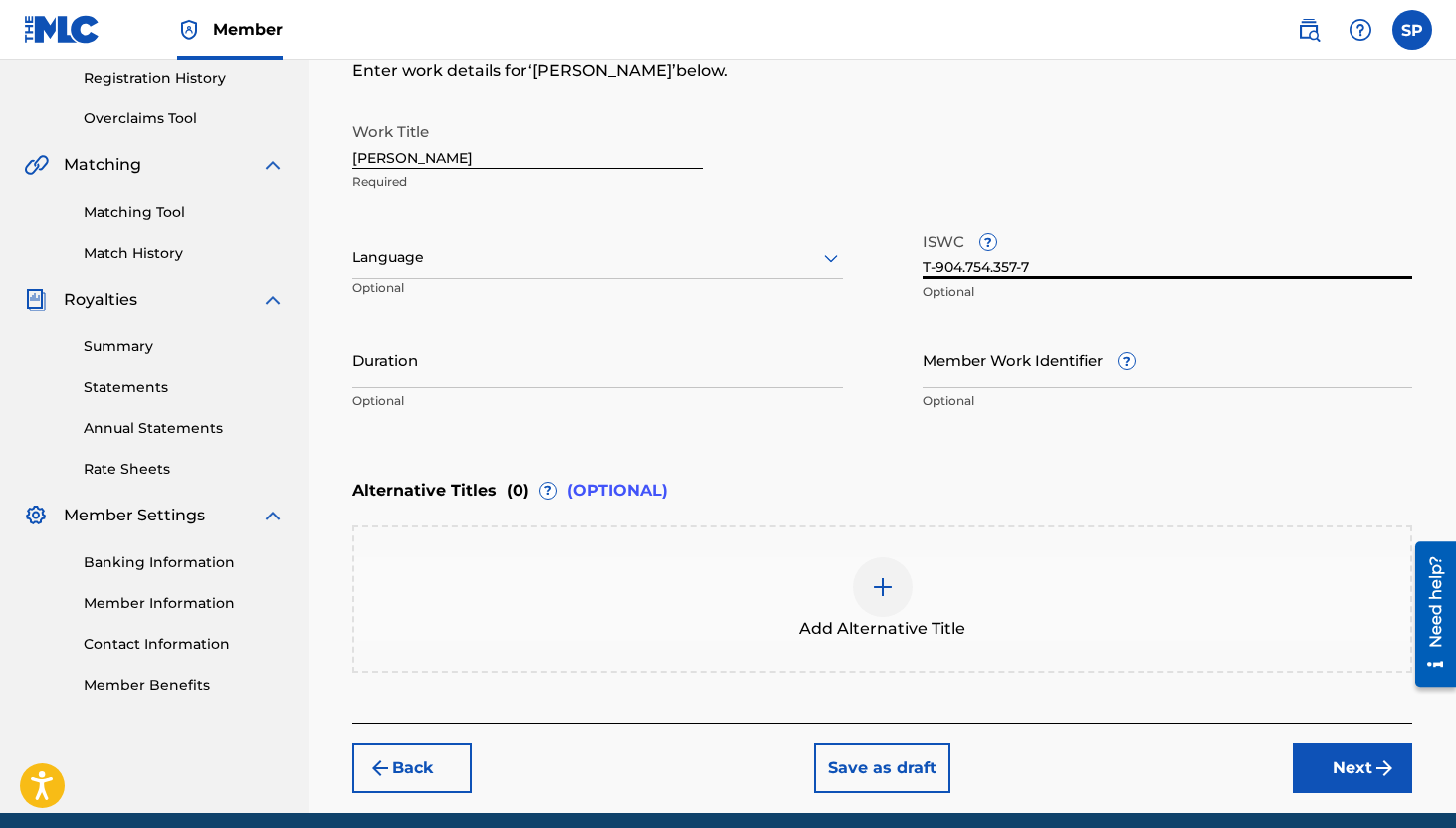 type on "T-904.754.357-7" 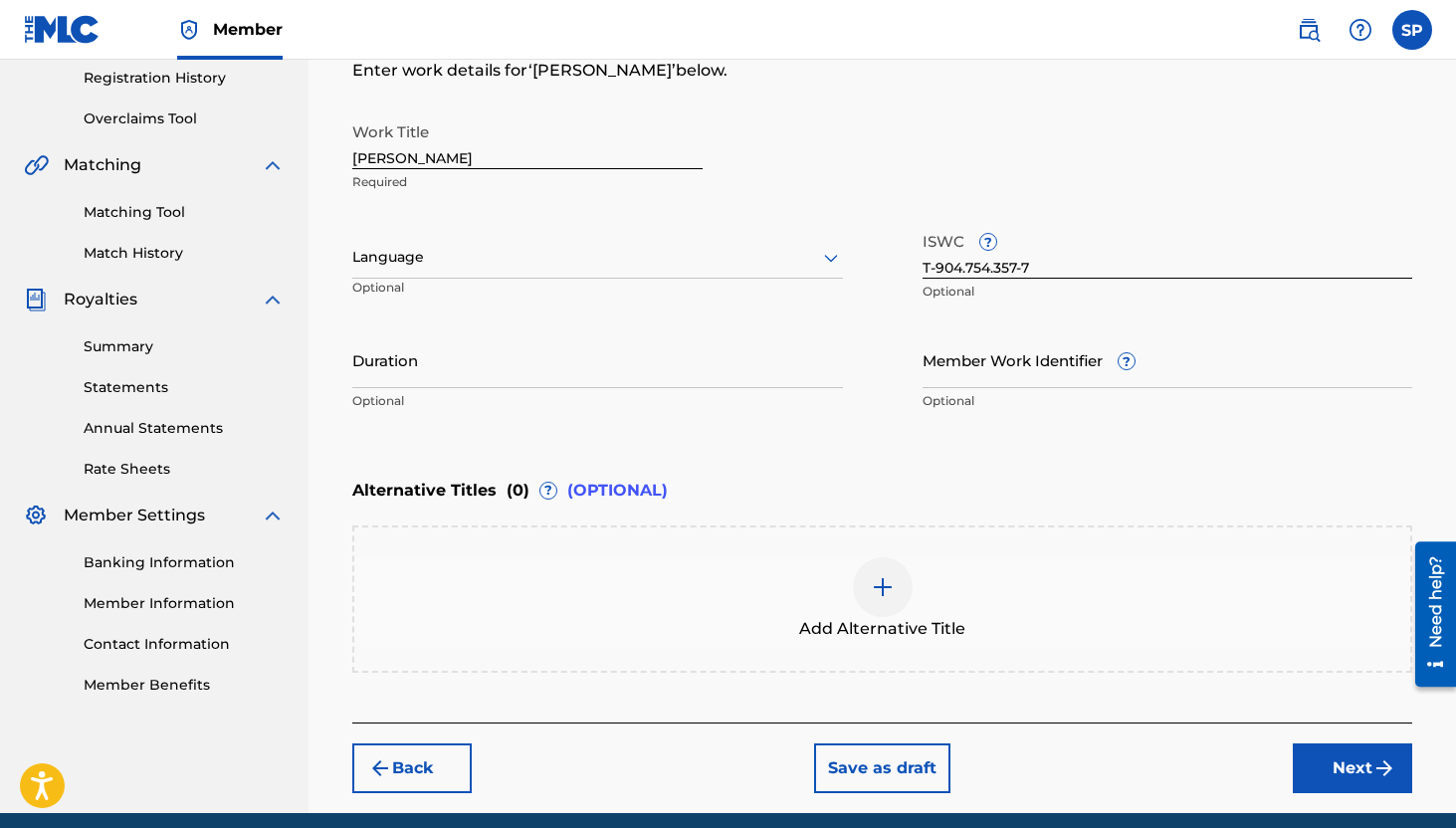 click on "Enter Work Details Enter work details for  ‘ Yeye Moro ’  below. Work Title   Yeye Moro Required Language Optional ISWC   ? T-904.754.357-7 Optional Duration   Optional Member Work Identifier   ? Optional" at bounding box center (882, 228) 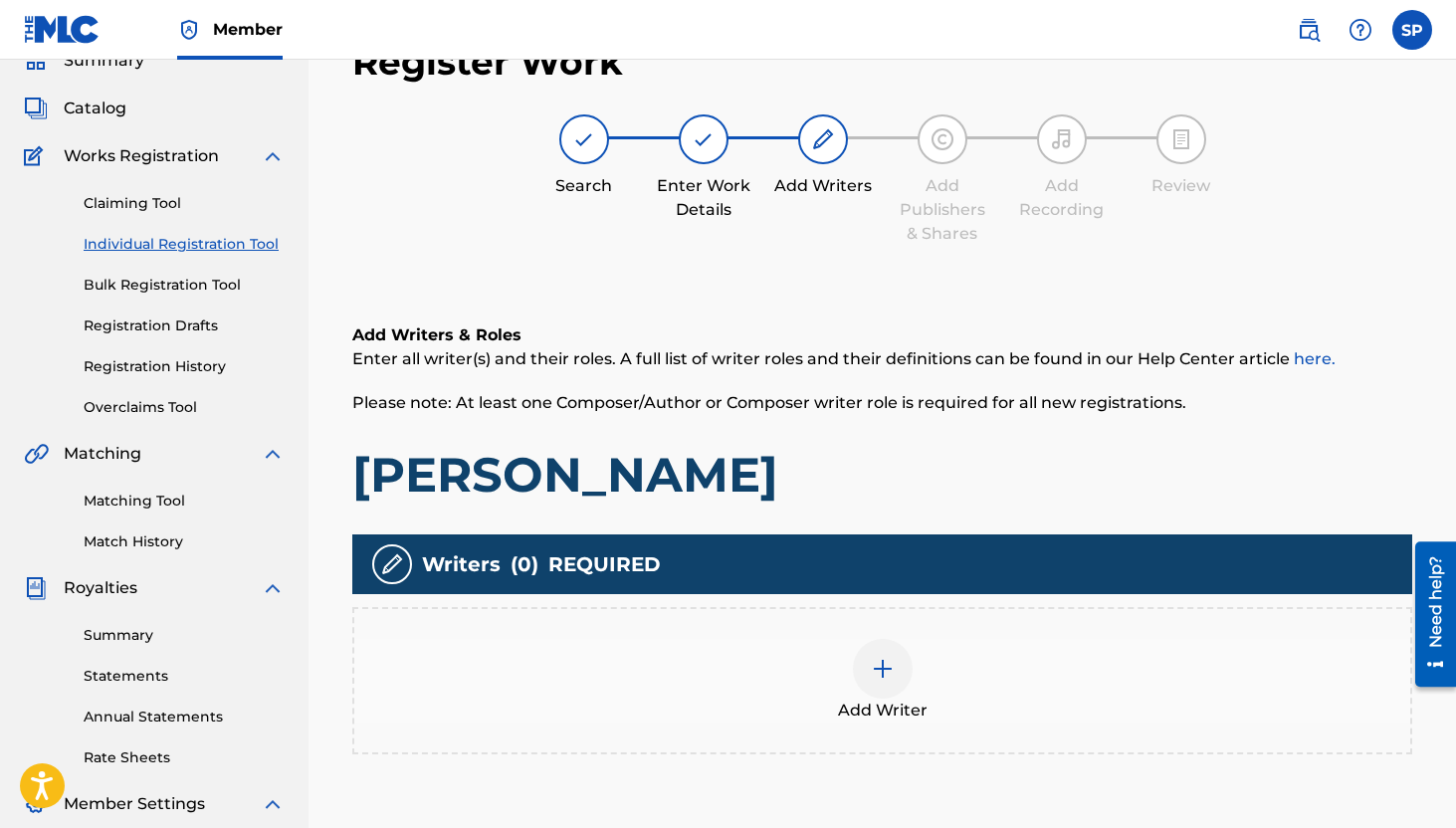 scroll, scrollTop: 219, scrollLeft: 0, axis: vertical 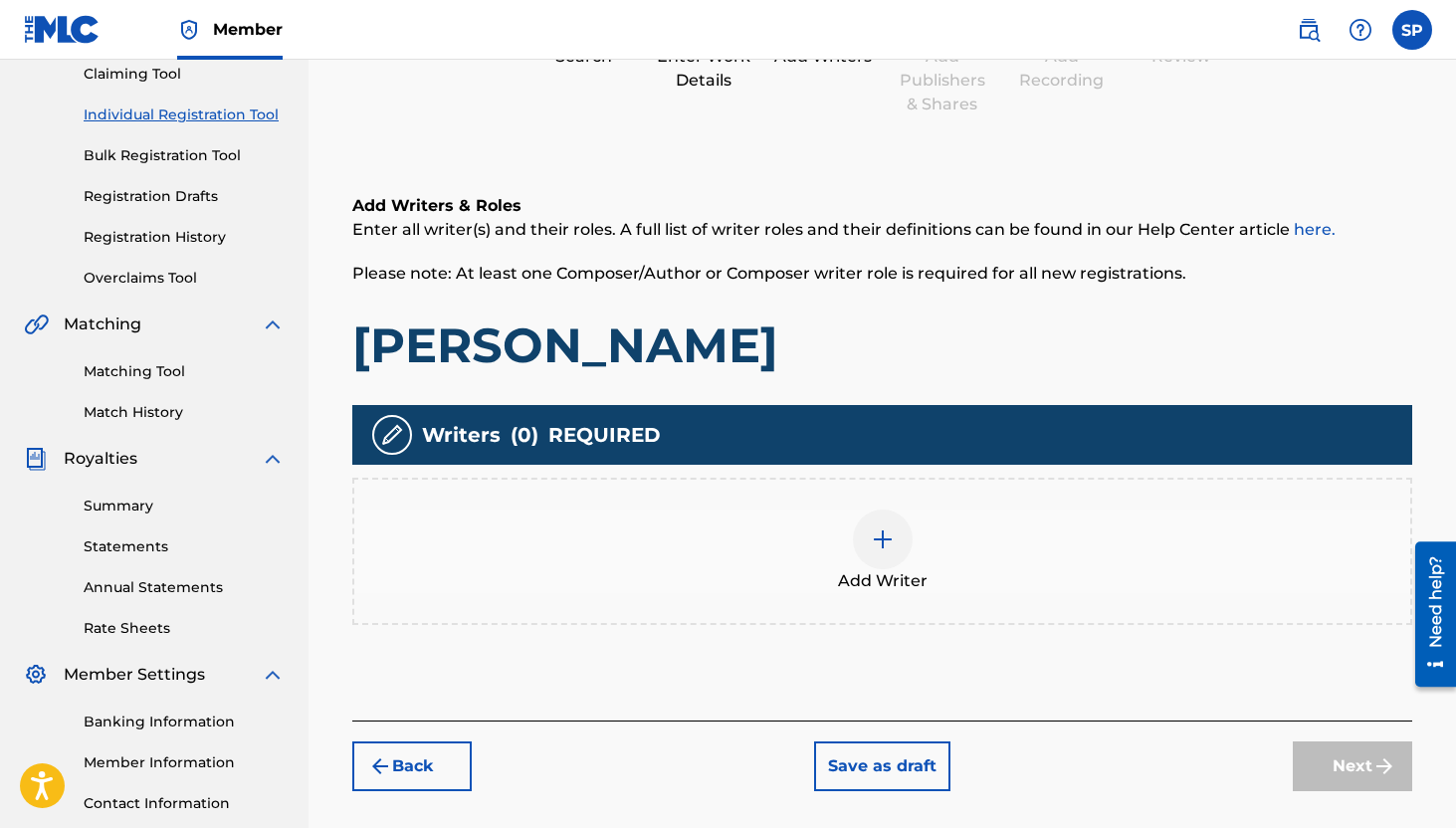 click on "Add Writer" at bounding box center [882, 551] 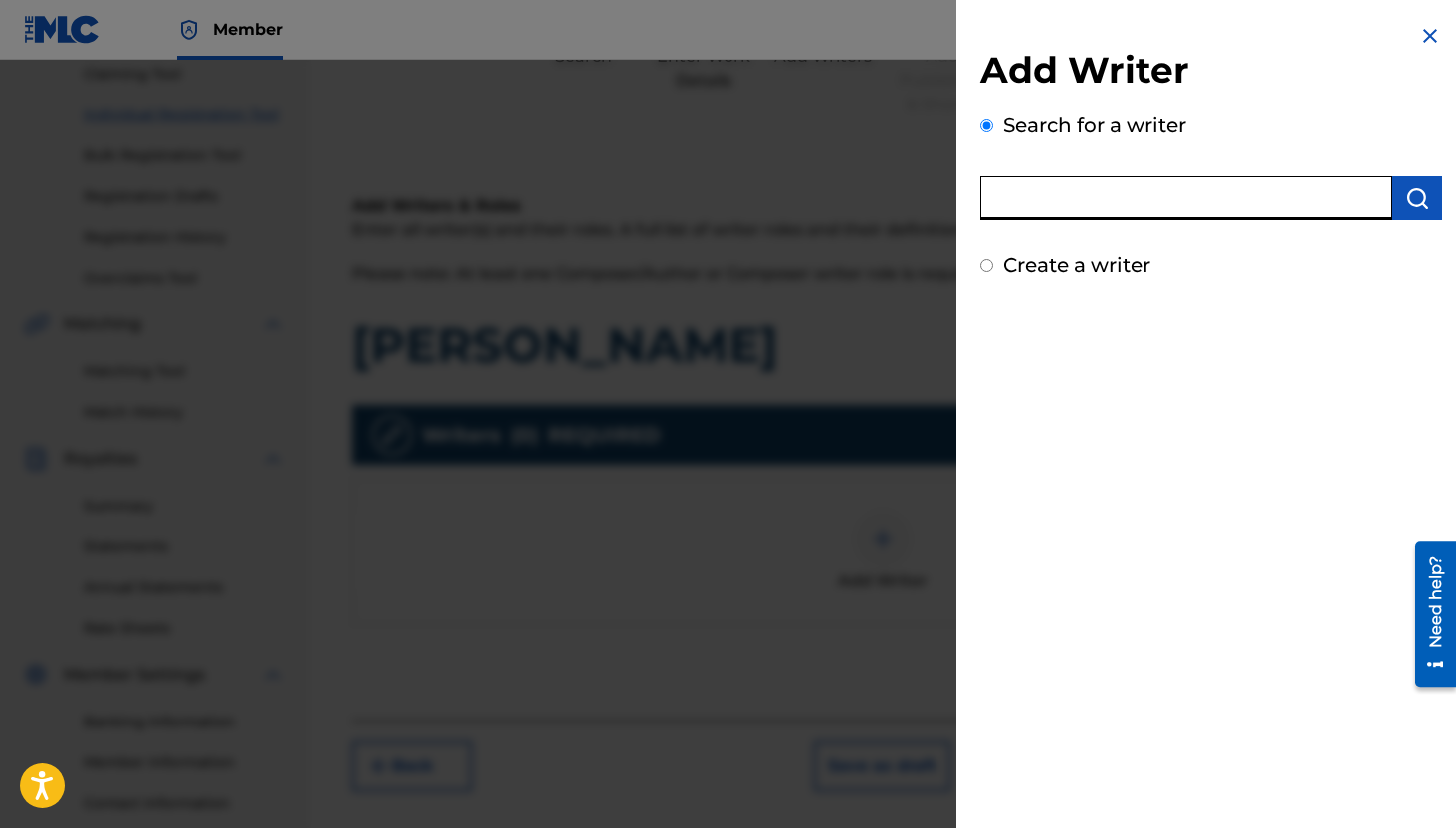 click at bounding box center (1186, 198) 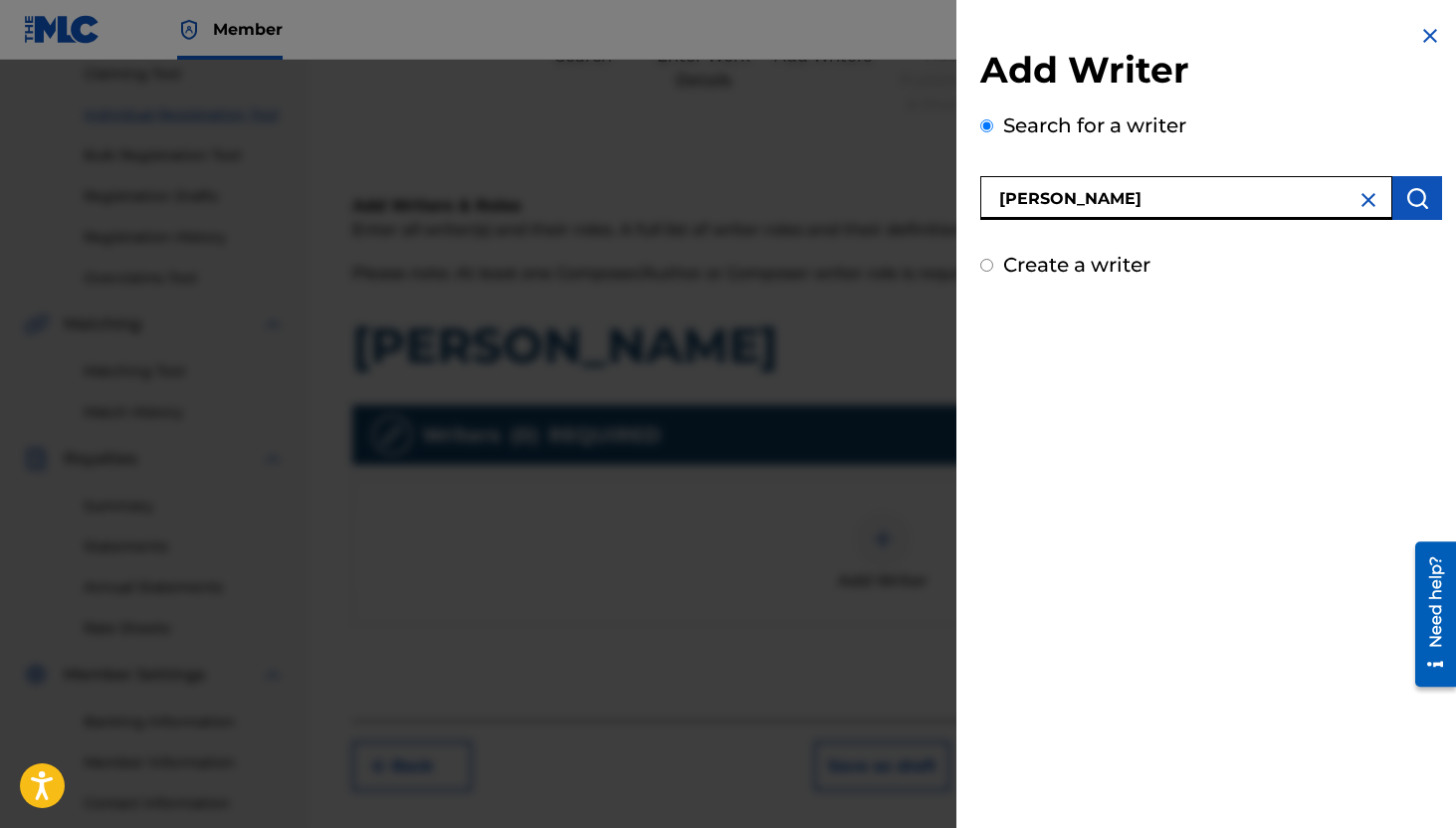 type on "Omar Sosa" 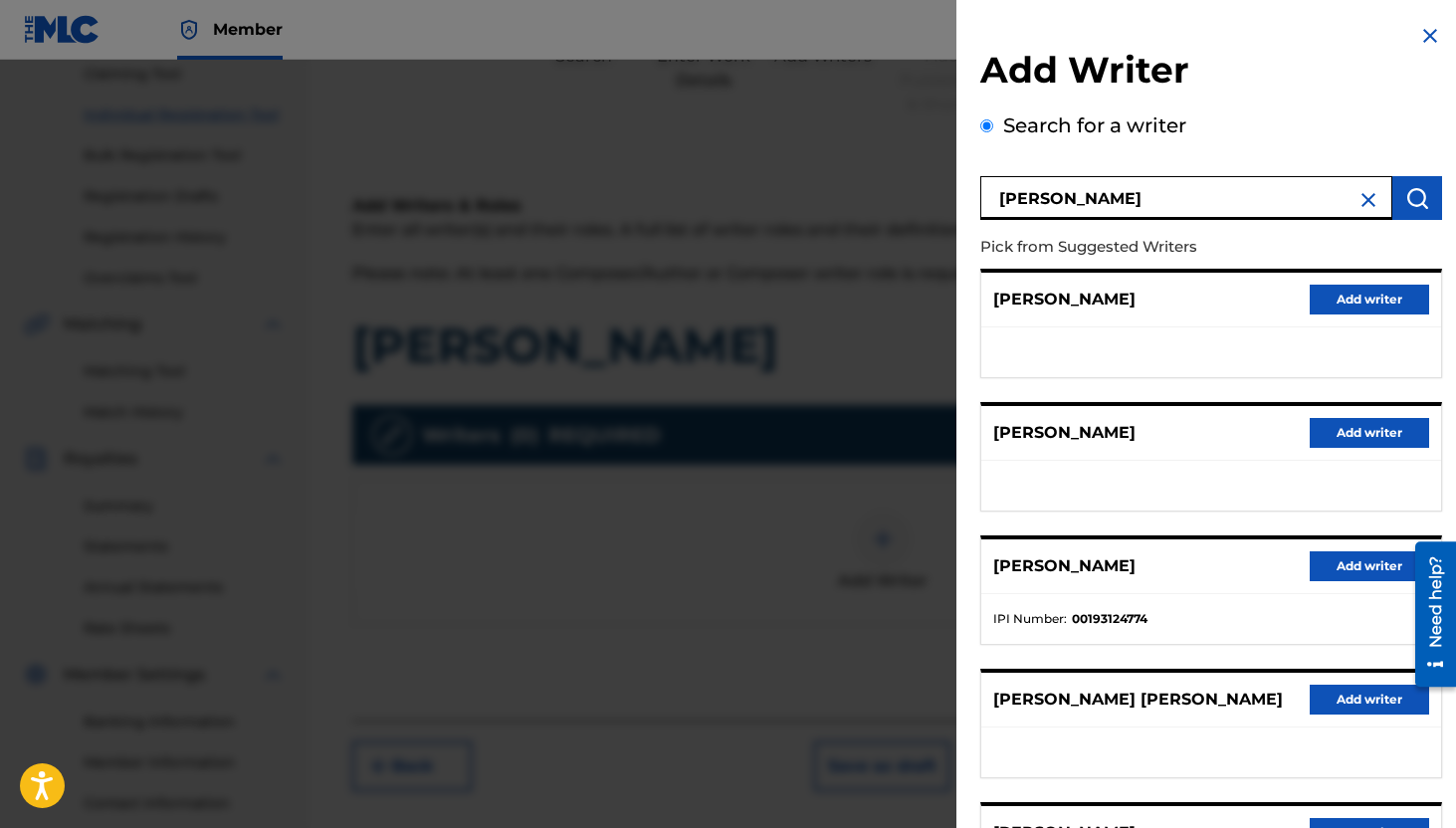 click on "Add writer" at bounding box center [1369, 566] 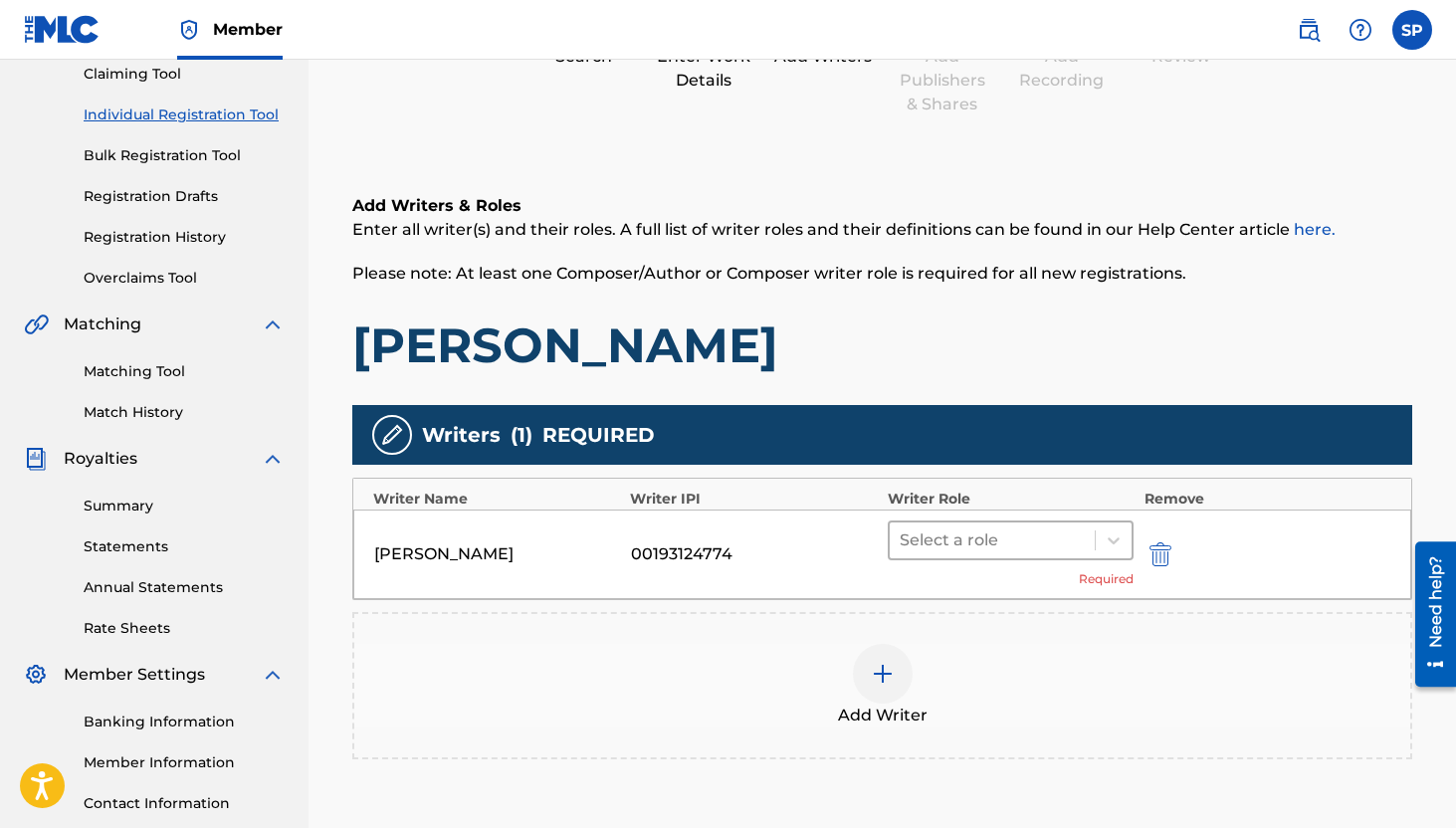 click at bounding box center [992, 540] 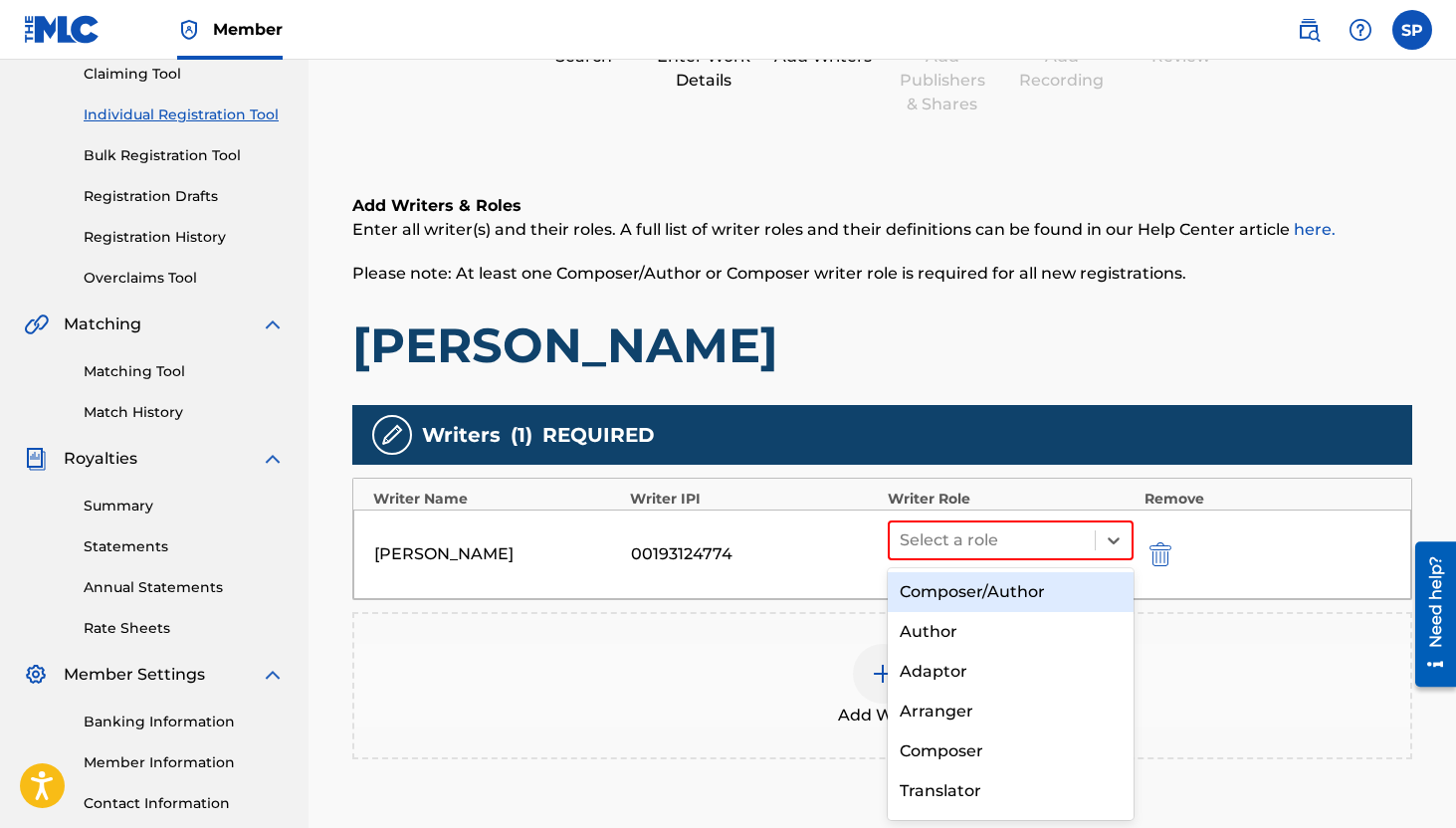 click on "Composer/Author" at bounding box center (1011, 592) 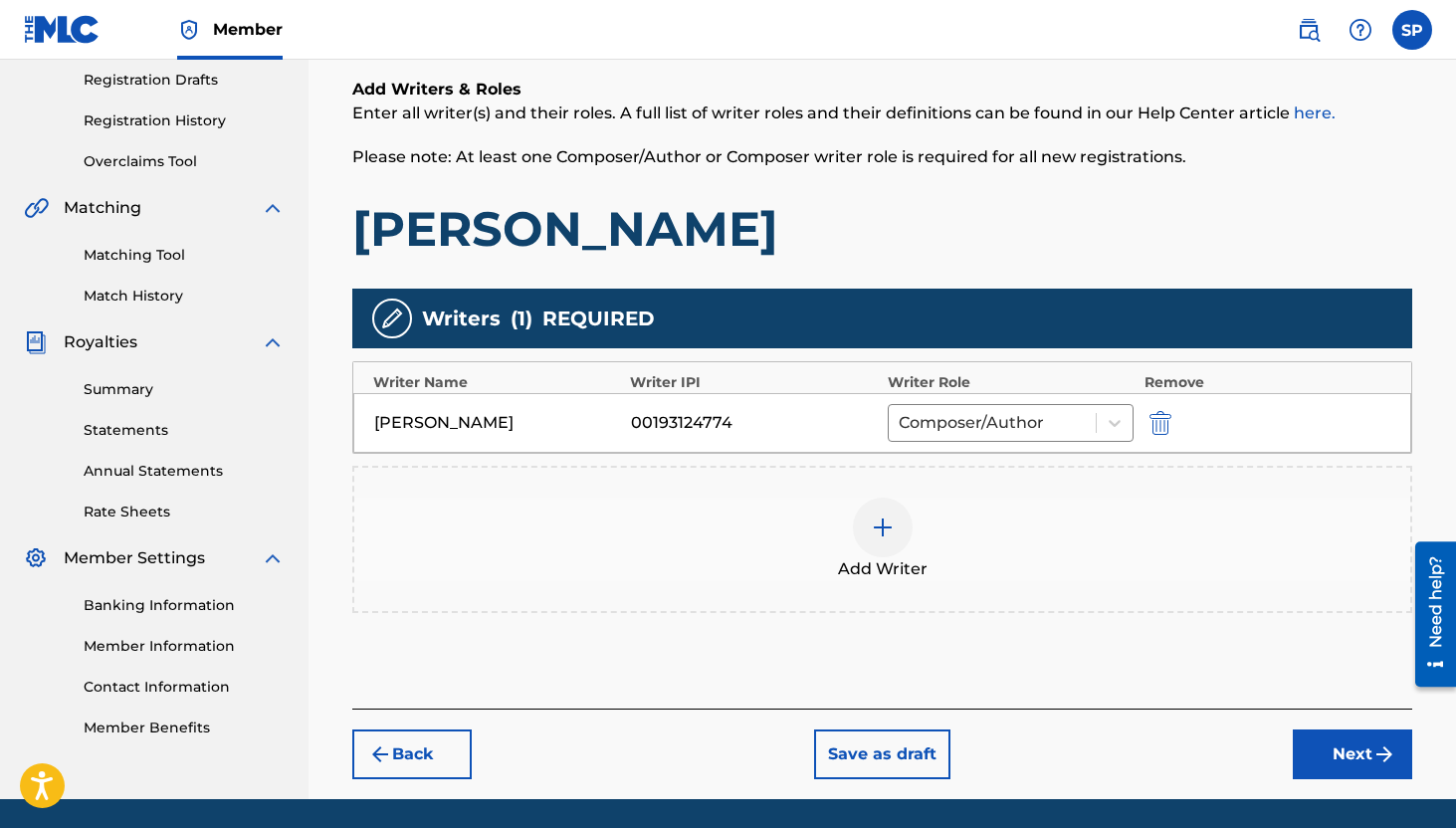 click on "Next" at bounding box center [1352, 754] 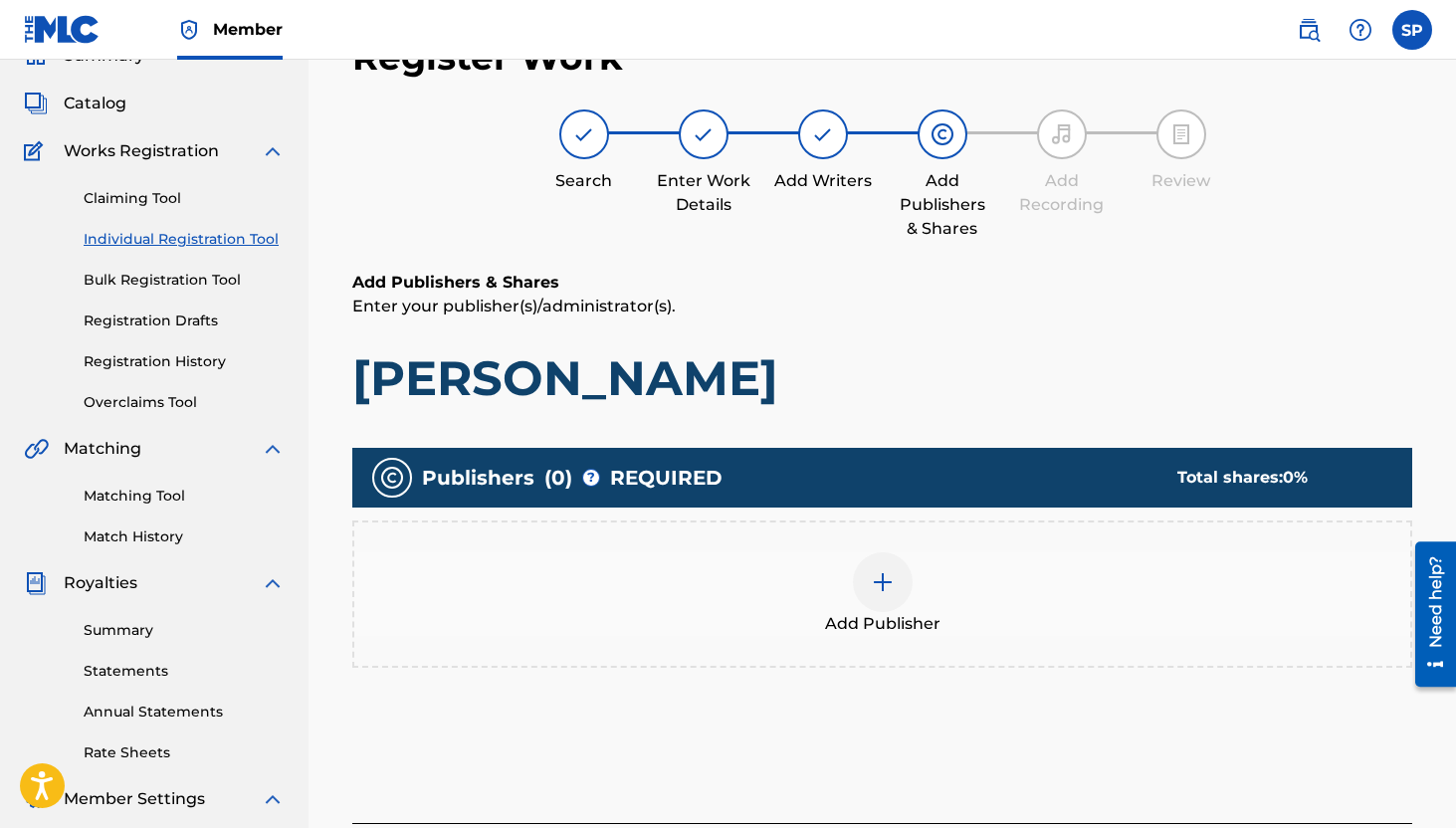 scroll, scrollTop: 90, scrollLeft: 0, axis: vertical 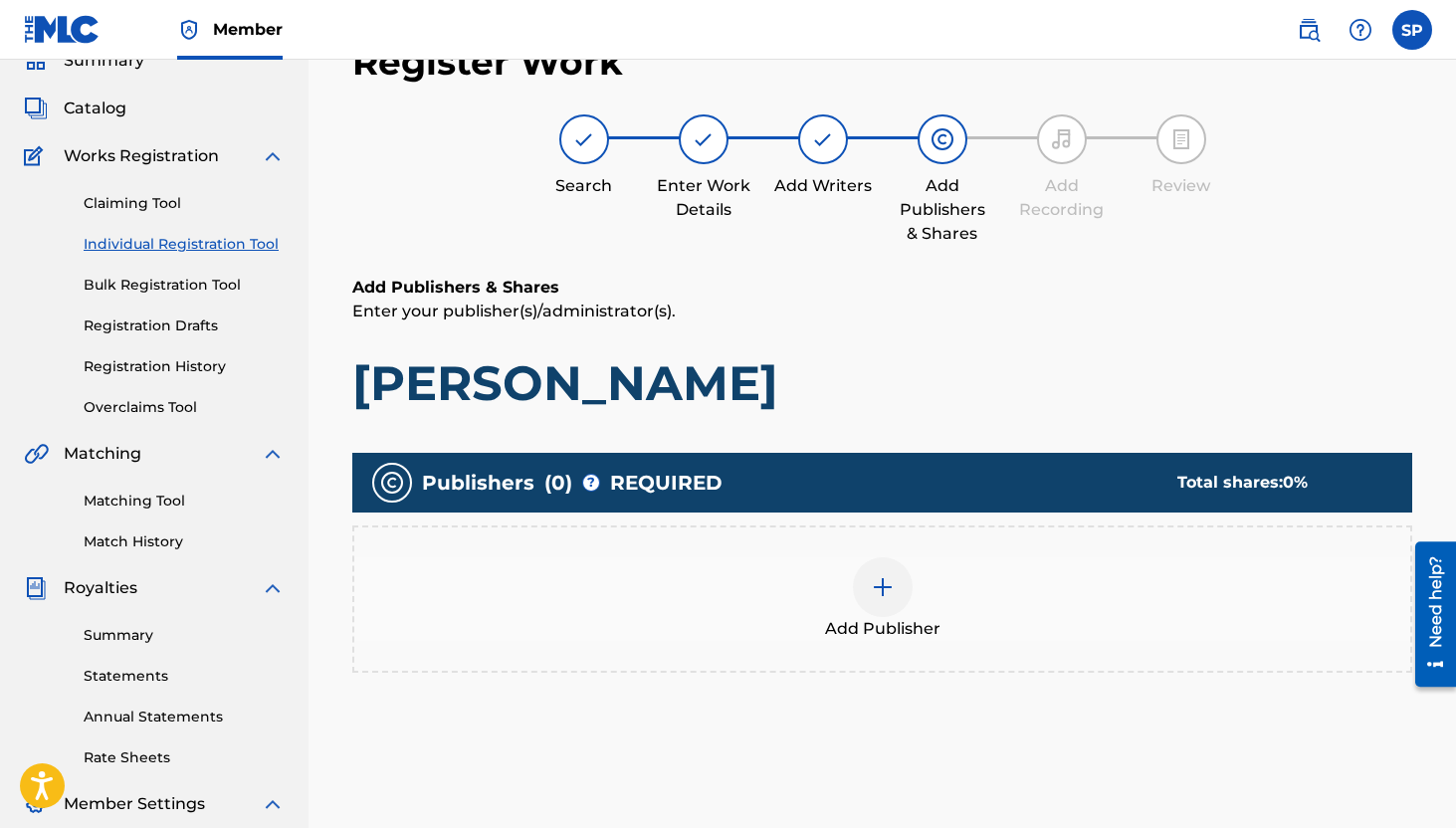 click at bounding box center (883, 587) 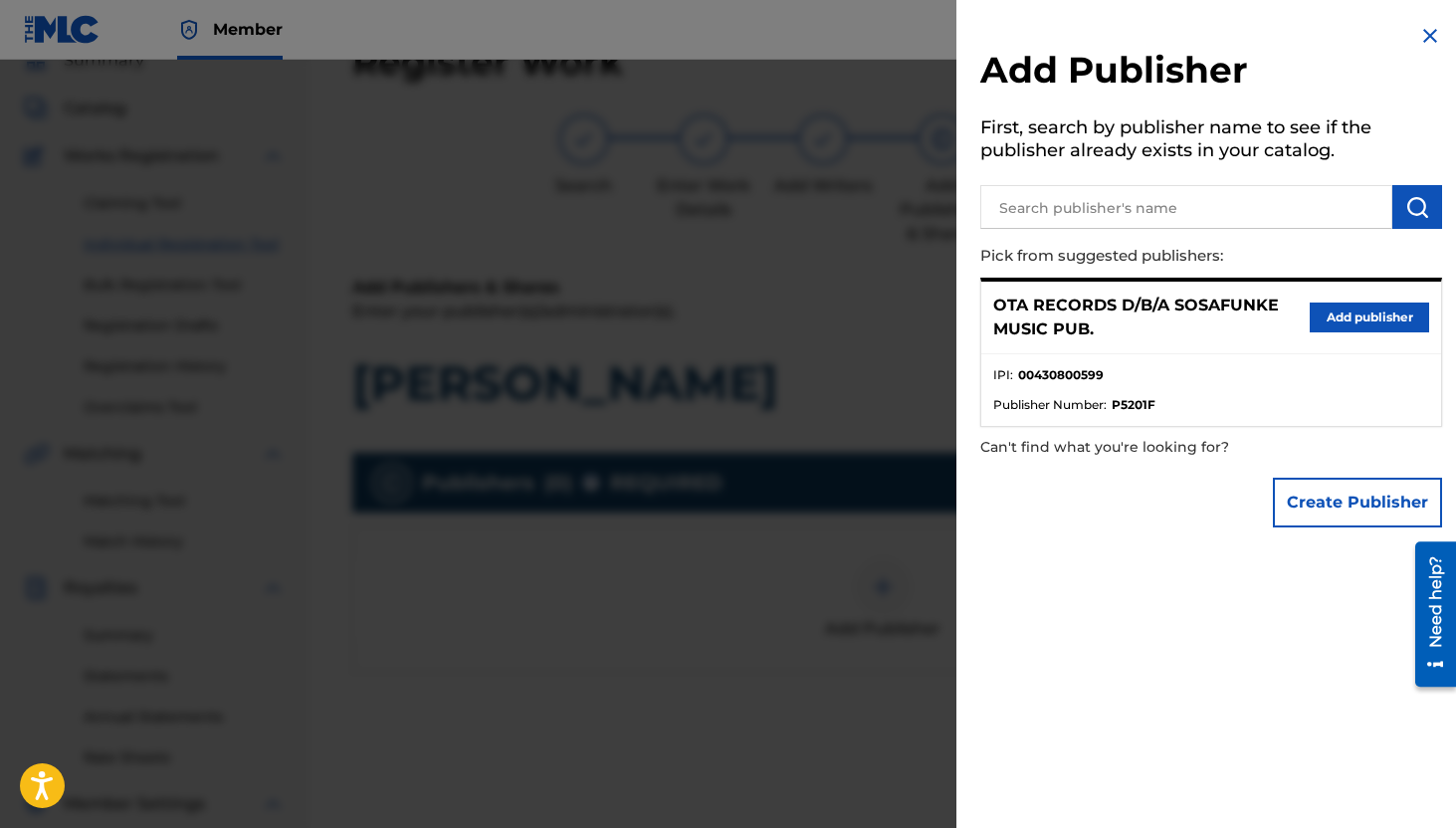 click on "Add publisher" at bounding box center [1369, 317] 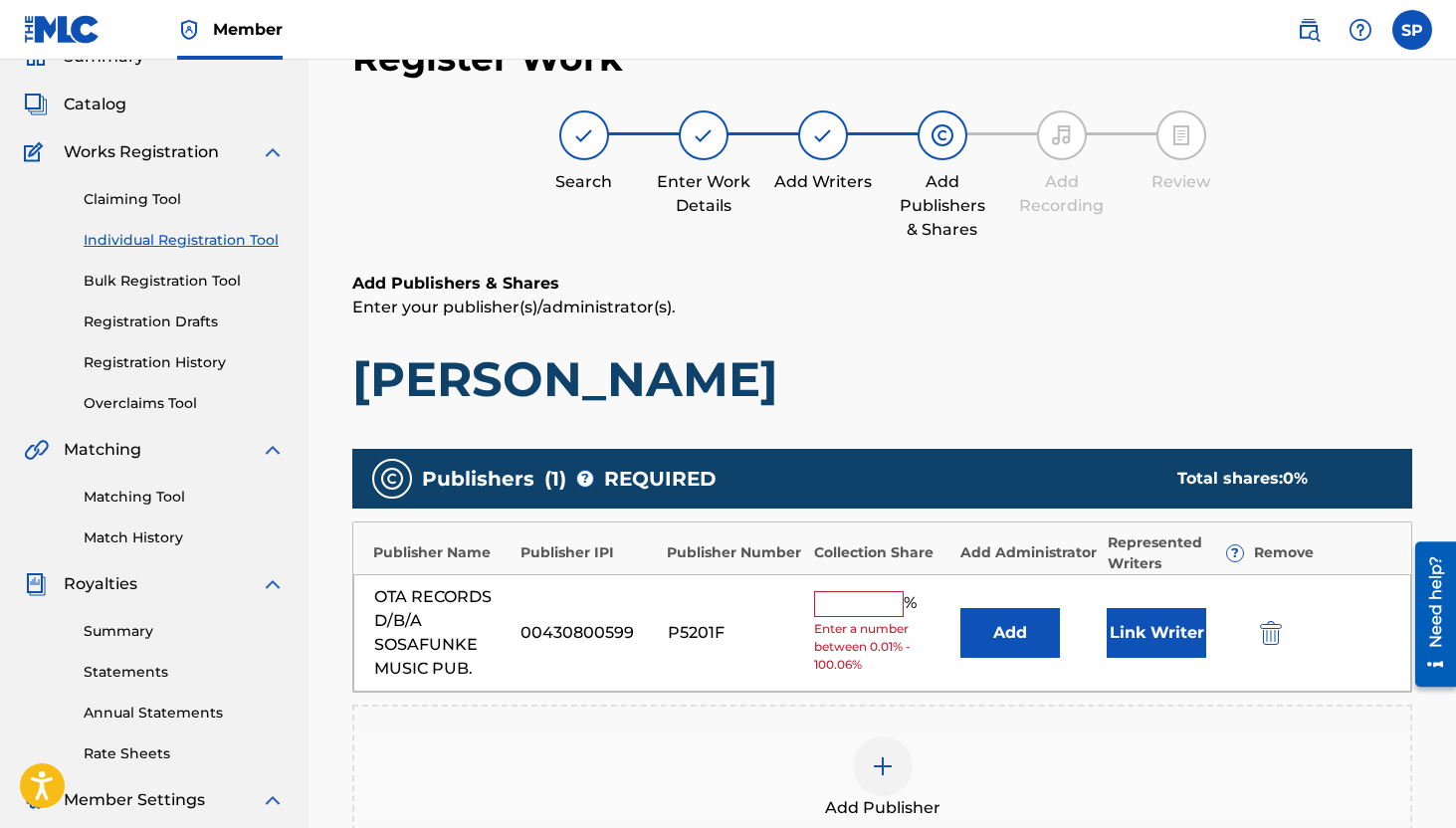 scroll, scrollTop: 97, scrollLeft: 0, axis: vertical 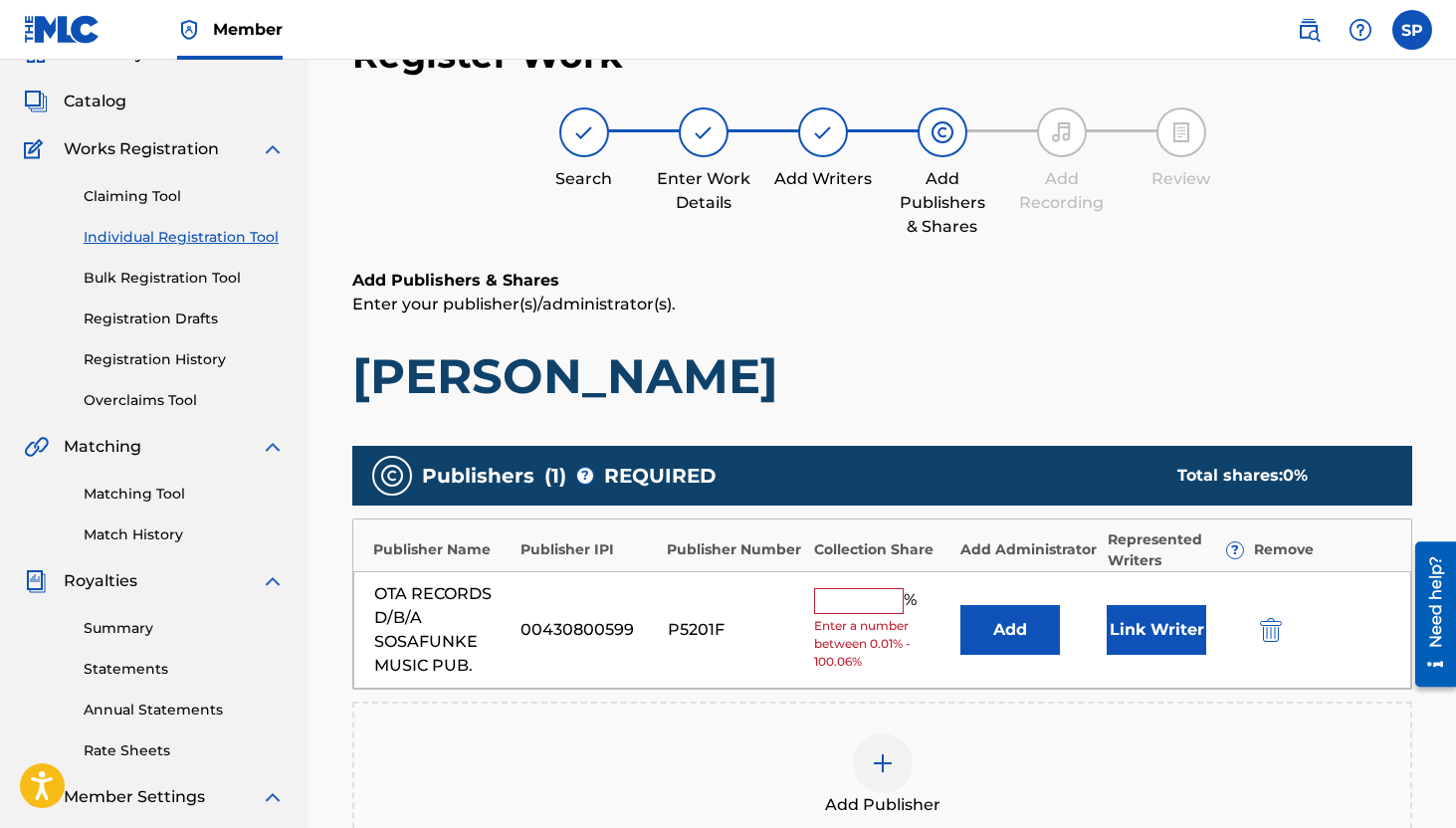 click on "OTA RECORDS D/B/A SOSAFUNKE MUSIC PUB. 00430800599 P5201F % Enter a number between 0.01% - 100.06% Add Link Writer" at bounding box center (882, 630) 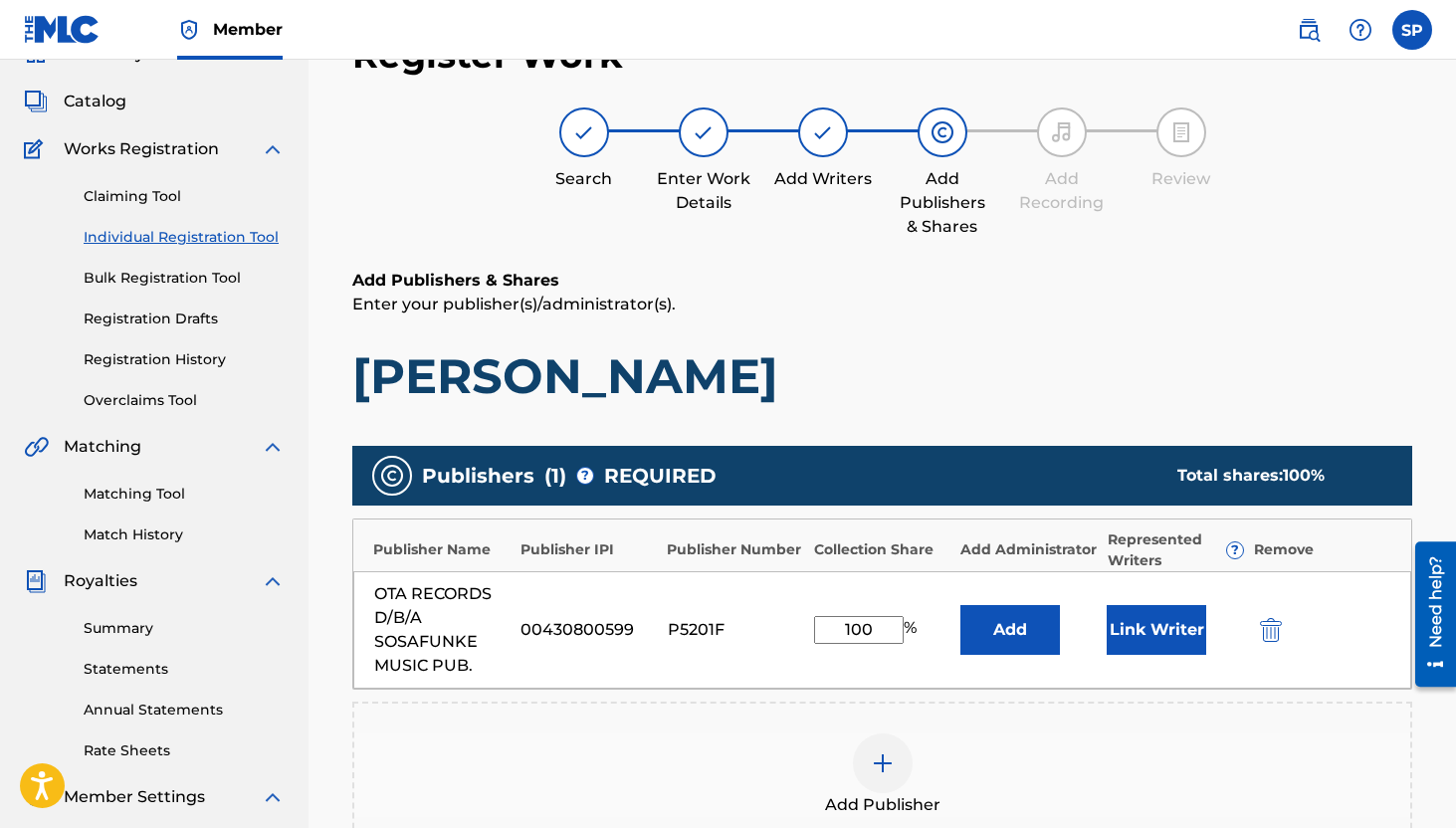 click on "Link Writer" at bounding box center [1156, 630] 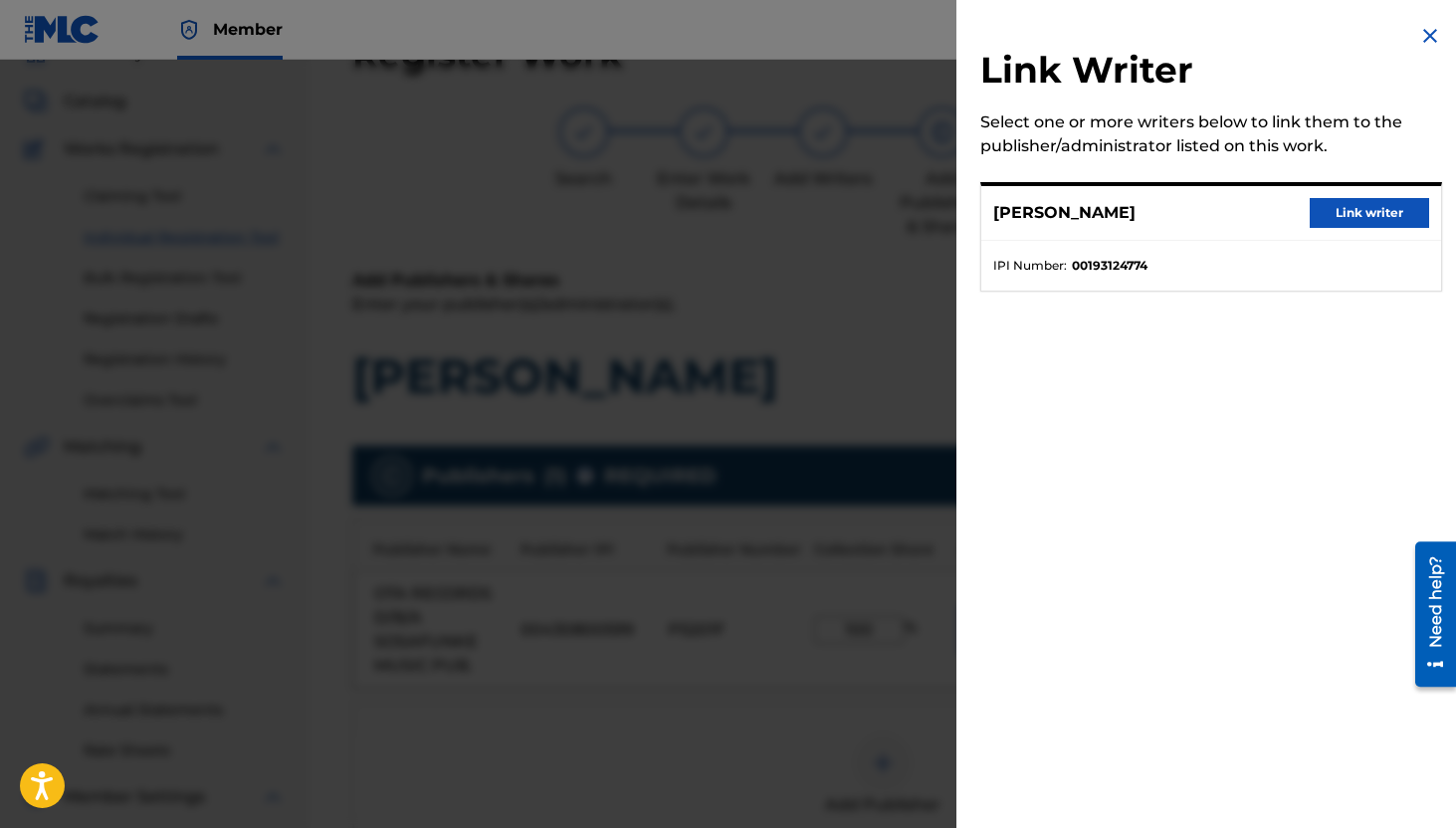 click on "Link writer" at bounding box center [1369, 213] 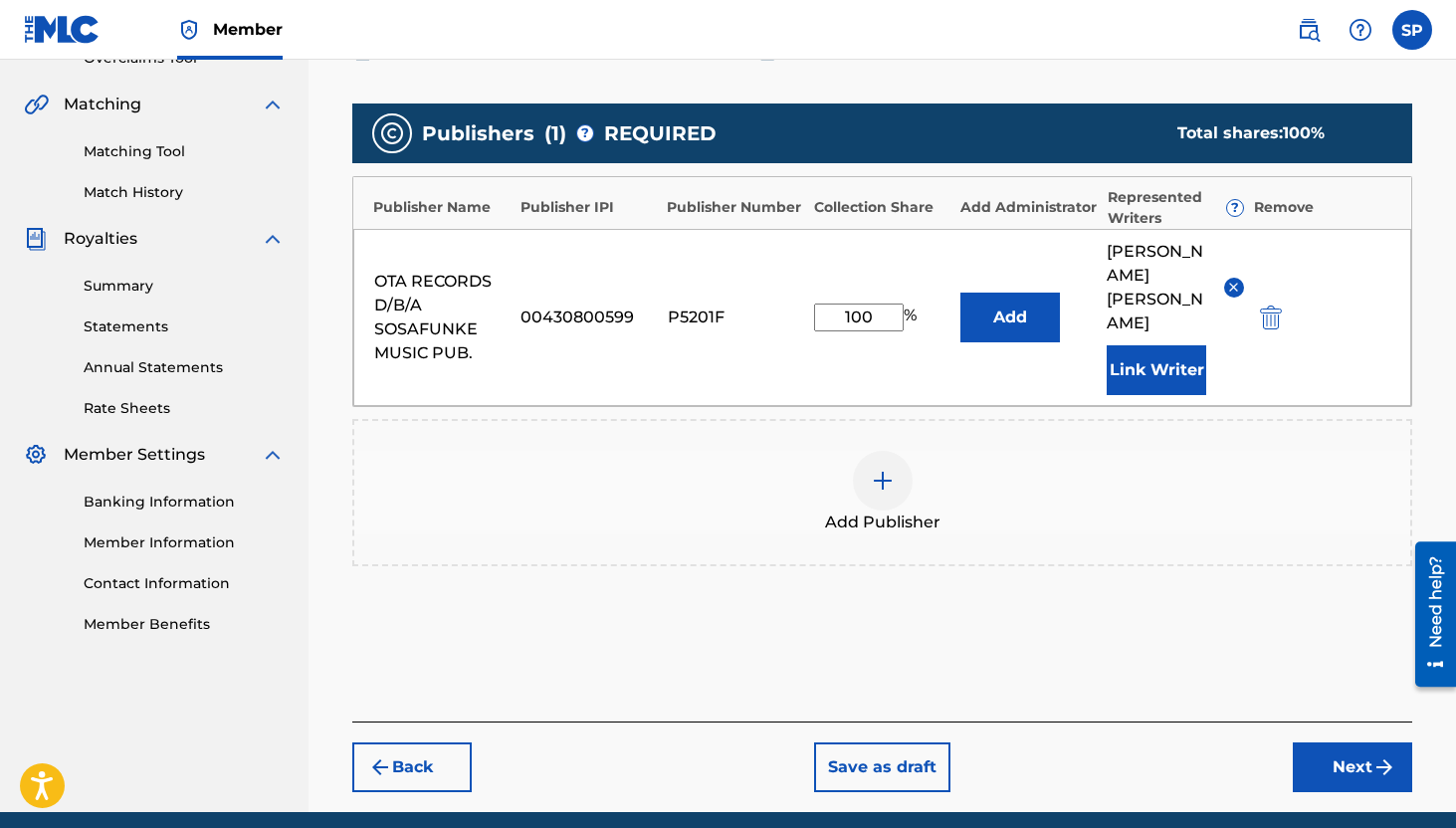 click at bounding box center [1384, 767] 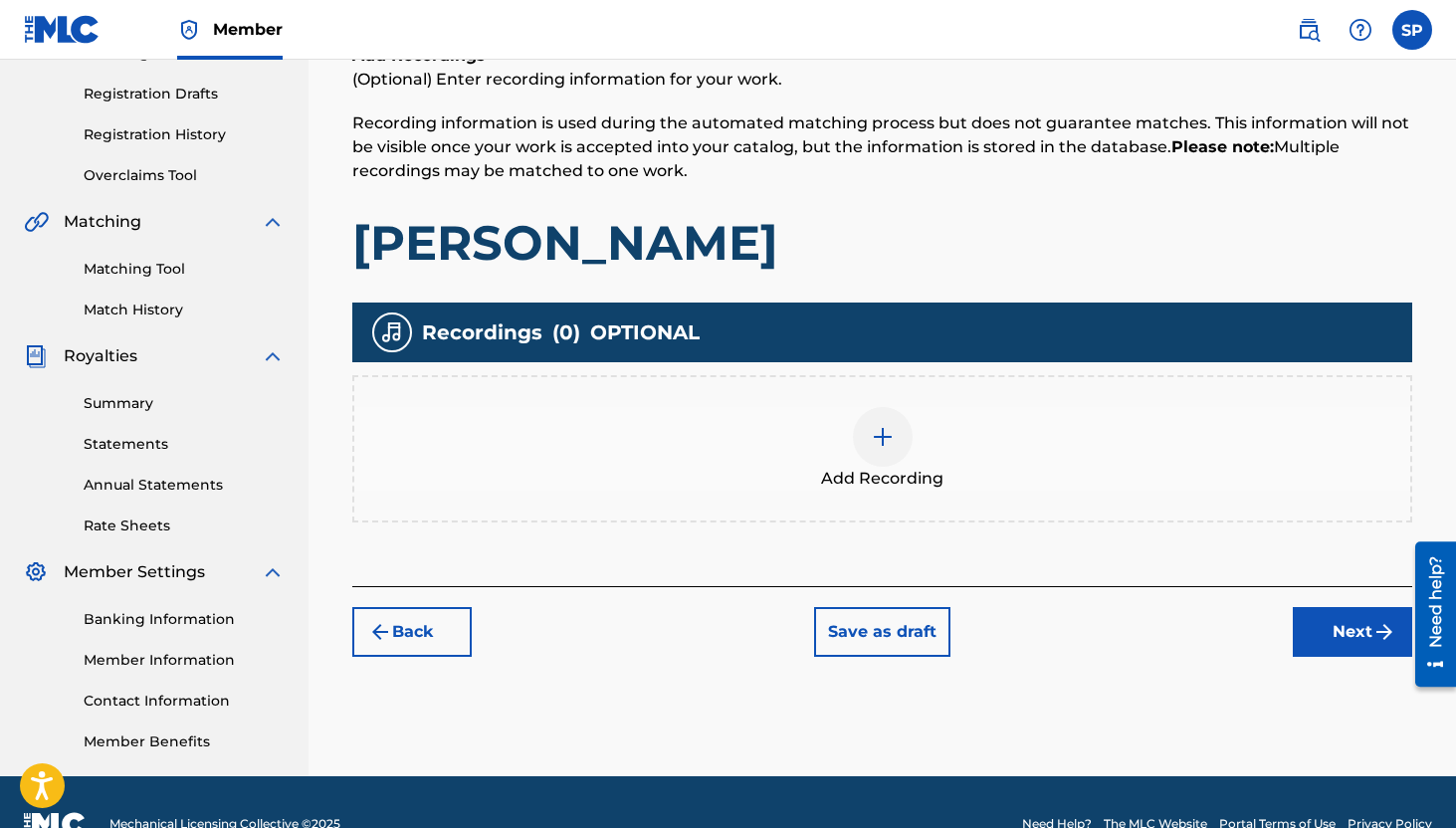 click on "Next" at bounding box center (1352, 632) 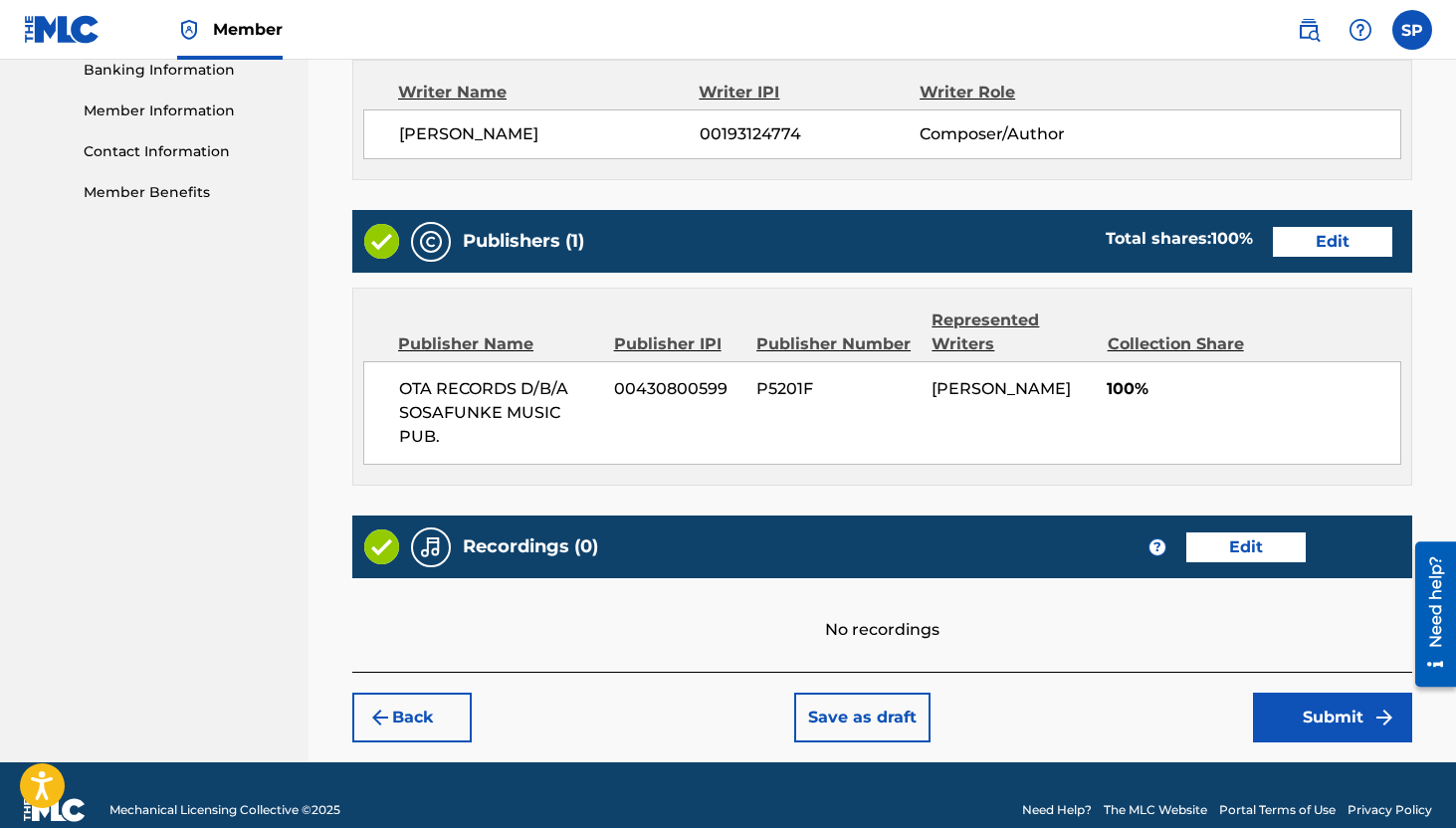 scroll, scrollTop: 900, scrollLeft: 0, axis: vertical 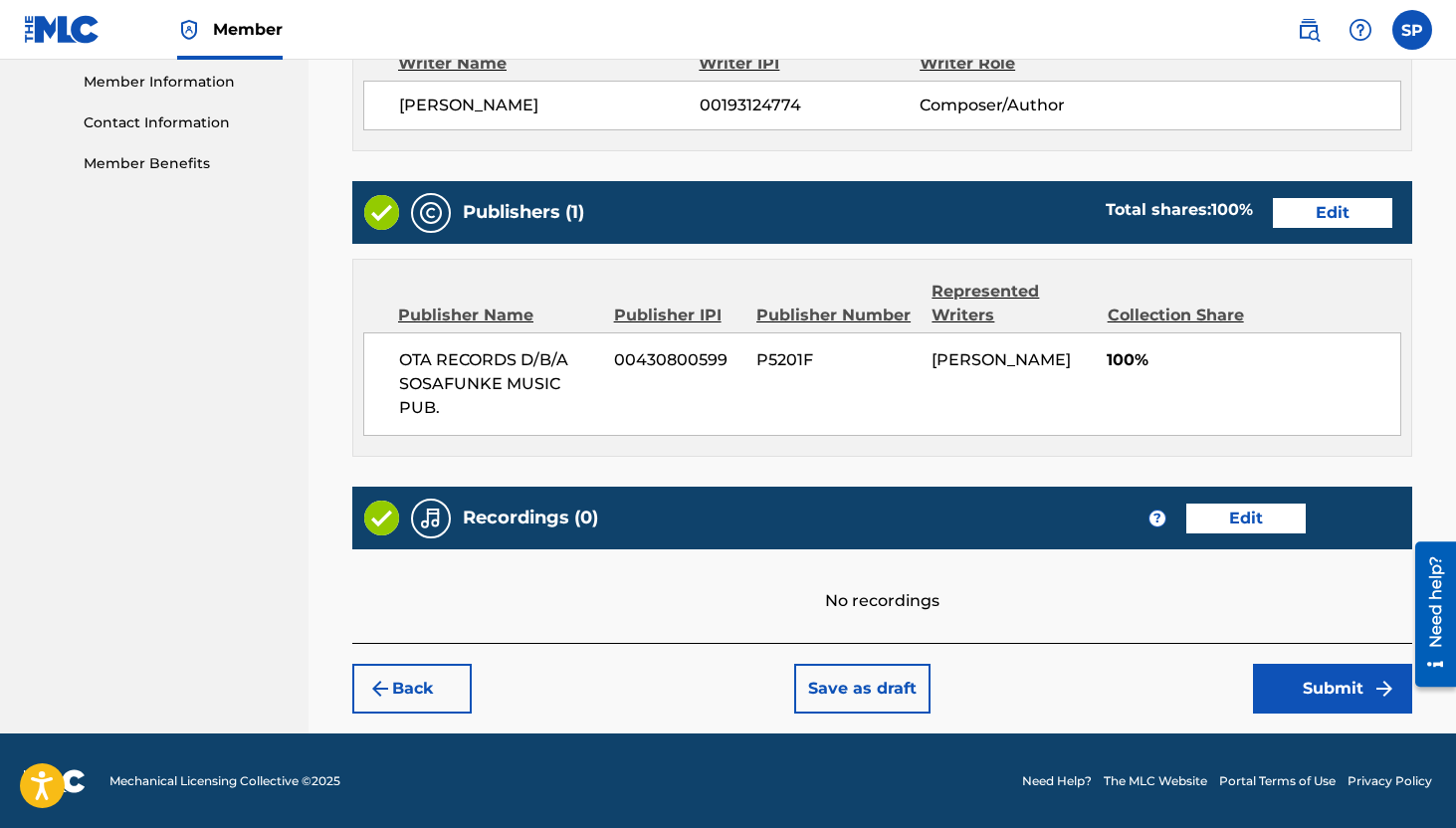 click on "Submit" at bounding box center [1333, 689] 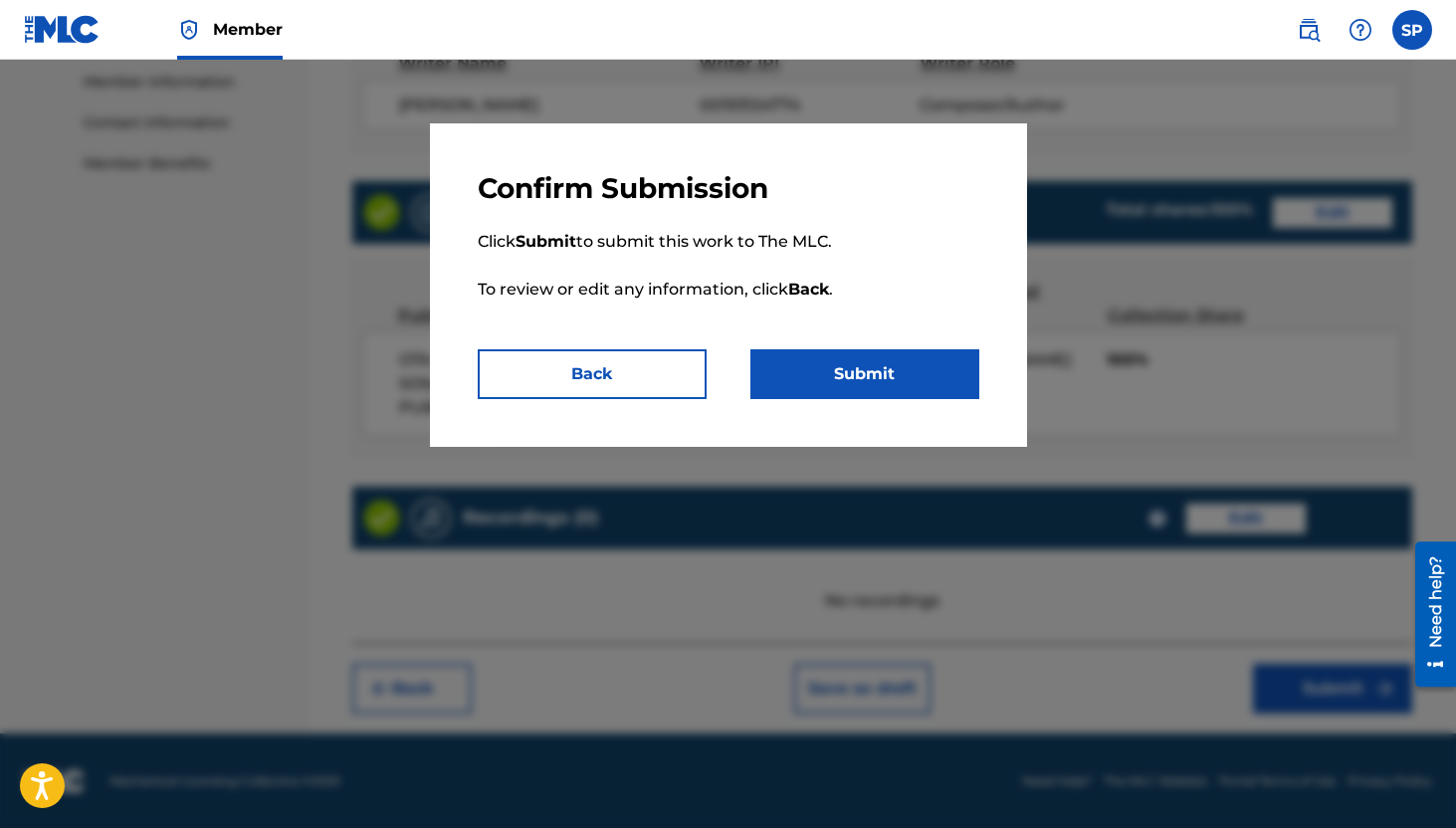 click on "Submit" at bounding box center (865, 374) 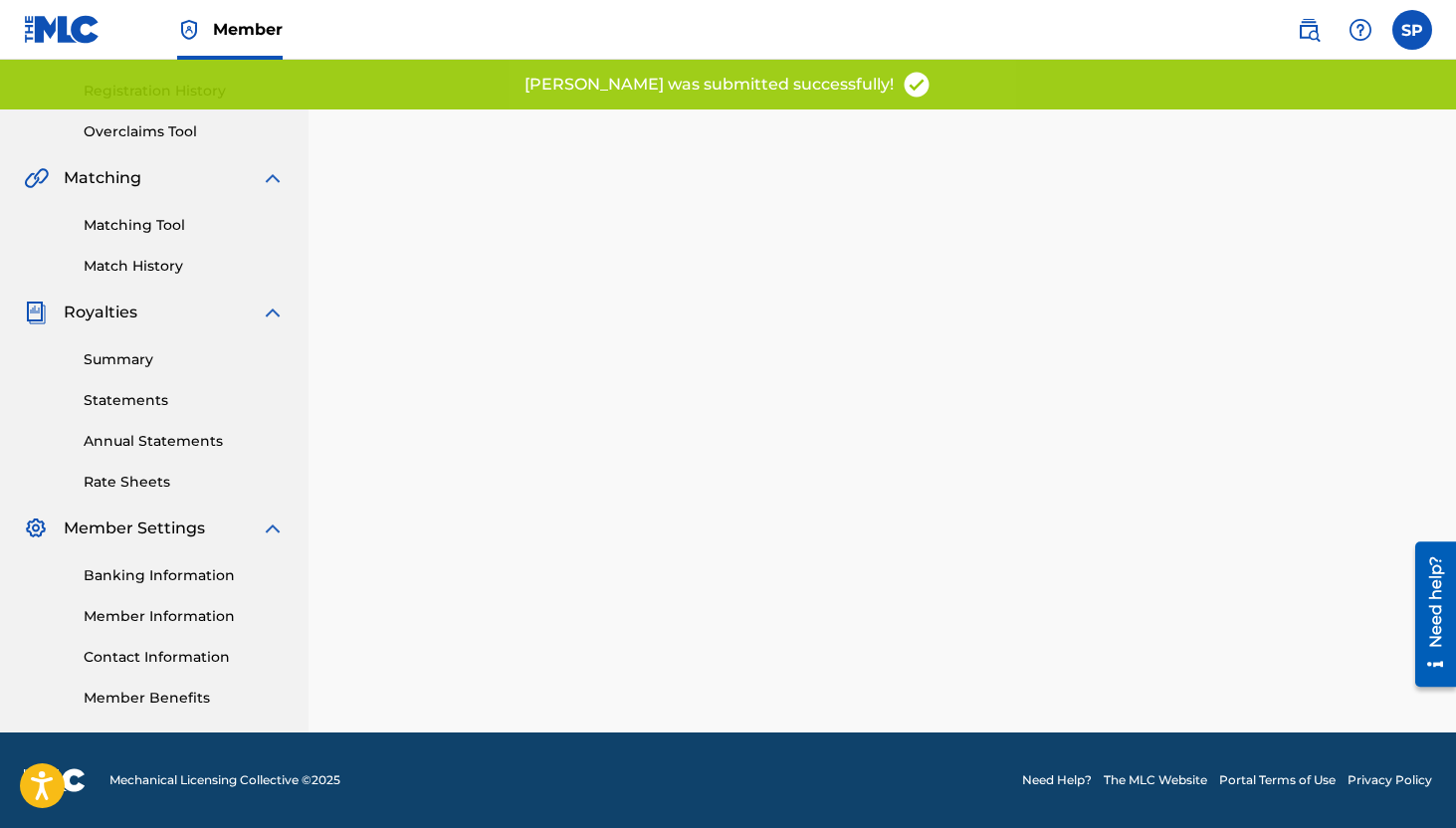 scroll, scrollTop: 0, scrollLeft: 0, axis: both 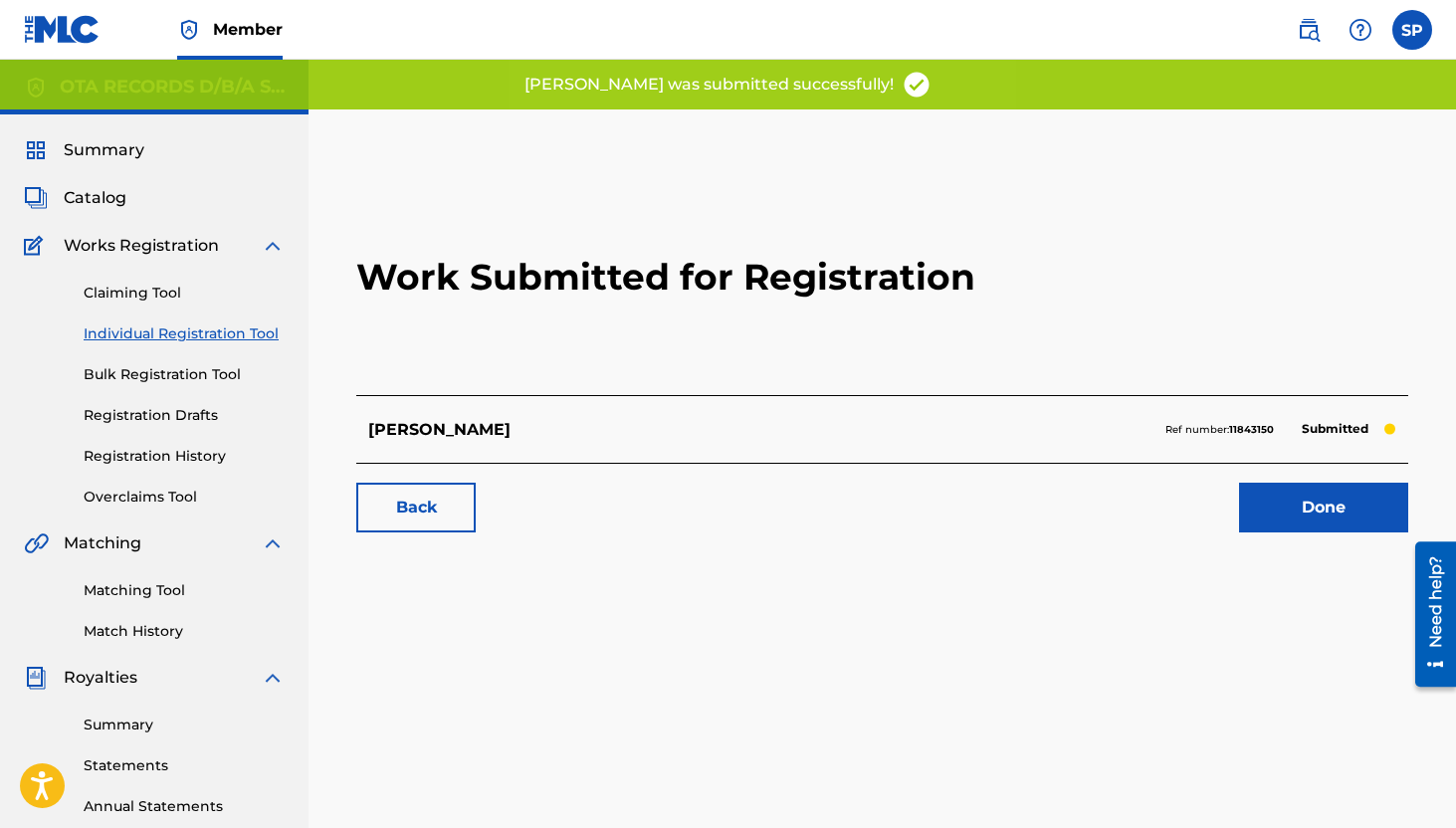 click on "Done" at bounding box center [1324, 508] 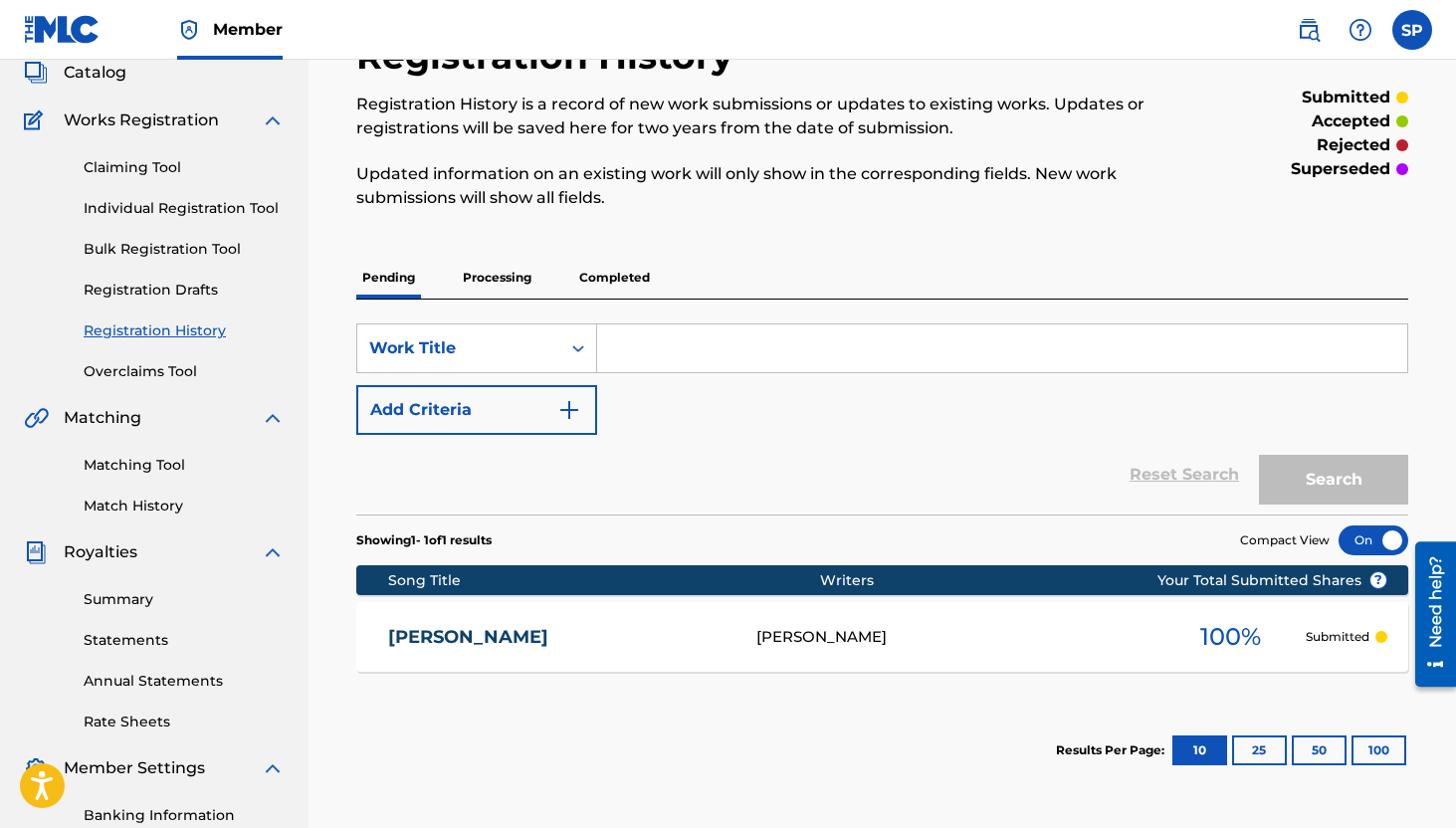 scroll, scrollTop: 0, scrollLeft: 0, axis: both 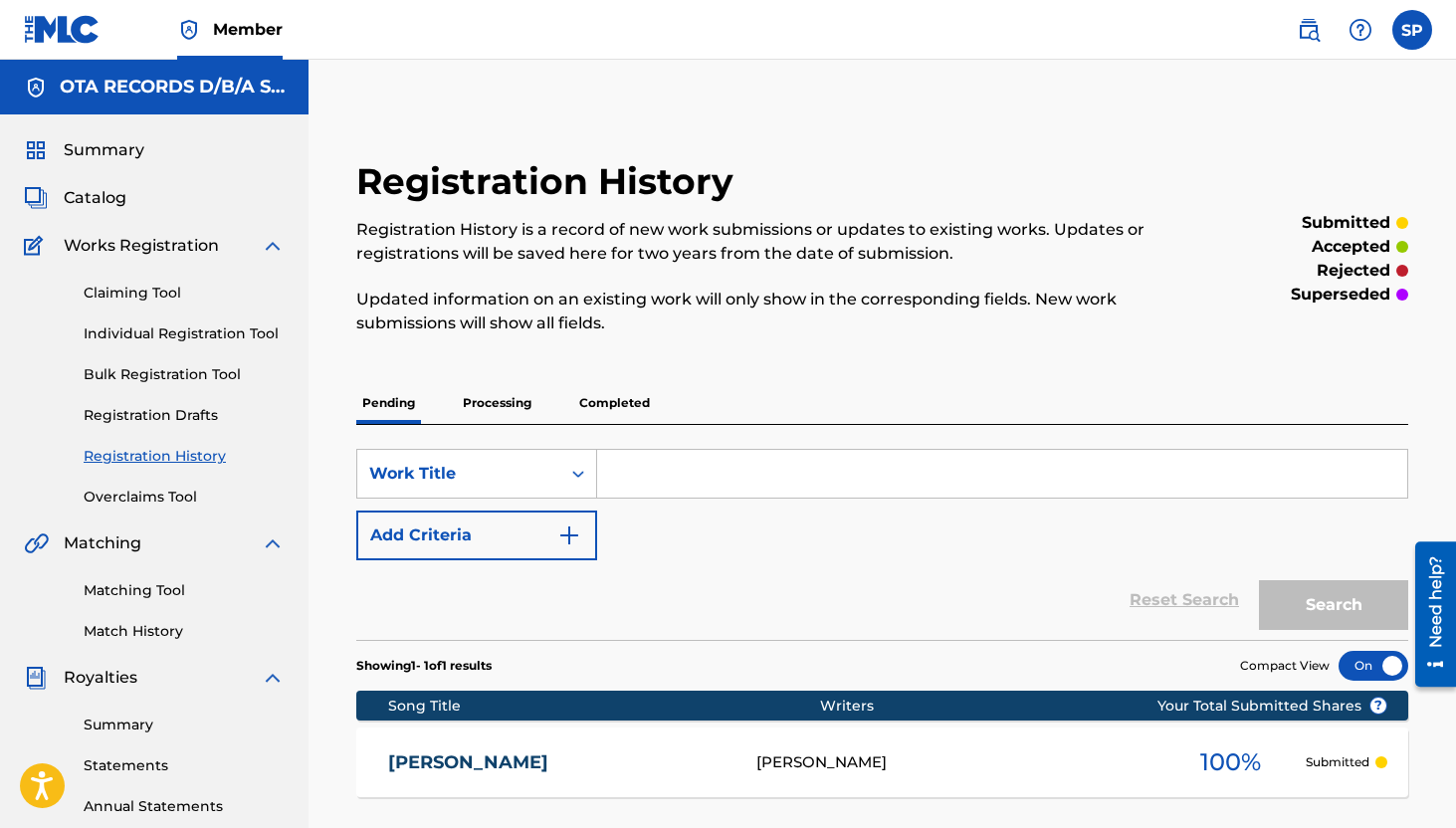click on "Individual Registration Tool" at bounding box center [184, 333] 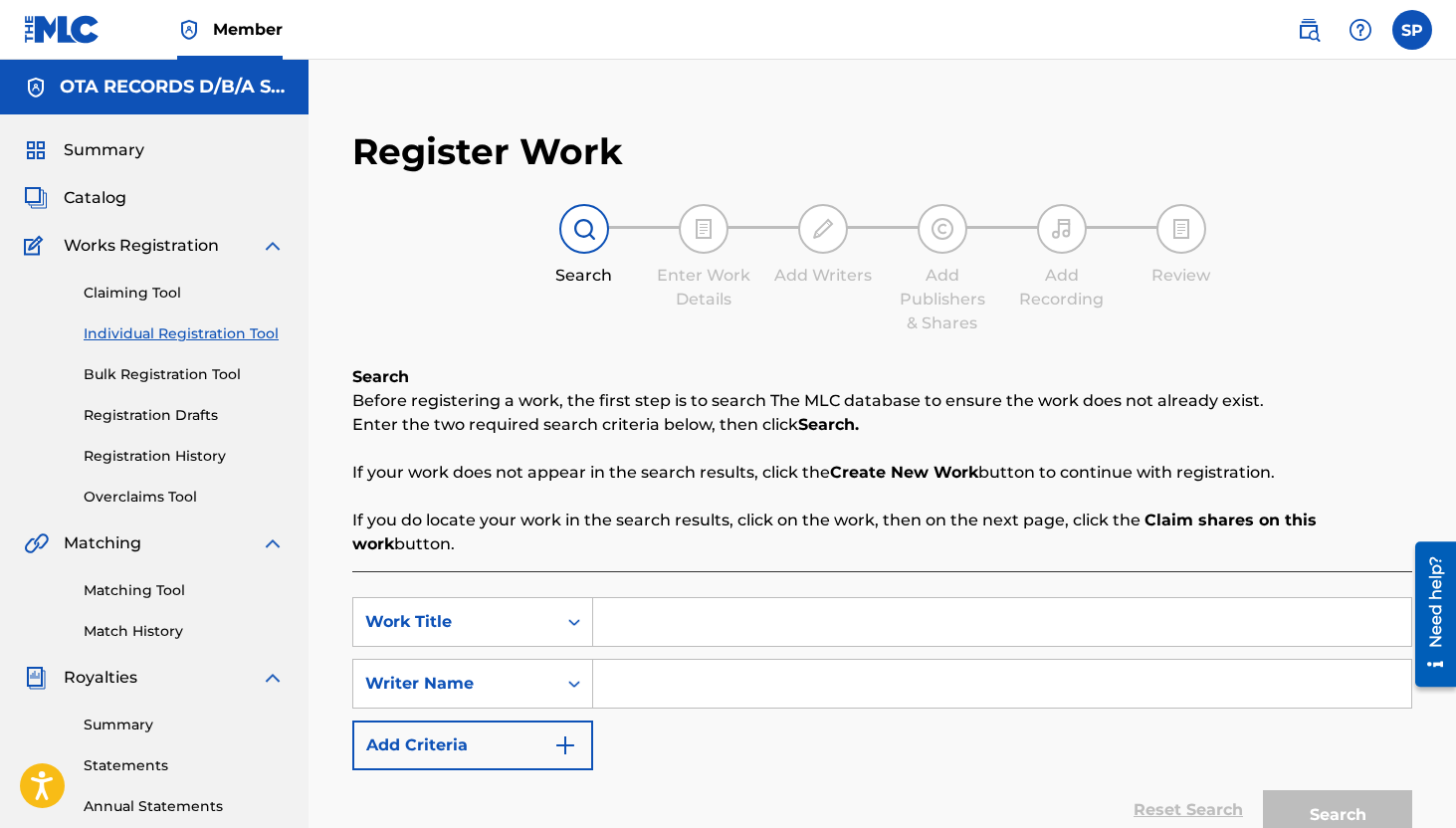 click on "SearchWithCriteriaeea5eb9a-f277-4269-a843-d6c9a40885e7 Work Title SearchWithCriteria78a0b3c4-49d3-4ca0-9466-2e0bd6c6f7c8 Writer Name Add Criteria" at bounding box center [882, 684] 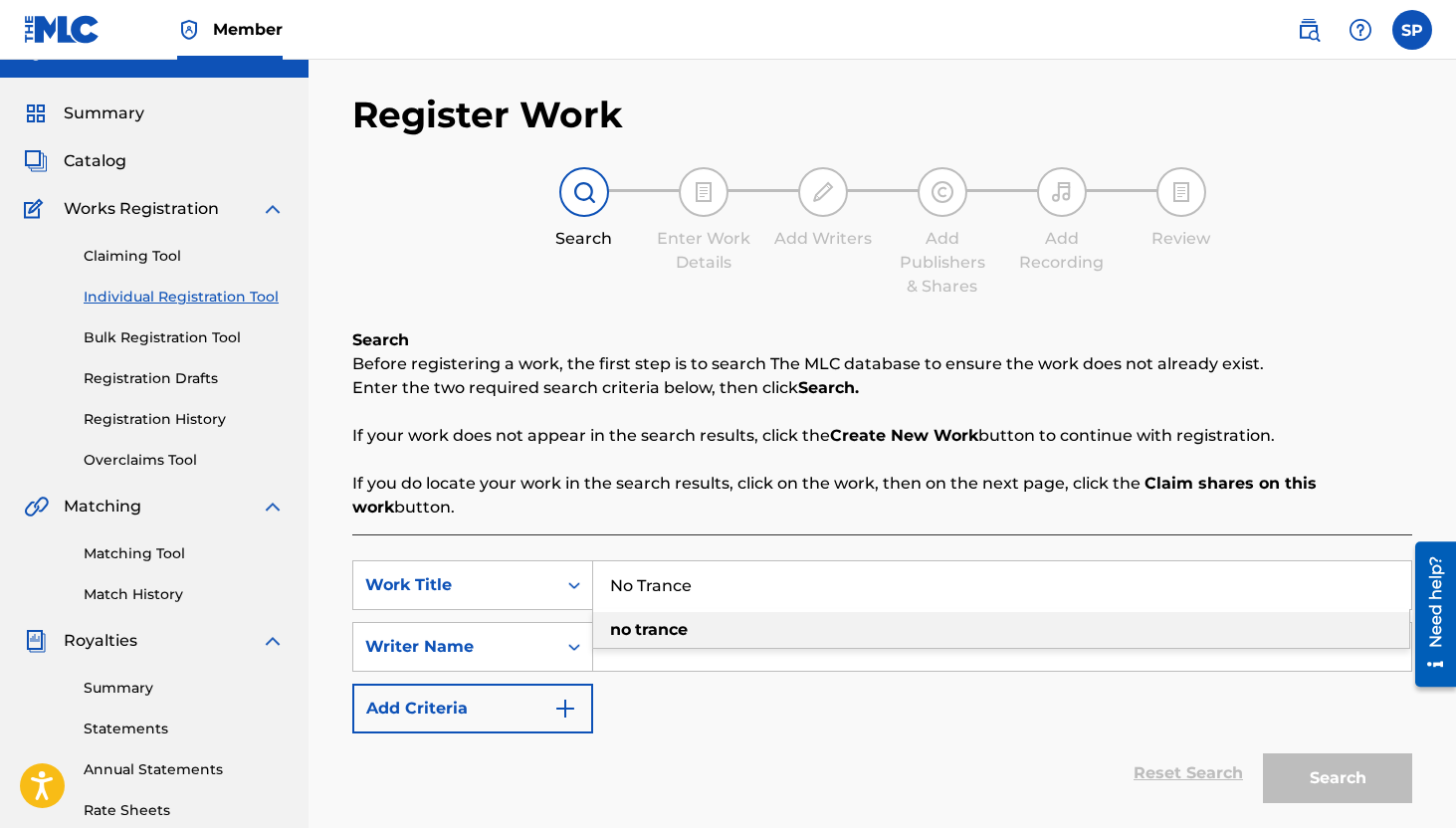 scroll, scrollTop: 40, scrollLeft: 0, axis: vertical 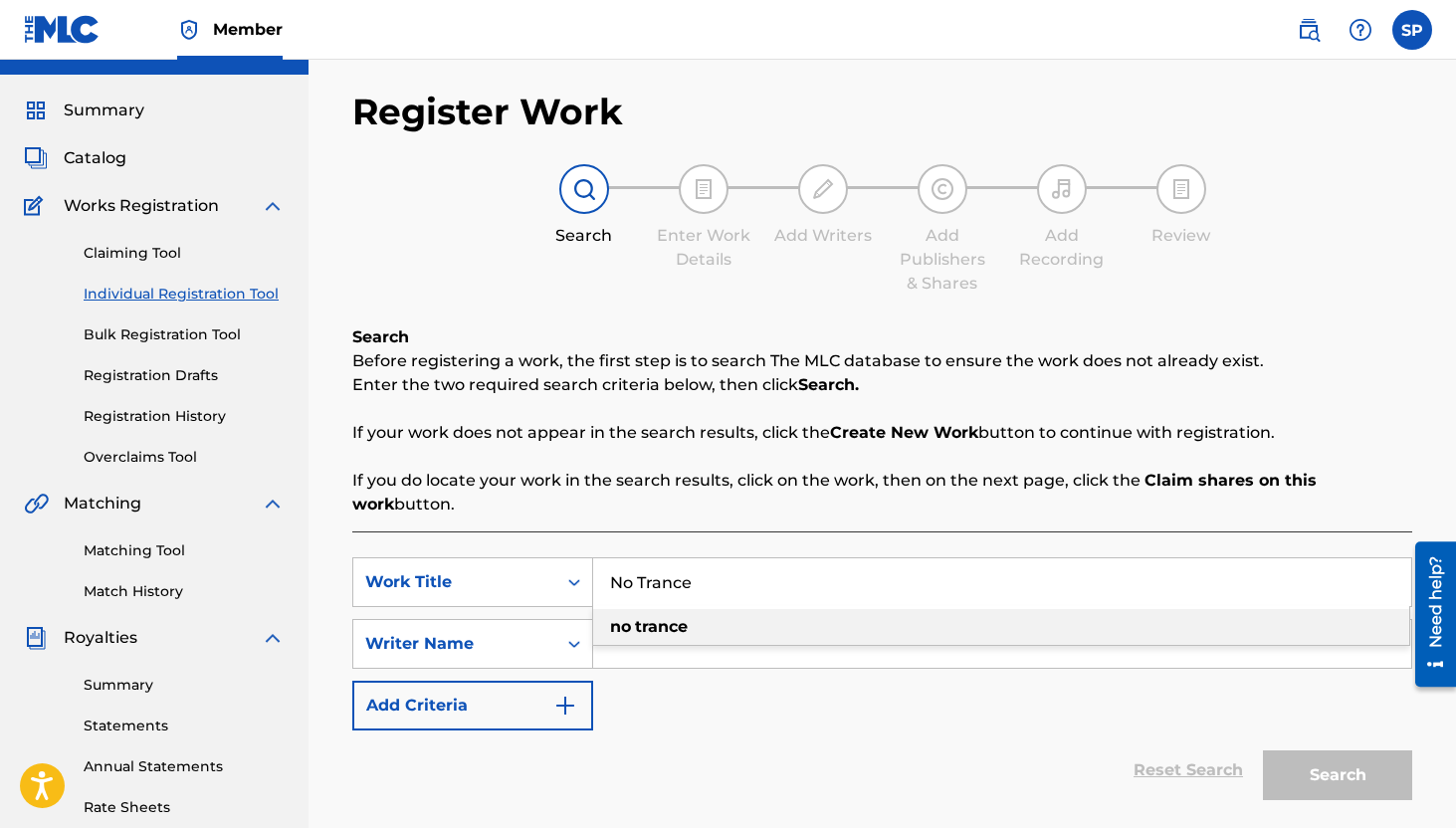 click on "trance" at bounding box center [661, 626] 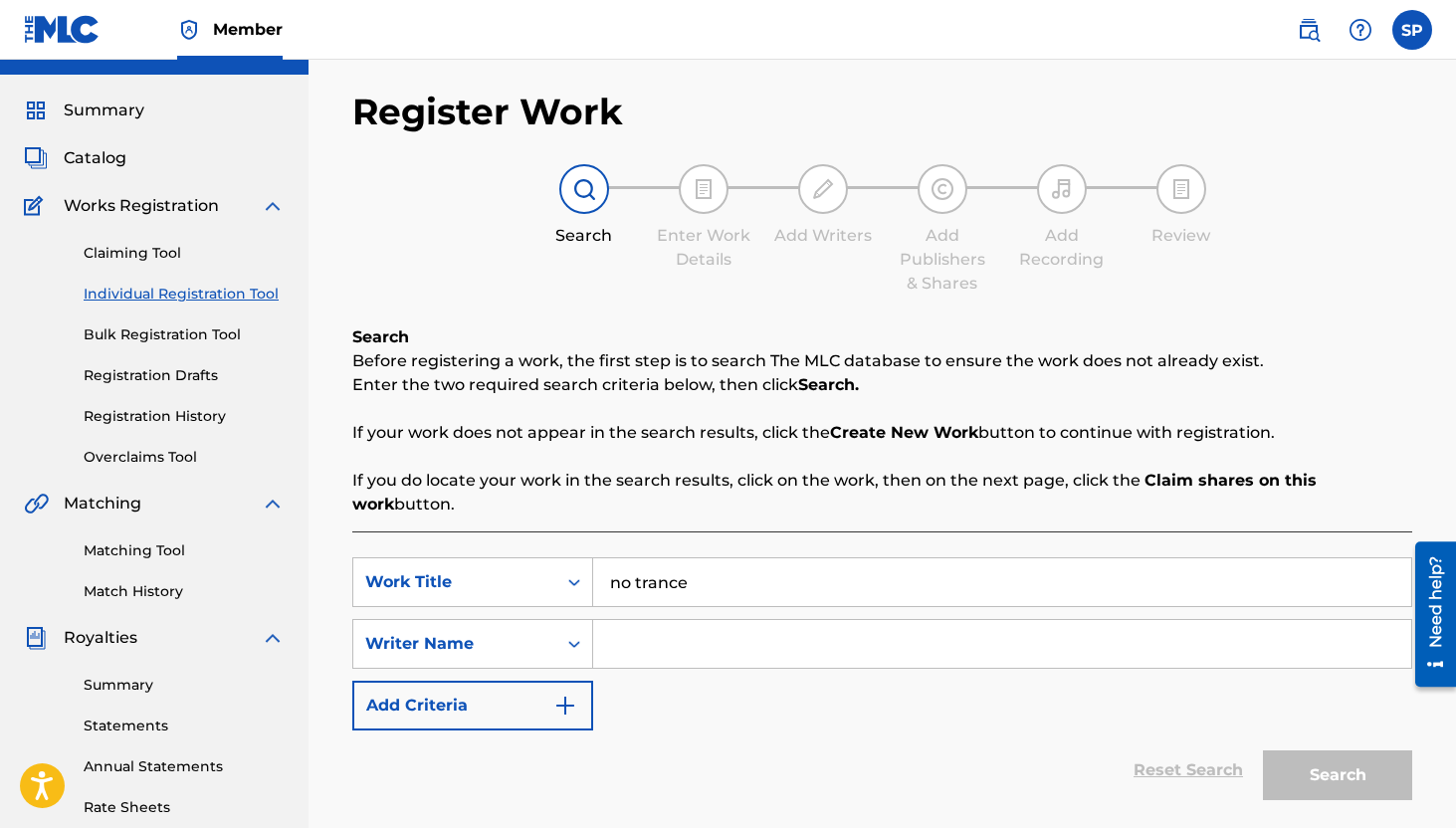 click at bounding box center (1002, 644) 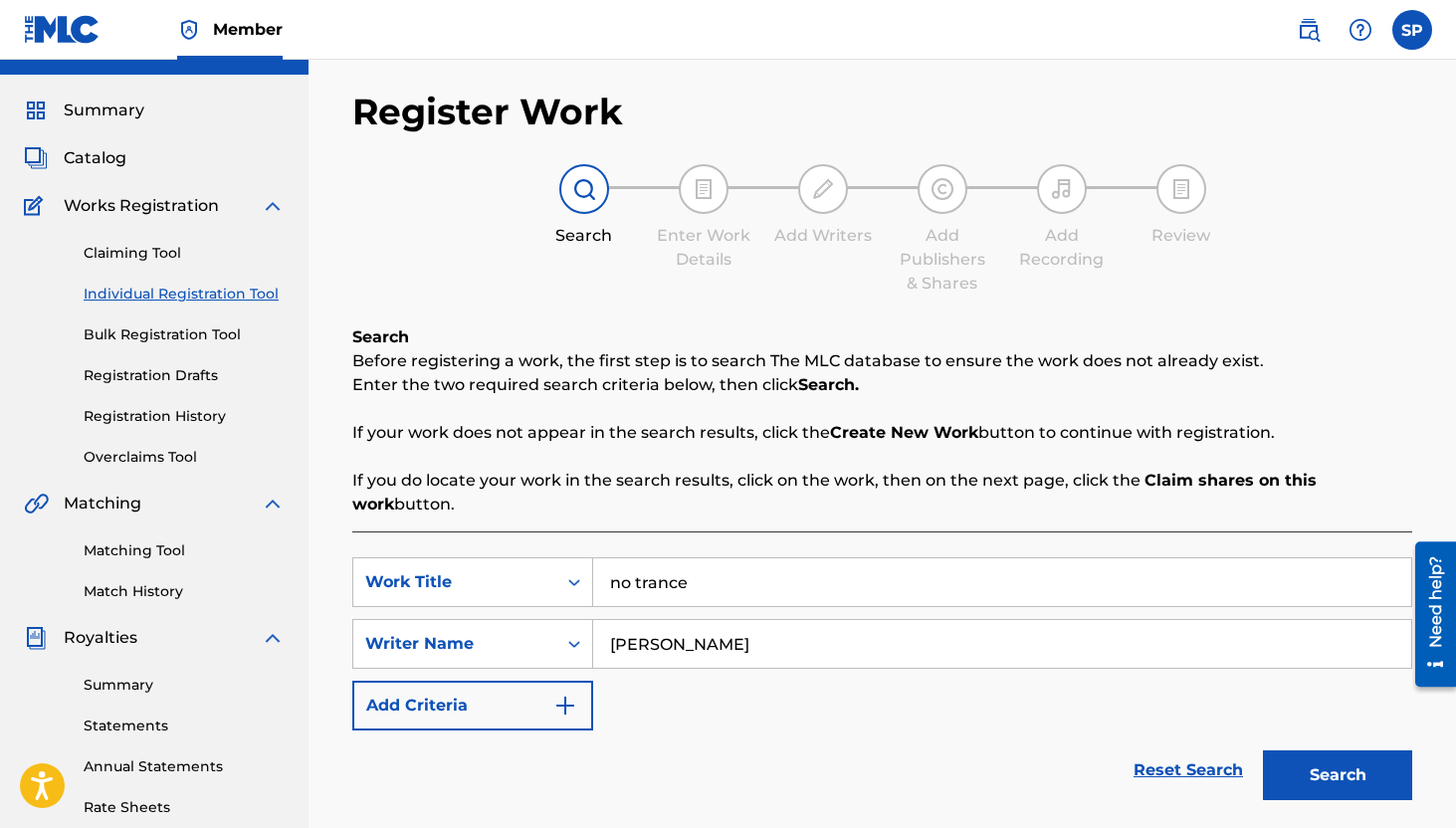 type on "Omar Sosa" 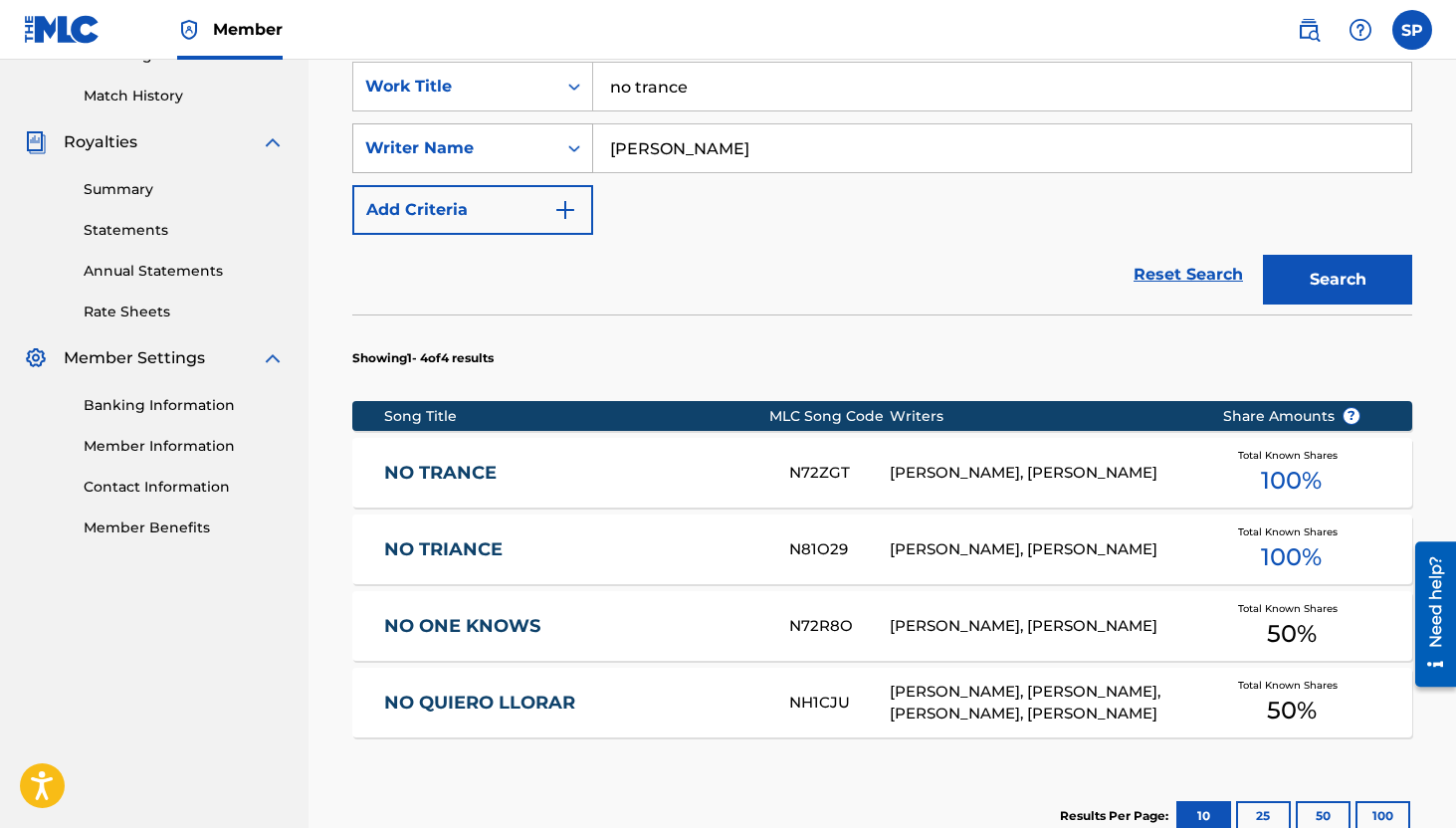scroll, scrollTop: 538, scrollLeft: 0, axis: vertical 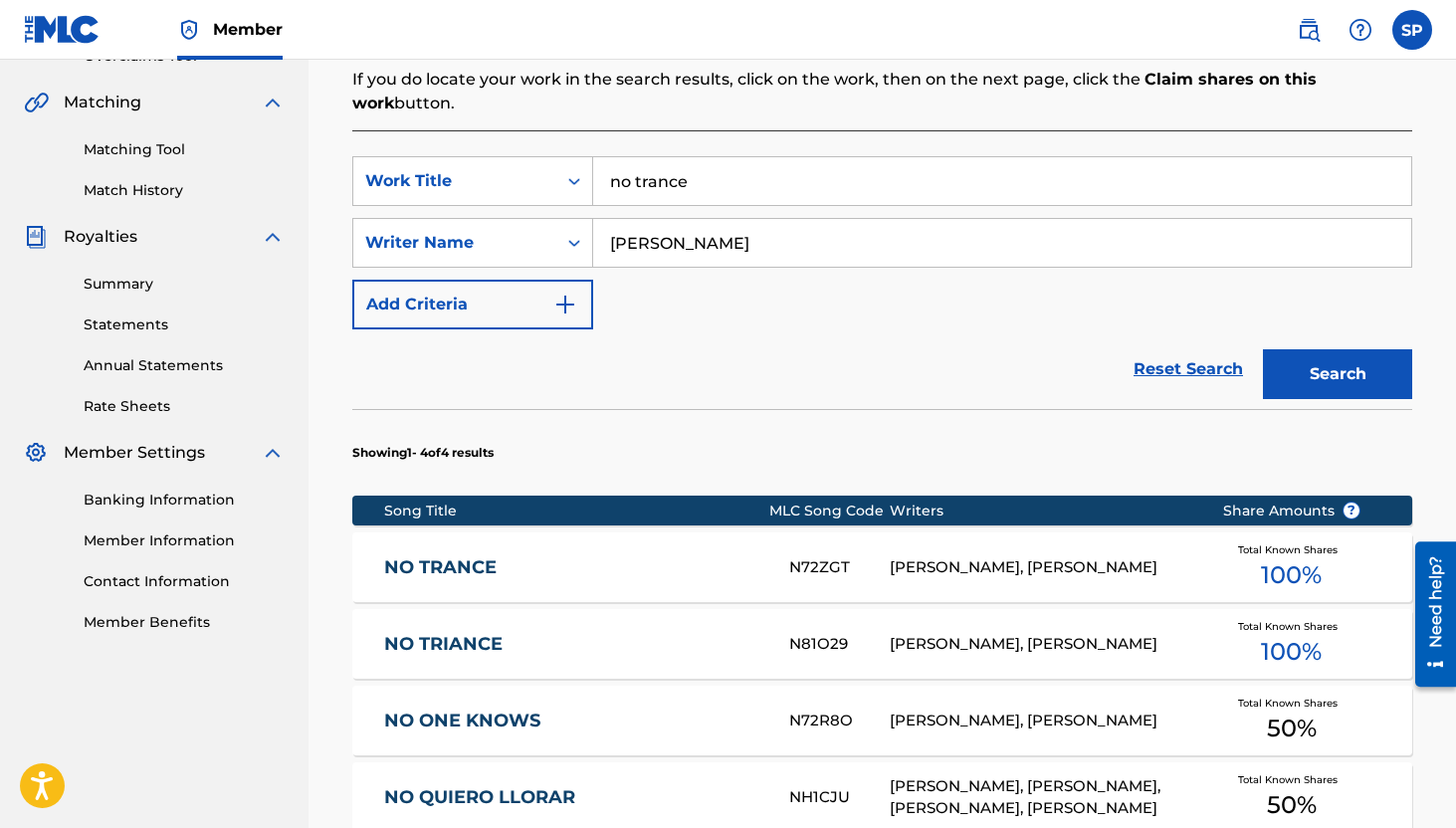 click on "no trance" at bounding box center (1002, 181) 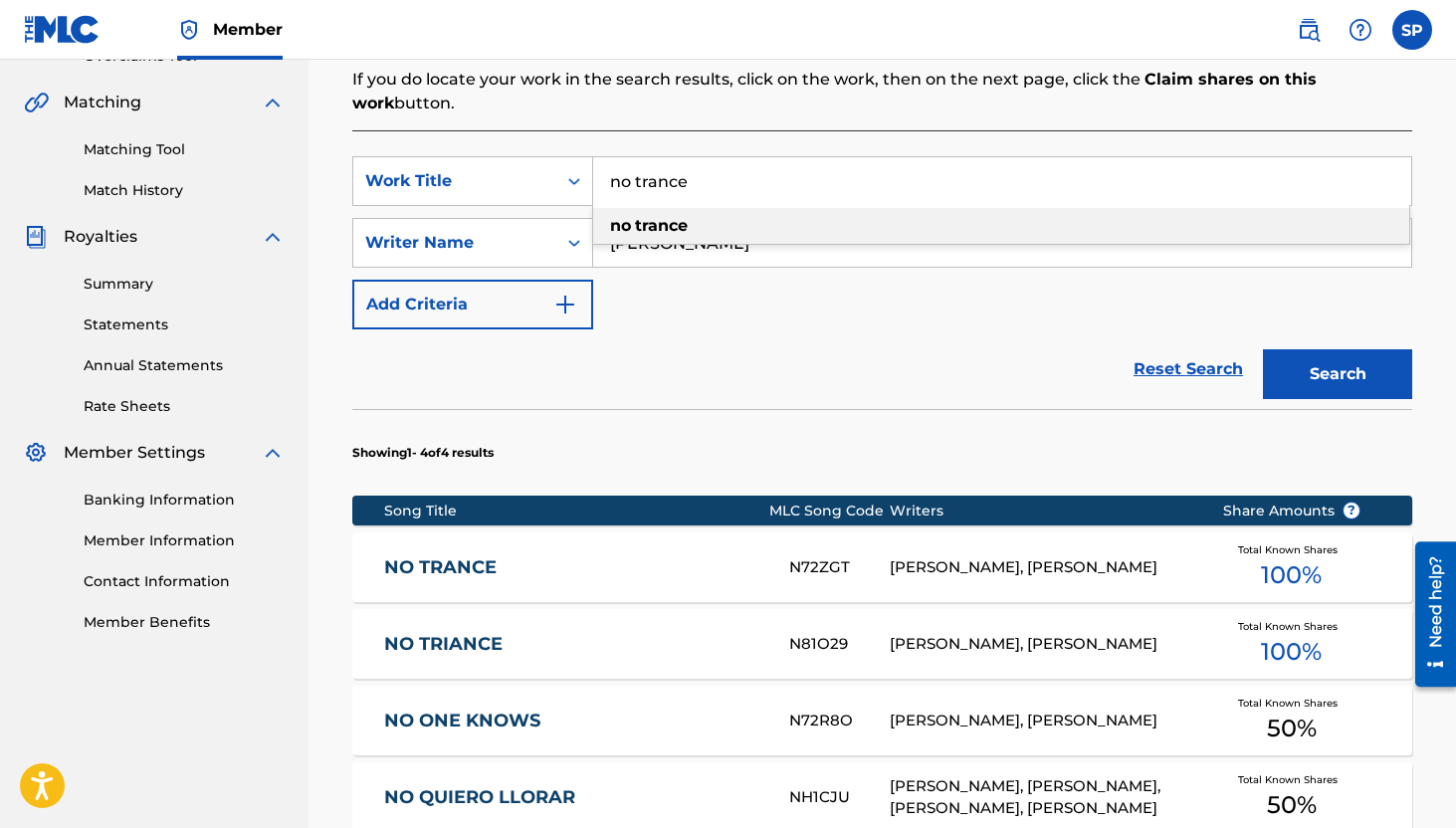 click on "no trance" at bounding box center (1002, 181) 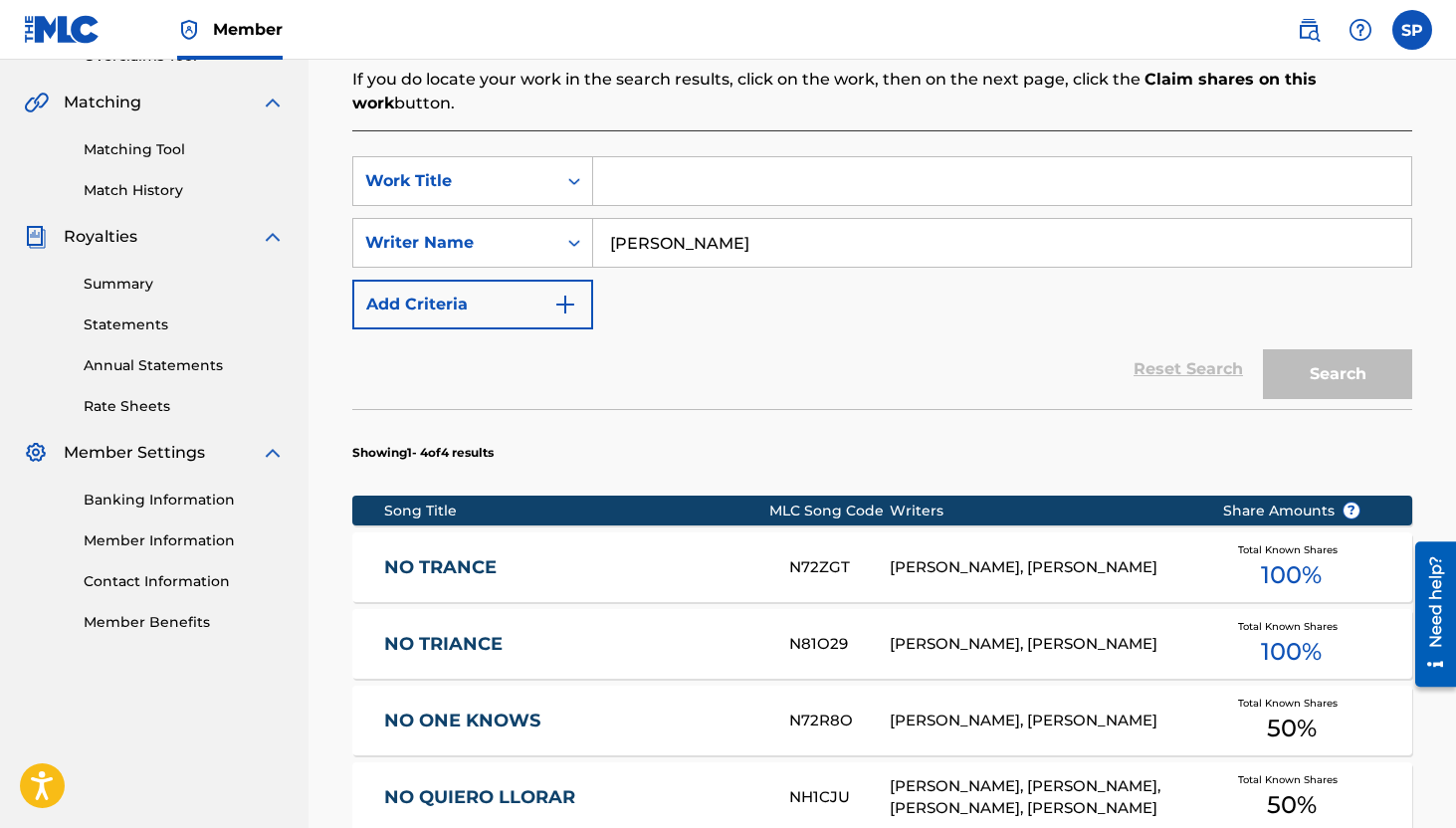 paste on "Not Your Frequency Remix" 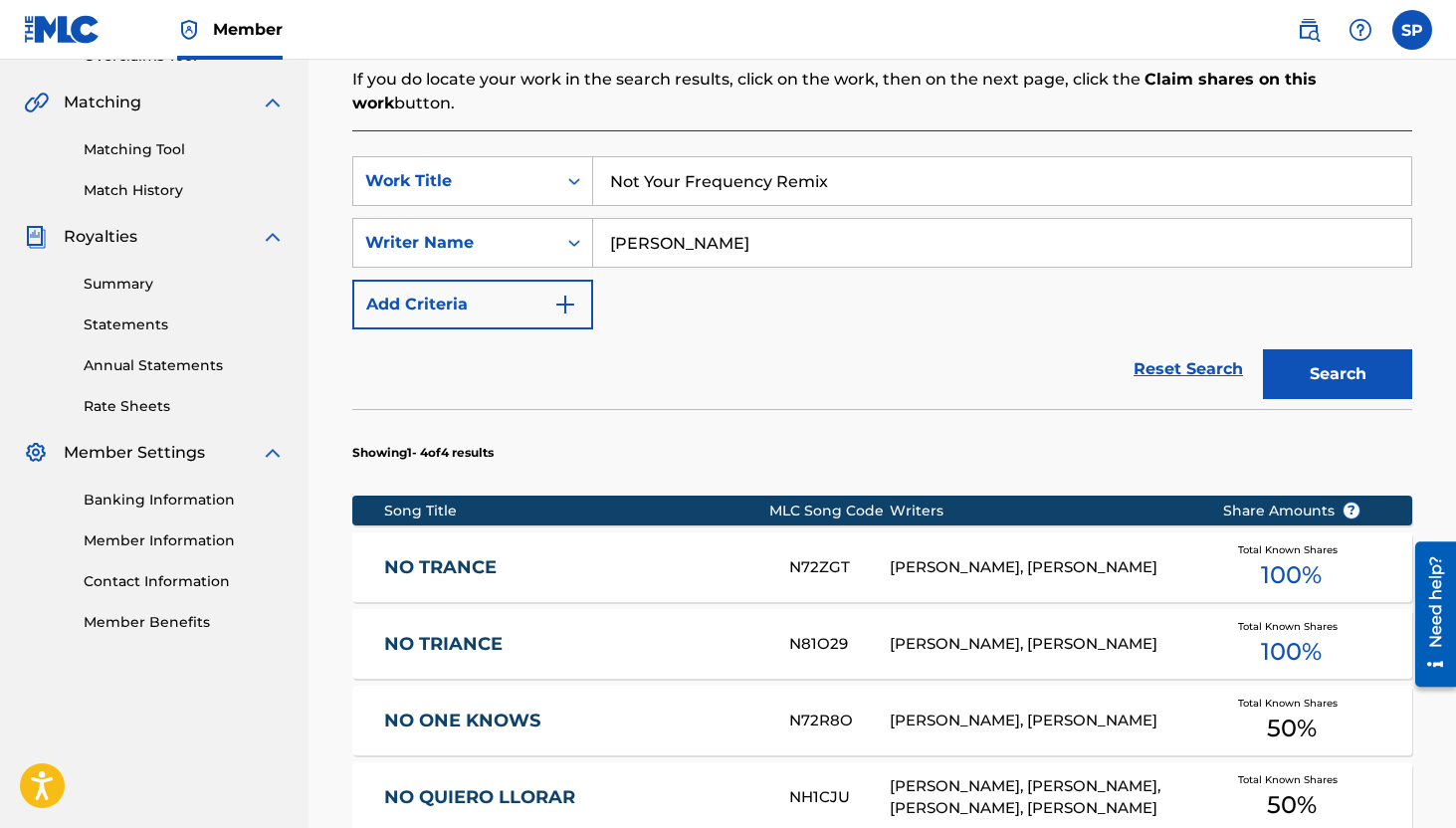 type on "Not Your Frequency Remix" 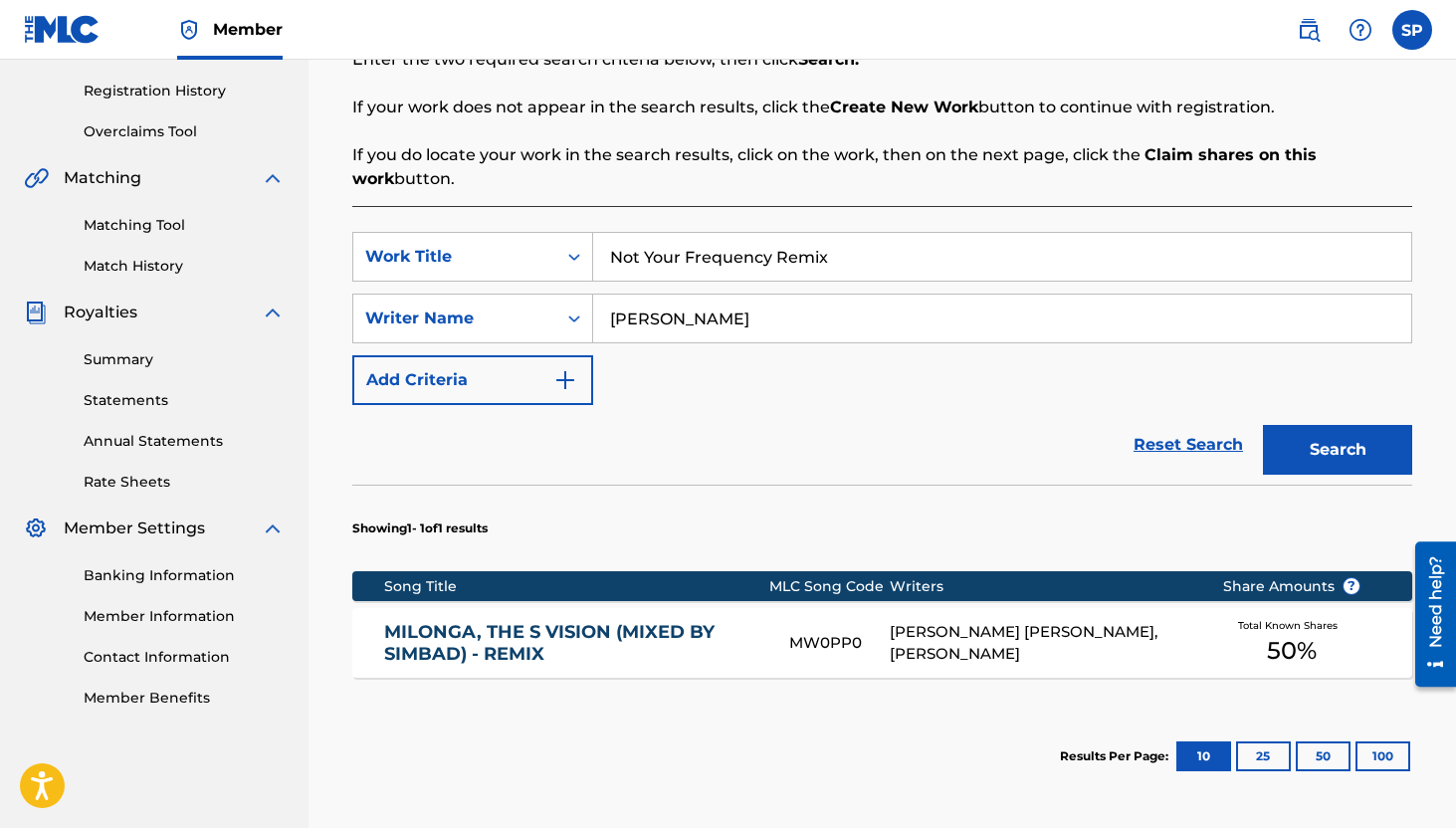 scroll, scrollTop: 441, scrollLeft: 0, axis: vertical 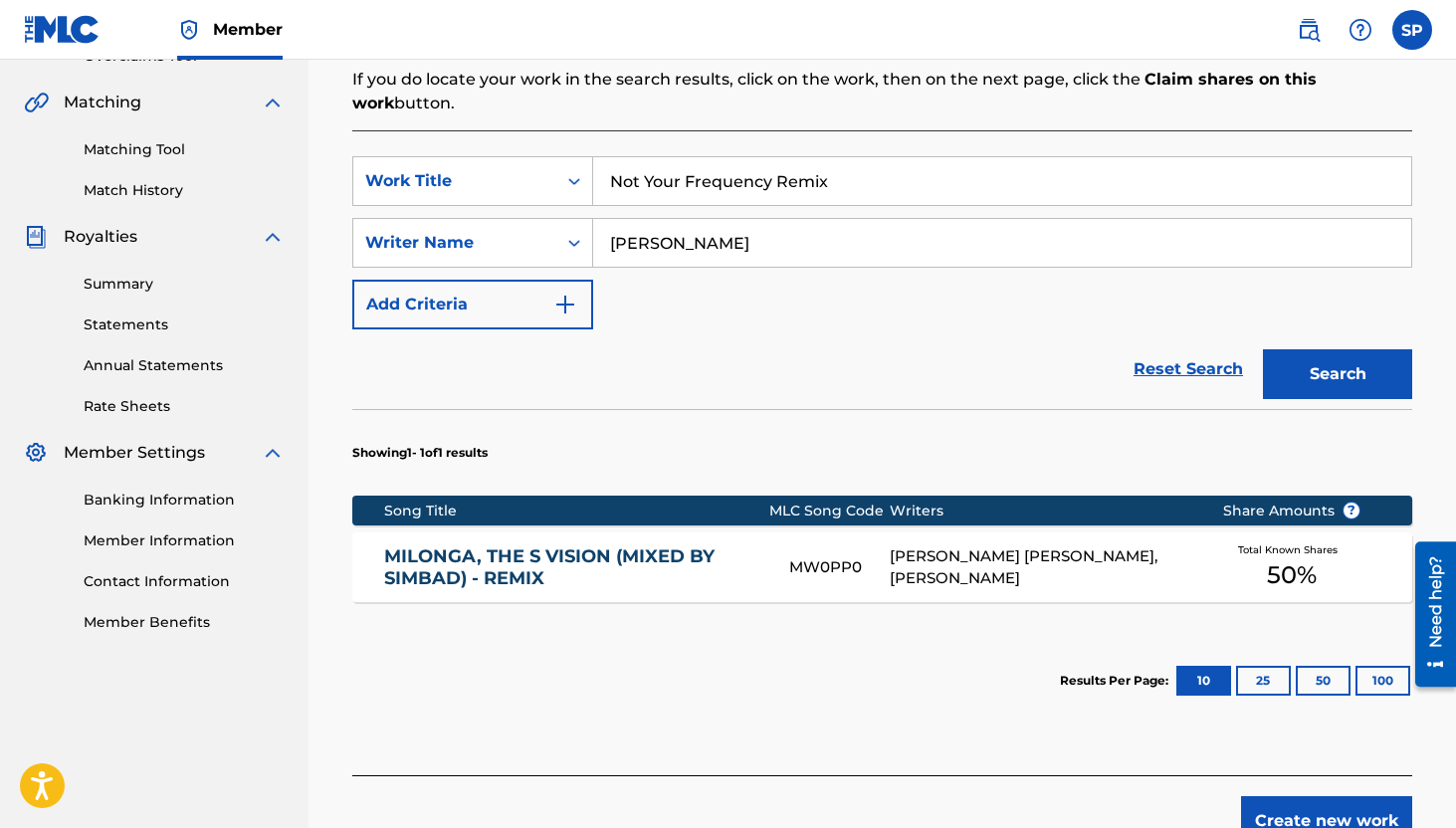 click on "Create new work" at bounding box center [1327, 821] 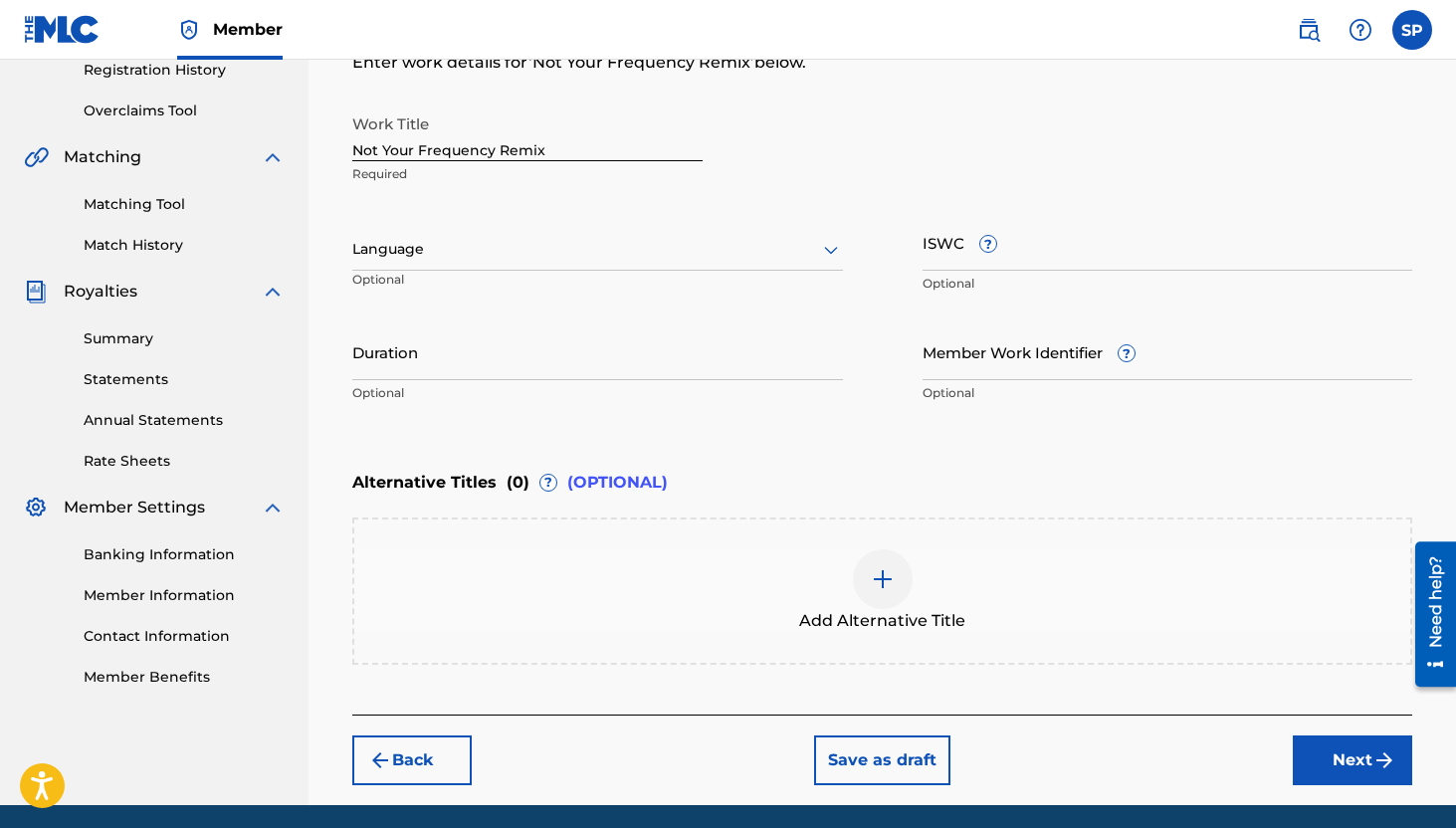 scroll, scrollTop: 337, scrollLeft: 0, axis: vertical 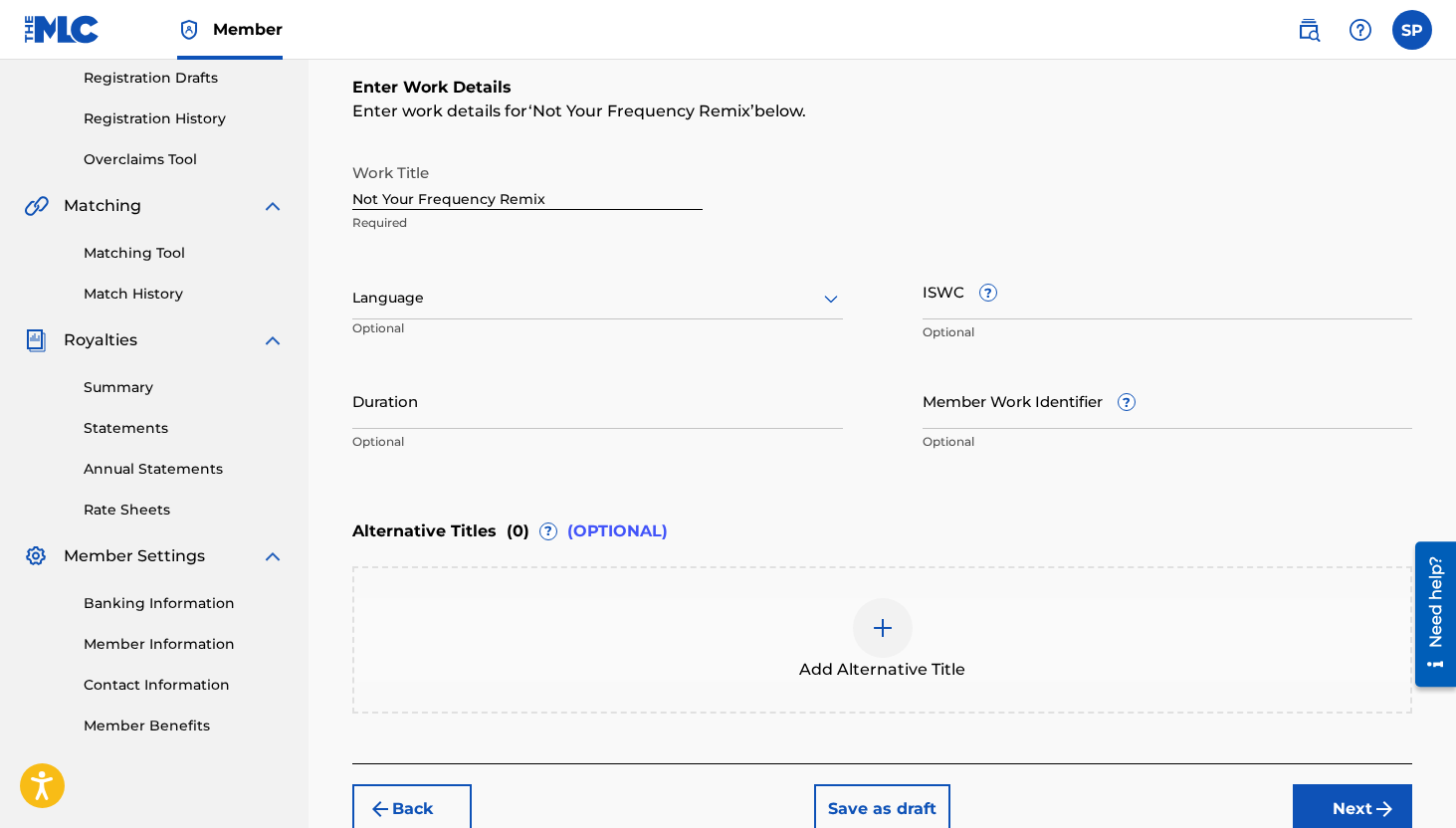click on "ISWC   ?" at bounding box center [1167, 291] 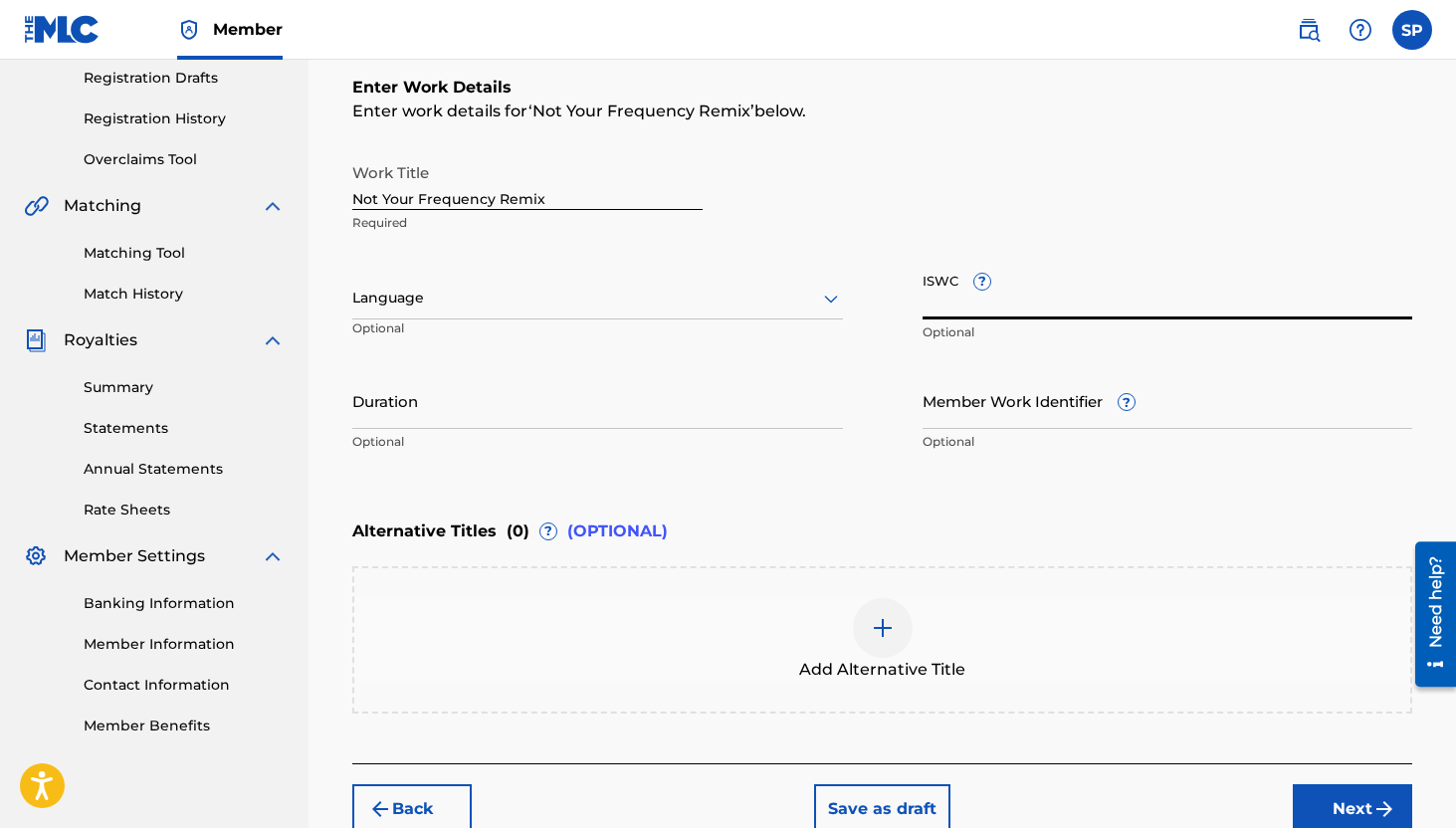 paste on "T-072.294.542-7" 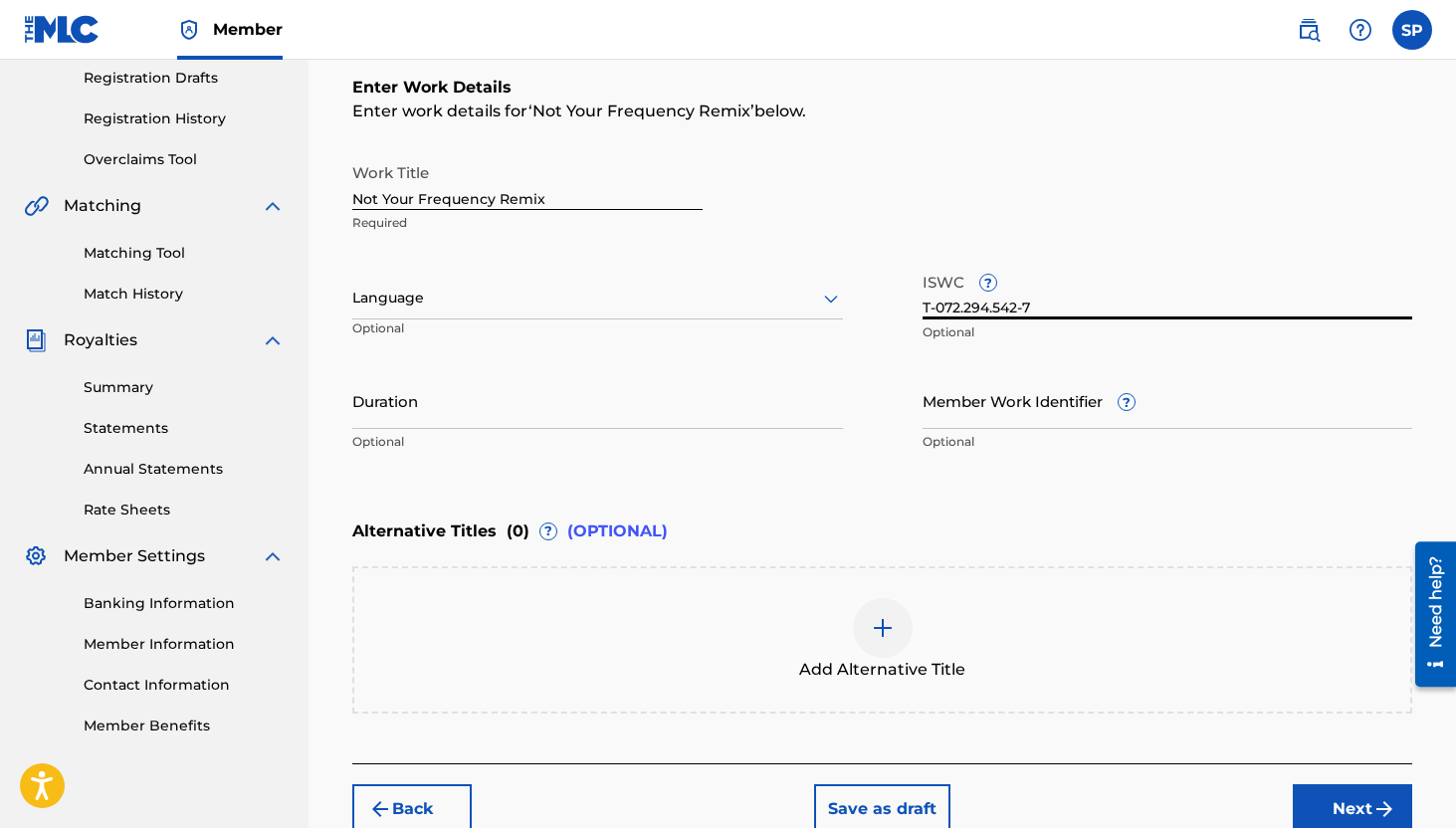 type on "T-072.294.542-7" 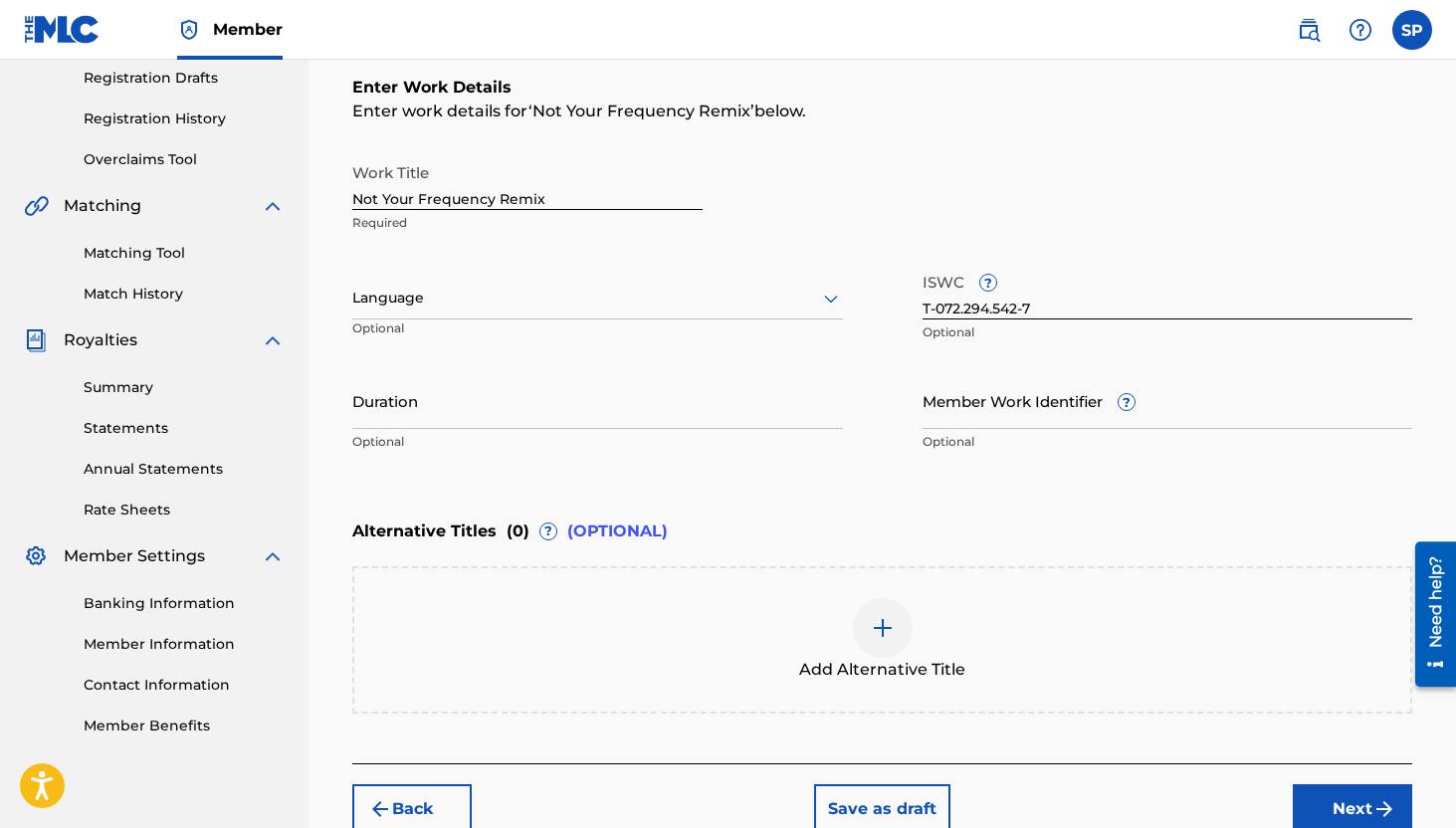 click on "Next" at bounding box center (1352, 809) 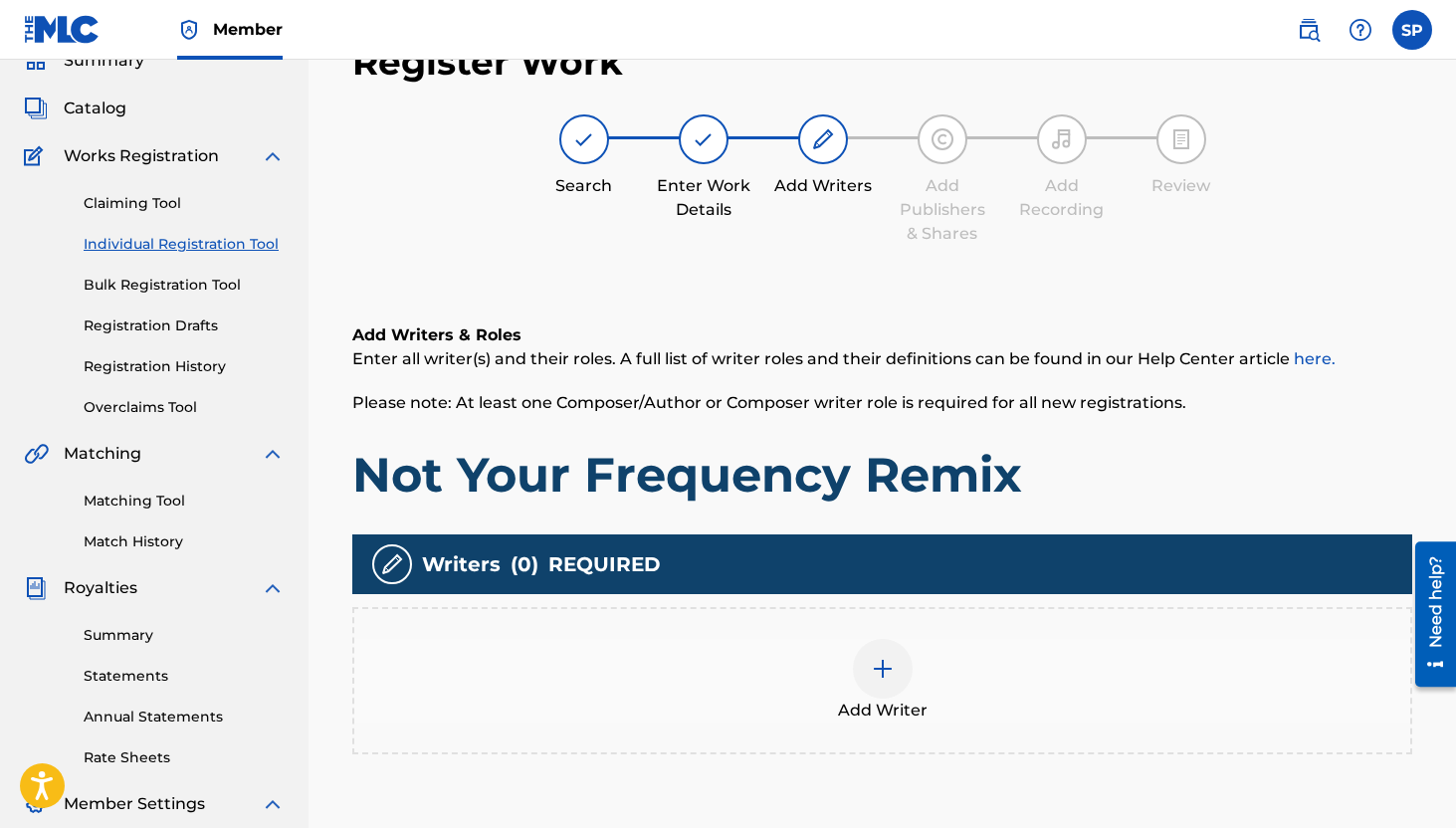 scroll, scrollTop: 201, scrollLeft: 0, axis: vertical 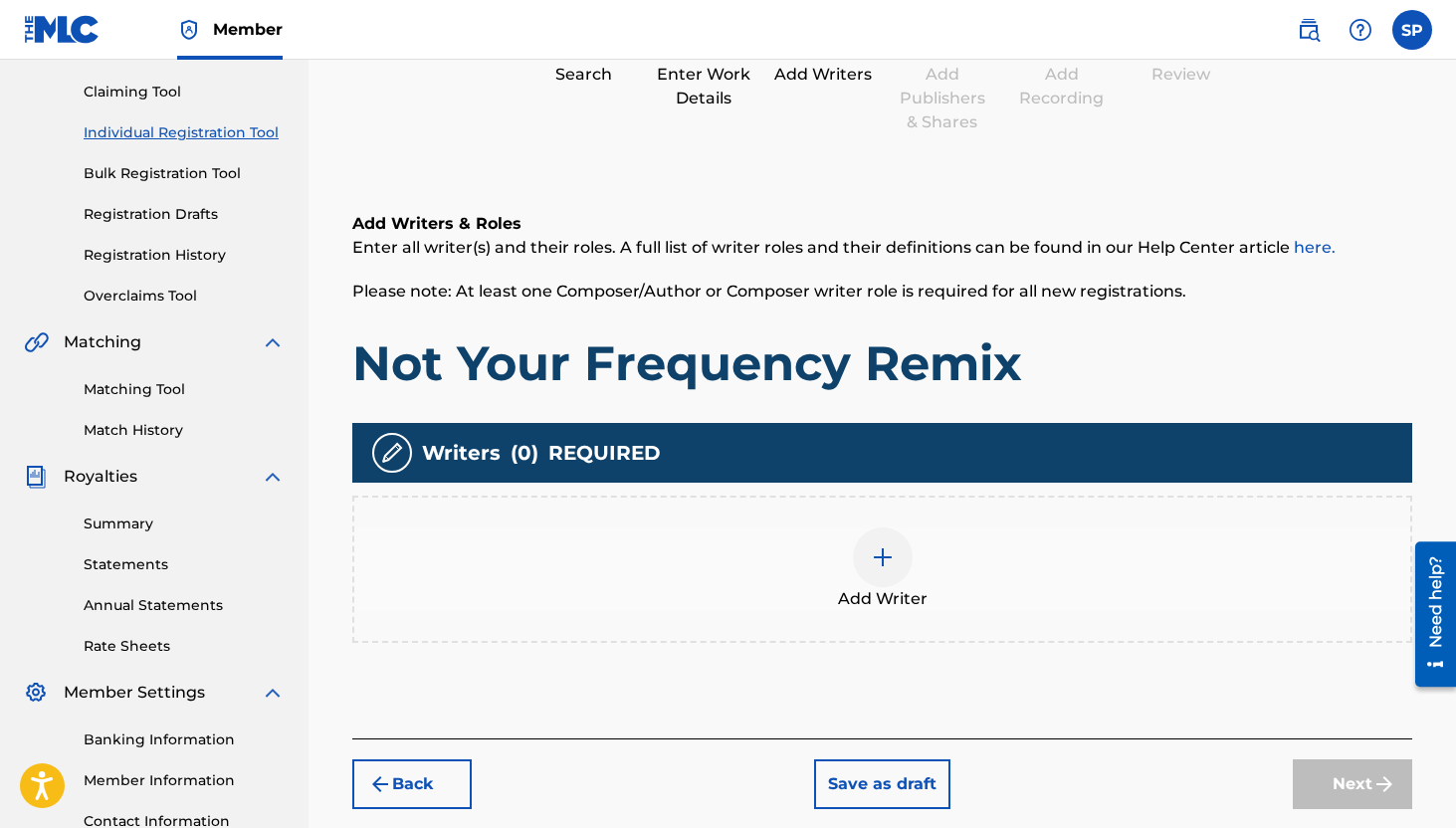 click on "Add Writer" at bounding box center [882, 569] 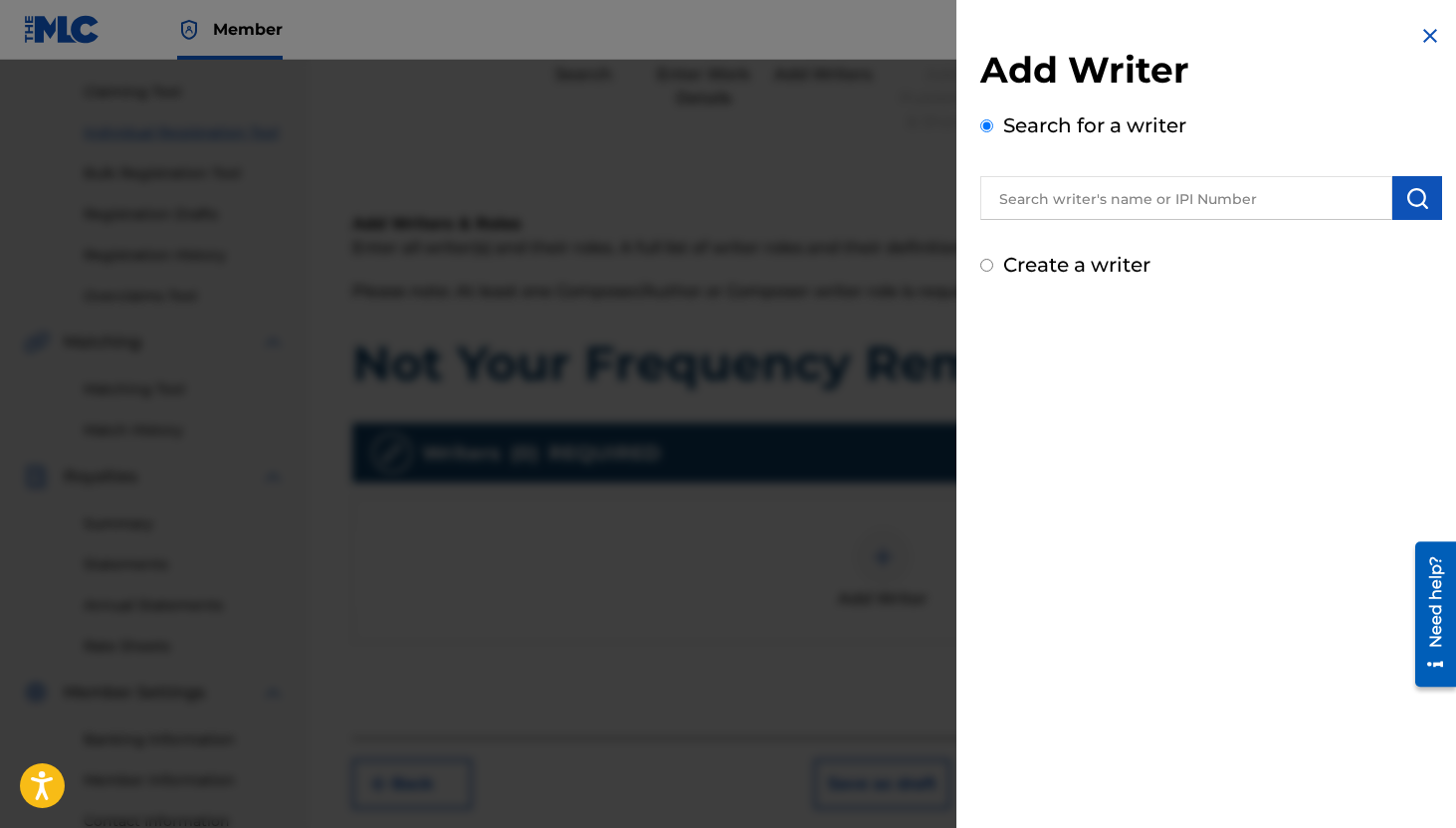 click at bounding box center [1186, 198] 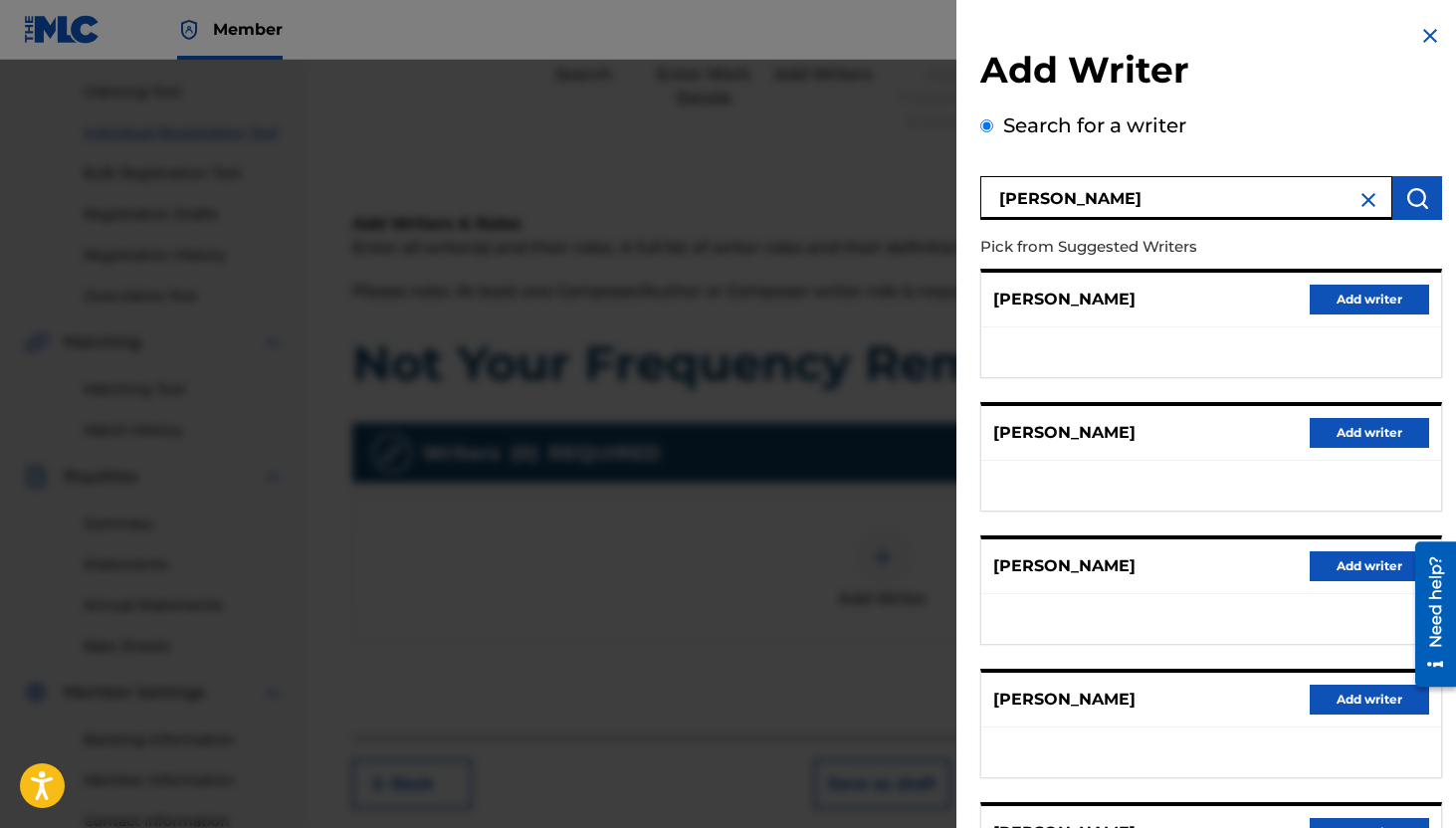 click on "Omar Sosaq" at bounding box center [1186, 198] 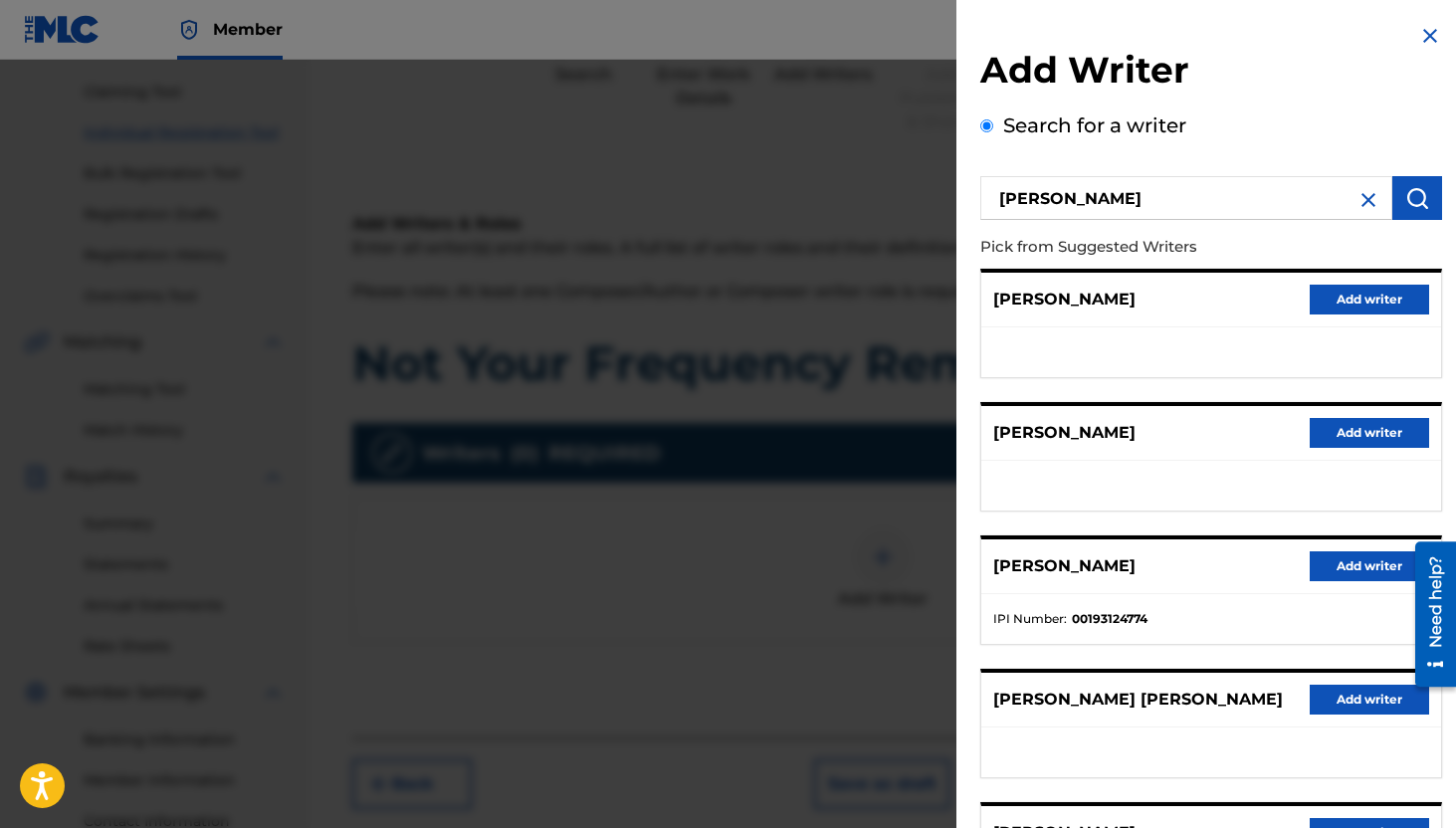 click on "Add writer" at bounding box center (1369, 566) 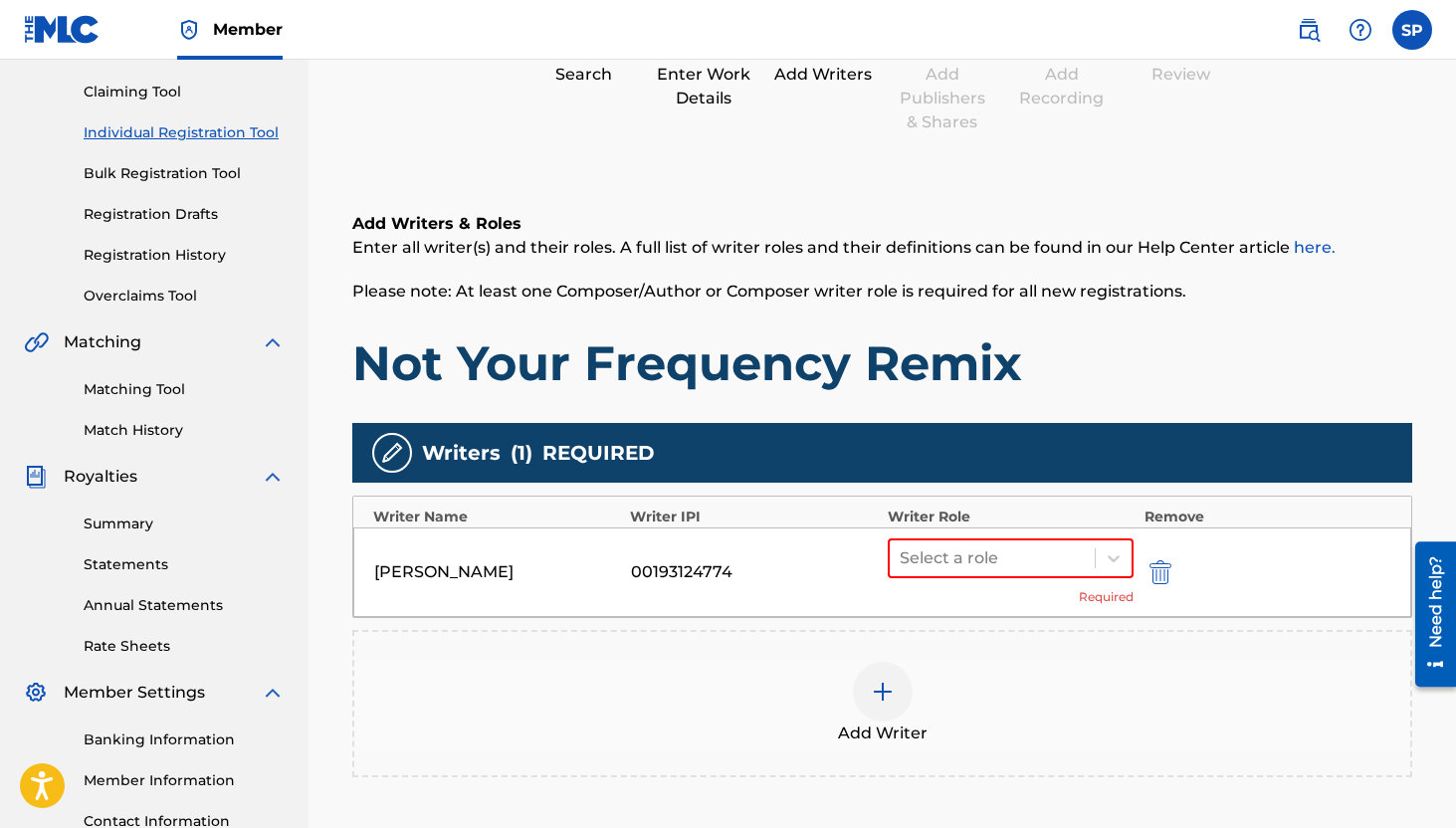 scroll, scrollTop: 262, scrollLeft: 0, axis: vertical 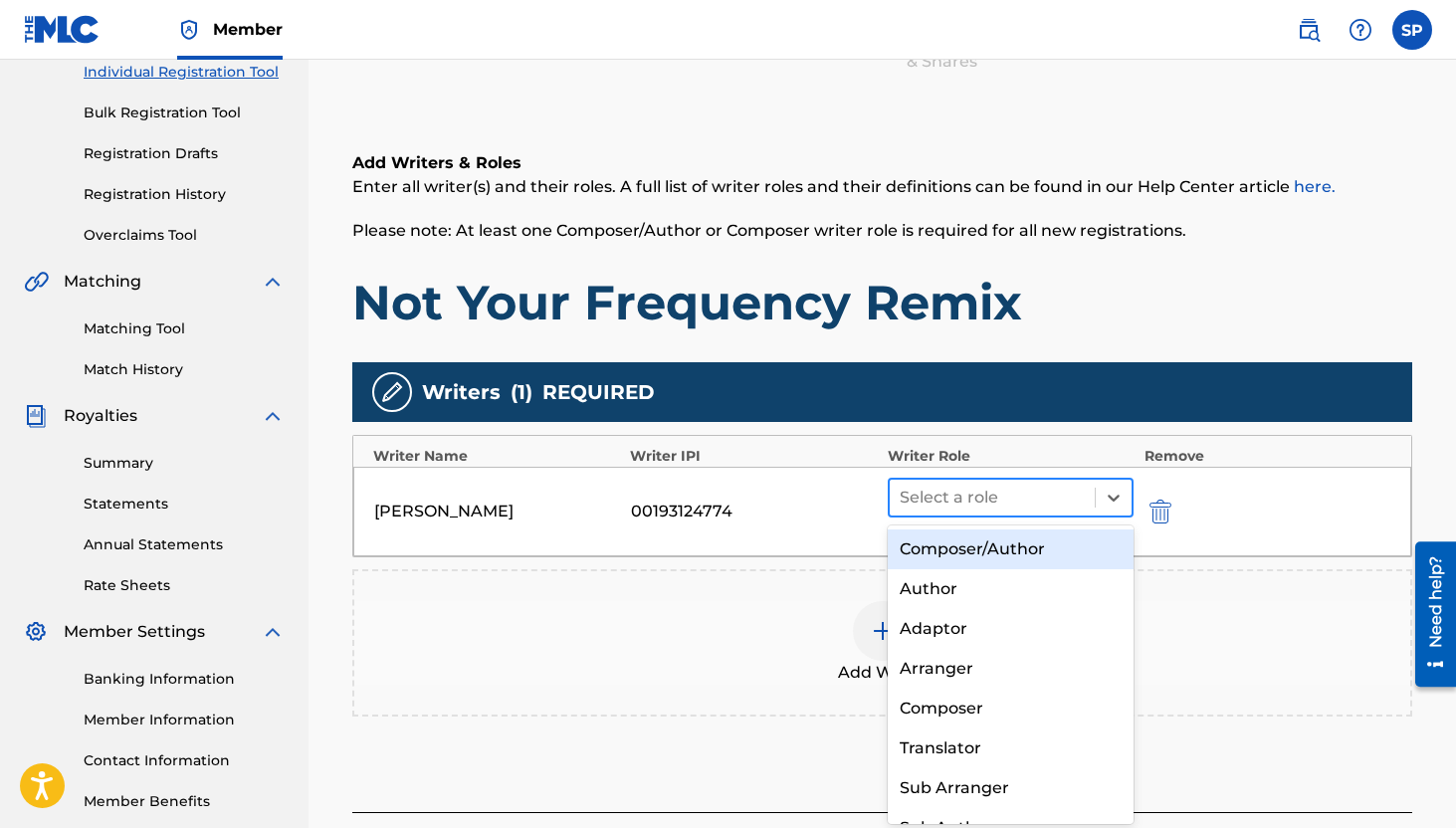 click at bounding box center [992, 498] 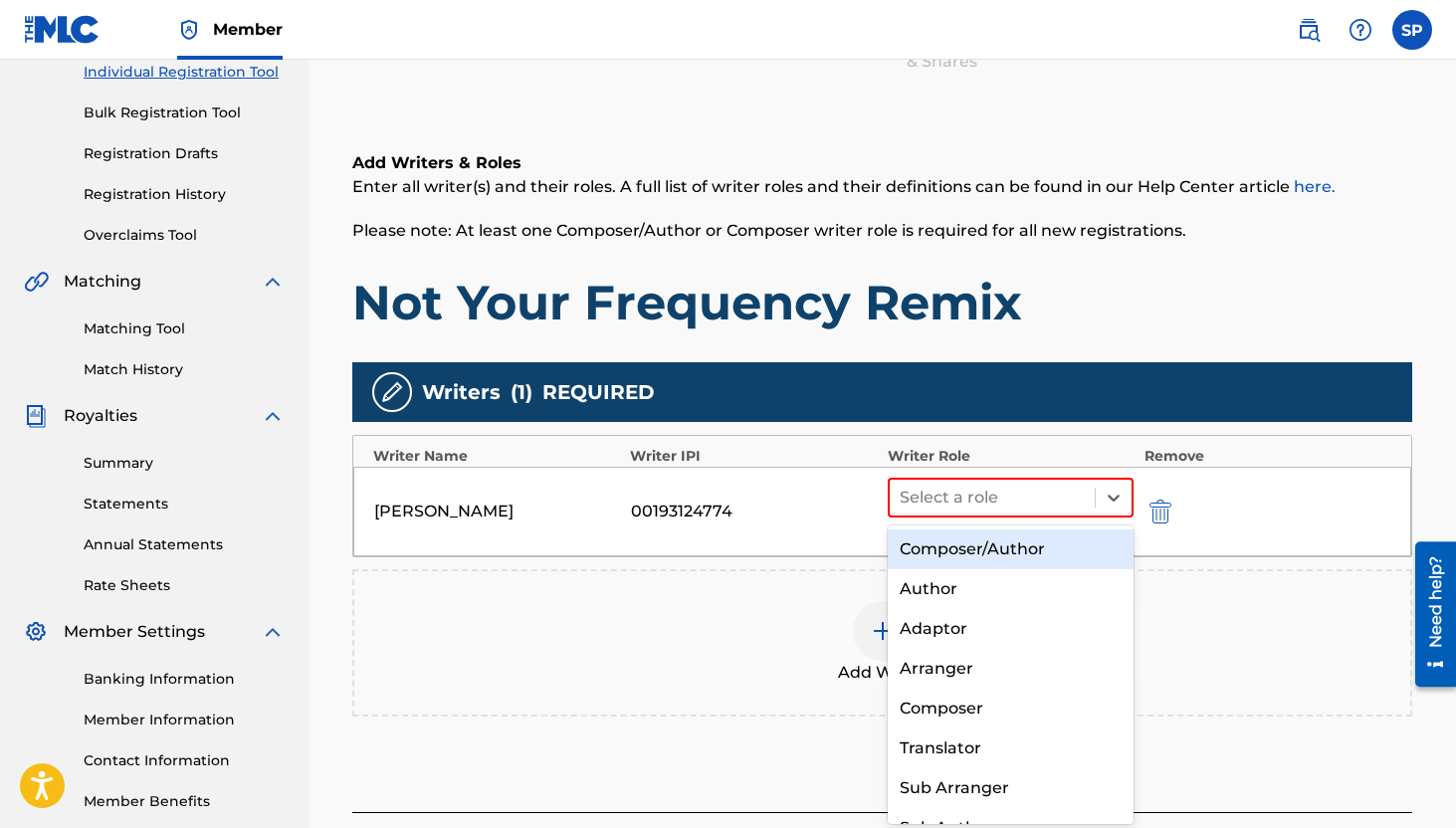 click on "Composer/Author" at bounding box center (1011, 549) 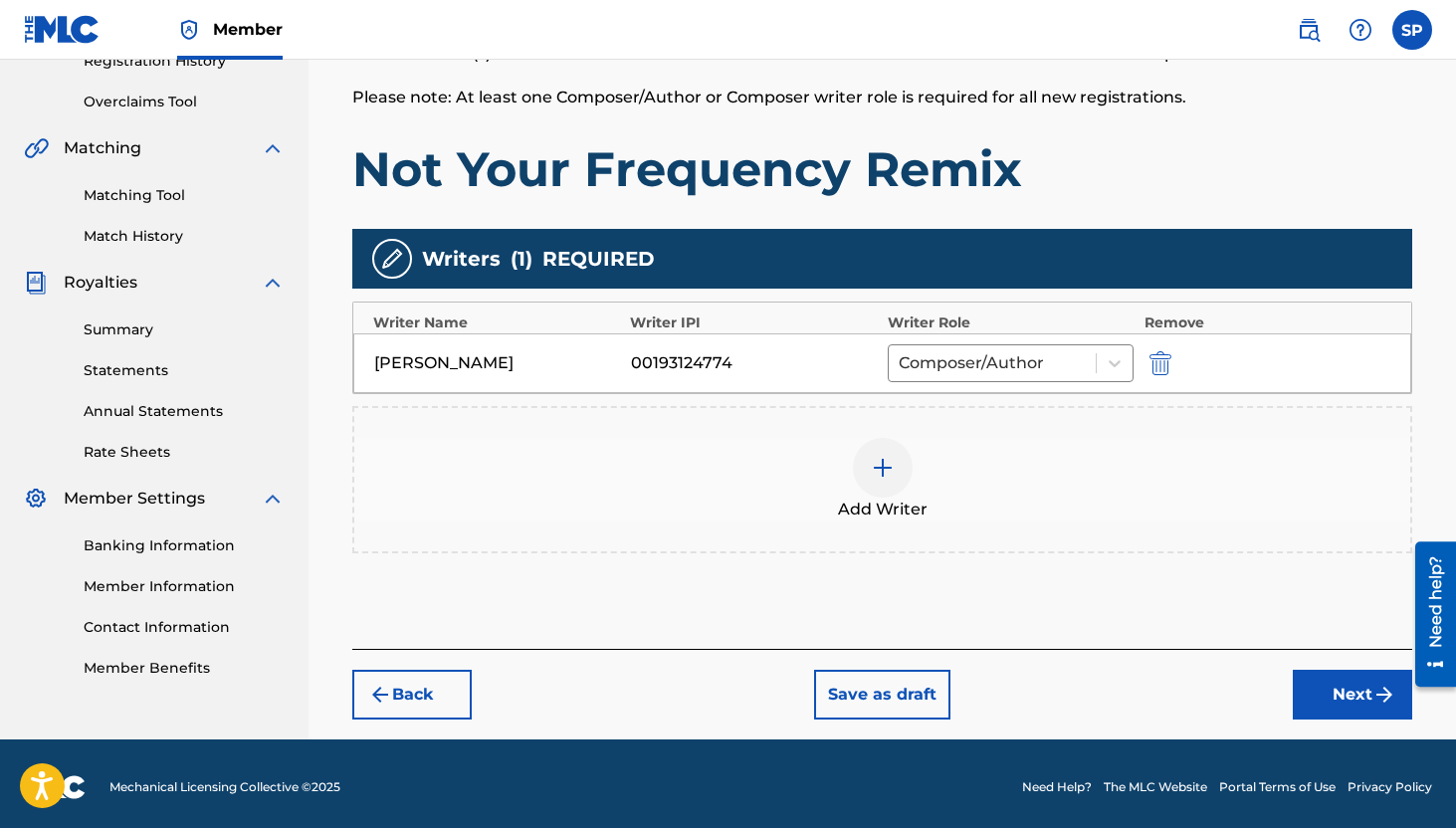 click on "Next" at bounding box center [1352, 695] 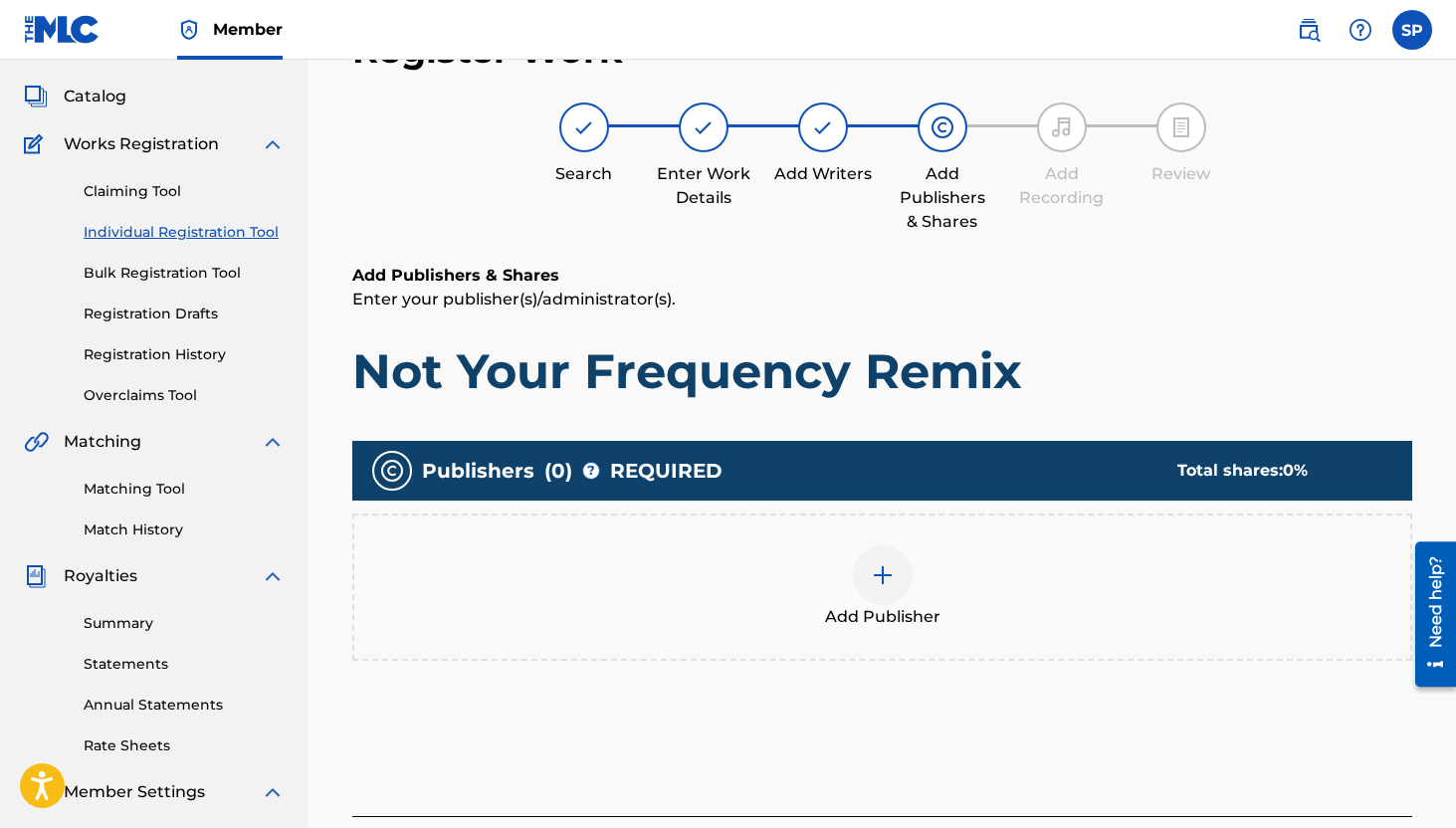 scroll, scrollTop: 90, scrollLeft: 0, axis: vertical 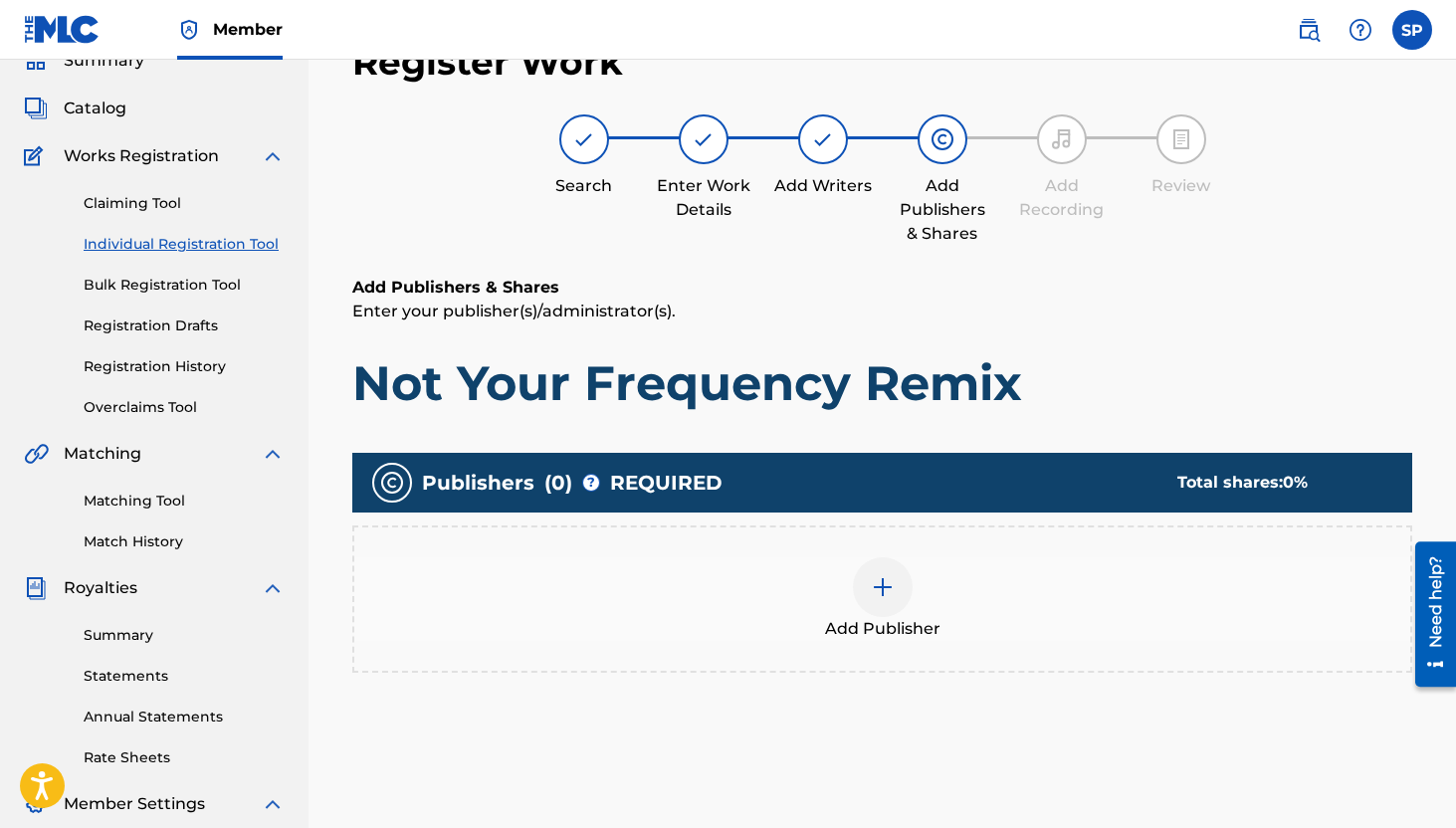 click at bounding box center [883, 587] 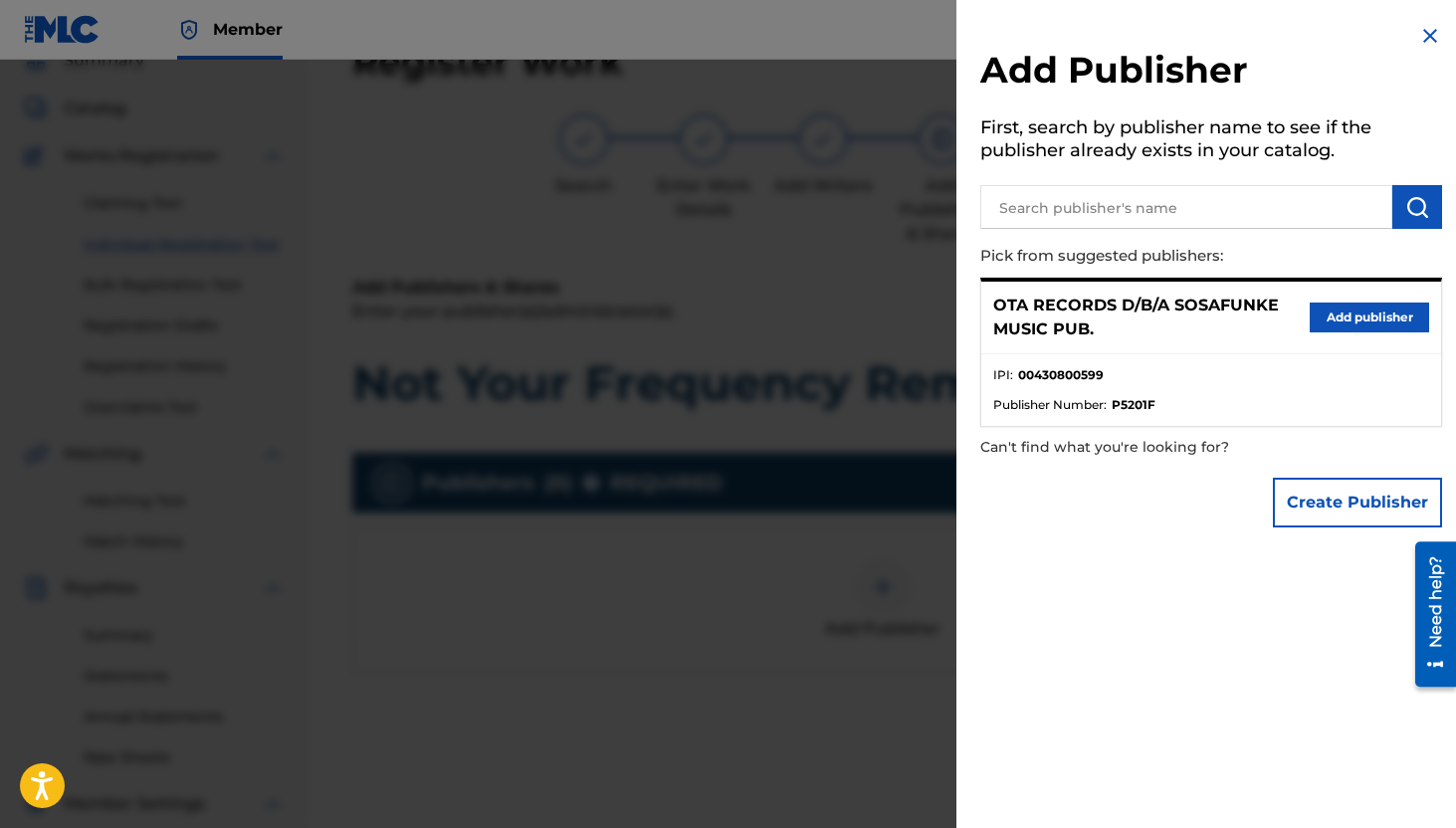 click on "Add publisher" at bounding box center [1369, 317] 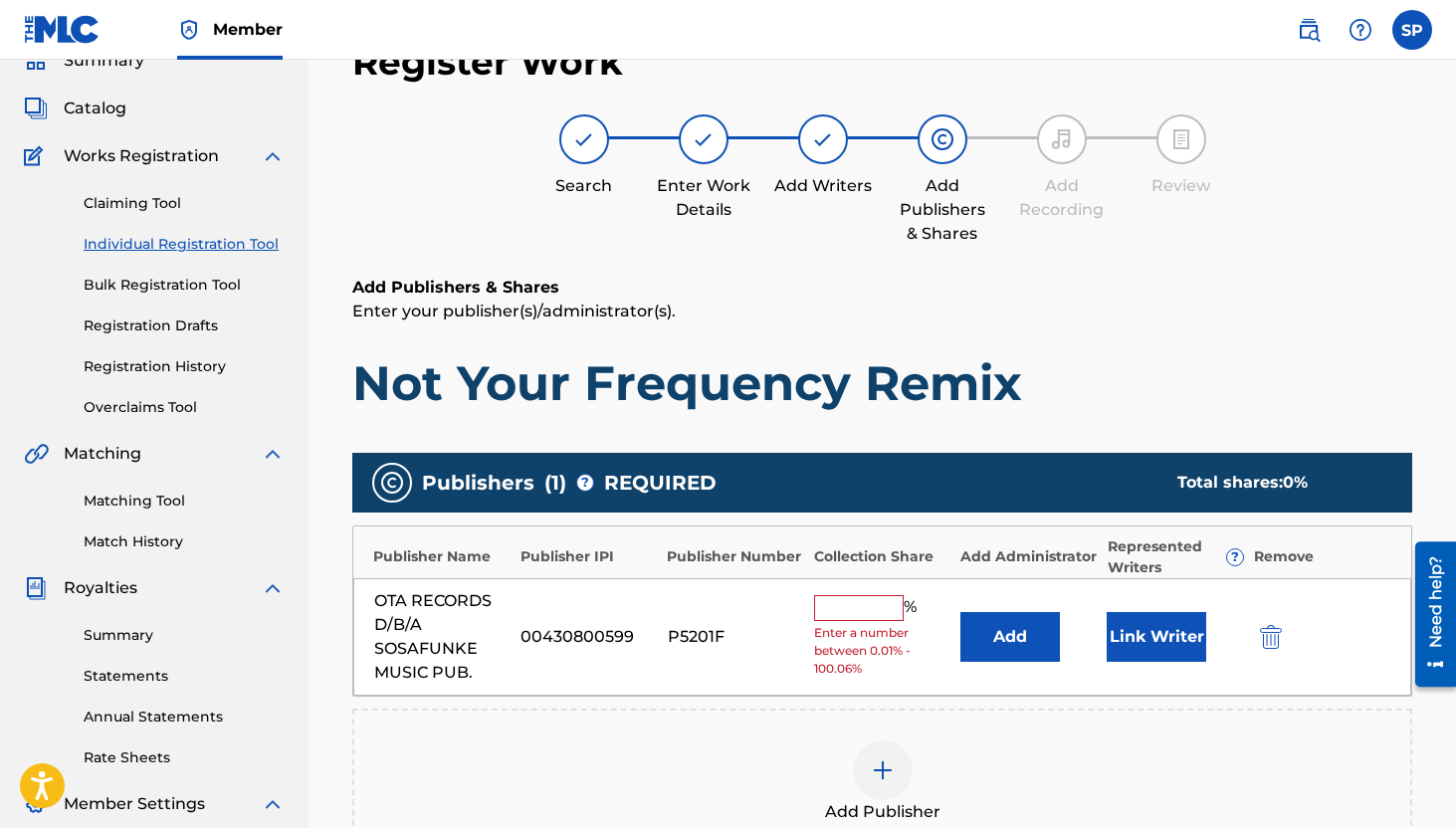 click at bounding box center [859, 608] 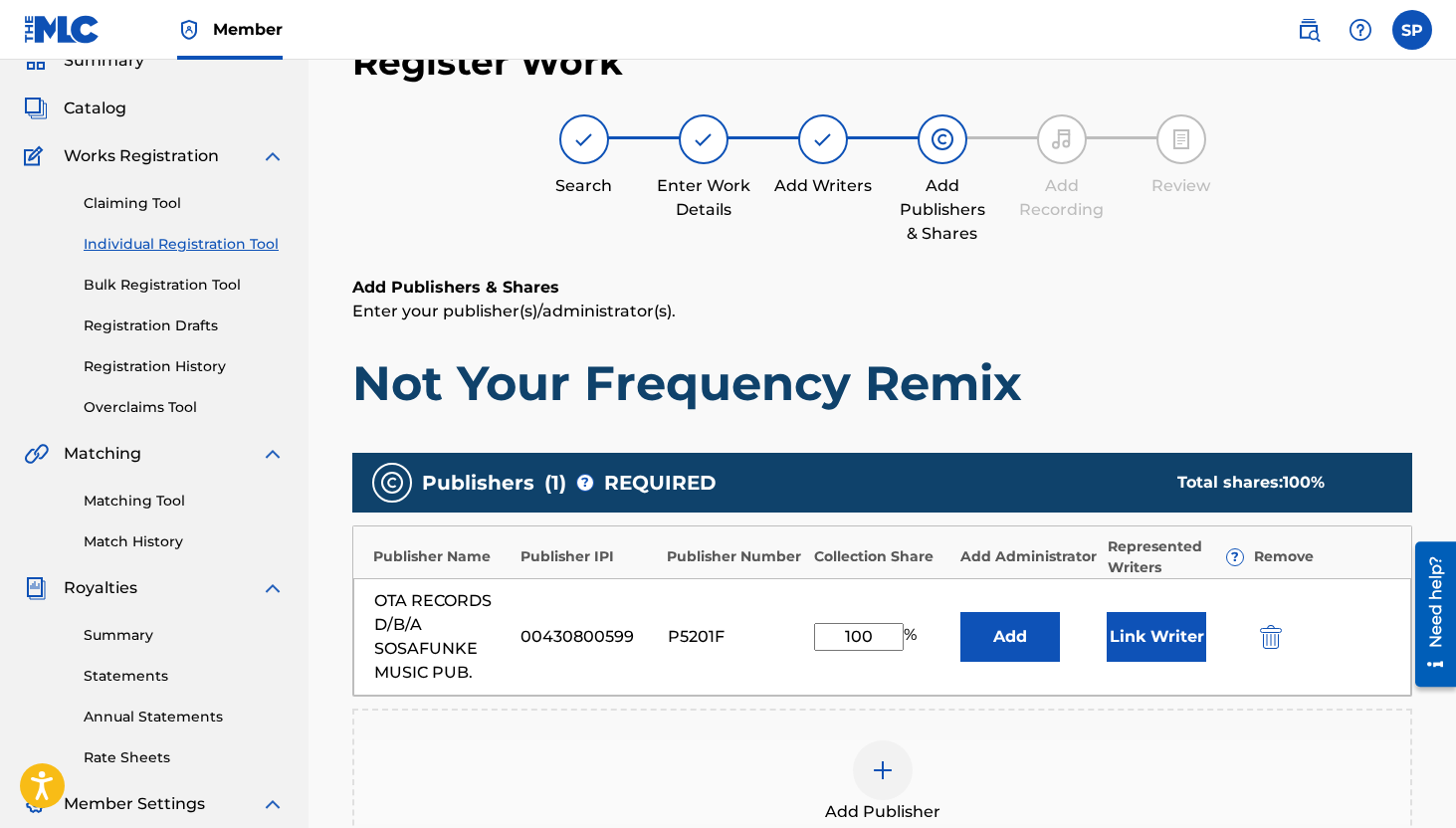 click on "Link Writer" at bounding box center (1156, 637) 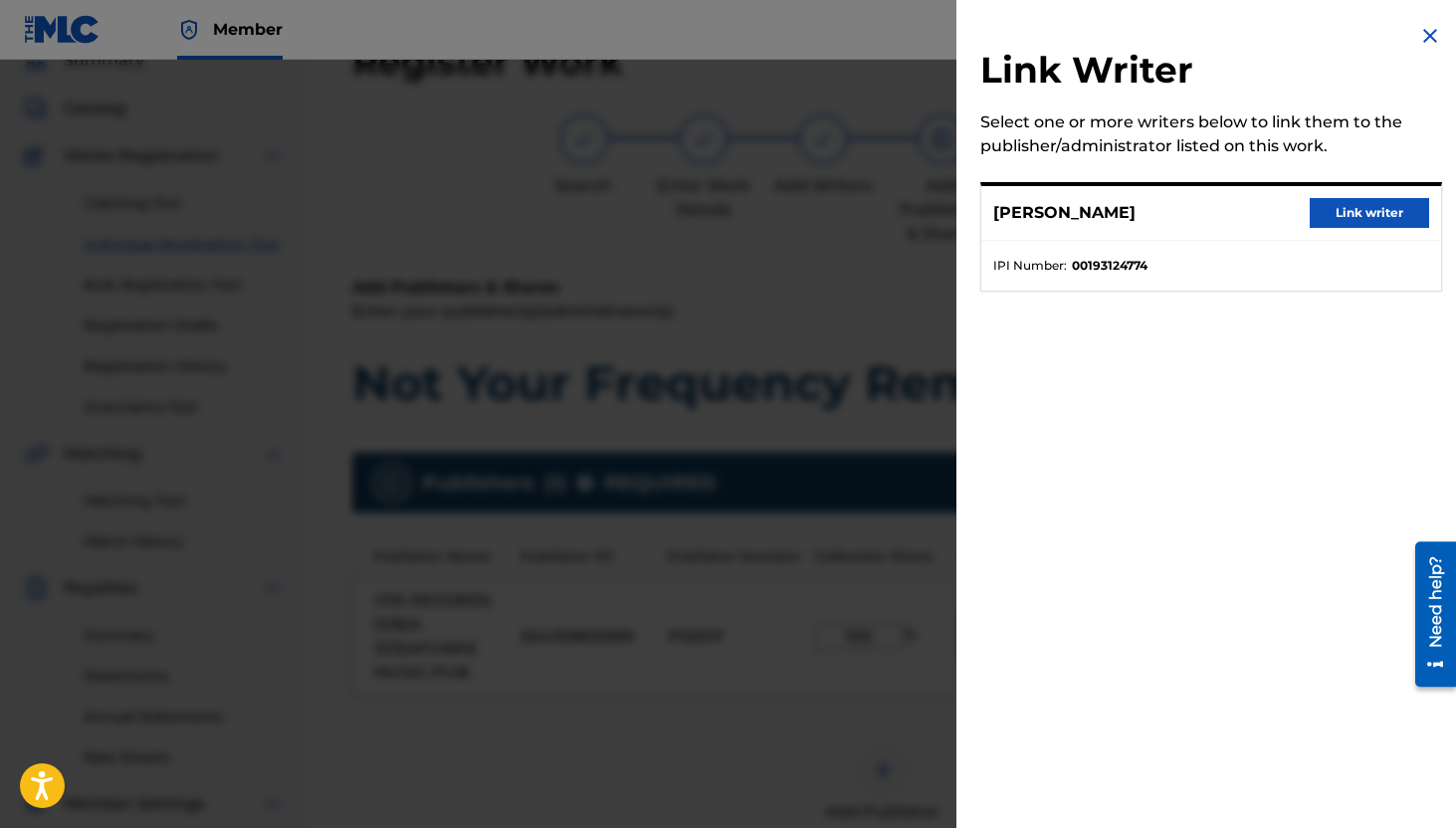 click on "Link writer" at bounding box center [1369, 213] 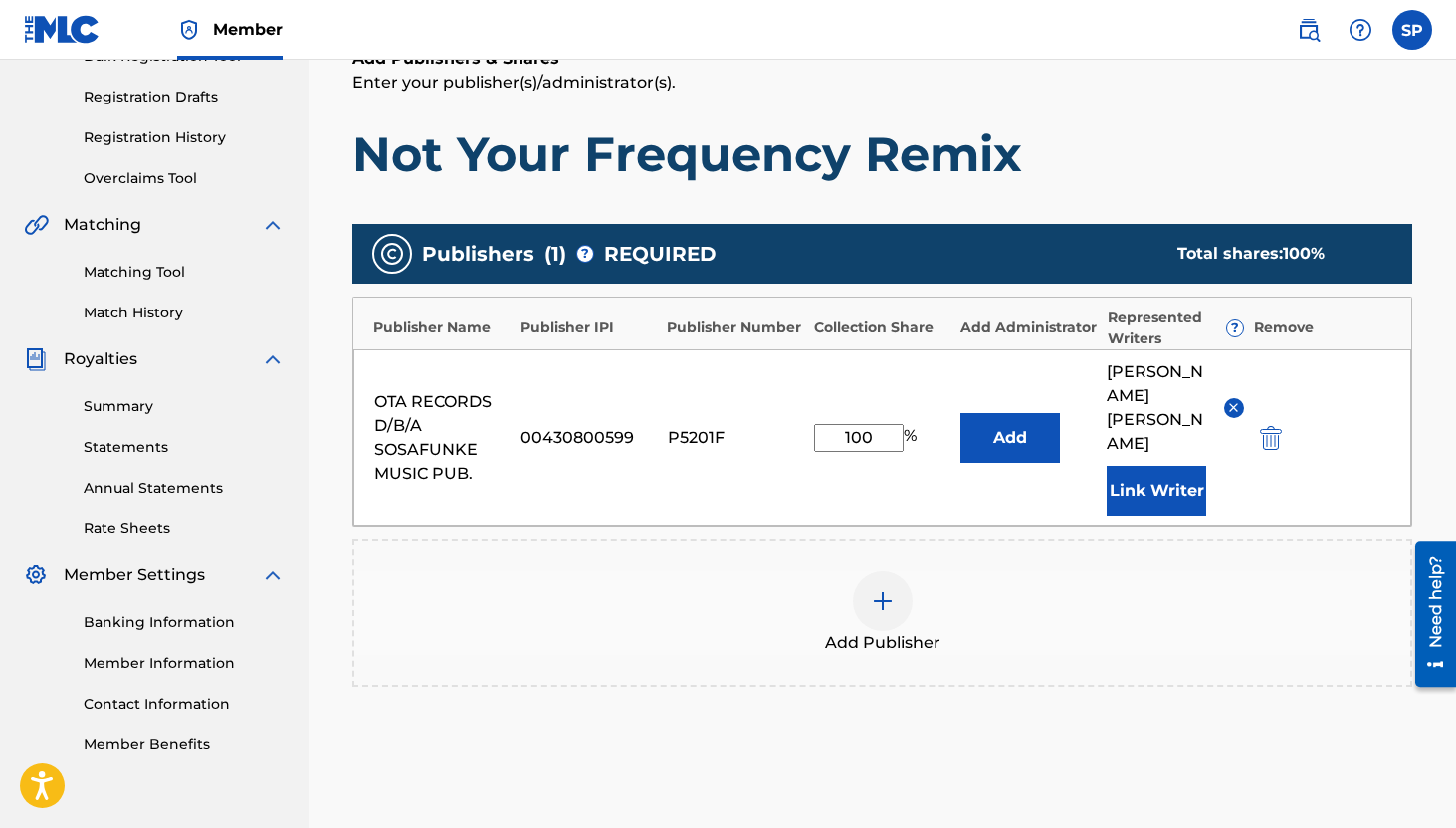click on "Next" at bounding box center (1352, 888) 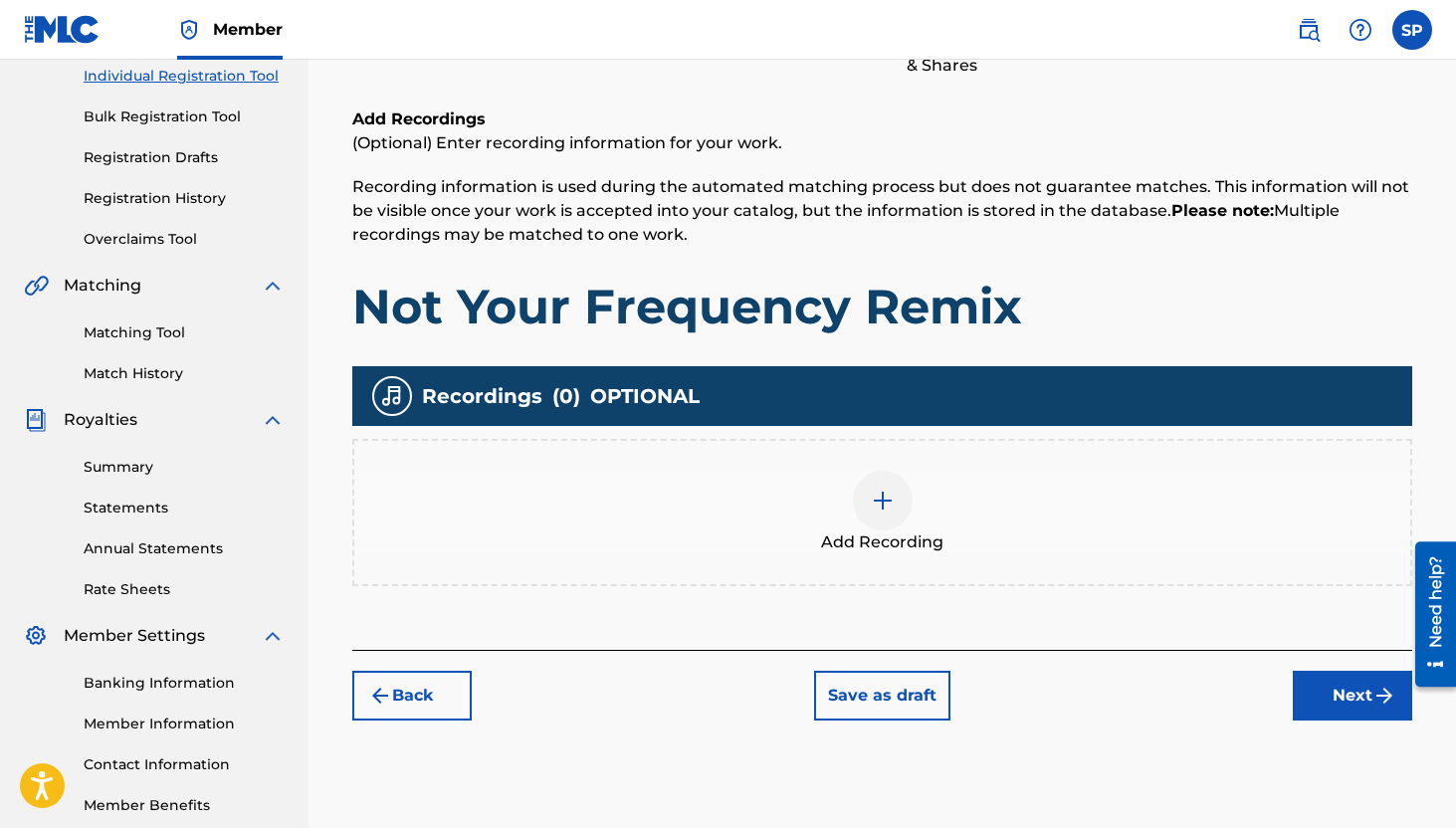 click on "Next" at bounding box center (1352, 696) 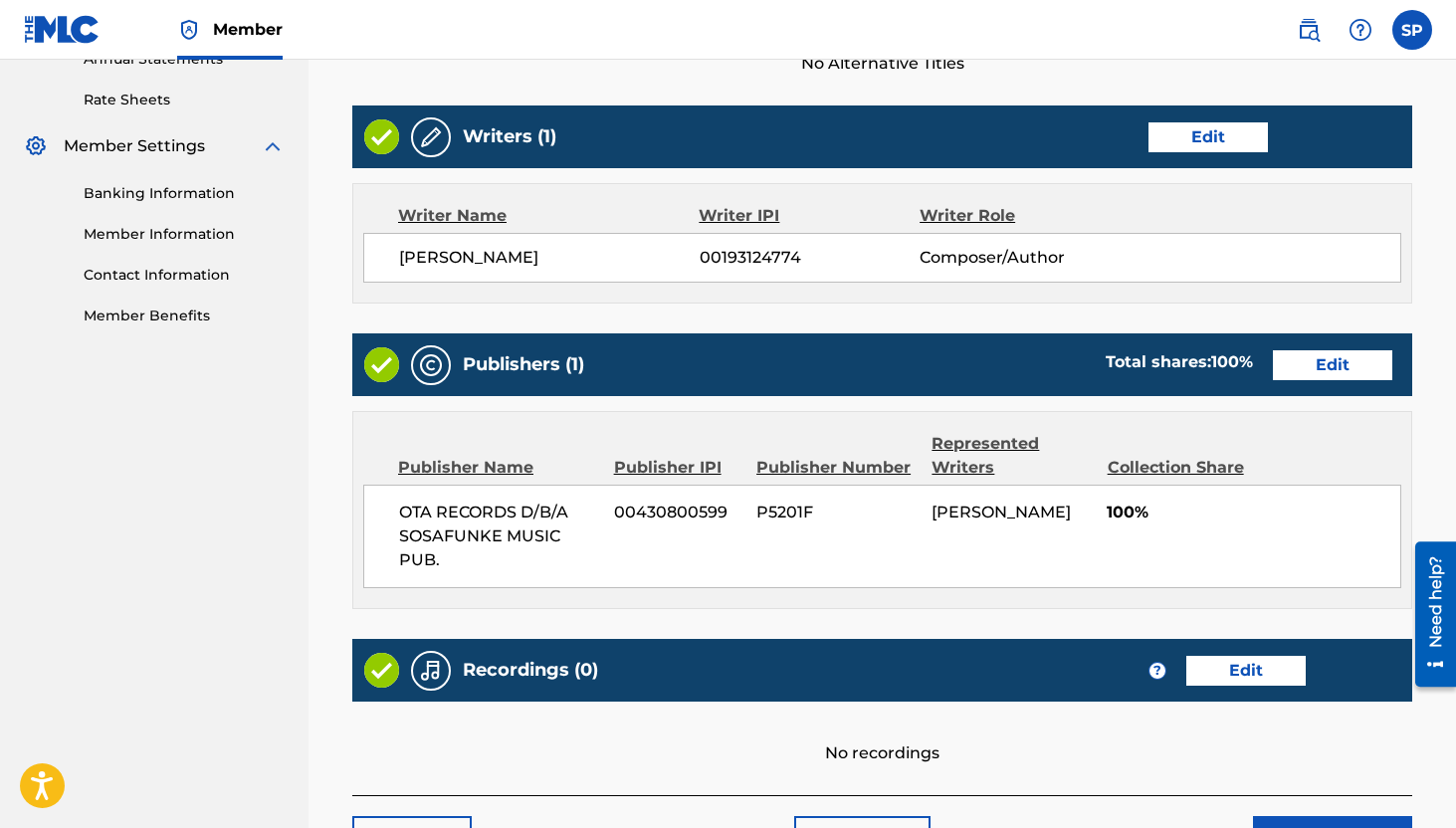 scroll, scrollTop: 900, scrollLeft: 0, axis: vertical 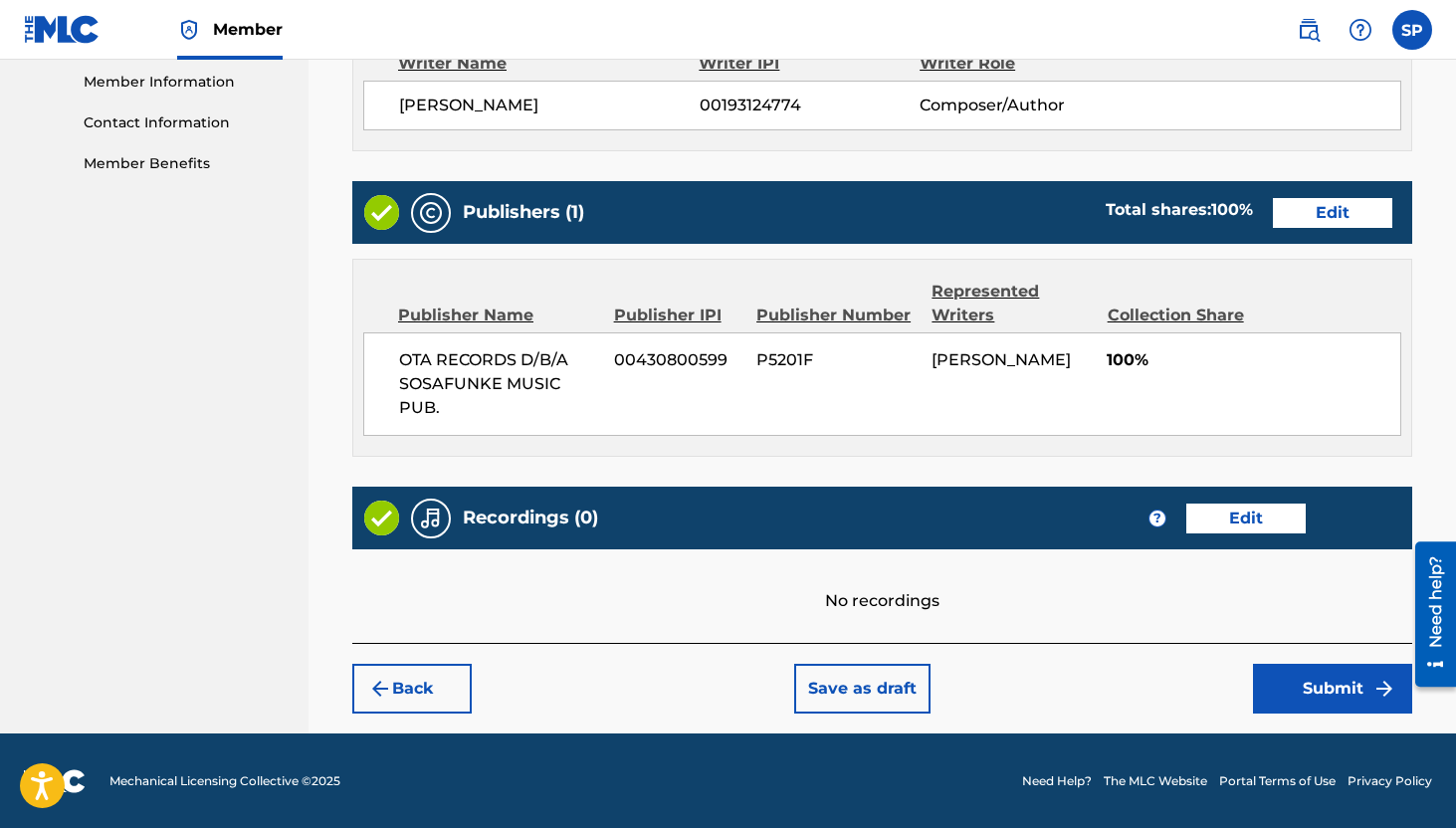 click on "Submit" at bounding box center [1333, 689] 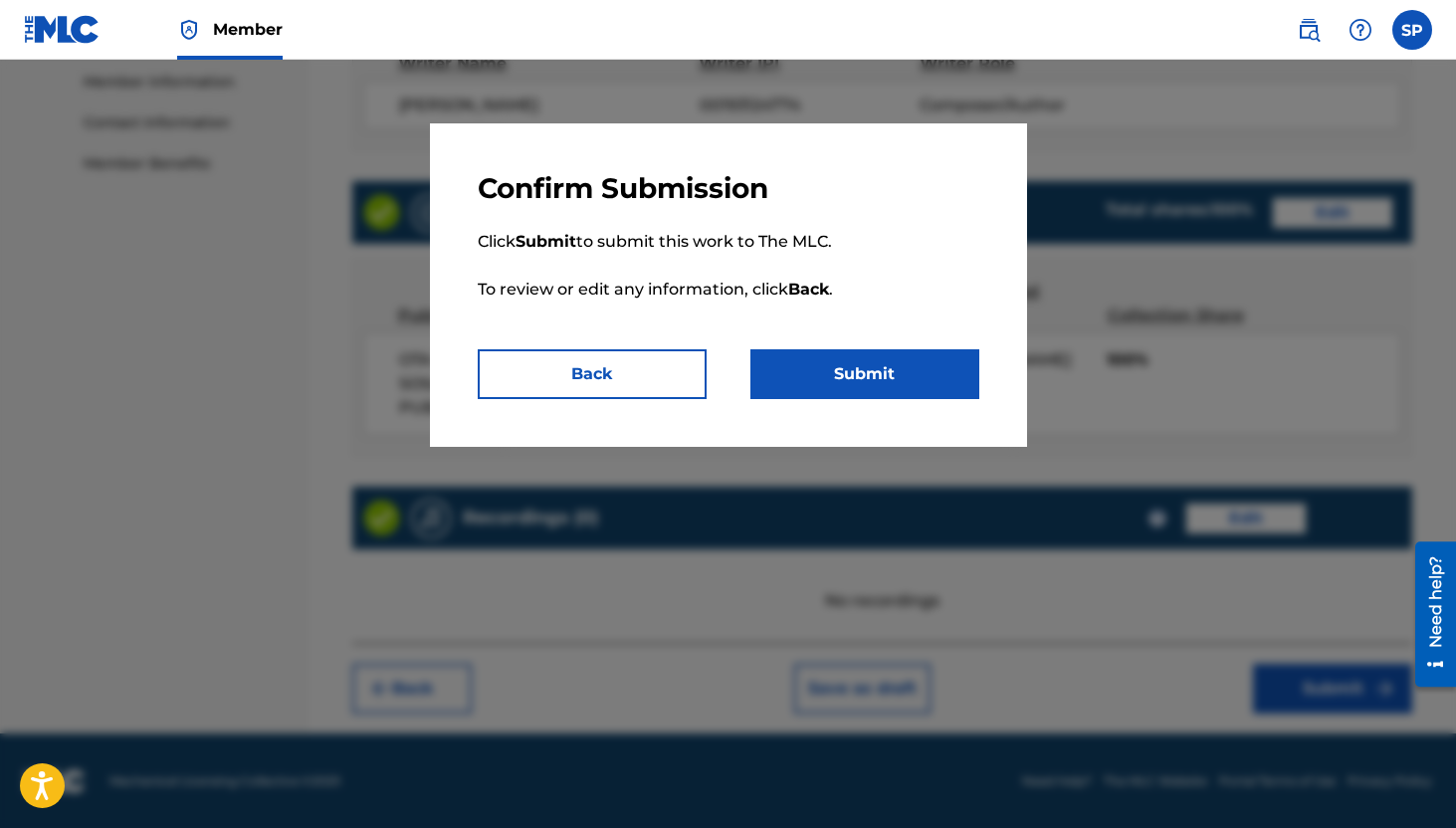 click on "Confirm Submission Click  Submit  to submit this work to The MLC. To review or edit any information, click  Back . Back Submit" at bounding box center (728, 285) 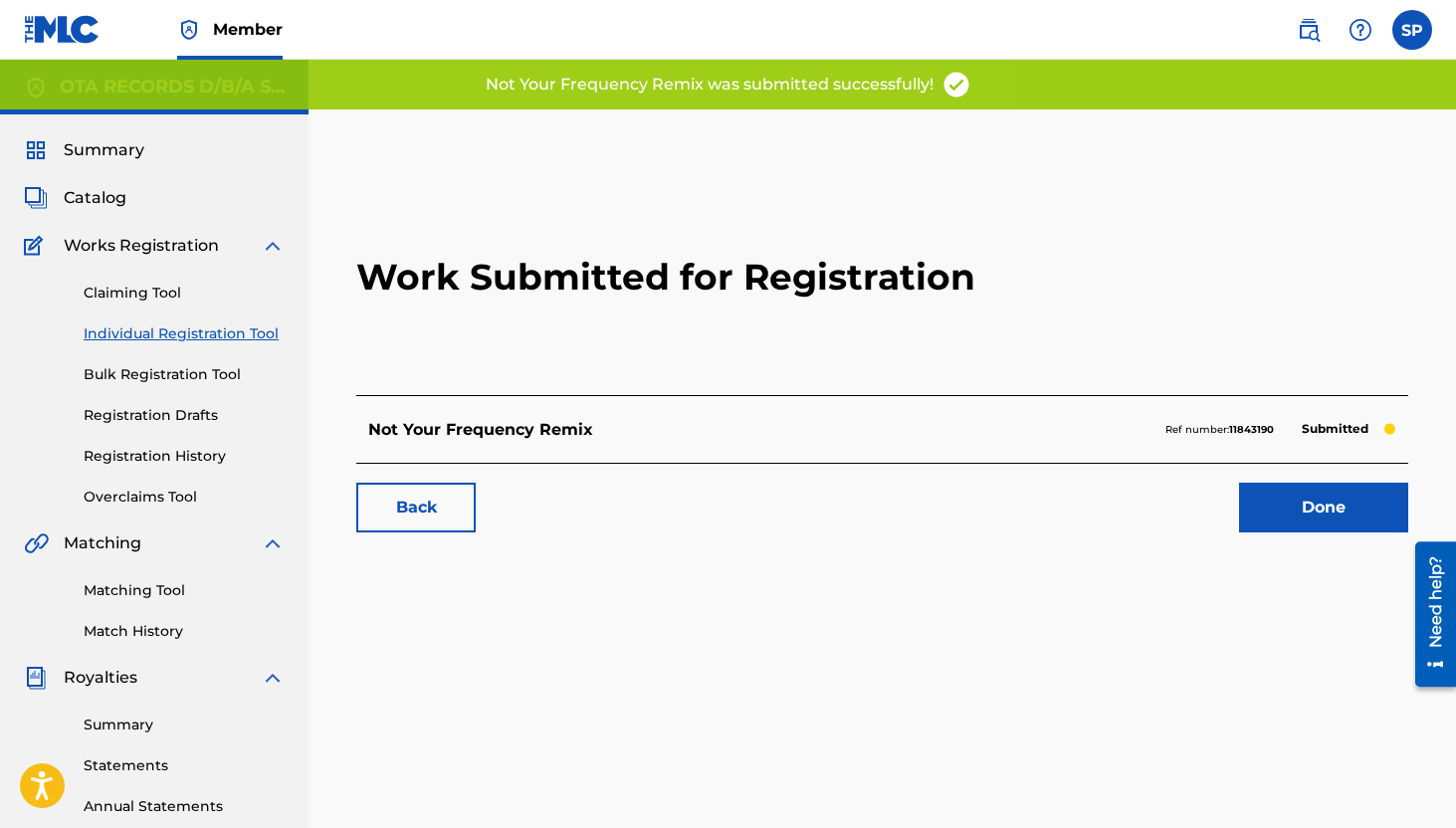 click on "Done" at bounding box center (1324, 508) 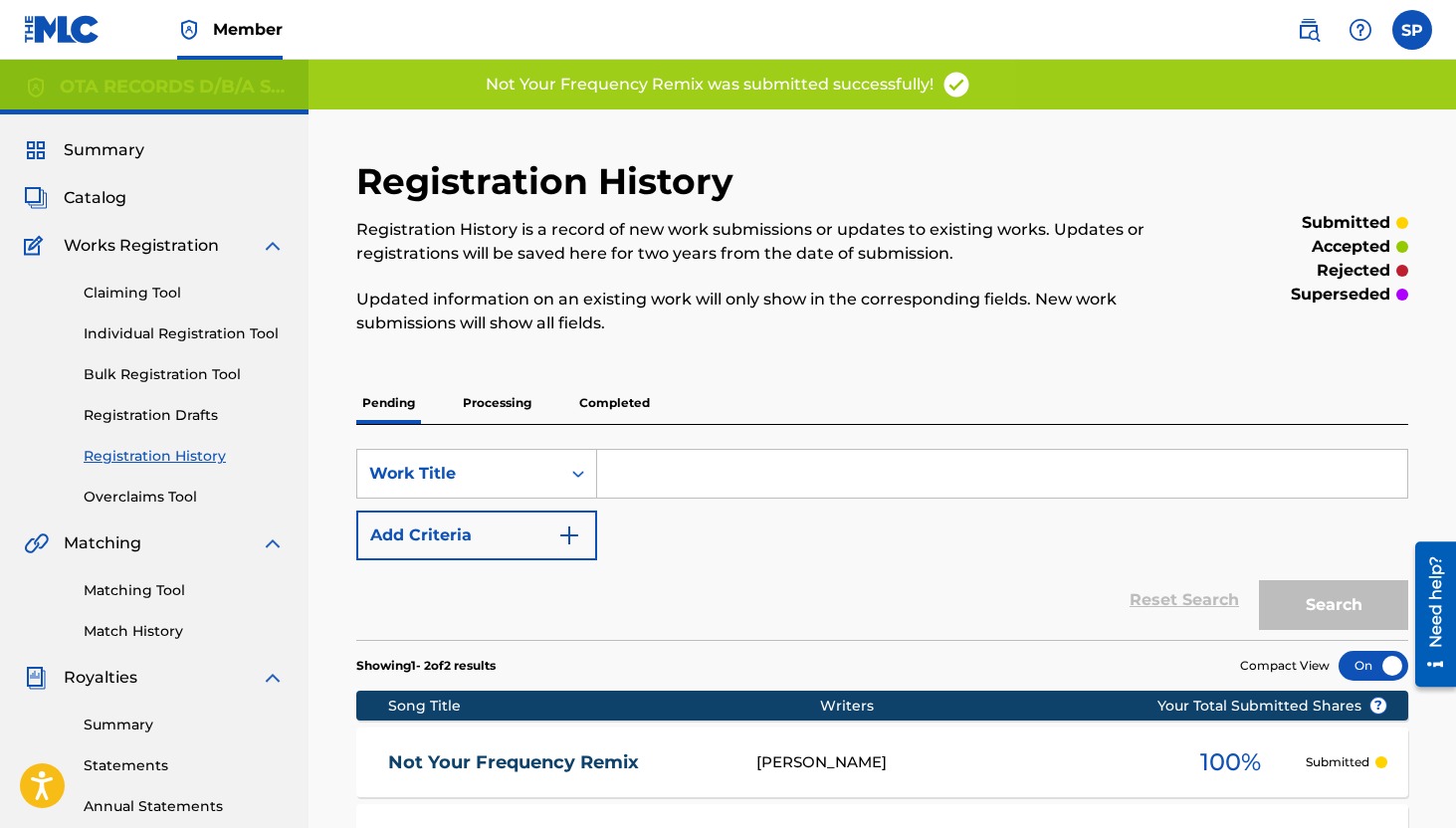 click on "Claiming Tool Individual Registration Tool Bulk Registration Tool Registration Drafts Registration History Overclaims Tool" at bounding box center [154, 382] 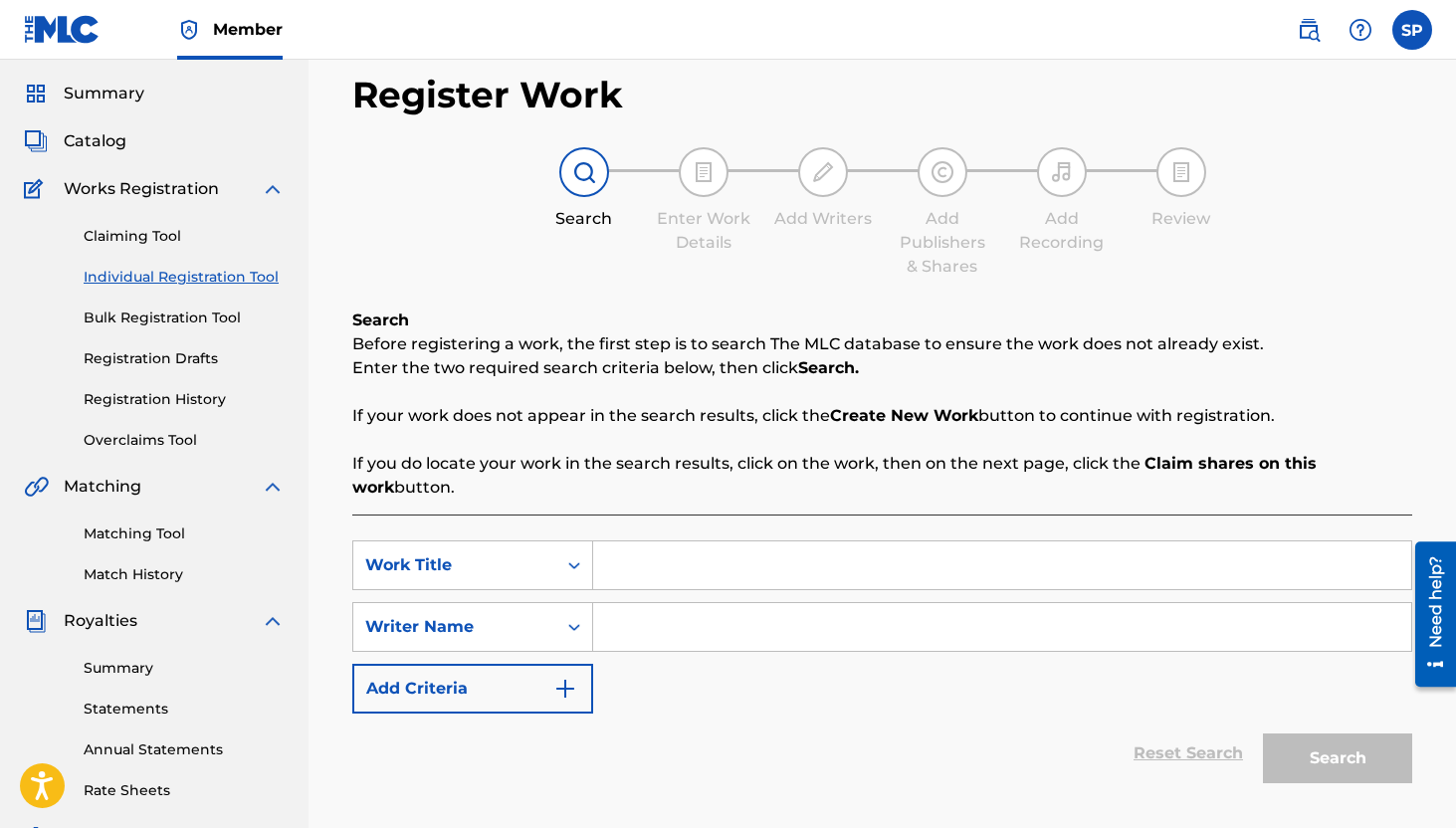 scroll, scrollTop: 59, scrollLeft: 0, axis: vertical 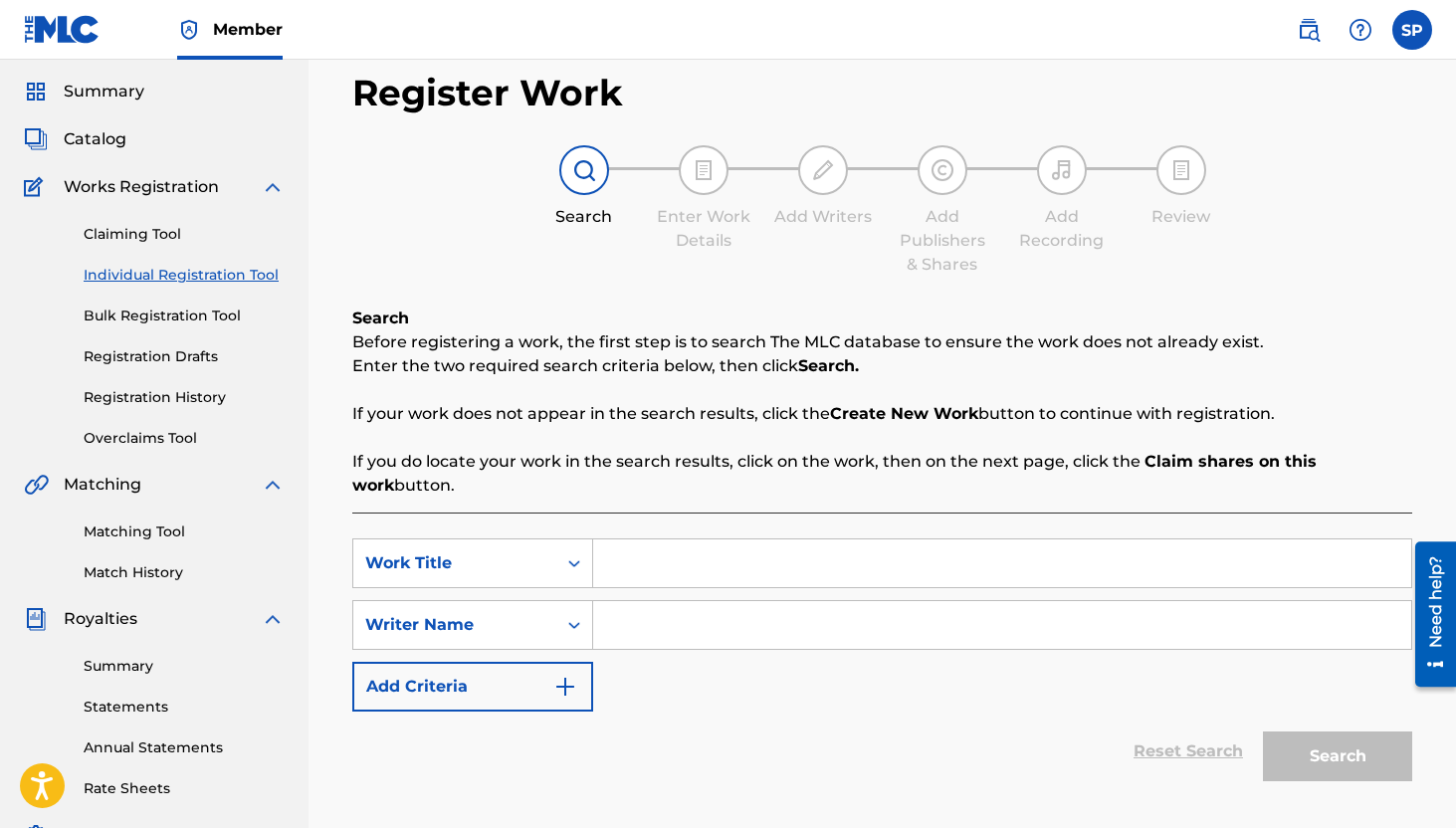 click at bounding box center (1002, 563) 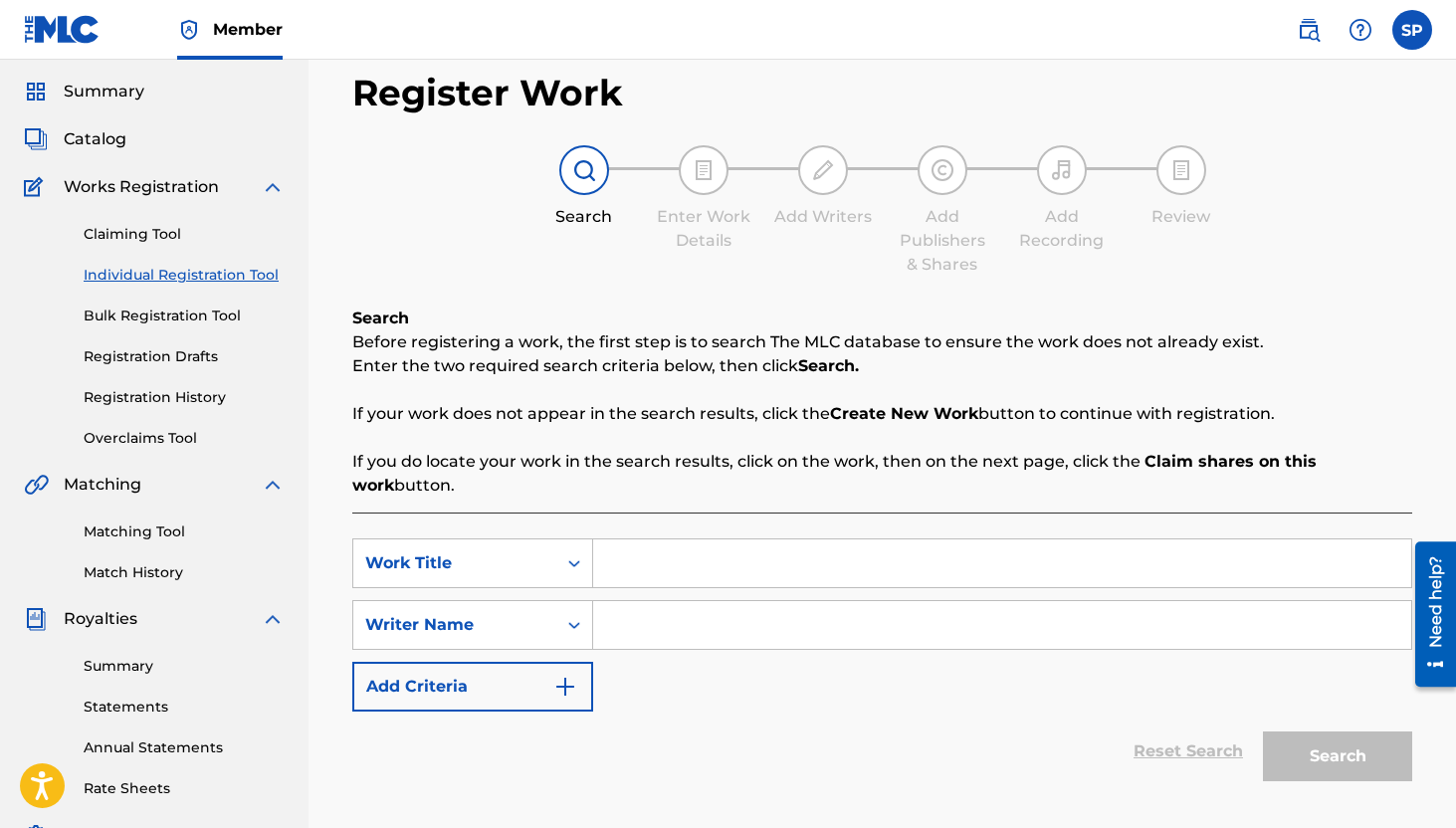 paste on "Nuevo Flow" 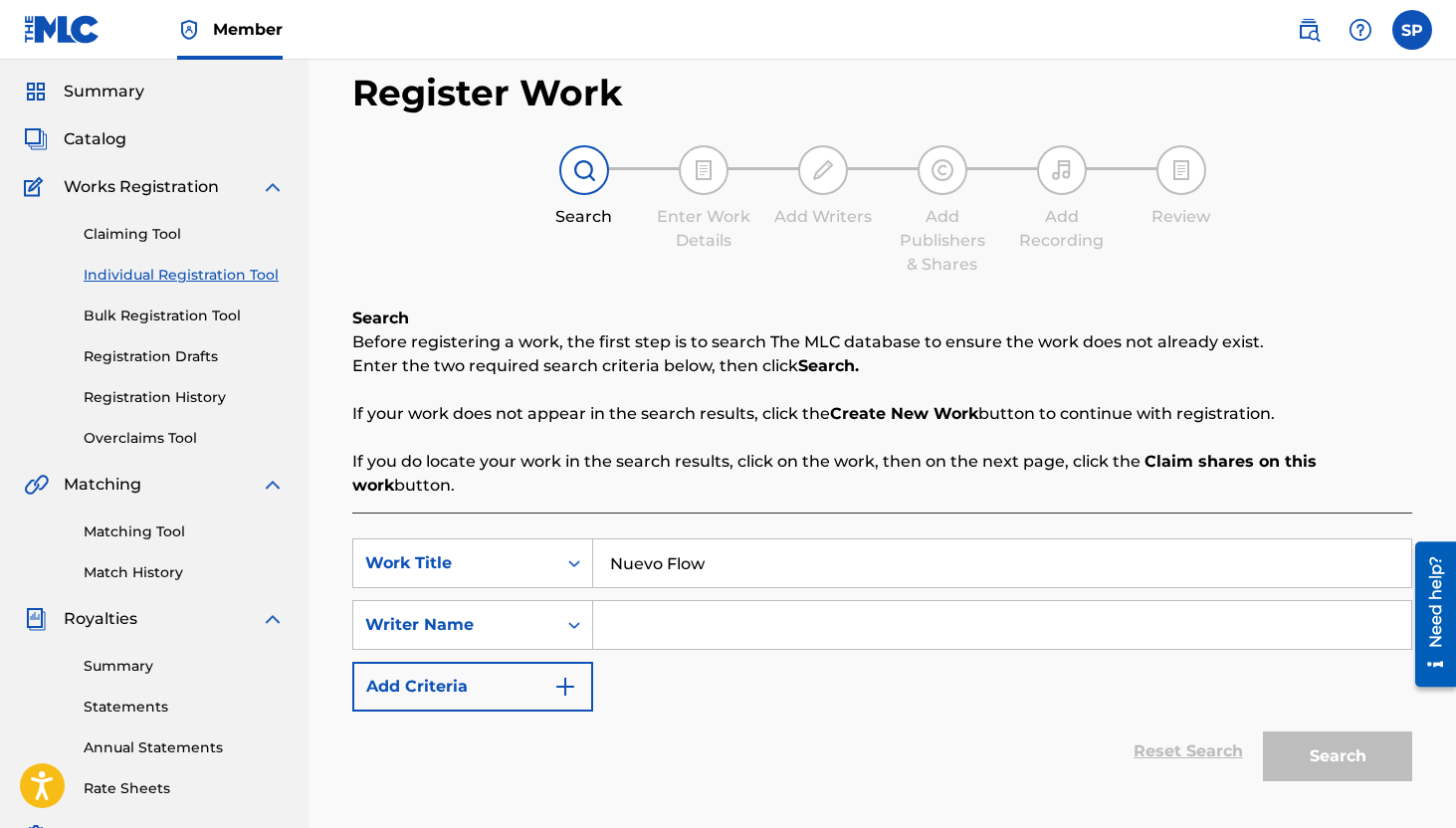 type on "Nuevo Flow" 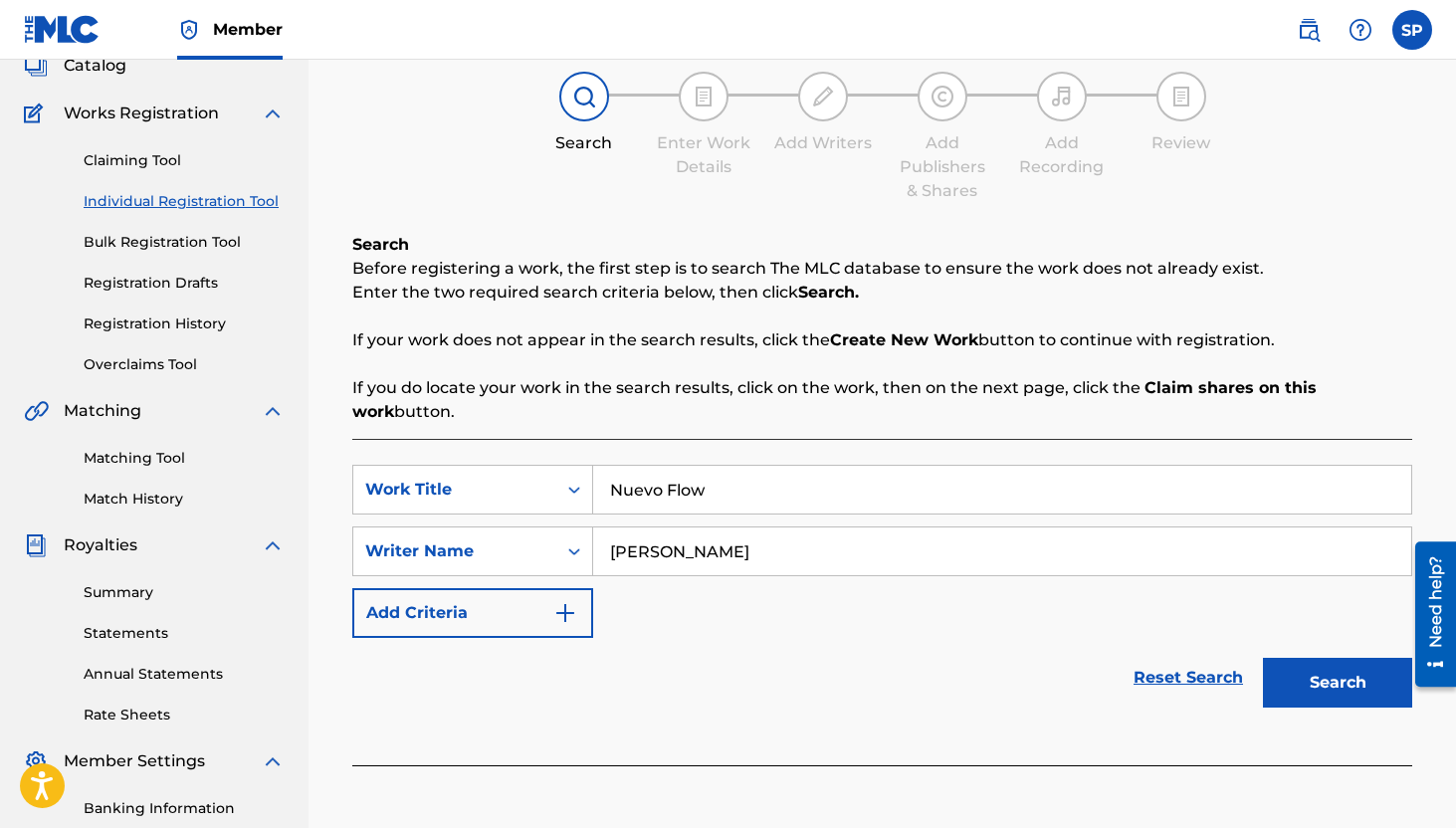 scroll, scrollTop: 133, scrollLeft: 0, axis: vertical 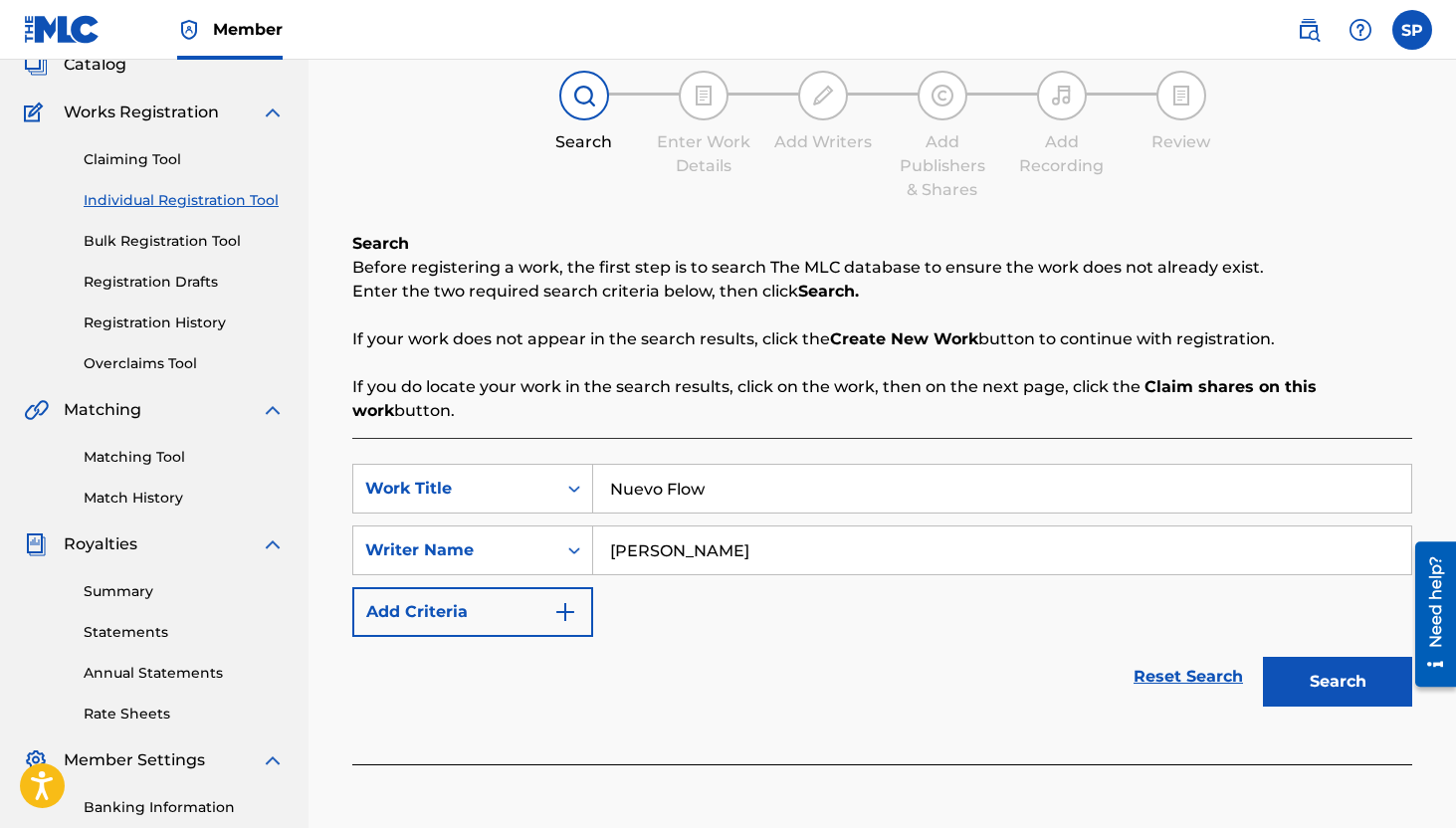 click on "Search" at bounding box center (1338, 682) 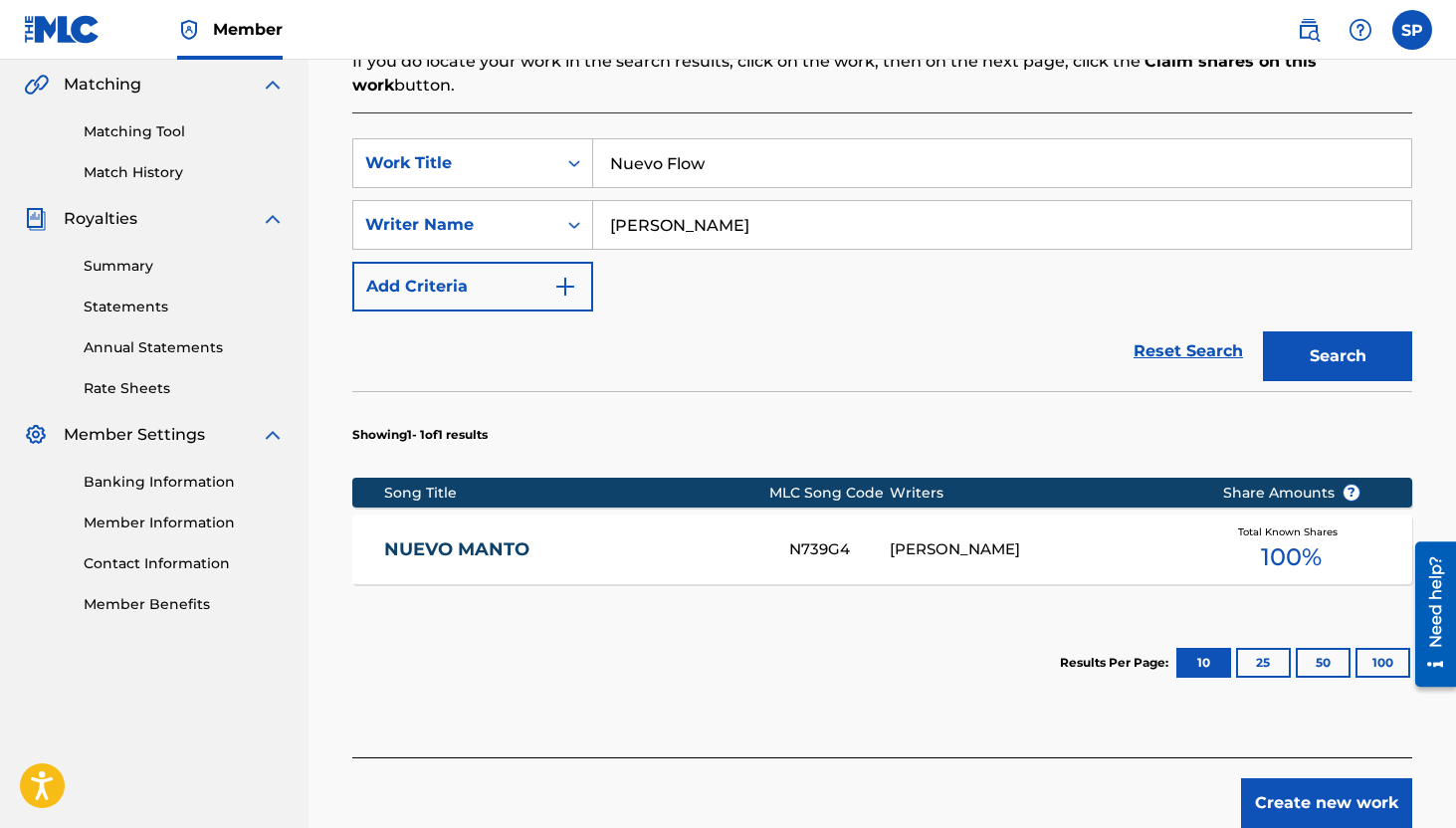 scroll, scrollTop: 466, scrollLeft: 0, axis: vertical 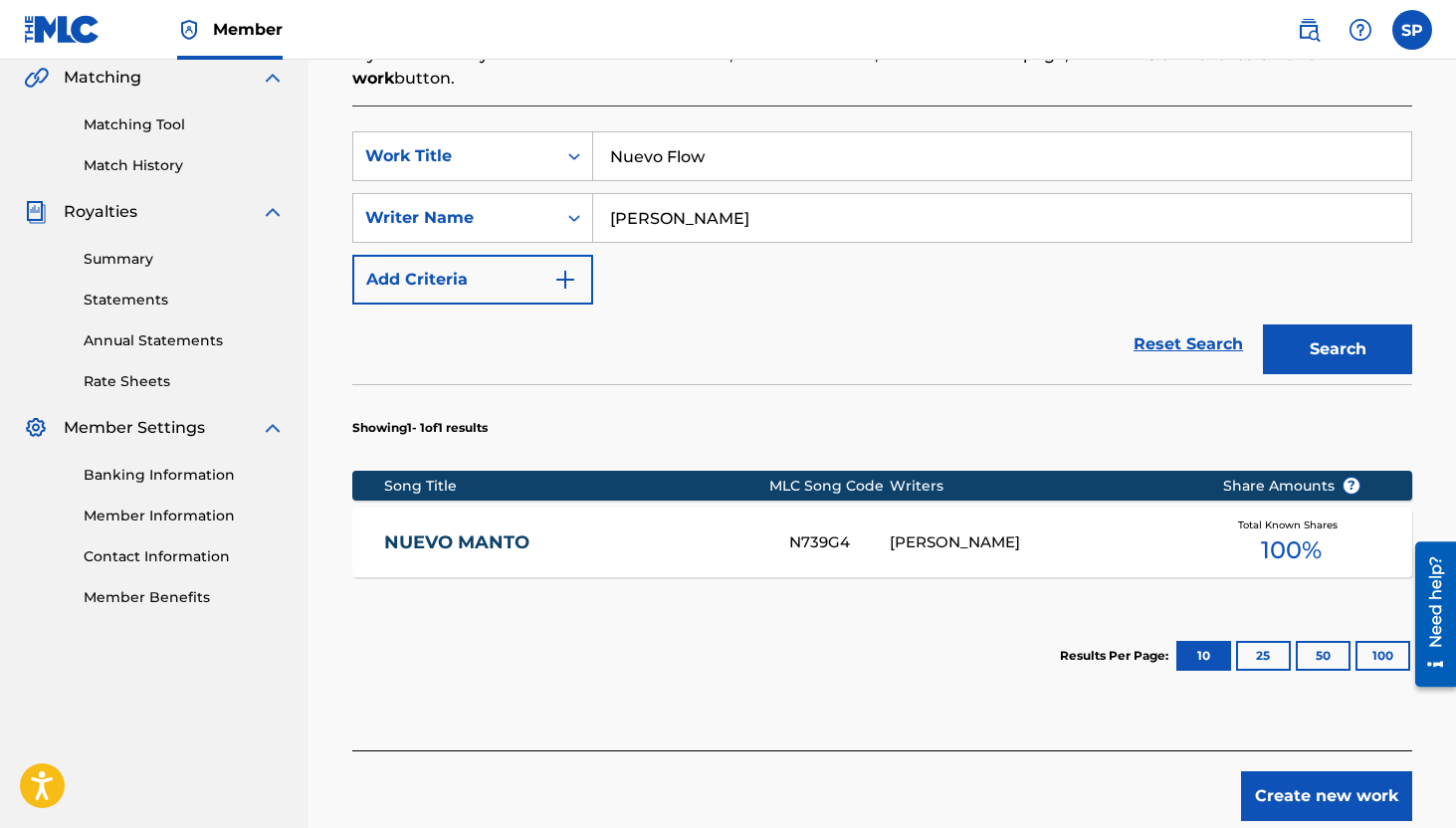 click on "Create new work" at bounding box center (1327, 796) 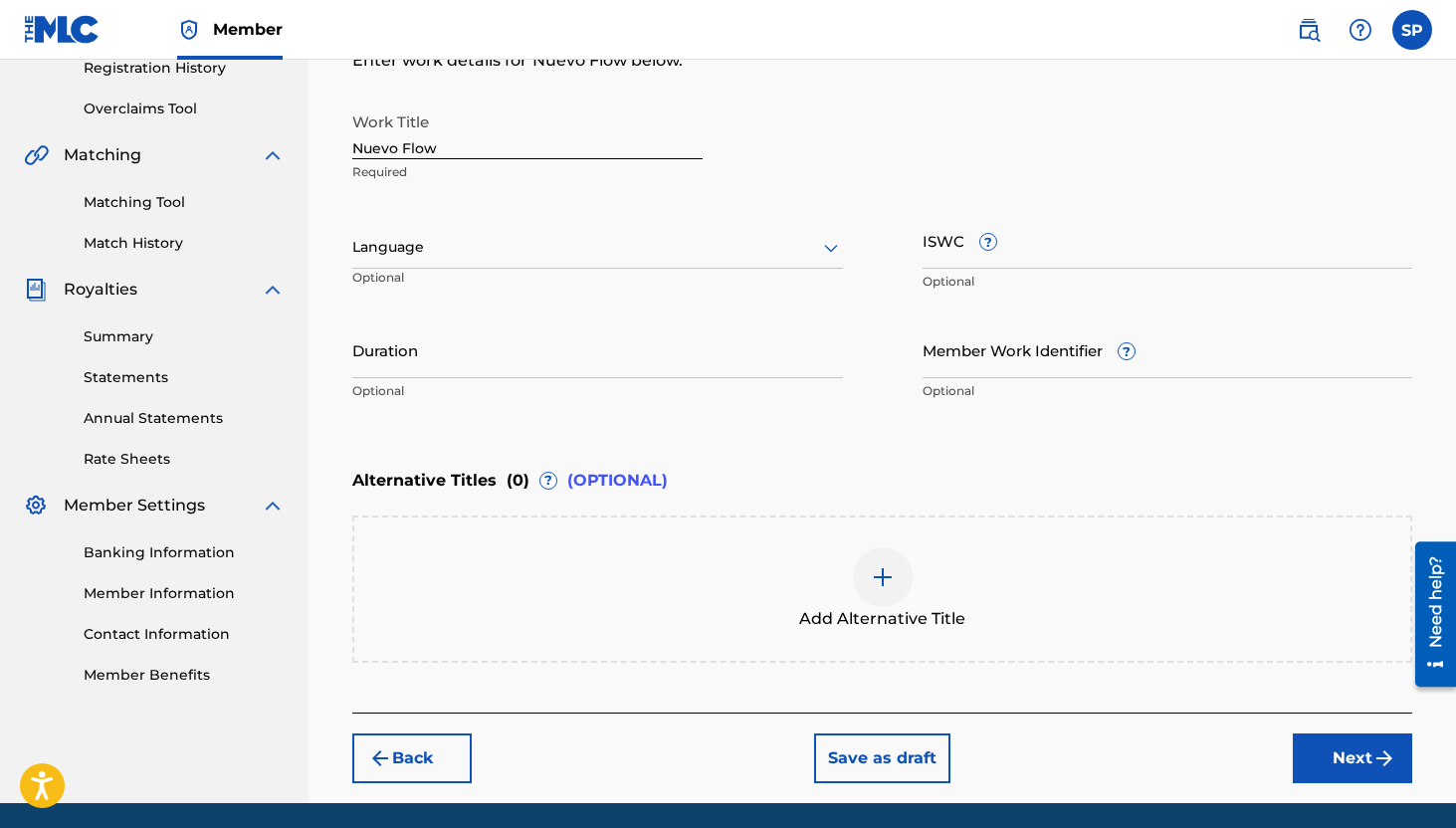 scroll, scrollTop: 386, scrollLeft: 0, axis: vertical 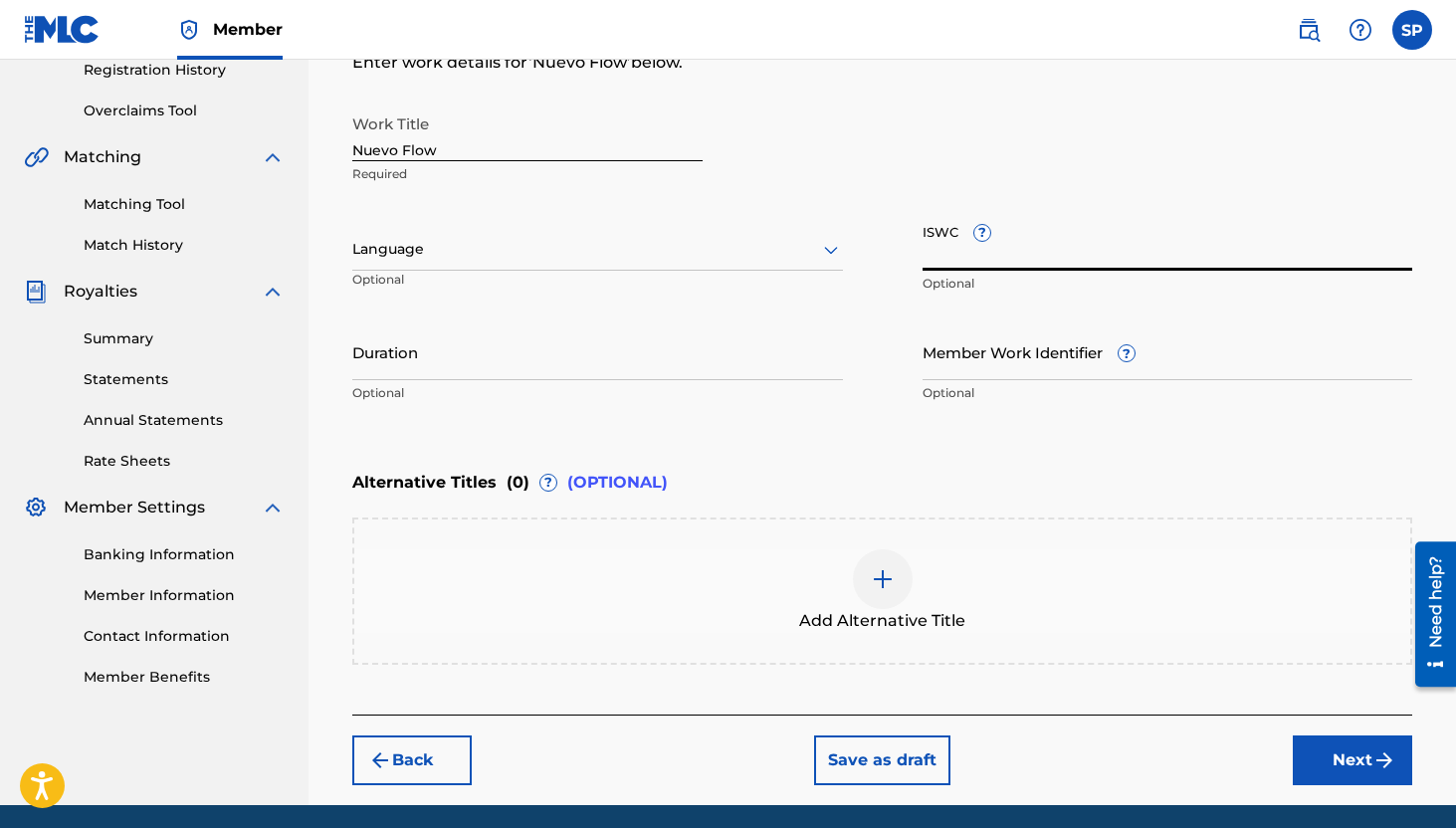 click on "ISWC   ?" at bounding box center (1167, 242) 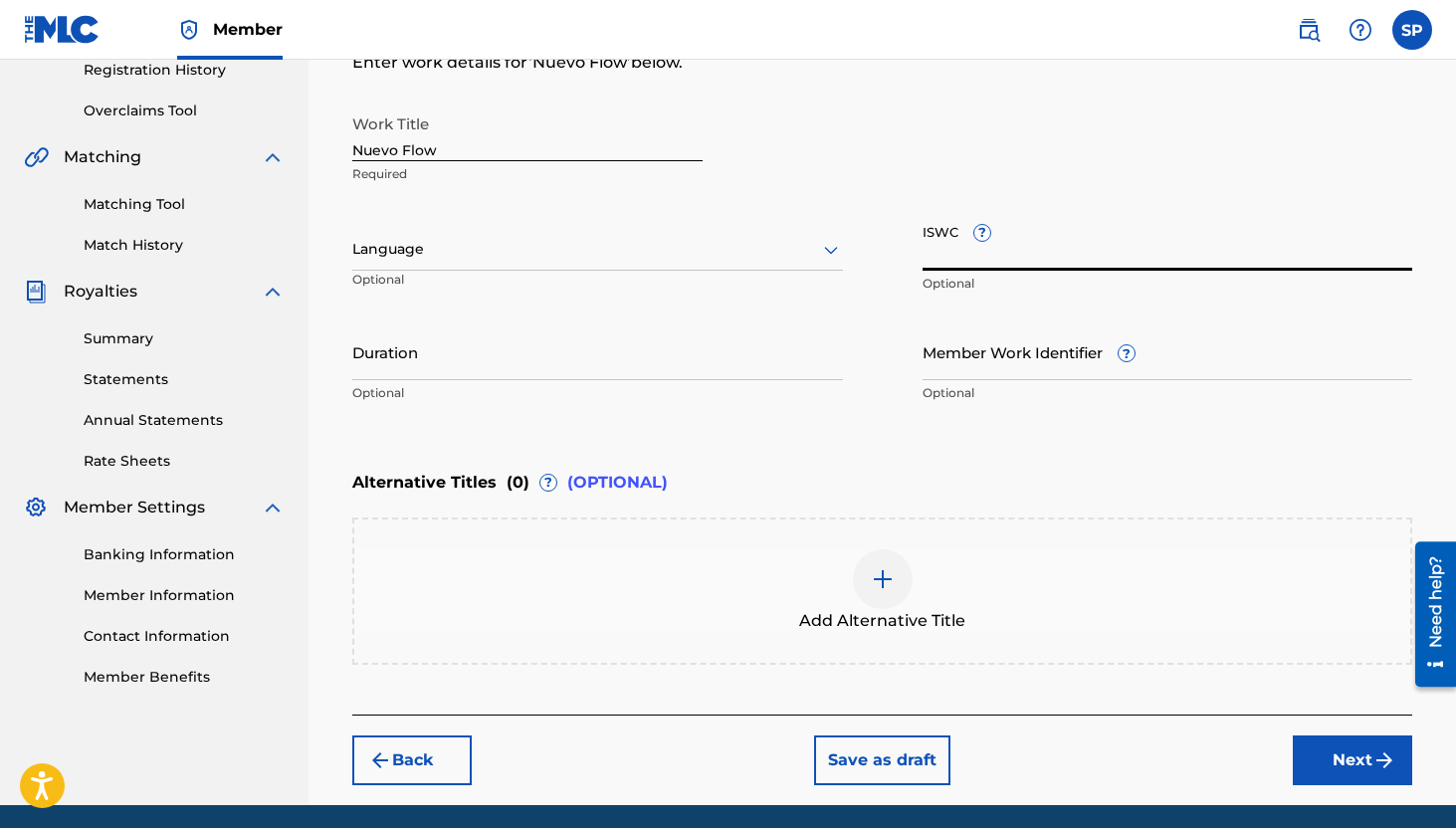 paste on "T-072.294.545-0" 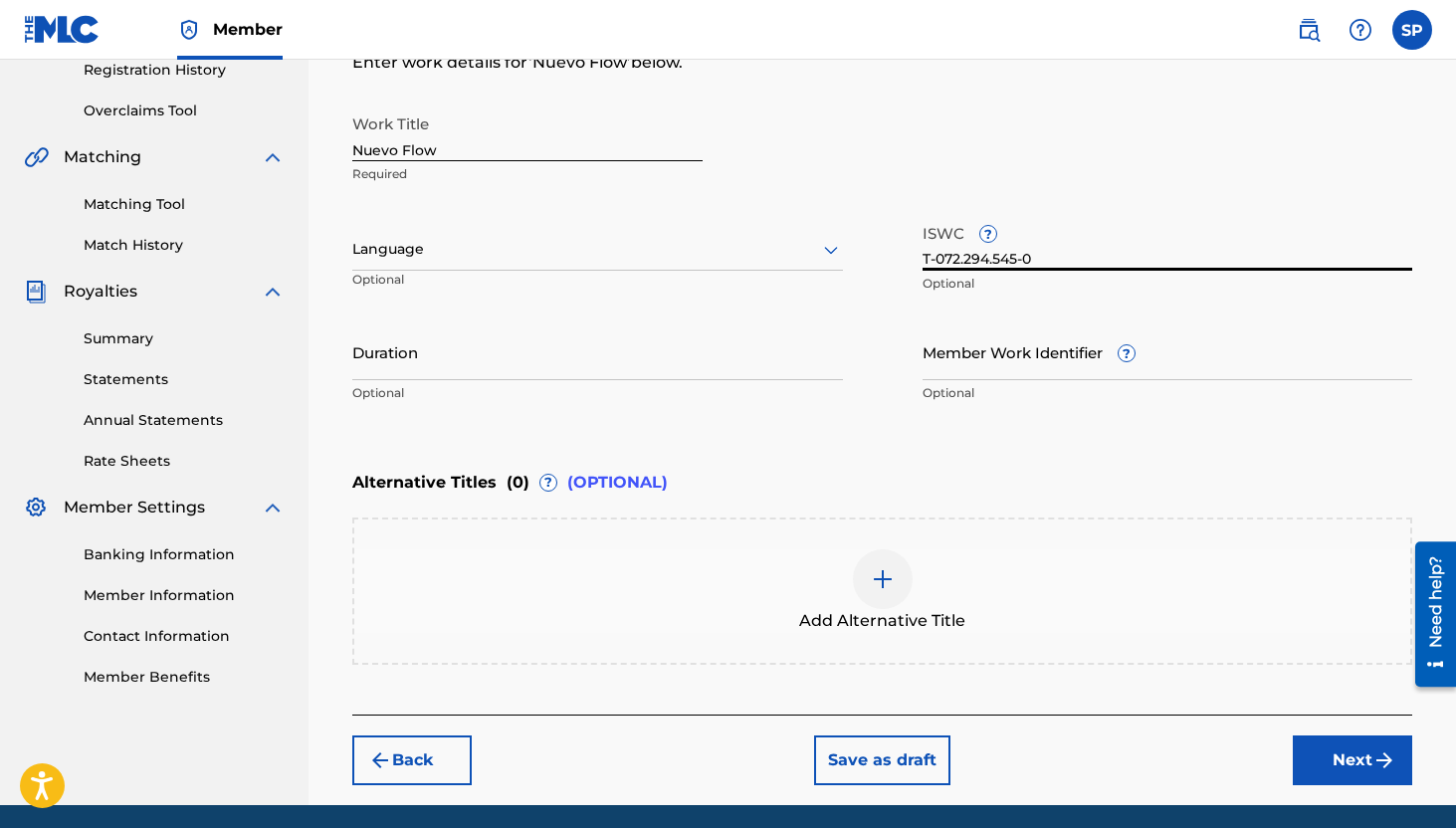 type on "T-072.294.545-0" 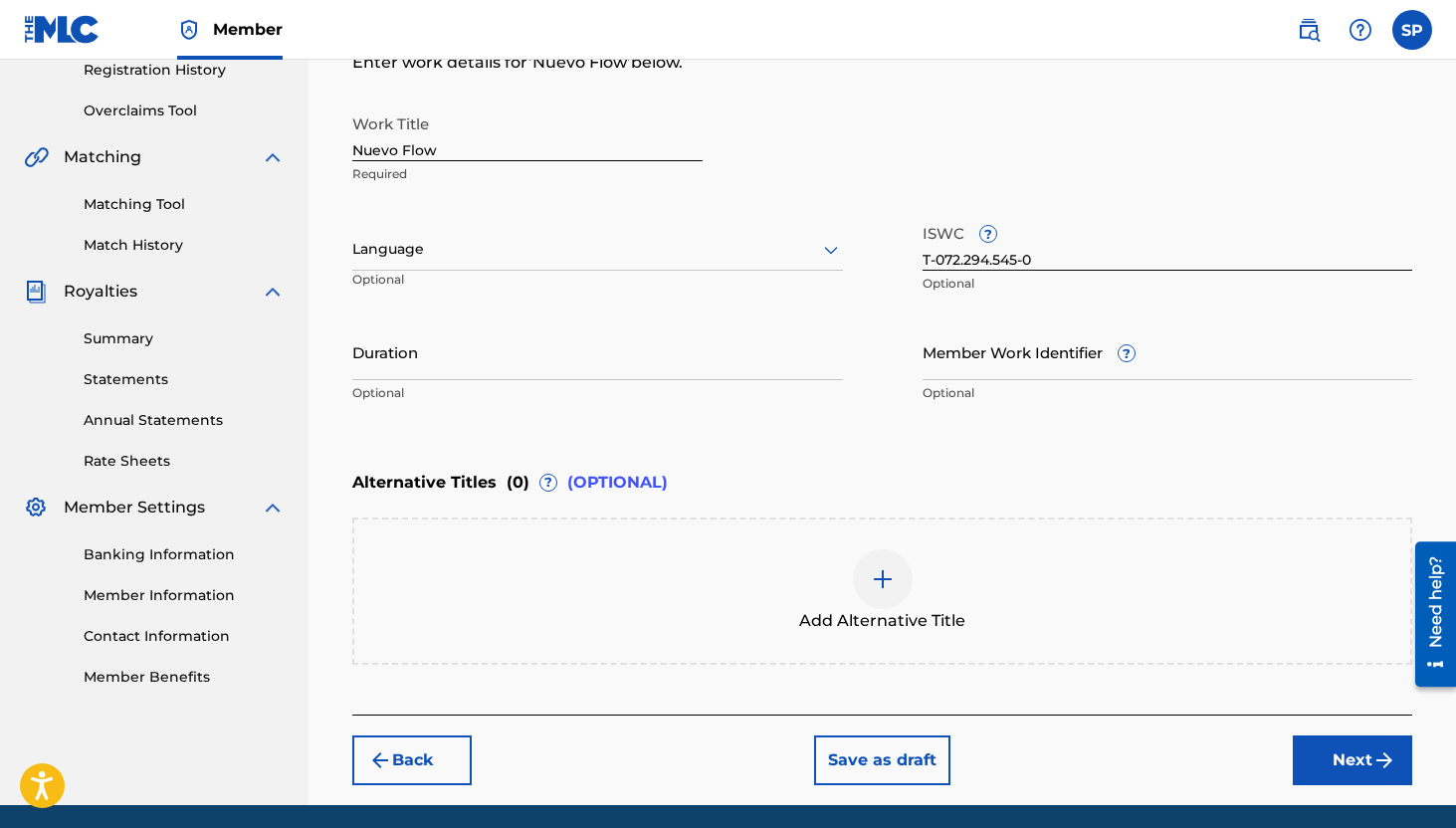click on "Next" at bounding box center [1352, 760] 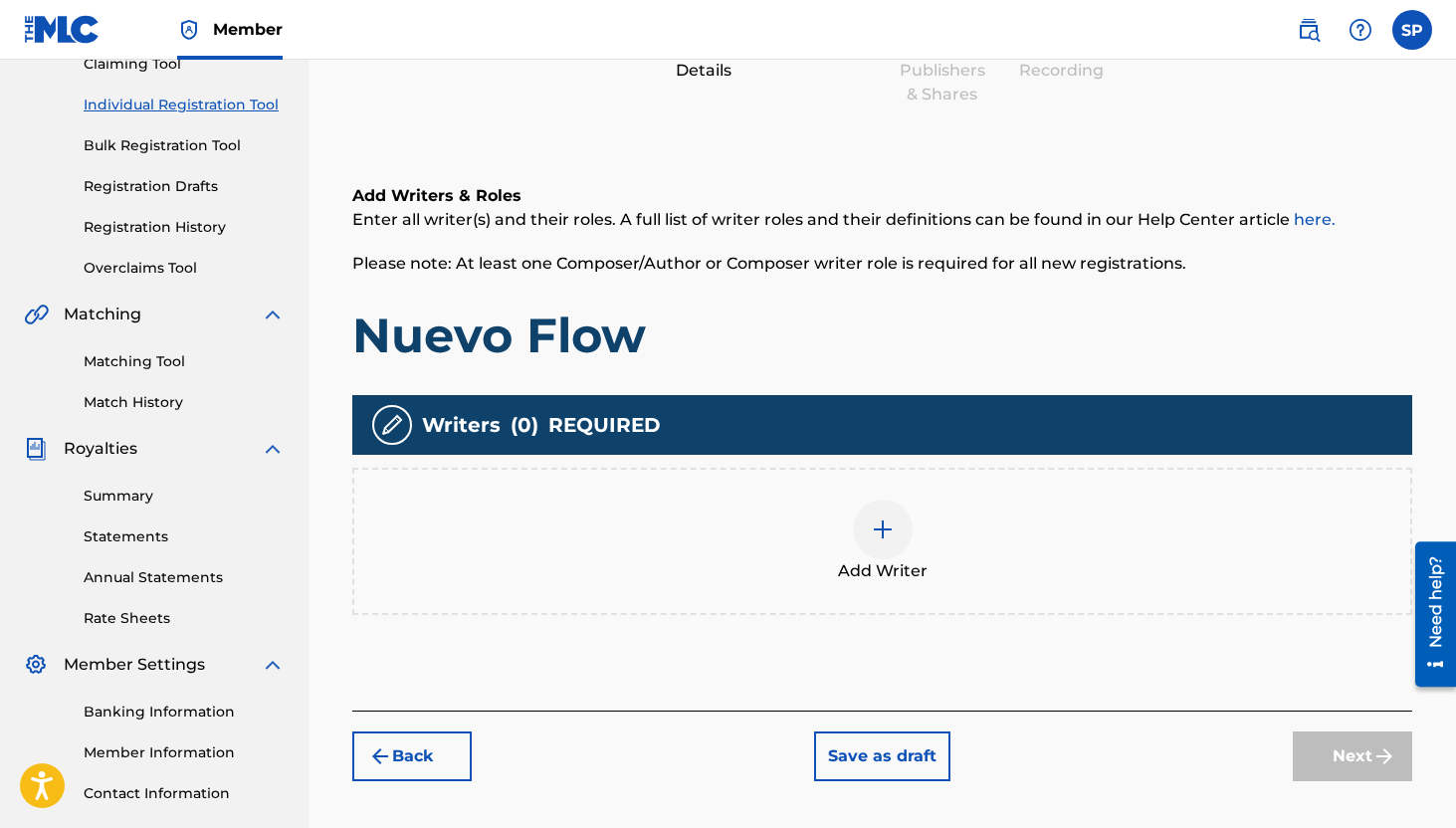 scroll, scrollTop: 254, scrollLeft: 0, axis: vertical 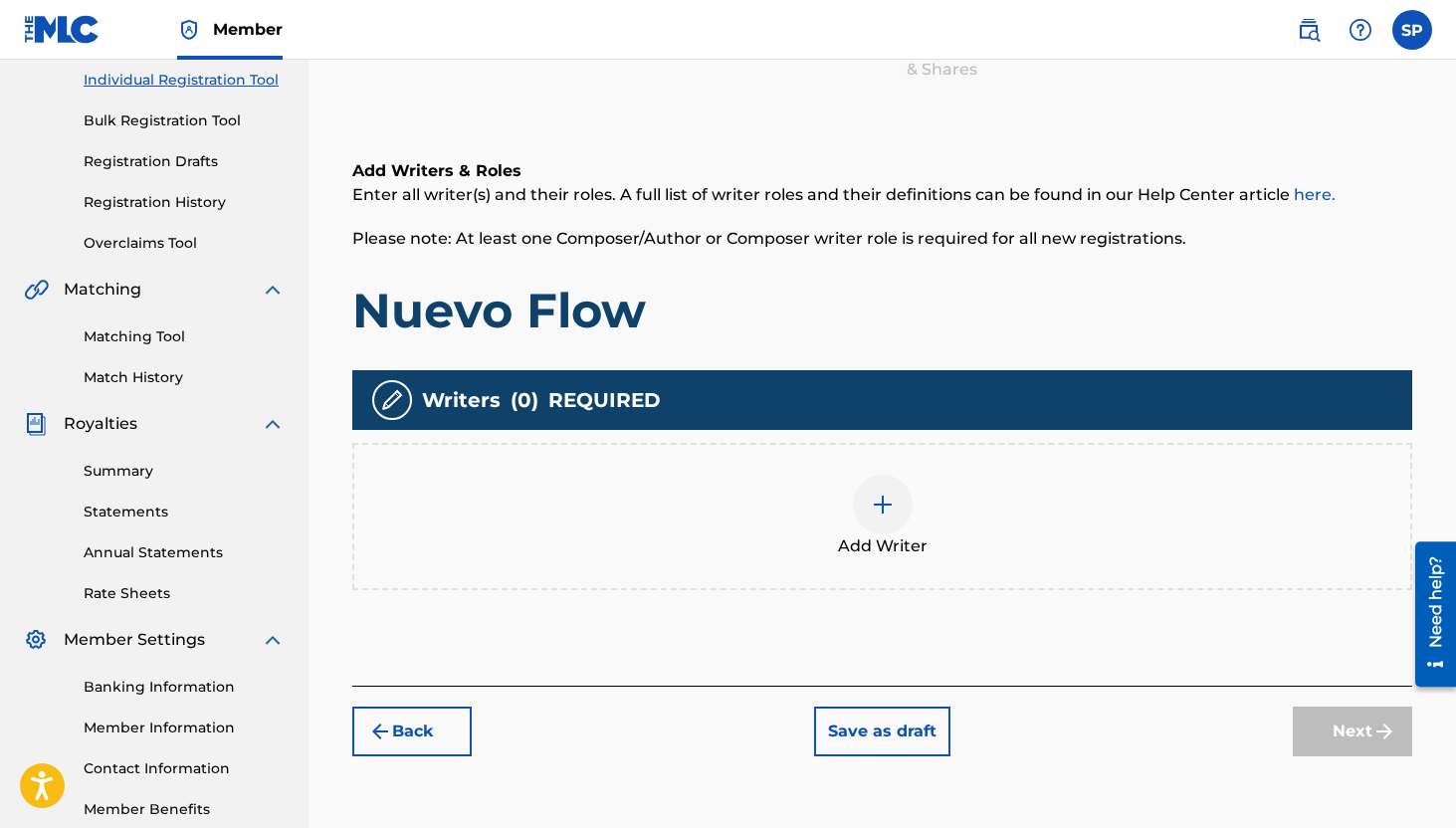 click at bounding box center (883, 505) 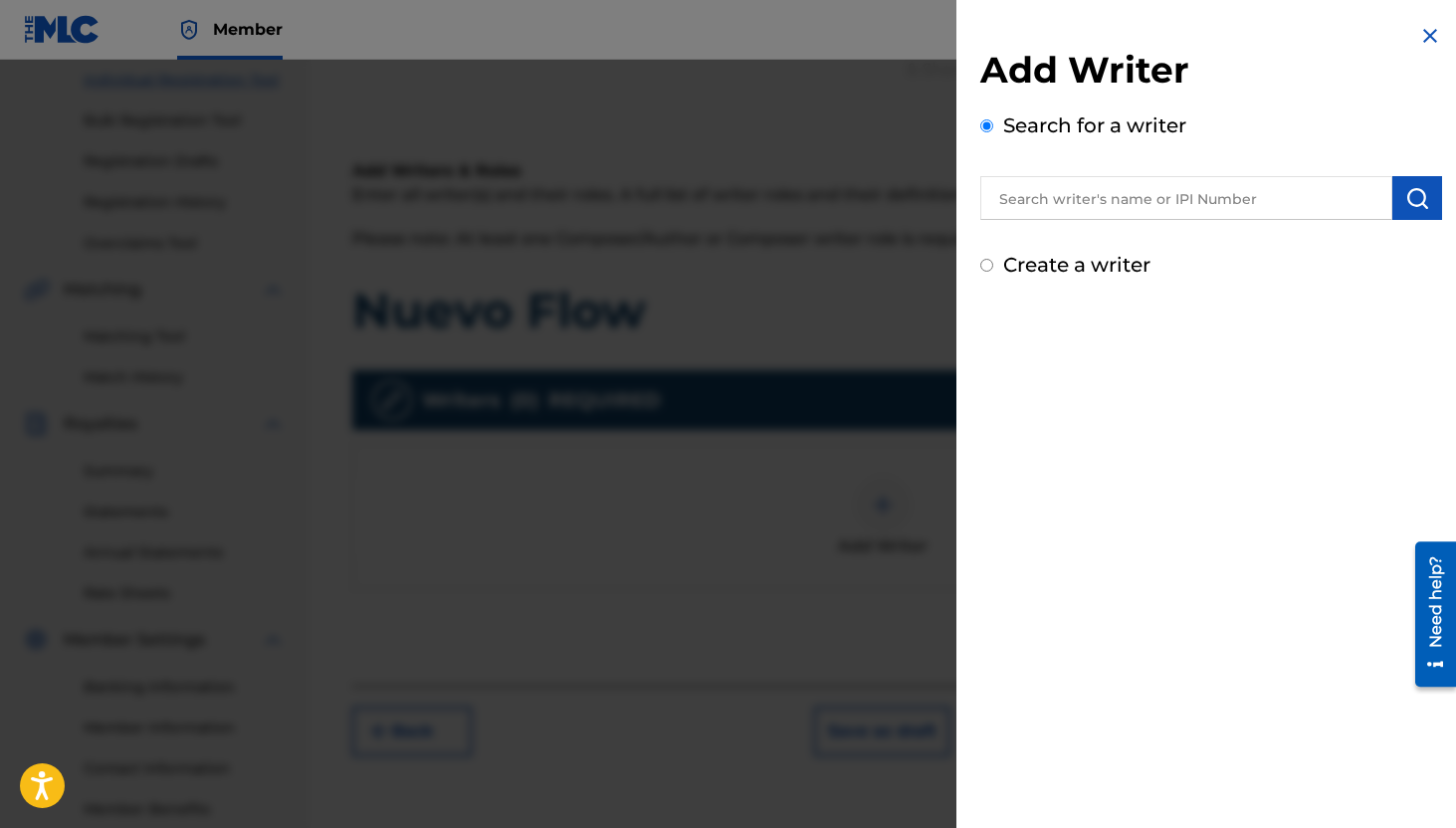click at bounding box center (1186, 198) 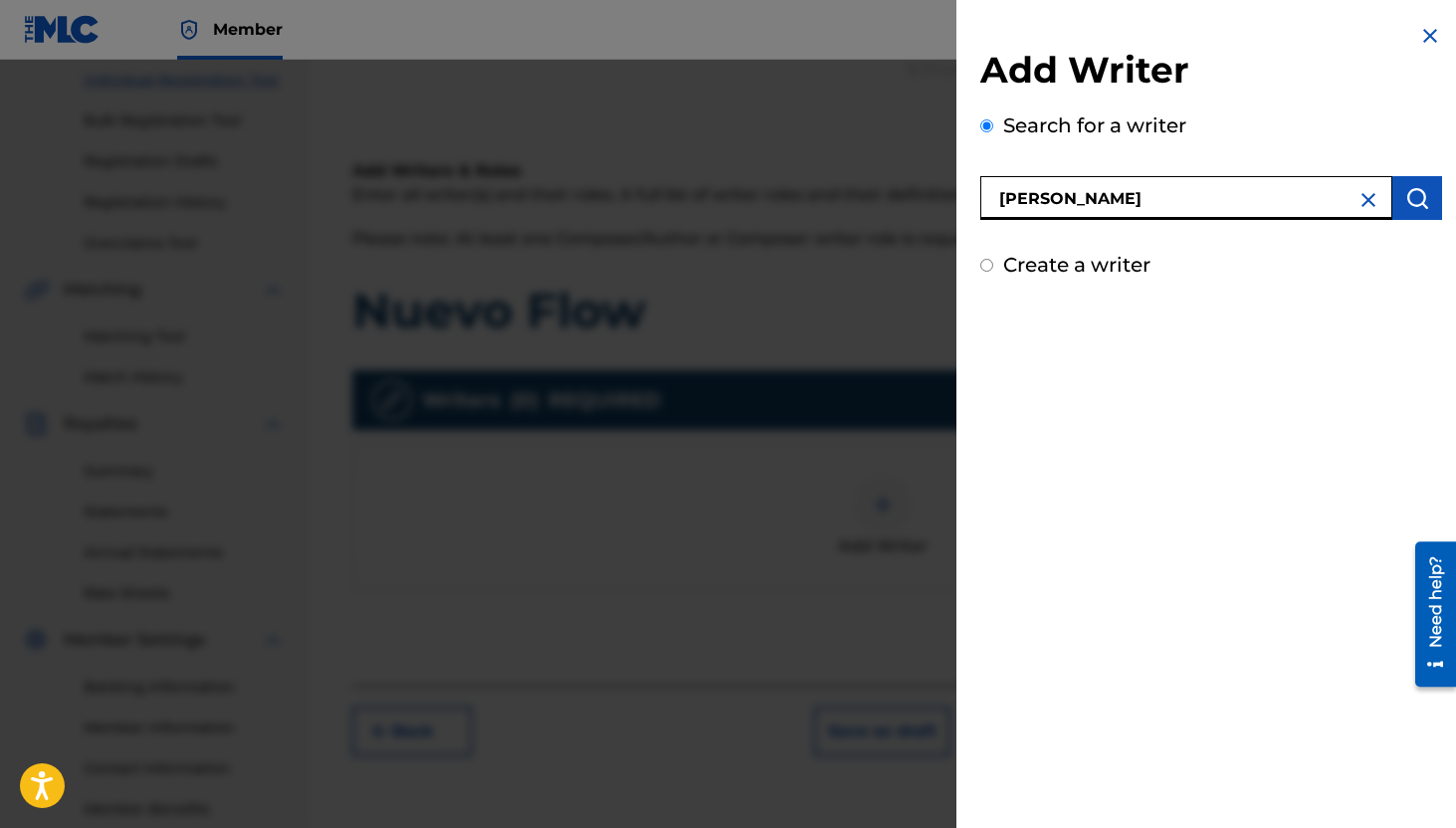 type on "Omar Sosa" 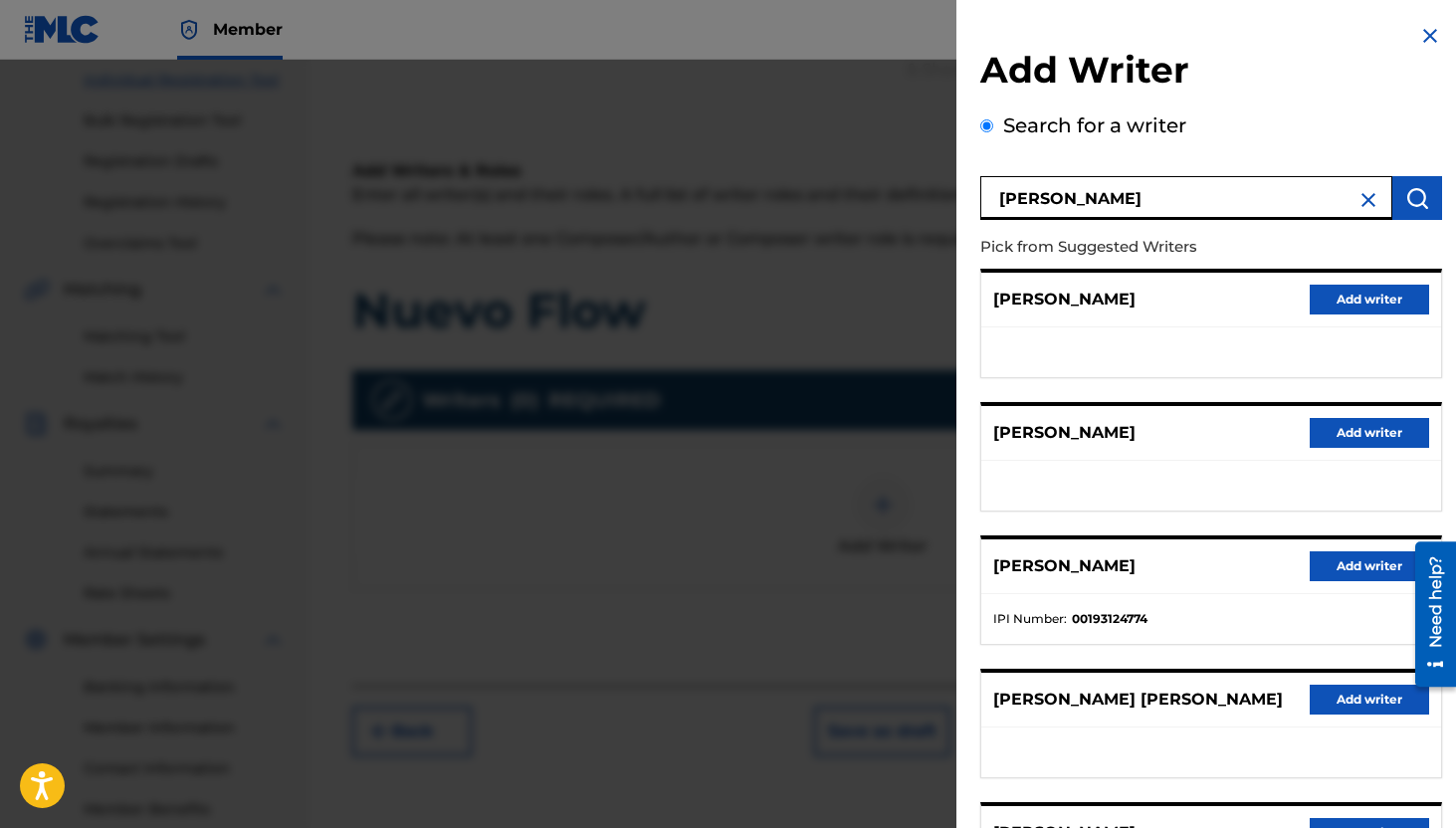 click on "Add writer" at bounding box center [1369, 566] 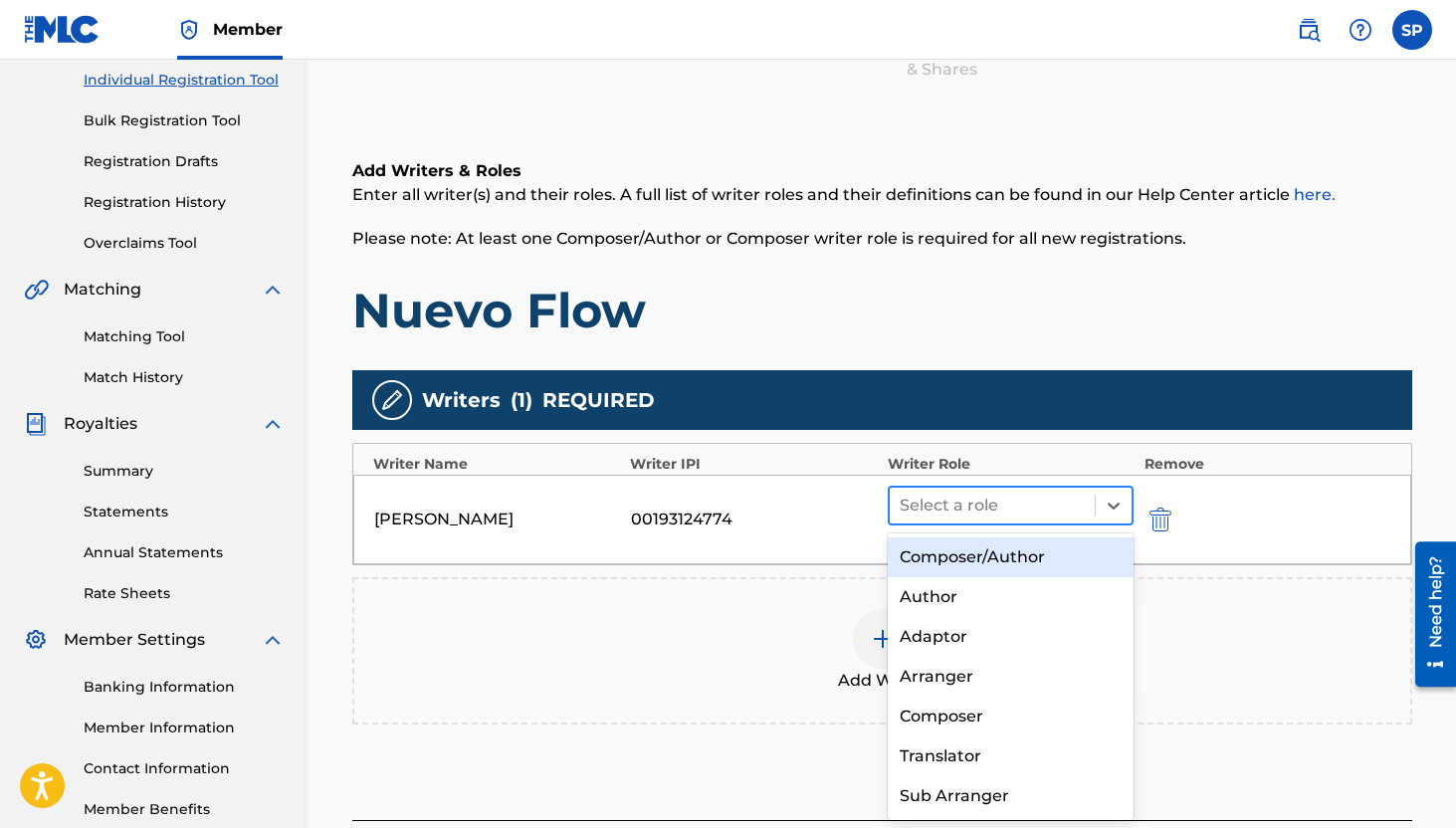 click at bounding box center (992, 506) 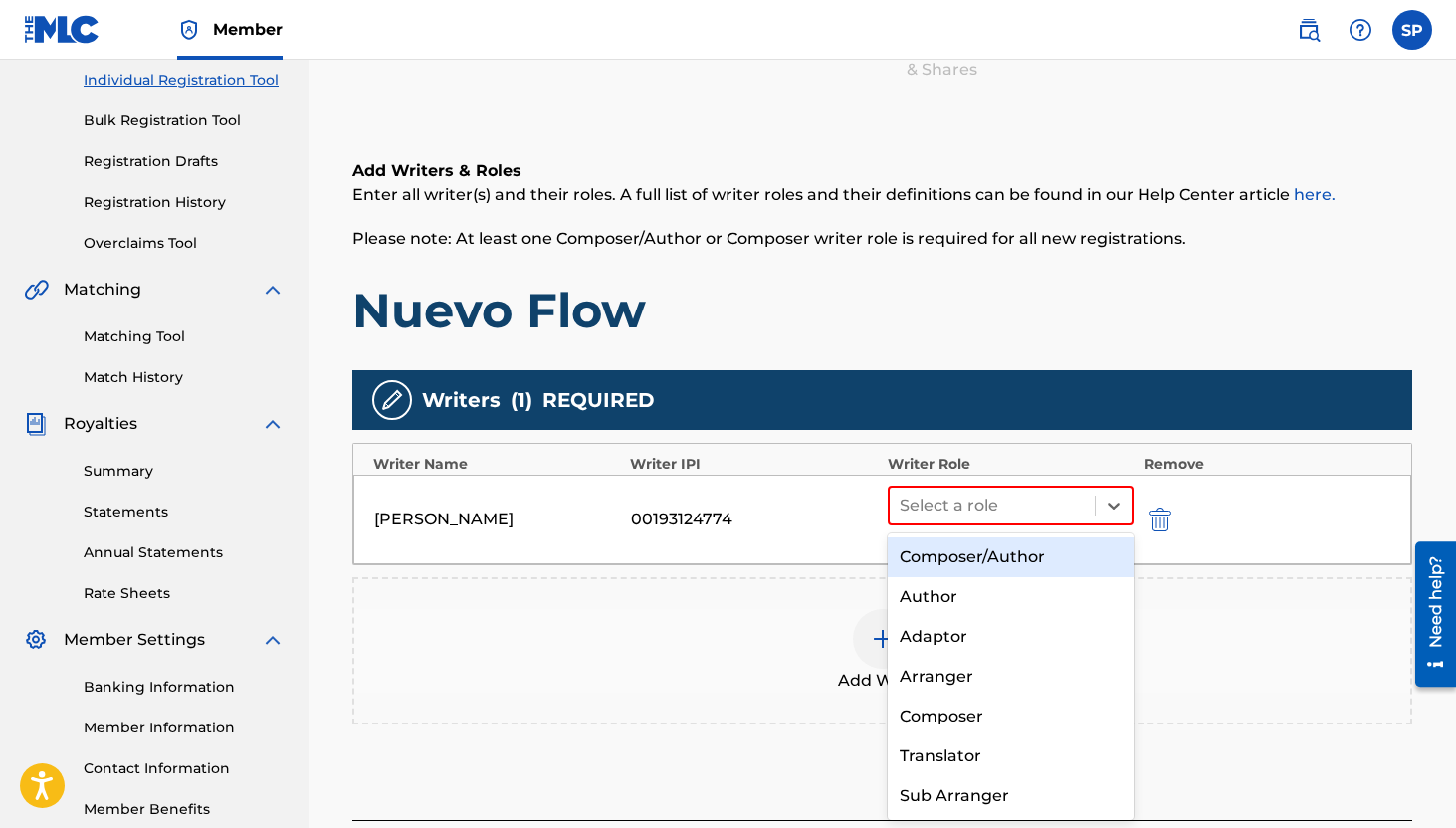 click on "Composer/Author" at bounding box center (1011, 557) 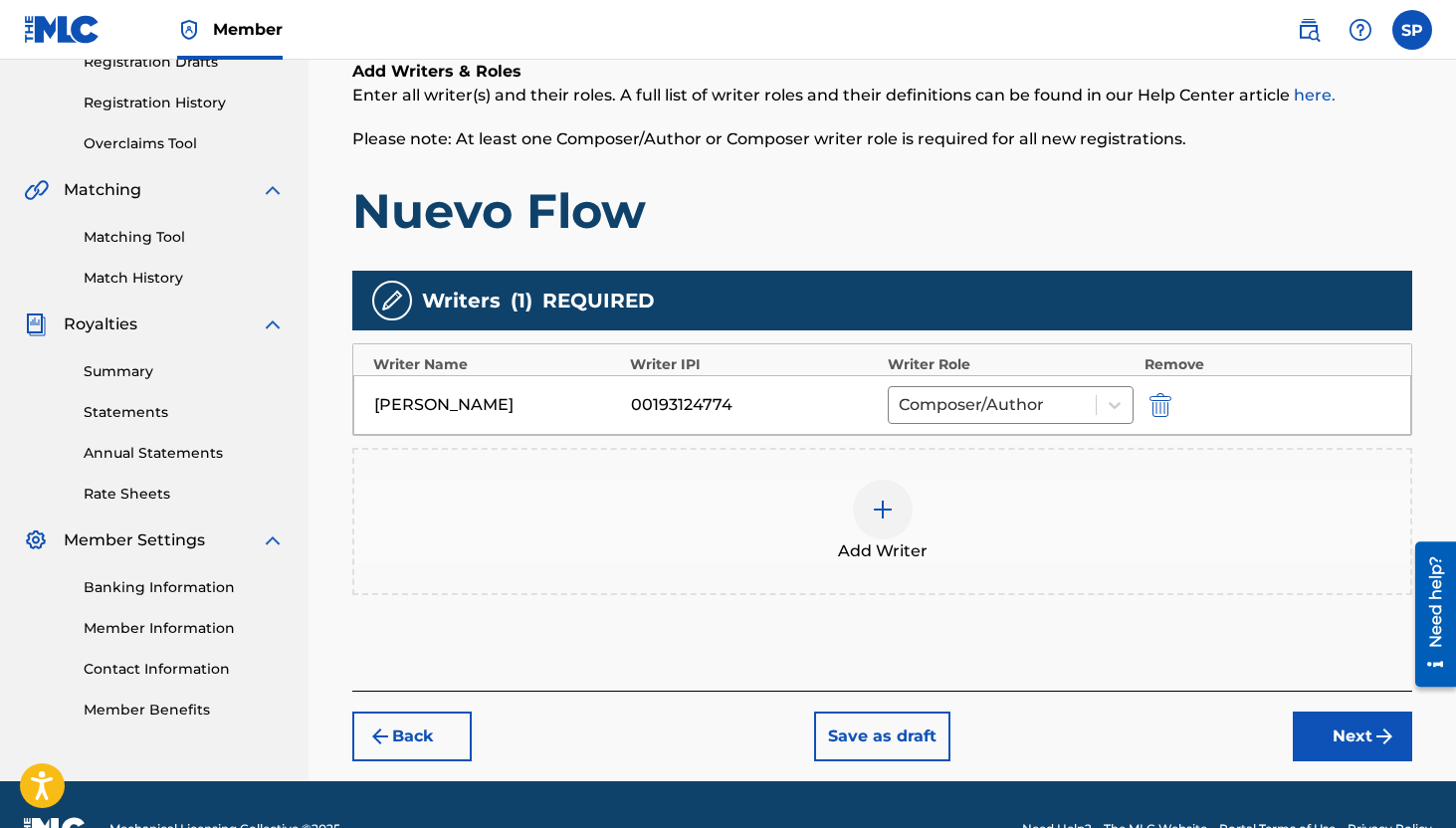 click on "Next" at bounding box center [1352, 736] 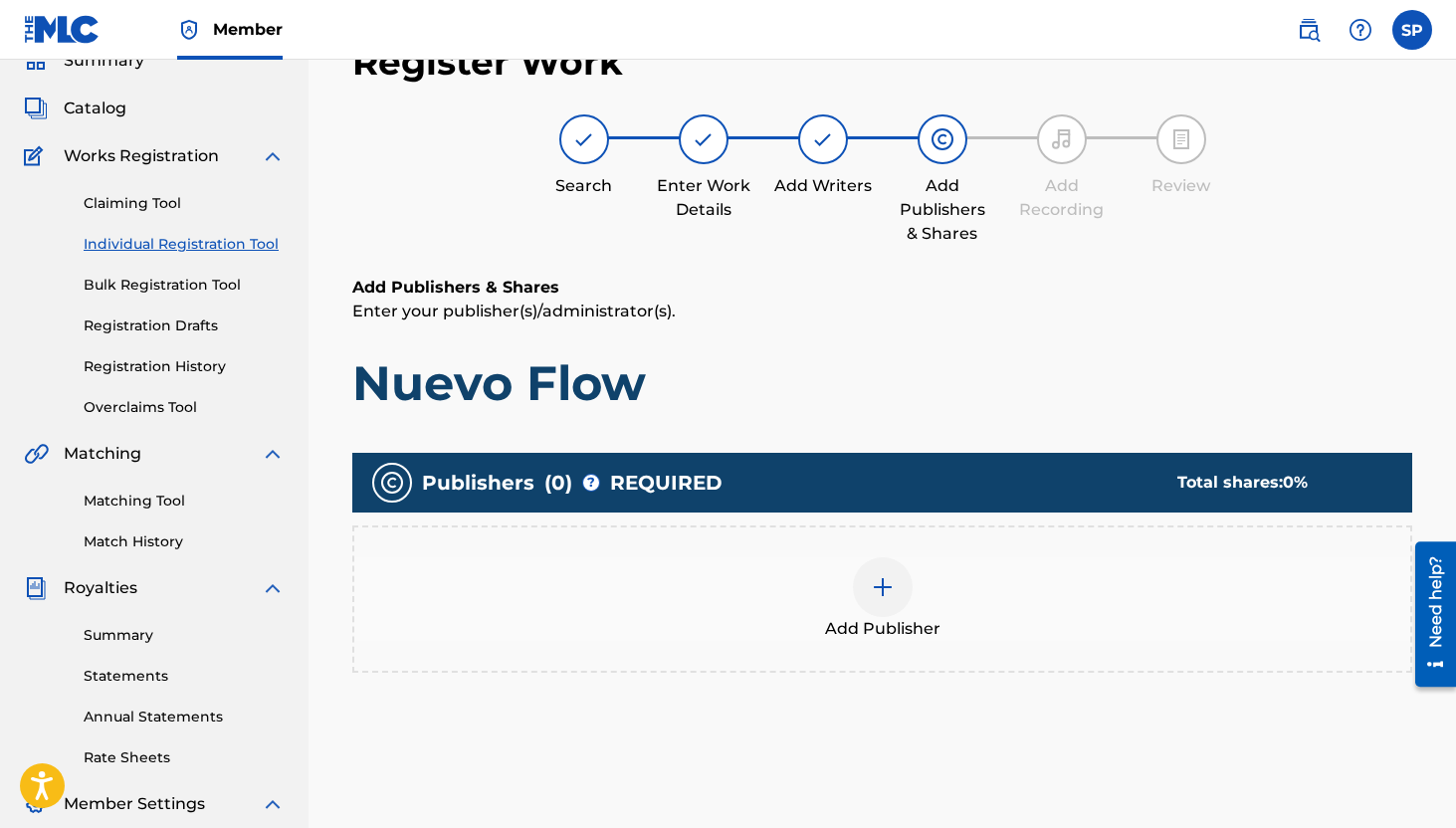 scroll, scrollTop: 103, scrollLeft: 0, axis: vertical 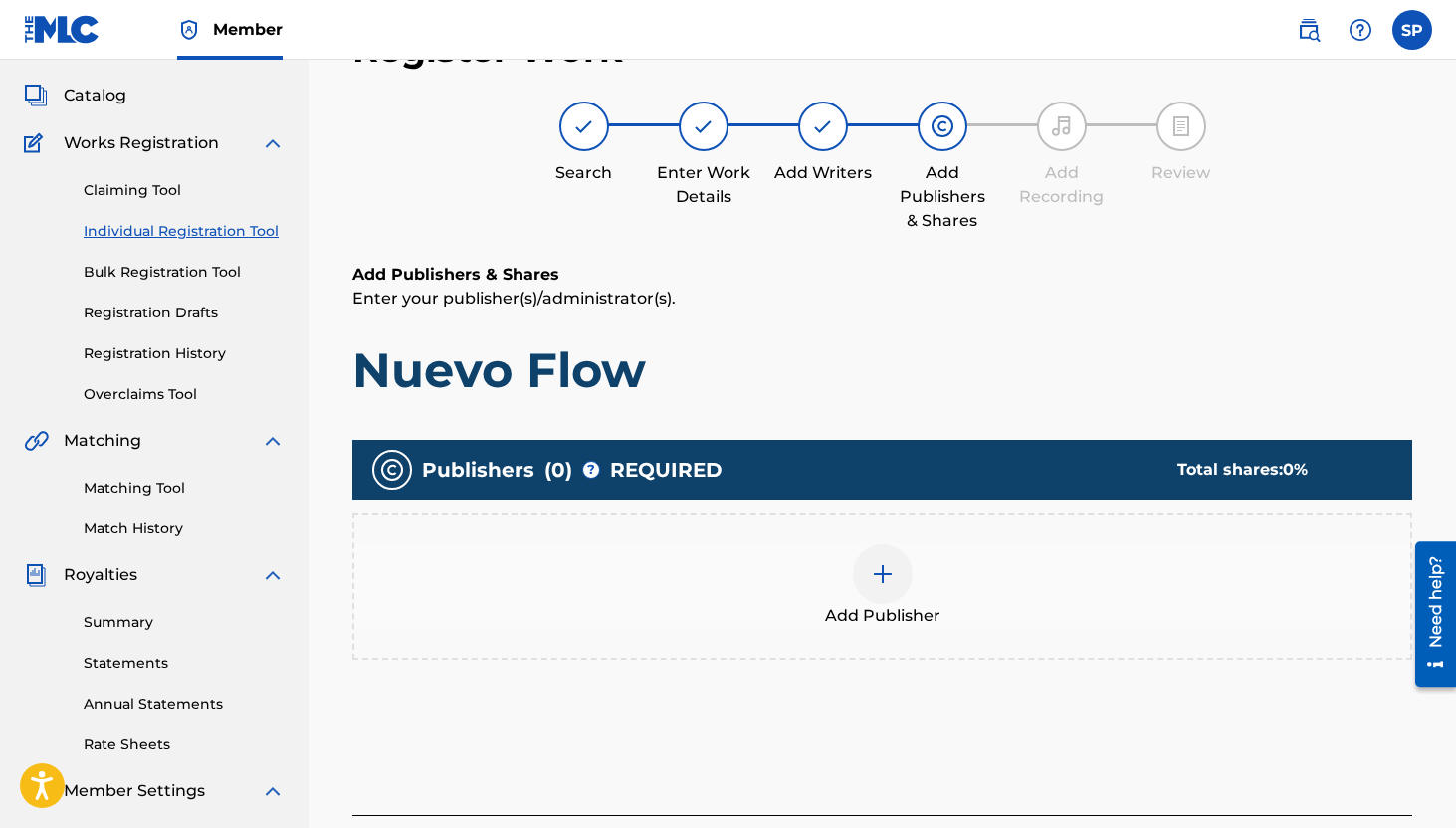 click on "Add Publisher" at bounding box center (882, 586) 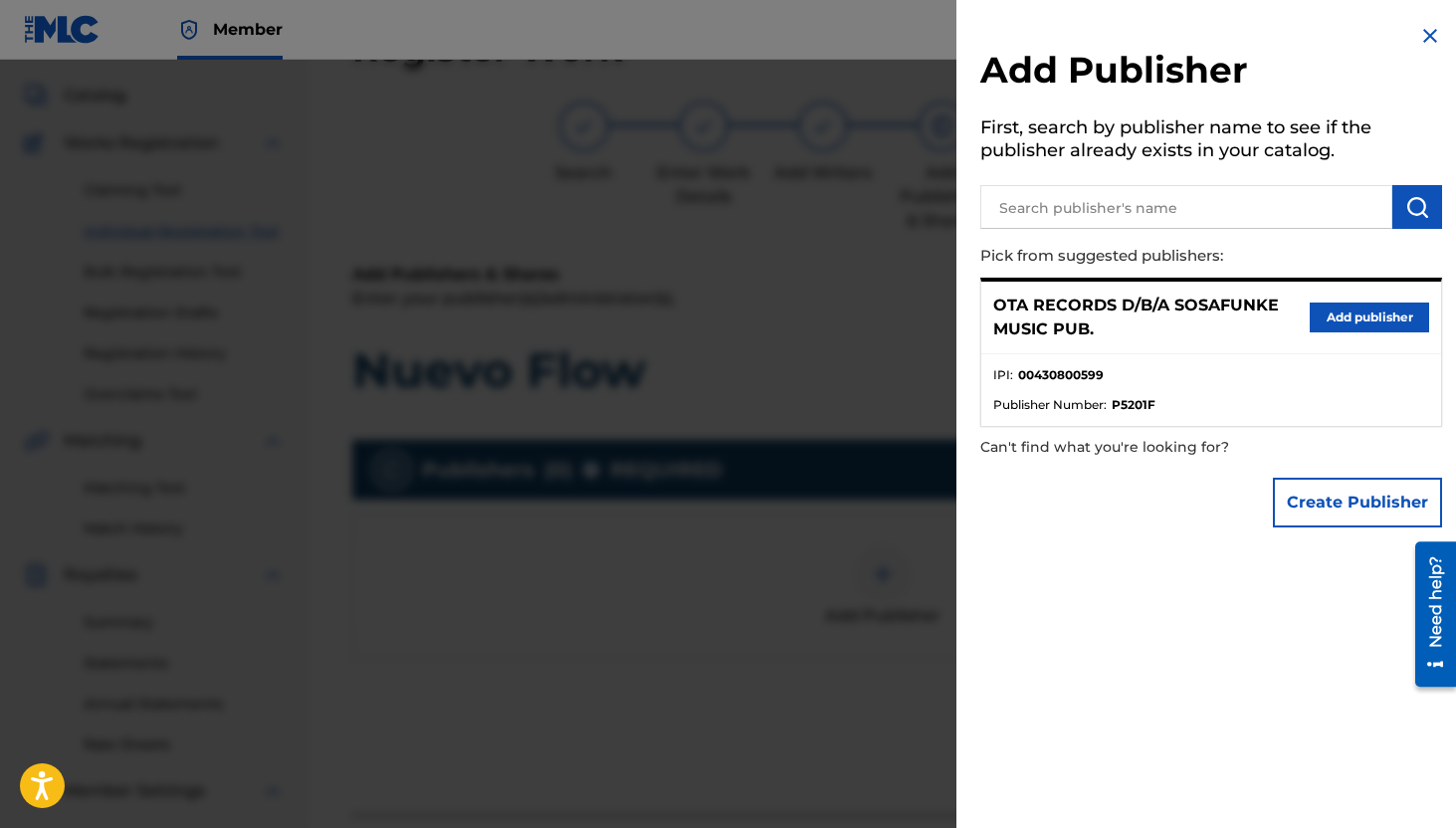 click on "Add publisher" at bounding box center (1369, 317) 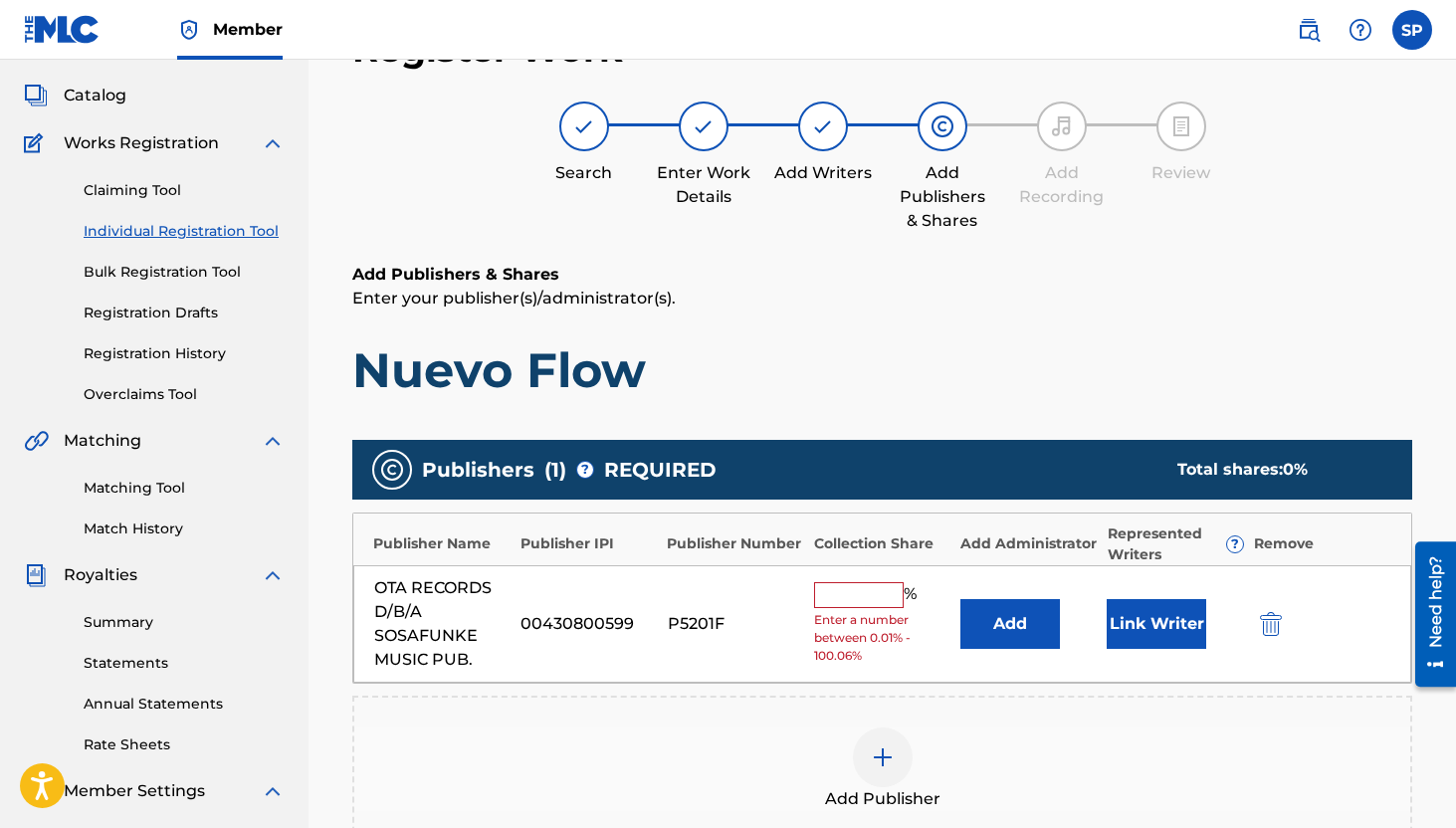 click on "Enter a number between 0.01% - 100.06%" at bounding box center [882, 638] 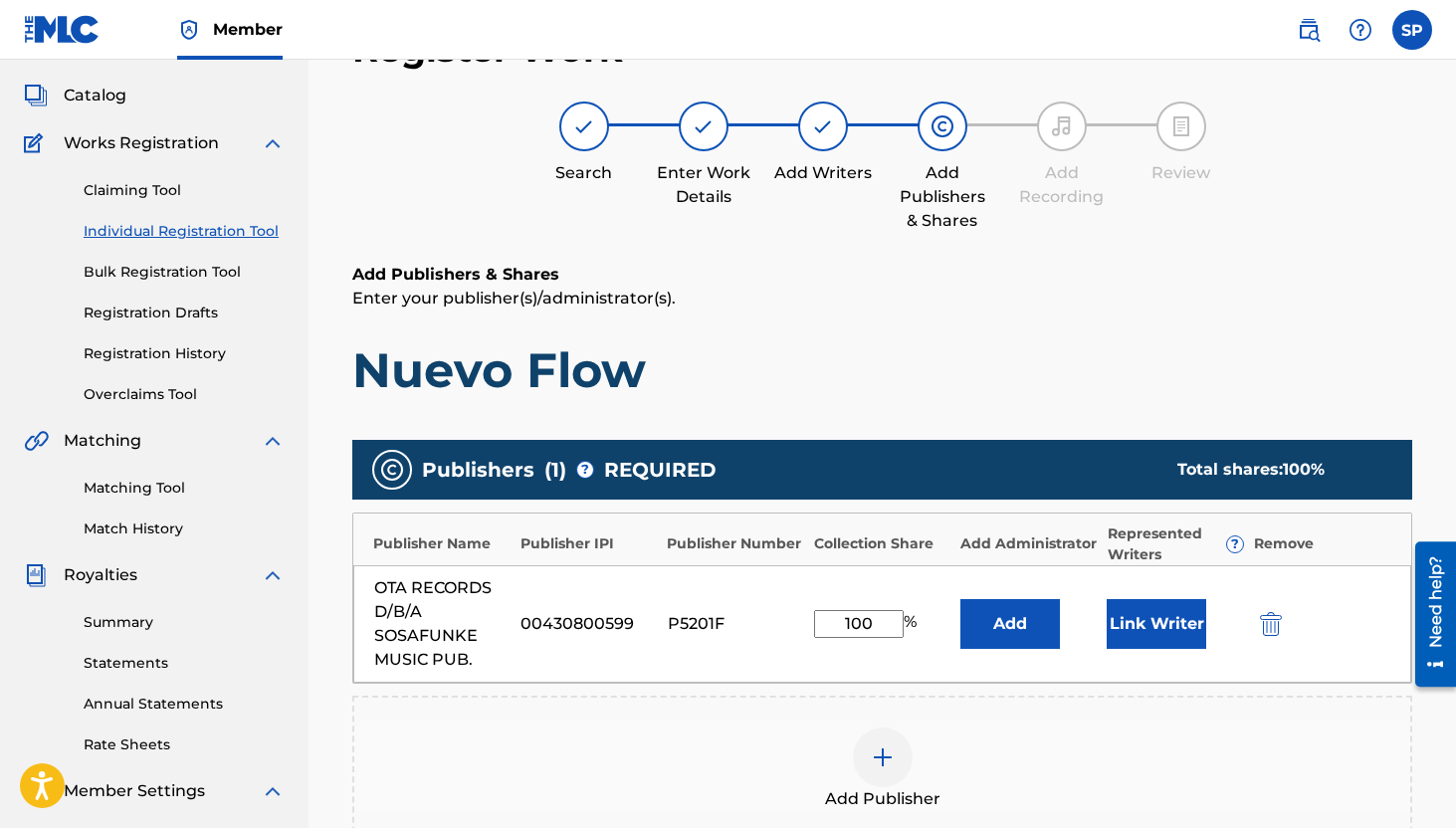 click on "Link Writer" at bounding box center [1156, 624] 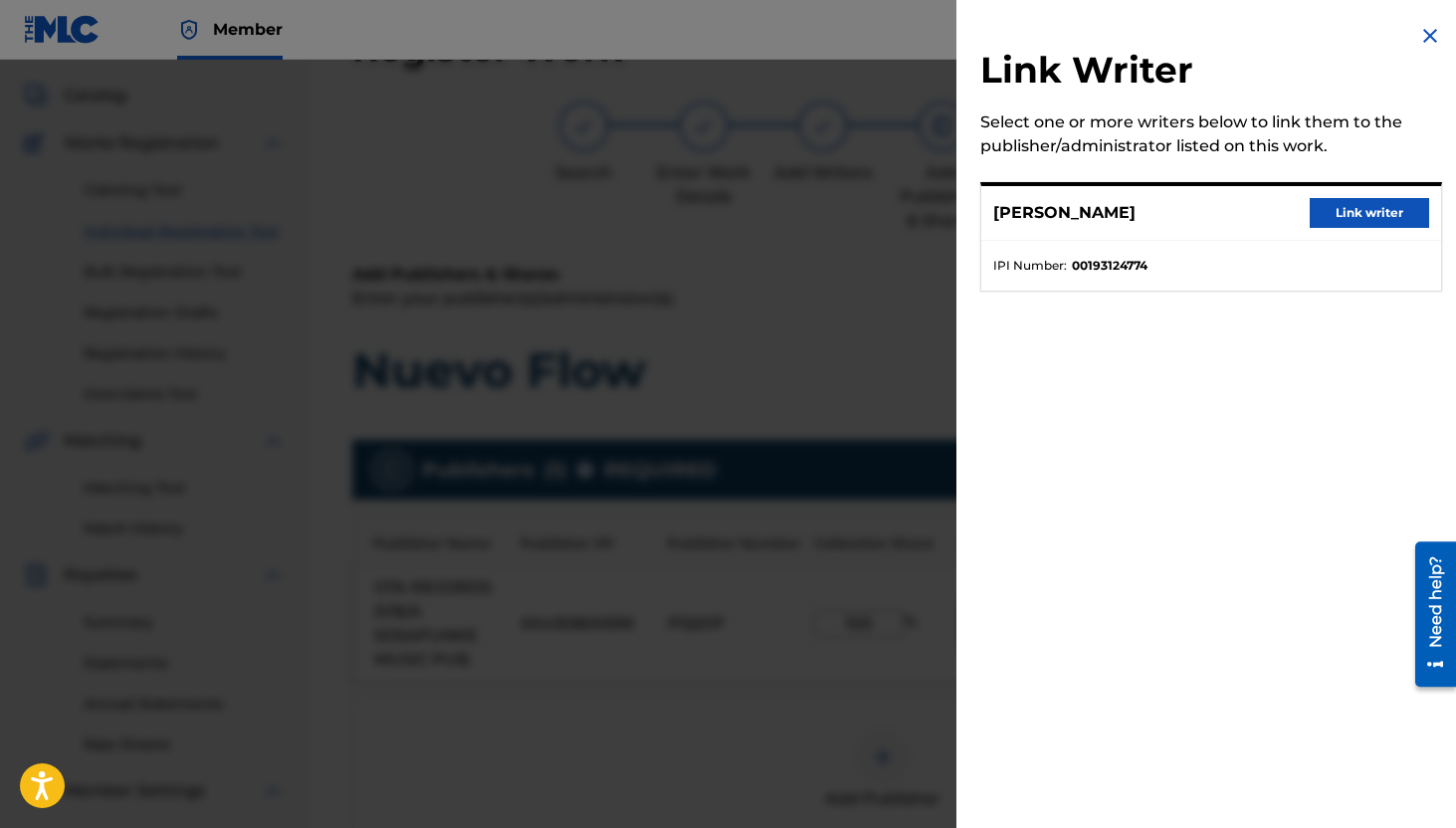 click on "Link writer" at bounding box center (1369, 213) 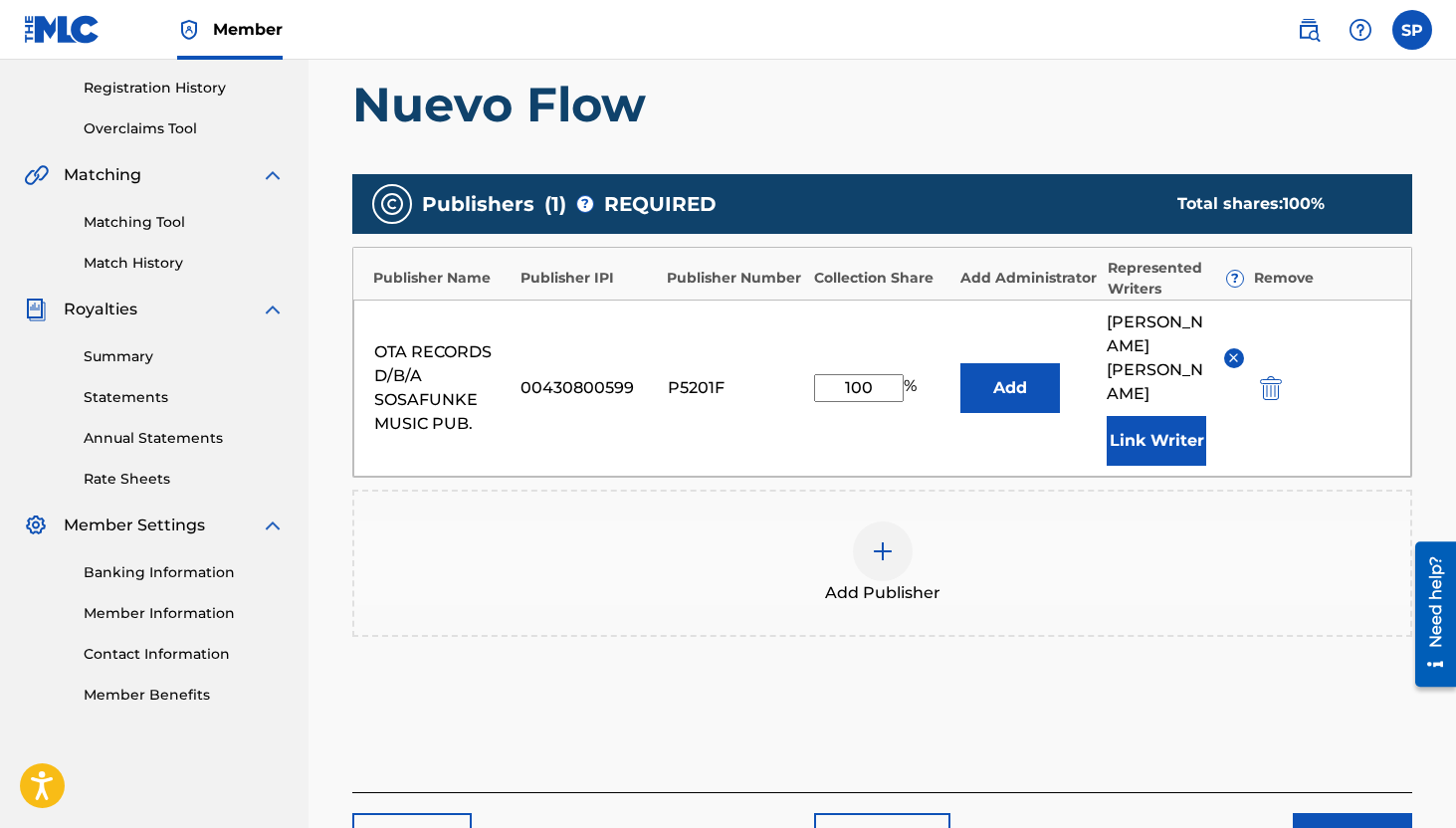 click on "Next" at bounding box center [1352, 838] 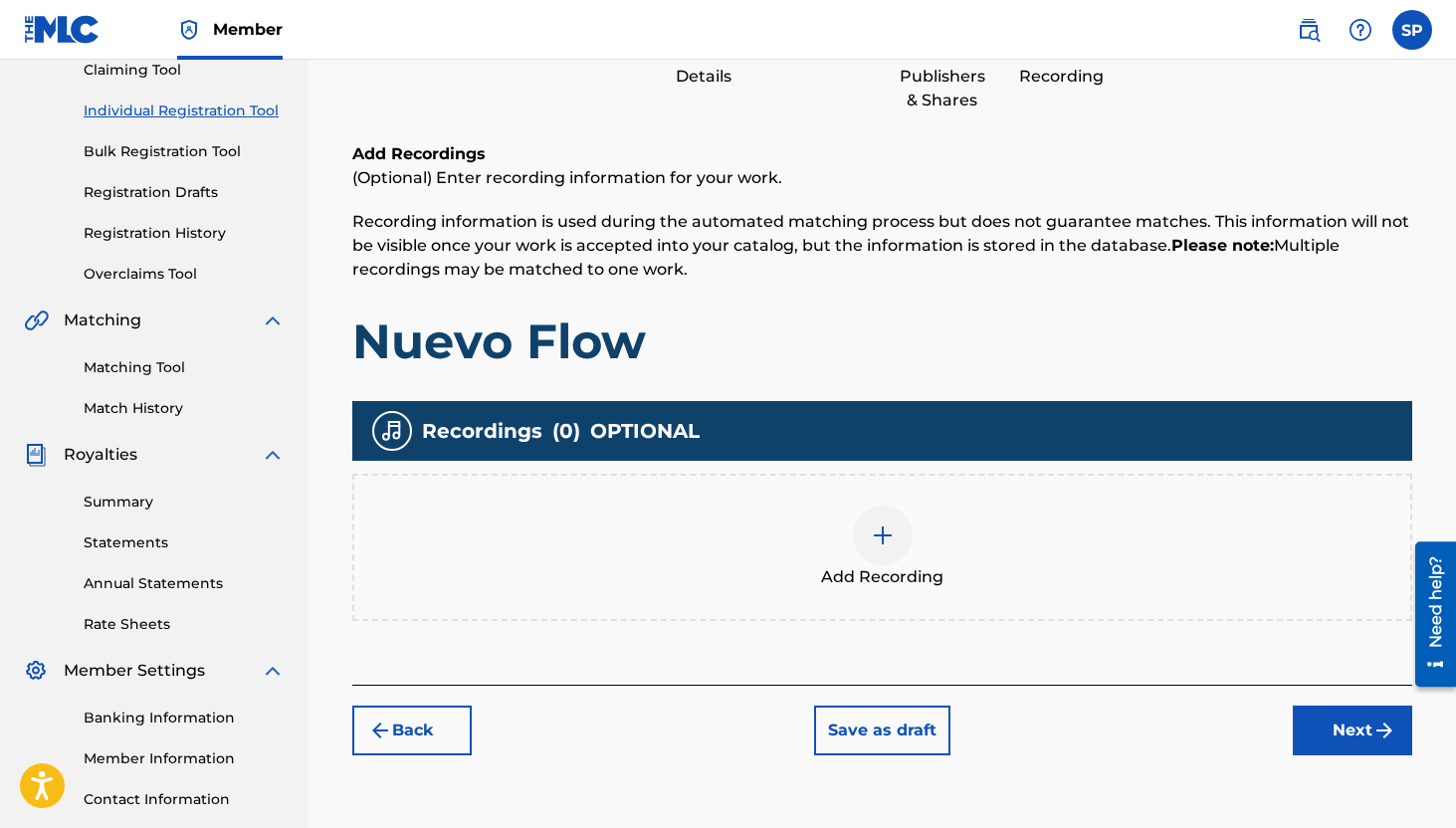 click on "Next" at bounding box center [1352, 730] 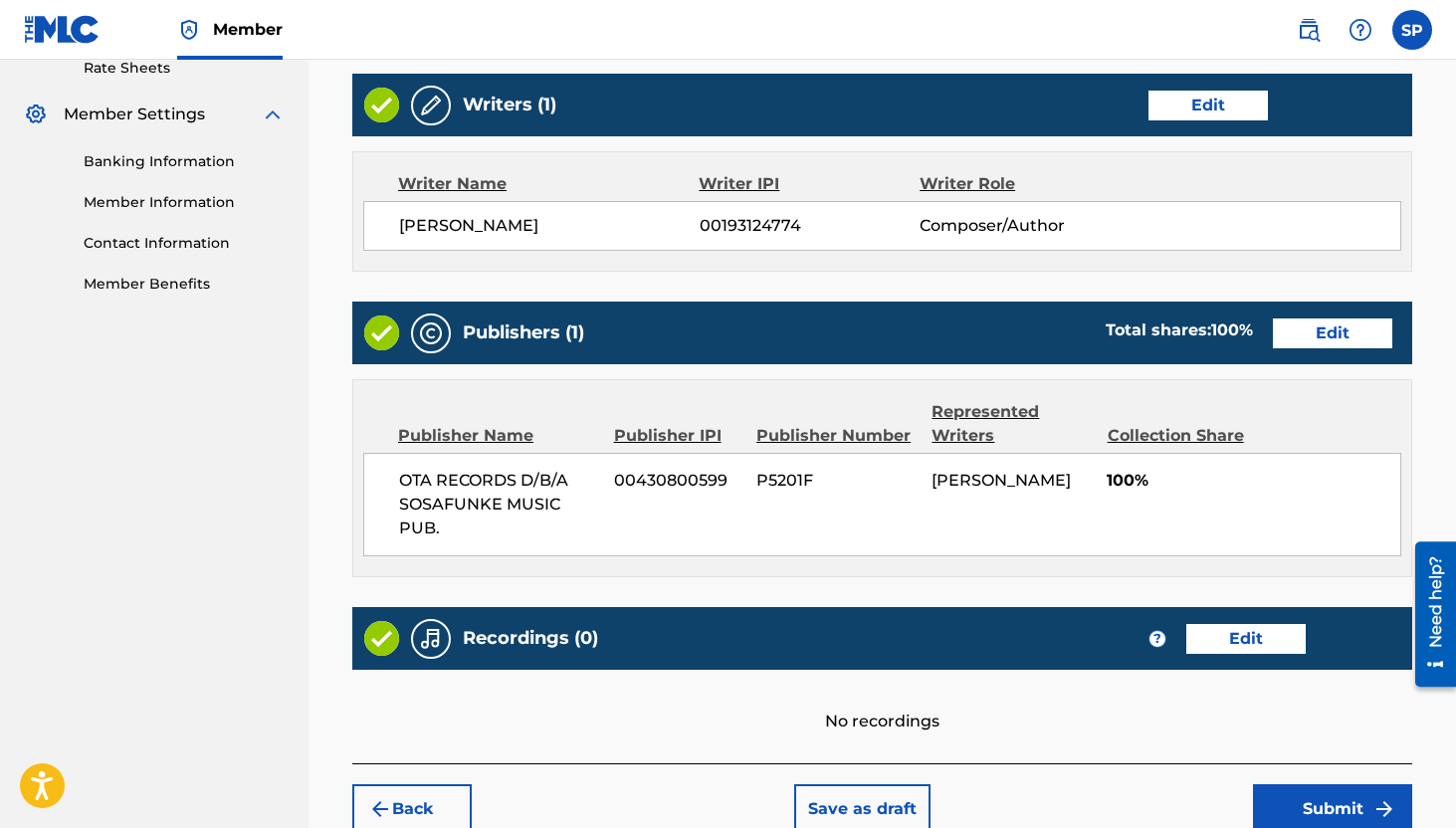 scroll, scrollTop: 818, scrollLeft: 0, axis: vertical 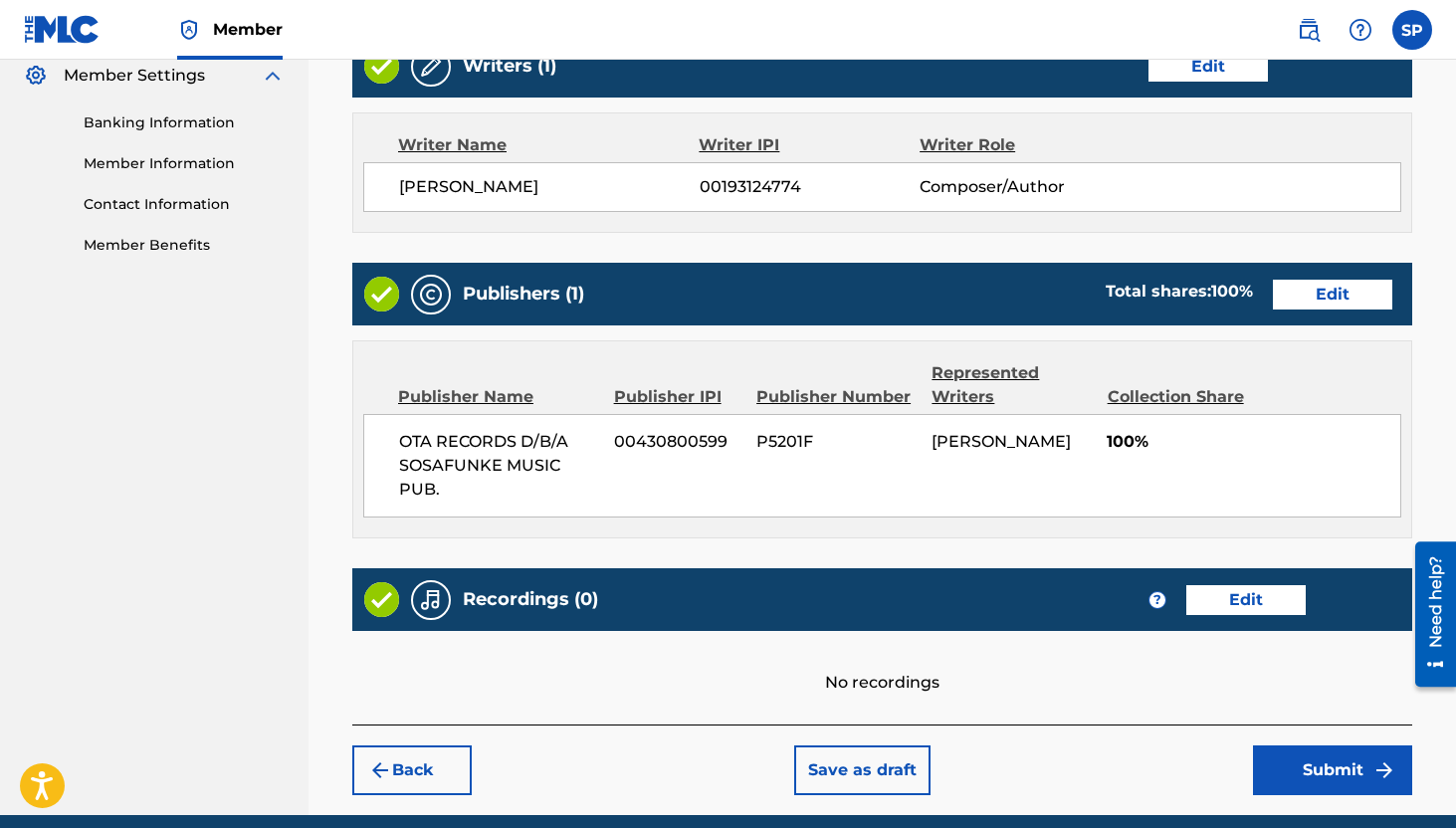 click on "Submit" at bounding box center (1333, 770) 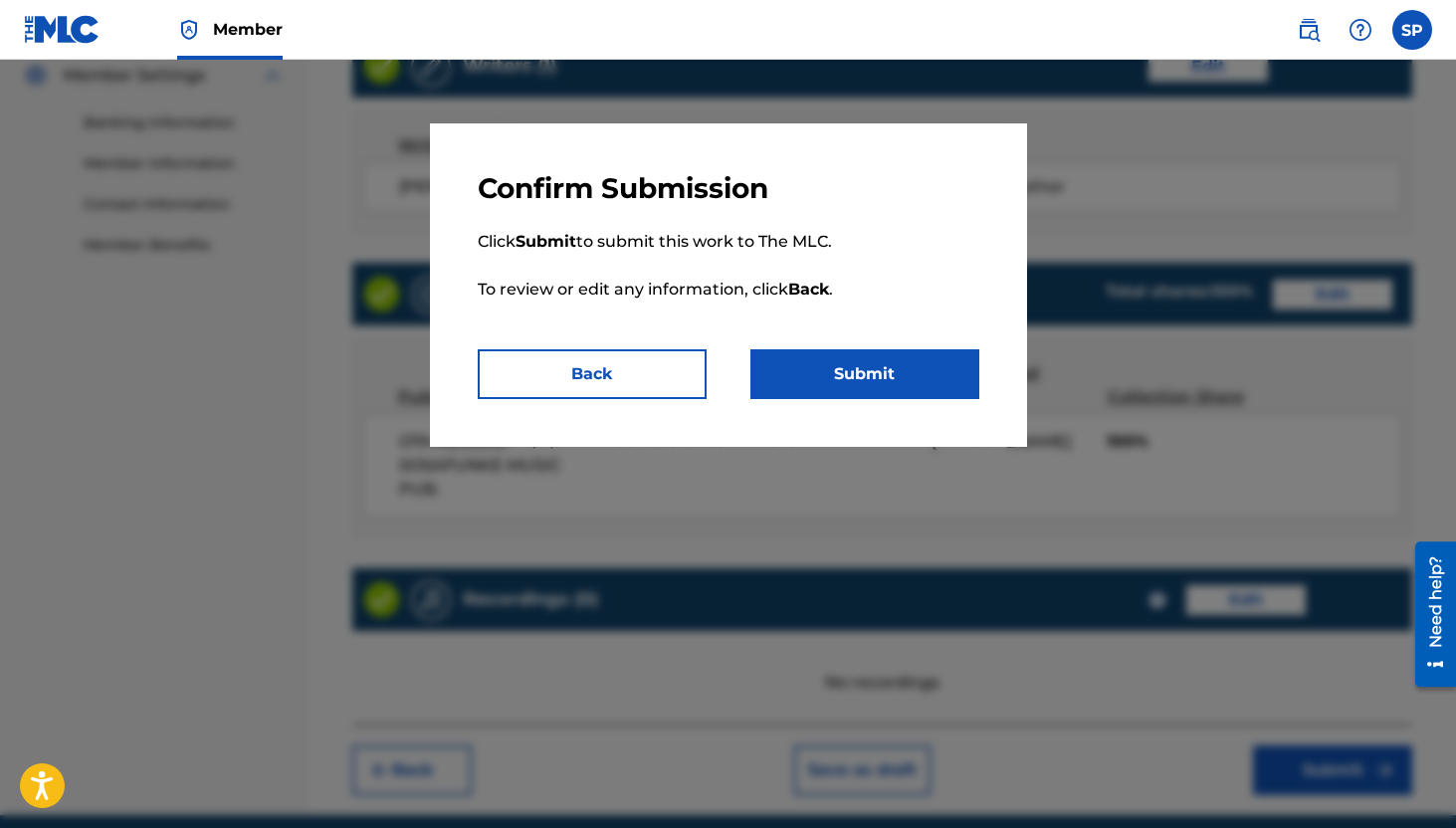 click on "Submit" at bounding box center [865, 374] 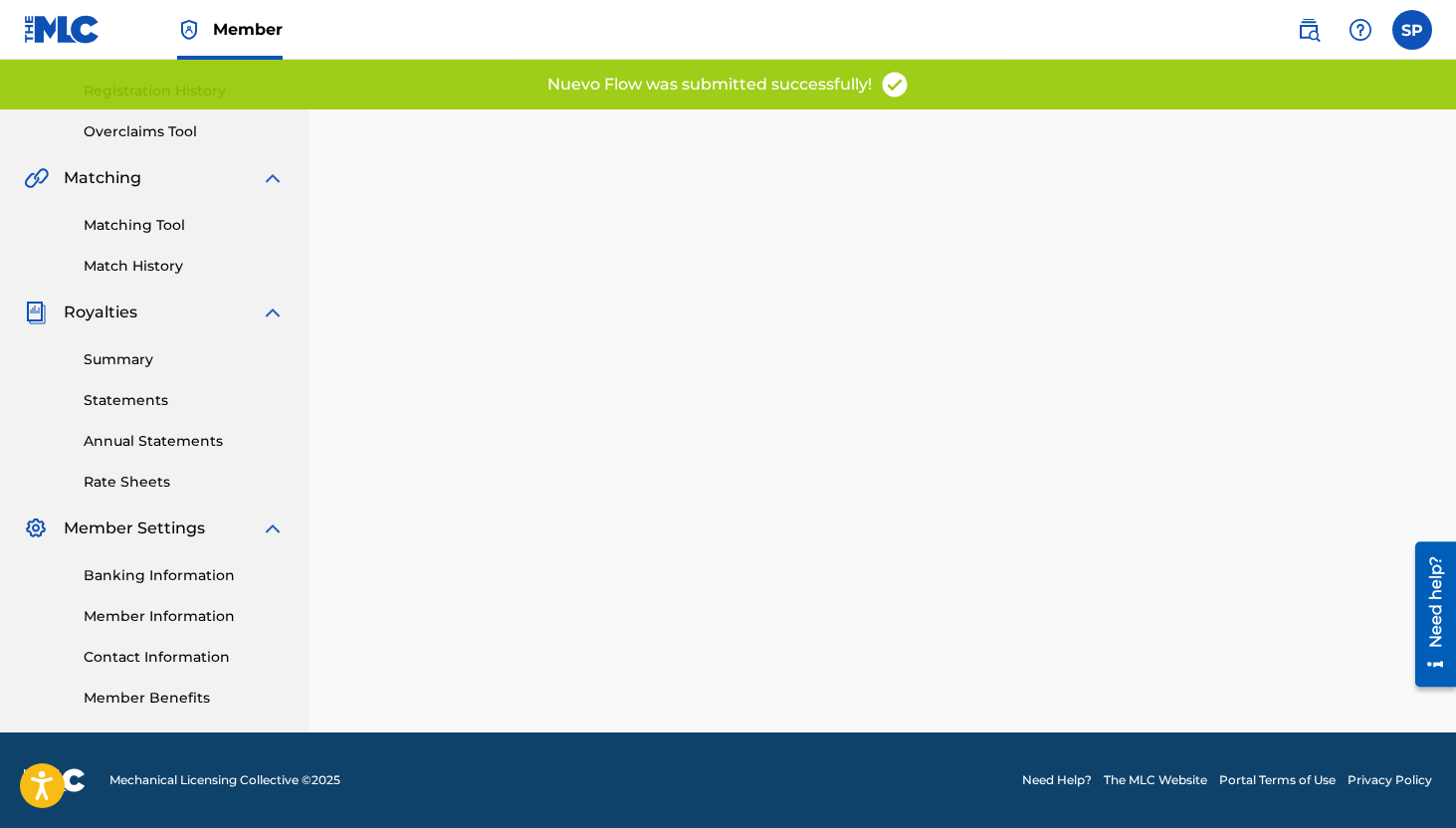 scroll, scrollTop: 0, scrollLeft: 0, axis: both 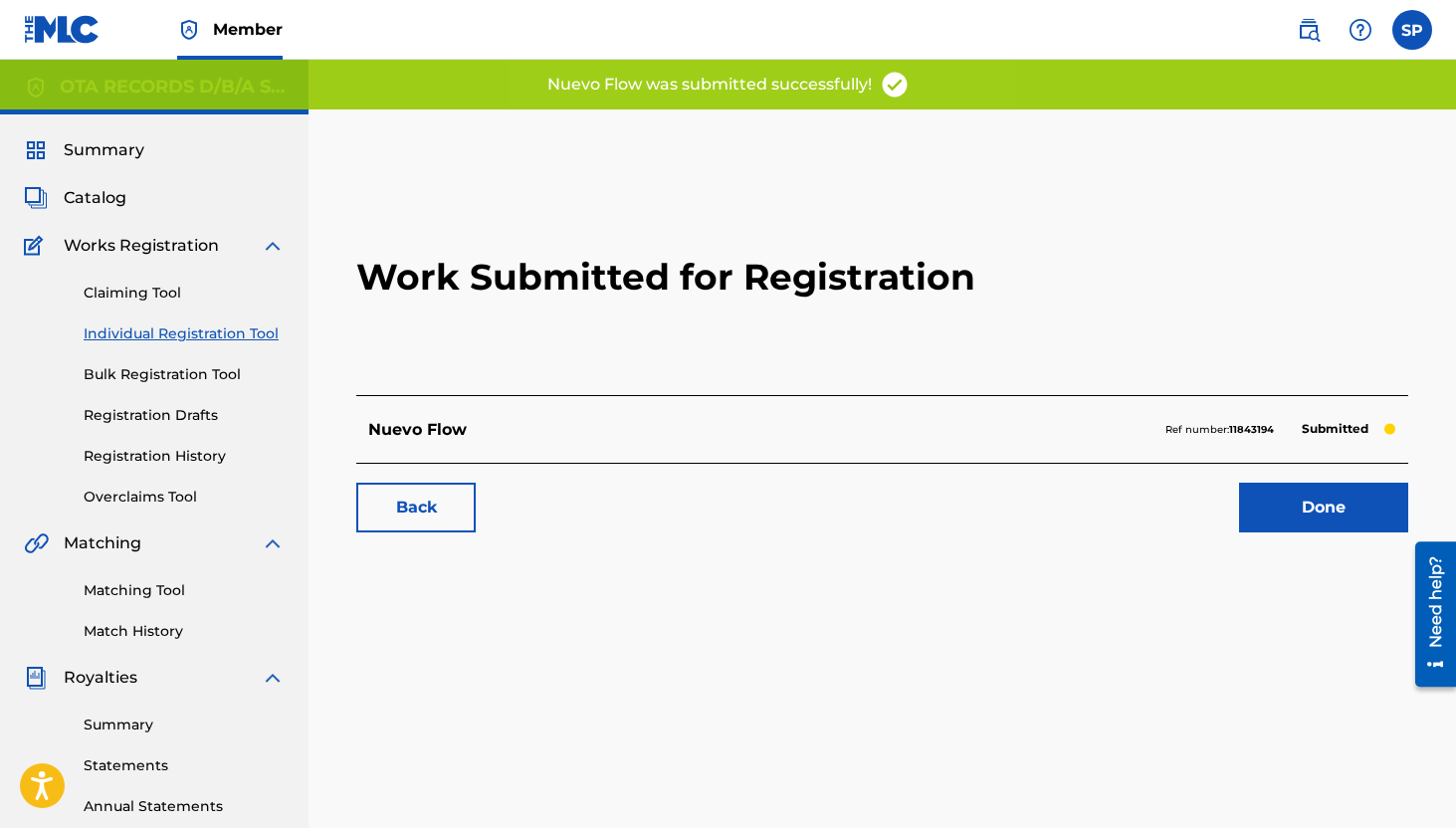 click on "Done" at bounding box center [1324, 508] 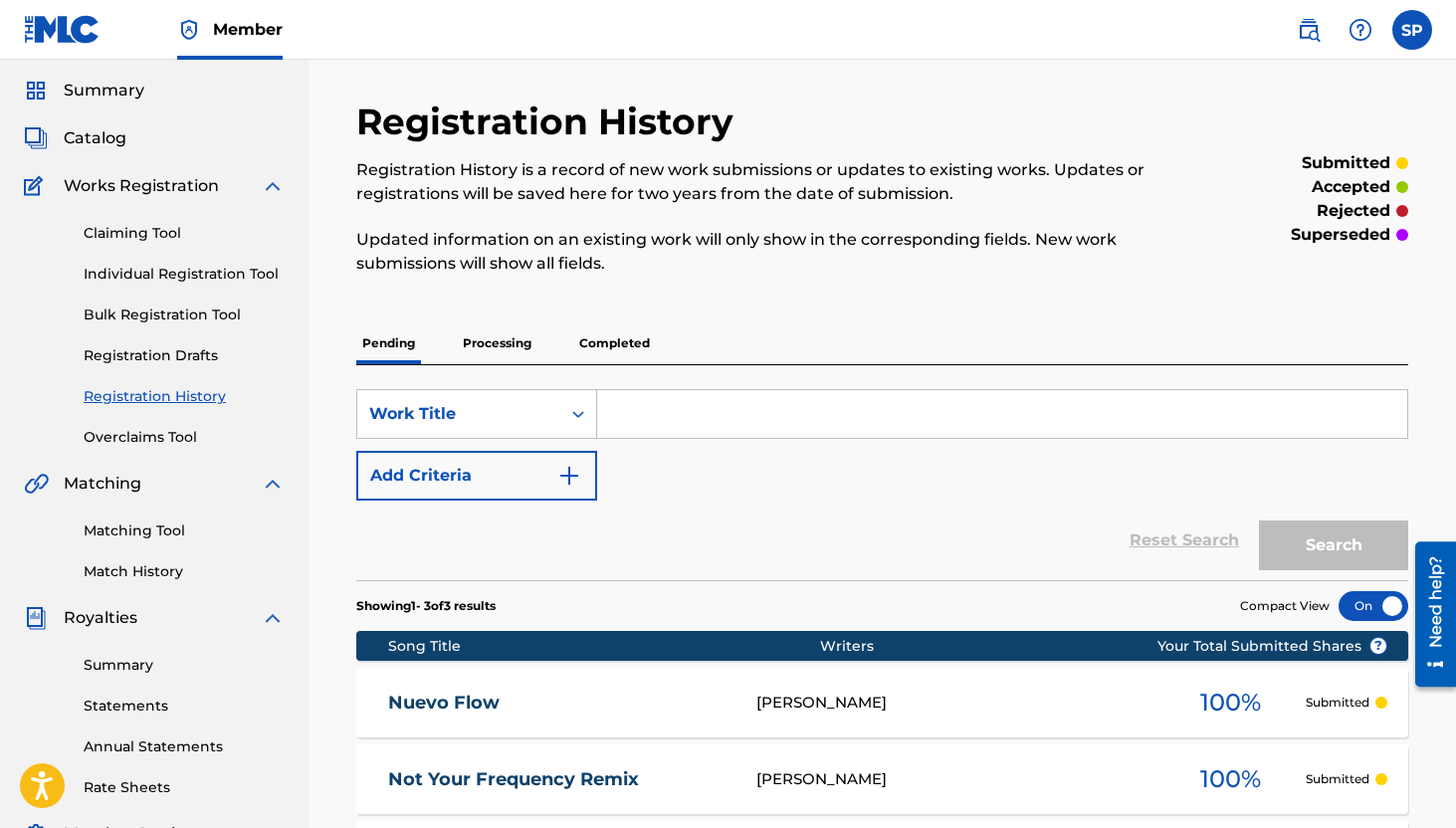 scroll, scrollTop: 0, scrollLeft: 0, axis: both 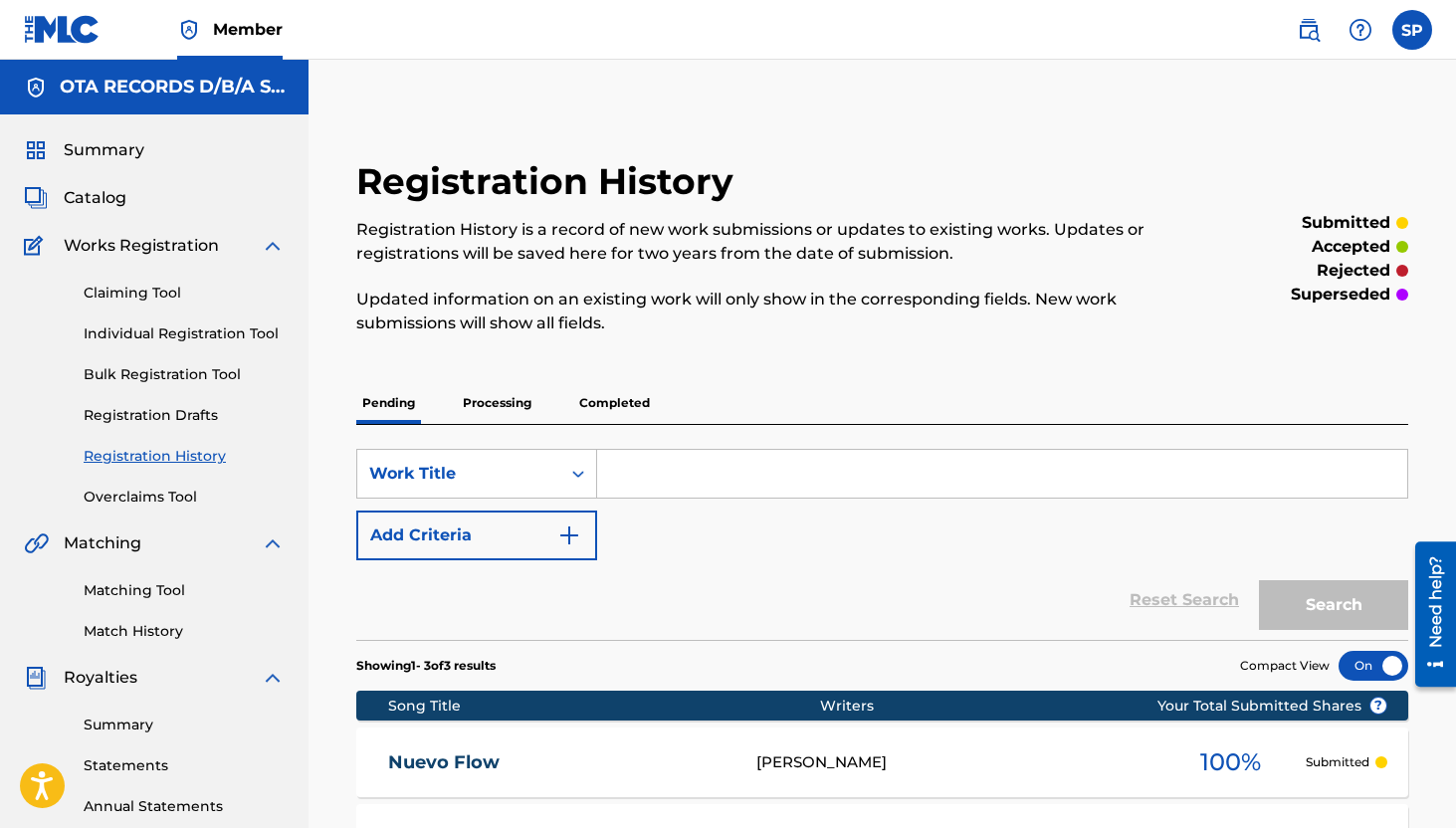 click on "Individual Registration Tool" at bounding box center (184, 333) 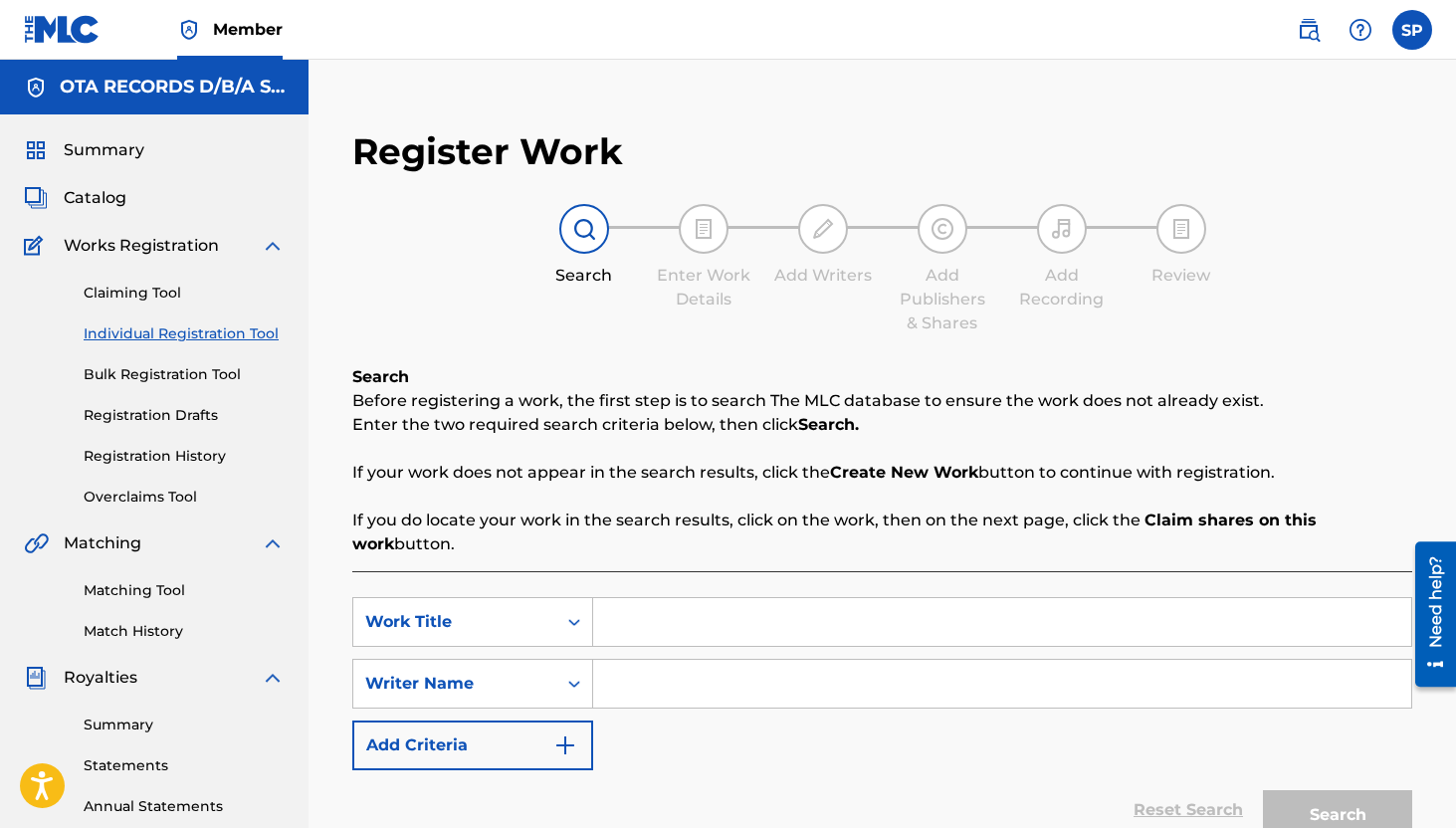 click at bounding box center (1002, 622) 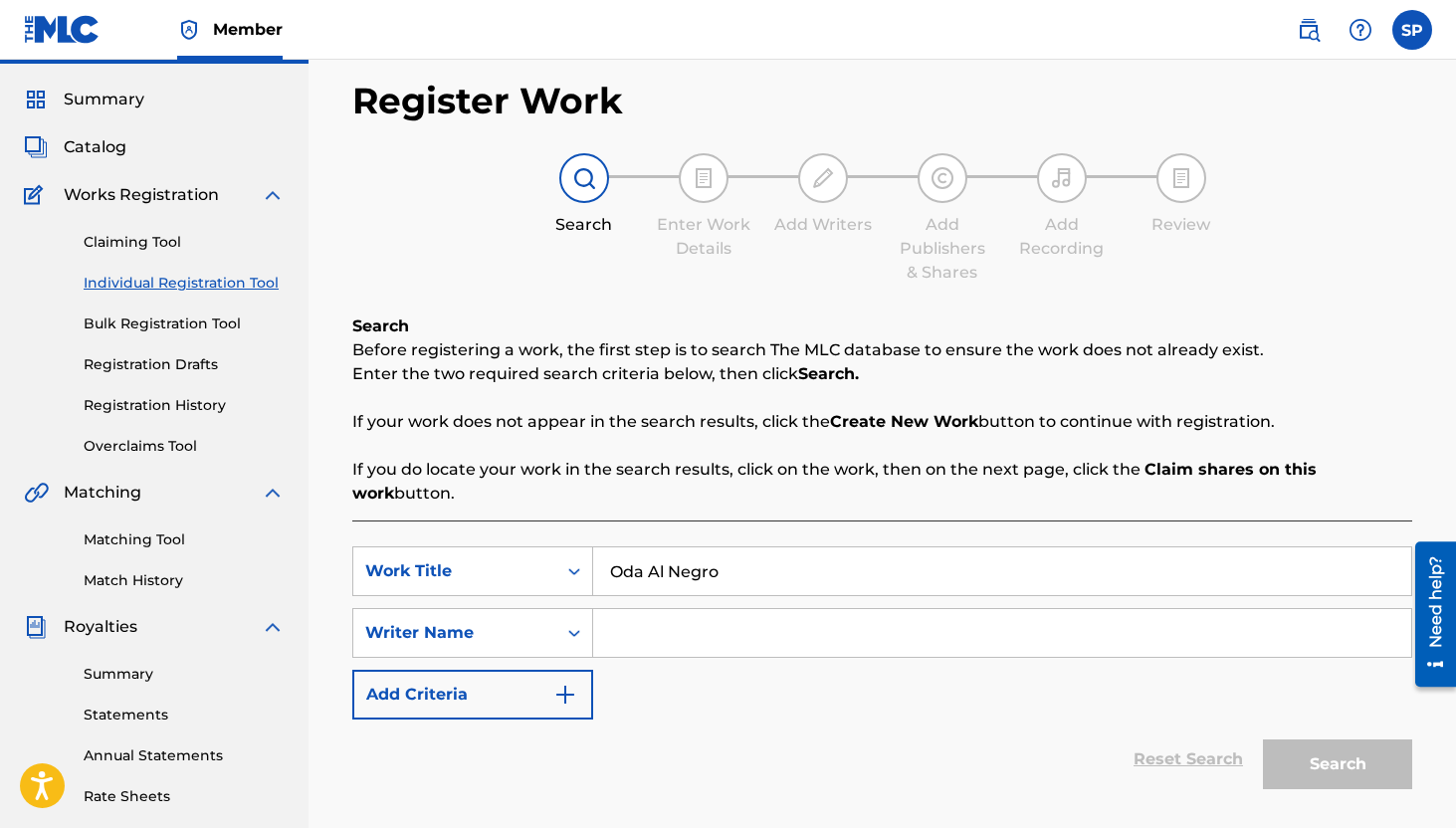 scroll, scrollTop: 74, scrollLeft: 0, axis: vertical 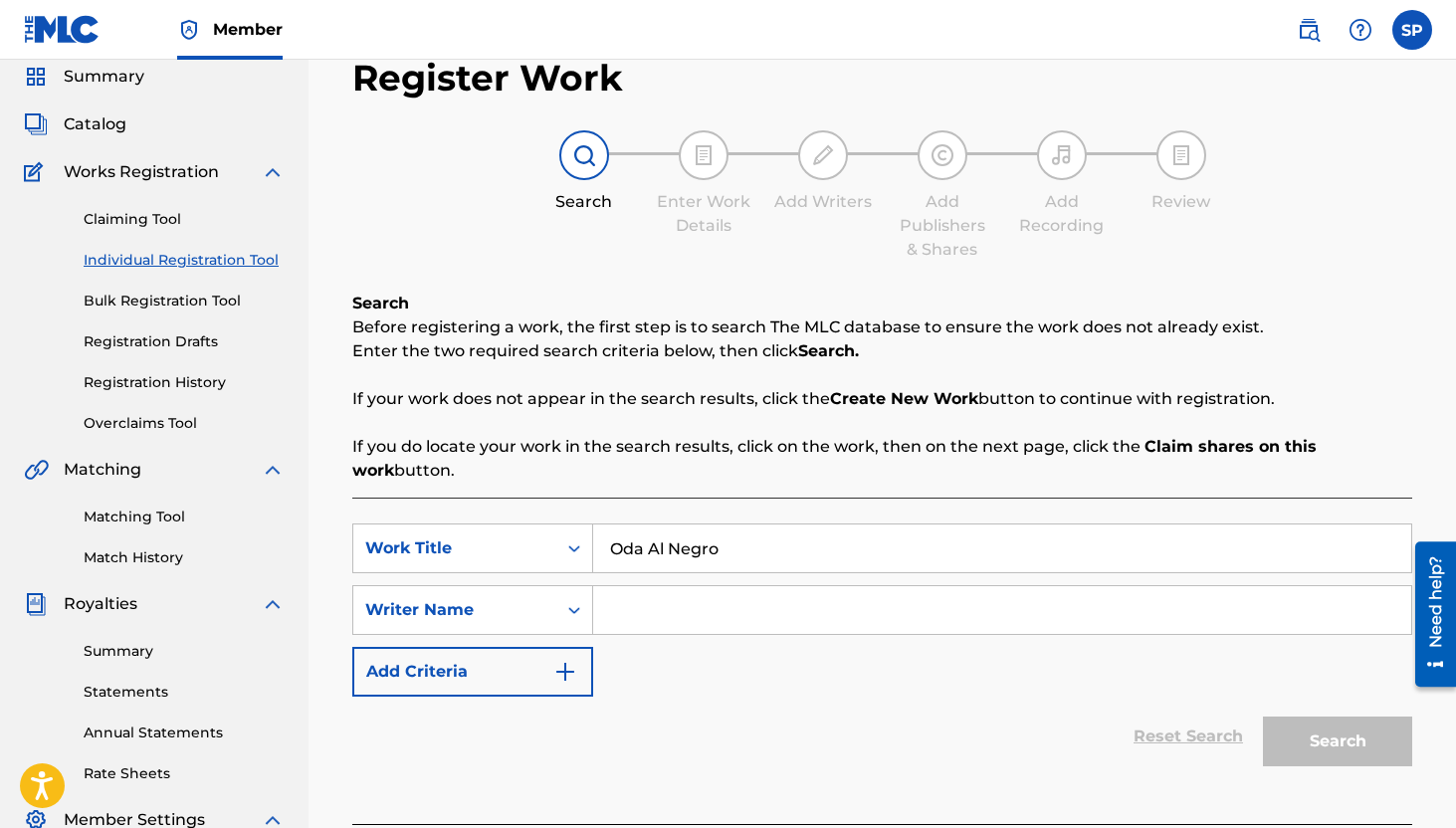 type on "Oda Al Negro" 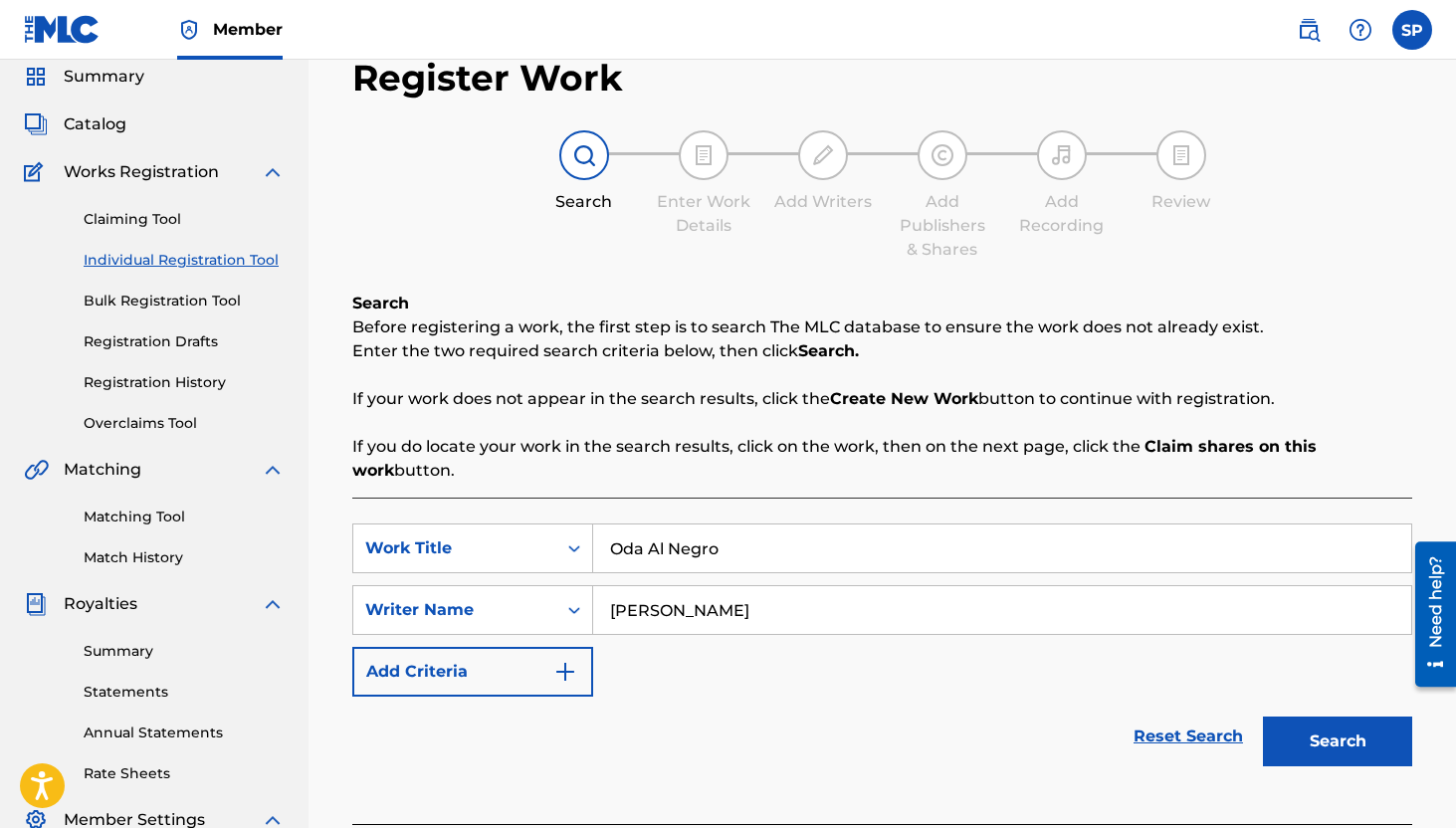 click on "Search" at bounding box center (1338, 741) 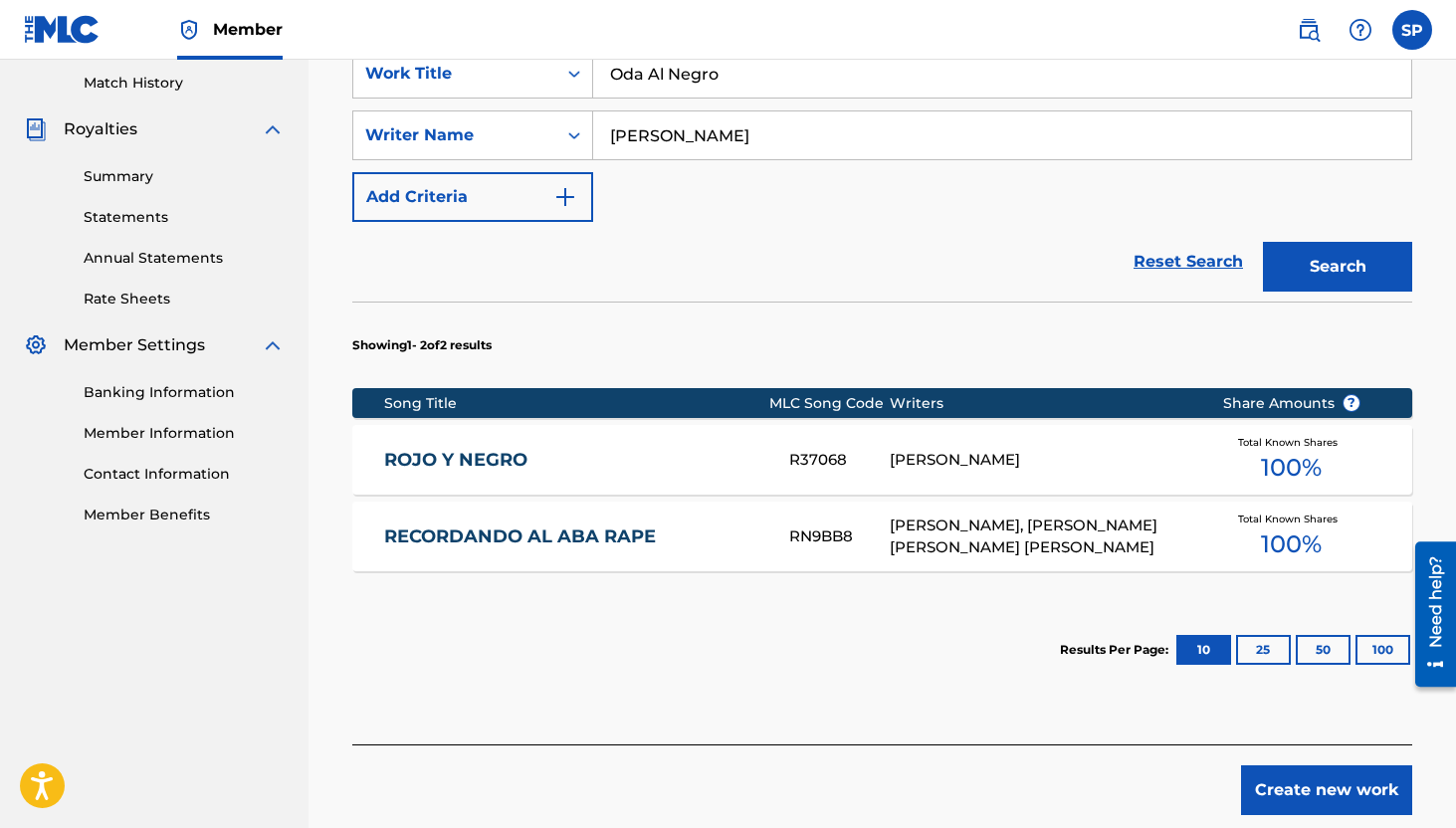 scroll, scrollTop: 563, scrollLeft: 0, axis: vertical 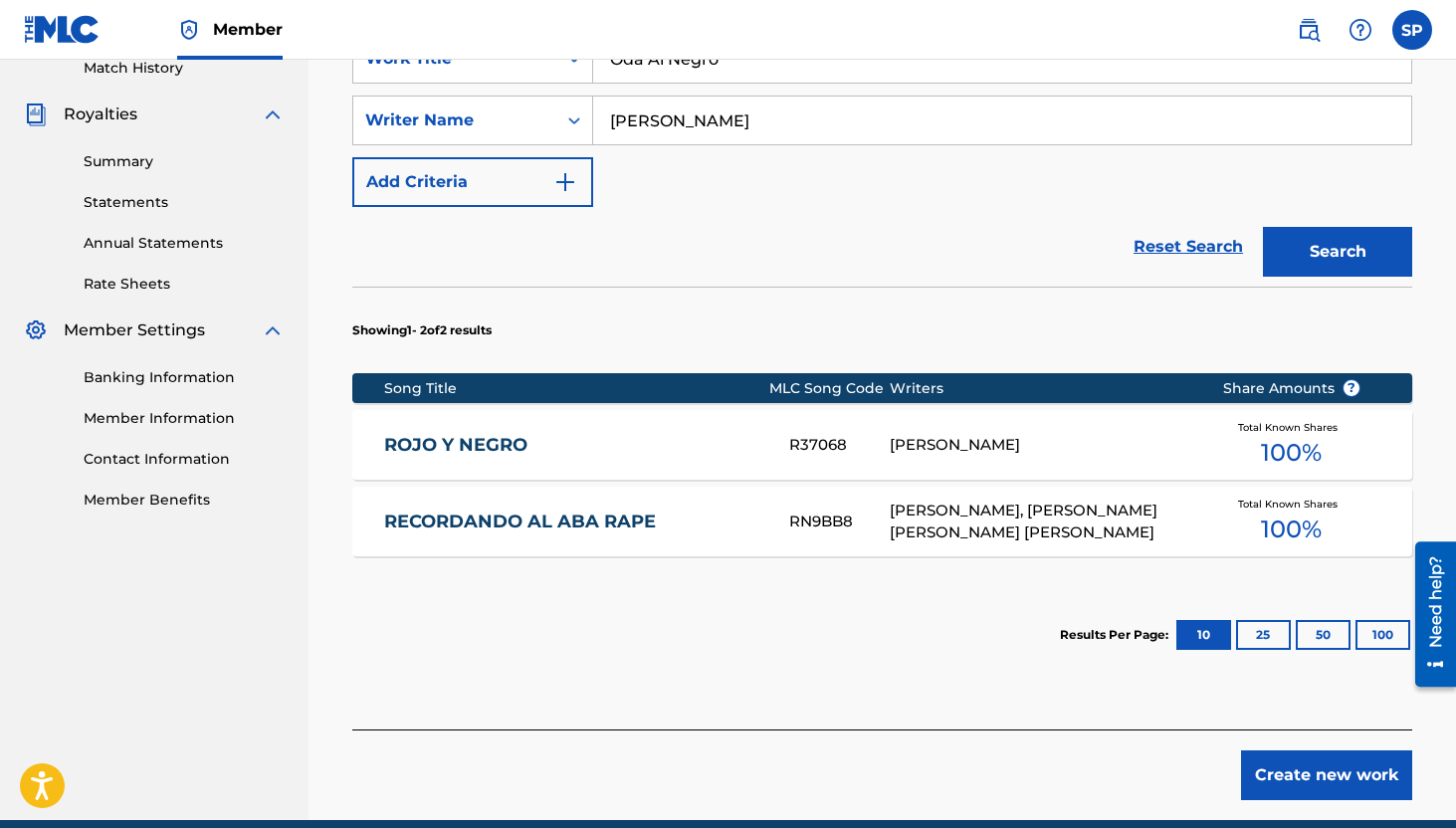 click on "Create new work" at bounding box center (1327, 775) 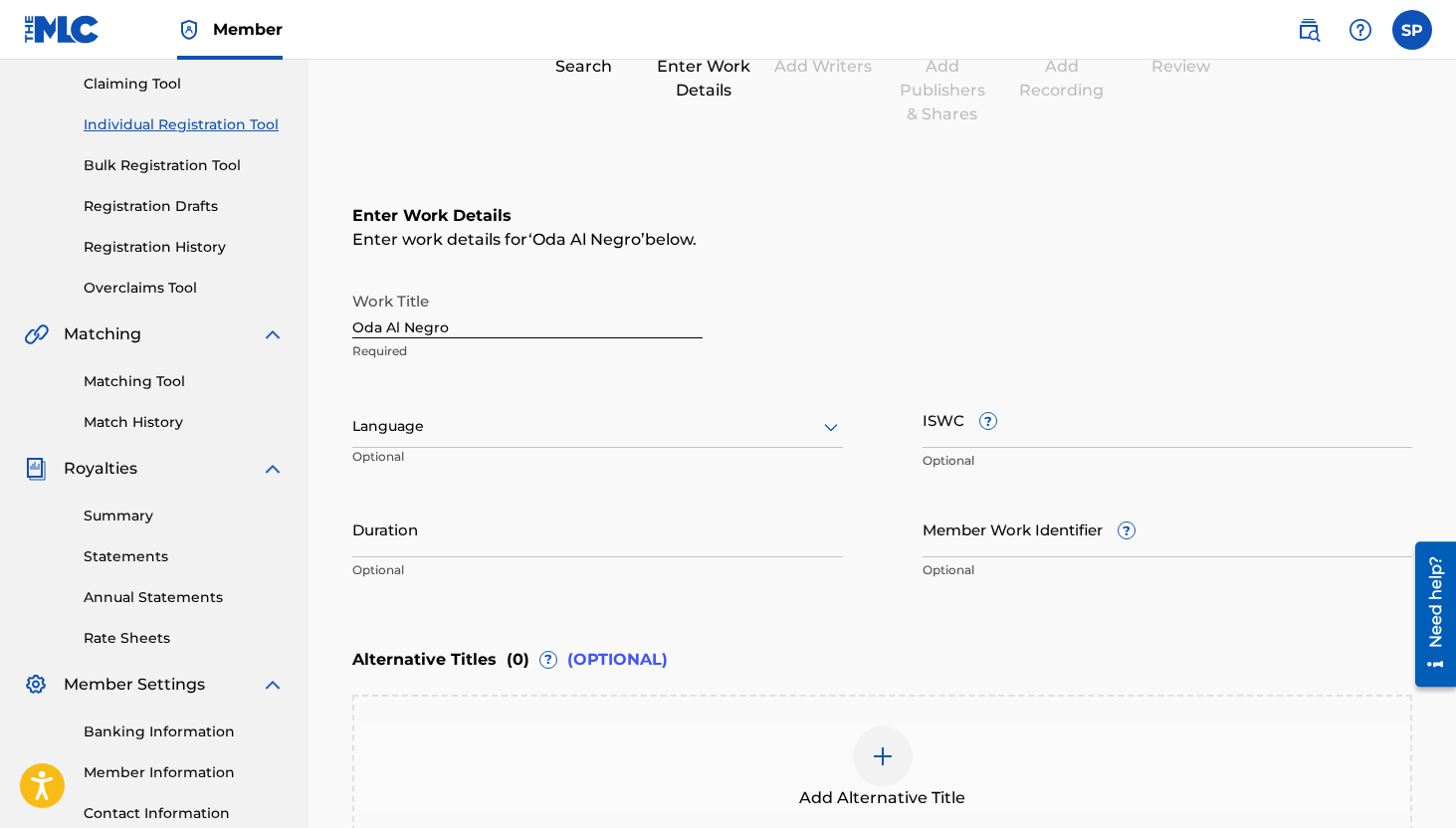 scroll, scrollTop: 204, scrollLeft: 0, axis: vertical 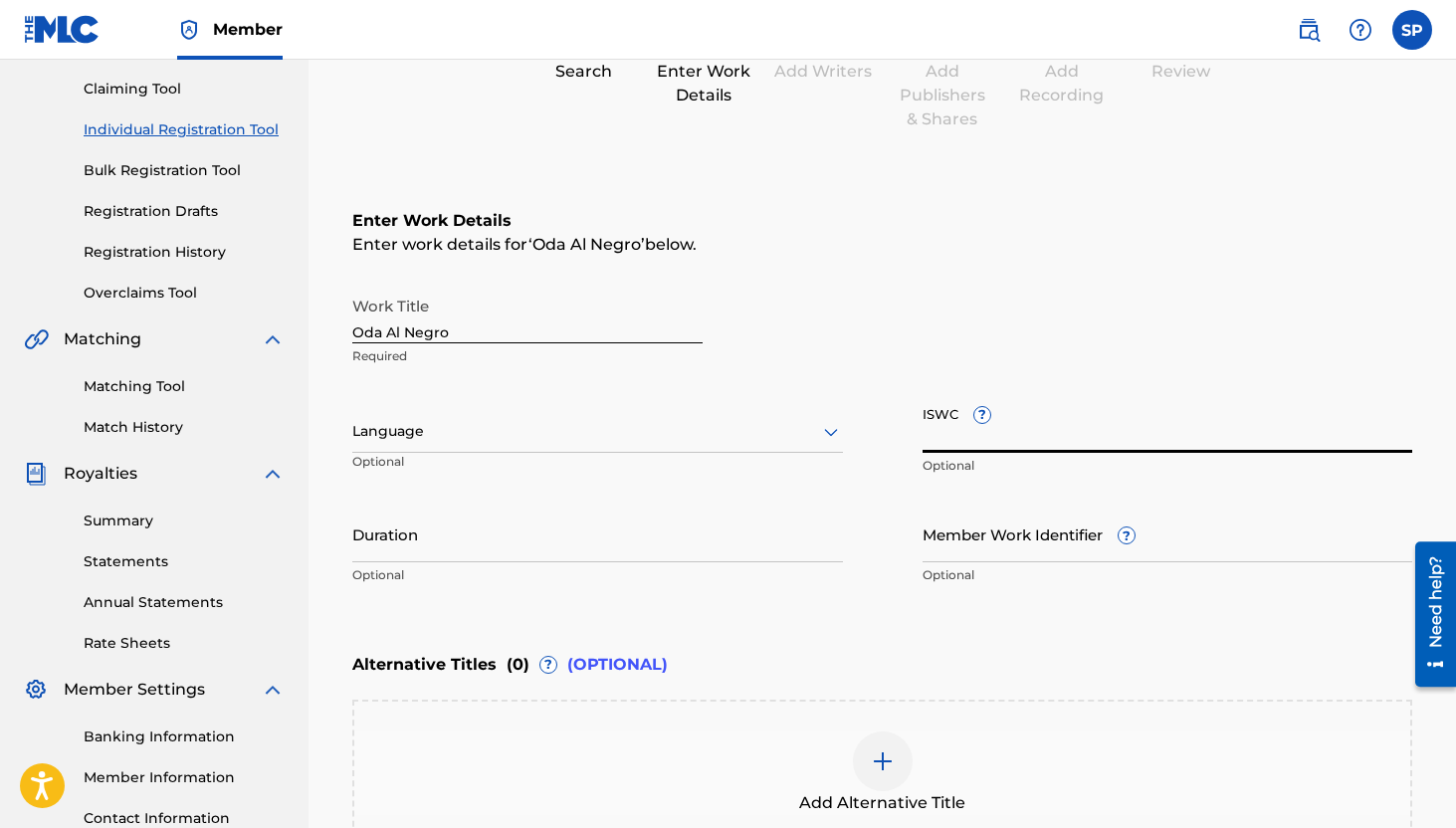 click on "ISWC   ?" at bounding box center (1167, 424) 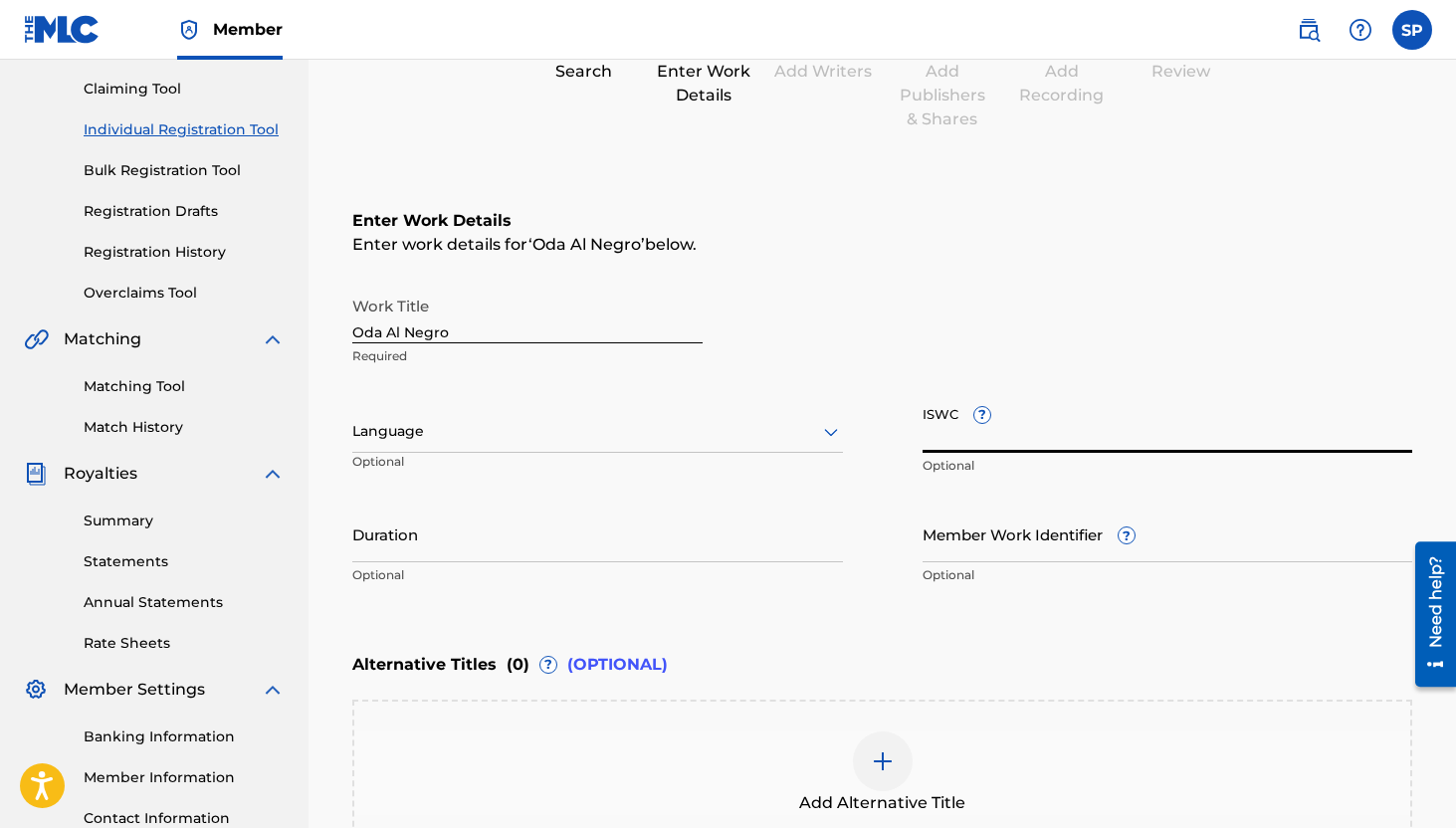 paste on "T-071.365.564-1" 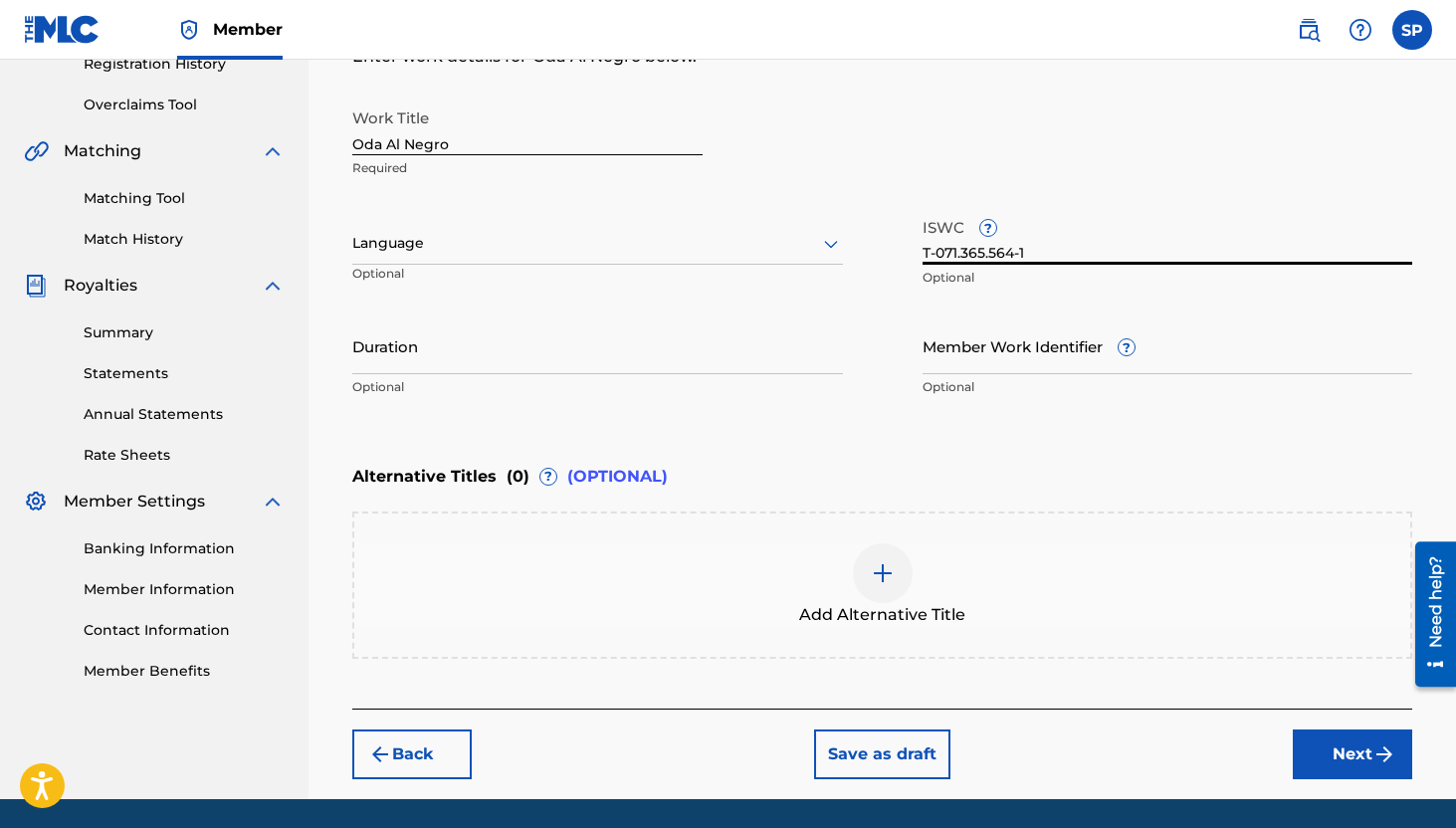 type on "T-071.365.564-1" 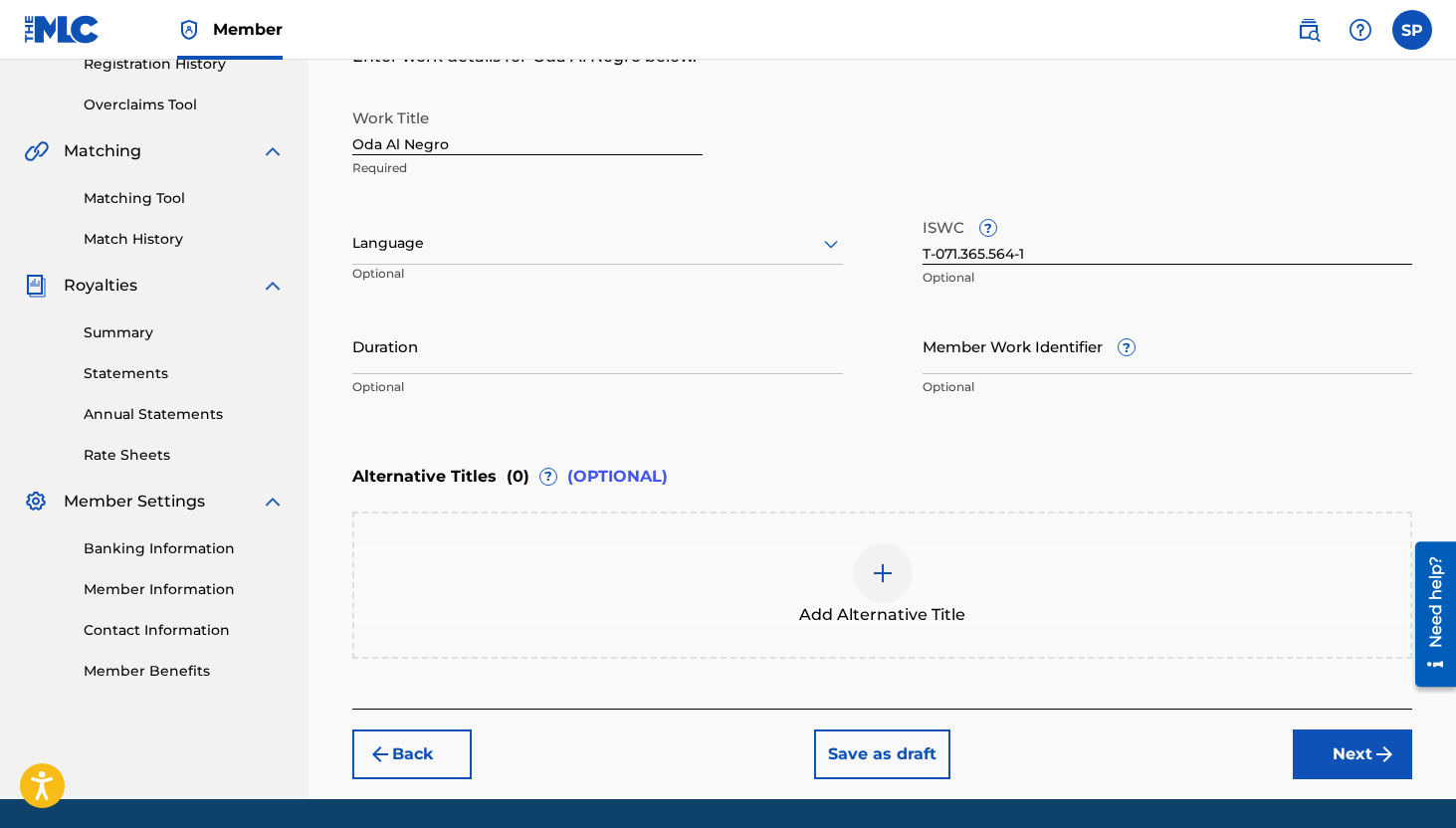 click on "Next" at bounding box center (1352, 754) 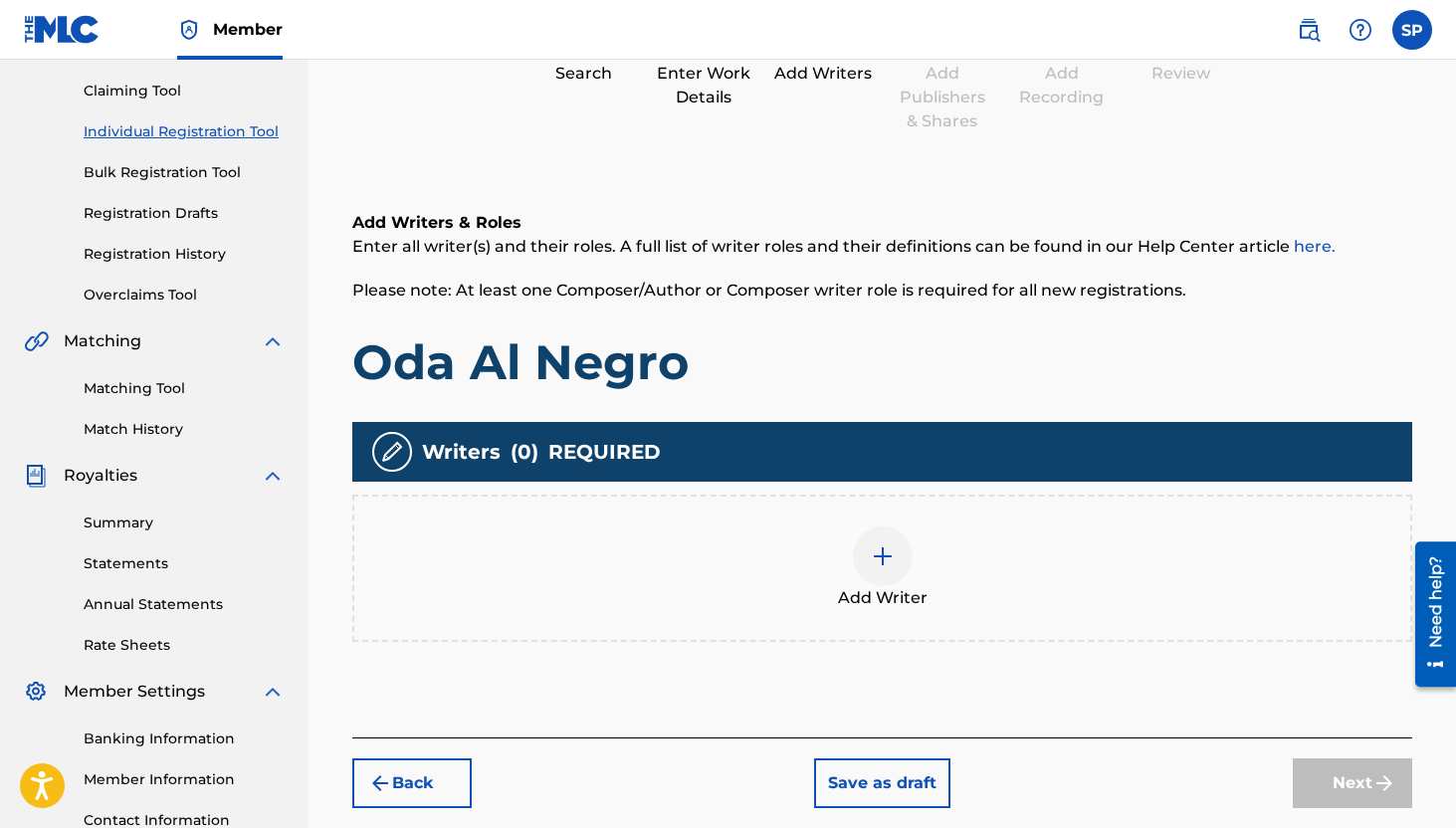 scroll, scrollTop: 203, scrollLeft: 0, axis: vertical 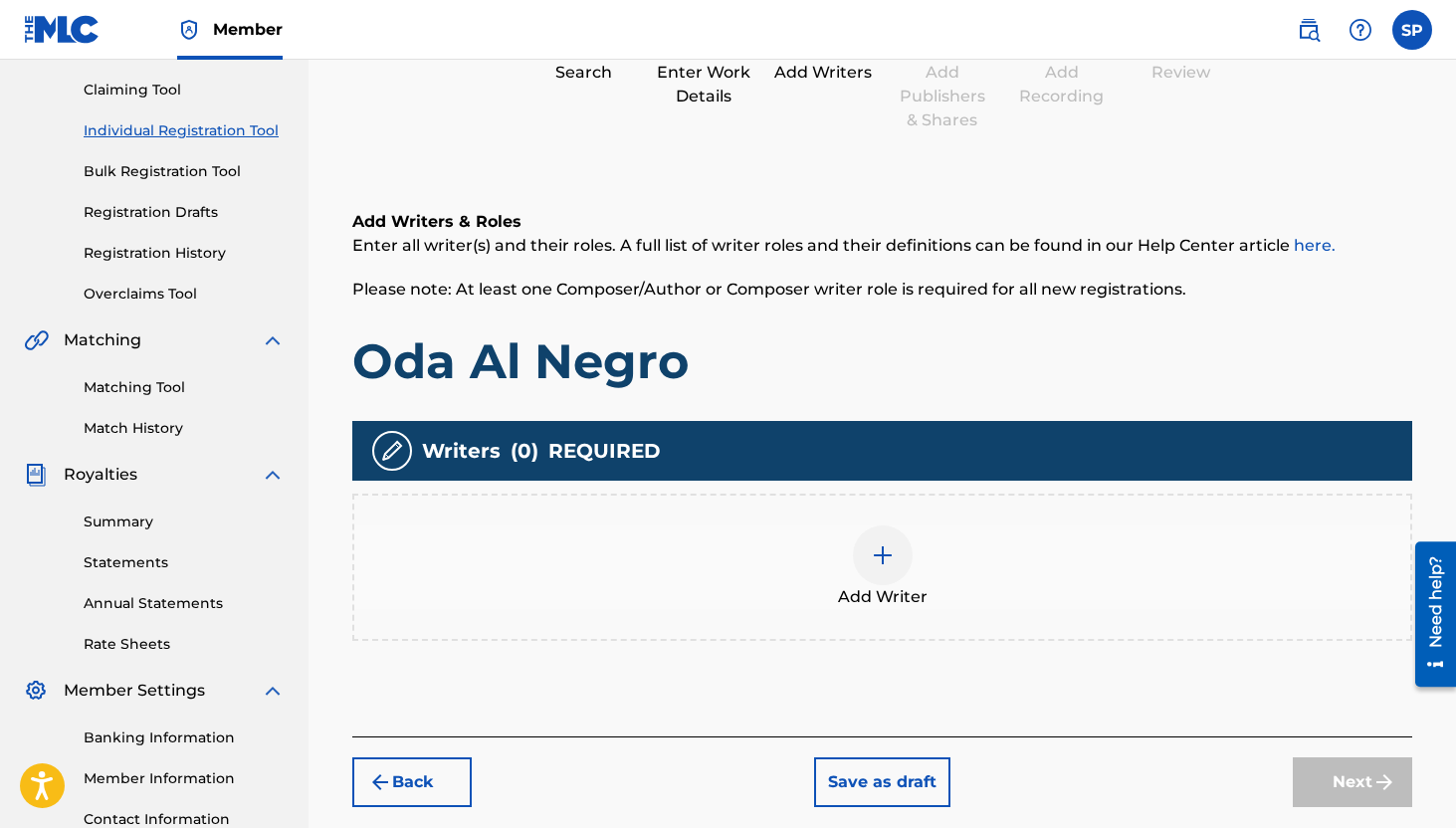 click on "Add Writer" at bounding box center (882, 567) 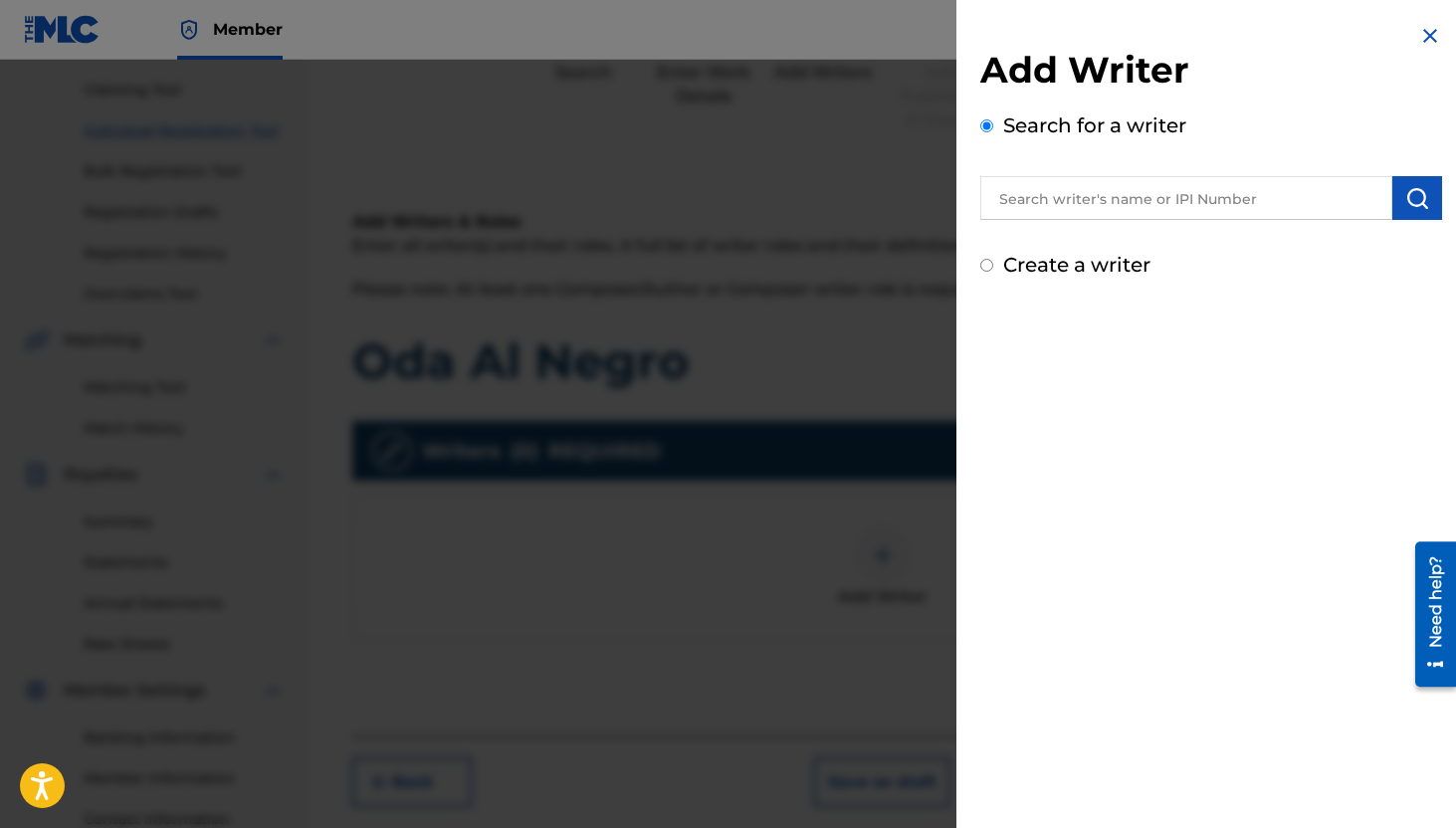 click at bounding box center (1186, 198) 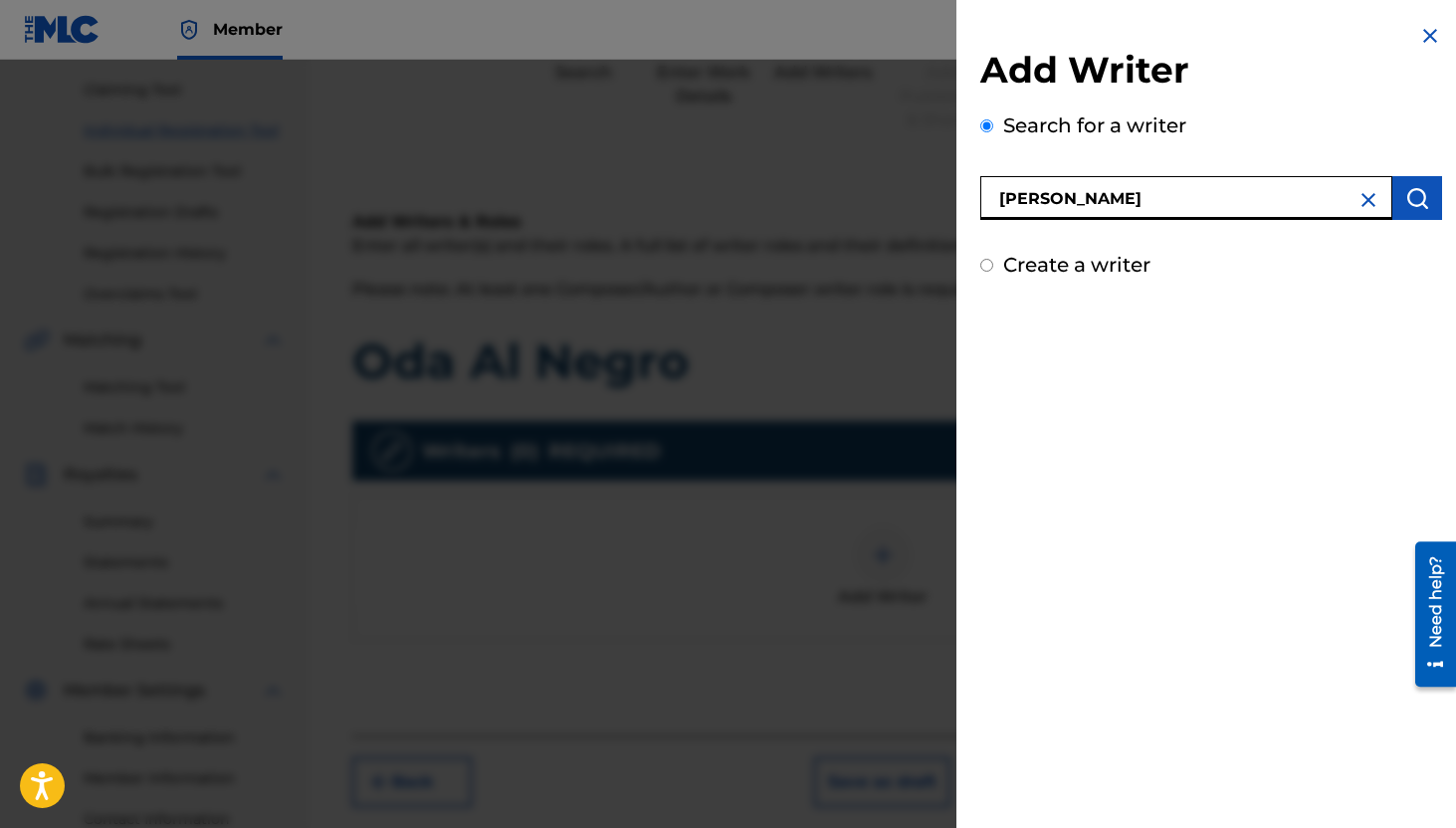 type on "Omar Sosa" 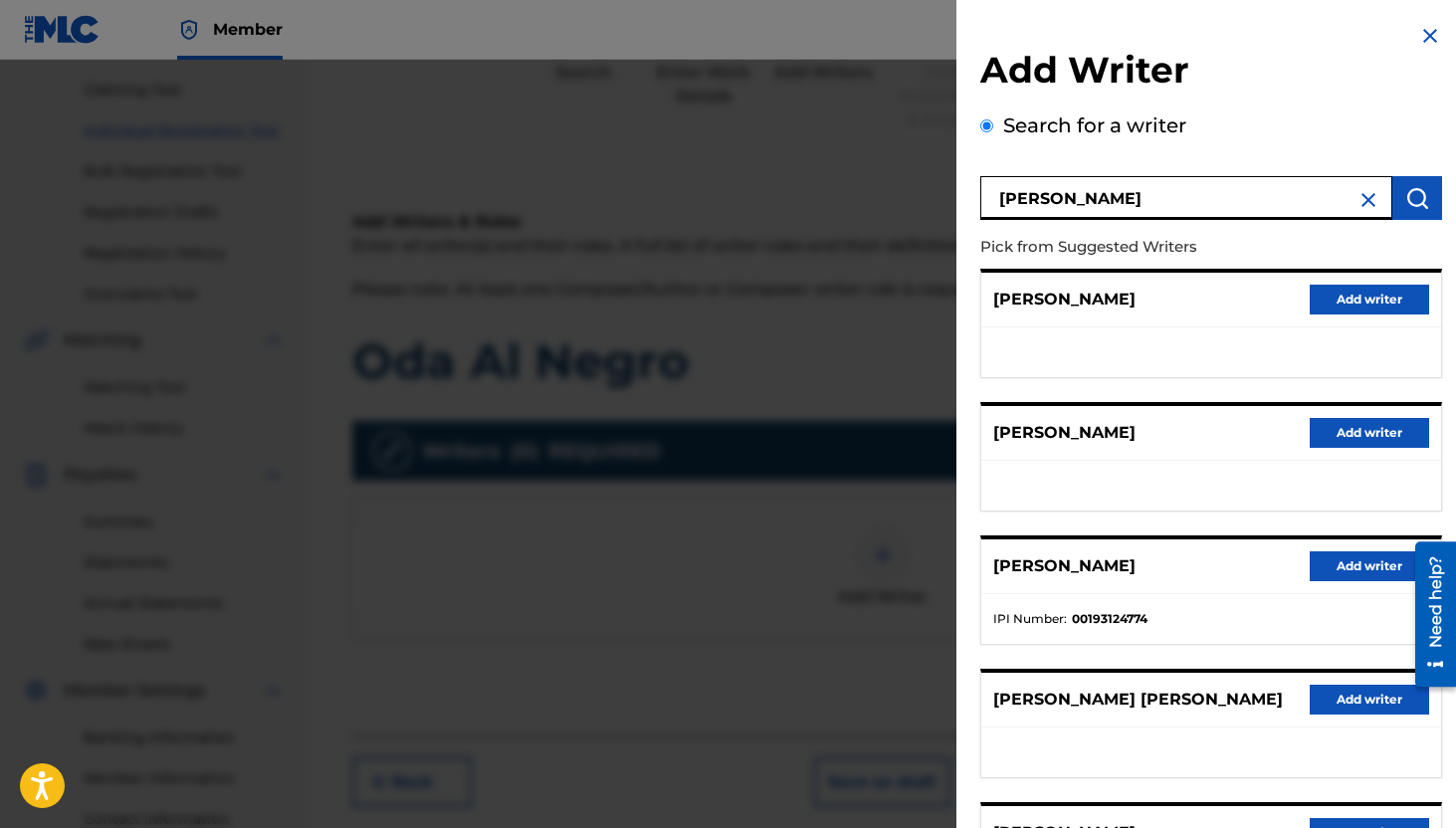 click on "Add writer" at bounding box center [1369, 566] 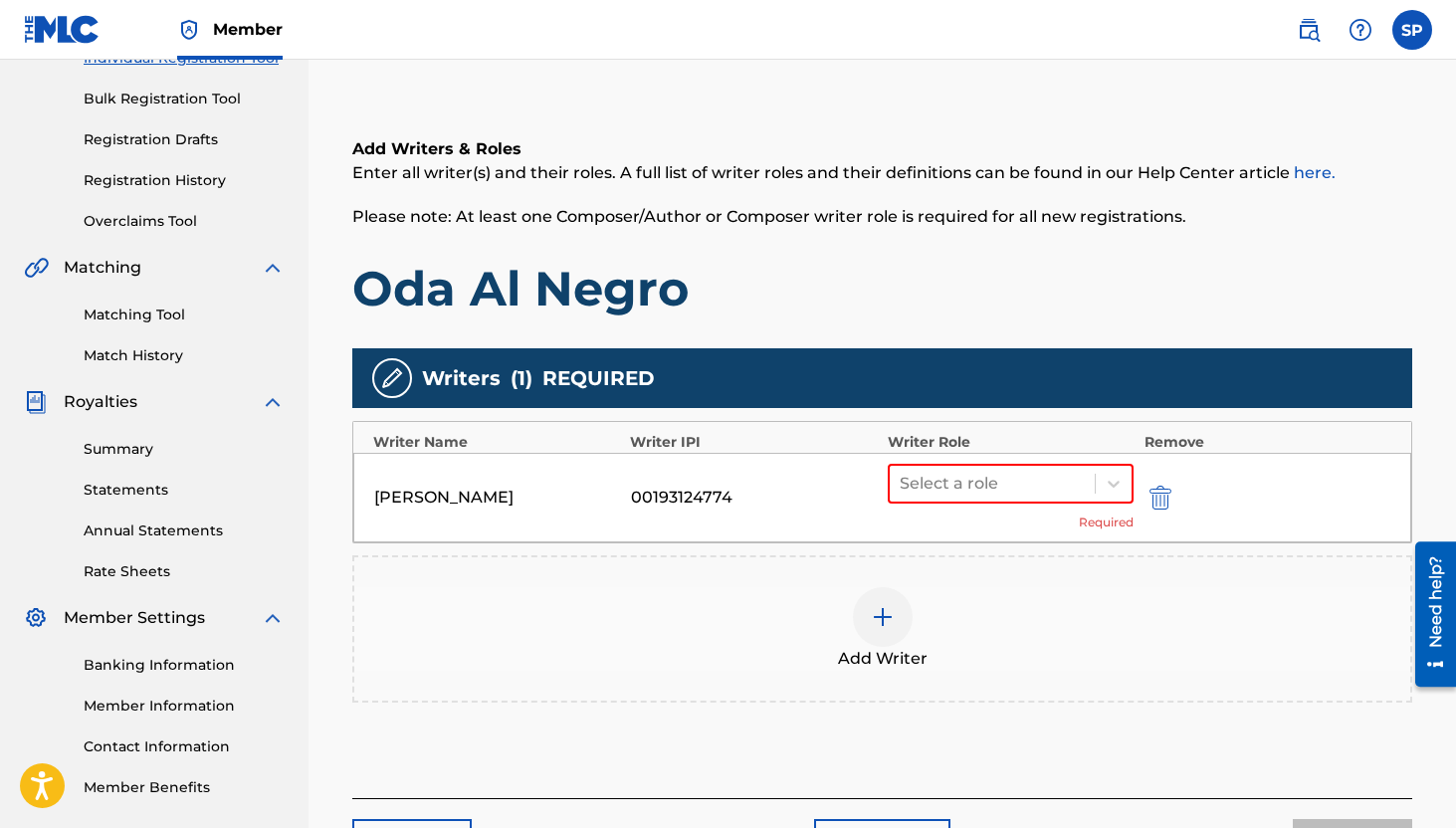 scroll, scrollTop: 296, scrollLeft: 0, axis: vertical 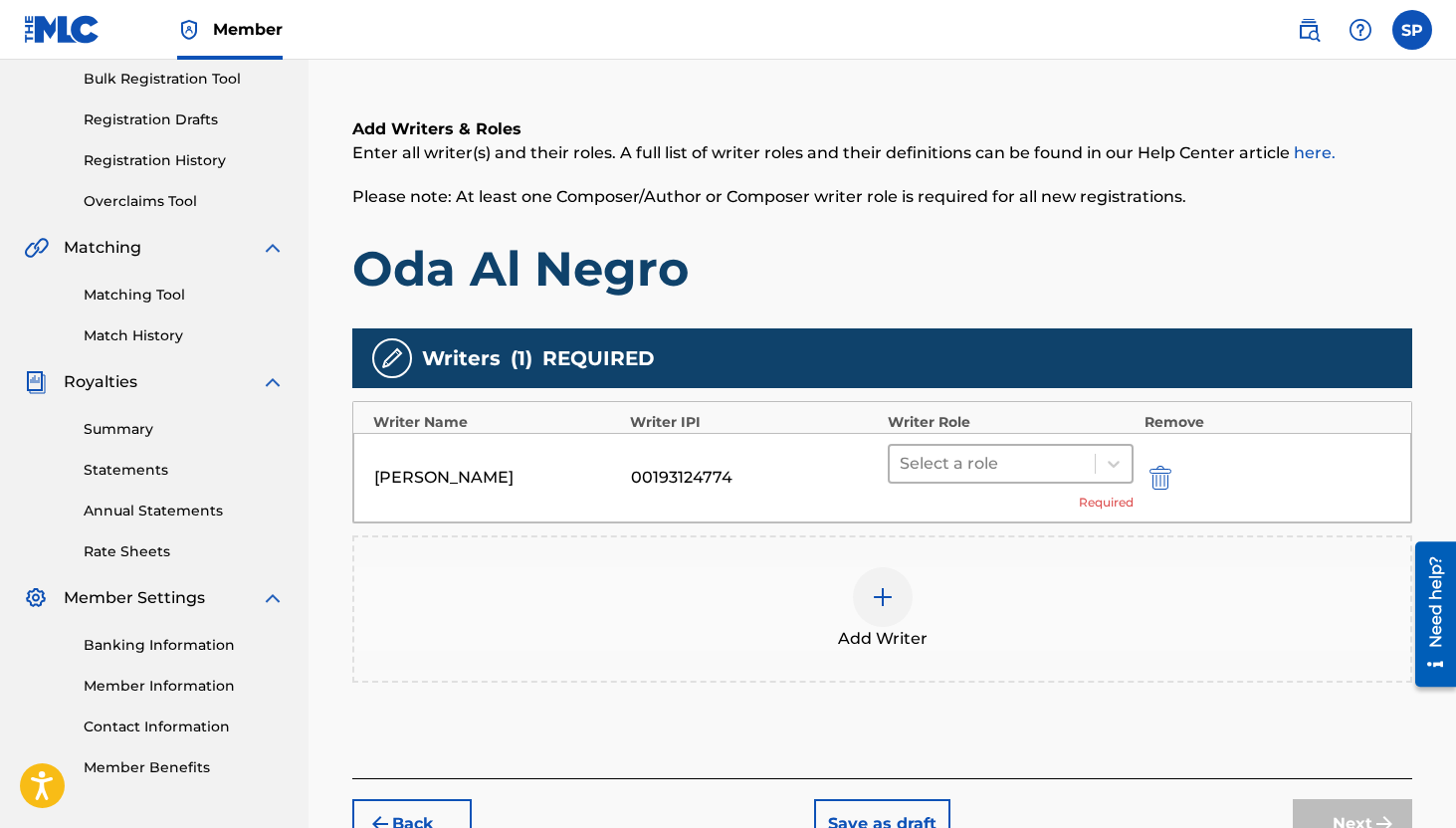 click at bounding box center (992, 464) 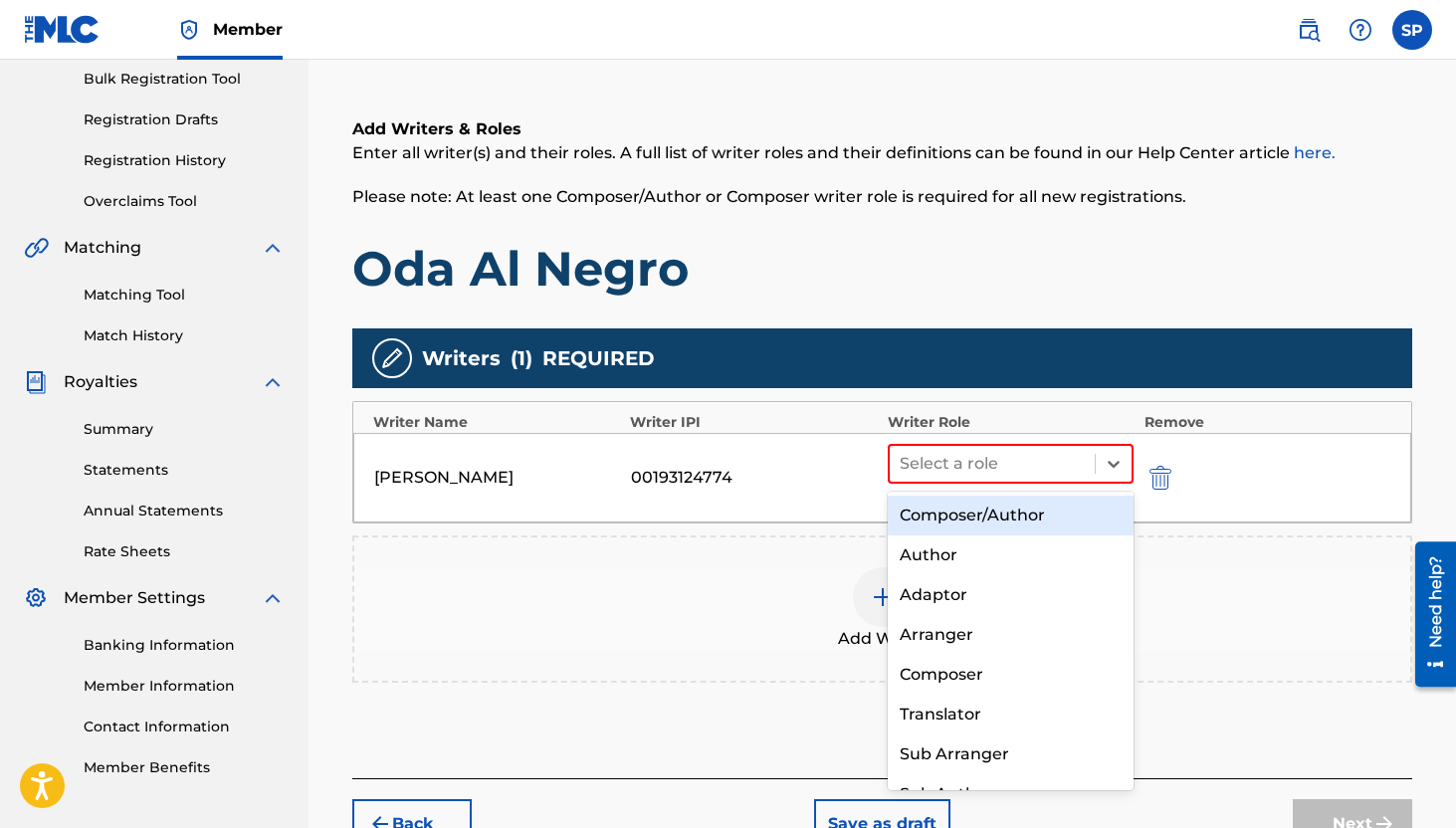 click on "Composer/Author" at bounding box center [1011, 516] 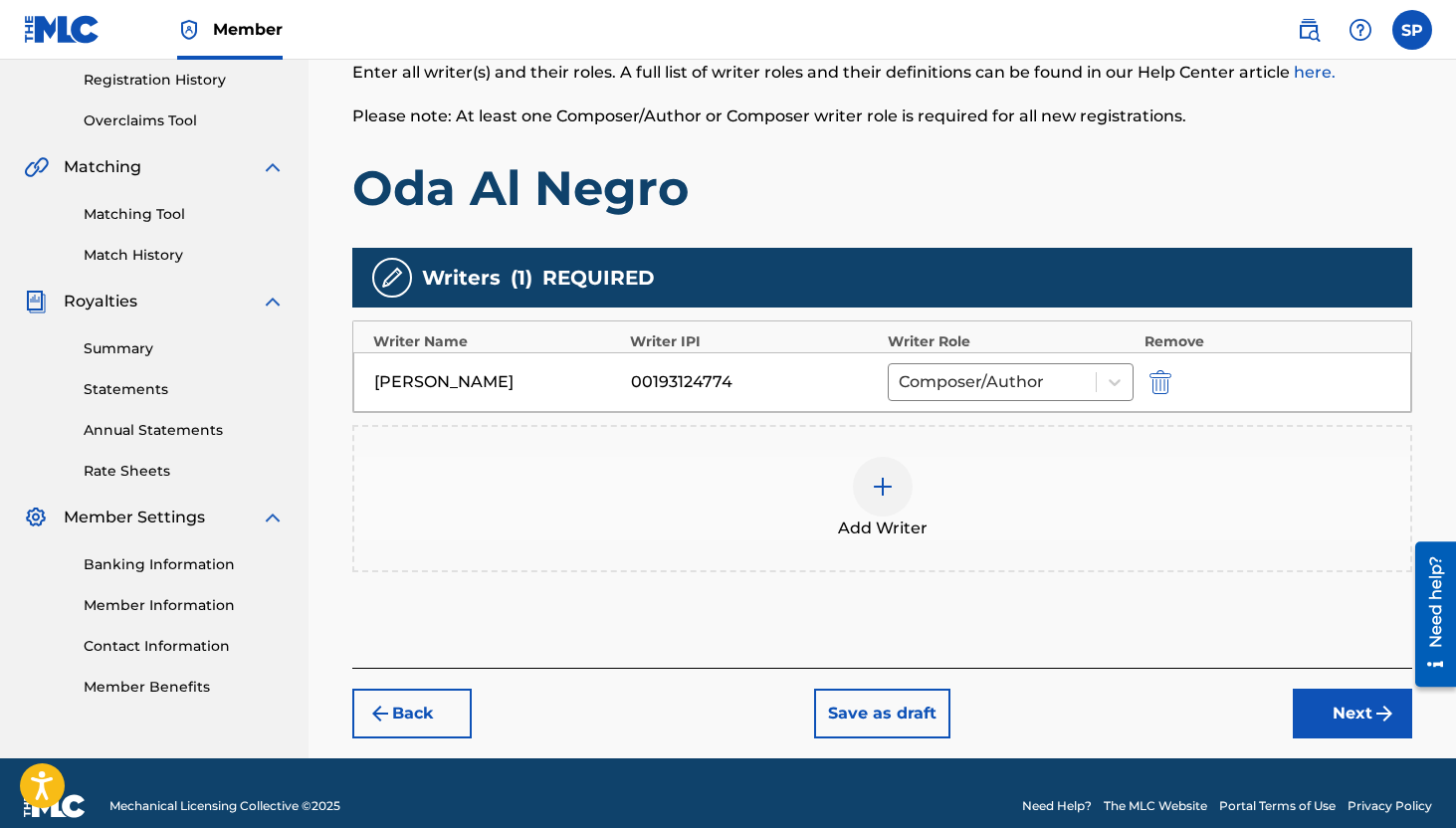click on "Next" at bounding box center [1352, 714] 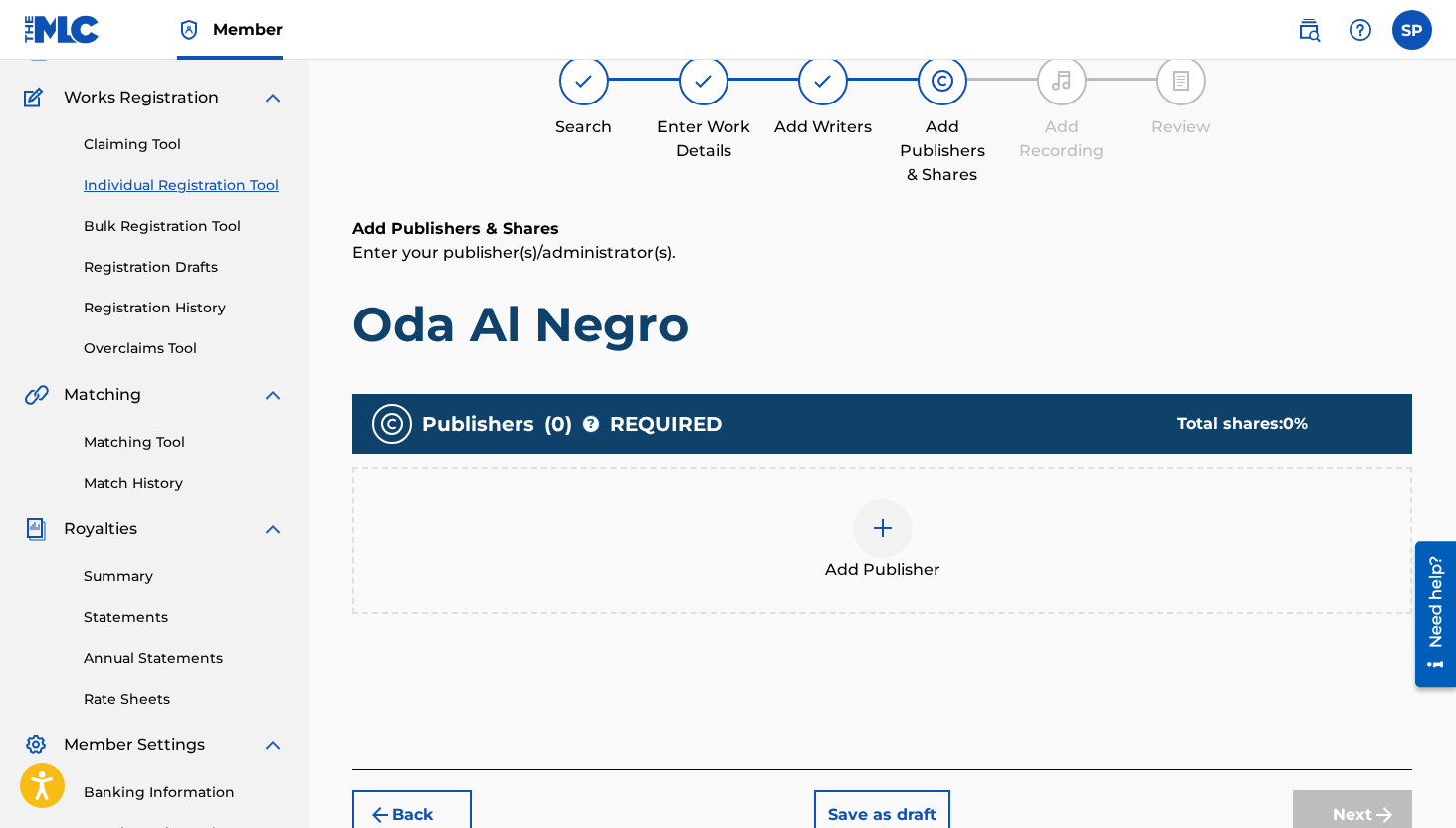 scroll, scrollTop: 90, scrollLeft: 0, axis: vertical 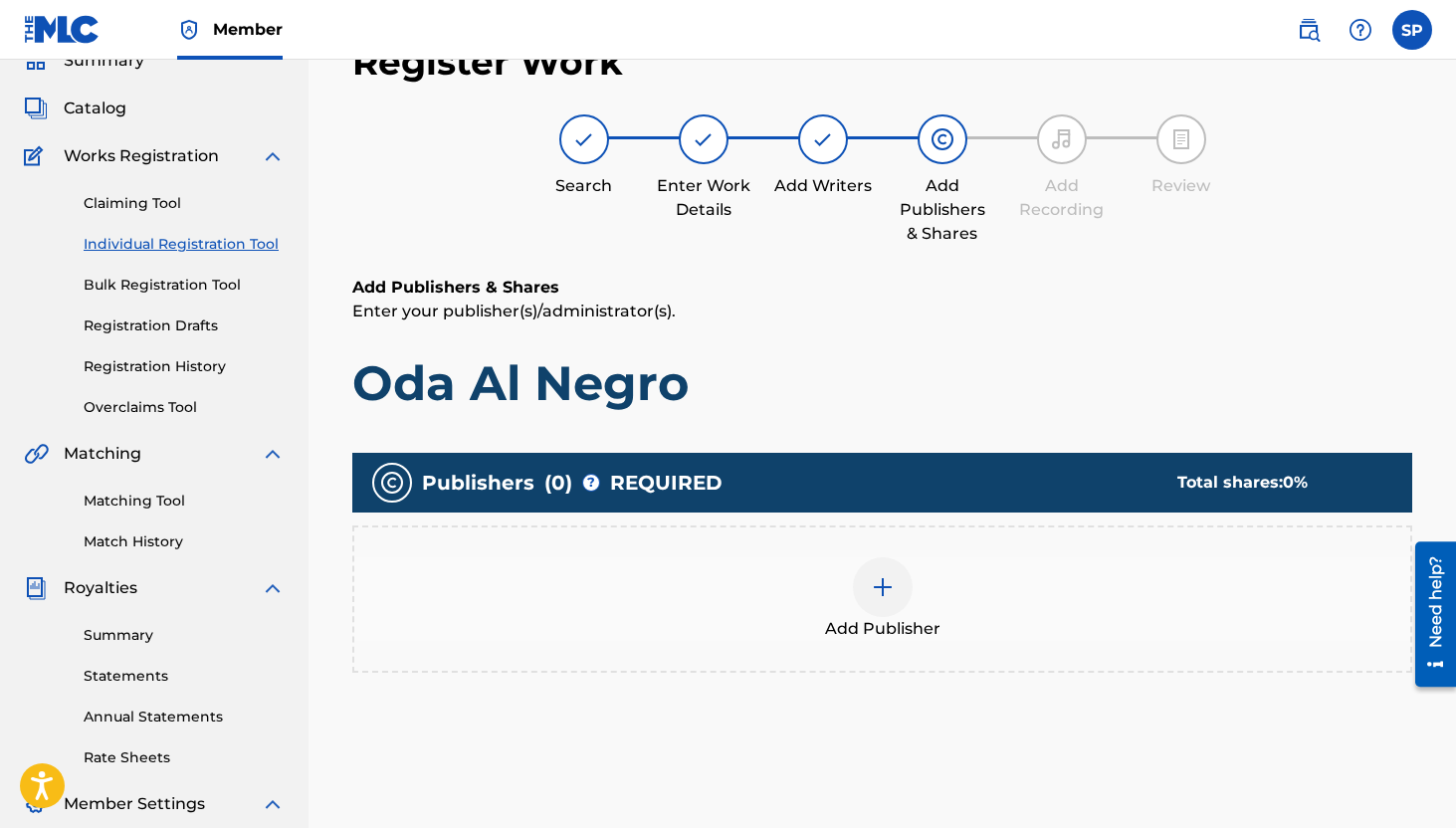 click on "Add Publisher" at bounding box center [882, 599] 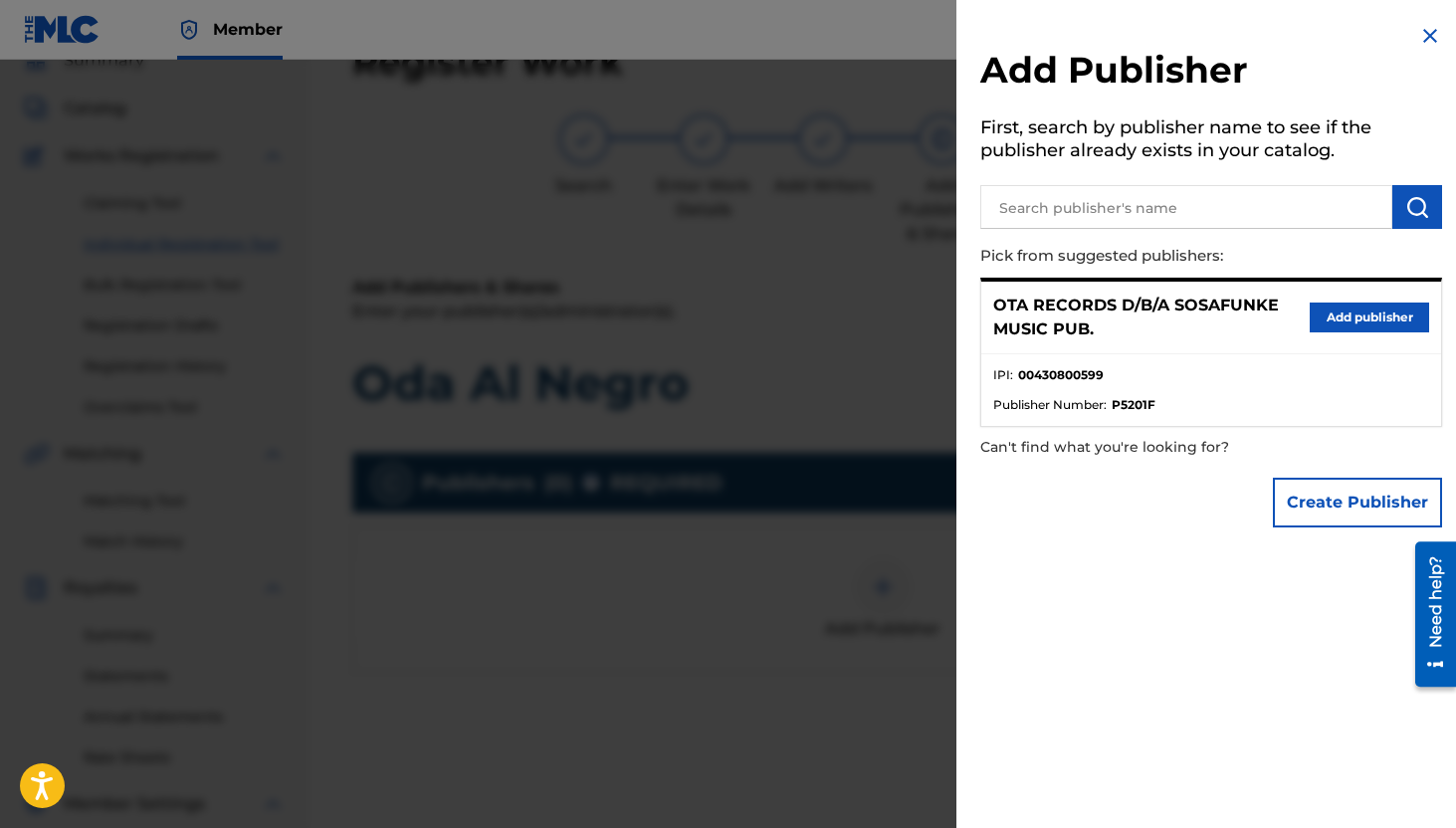click on "Add publisher" at bounding box center (1369, 317) 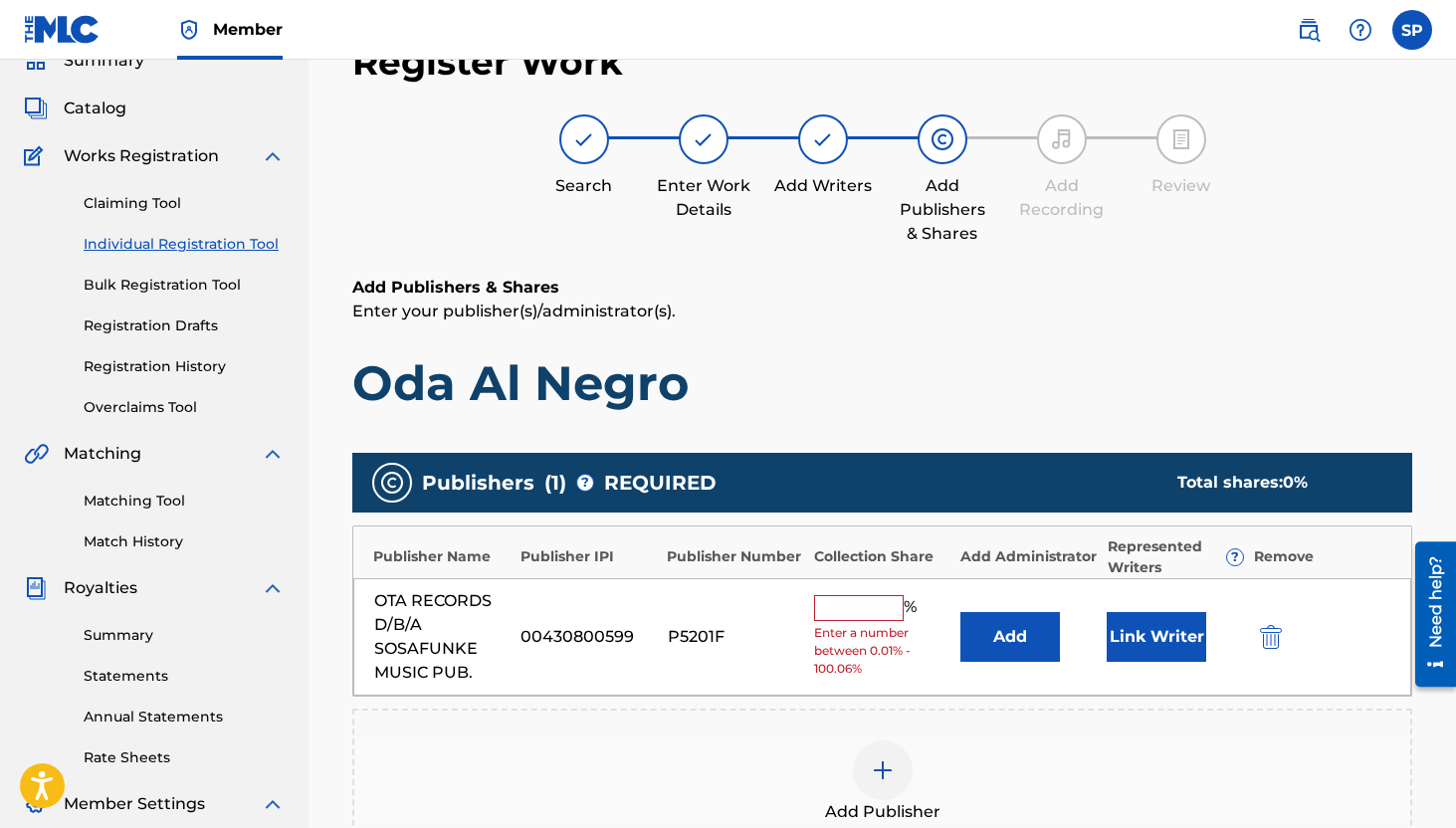 scroll, scrollTop: 108, scrollLeft: 0, axis: vertical 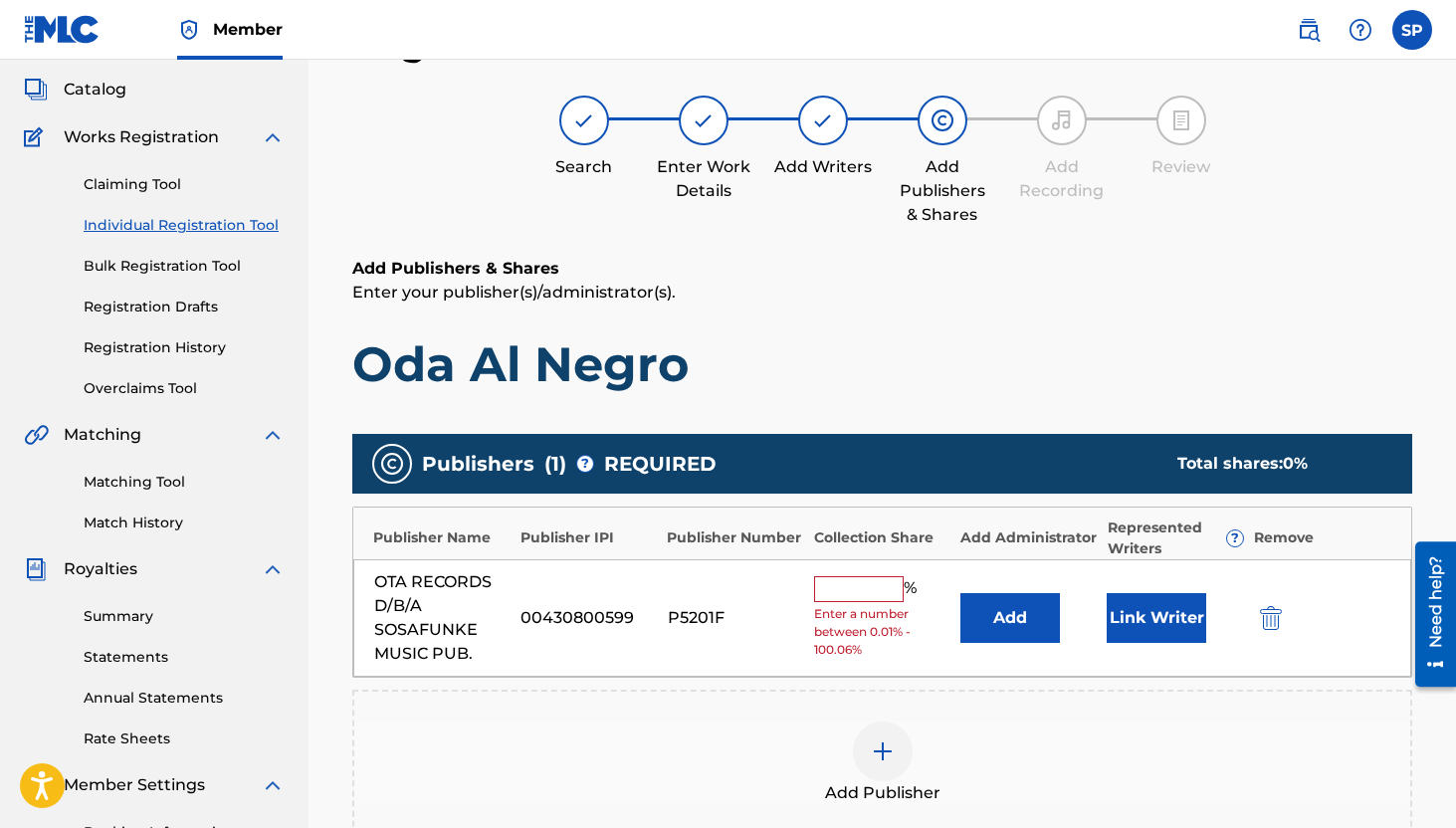 click at bounding box center (859, 589) 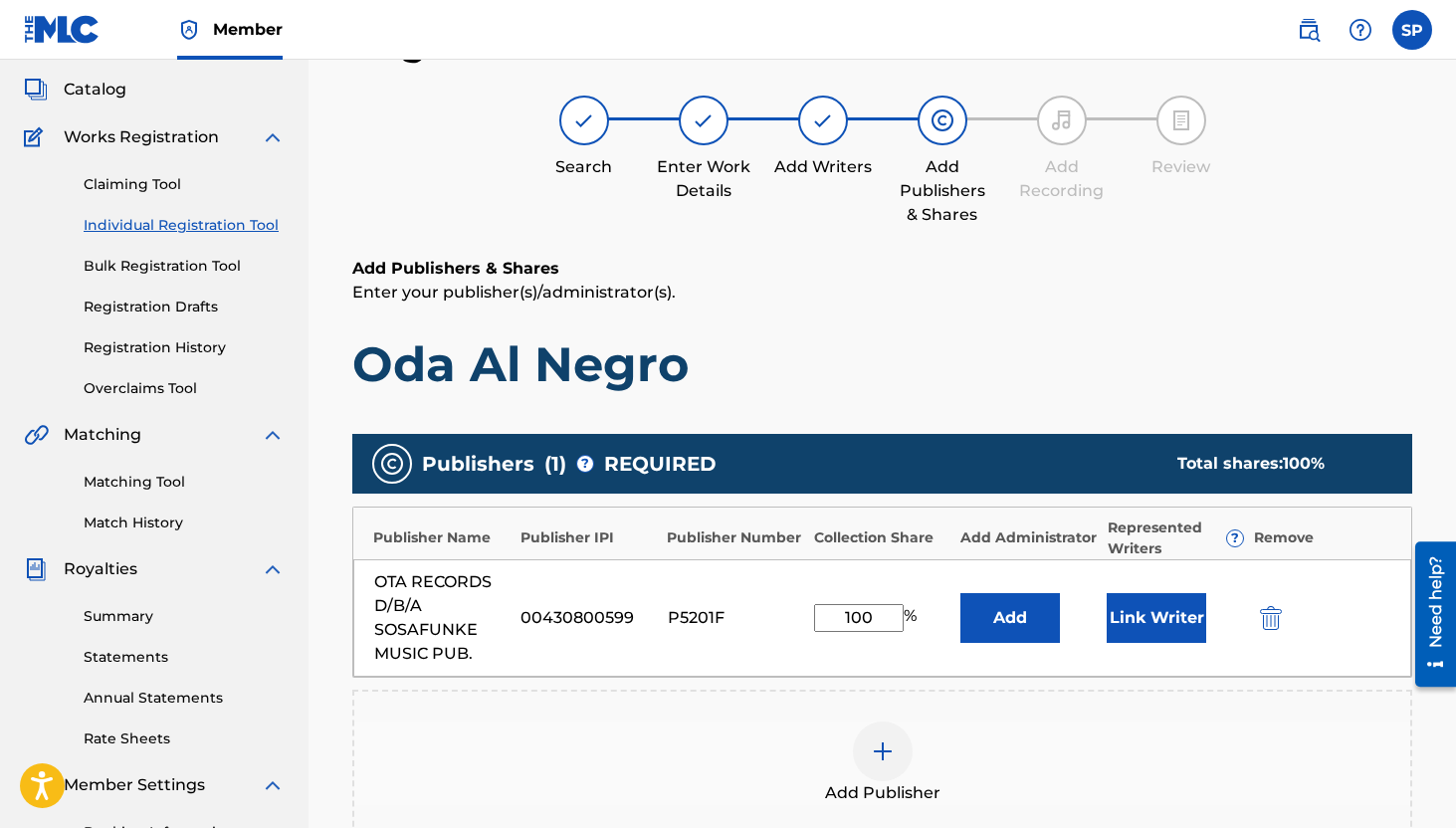 click on "Link Writer" at bounding box center (1156, 618) 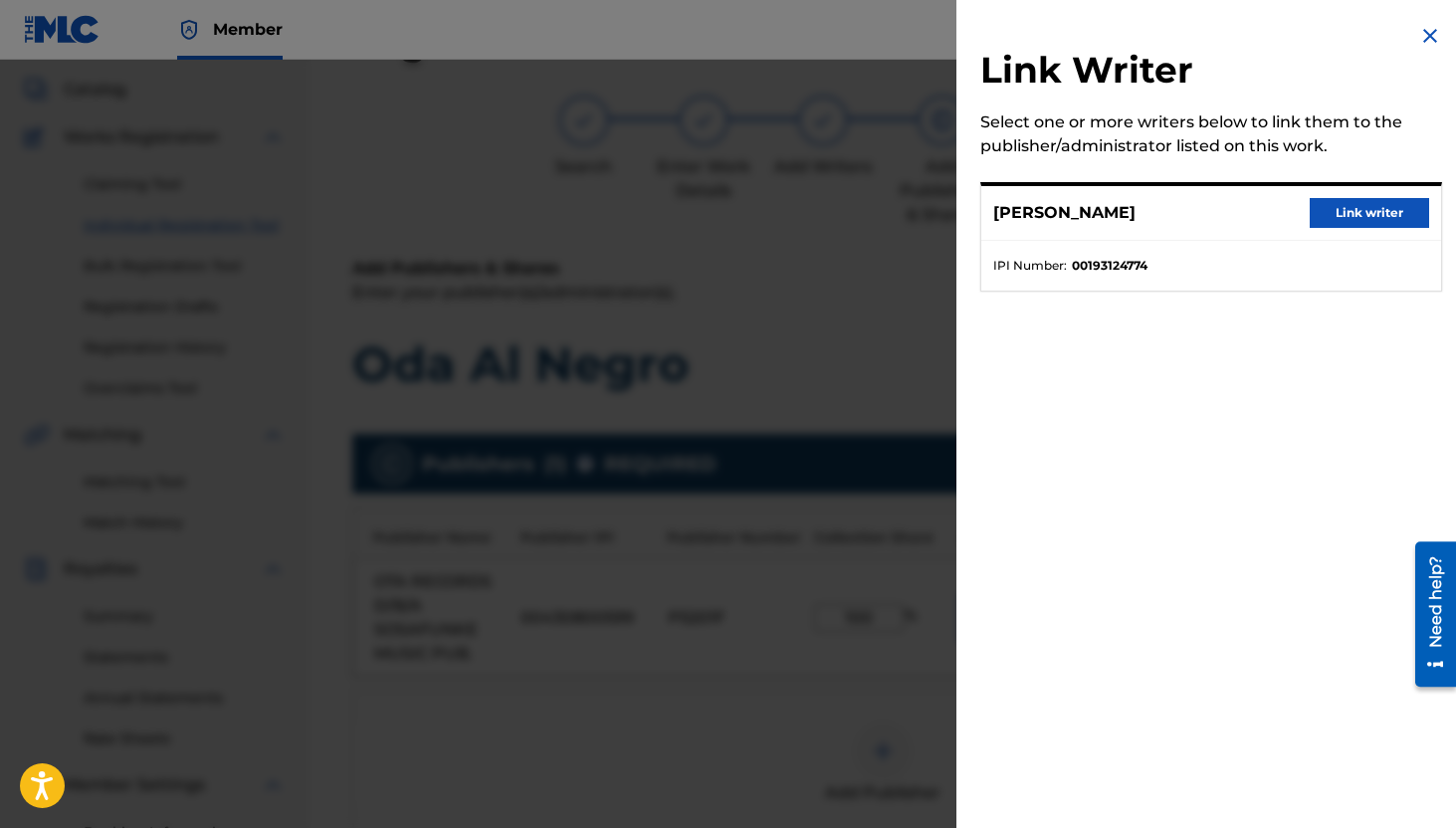 click on "Link writer" at bounding box center [1369, 213] 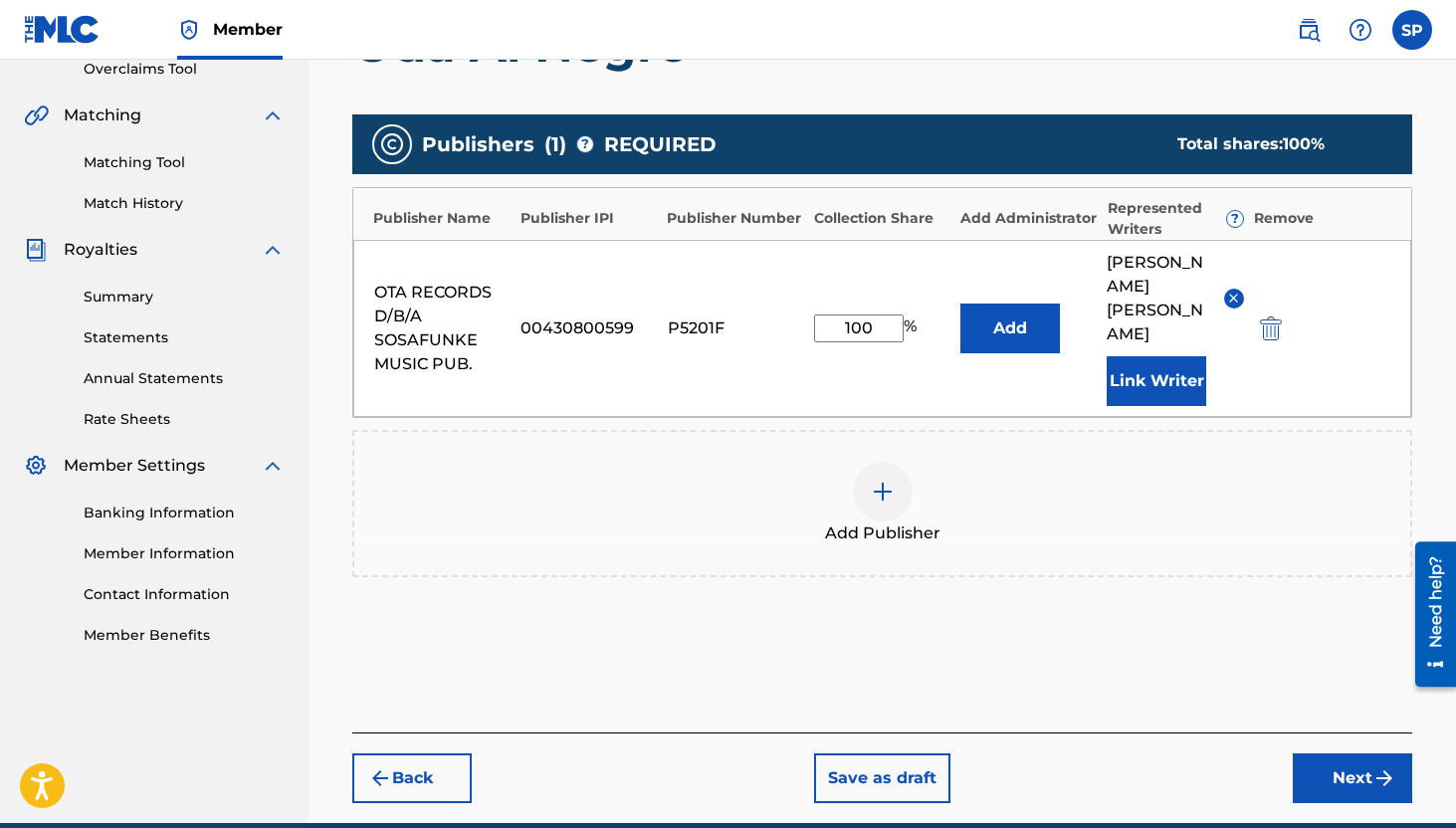 click on "Next" at bounding box center [1352, 778] 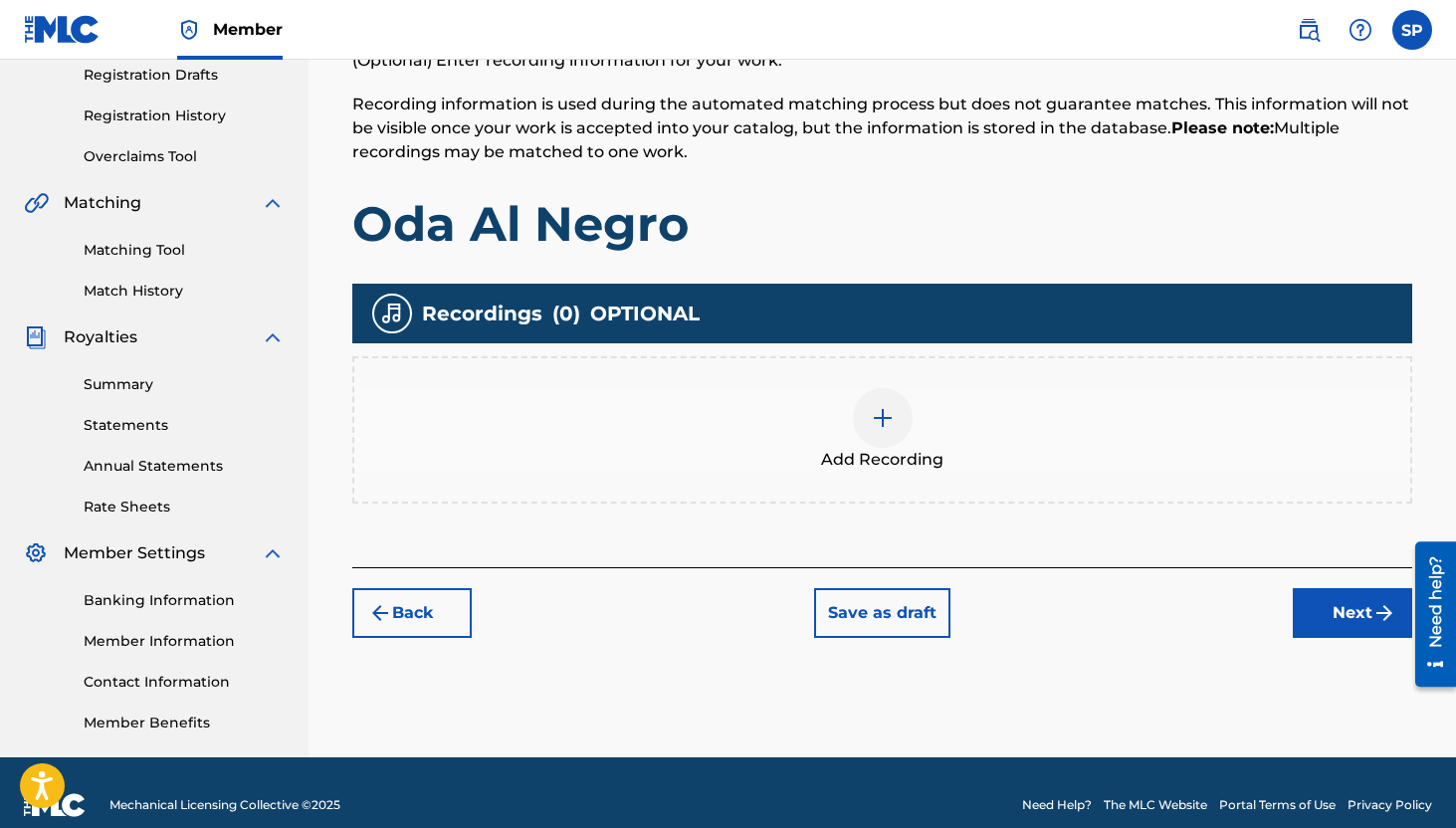 click on "Next" at bounding box center [1352, 613] 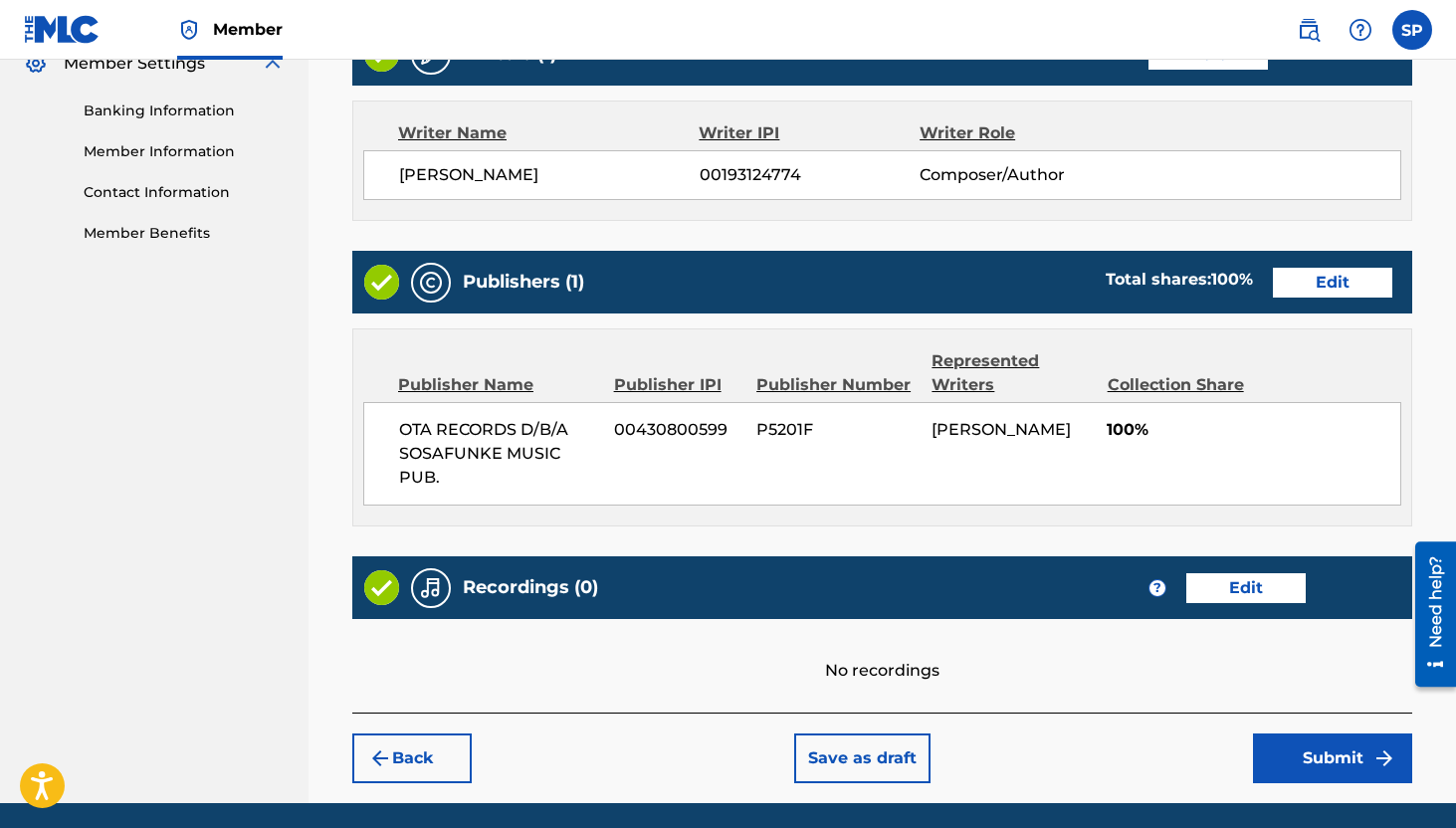 scroll, scrollTop: 900, scrollLeft: 0, axis: vertical 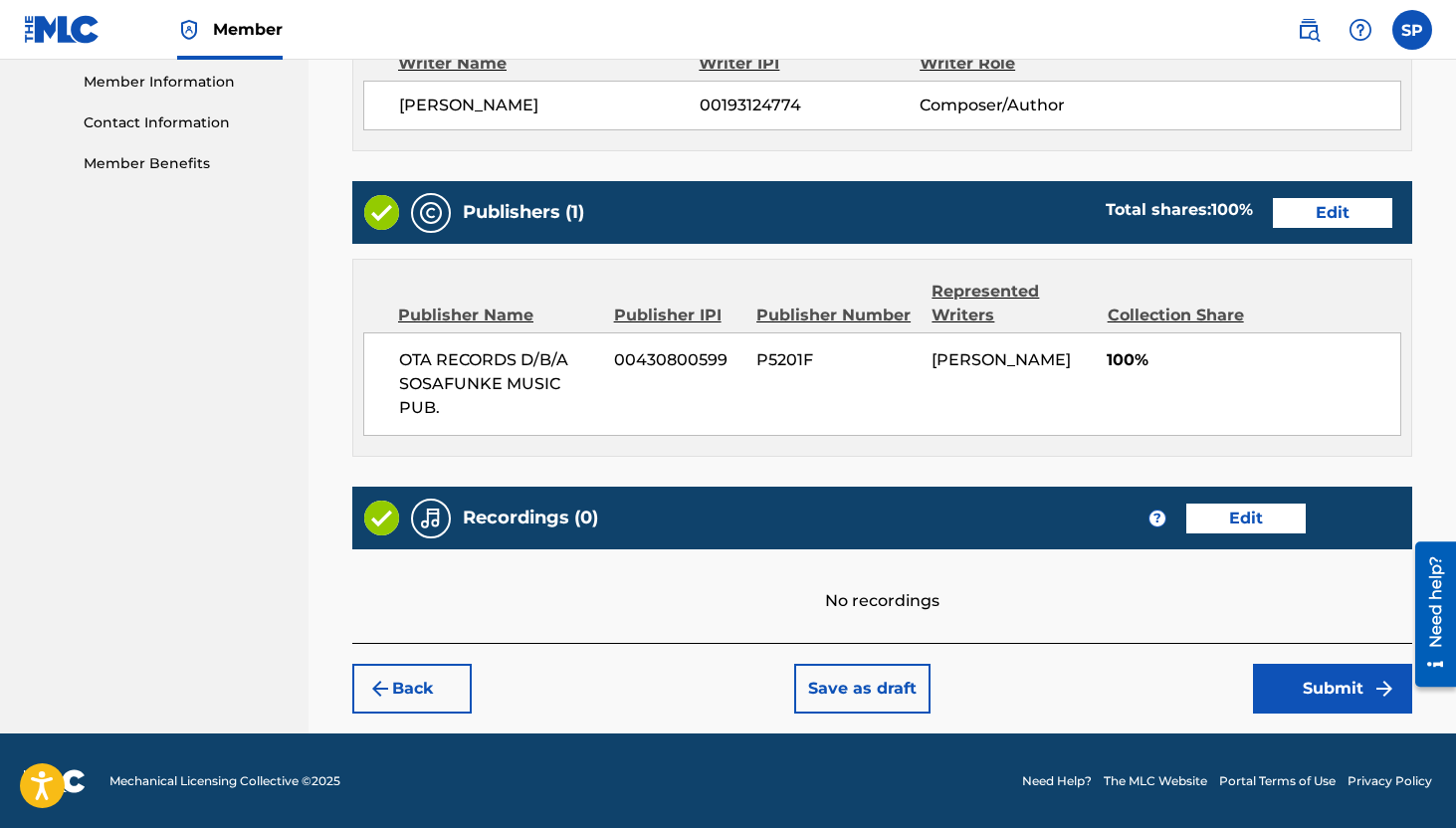 click on "Submit" at bounding box center (1333, 689) 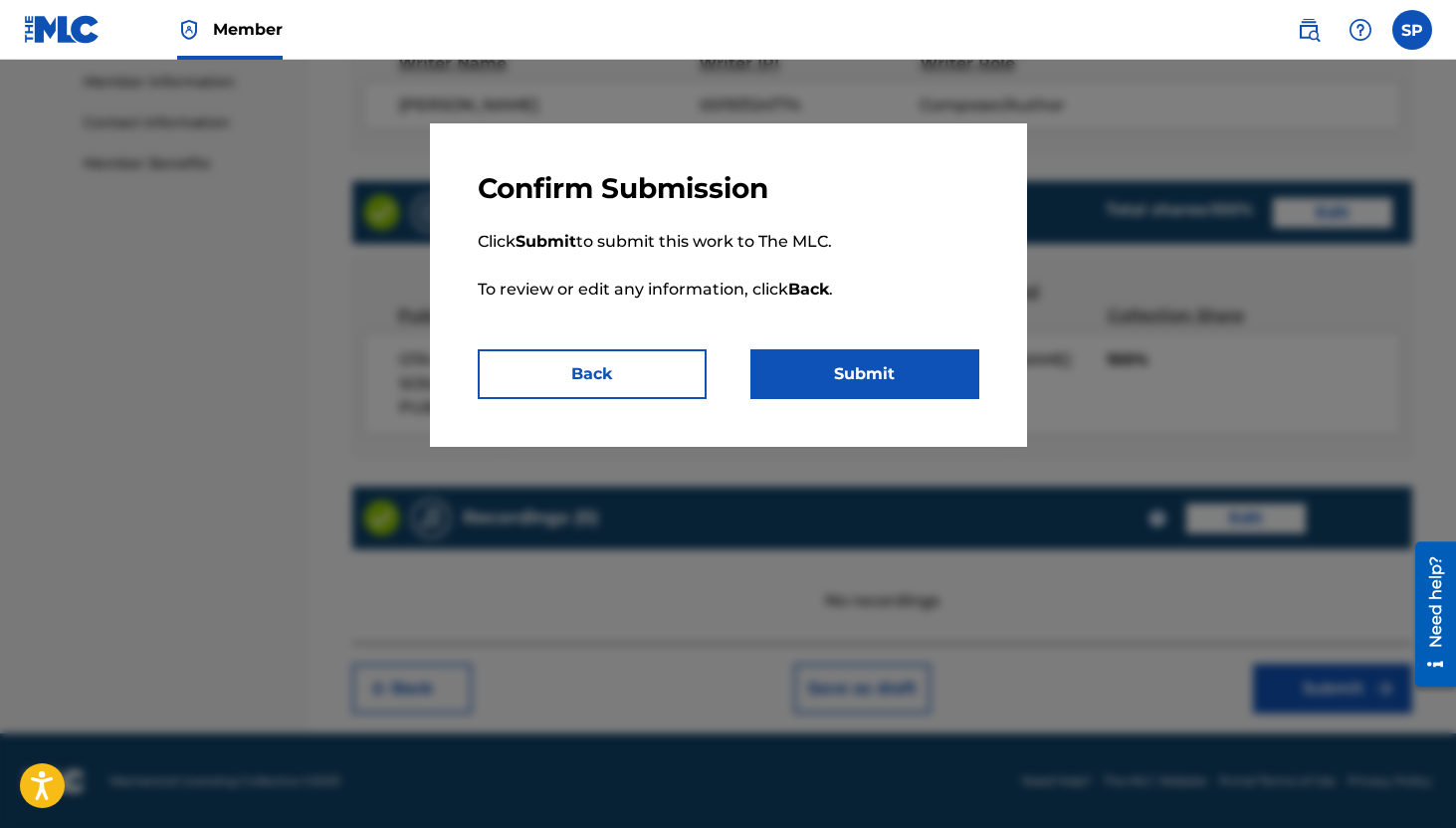 click on "Submit" at bounding box center (865, 374) 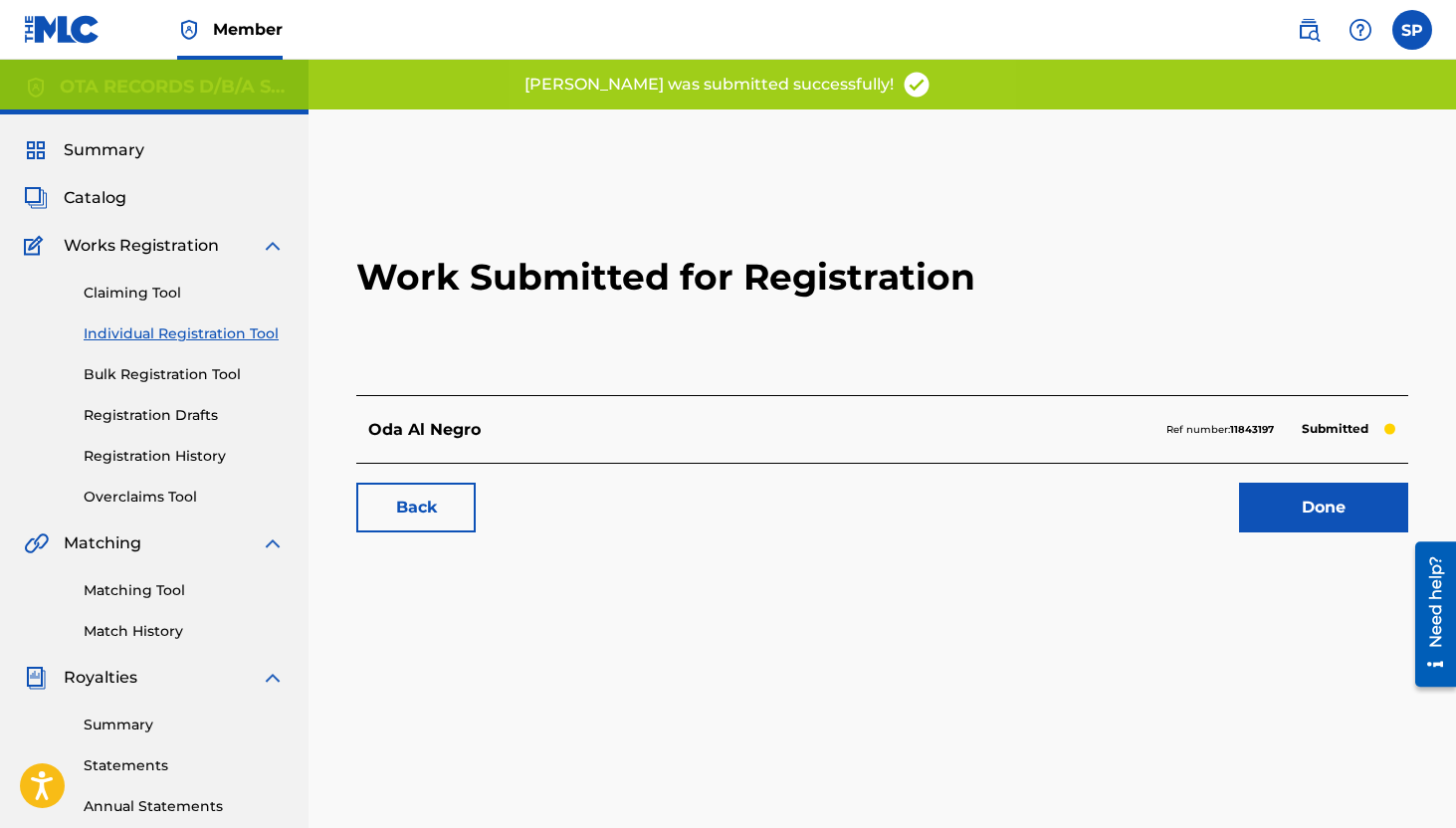 click on "Done" at bounding box center (1324, 508) 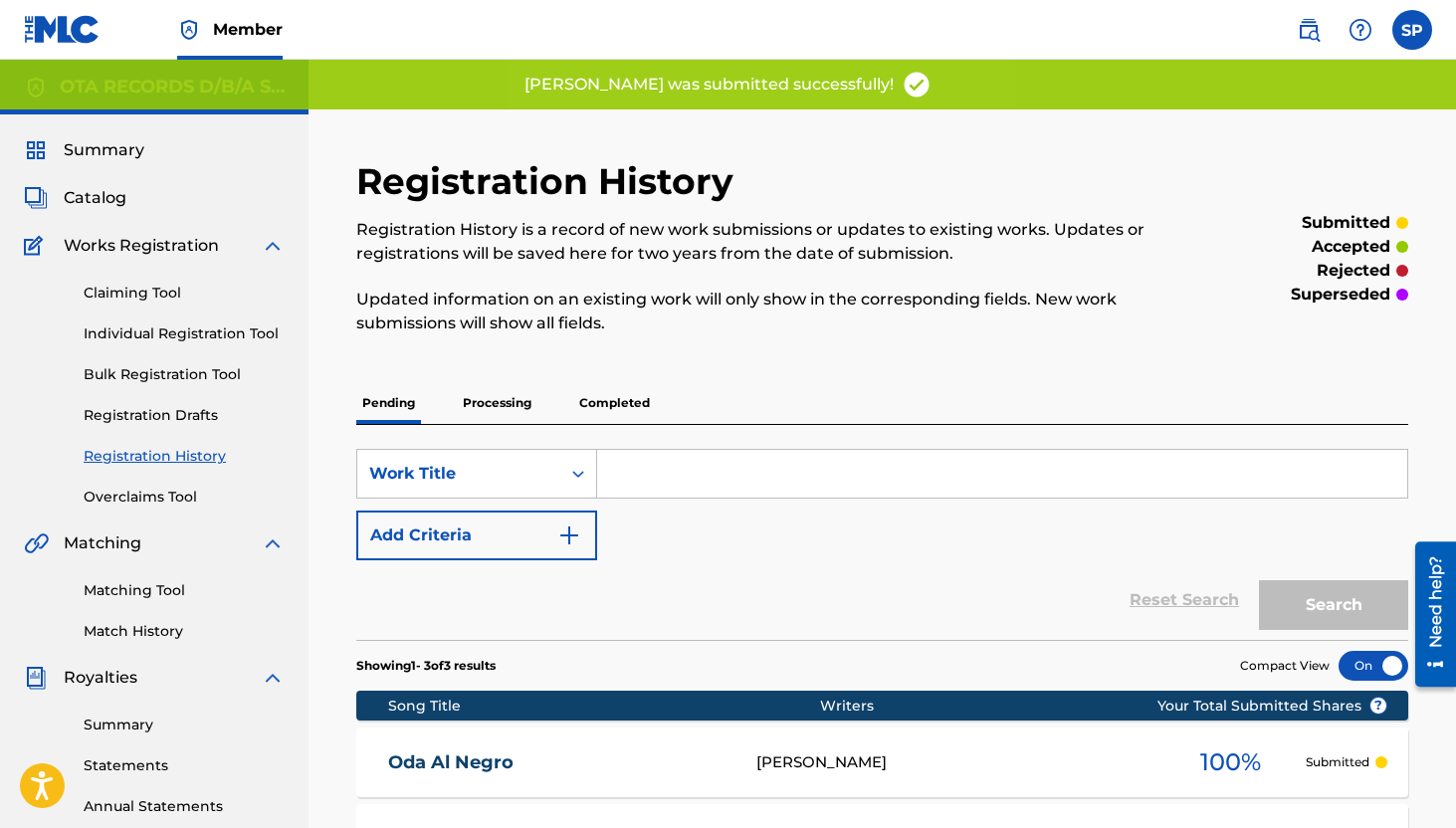click on "Individual Registration Tool" at bounding box center [184, 333] 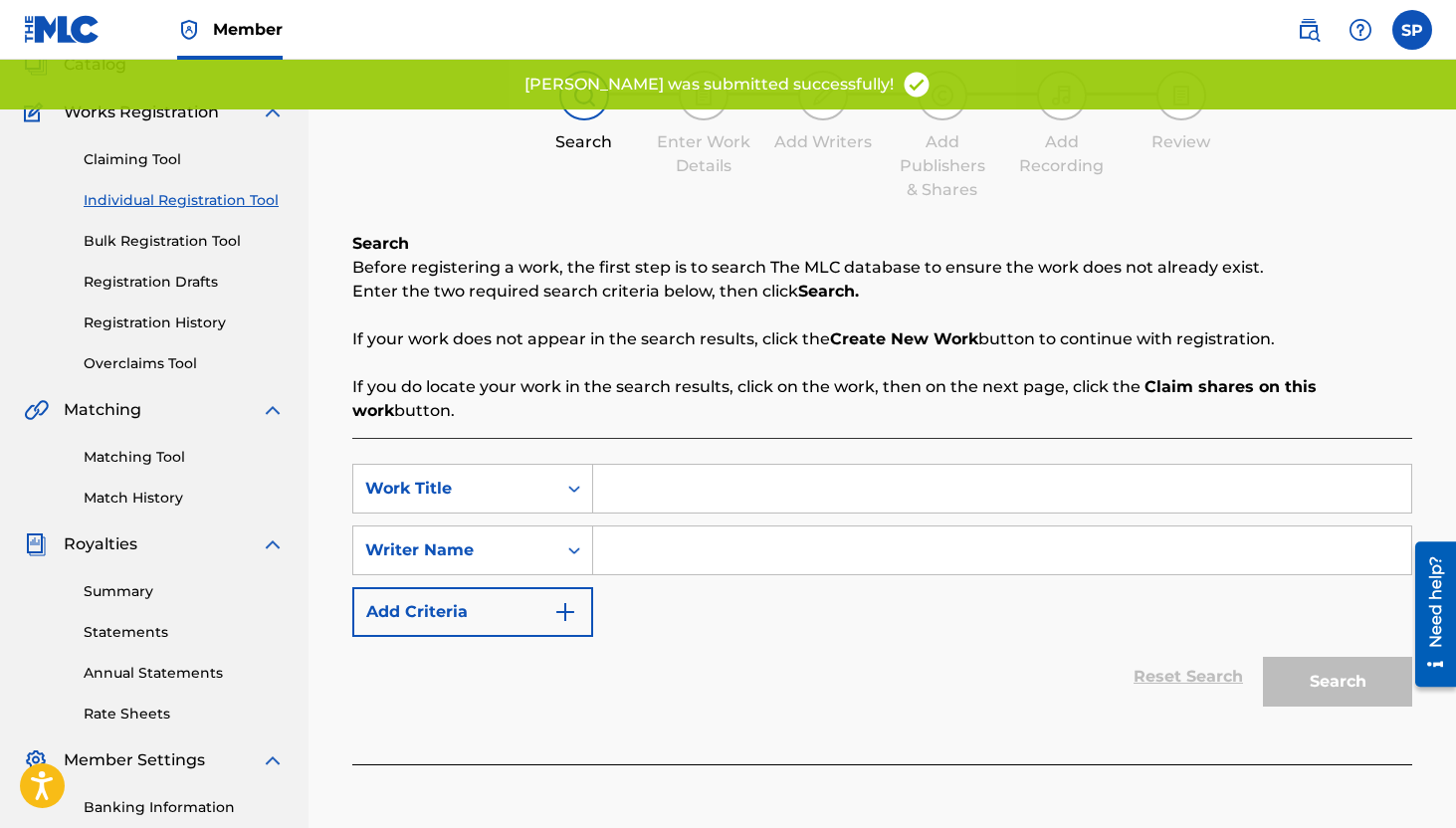 scroll, scrollTop: 161, scrollLeft: 0, axis: vertical 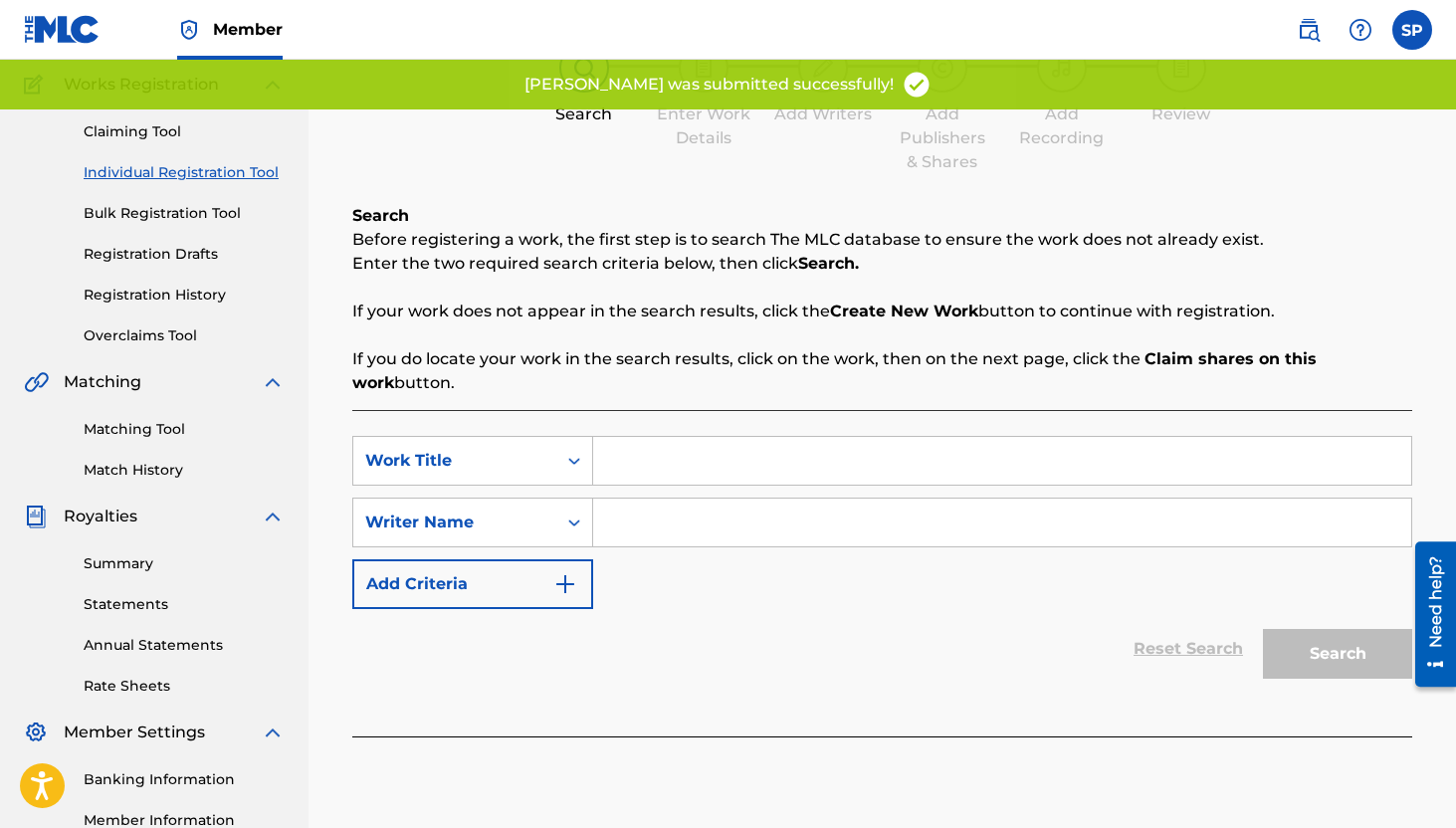 click at bounding box center (1002, 461) 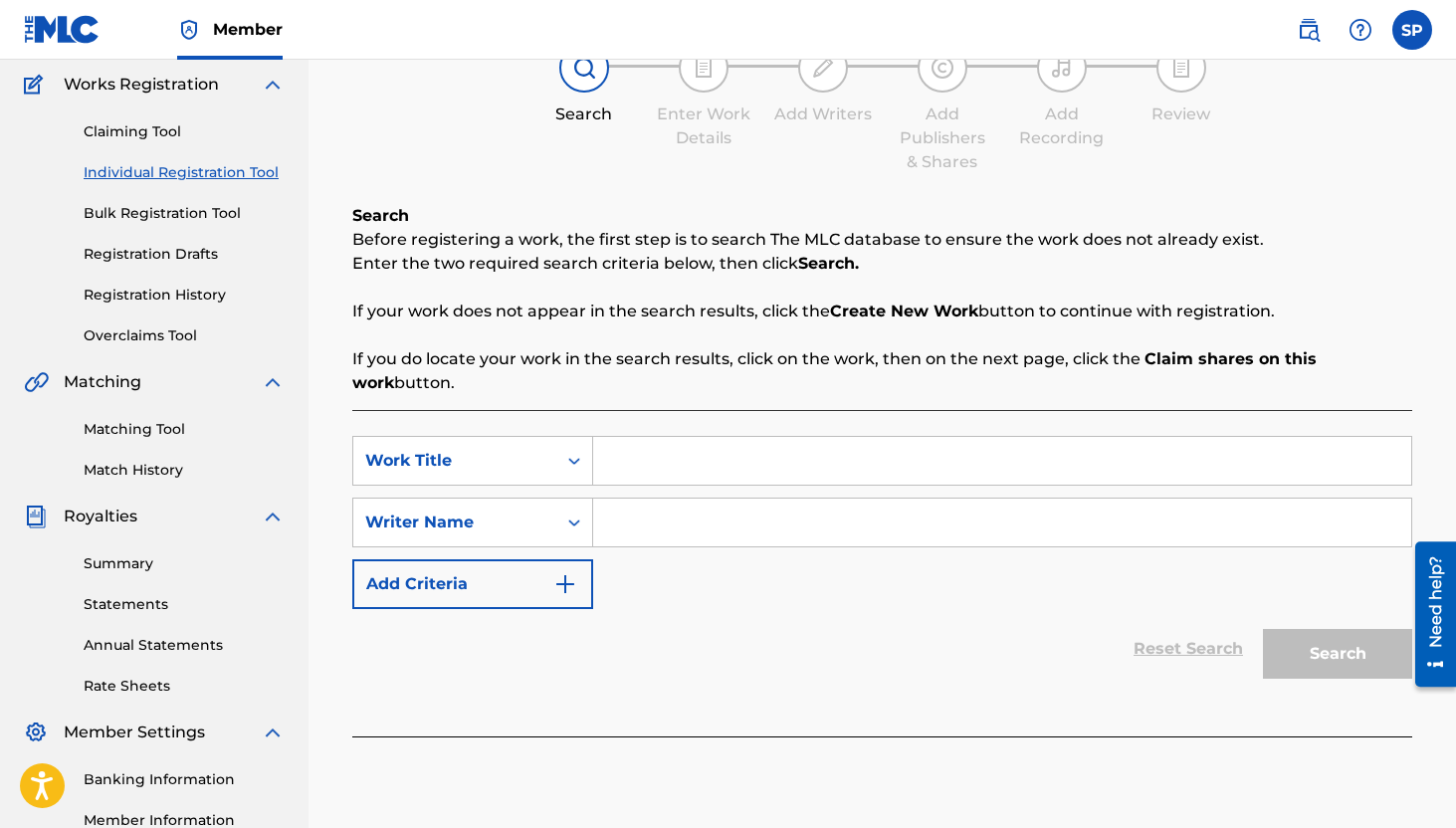 paste on "Ojos Locos" 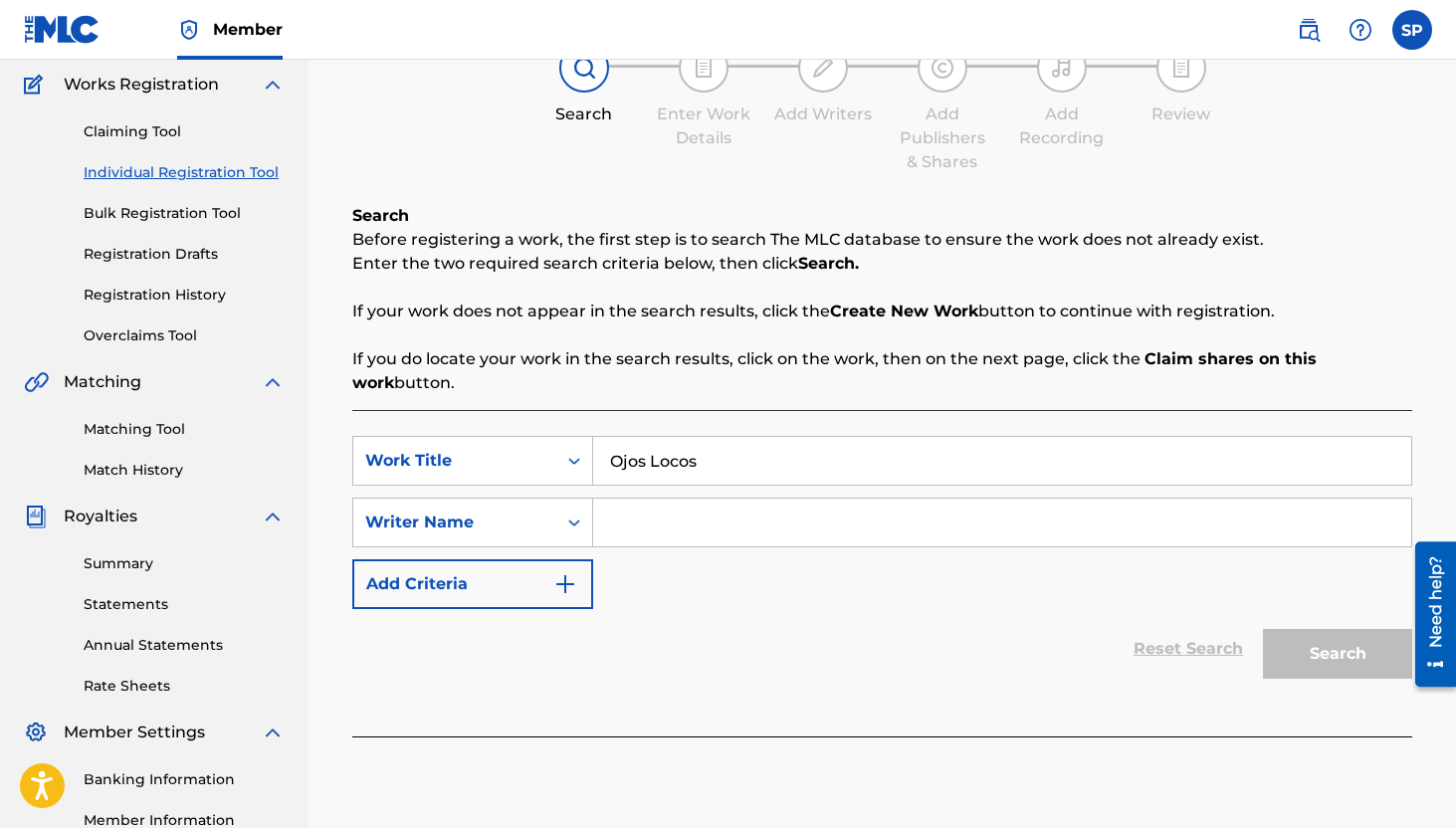 type on "Ojos Locos" 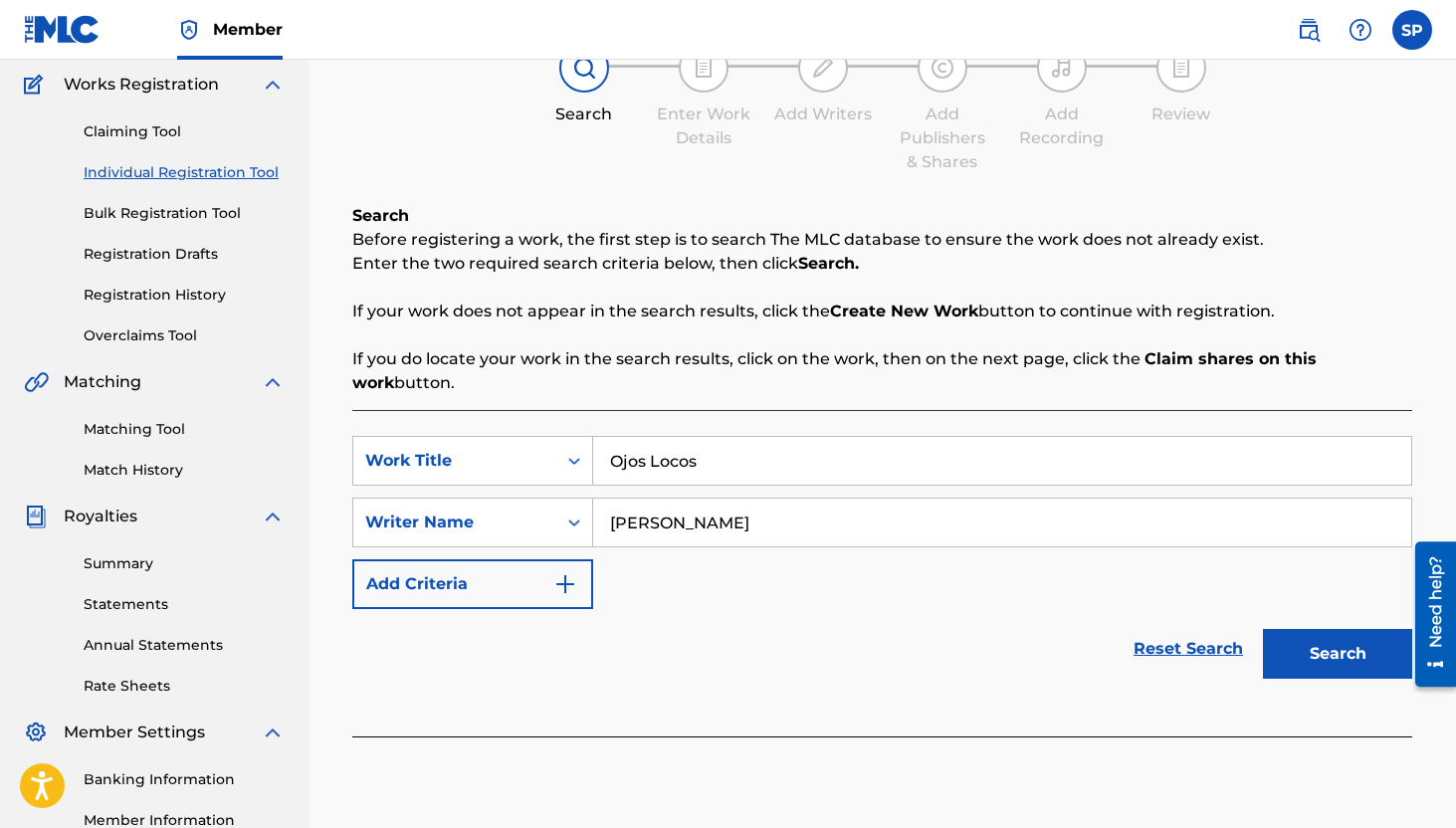 click on "Search" at bounding box center [1338, 654] 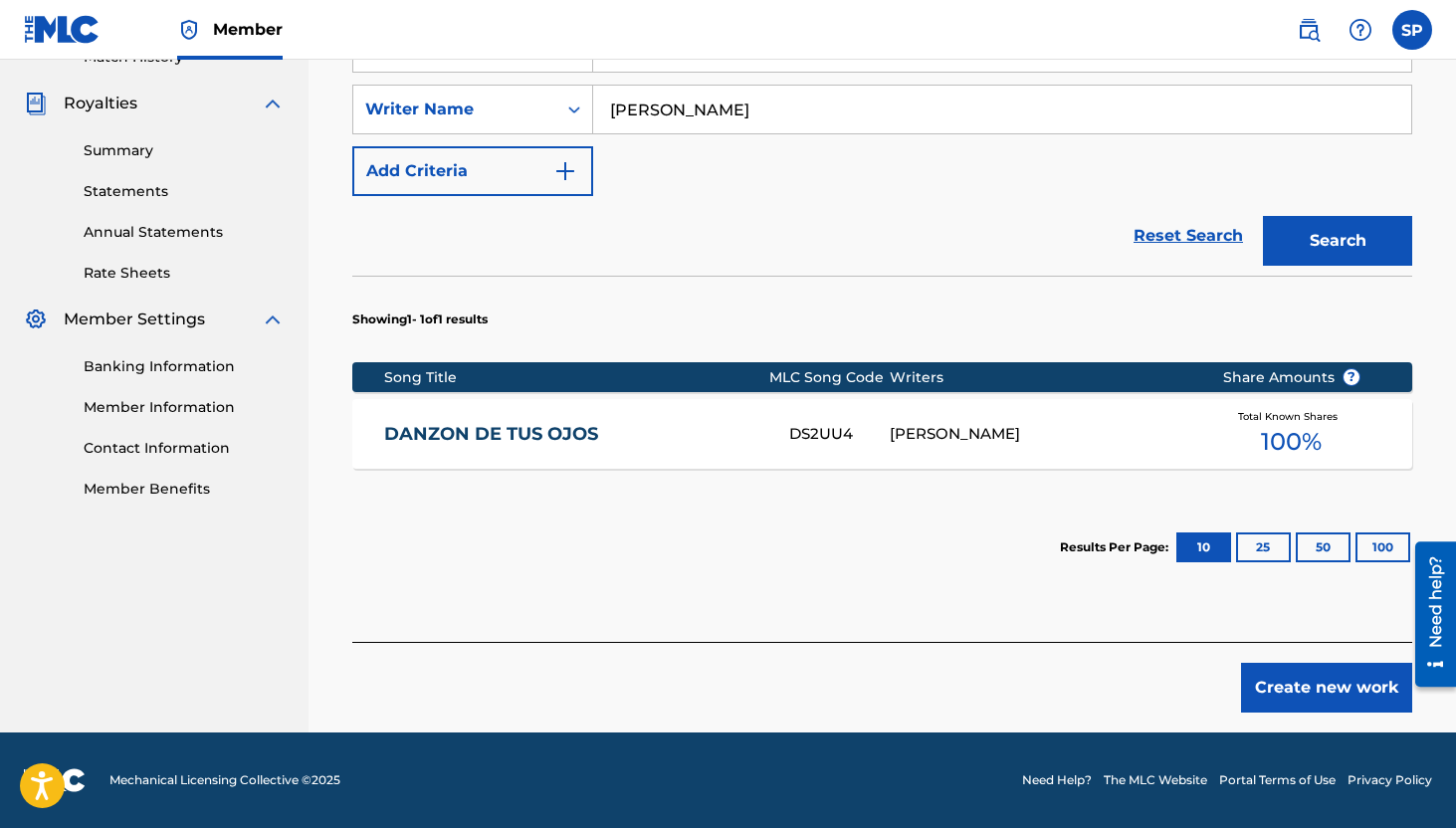 click on "Create new work" at bounding box center (1327, 688) 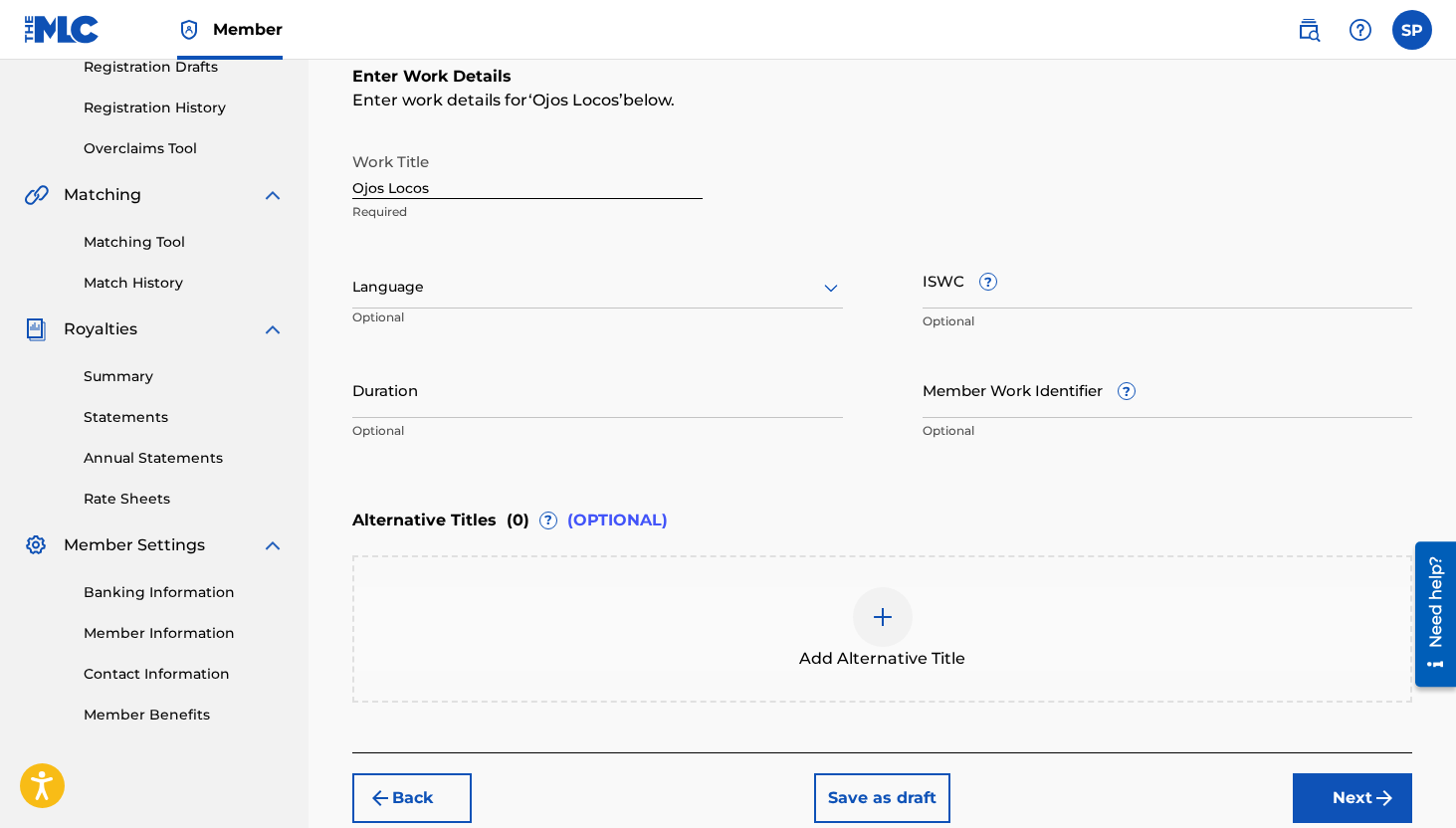 scroll, scrollTop: 347, scrollLeft: 0, axis: vertical 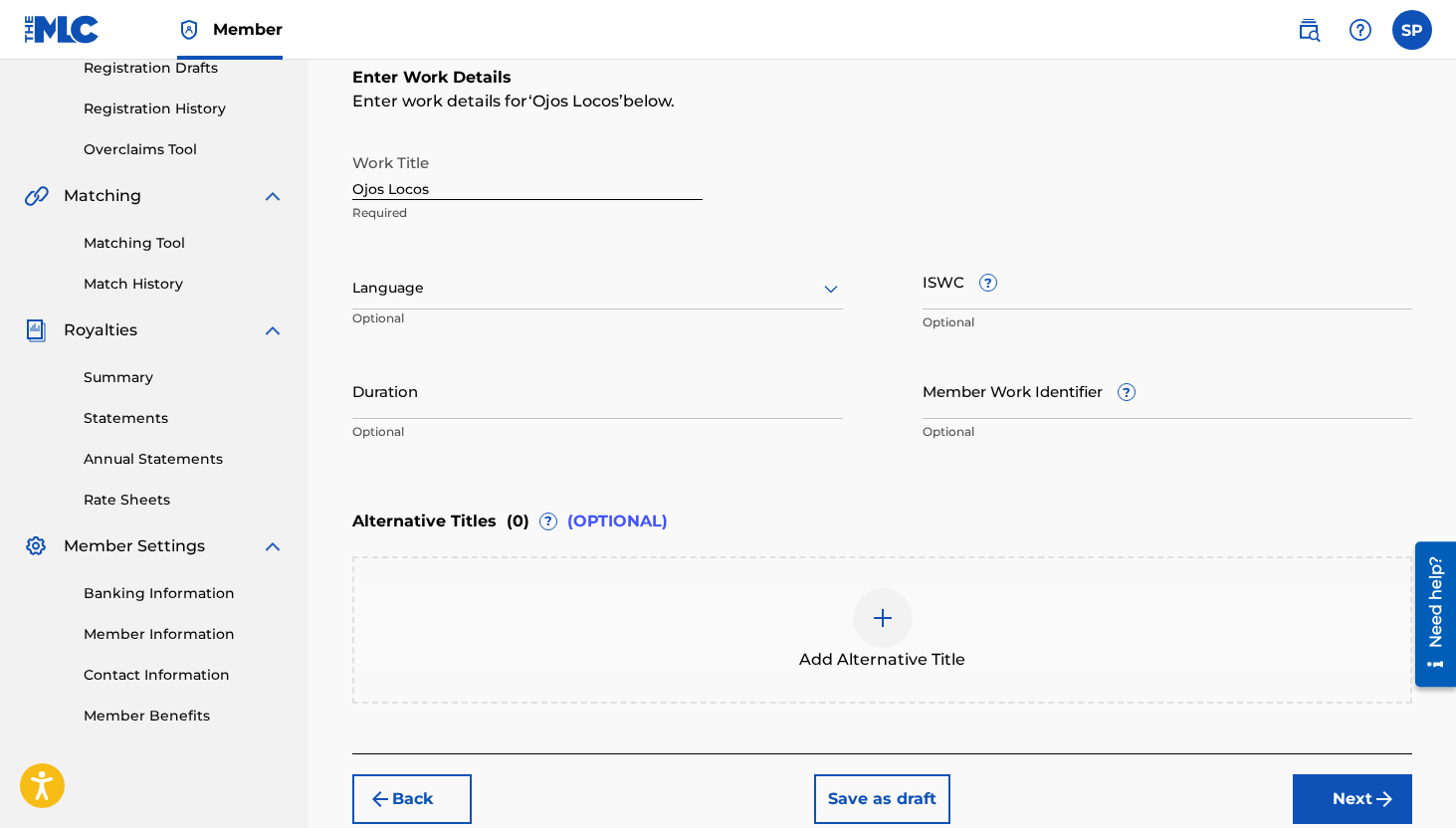 click on "ISWC   ?" at bounding box center (1167, 281) 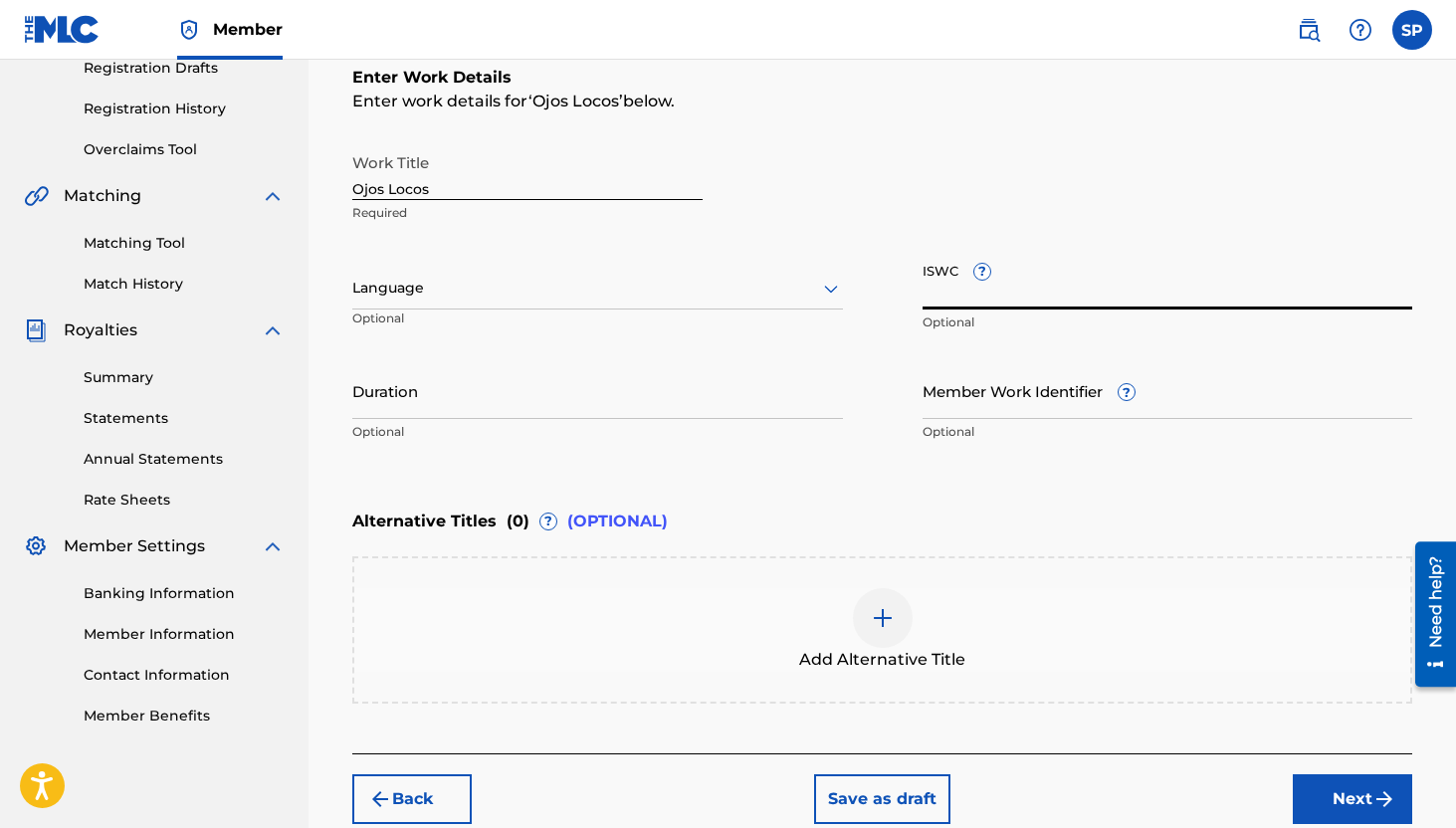 paste on "T-070.962.533-1" 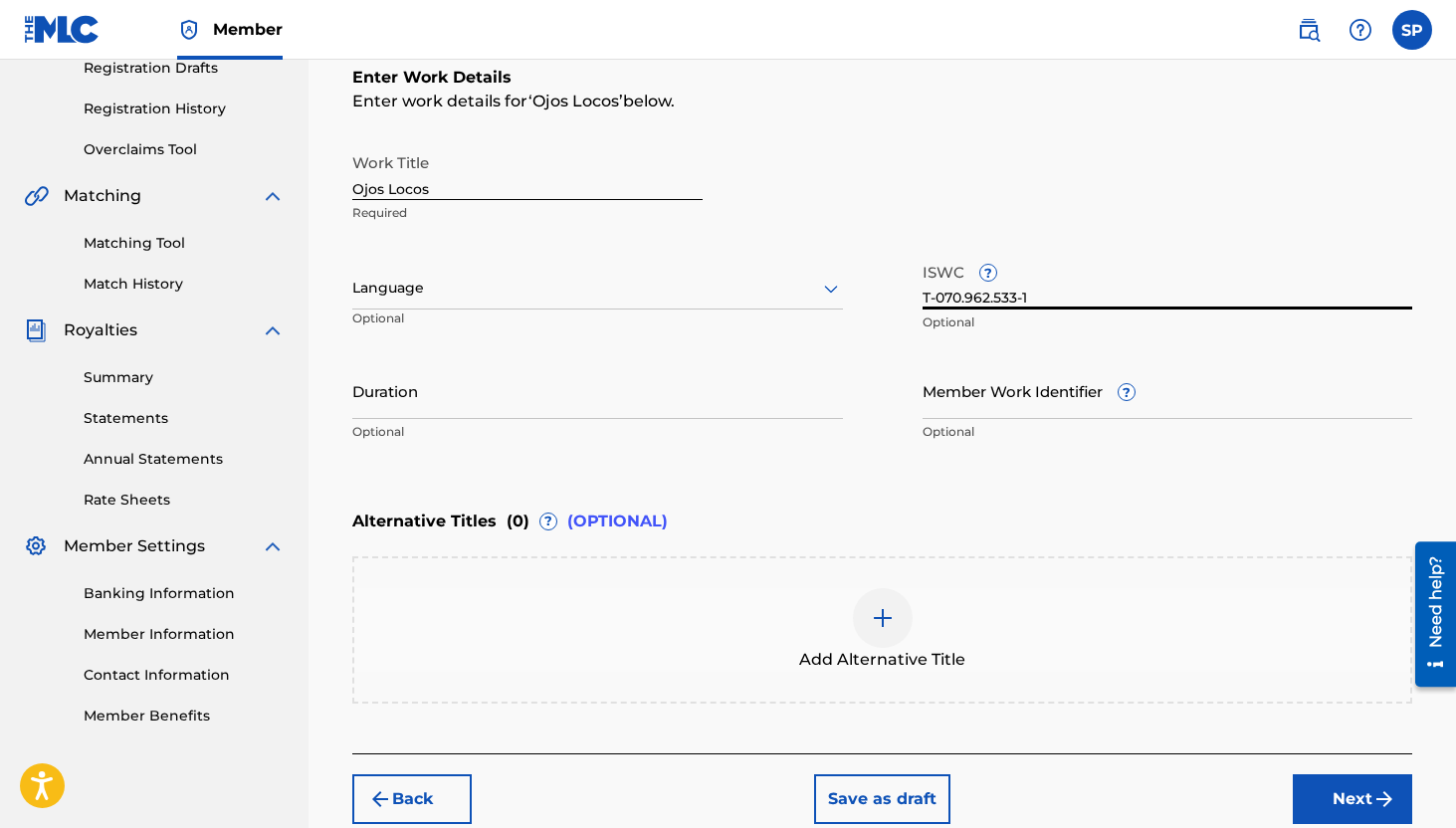 type on "T-070.962.533-1" 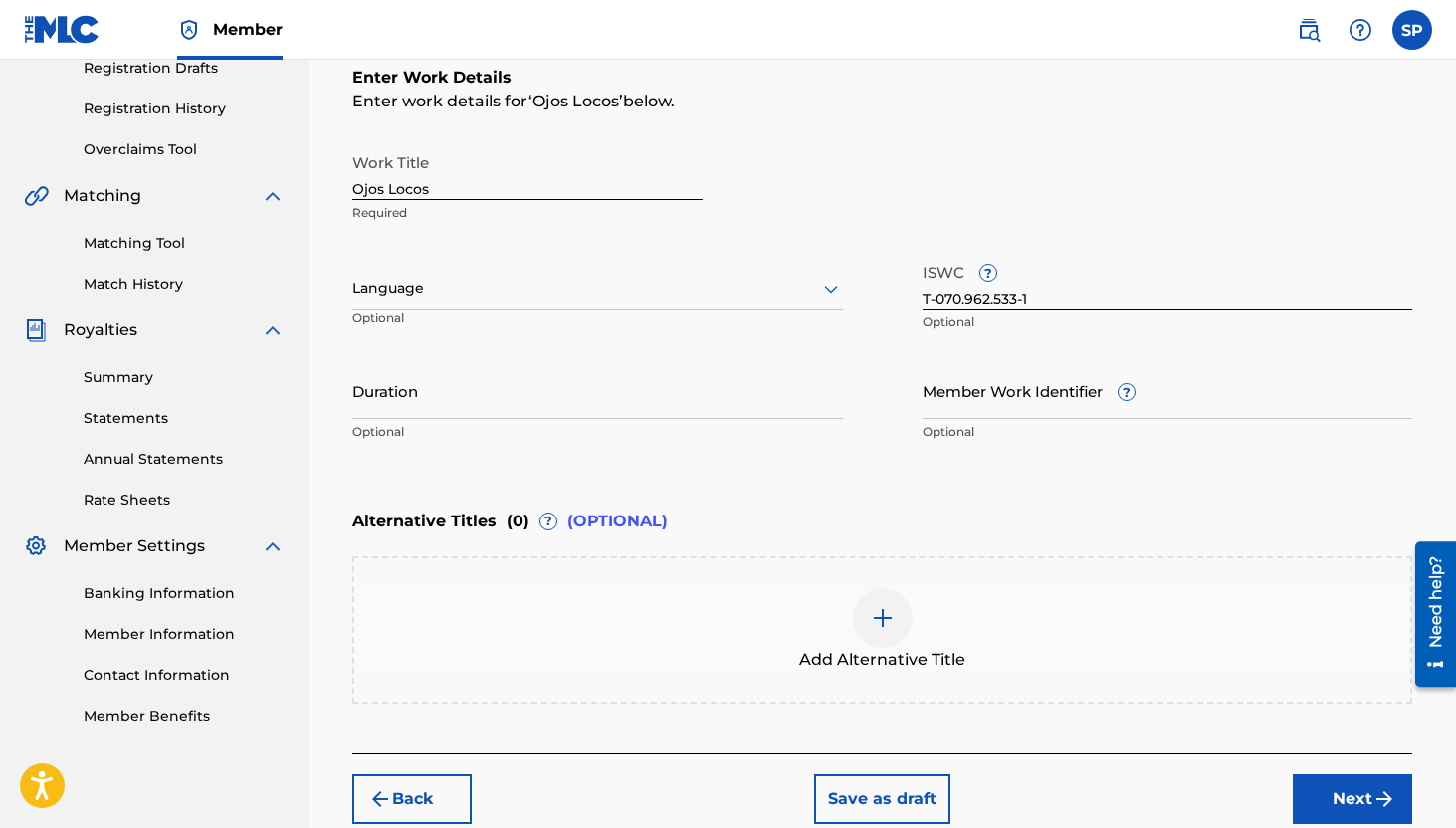 click on "Next" at bounding box center [1352, 799] 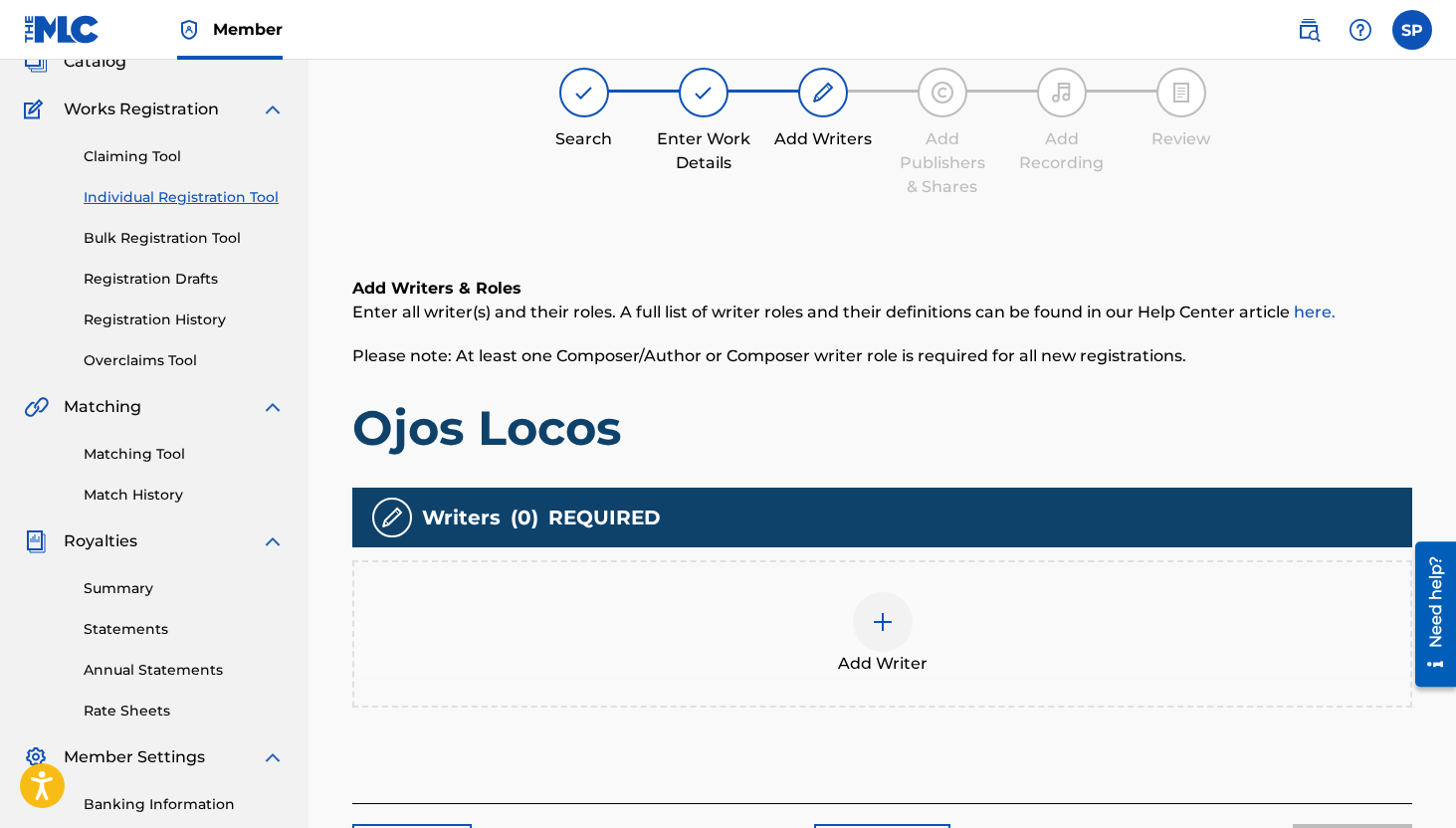 scroll, scrollTop: 90, scrollLeft: 0, axis: vertical 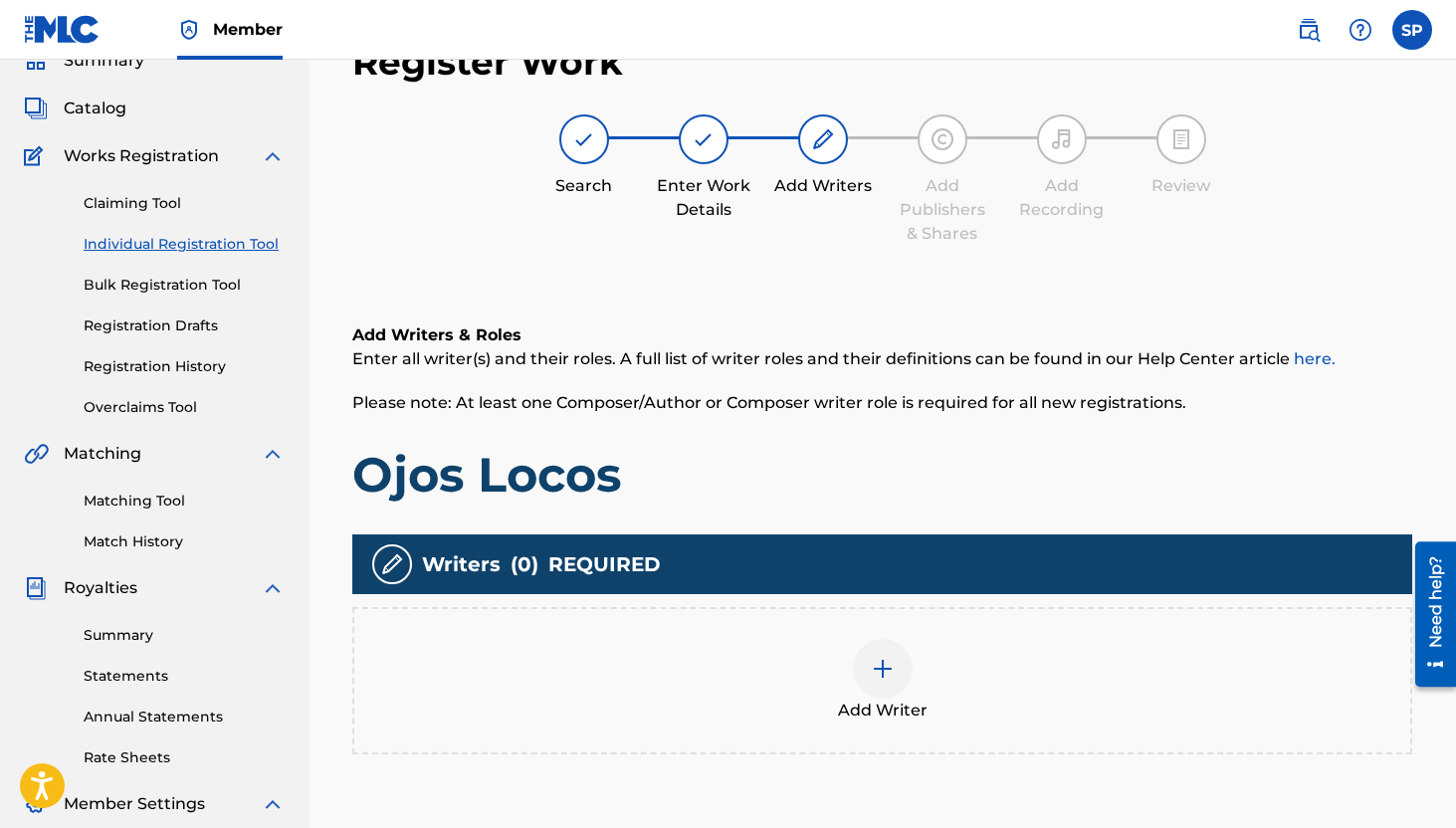 click at bounding box center (883, 669) 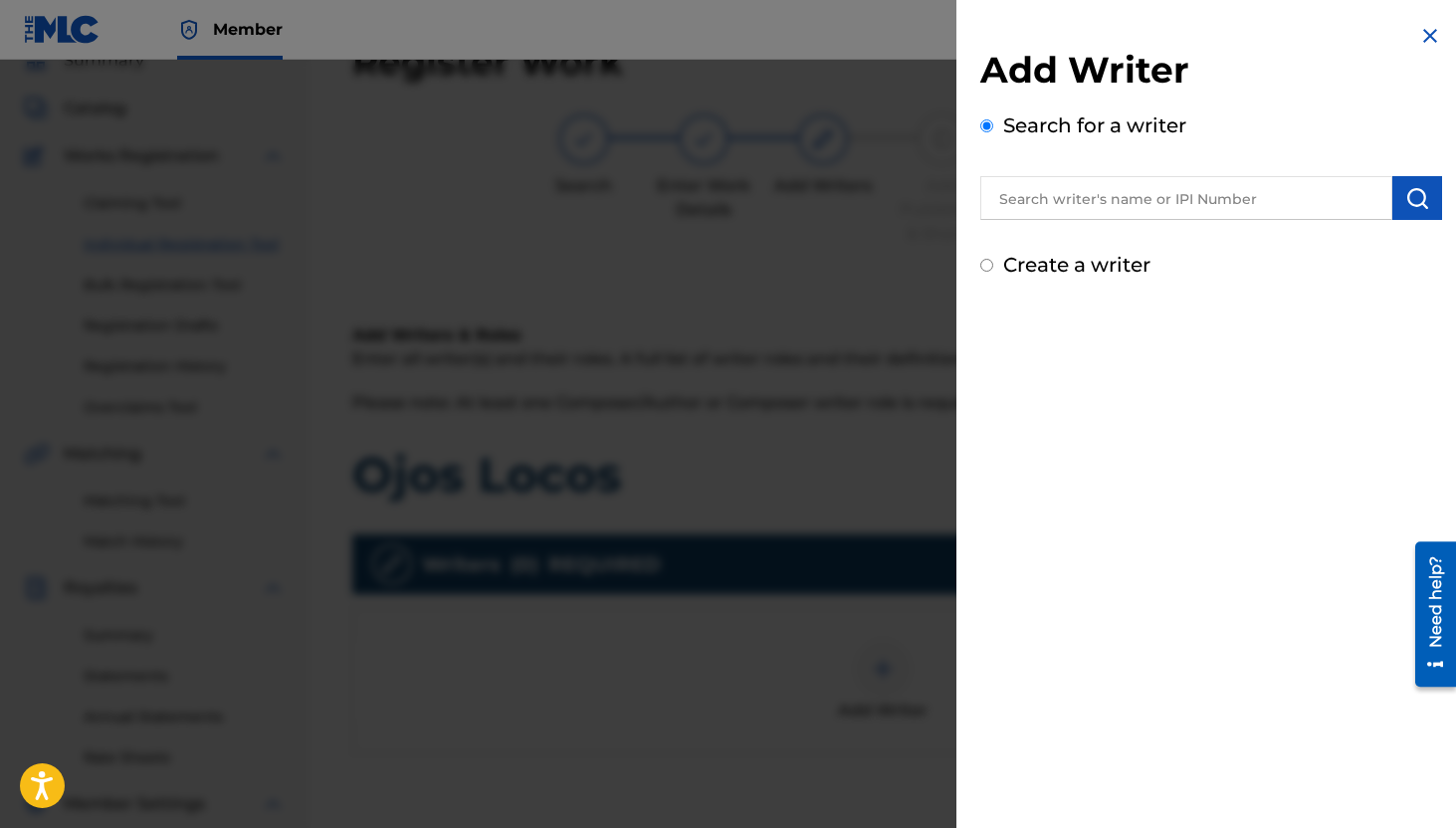 click at bounding box center [1186, 198] 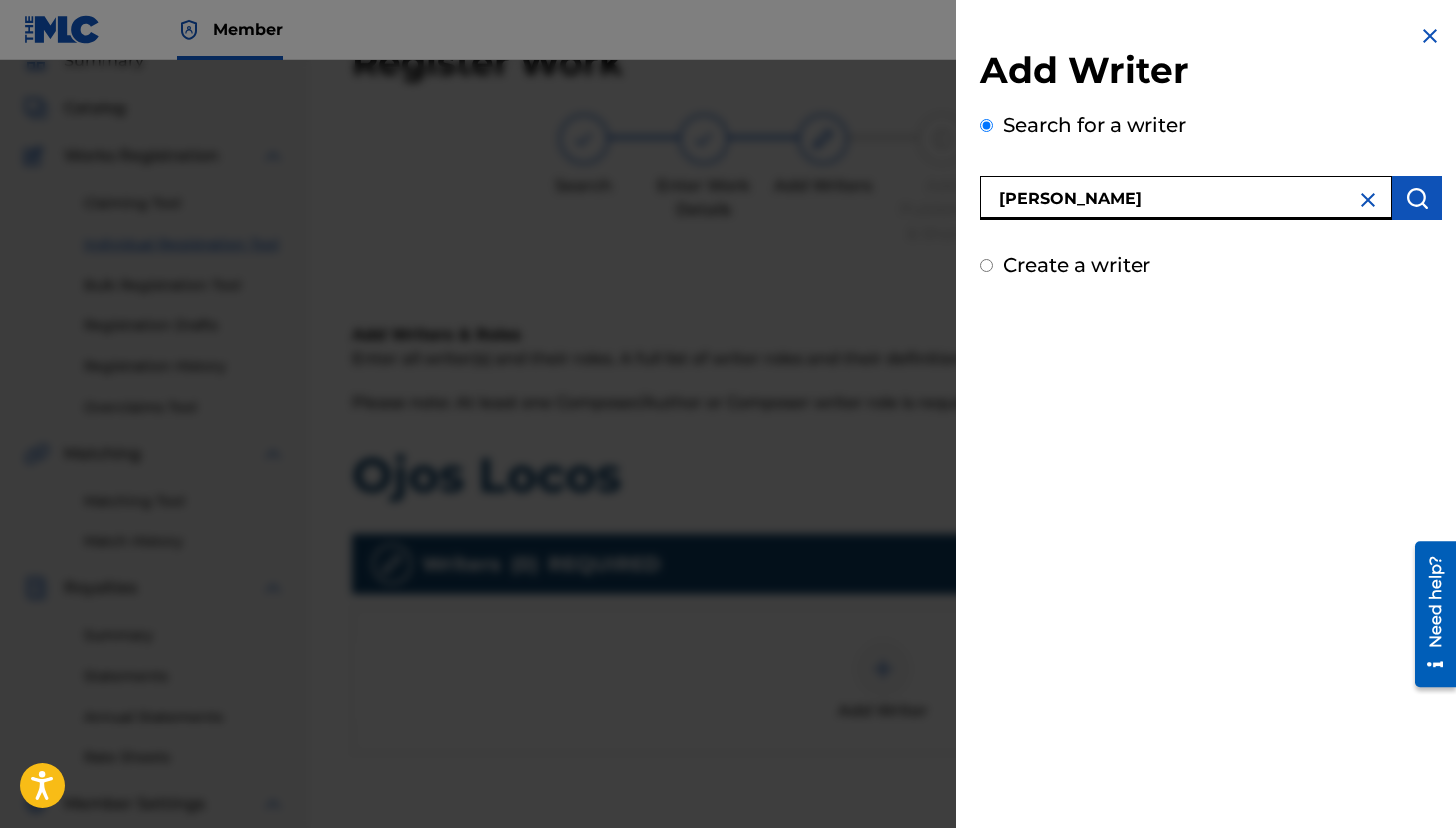 type on "Omar Sosa" 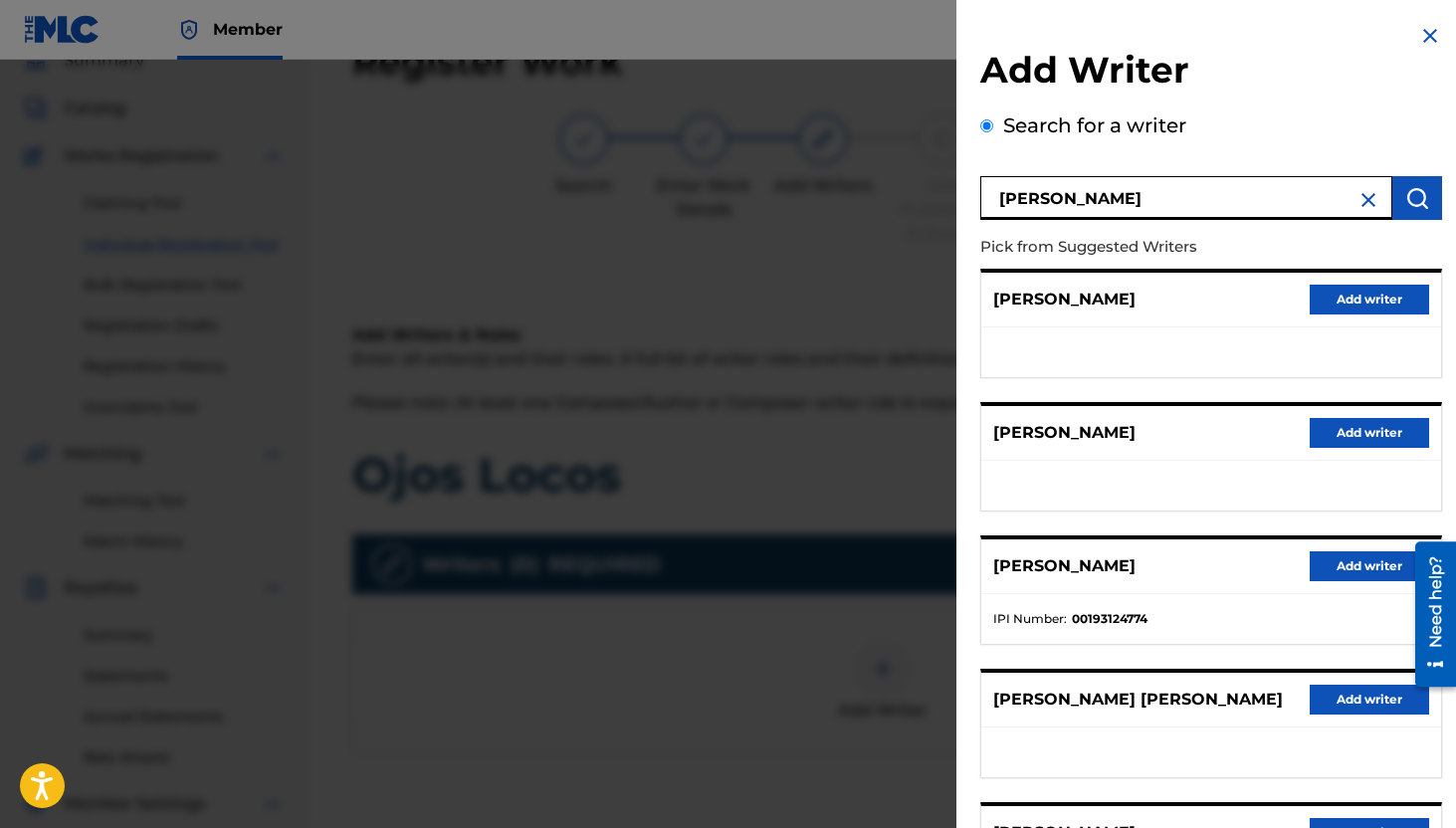 click on "Add writer" at bounding box center [1369, 566] 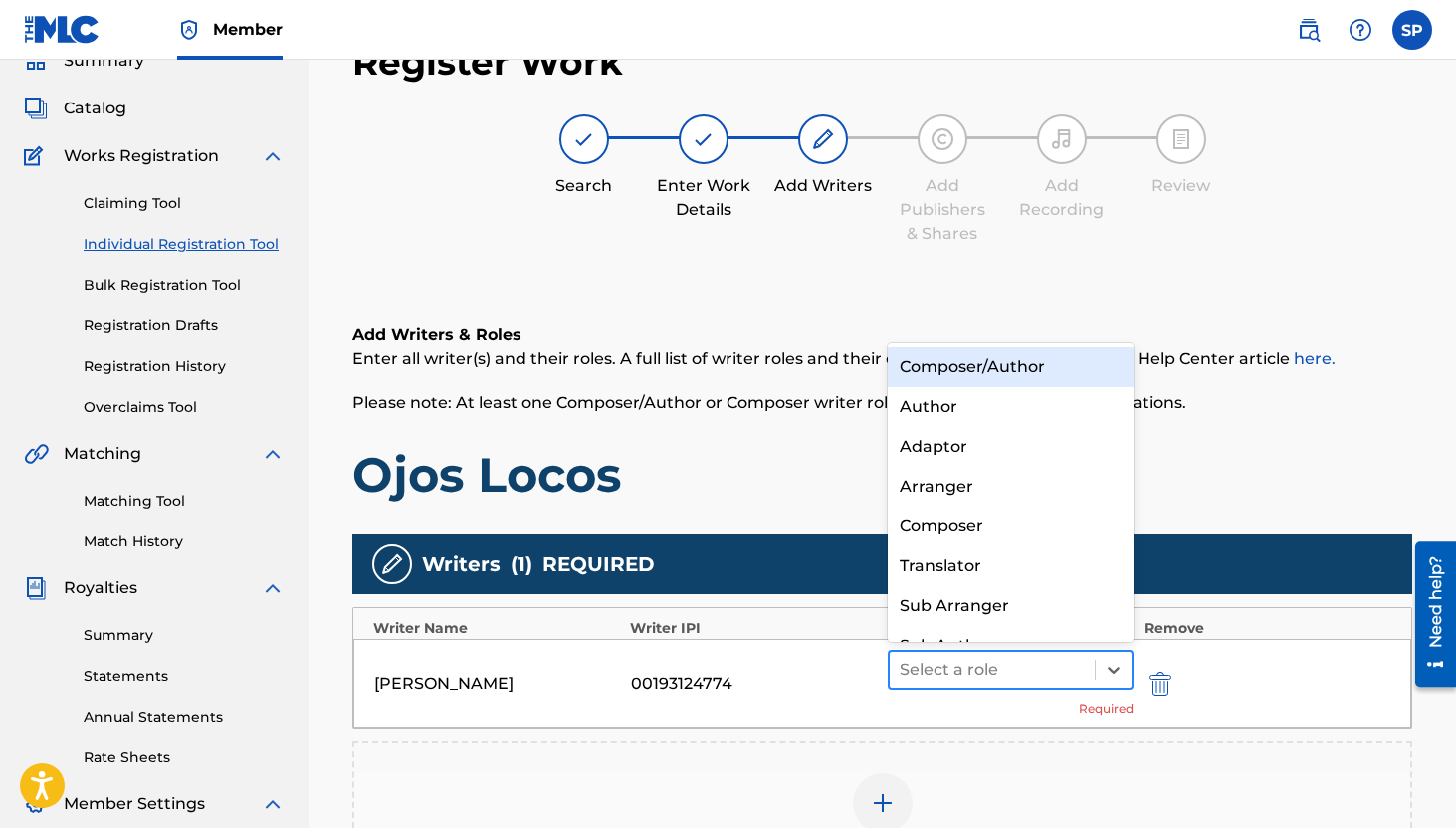 click at bounding box center [992, 670] 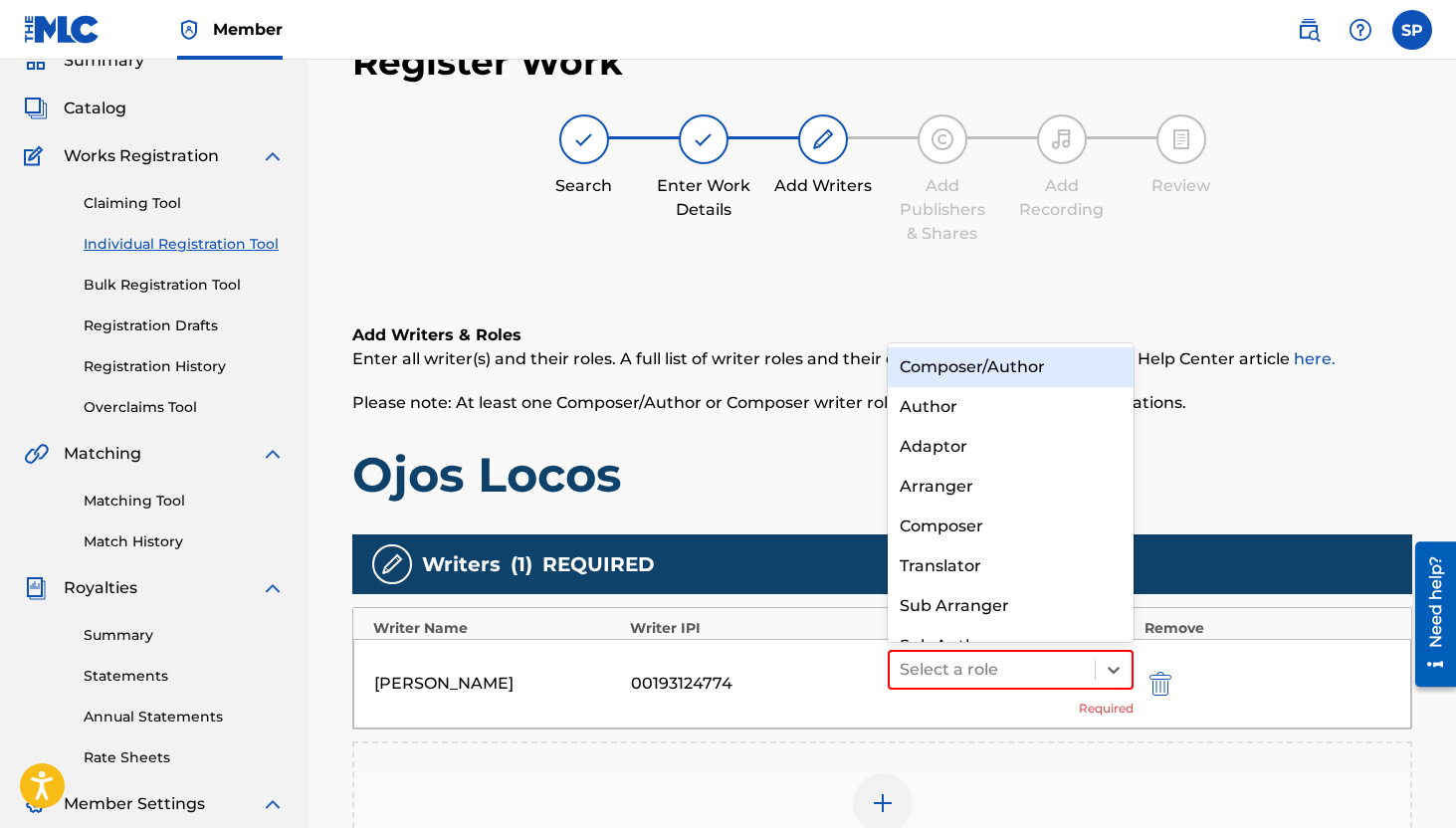 click on "Composer/Author" at bounding box center [1011, 367] 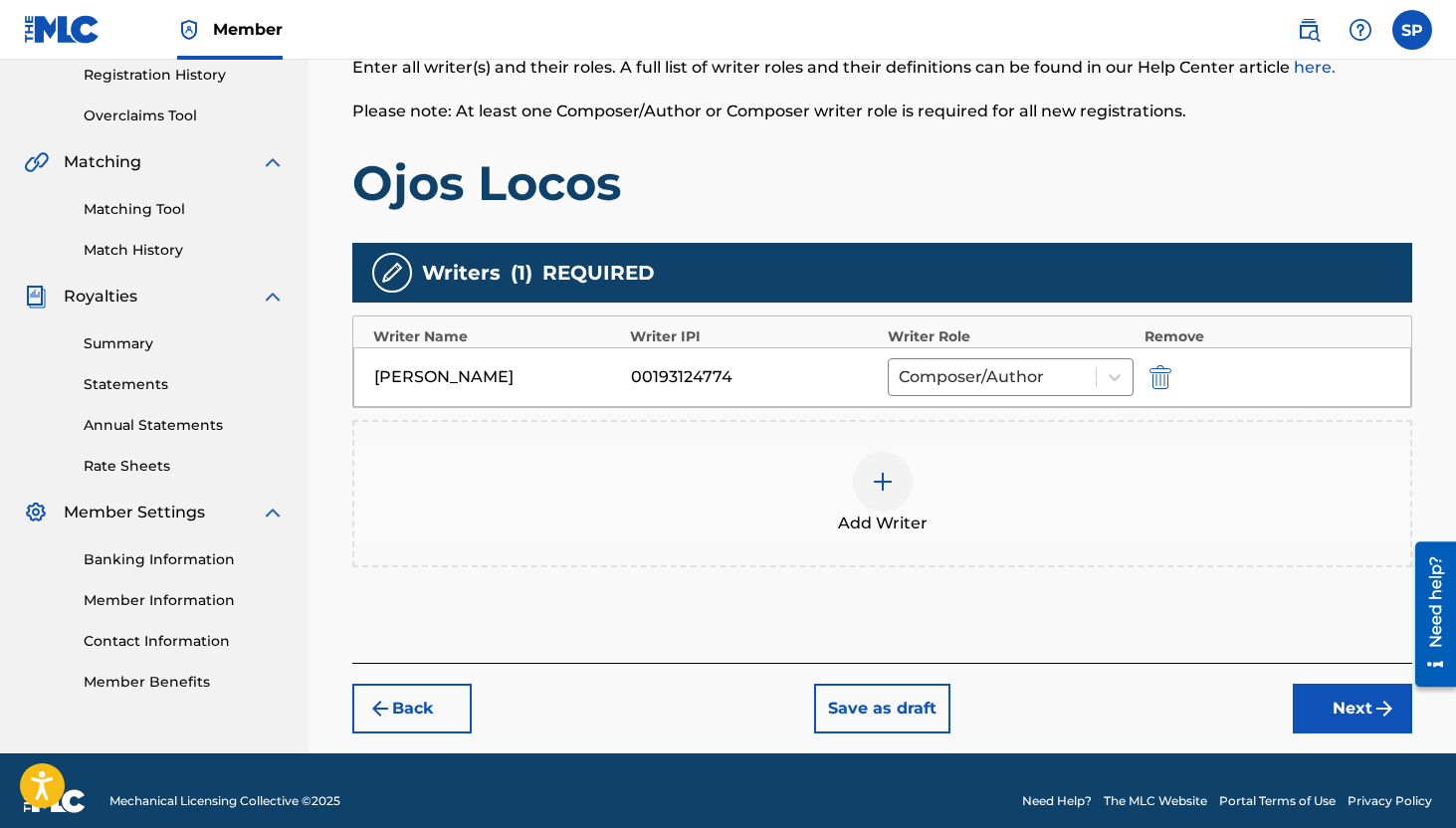 click on "Next" at bounding box center [1352, 709] 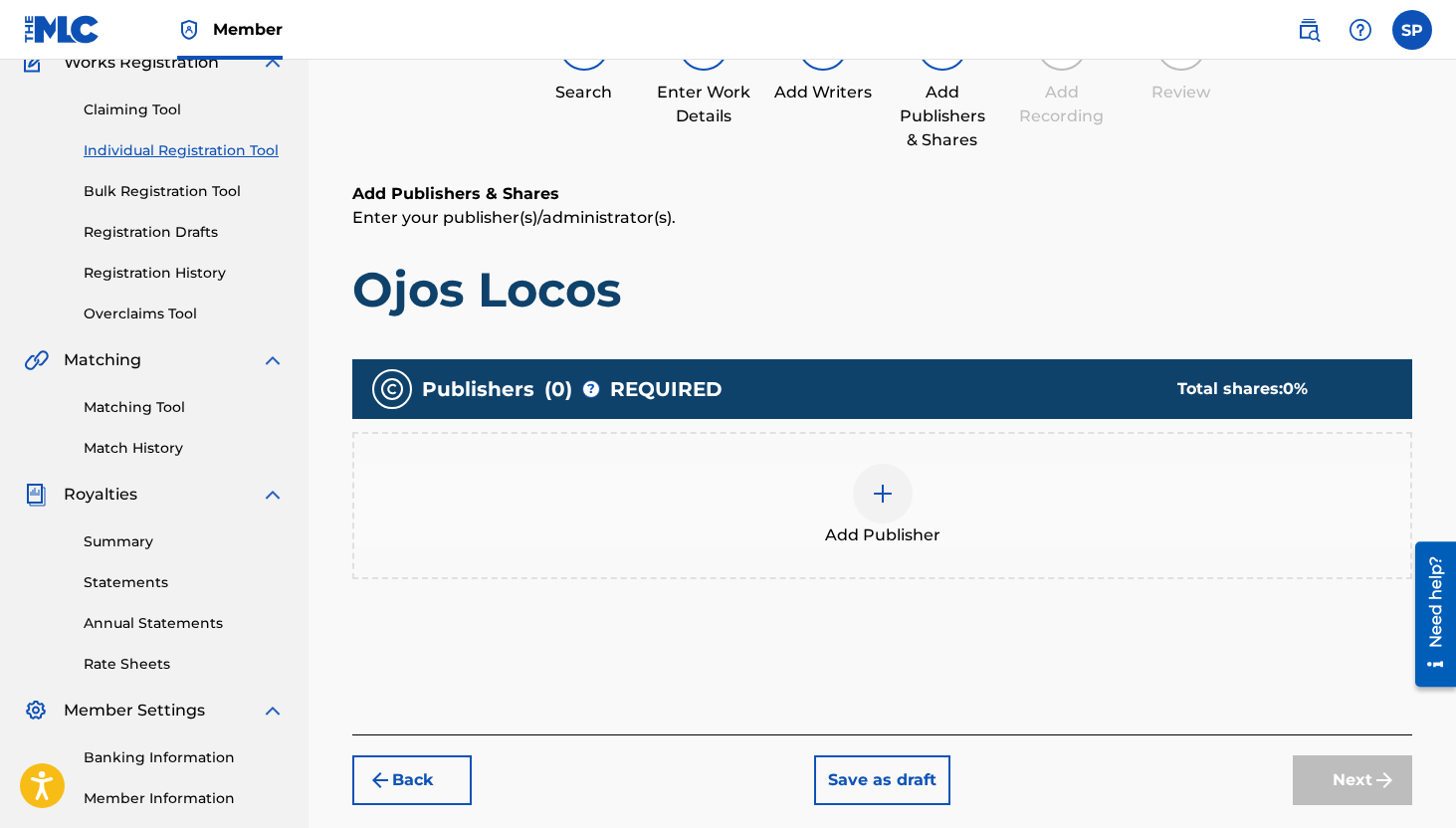 scroll, scrollTop: 90, scrollLeft: 0, axis: vertical 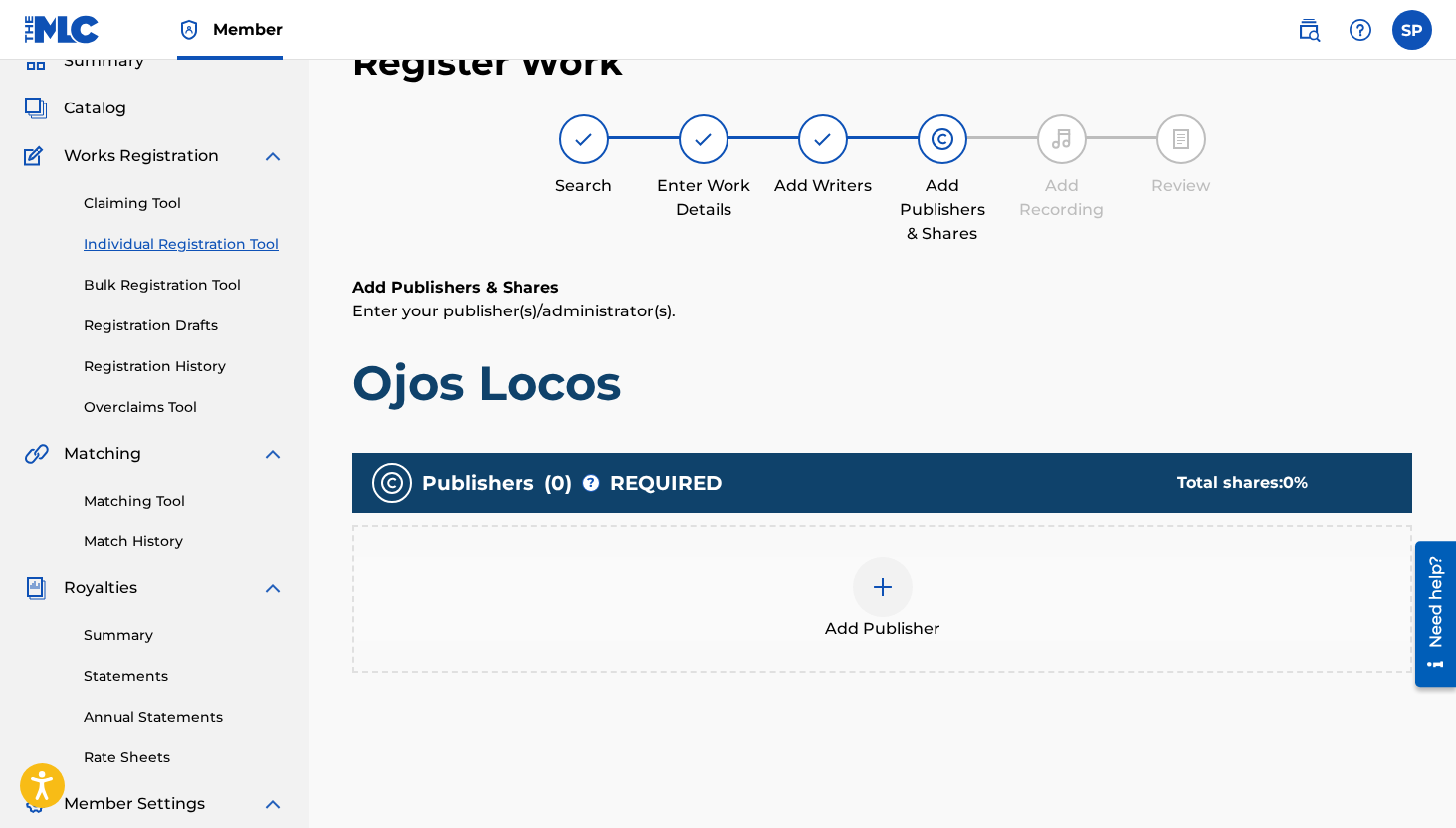click at bounding box center [883, 587] 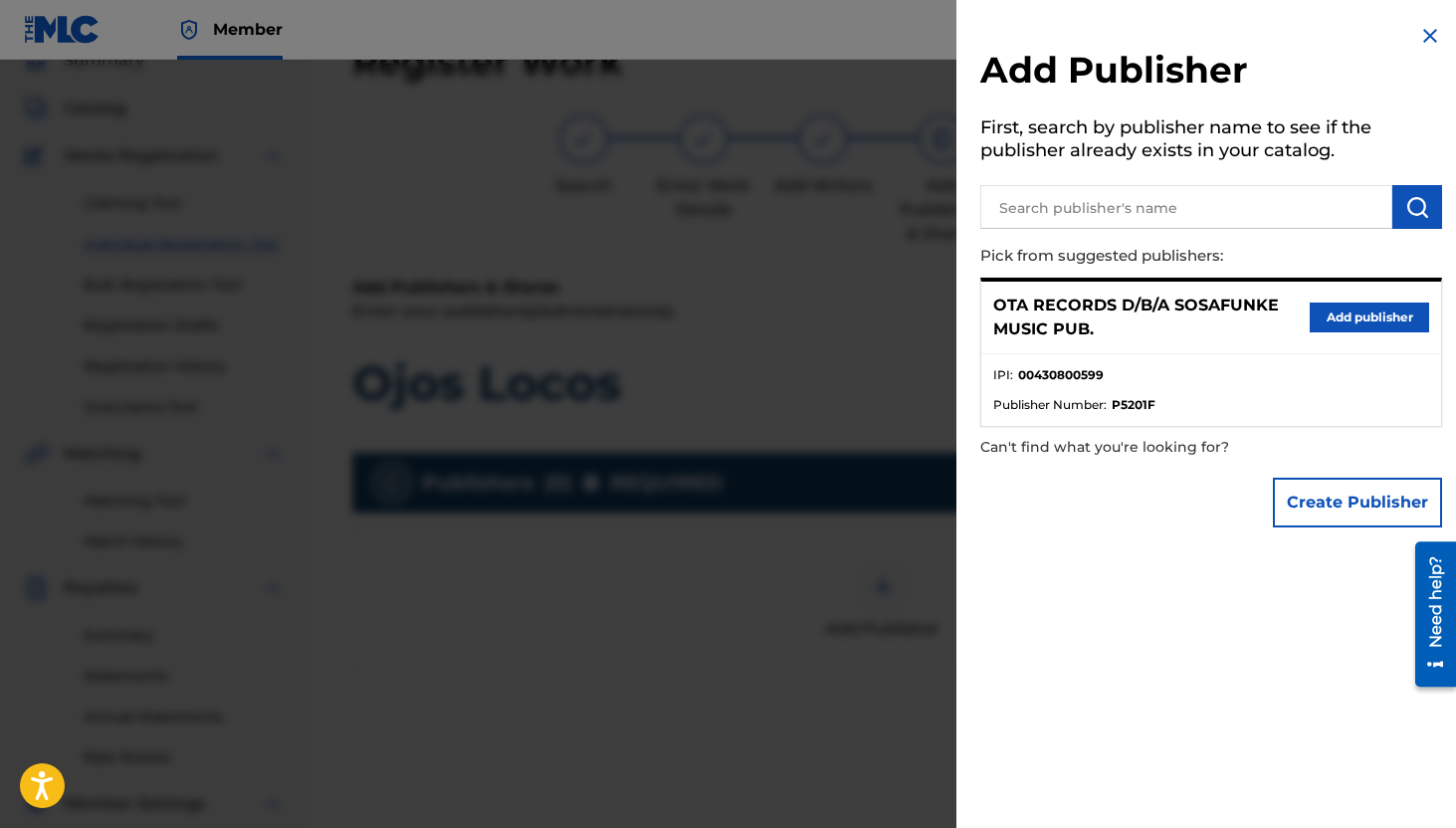 click on "Add publisher" at bounding box center [1369, 317] 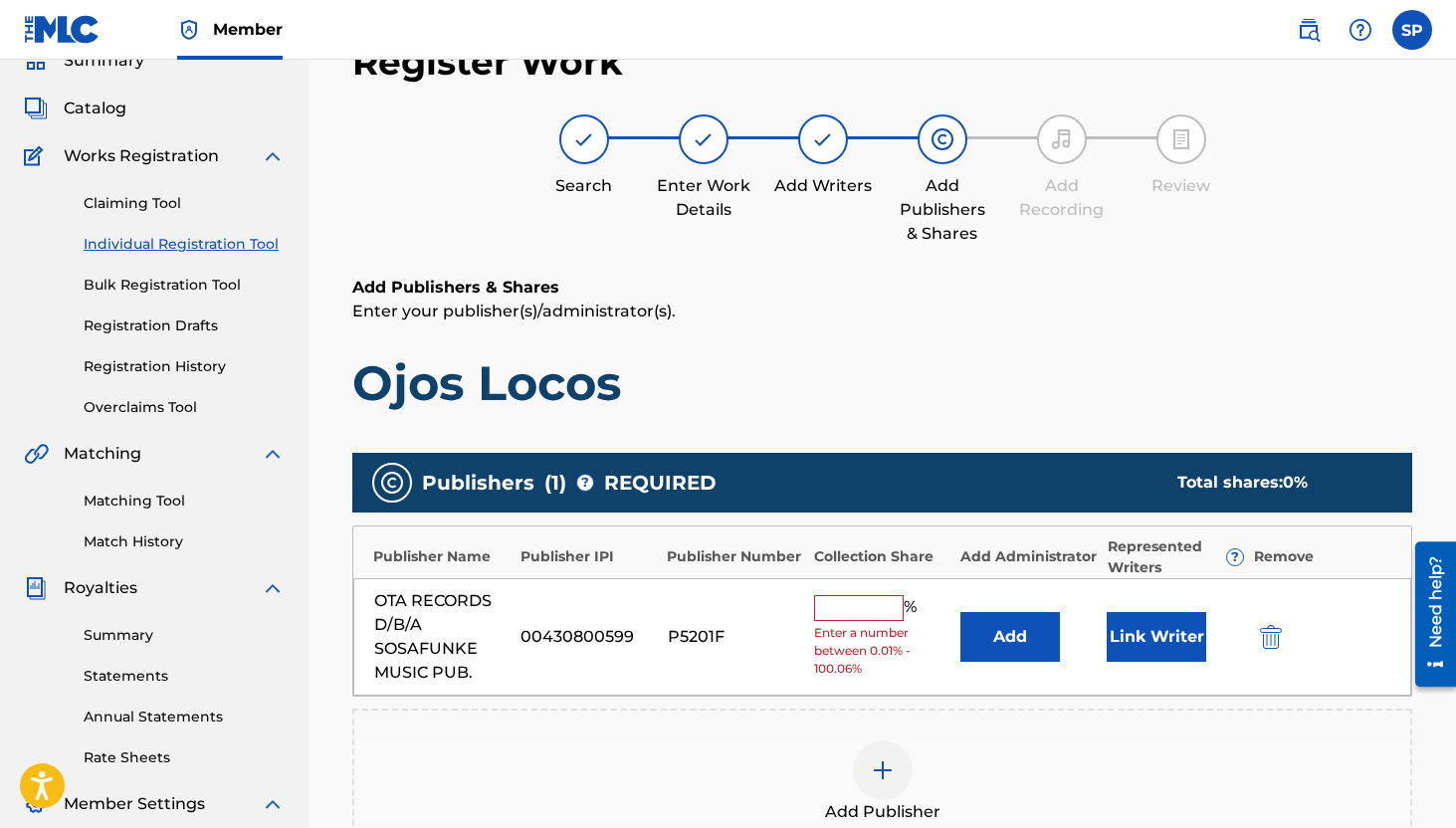 click at bounding box center (859, 608) 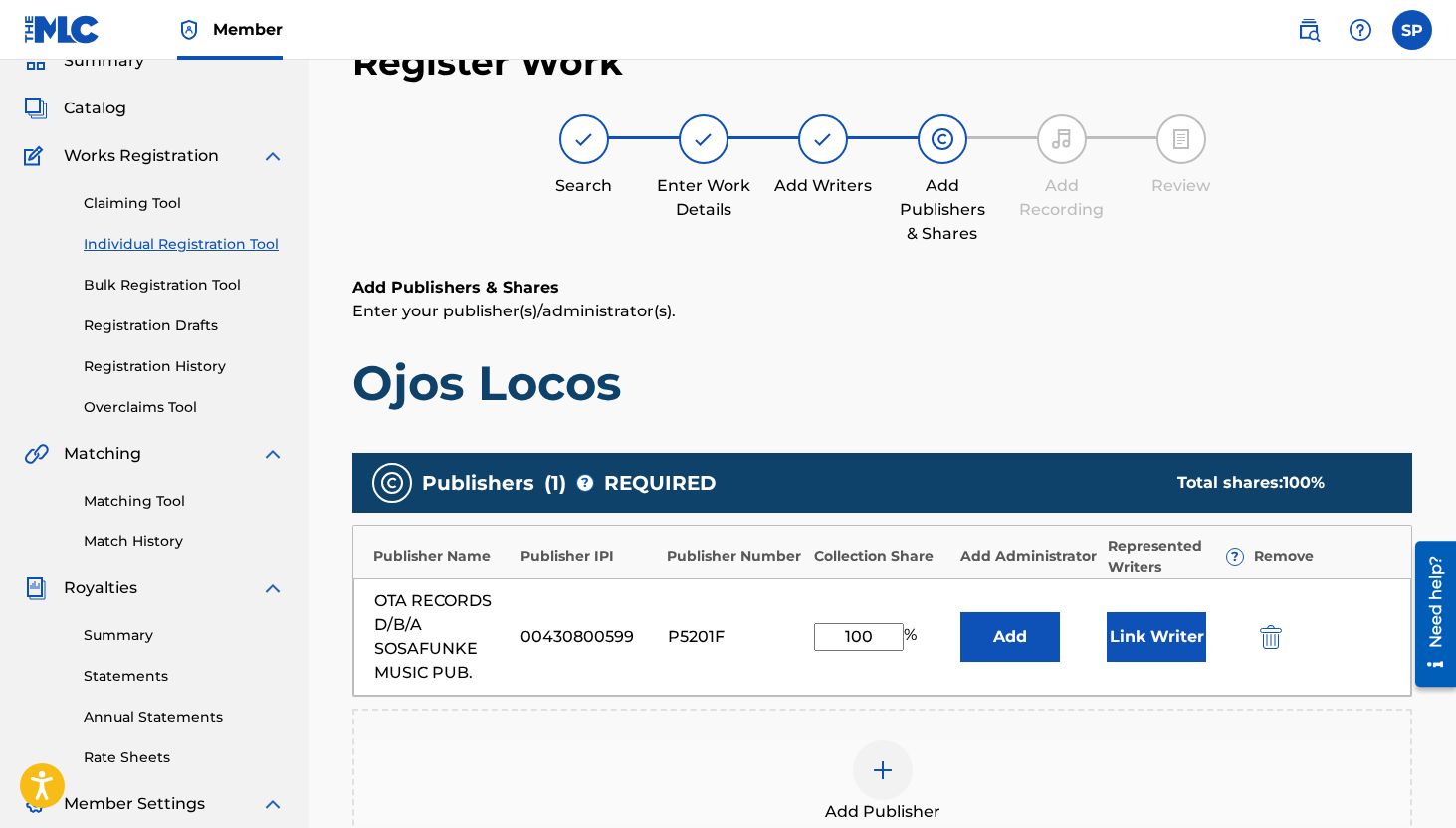 click on "Link Writer" at bounding box center (1156, 637) 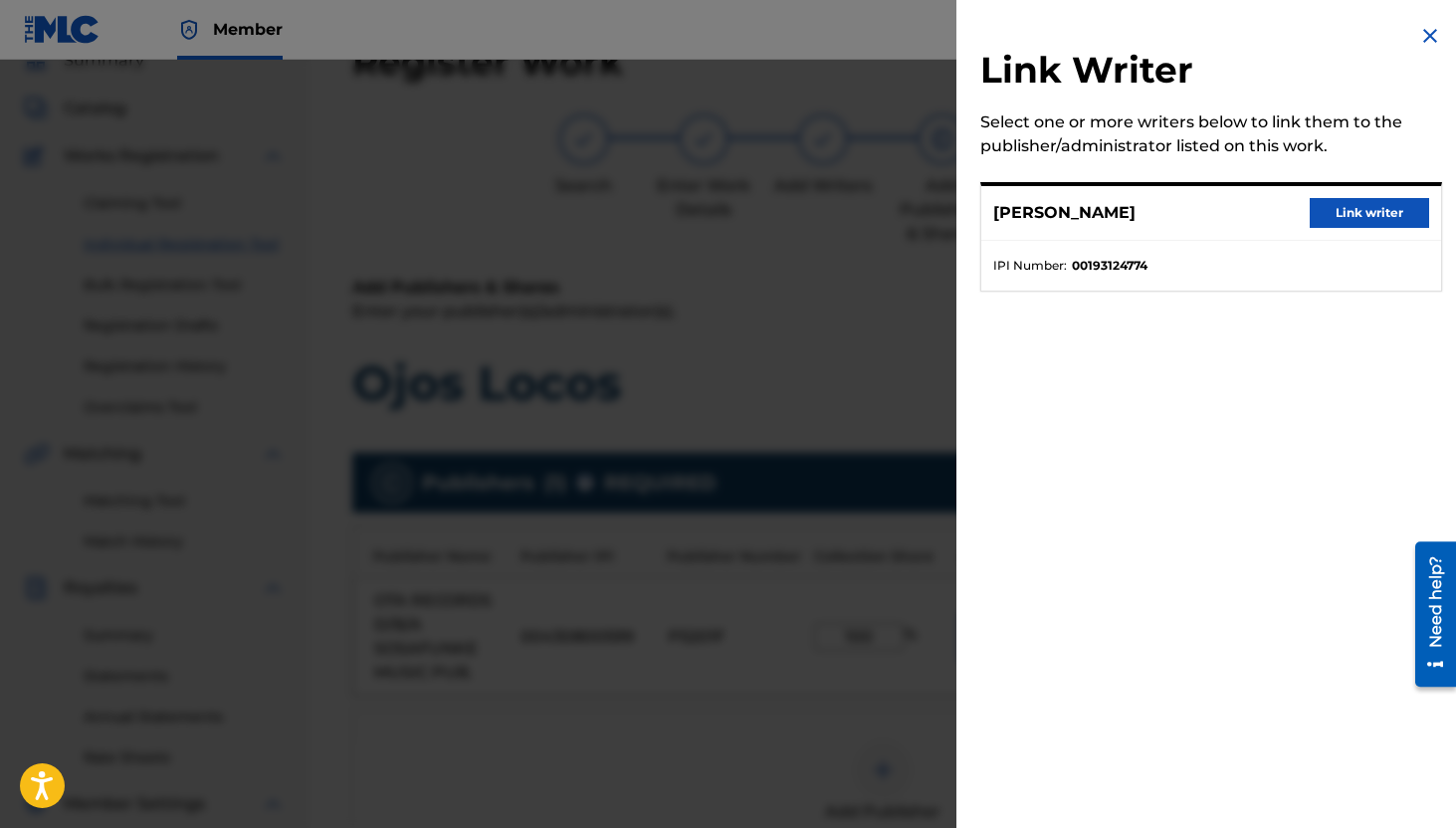 click on "Link writer" at bounding box center [1369, 213] 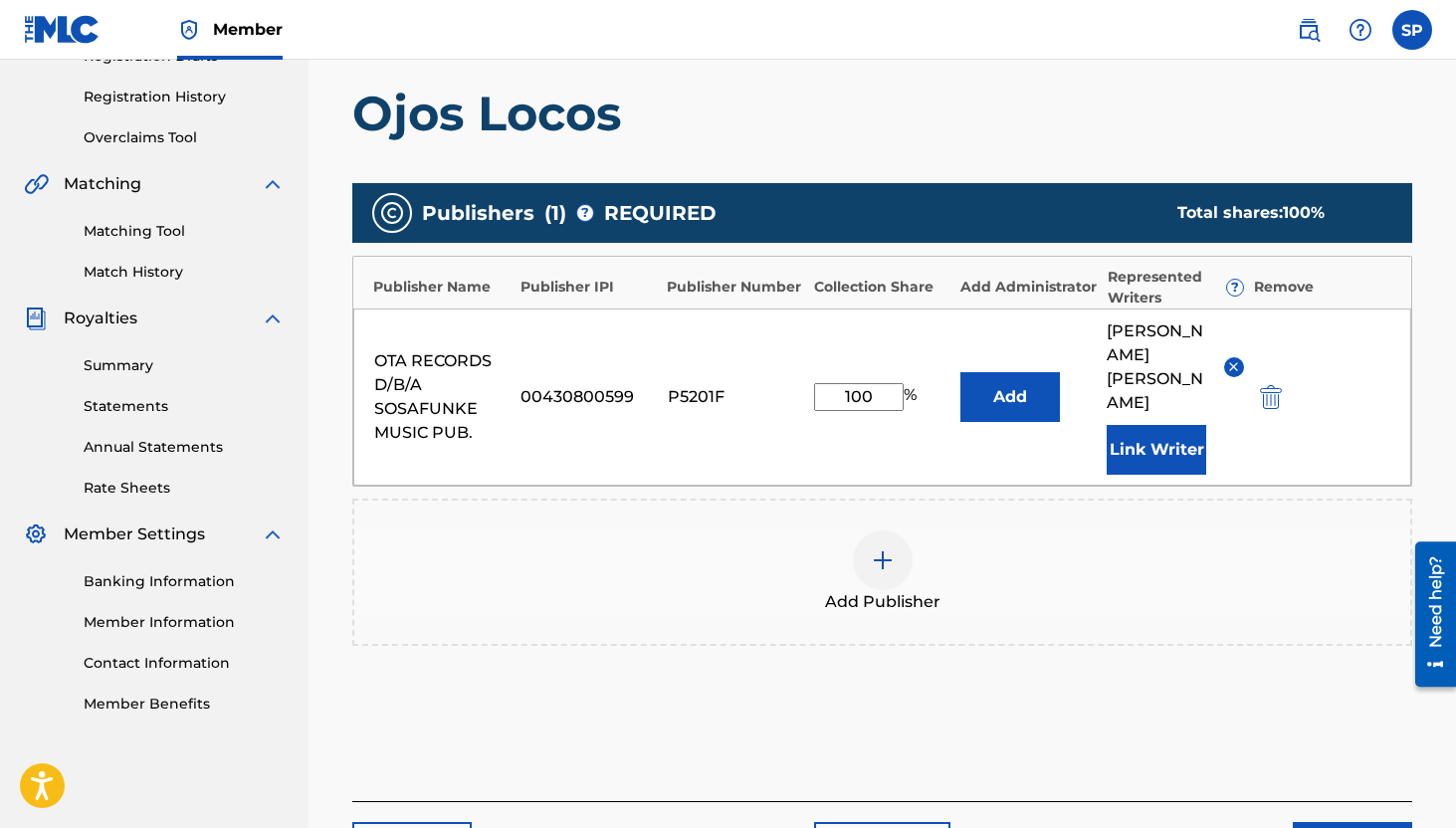 click on "Next" at bounding box center (1352, 847) 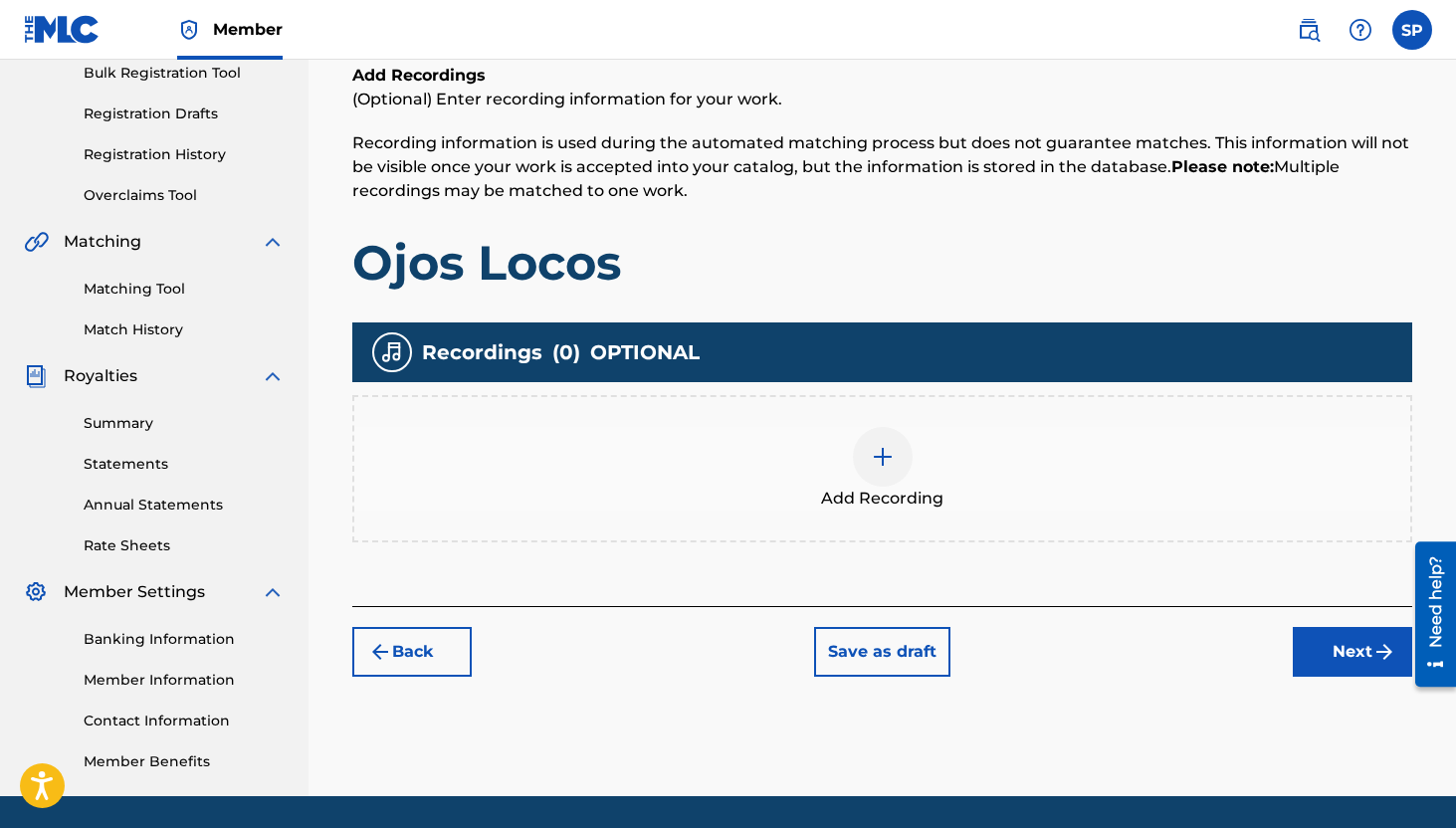 click on "Next" at bounding box center (1352, 652) 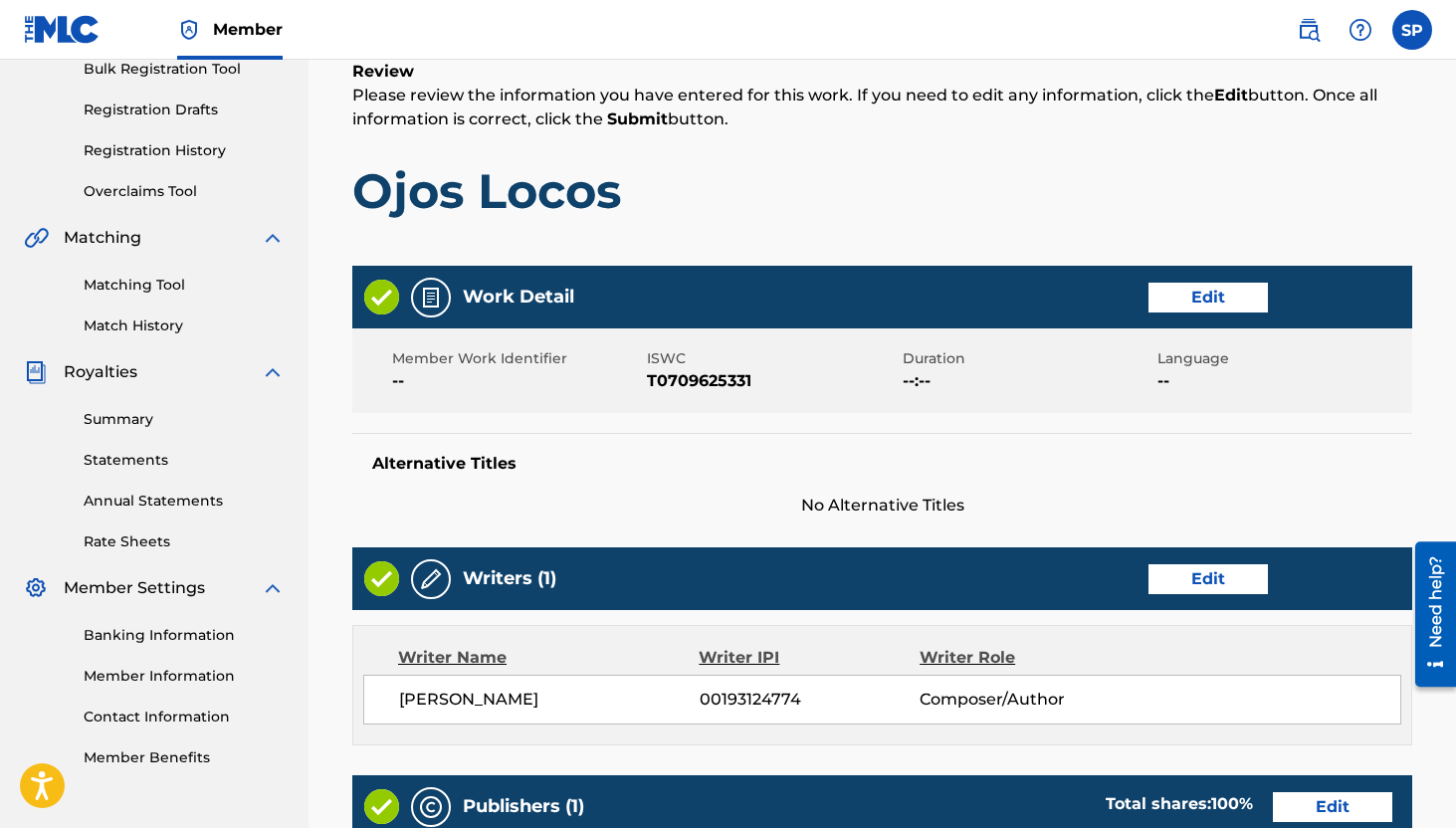 scroll, scrollTop: 900, scrollLeft: 0, axis: vertical 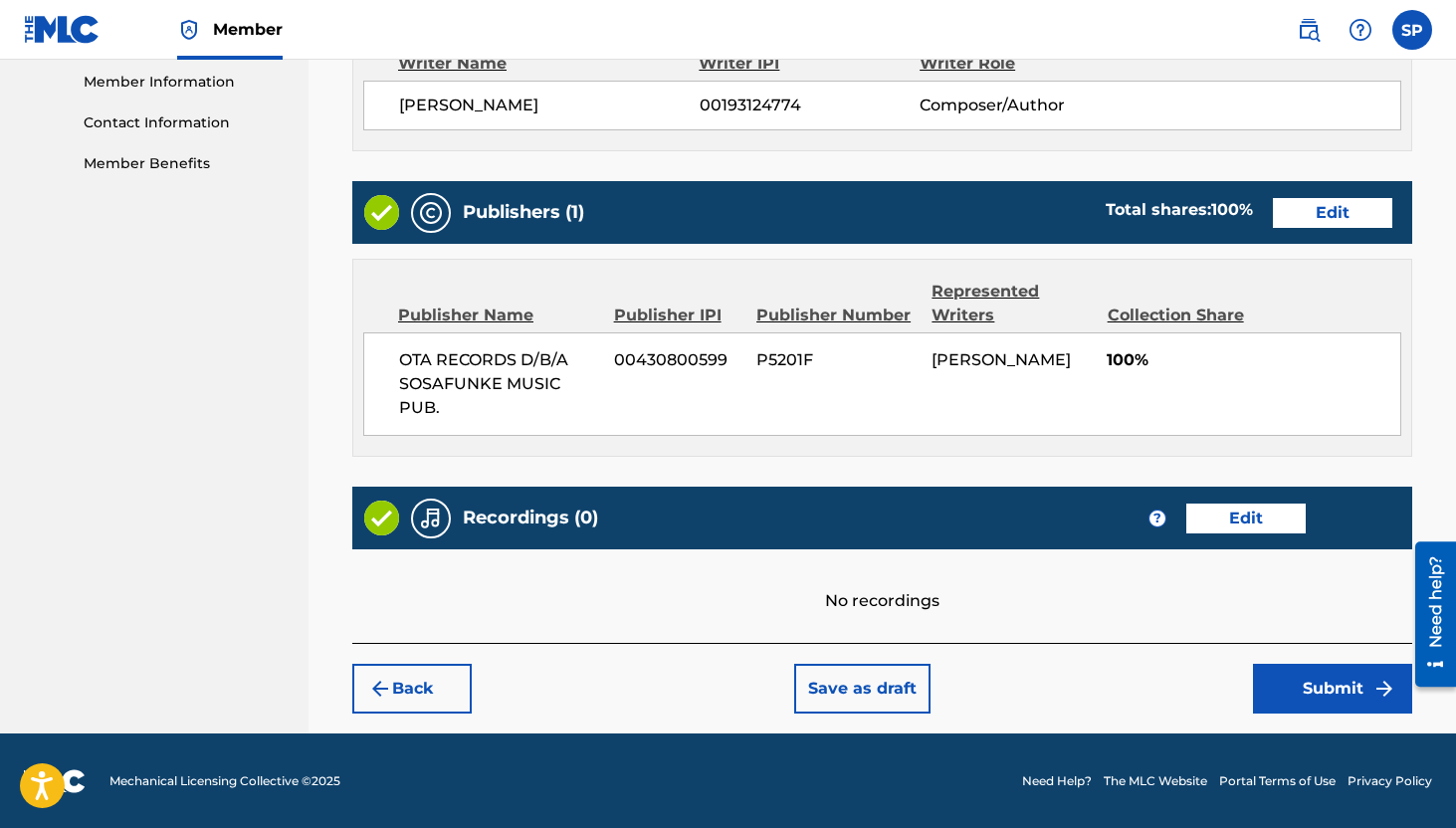 click on "Submit" at bounding box center [1333, 689] 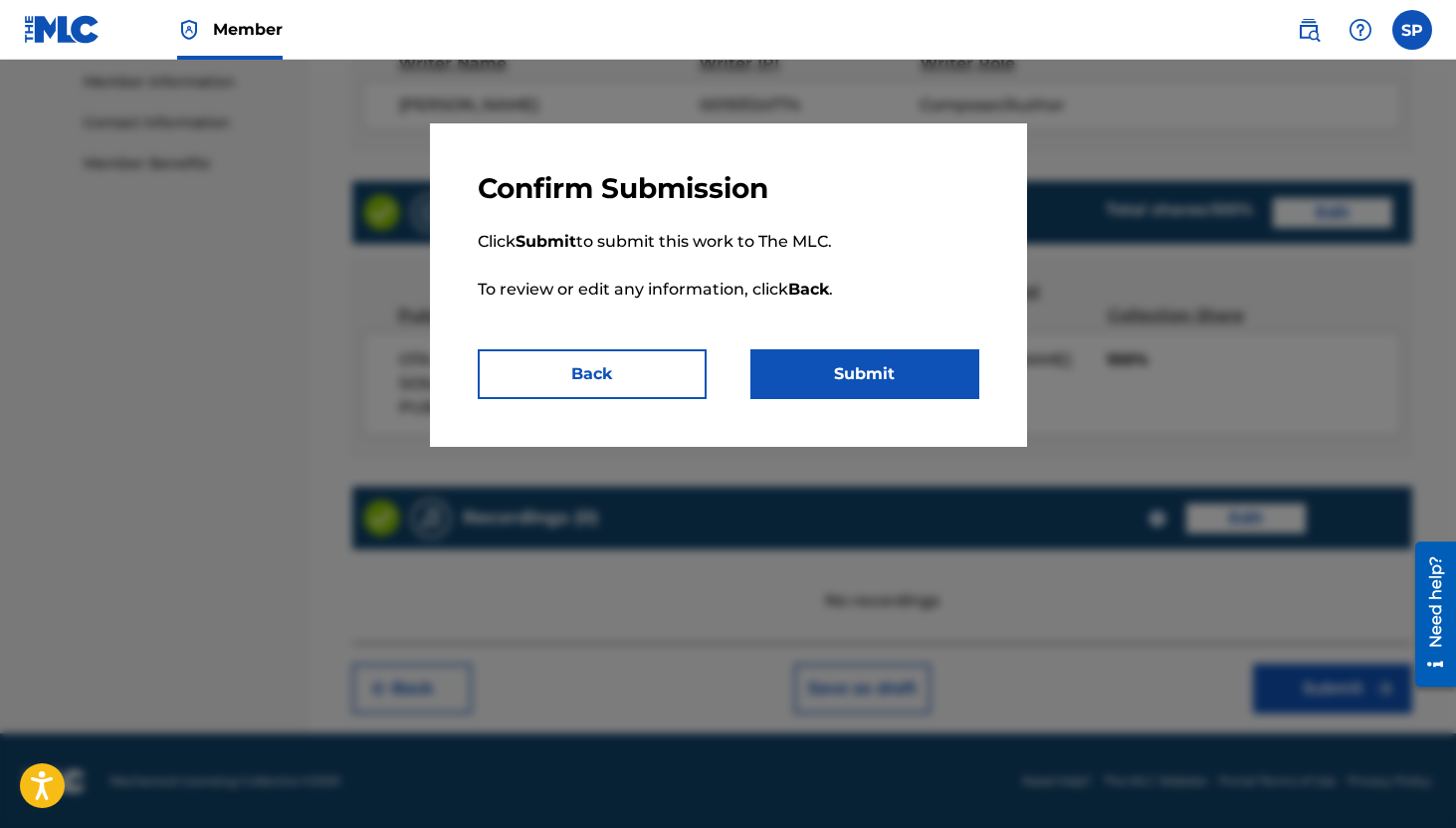 click on "Submit" at bounding box center (865, 374) 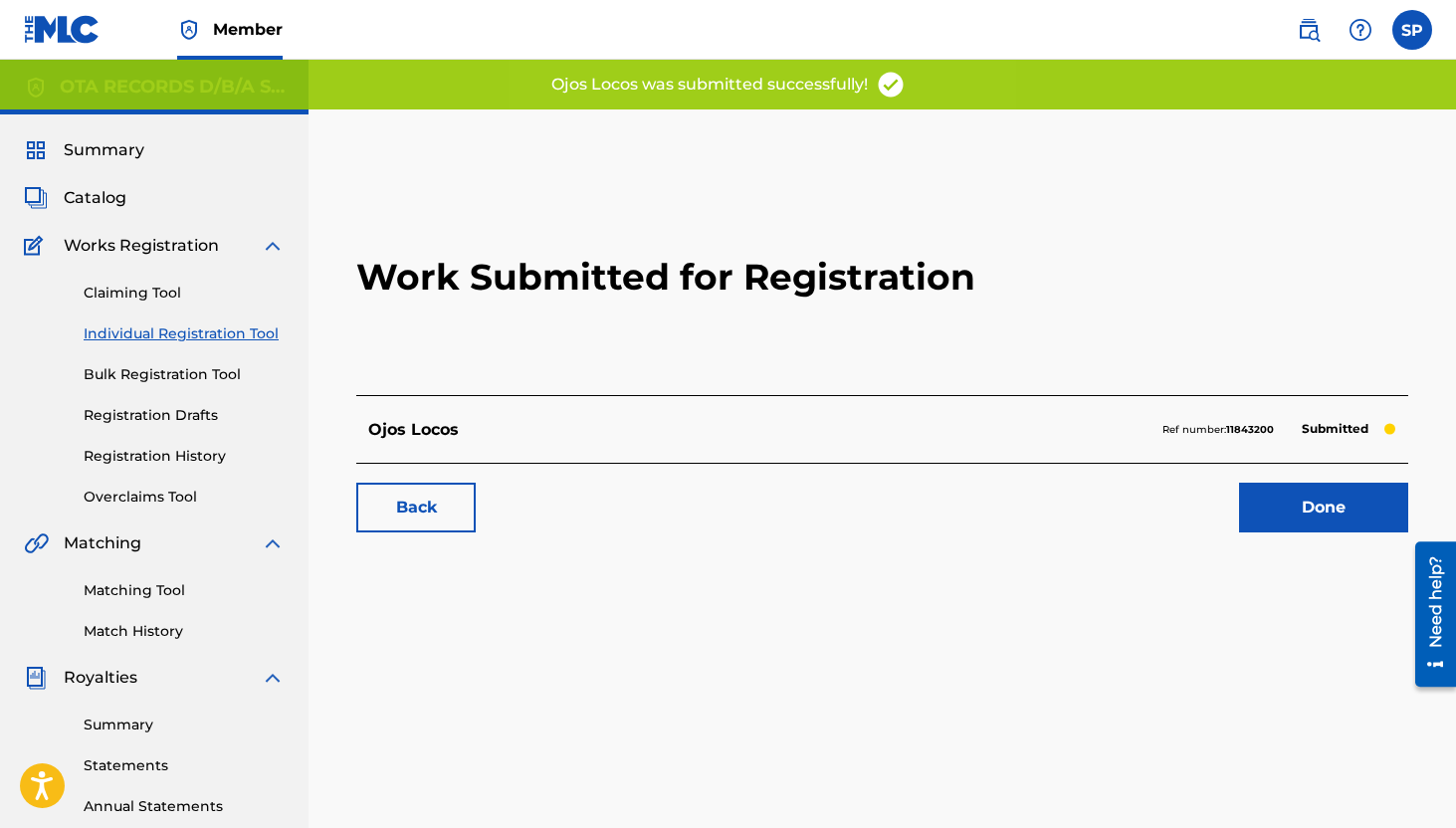 click on "Individual Registration Tool" at bounding box center [184, 333] 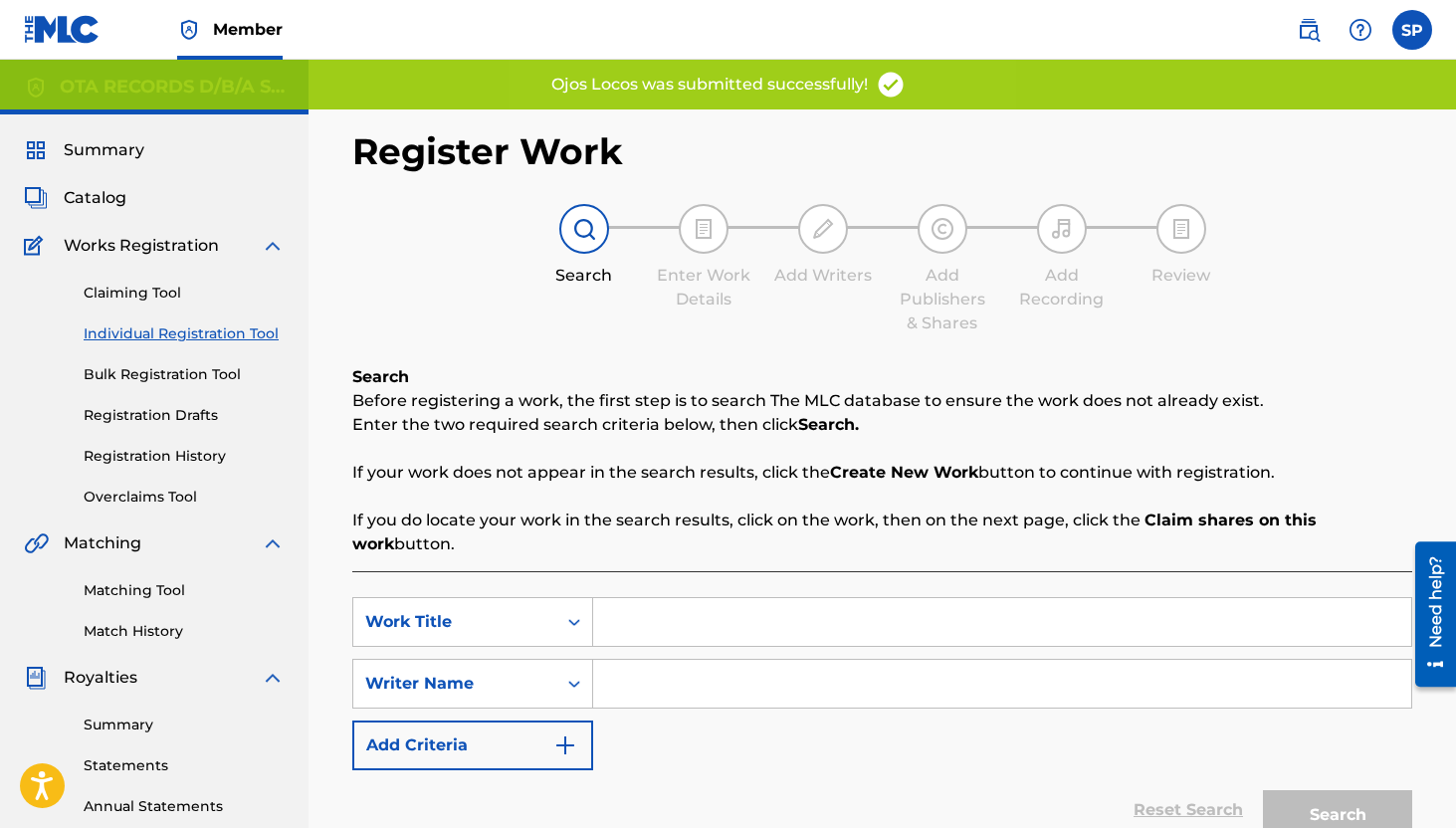 click at bounding box center [1002, 622] 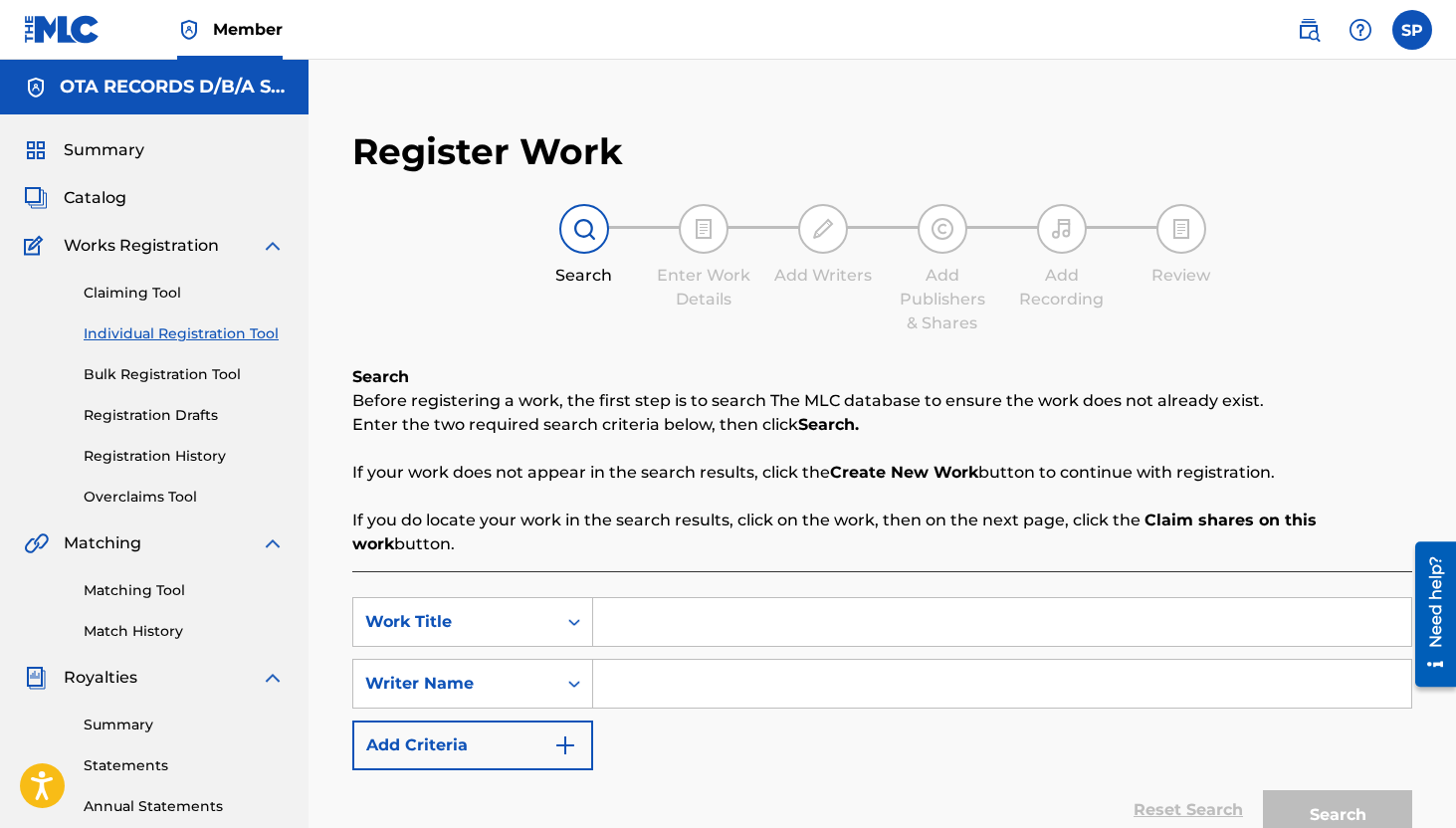 paste on "Old Afro A Baba" 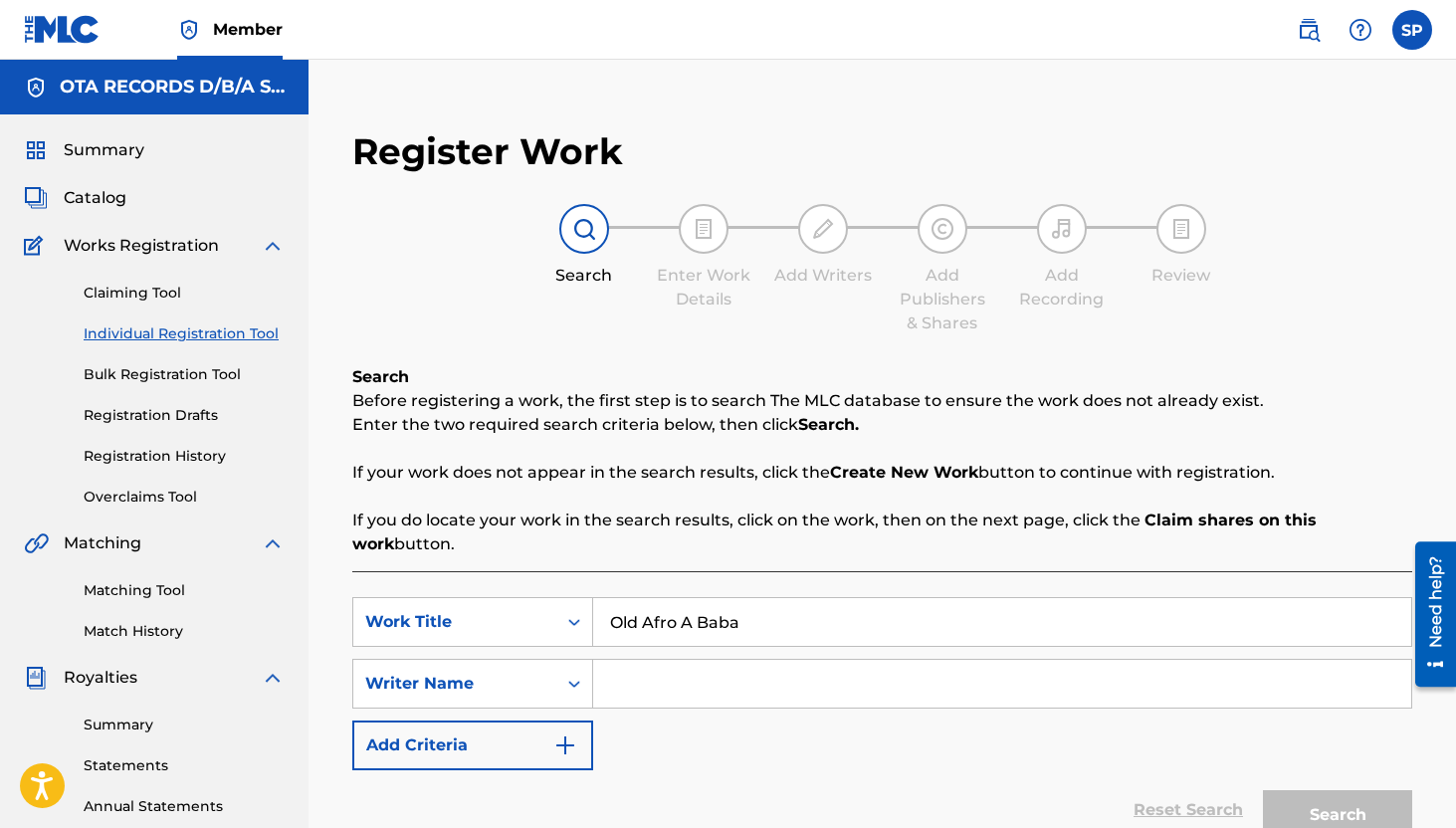 type on "Old Afro A Baba" 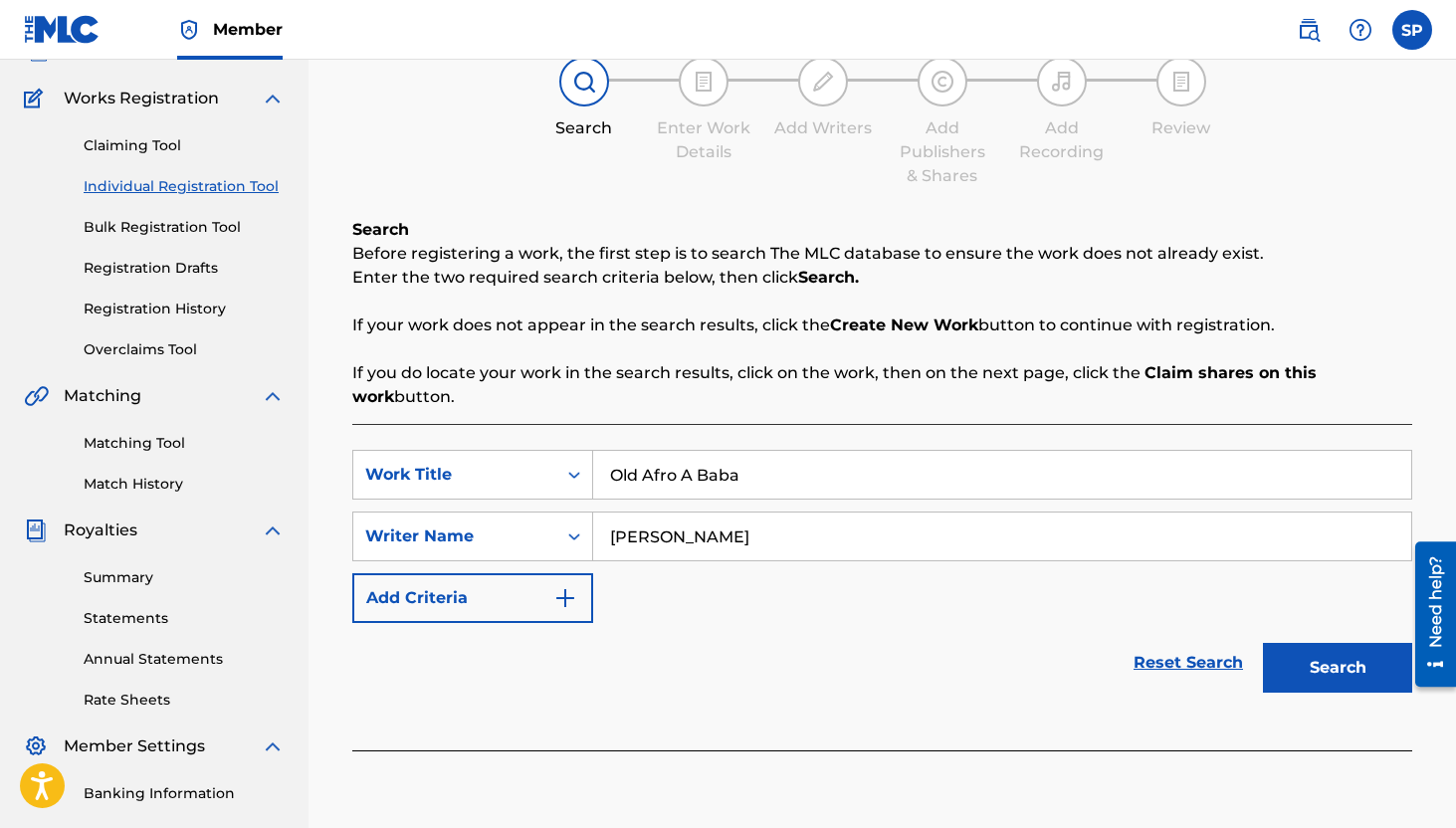 scroll, scrollTop: 175, scrollLeft: 0, axis: vertical 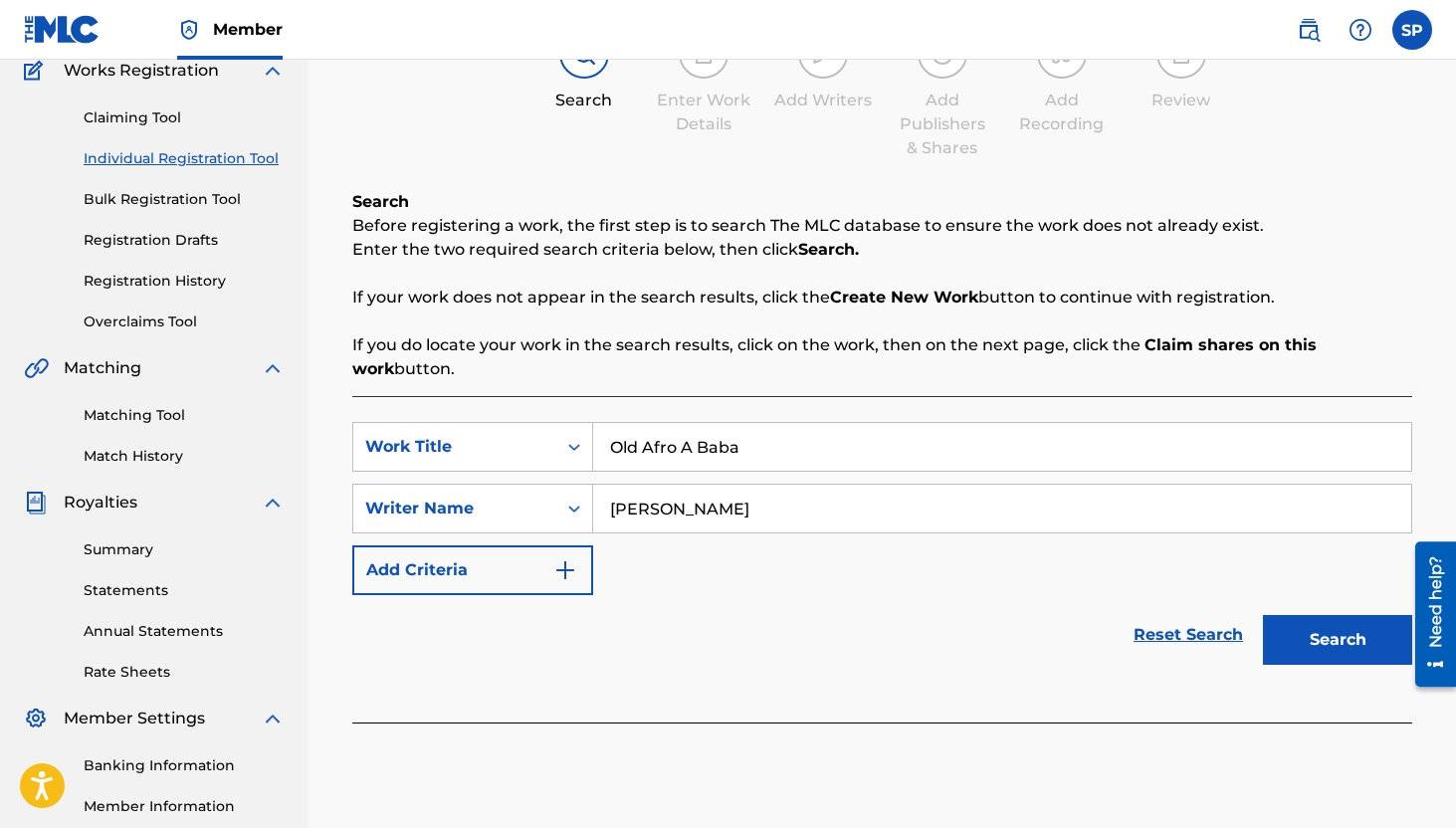 click on "Search" at bounding box center [1338, 640] 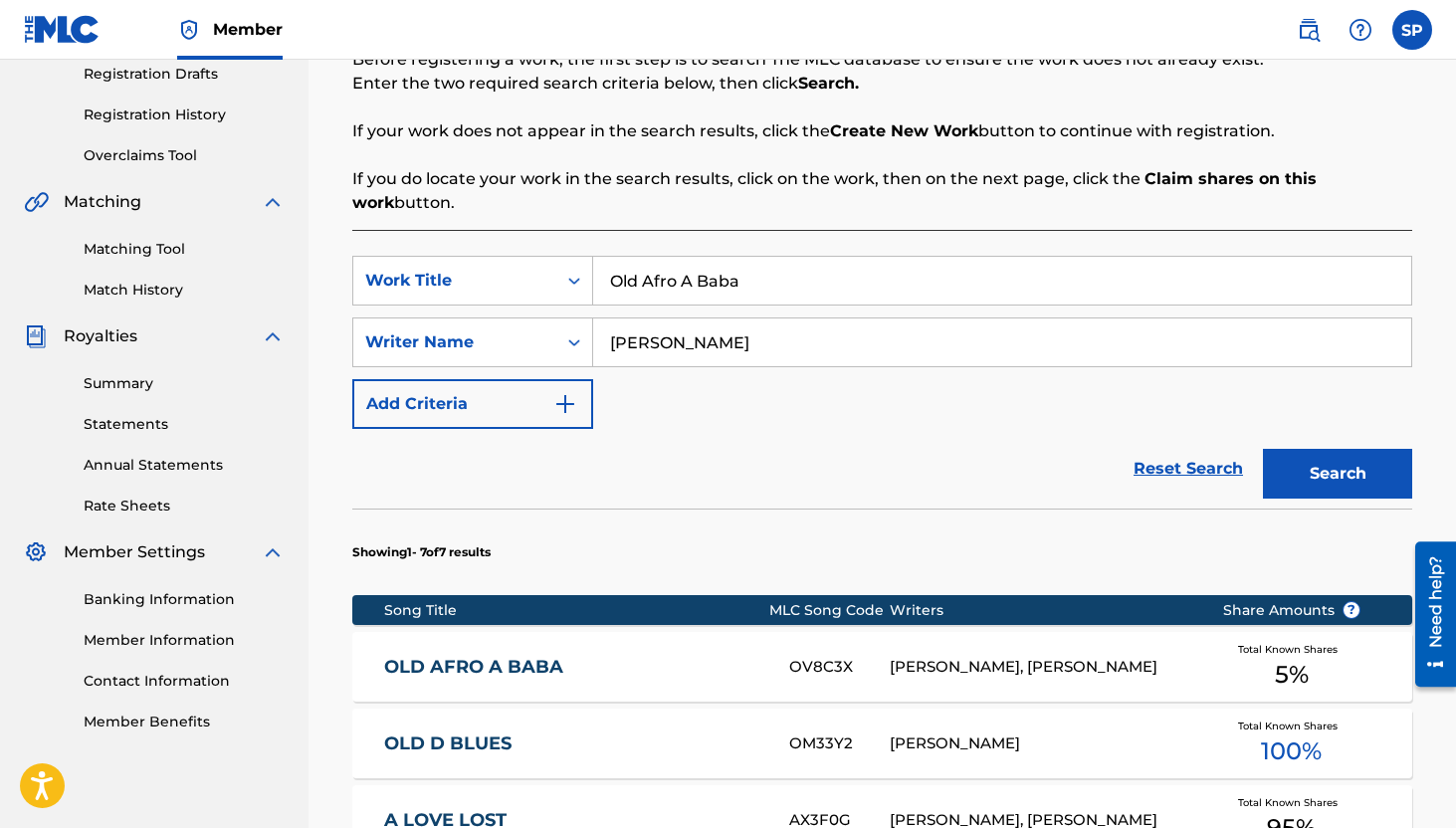 scroll, scrollTop: 75, scrollLeft: 0, axis: vertical 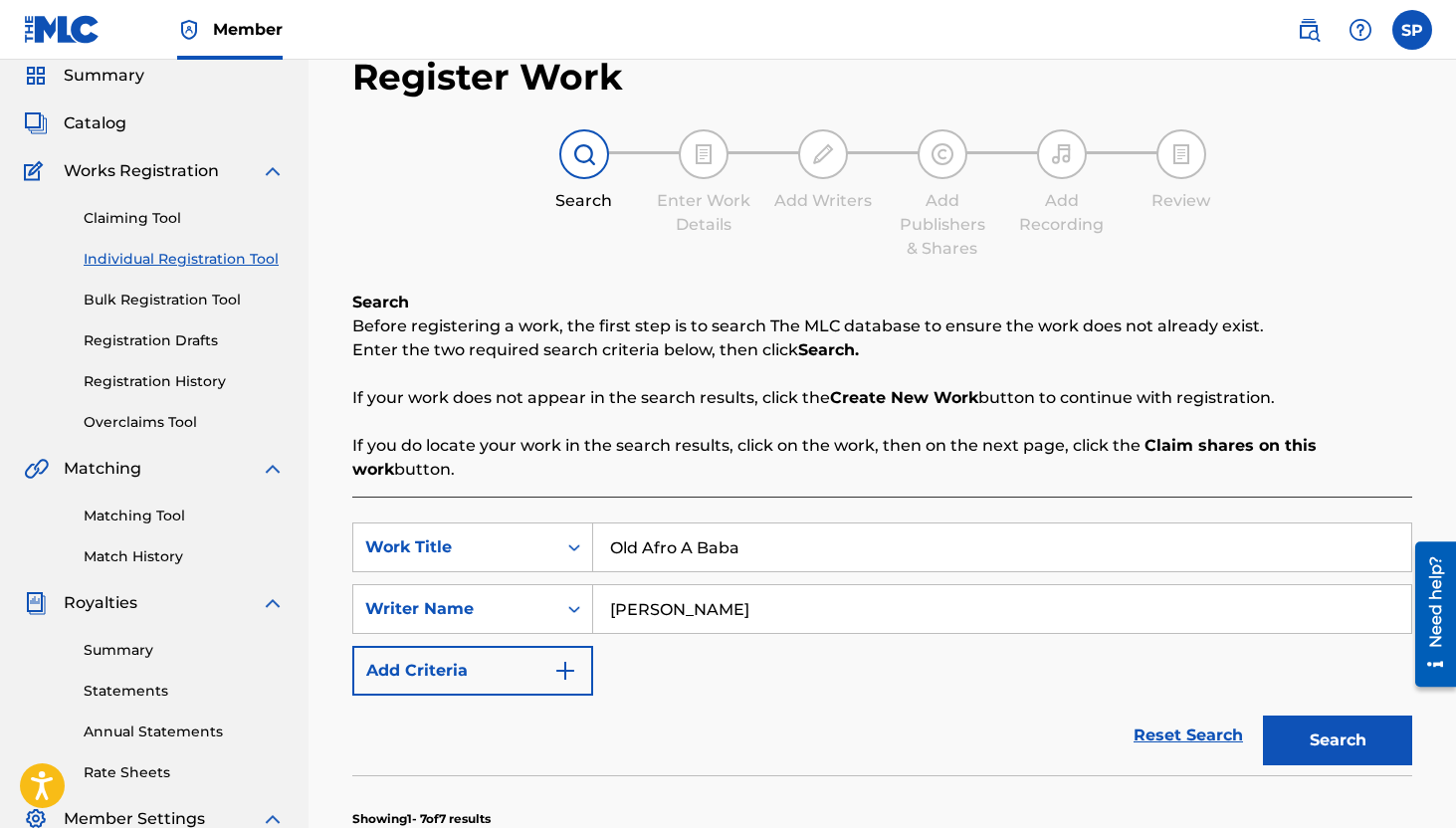 click on "Old Afro A Baba" at bounding box center [1002, 547] 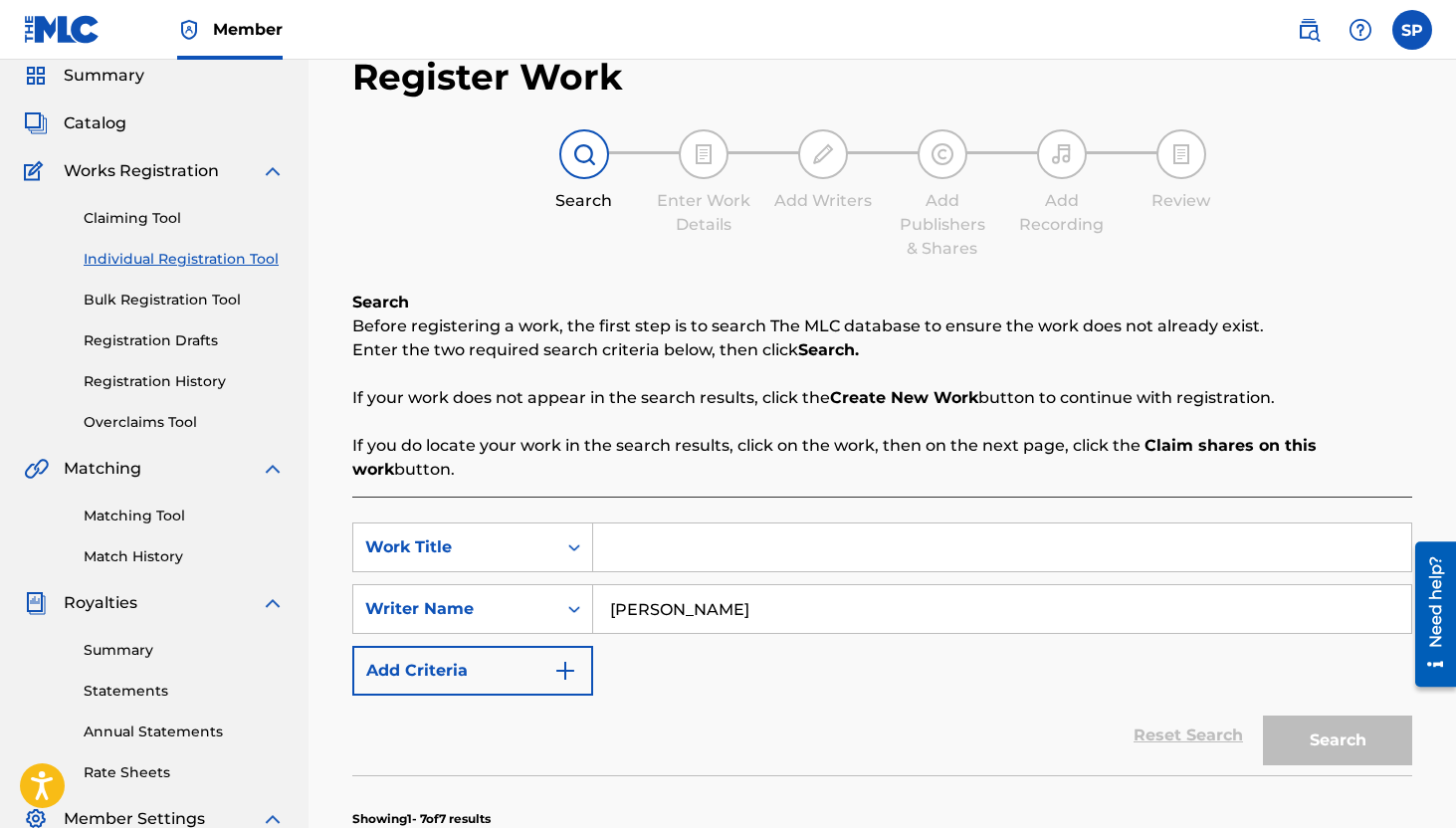 paste on "Old D Blues" 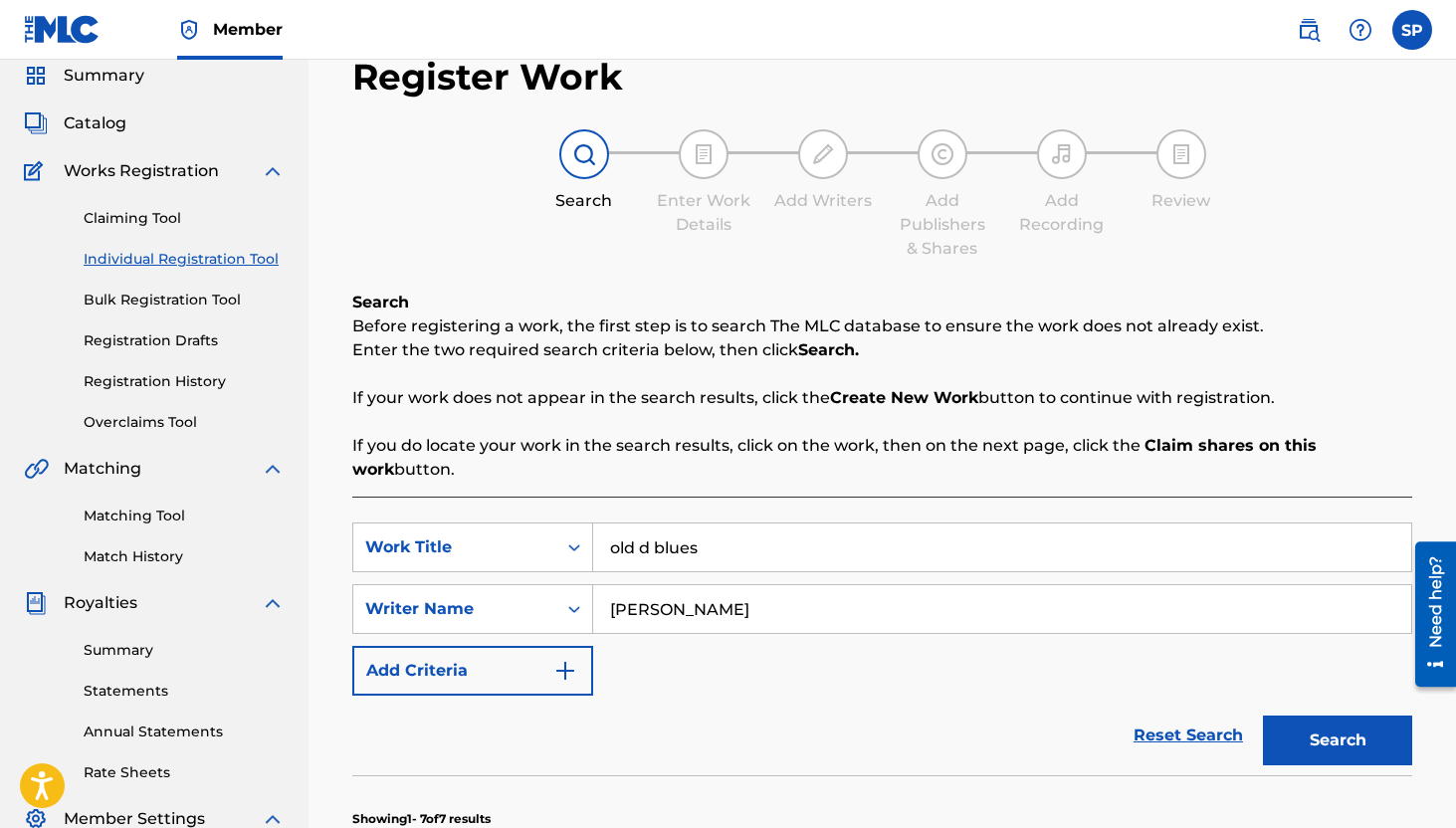 scroll, scrollTop: 214, scrollLeft: 0, axis: vertical 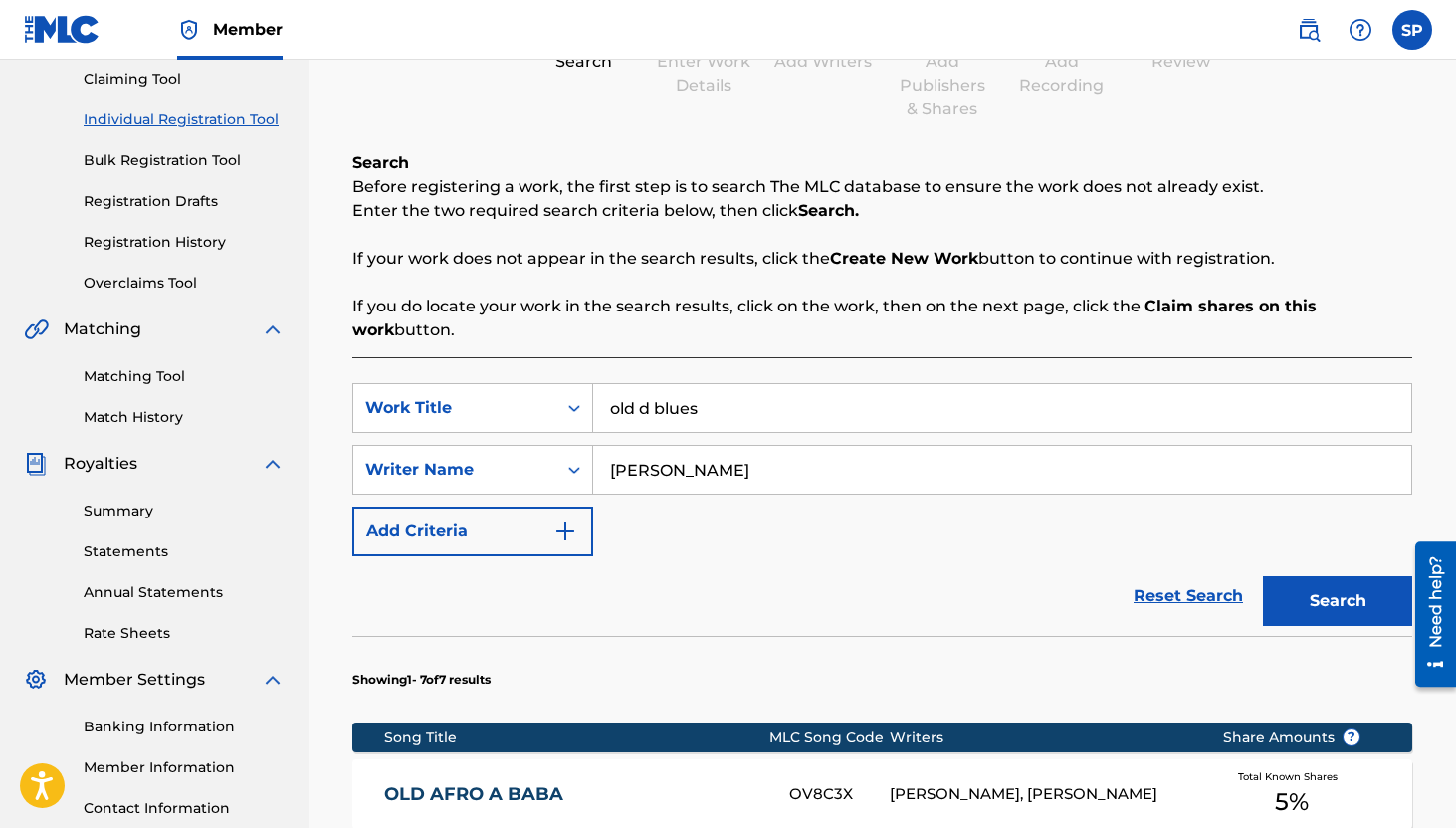 type on "old d blues" 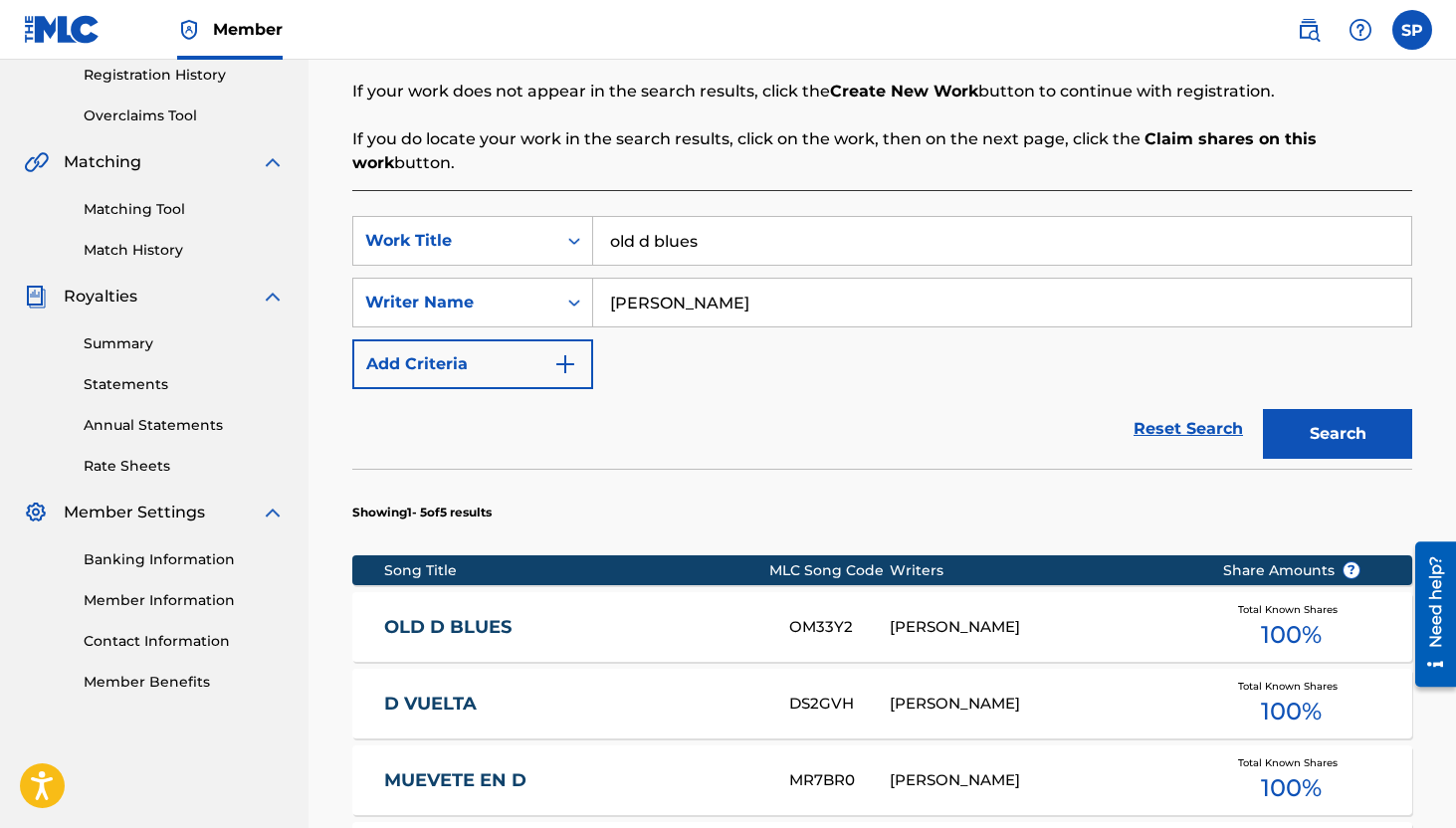 scroll, scrollTop: 384, scrollLeft: 0, axis: vertical 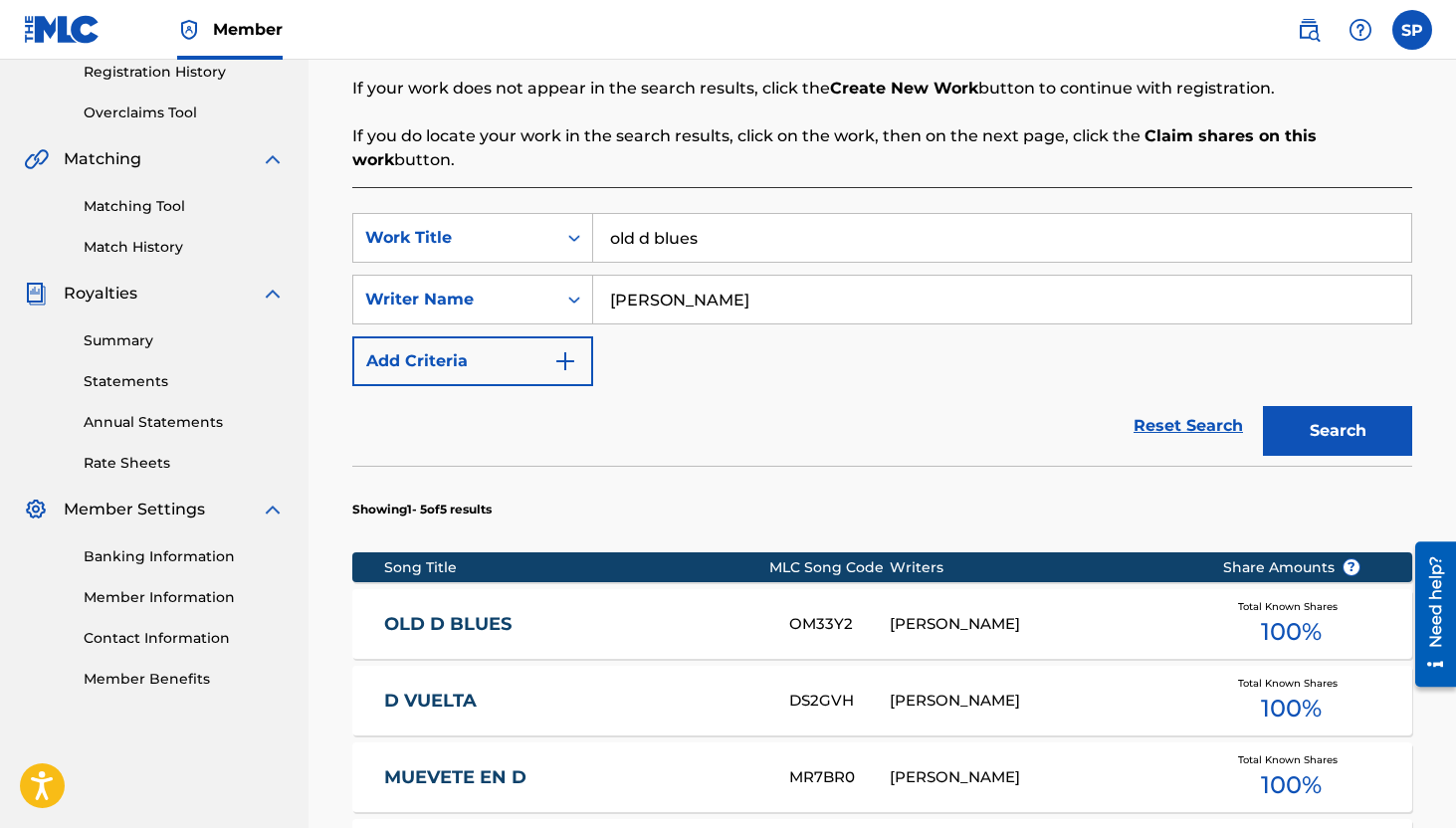 click on "old d blues" at bounding box center (1002, 238) 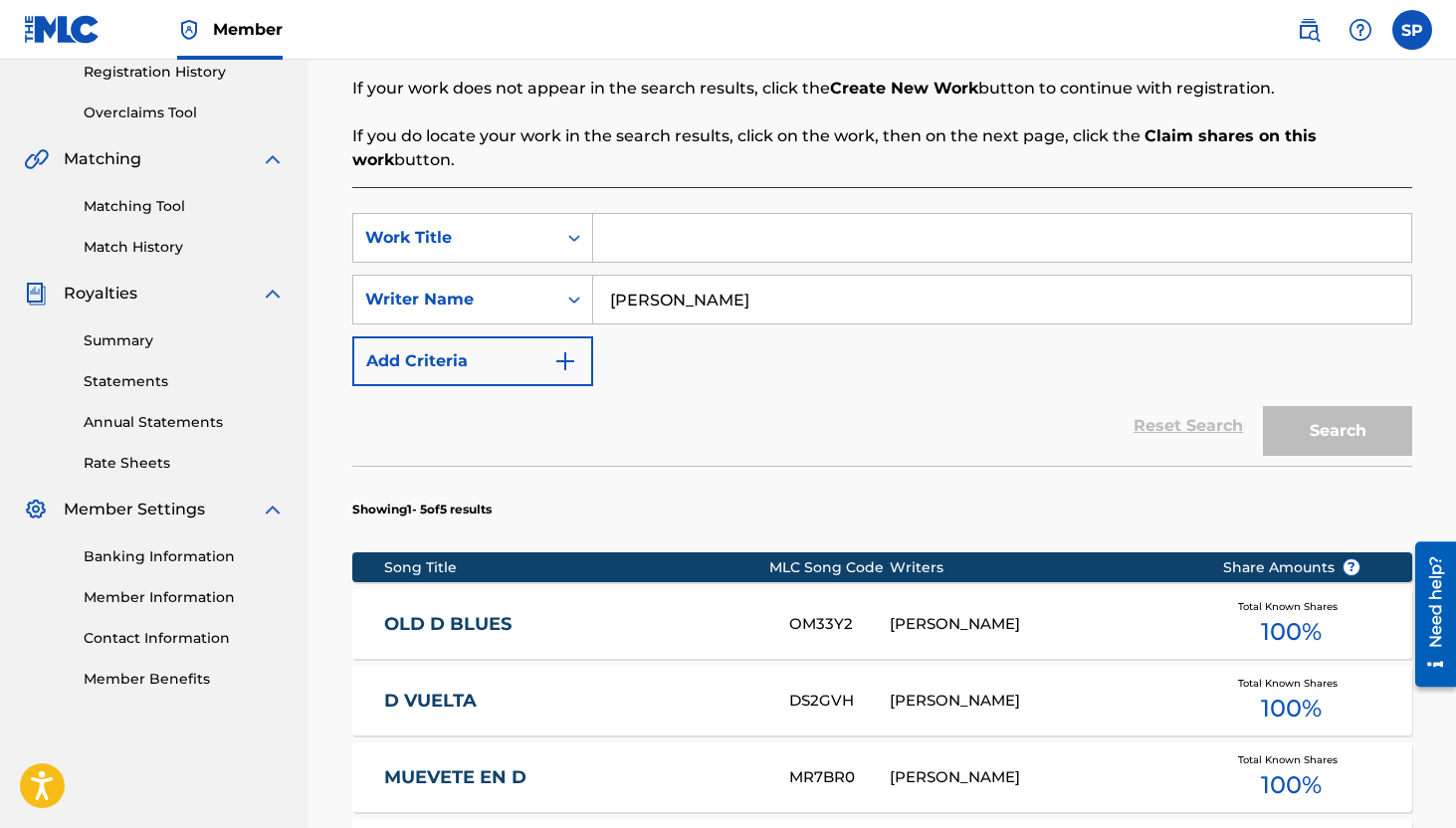 paste on "Oliú" 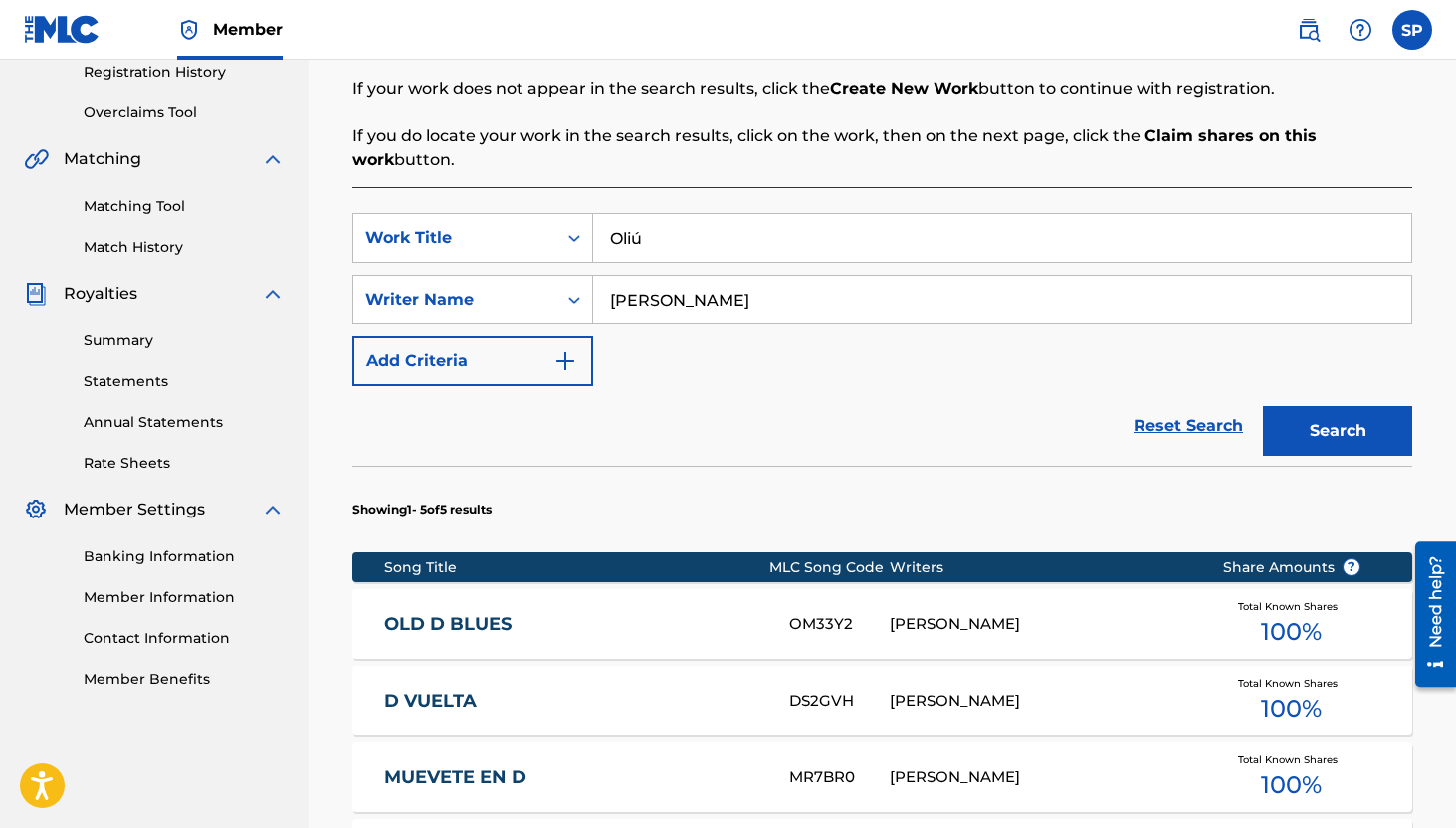 click on "Search" at bounding box center [1338, 431] 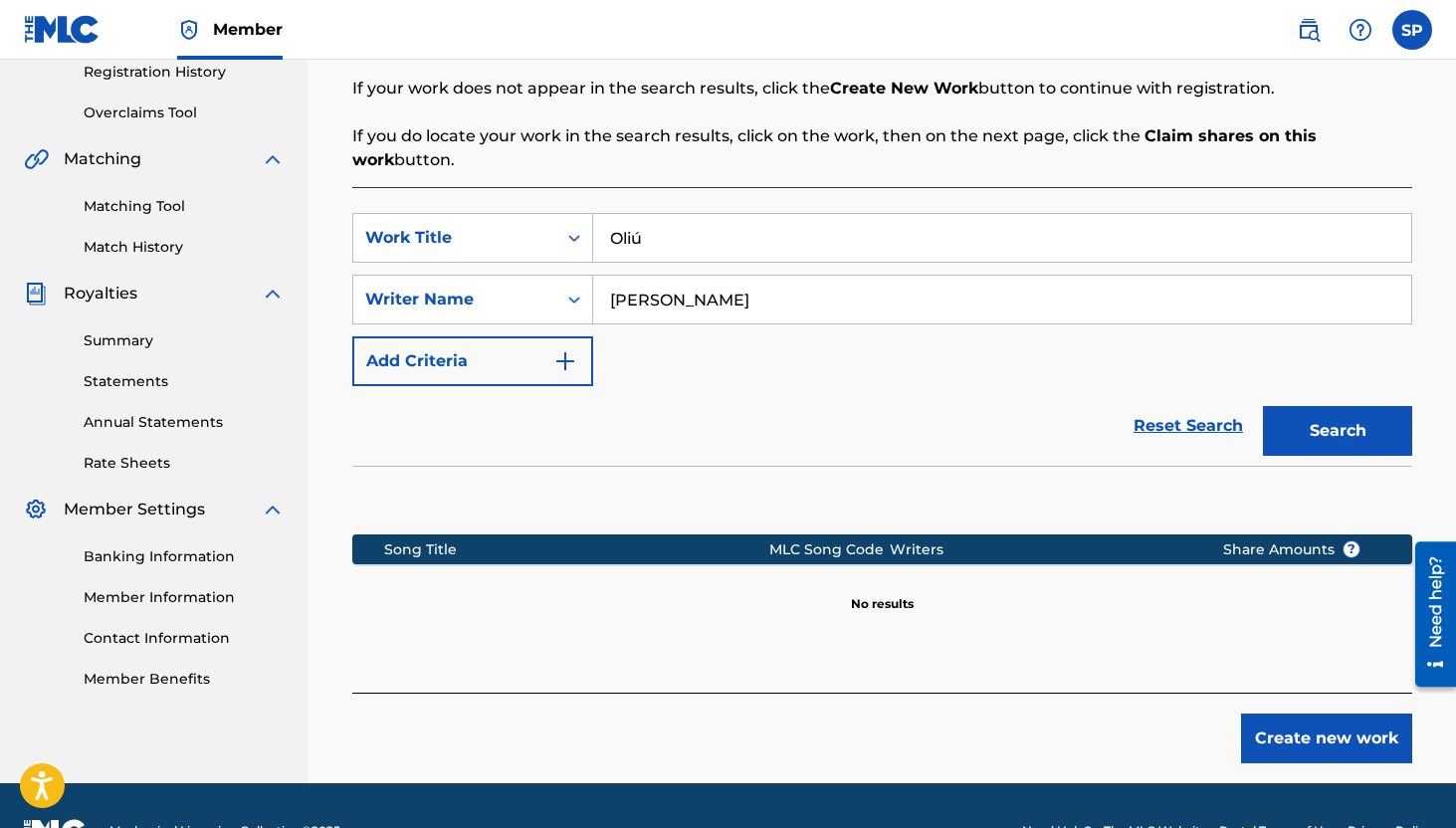 scroll, scrollTop: 398, scrollLeft: 0, axis: vertical 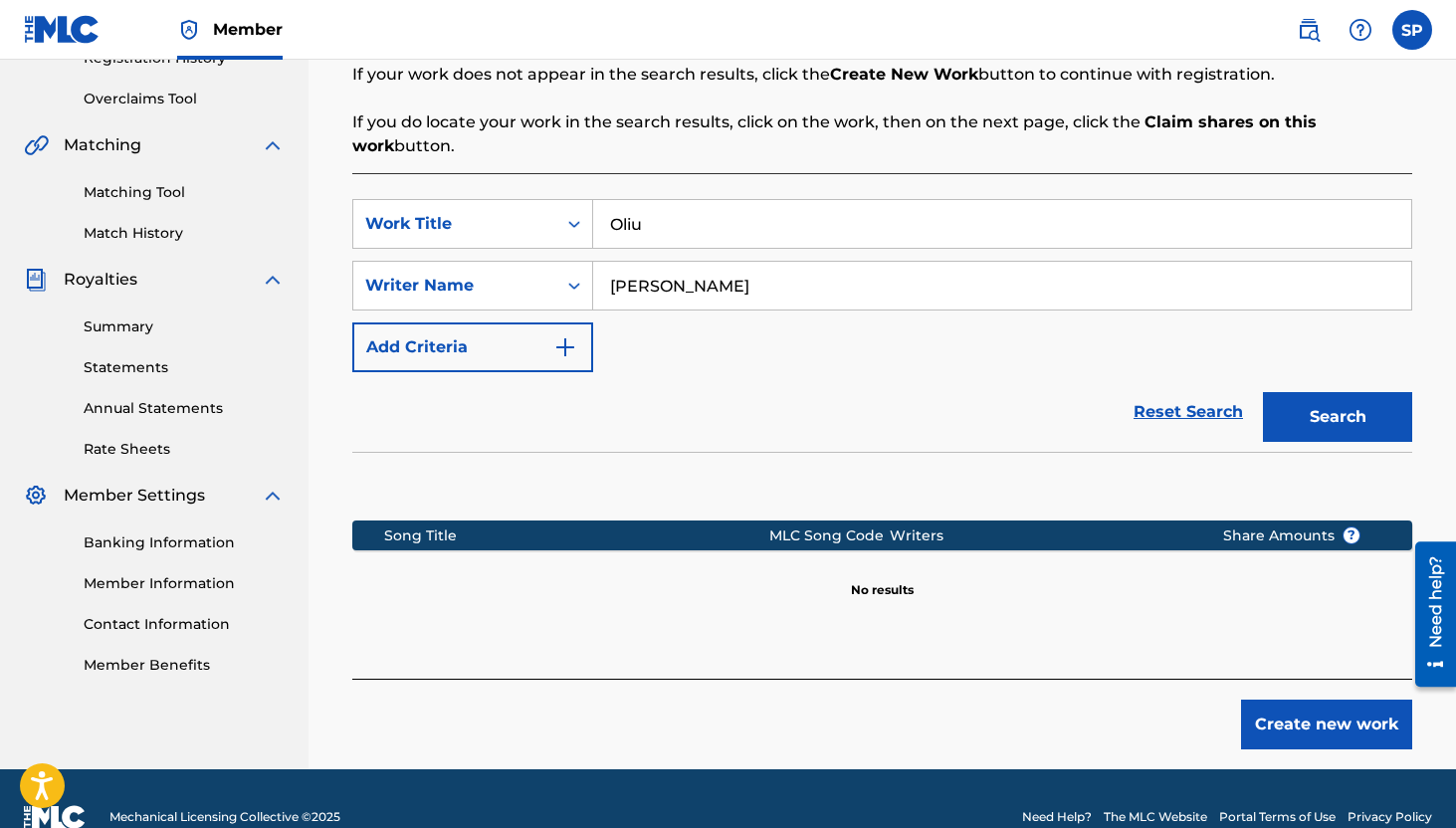 type on "Oliu" 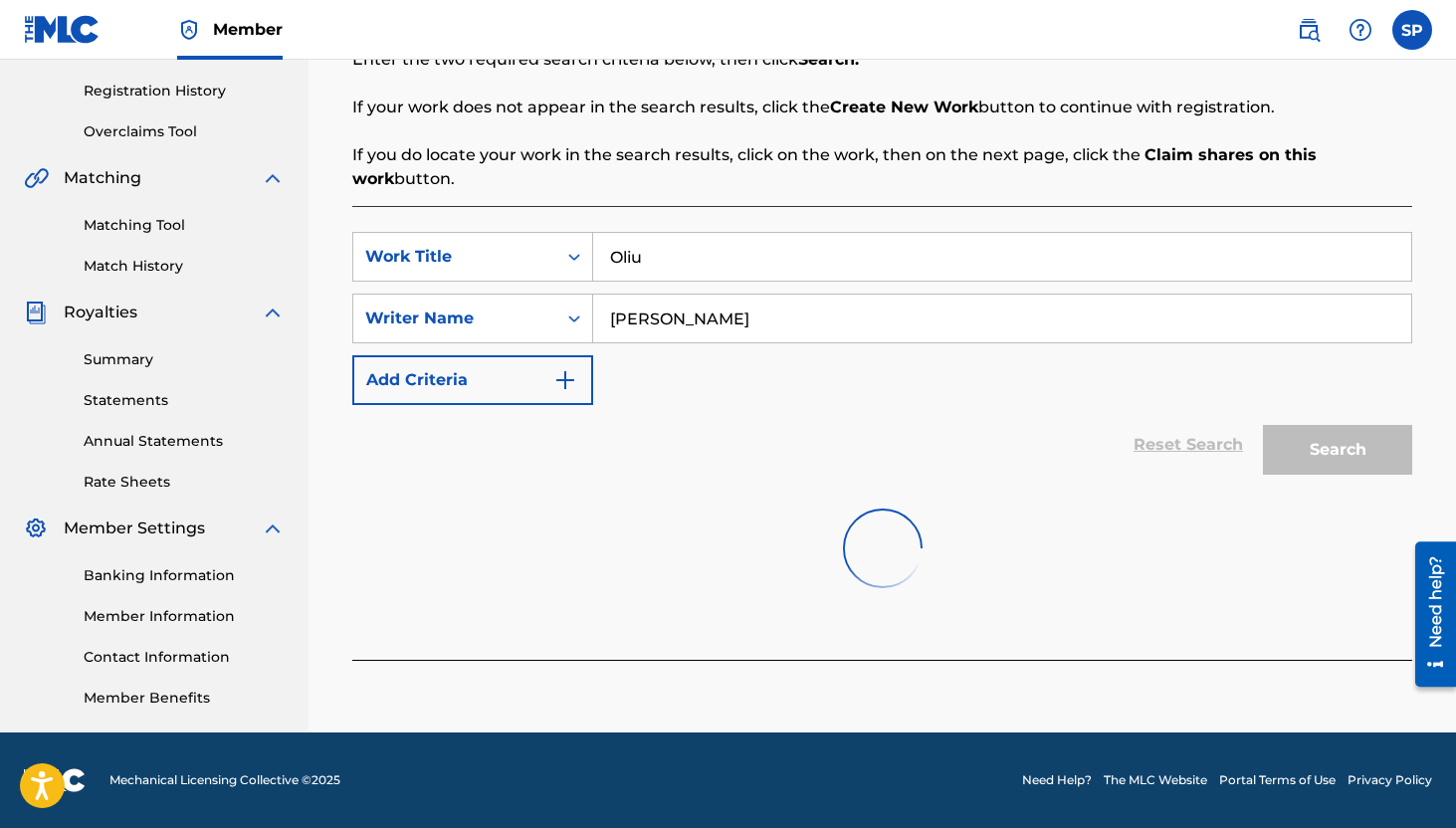 scroll, scrollTop: 398, scrollLeft: 0, axis: vertical 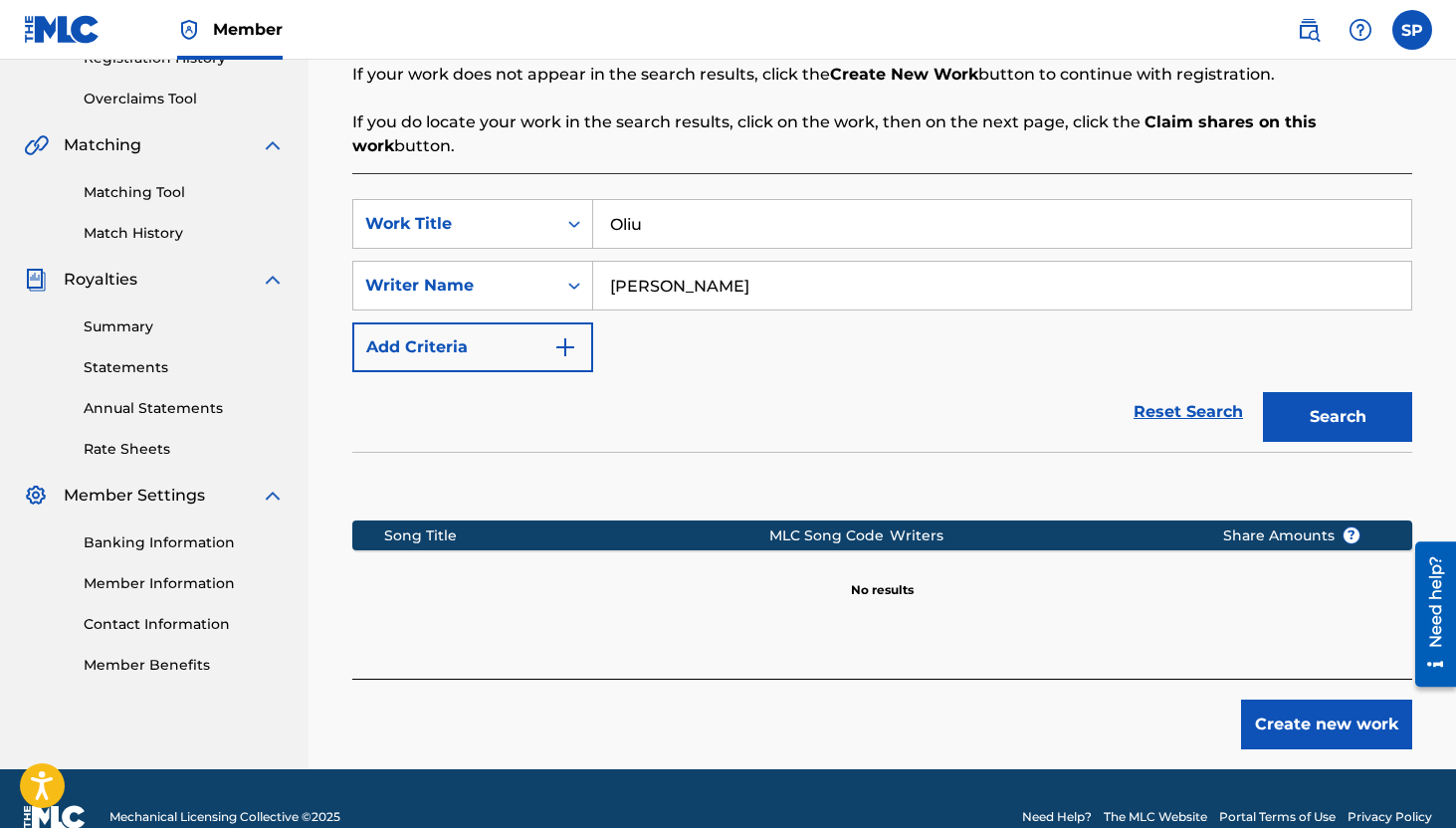 click on "Oliu" at bounding box center [1002, 224] 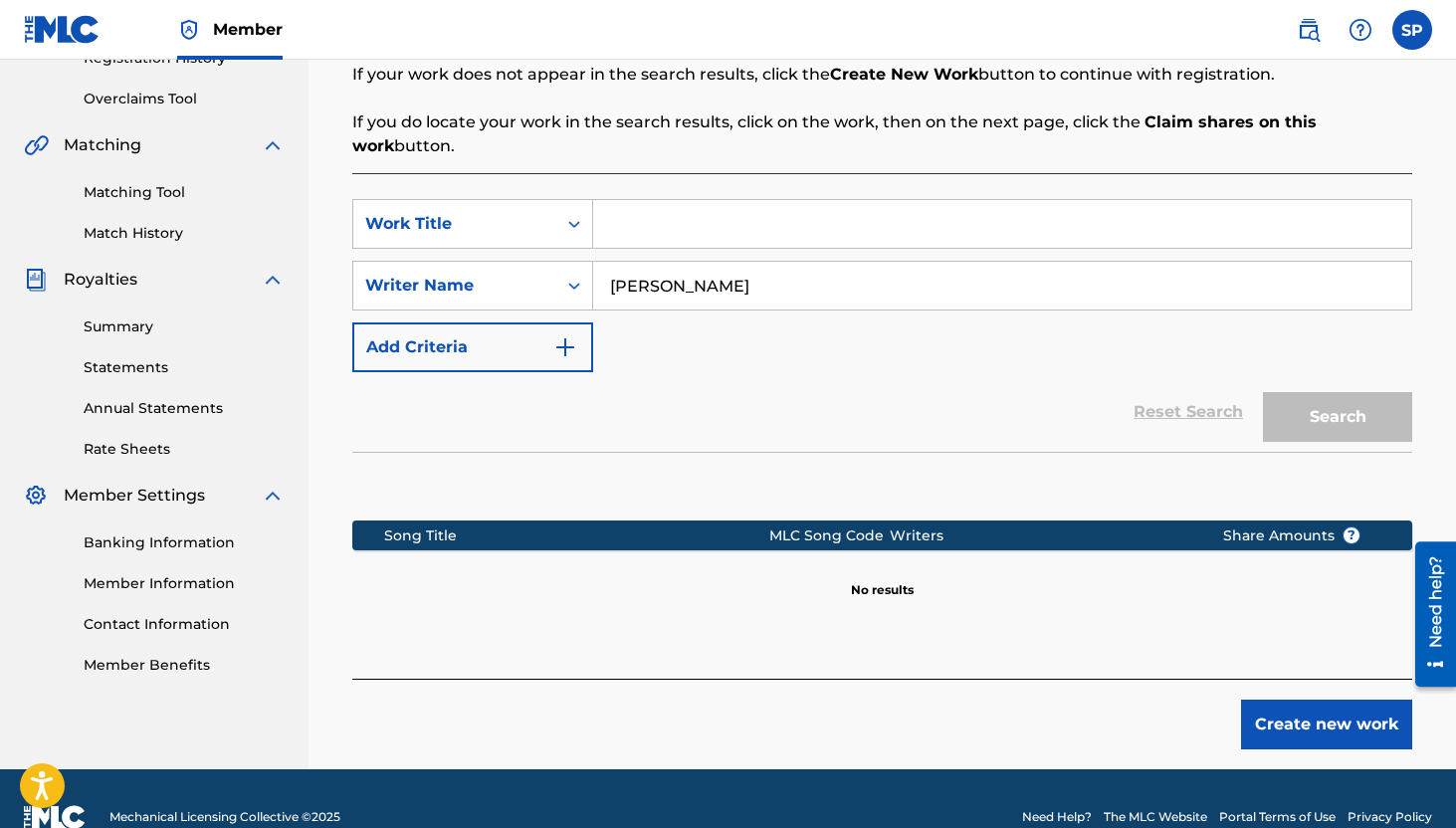 paste on "Oni Yalorde" 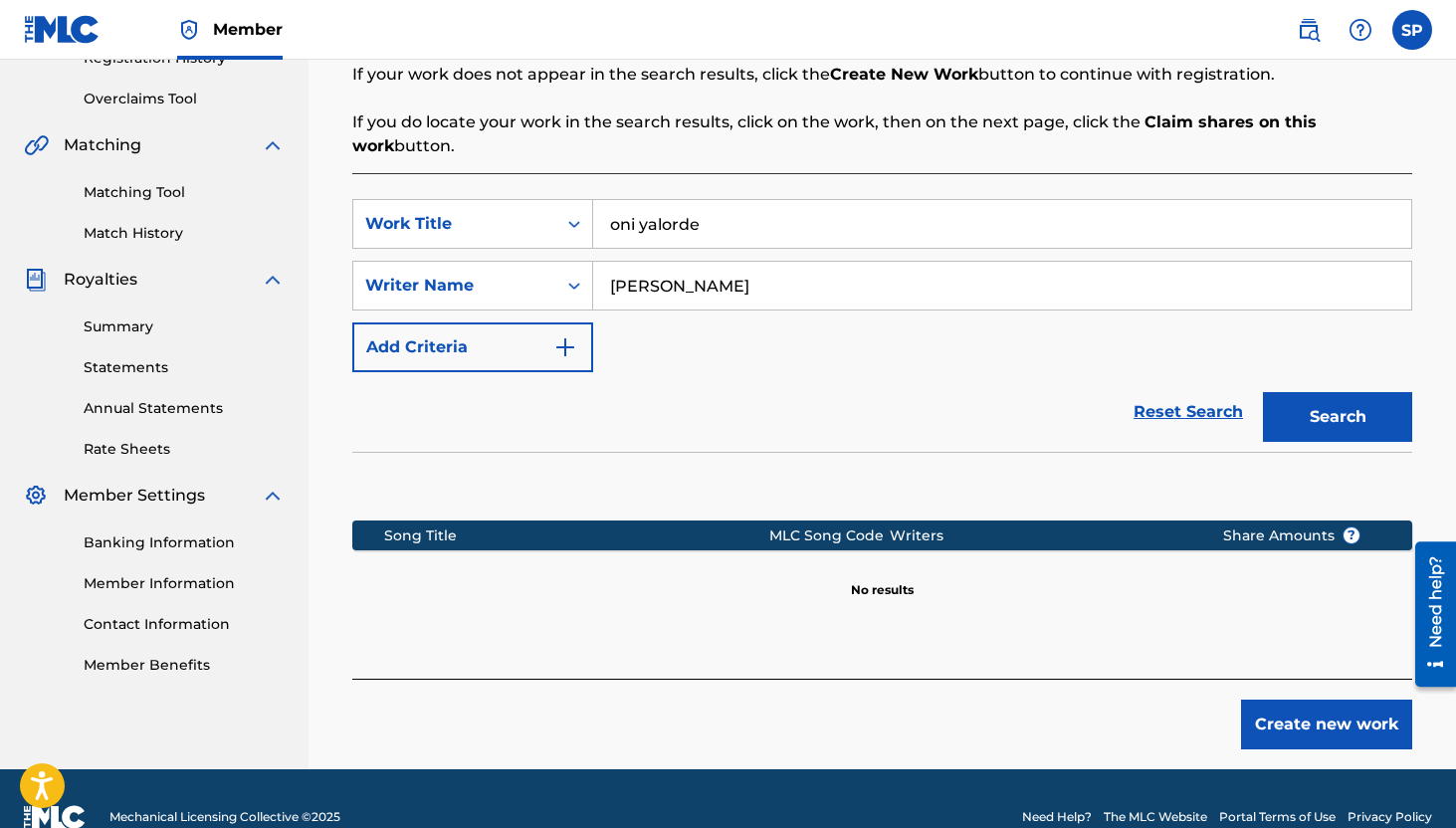 click on "Search" at bounding box center [1338, 417] 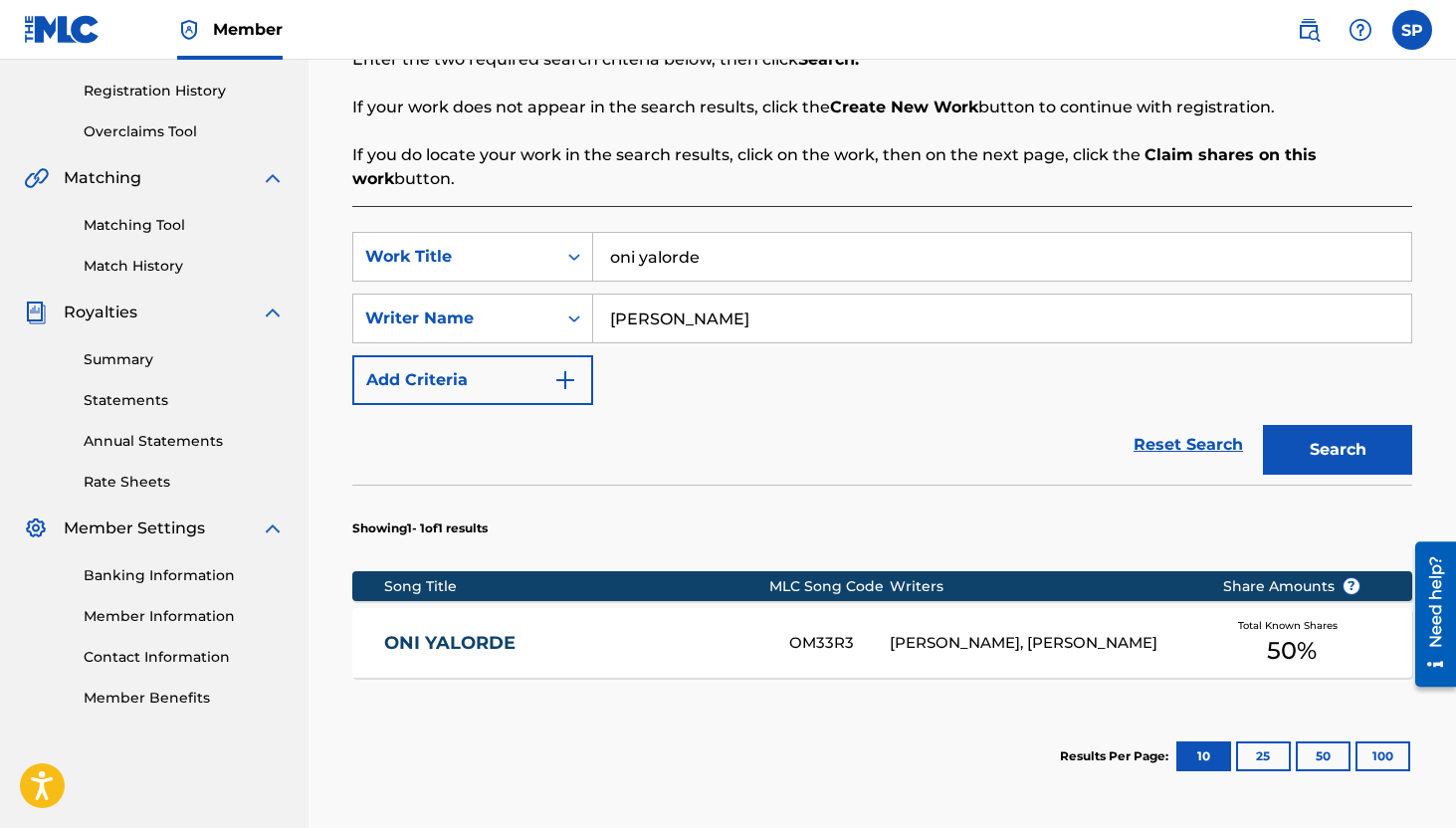scroll, scrollTop: 398, scrollLeft: 0, axis: vertical 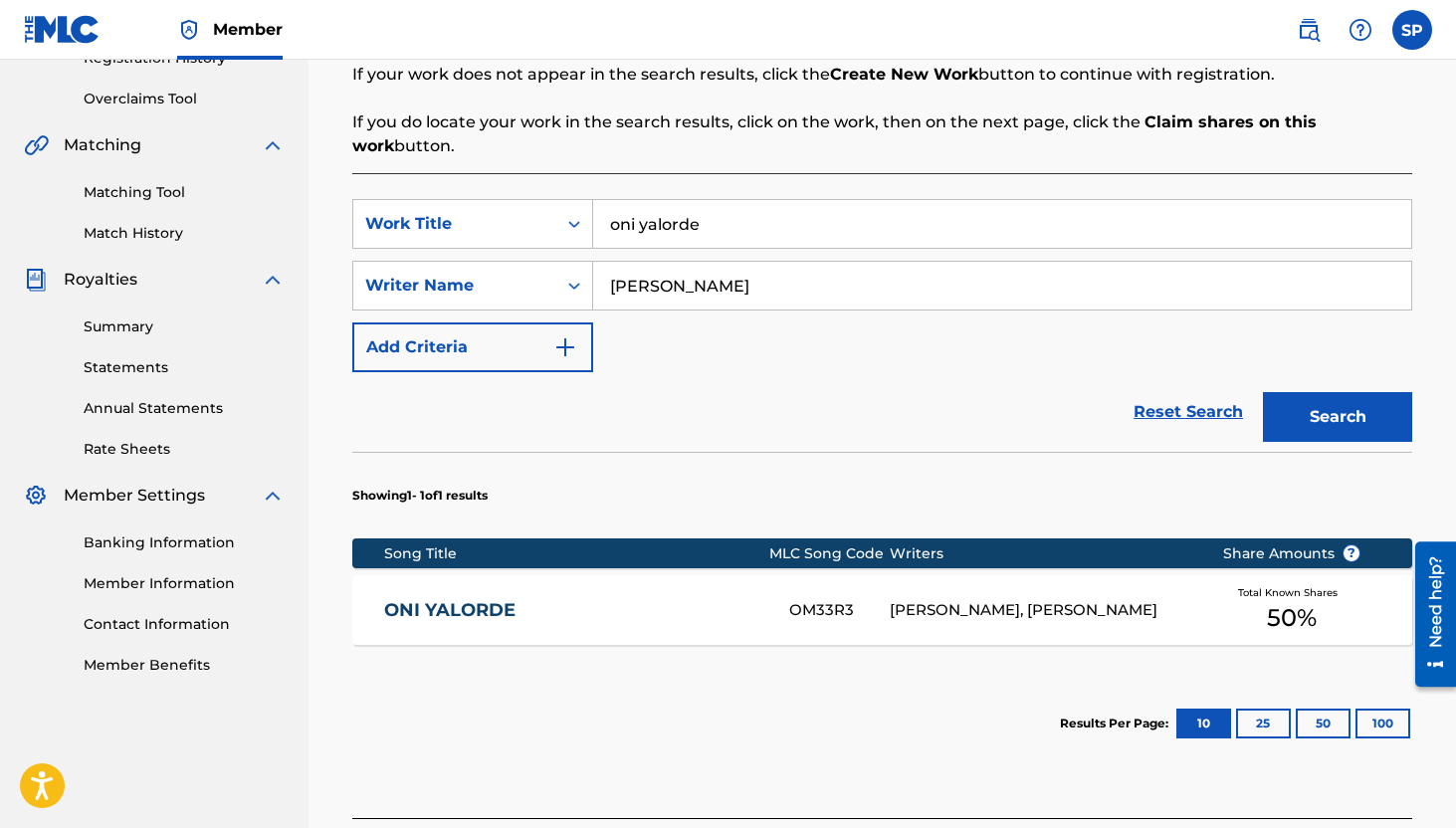 click on "oni yalorde" at bounding box center [1002, 224] 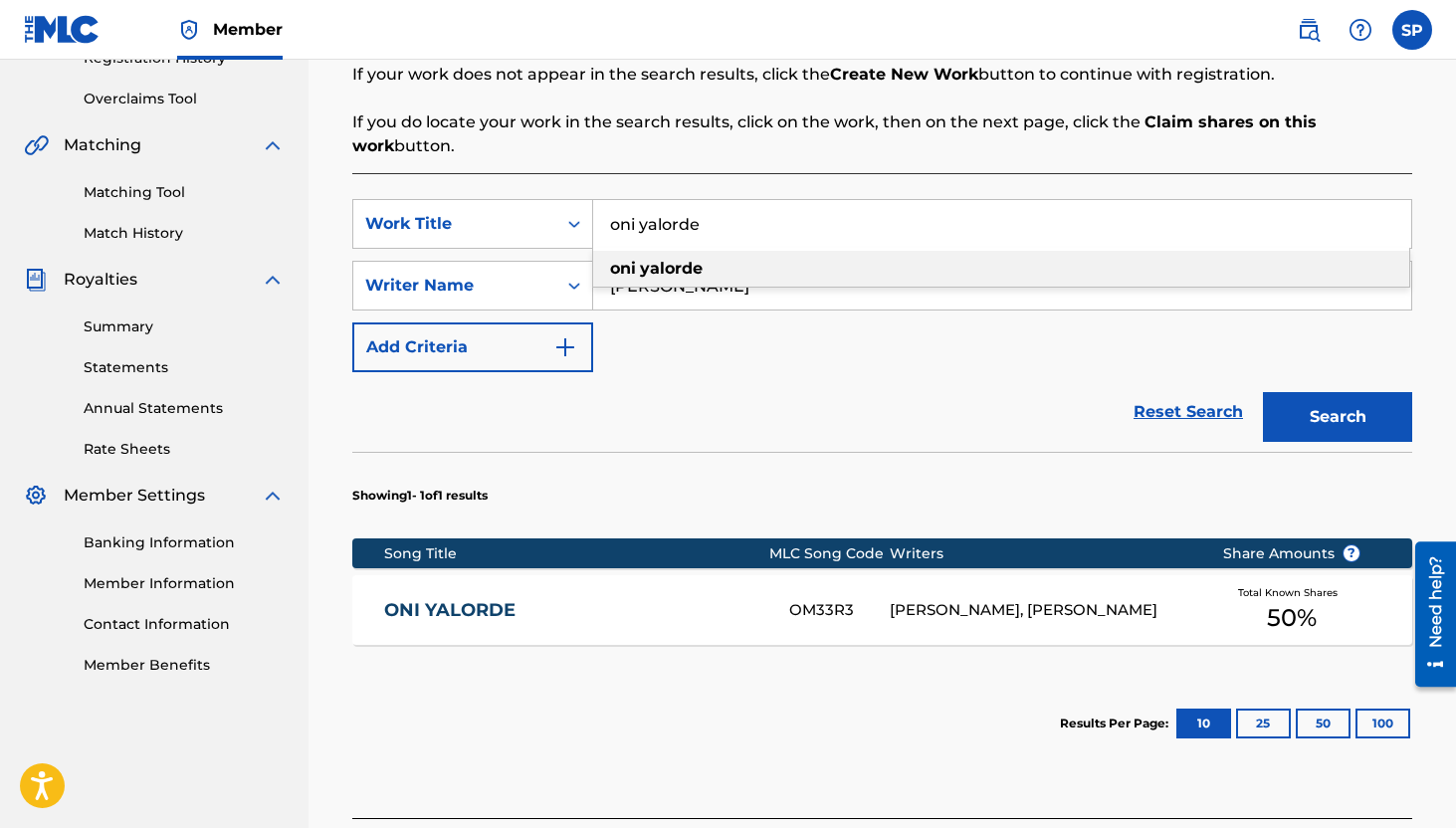 paste on "Opening For Elegguá" 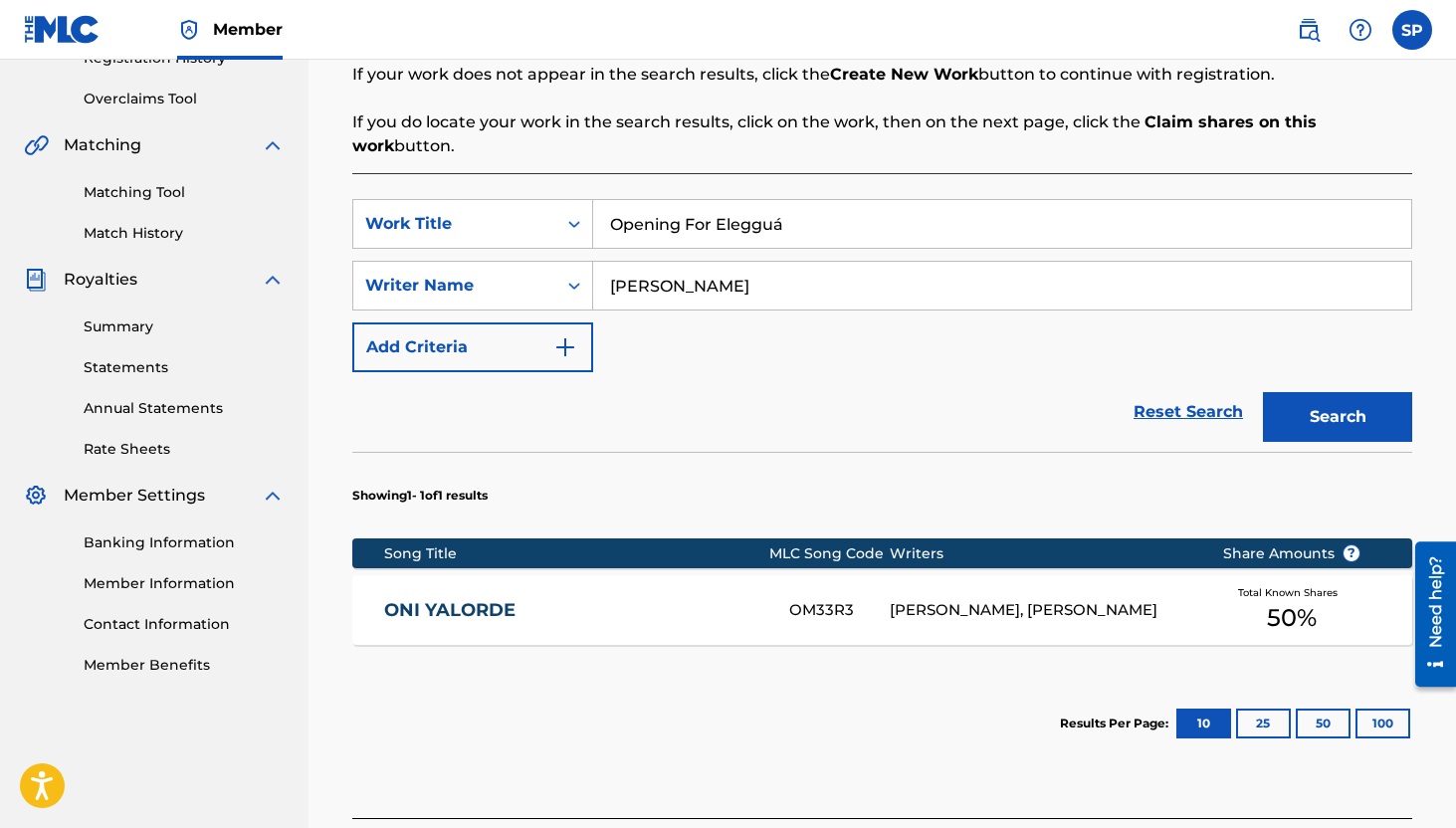 type on "Opening For Elegguá" 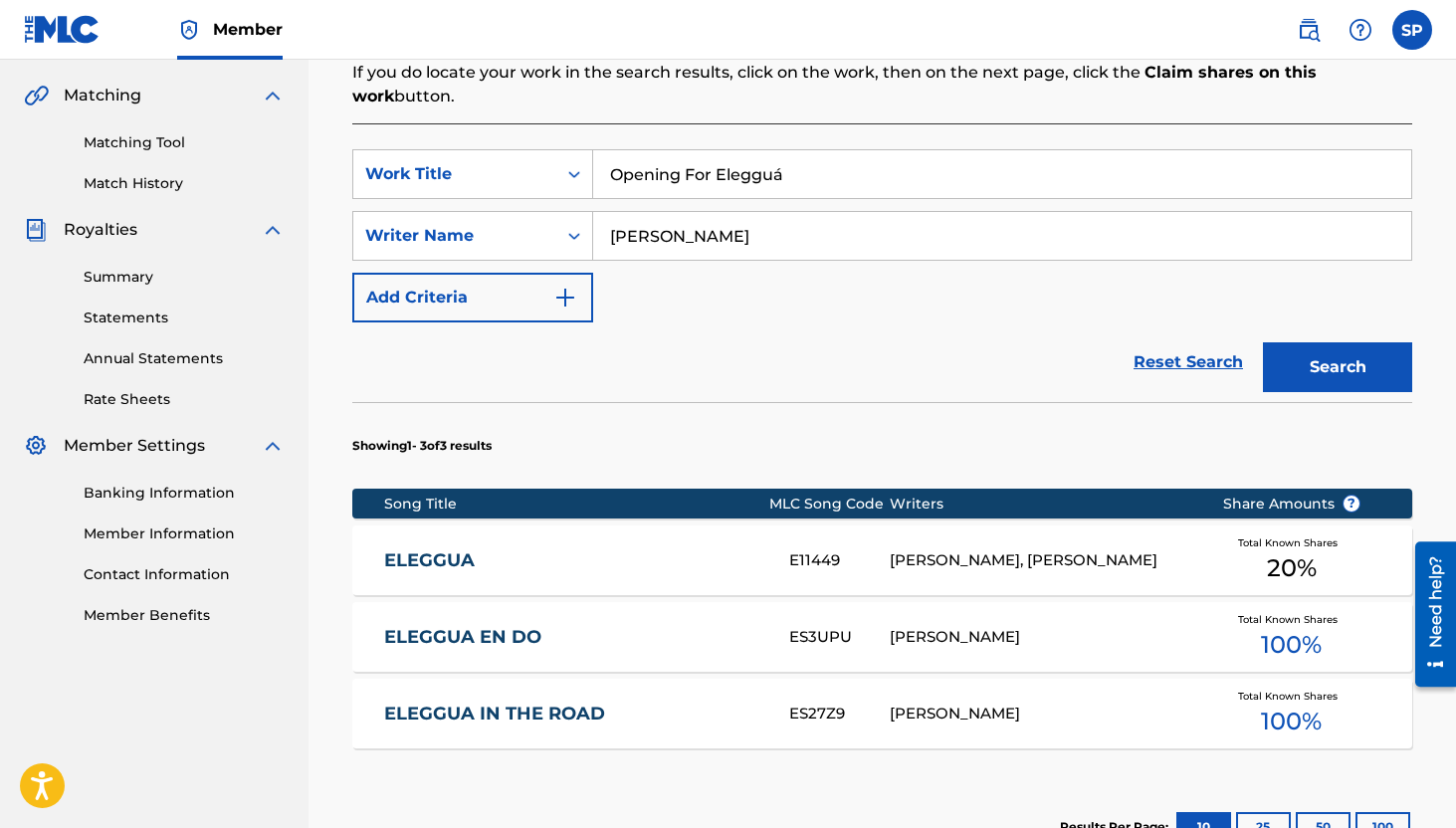 scroll, scrollTop: 464, scrollLeft: 0, axis: vertical 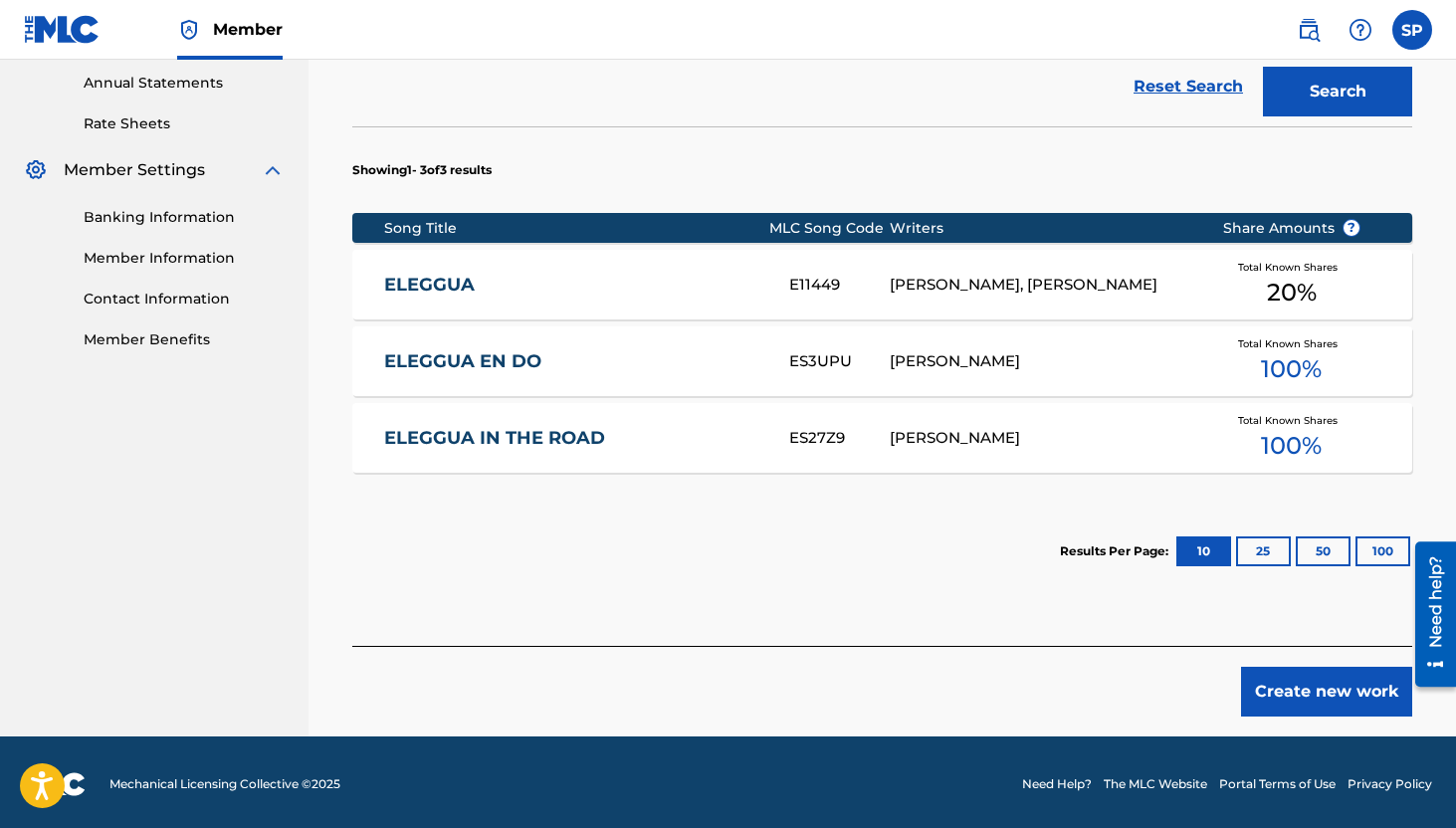 click on "Create new work" at bounding box center [1327, 692] 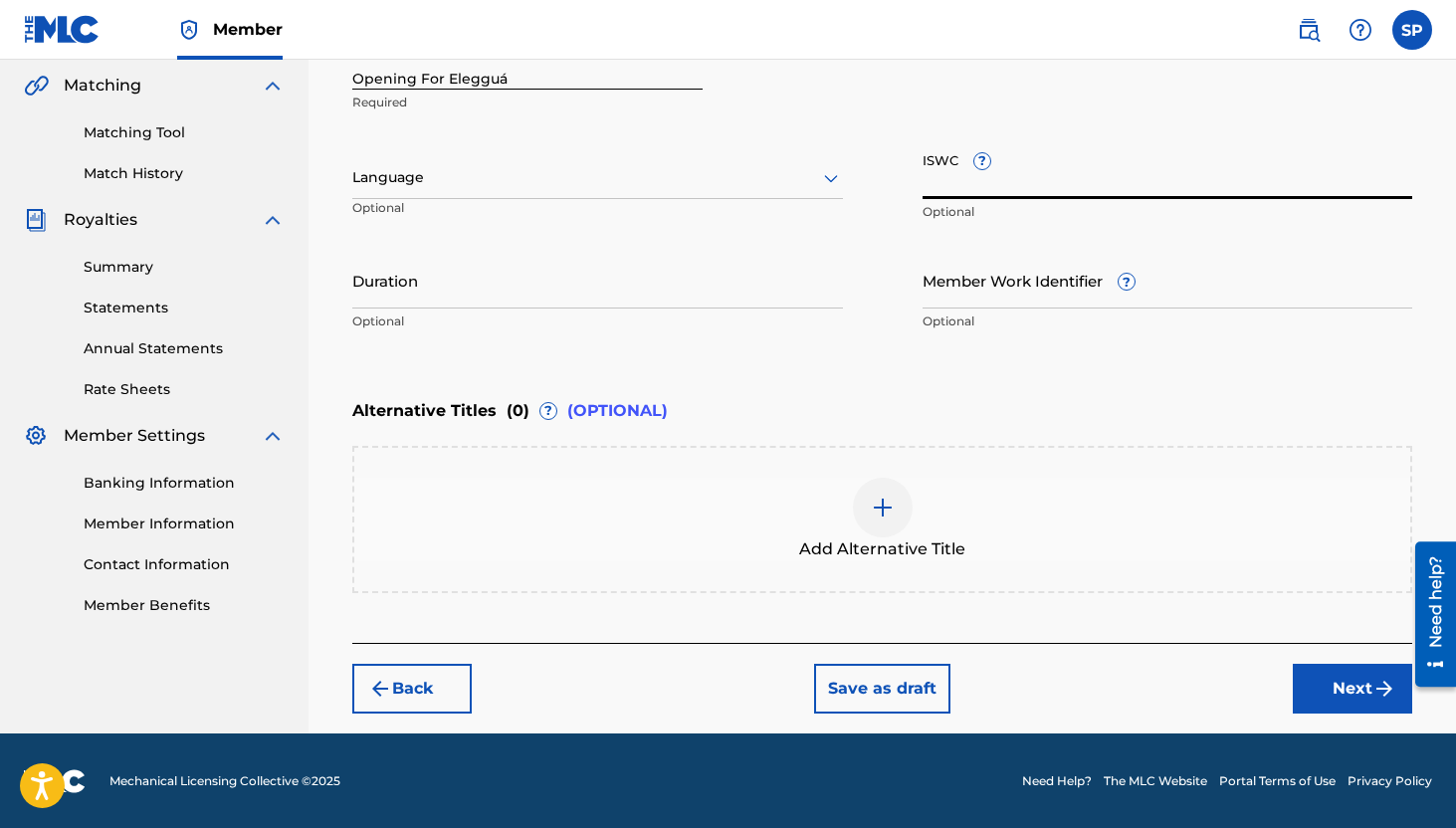 click on "ISWC   ?" at bounding box center [1167, 170] 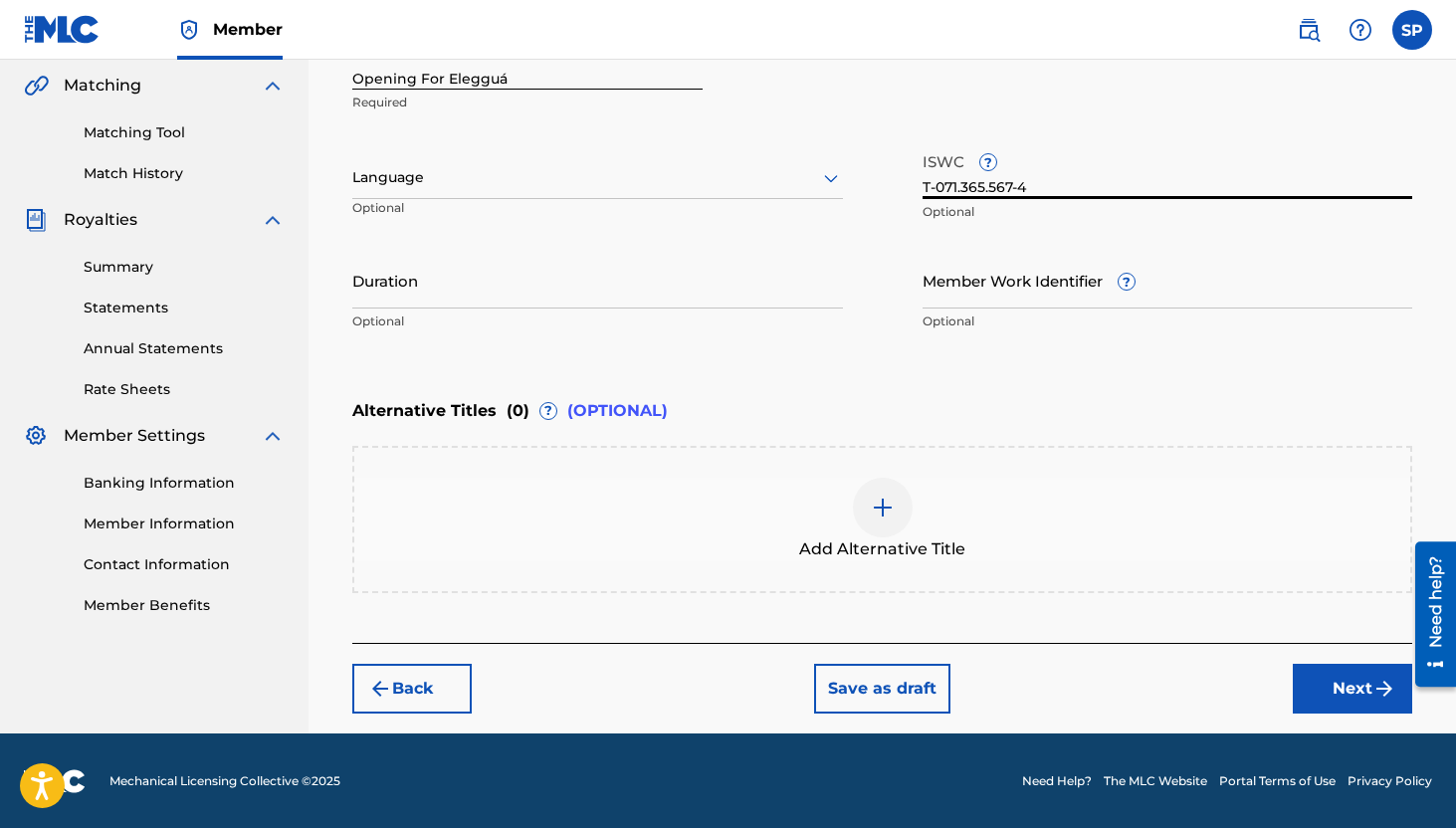 type on "T-071.365.567-4" 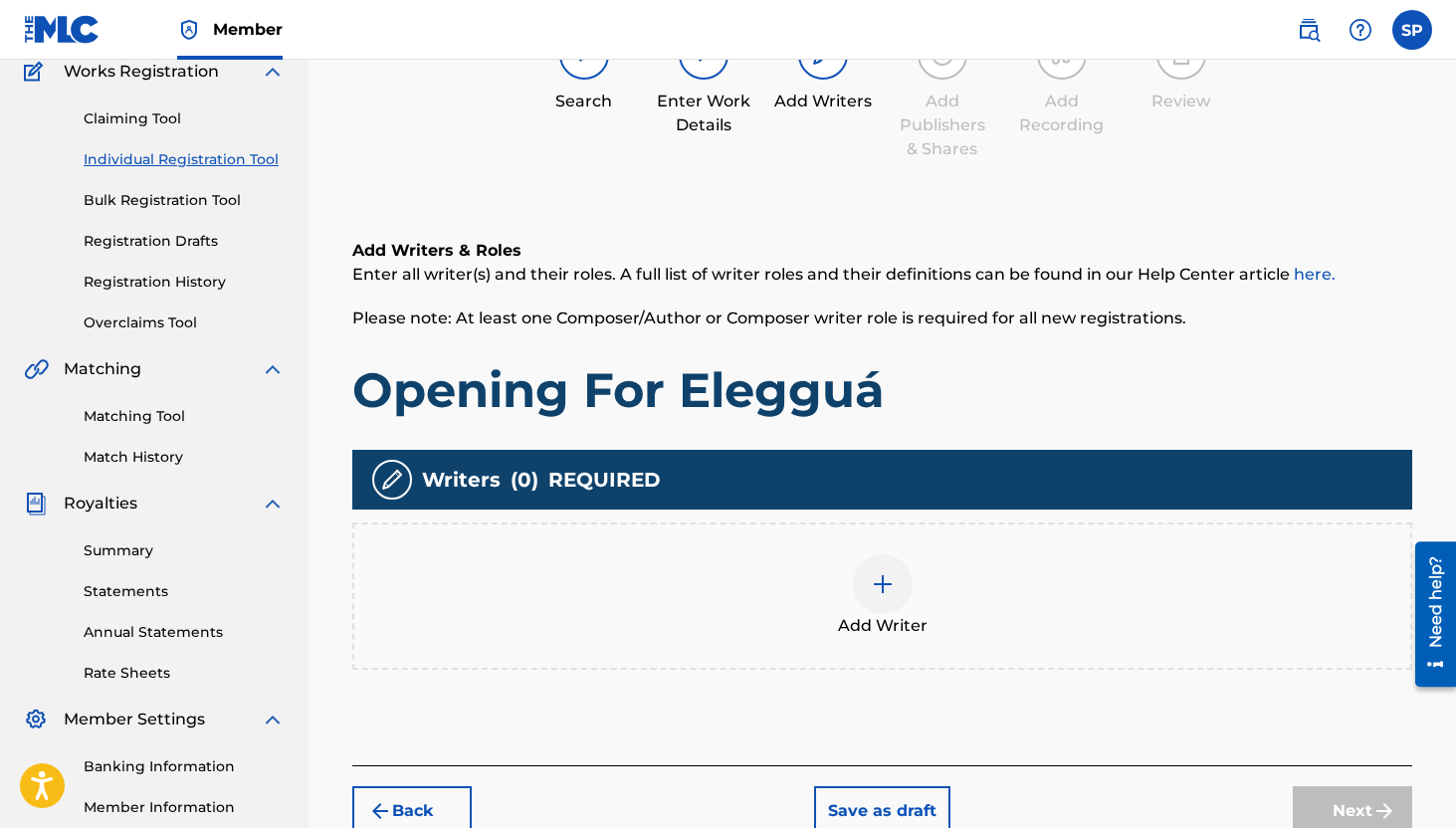 scroll, scrollTop: 207, scrollLeft: 0, axis: vertical 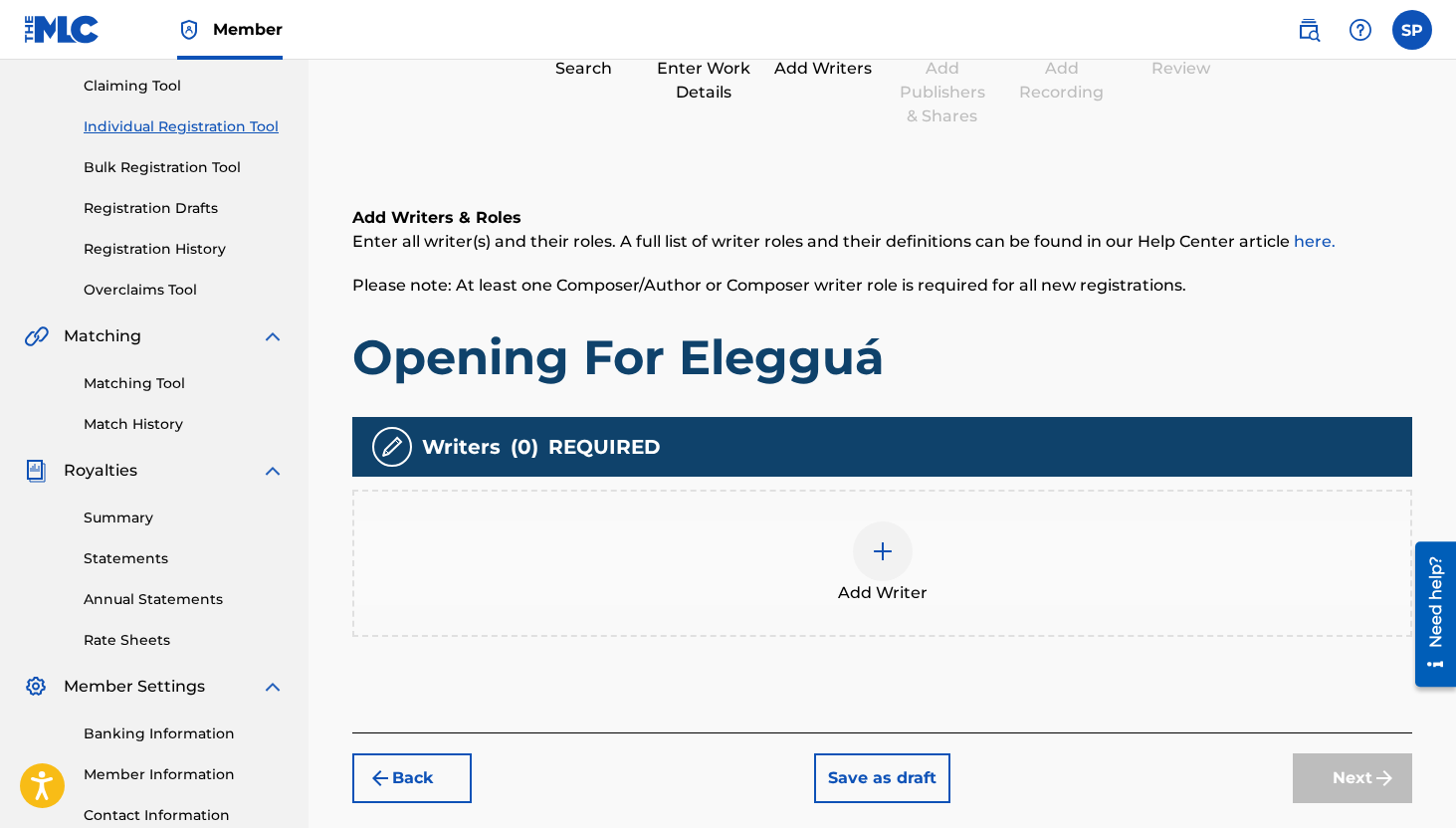click at bounding box center (883, 551) 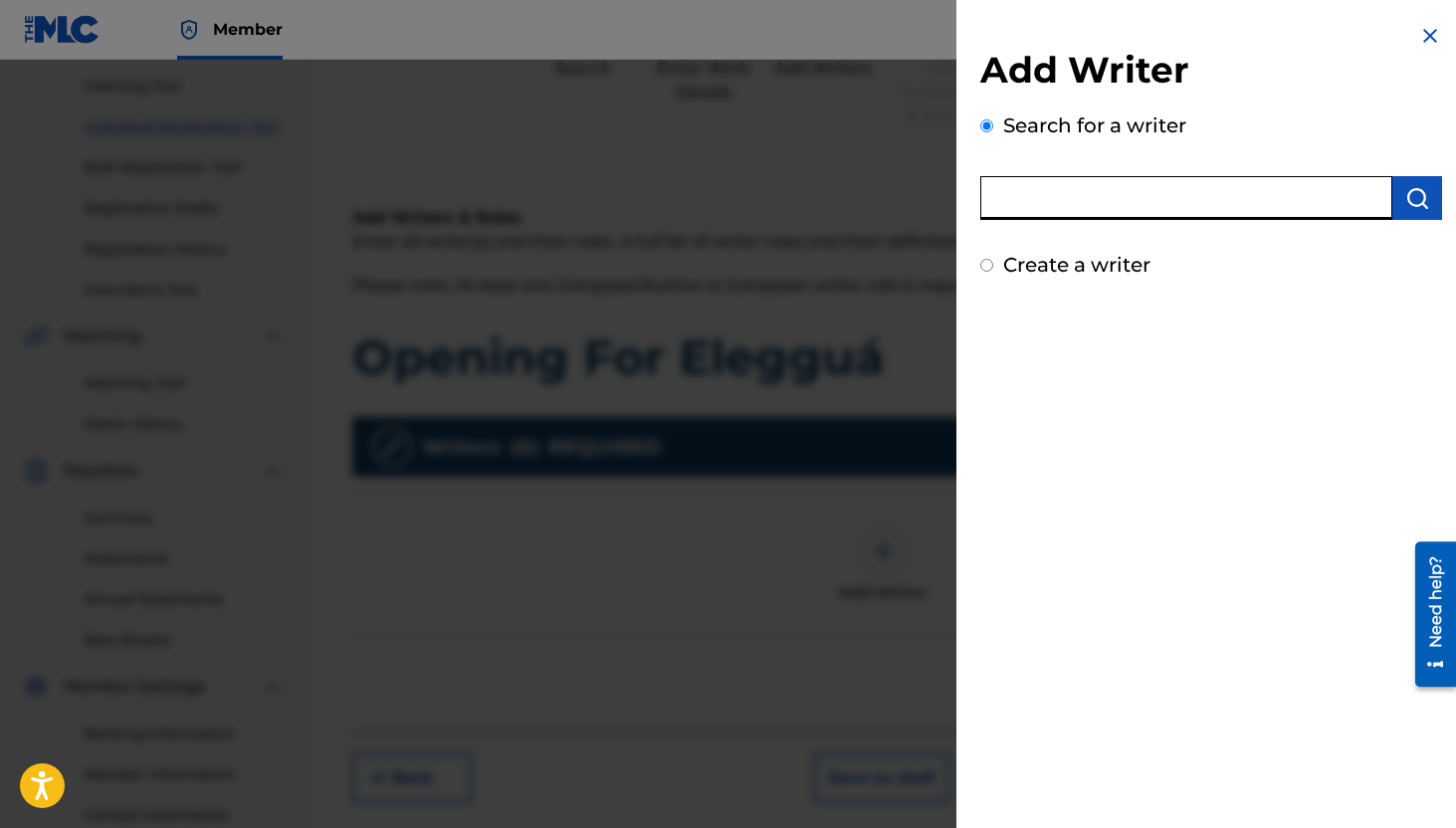 click at bounding box center (1186, 198) 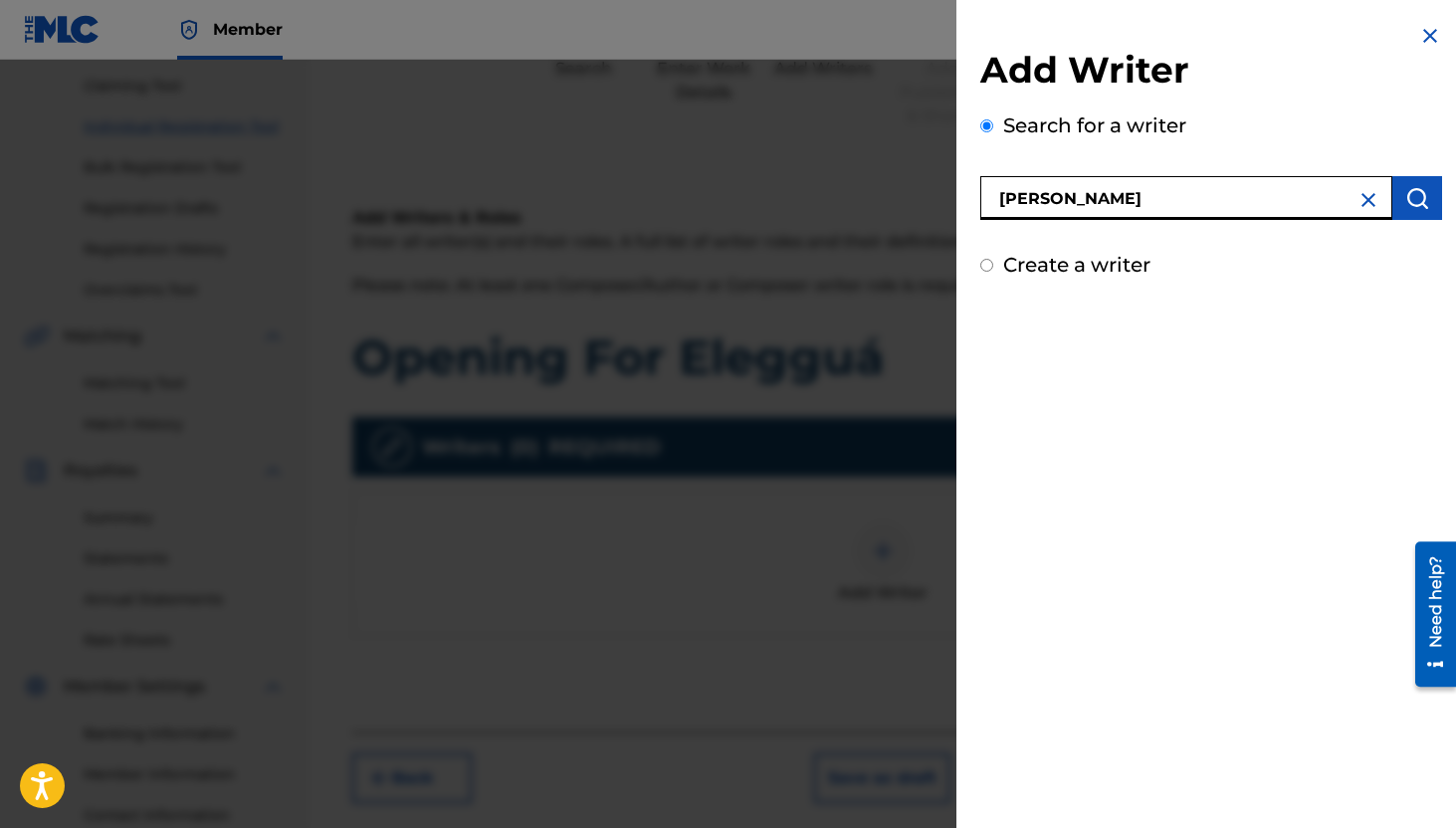 type on "omar sosa" 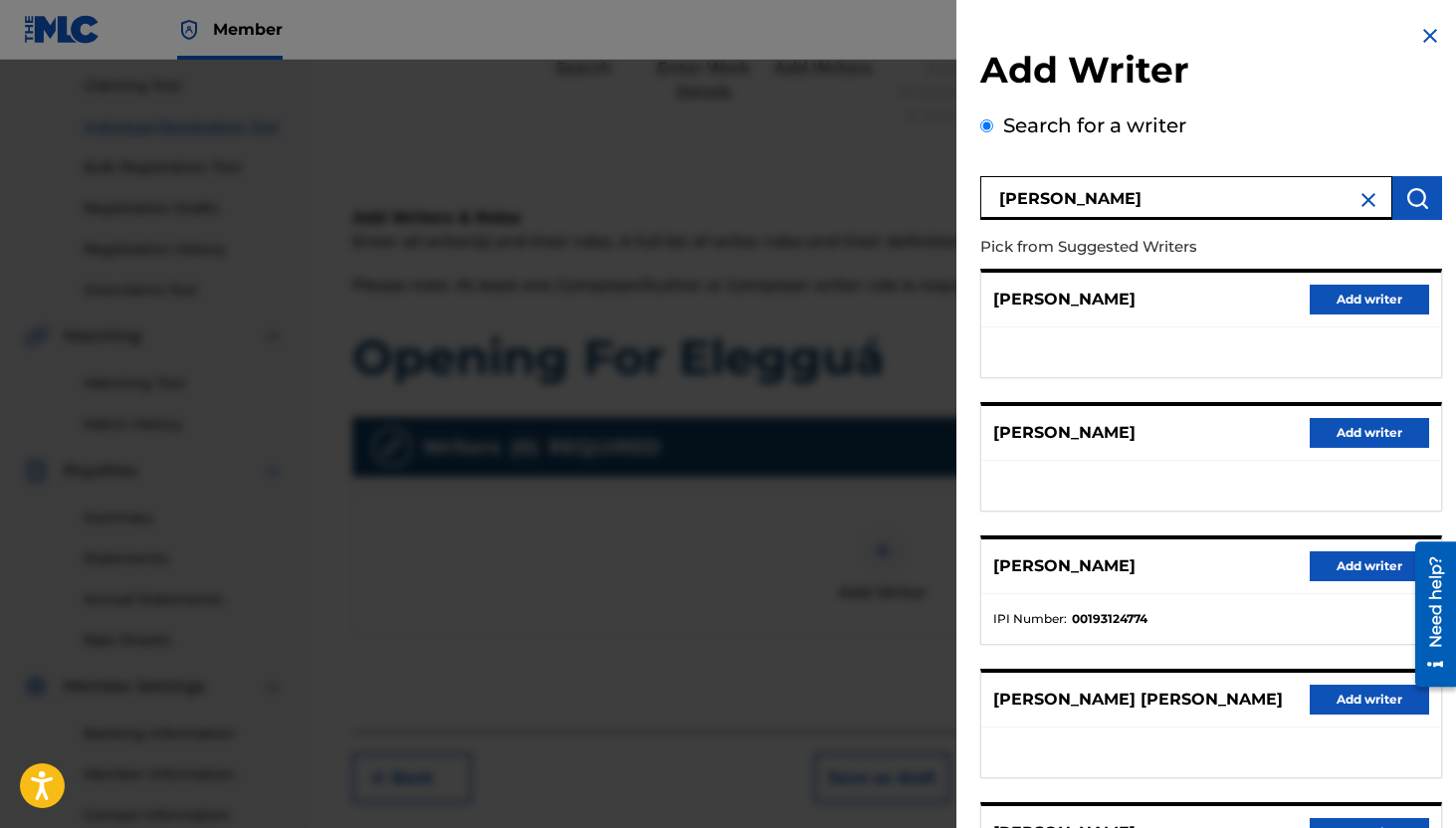 click on "Add writer" at bounding box center [1369, 566] 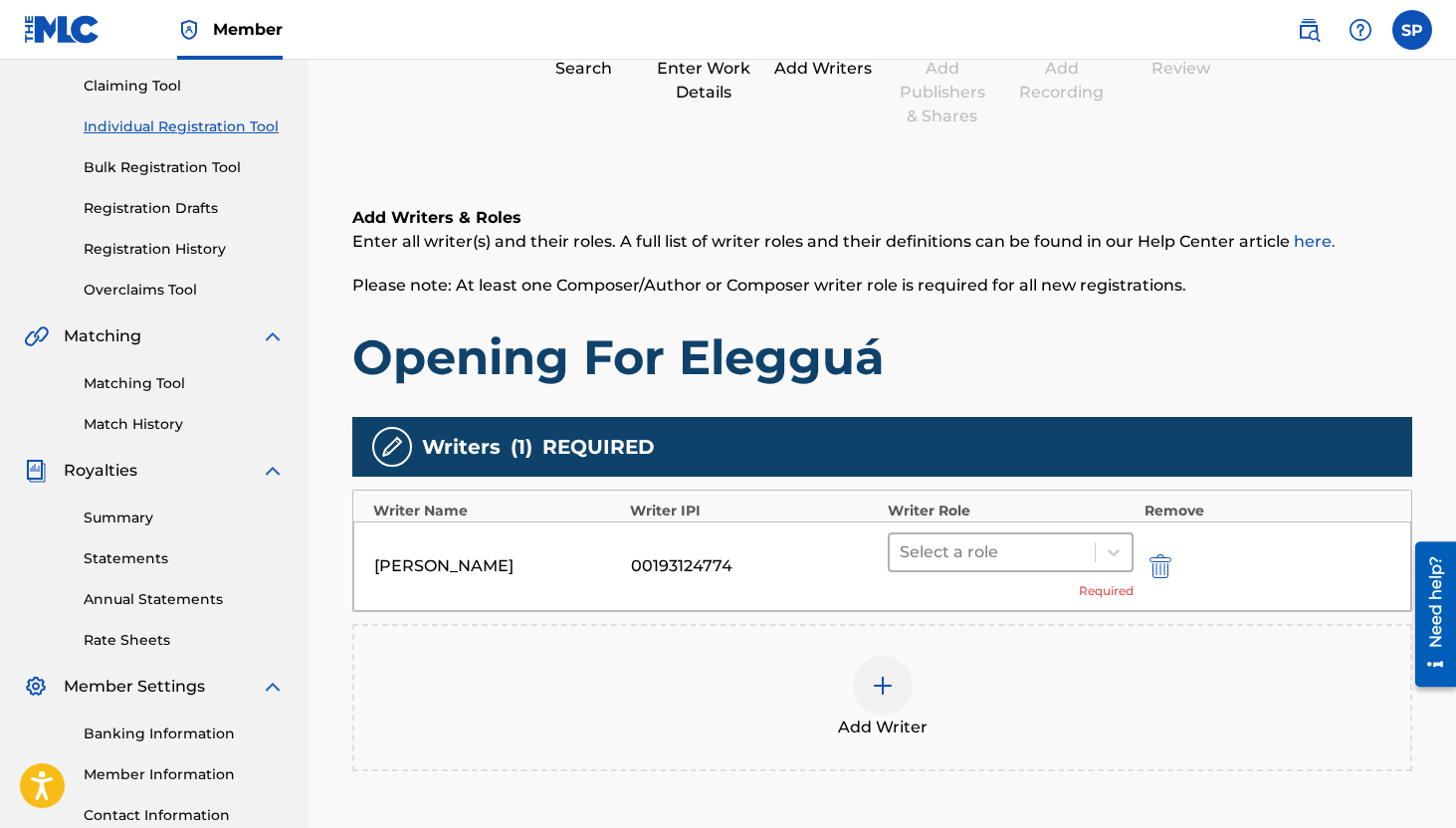 click at bounding box center [992, 552] 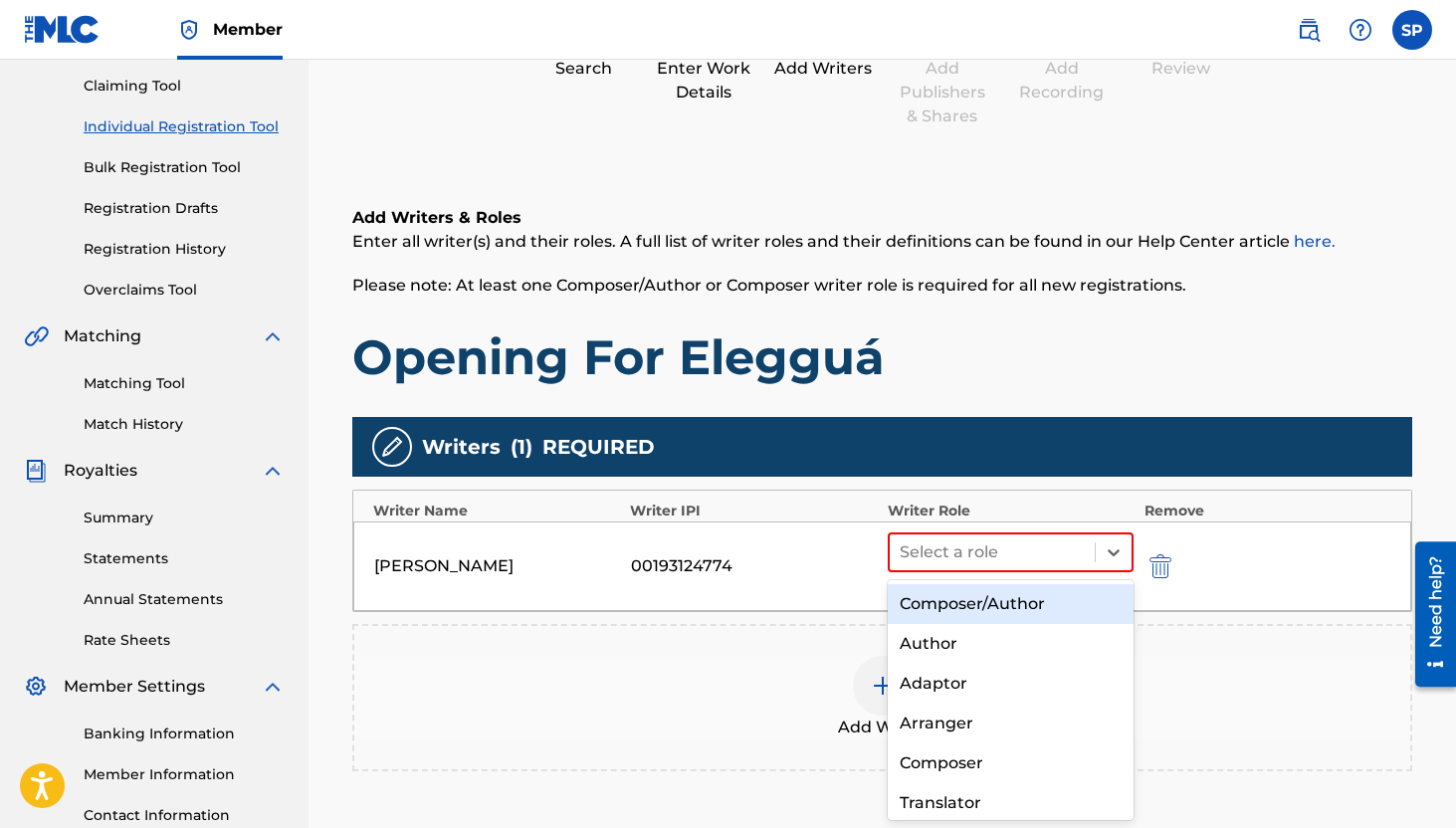click on "Composer/Author" at bounding box center [1011, 604] 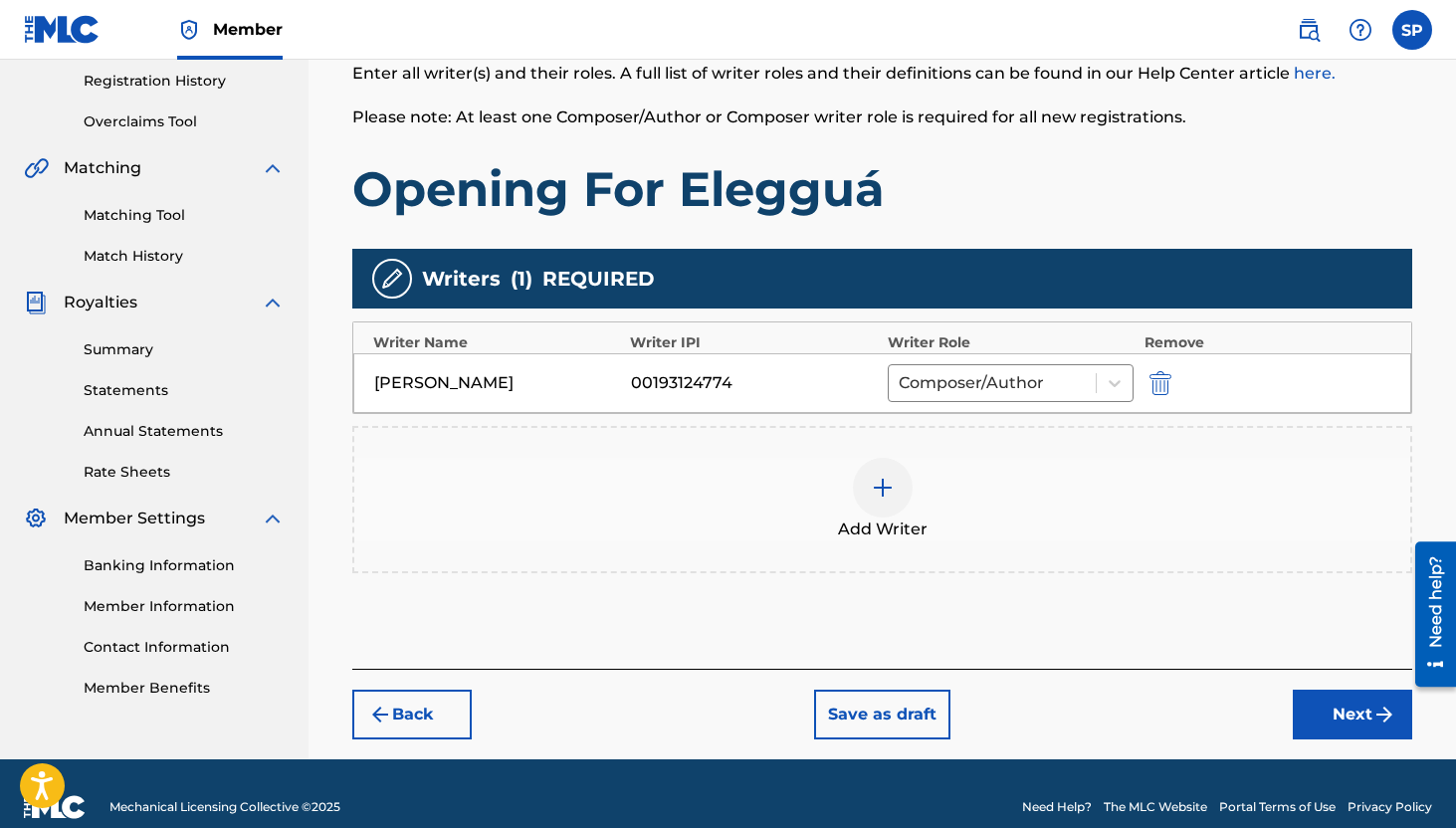 scroll, scrollTop: 378, scrollLeft: 0, axis: vertical 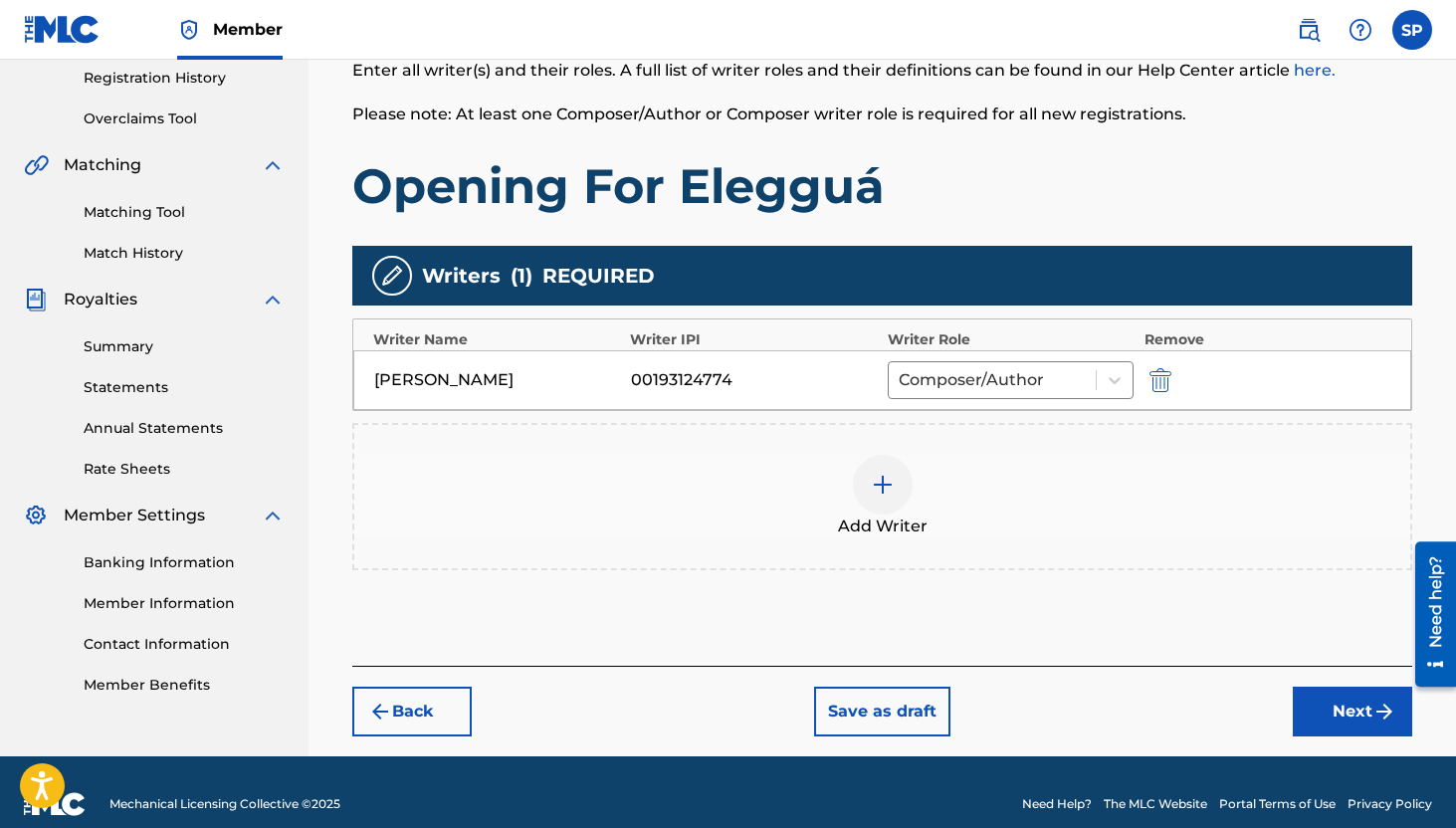 click on "Register Work Search Enter Work Details Add Writers Add Publishers & Shares Add Recording Review Add Writers & Roles Enter all writer(s) and their roles. A full list of writer roles and their definitions can be found in our Help Center article   here. Please note: At least one Composer/Author or Composer writer role is required for all new registrations. Opening For Elegguá Writers ( 1 ) REQUIRED Writer Name Writer IPI Writer Role Remove OMAR SOSA 00193124774 Composer/Author Add Writer Back Save as draft Next" at bounding box center [882, 244] 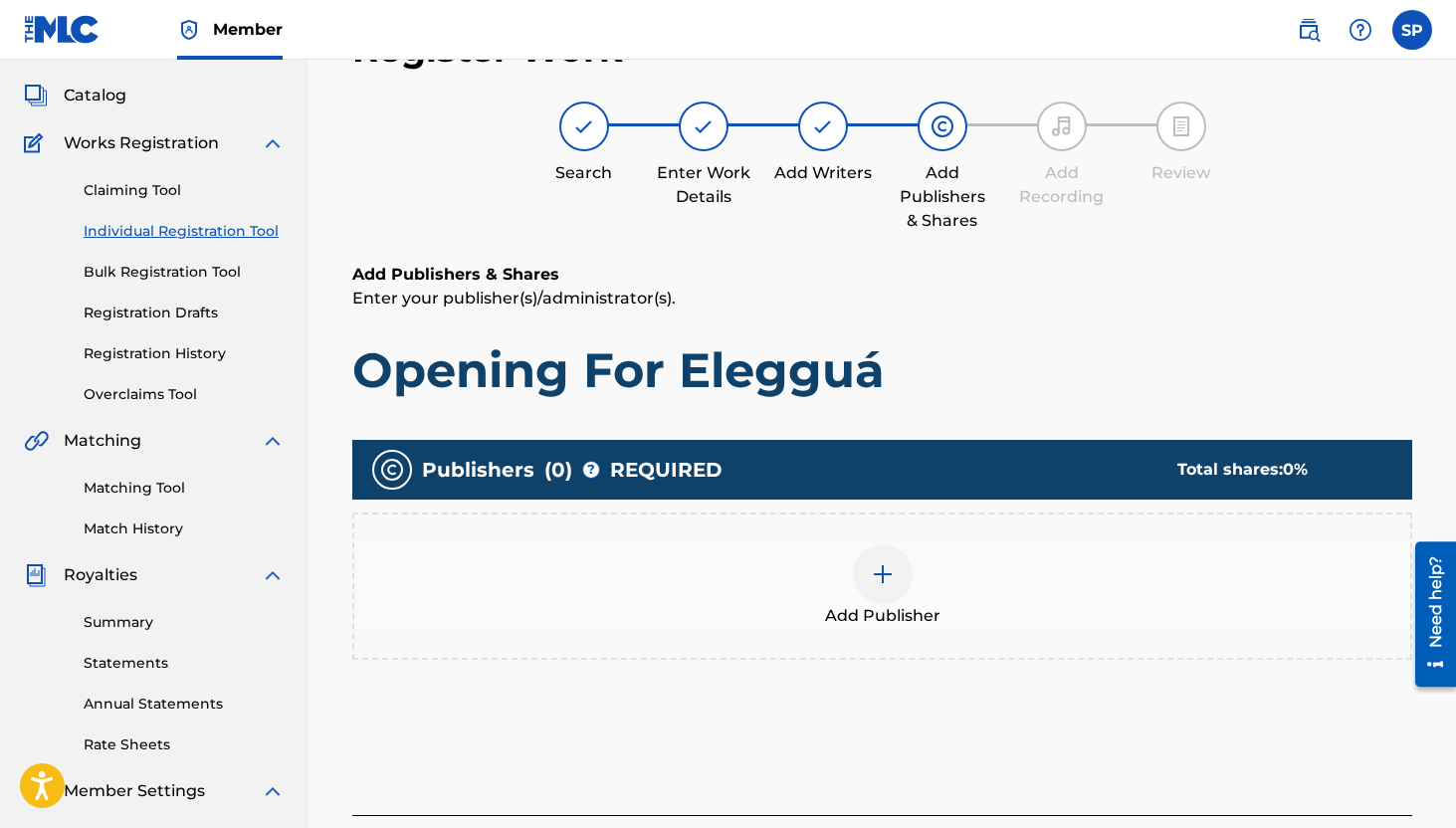 scroll, scrollTop: 90, scrollLeft: 0, axis: vertical 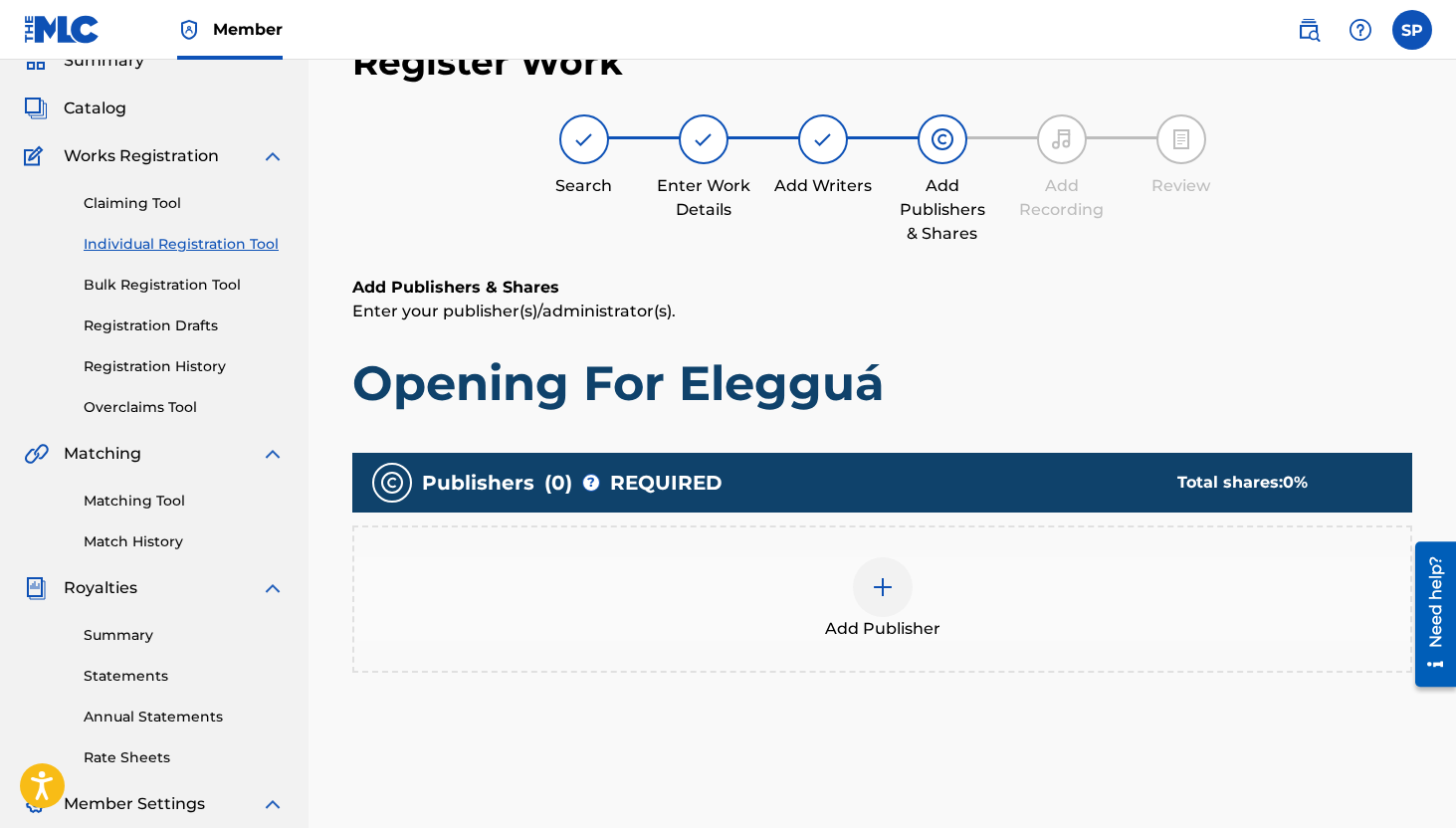 click on "Add Publisher" at bounding box center [882, 599] 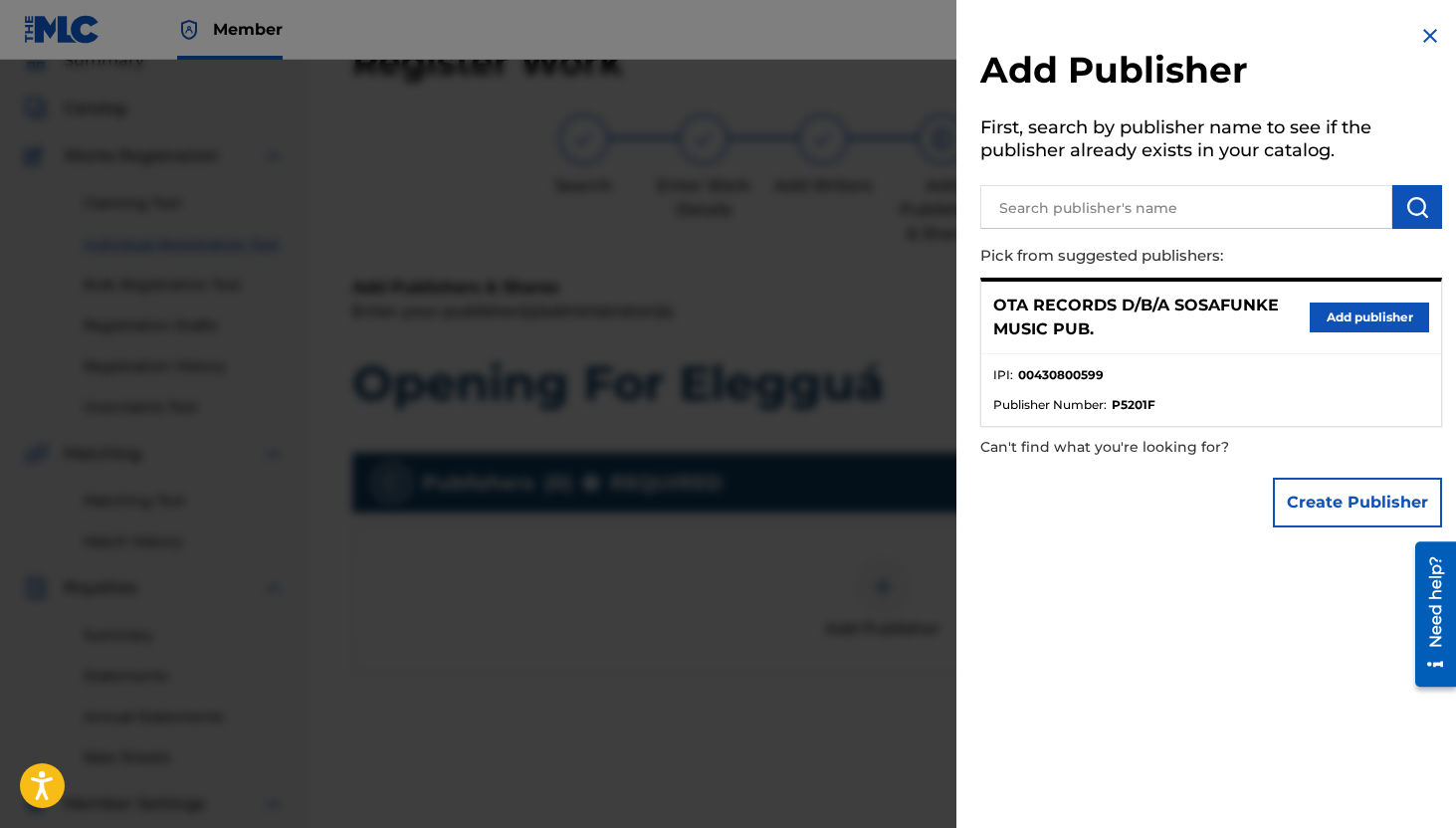 click on "Add publisher" at bounding box center (1369, 317) 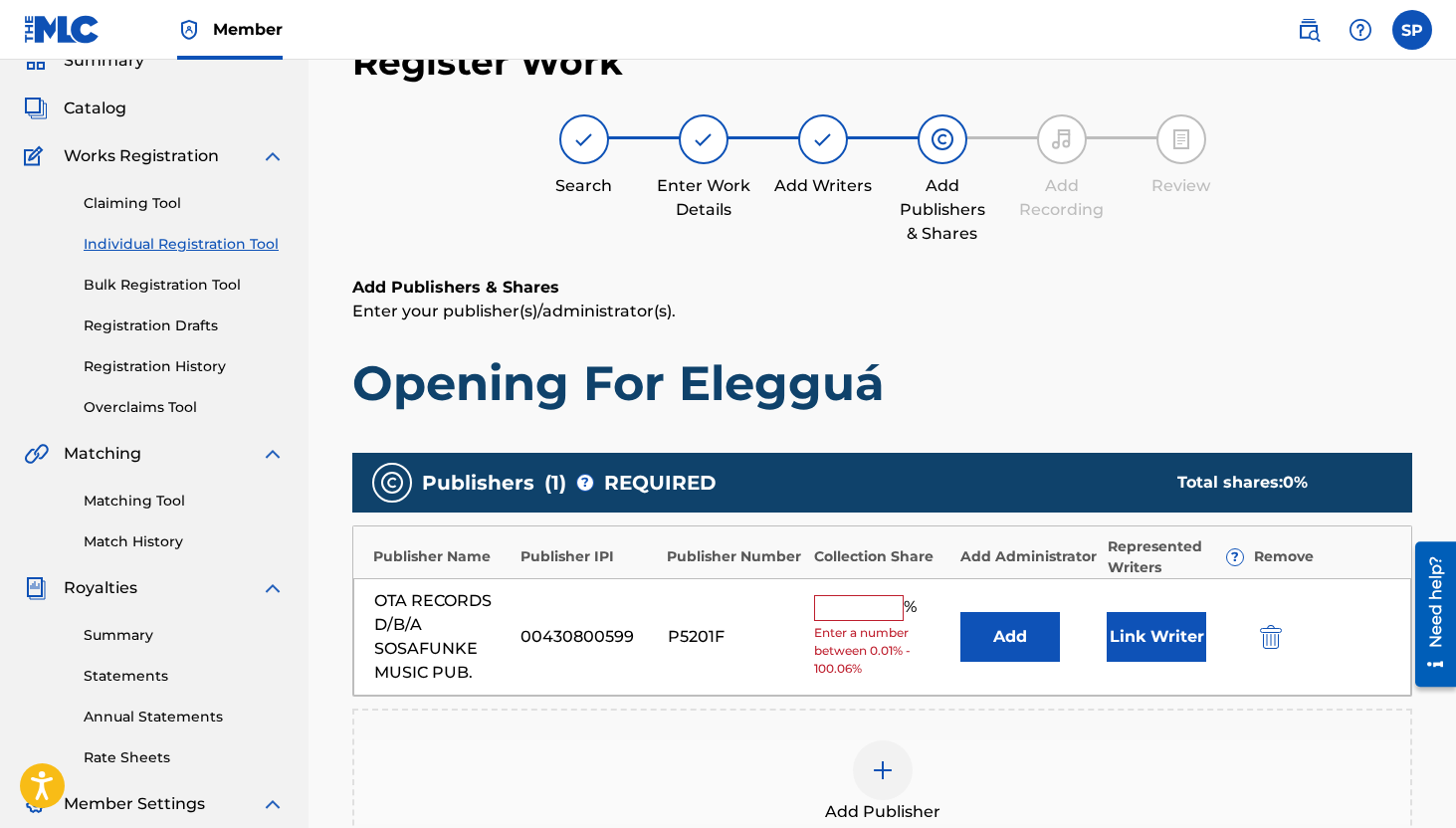 click on "OTA RECORDS D/B/A SOSAFUNKE MUSIC PUB. 00430800599 P5201F % Enter a number between 0.01% - 100.06% Add Link Writer" at bounding box center (882, 637) 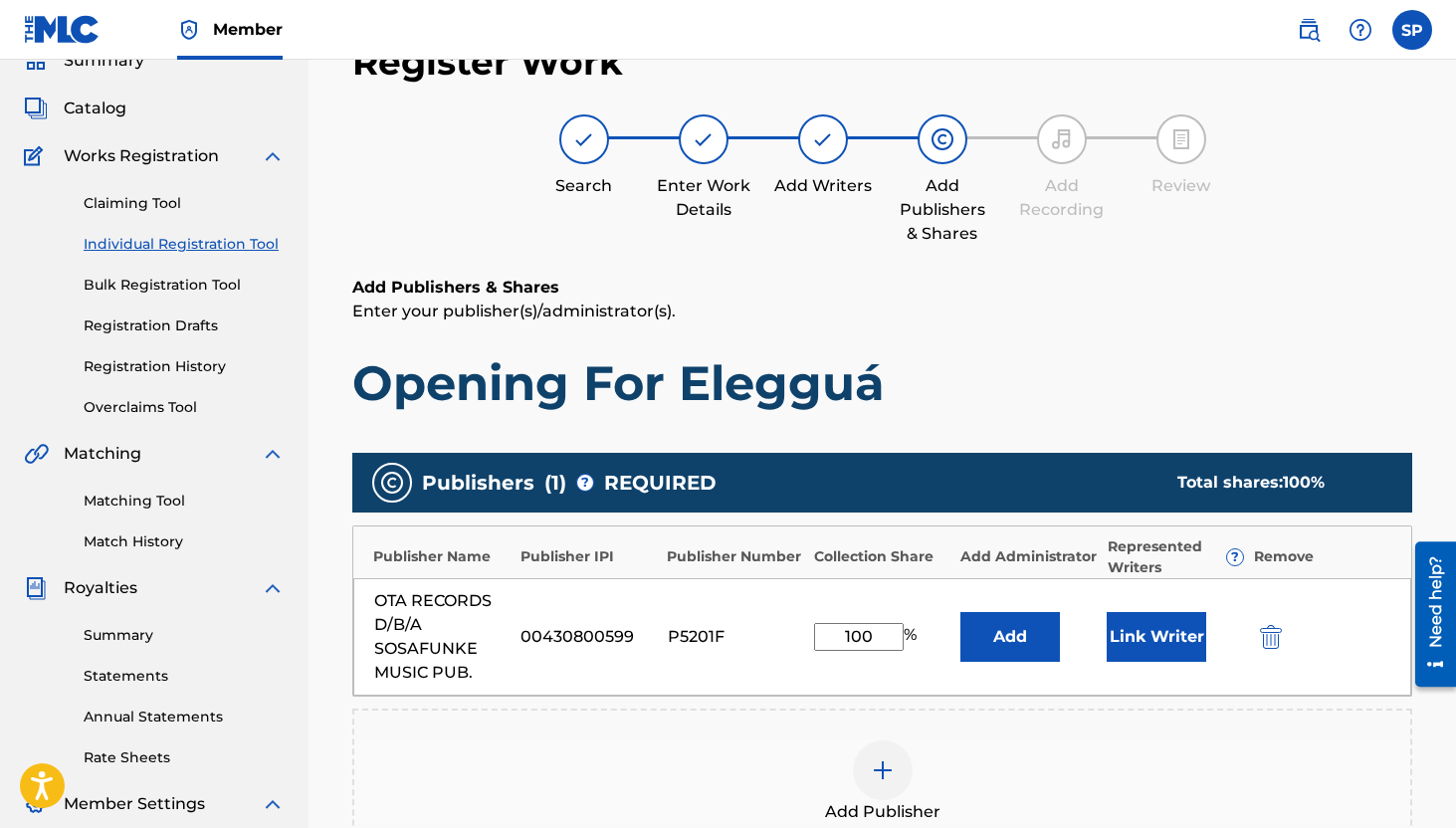 click on "Link Writer" at bounding box center [1156, 637] 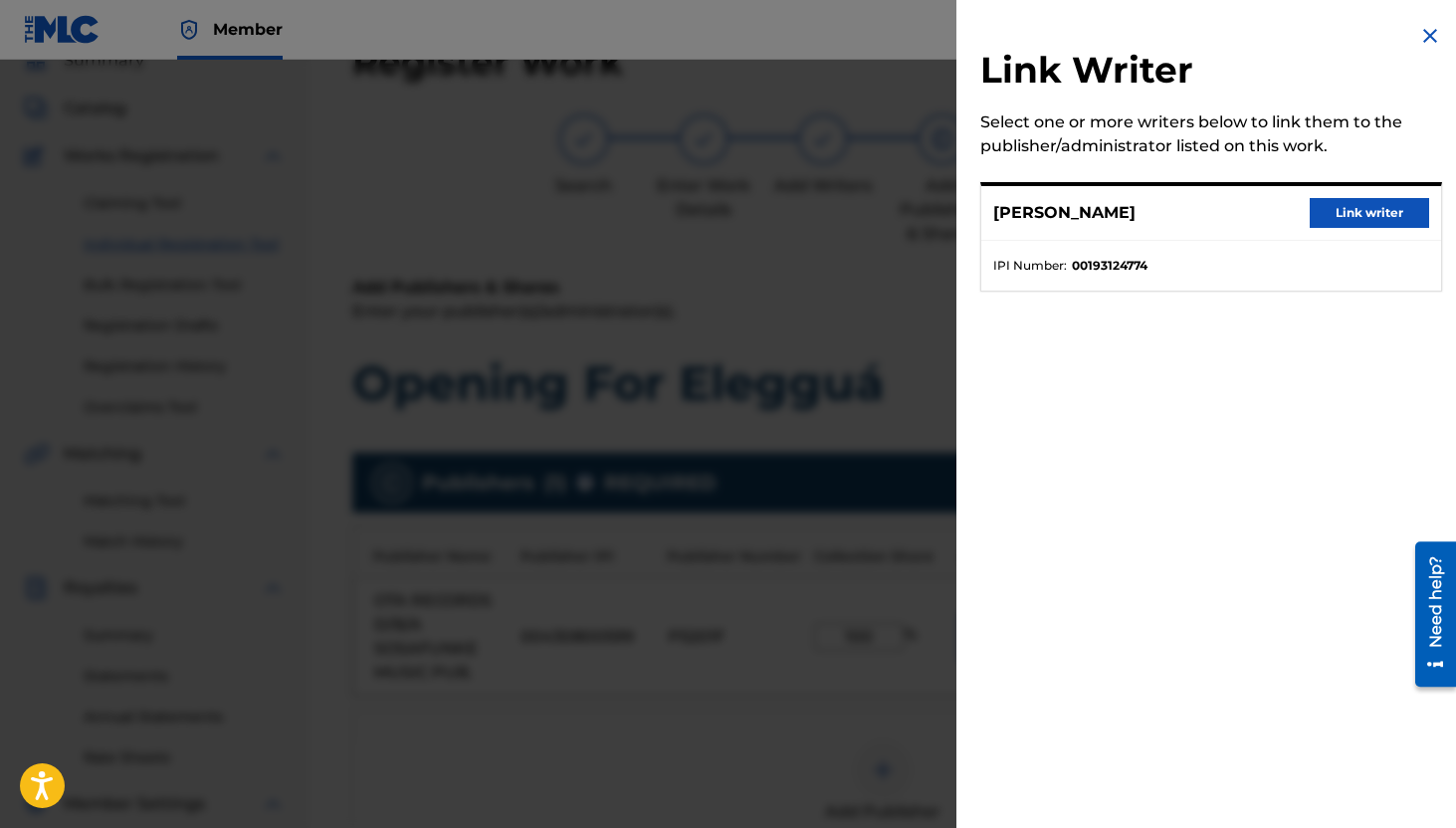click on "Link writer" at bounding box center (1369, 213) 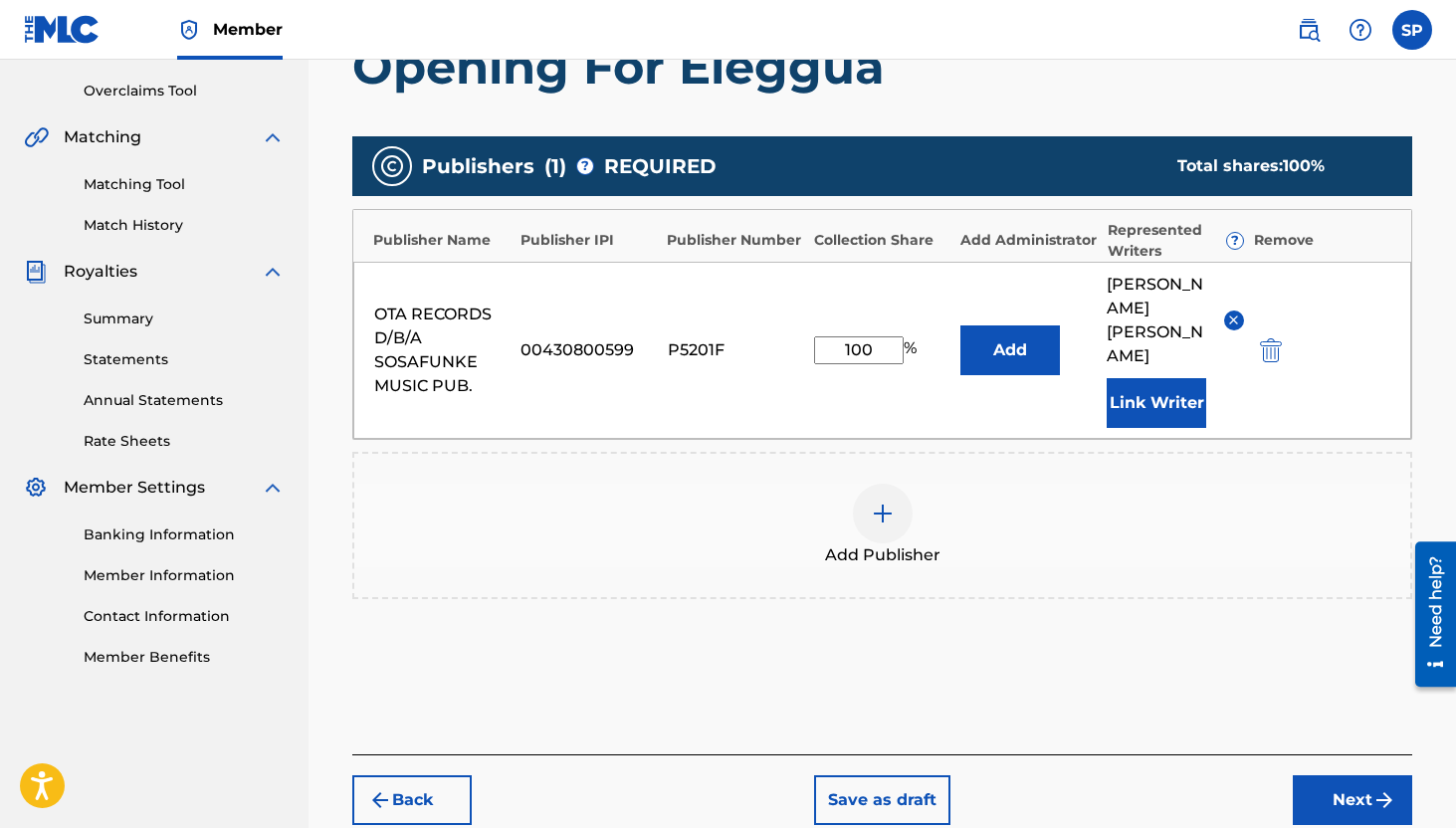 click on "Next" at bounding box center (1352, 800) 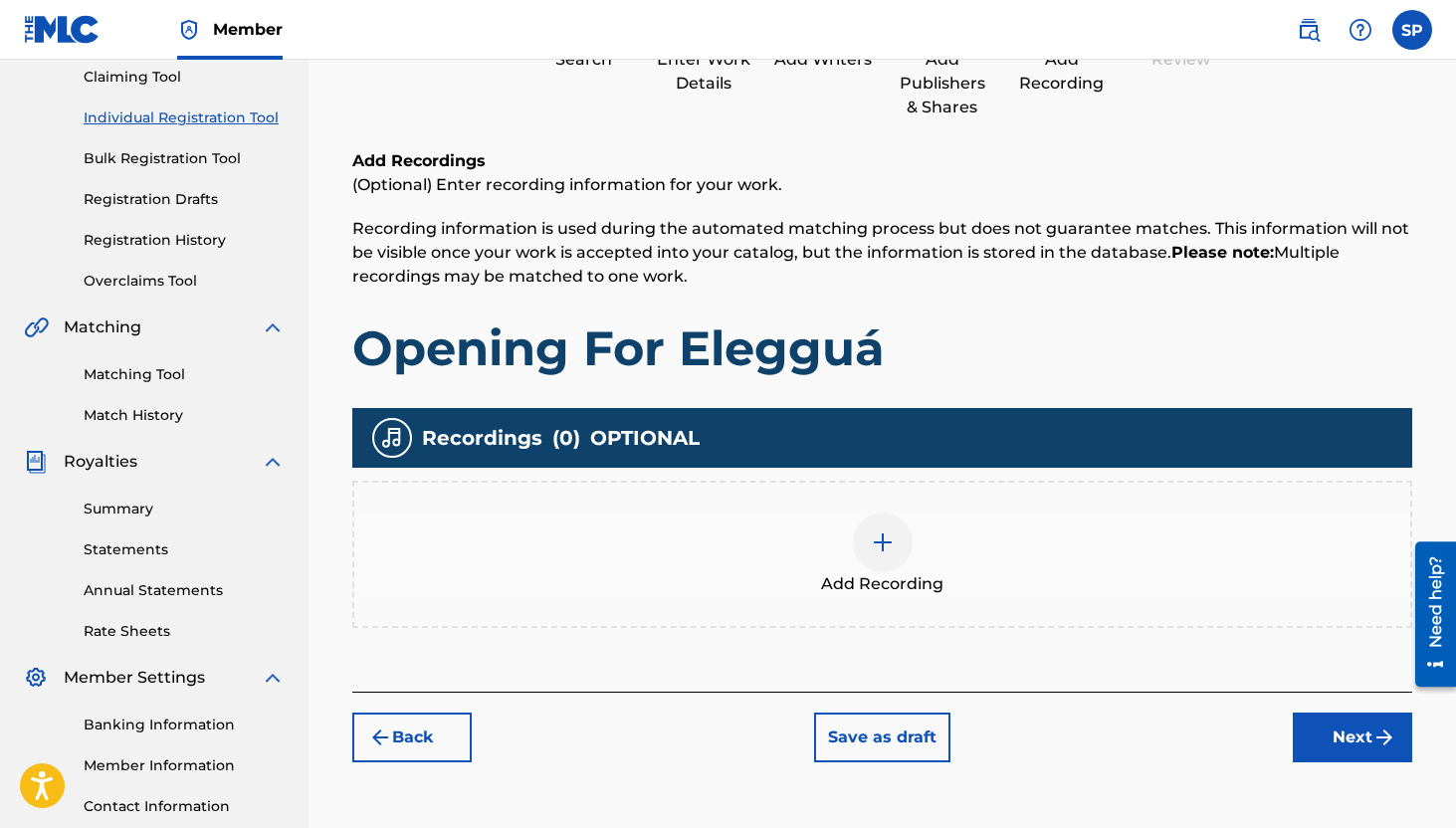 scroll, scrollTop: 257, scrollLeft: 0, axis: vertical 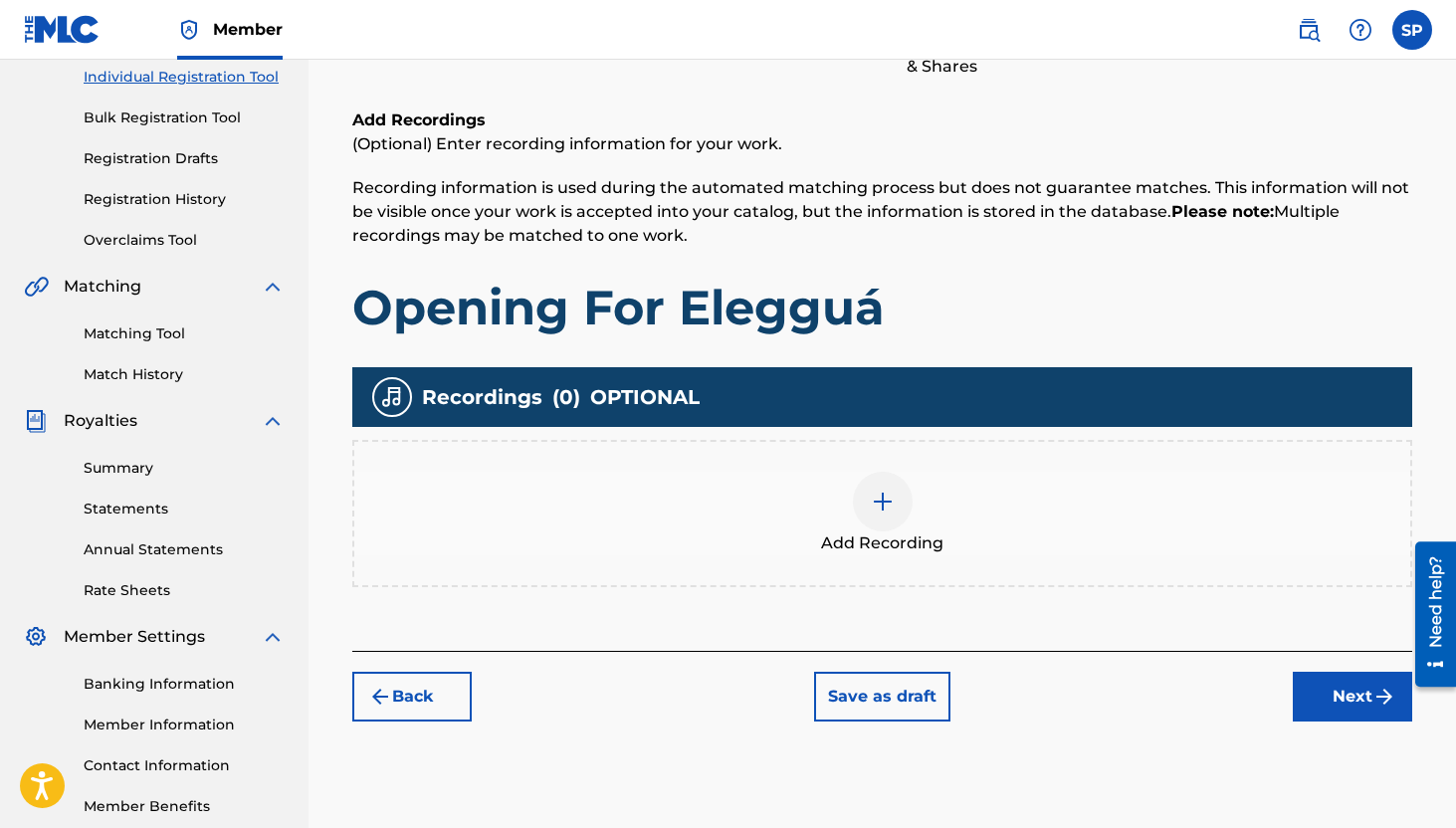 click on "Next" at bounding box center (1352, 697) 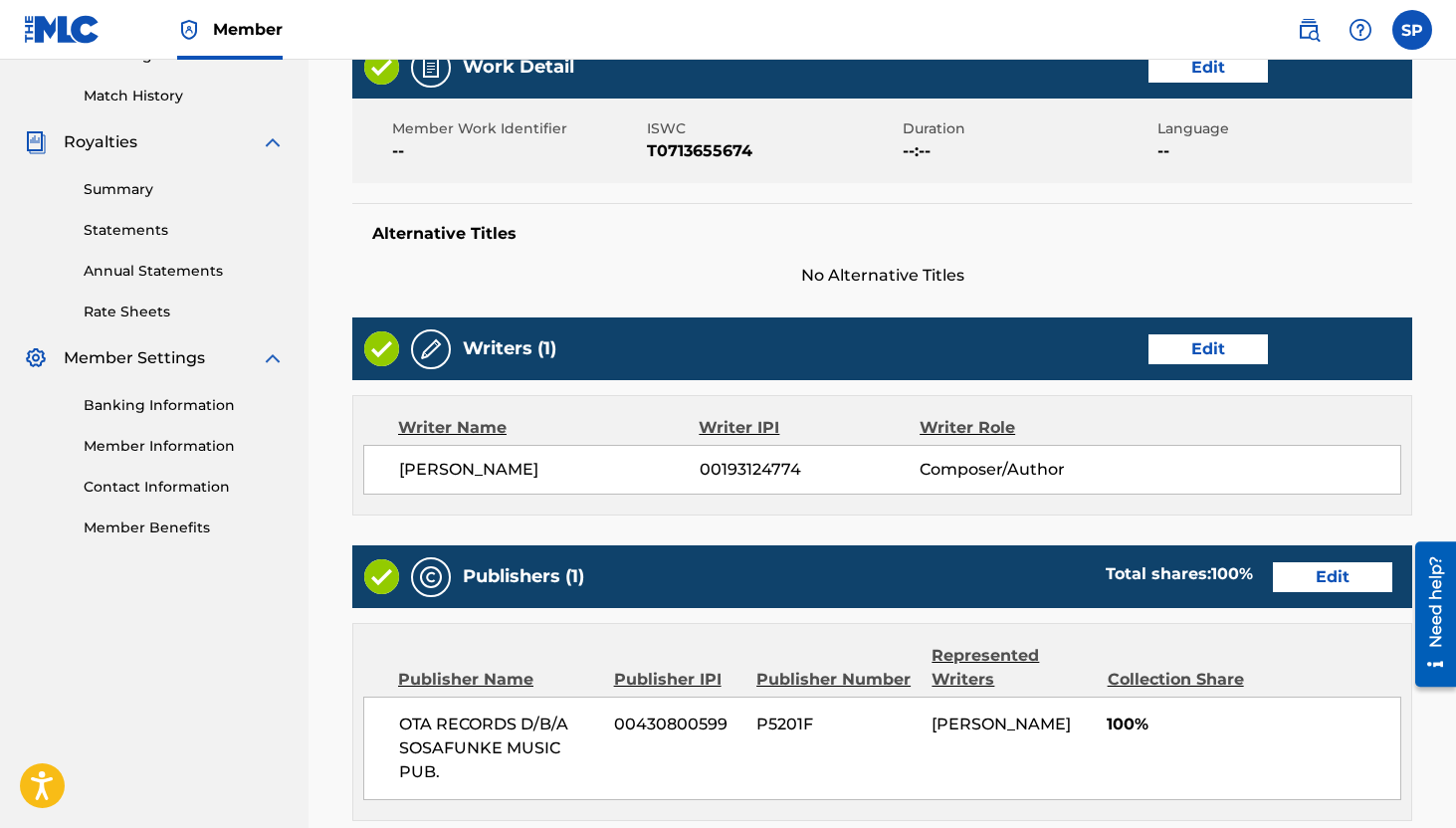 scroll, scrollTop: 900, scrollLeft: 0, axis: vertical 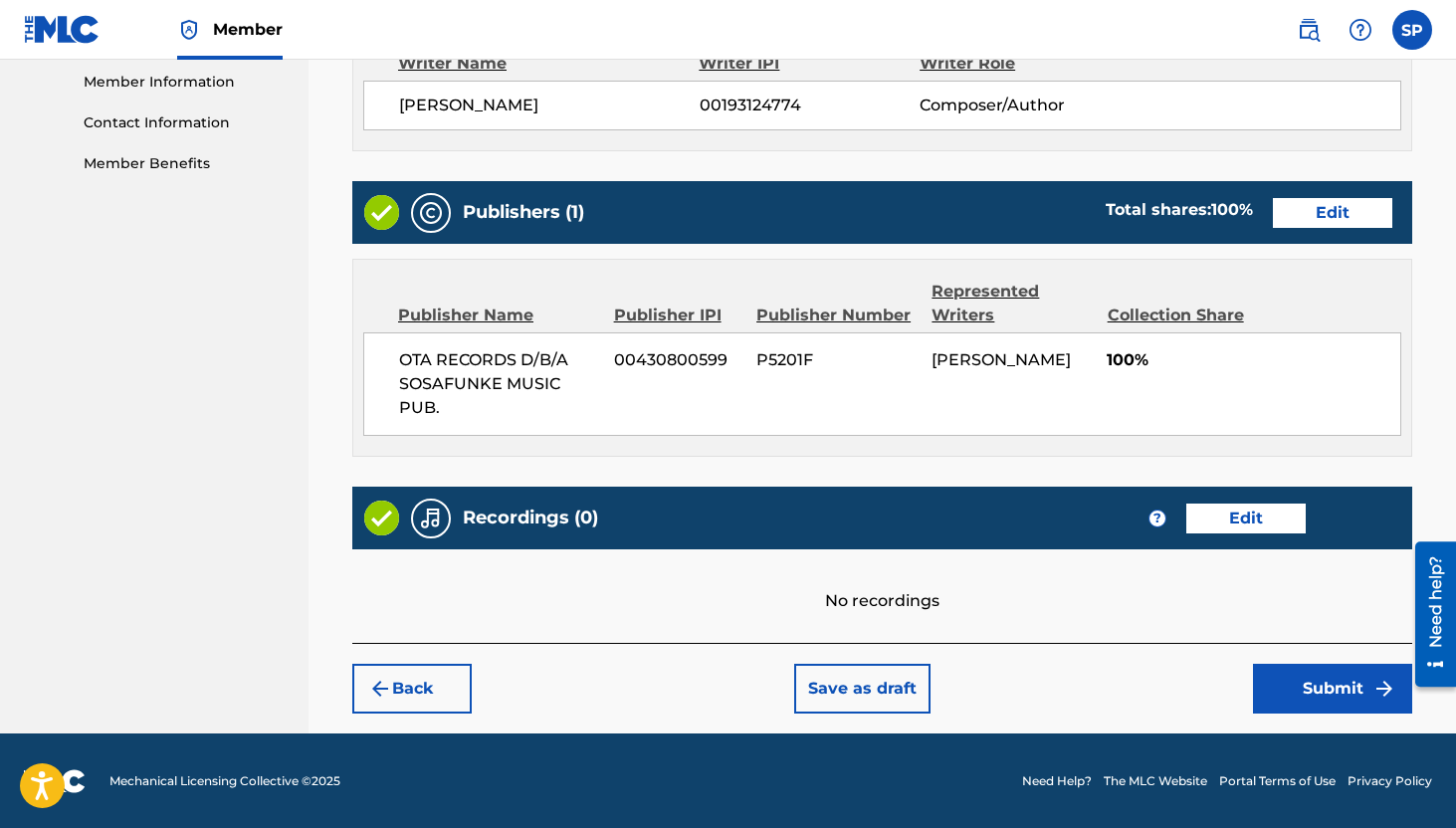 click on "Submit" at bounding box center (1333, 689) 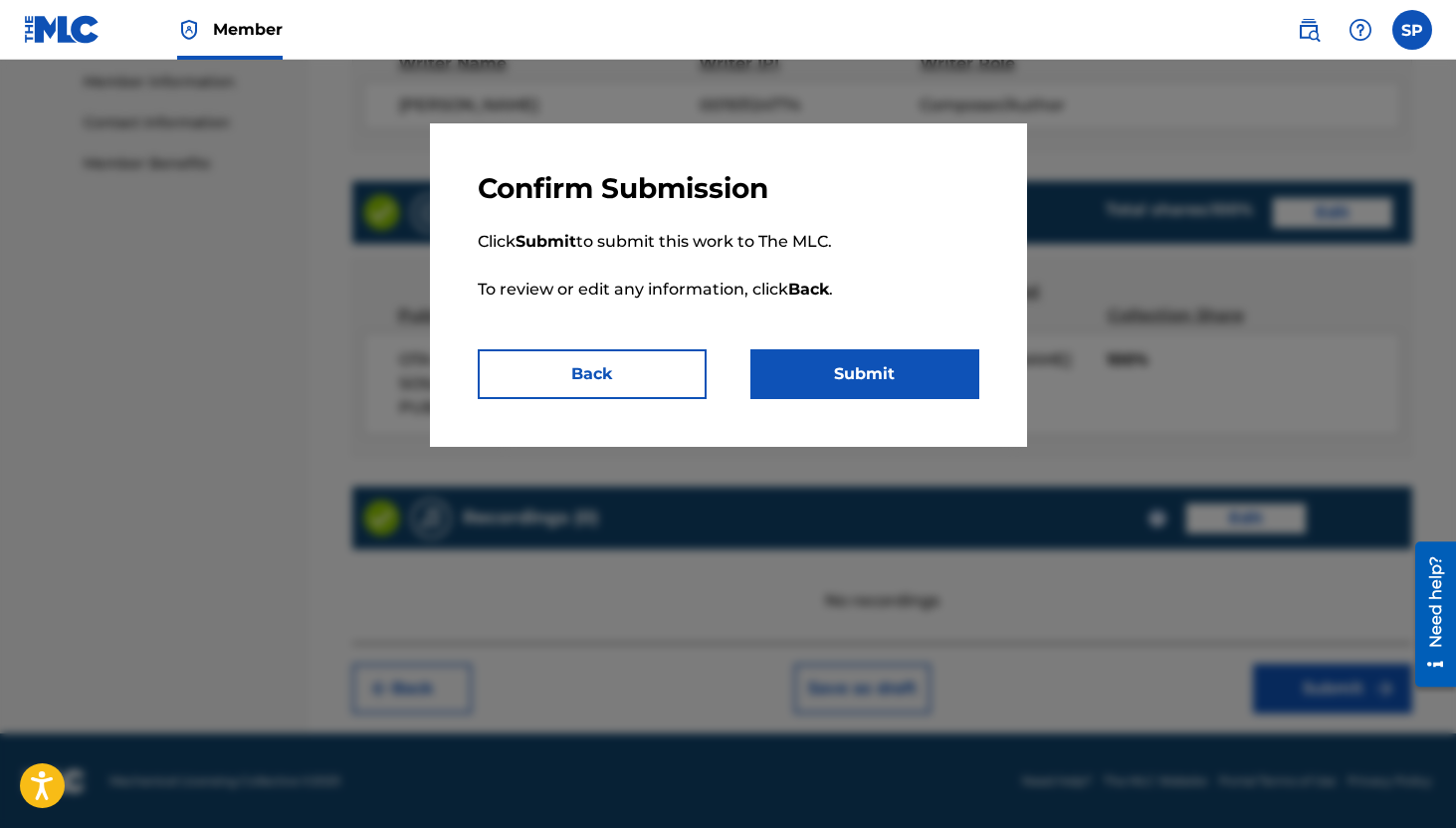 click on "Submit" at bounding box center (865, 374) 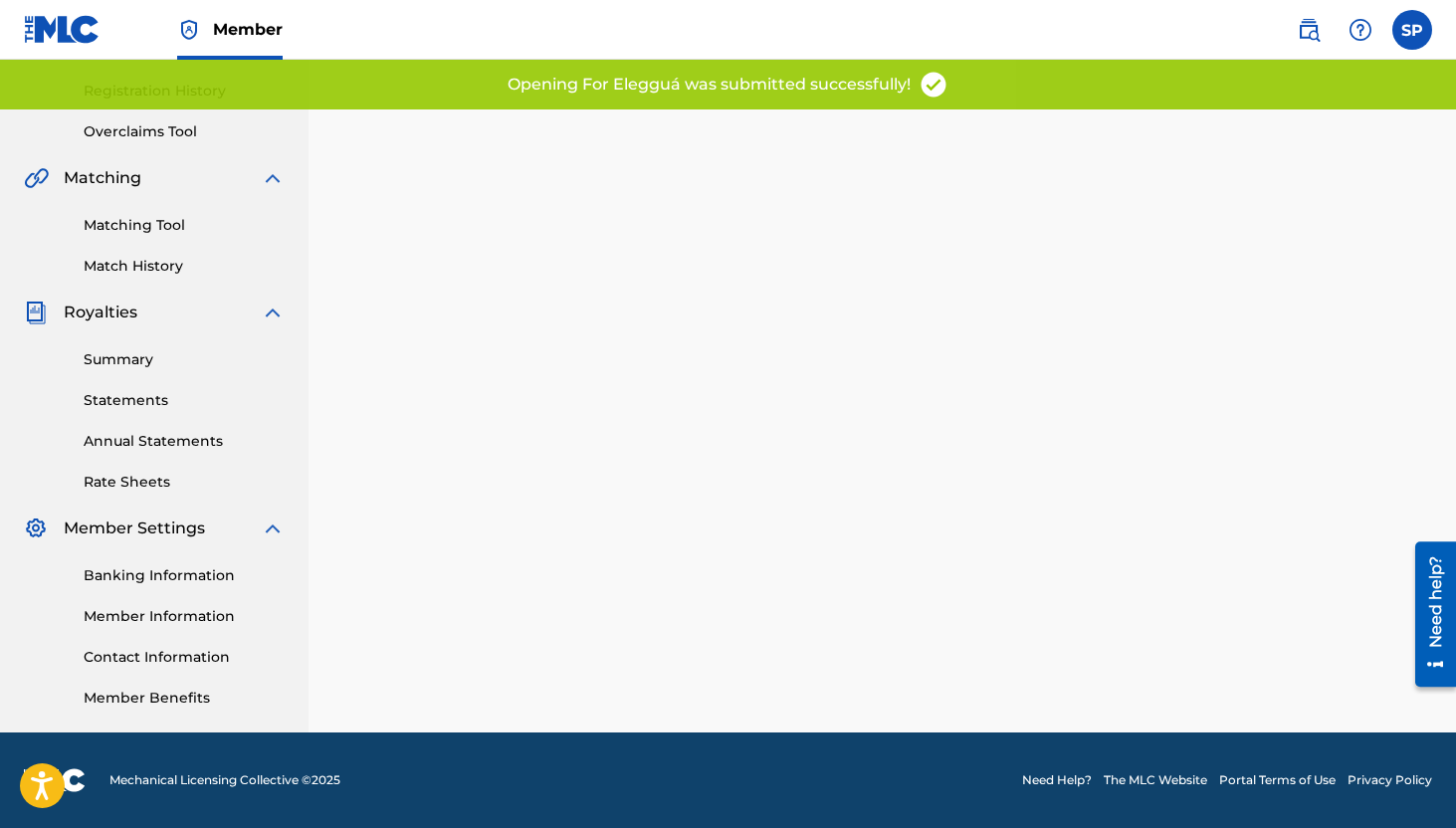 scroll, scrollTop: 0, scrollLeft: 0, axis: both 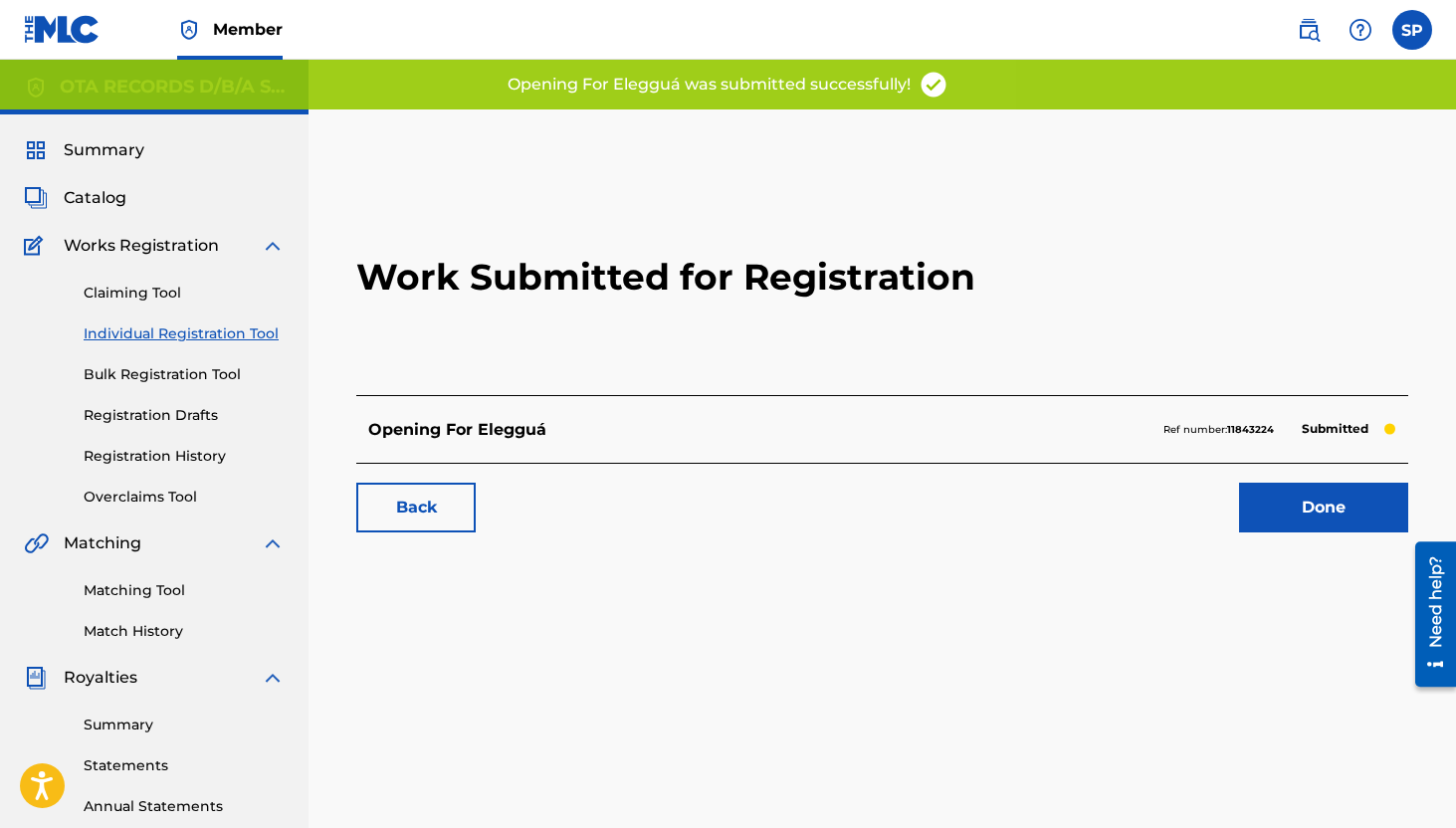 click on "Done" at bounding box center [1324, 508] 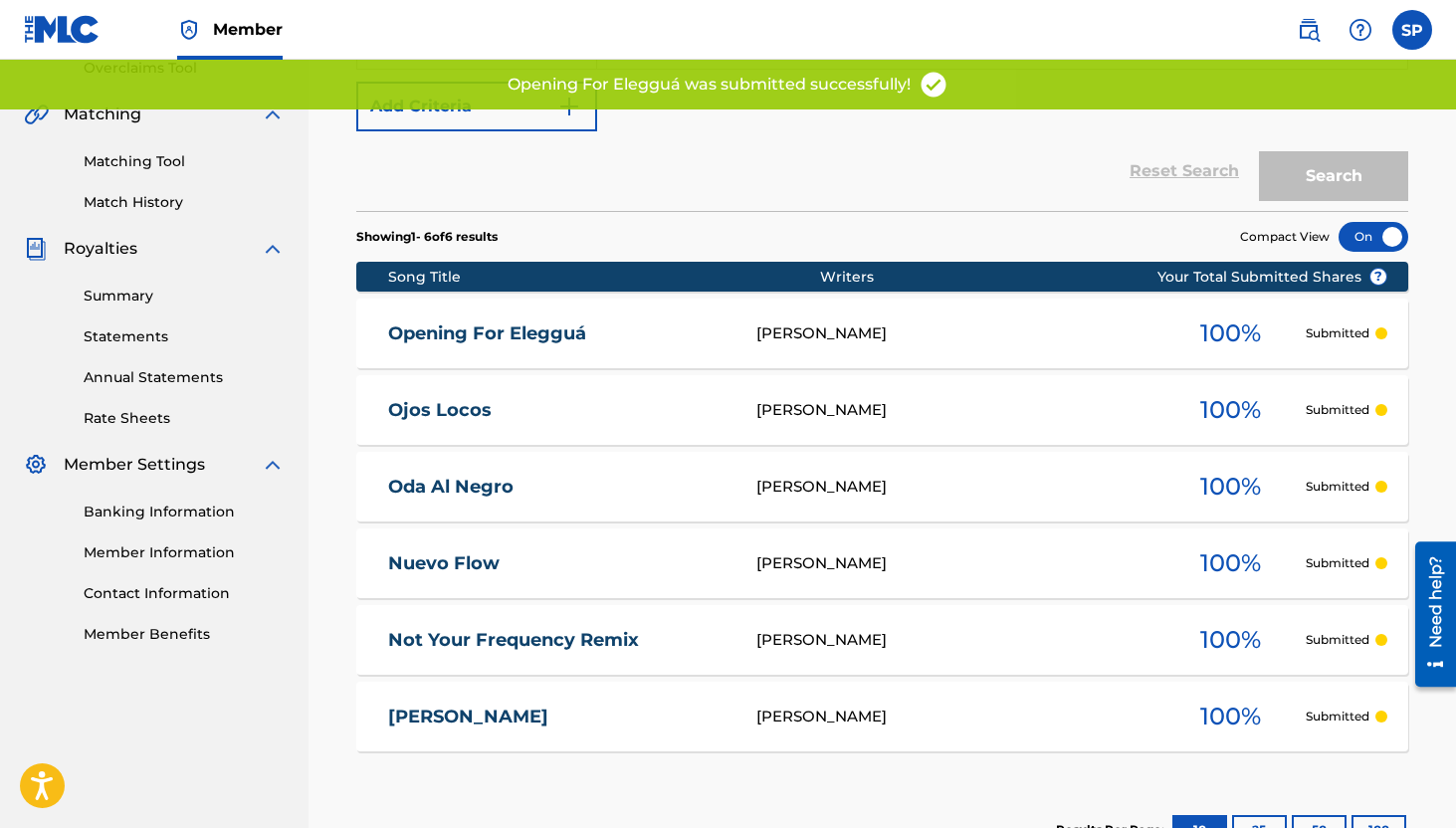 scroll, scrollTop: 0, scrollLeft: 0, axis: both 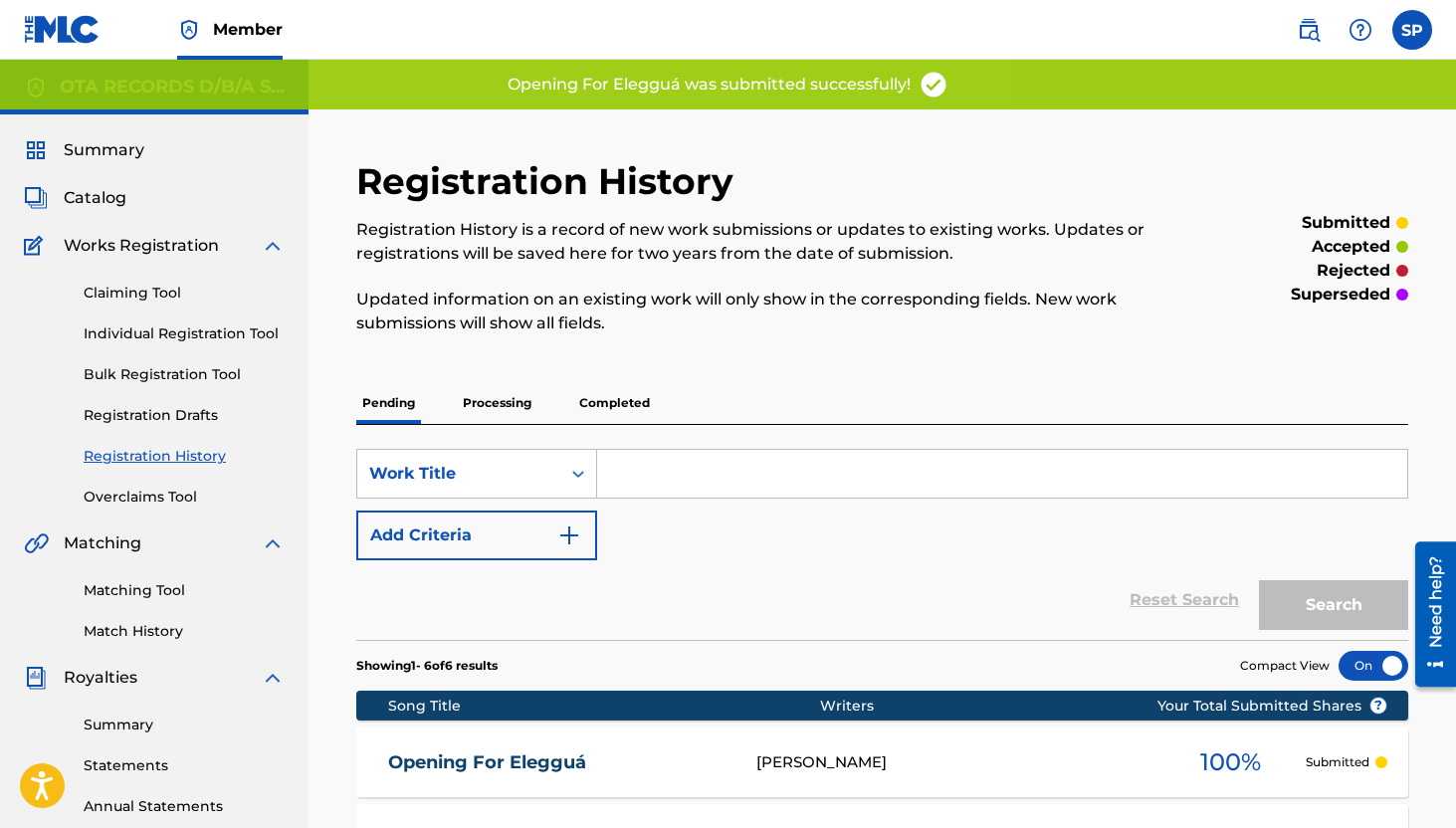 click on "Individual Registration Tool" at bounding box center (184, 333) 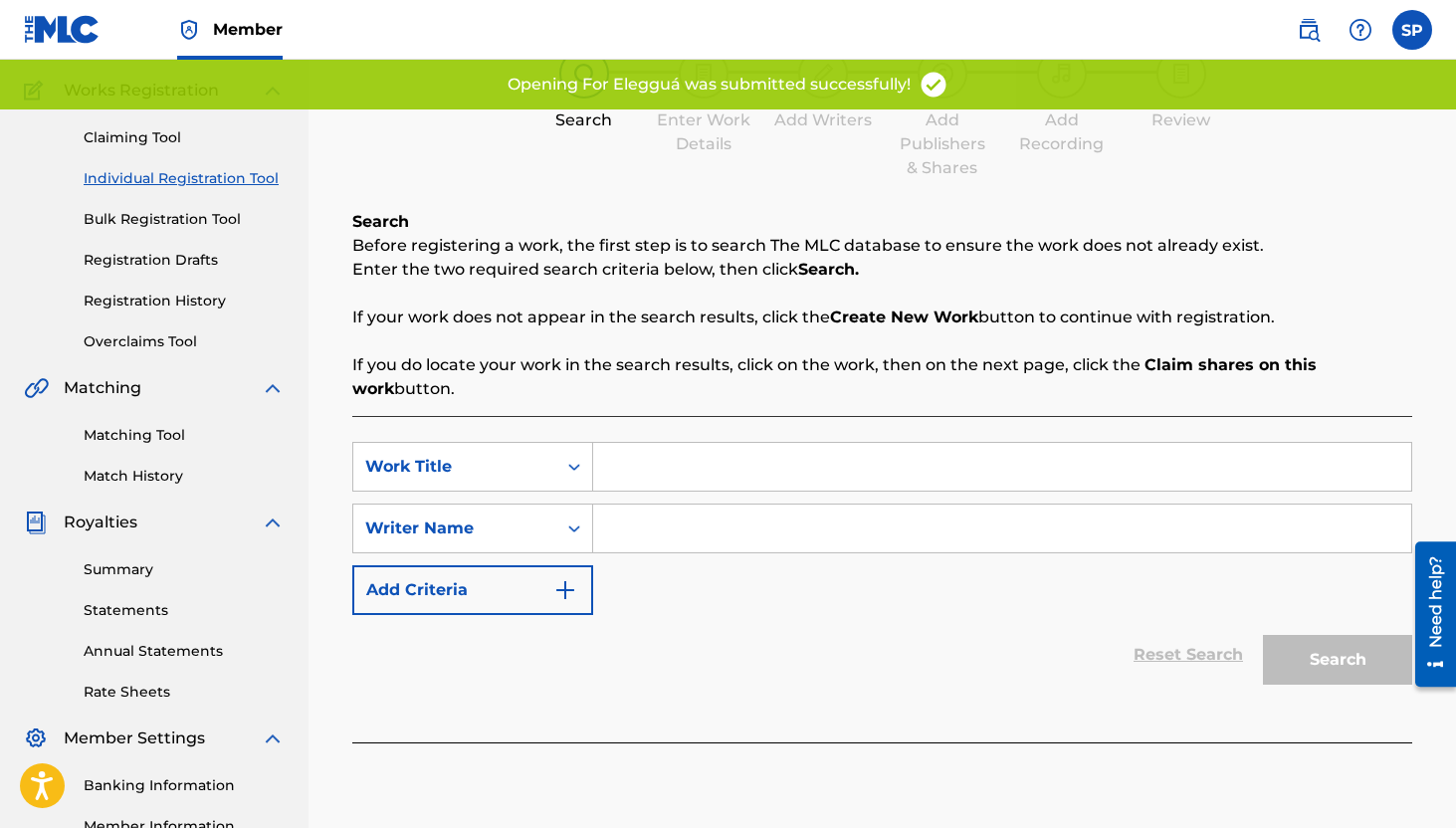 scroll, scrollTop: 158, scrollLeft: 0, axis: vertical 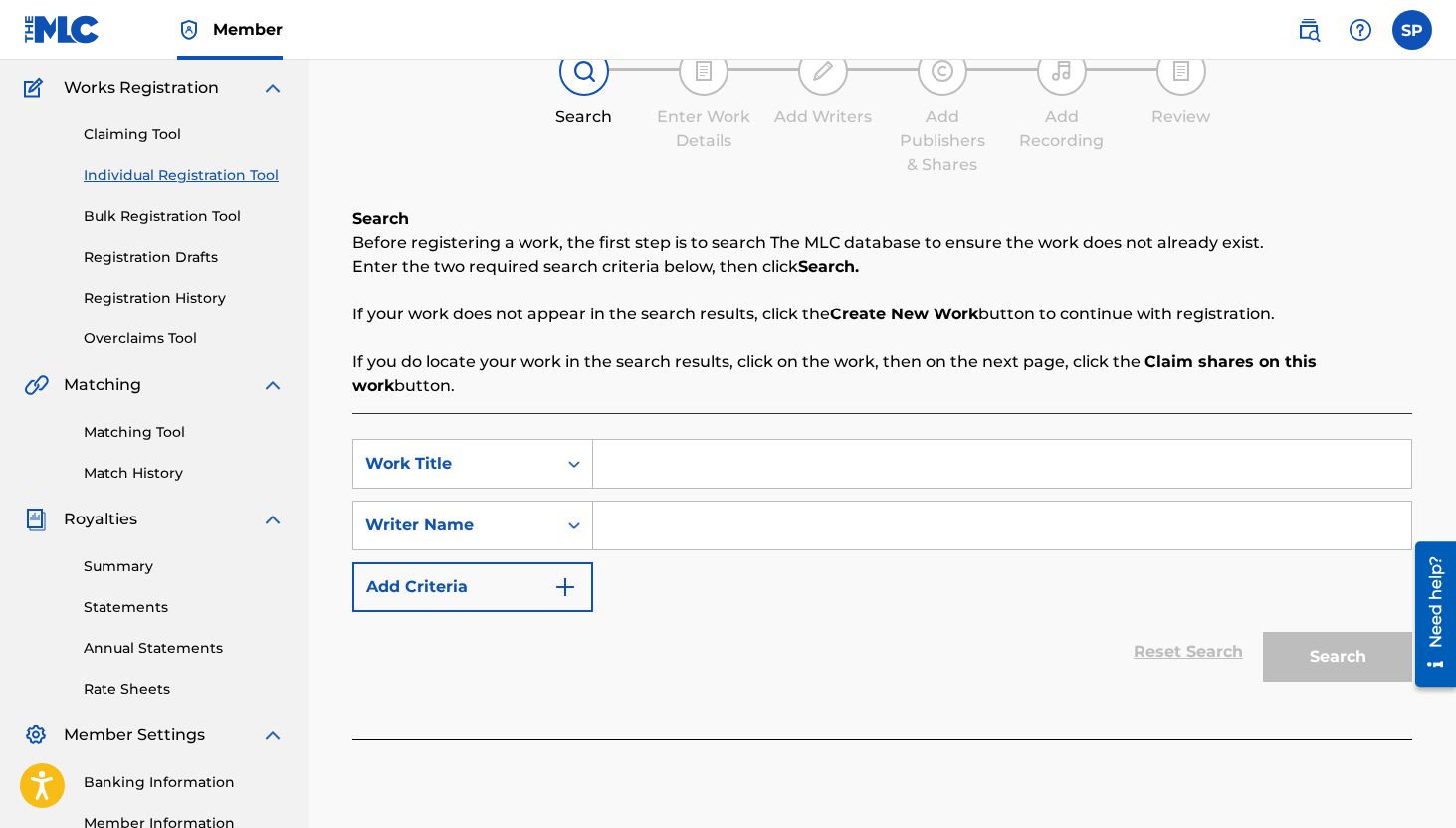 click at bounding box center (1002, 464) 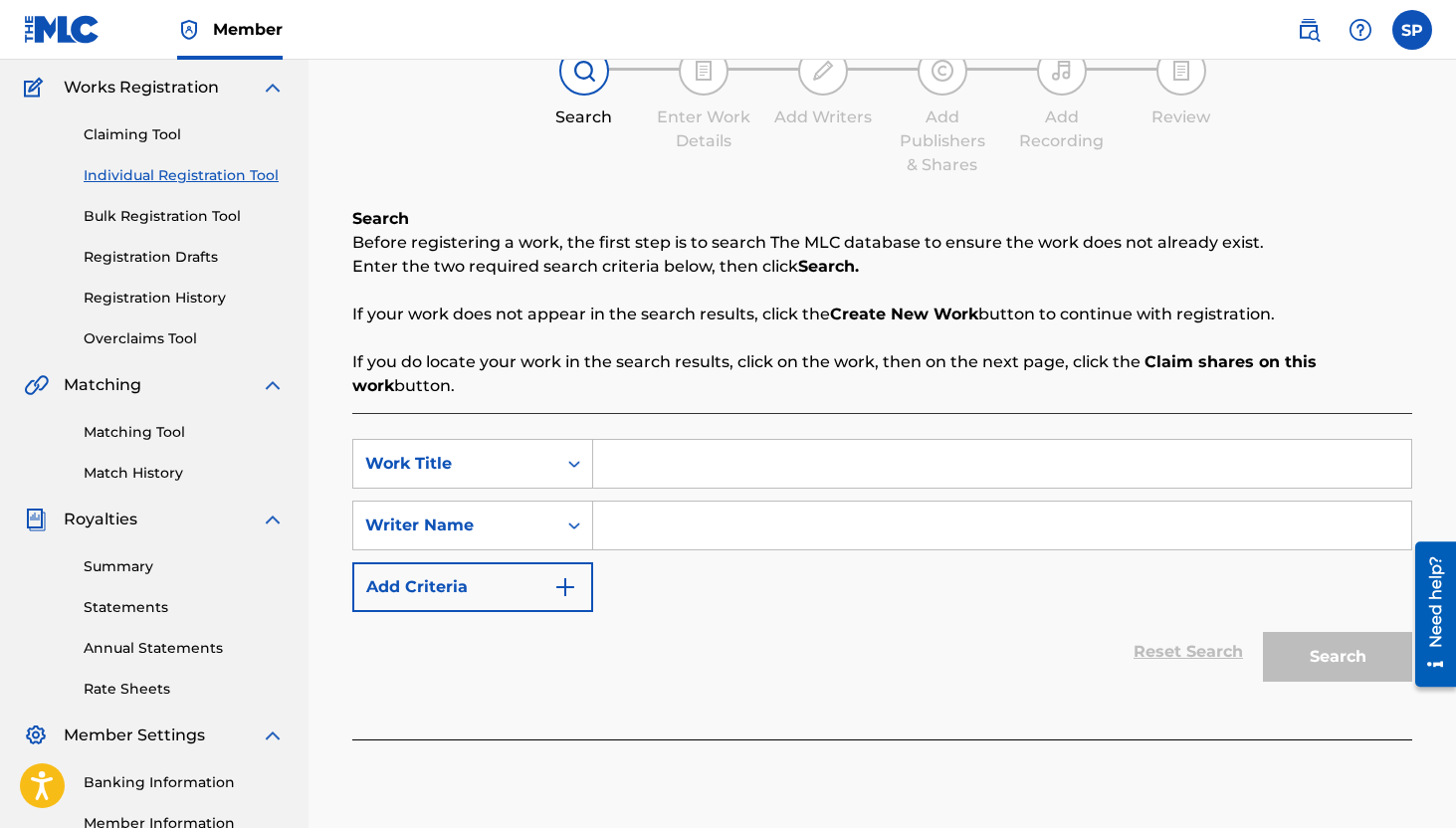 paste on "Oshun" 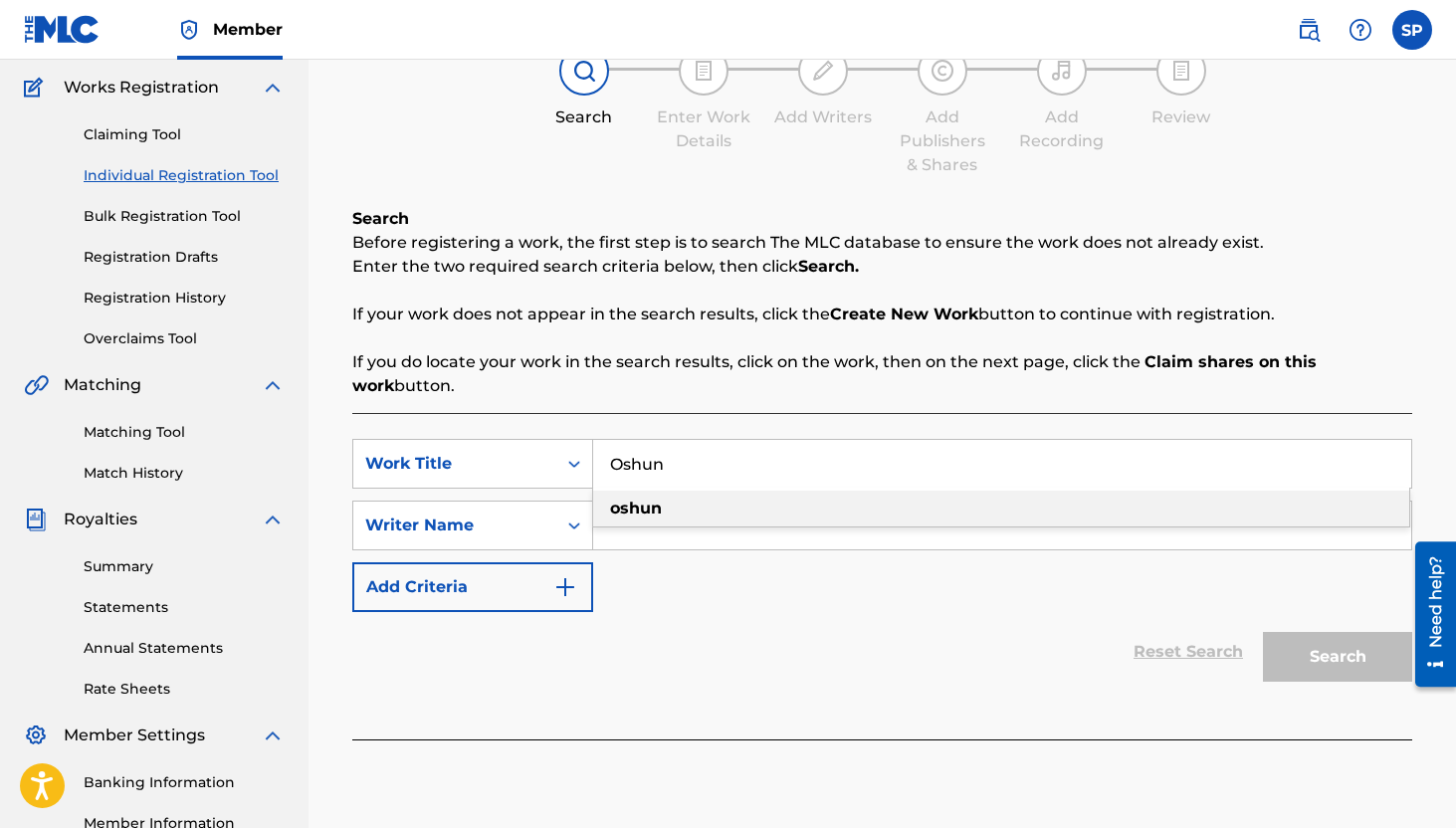 click on "oshun" at bounding box center (1001, 509) 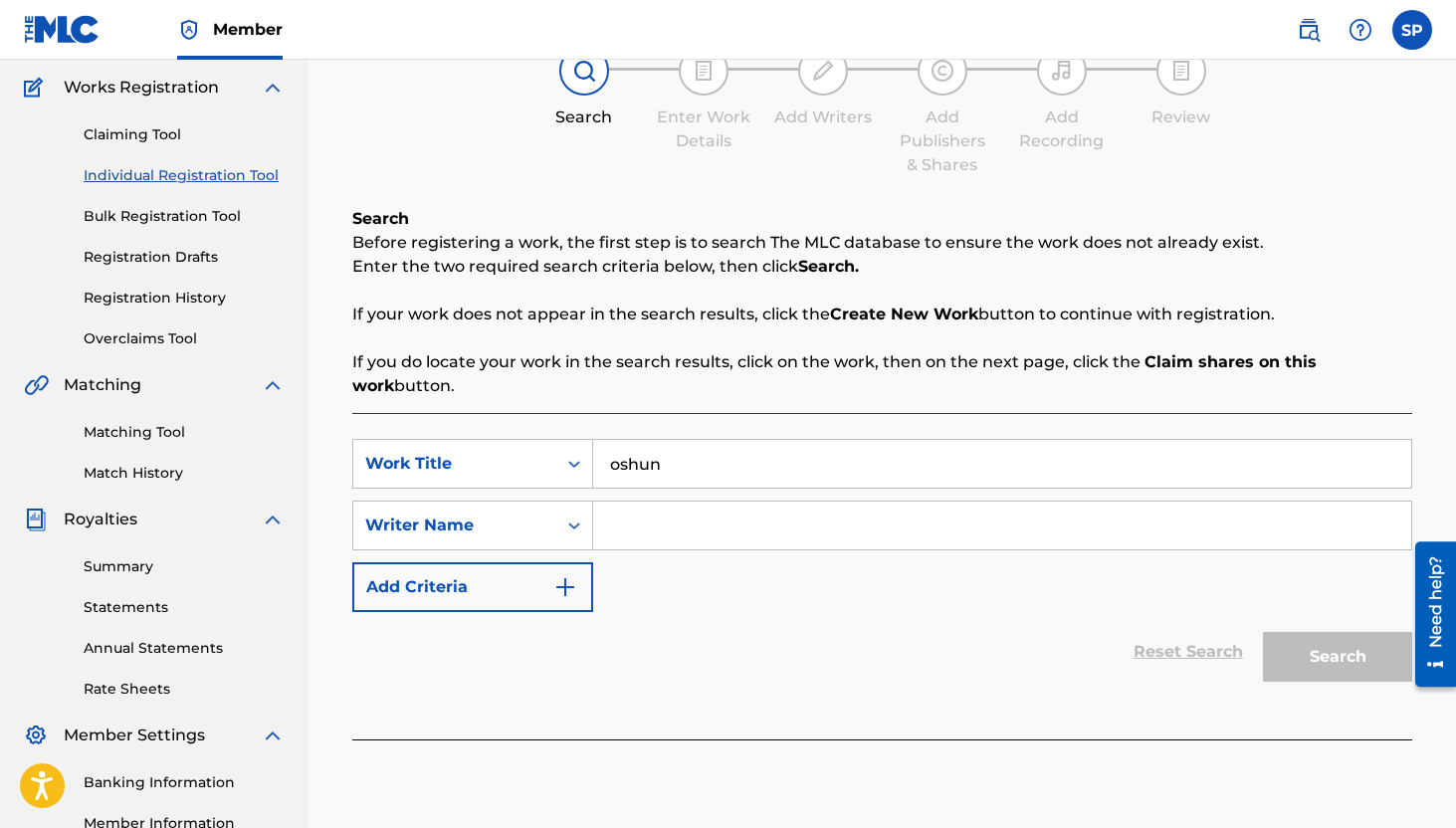 click at bounding box center (1002, 525) 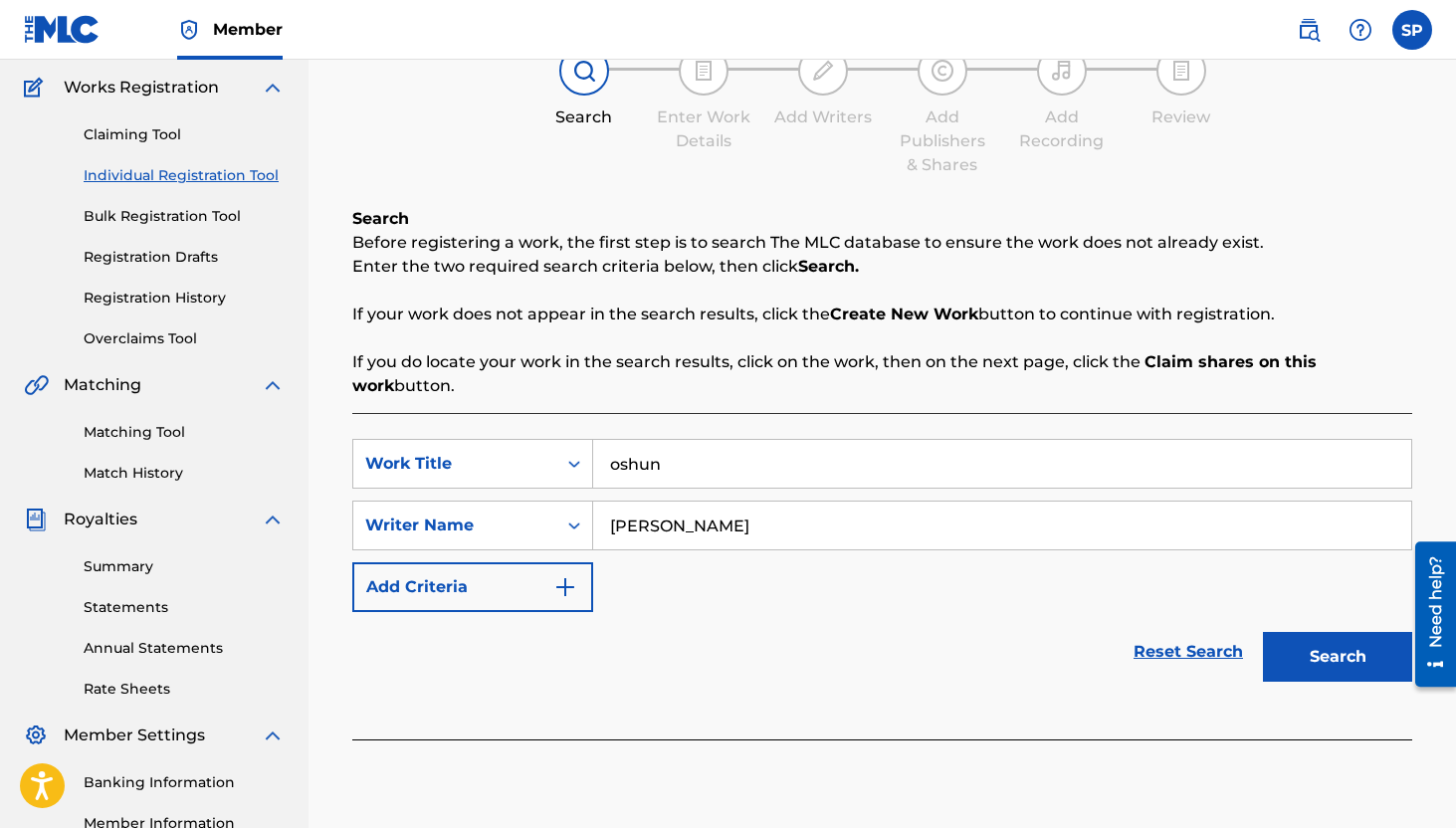 click on "Search" at bounding box center (1338, 657) 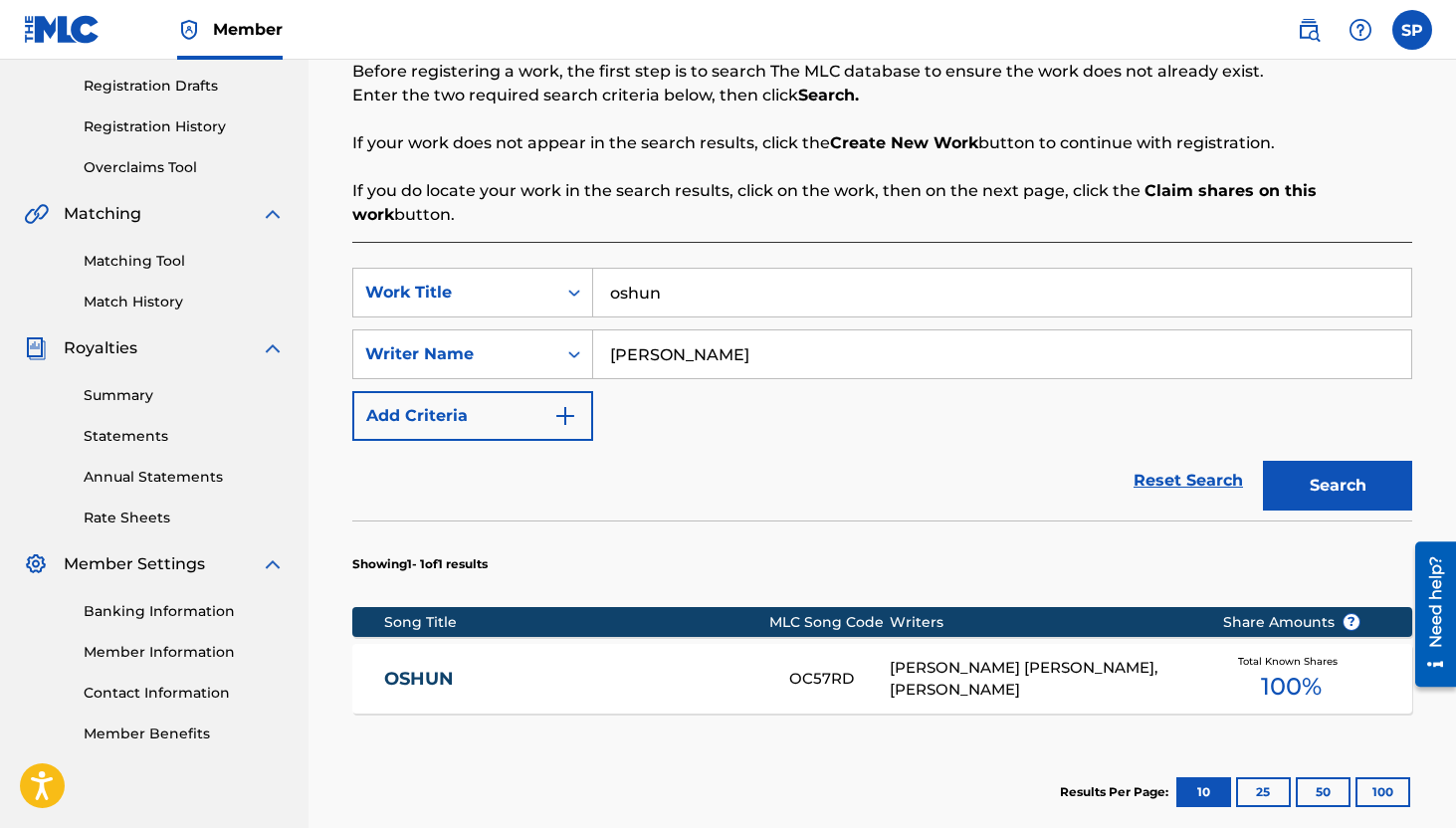 scroll, scrollTop: 333, scrollLeft: 0, axis: vertical 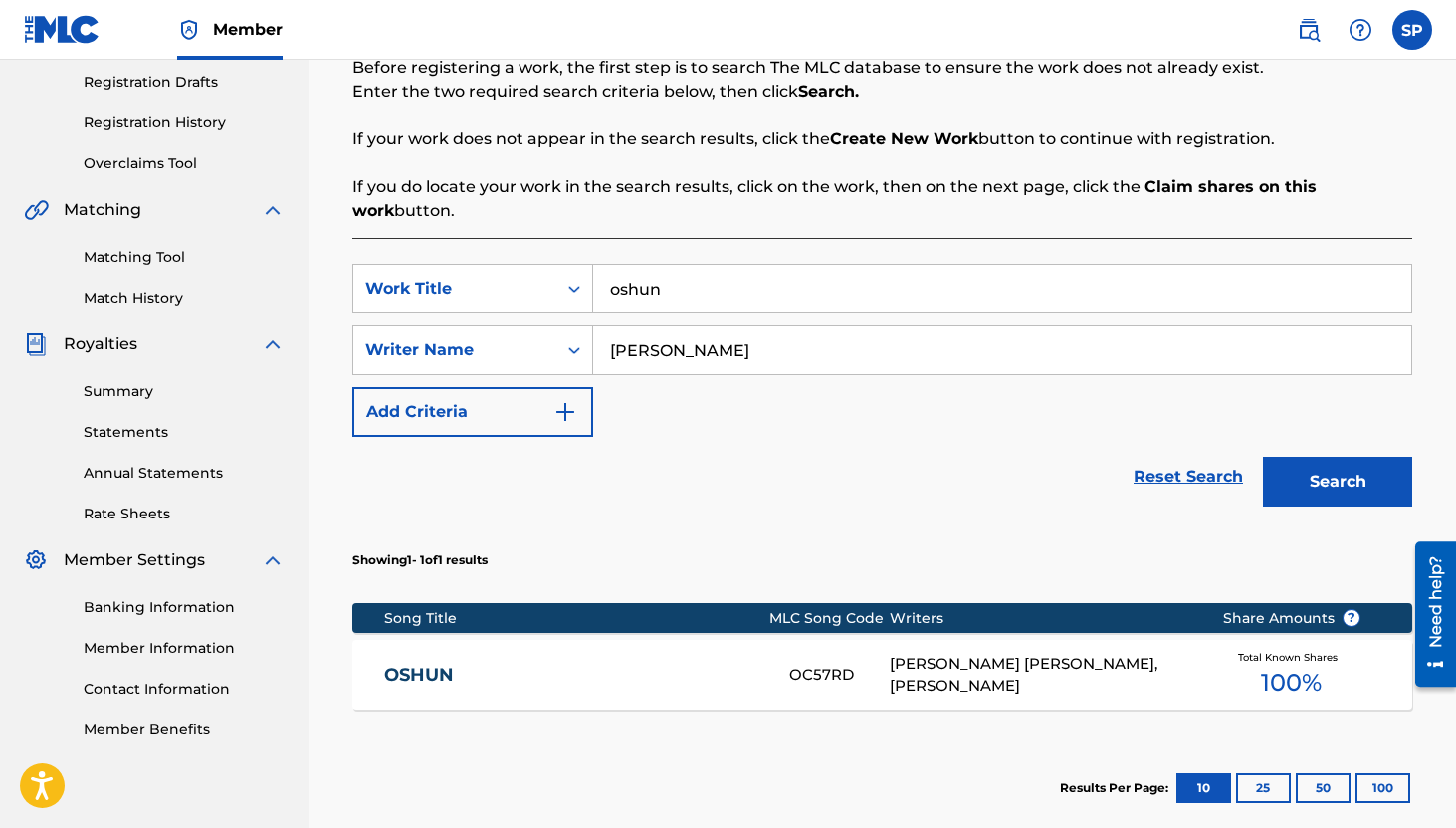 click on "oshun" at bounding box center (1002, 289) 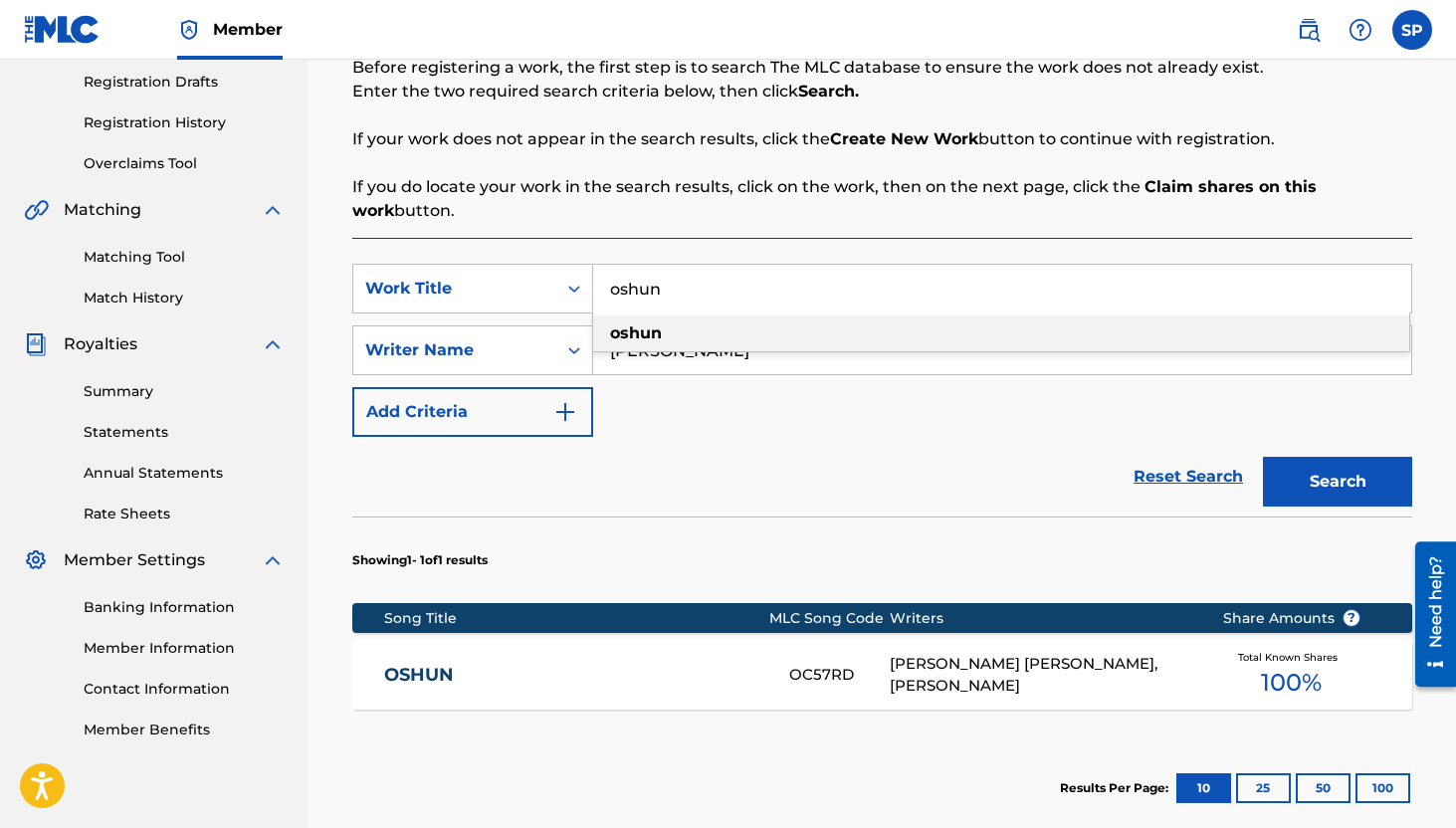 paste on "Oshun" 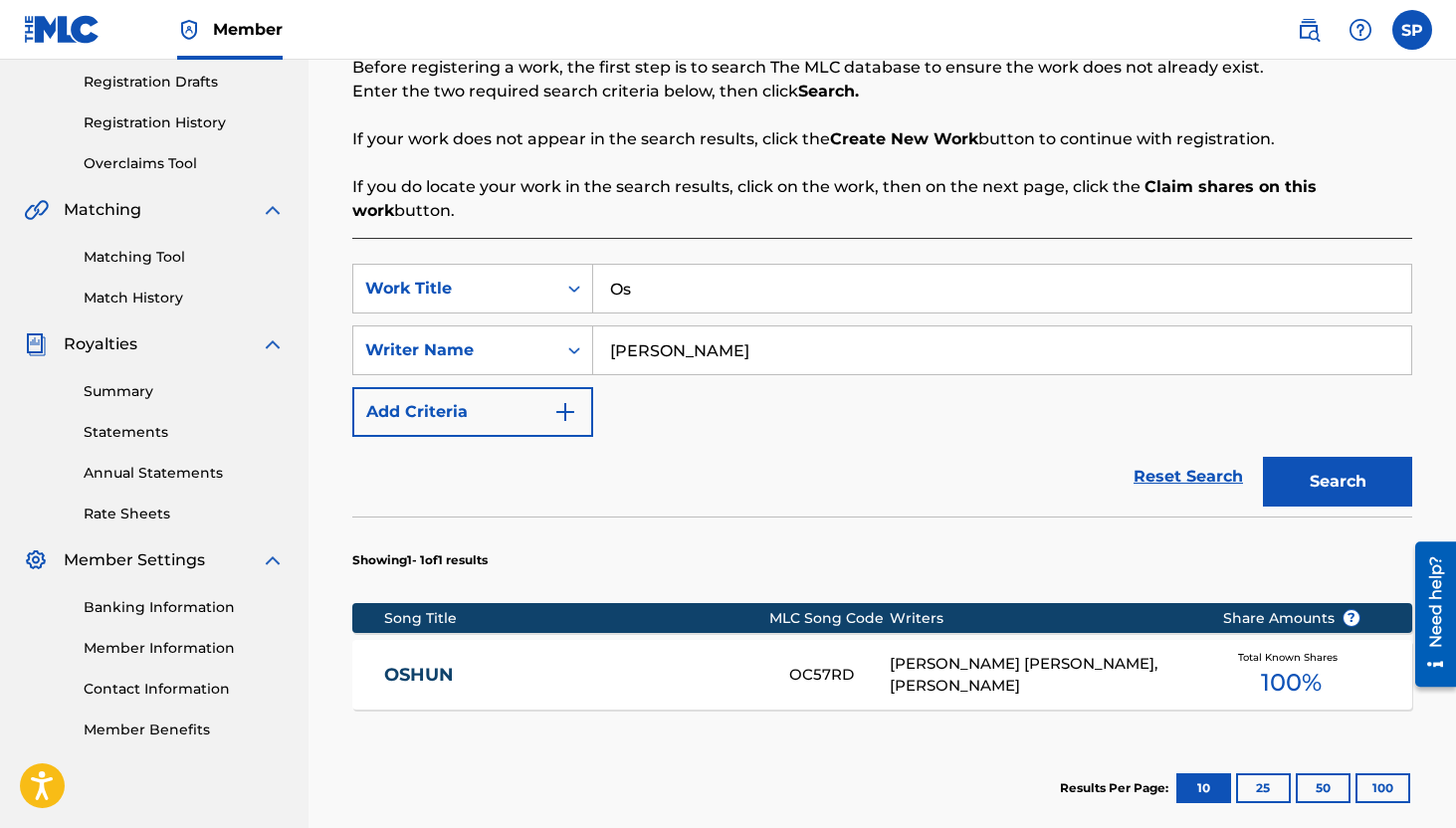 type on "O" 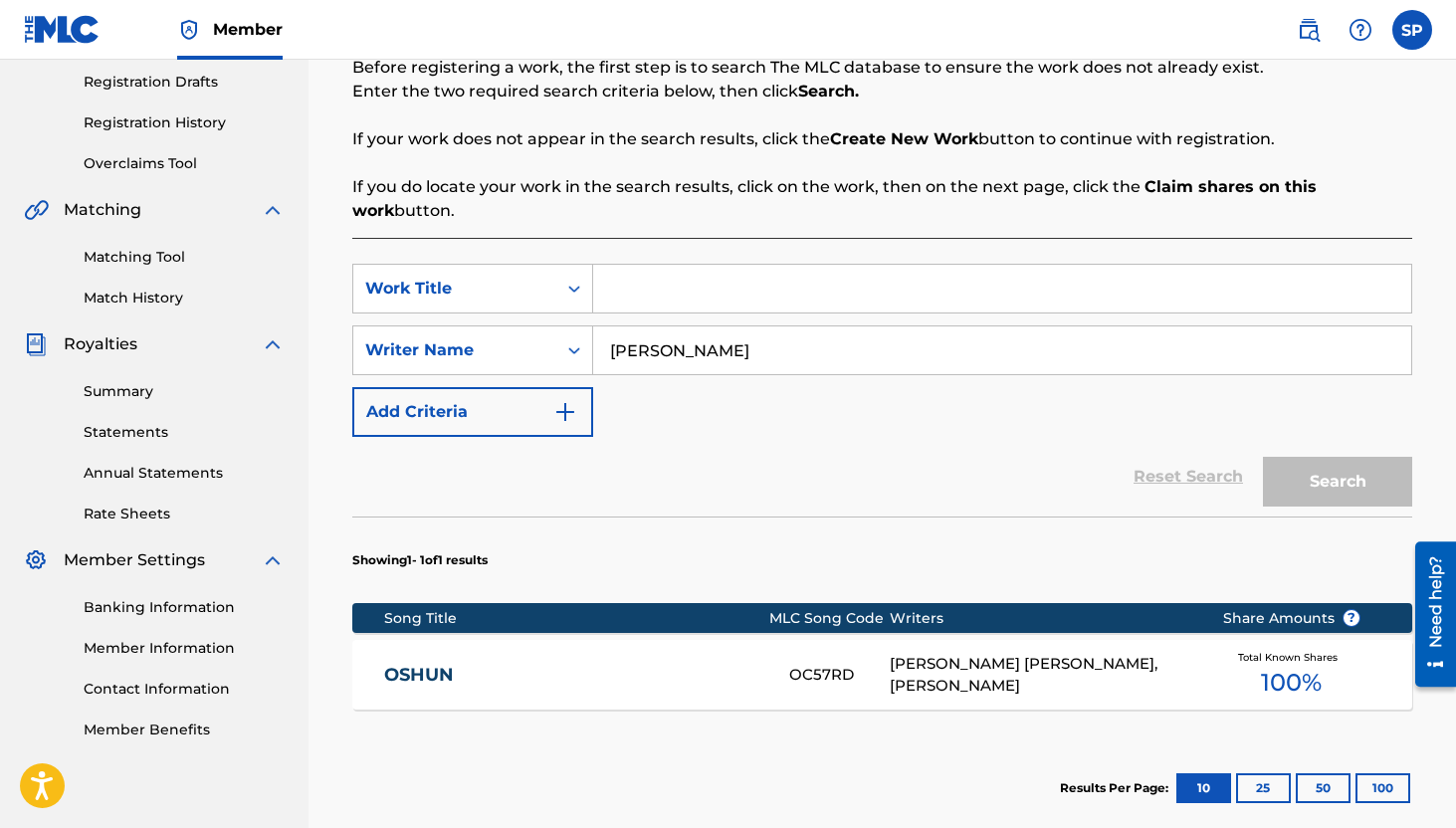 paste on "Otra Cosa" 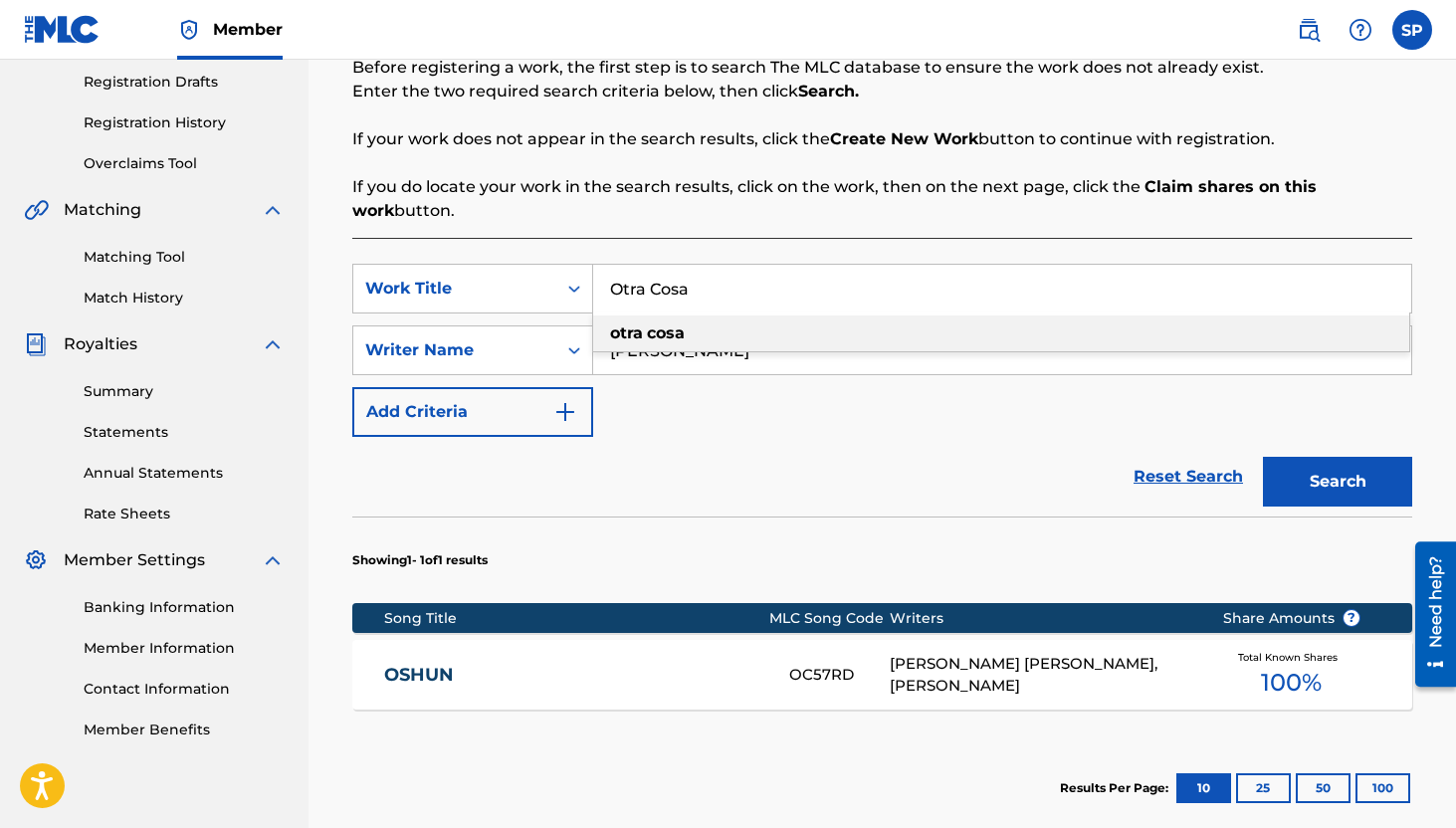 type on "Otra Cosa" 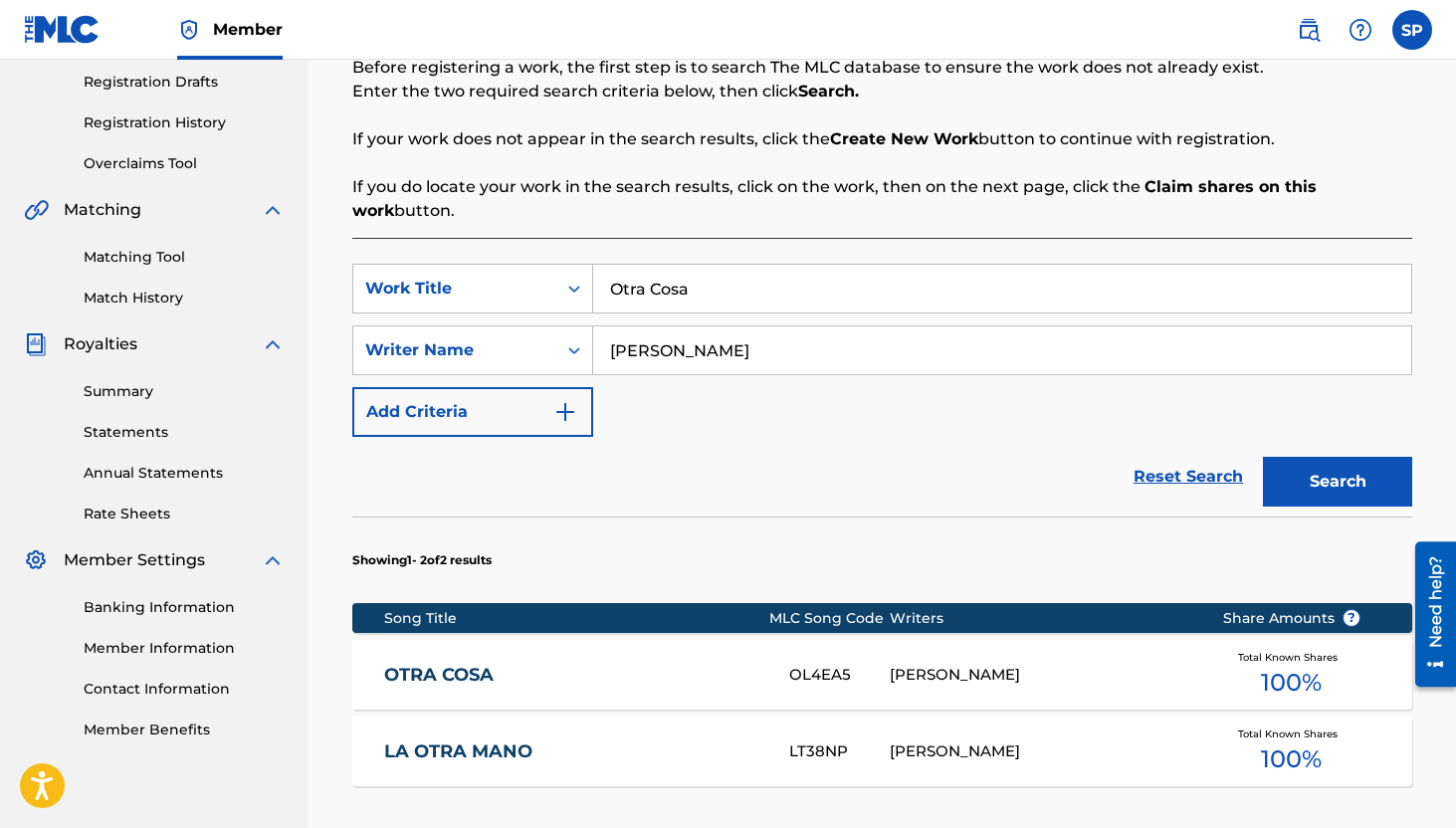click on "Otra Cosa" at bounding box center (1002, 289) 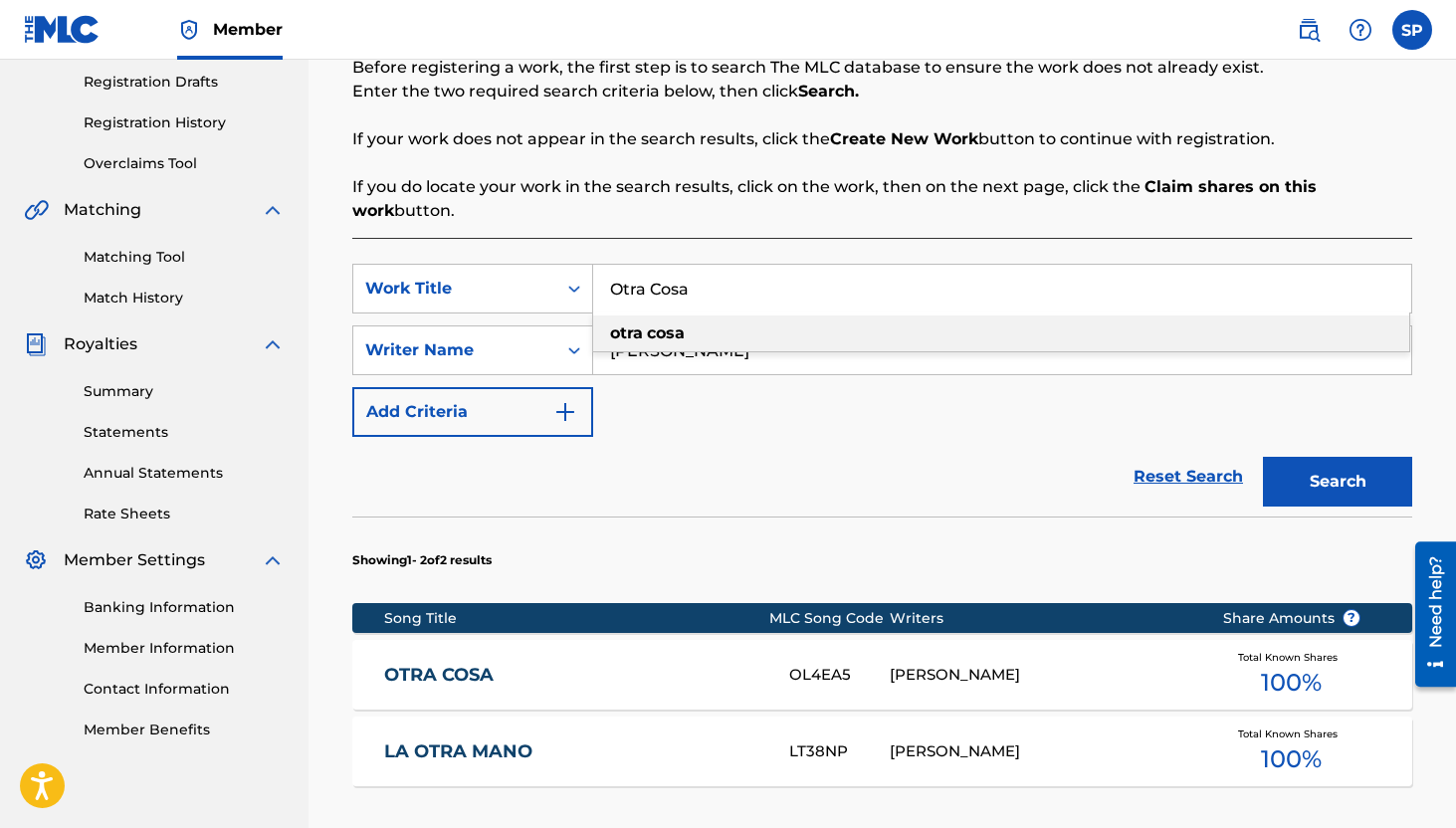 click on "Otra Cosa" at bounding box center (1002, 289) 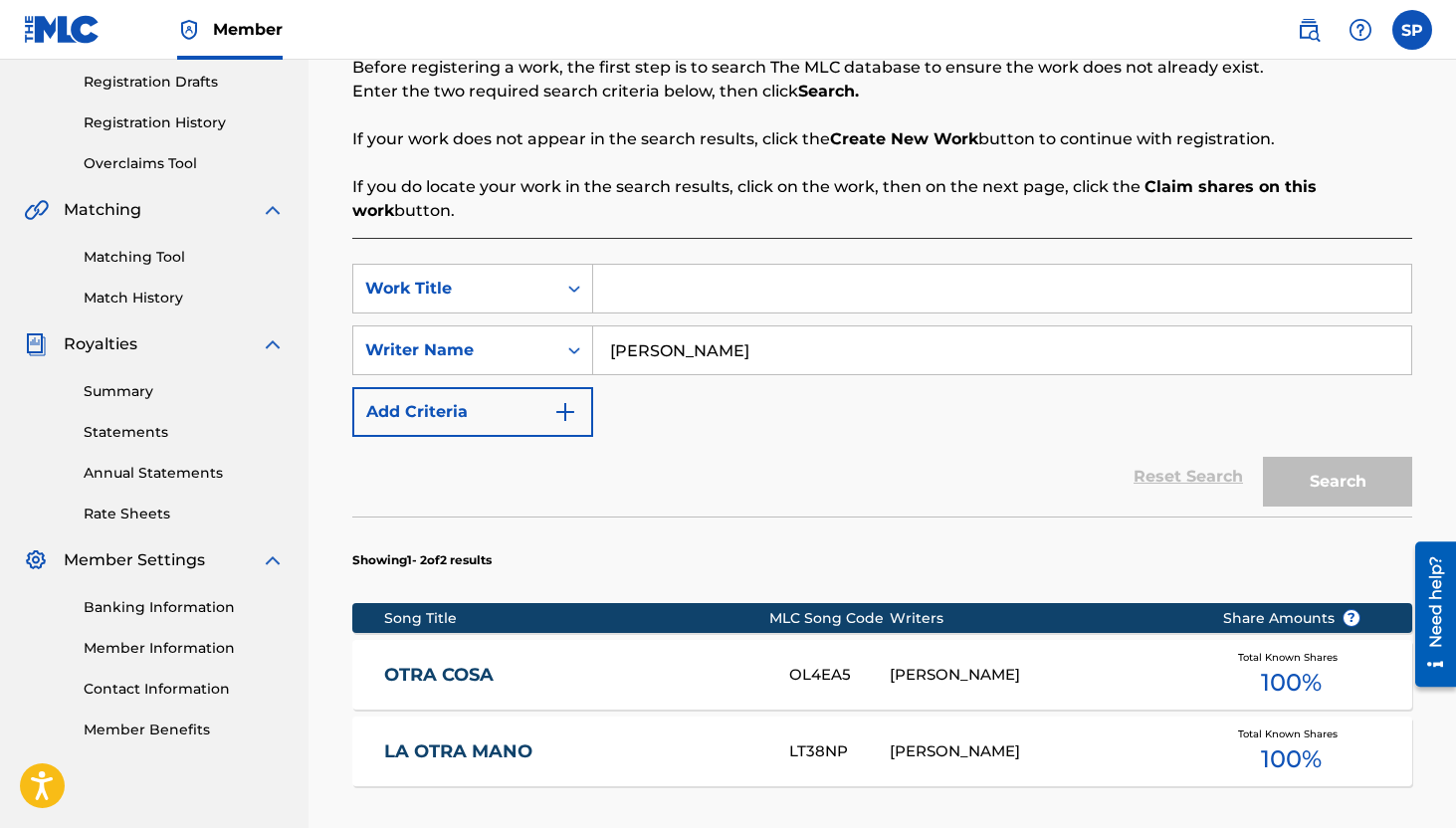 paste on "Otra Nana" 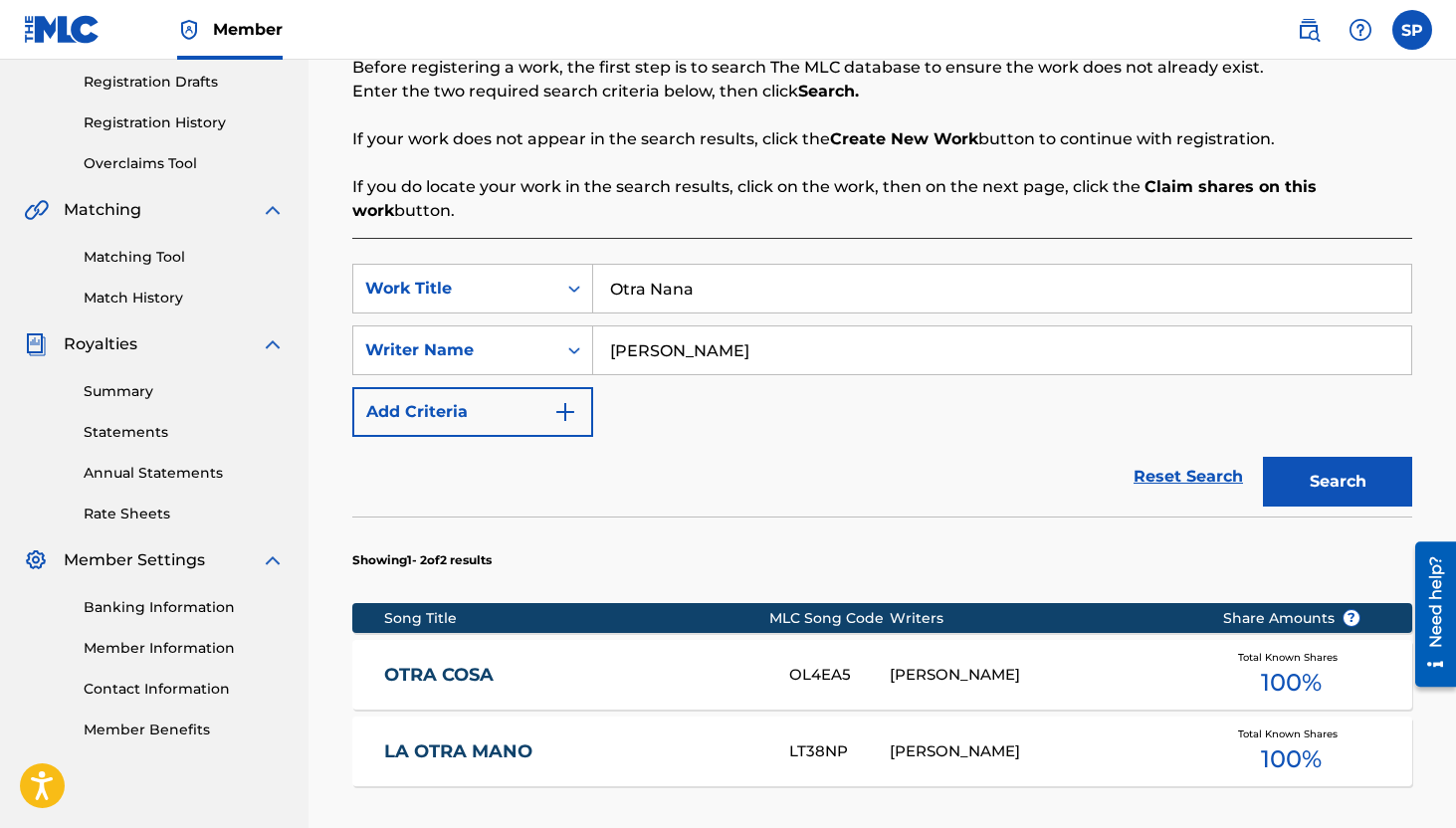 type on "Otra Nana" 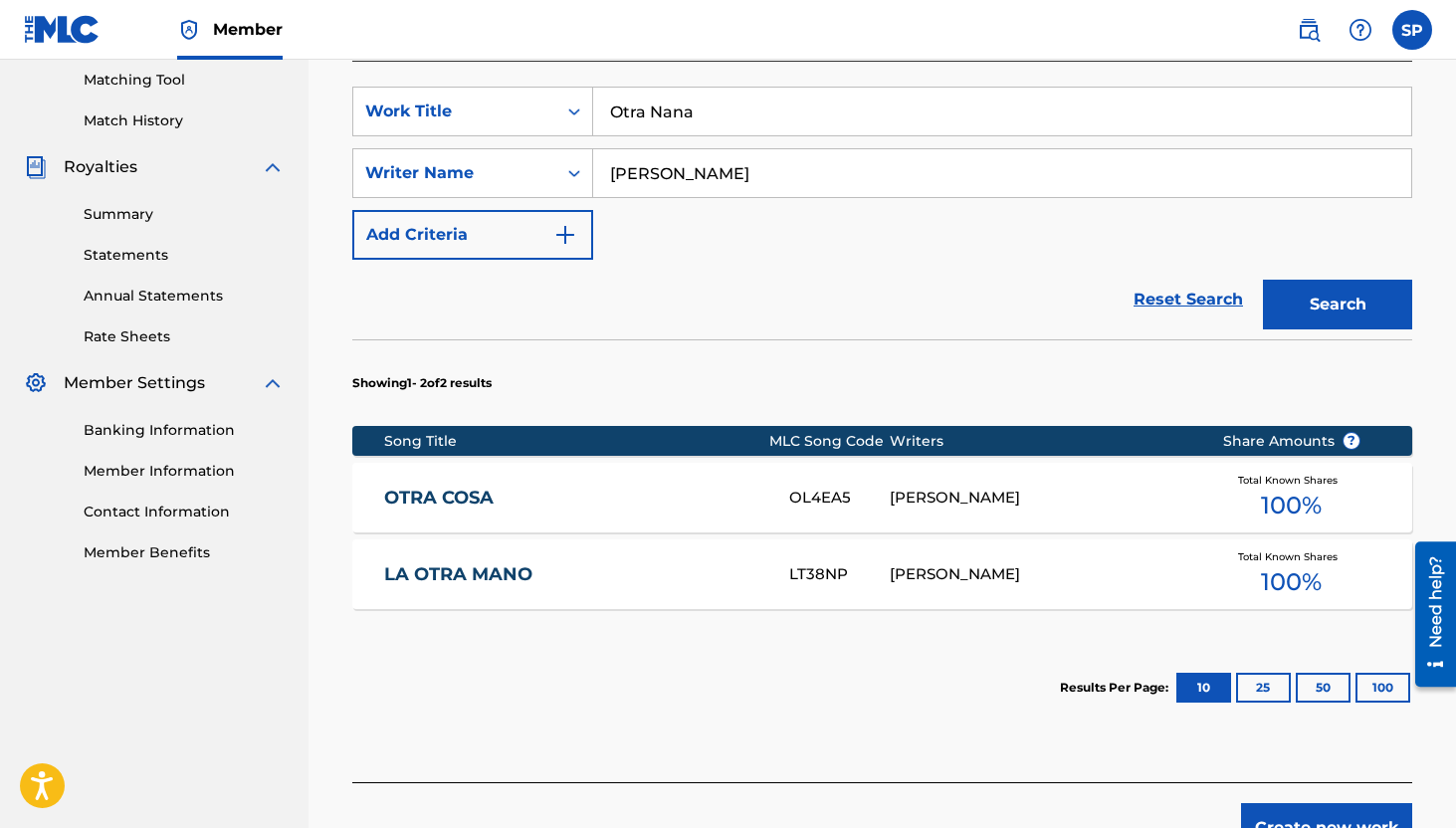 scroll, scrollTop: 531, scrollLeft: 0, axis: vertical 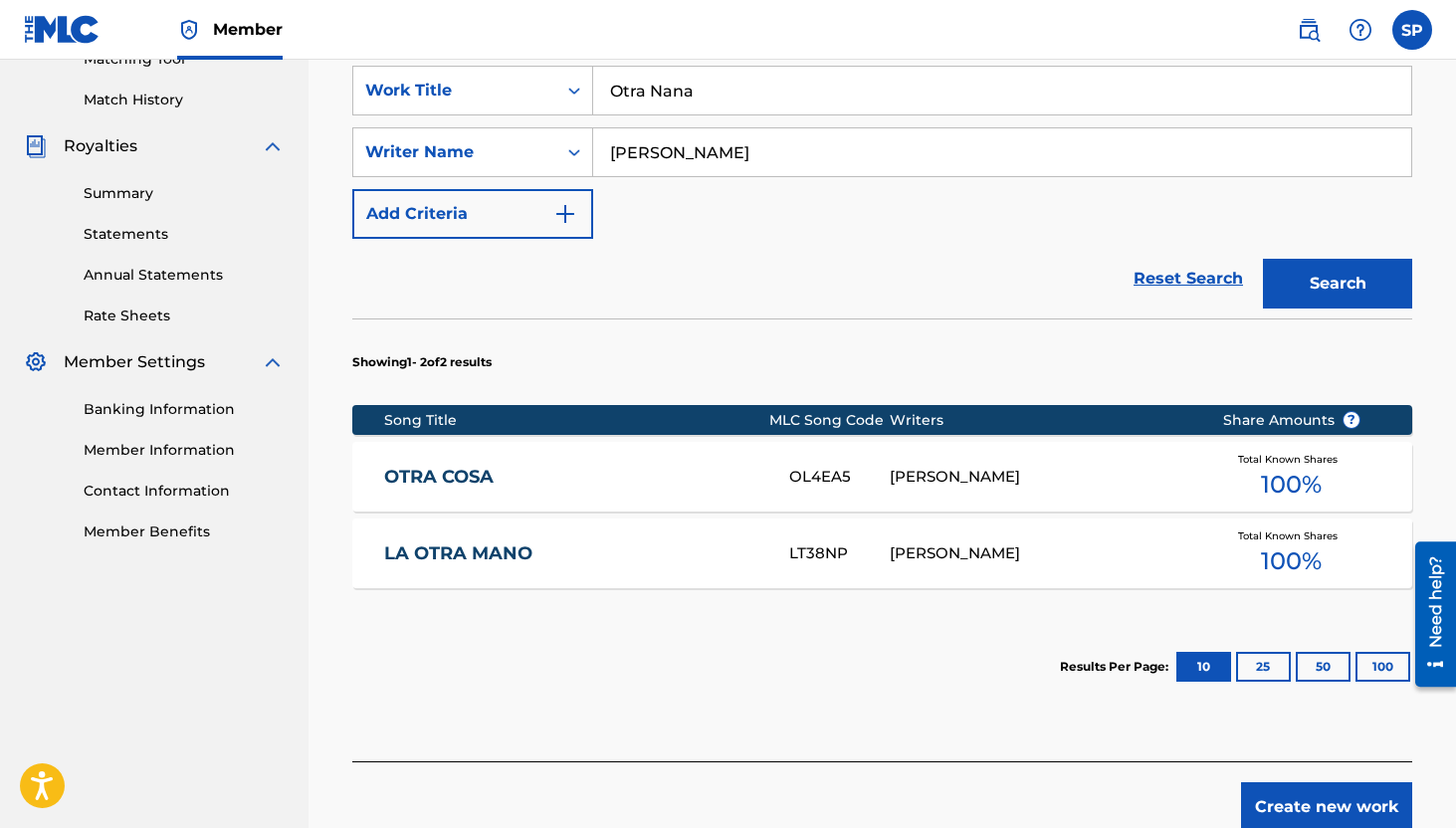 click on "Create new work" at bounding box center [1327, 807] 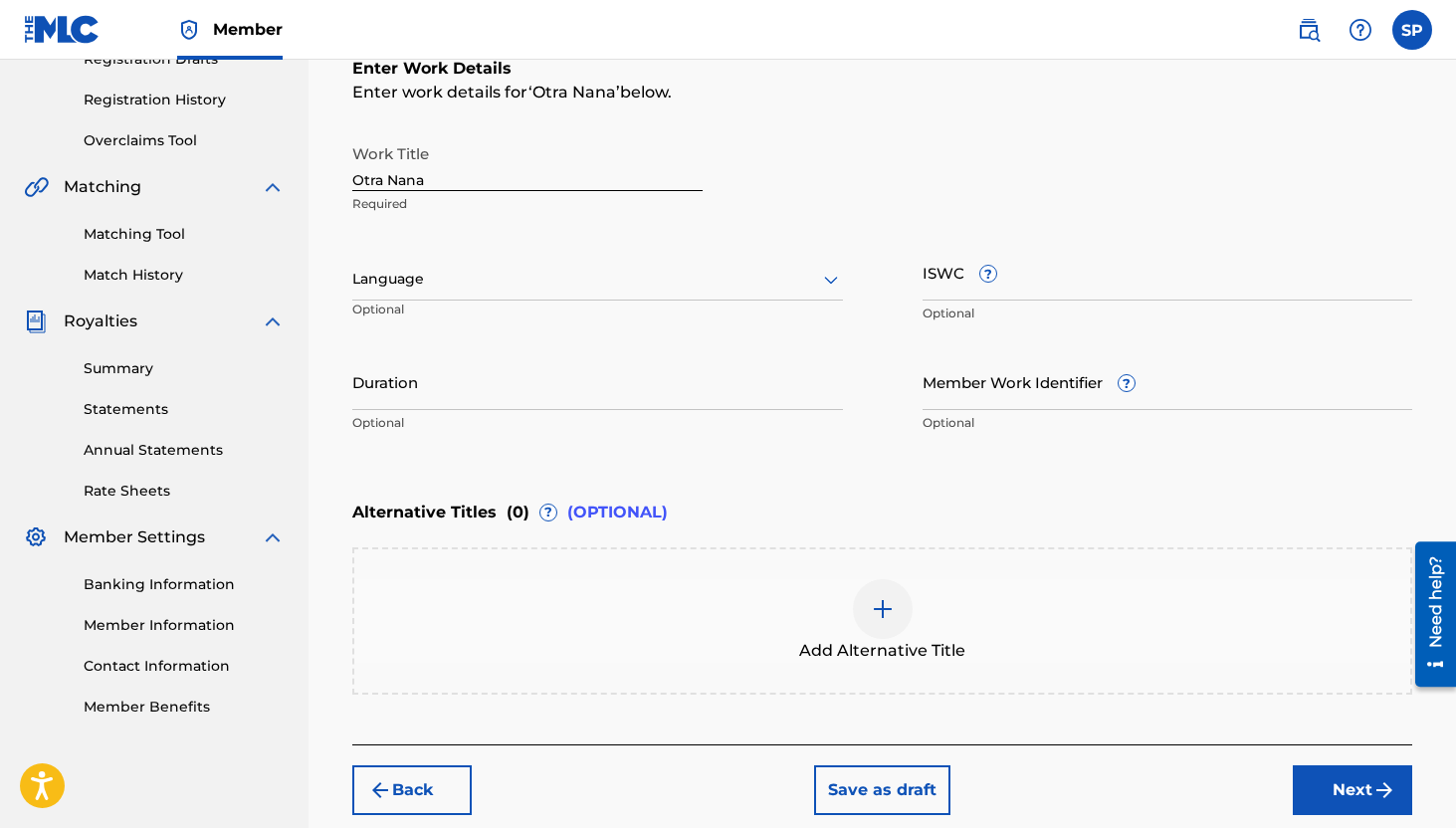 scroll, scrollTop: 273, scrollLeft: 0, axis: vertical 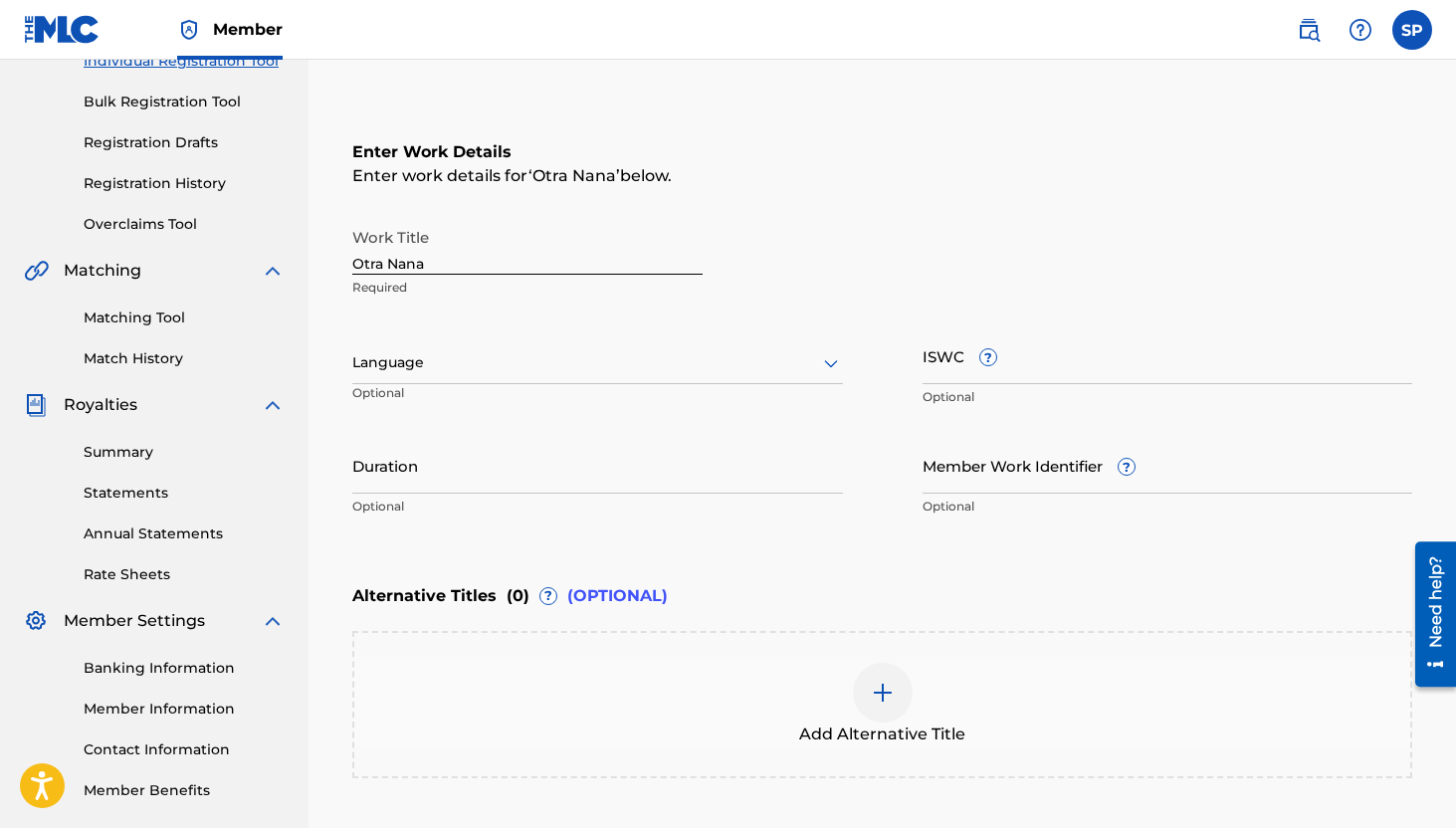 click on "ISWC   ?" at bounding box center [1167, 355] 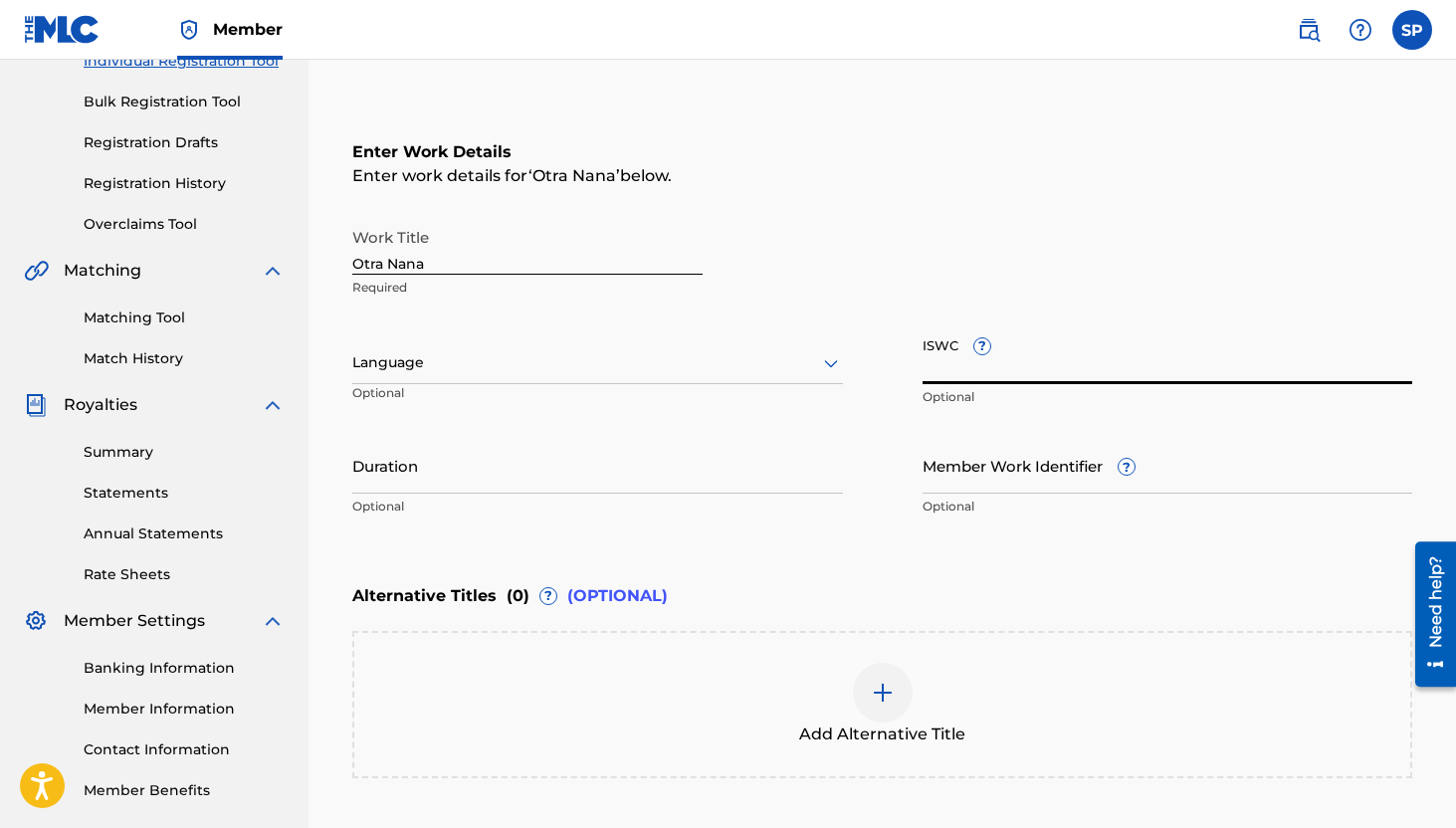 paste on "T-904.675.179-5" 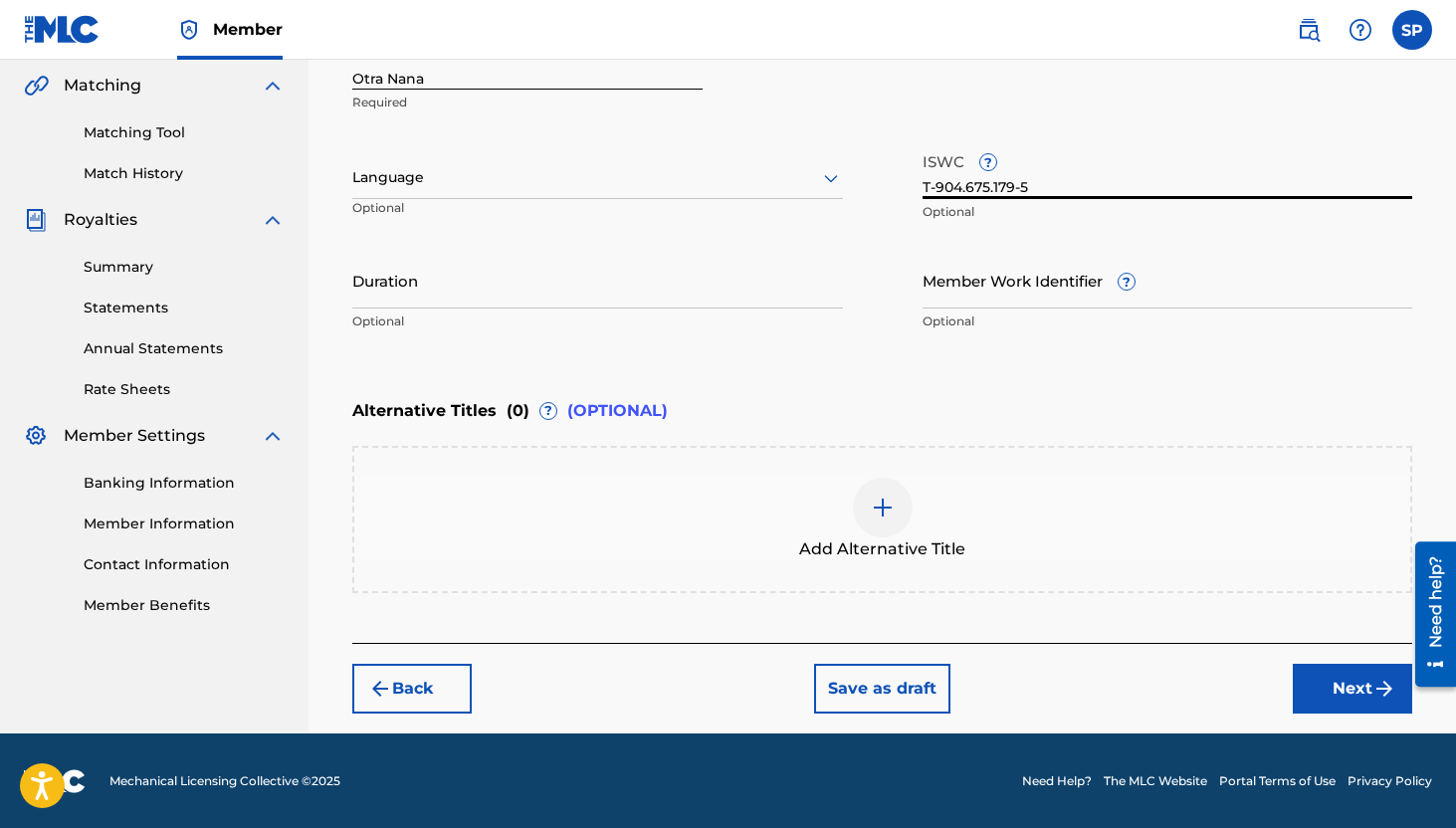 type on "T-904.675.179-5" 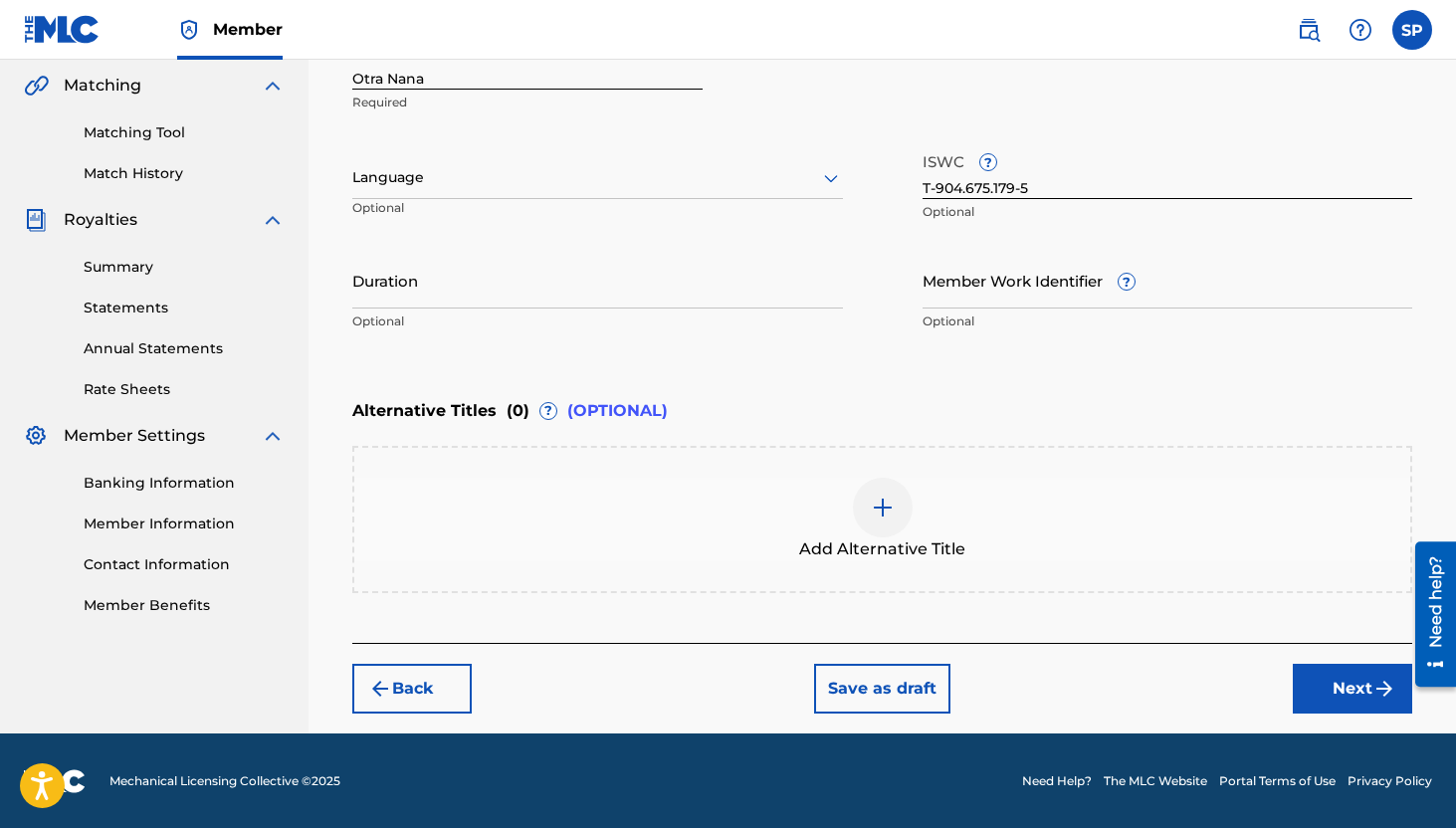 click on "Next" at bounding box center [1352, 689] 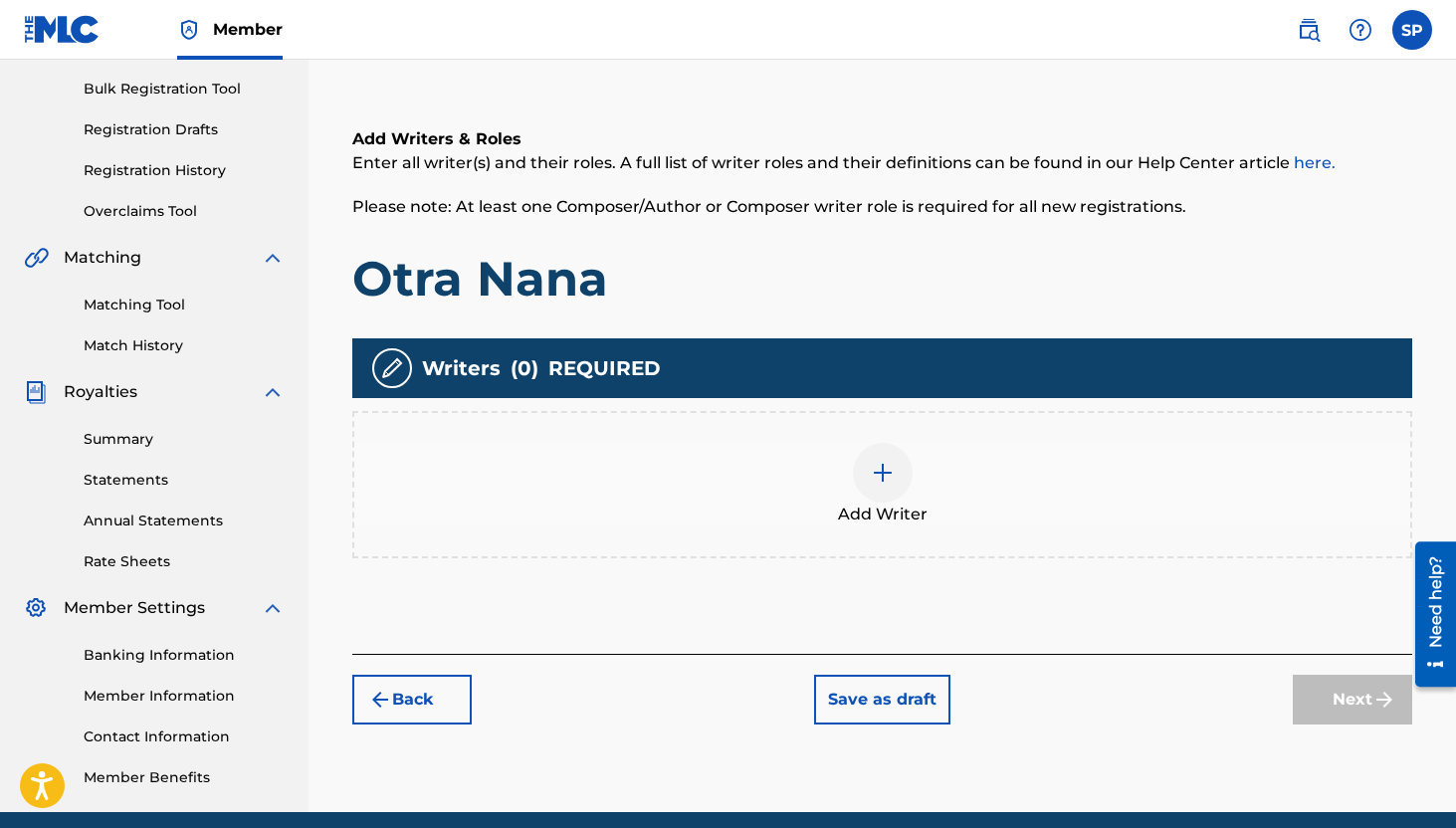 scroll, scrollTop: 290, scrollLeft: 0, axis: vertical 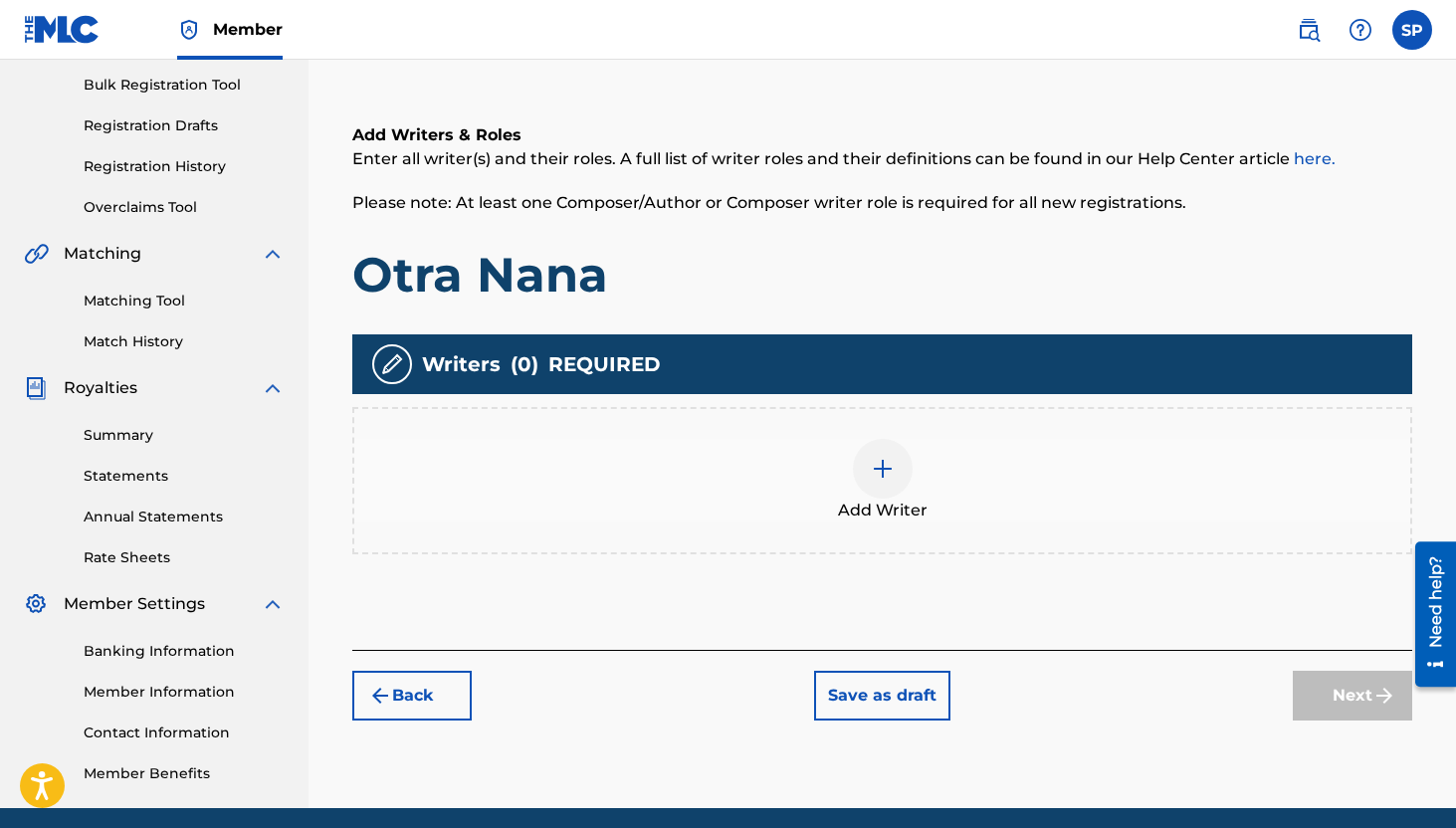 click at bounding box center (883, 469) 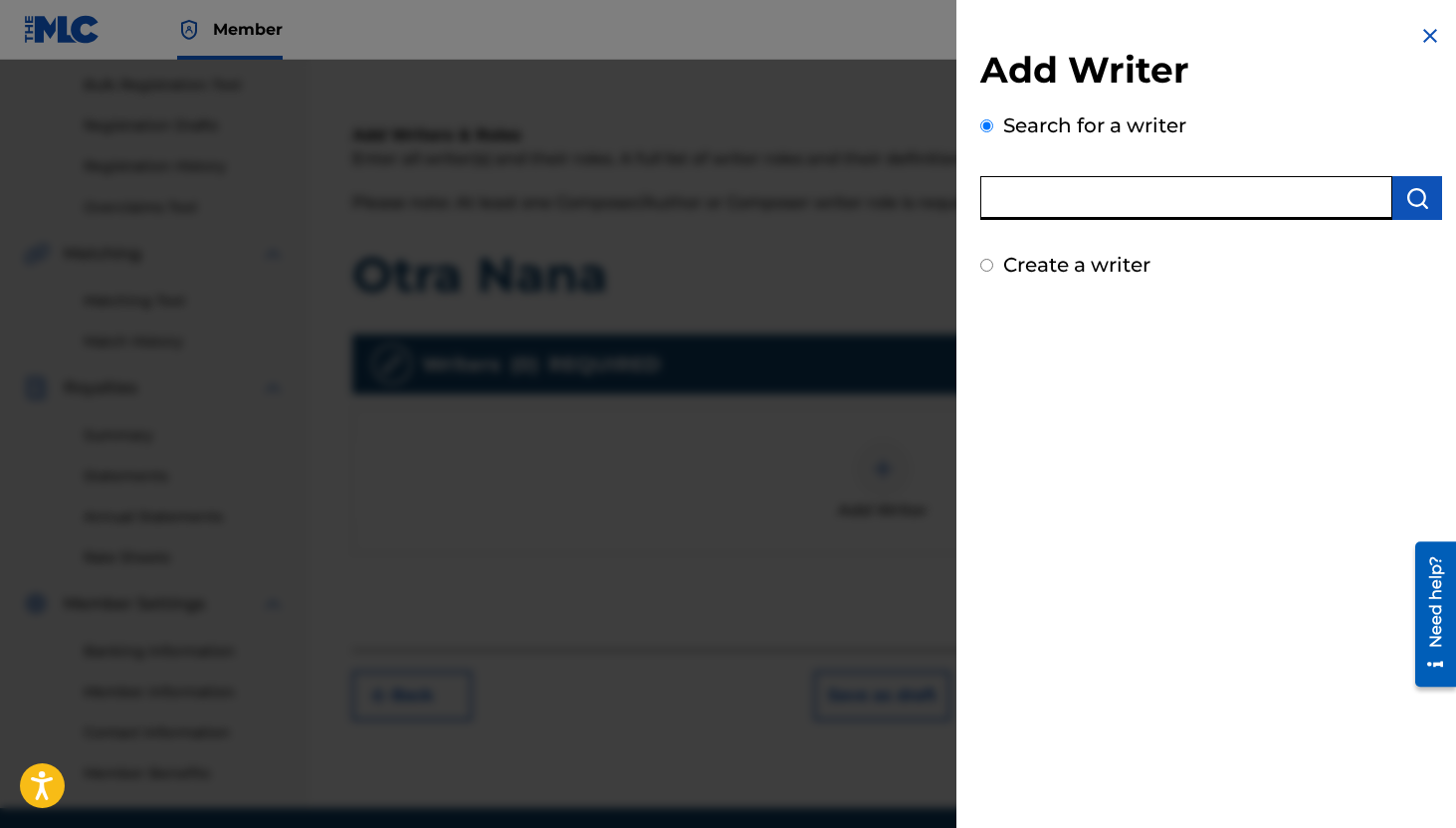 click at bounding box center (1186, 198) 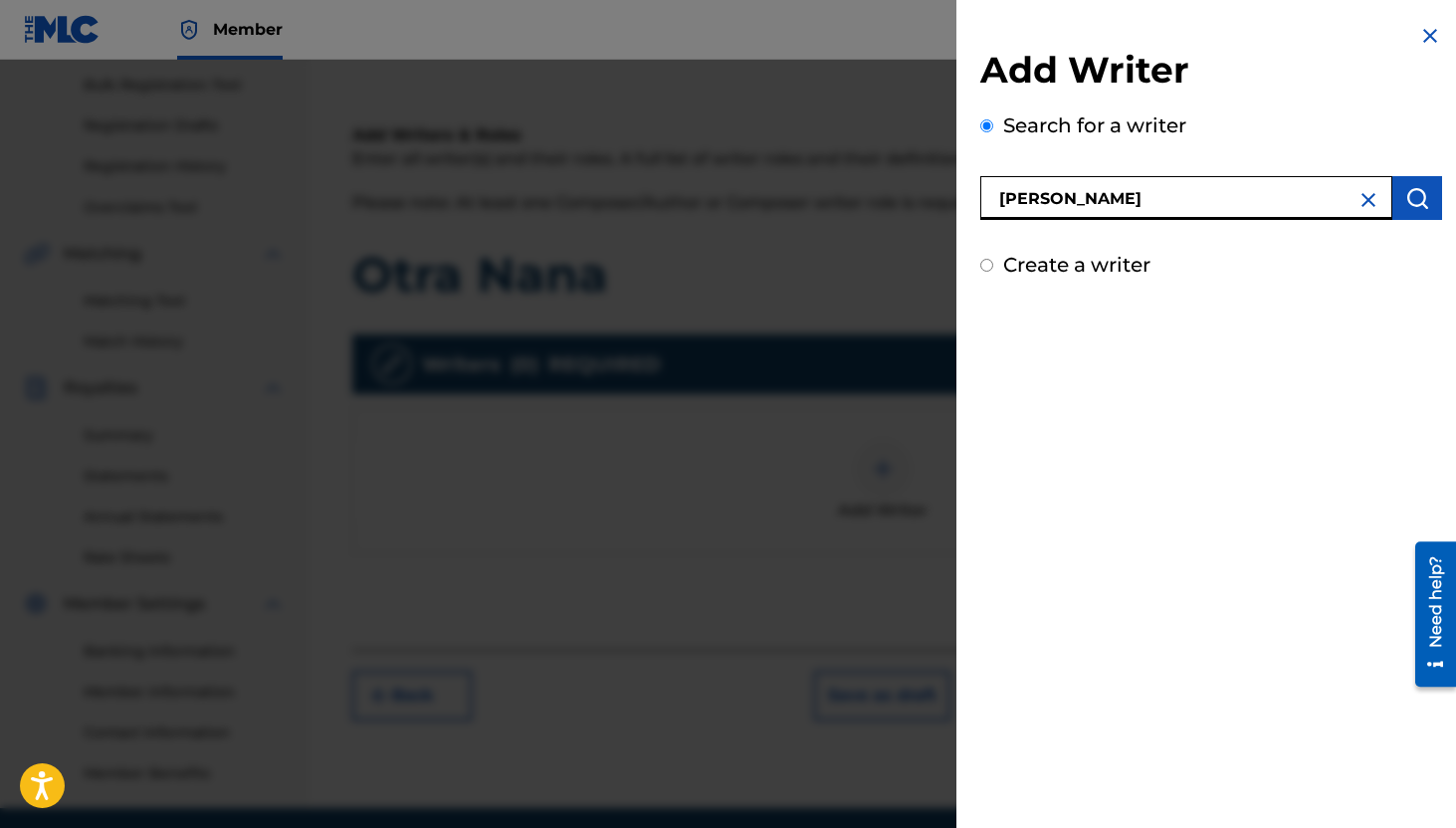 type on "Omar Sosa" 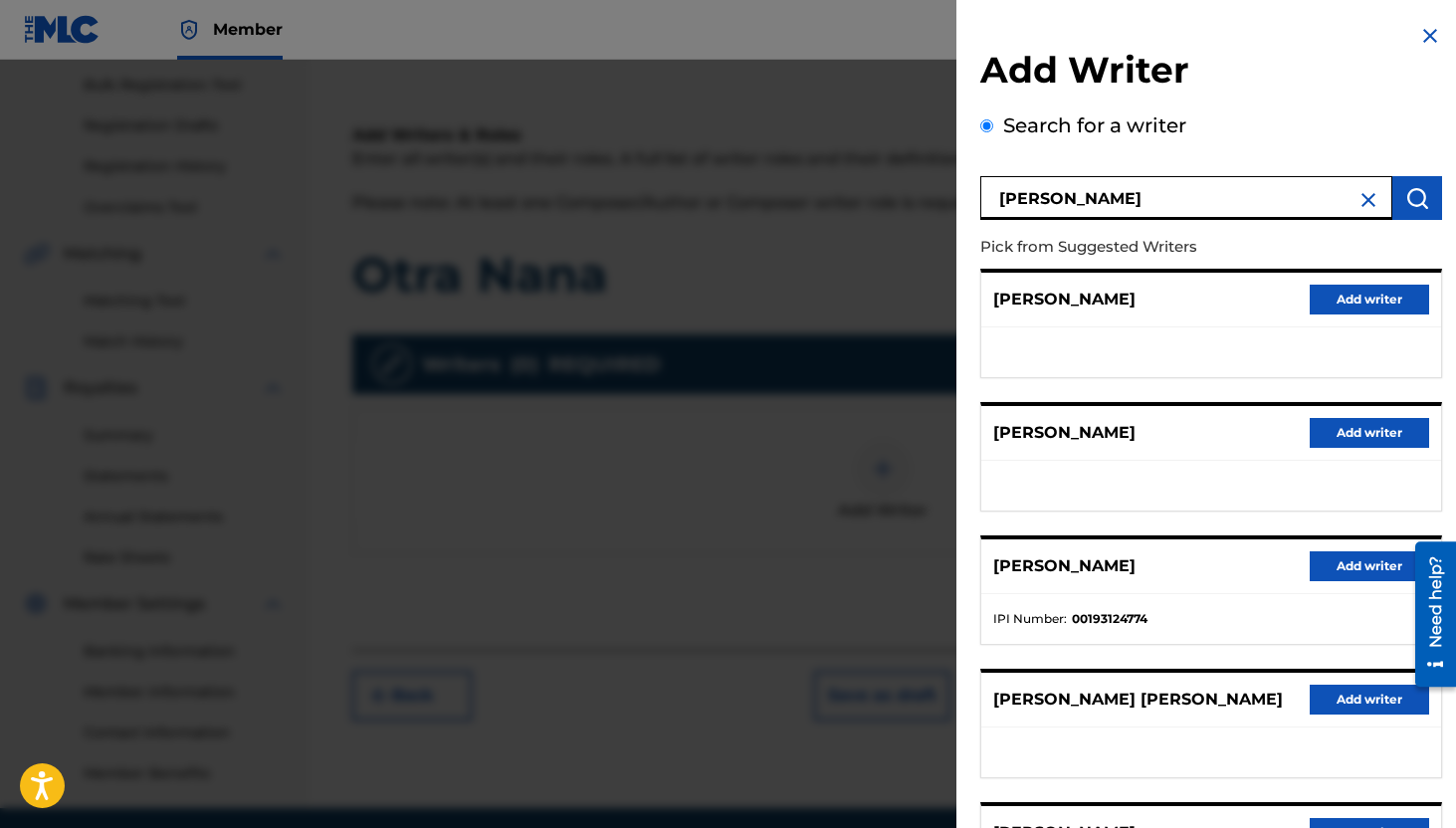click on "Add writer" at bounding box center (1369, 566) 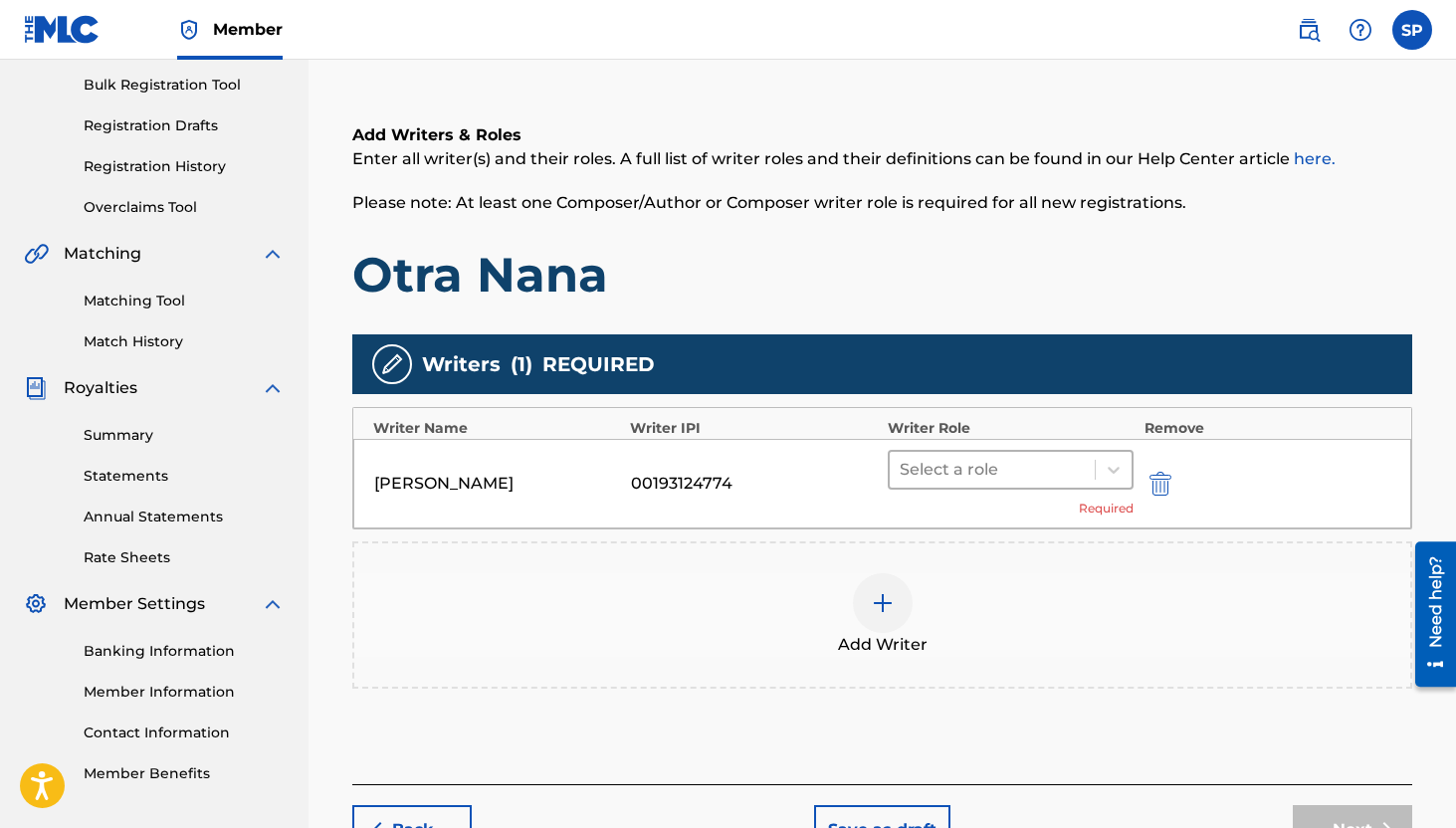 click at bounding box center (992, 470) 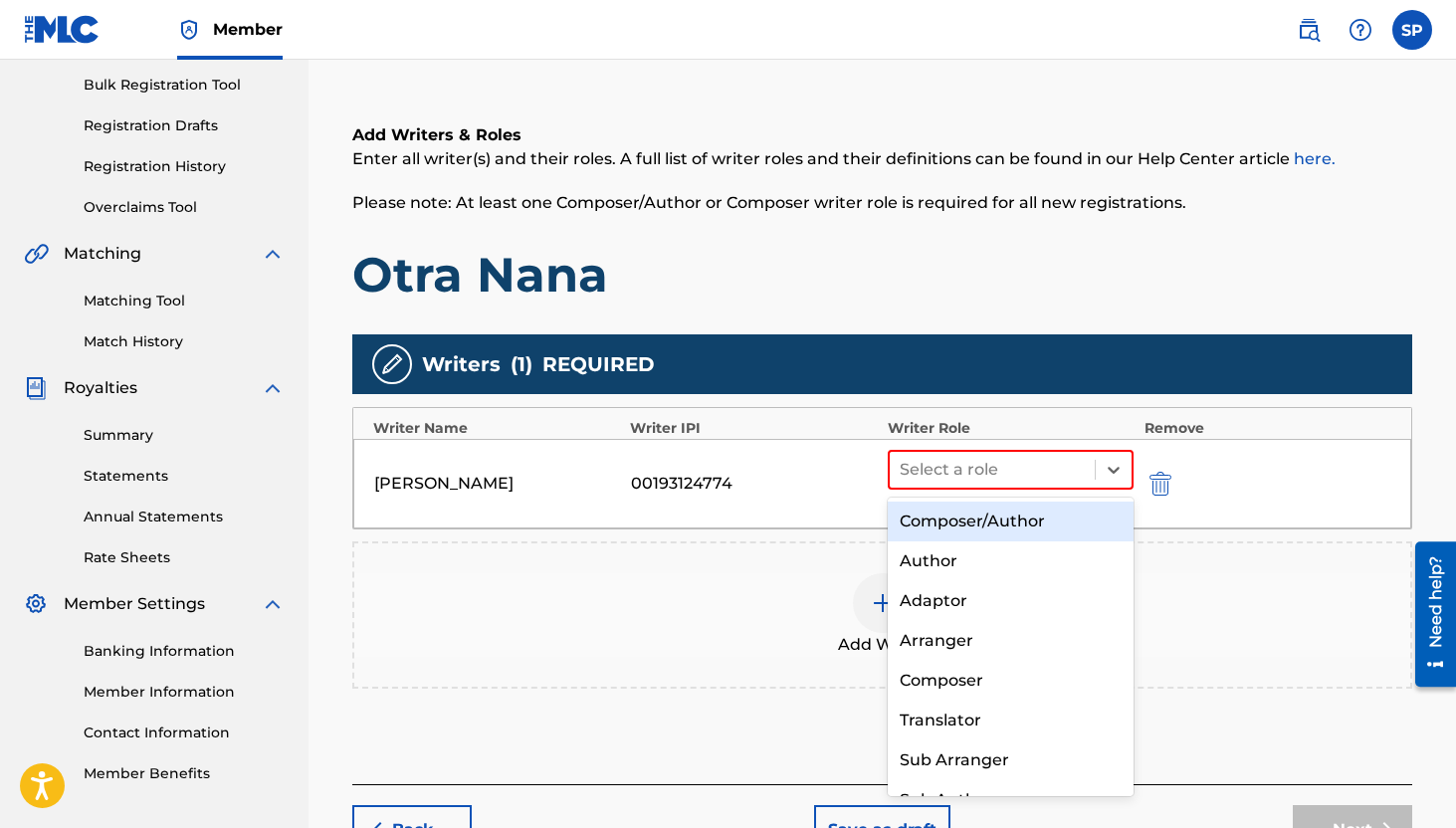 click on "Composer/Author" at bounding box center [1011, 521] 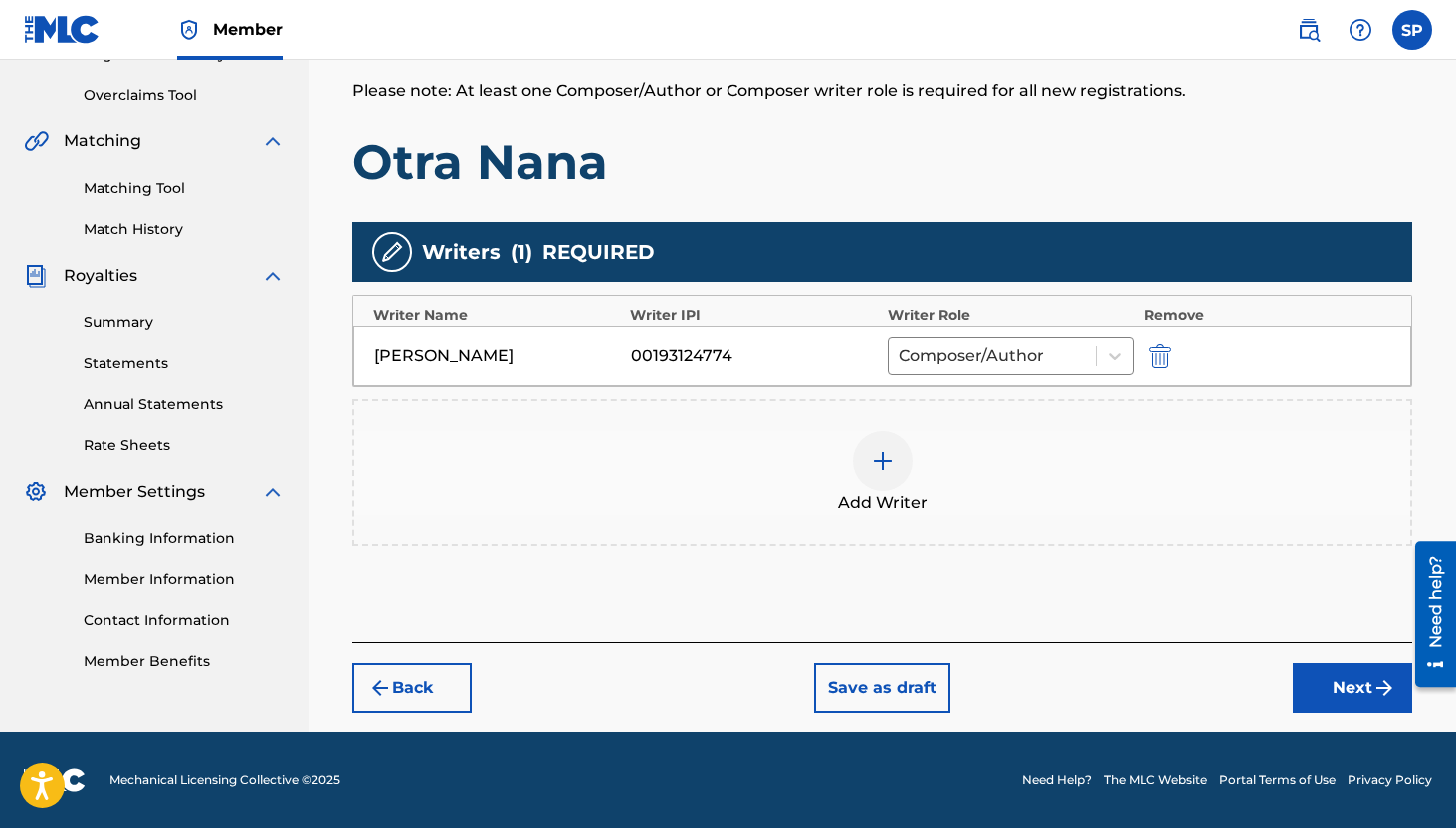 click on "Next" at bounding box center [1352, 688] 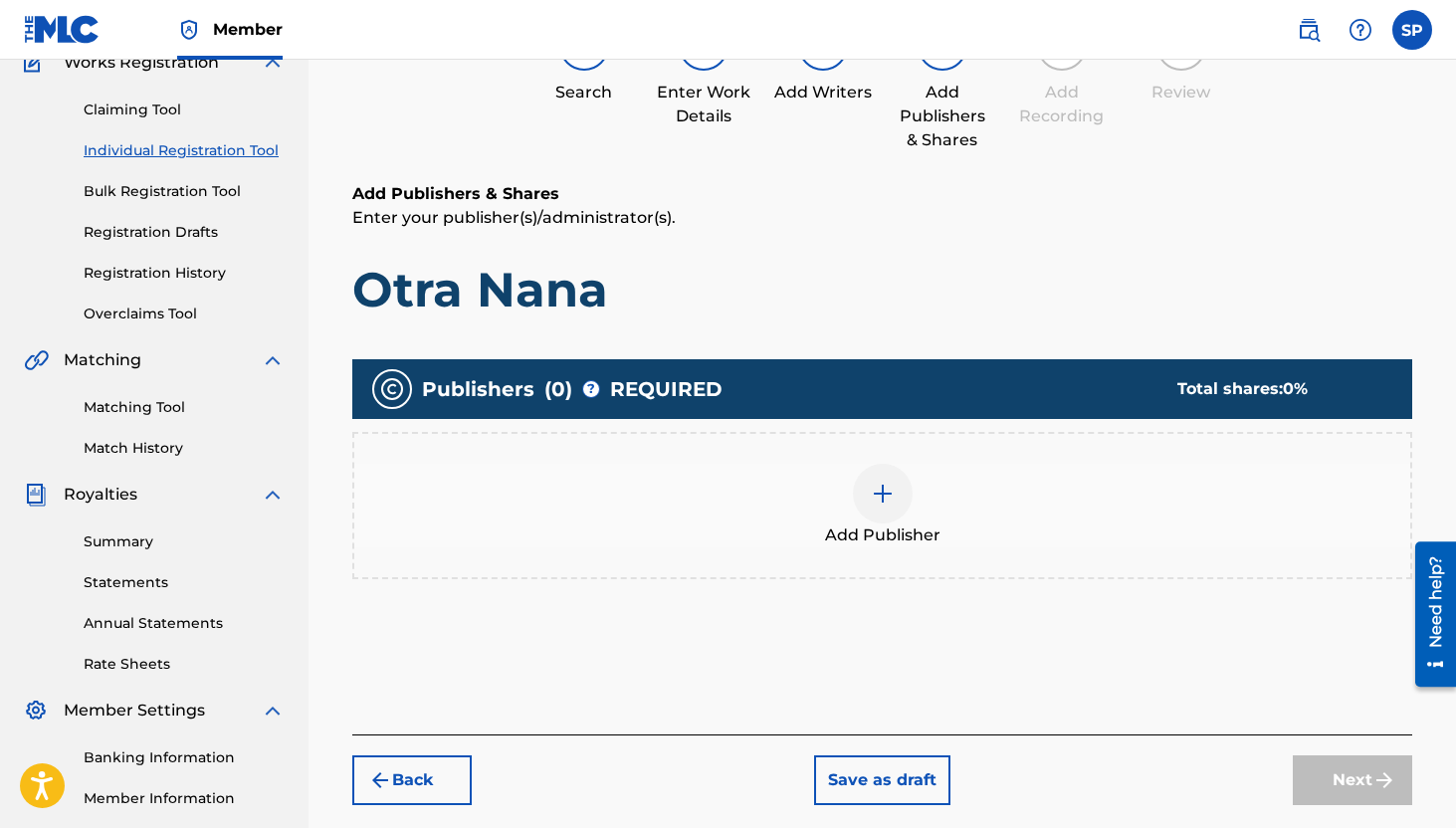 scroll, scrollTop: 90, scrollLeft: 0, axis: vertical 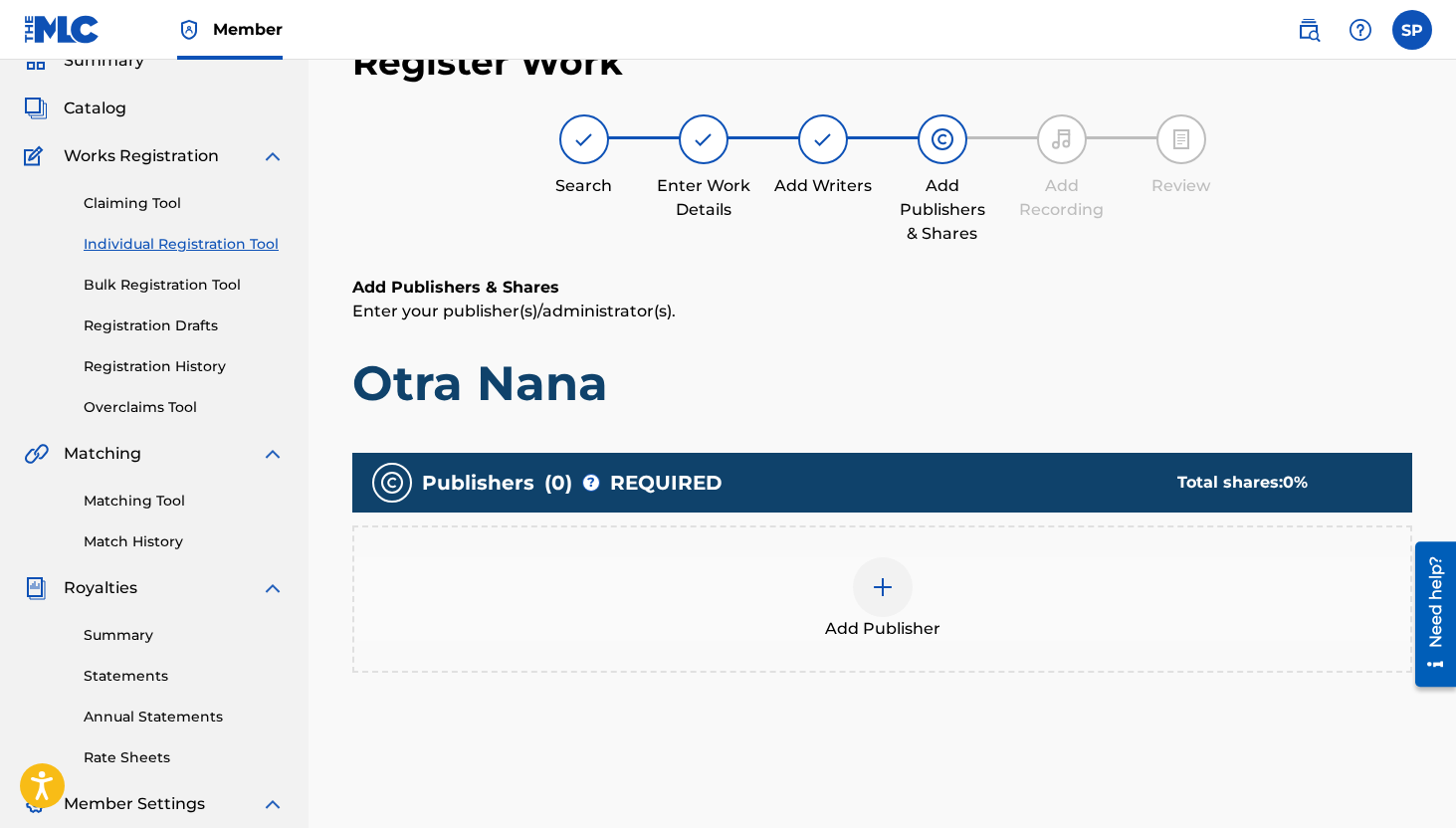 click at bounding box center (883, 587) 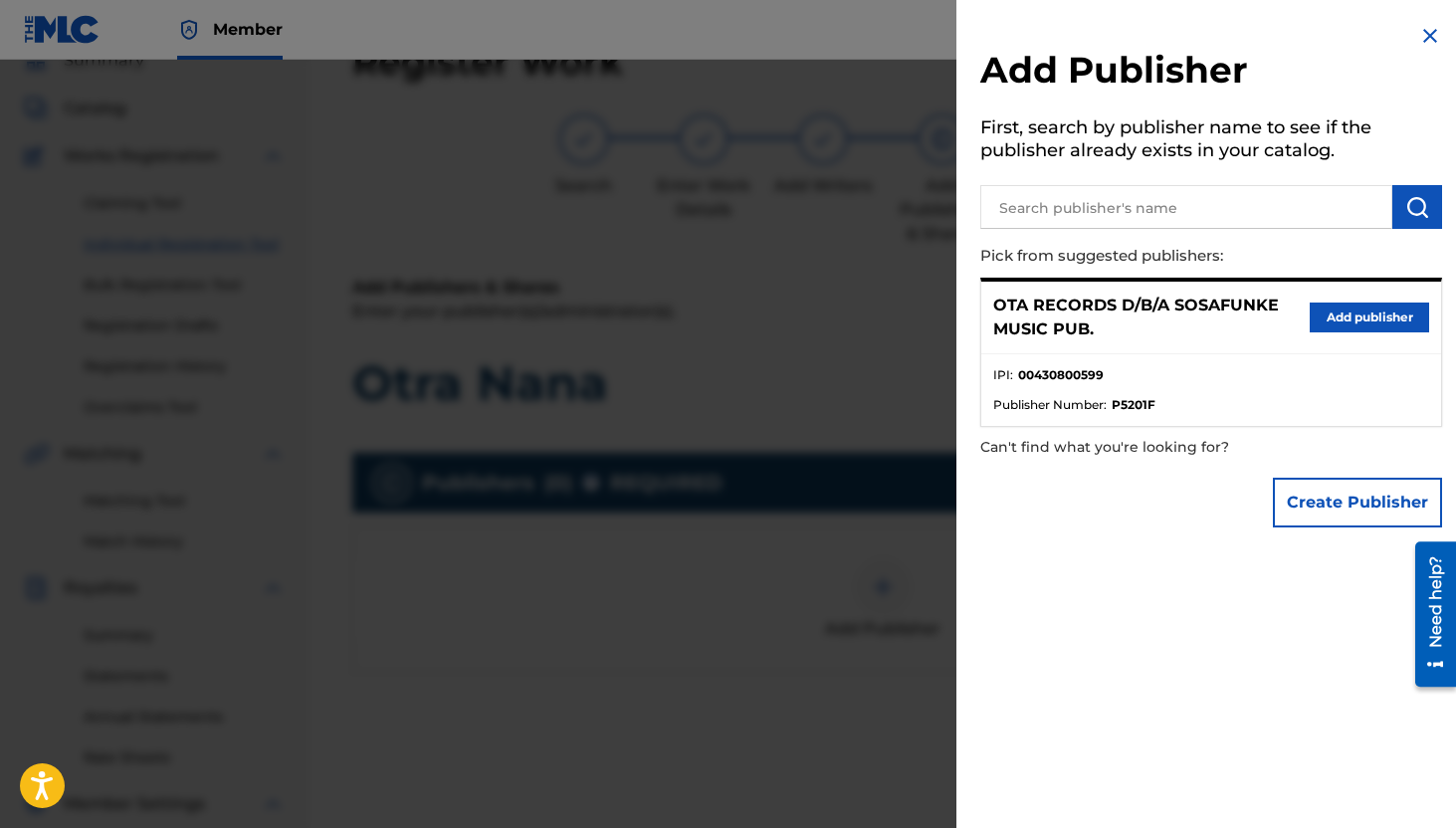 click on "Add publisher" at bounding box center [1369, 317] 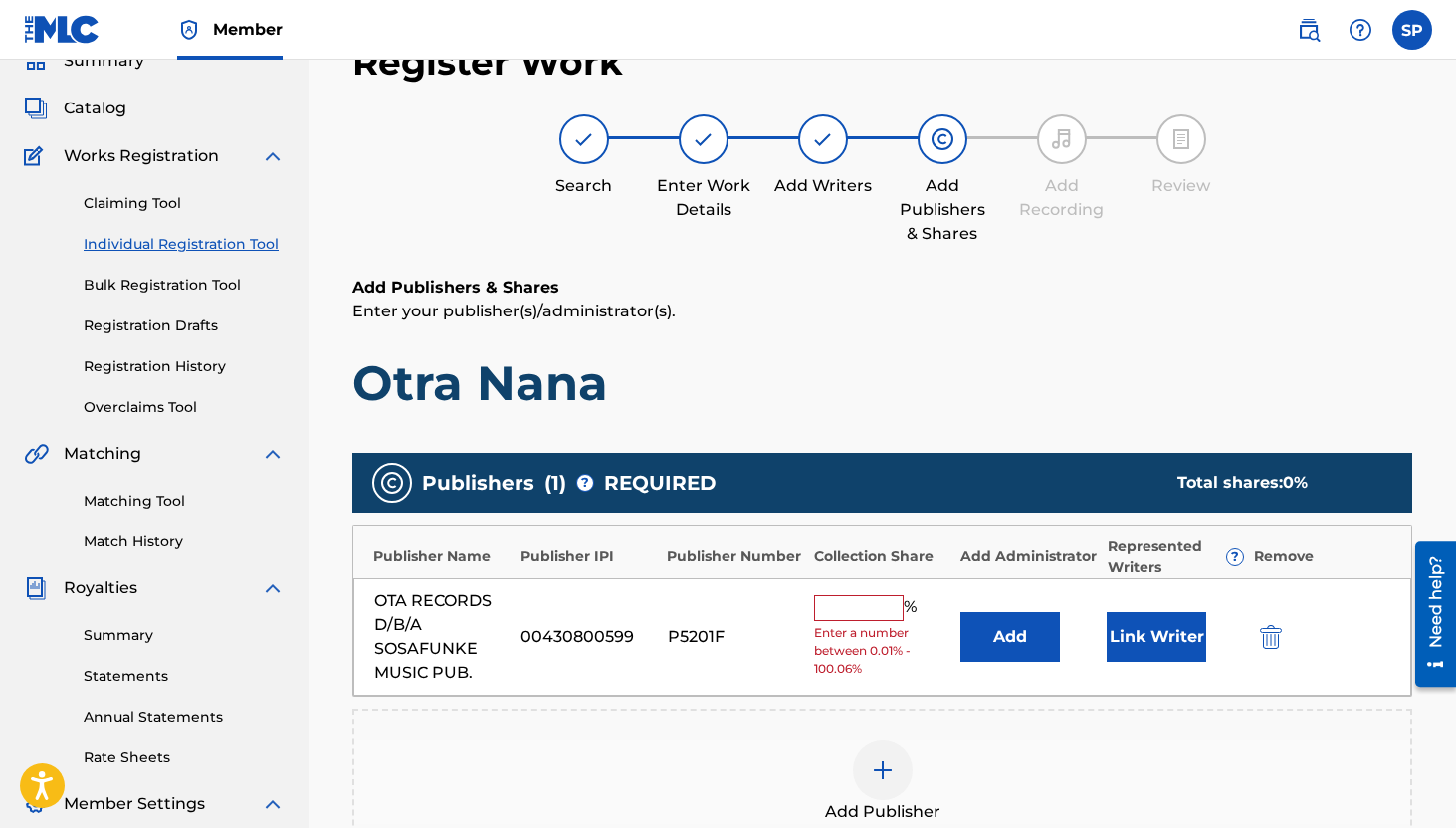click at bounding box center [859, 608] 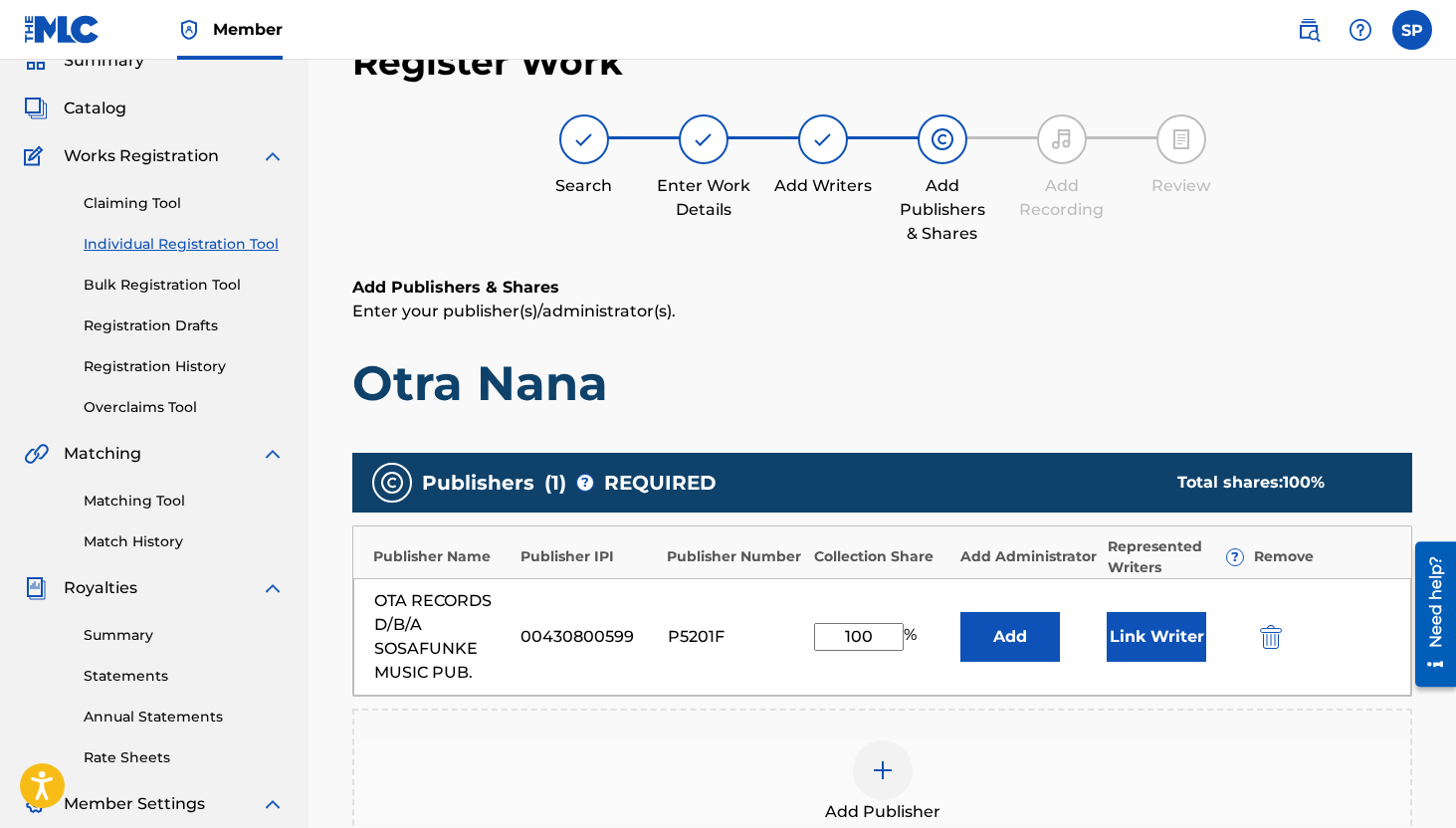 click on "Link Writer" at bounding box center (1156, 637) 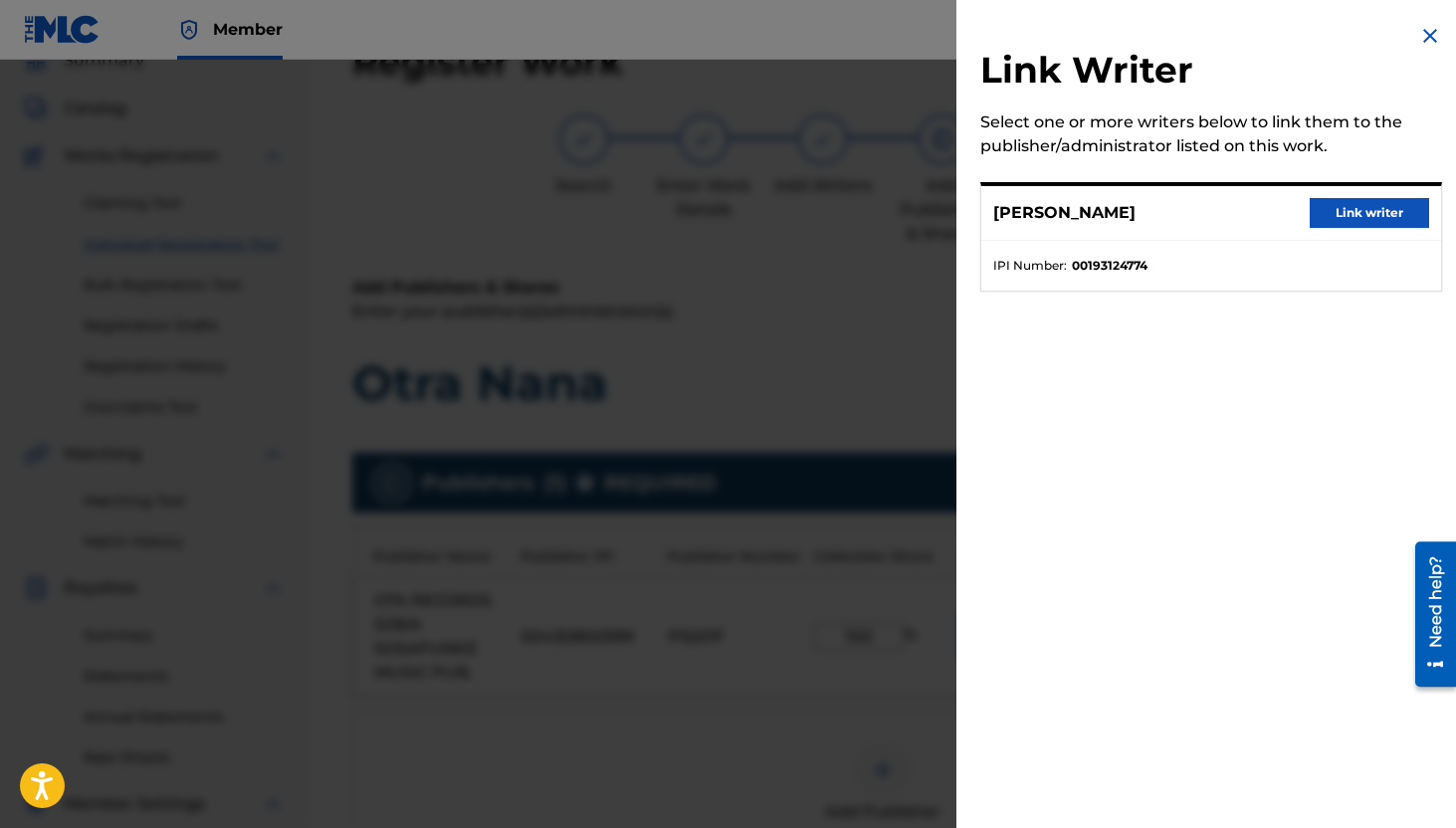 click on "Link writer" at bounding box center (1369, 213) 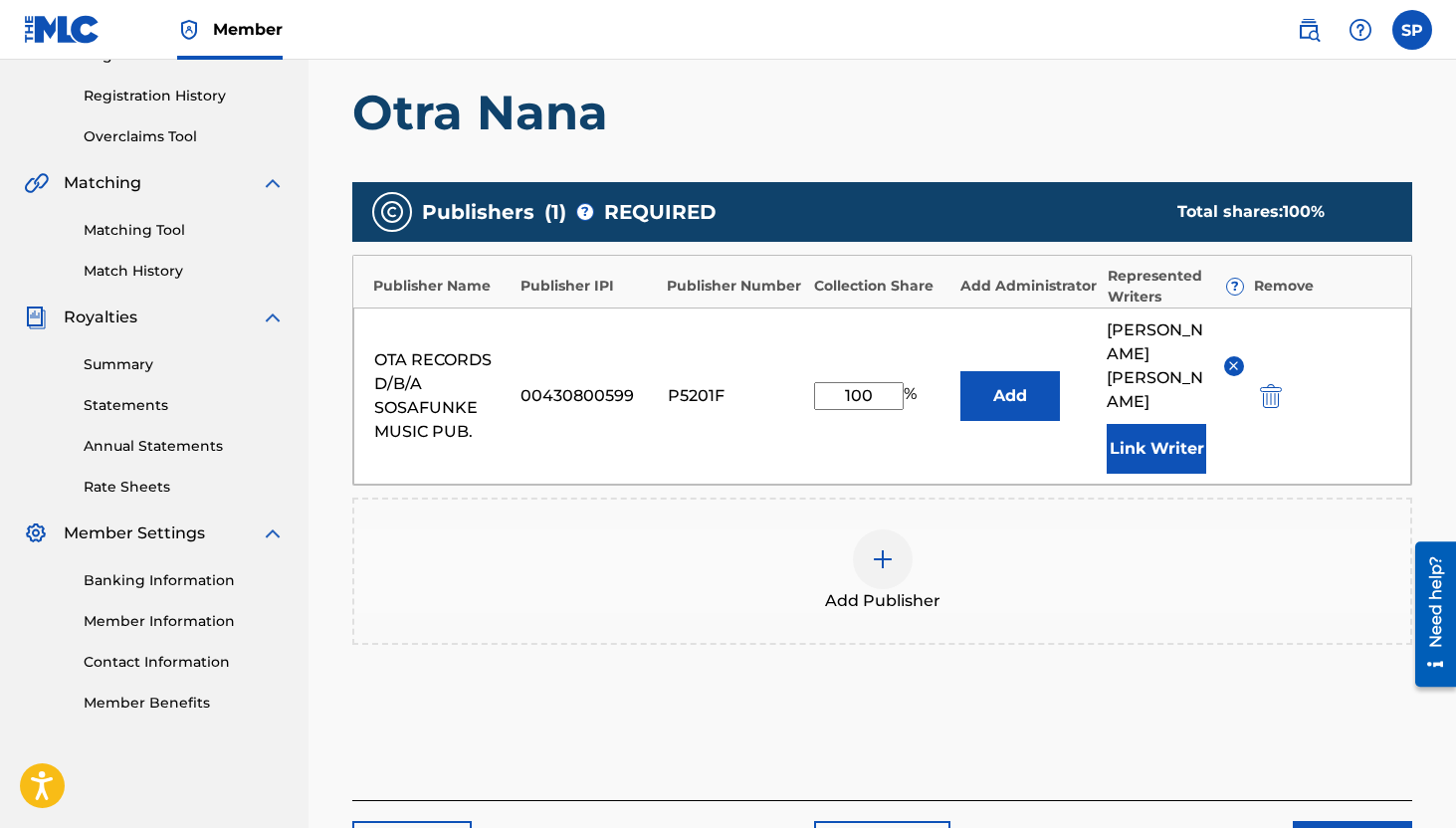 scroll, scrollTop: 369, scrollLeft: 0, axis: vertical 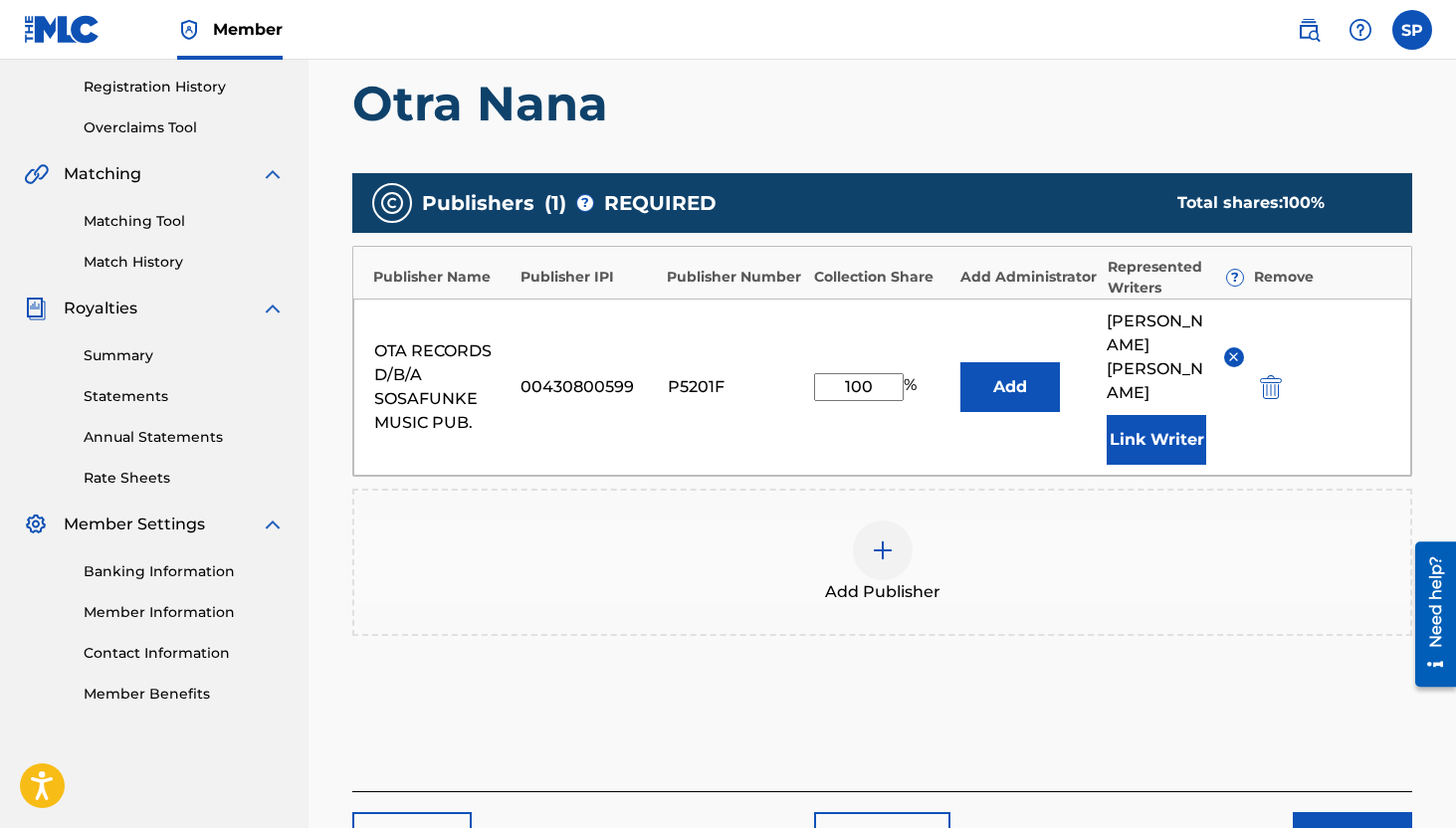 click on "Next" at bounding box center [1352, 837] 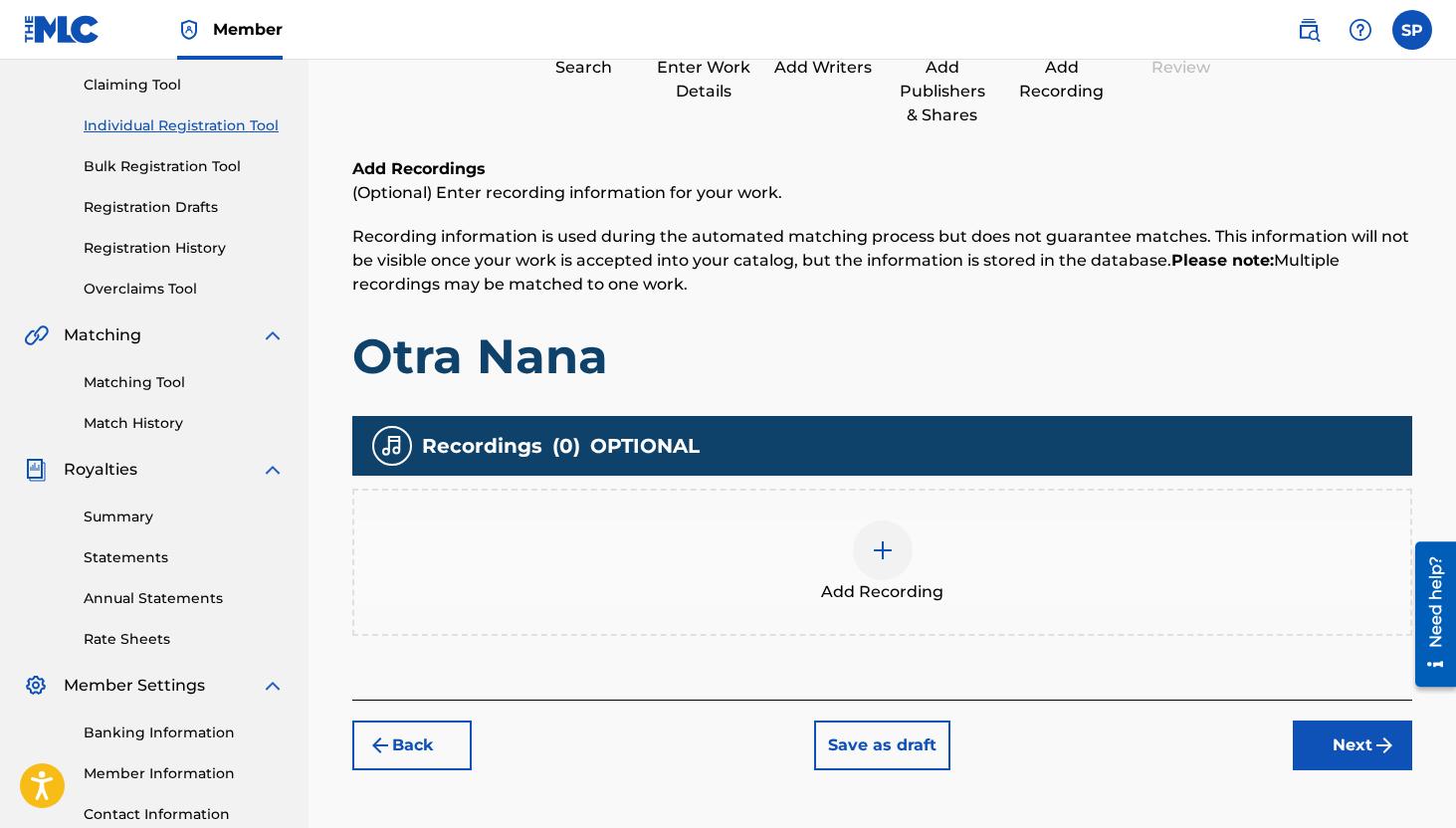 scroll, scrollTop: 209, scrollLeft: 0, axis: vertical 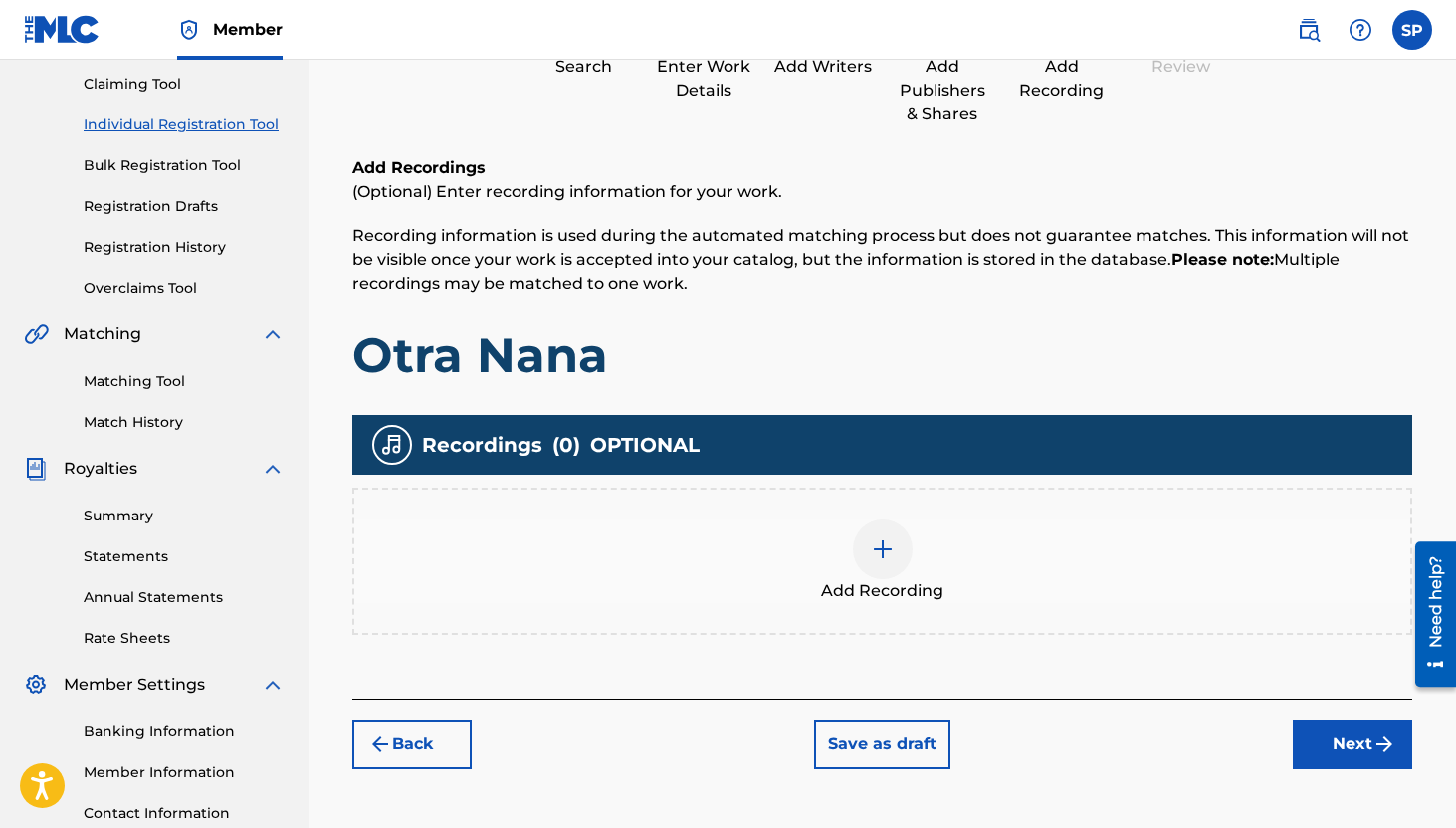 click on "Next" at bounding box center [1352, 744] 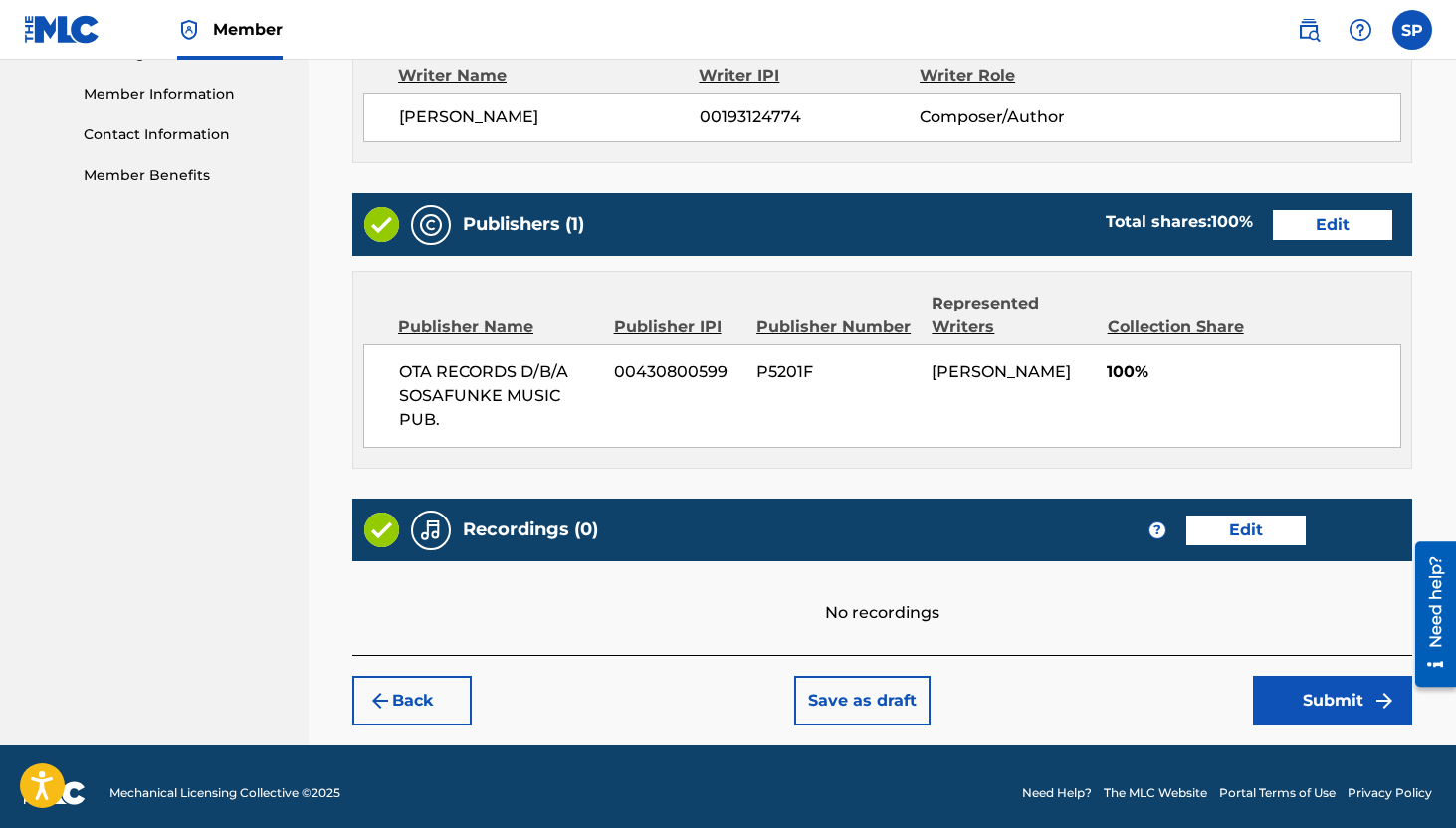 scroll, scrollTop: 900, scrollLeft: 0, axis: vertical 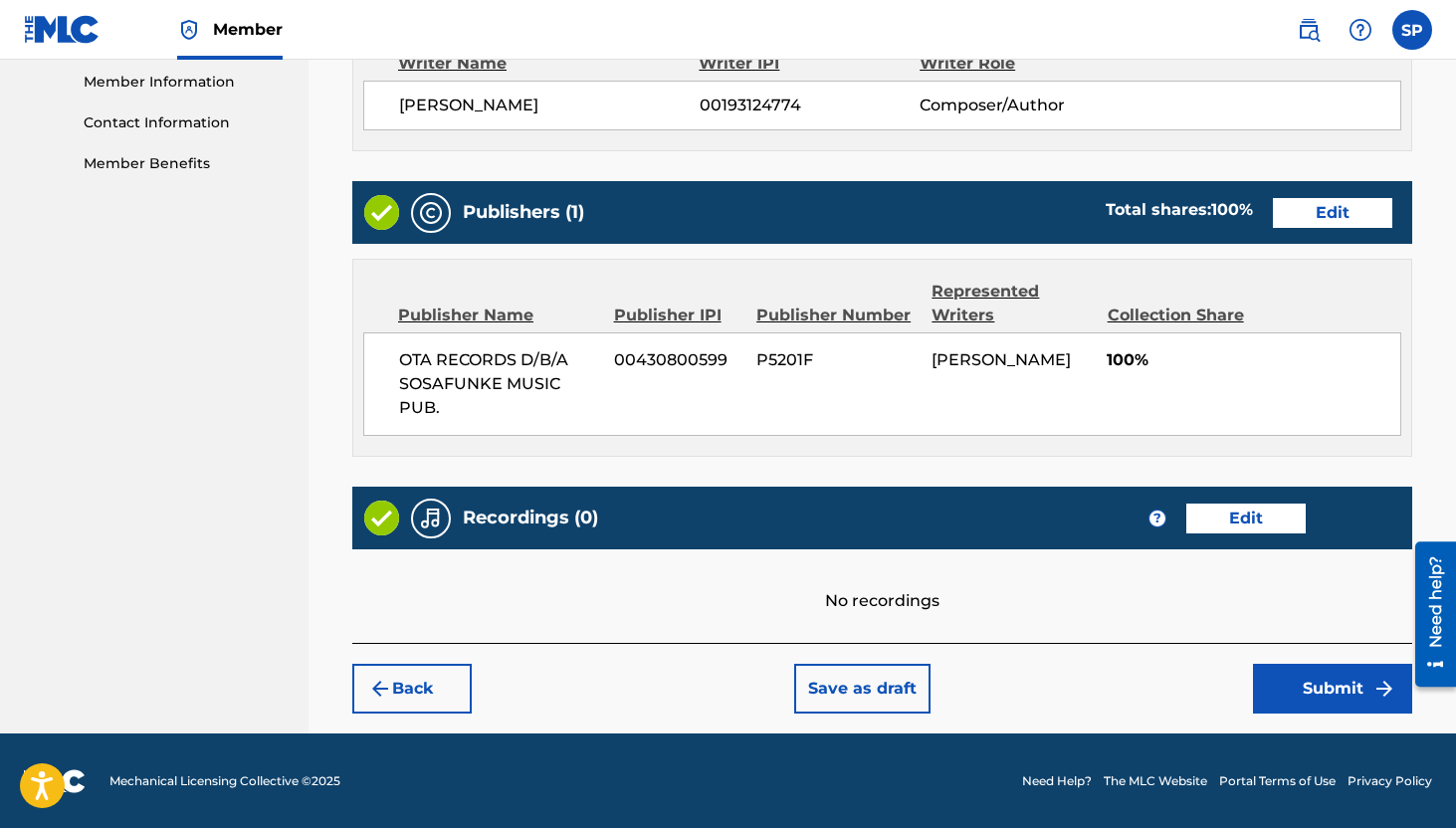 click on "Submit" at bounding box center (1333, 689) 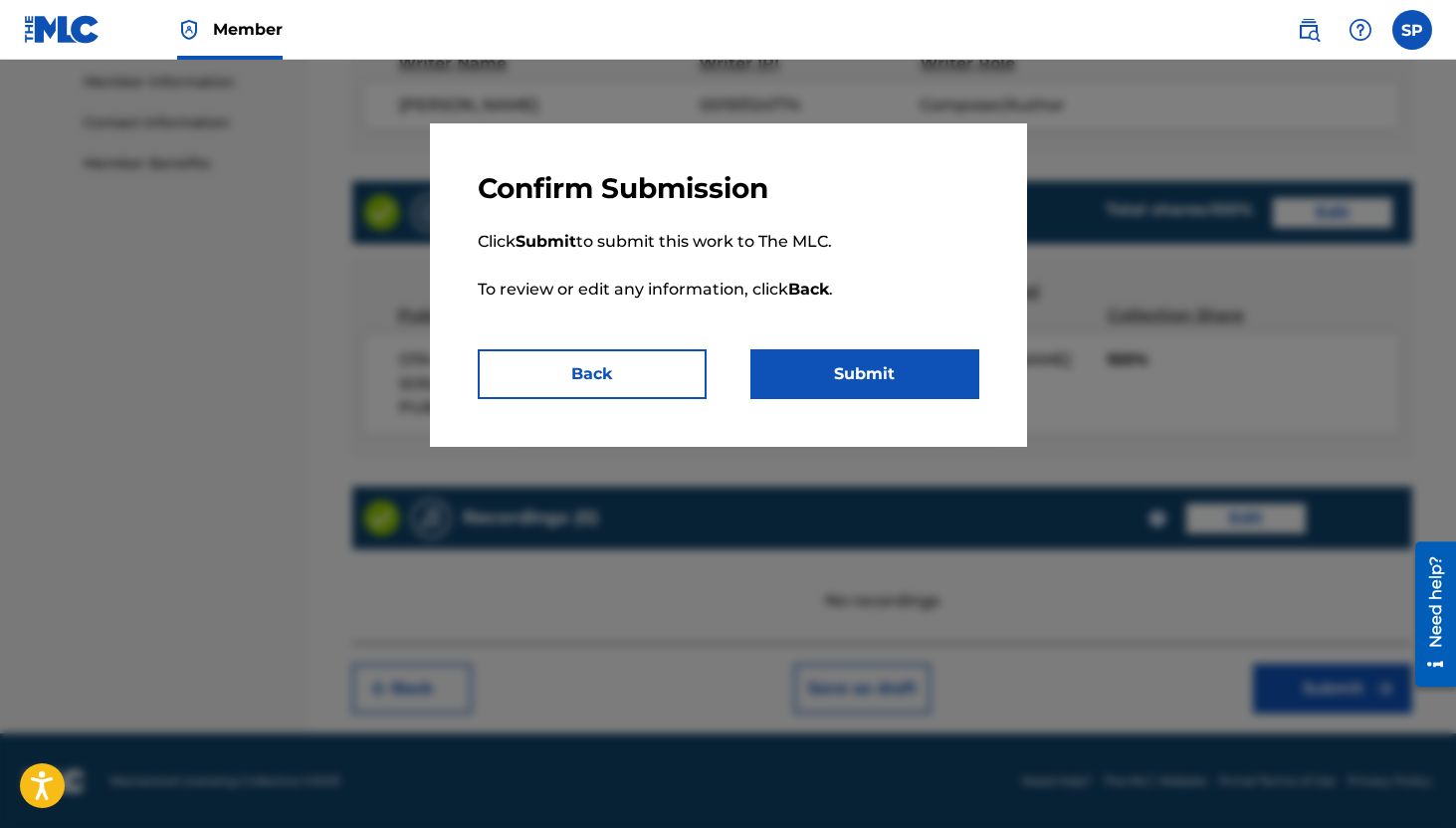 click on "Submit" at bounding box center [865, 374] 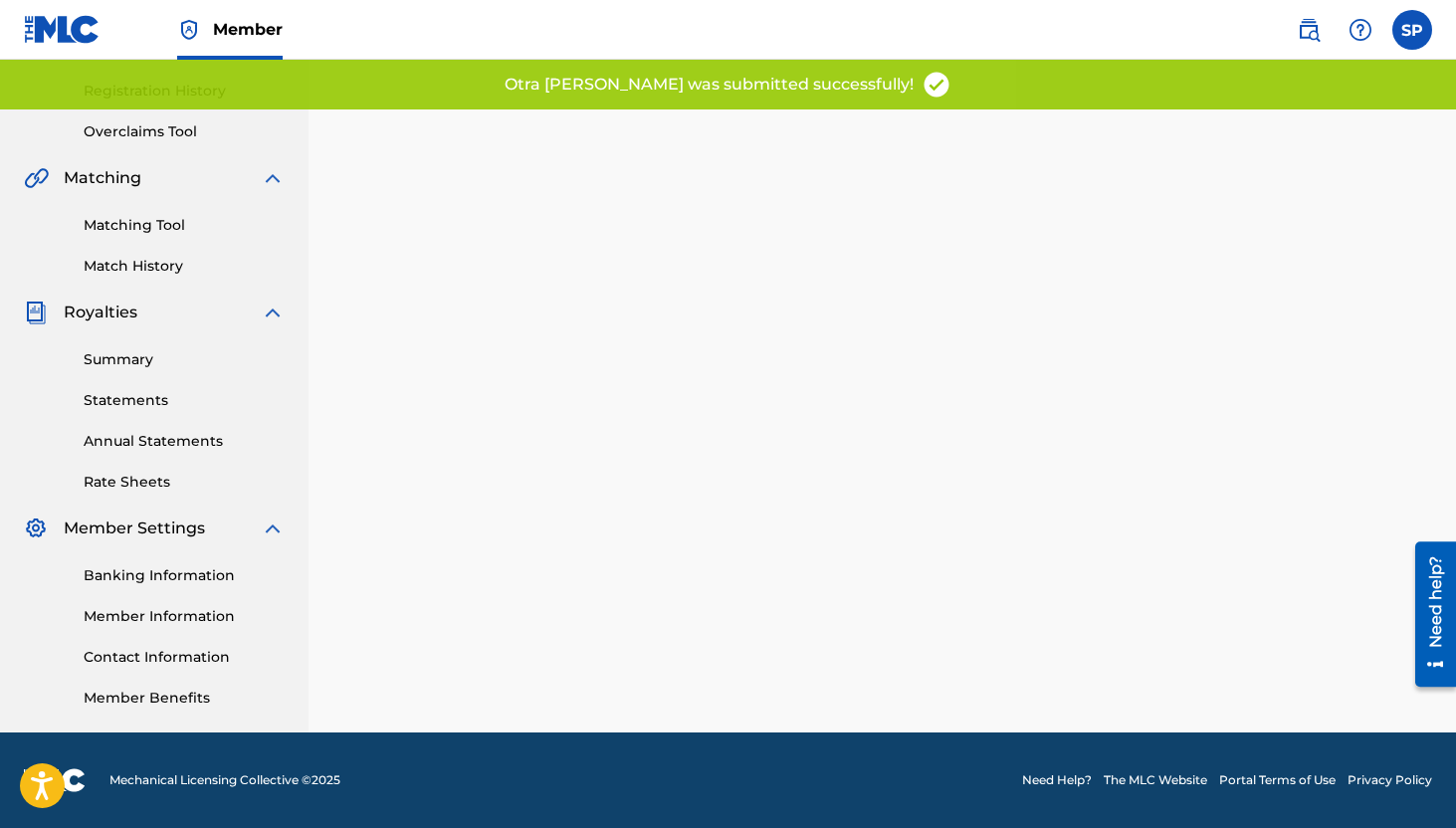 scroll, scrollTop: 0, scrollLeft: 0, axis: both 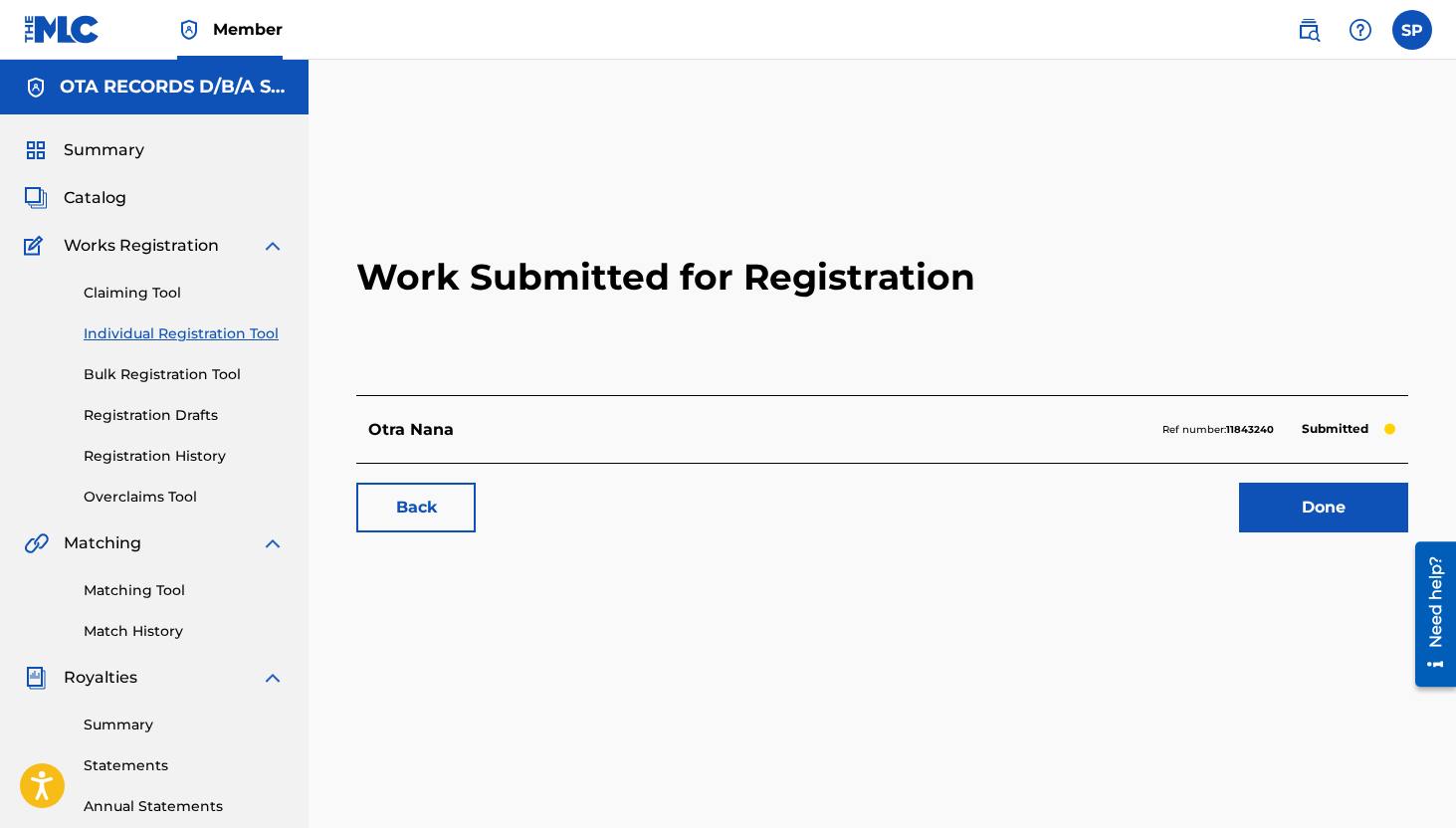 click on "Done" at bounding box center [1324, 508] 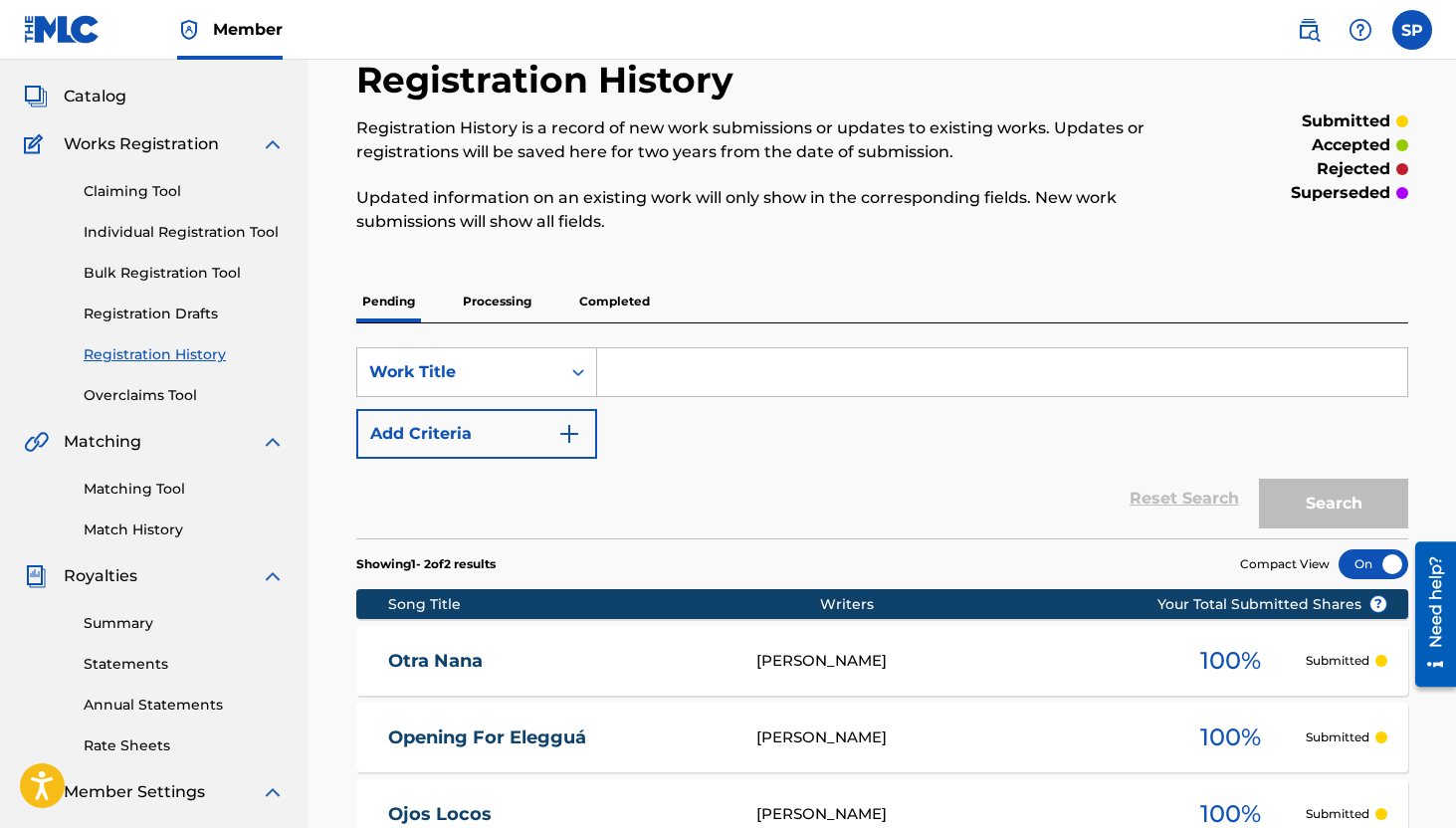 scroll, scrollTop: 0, scrollLeft: 0, axis: both 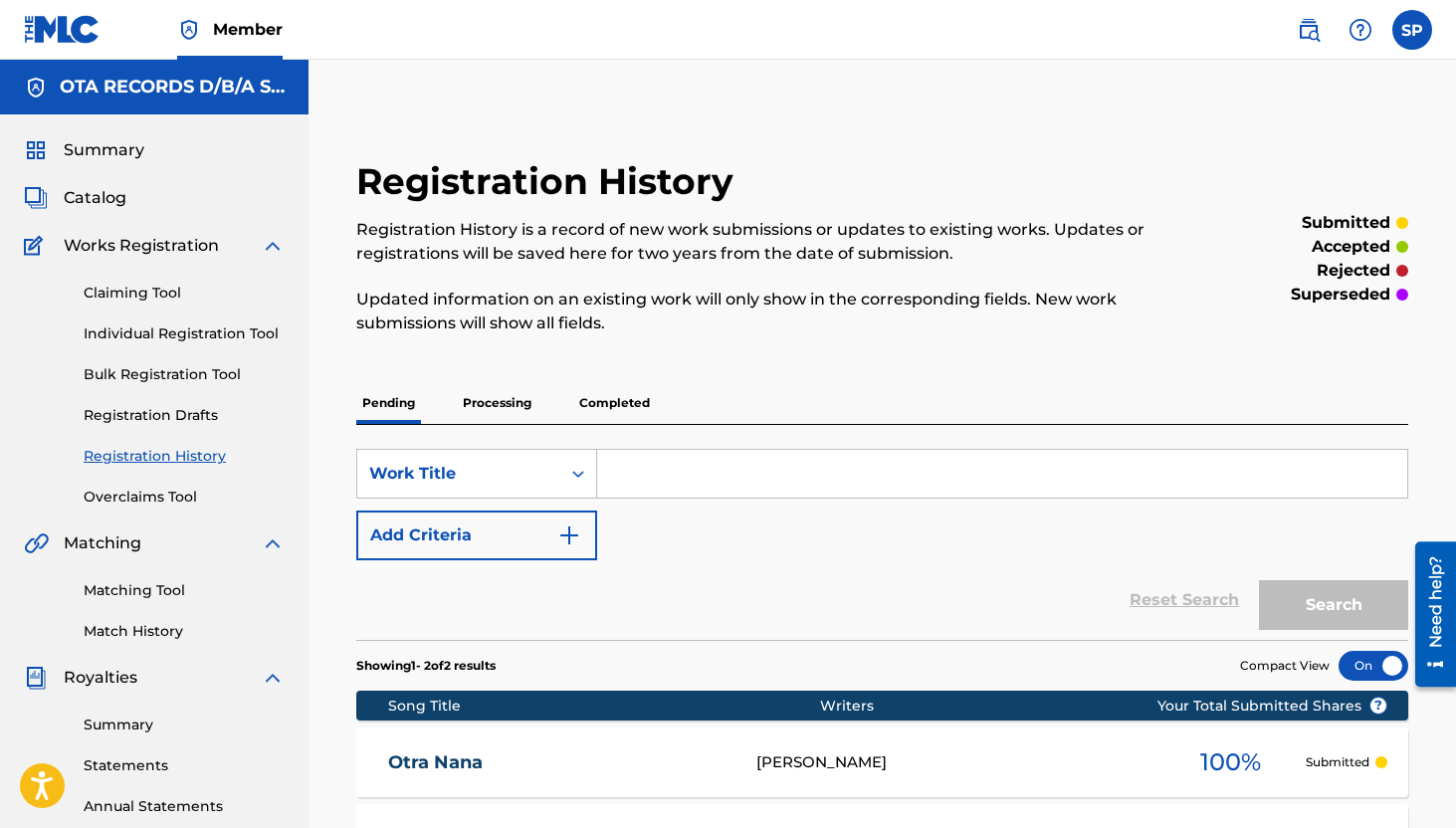 click on "Individual Registration Tool" at bounding box center [184, 333] 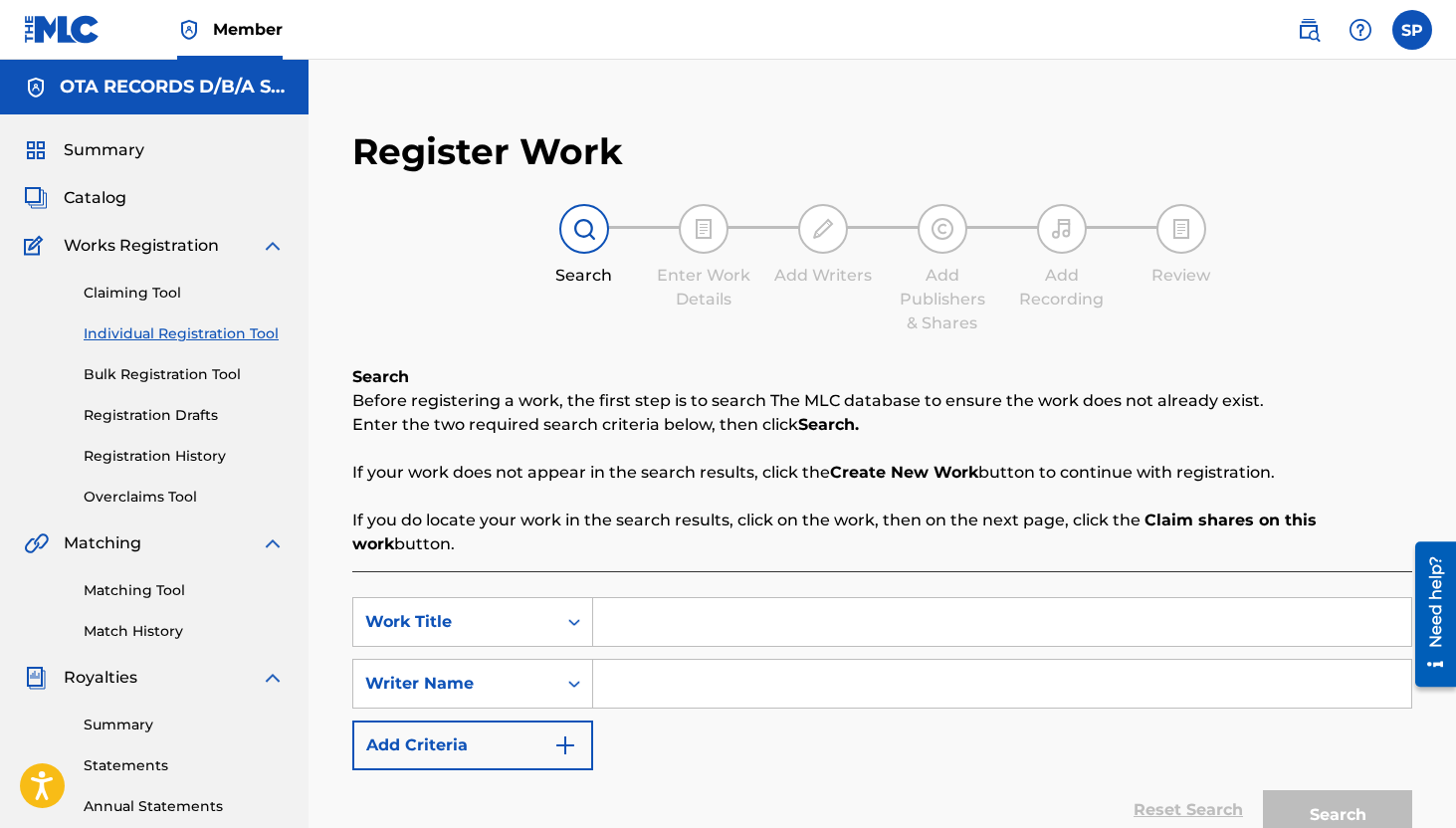 scroll, scrollTop: 38, scrollLeft: 0, axis: vertical 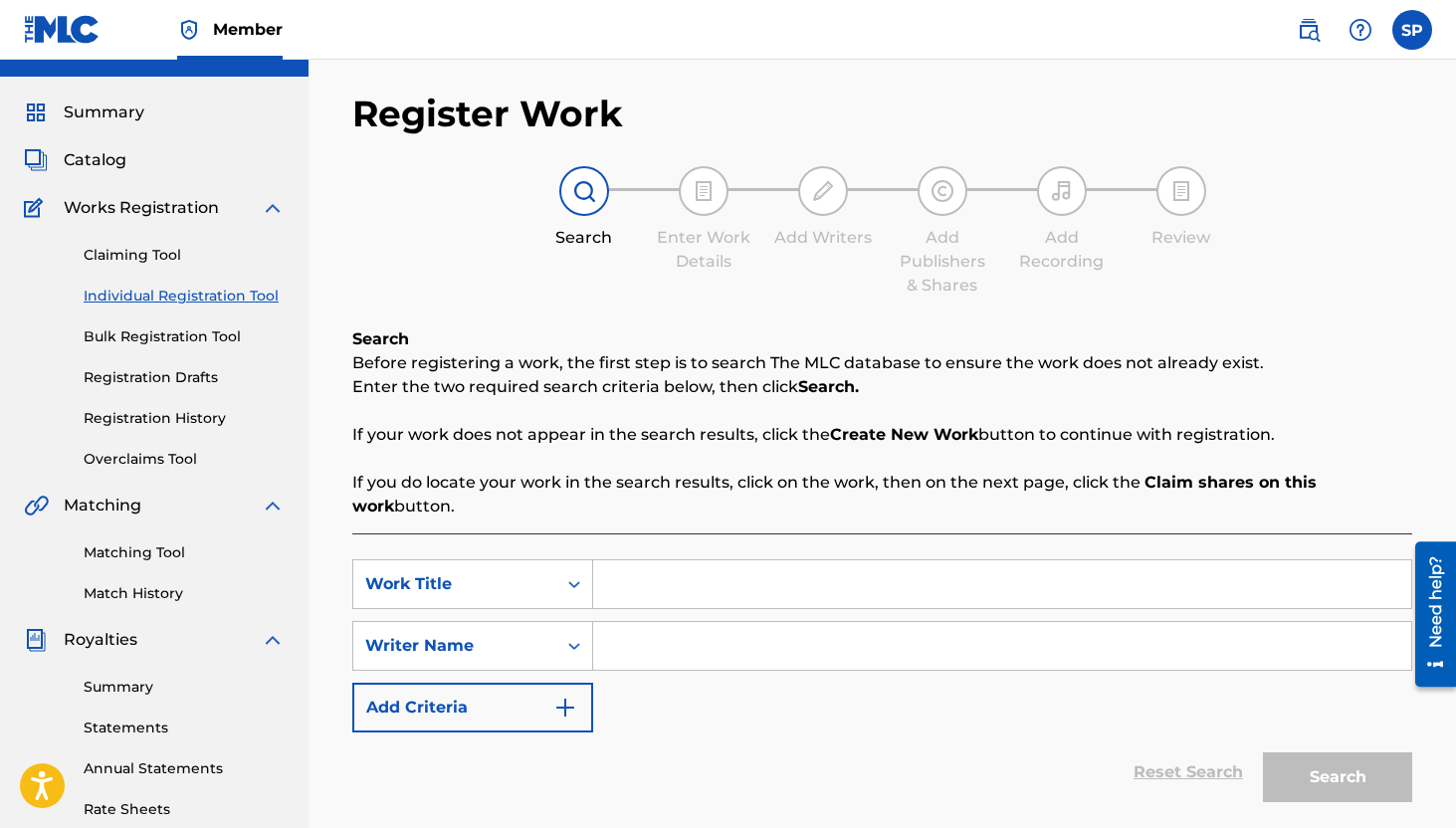 click at bounding box center (1002, 584) 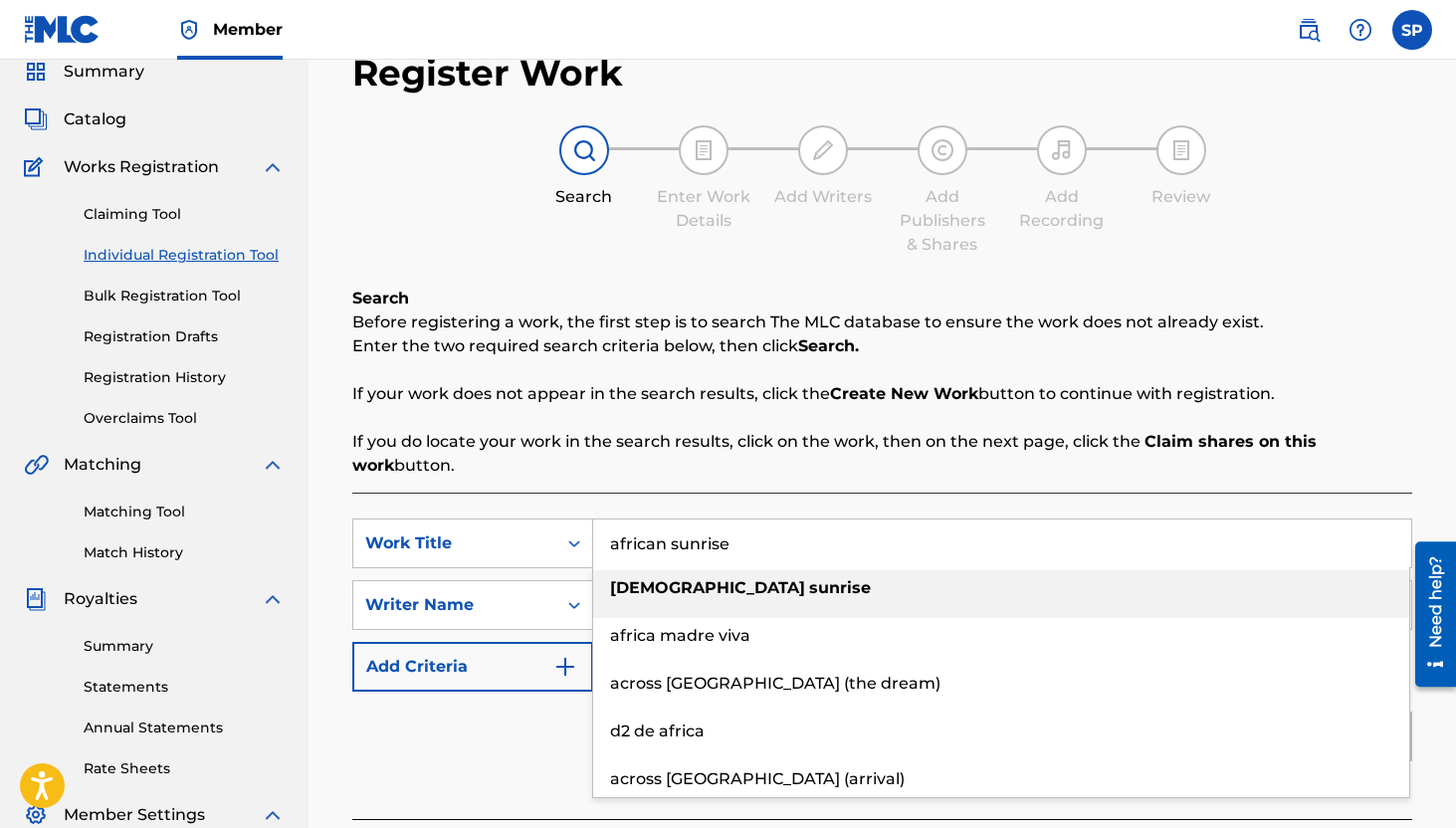 scroll, scrollTop: 85, scrollLeft: 0, axis: vertical 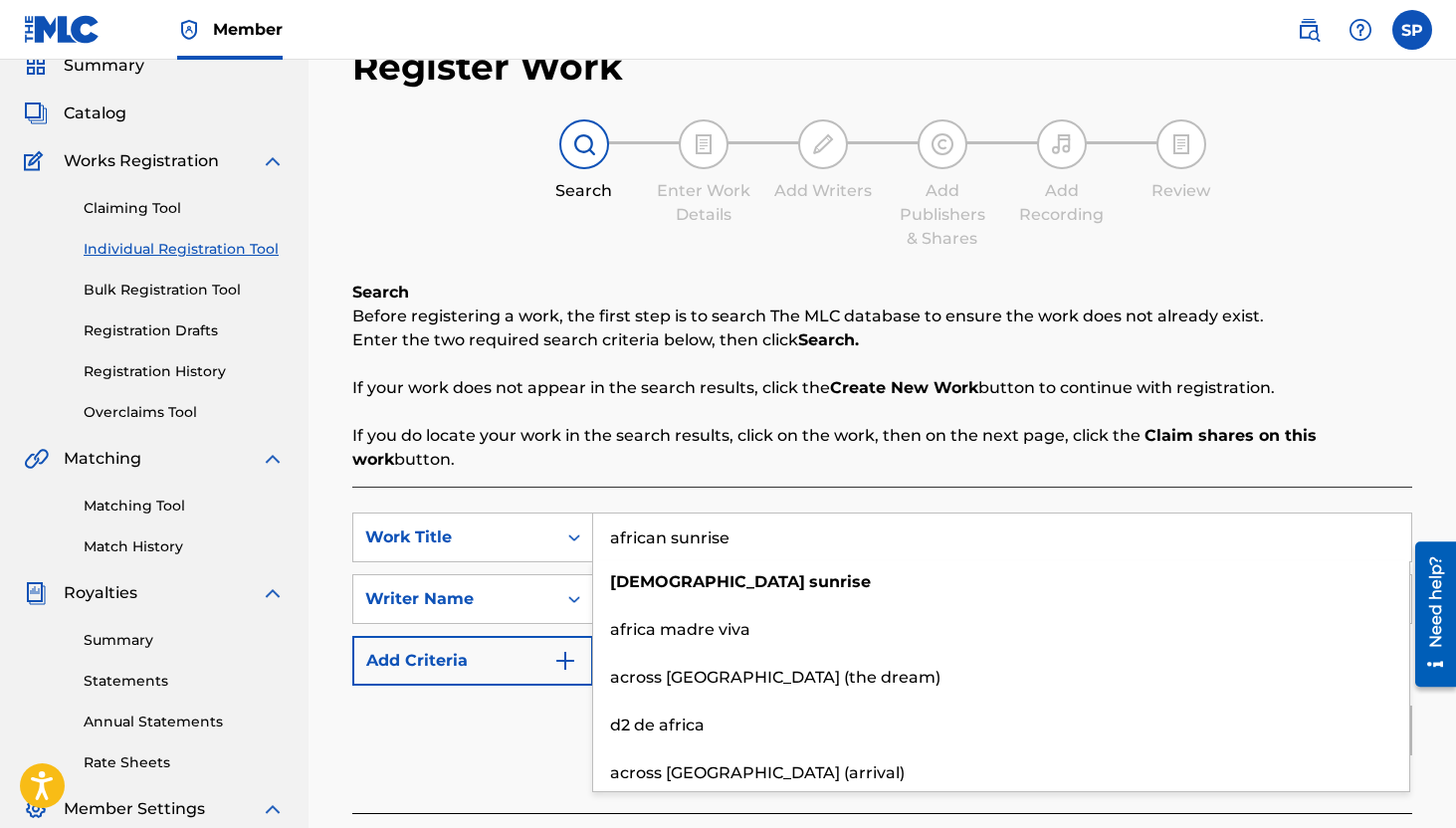 drag, startPoint x: 751, startPoint y: 530, endPoint x: 661, endPoint y: 539, distance: 90.44888 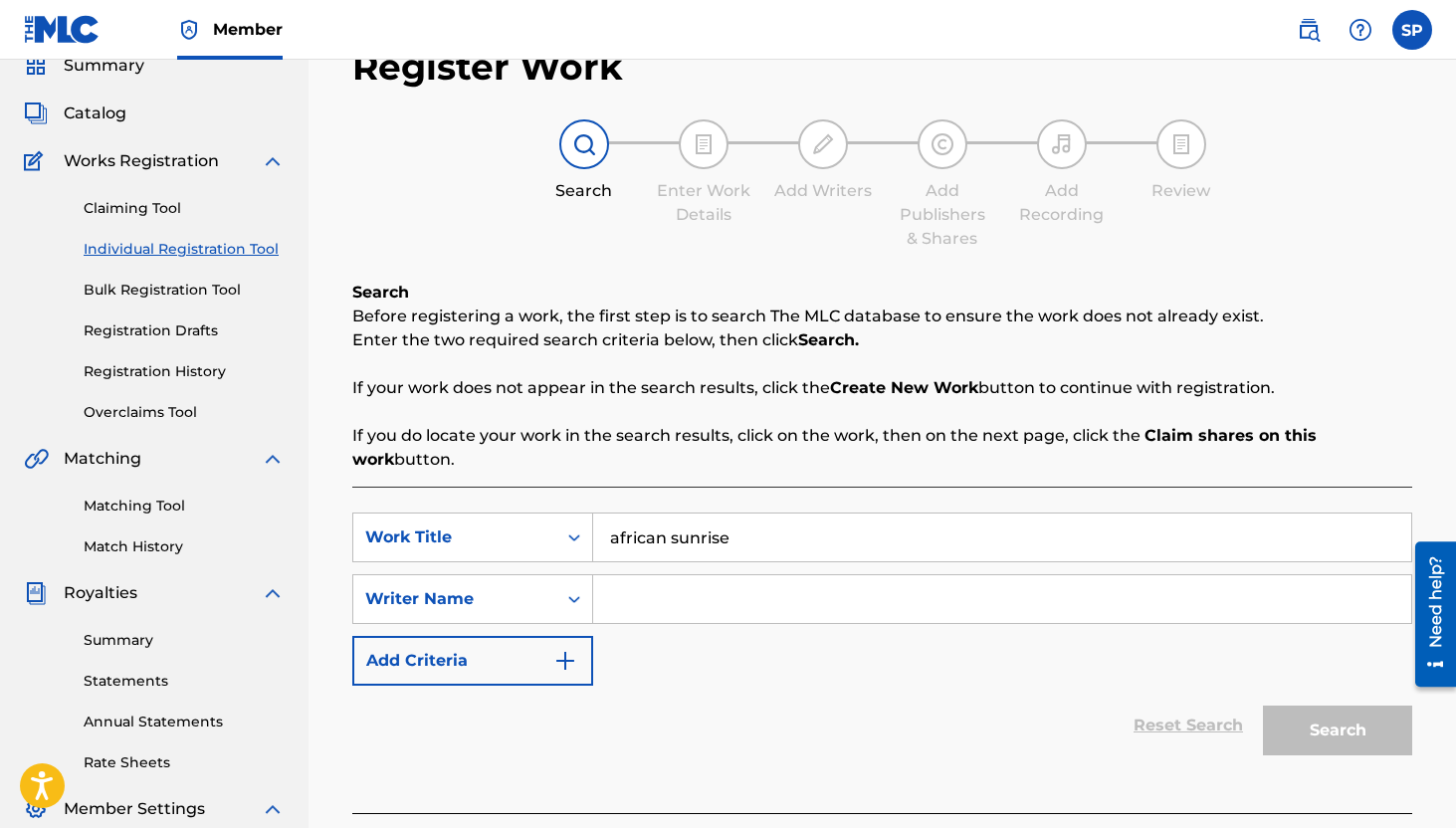 drag, startPoint x: 790, startPoint y: 540, endPoint x: 654, endPoint y: 538, distance: 136.0147 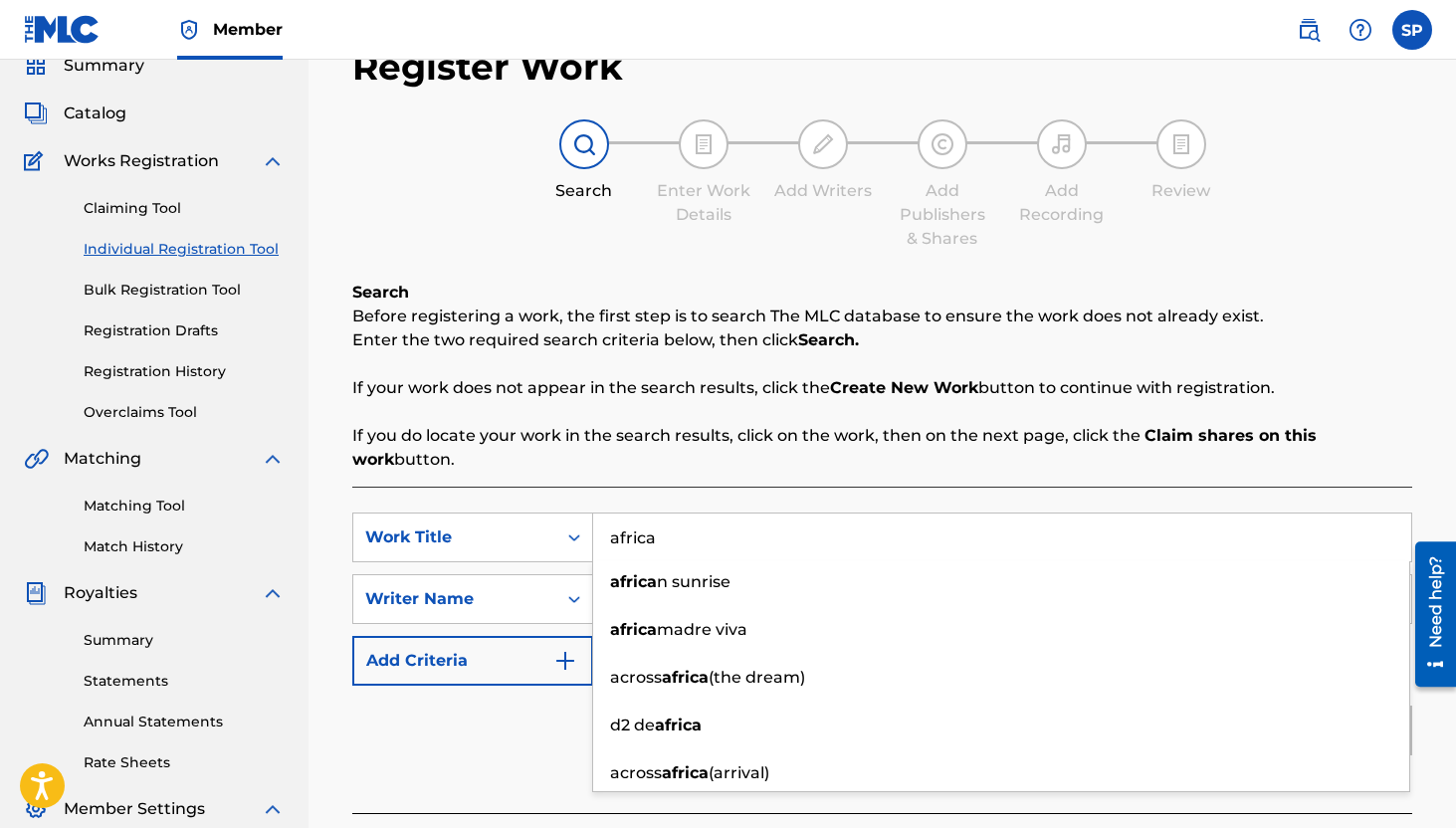 type on "africa" 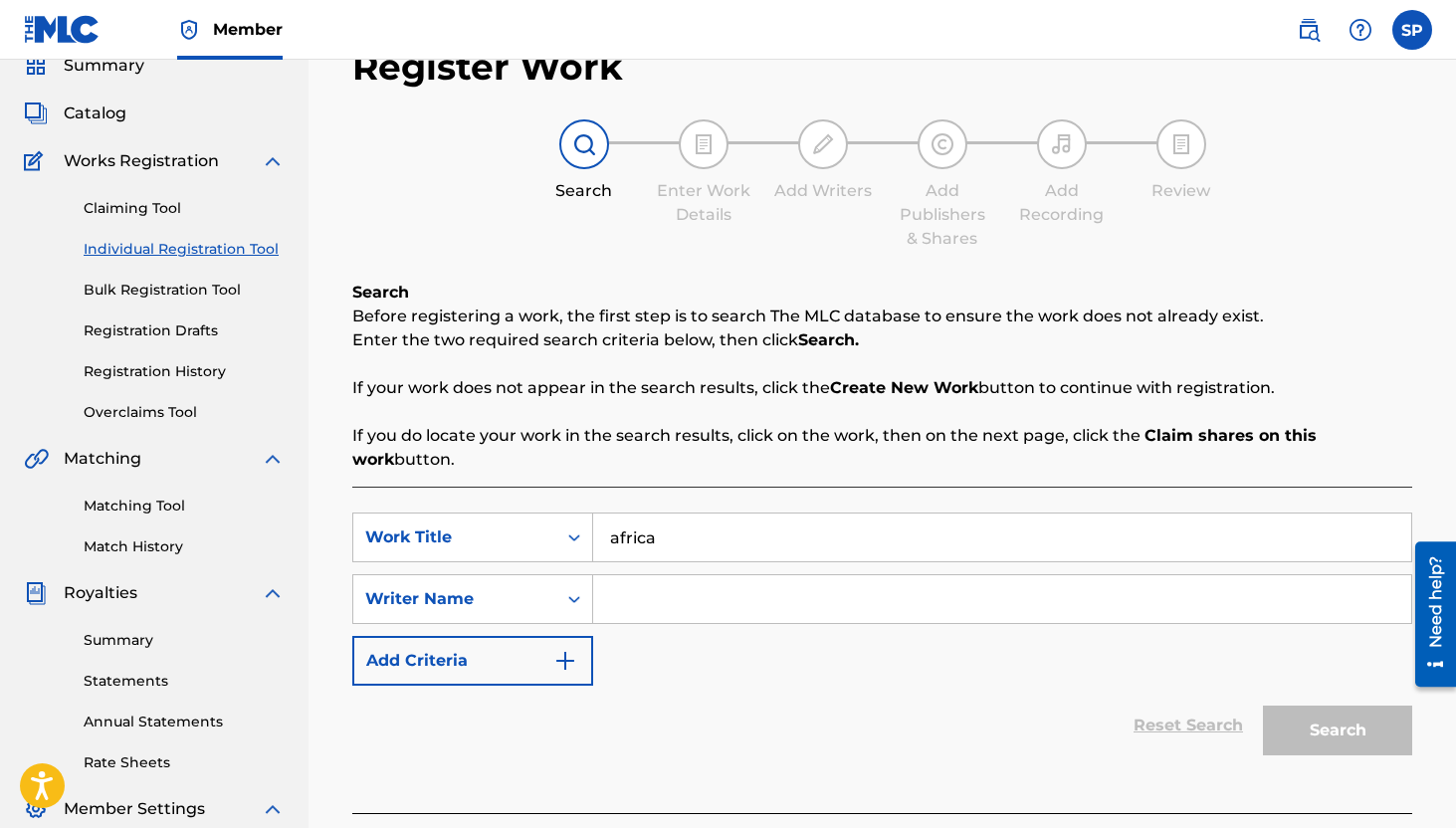 click at bounding box center [1002, 599] 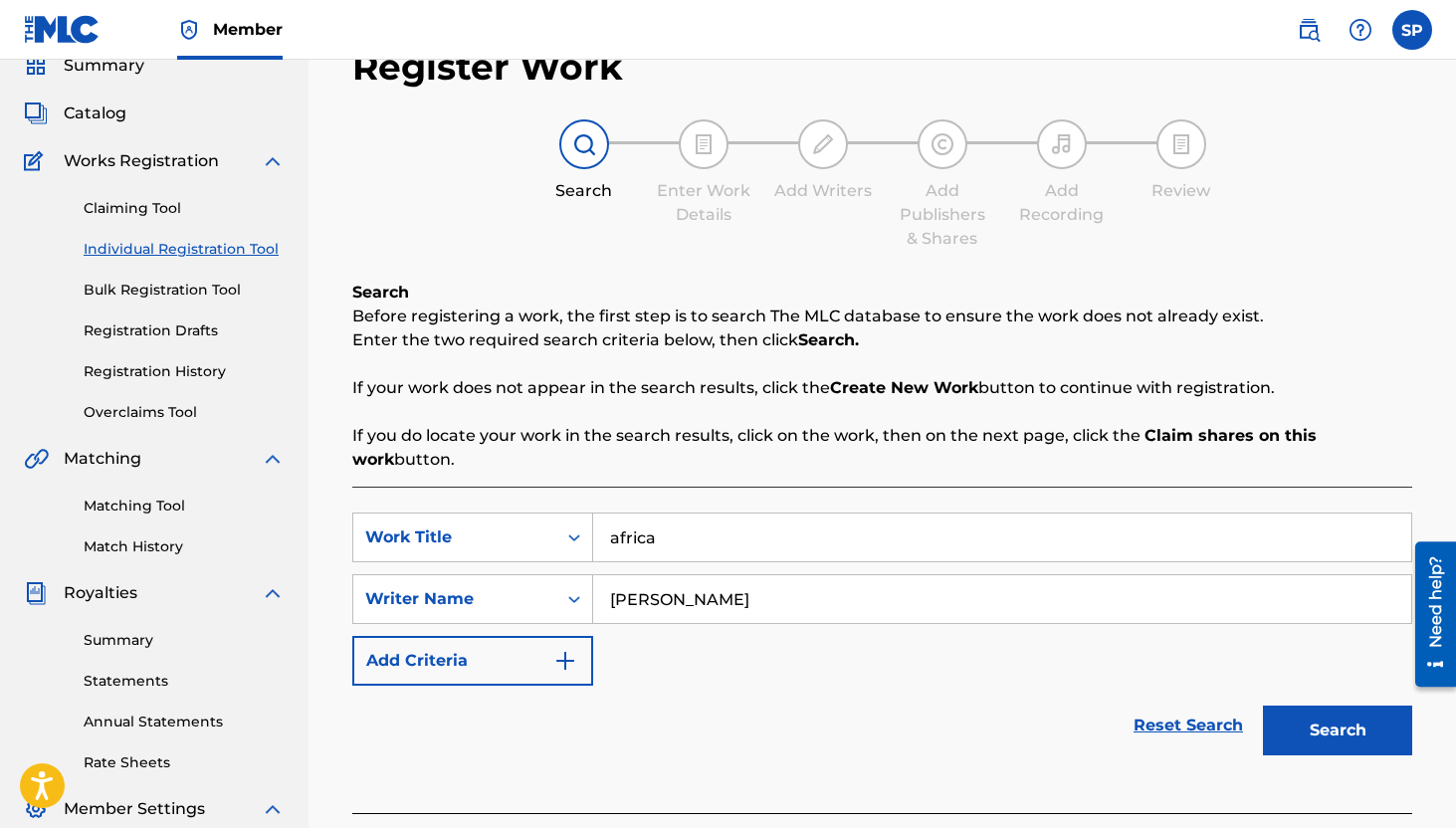 type on "omar sosa" 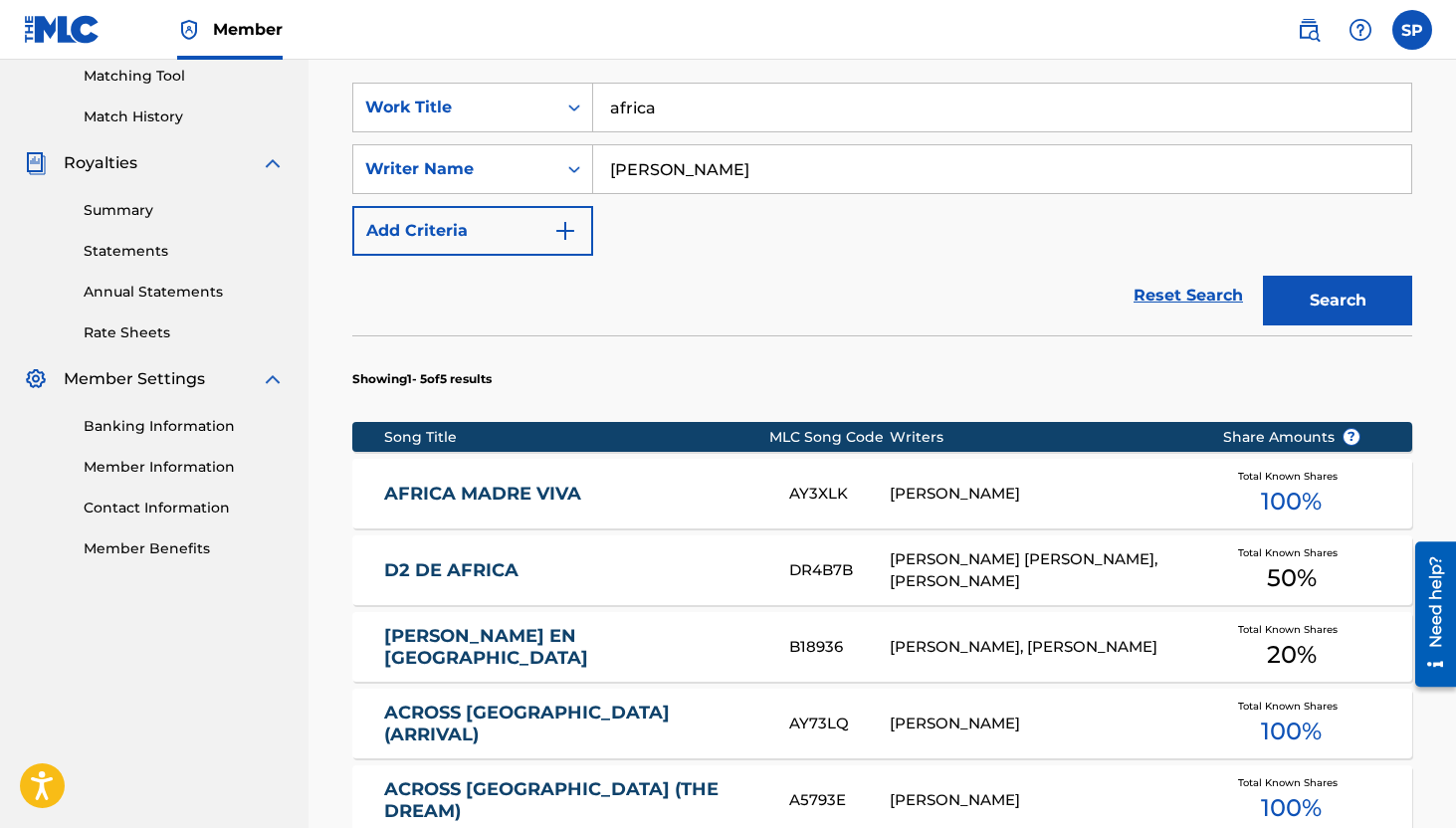 scroll, scrollTop: 187, scrollLeft: 0, axis: vertical 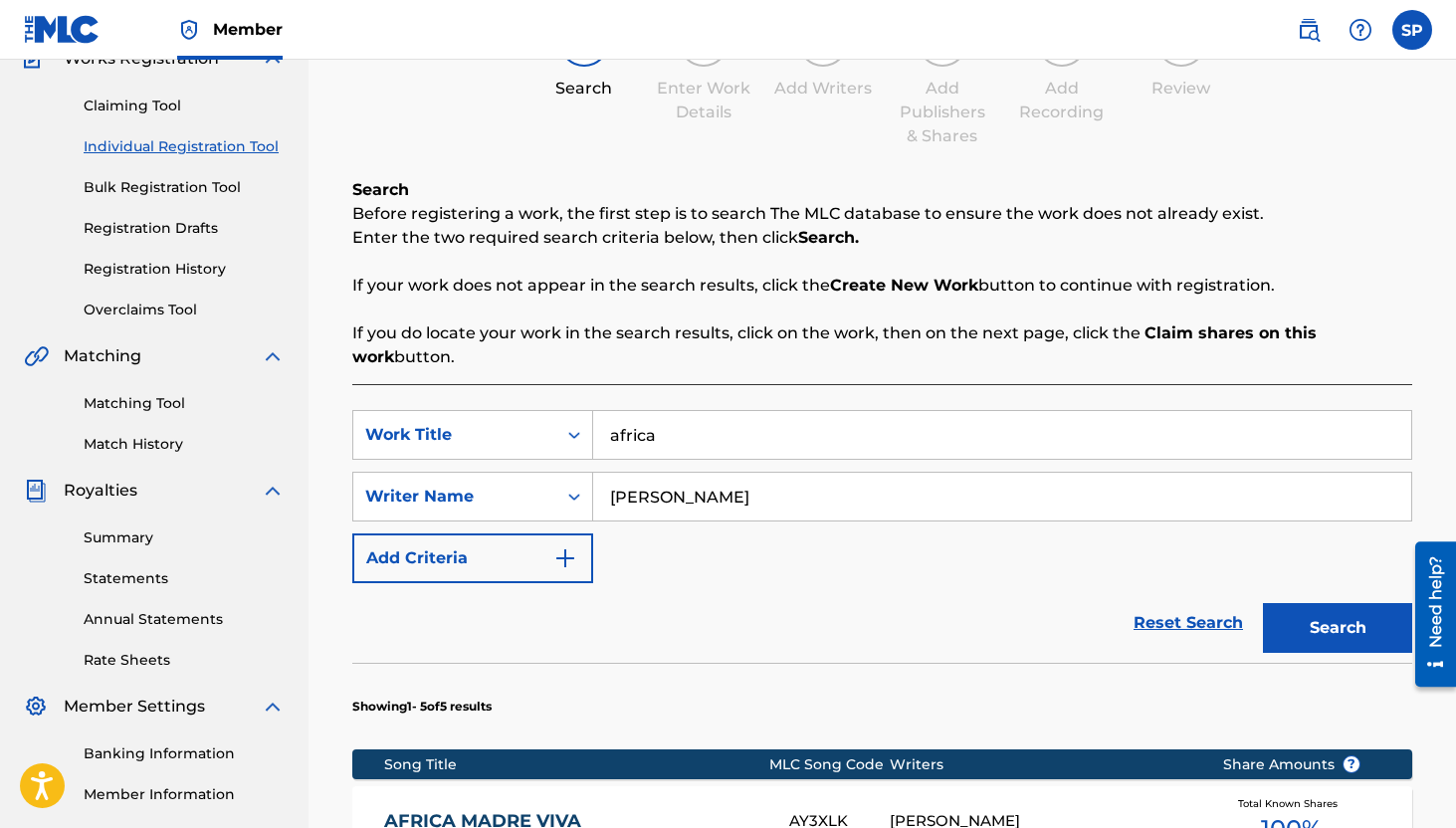 click on "africa" at bounding box center [1002, 435] 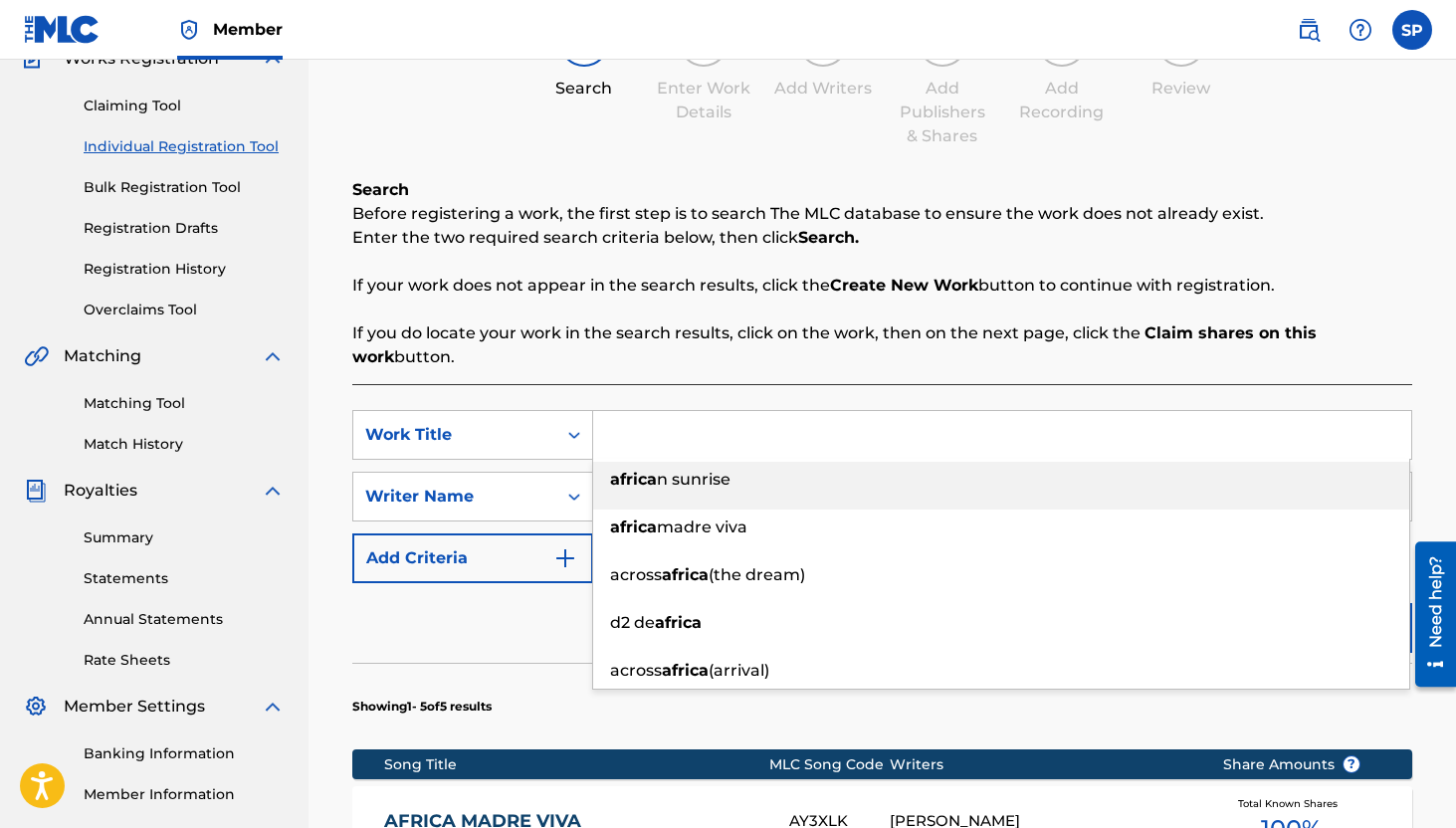 paste on "Paloma Herida" 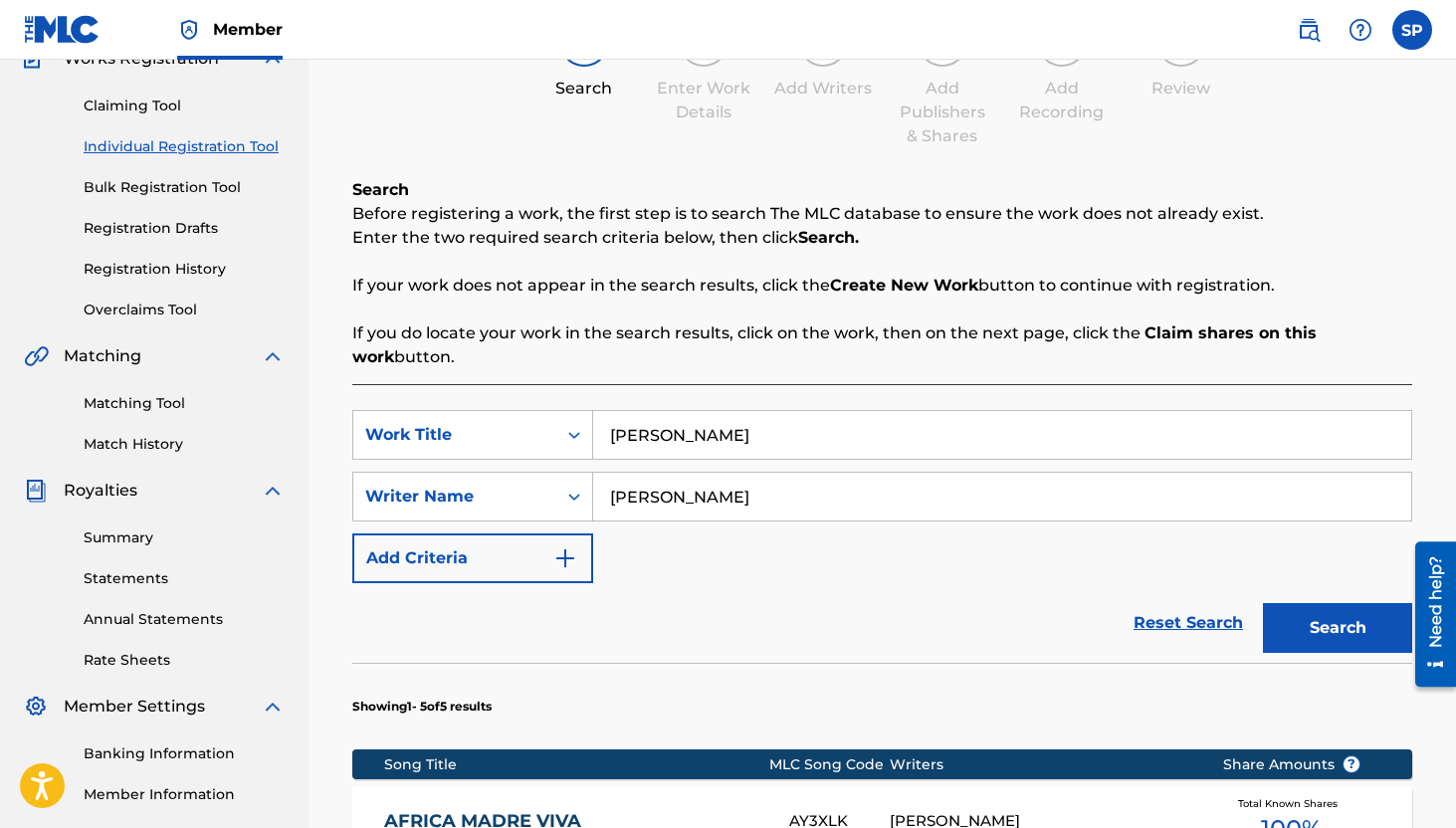 type on "Paloma Herida" 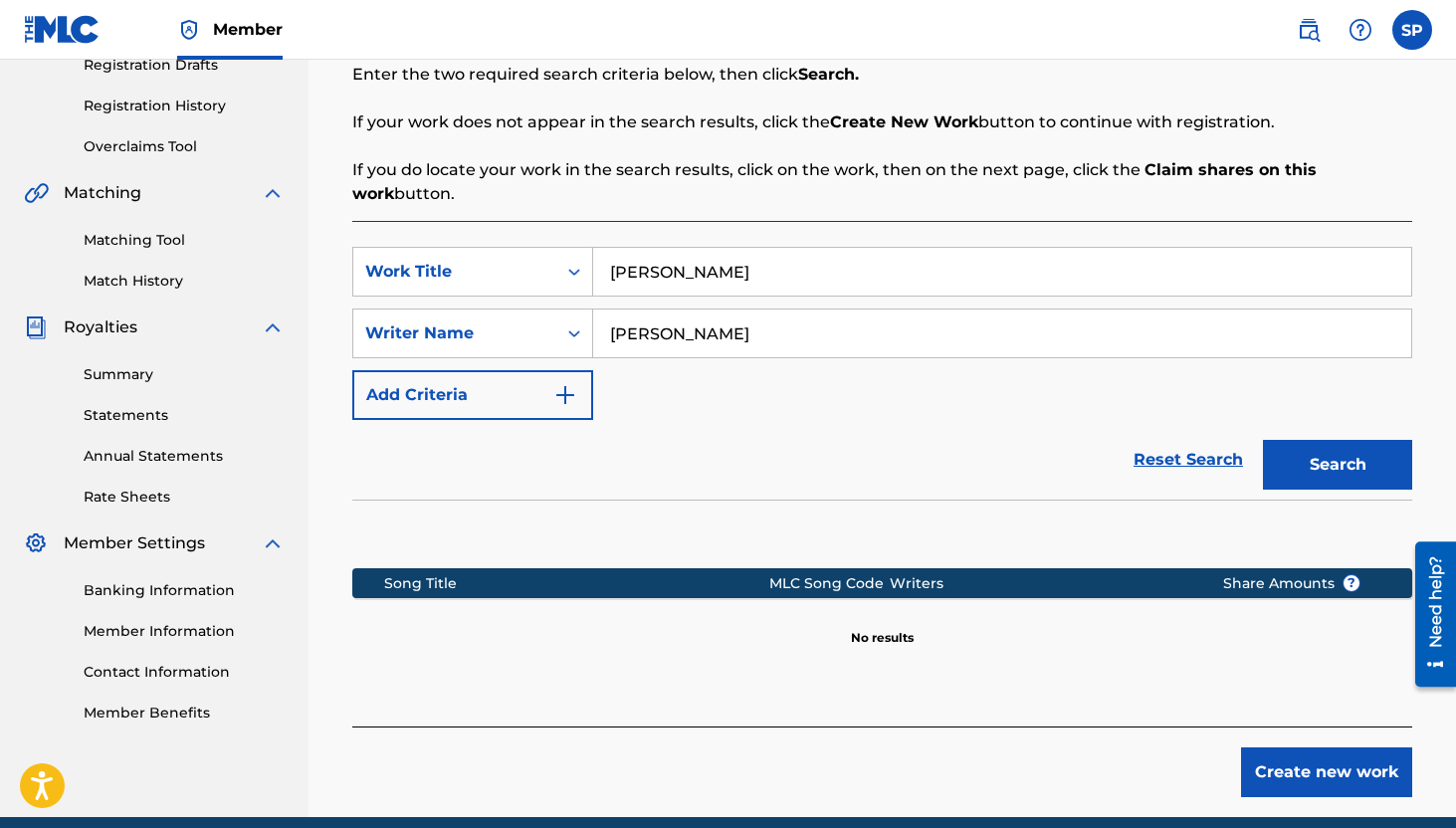 scroll, scrollTop: 366, scrollLeft: 0, axis: vertical 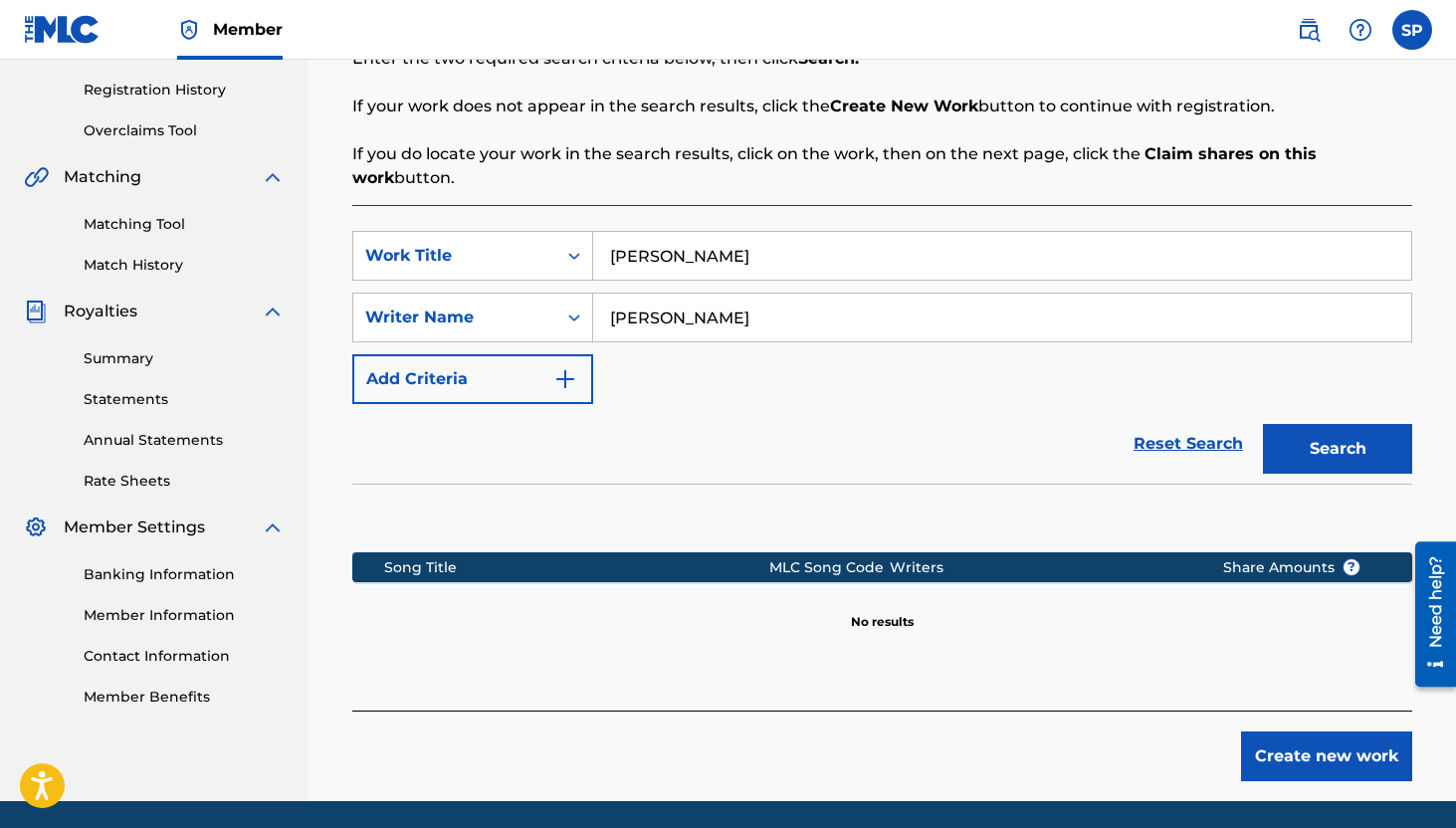 click on "Create new work" at bounding box center [1327, 756] 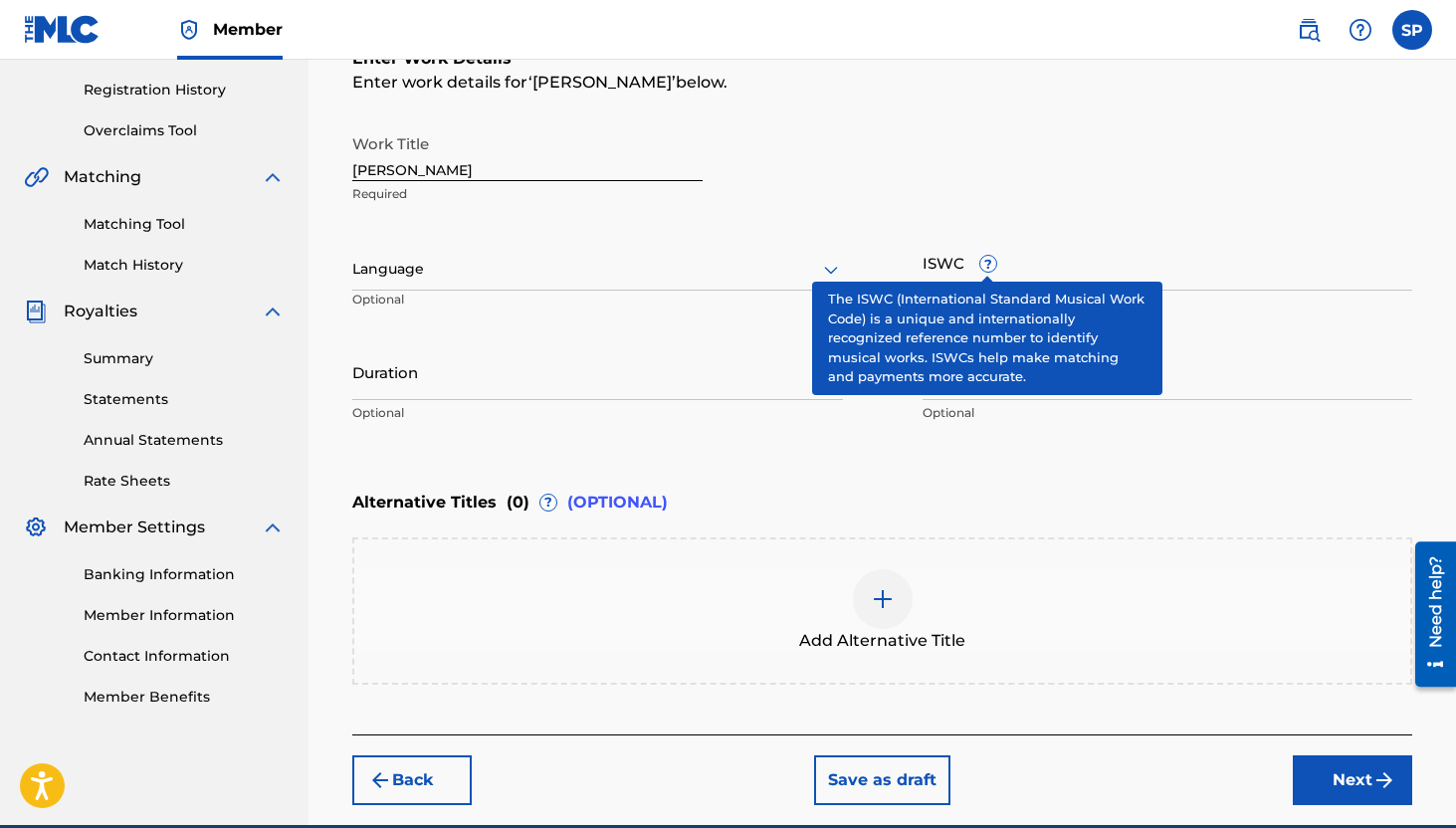 click on "?" at bounding box center [988, 264] 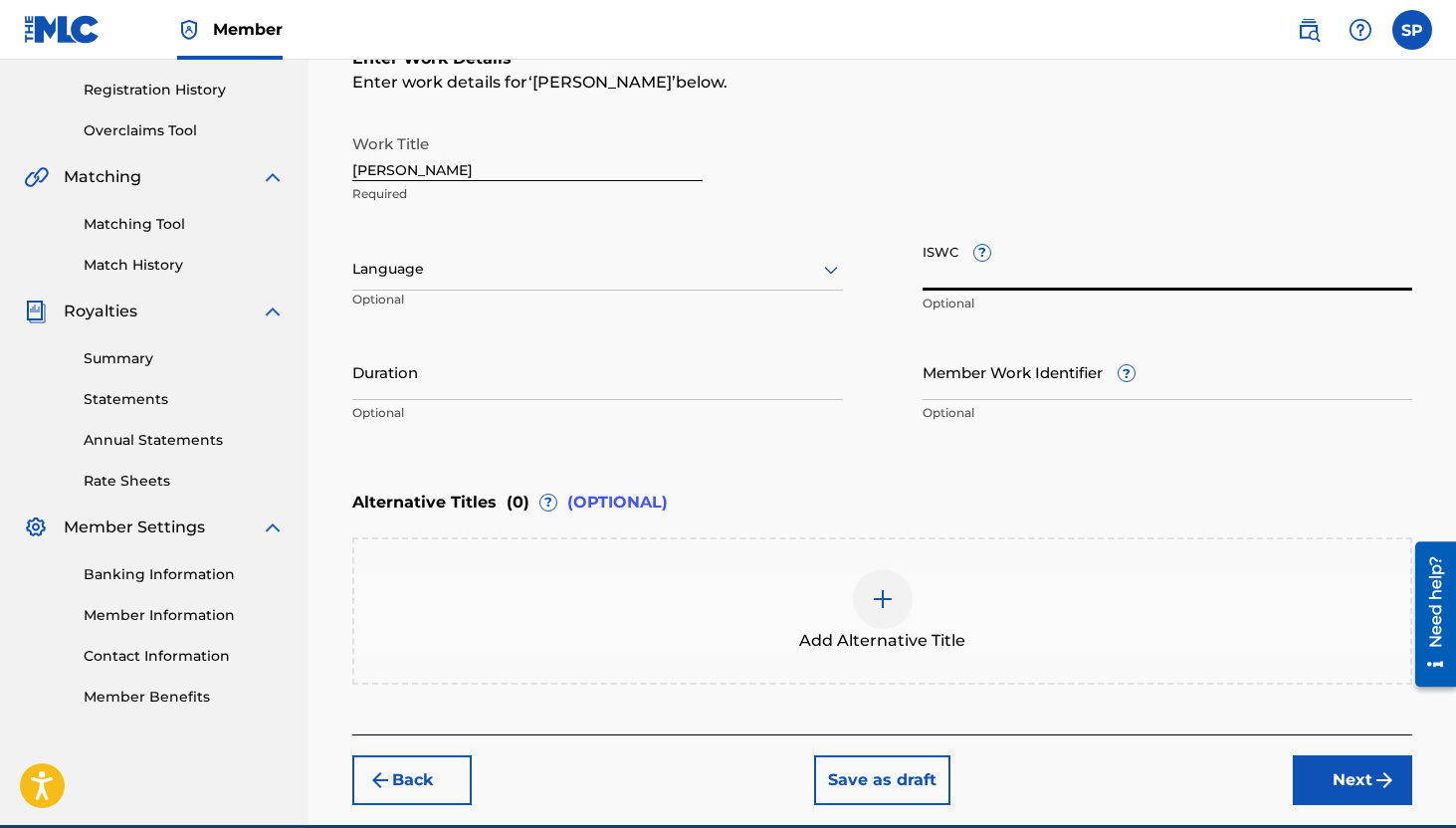 paste on "T-904.675.172-8" 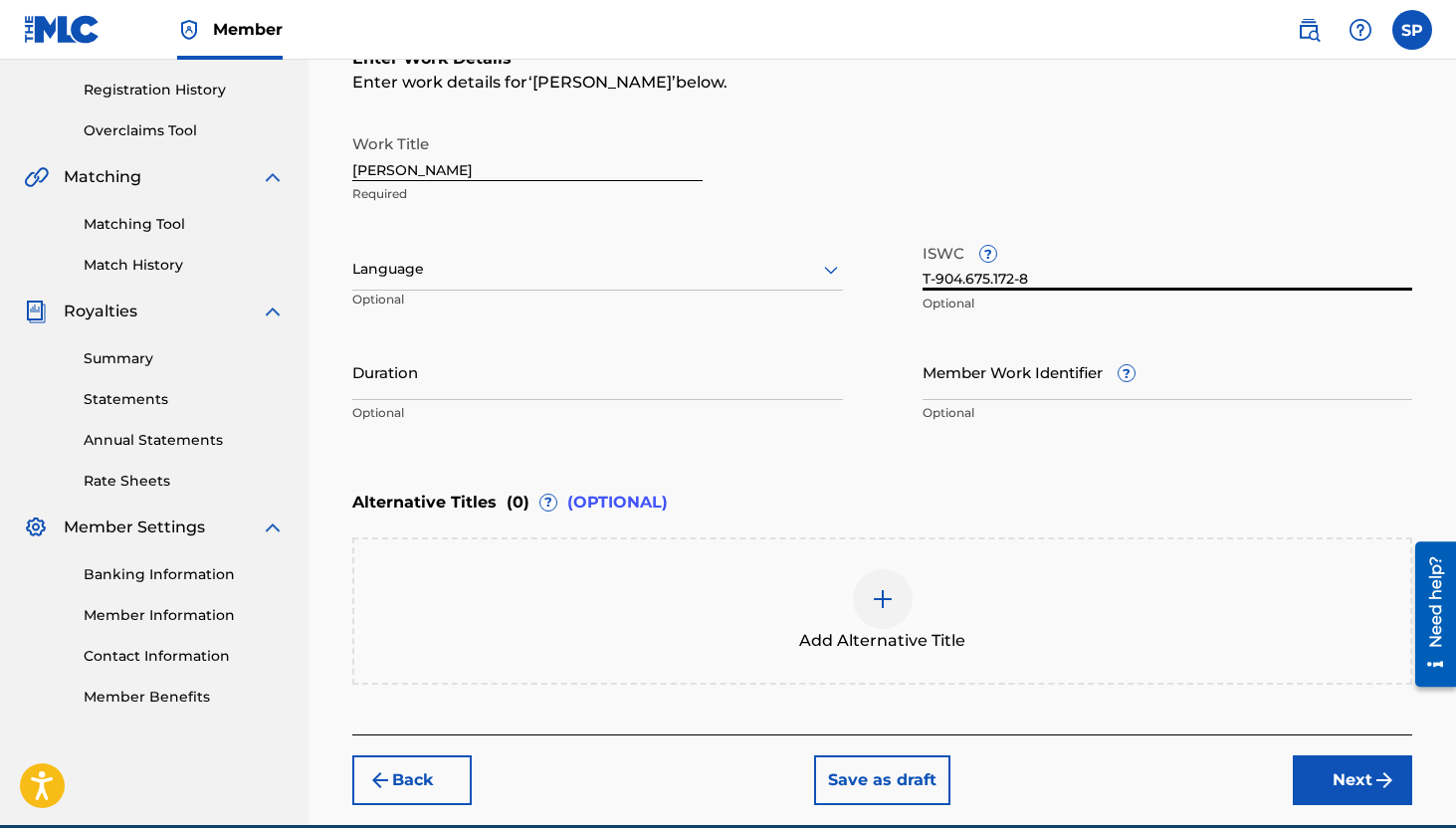 type on "T-904.675.172-8" 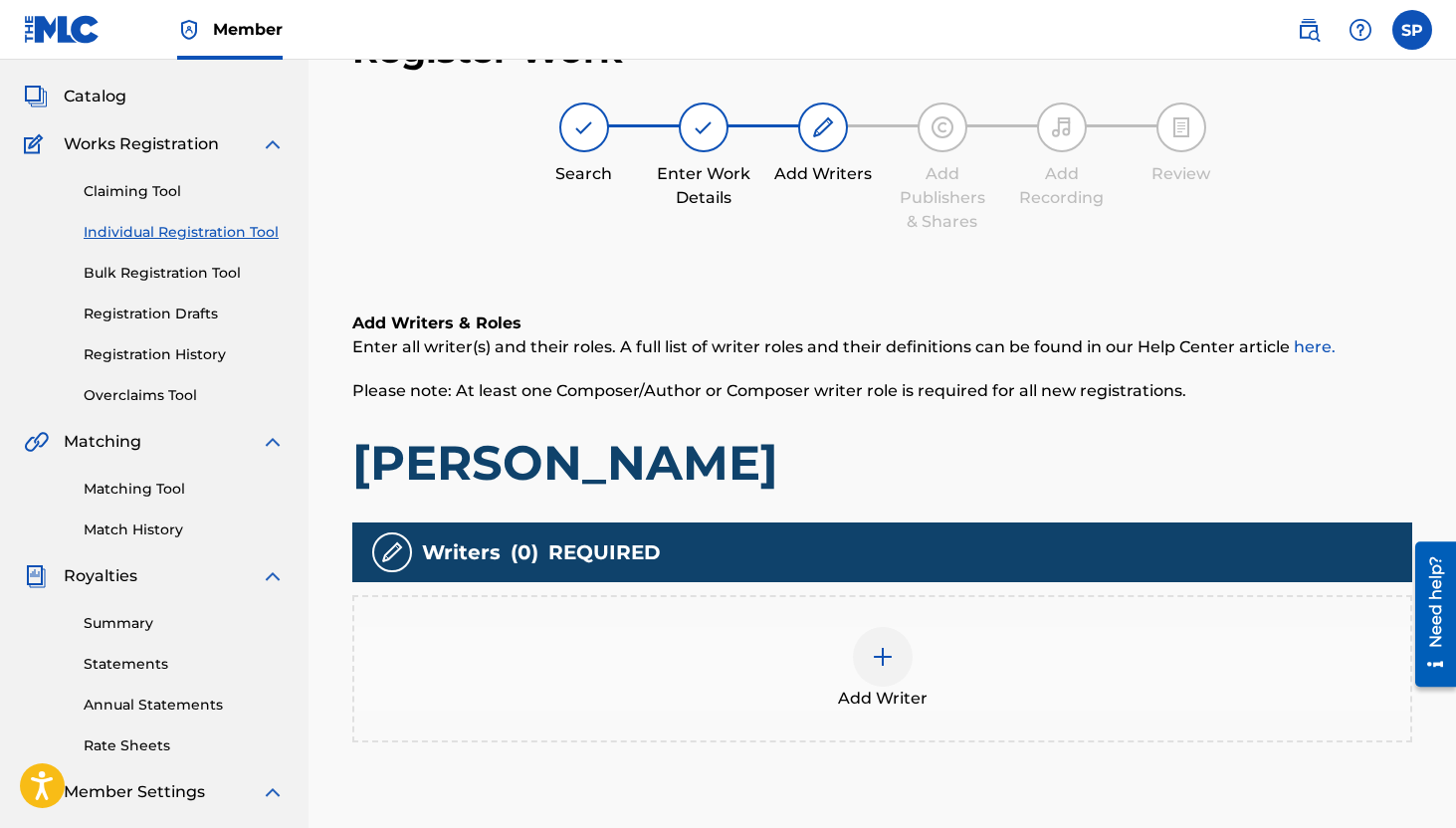 scroll, scrollTop: 90, scrollLeft: 0, axis: vertical 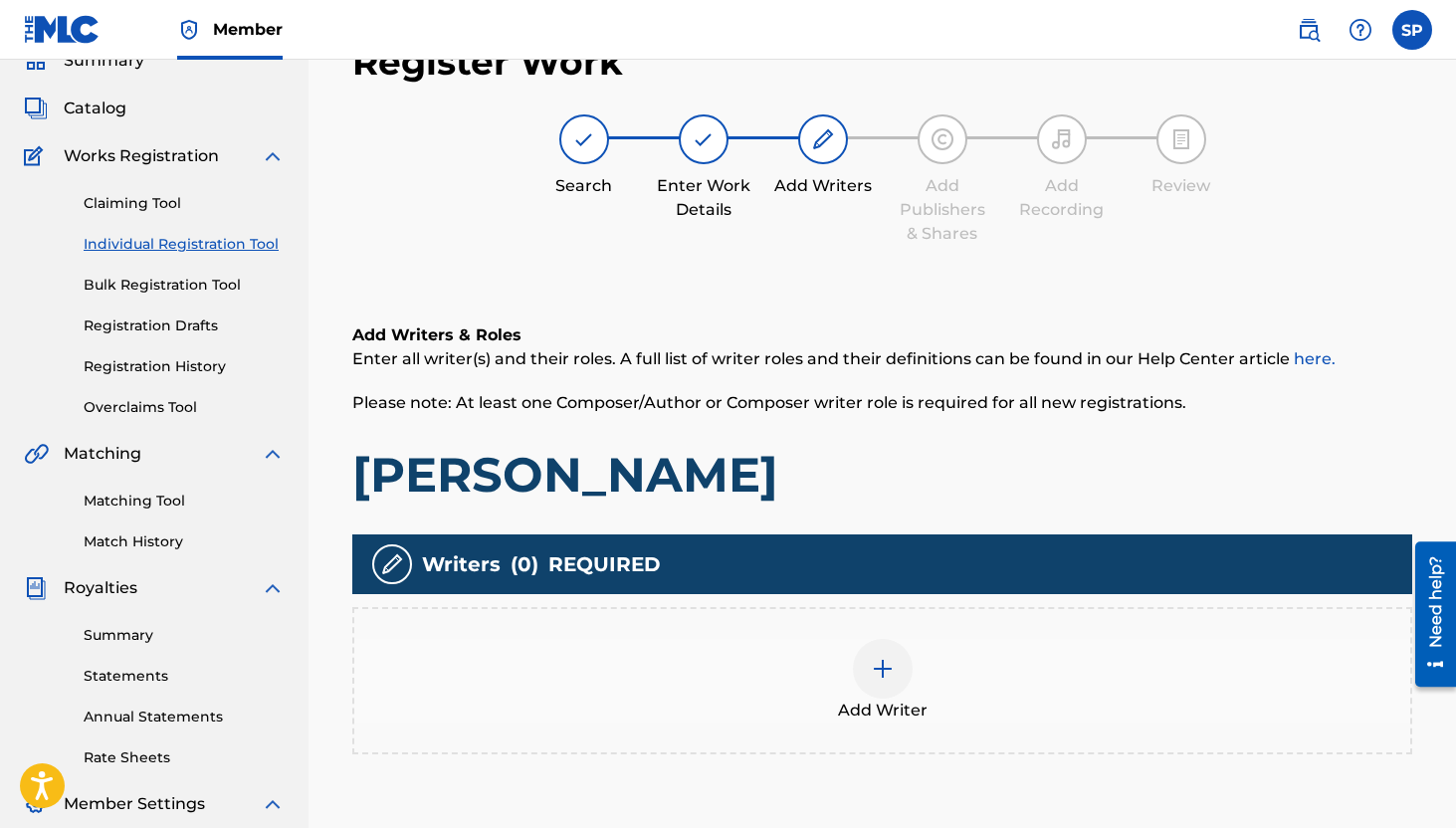 click at bounding box center [883, 669] 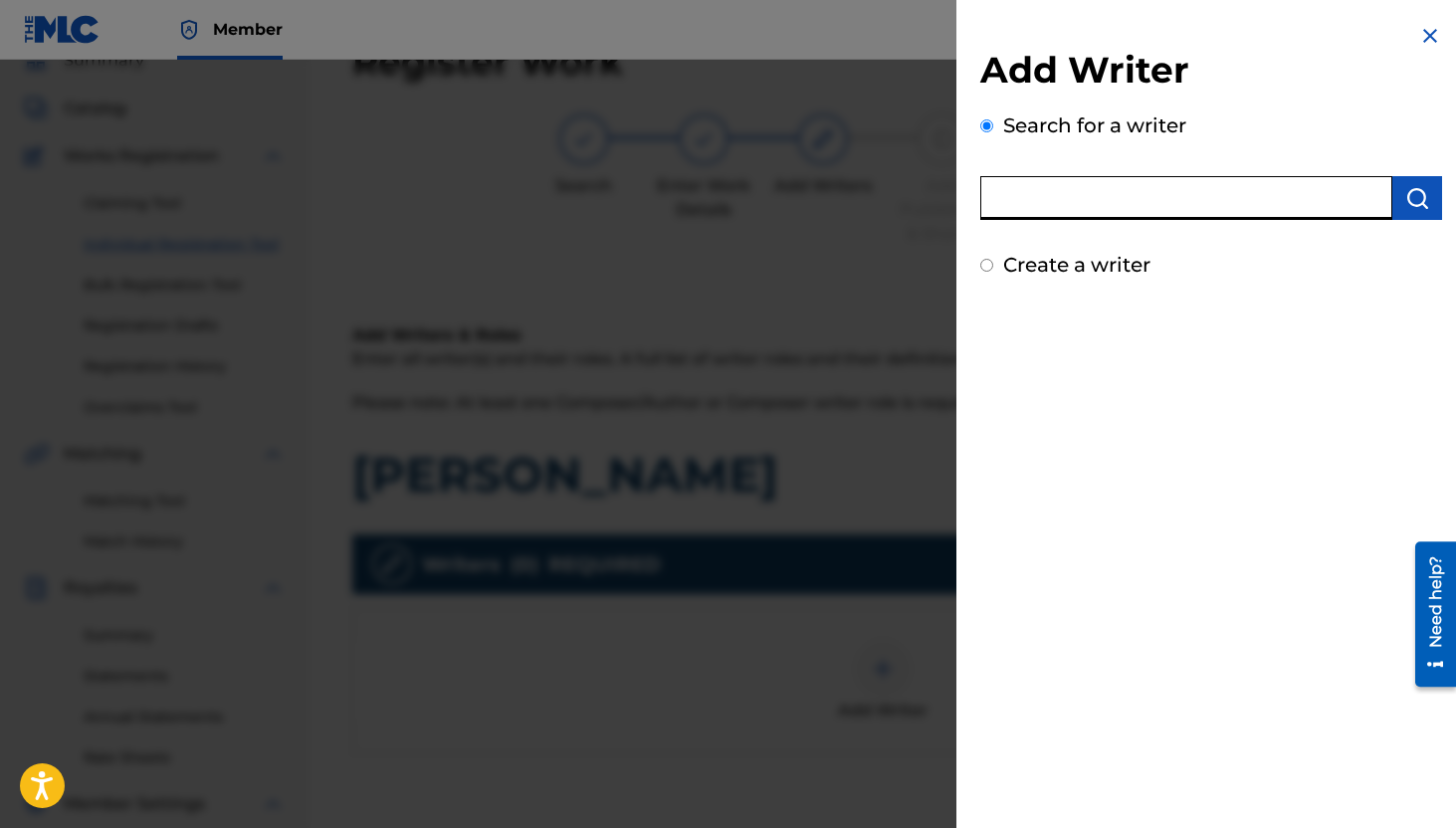 click at bounding box center (1186, 198) 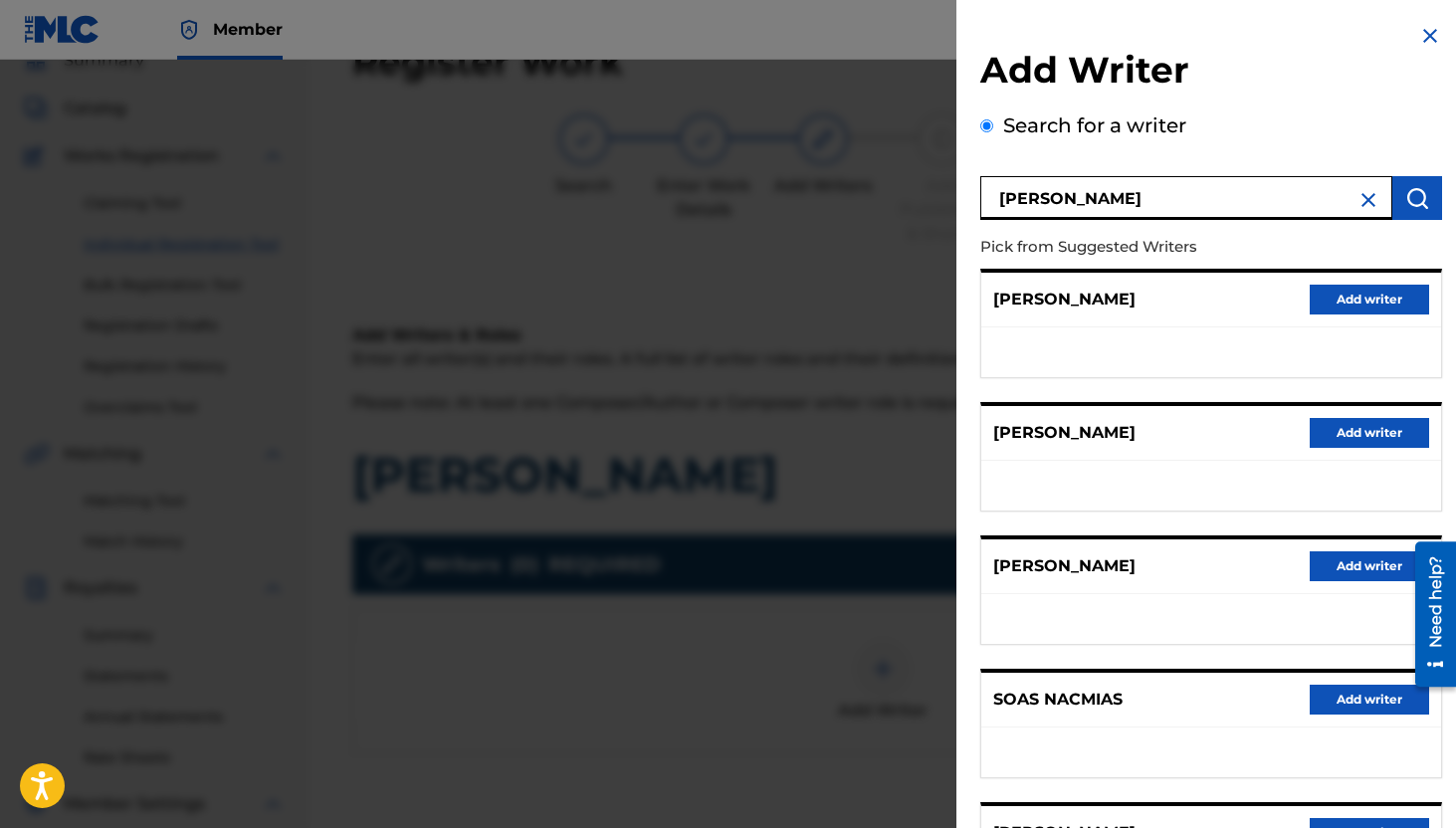 click on "omar soas" at bounding box center [1186, 198] 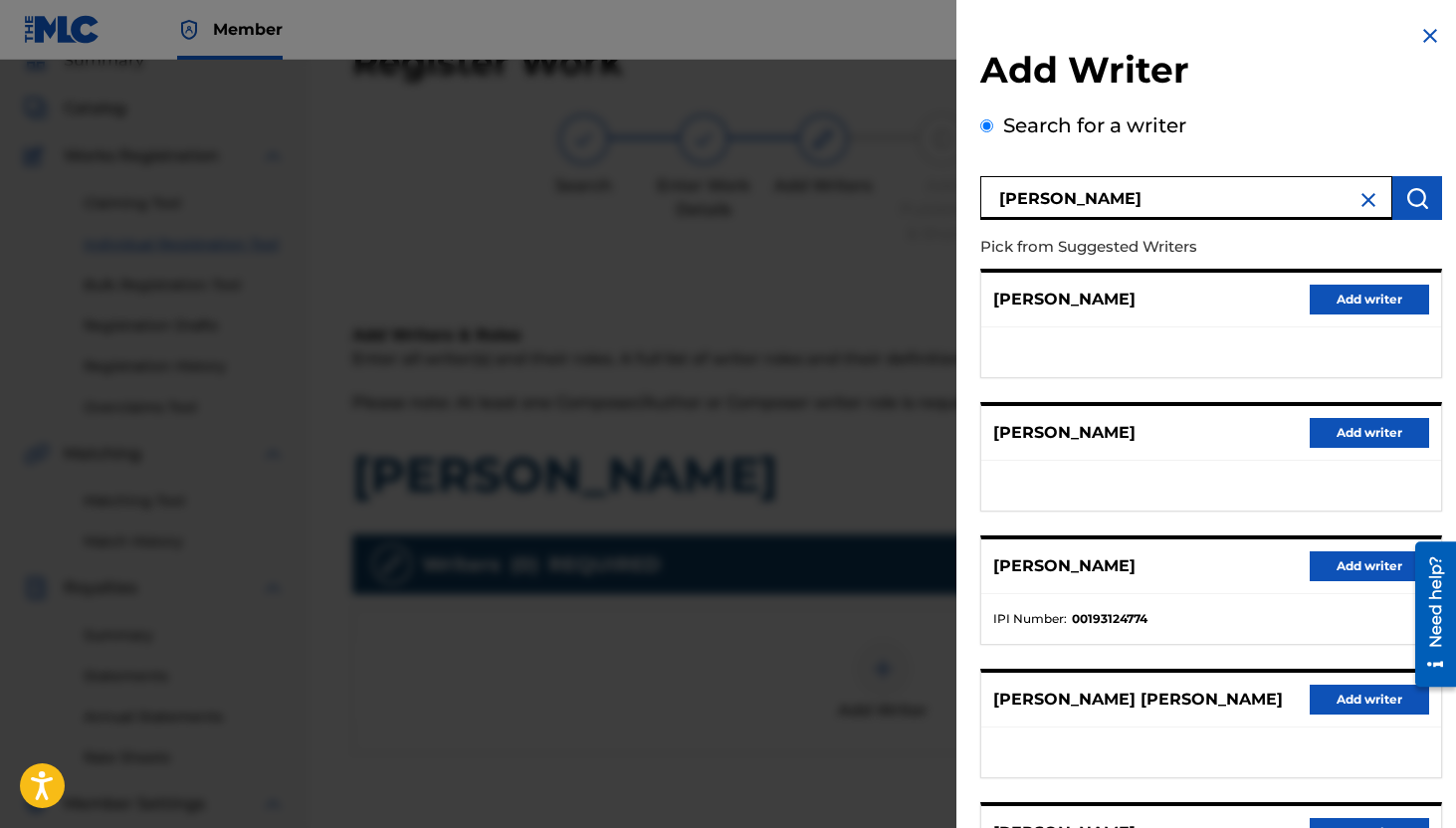 click on "Add writer" at bounding box center [1369, 566] 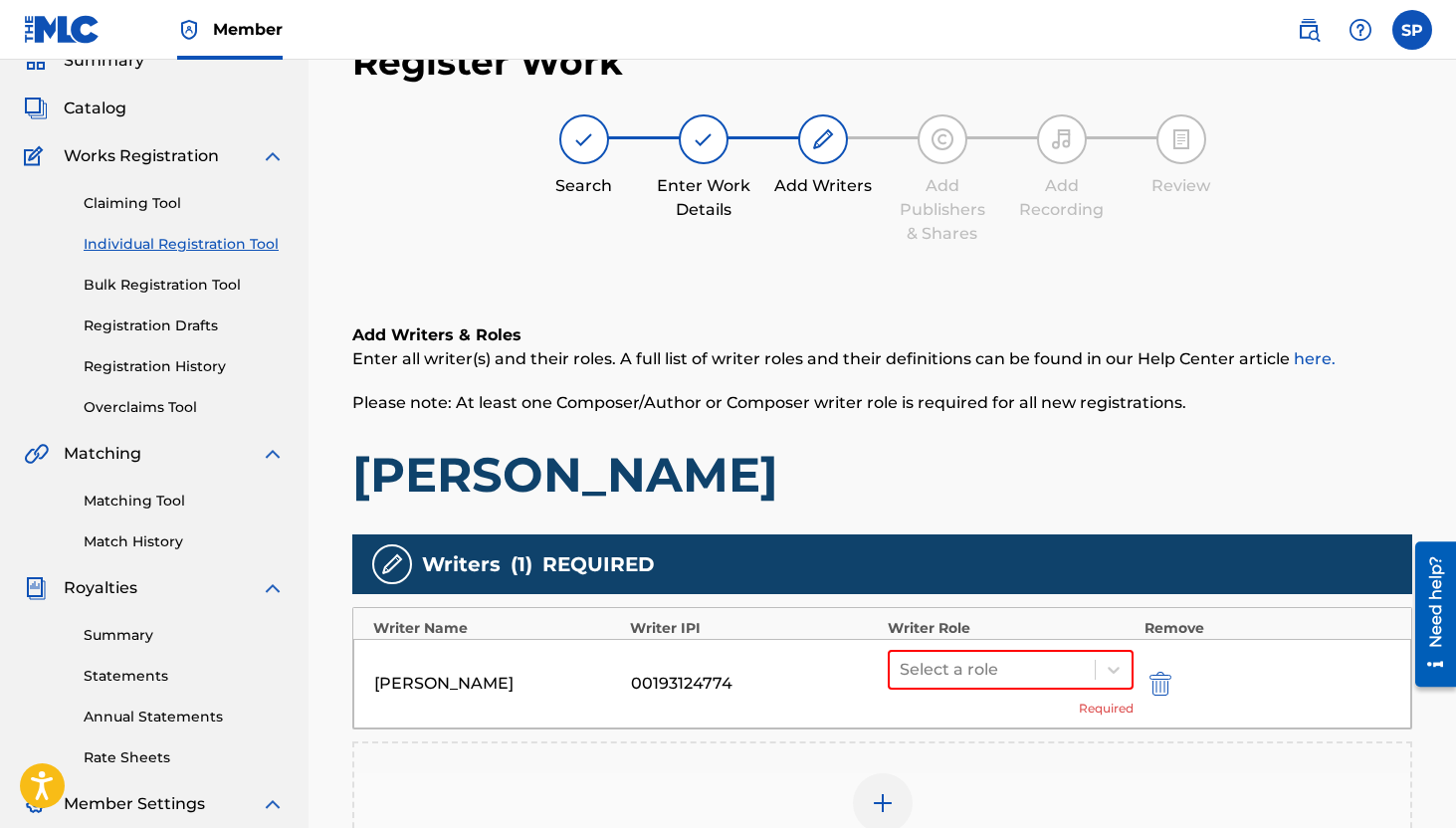 scroll, scrollTop: 189, scrollLeft: 0, axis: vertical 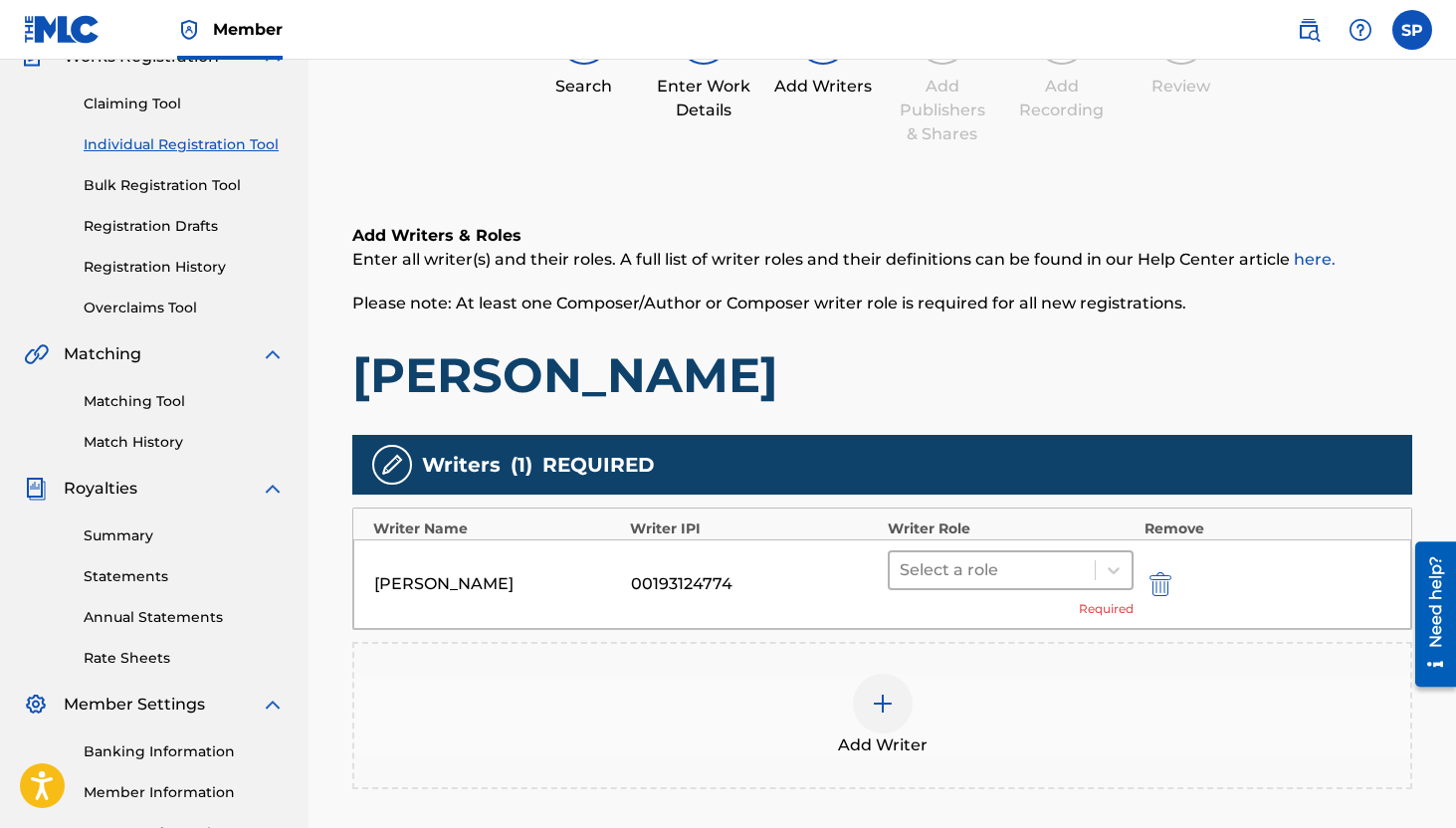 click at bounding box center (992, 570) 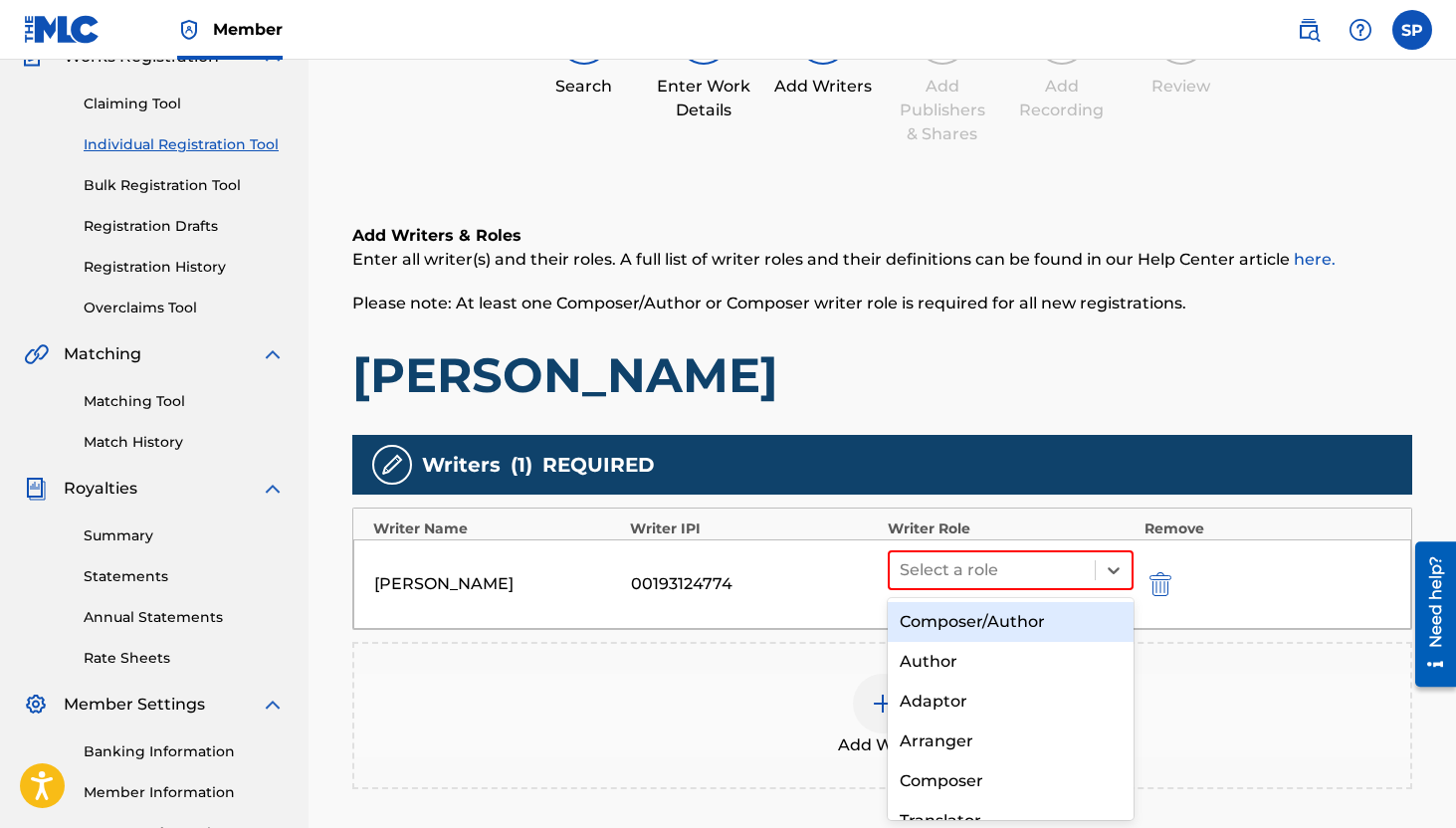 click on "Composer/Author" at bounding box center [1011, 622] 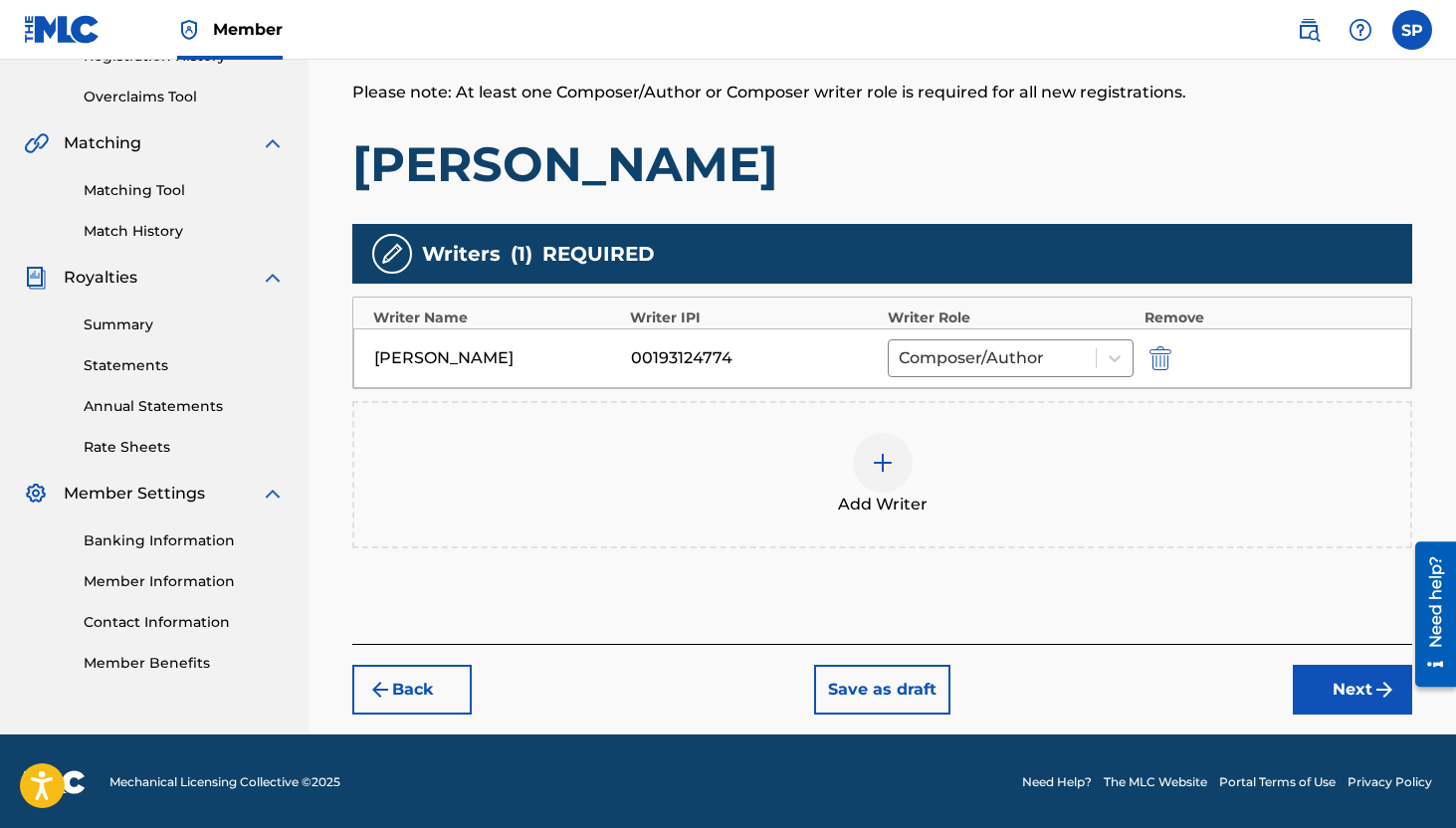 click on "Register Work Search Enter Work Details Add Writers Add Publishers & Shares Add Recording Review Add Writers & Roles Enter all writer(s) and their roles. A full list of writer roles and their definitions can be found in our Help Center article   here. Please note: At least one Composer/Author or Composer writer role is required for all new registrations. Paloma Herida Writers ( 1 ) REQUIRED Writer Name Writer IPI Writer Role Remove OMAR SOSA 00193124774 Composer/Author Add Writer Back Save as draft Next" at bounding box center [882, 222] 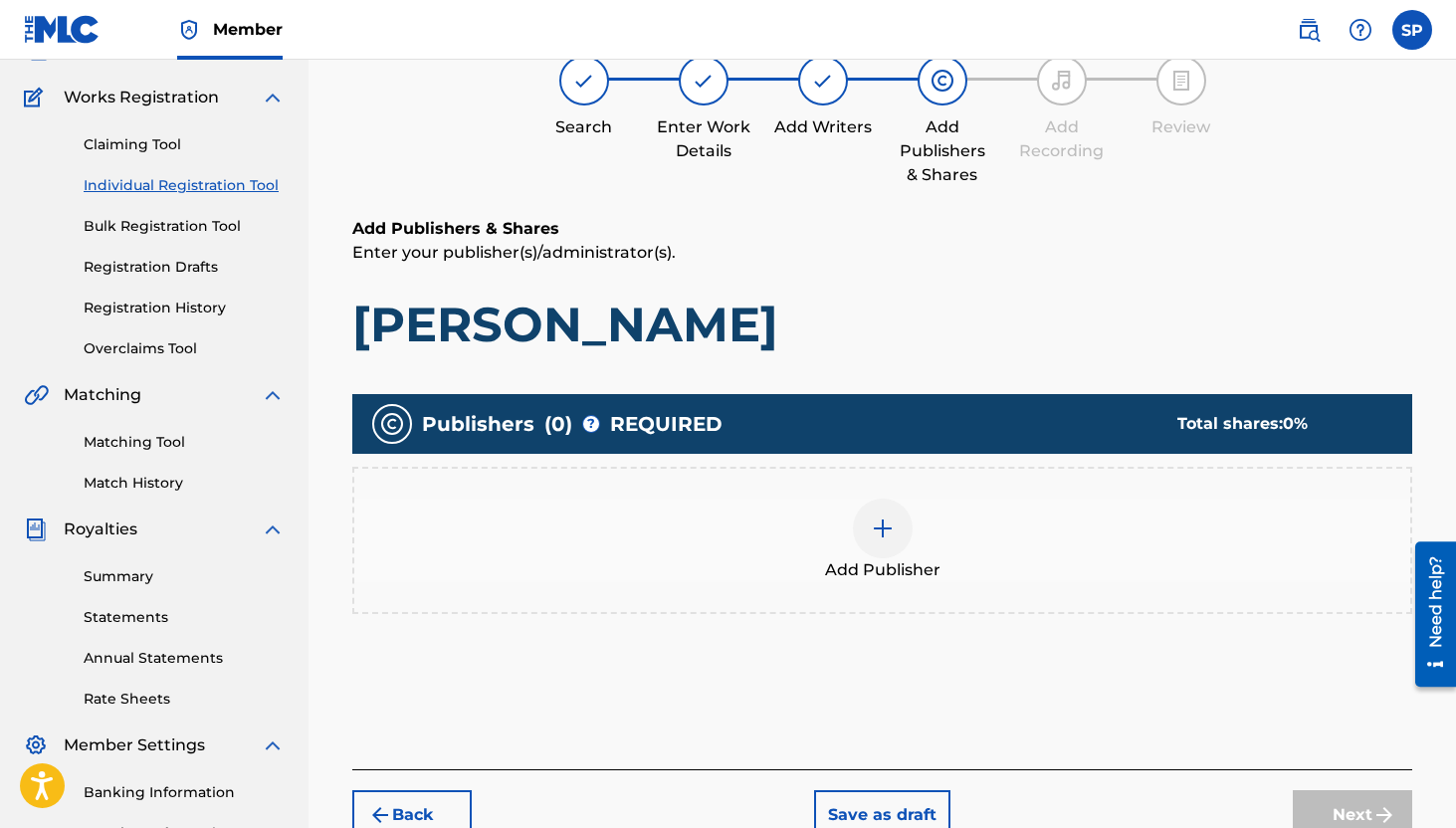 scroll, scrollTop: 90, scrollLeft: 0, axis: vertical 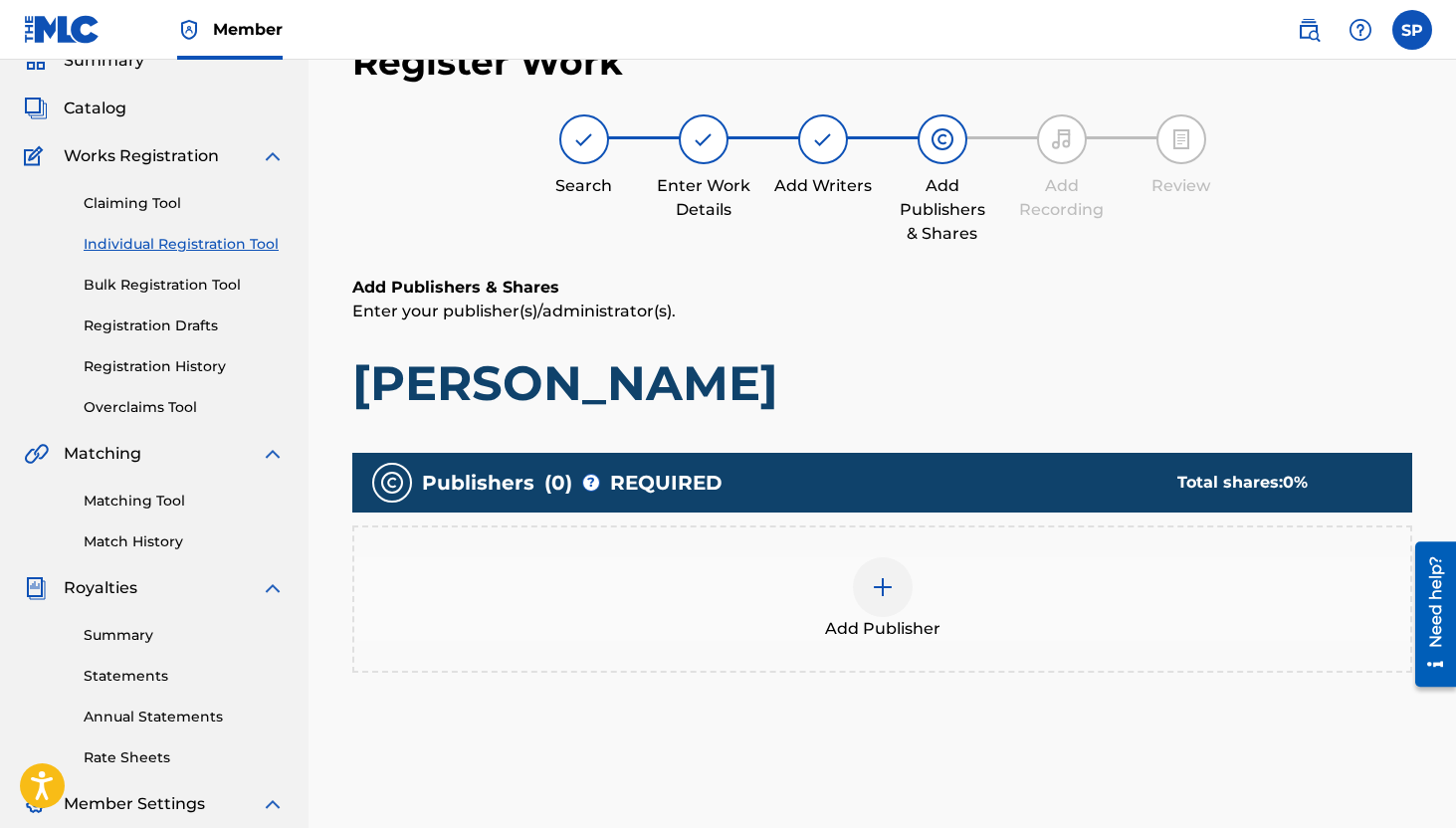 click on "Add Publisher" at bounding box center [882, 599] 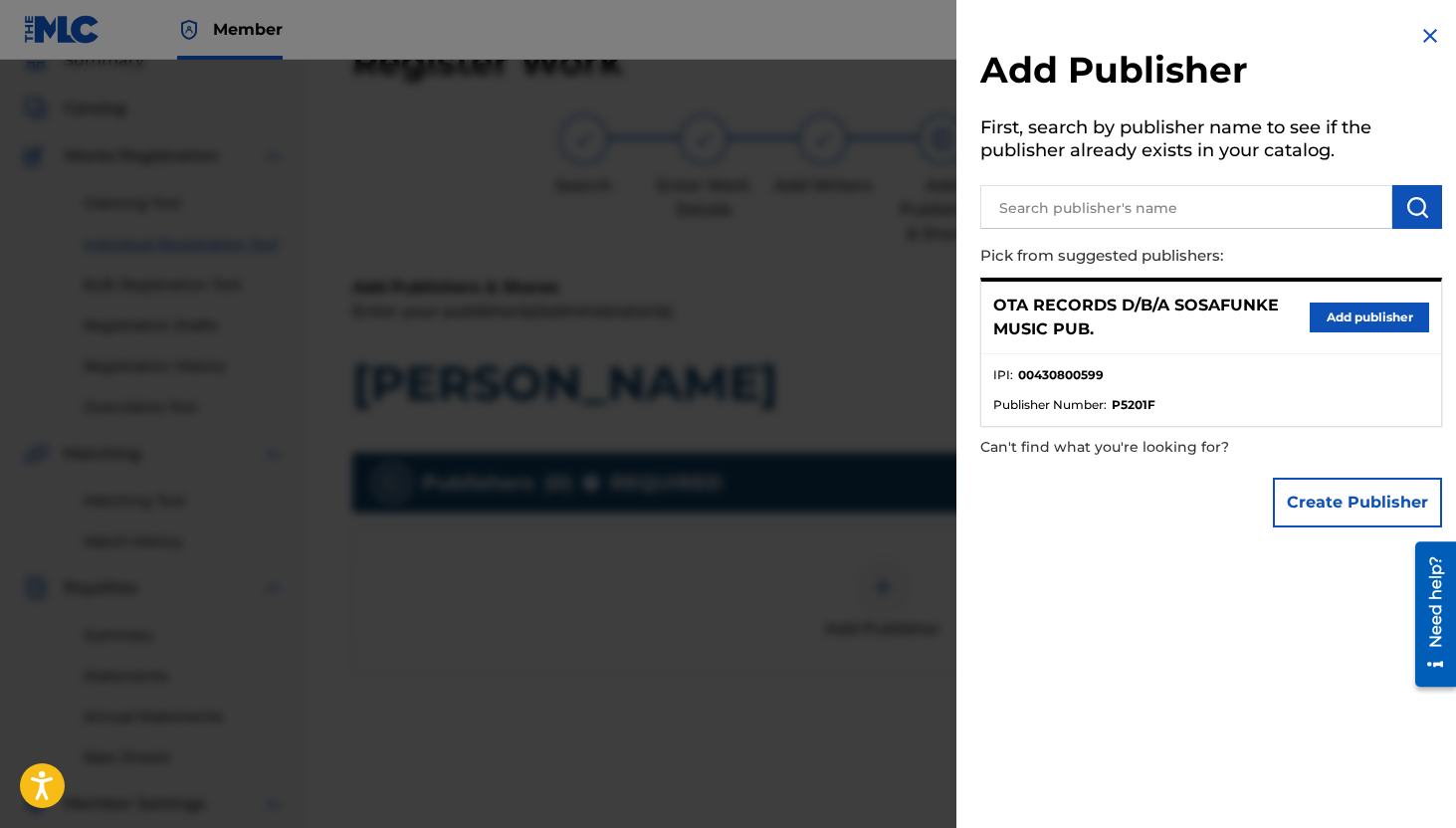 click on "Add publisher" at bounding box center (1369, 317) 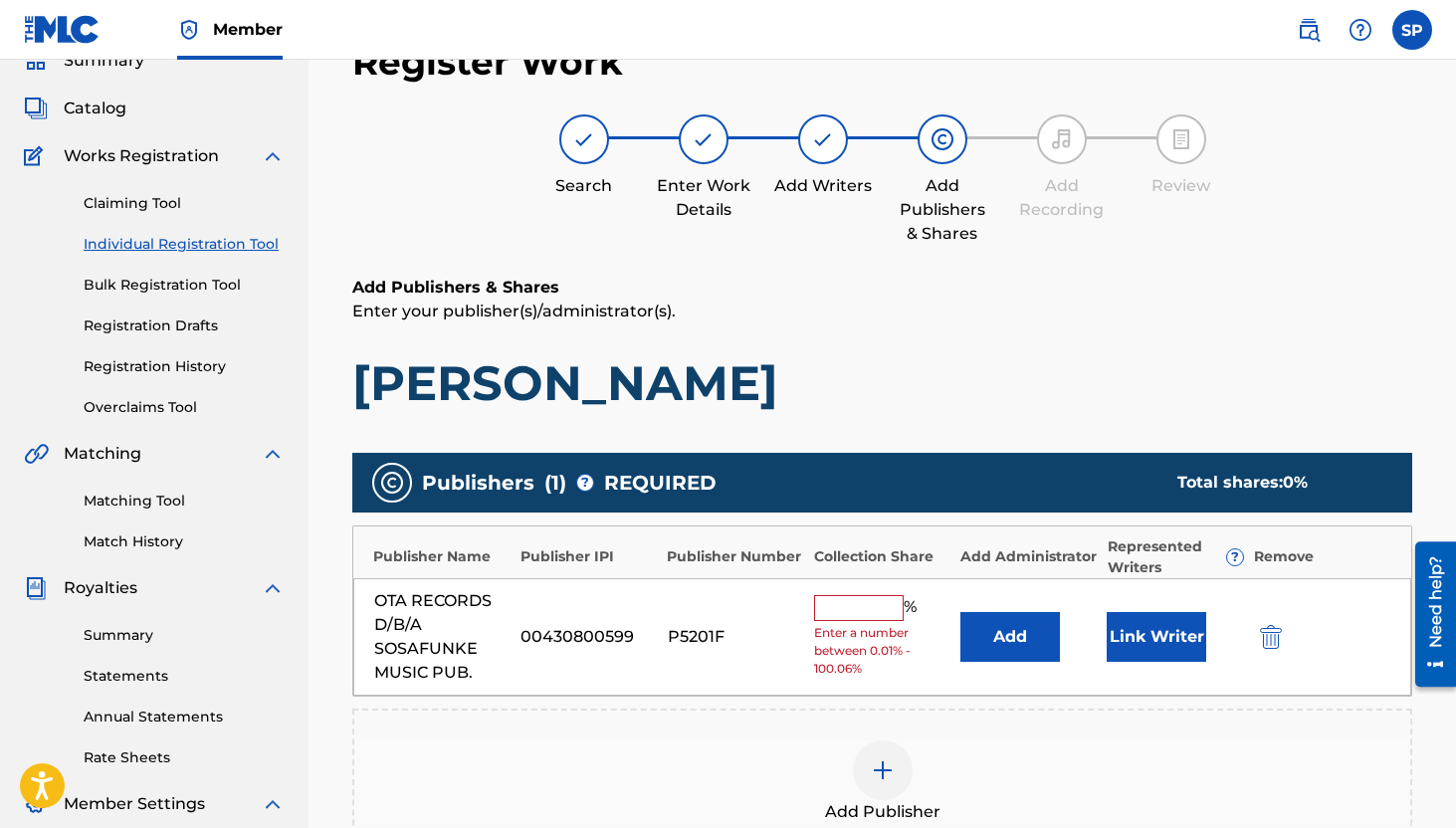click on "OTA RECORDS D/B/A SOSAFUNKE MUSIC PUB. 00430800599 P5201F % Enter a number between 0.01% - 100.06% Add Link Writer" at bounding box center [882, 637] 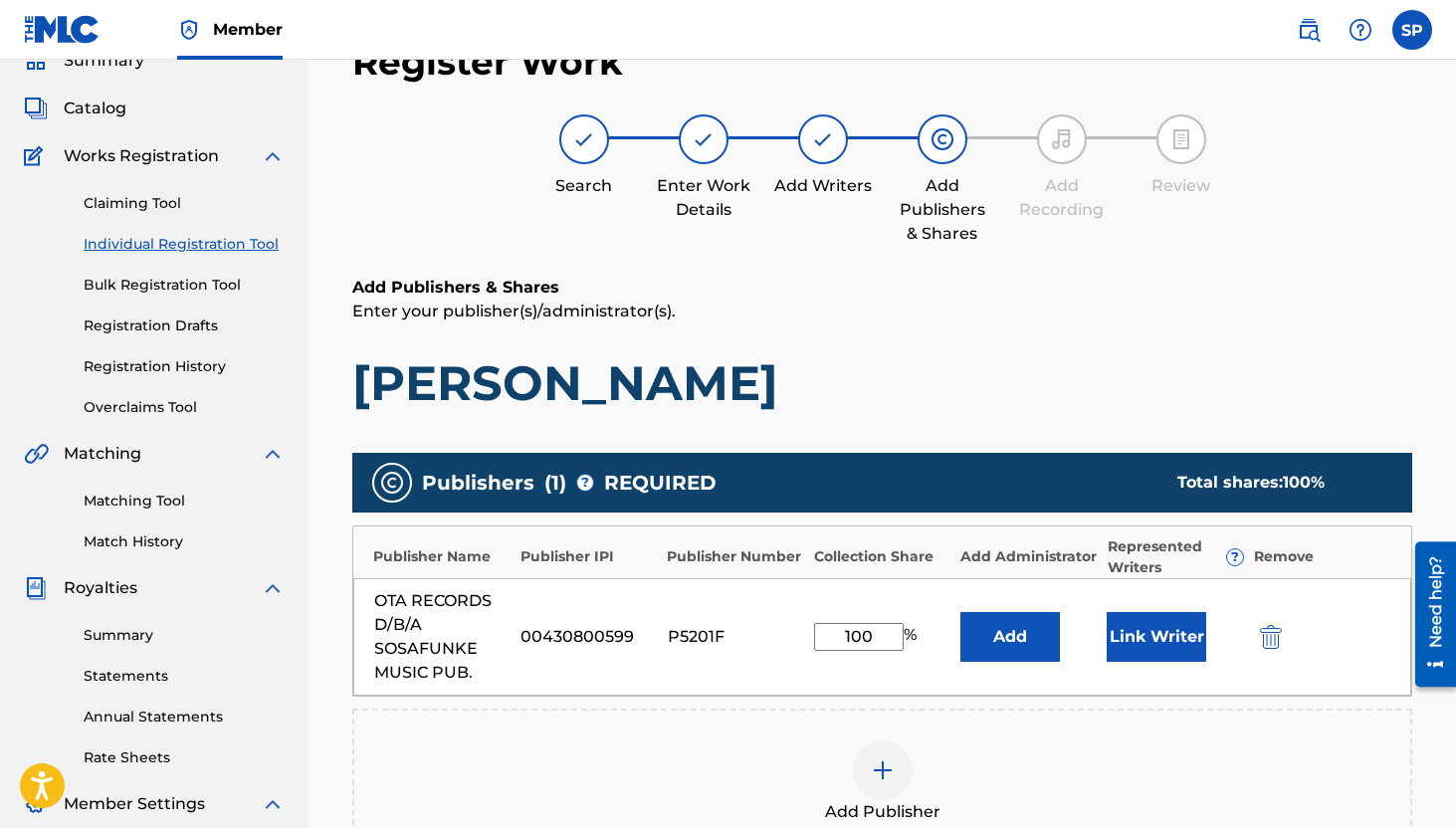 click on "Link Writer" at bounding box center [1156, 637] 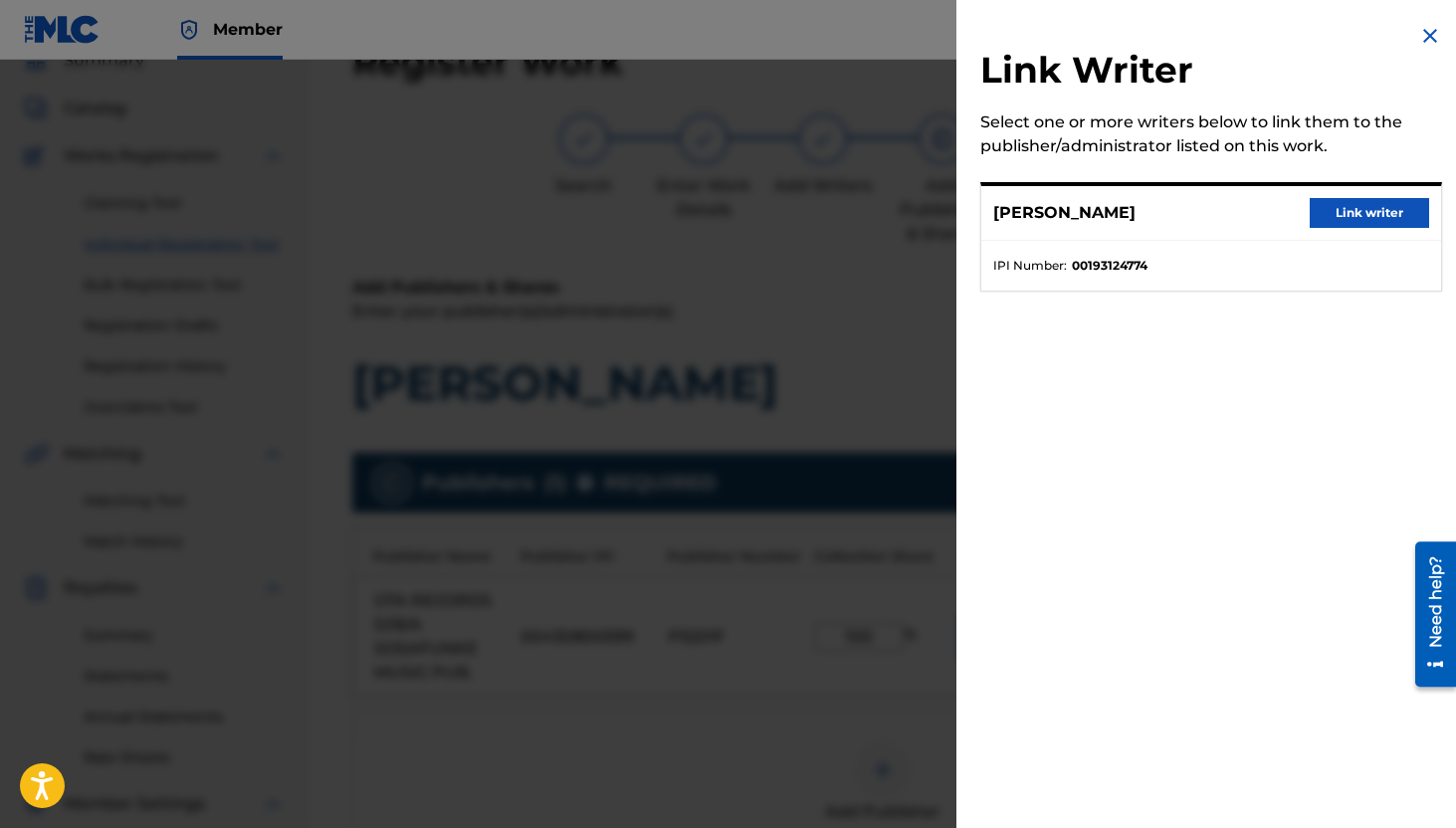 click on "Link writer" at bounding box center [1369, 213] 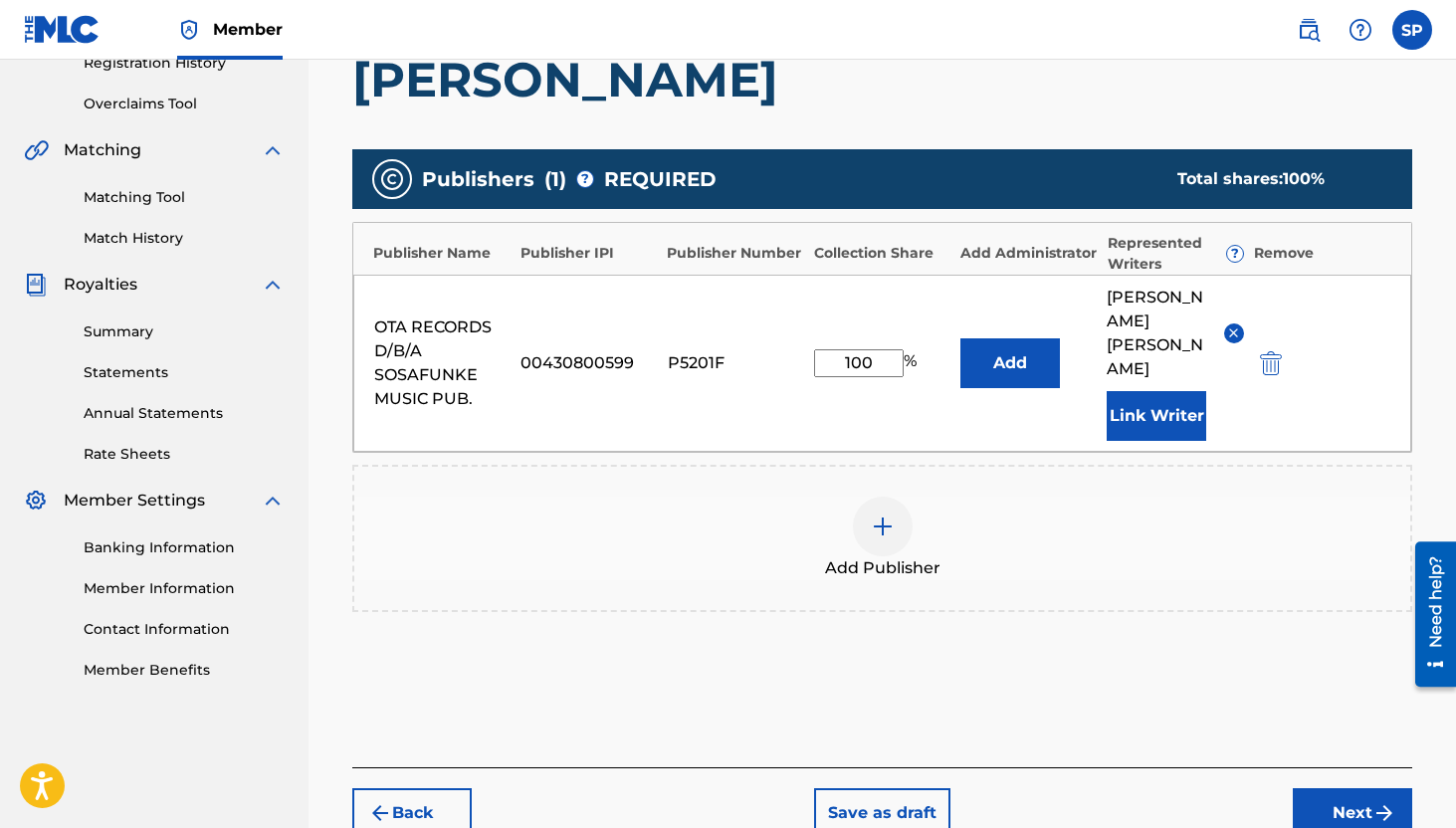 click on "Next" at bounding box center (1352, 813) 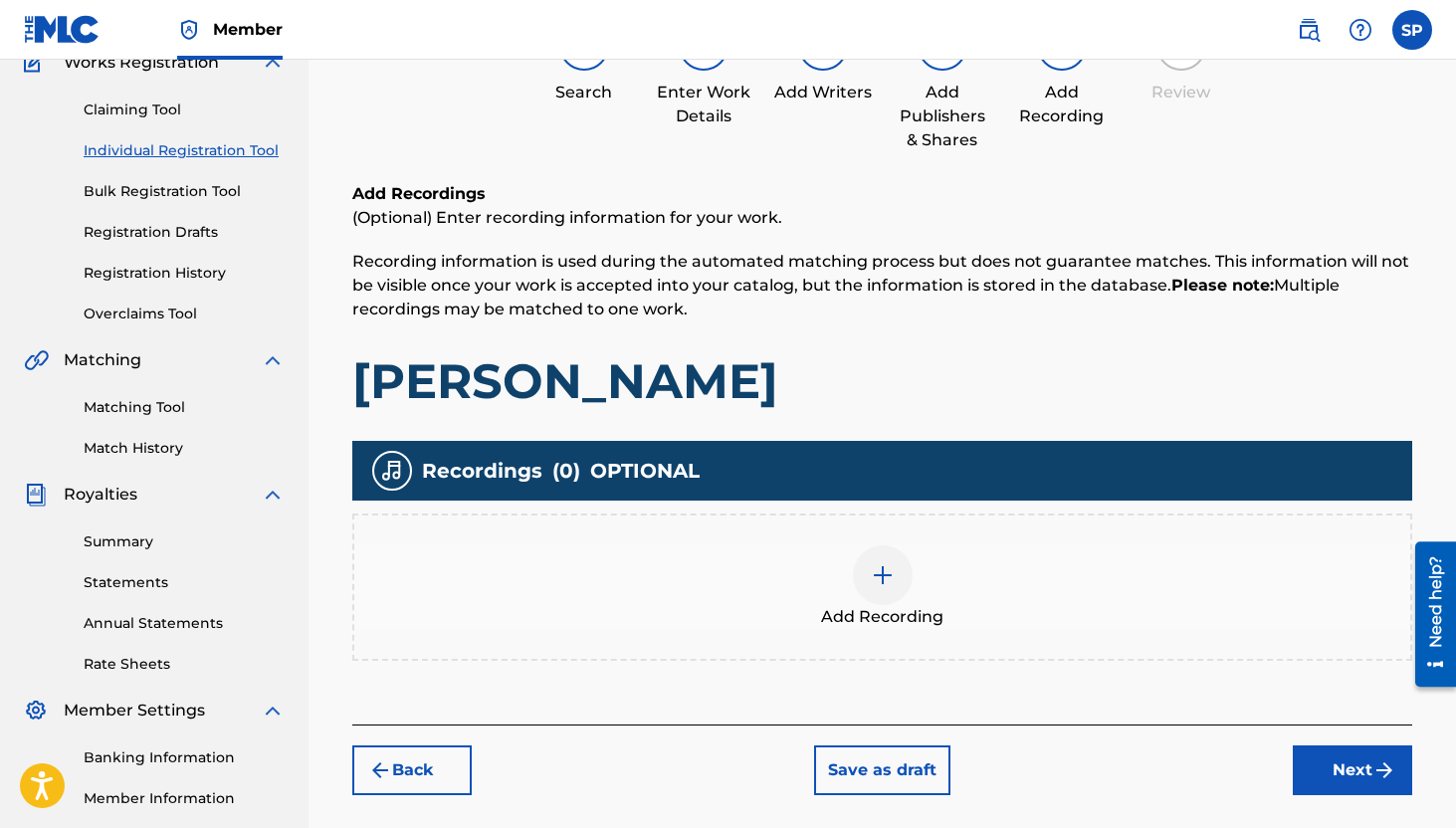 scroll, scrollTop: 90, scrollLeft: 0, axis: vertical 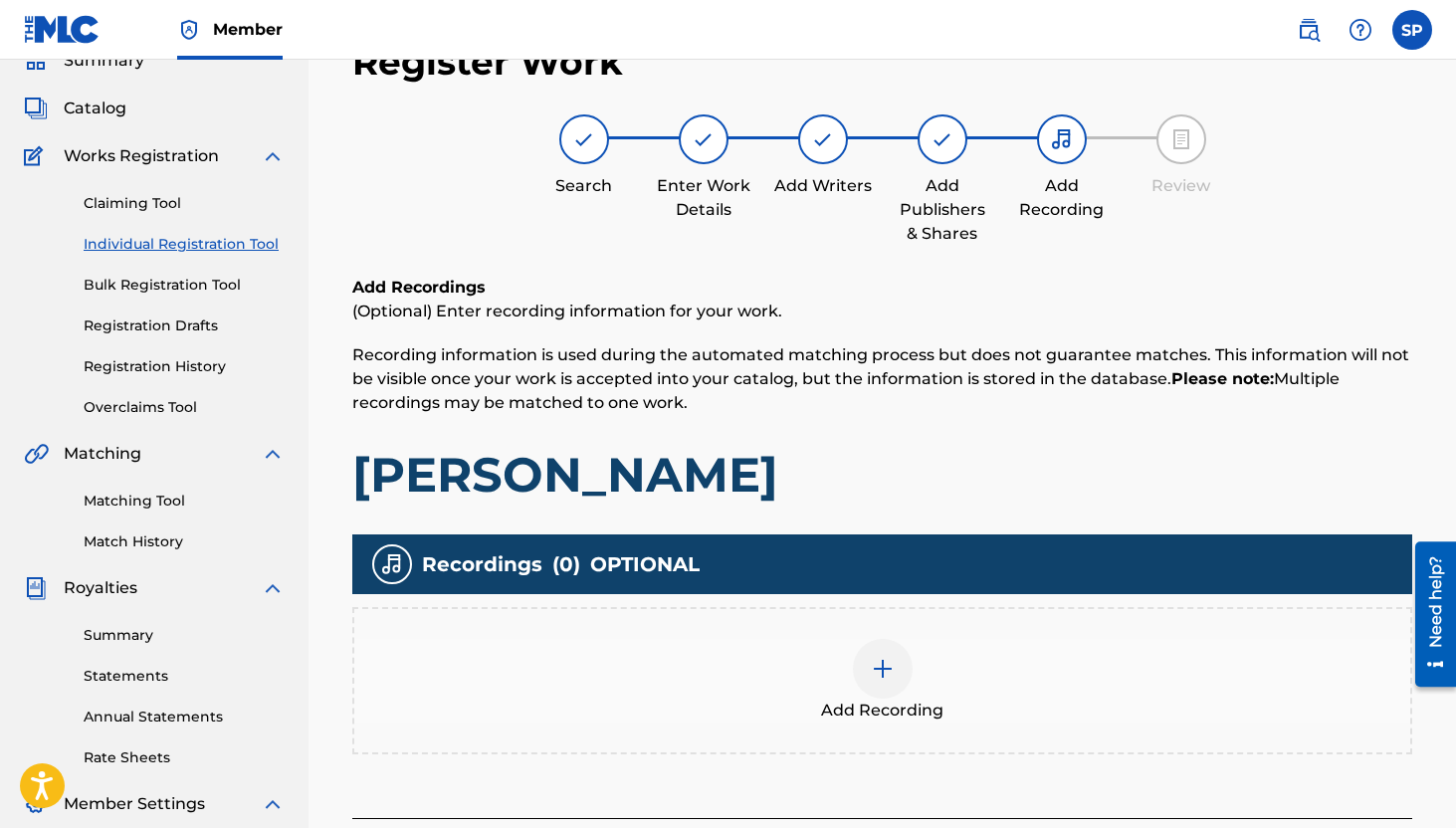 click on "Add Recording" at bounding box center [882, 681] 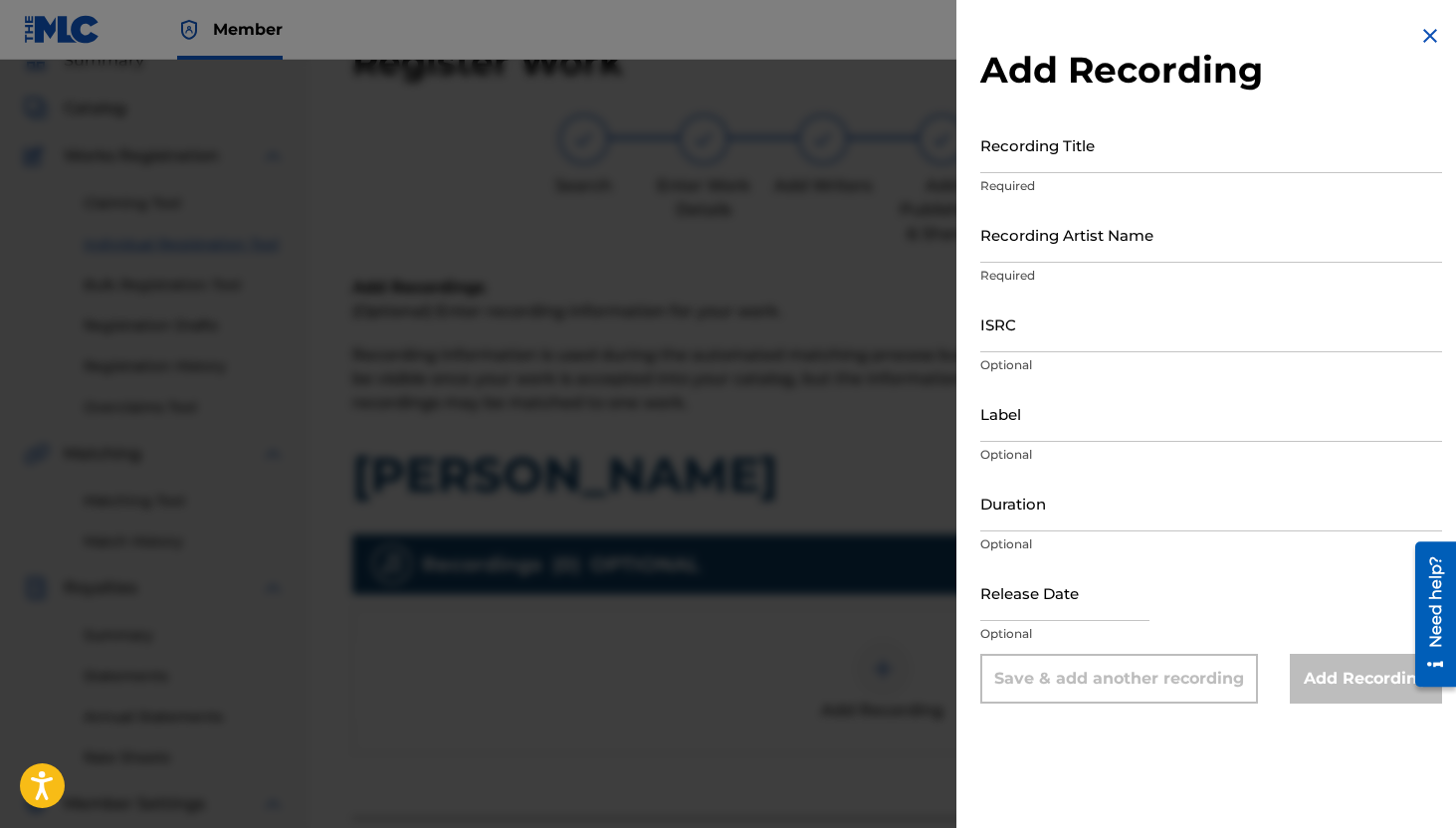 click at bounding box center (728, 474) 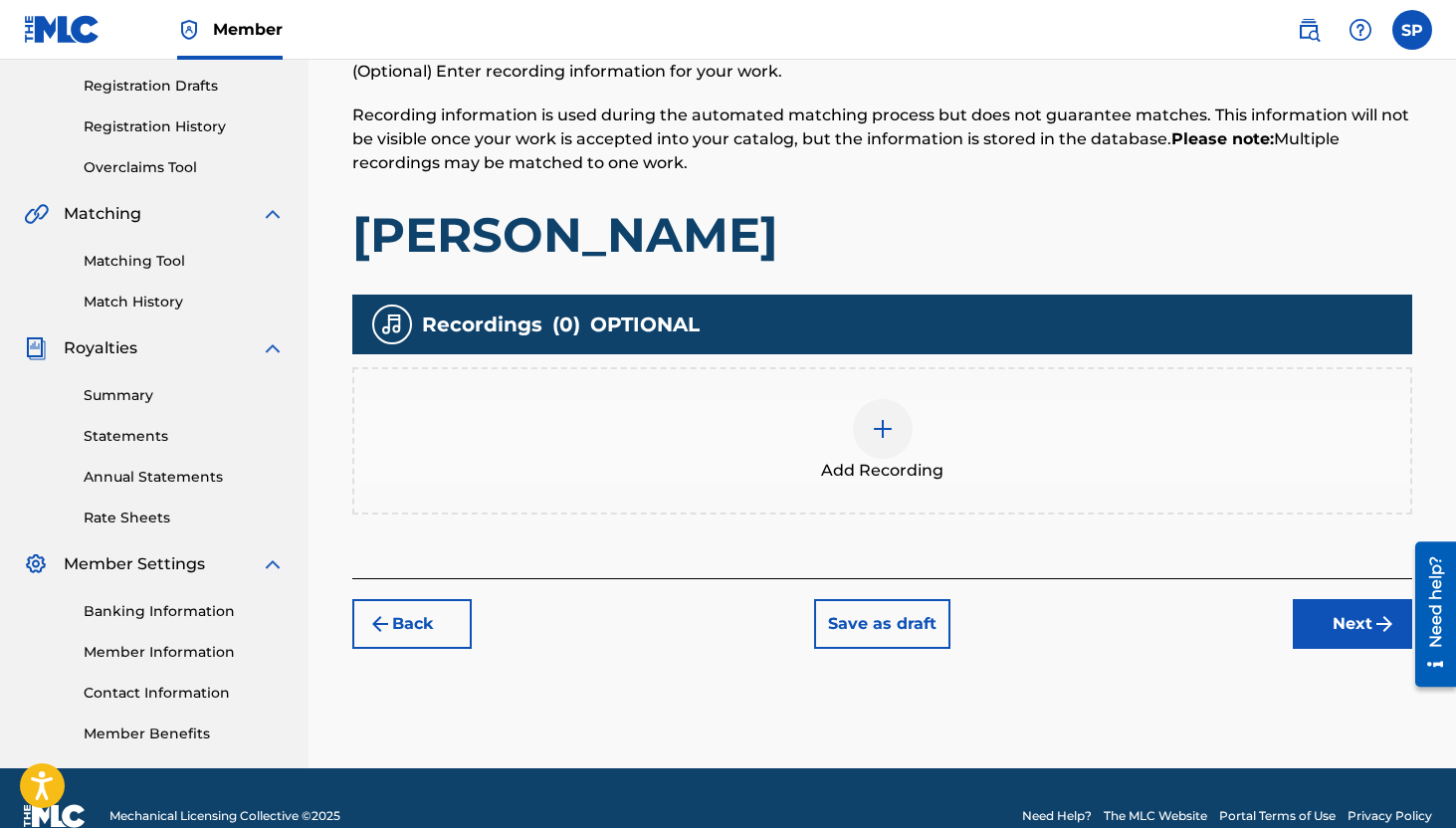 click at bounding box center (1384, 624) 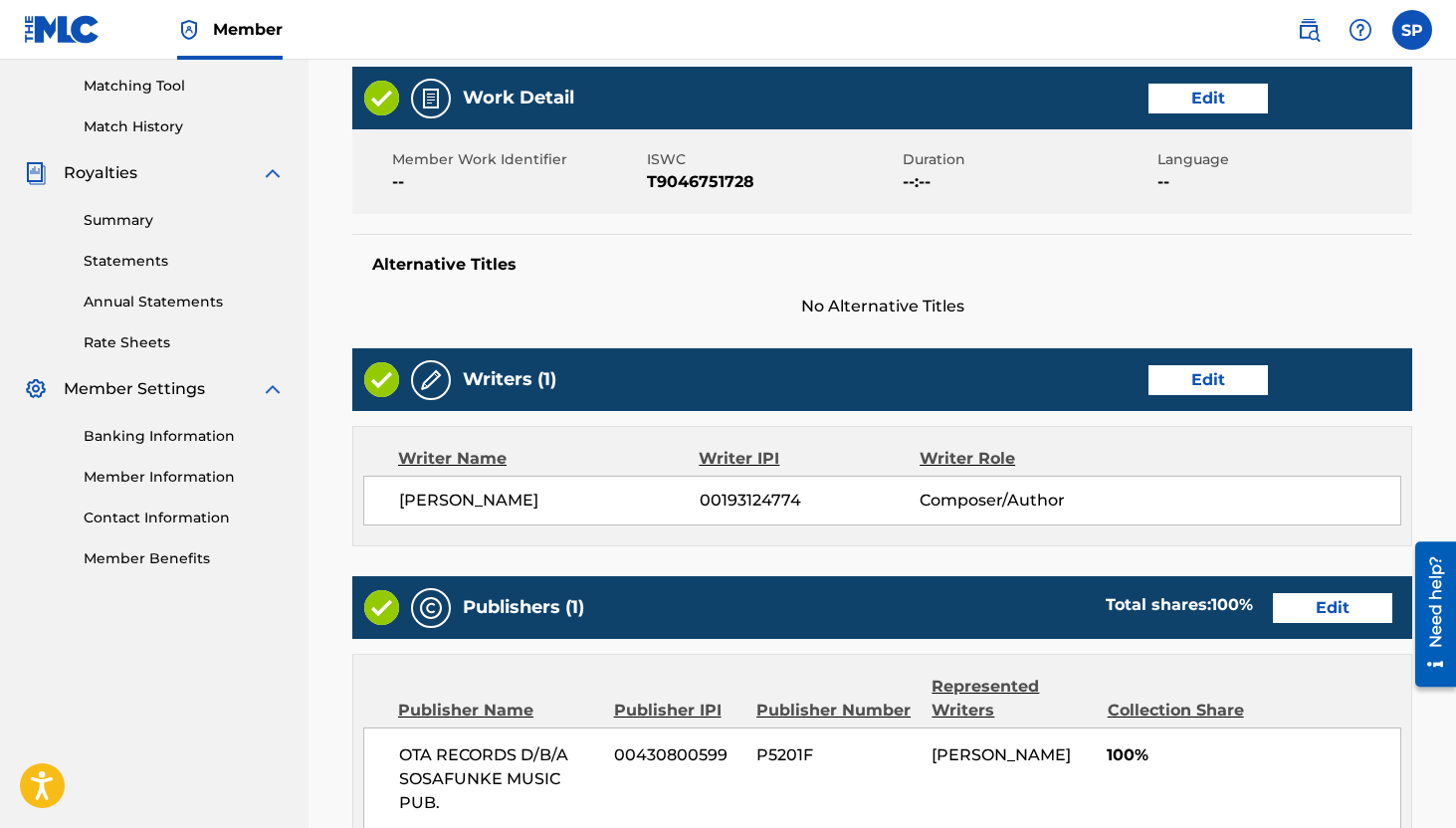 scroll, scrollTop: 900, scrollLeft: 0, axis: vertical 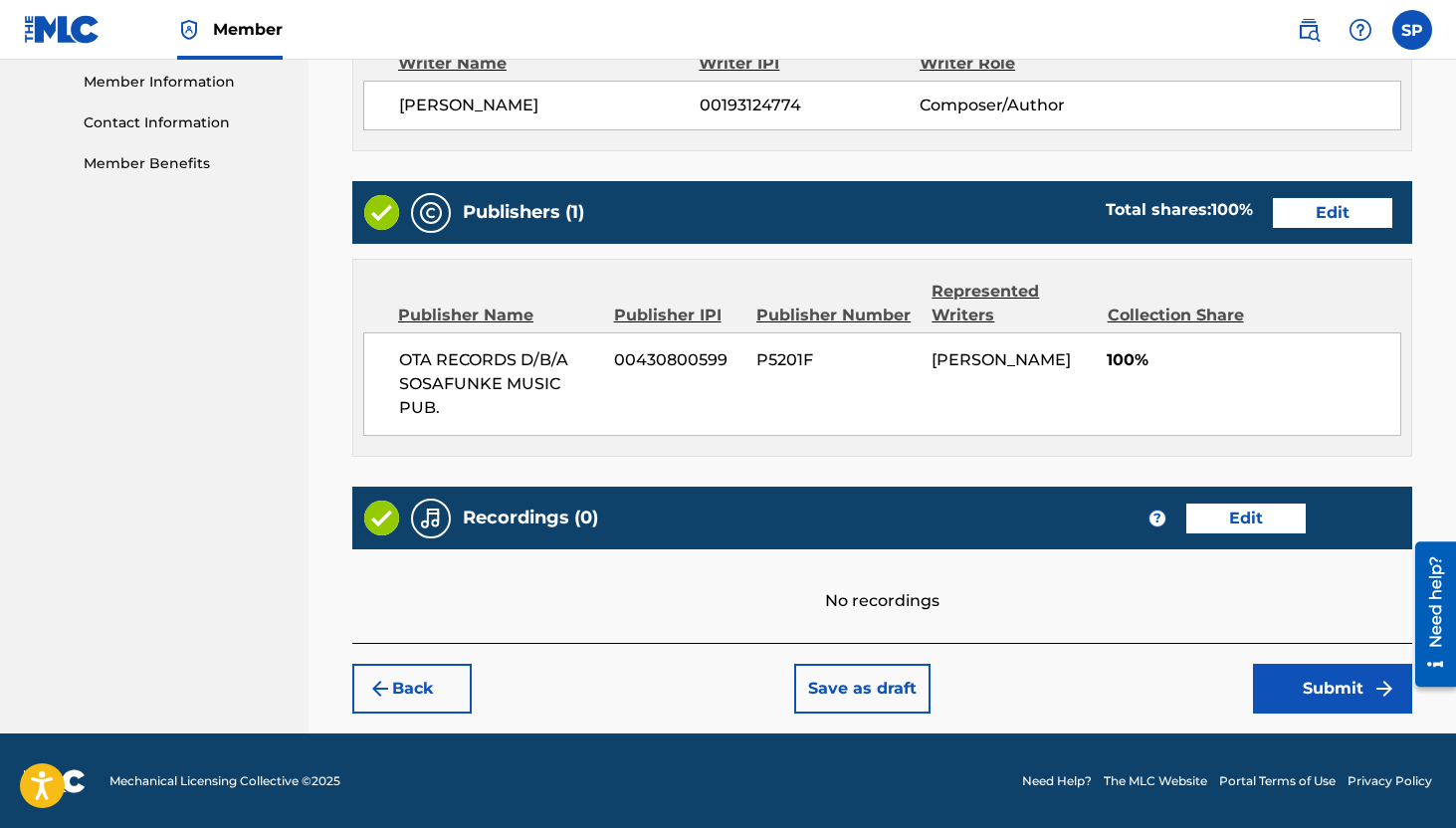 click on "Submit" at bounding box center (1333, 689) 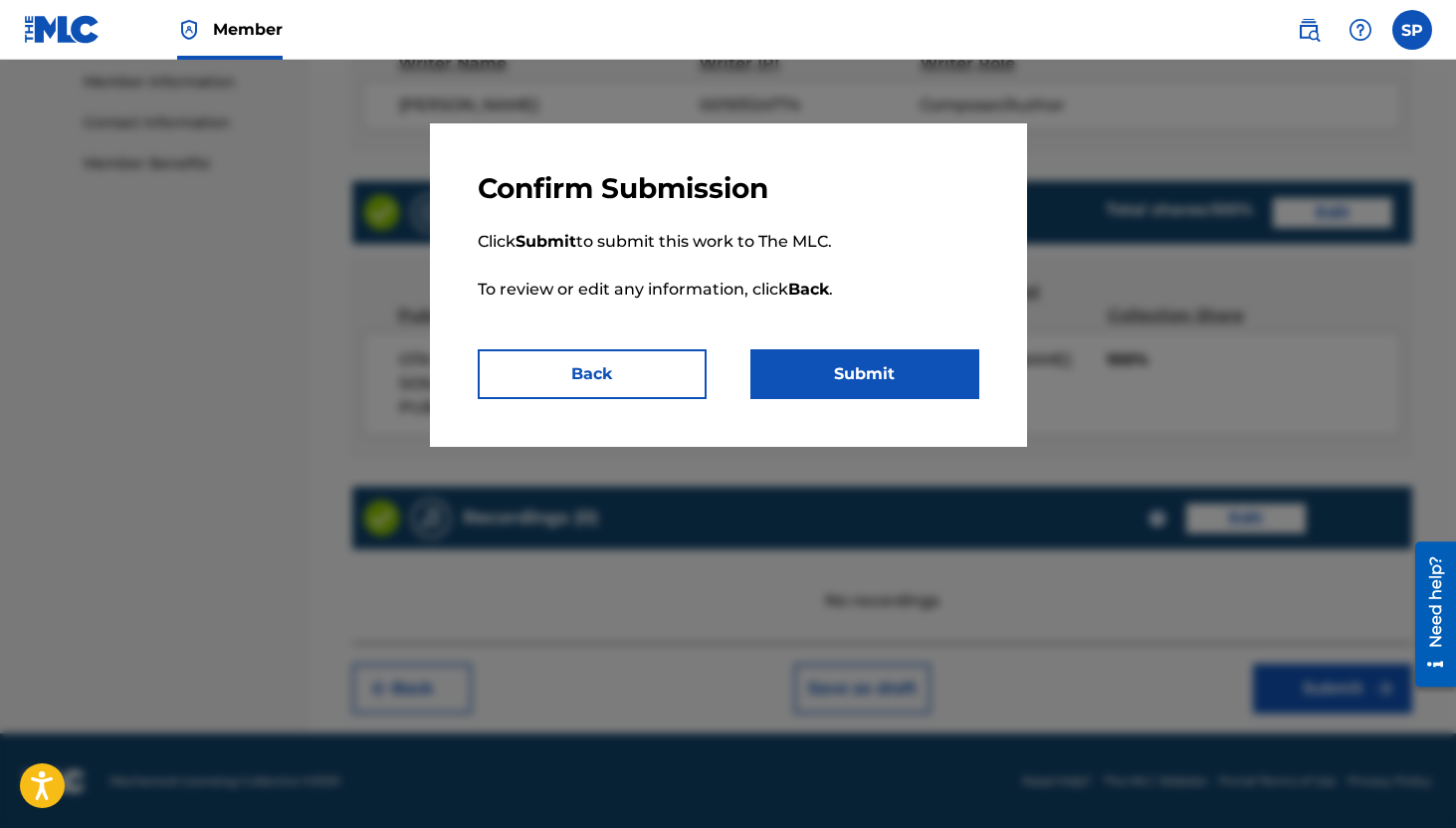 click on "Submit" at bounding box center (865, 374) 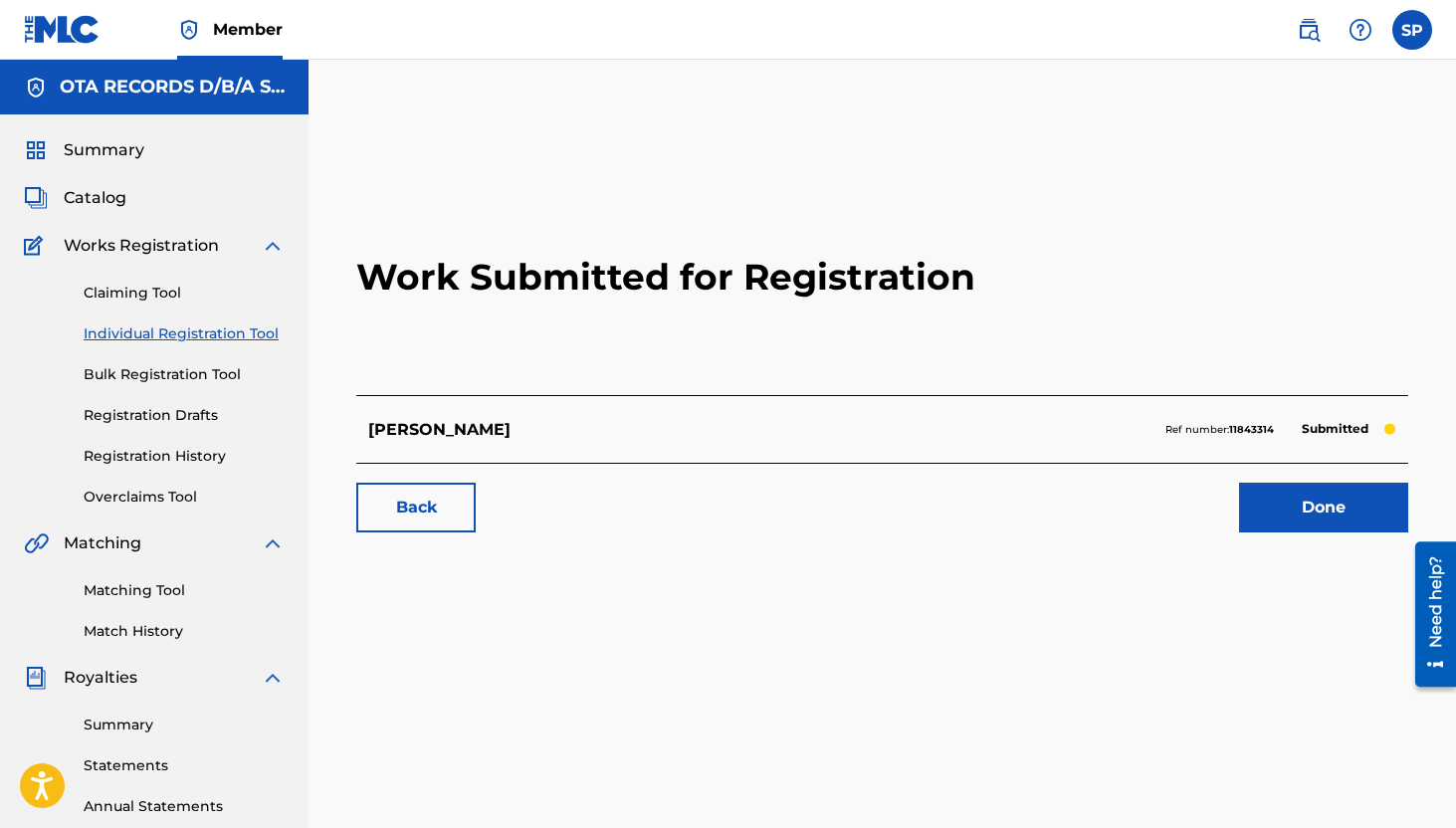 click on "Done" at bounding box center (1324, 508) 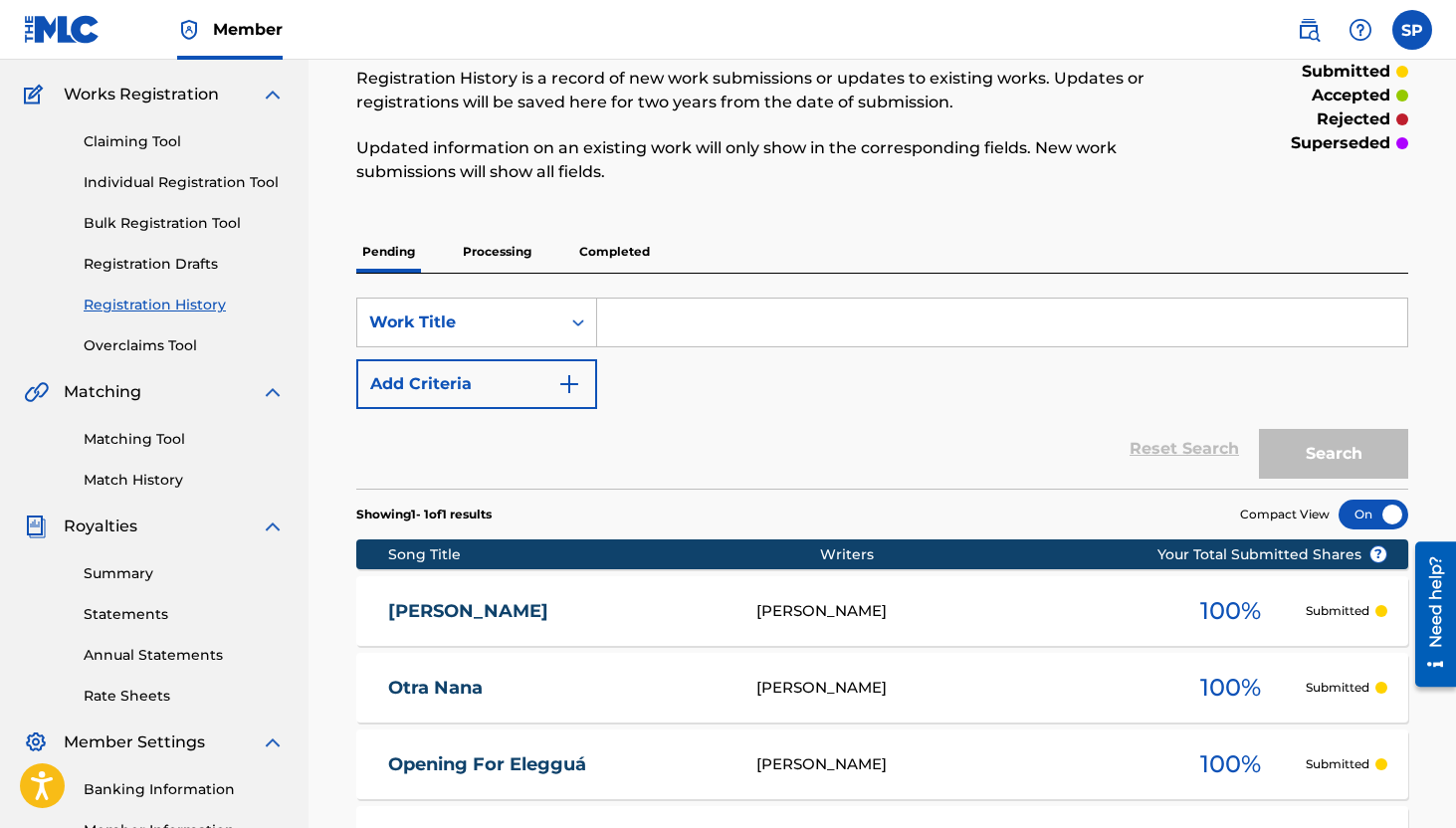 scroll, scrollTop: 128, scrollLeft: 0, axis: vertical 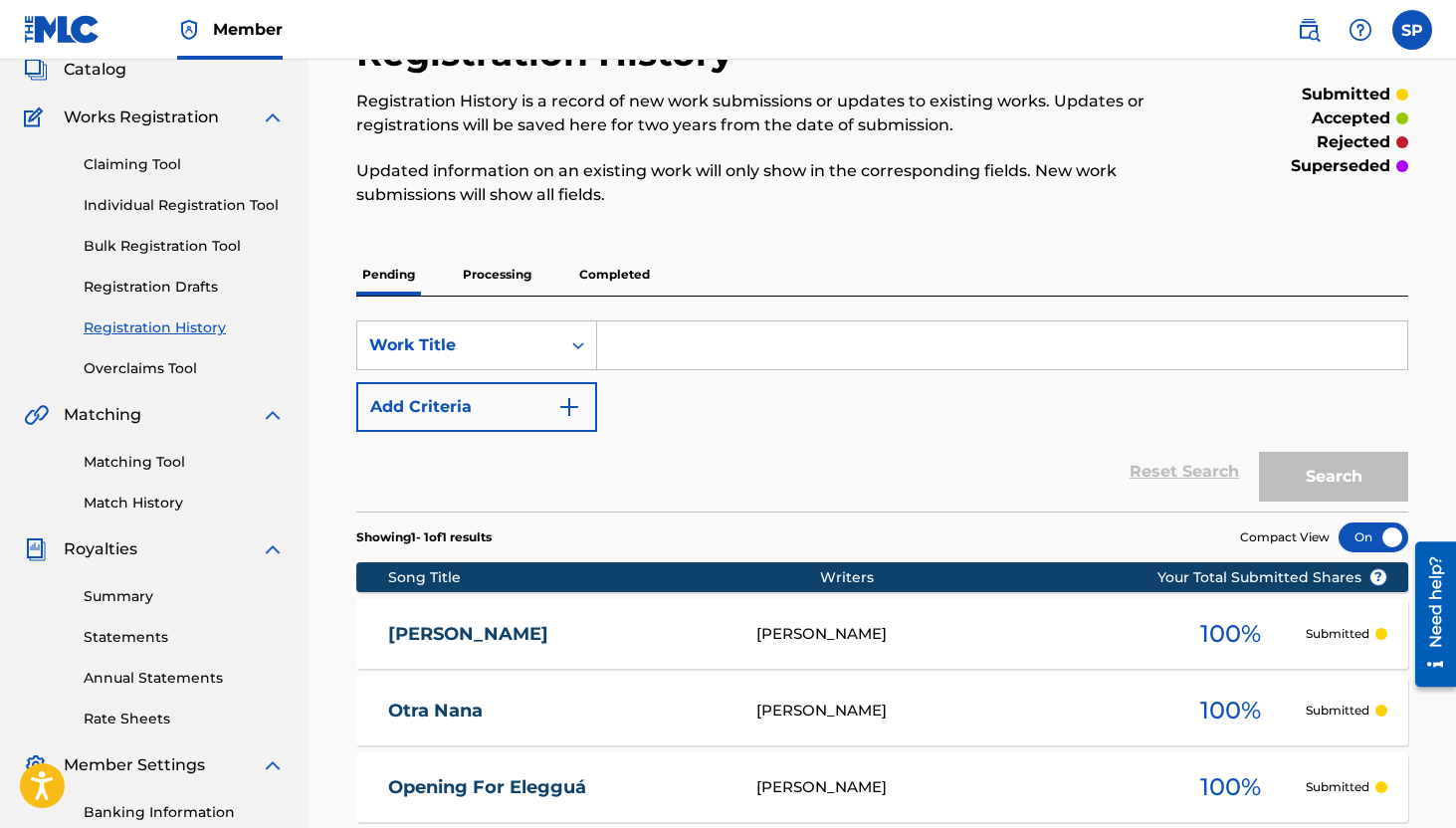 click on "Individual Registration Tool" at bounding box center [184, 205] 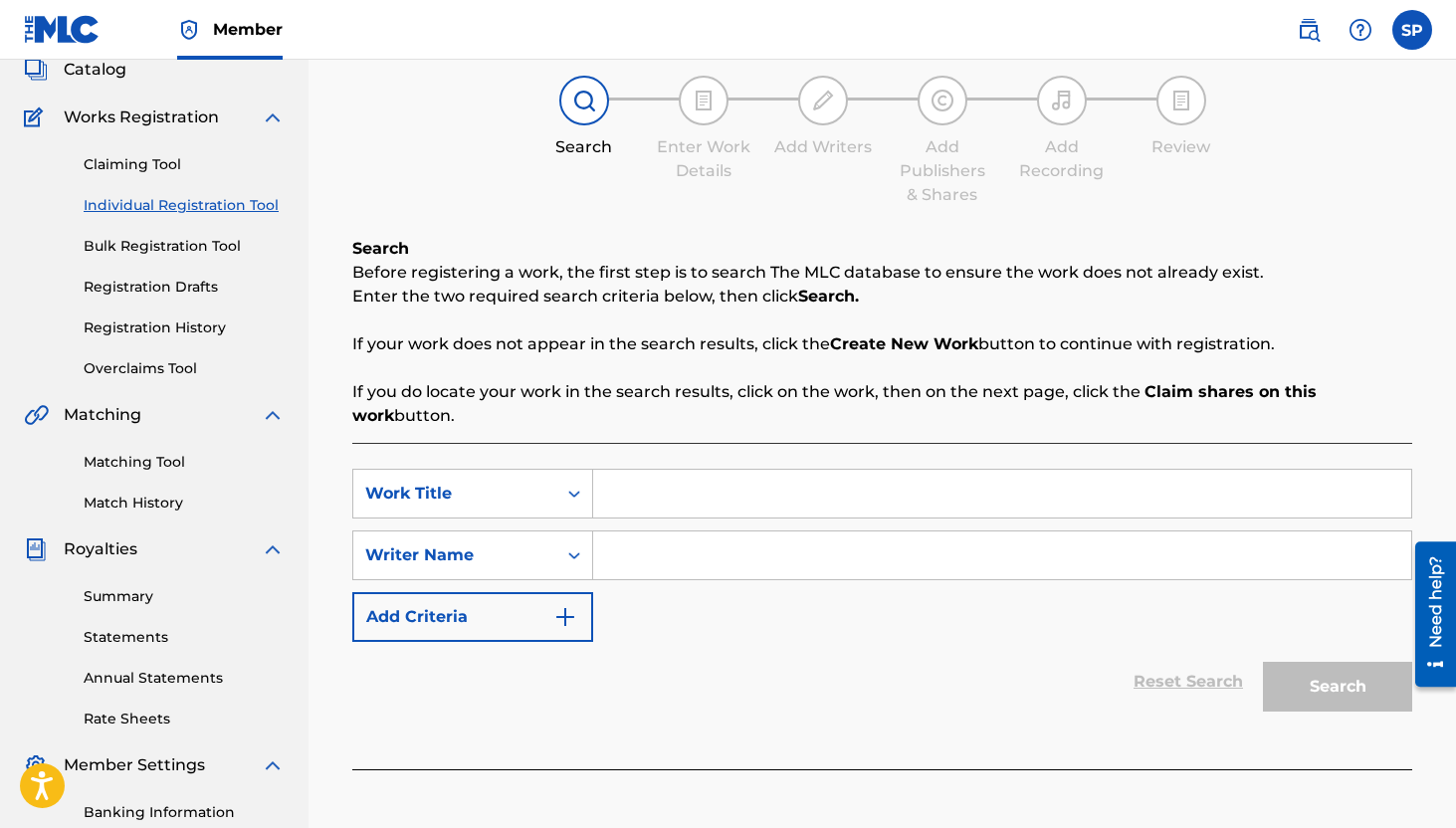 scroll, scrollTop: 0, scrollLeft: 0, axis: both 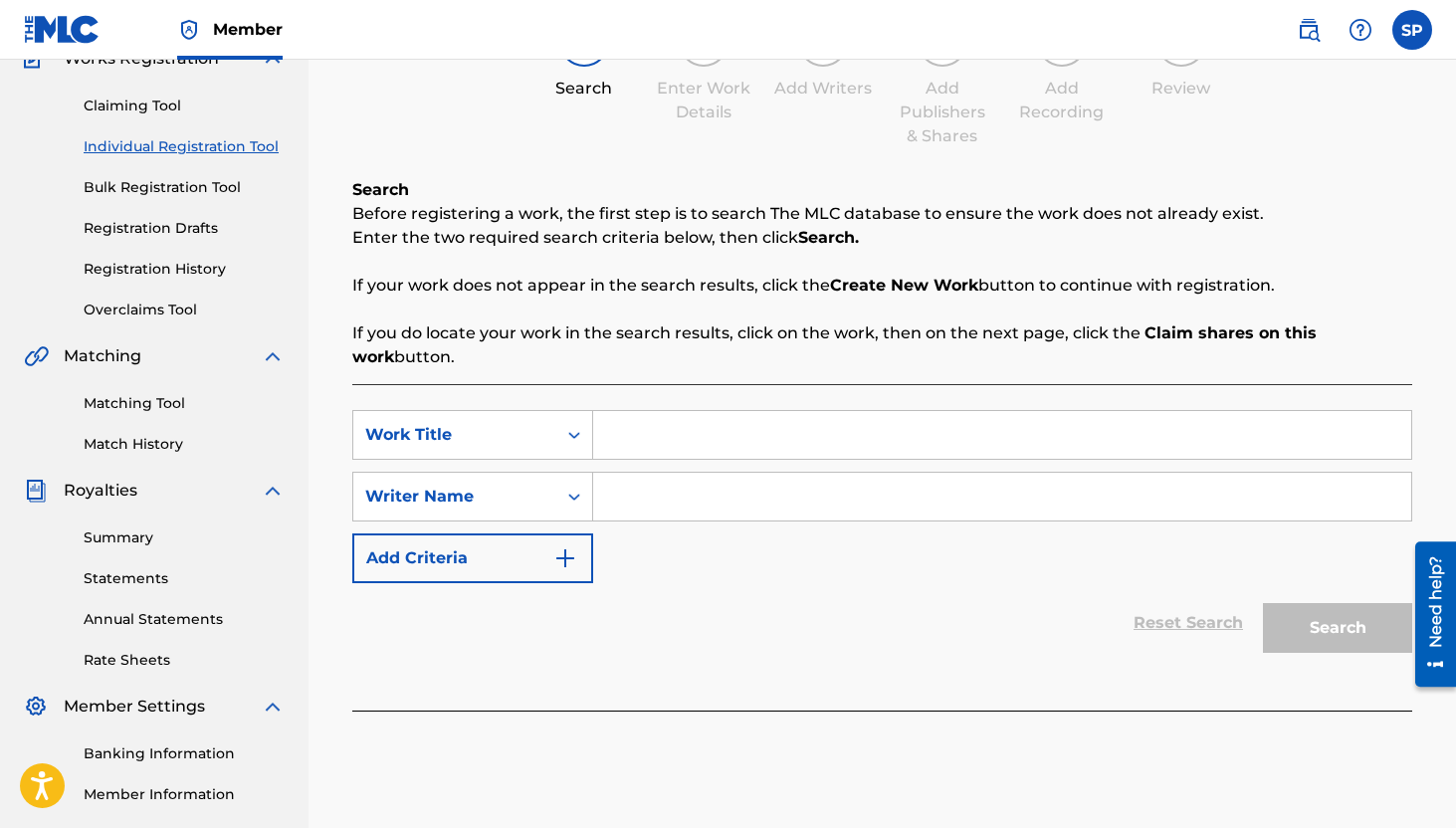 click at bounding box center (1002, 435) 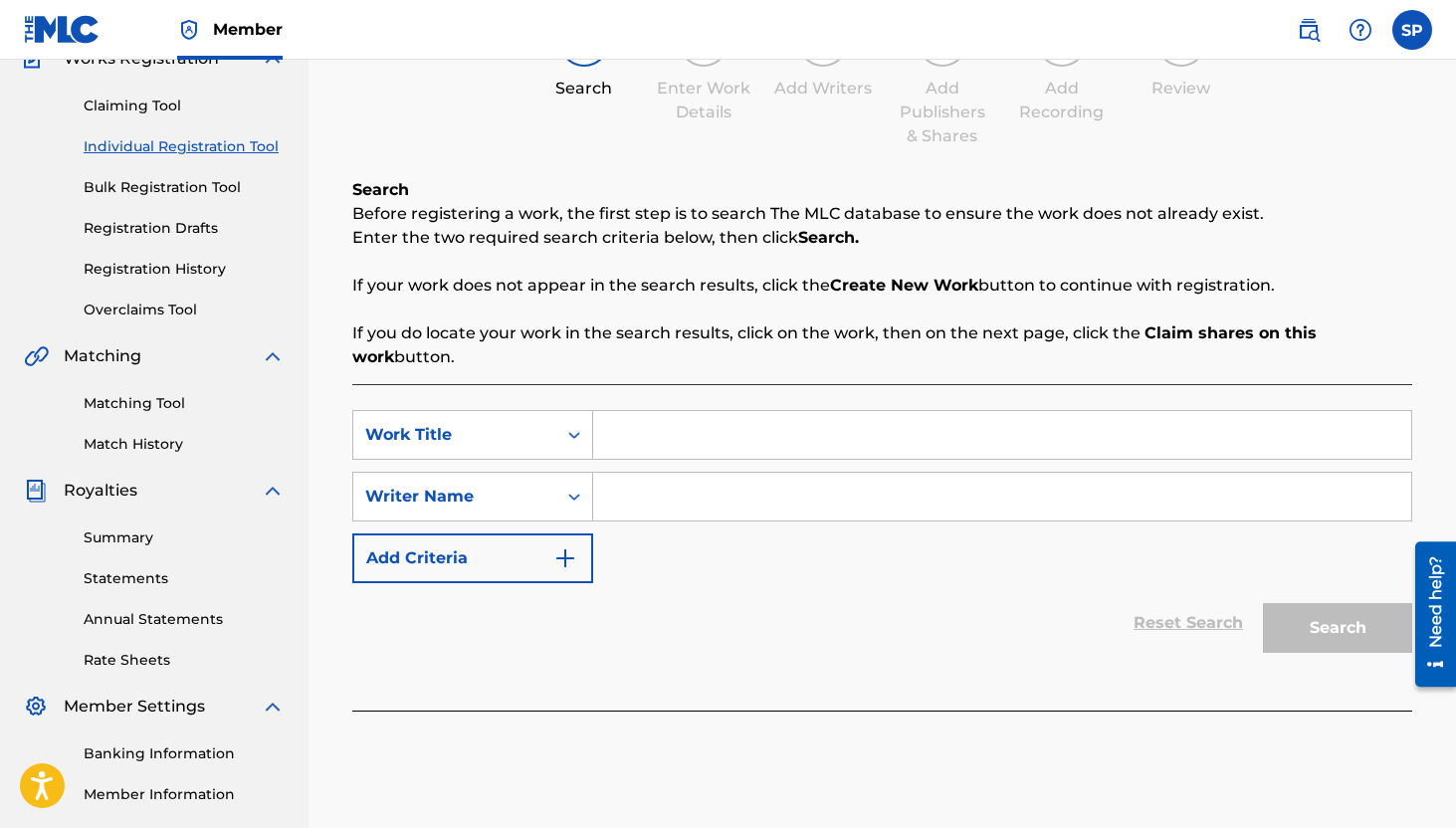 paste on "T-700.145.432-8" 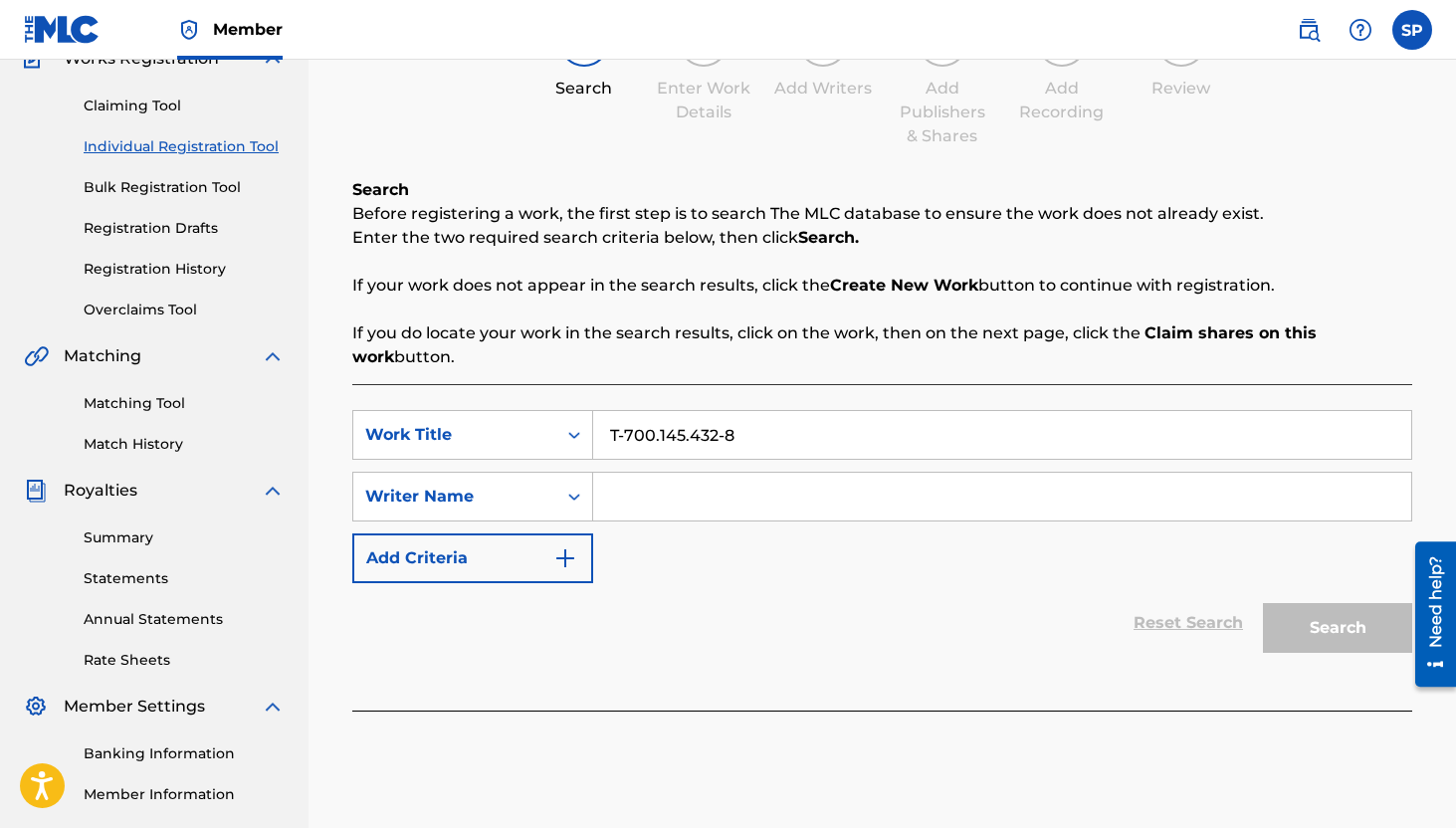 click on "T-700.145.432-8" at bounding box center [1002, 435] 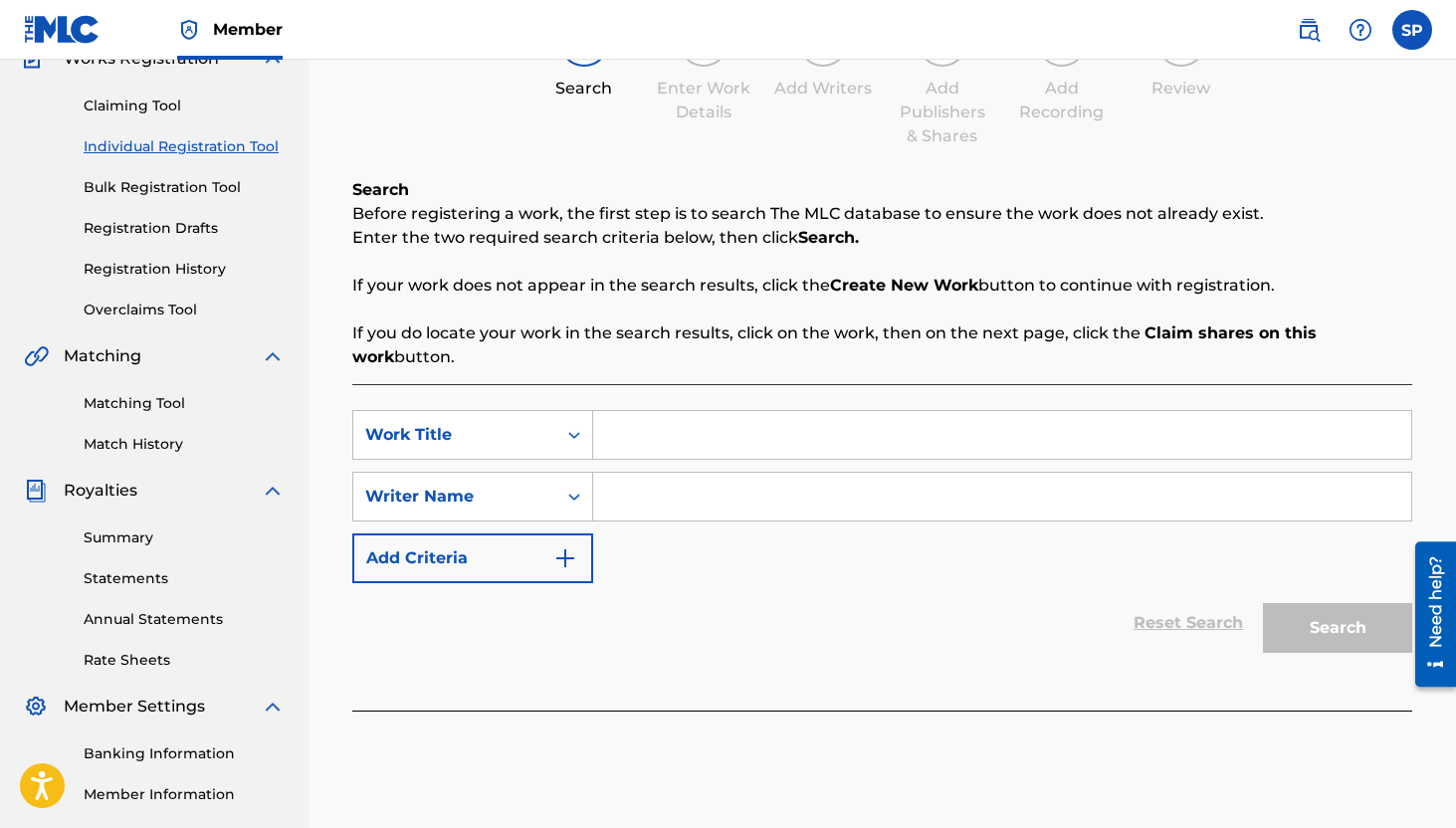 paste on "Para Dos" 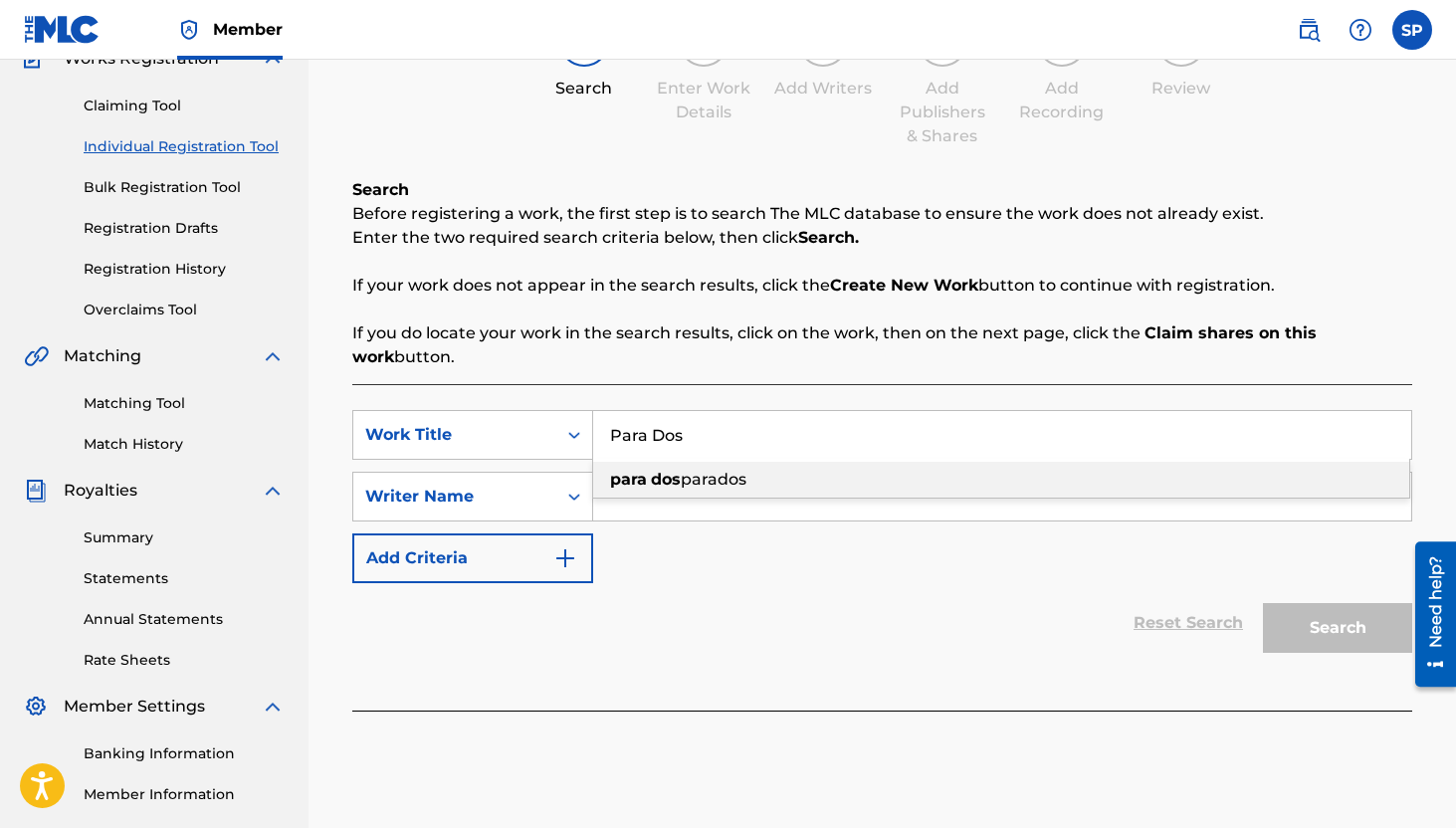 type on "Para Dos" 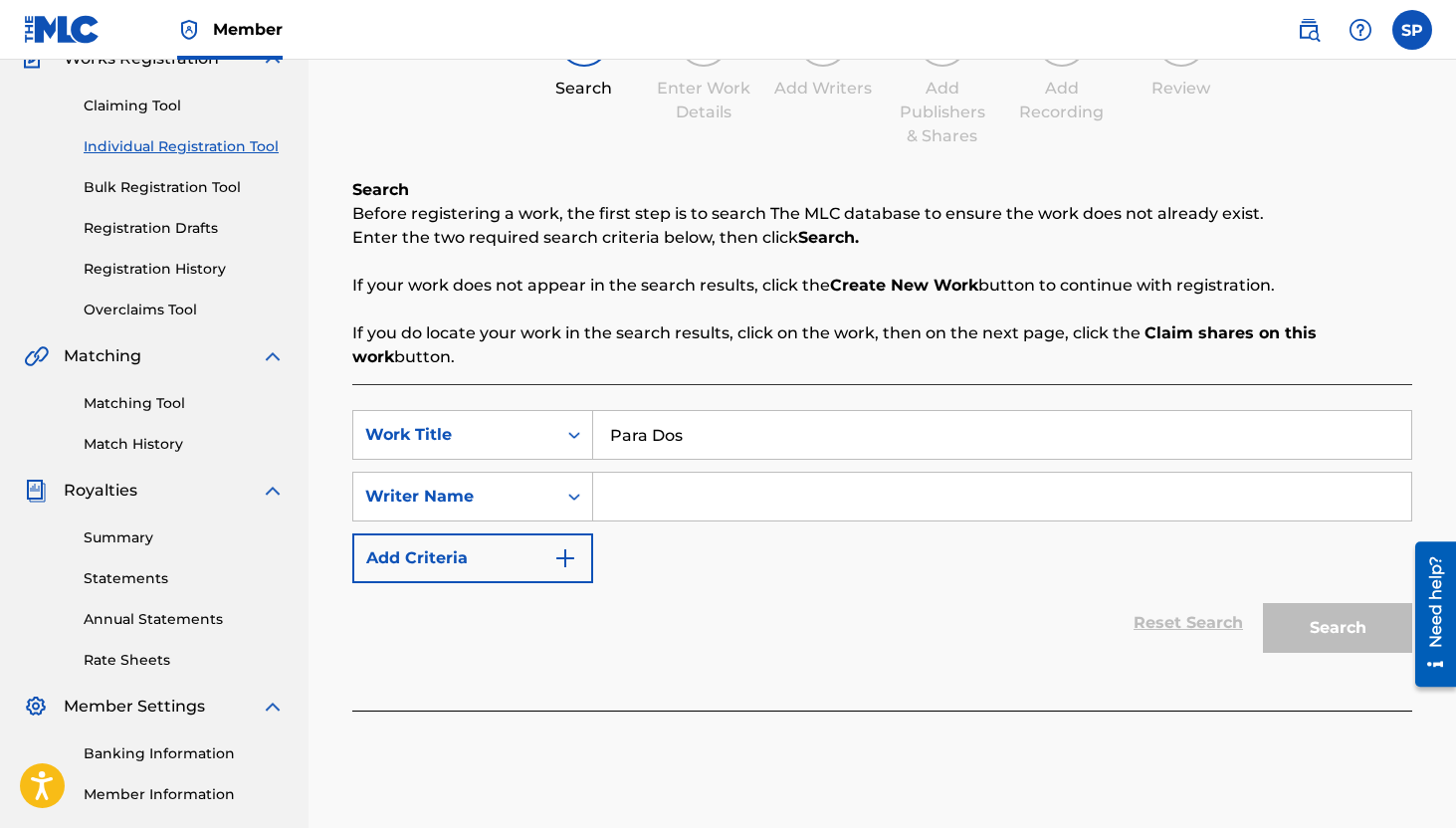 type on "Omar sosa" 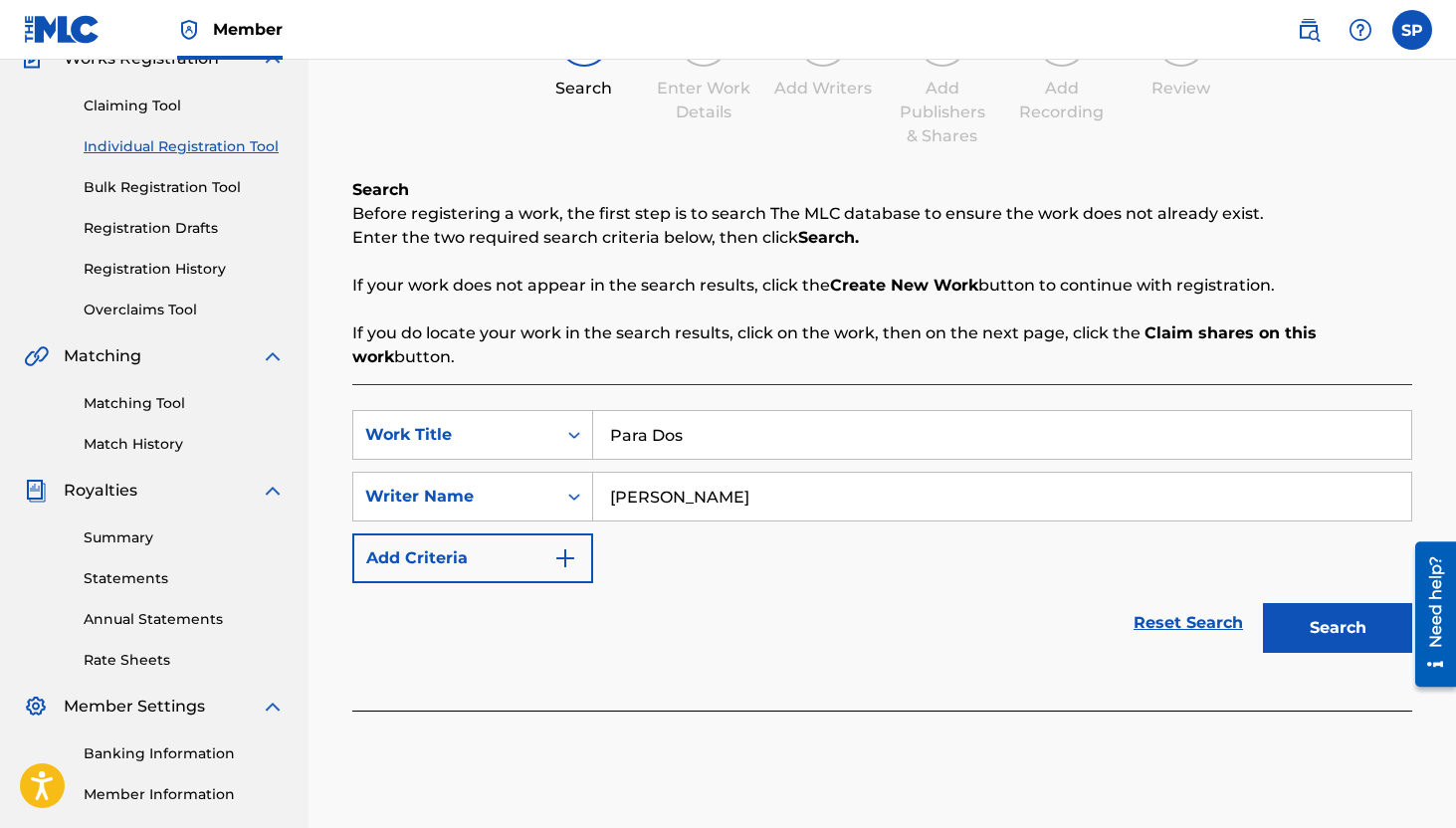 click on "Search" at bounding box center (1338, 628) 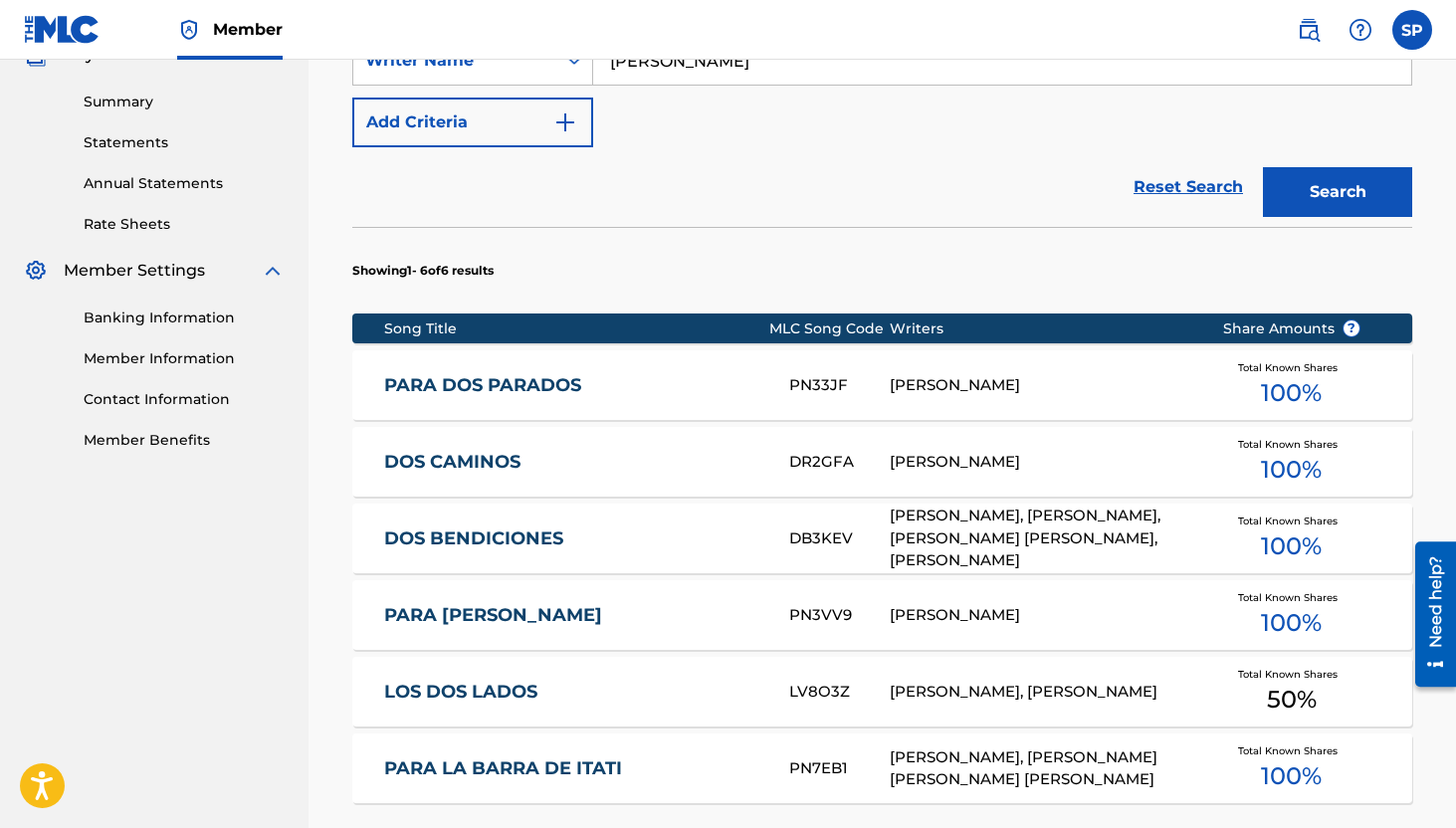 scroll, scrollTop: 556, scrollLeft: 0, axis: vertical 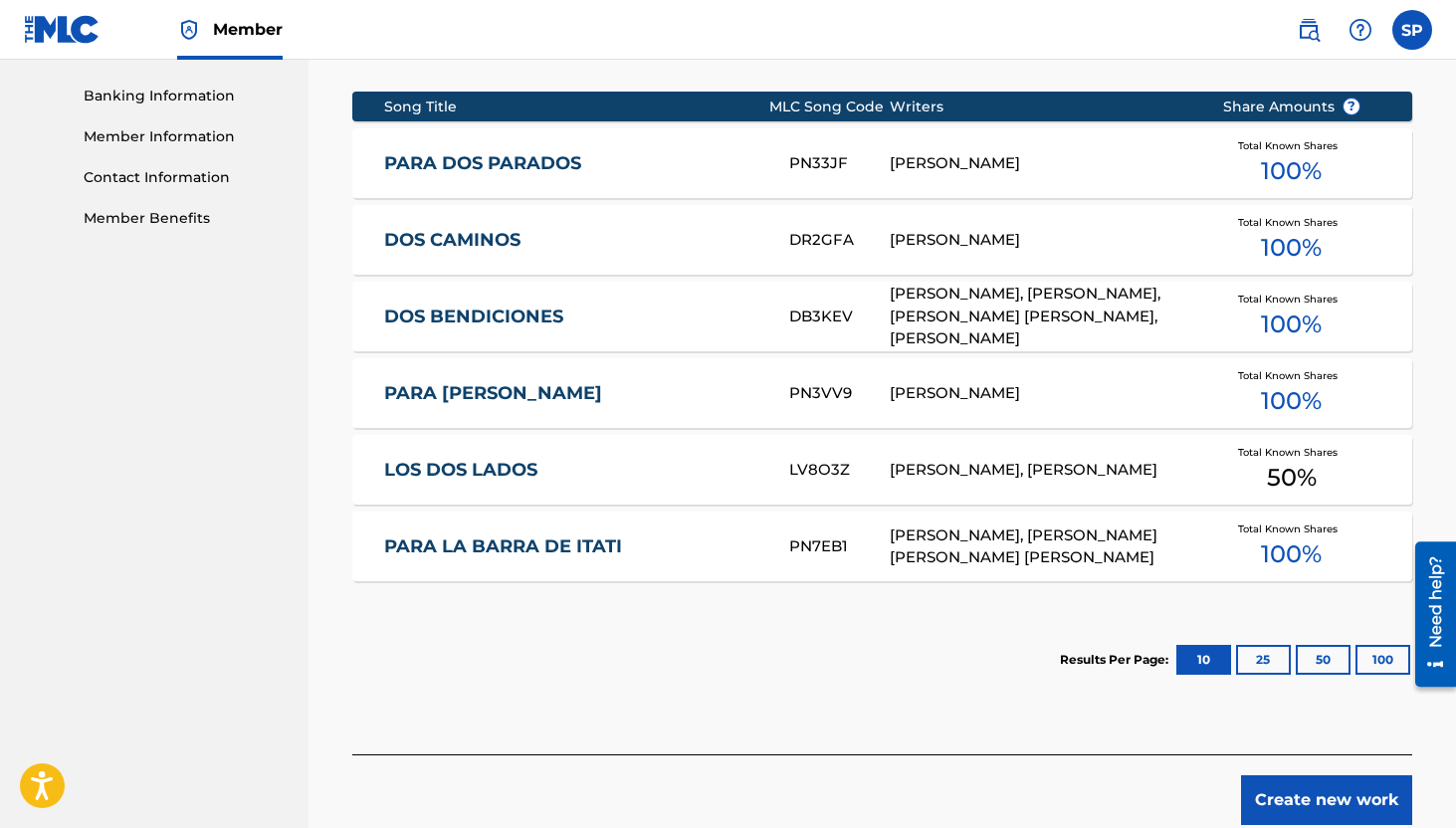 click on "Create new work" at bounding box center (1327, 800) 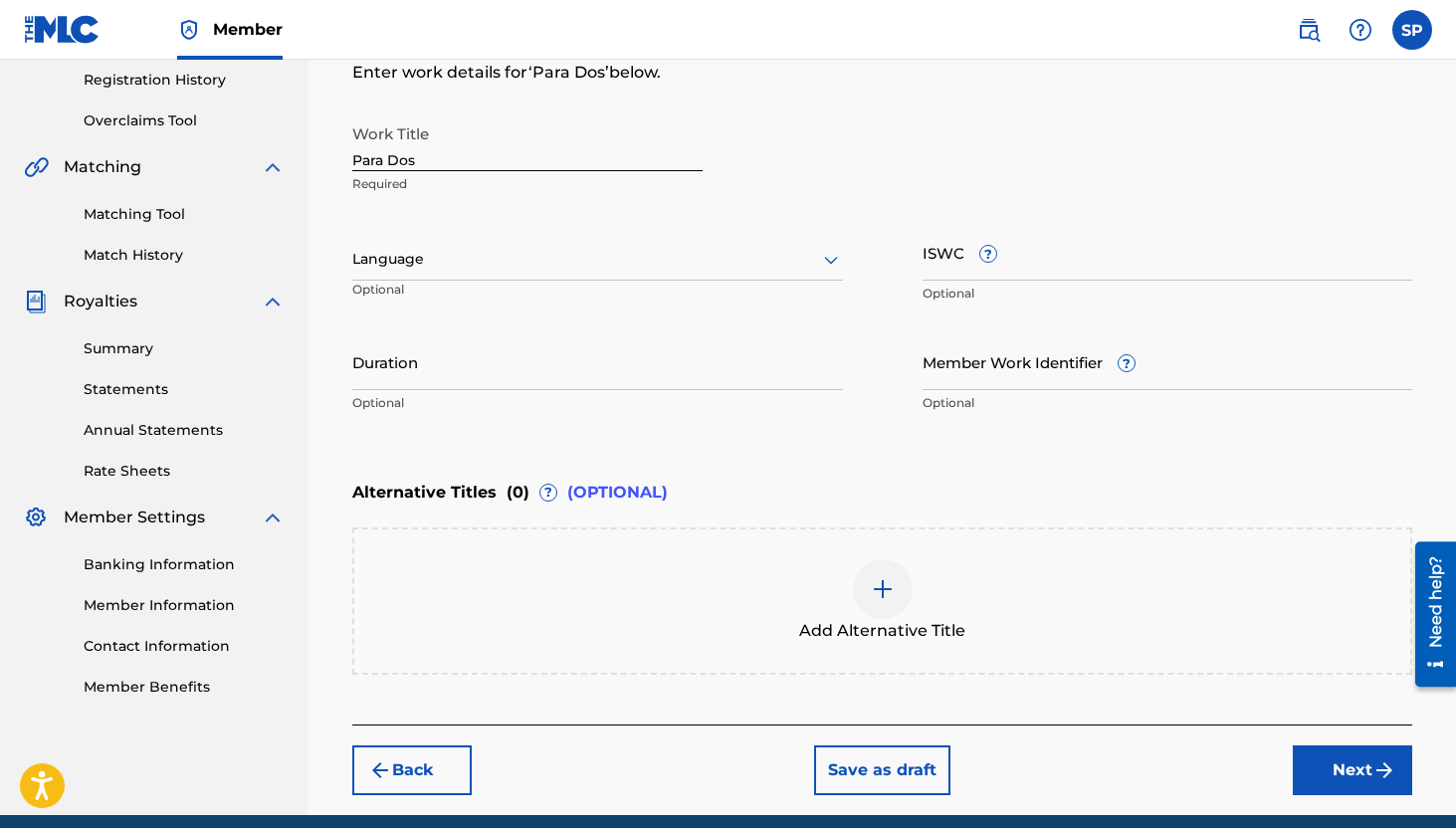 scroll, scrollTop: 374, scrollLeft: 0, axis: vertical 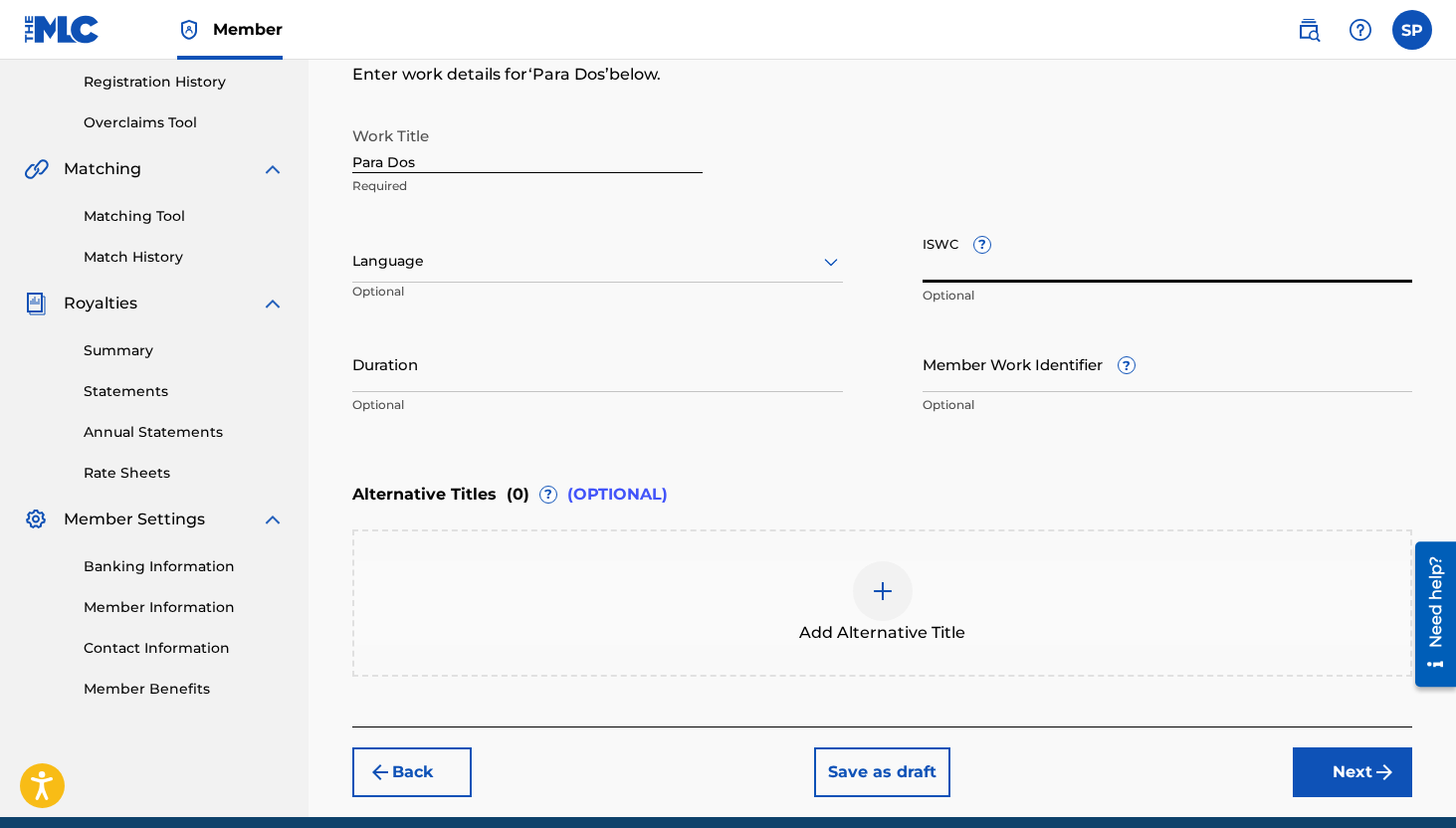 click on "ISWC   ?" at bounding box center (1167, 254) 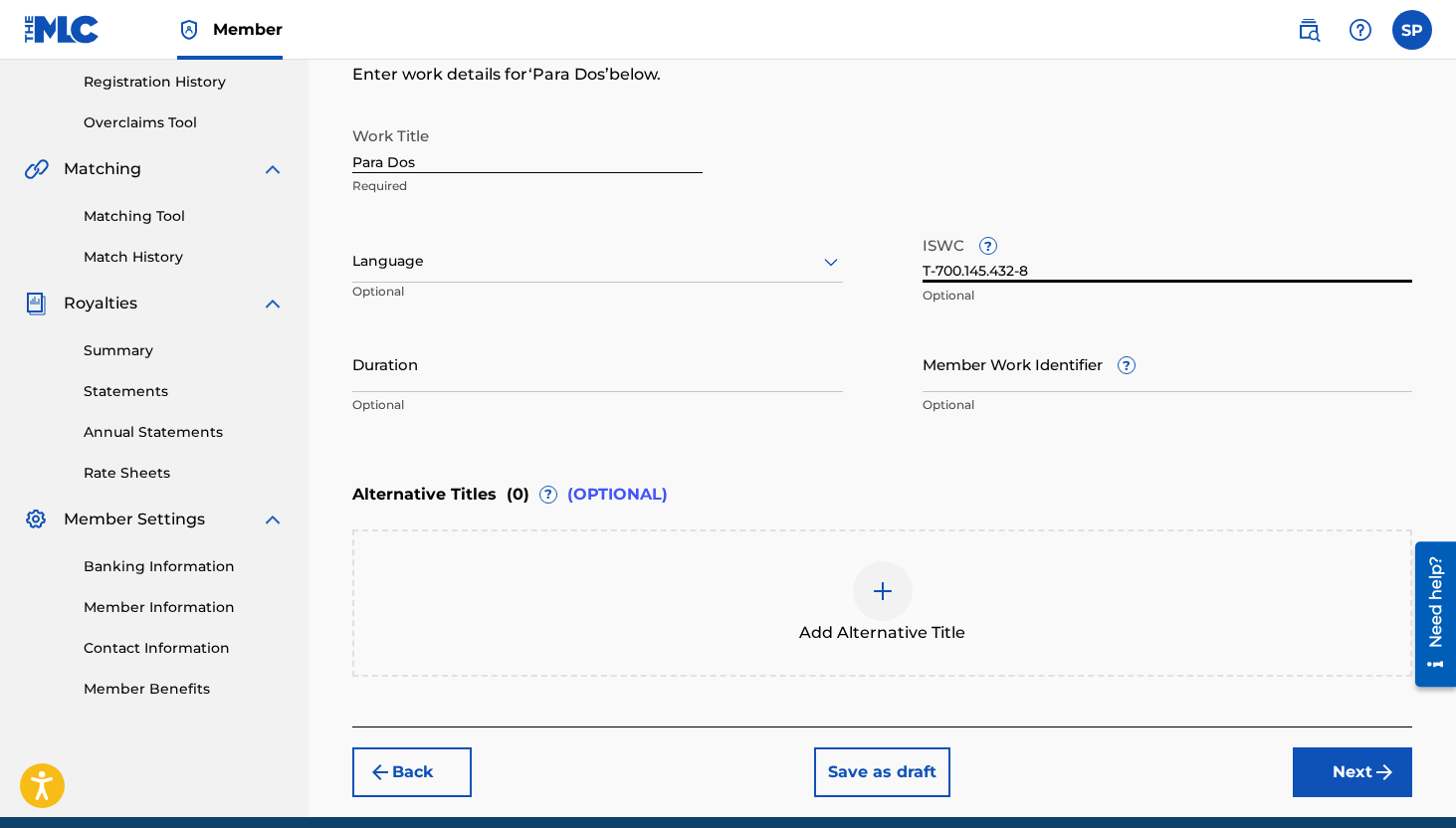type on "T-700.145.432-8" 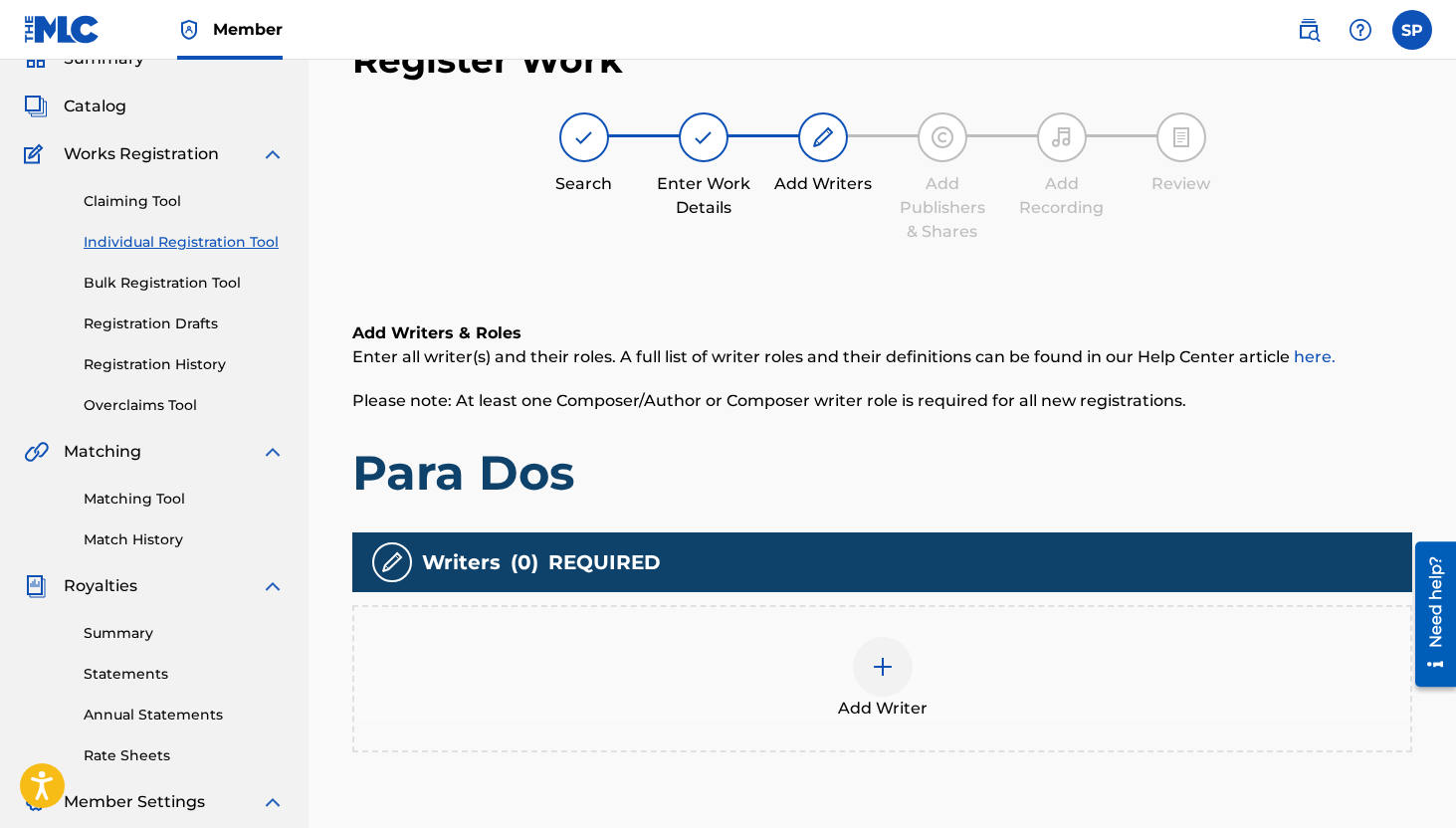 scroll, scrollTop: 90, scrollLeft: 0, axis: vertical 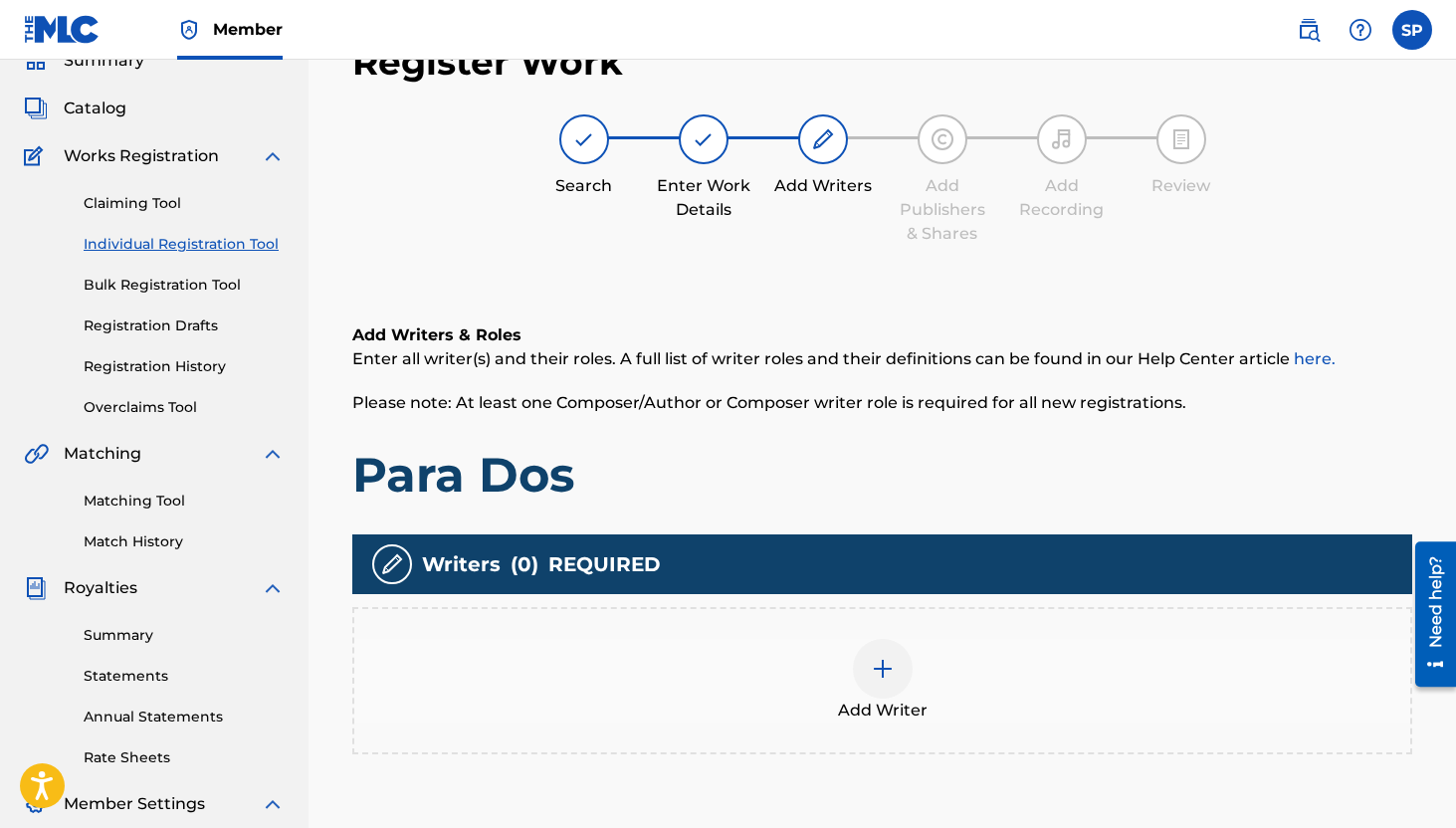 click on "Add Writer" at bounding box center (883, 711) 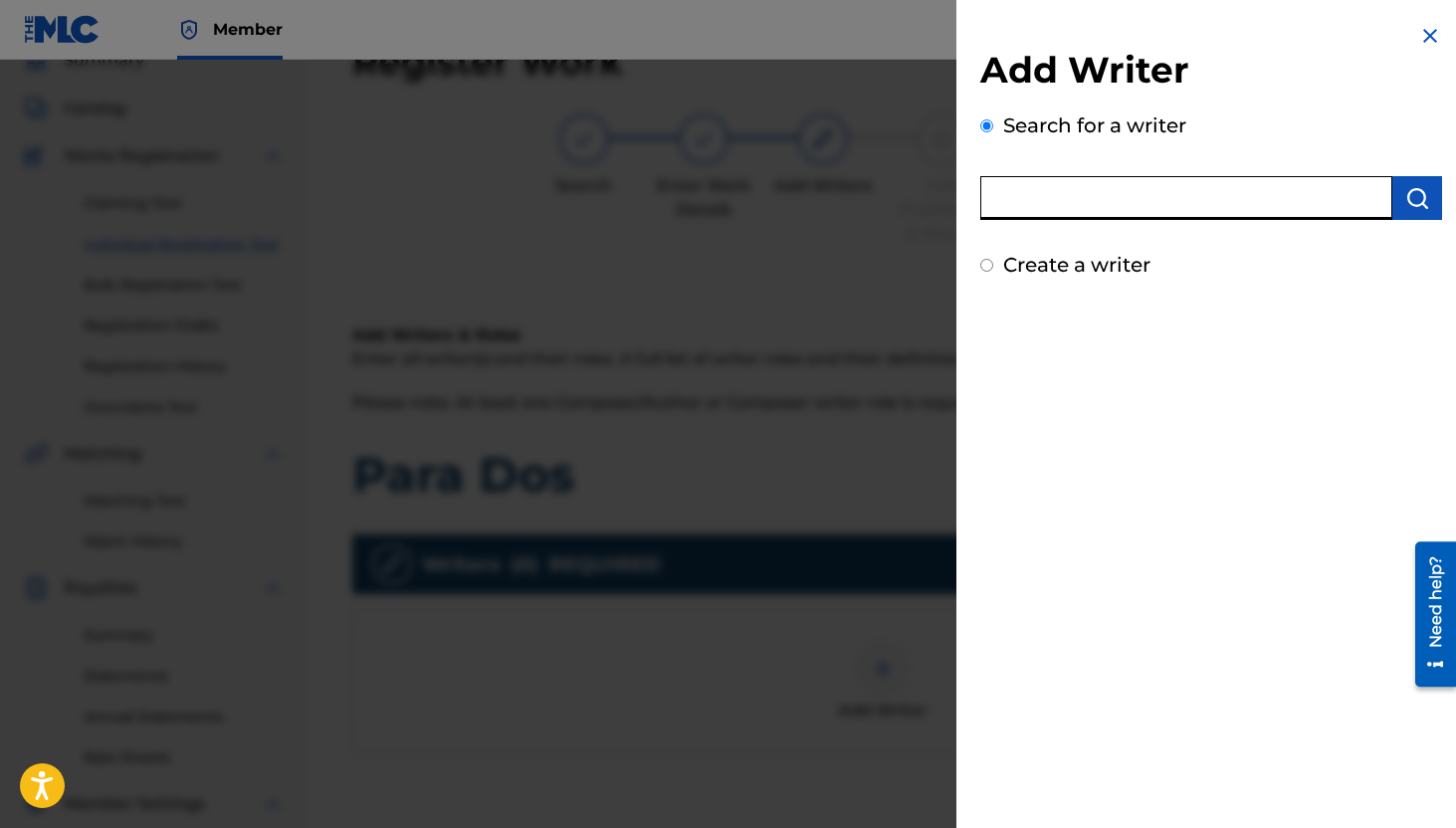 click at bounding box center [1186, 198] 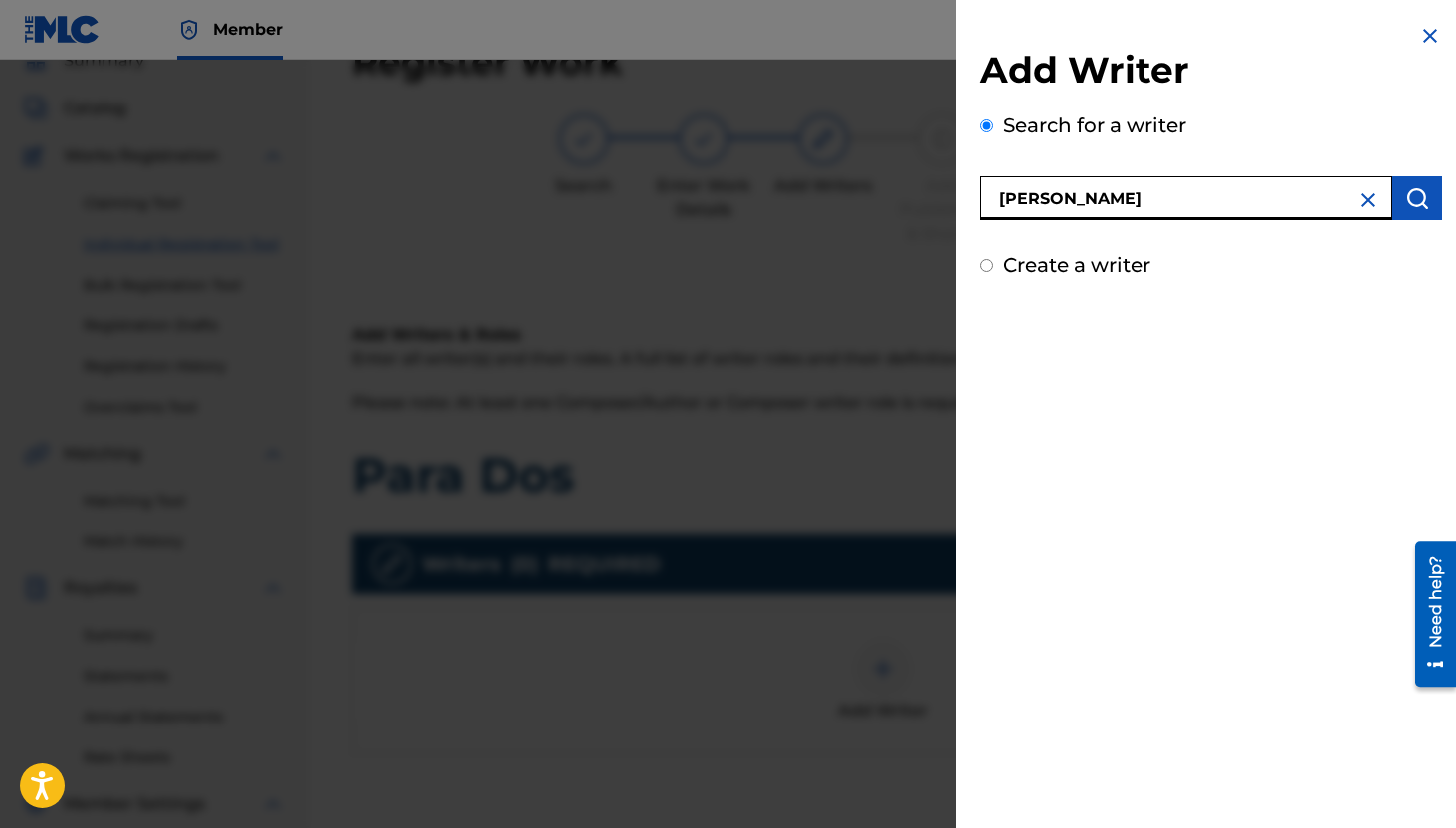type on "omar sosa" 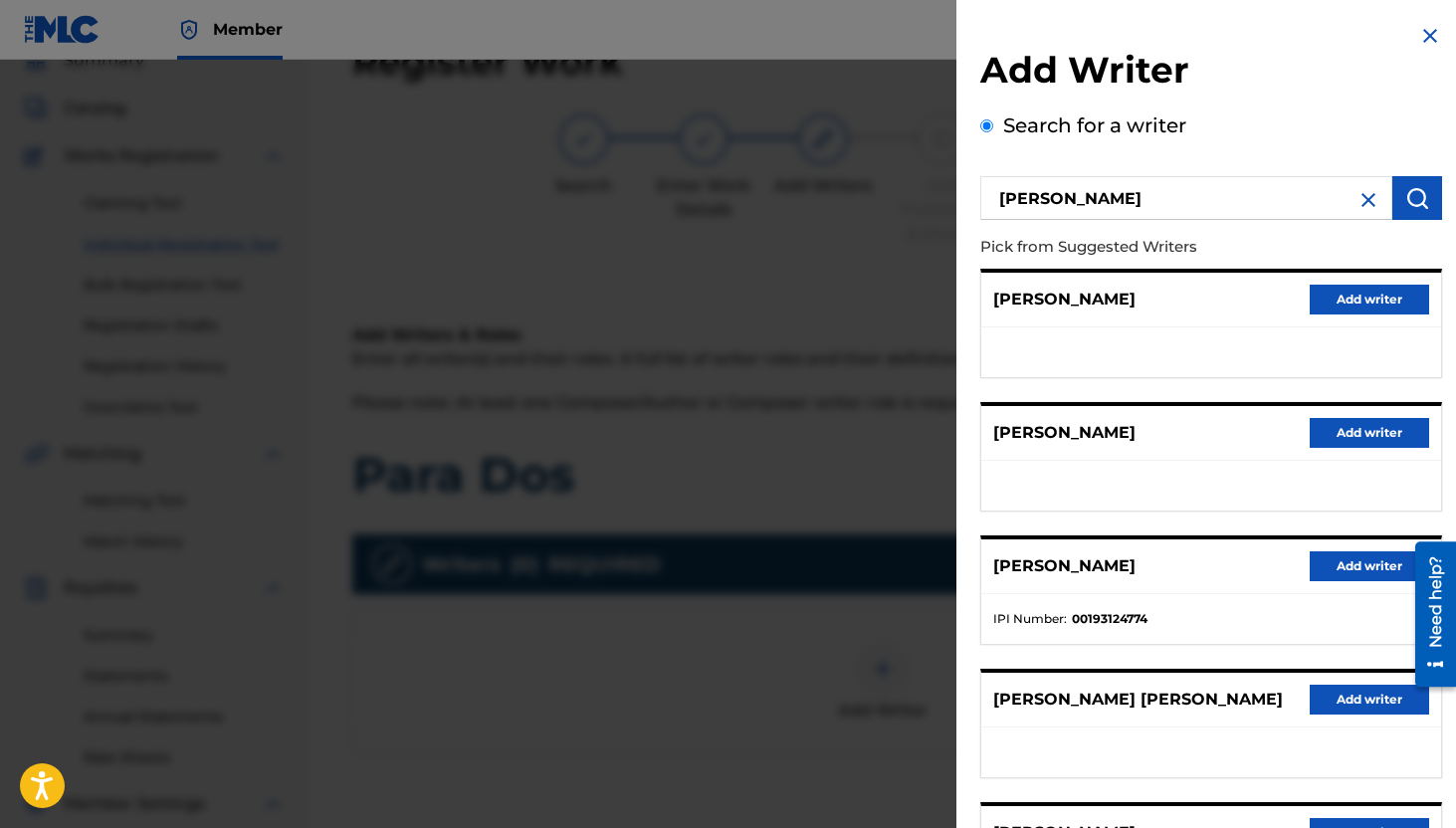 click on "Add writer" at bounding box center [1369, 566] 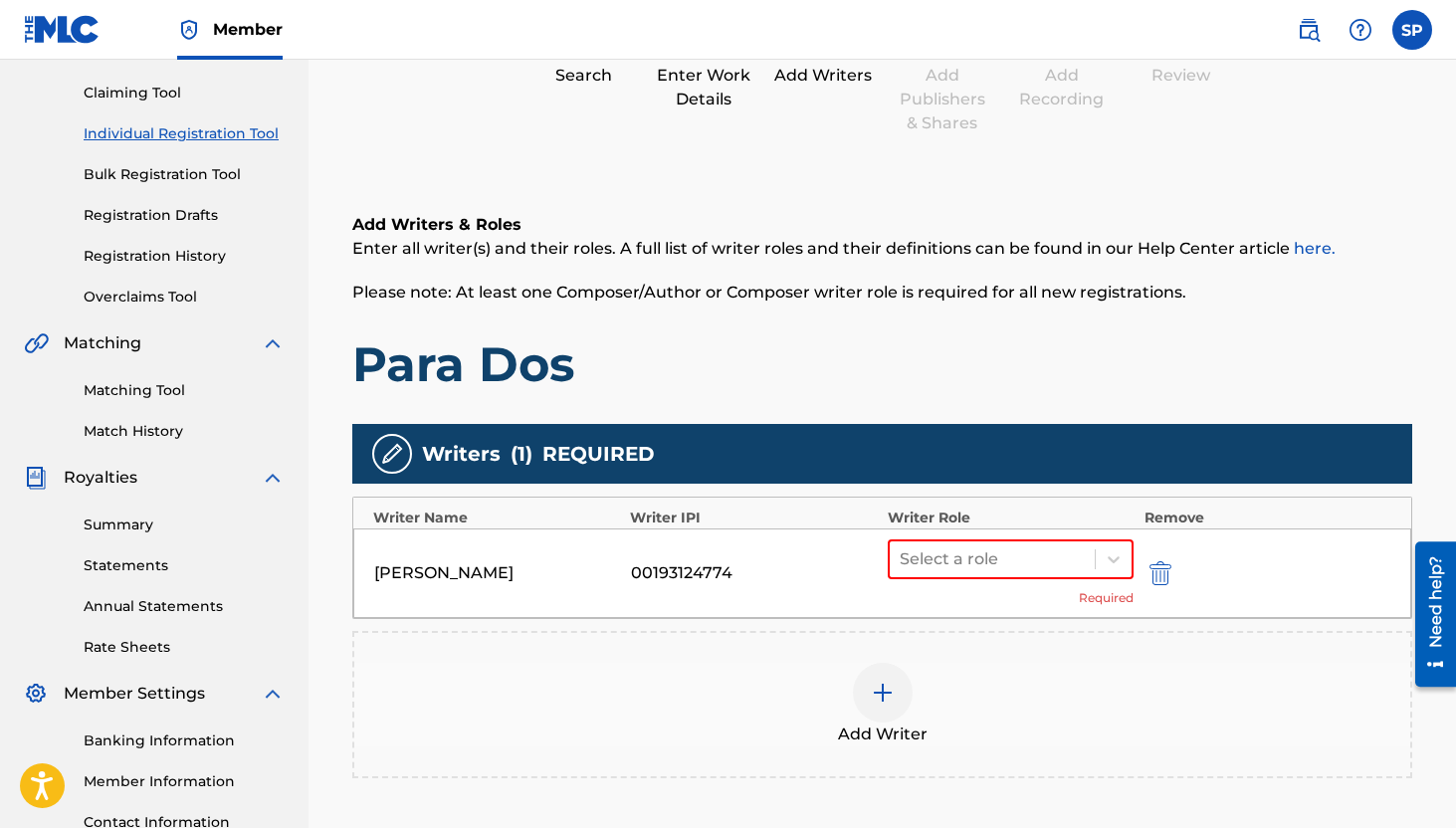 scroll, scrollTop: 228, scrollLeft: 0, axis: vertical 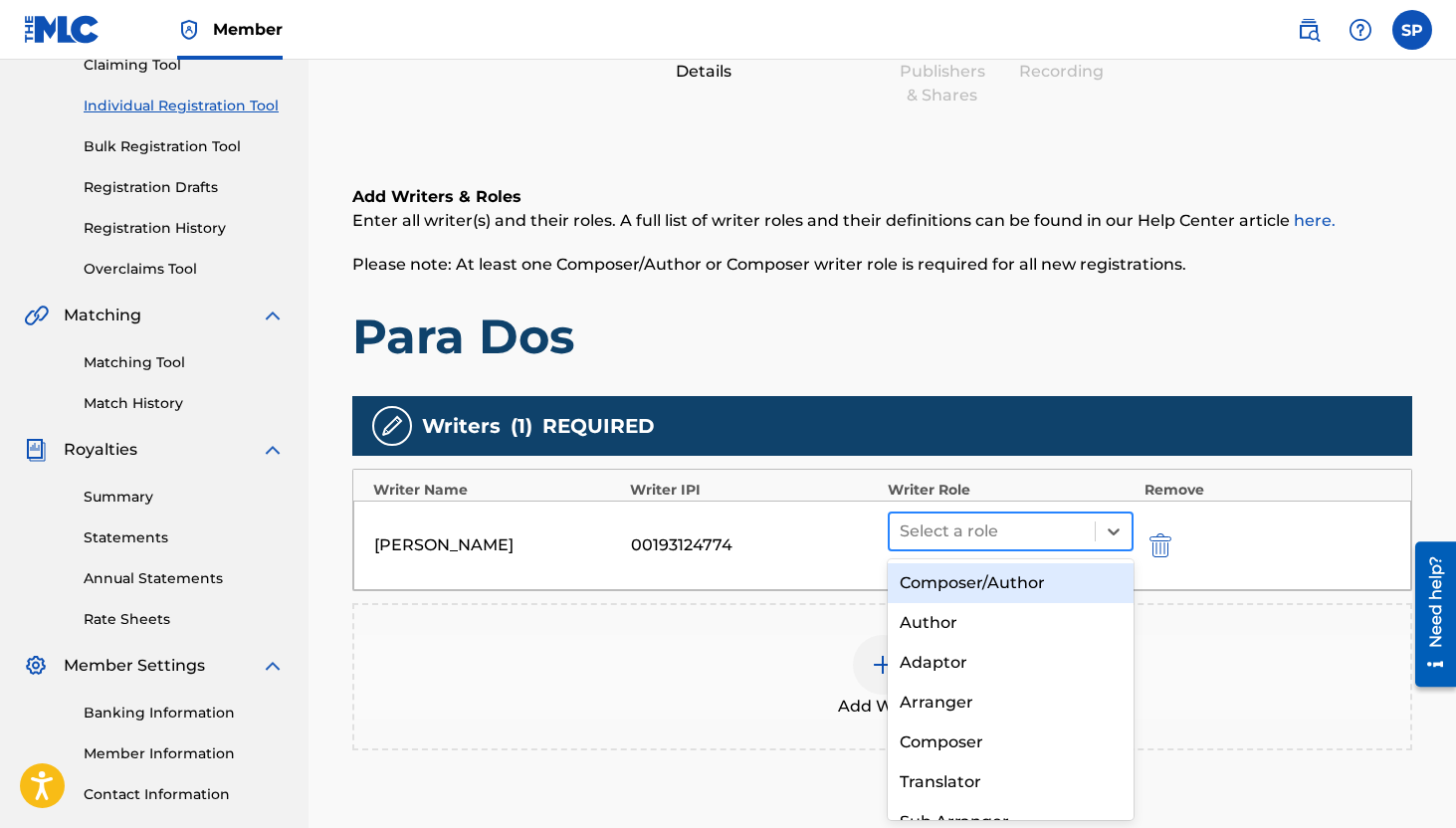 click on "Select a role" at bounding box center (992, 531) 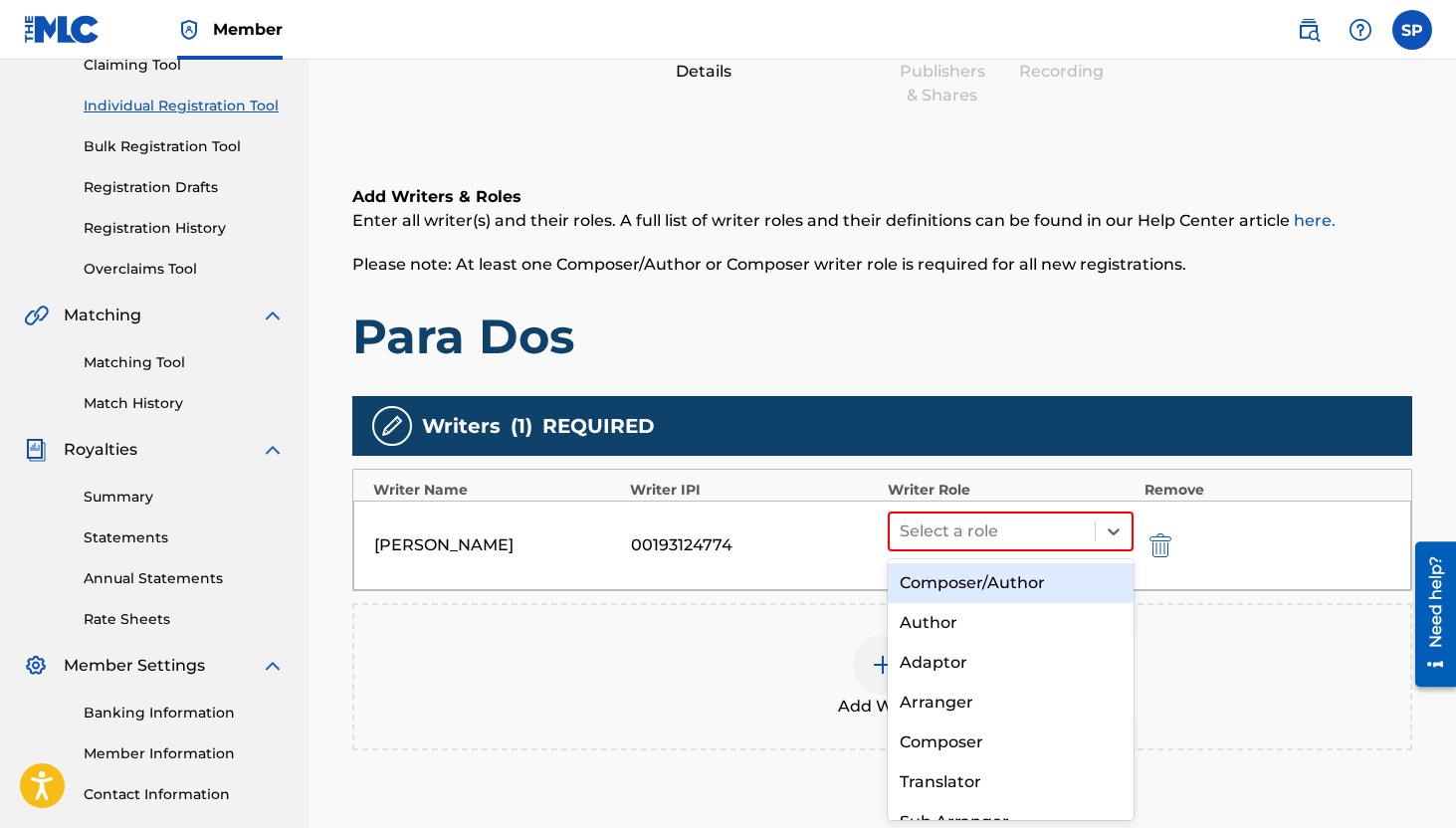 click on "Composer/Author" at bounding box center (1011, 583) 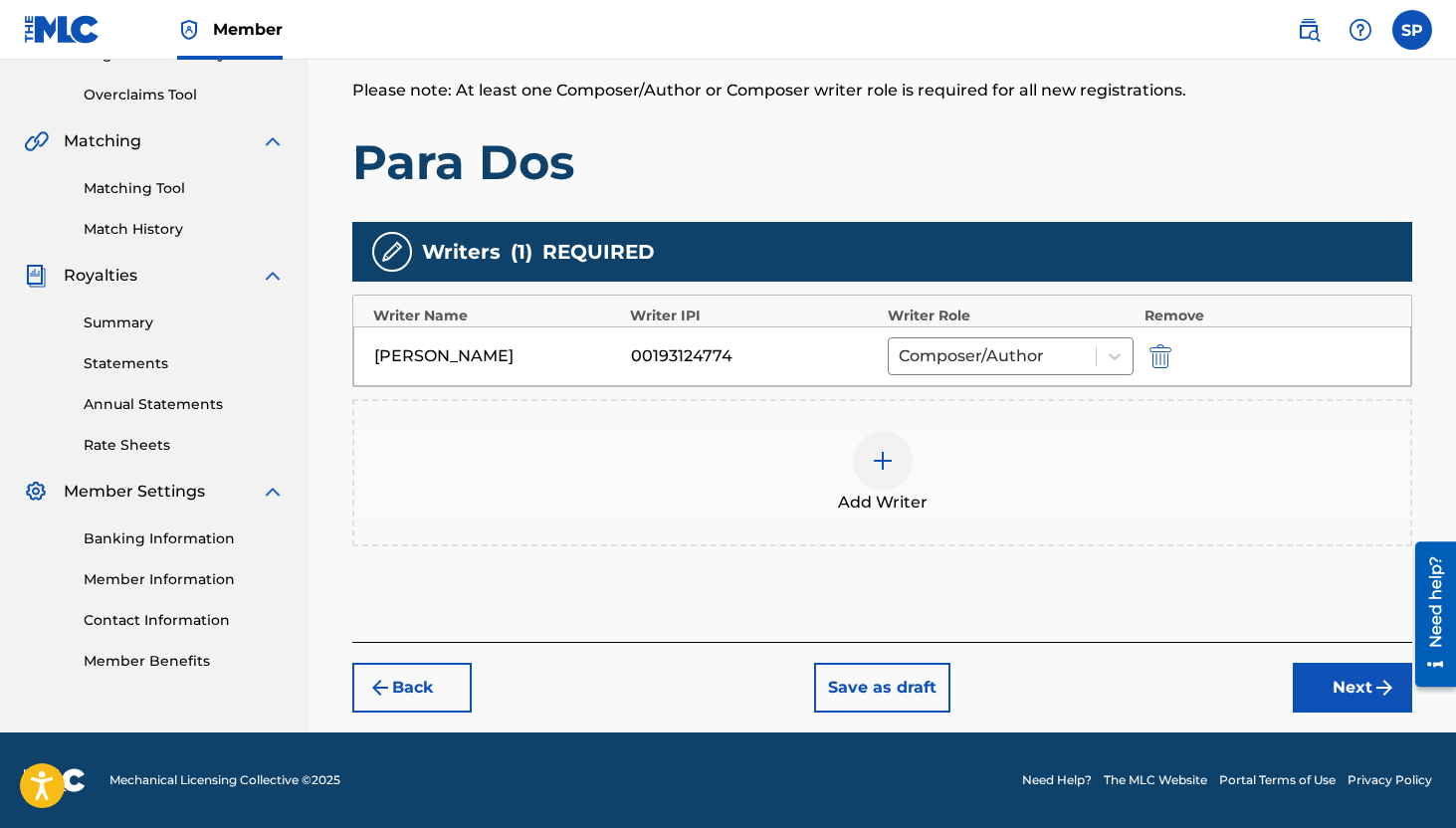 click on "Next" at bounding box center [1352, 688] 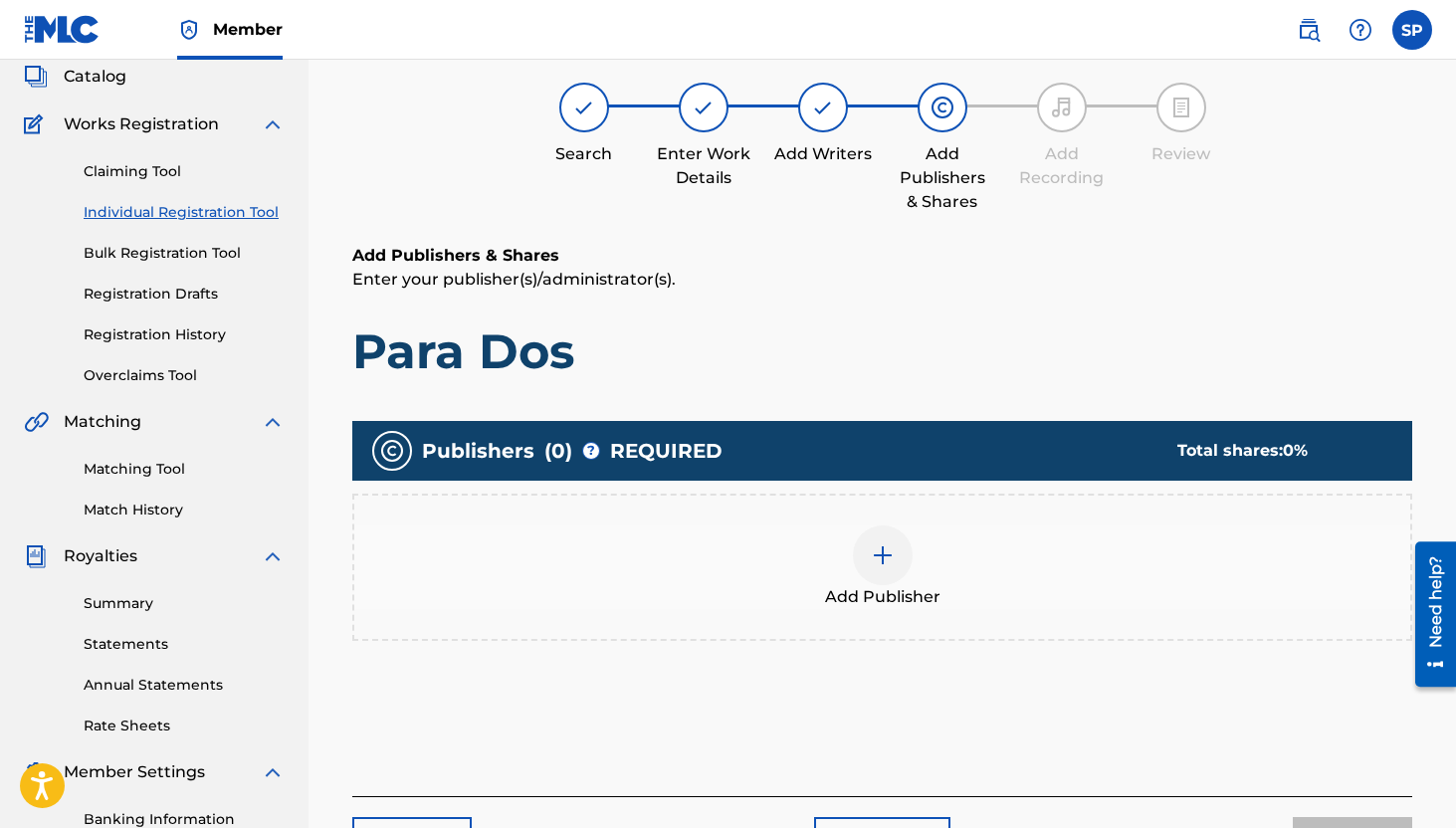scroll, scrollTop: 90, scrollLeft: 0, axis: vertical 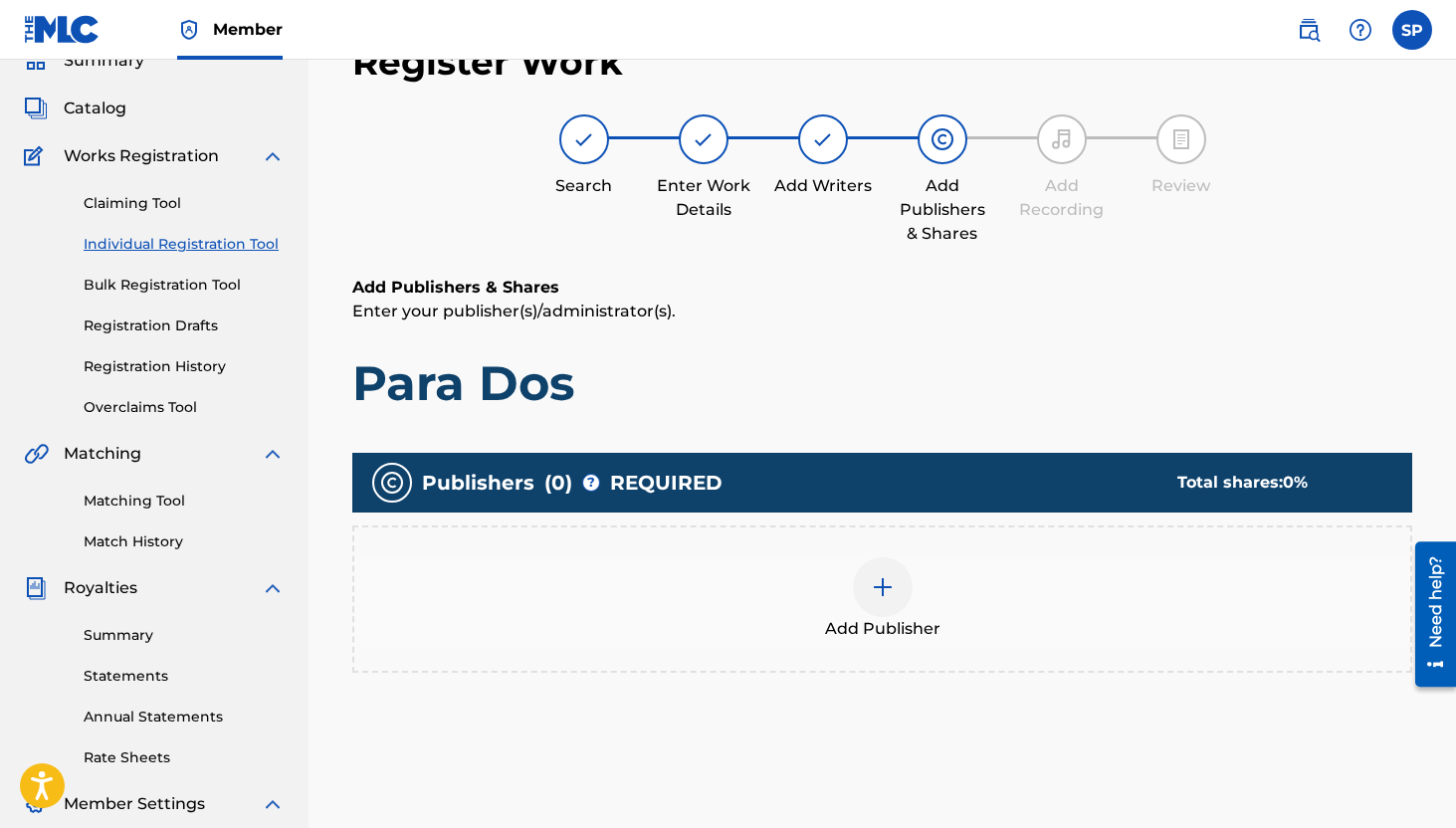 click on "Publishers ( 0 ) ? REQUIRED Total shares:  0 % Add Publisher" at bounding box center (882, 562) 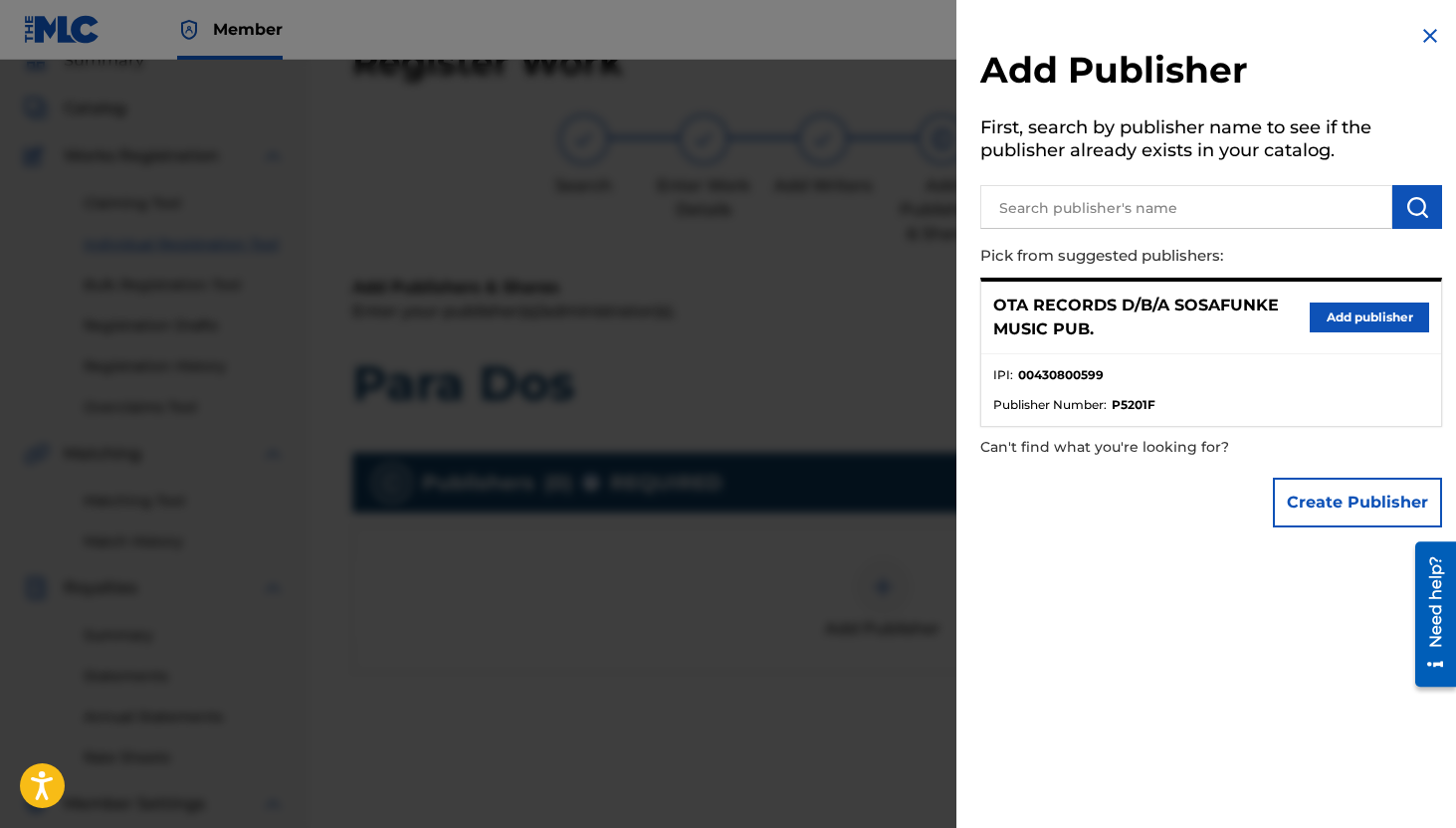 click on "Add publisher" at bounding box center (1369, 317) 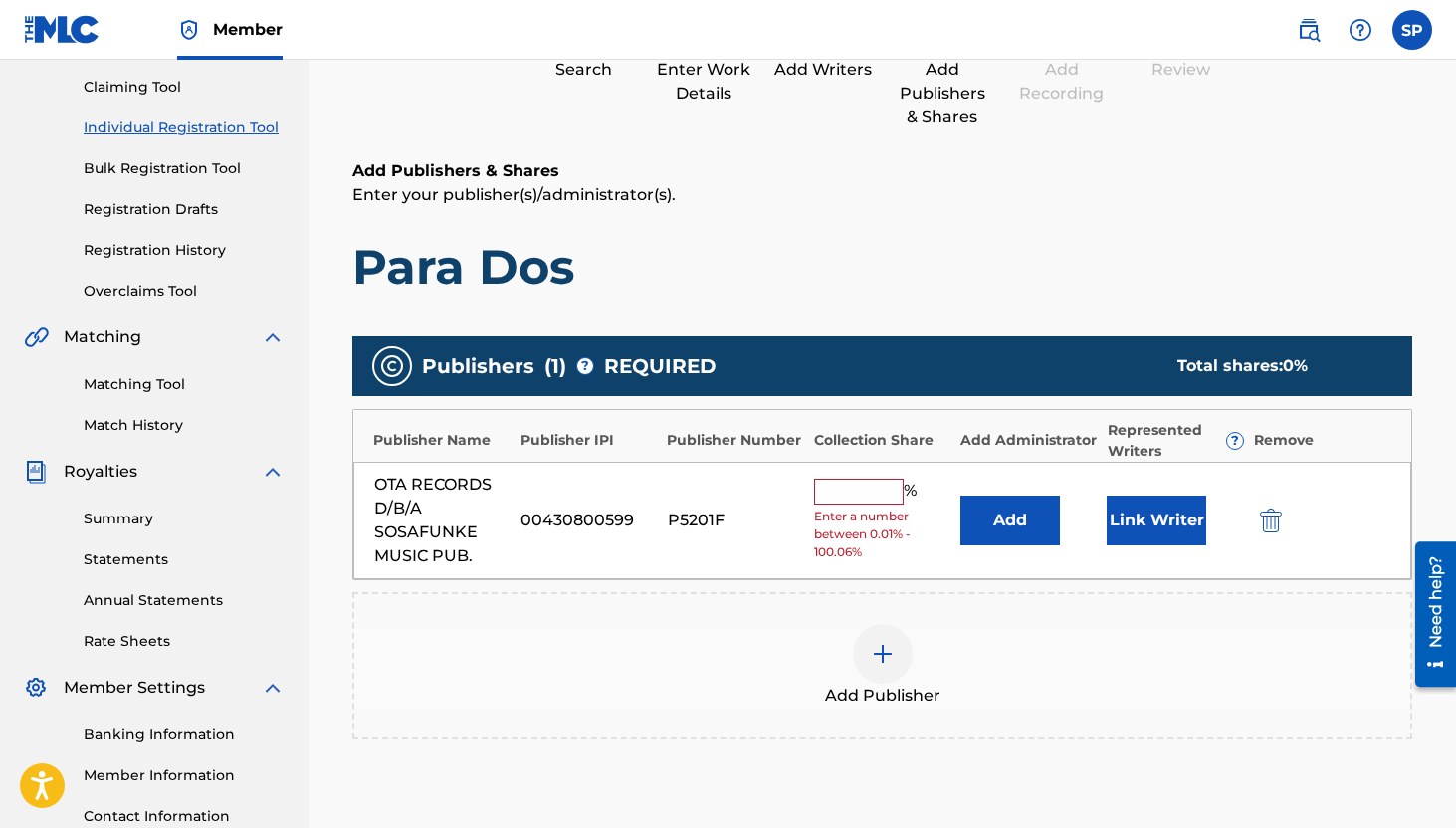 scroll, scrollTop: 257, scrollLeft: 0, axis: vertical 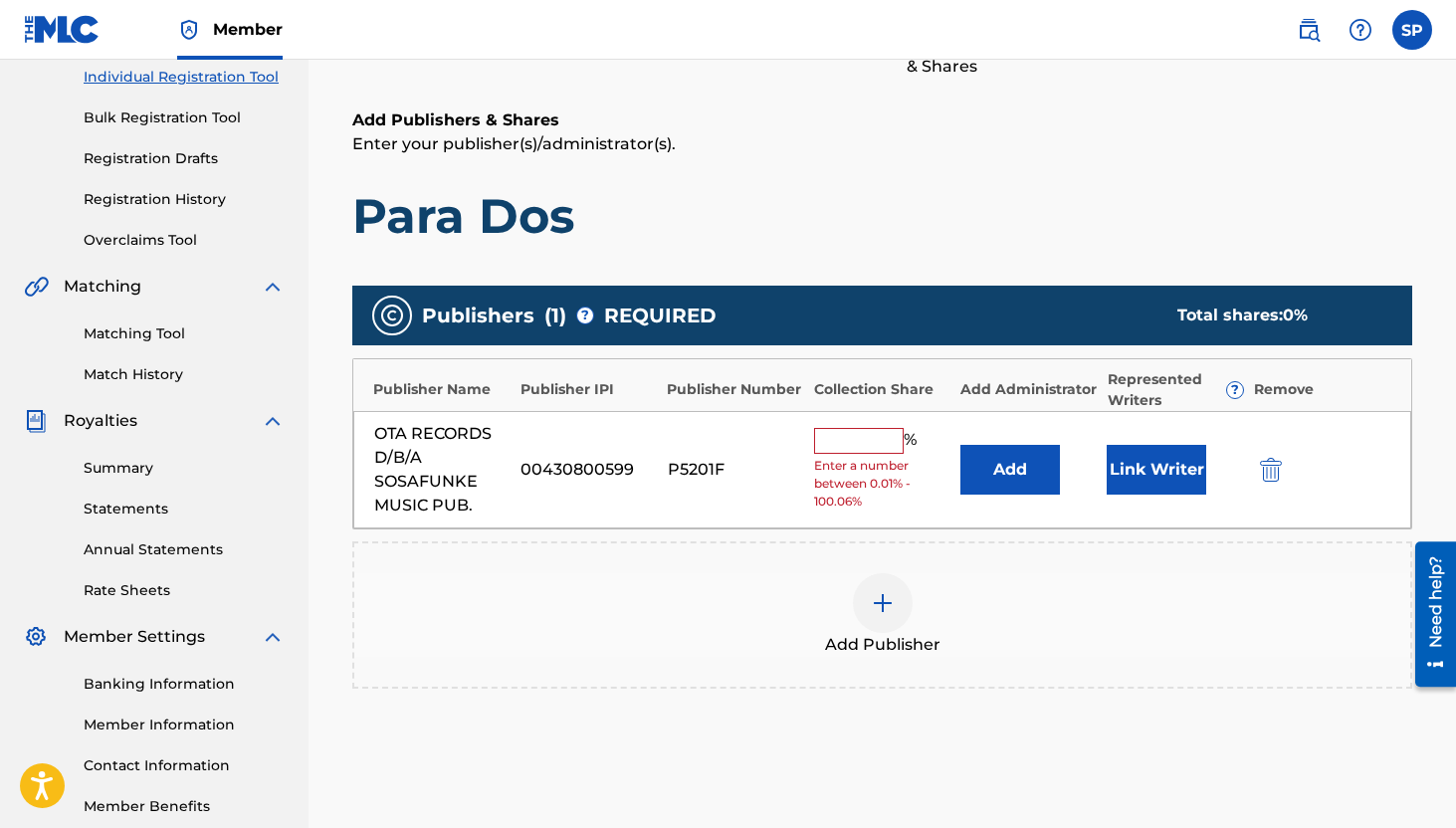 click at bounding box center (859, 441) 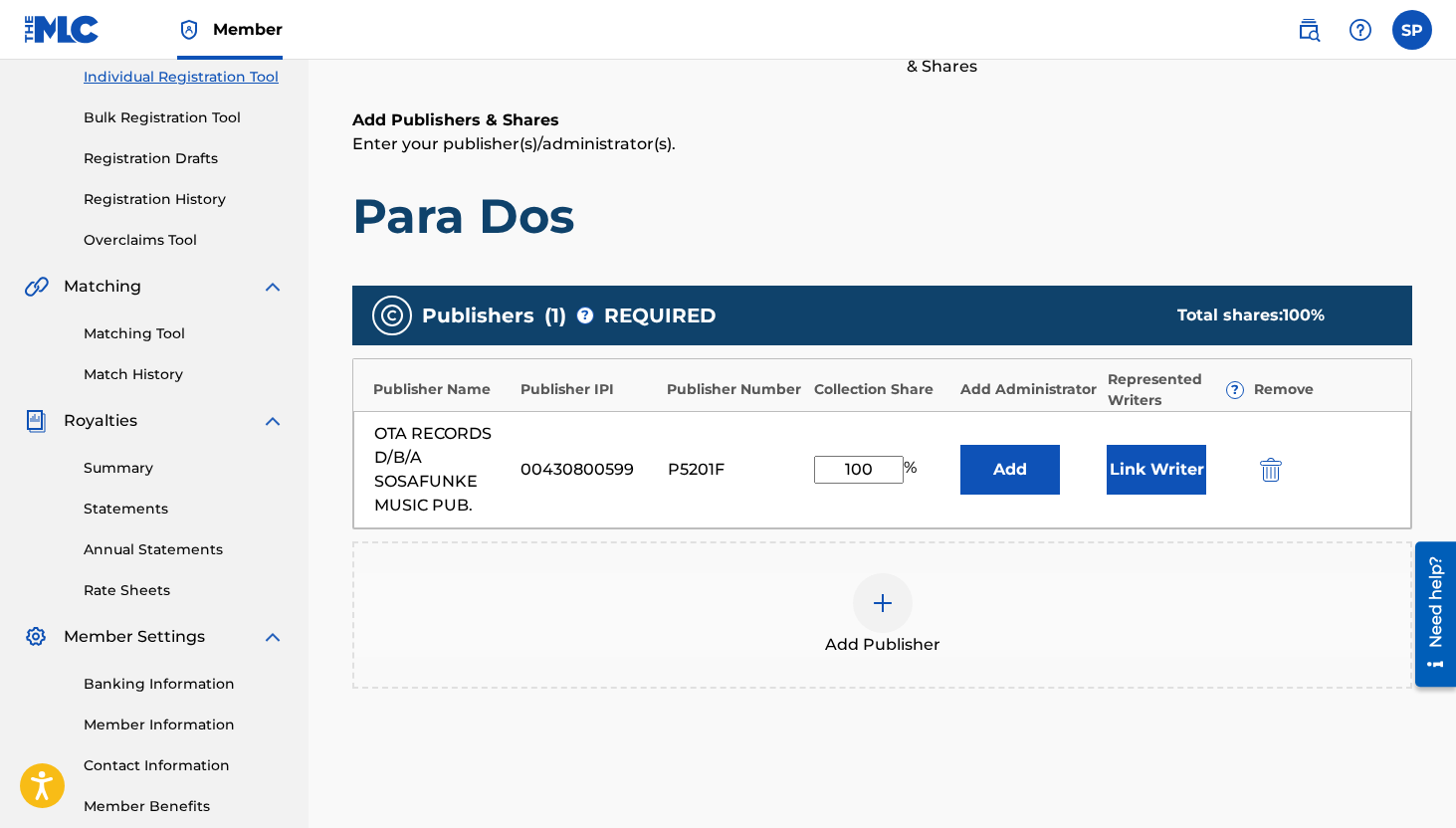 click on "Link Writer" at bounding box center [1156, 470] 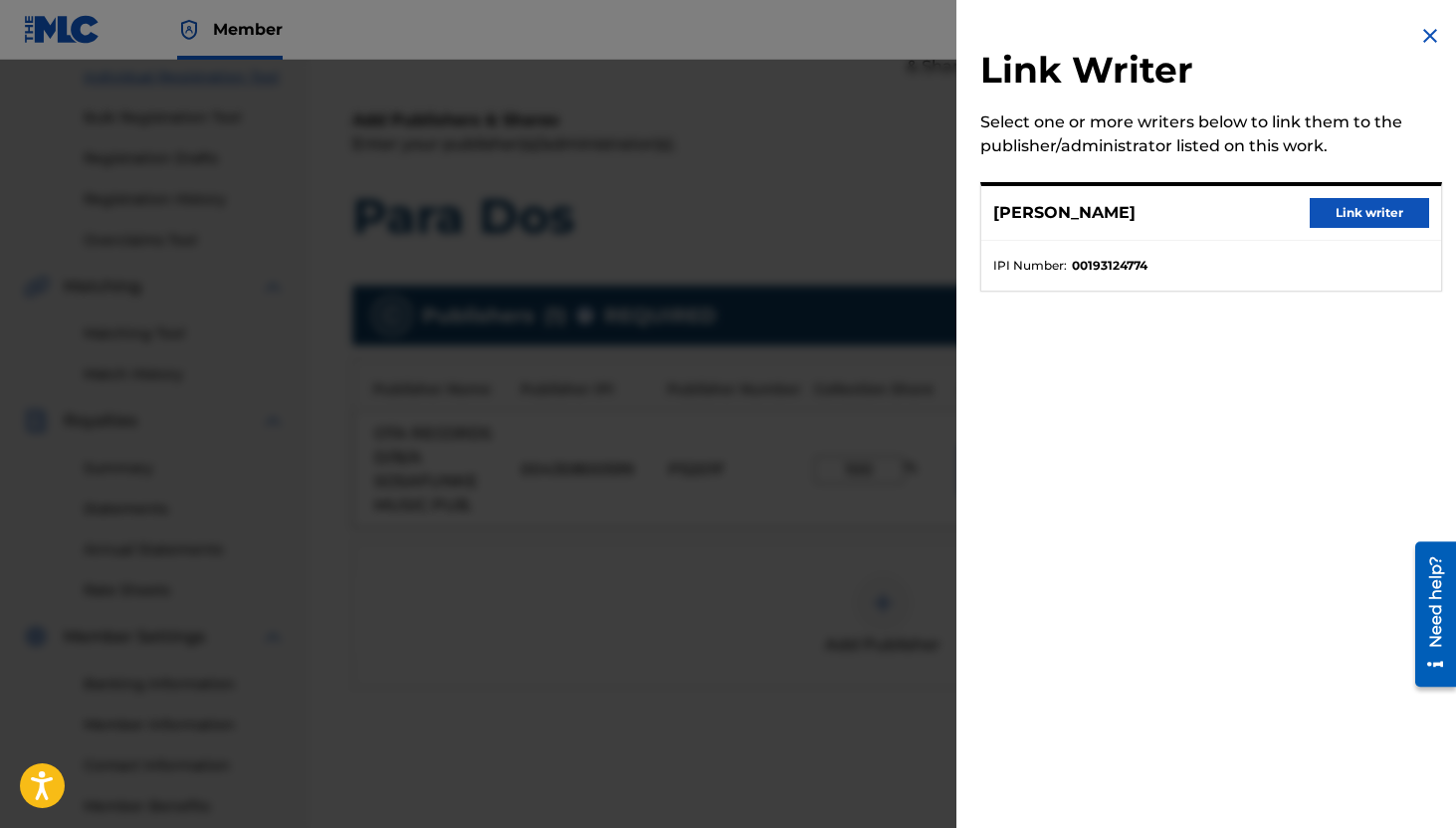 click on "Link writer" at bounding box center (1369, 213) 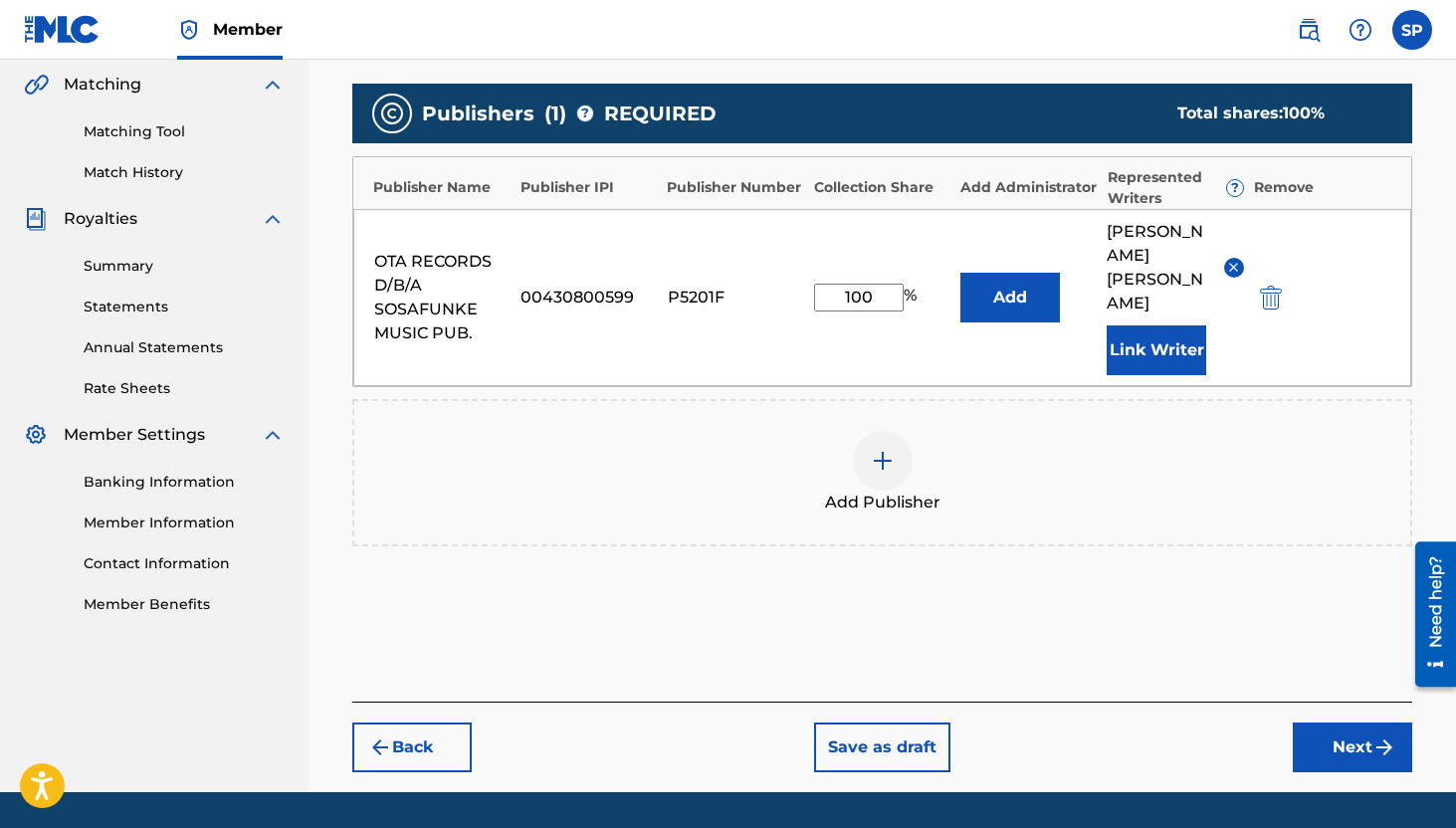 click on "Next" at bounding box center (1352, 747) 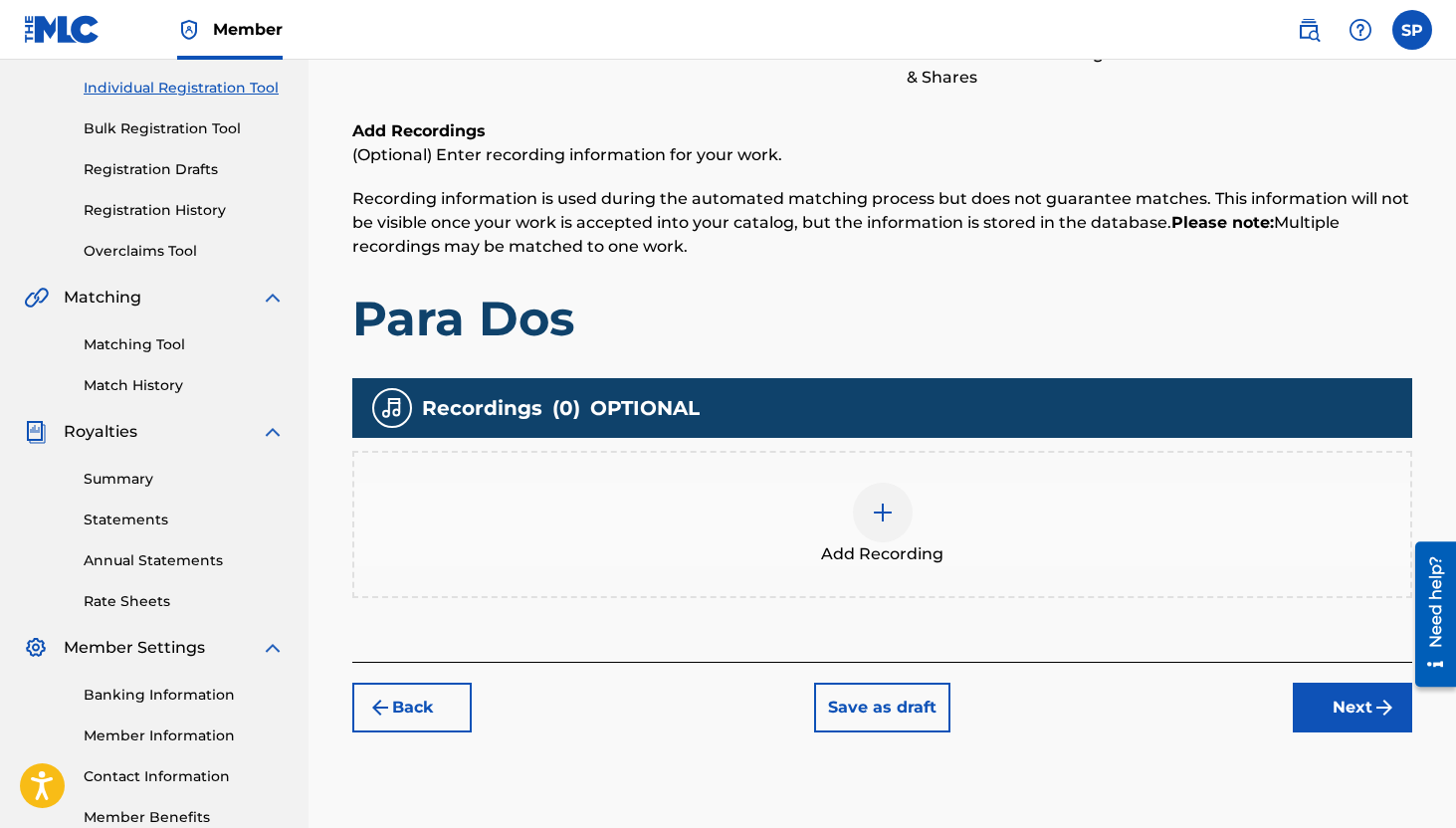 scroll, scrollTop: 249, scrollLeft: 0, axis: vertical 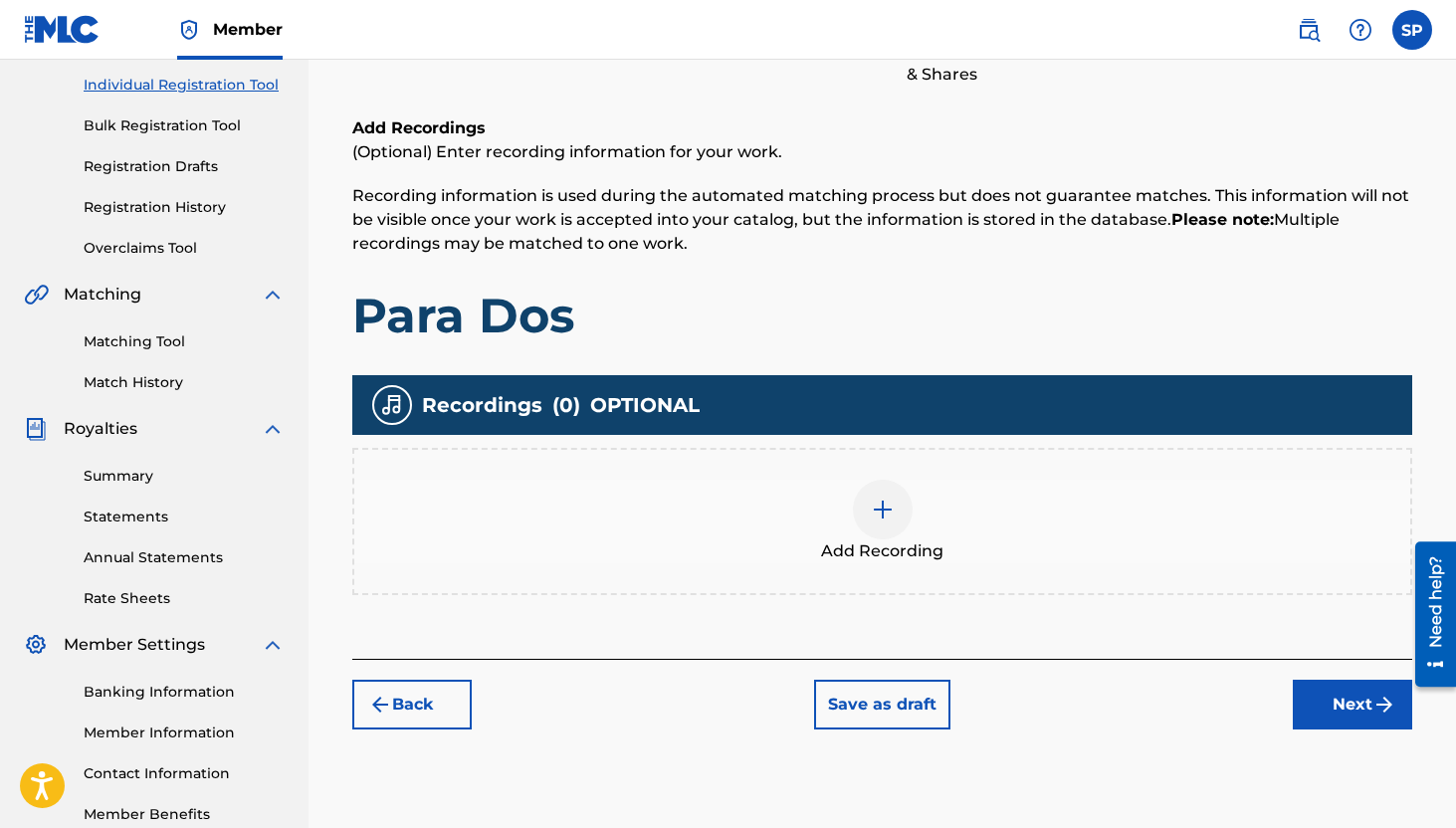 click on "Back Save as draft Next" at bounding box center [882, 694] 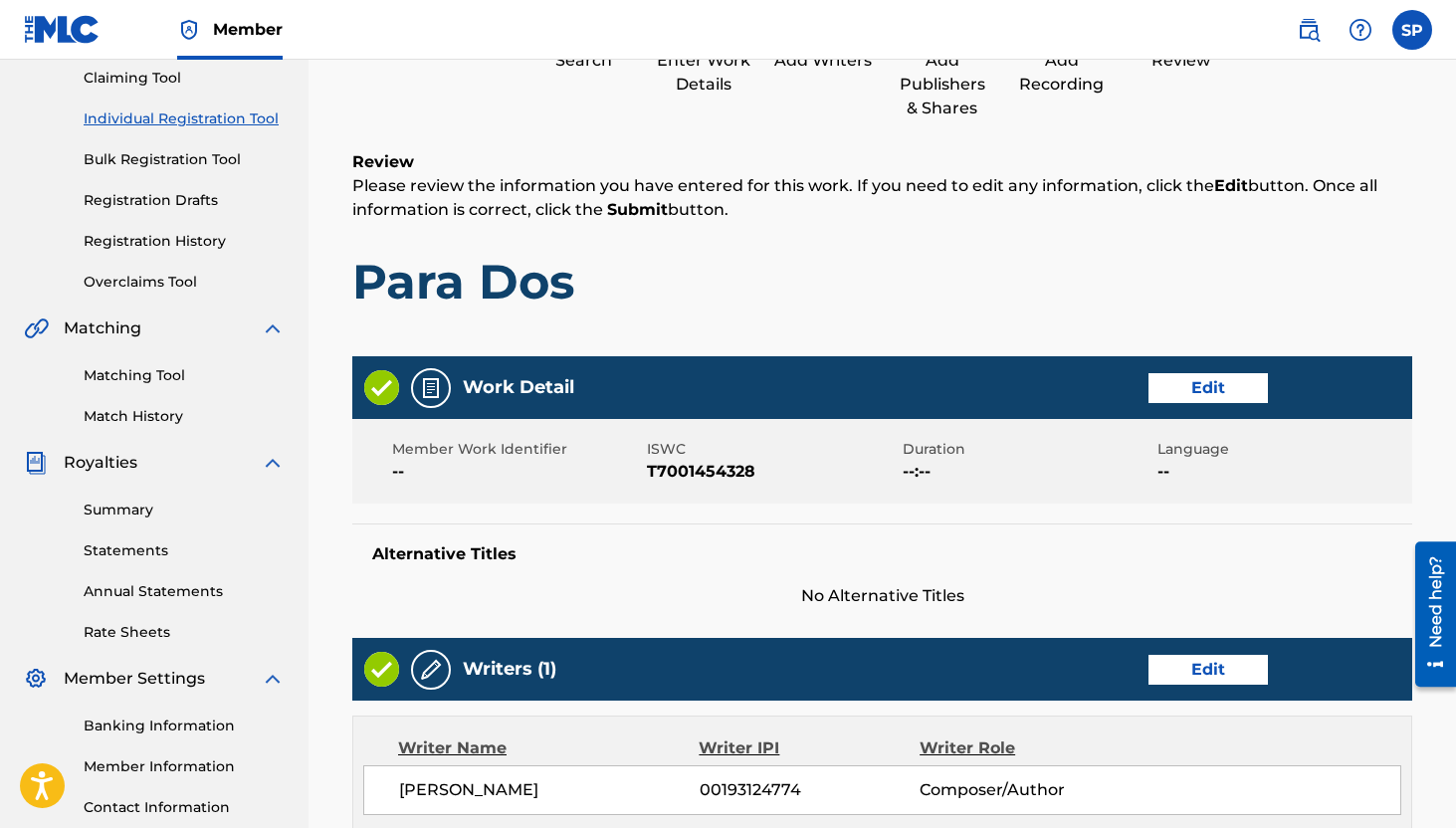 scroll, scrollTop: 900, scrollLeft: 0, axis: vertical 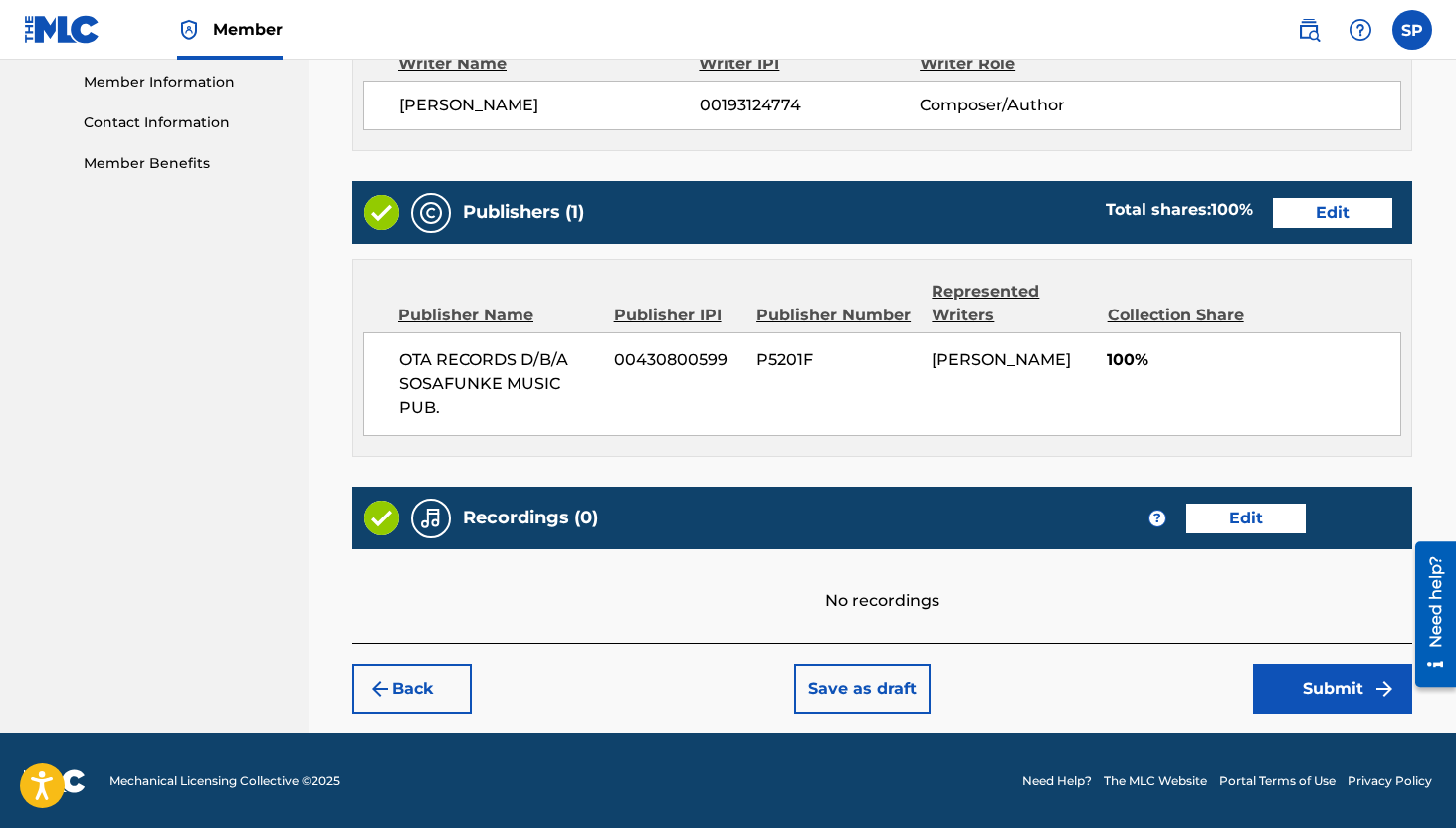 click on "Submit" at bounding box center (1333, 689) 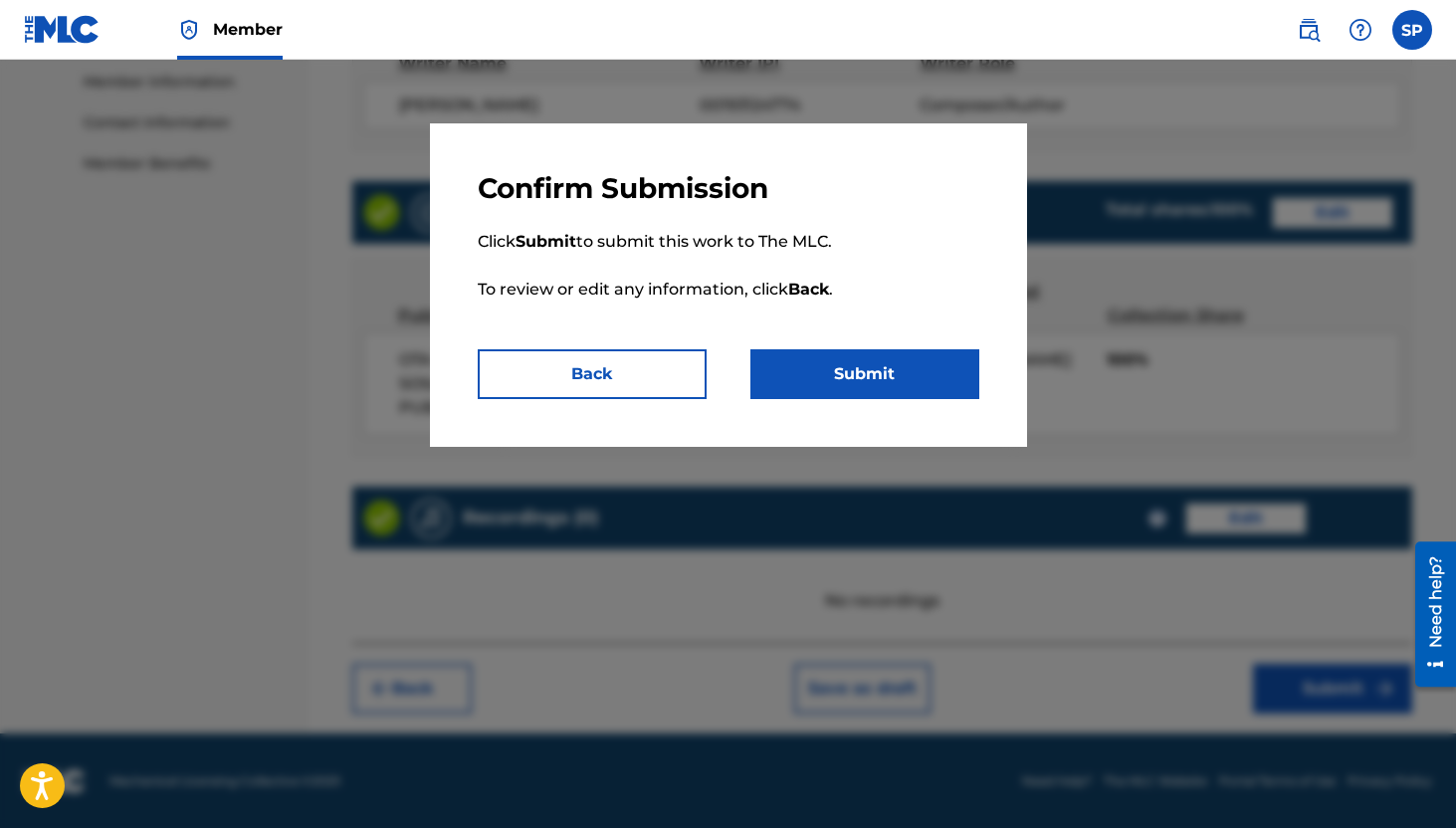 click on "Submit" at bounding box center [865, 374] 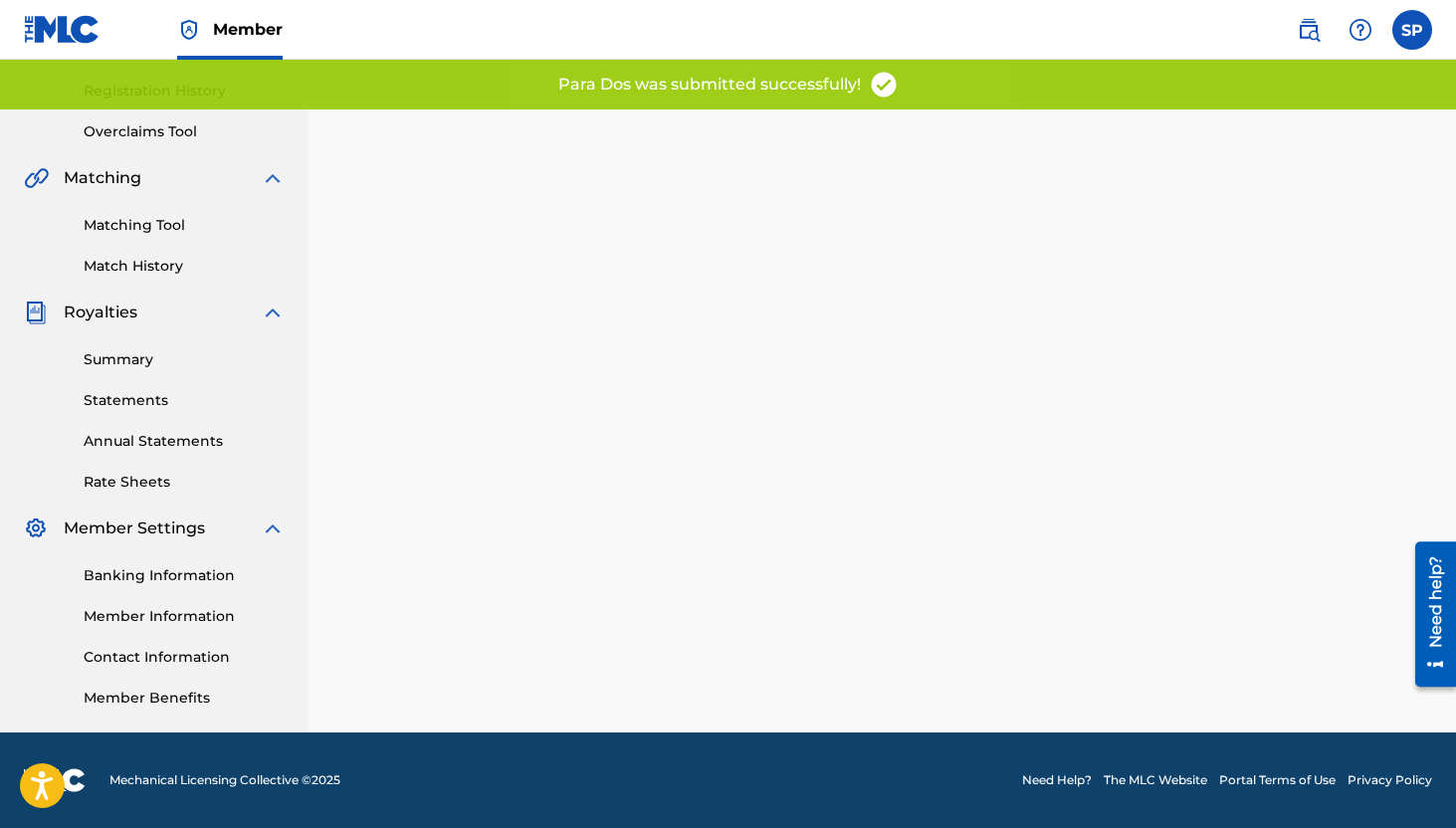 scroll, scrollTop: 0, scrollLeft: 0, axis: both 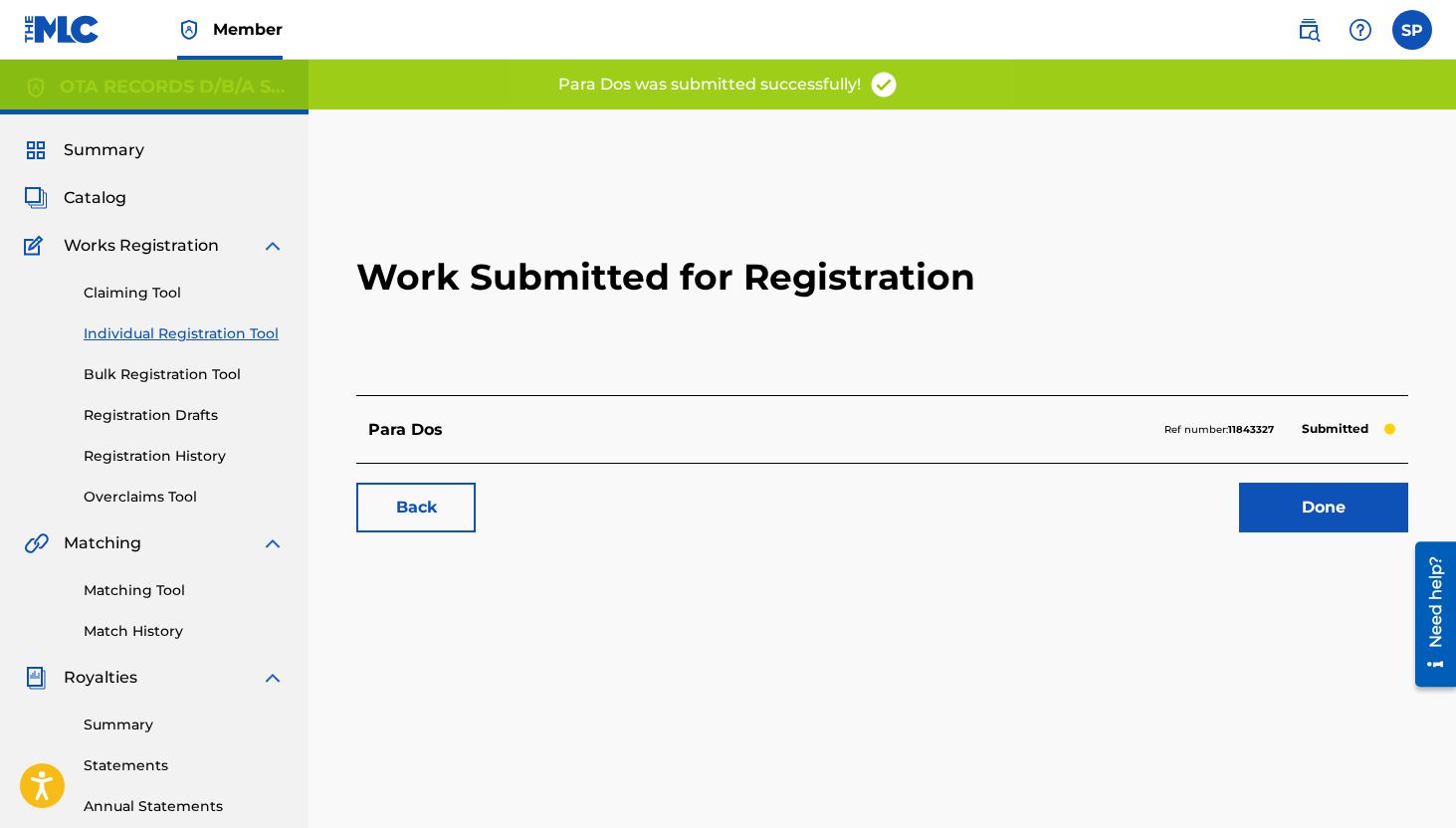 click on "Done" at bounding box center [1324, 508] 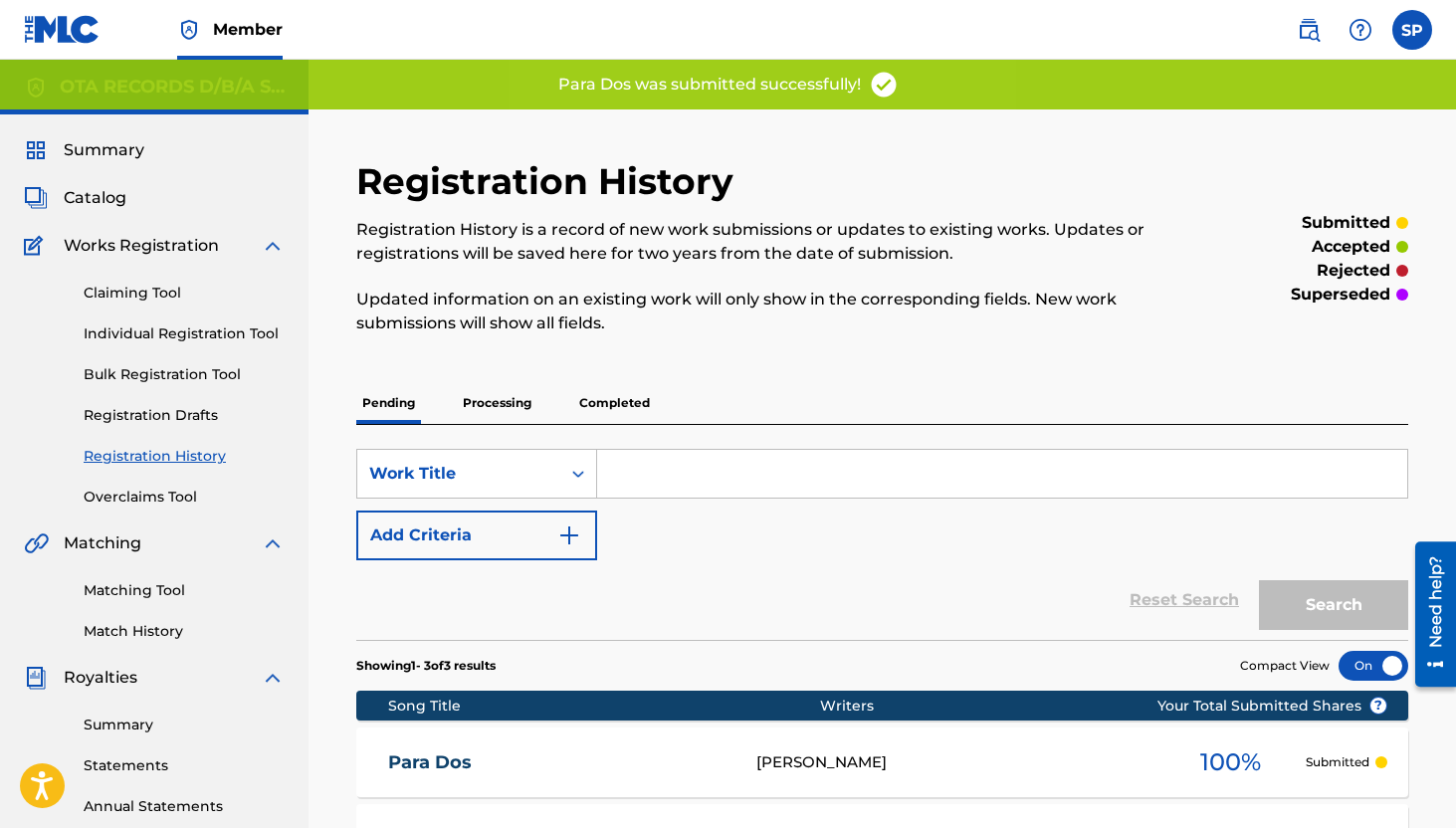 click on "Individual Registration Tool" at bounding box center (184, 333) 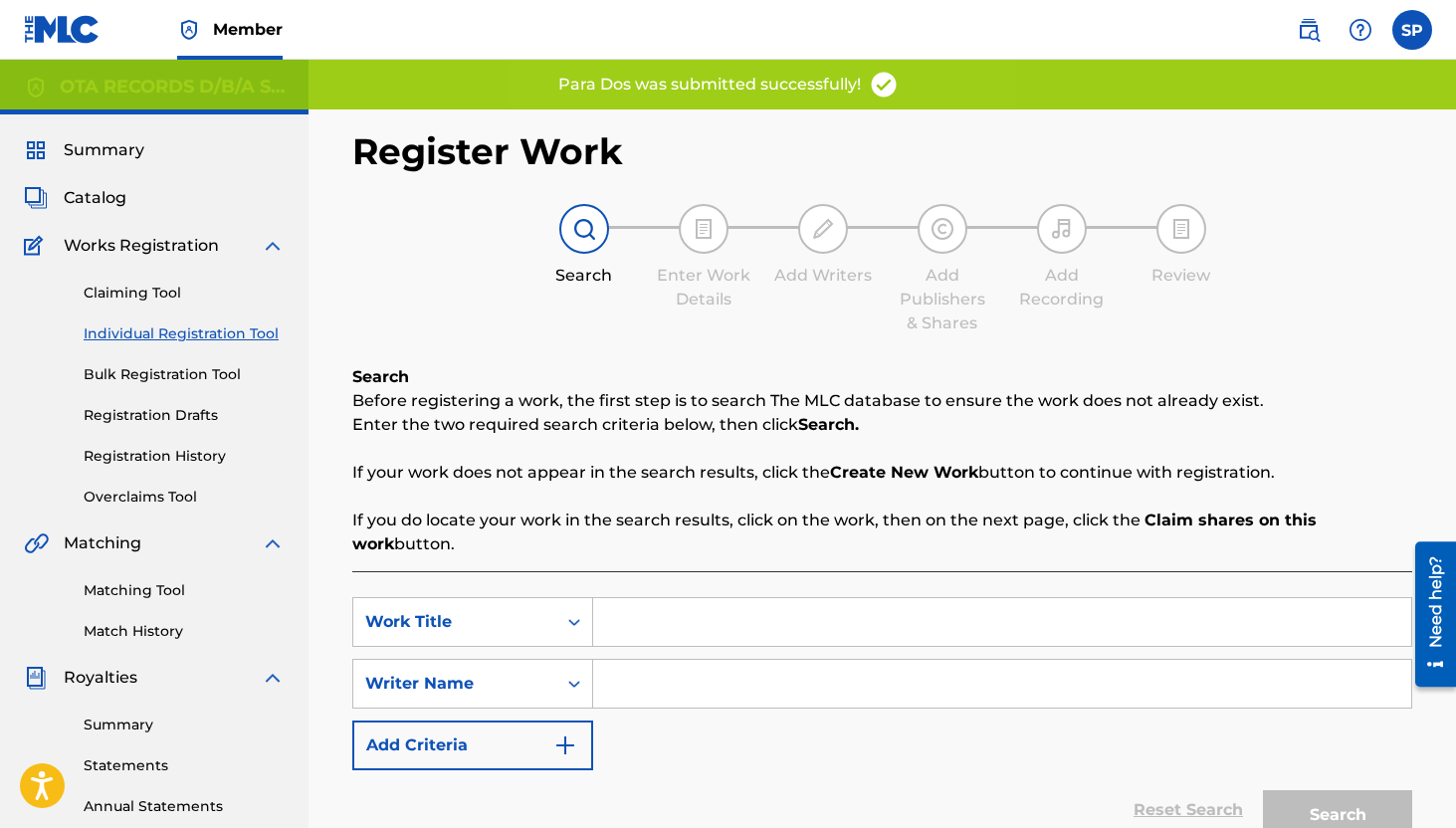 click at bounding box center (1002, 622) 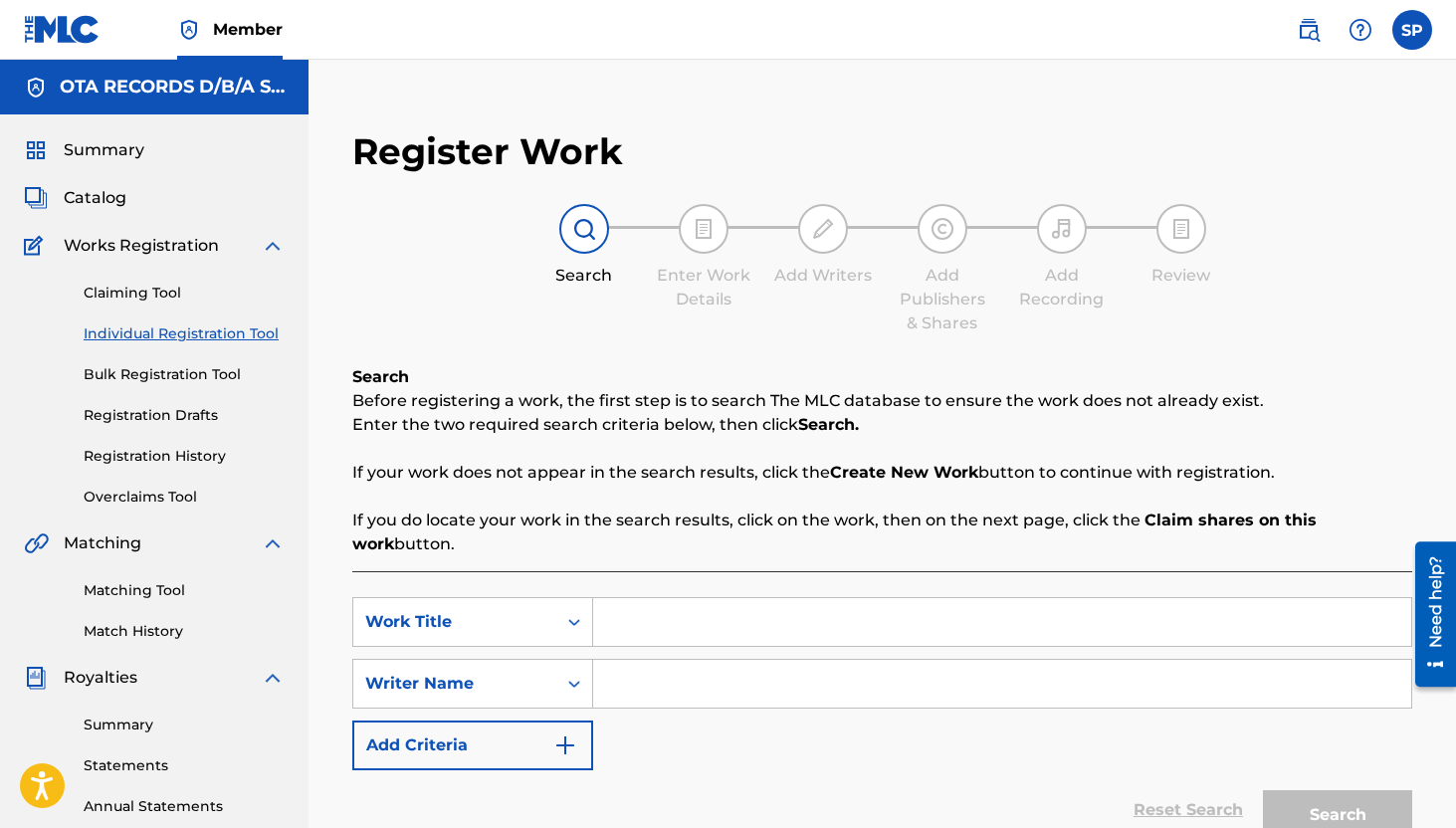 paste on "Para Ella" 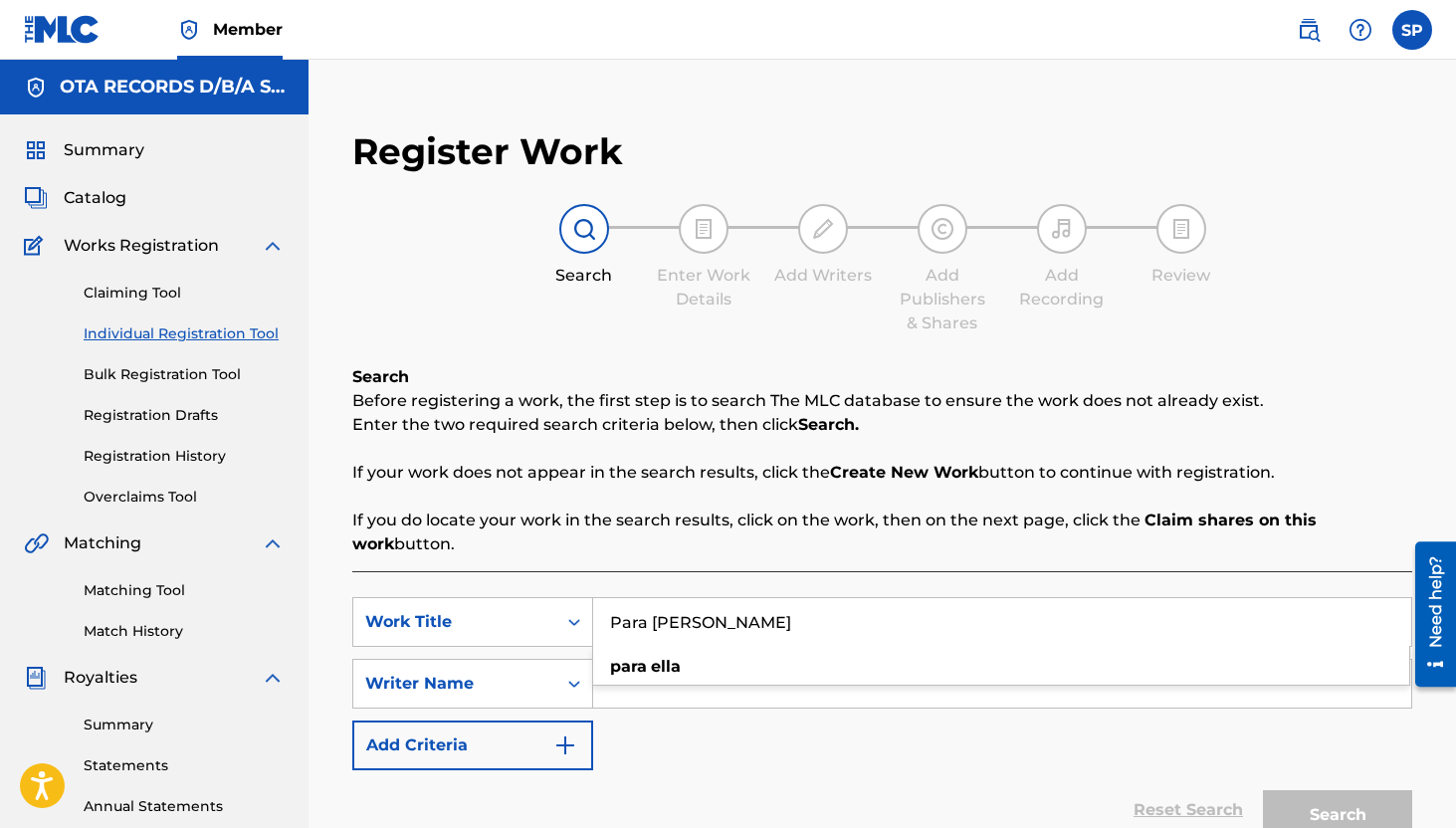 type on "Para Ella" 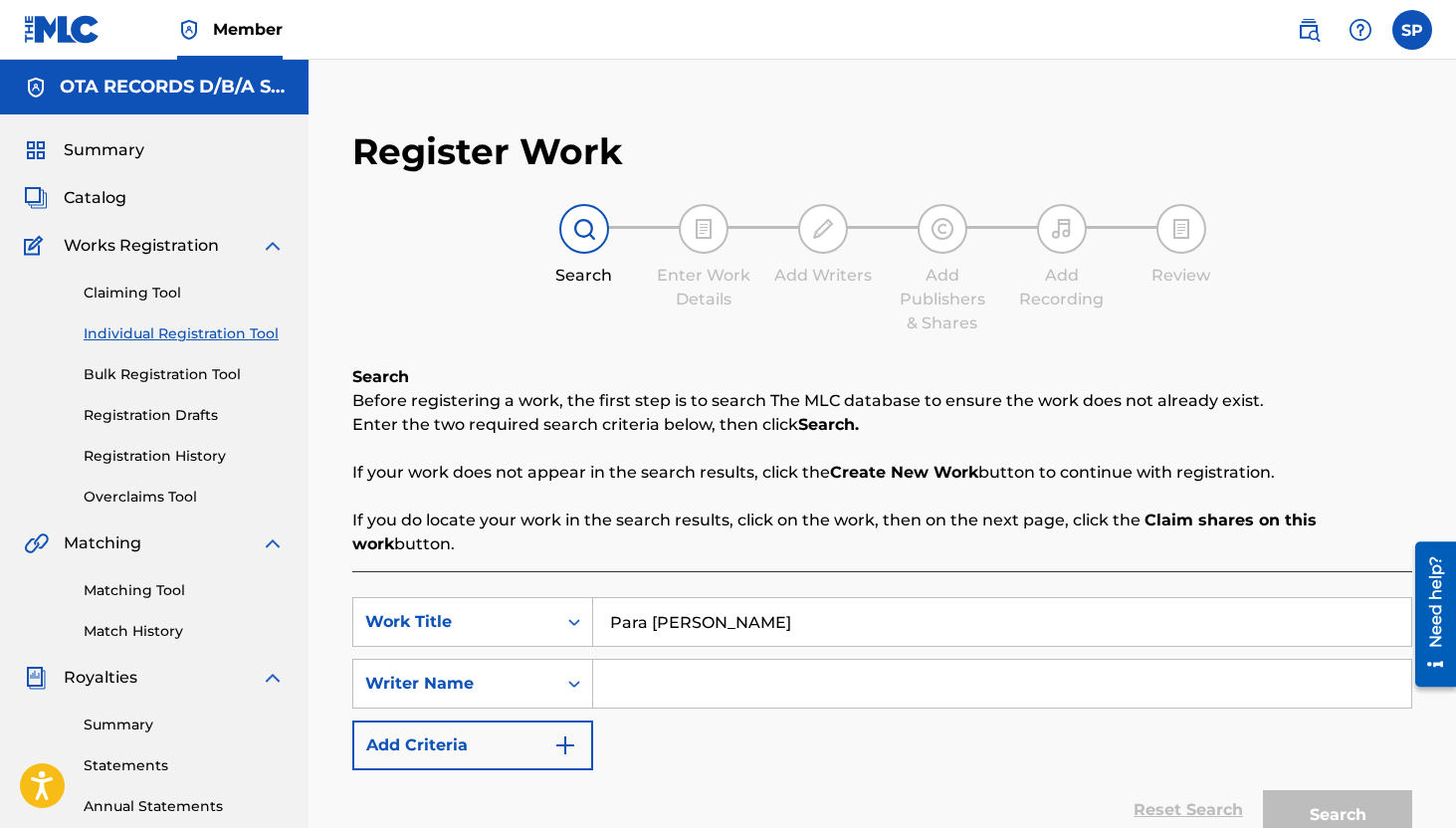 click on "Para Ella" at bounding box center [1002, 622] 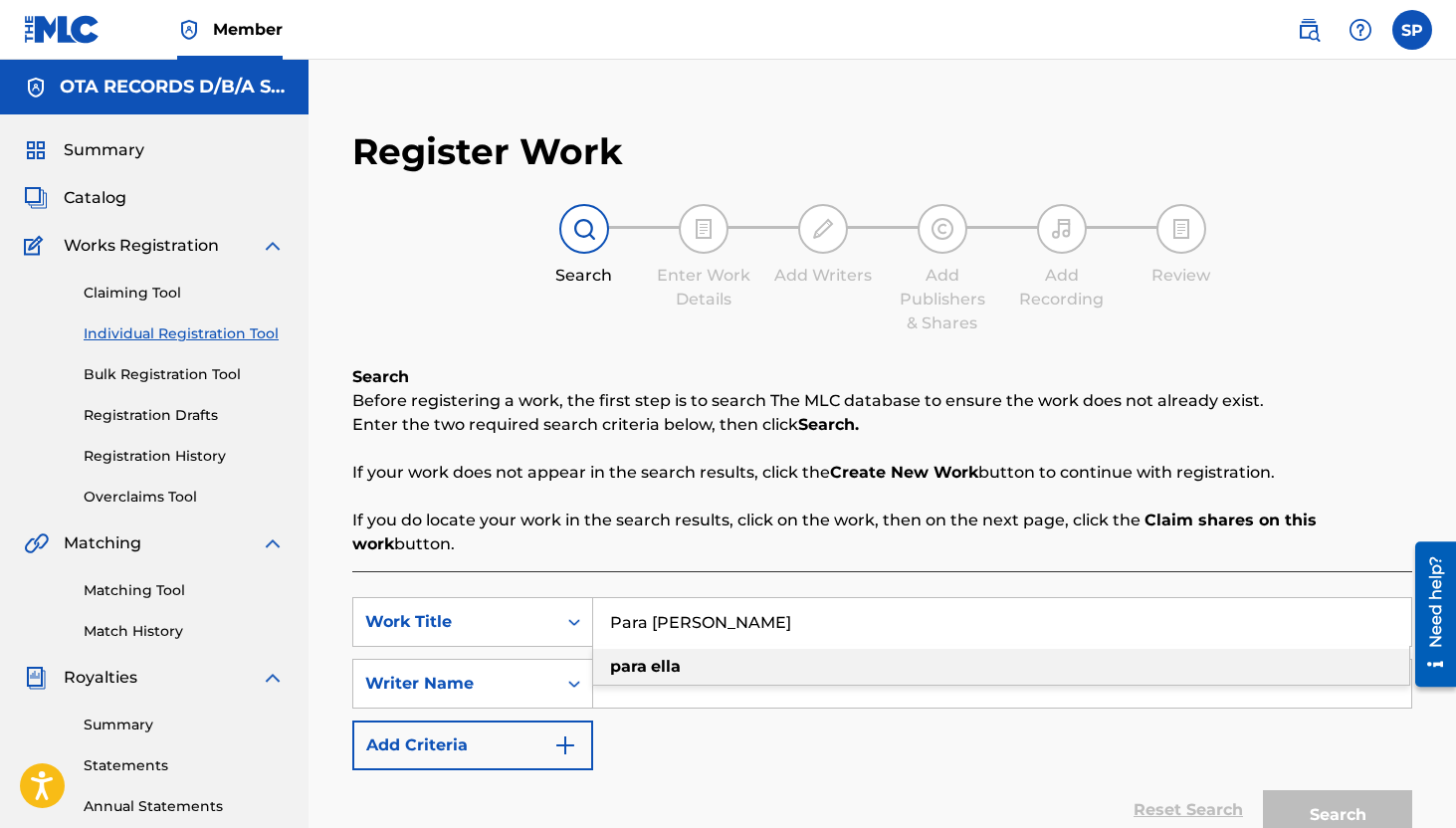 click on "Para Ella" at bounding box center (1002, 622) 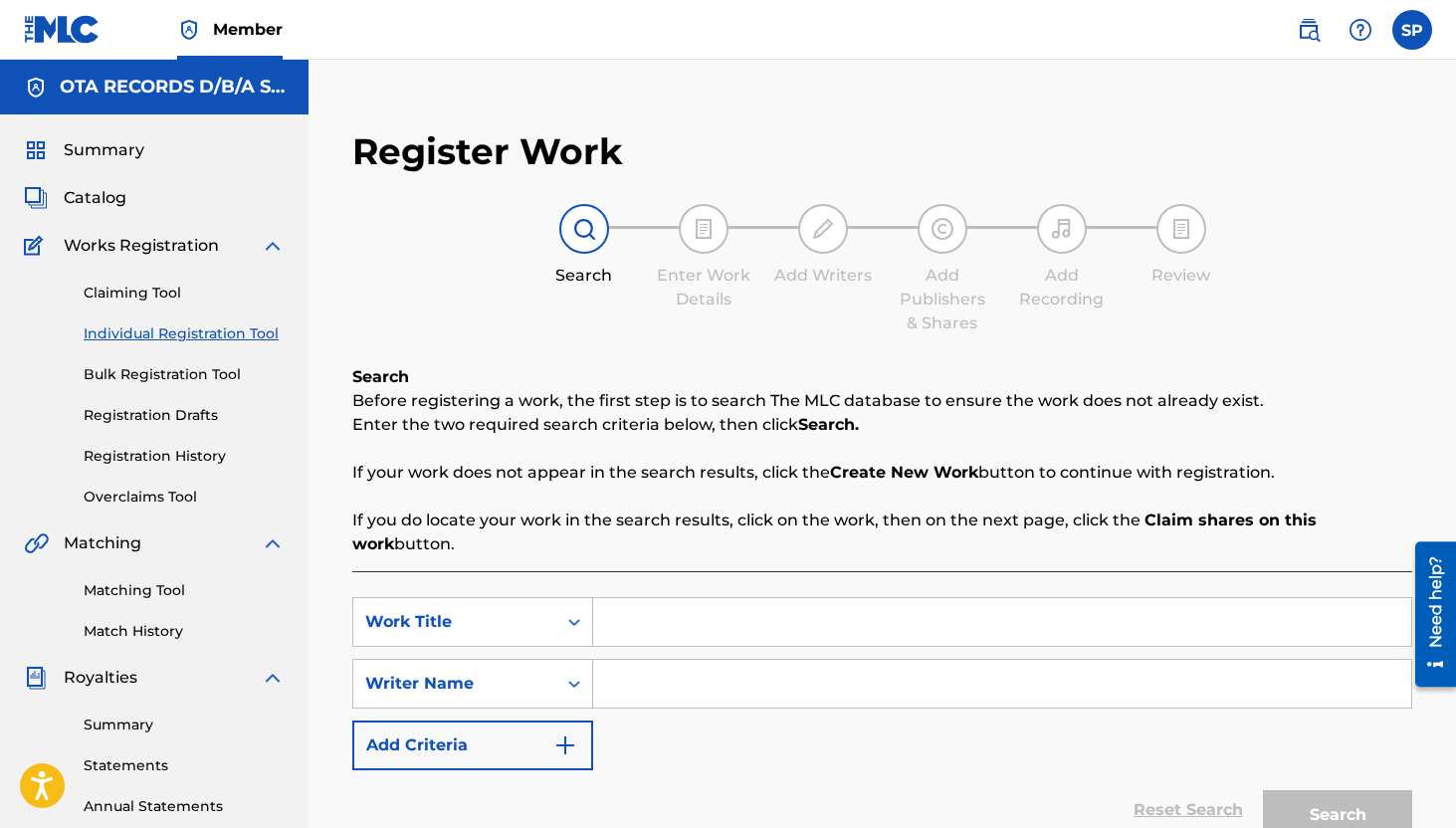 paste on "Paralelo" 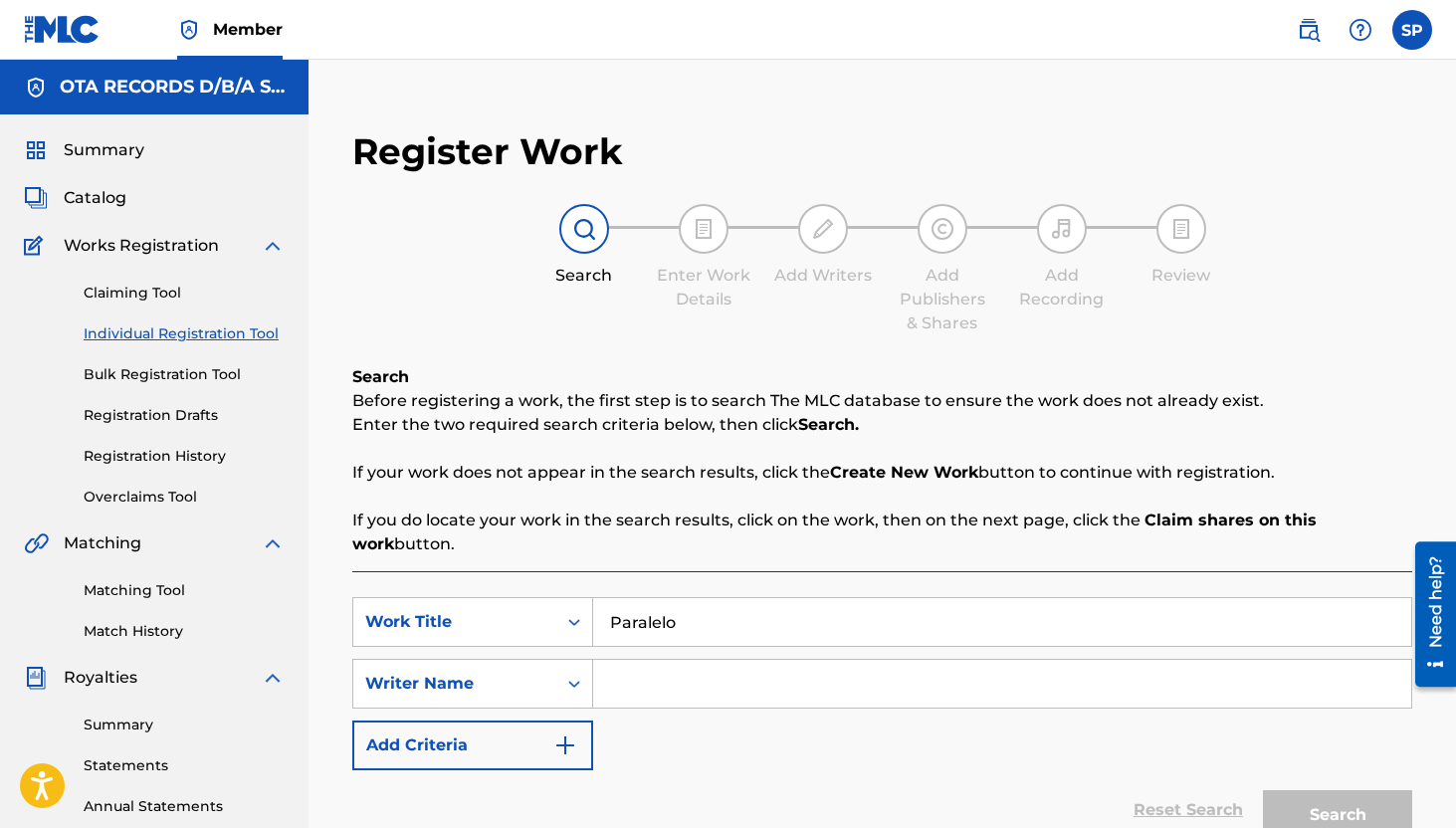 type on "Paralelo" 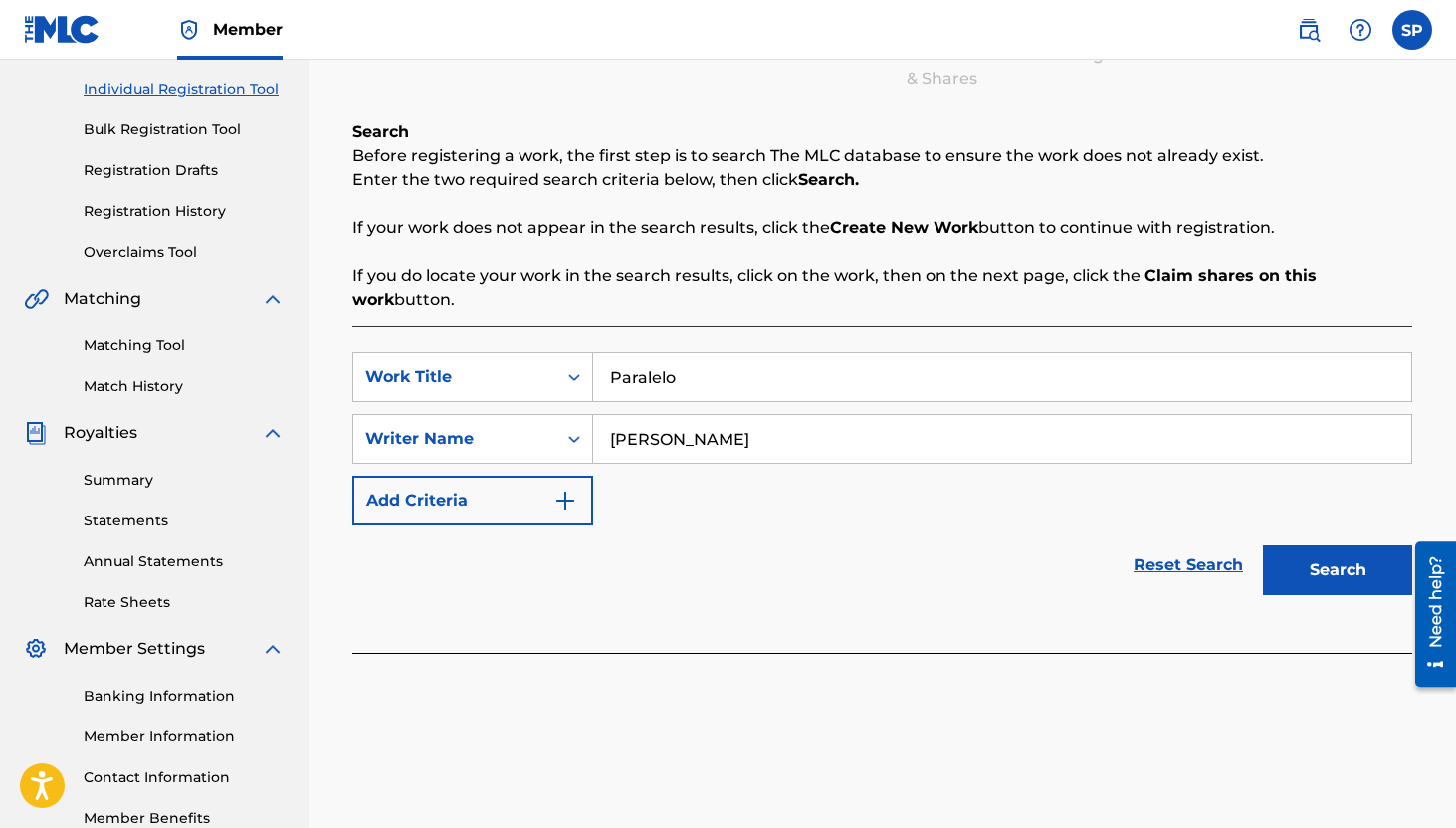 scroll, scrollTop: 246, scrollLeft: 0, axis: vertical 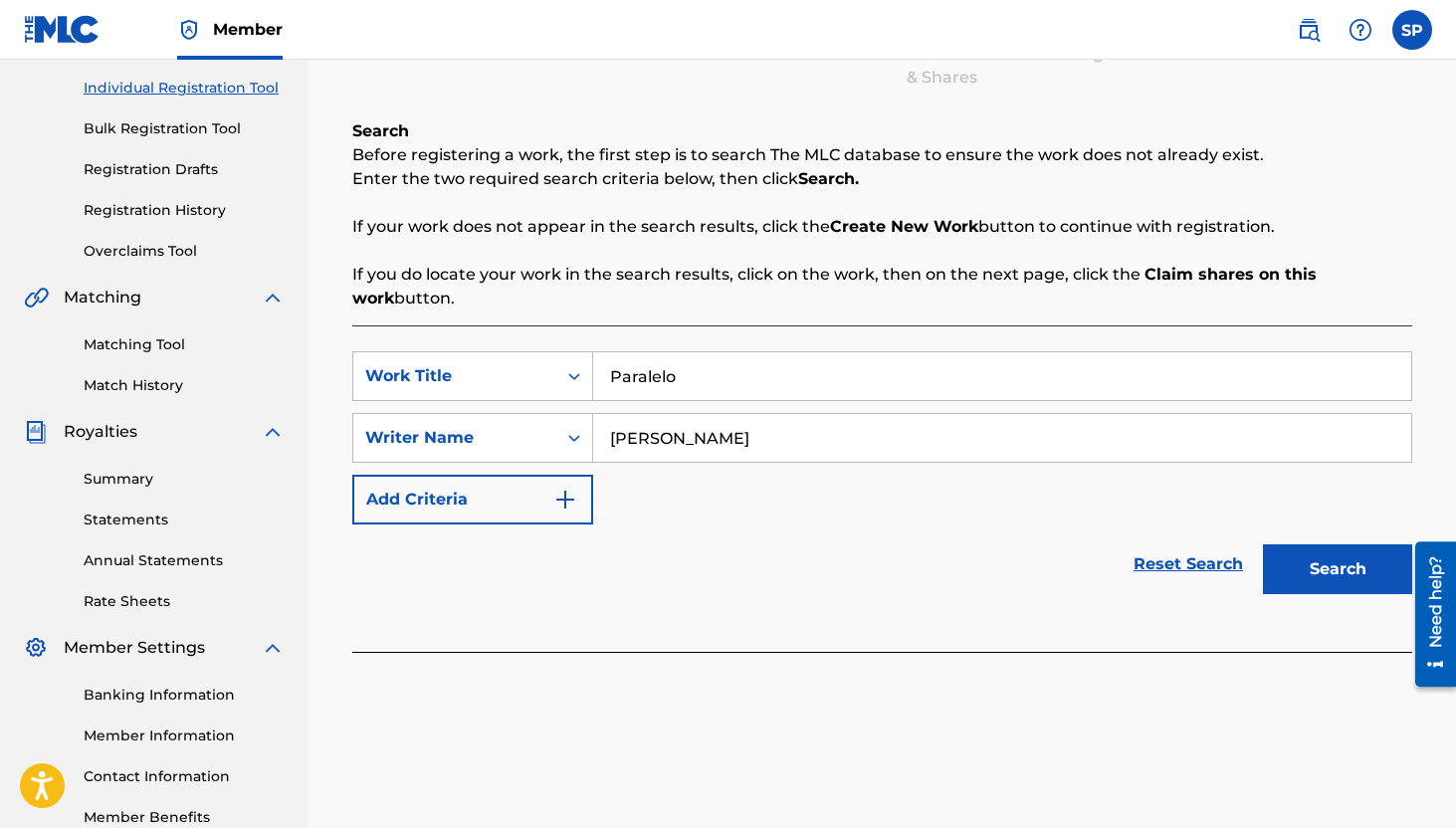 click on "Search" at bounding box center [1338, 569] 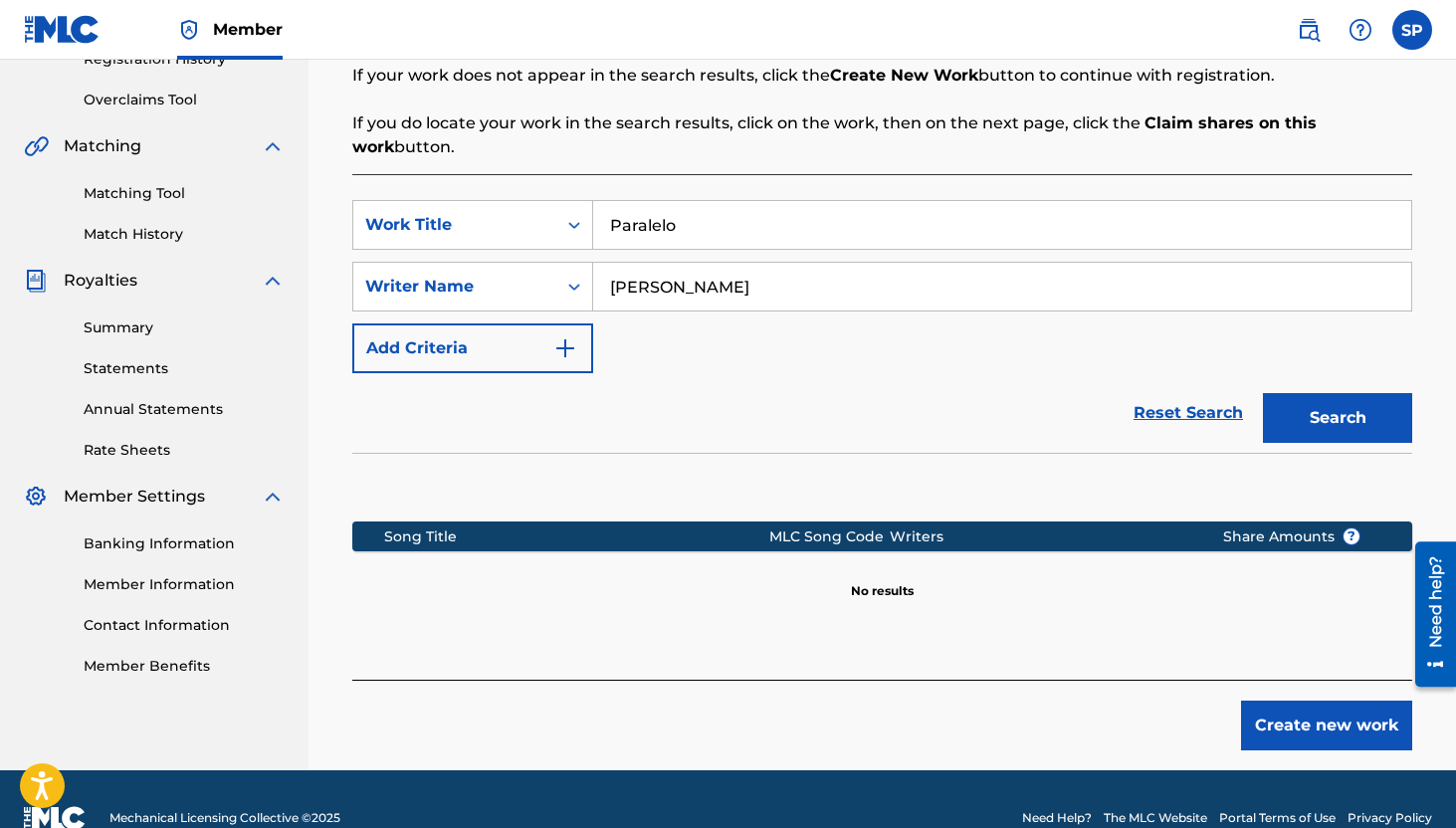 scroll, scrollTop: 406, scrollLeft: 0, axis: vertical 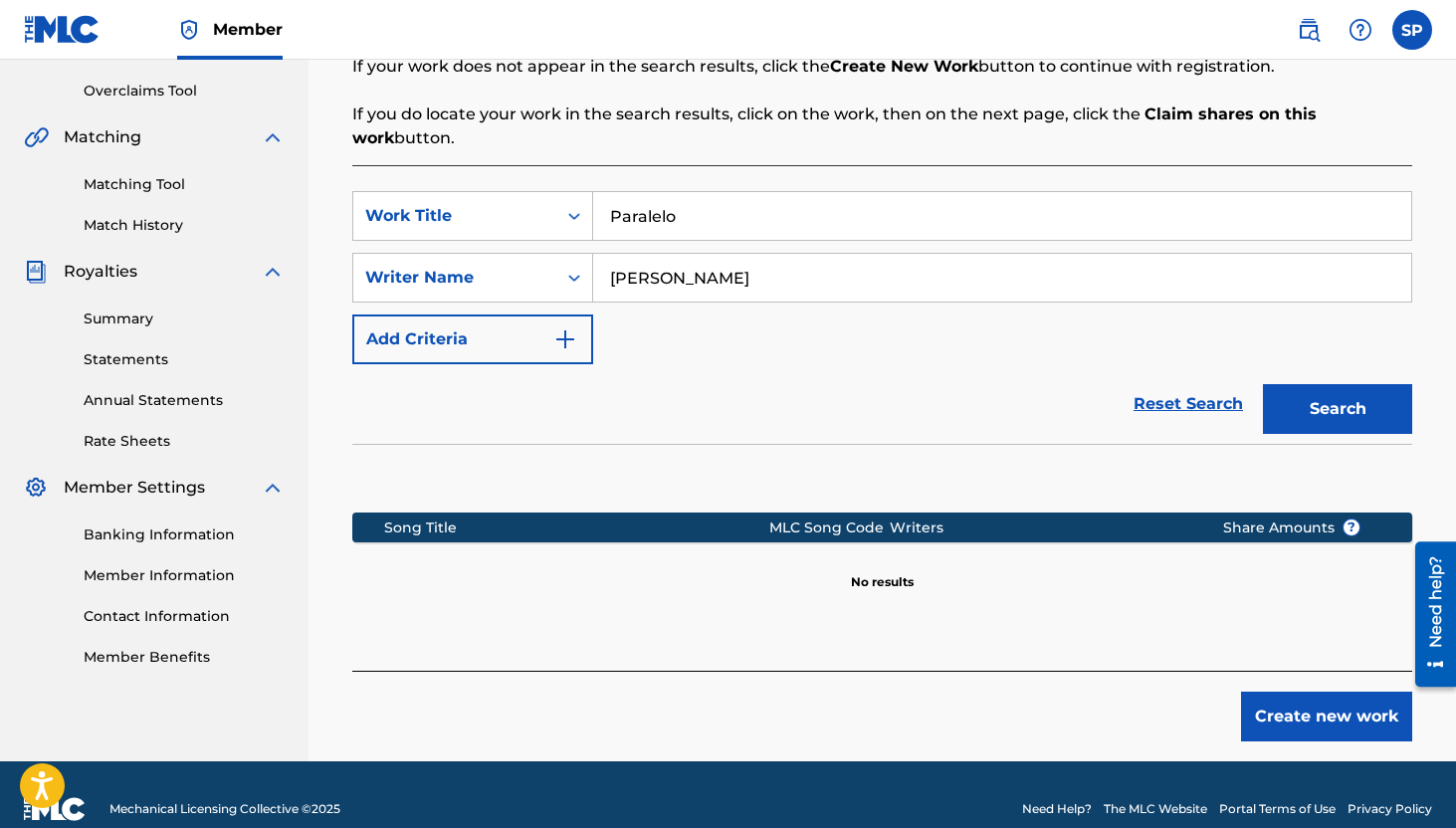click on "Create new work" at bounding box center (1327, 717) 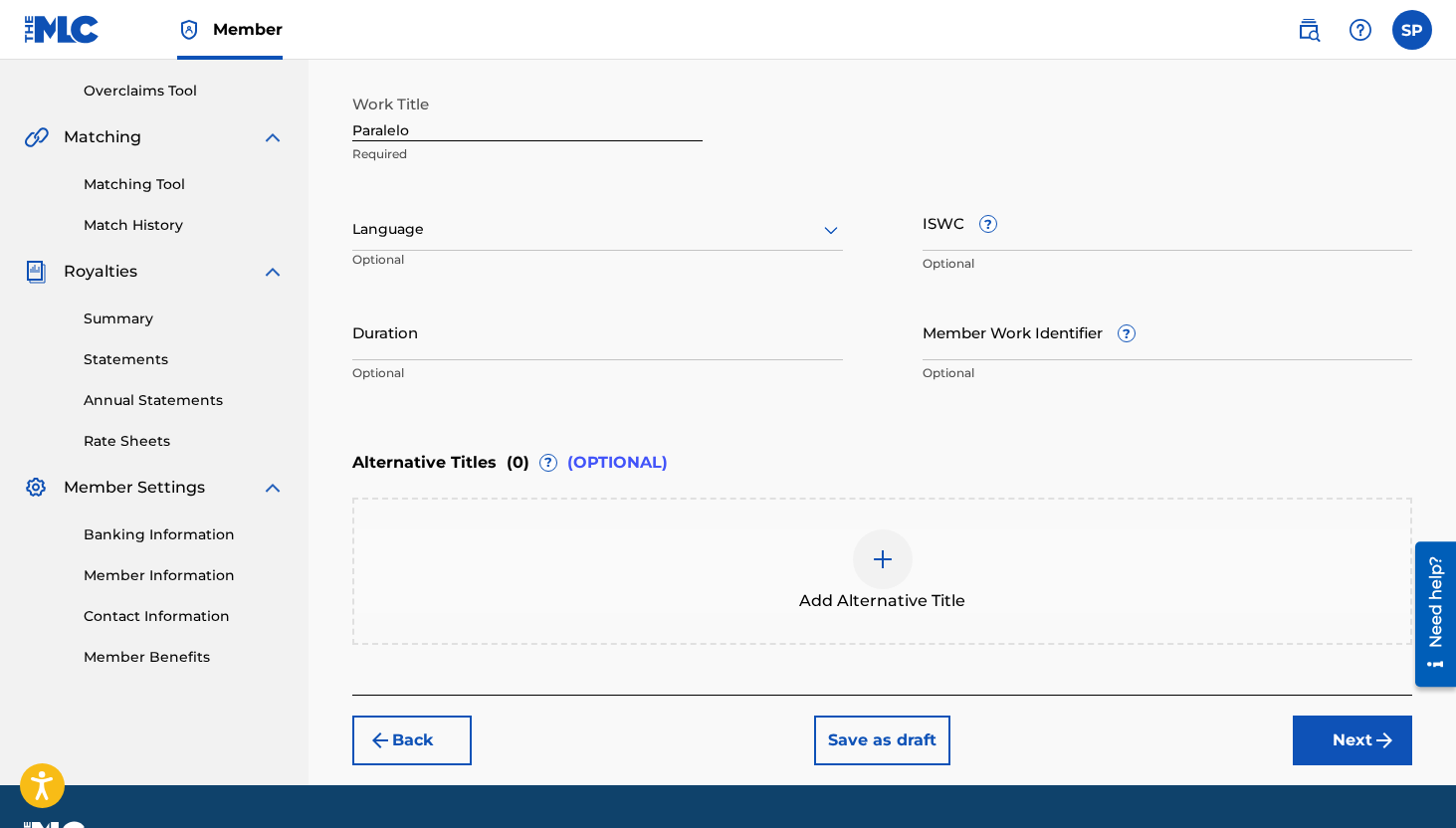 click on "ISWC   ?" at bounding box center (1167, 222) 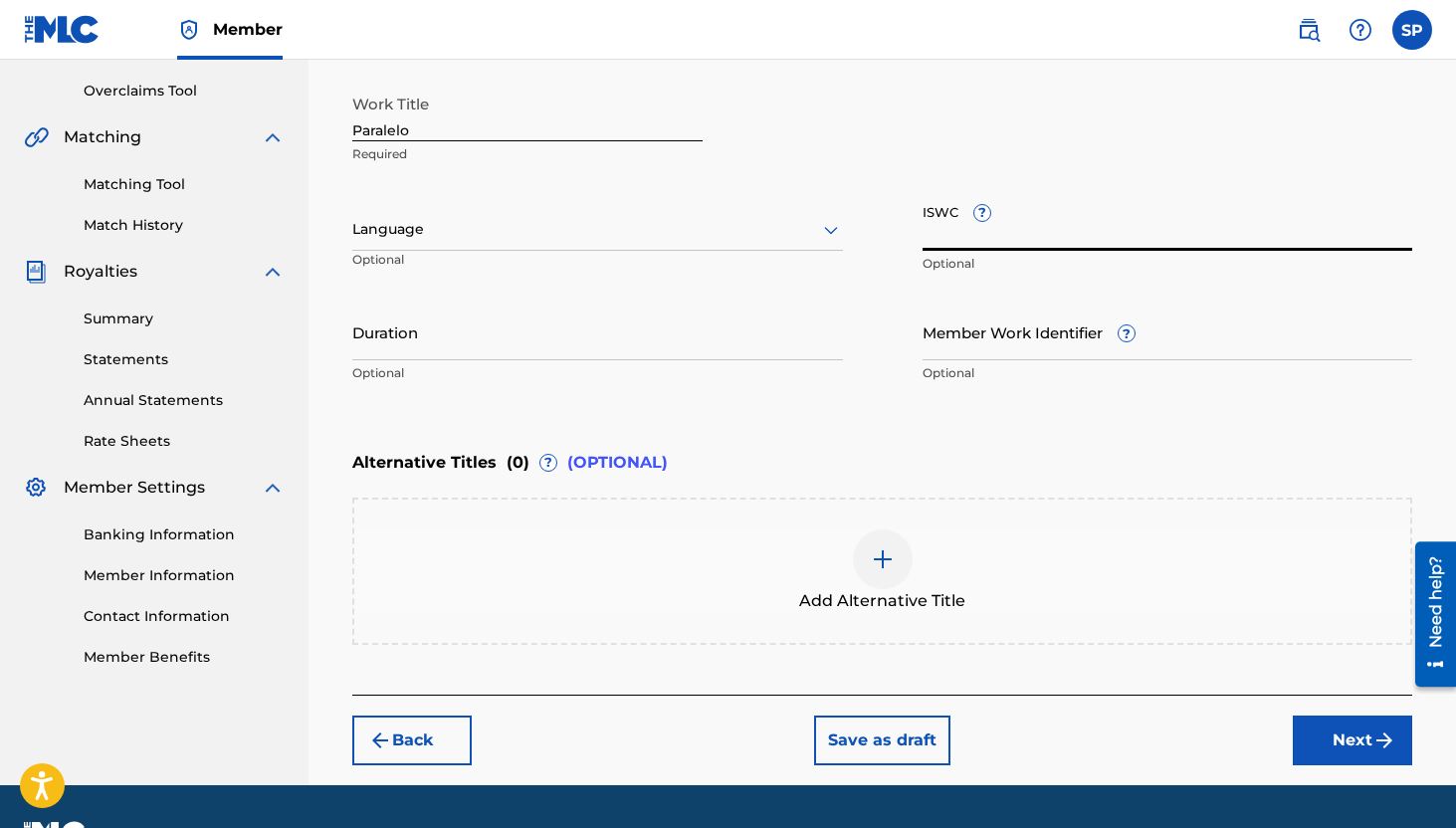 paste on "T-904.722.161-4" 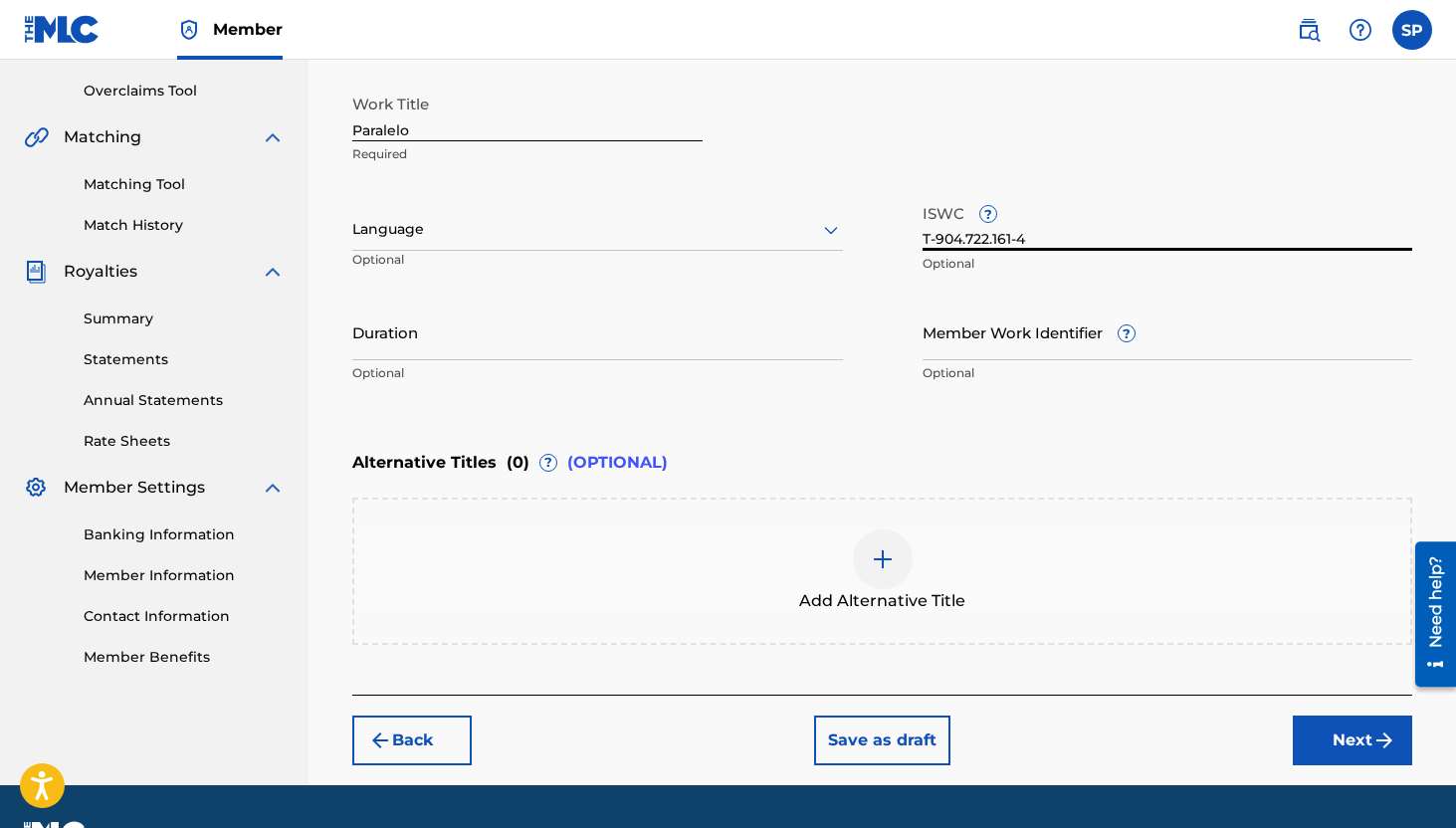 type on "T-904.722.161-4" 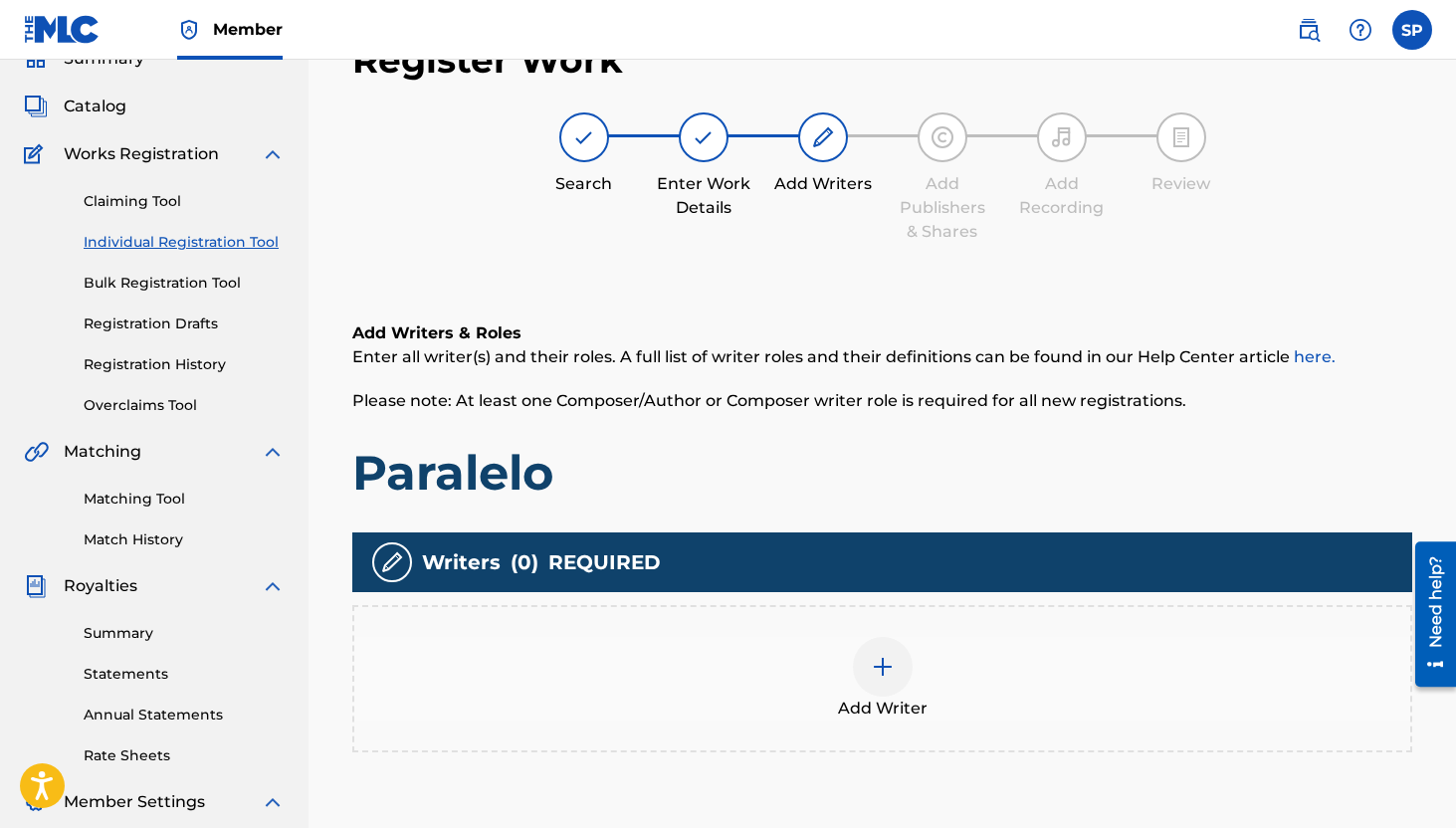 scroll, scrollTop: 90, scrollLeft: 0, axis: vertical 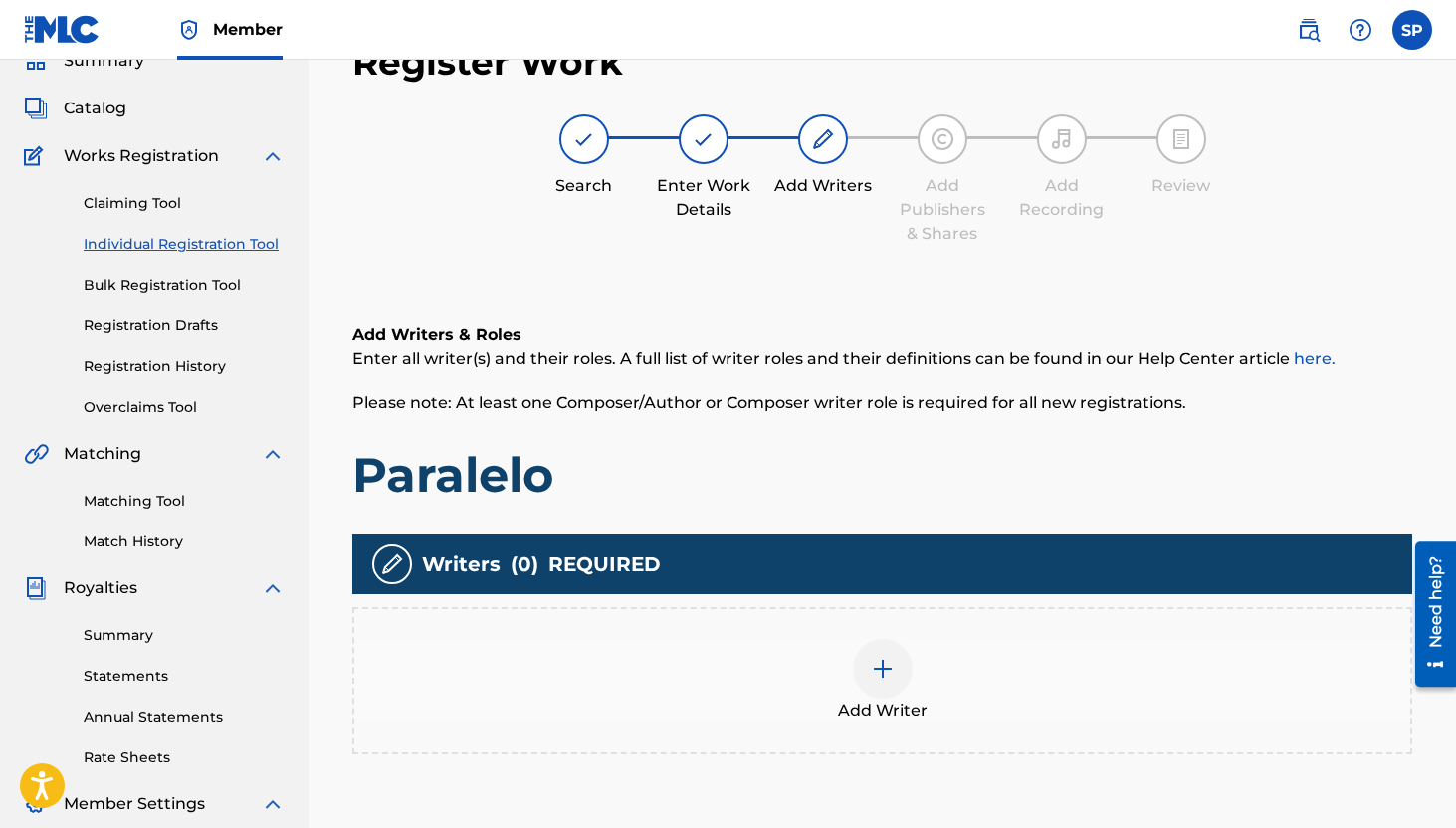 click on "Add Writer" at bounding box center (882, 681) 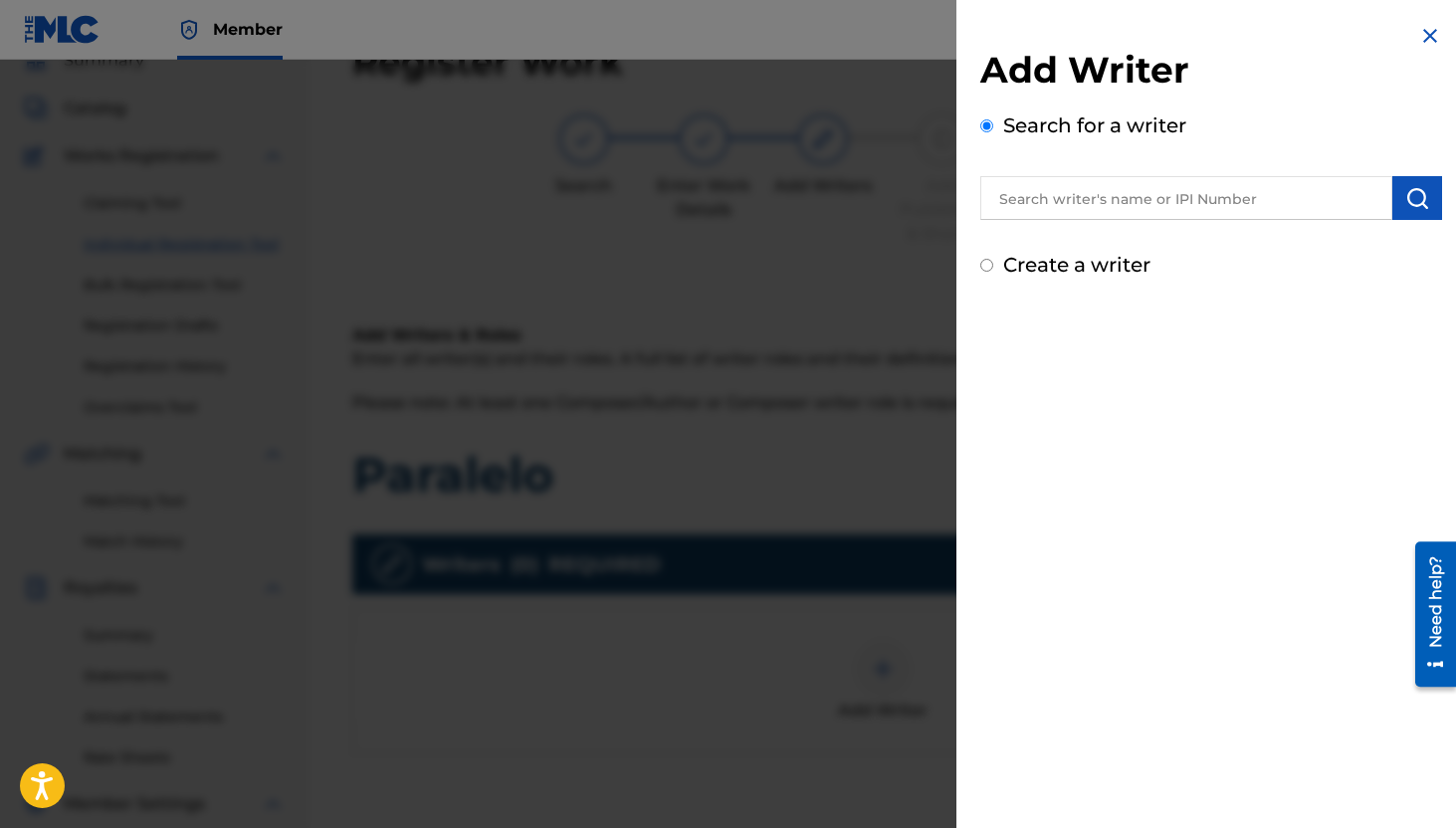 click at bounding box center [1186, 198] 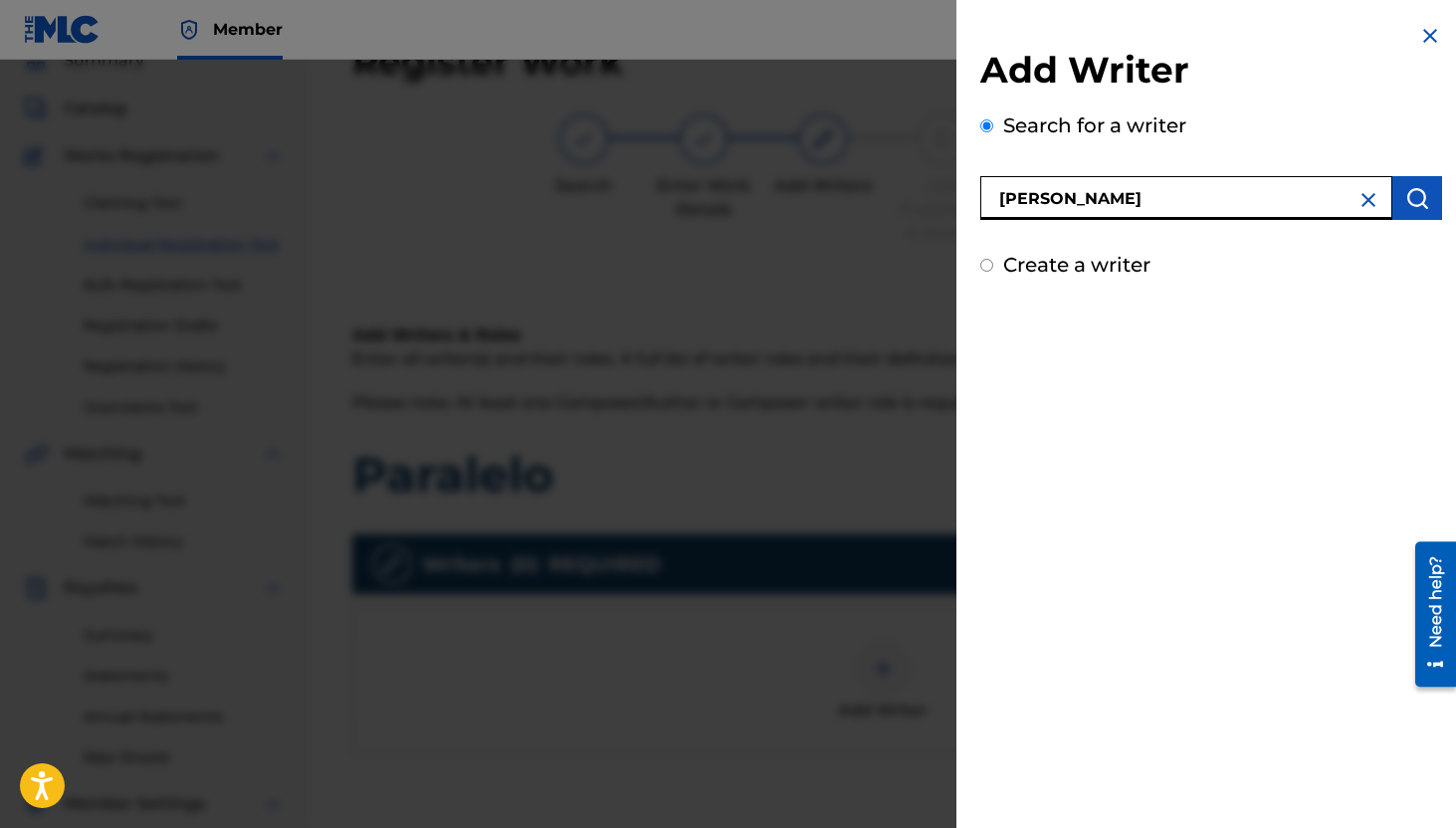 type on "omar sosa" 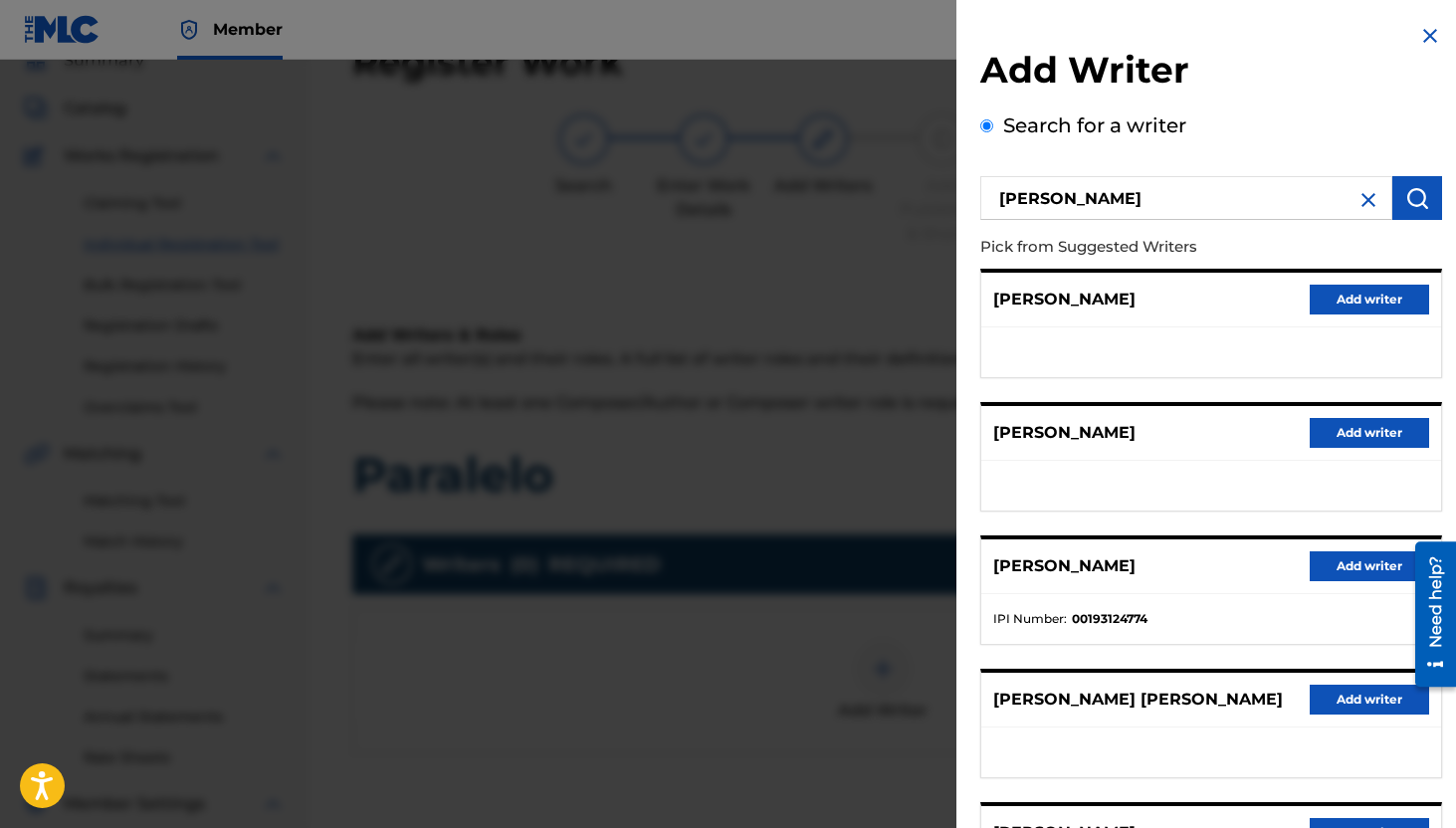 click on "Add writer" at bounding box center [1369, 566] 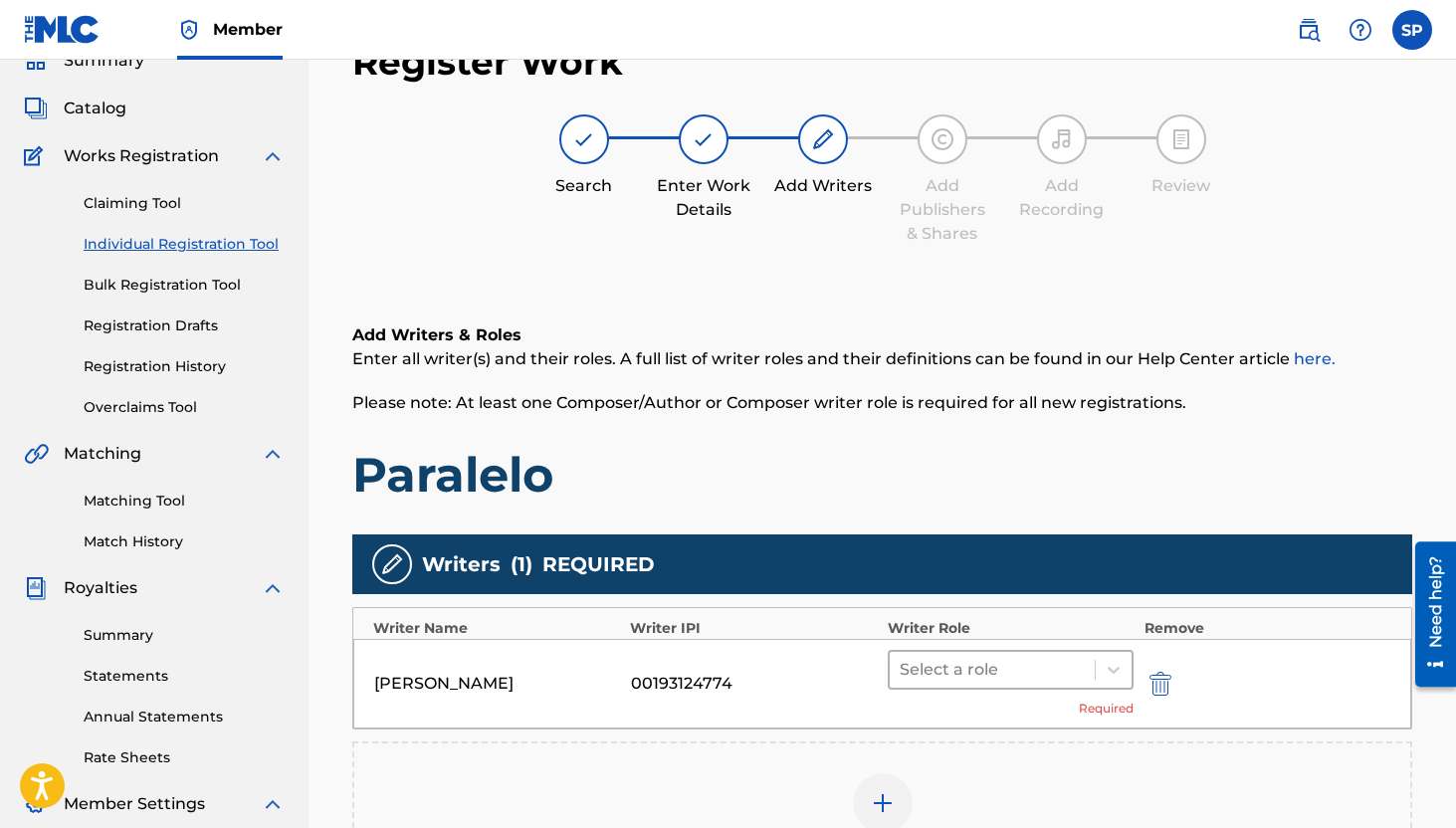 click at bounding box center [992, 670] 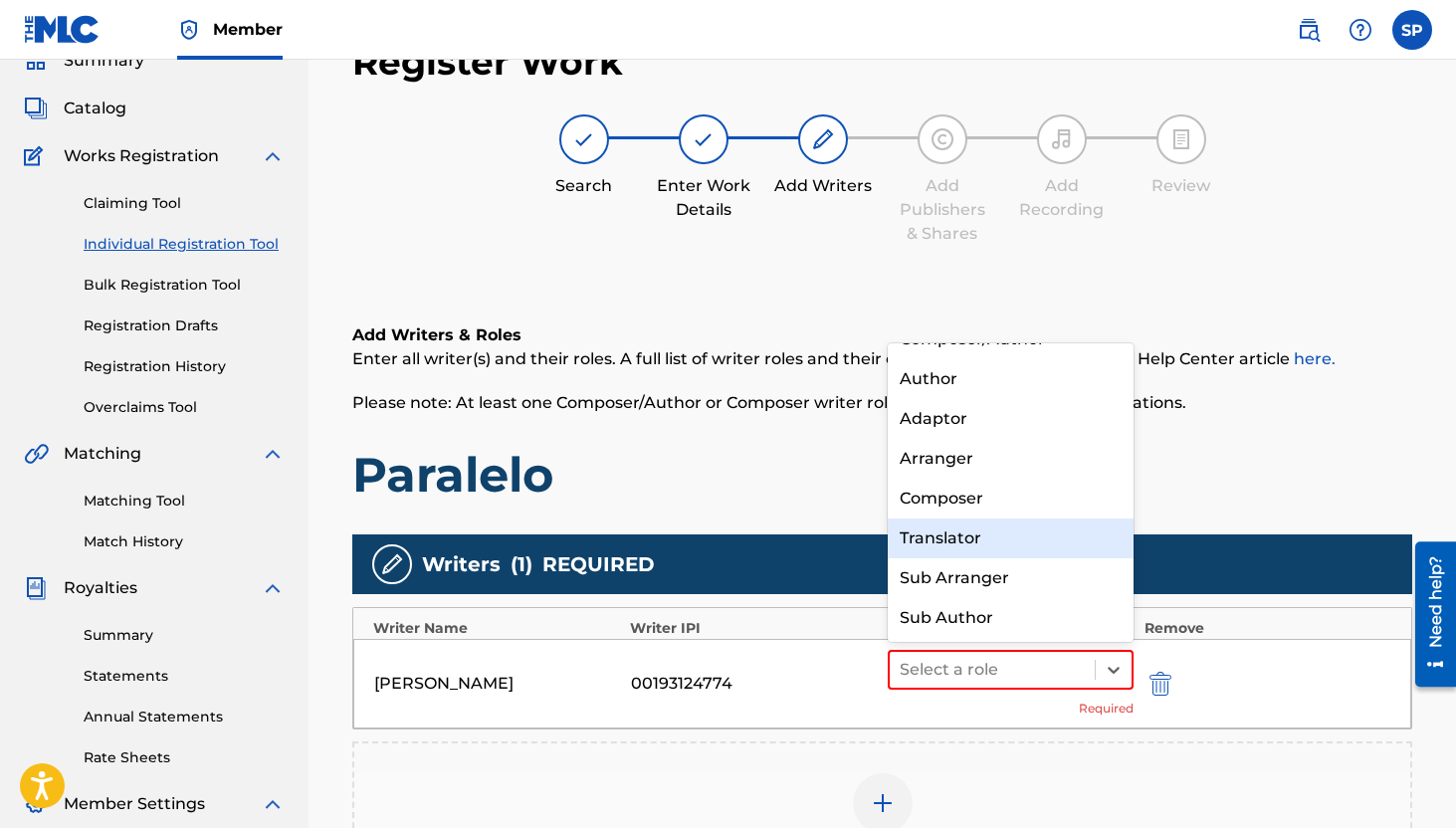 scroll, scrollTop: 0, scrollLeft: 0, axis: both 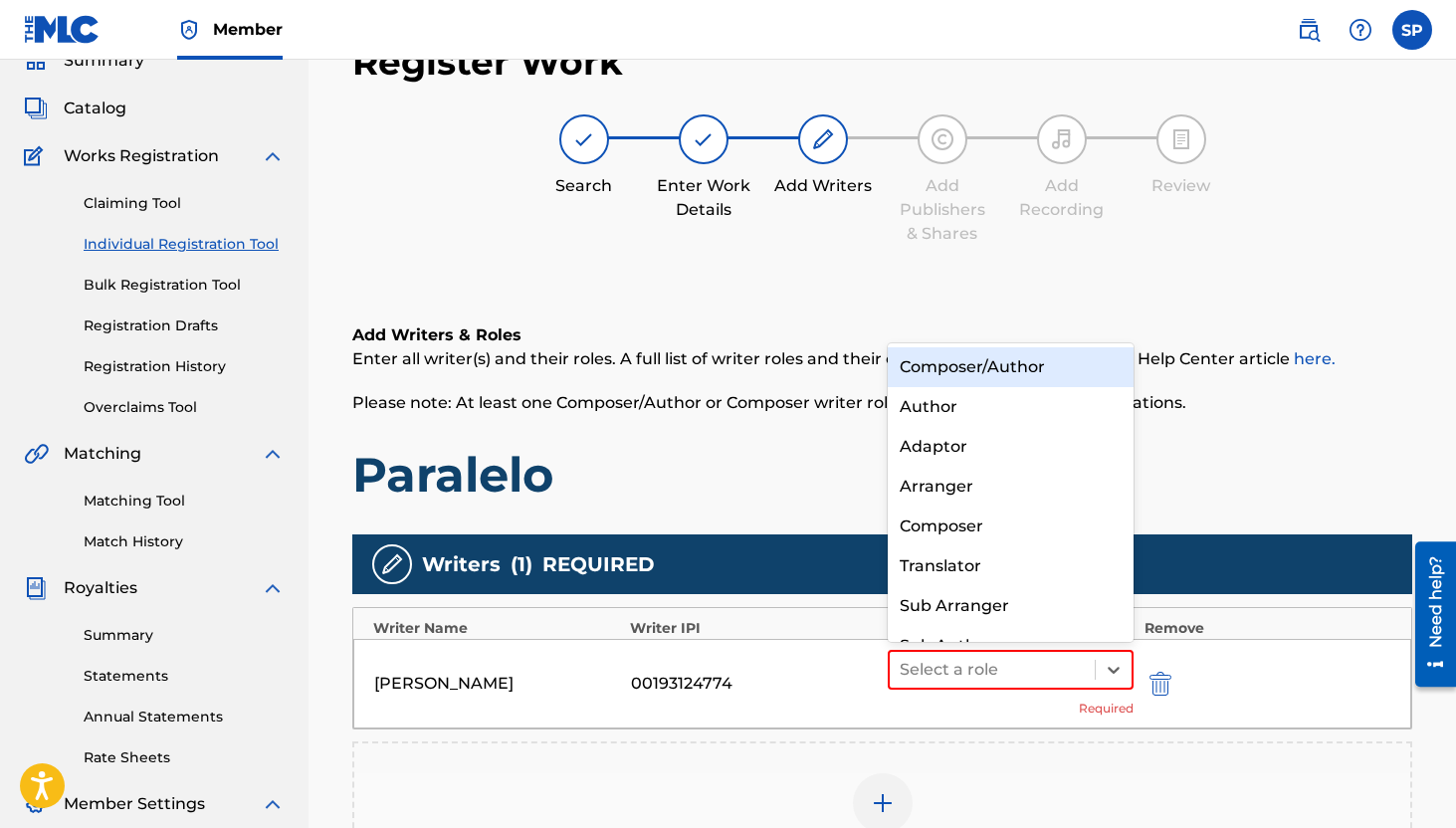 click on "Composer/Author" at bounding box center [1011, 367] 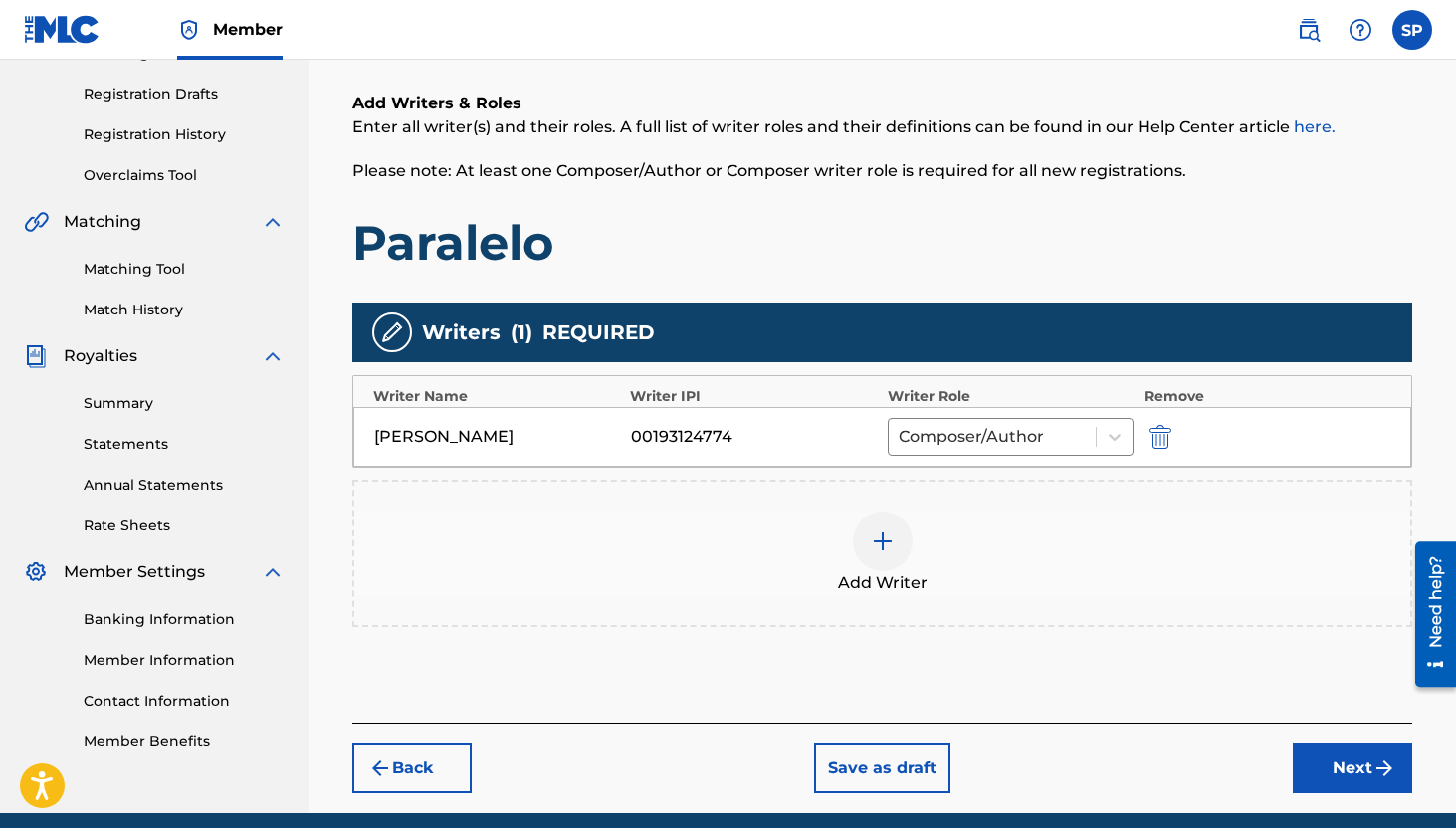 click on "Next" at bounding box center [1352, 768] 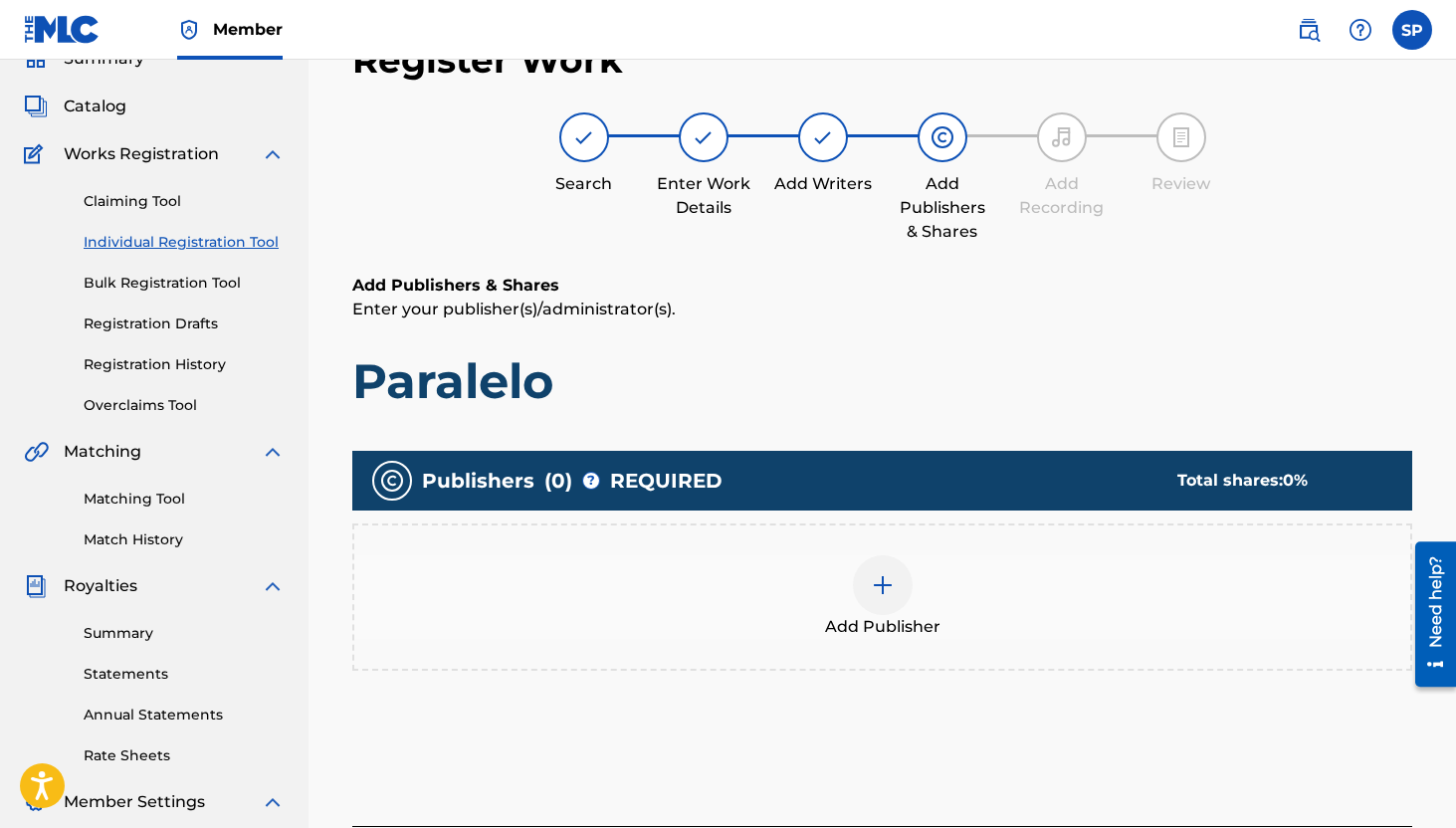 scroll, scrollTop: 90, scrollLeft: 0, axis: vertical 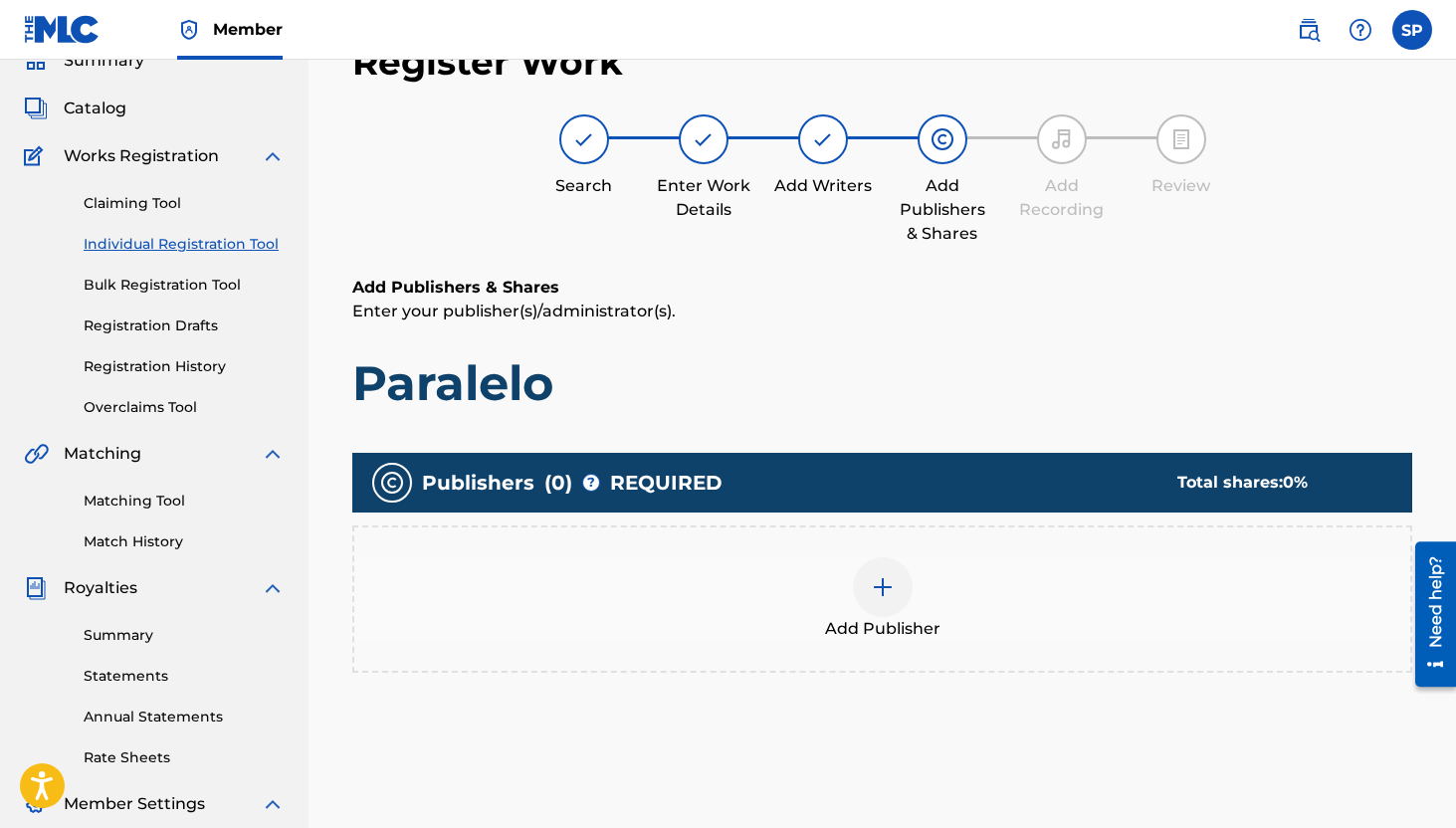 click at bounding box center (883, 587) 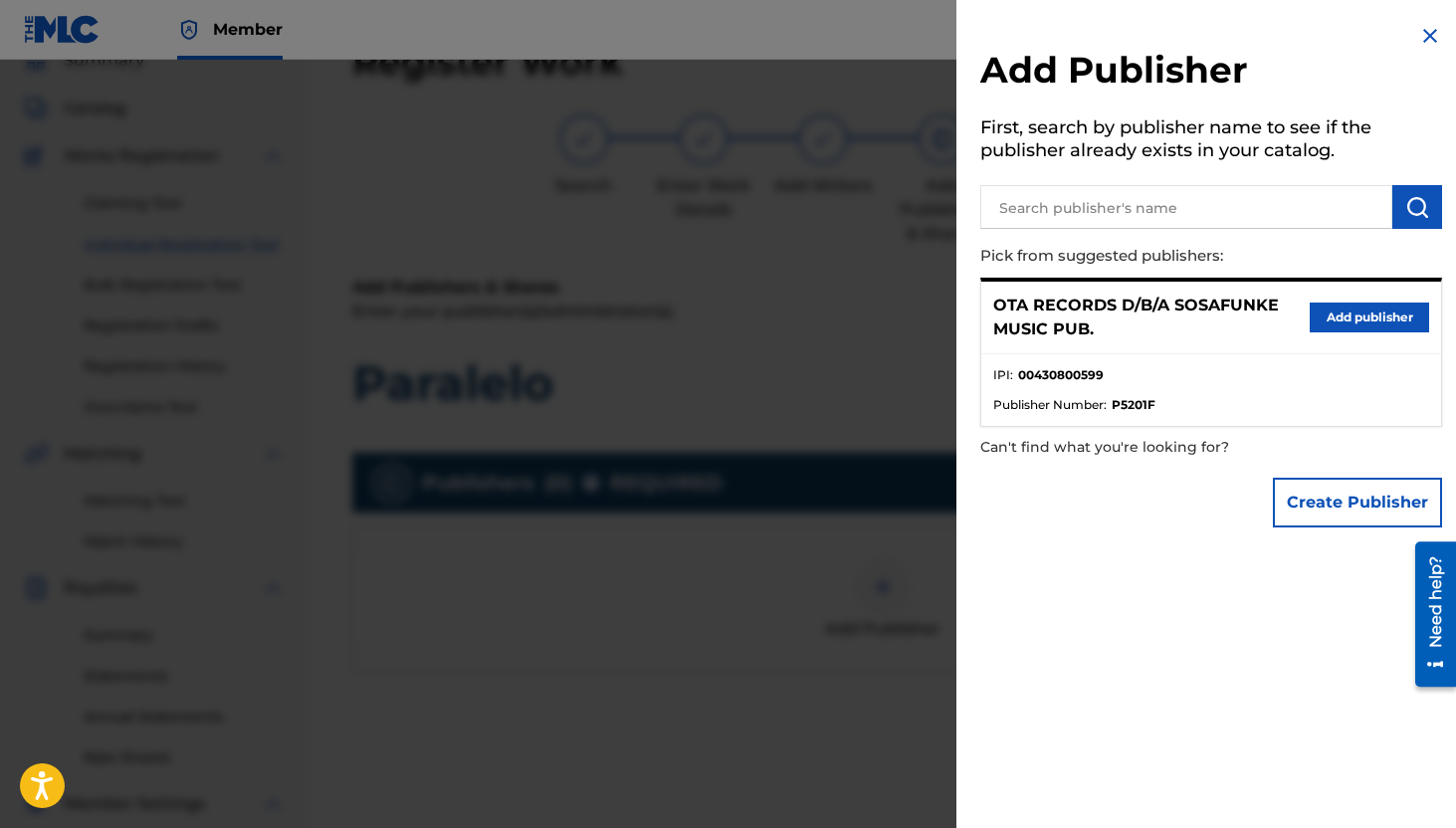 click on "Add publisher" at bounding box center [1369, 317] 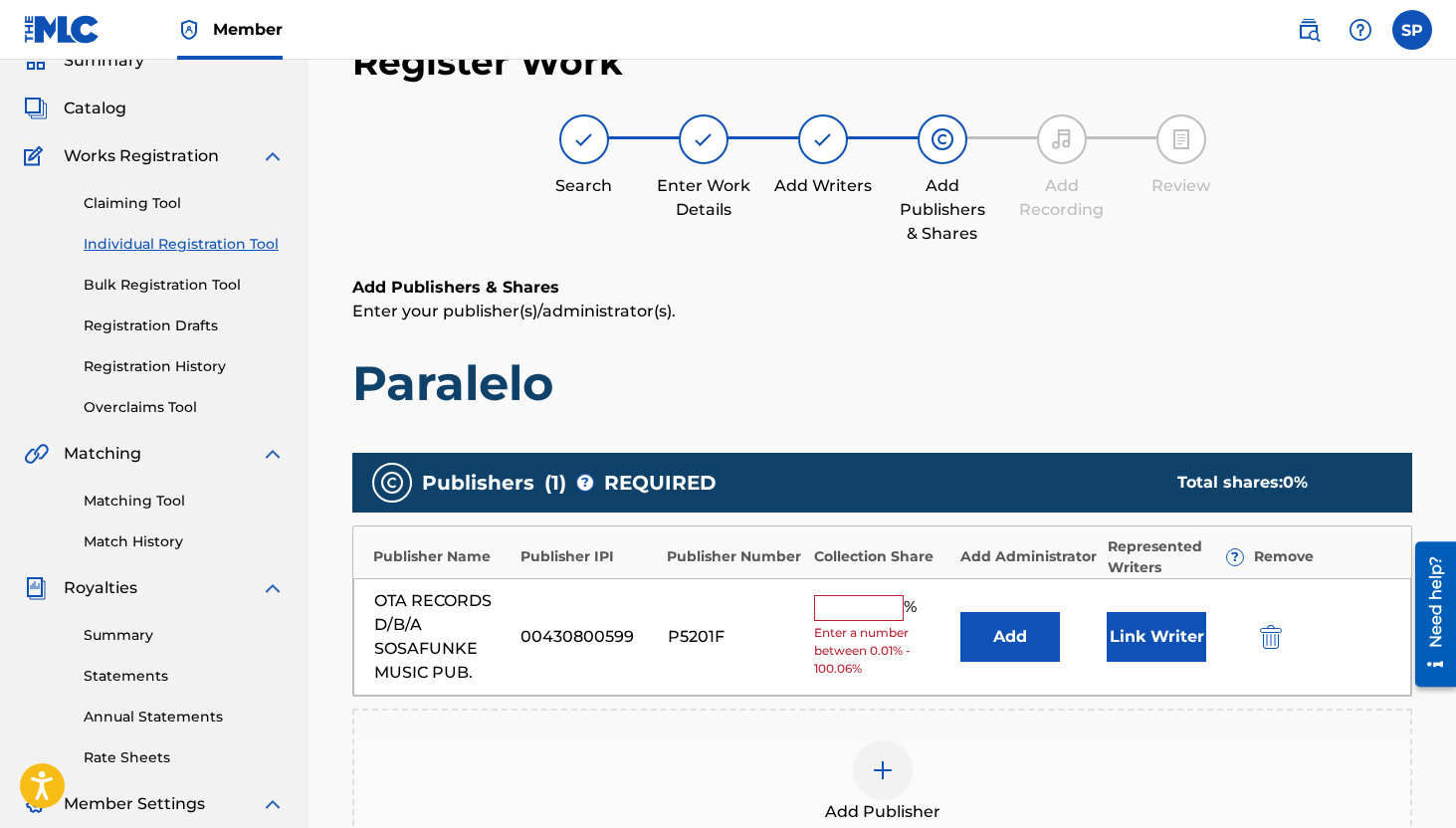 click at bounding box center [859, 608] 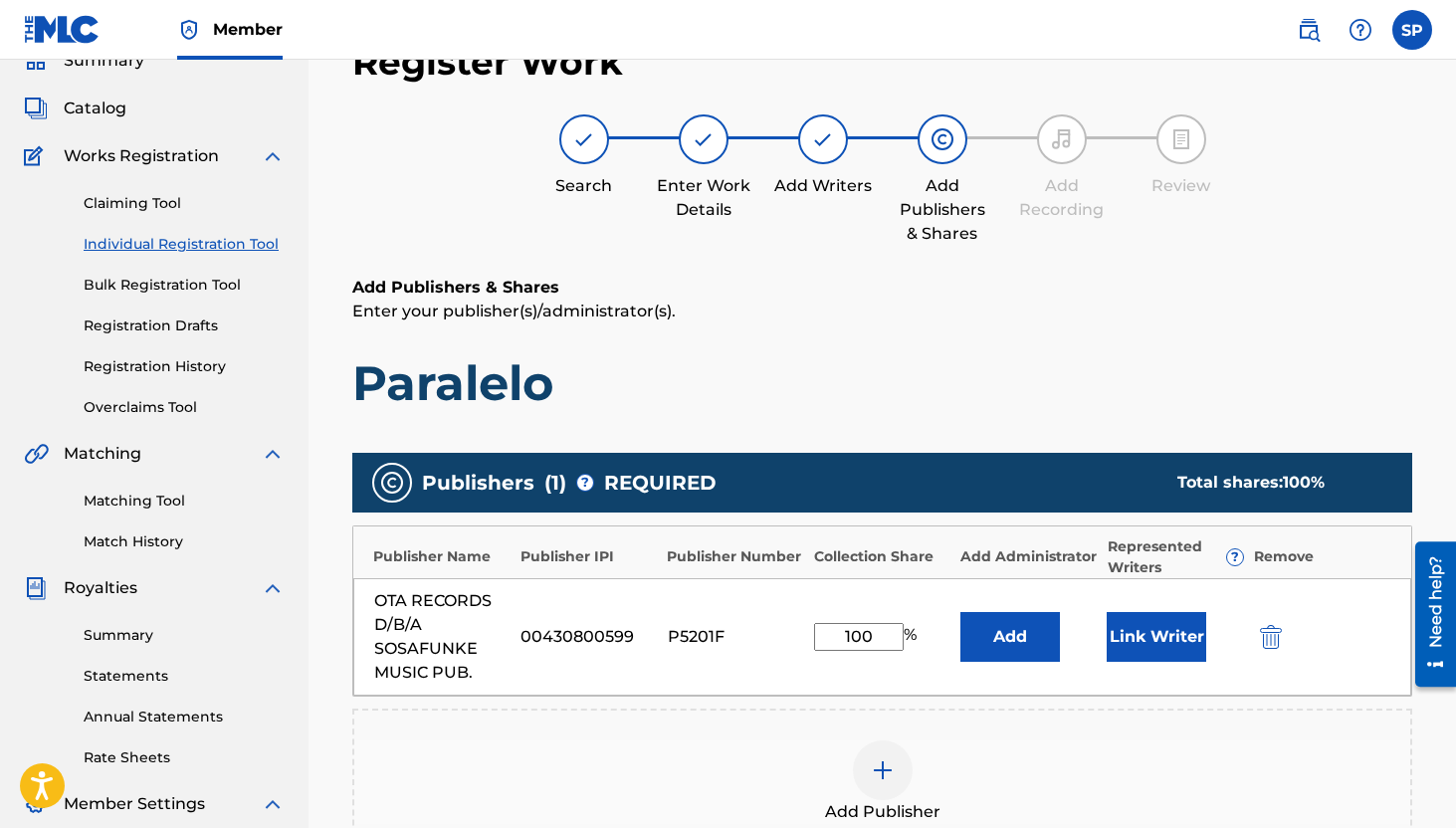 click on "Link Writer" at bounding box center (1156, 637) 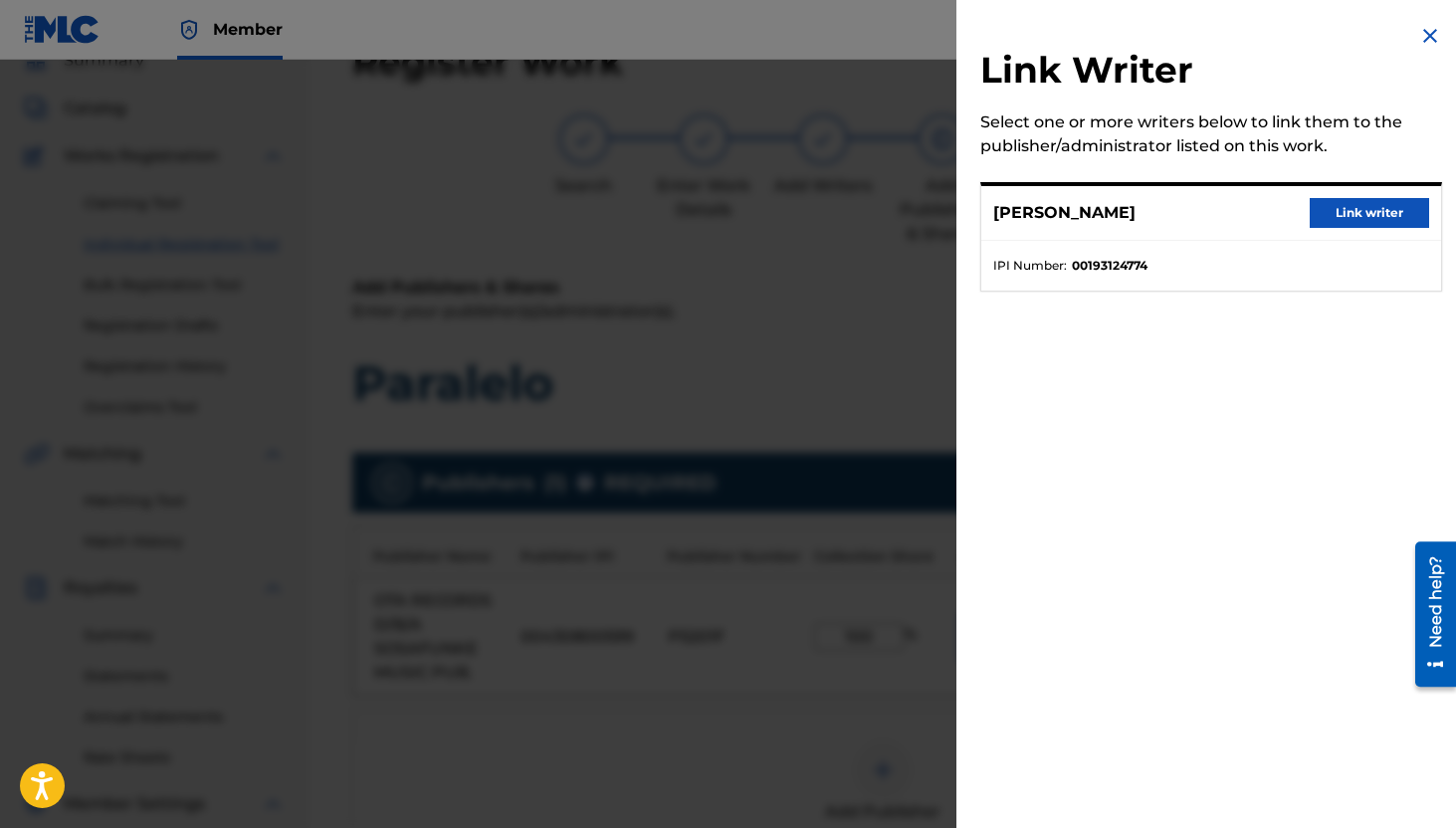 click on "Link writer" at bounding box center (1369, 213) 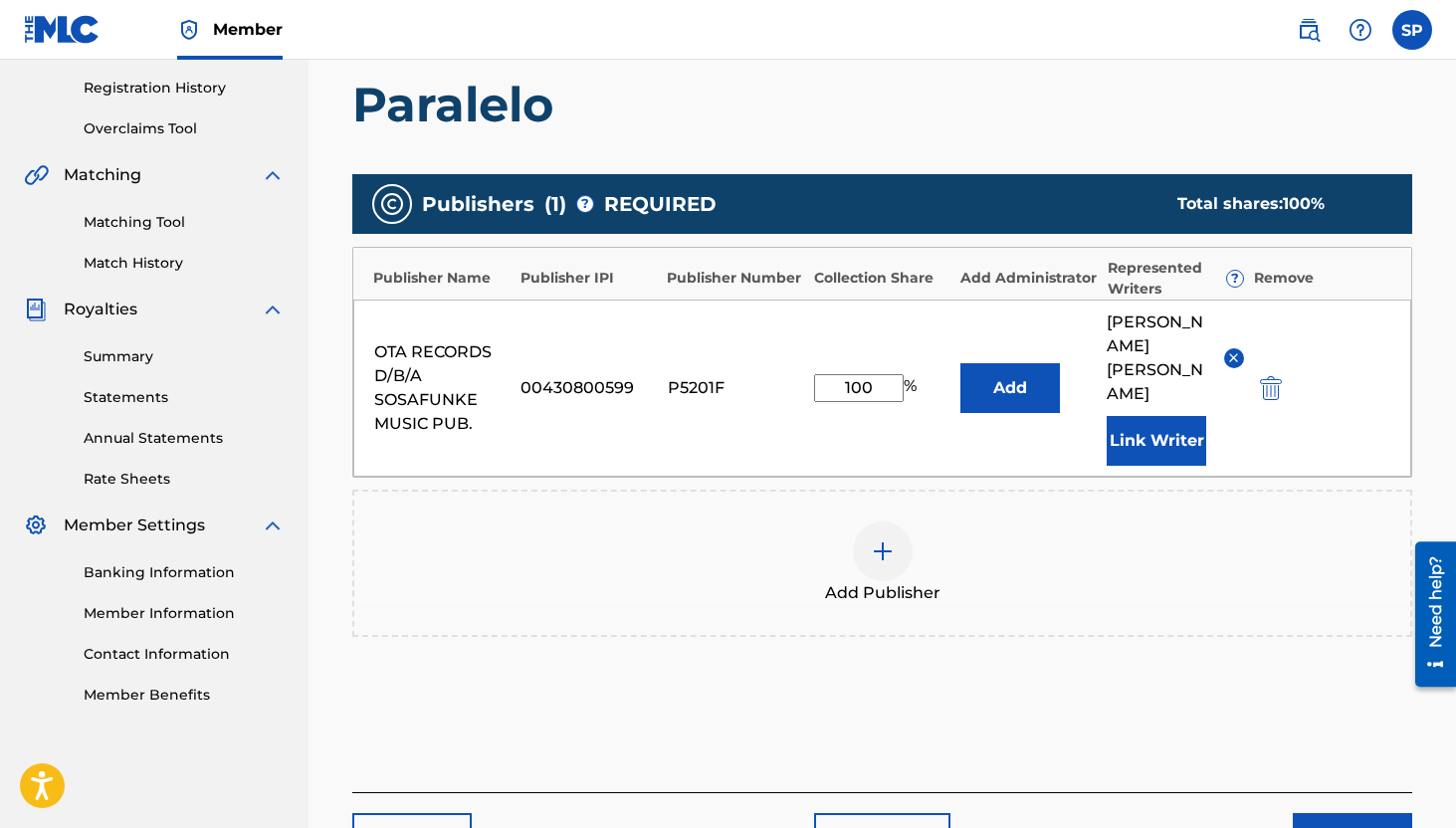 click on "Next" at bounding box center (1352, 838) 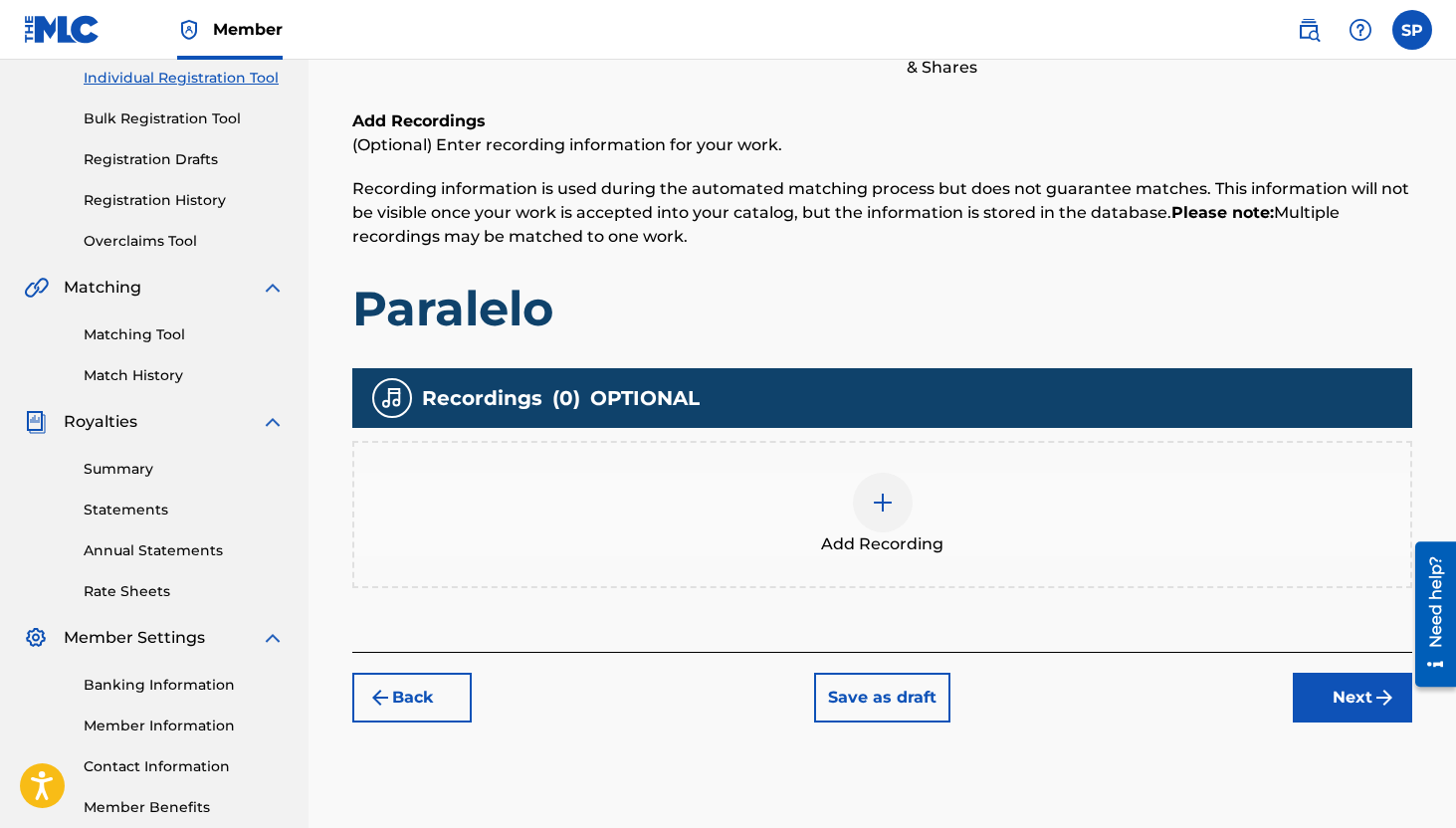 click on "Next" at bounding box center (1352, 698) 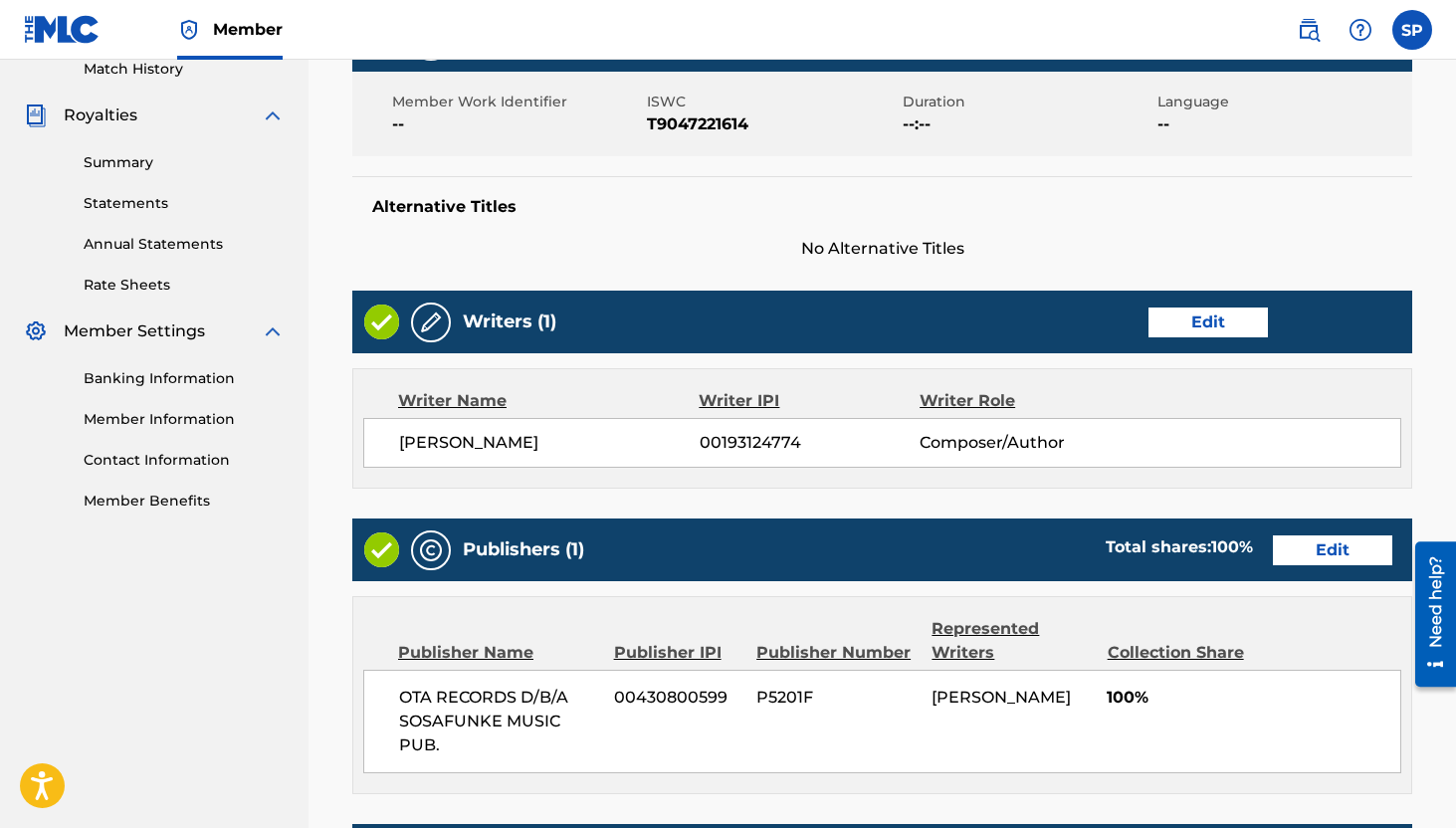 scroll, scrollTop: 900, scrollLeft: 0, axis: vertical 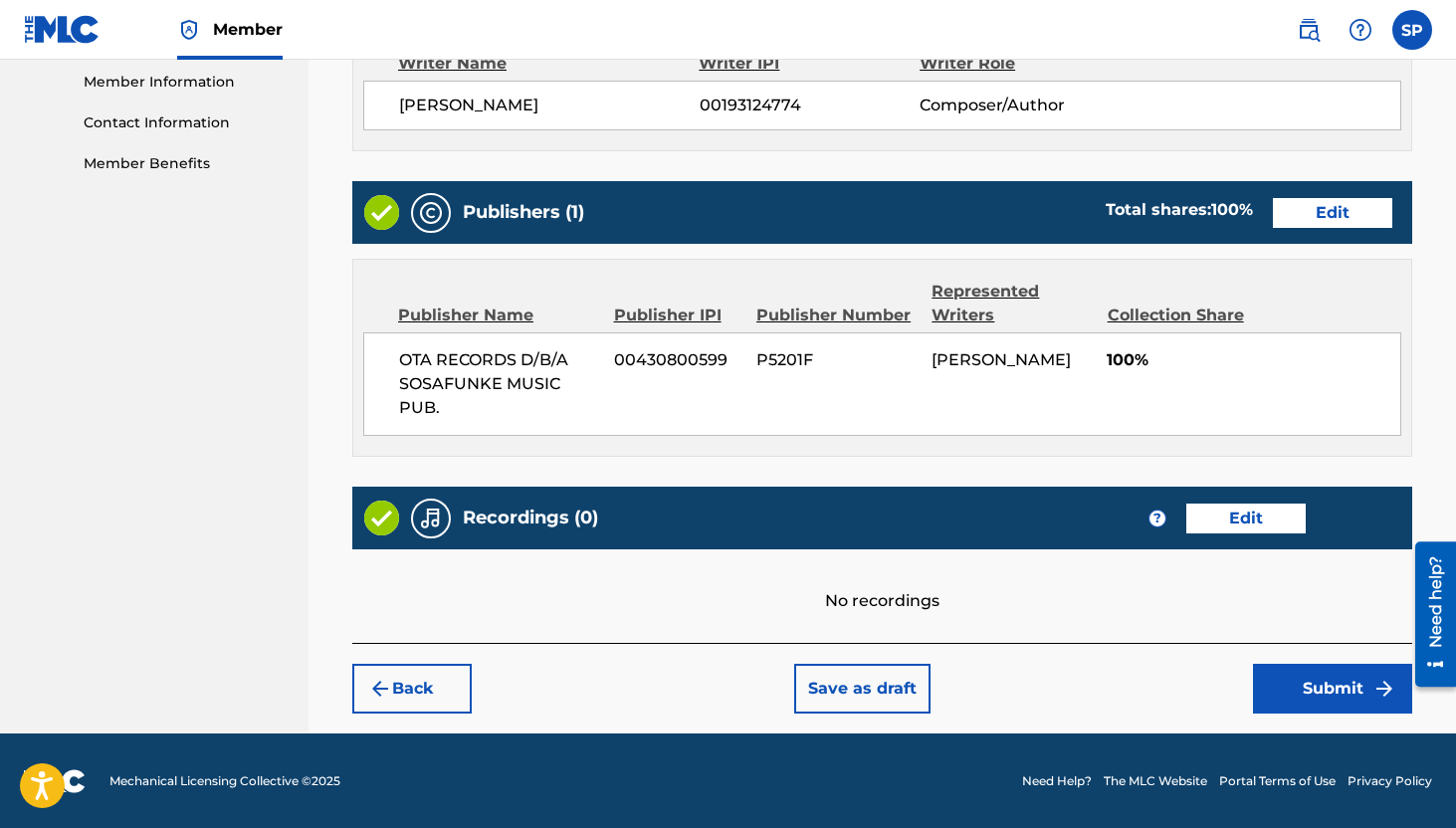 click on "Submit" at bounding box center (1333, 689) 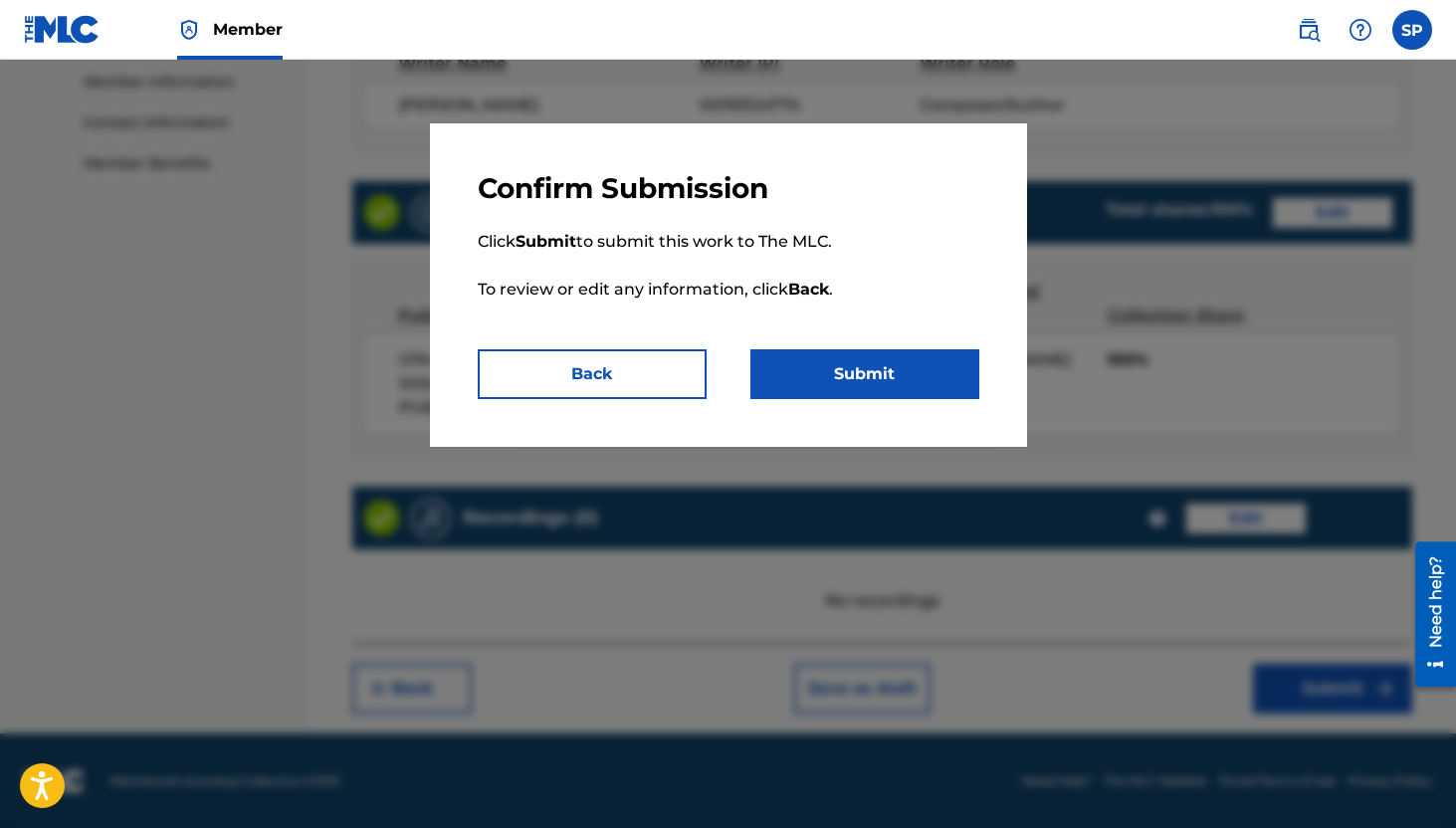 click on "Submit" at bounding box center (865, 374) 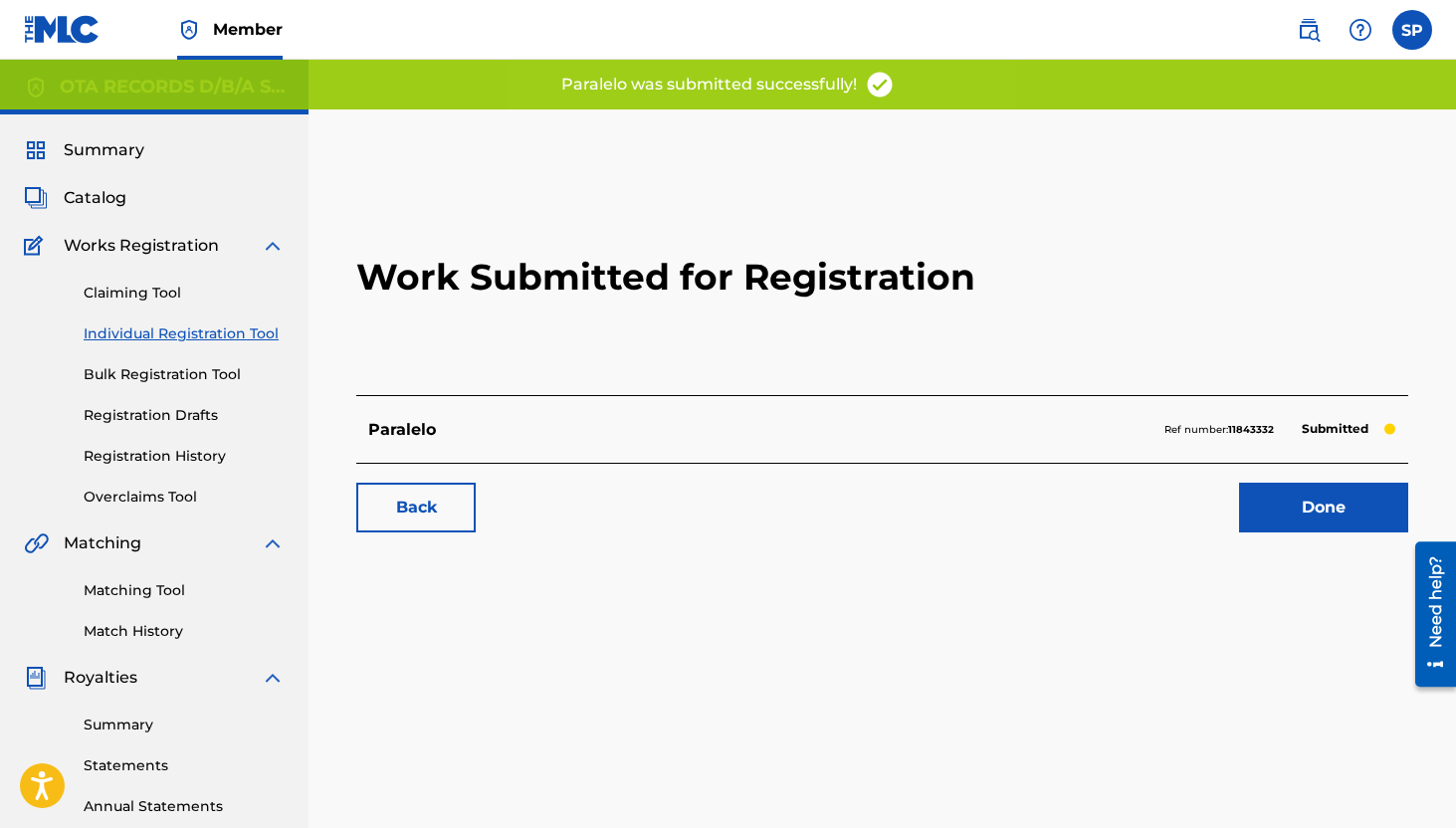 click on "Done" at bounding box center (1324, 508) 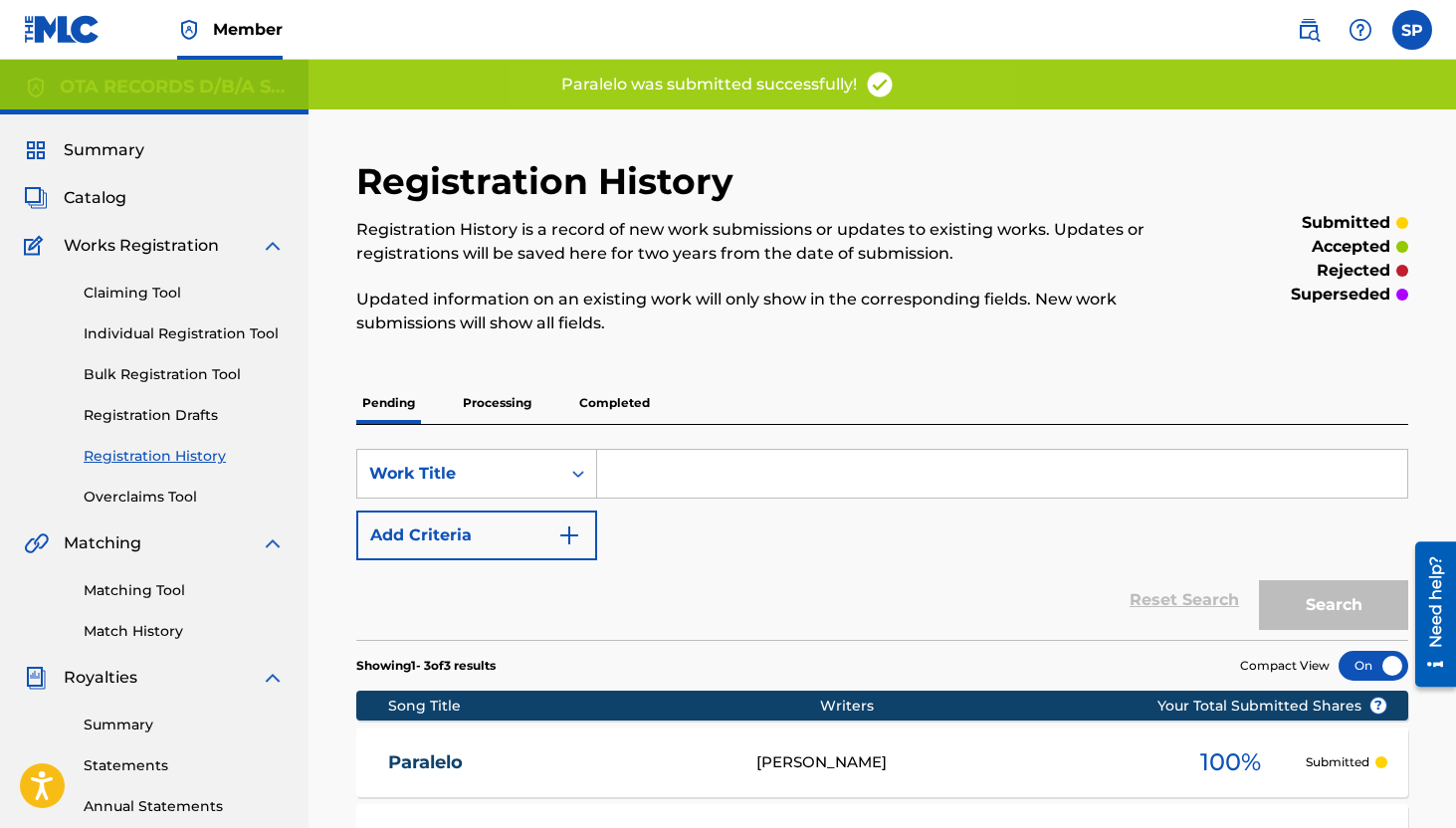 scroll, scrollTop: 3, scrollLeft: 0, axis: vertical 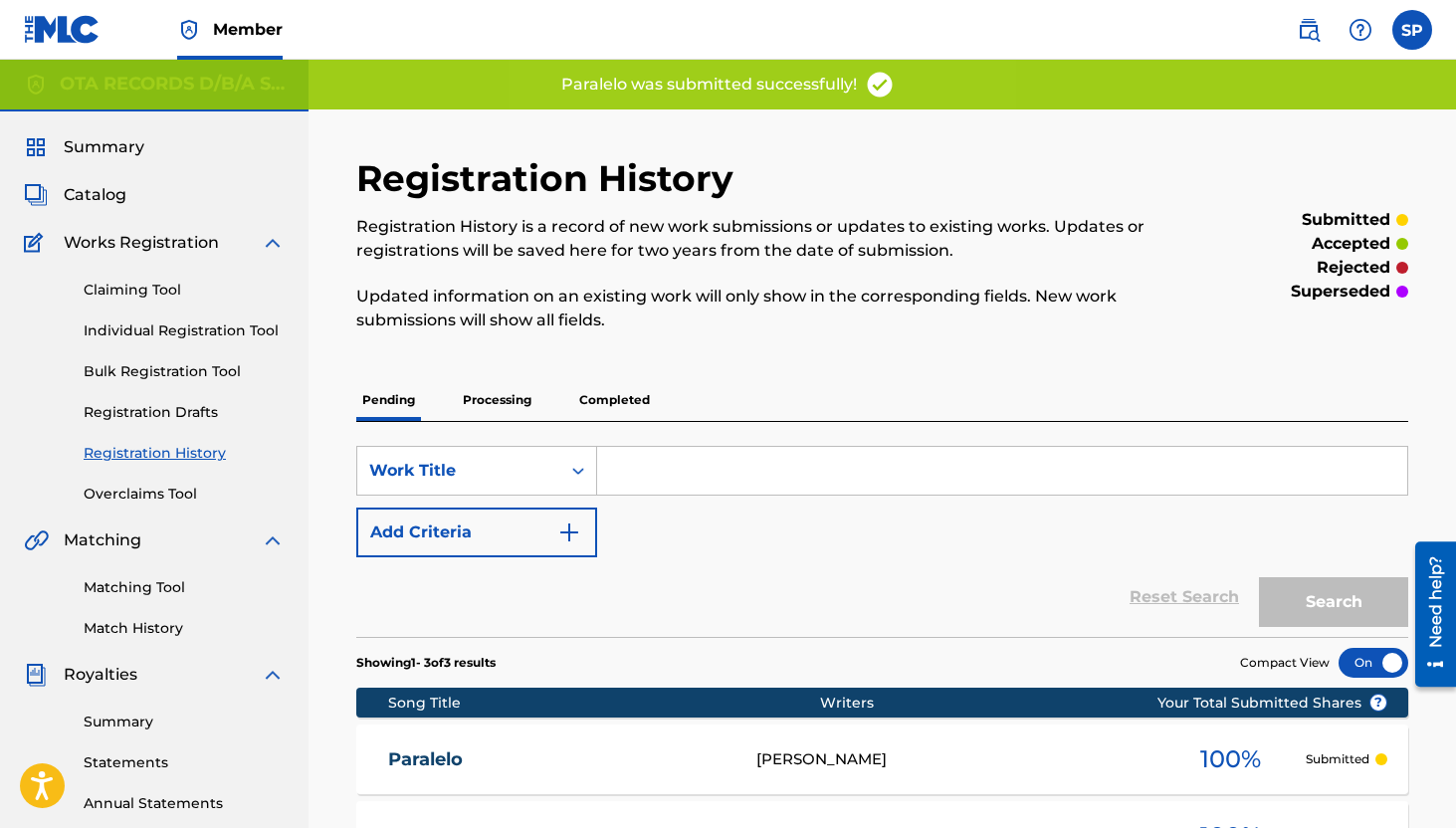click on "Individual Registration Tool" at bounding box center [184, 330] 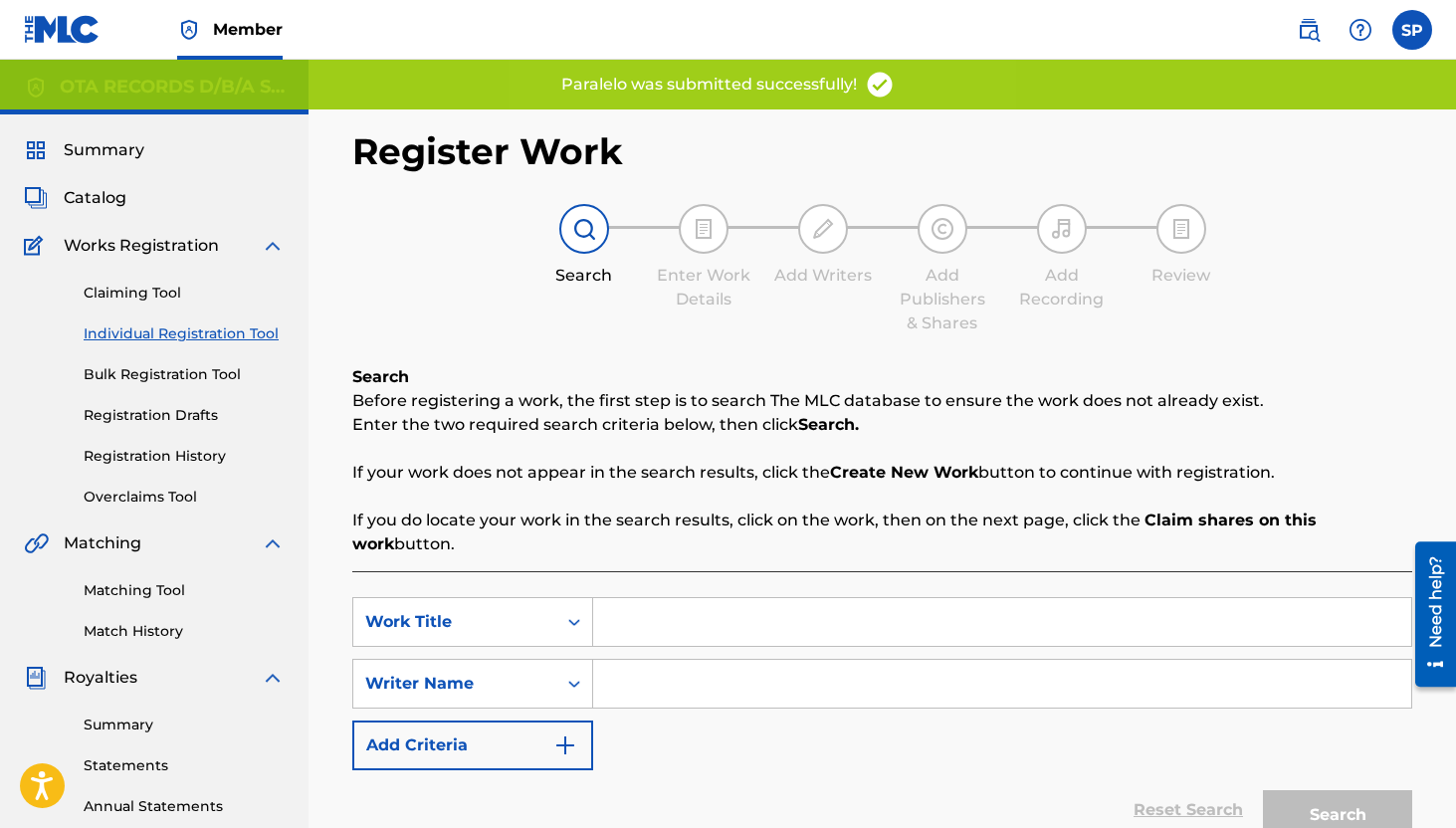 click at bounding box center (1002, 622) 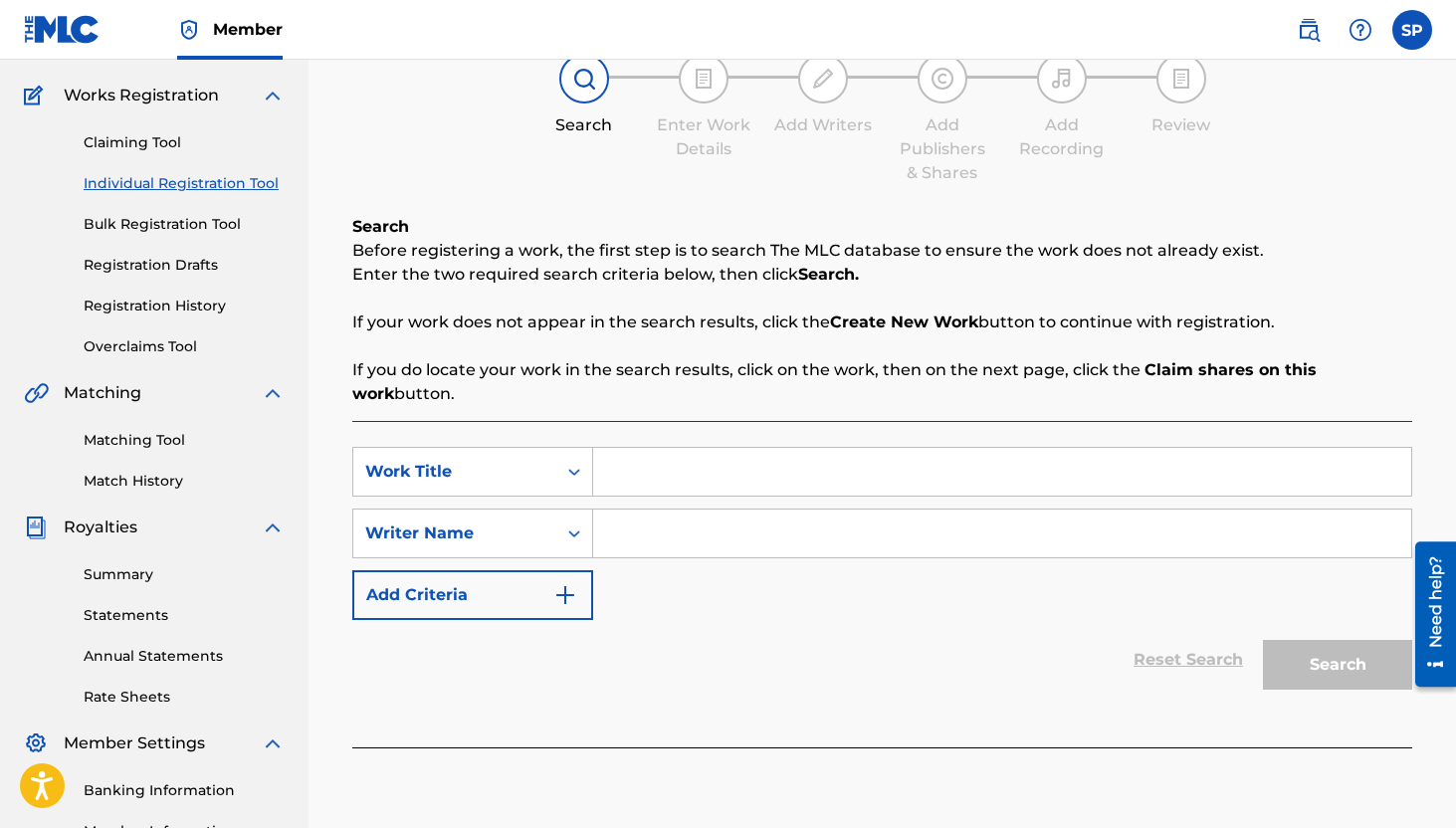 scroll, scrollTop: 154, scrollLeft: 0, axis: vertical 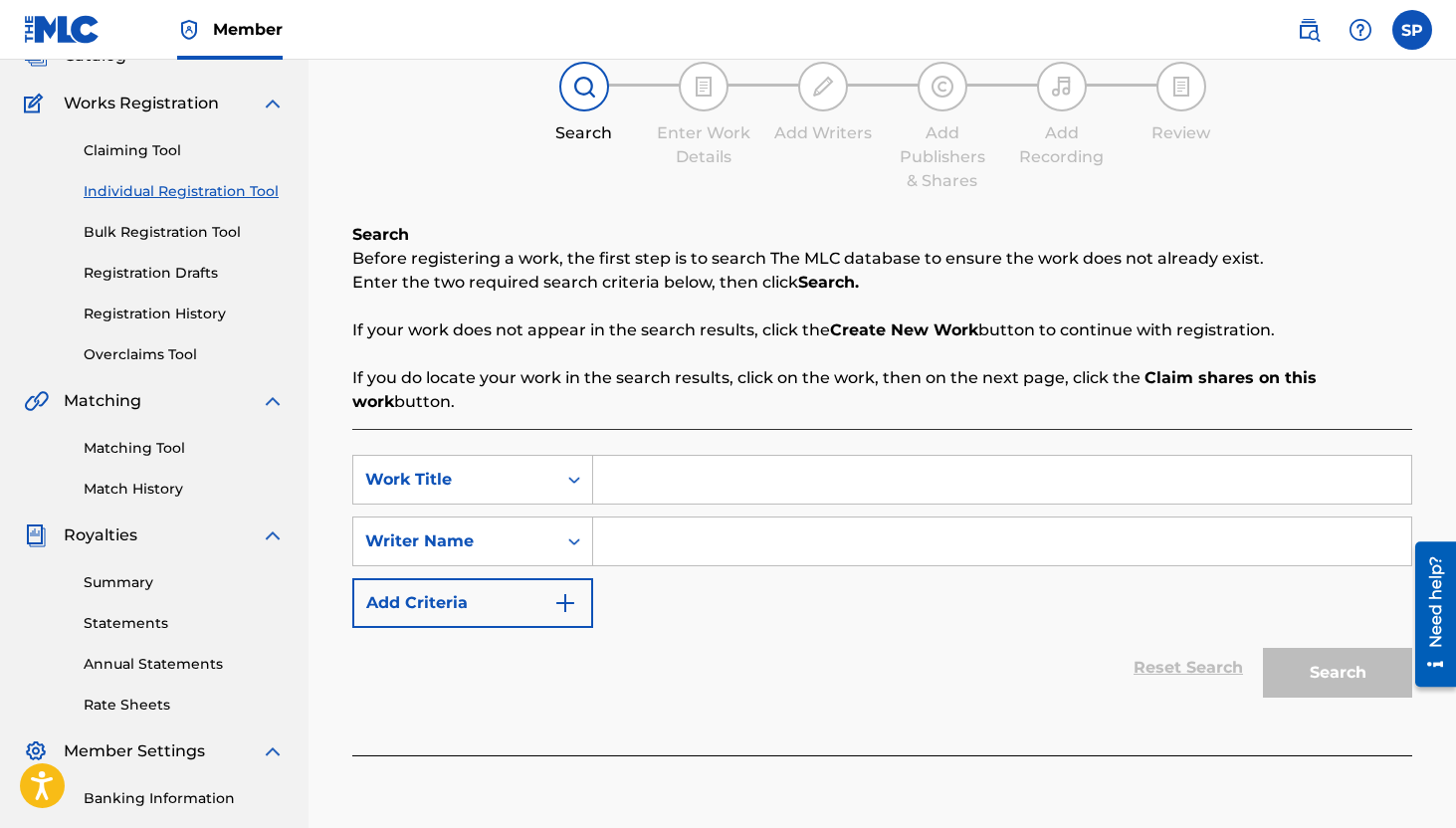 paste on "Pensamientos" 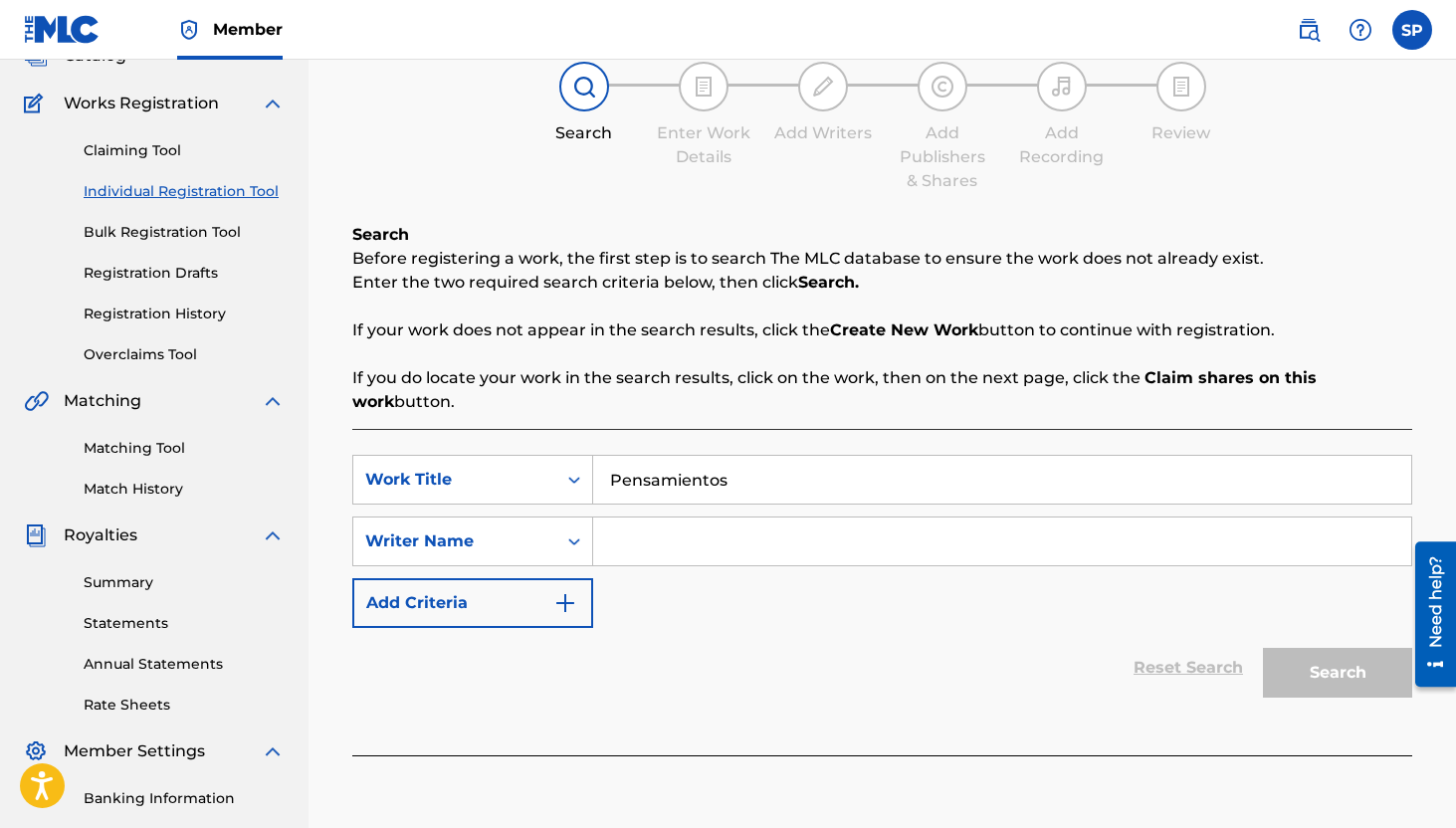 type on "Pensamientos" 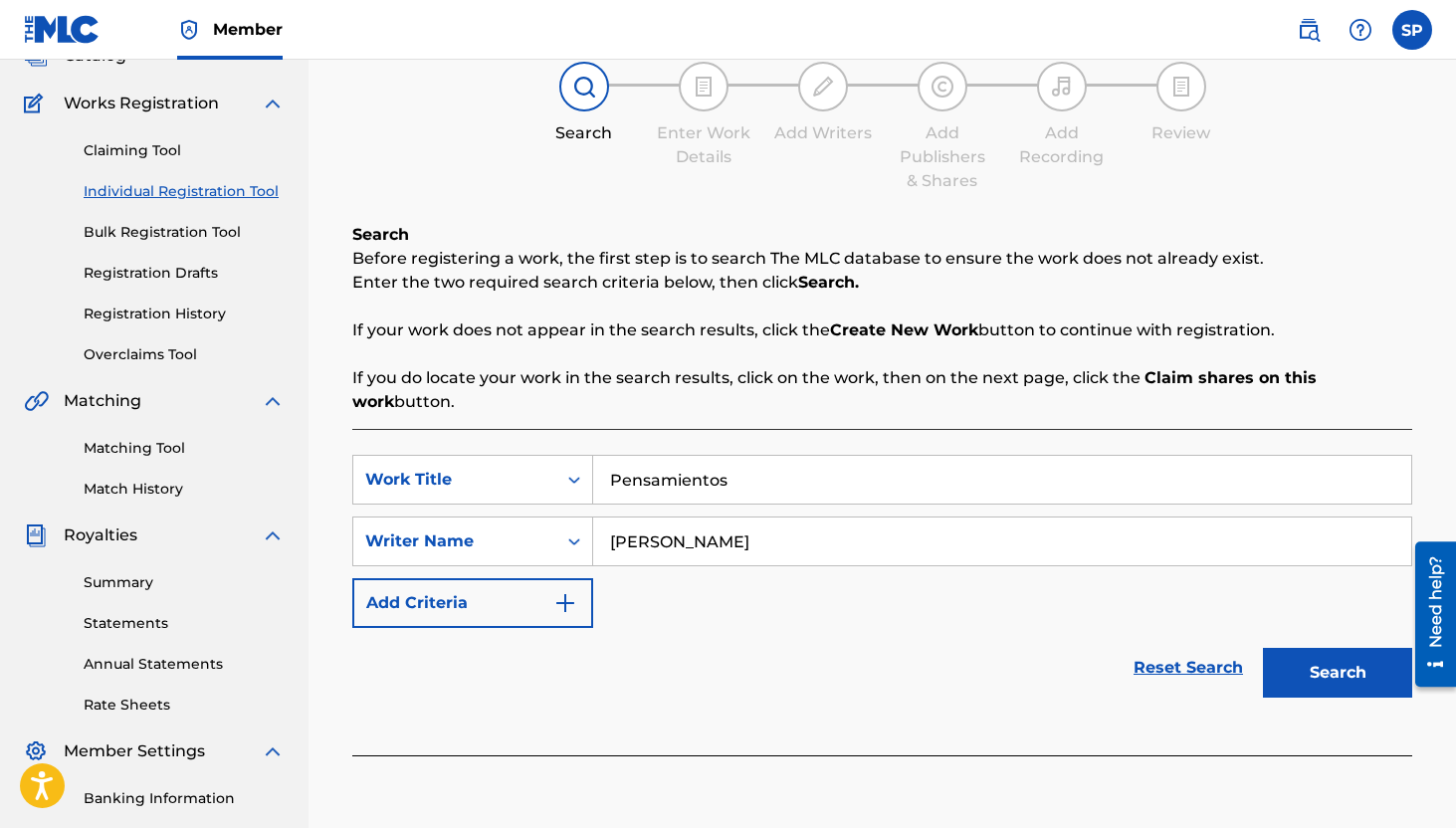 click on "Search" at bounding box center [1338, 673] 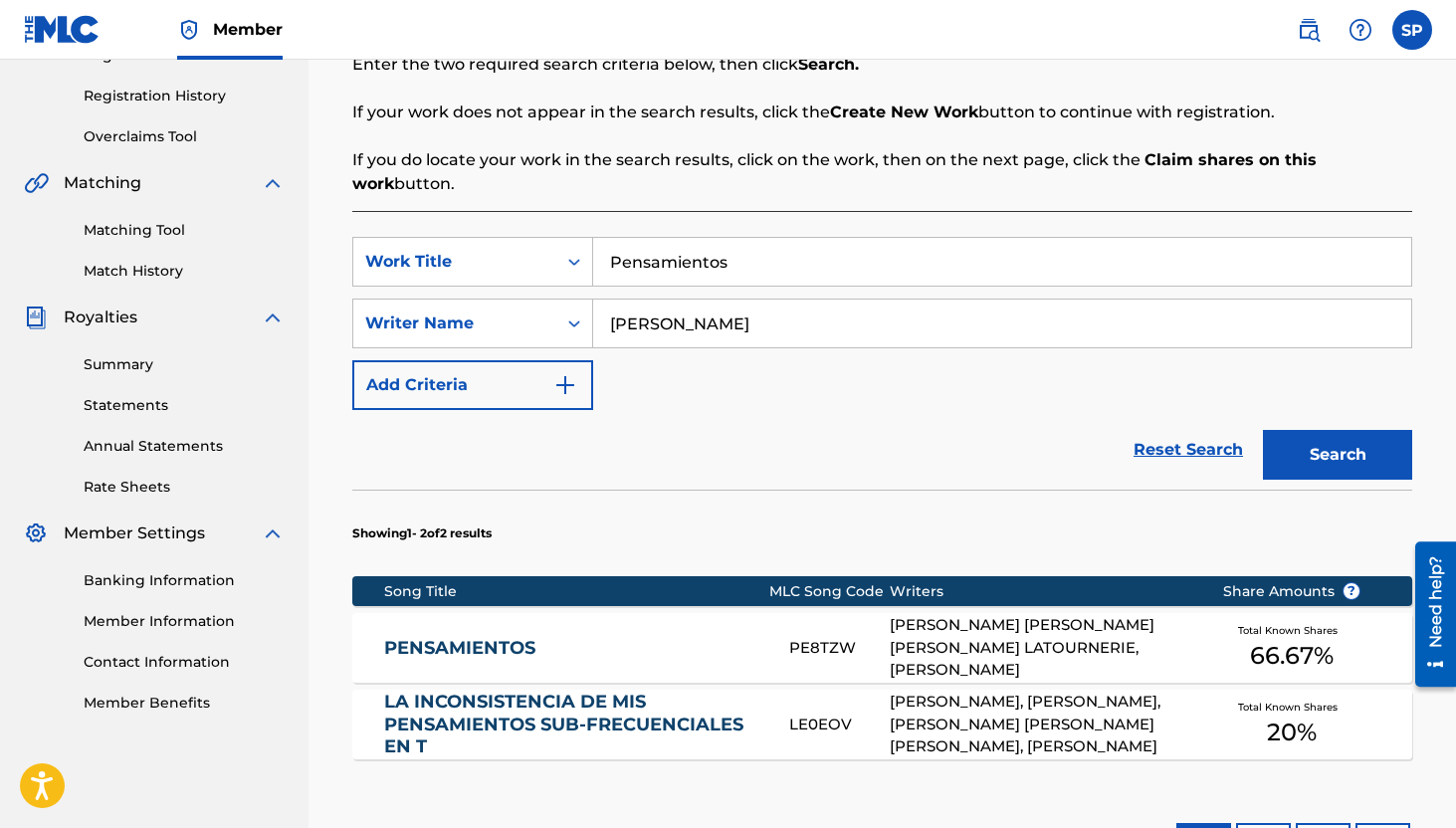 scroll, scrollTop: 387, scrollLeft: 0, axis: vertical 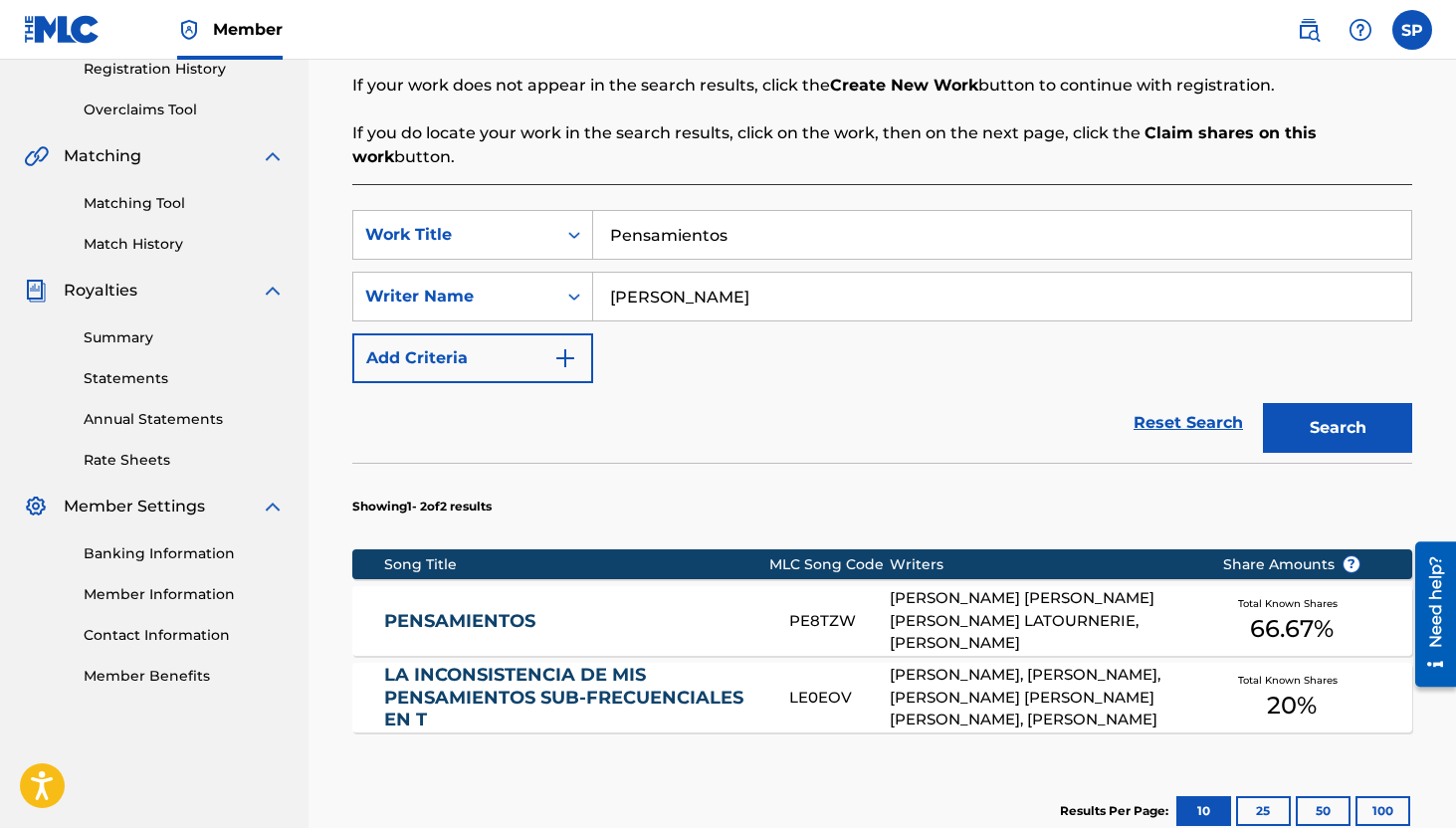 click on "Pensamientos" at bounding box center [1002, 235] 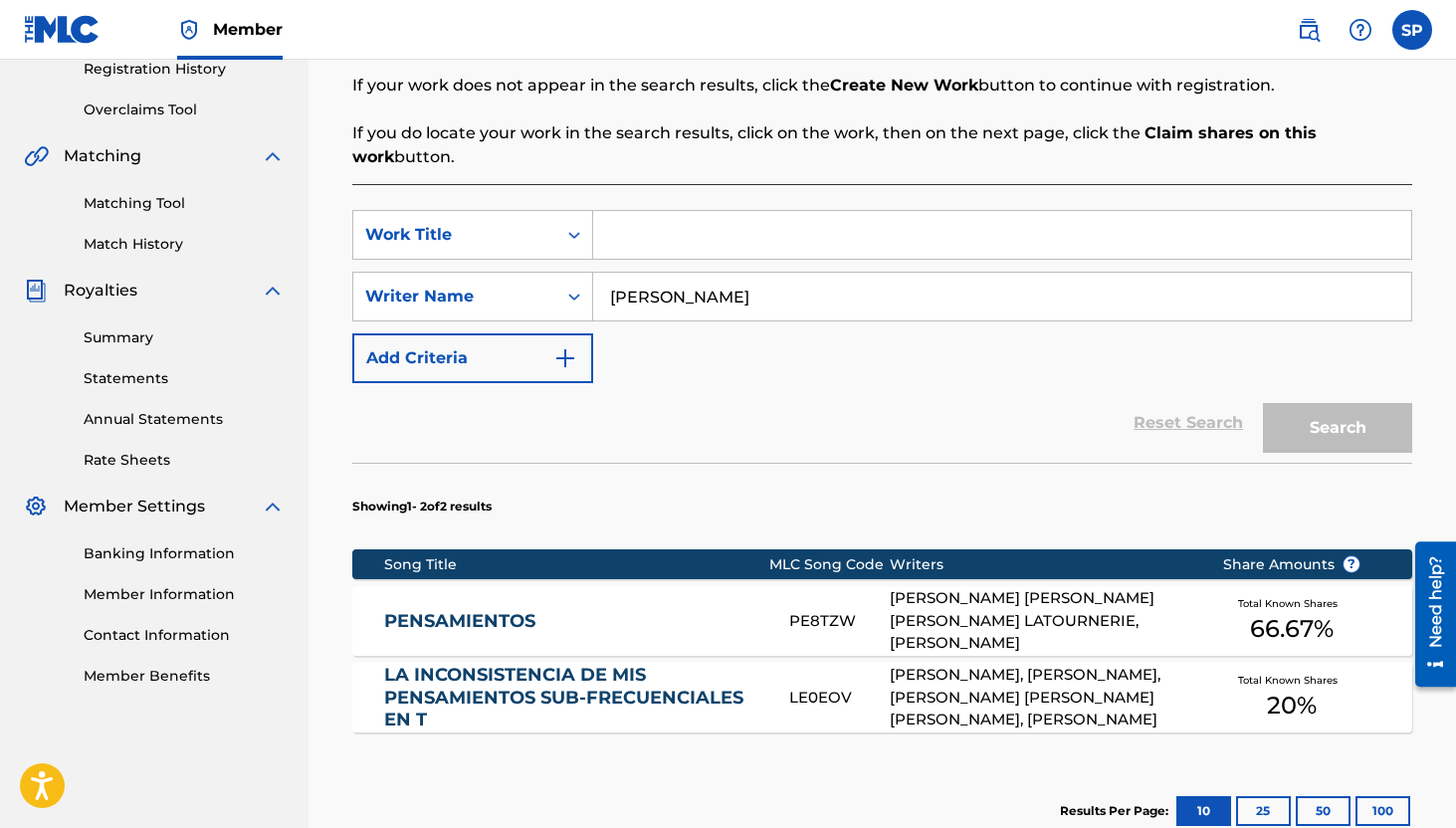 paste on "Pero No Lo Leí" 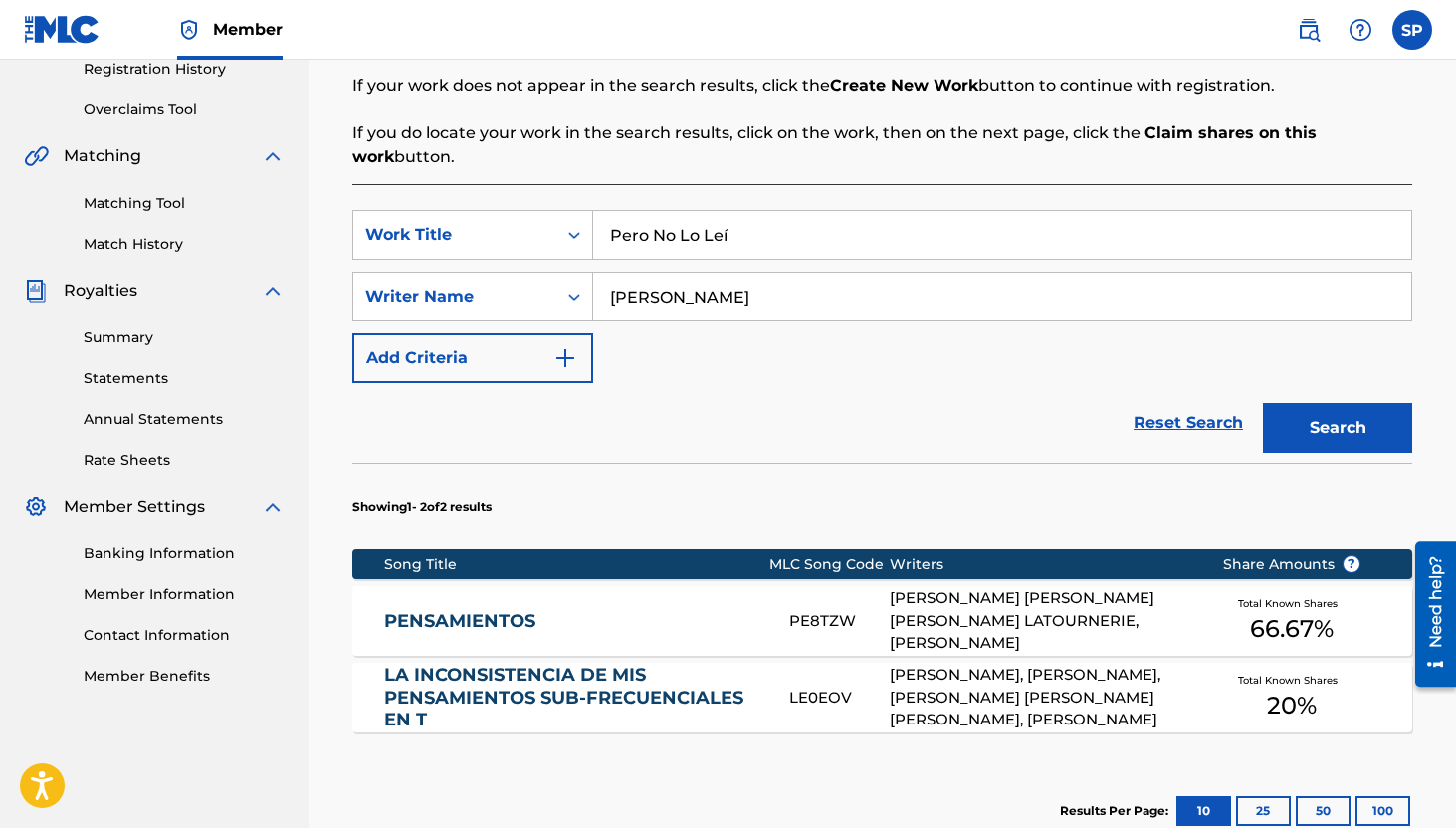 type on "Pero No Lo Leí" 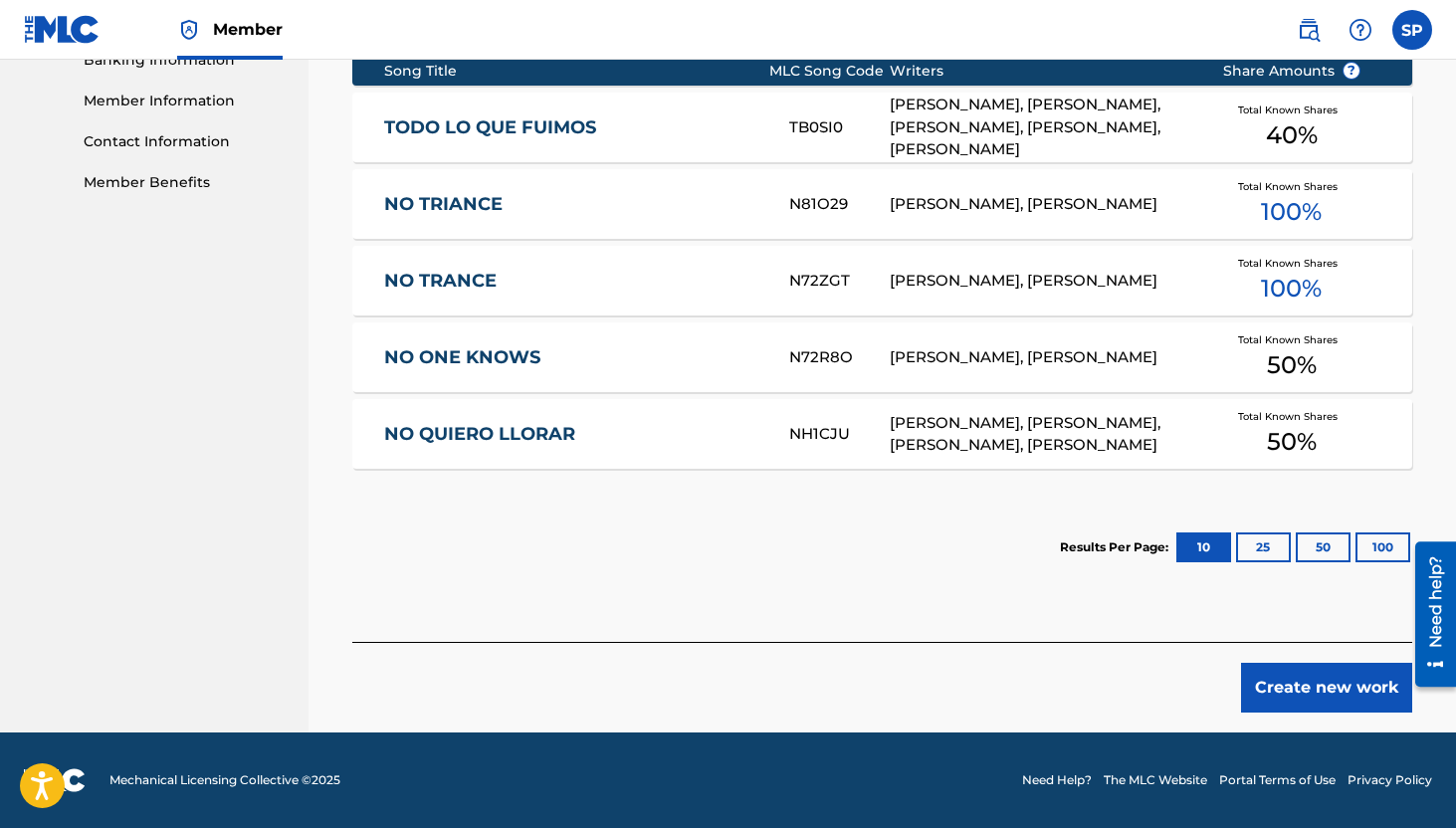 click on "Create new work" at bounding box center [1327, 688] 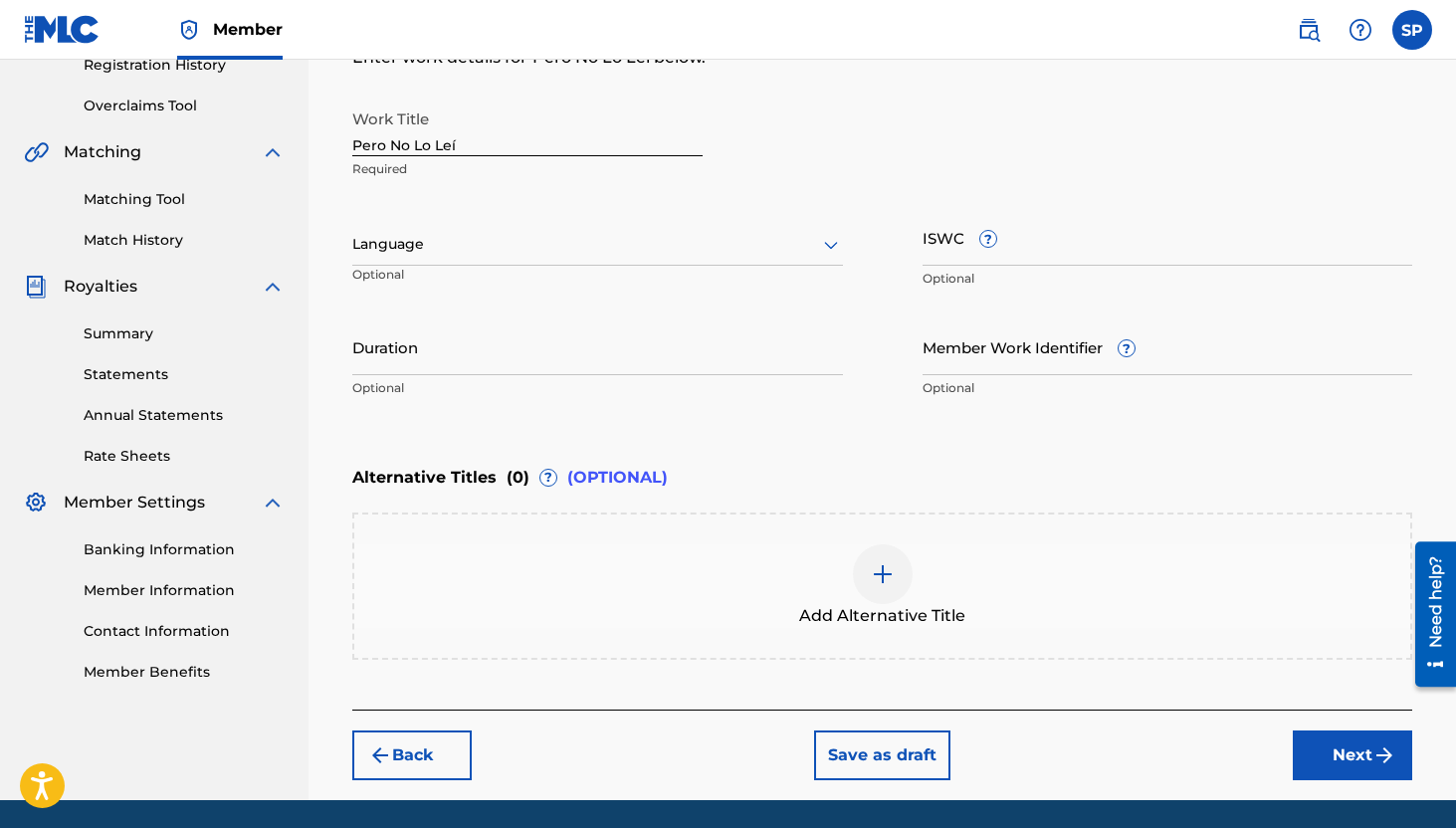 scroll, scrollTop: 288, scrollLeft: 0, axis: vertical 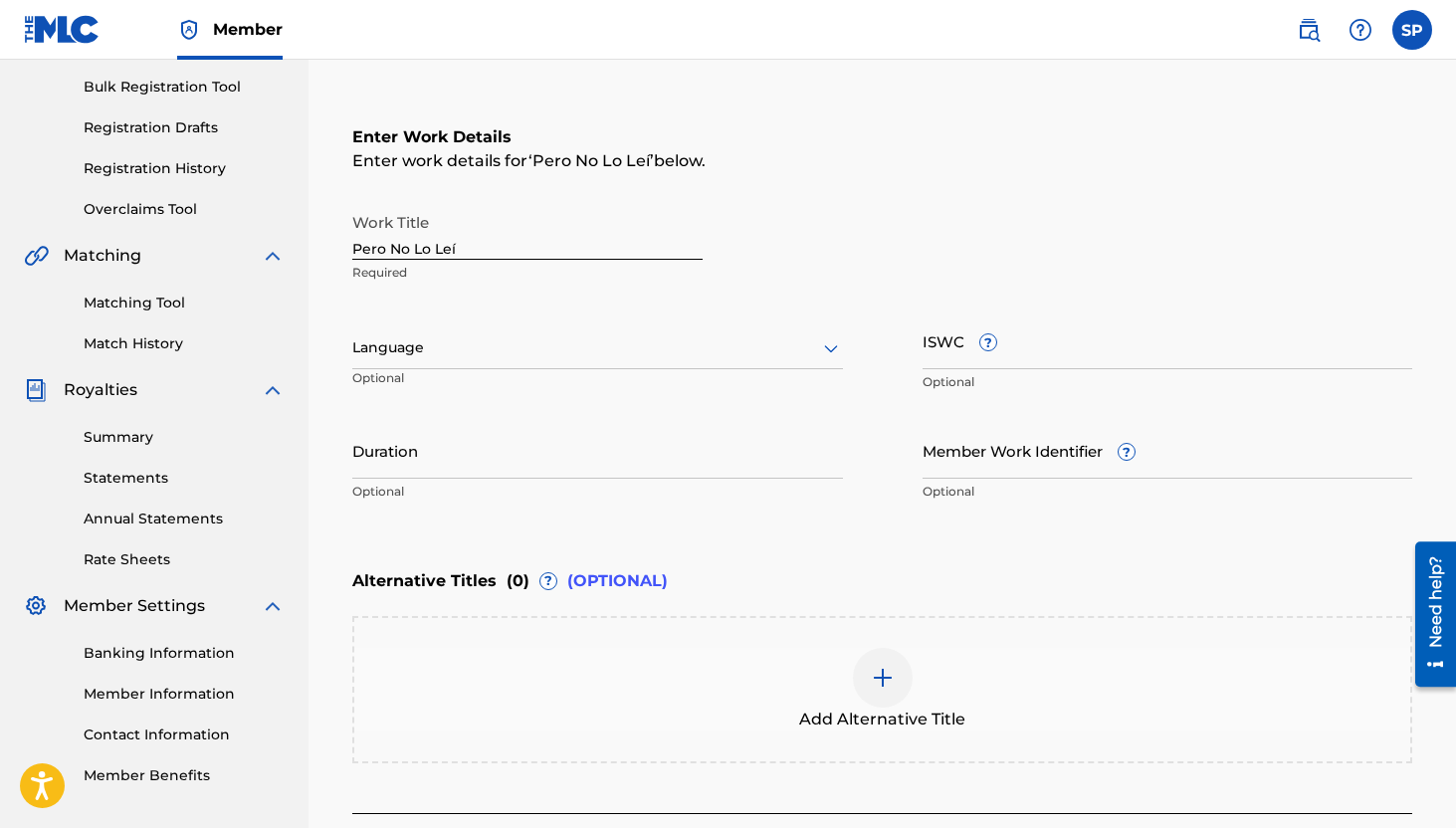 click on "ISWC   ?" at bounding box center (1167, 340) 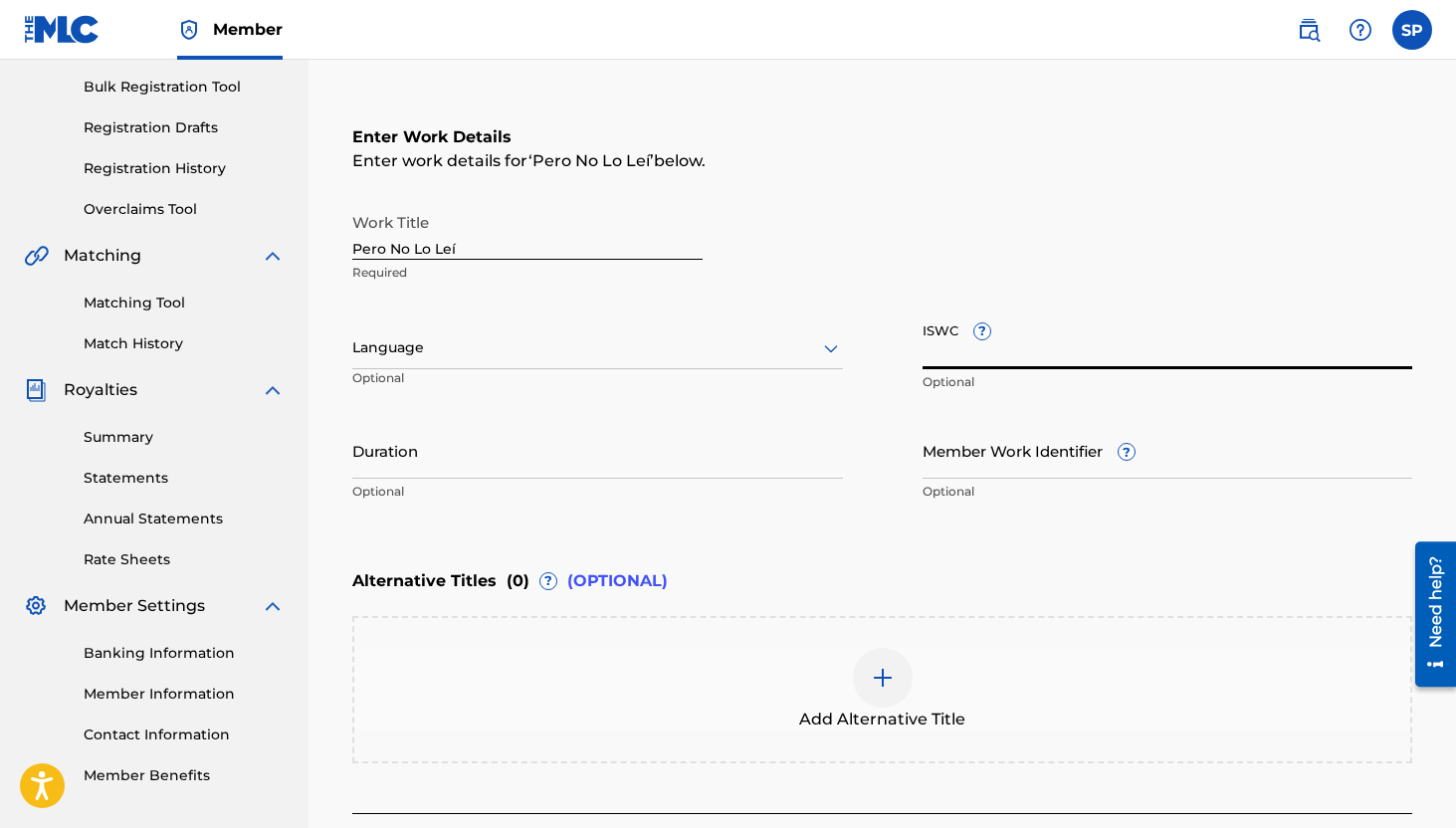 paste on "T-700.145.428-2" 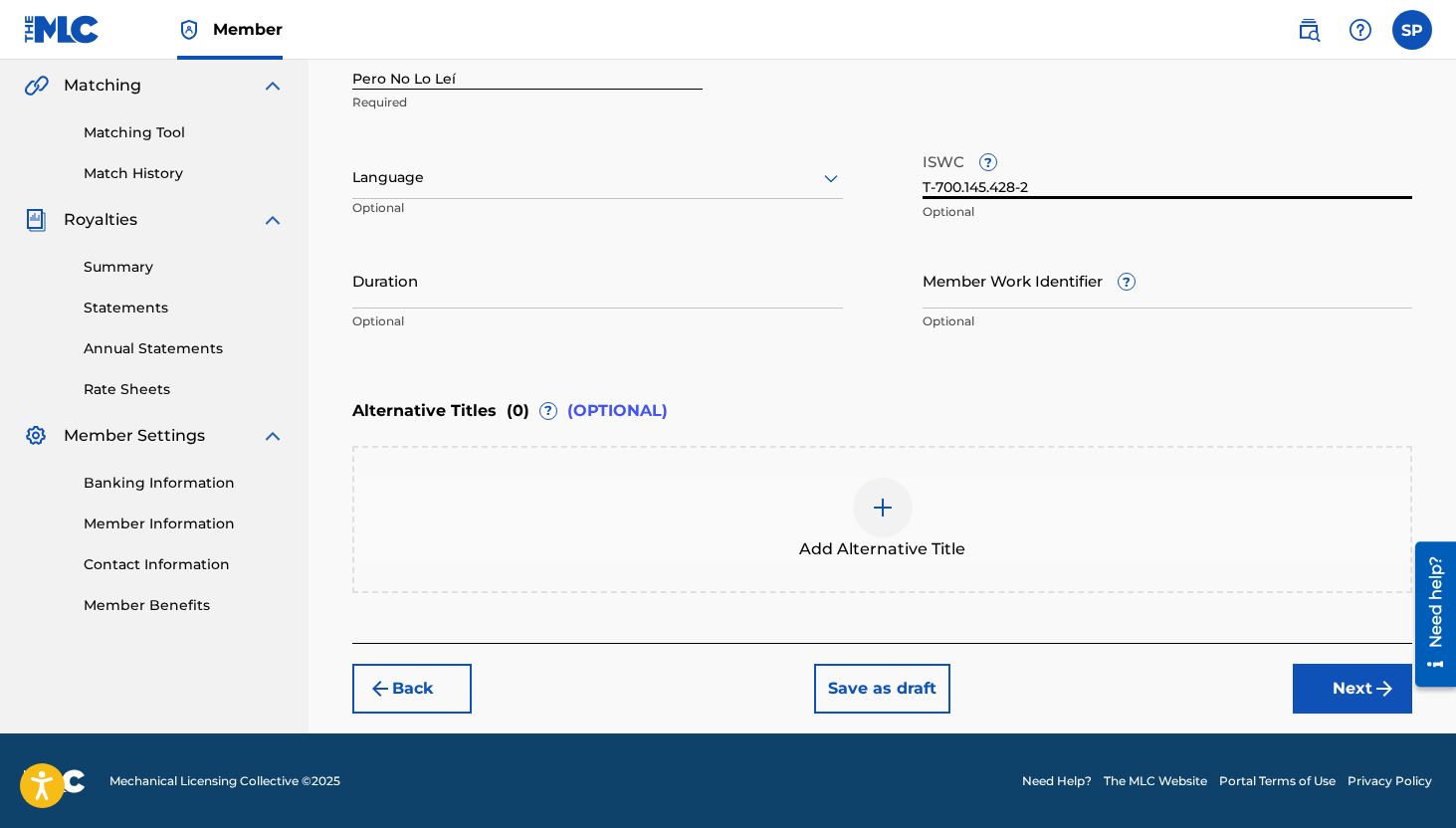 type on "T-700.145.428-2" 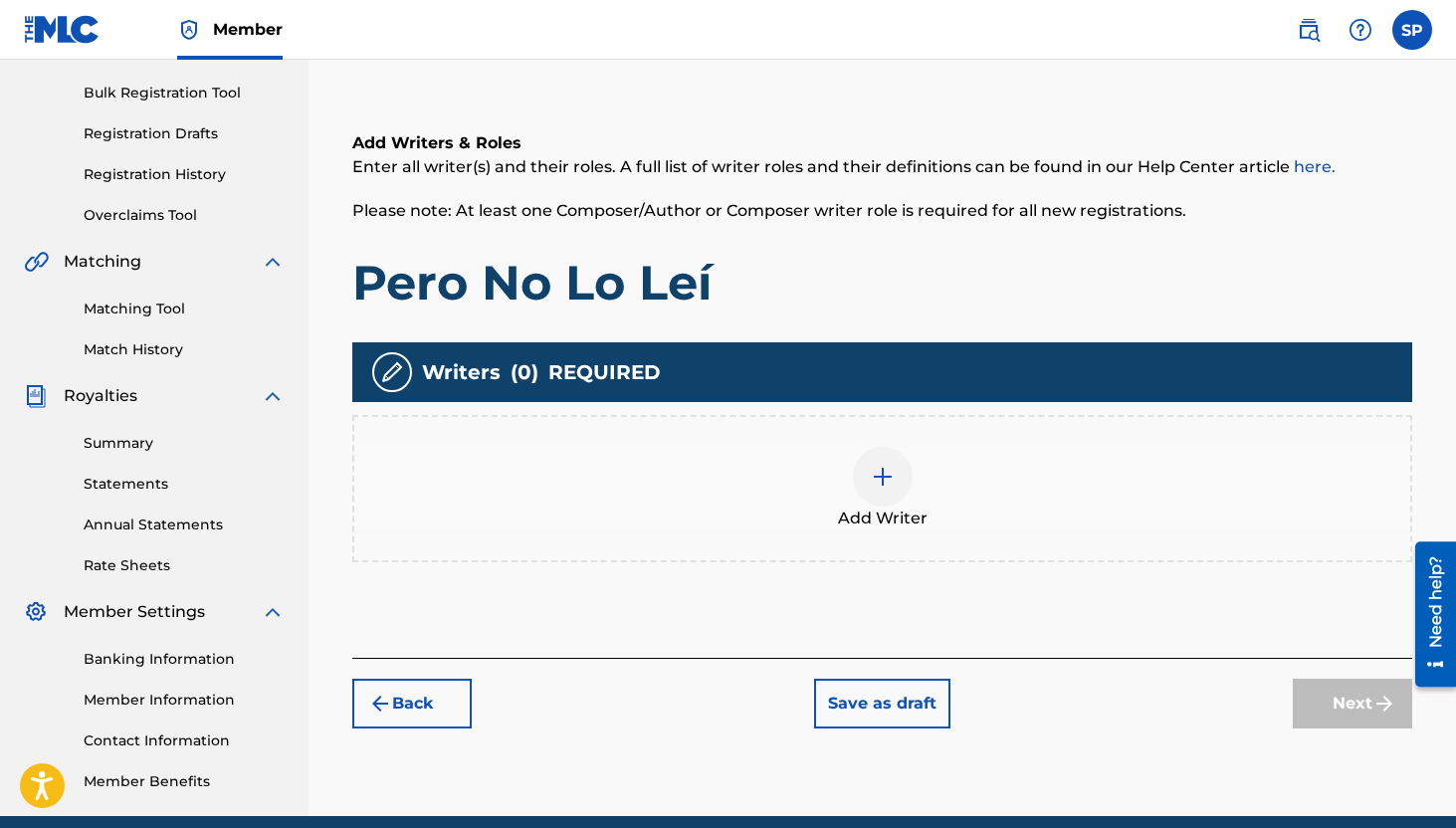scroll, scrollTop: 283, scrollLeft: 0, axis: vertical 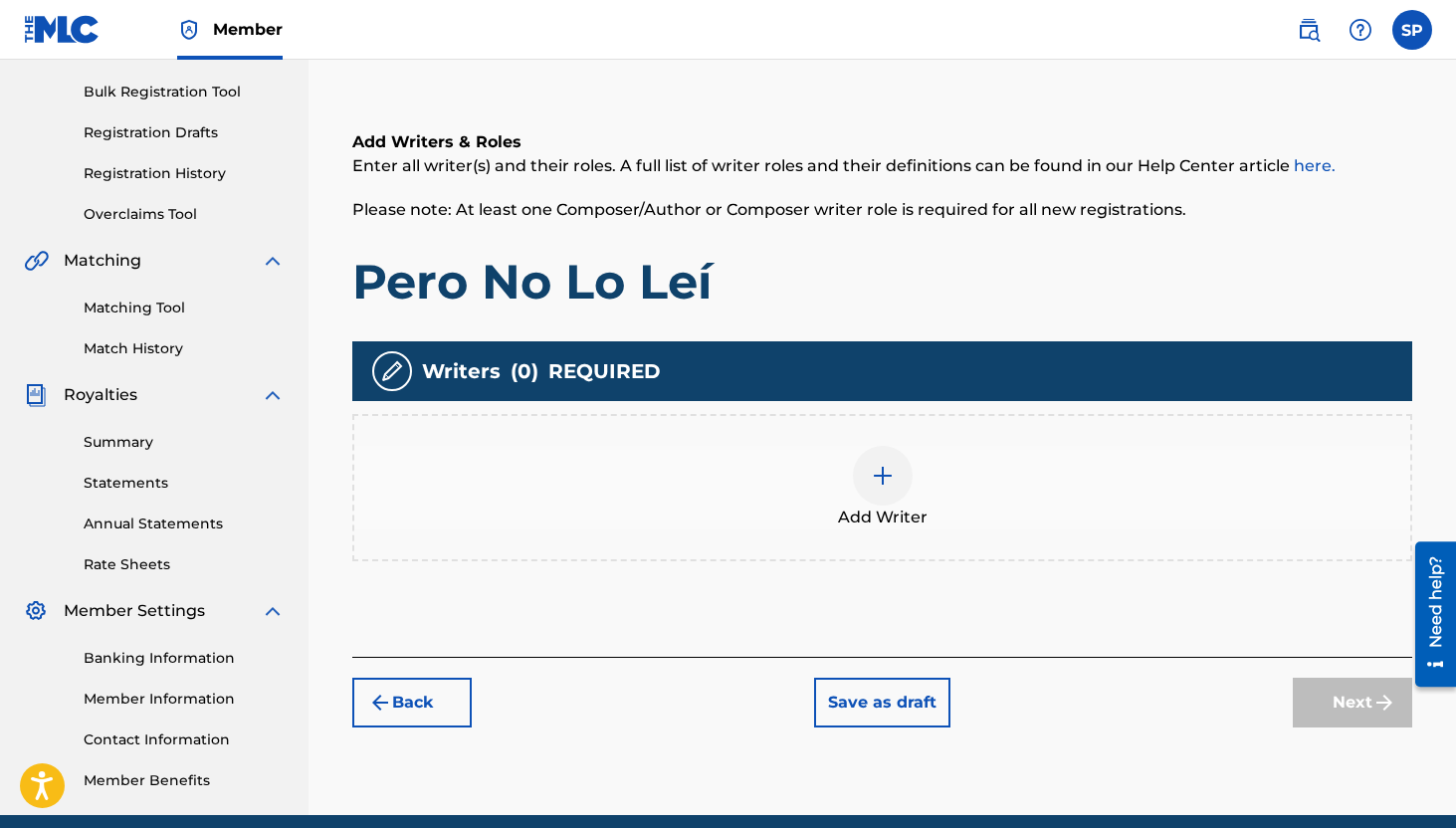 click at bounding box center [883, 476] 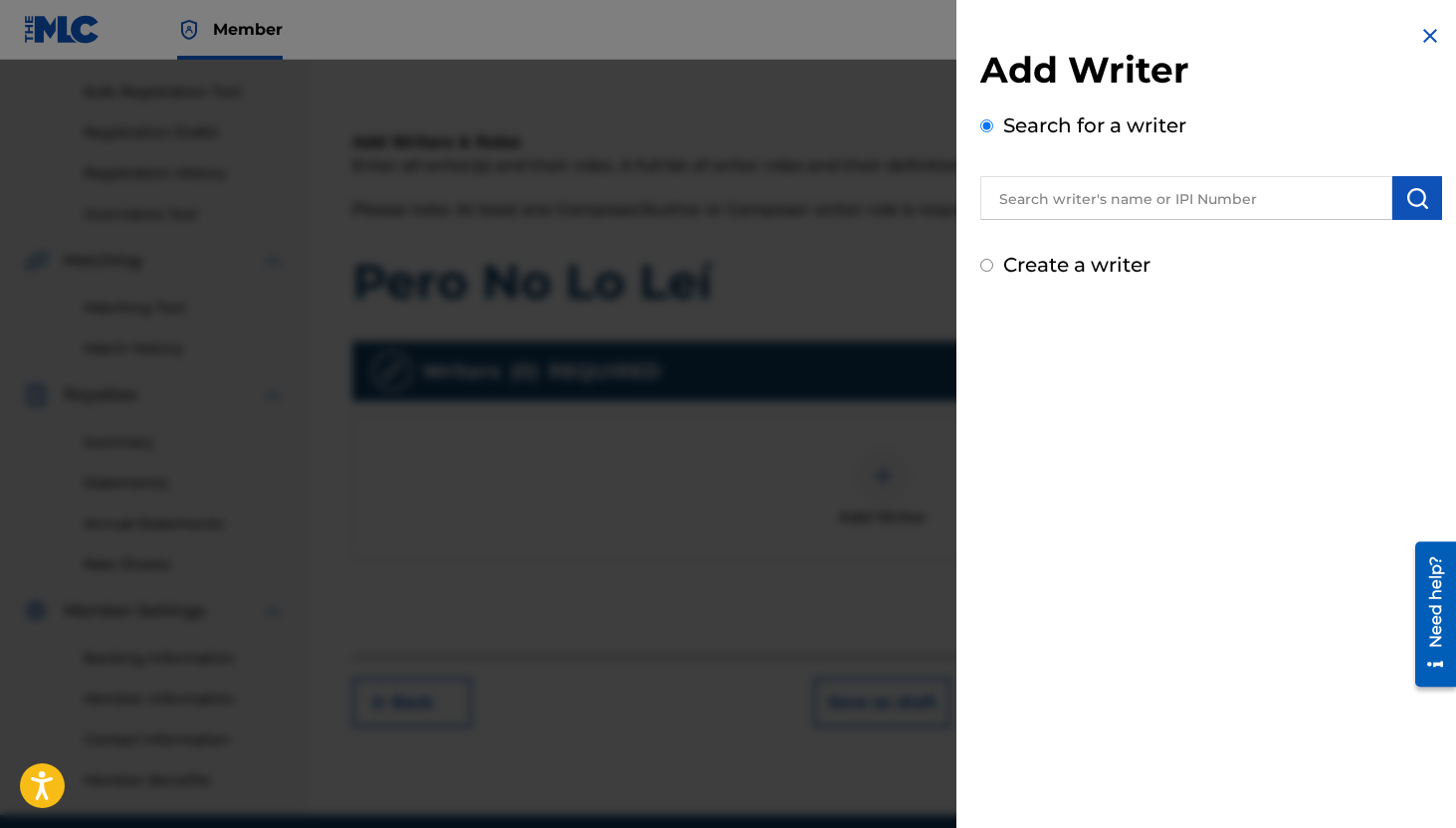 click on "Add Writer Search for a writer Create a writer" at bounding box center (1211, 163) 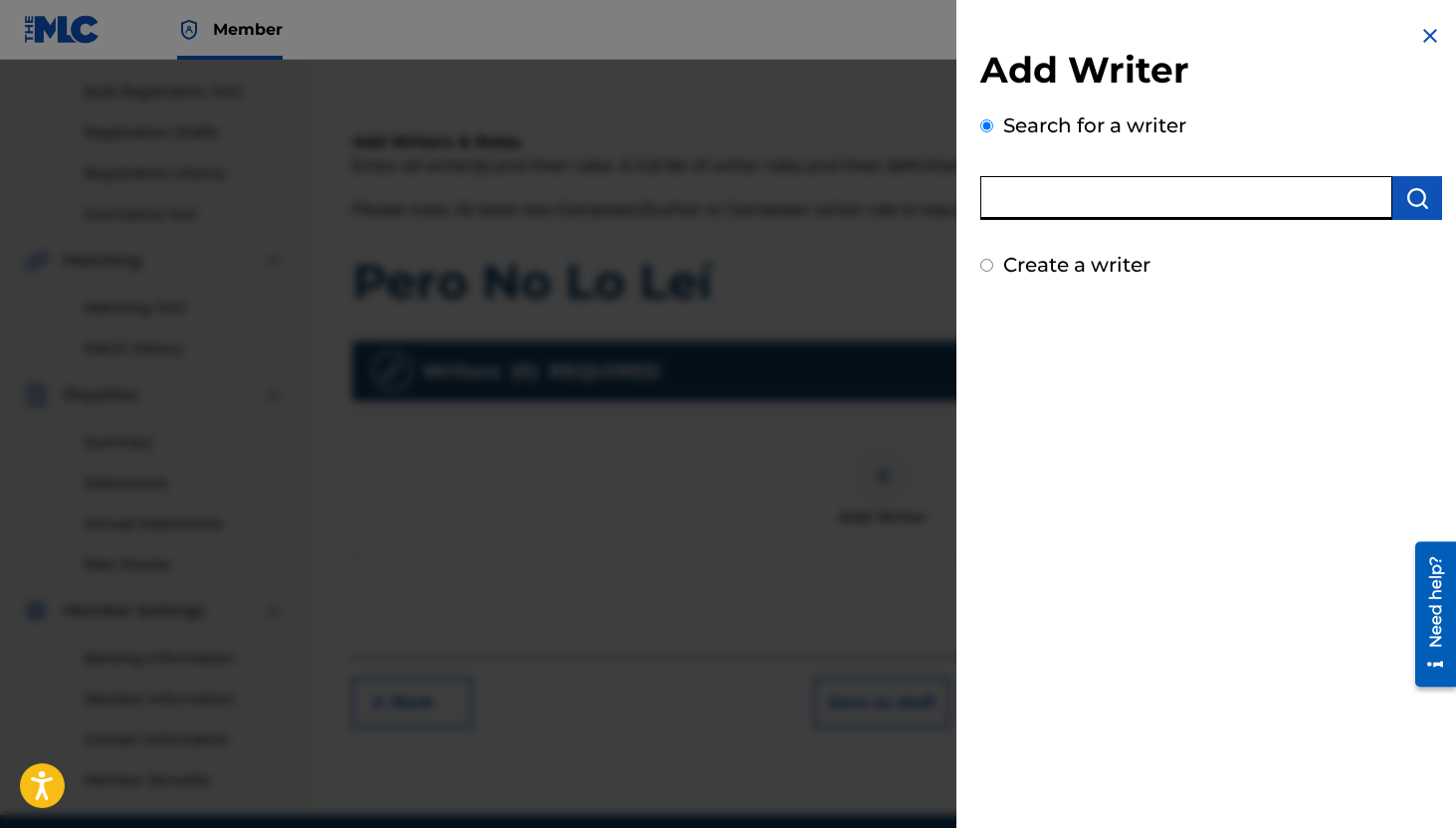 click at bounding box center (1186, 198) 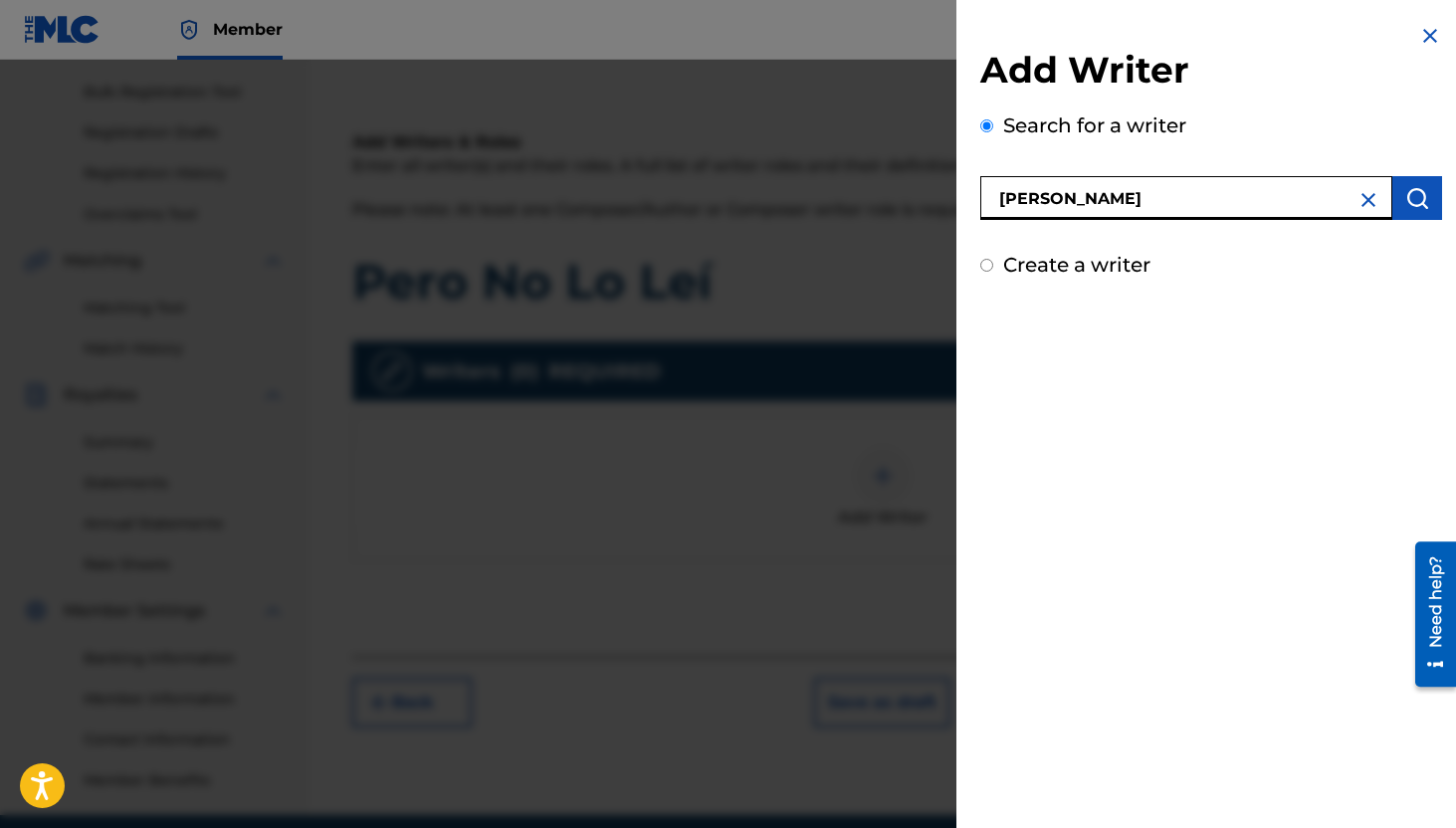 type on "Omar Sosa" 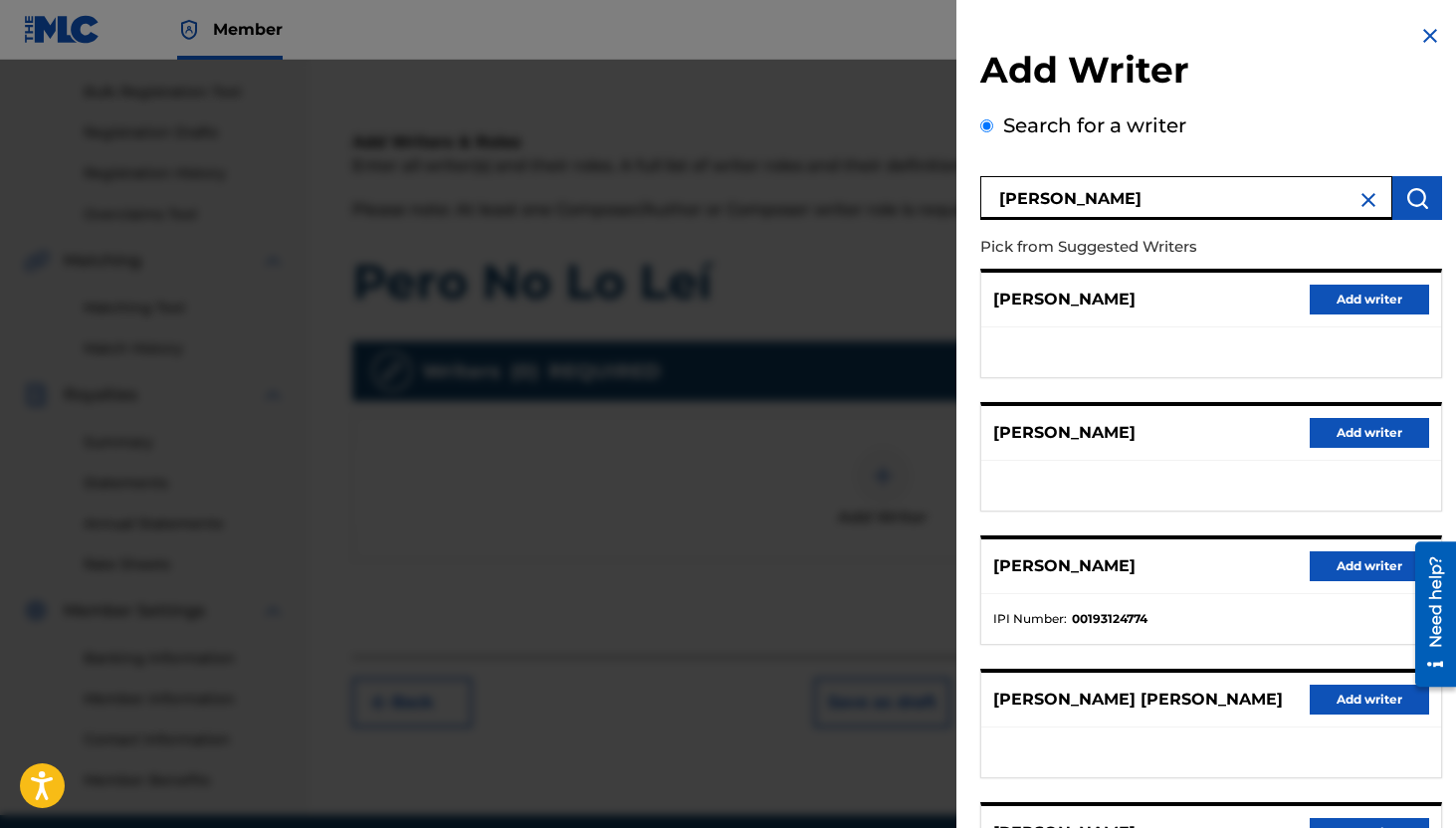 click on "Add writer" at bounding box center [1369, 566] 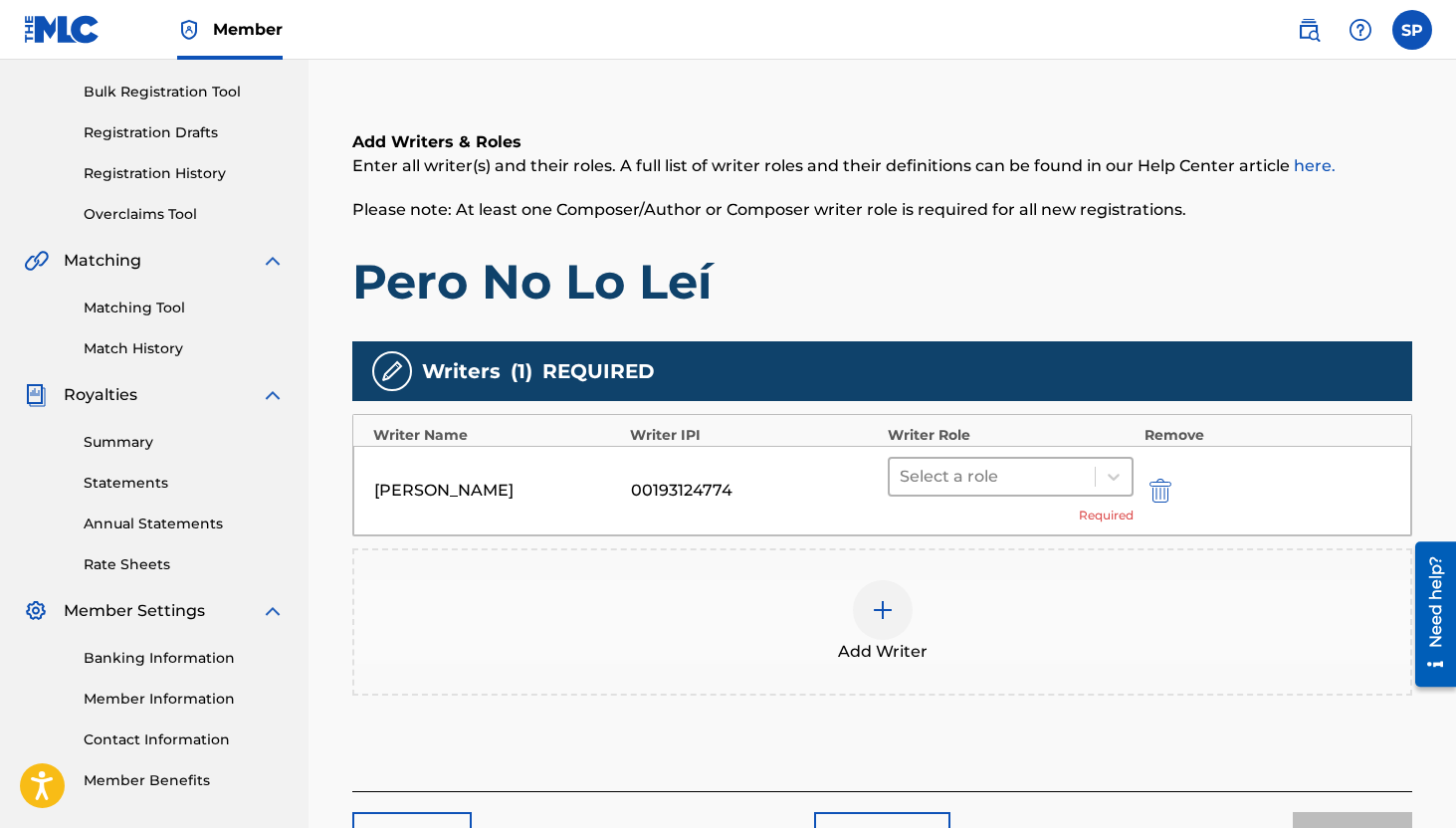 click at bounding box center (992, 477) 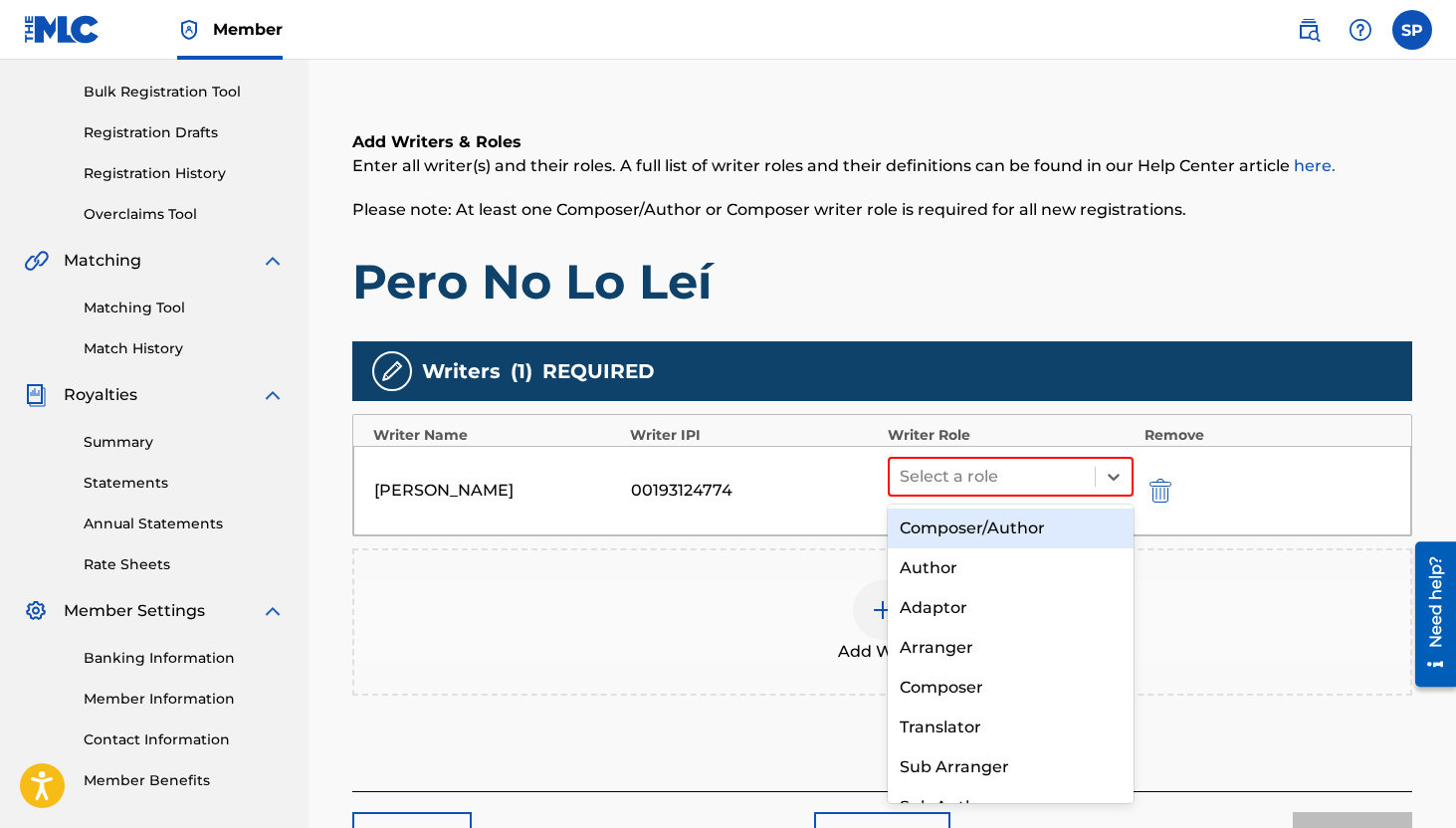 click on "Composer/Author" at bounding box center [1011, 528] 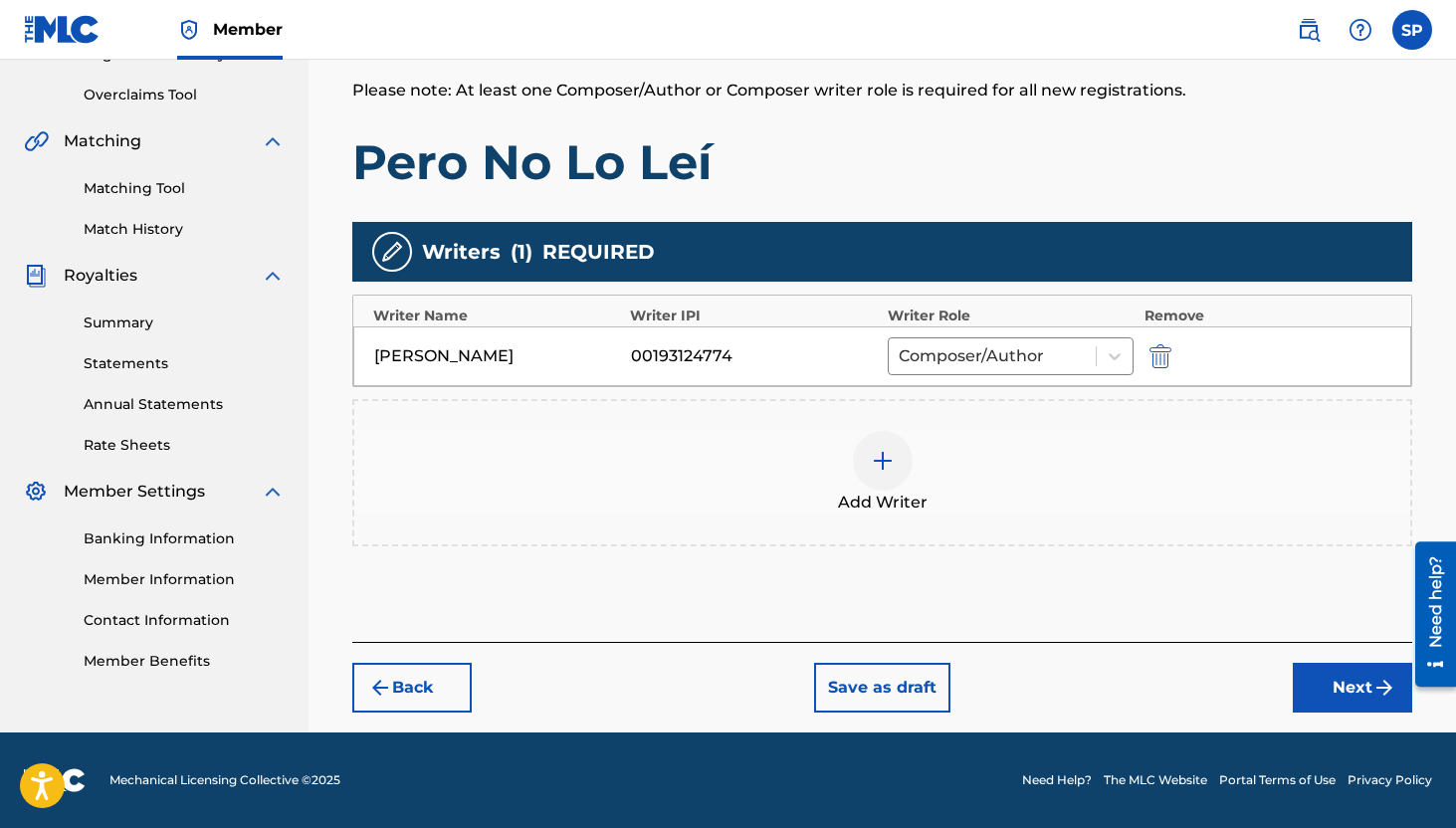 click on "Next" at bounding box center [1352, 688] 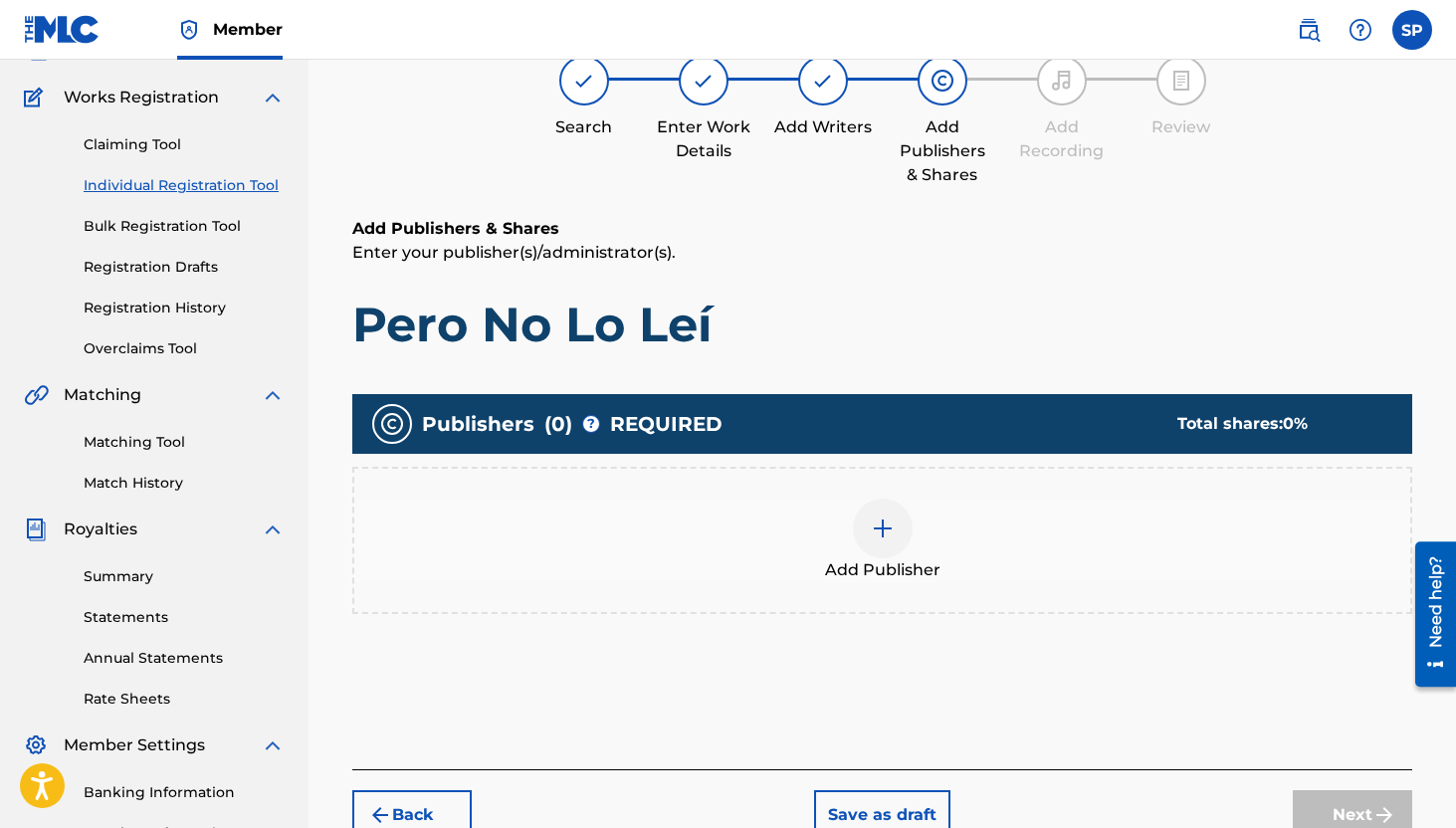 scroll, scrollTop: 90, scrollLeft: 0, axis: vertical 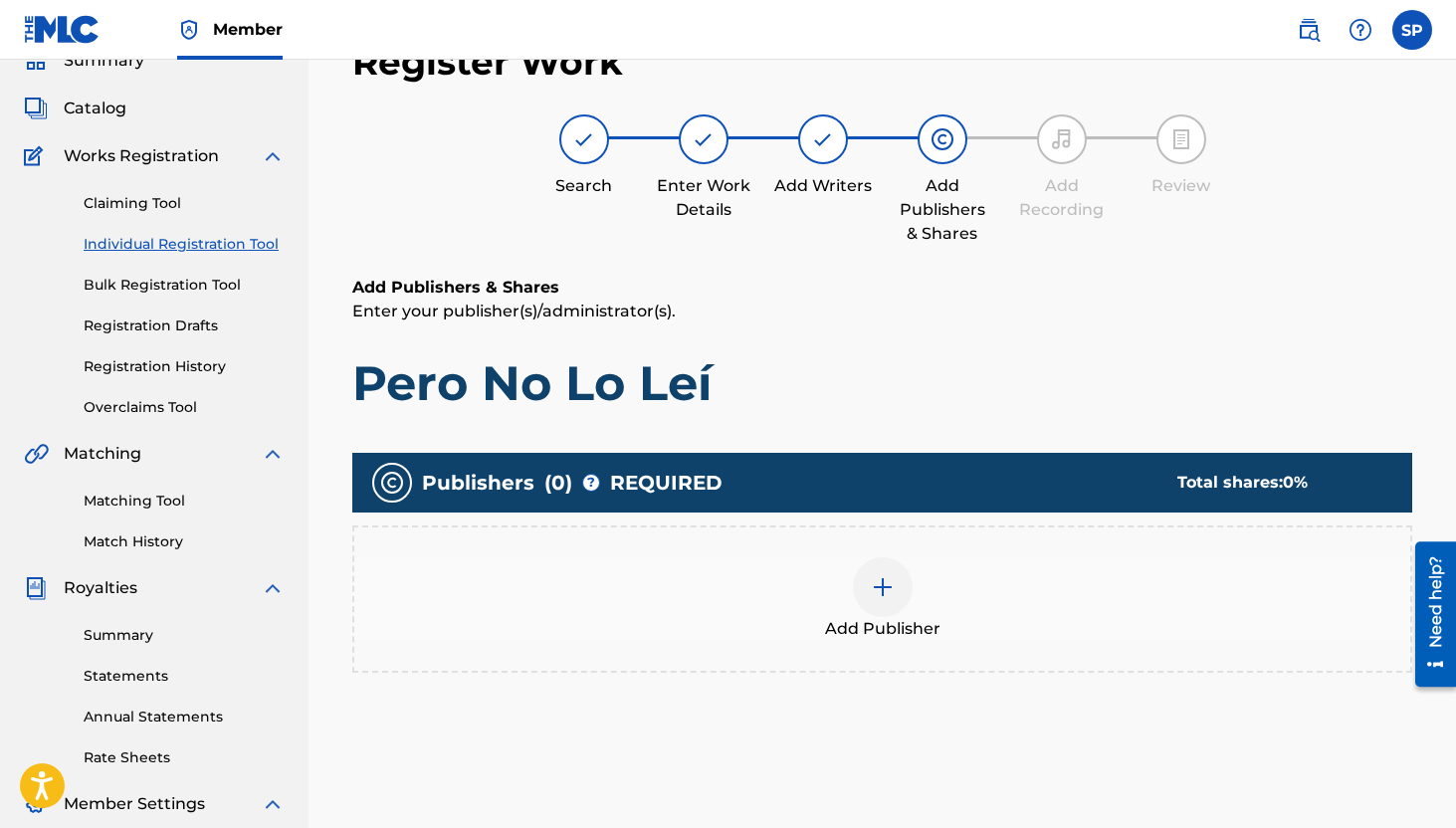 click at bounding box center [883, 587] 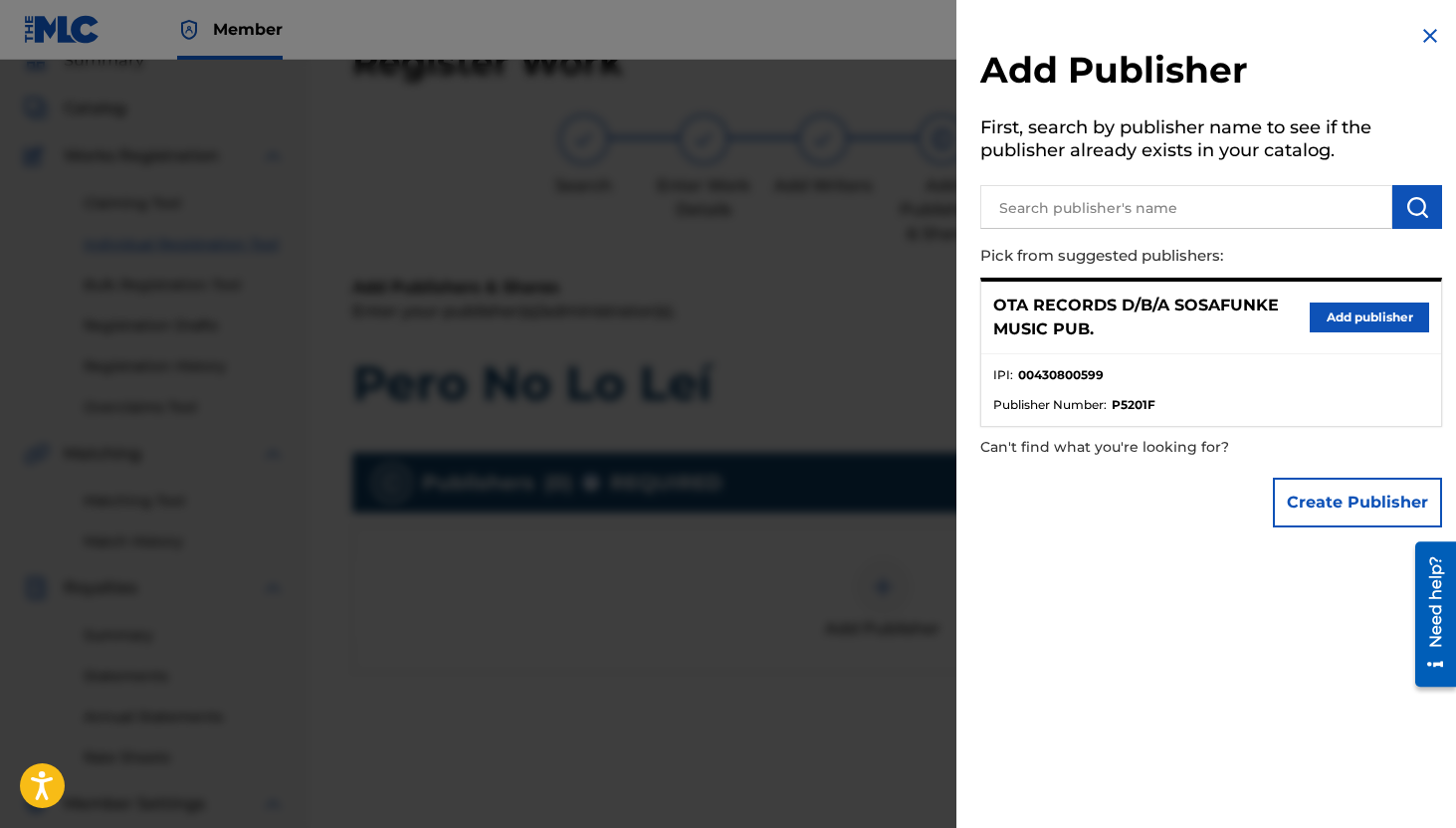 click on "Add publisher" at bounding box center (1369, 317) 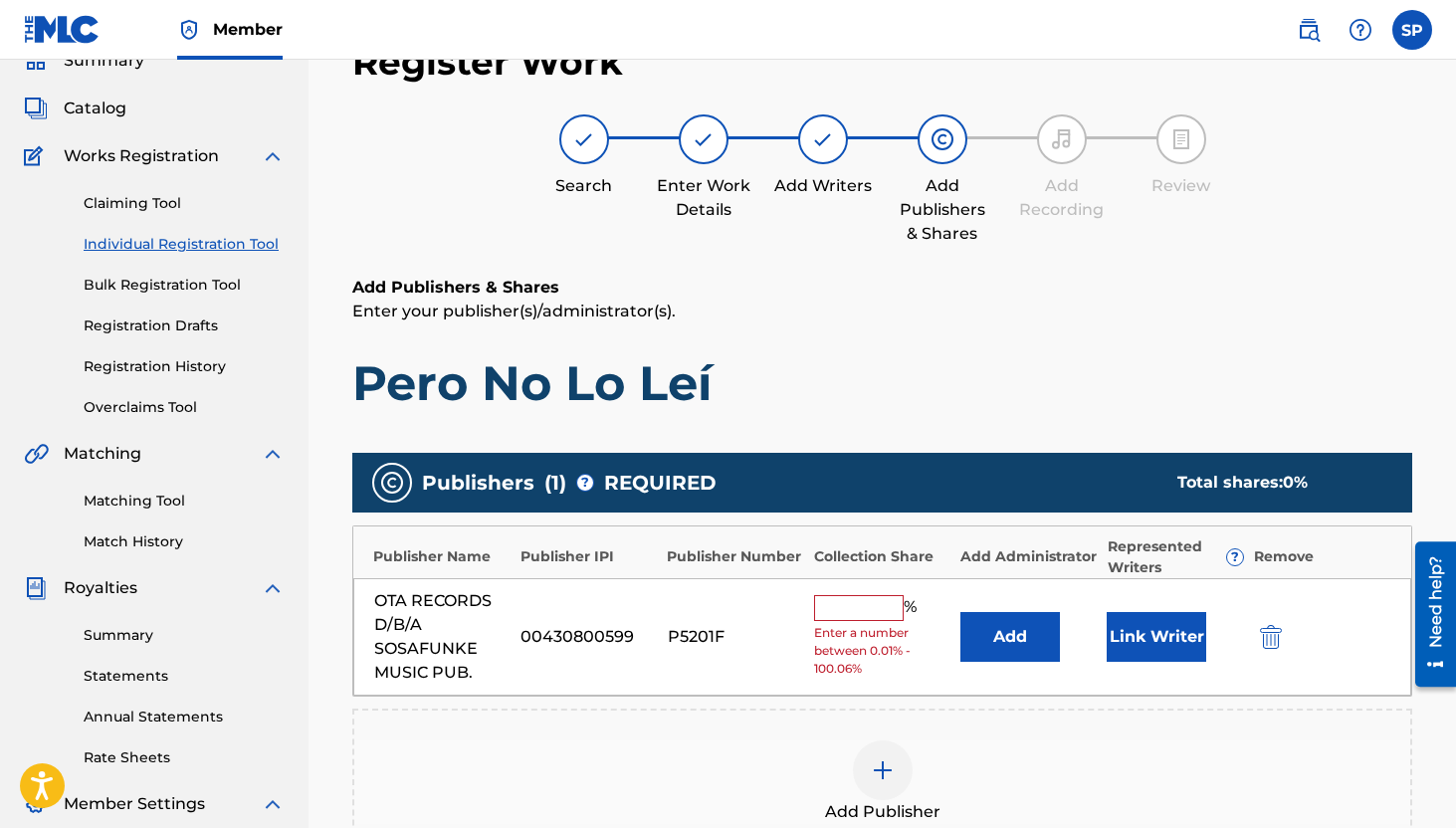 click at bounding box center [859, 608] 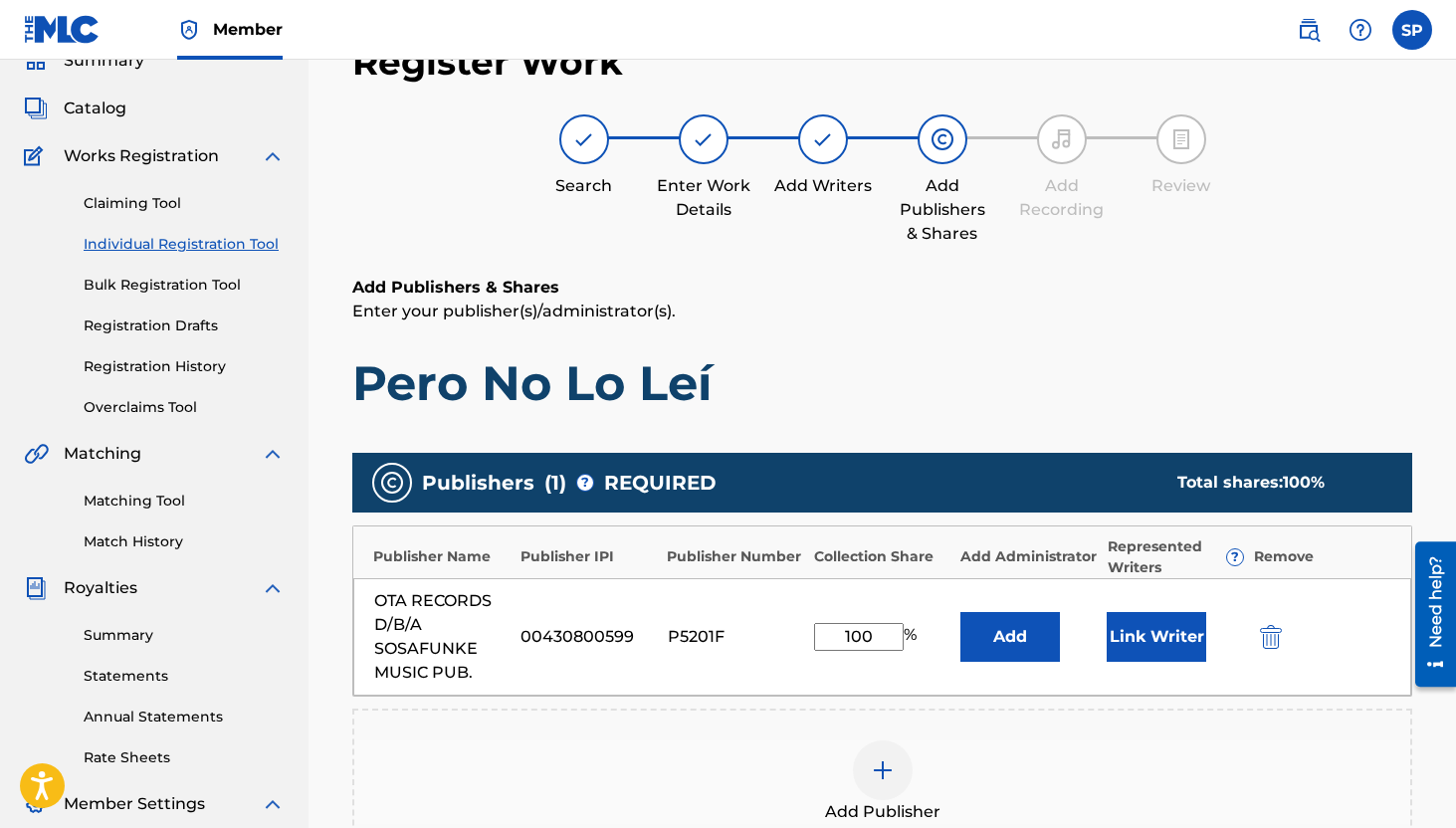 click on "Link Writer" at bounding box center [1156, 637] 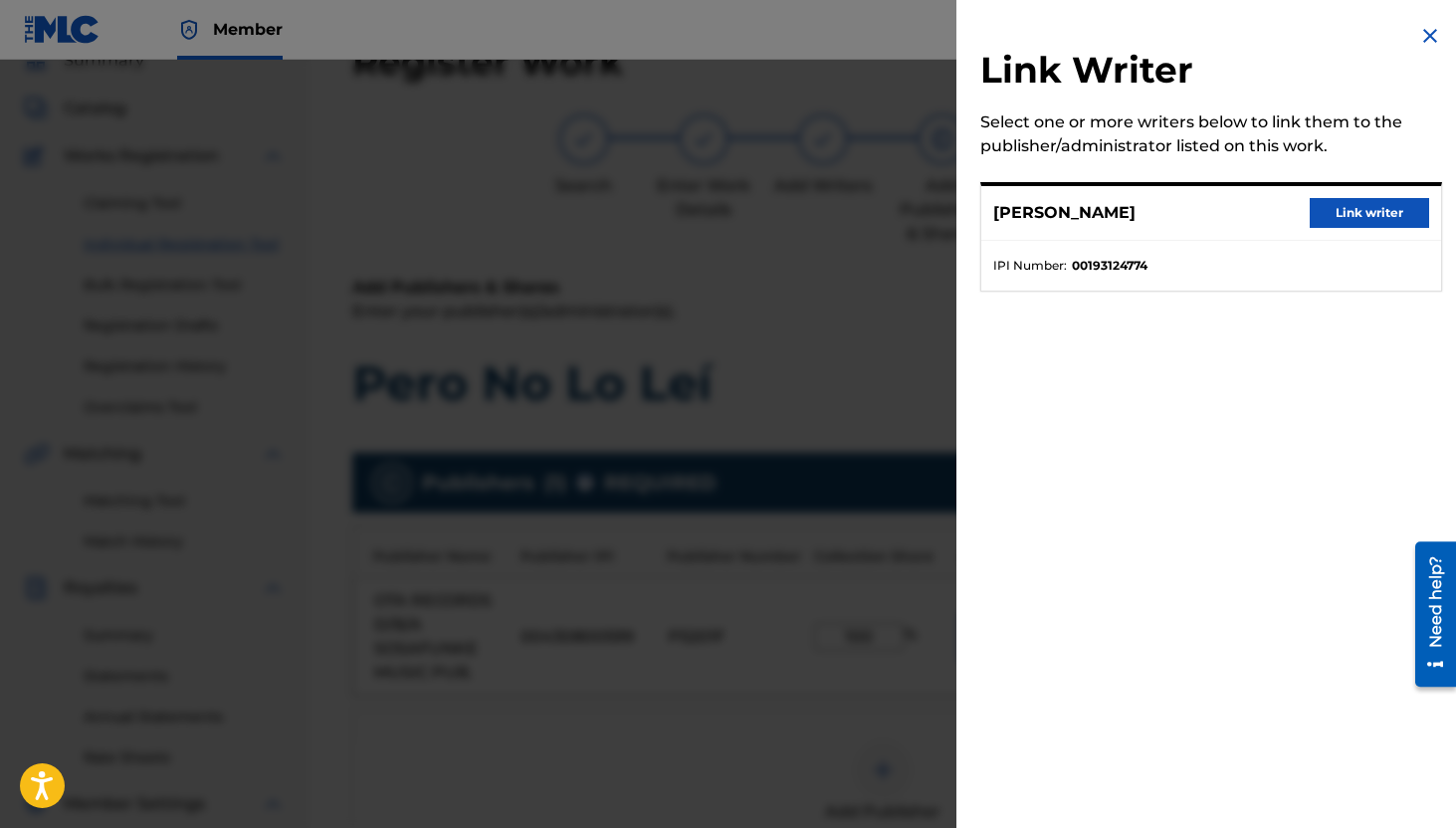 click on "Link writer" at bounding box center (1369, 213) 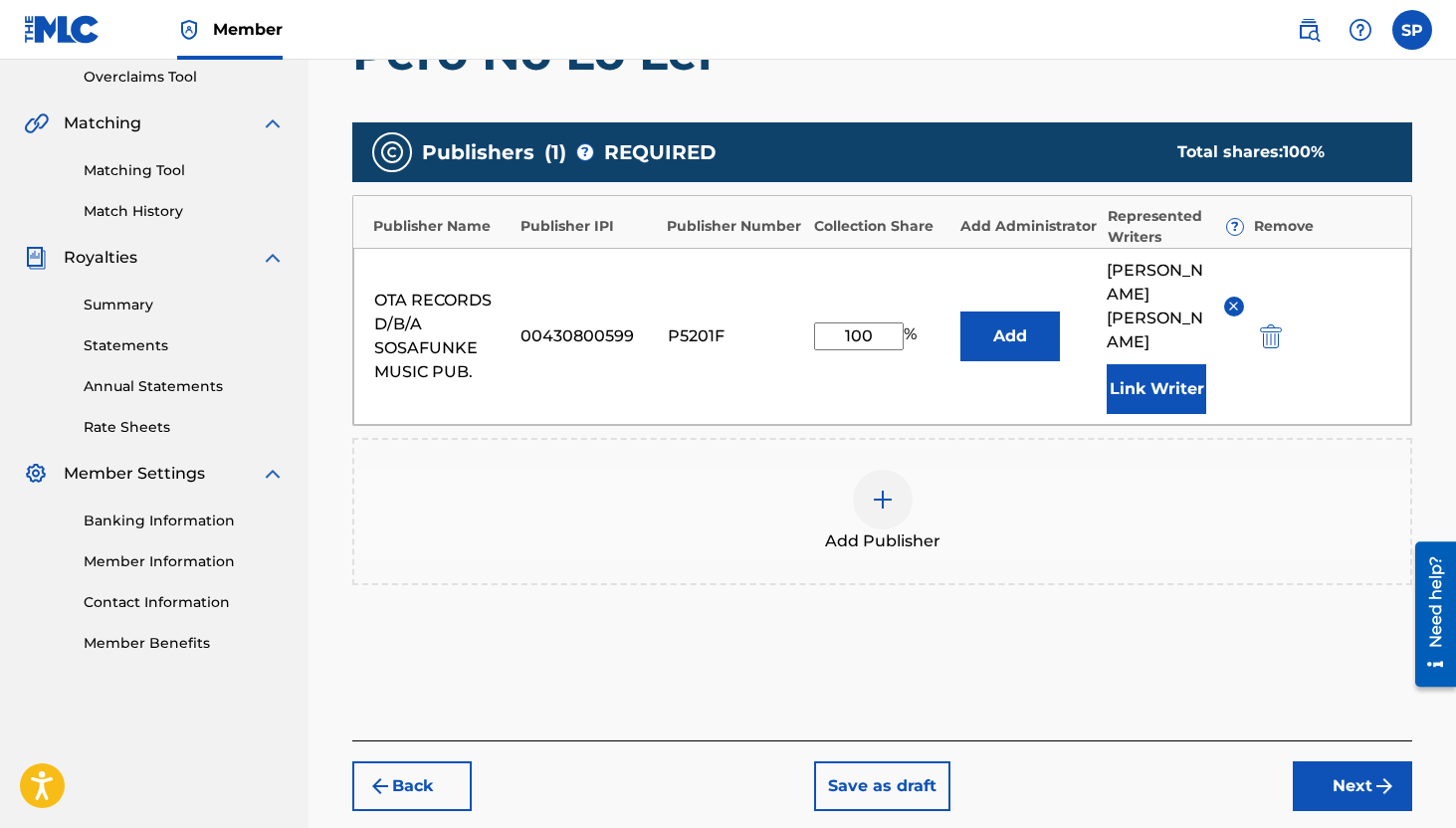 click on "Next" at bounding box center [1352, 786] 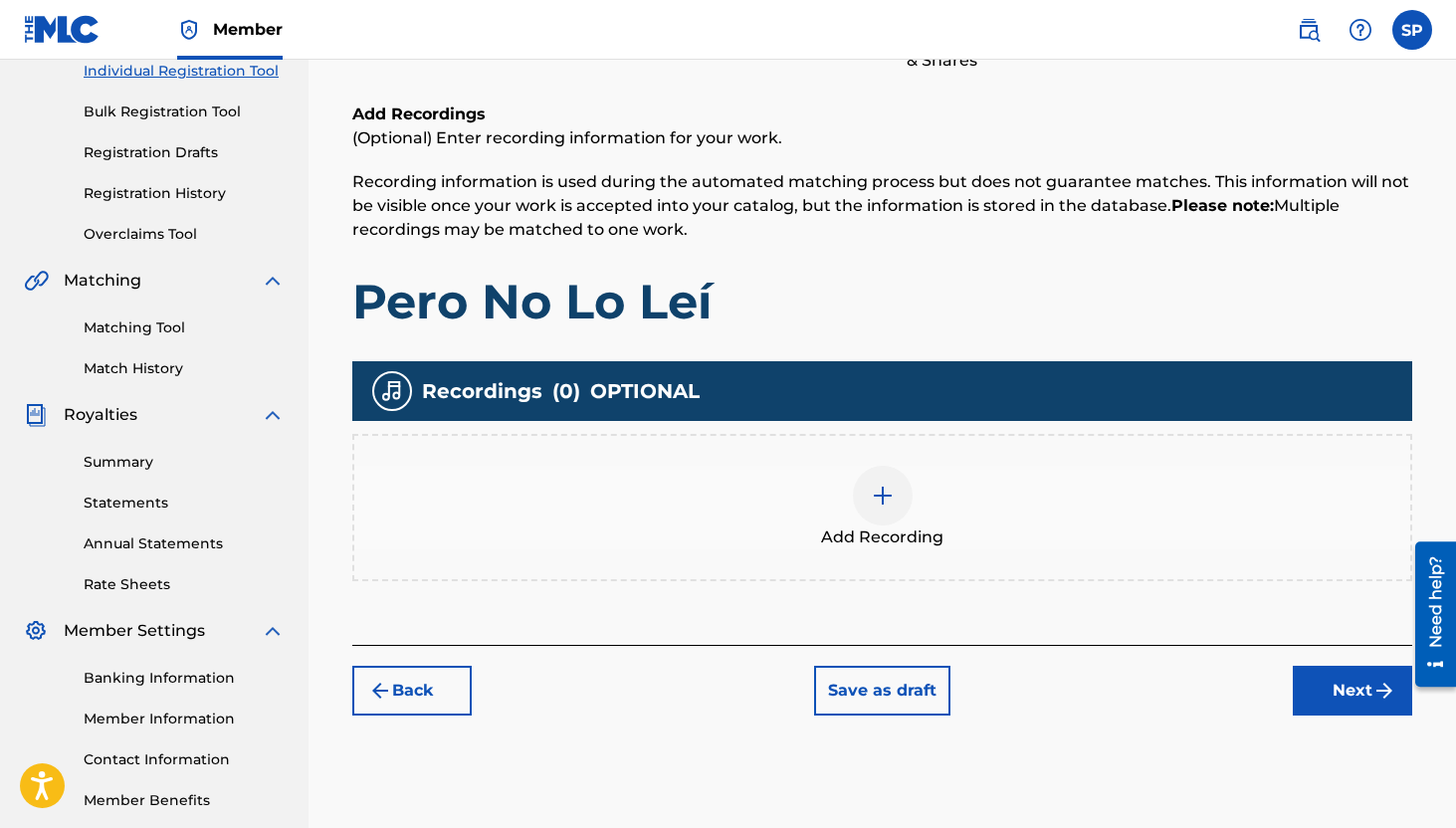 click on "Next" at bounding box center (1352, 691) 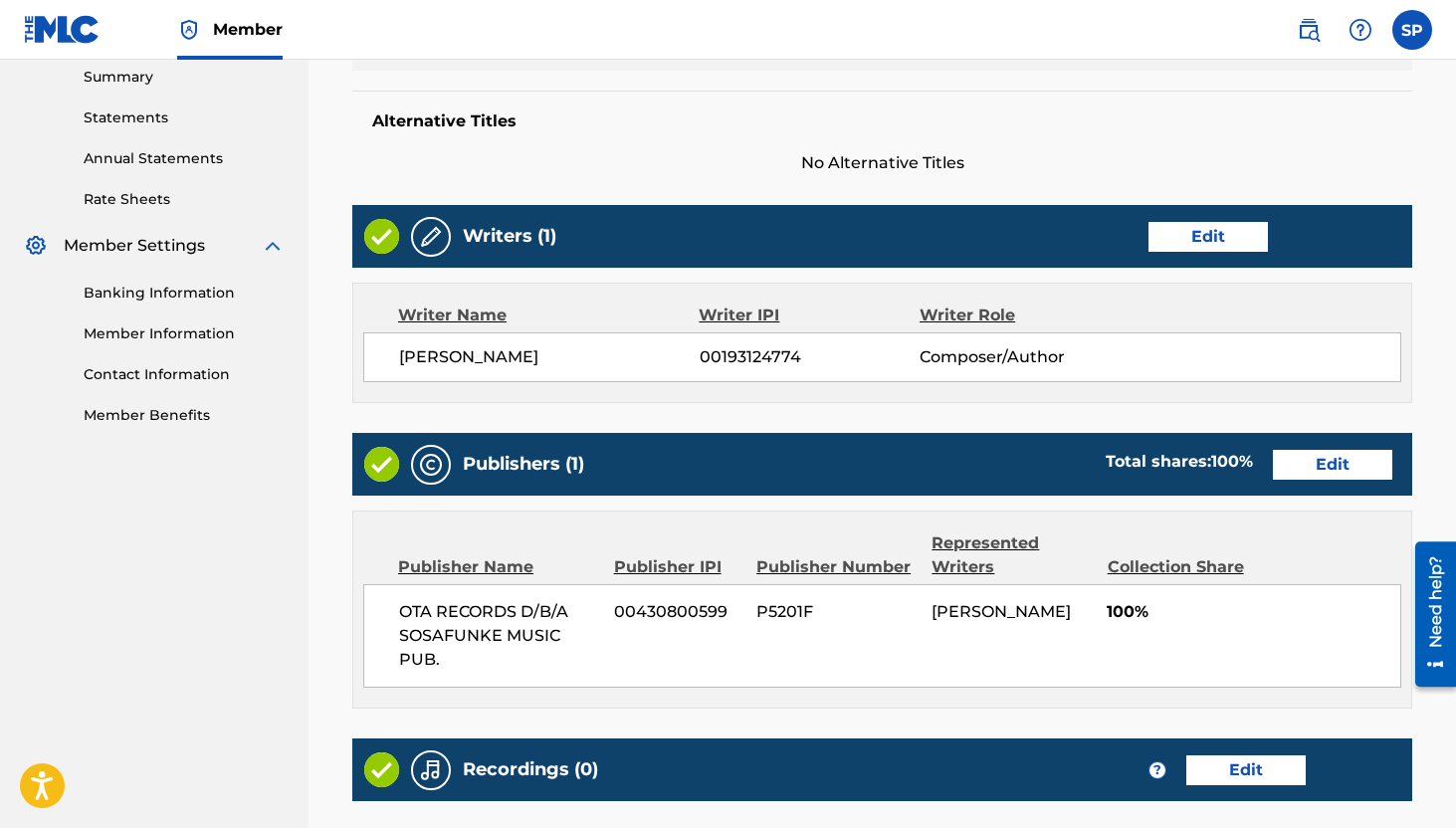 scroll, scrollTop: 900, scrollLeft: 0, axis: vertical 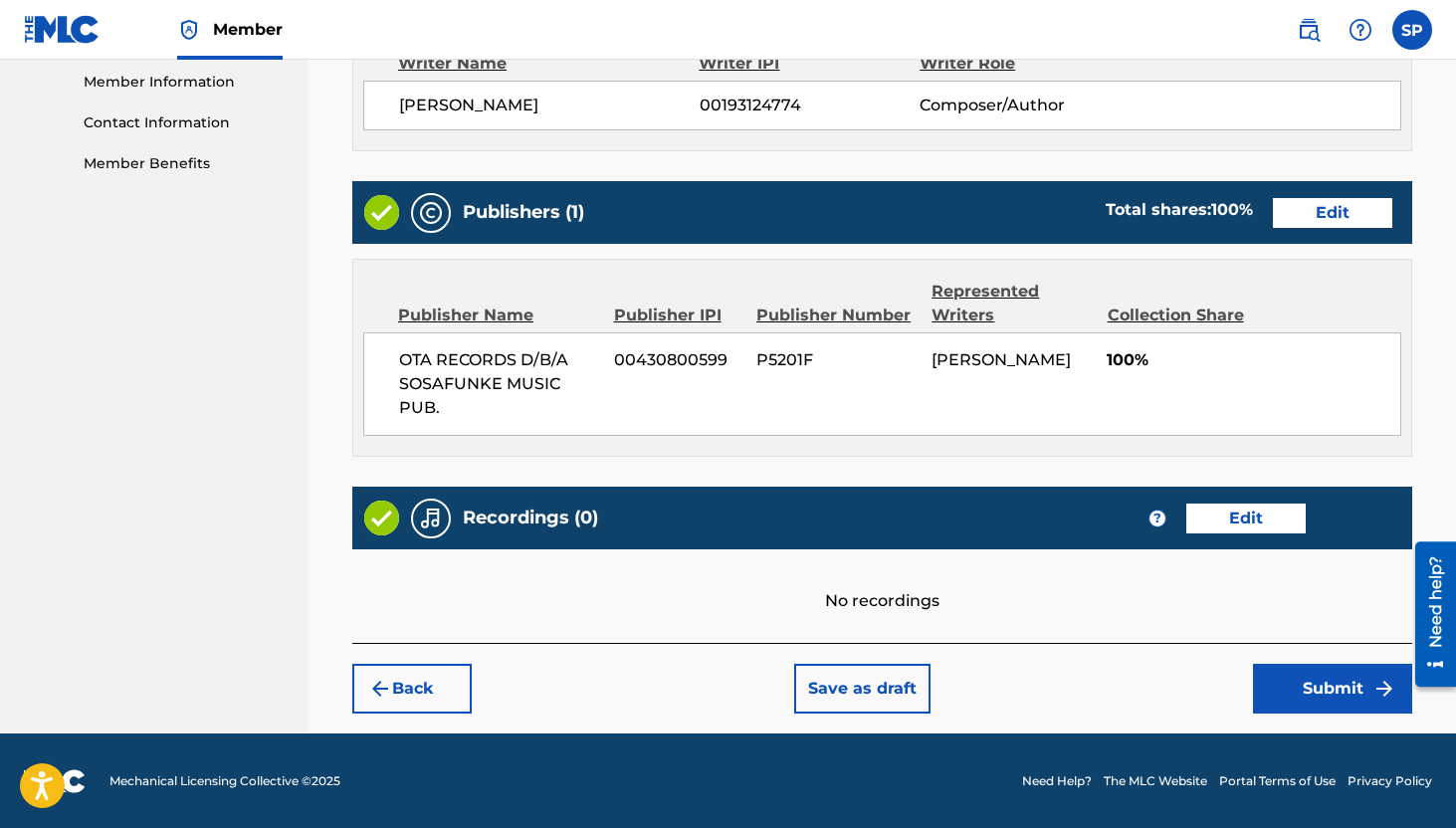 click on "Submit" at bounding box center [1333, 689] 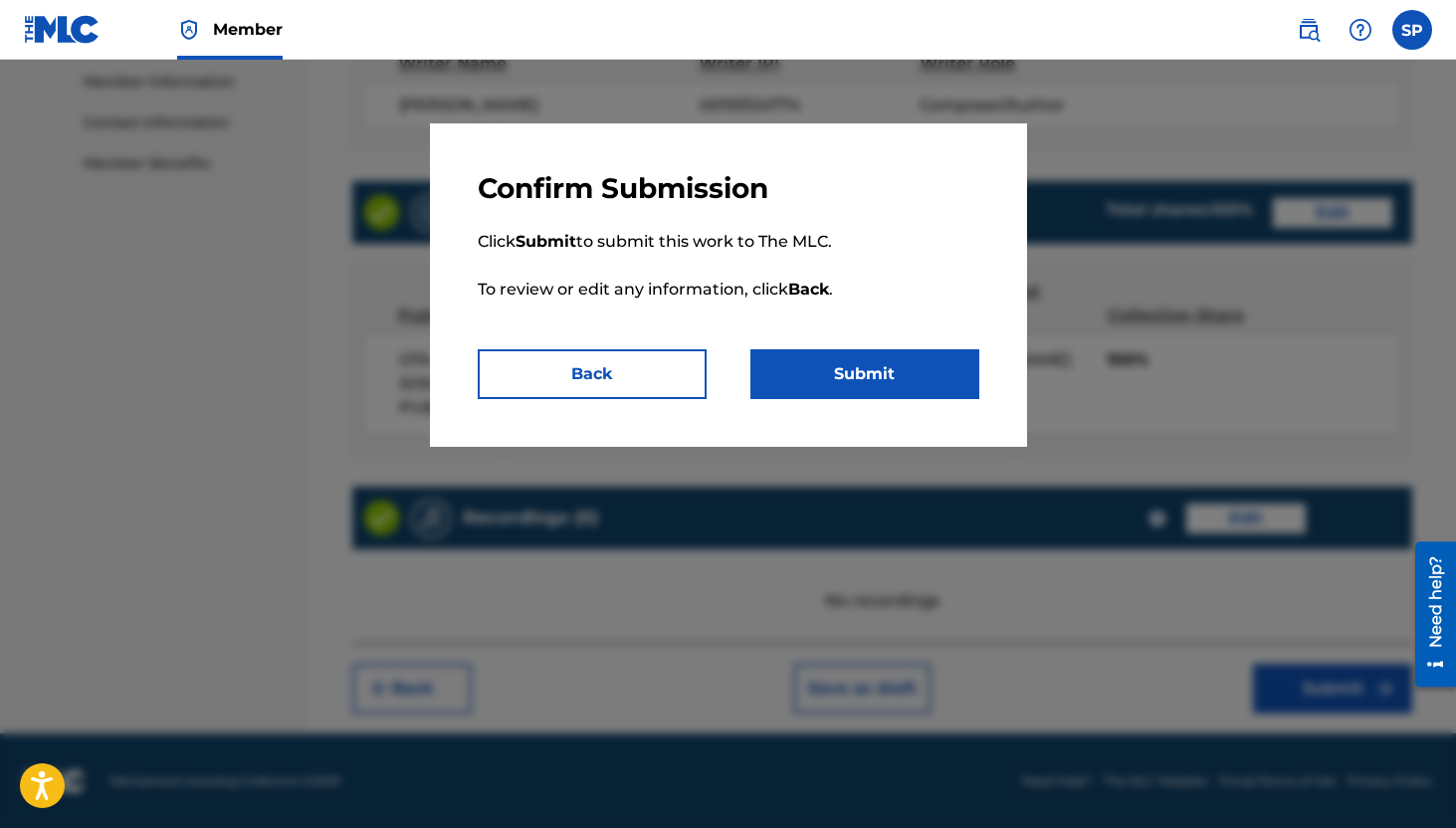 click on "Submit" at bounding box center [865, 374] 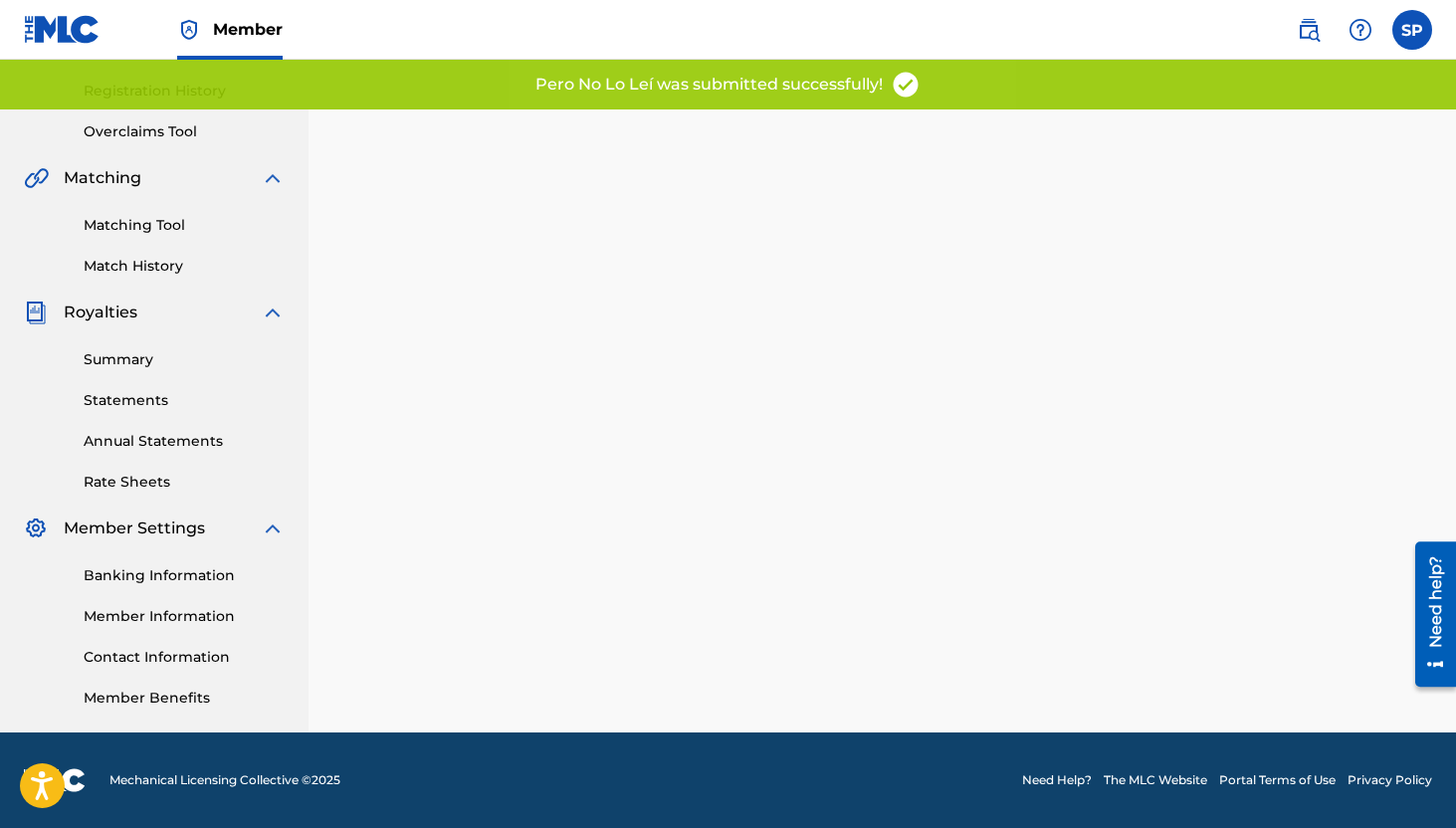 scroll, scrollTop: 0, scrollLeft: 0, axis: both 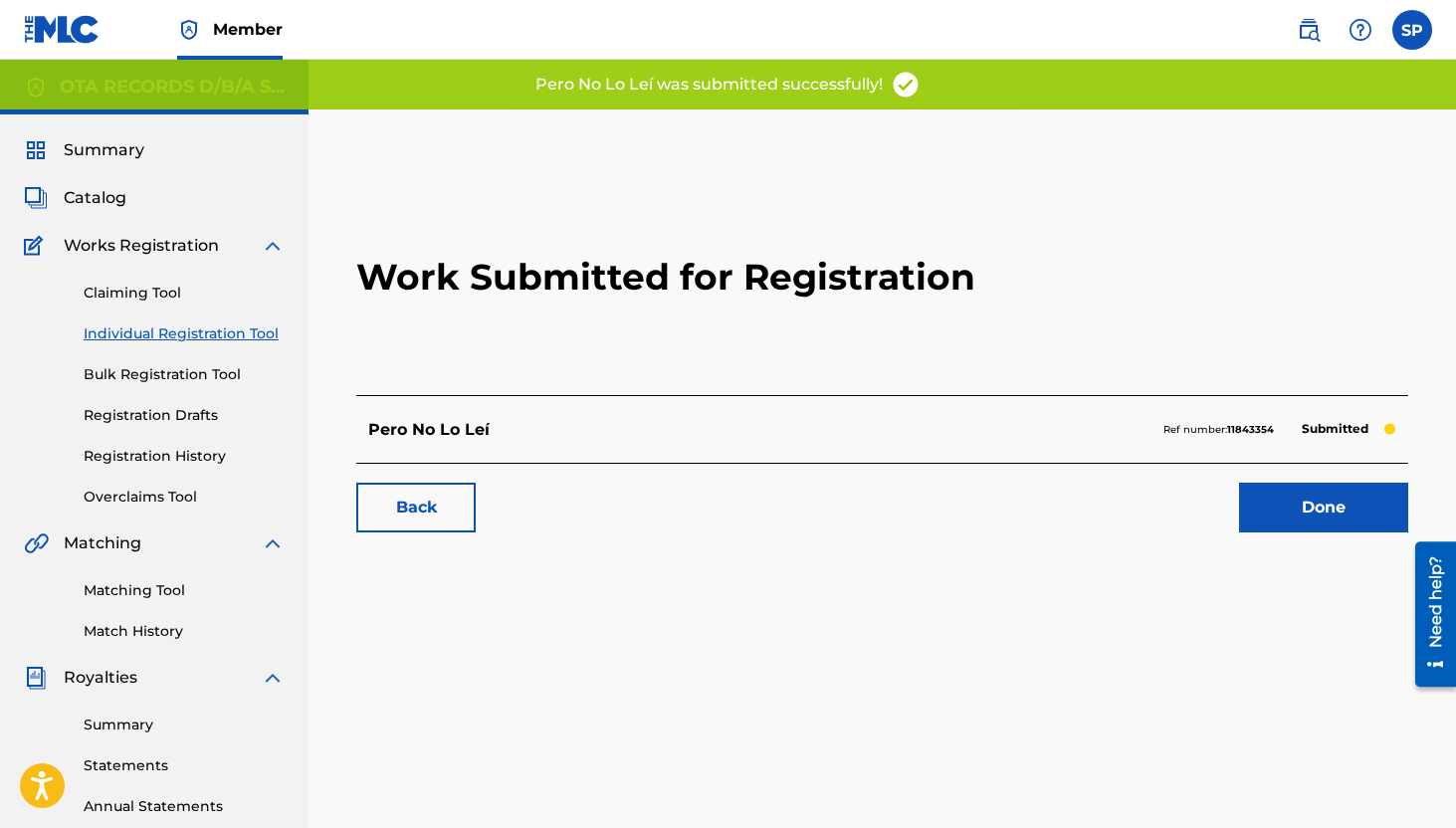 click on "Individual Registration Tool" at bounding box center [184, 333] 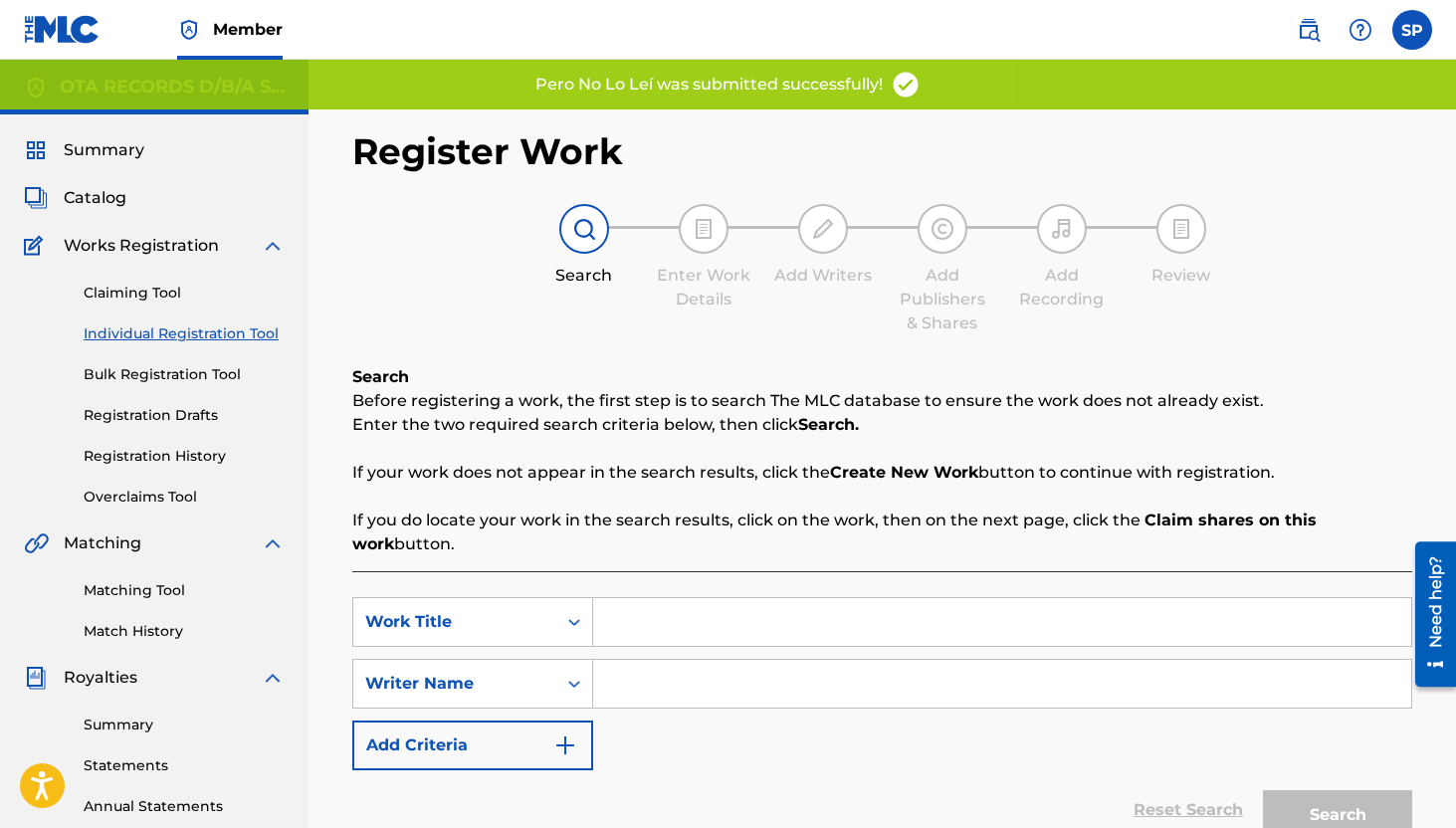 click at bounding box center [1002, 622] 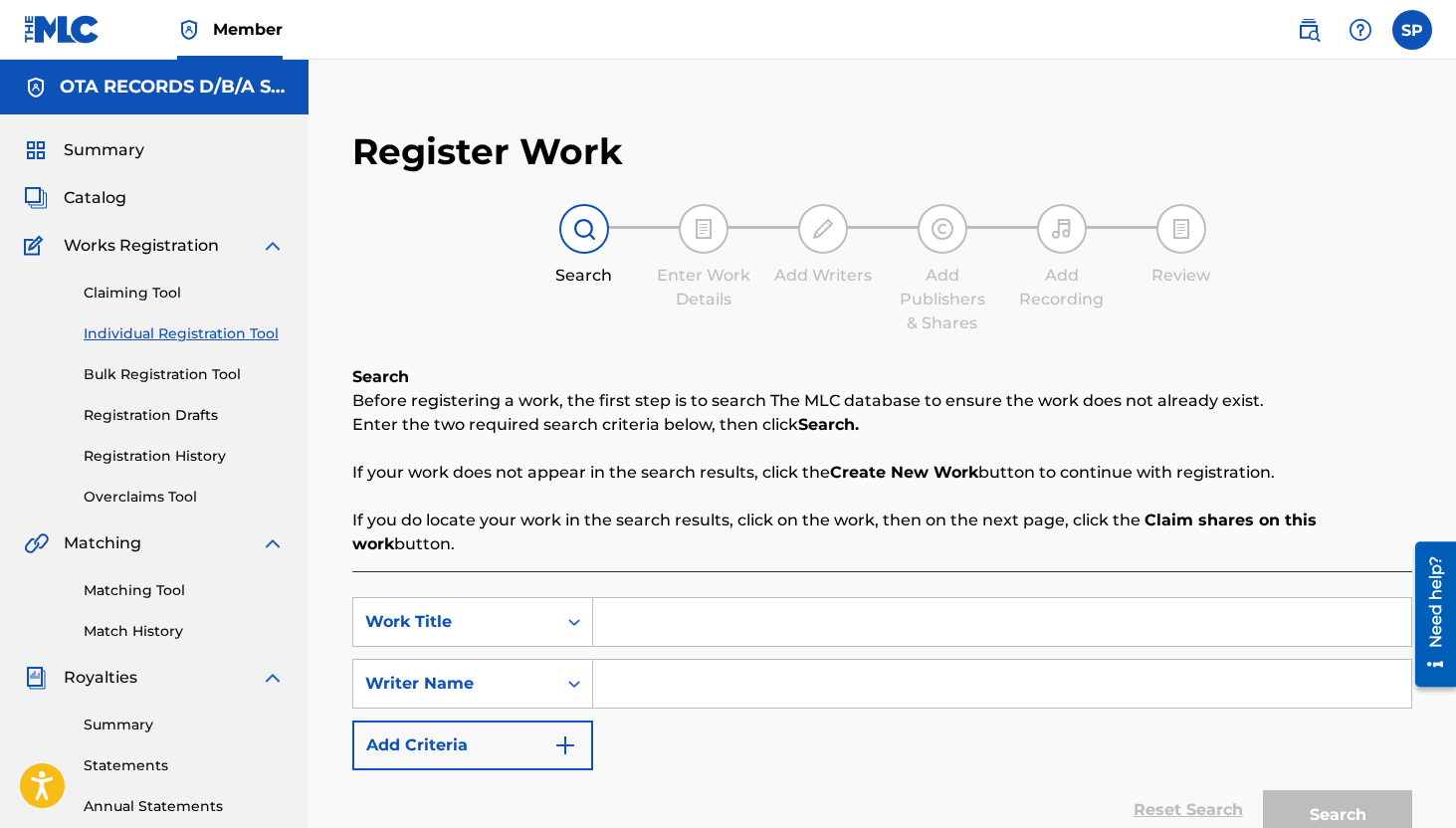 paste on "Pilgrimage" 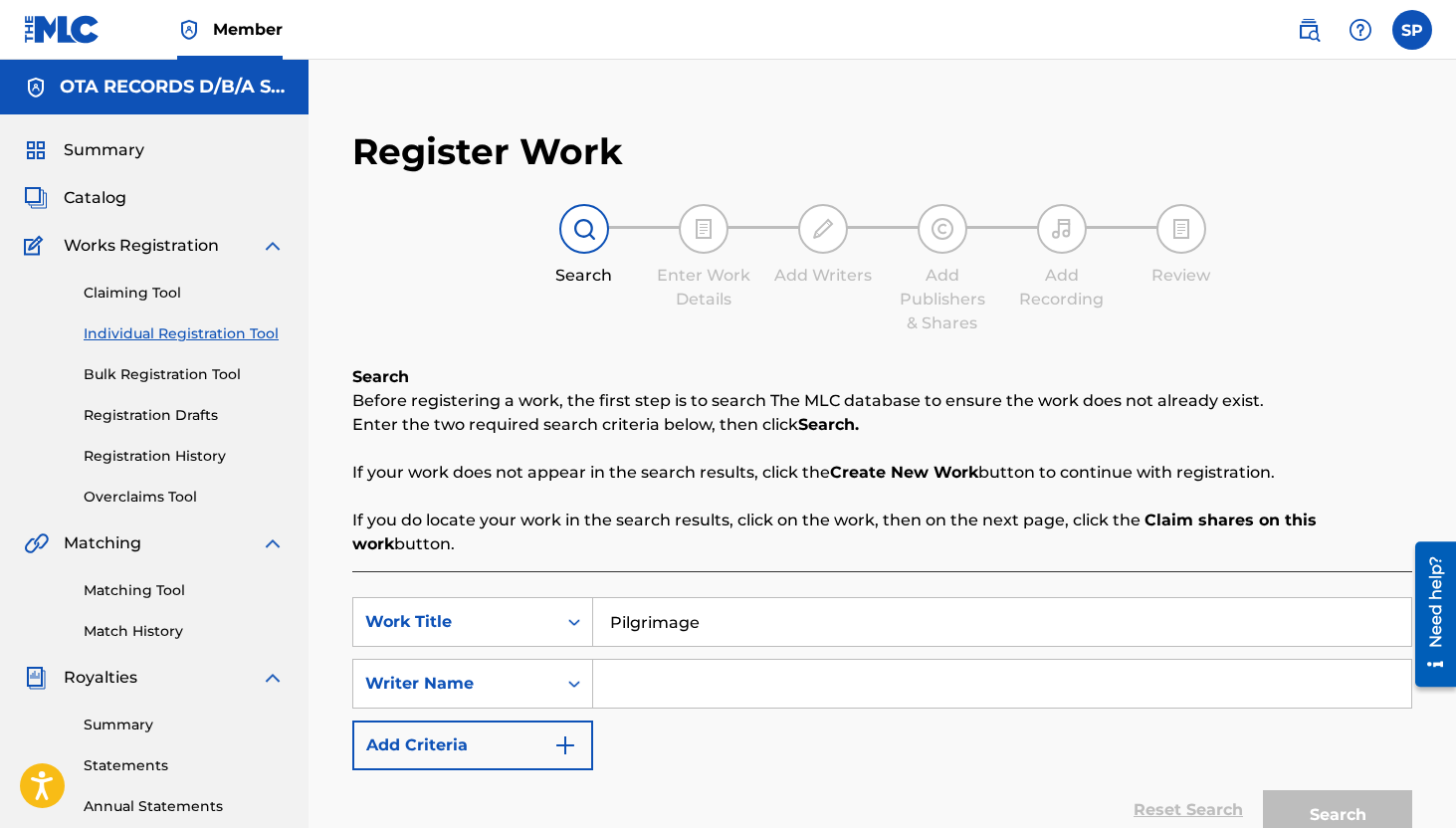 type on "Pilgrimage" 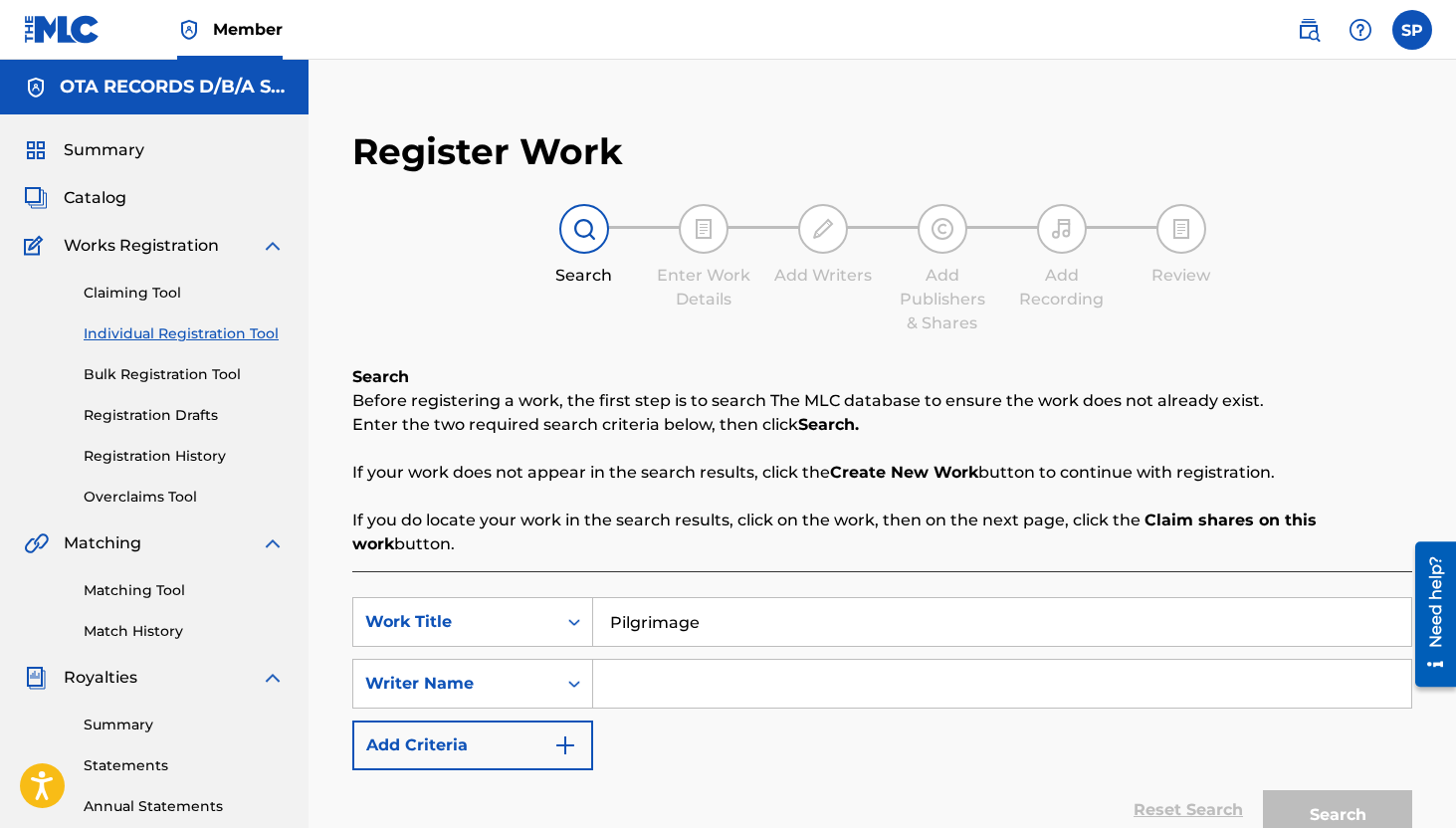 type on "omar sosa" 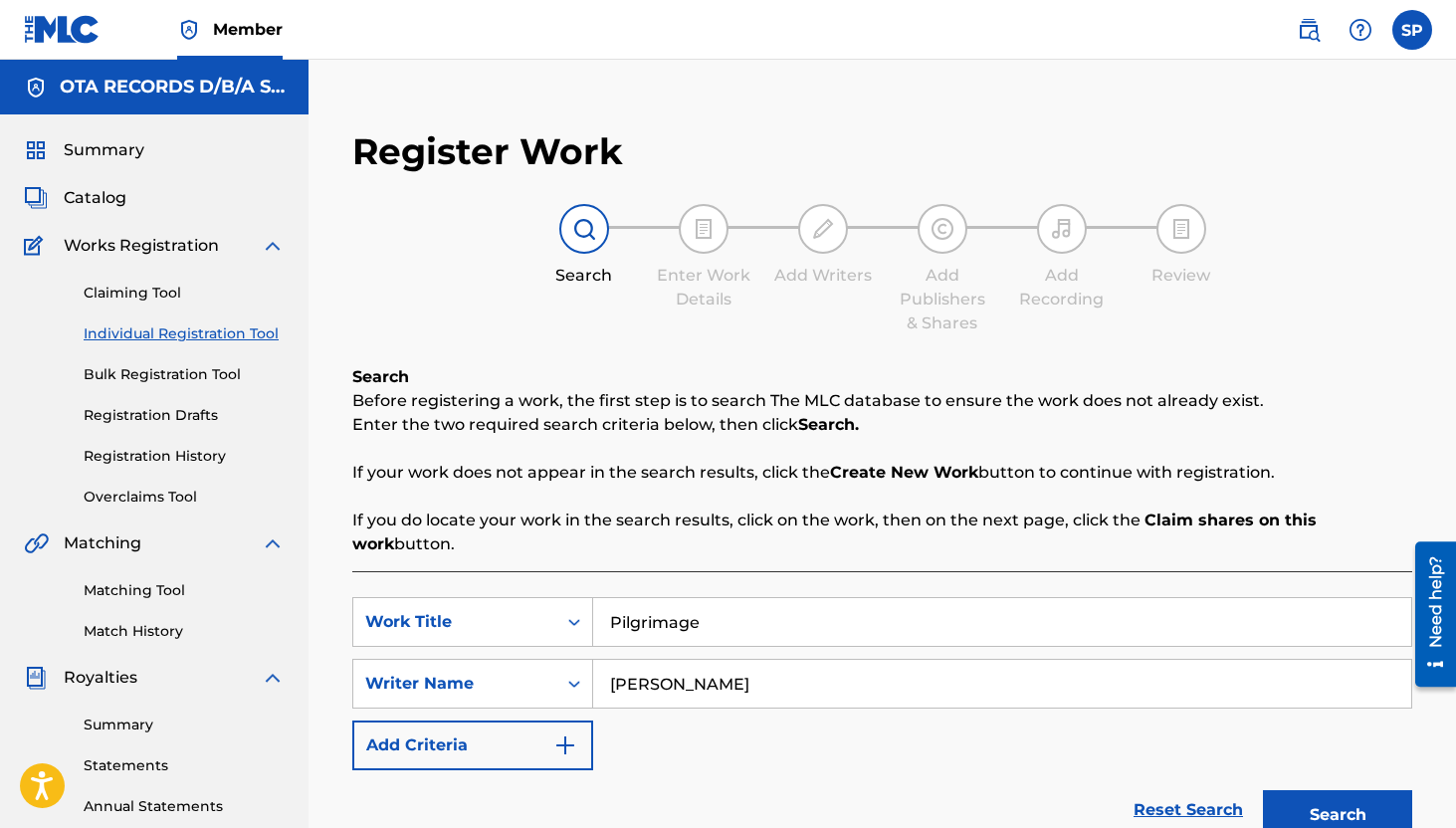 click on "Search" at bounding box center (1338, 815) 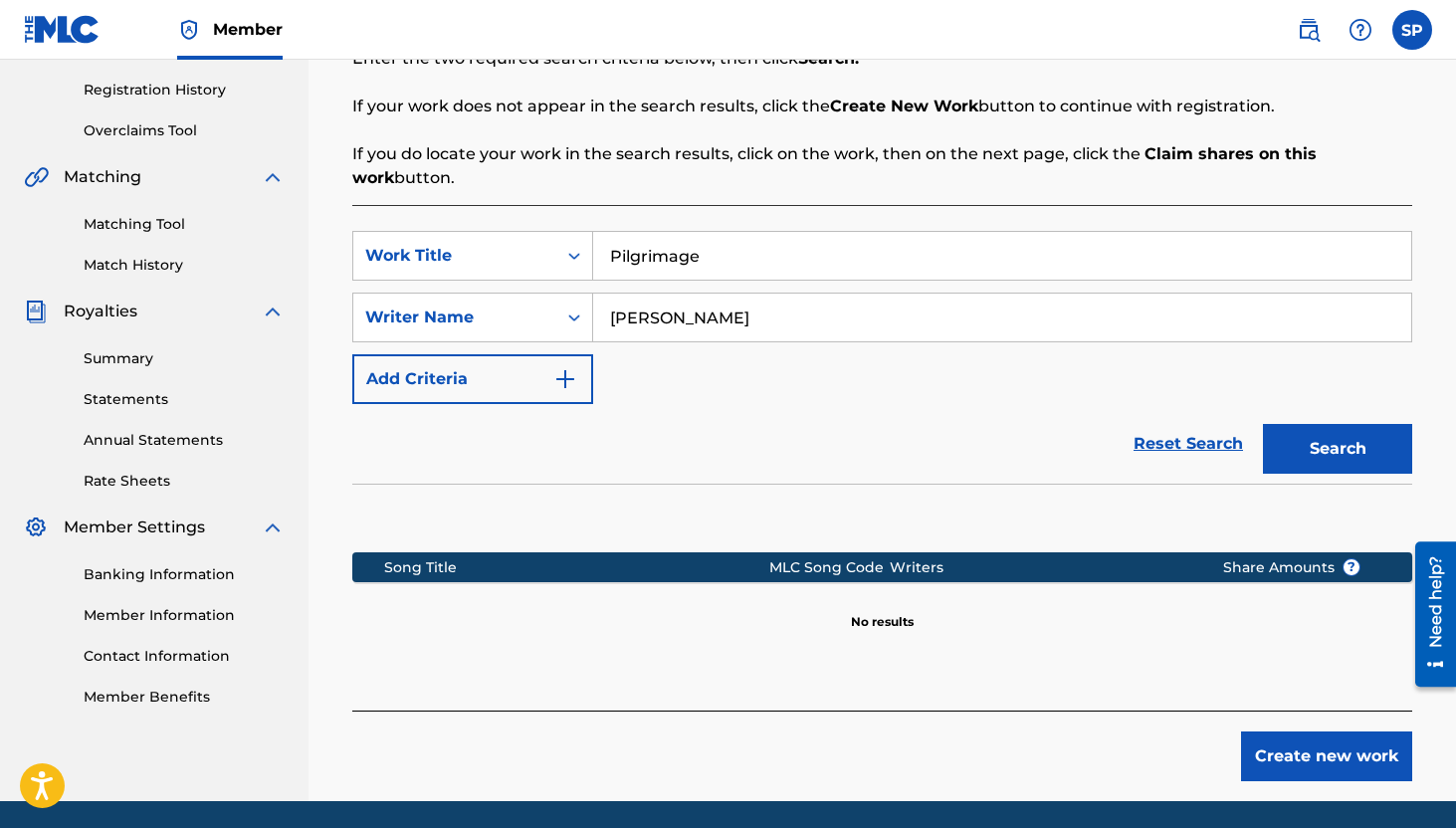 scroll, scrollTop: 359, scrollLeft: 0, axis: vertical 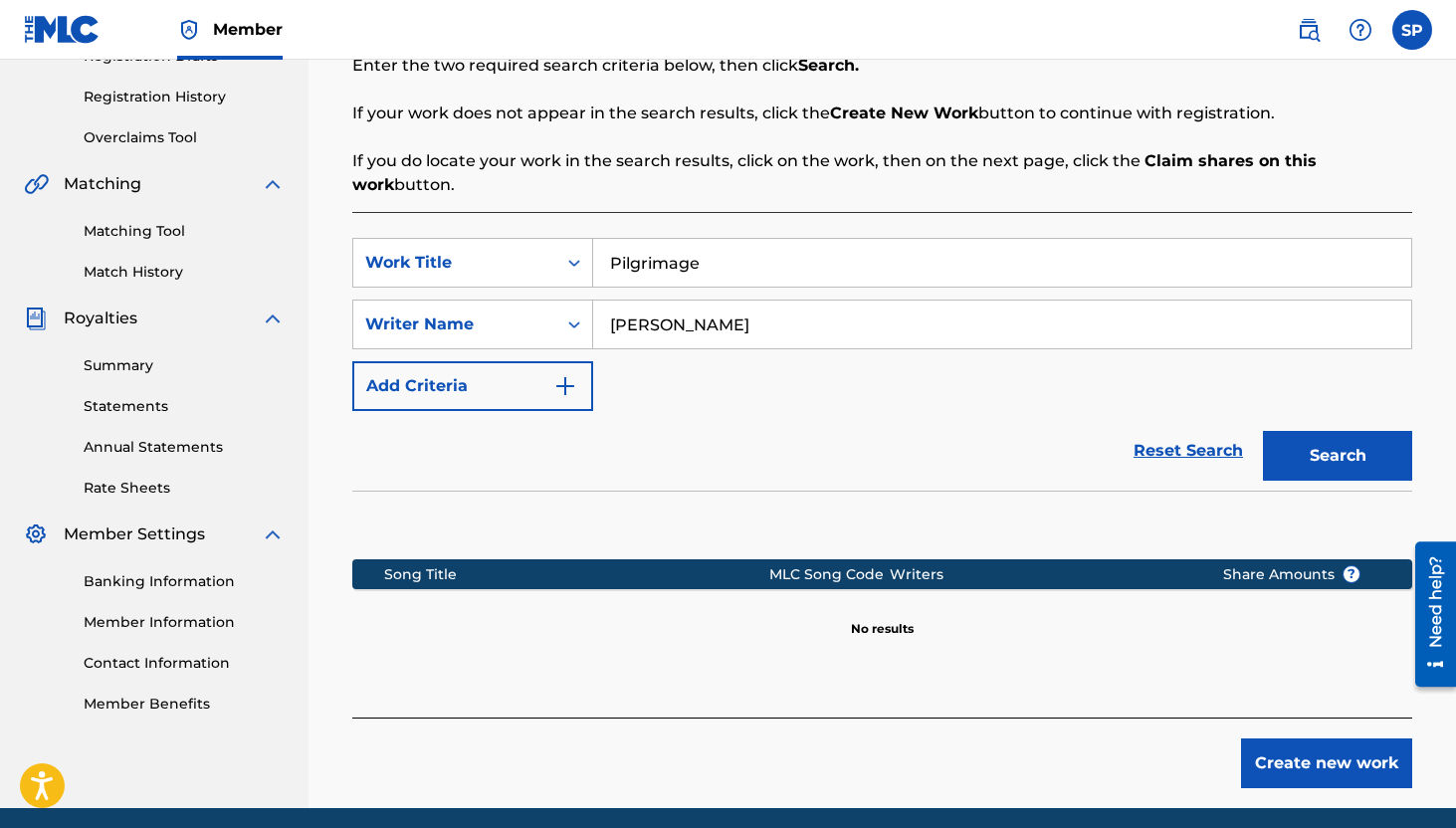click on "Create new work" at bounding box center (1327, 763) 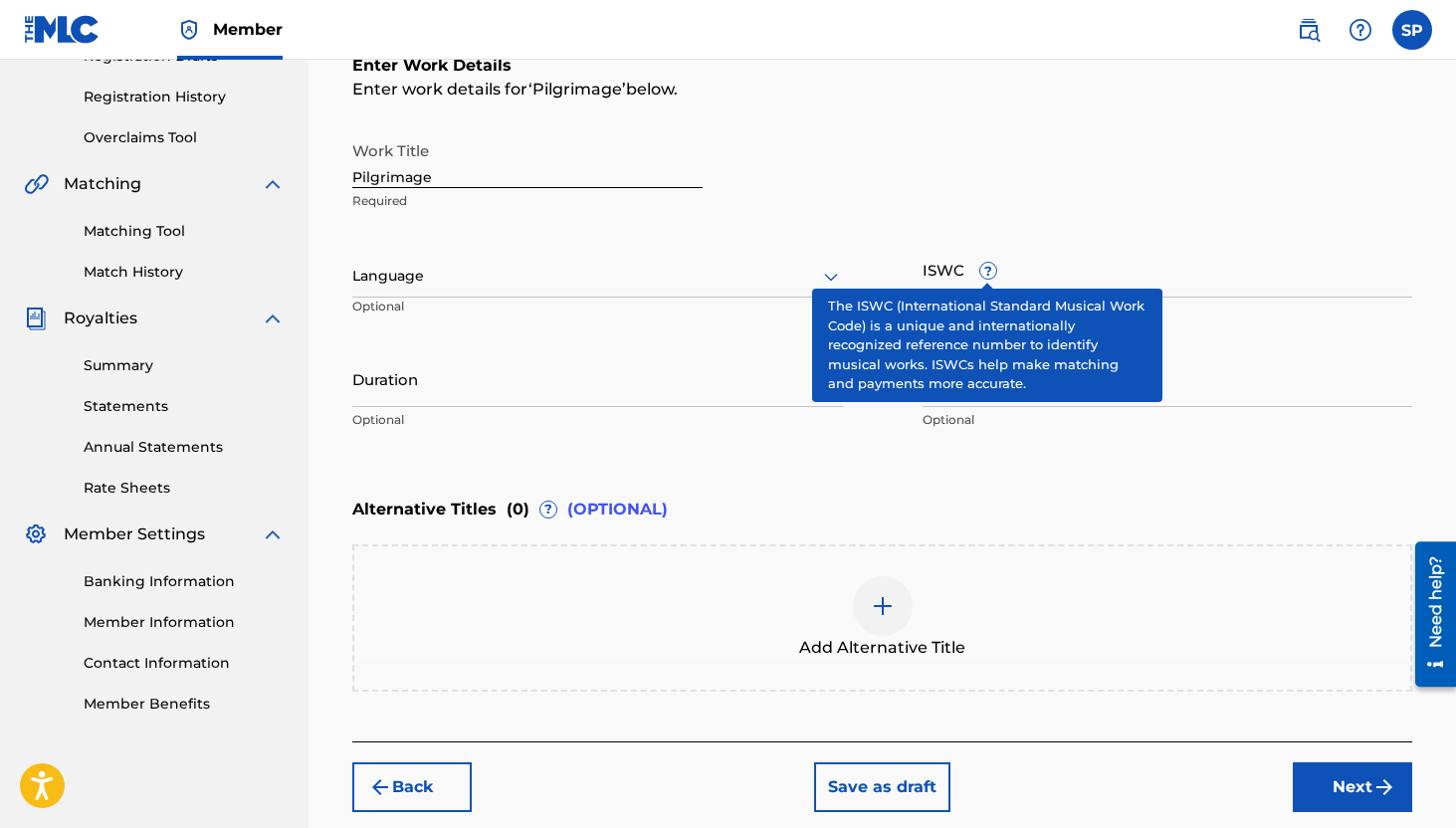 click on "?" at bounding box center [988, 271] 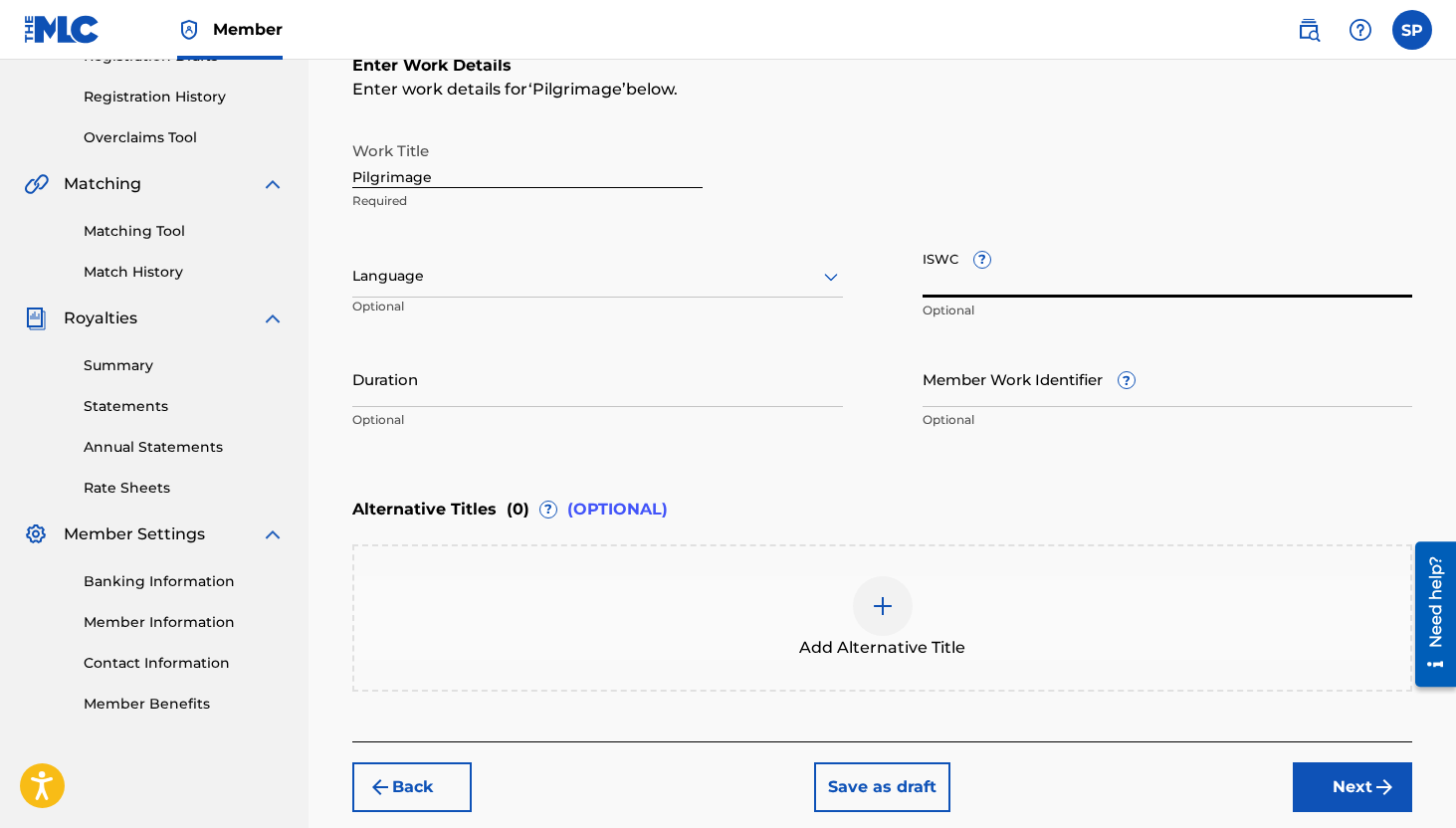 paste on "T-904.679.452-9" 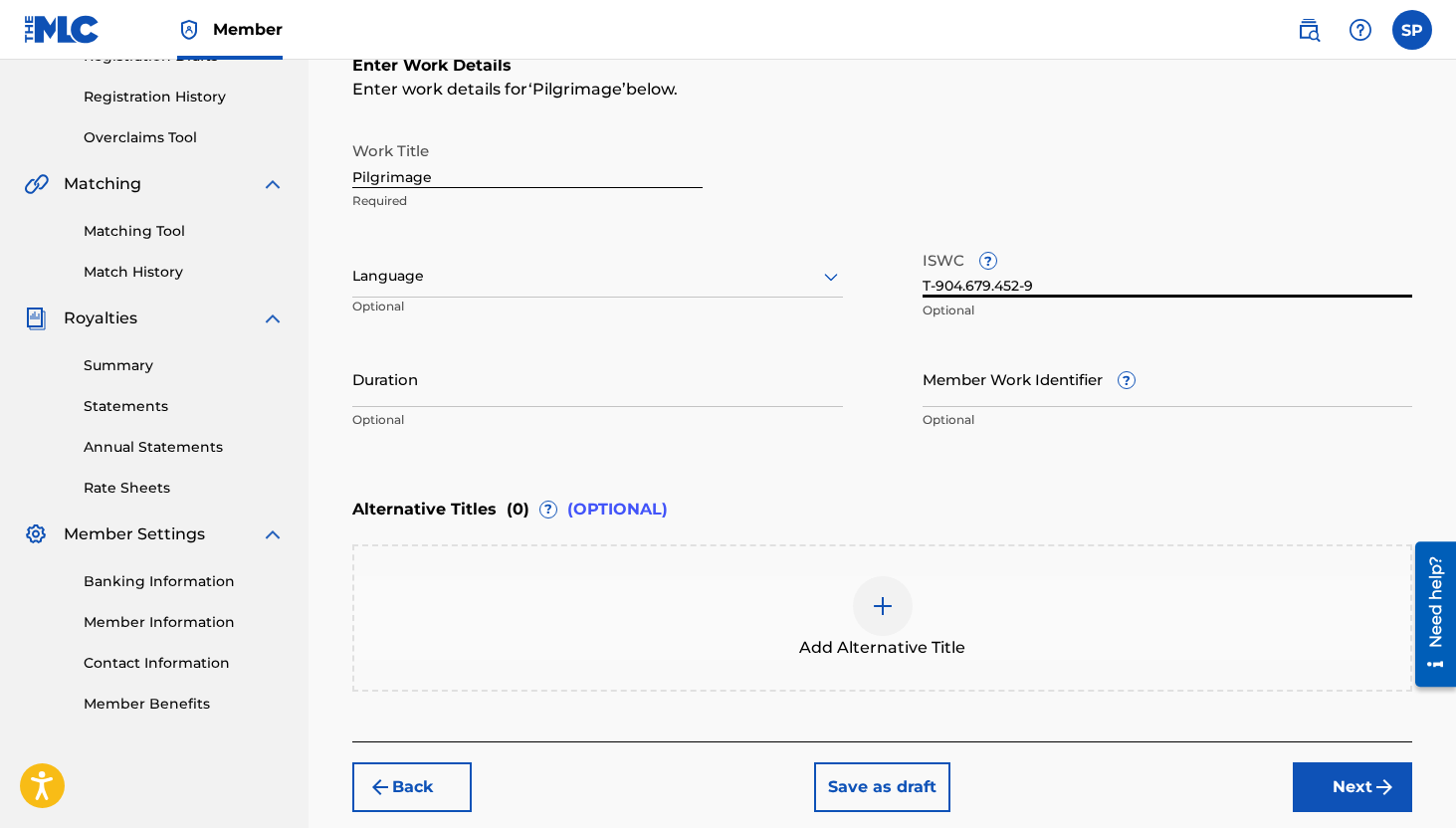 type on "T-904.679.452-9" 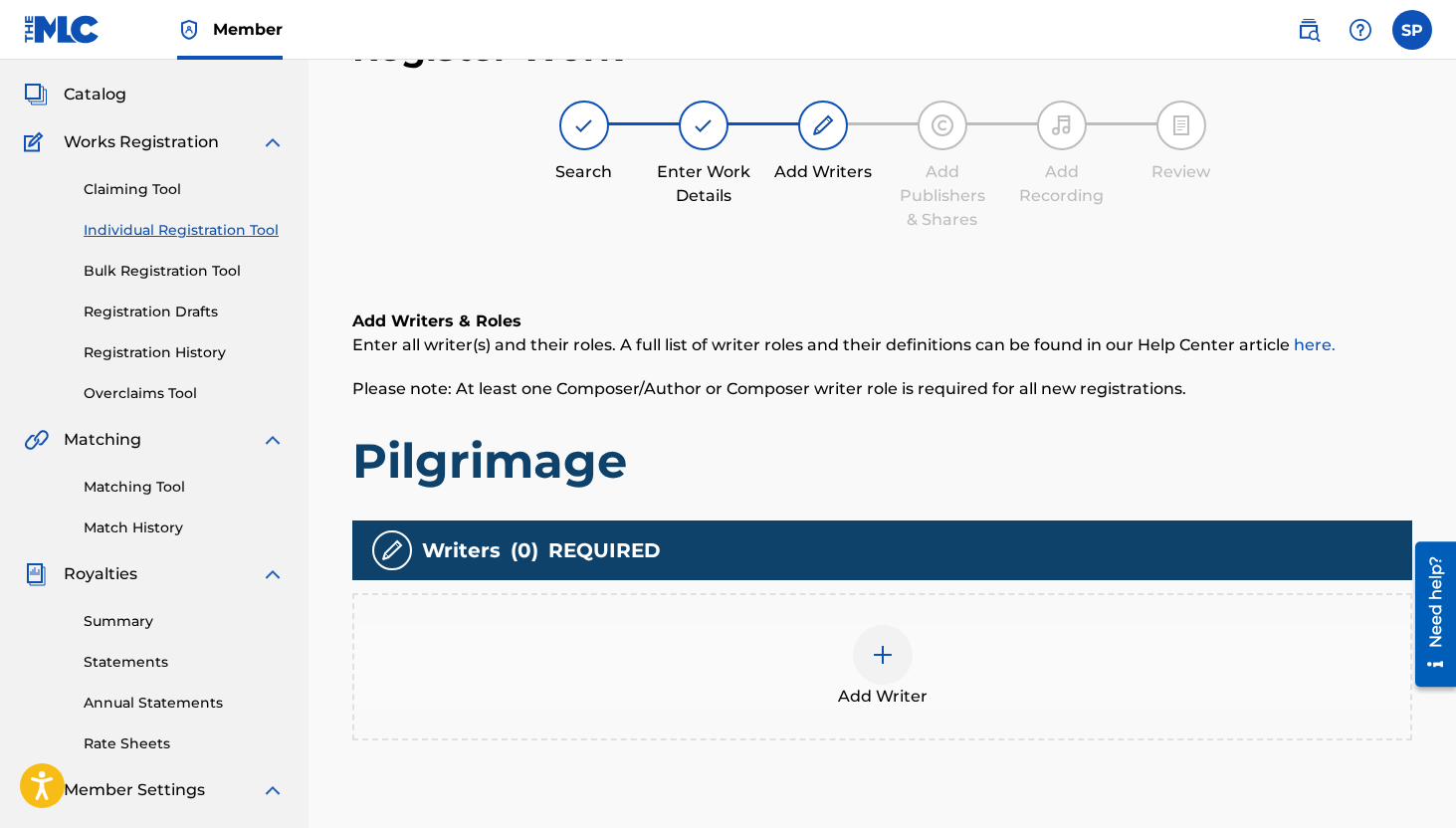 scroll, scrollTop: 246, scrollLeft: 0, axis: vertical 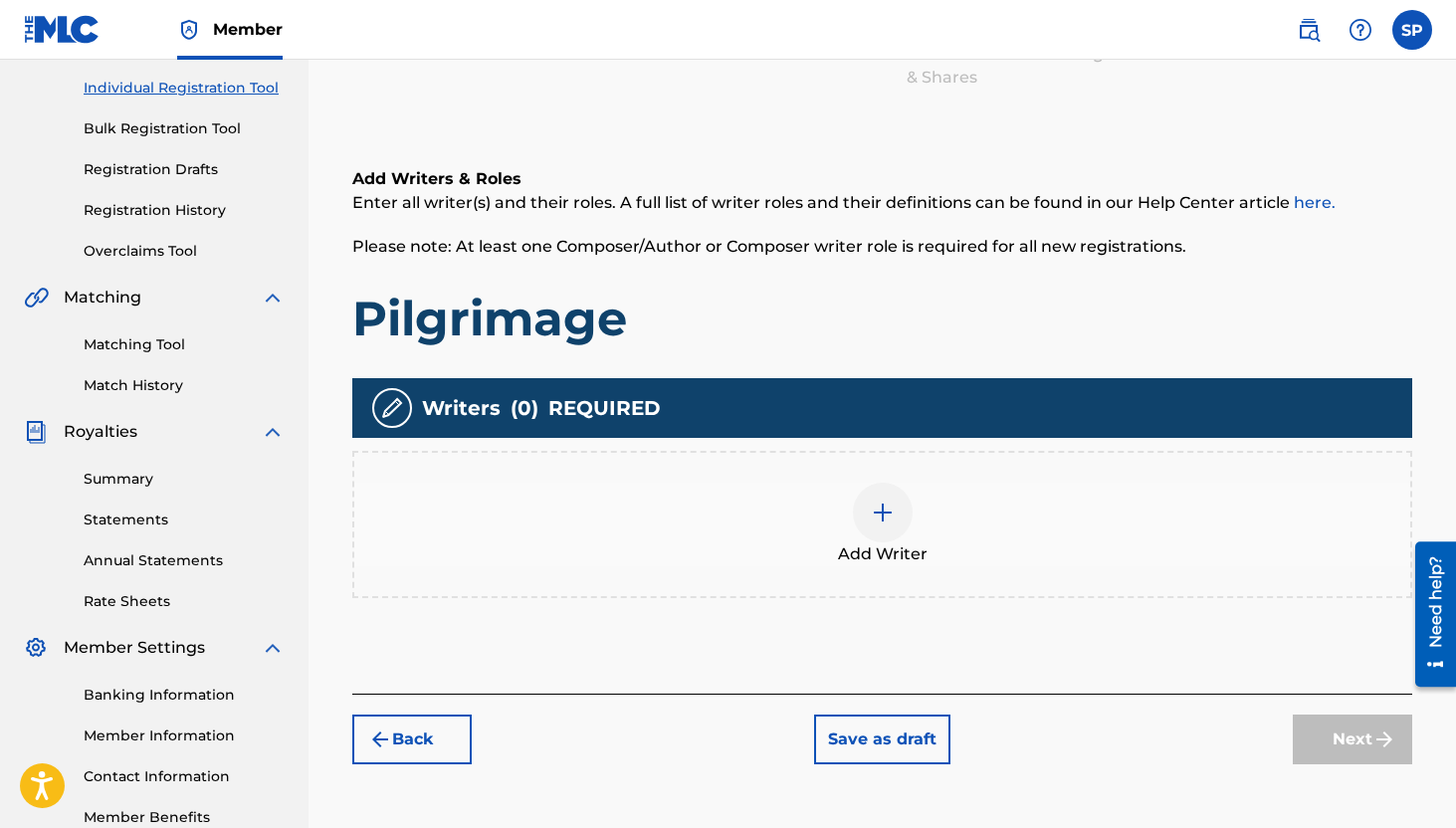 click on "Add Writer" at bounding box center [883, 554] 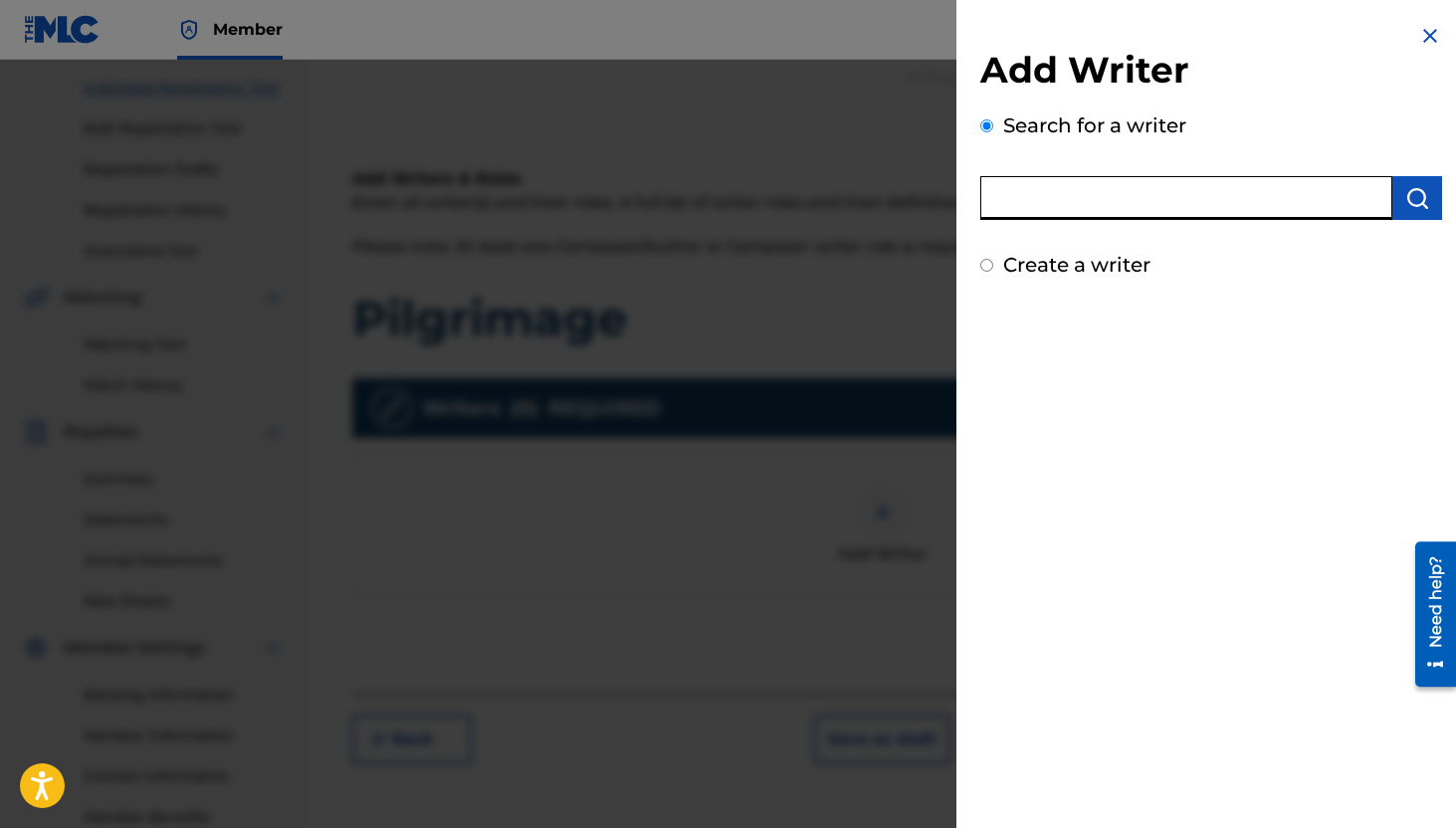 click at bounding box center [1186, 198] 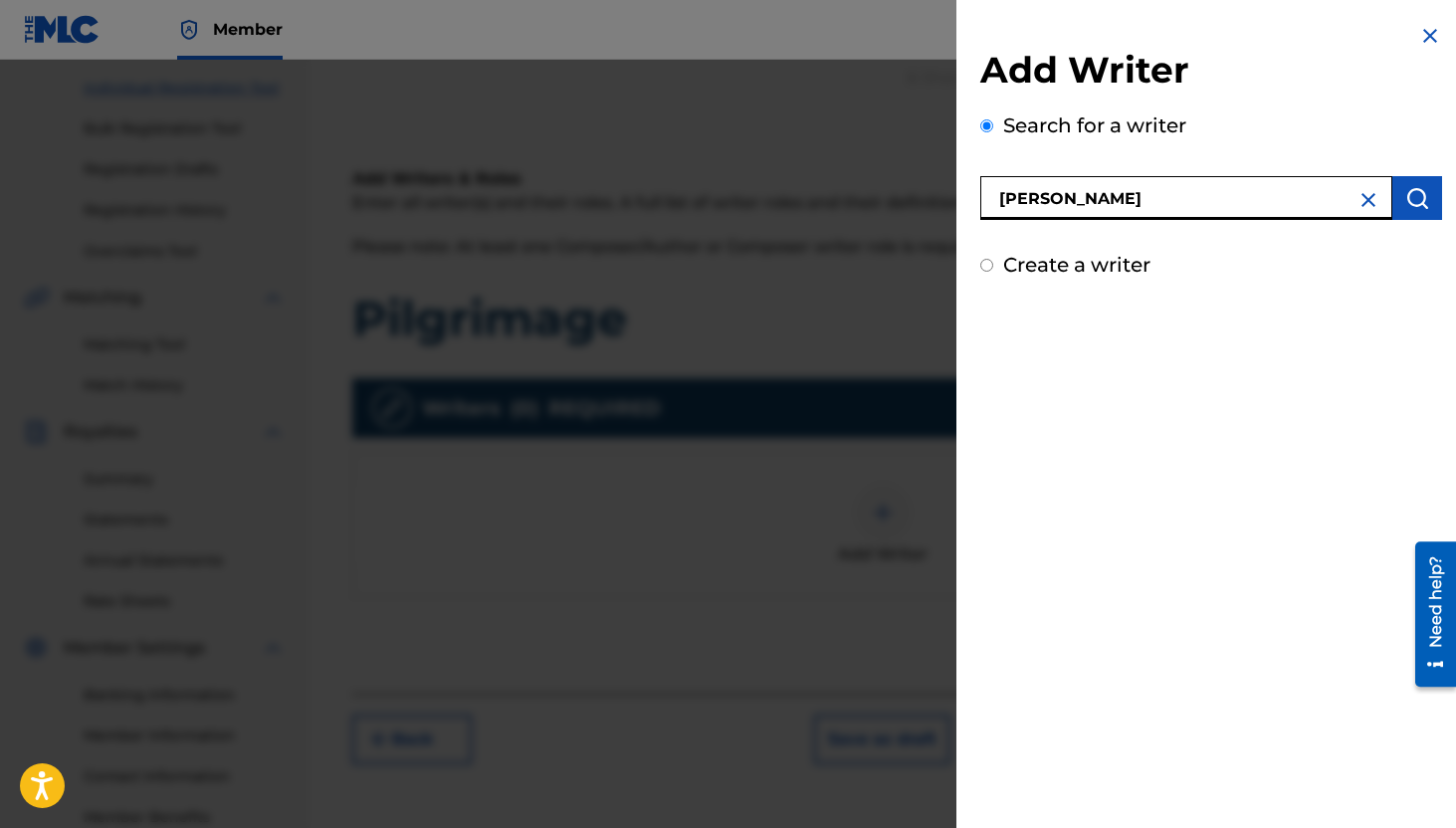 type on "omar sosa" 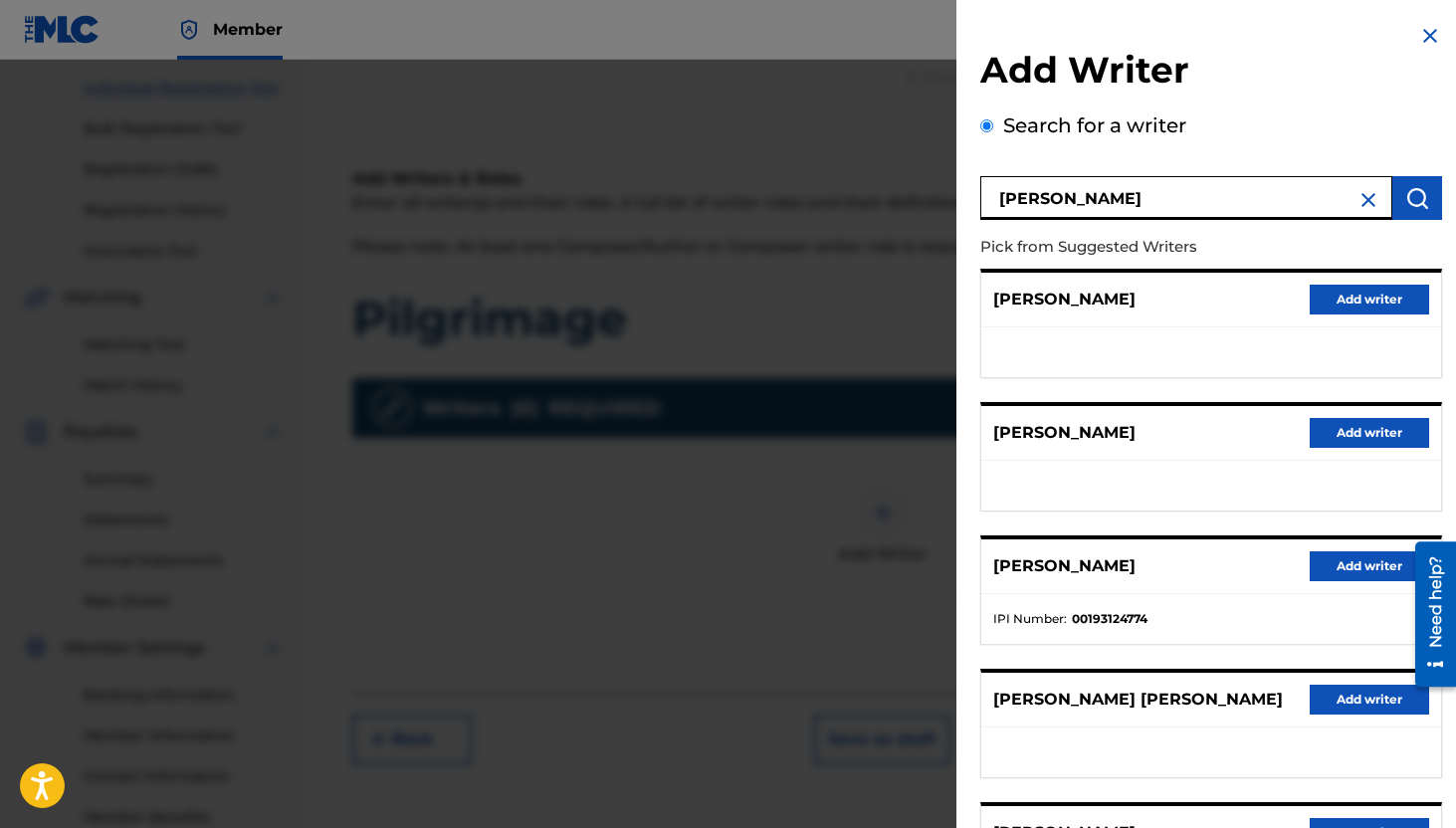 click on "Add writer" at bounding box center (1369, 566) 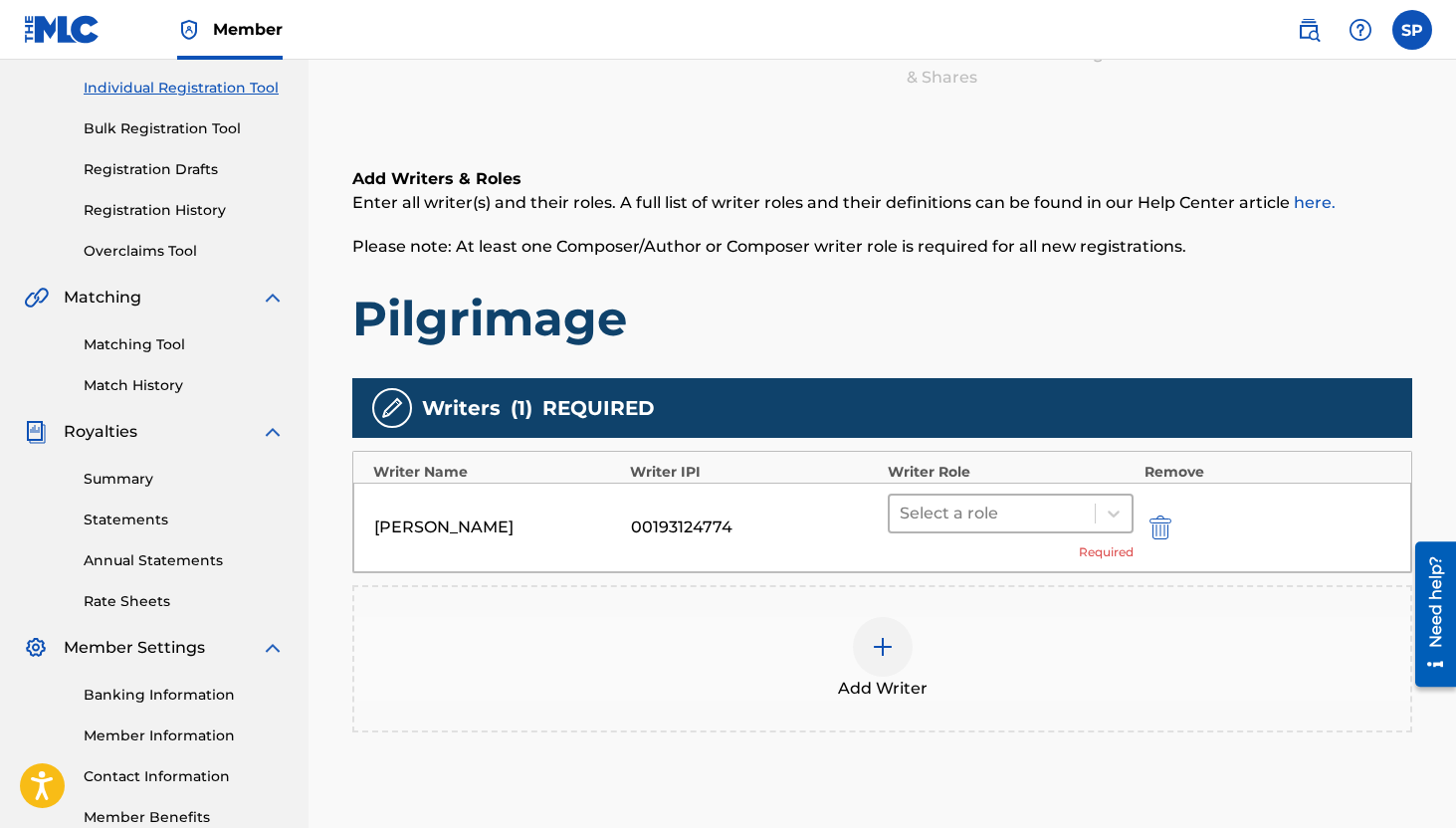 click at bounding box center (992, 514) 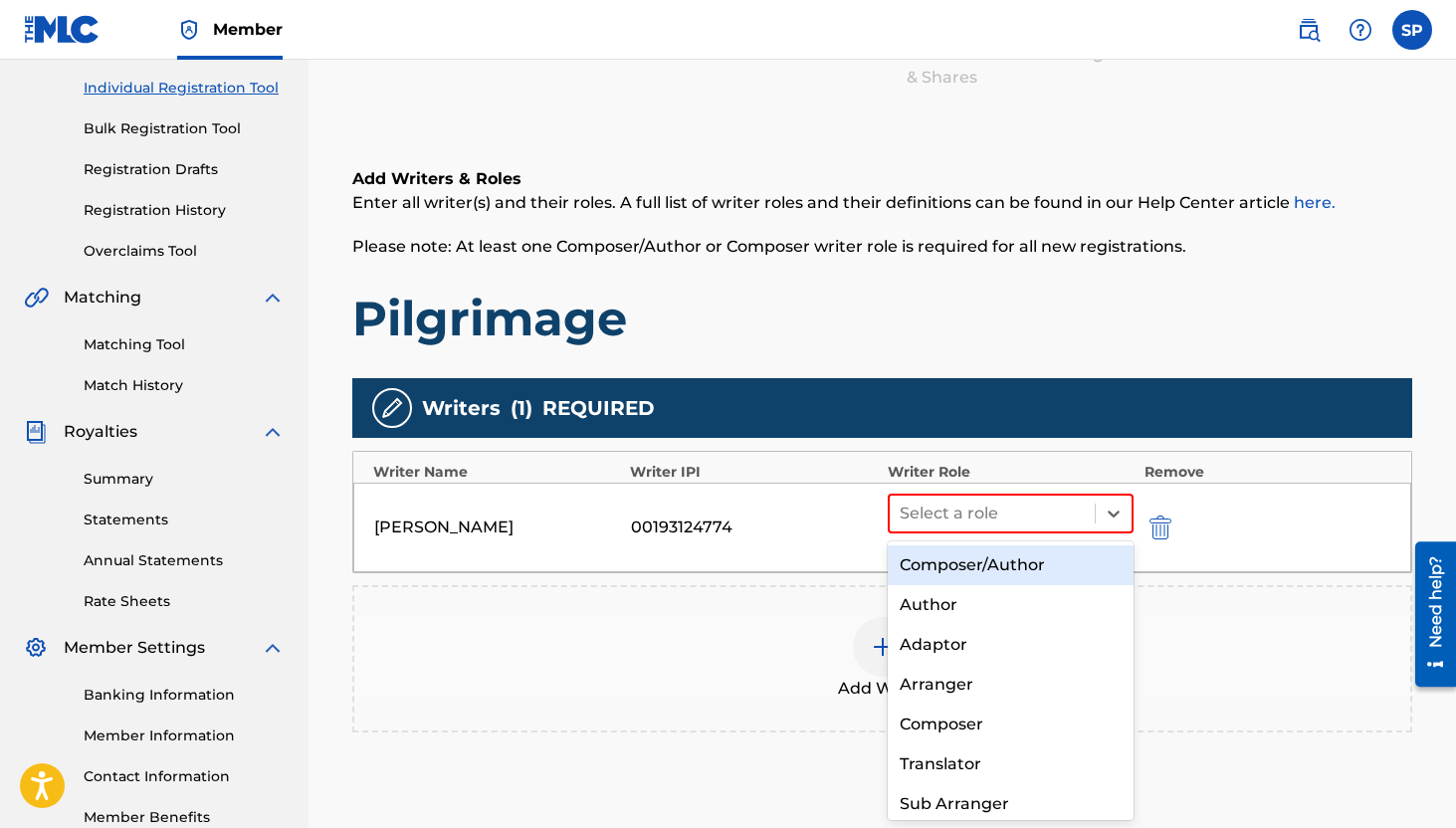 click on "Composer/Author" at bounding box center [1011, 565] 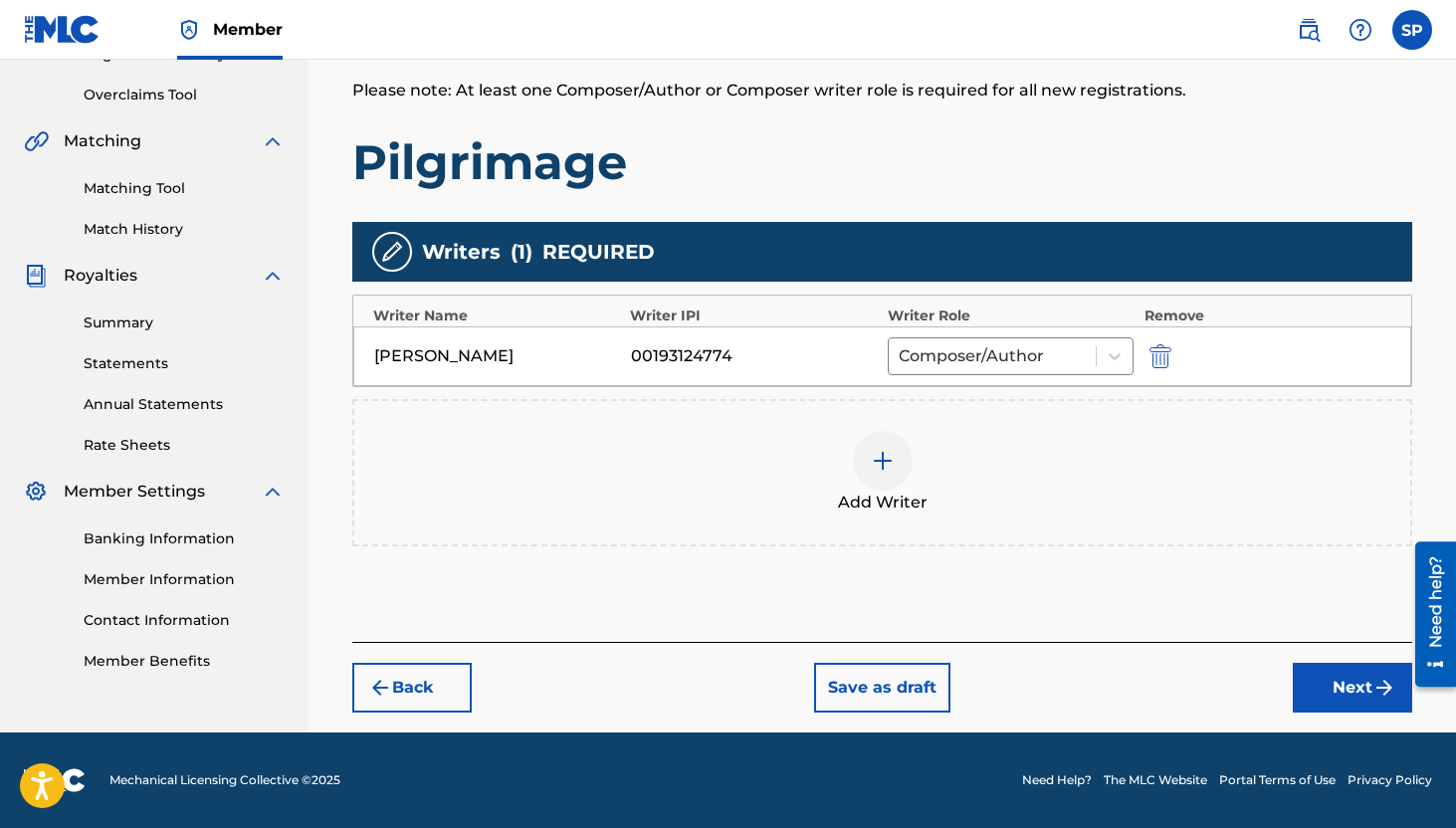 click on "Next" at bounding box center (1352, 688) 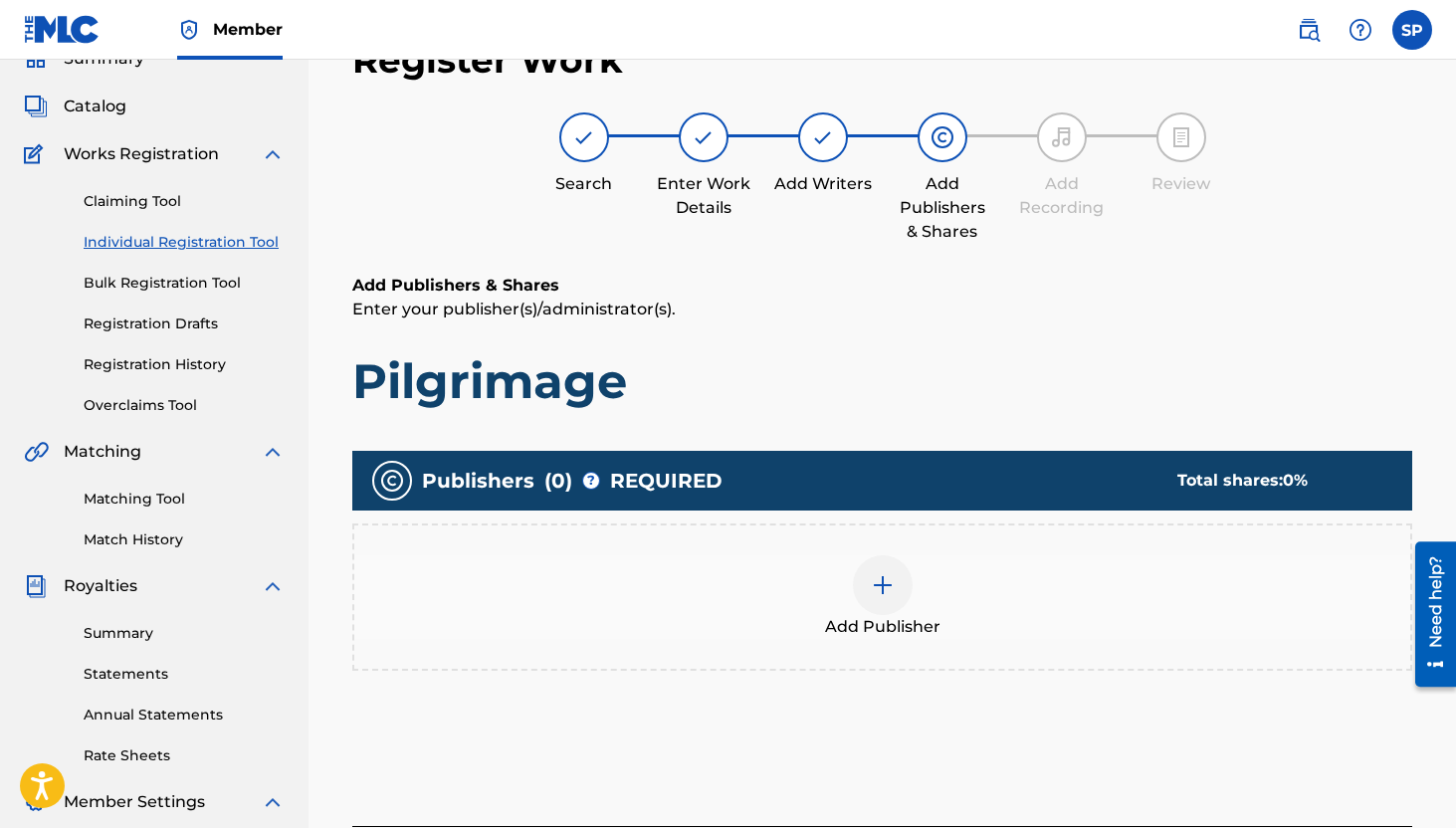 scroll, scrollTop: 90, scrollLeft: 0, axis: vertical 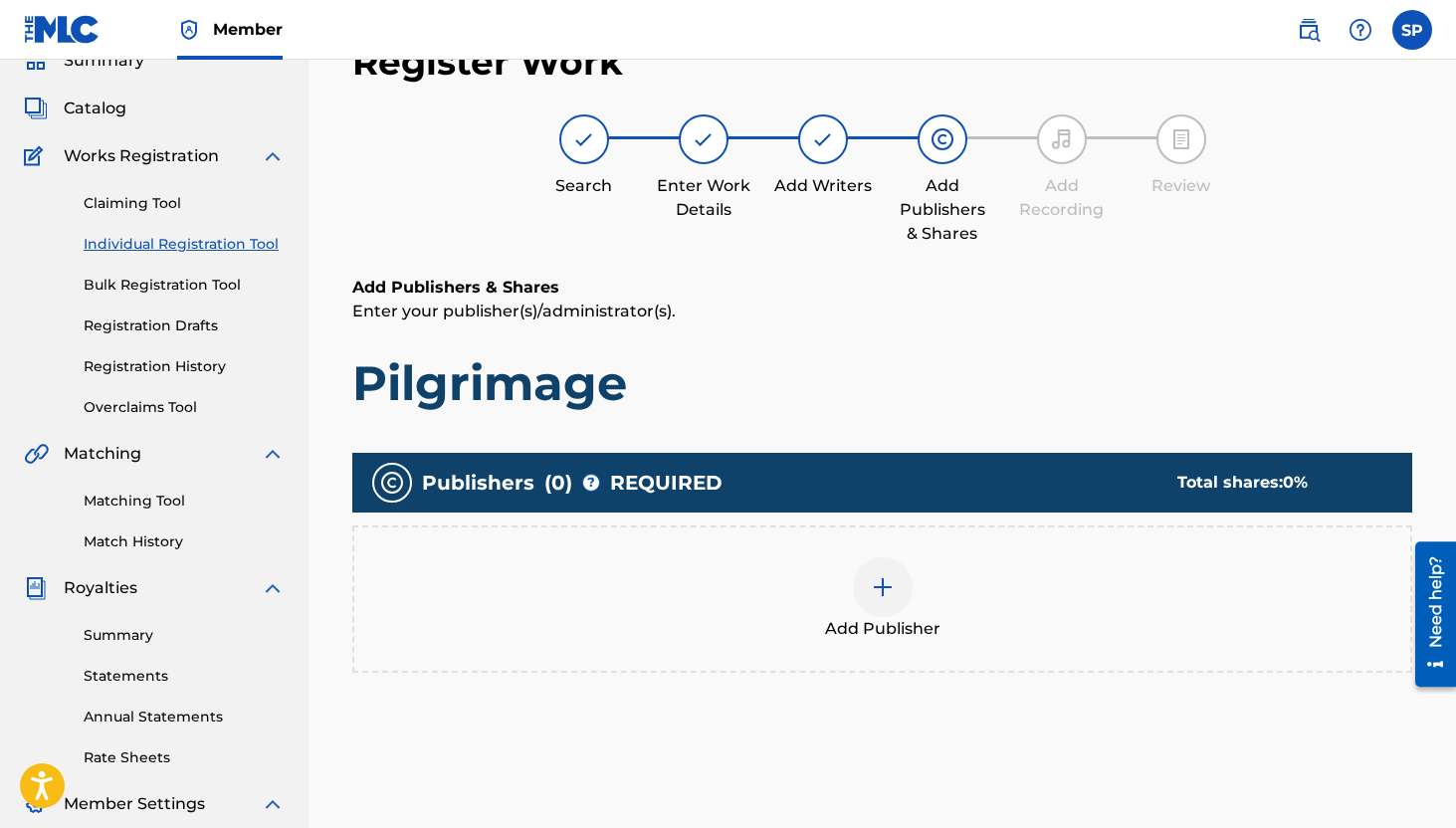 click at bounding box center [883, 587] 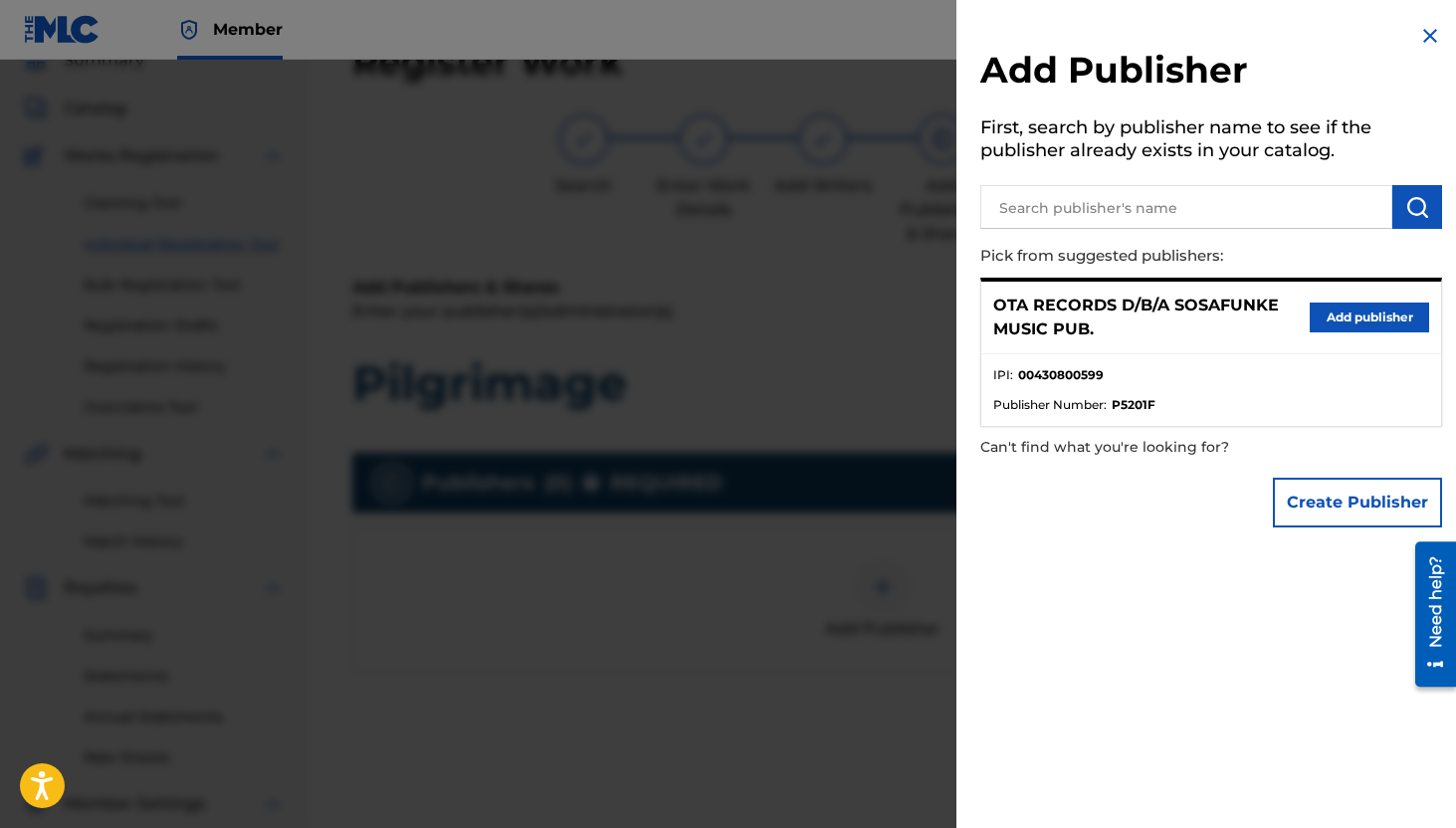 click on "OTA RECORDS D/B/A SOSAFUNKE MUSIC PUB. Add publisher" at bounding box center [1211, 317] 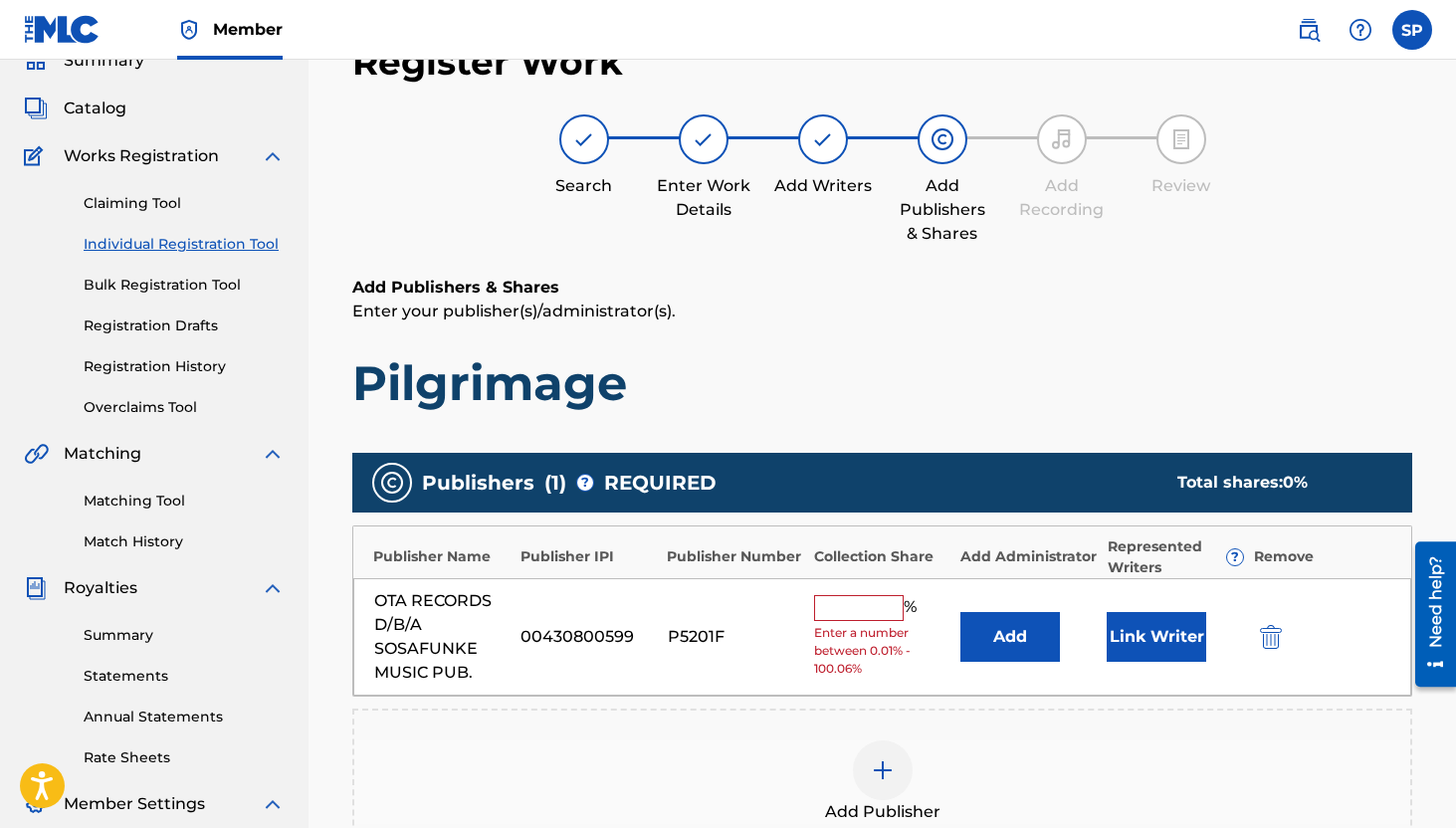 click at bounding box center (859, 608) 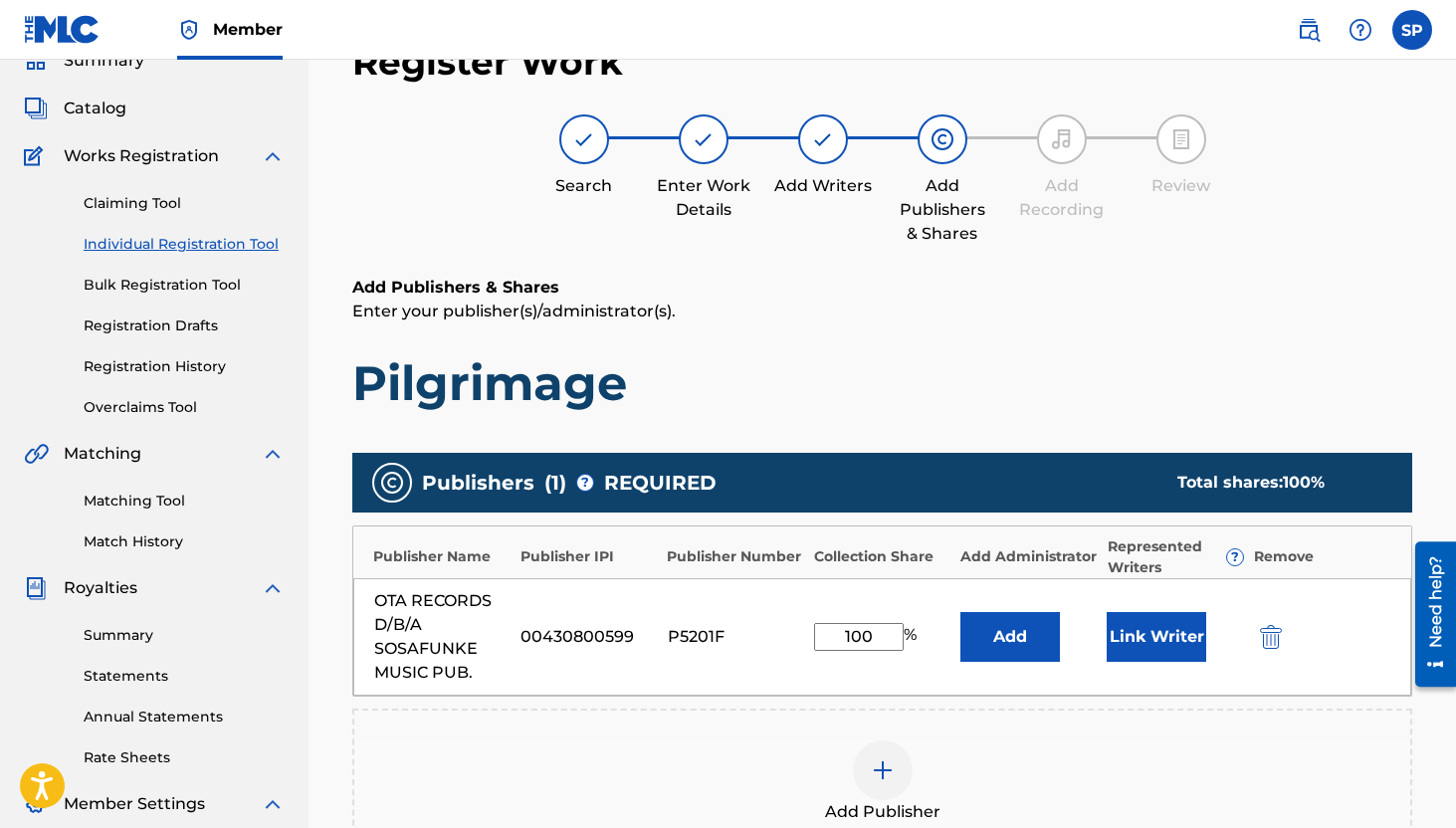 click on "Link Writer" at bounding box center [1156, 637] 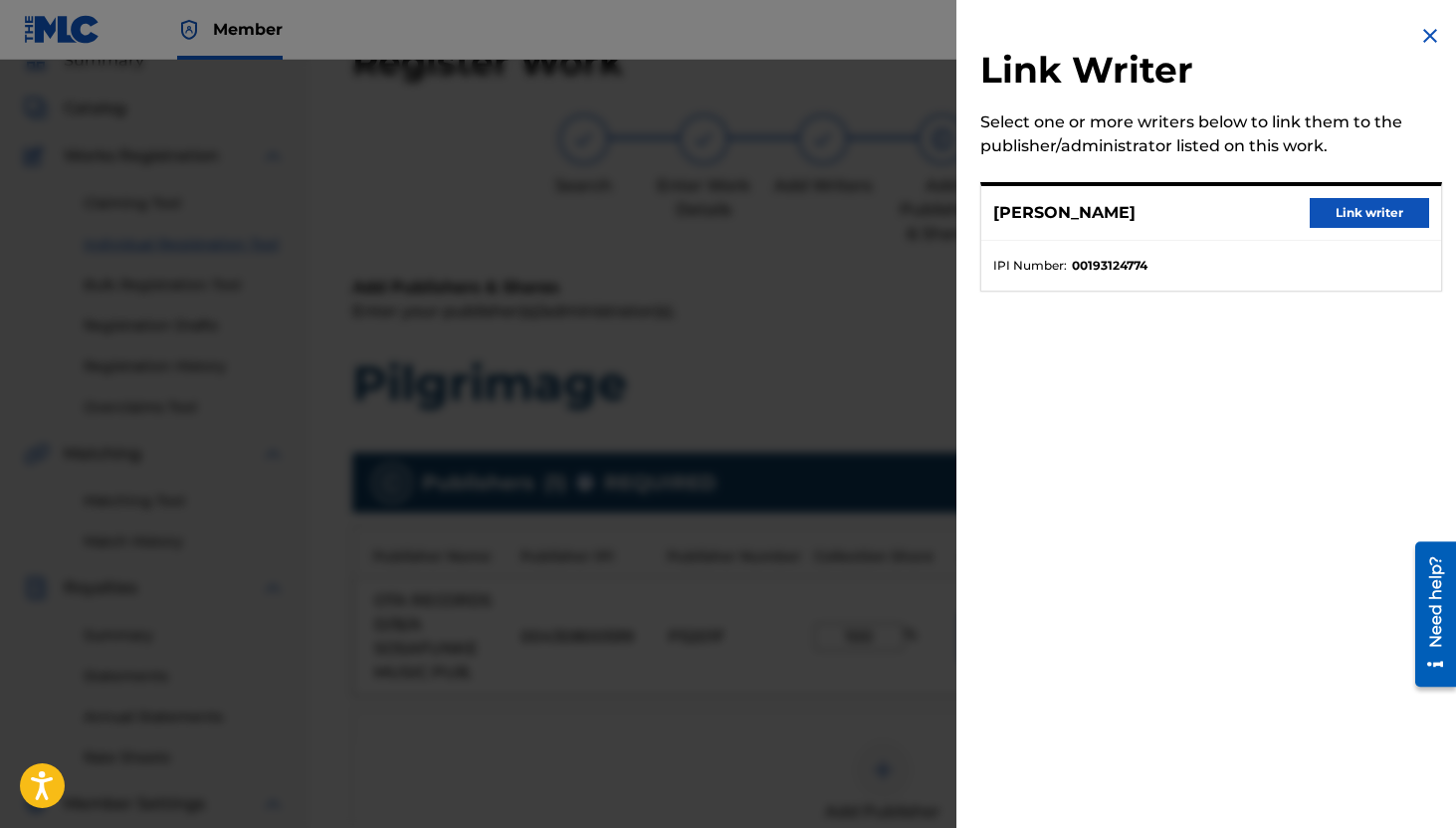 click on "Link writer" at bounding box center (1369, 213) 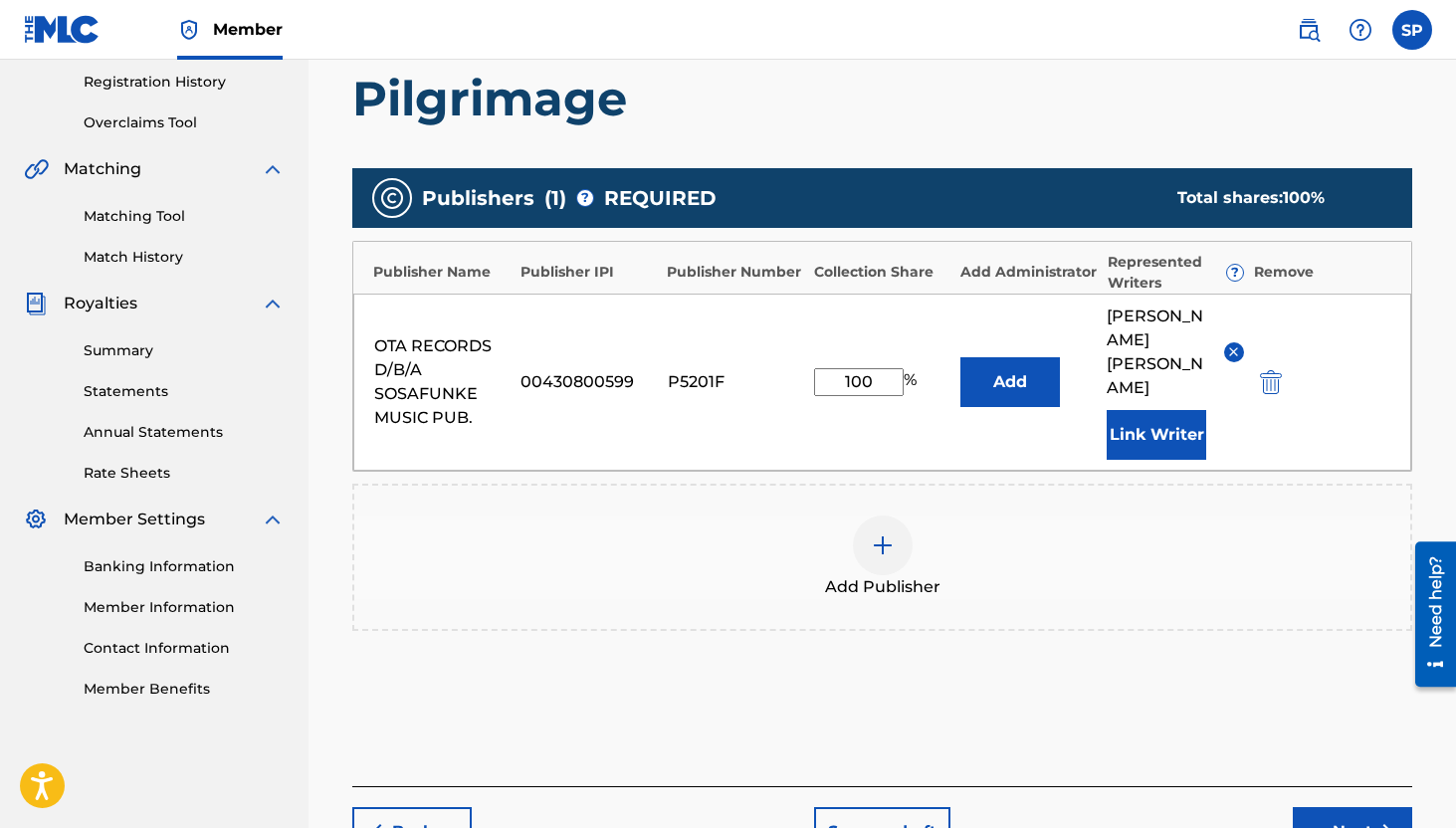 click on "Next" at bounding box center [1352, 832] 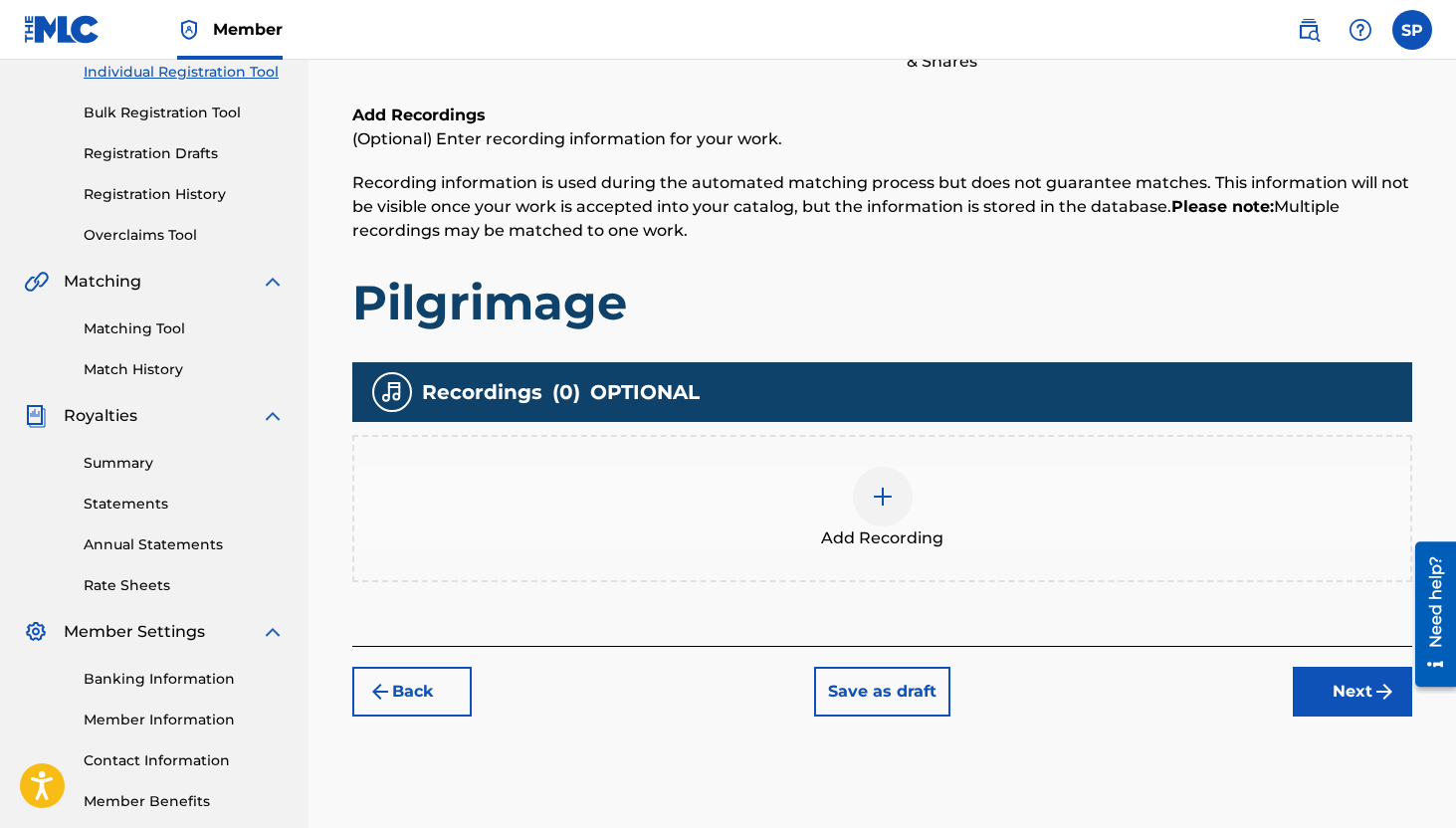 click on "Next" at bounding box center (1352, 692) 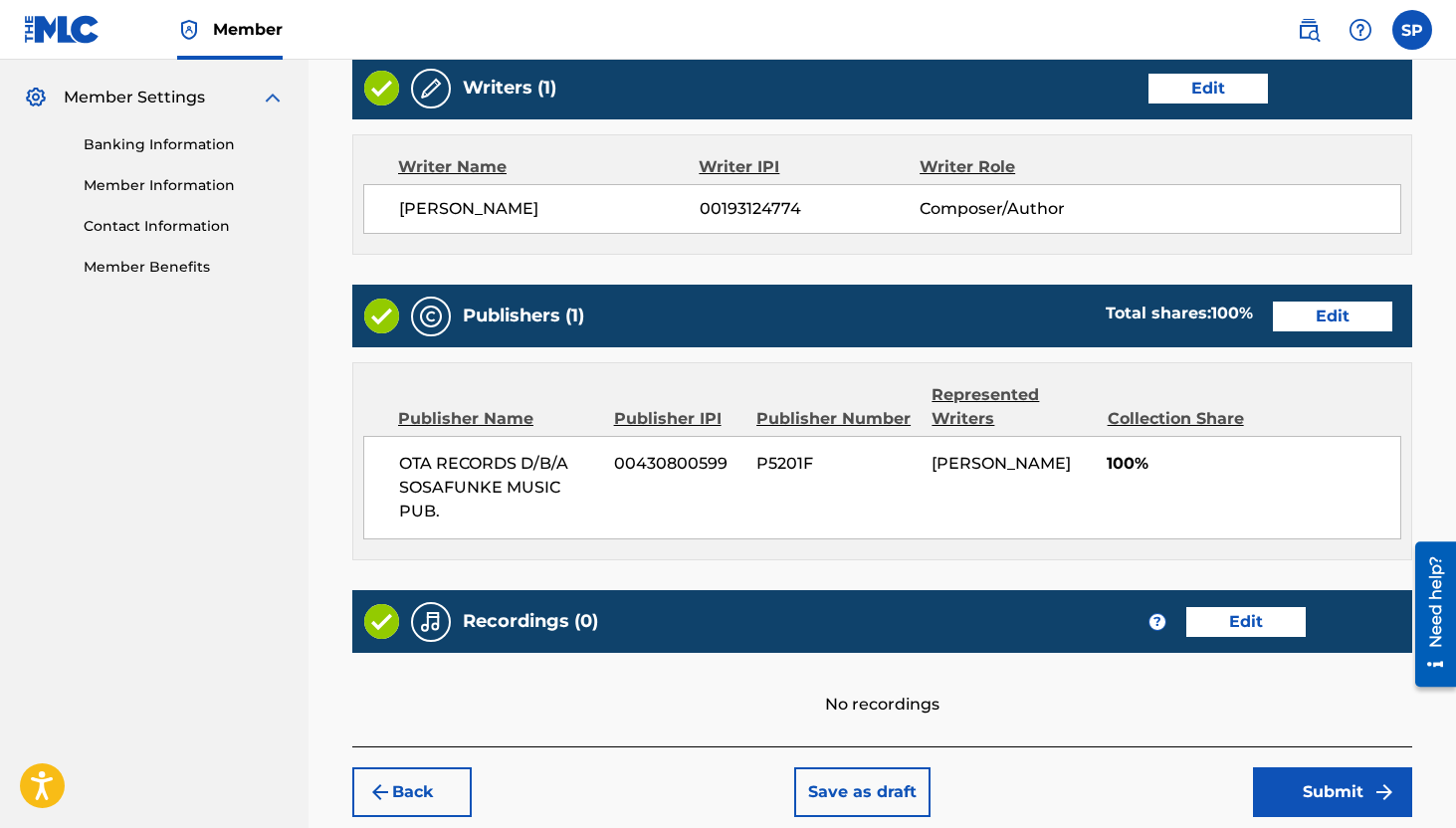 scroll, scrollTop: 804, scrollLeft: 0, axis: vertical 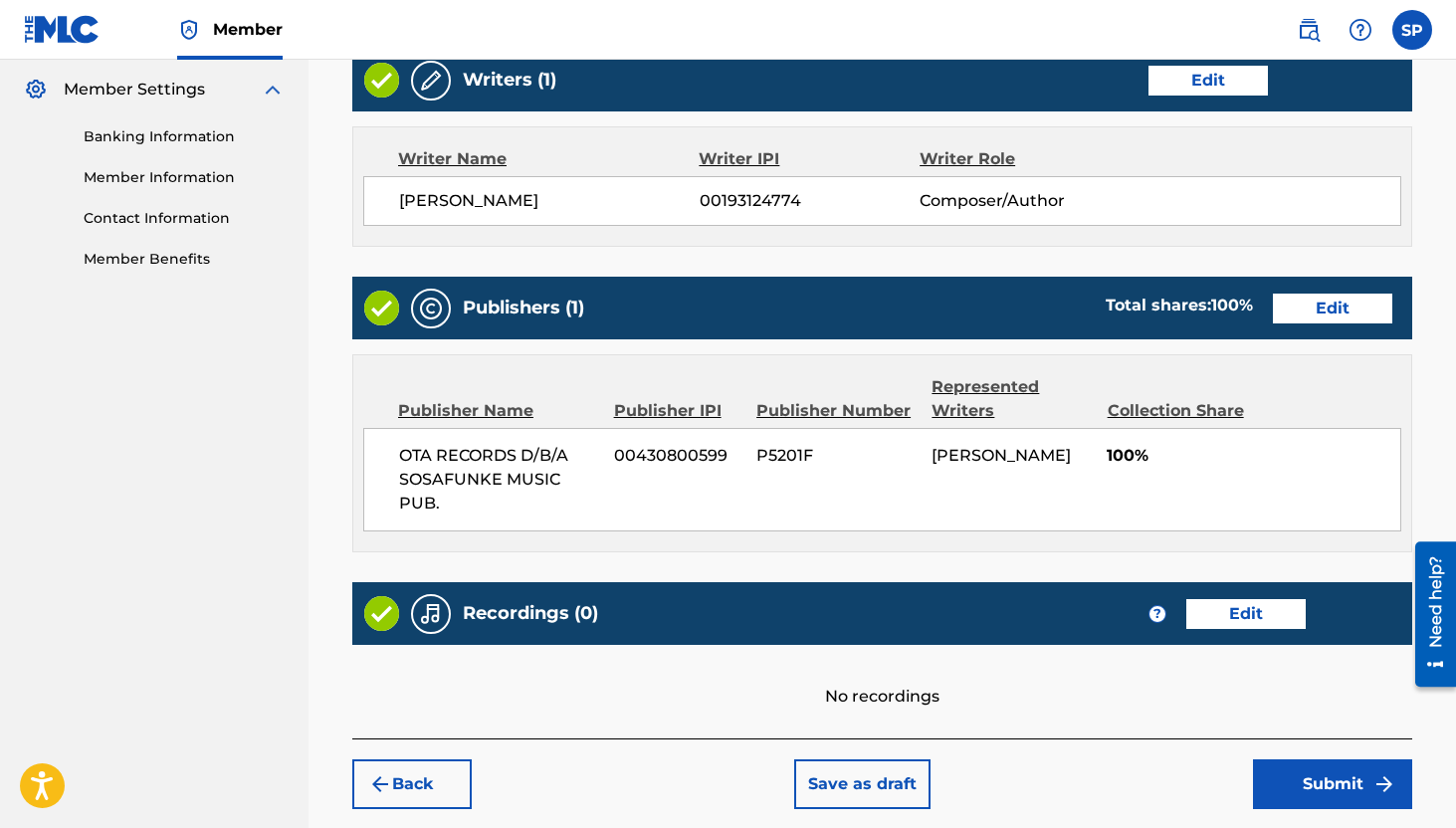 click on "Submit" at bounding box center [1333, 784] 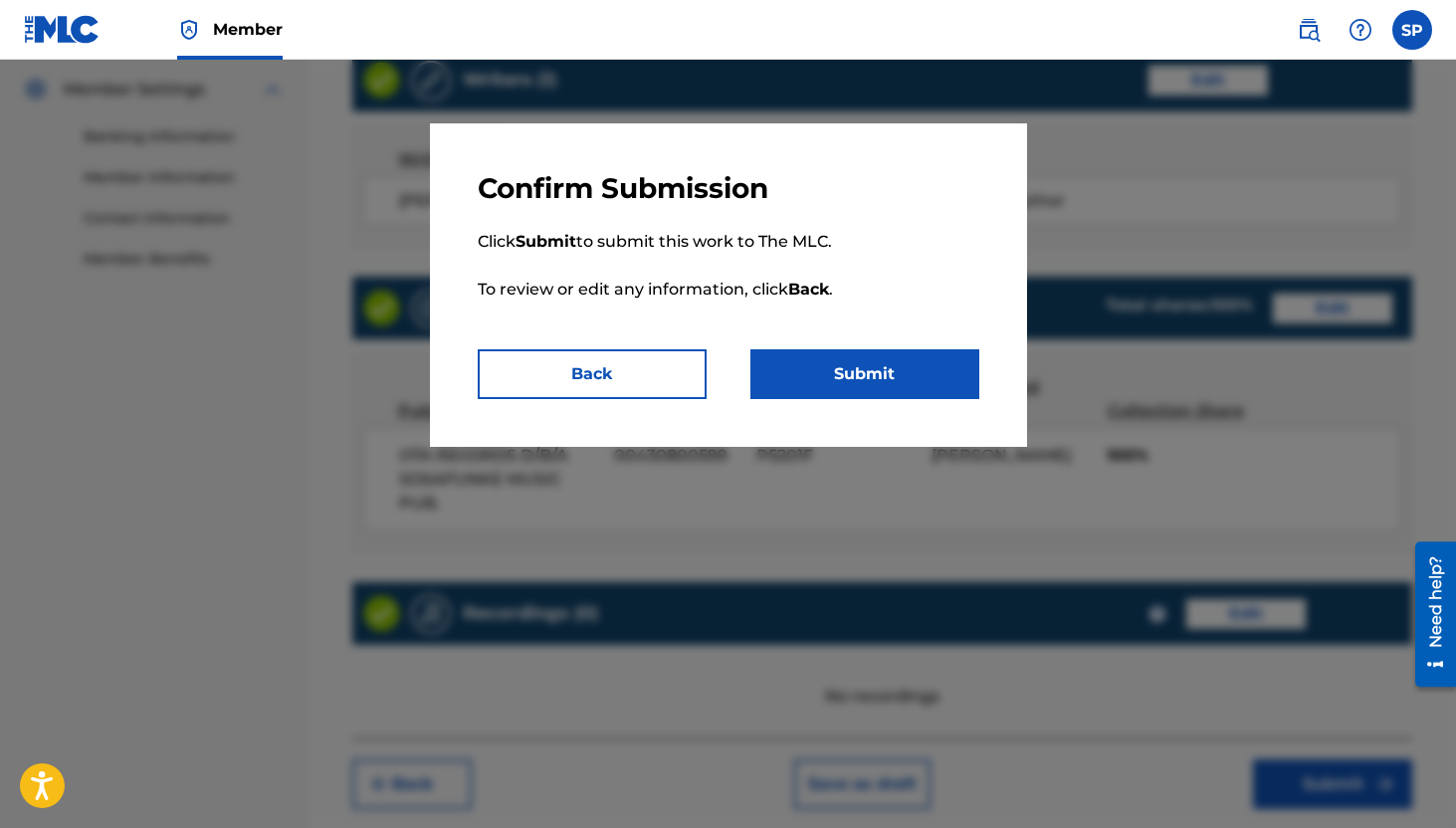 click on "Submit" at bounding box center (865, 374) 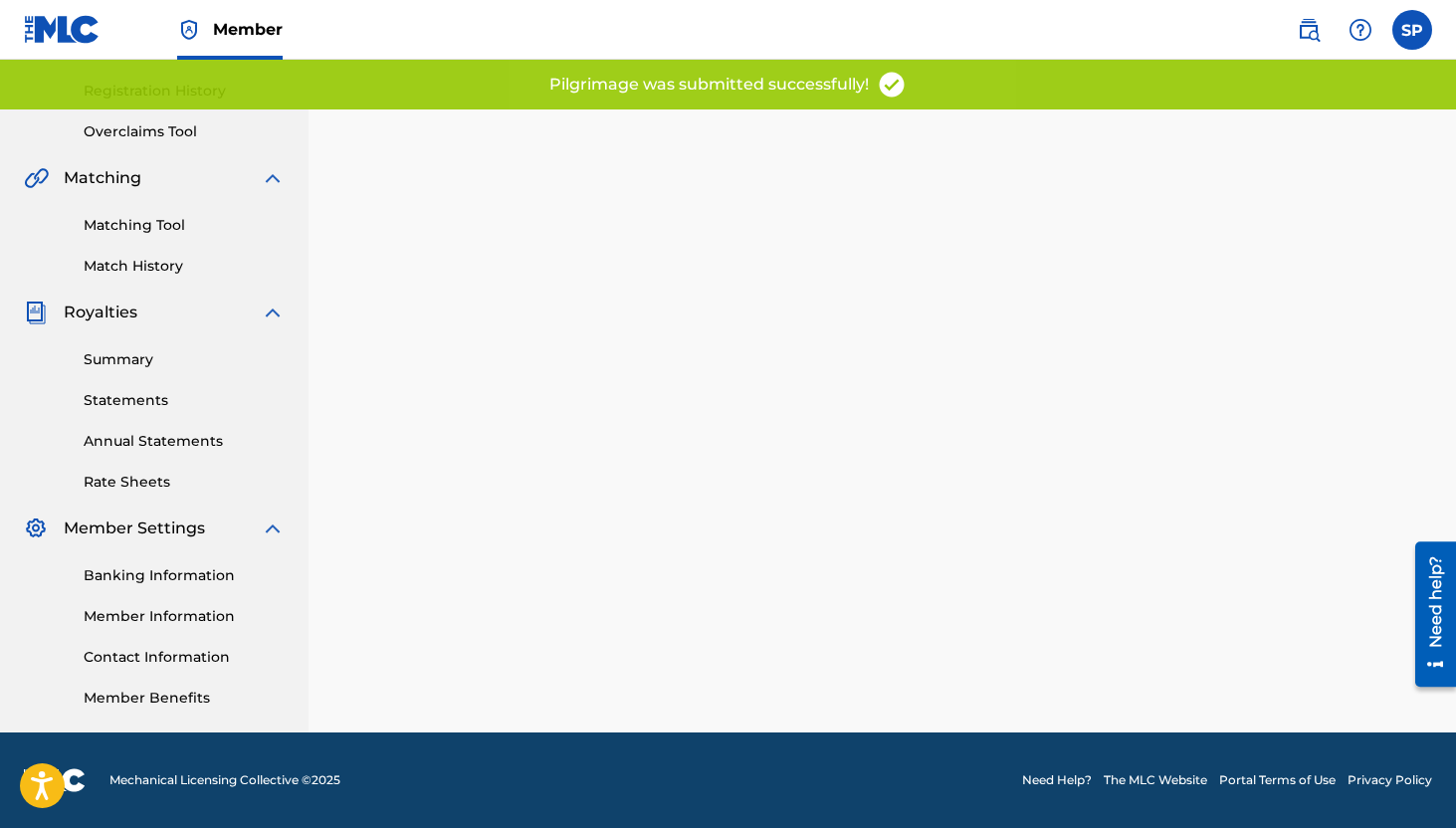 scroll, scrollTop: 0, scrollLeft: 0, axis: both 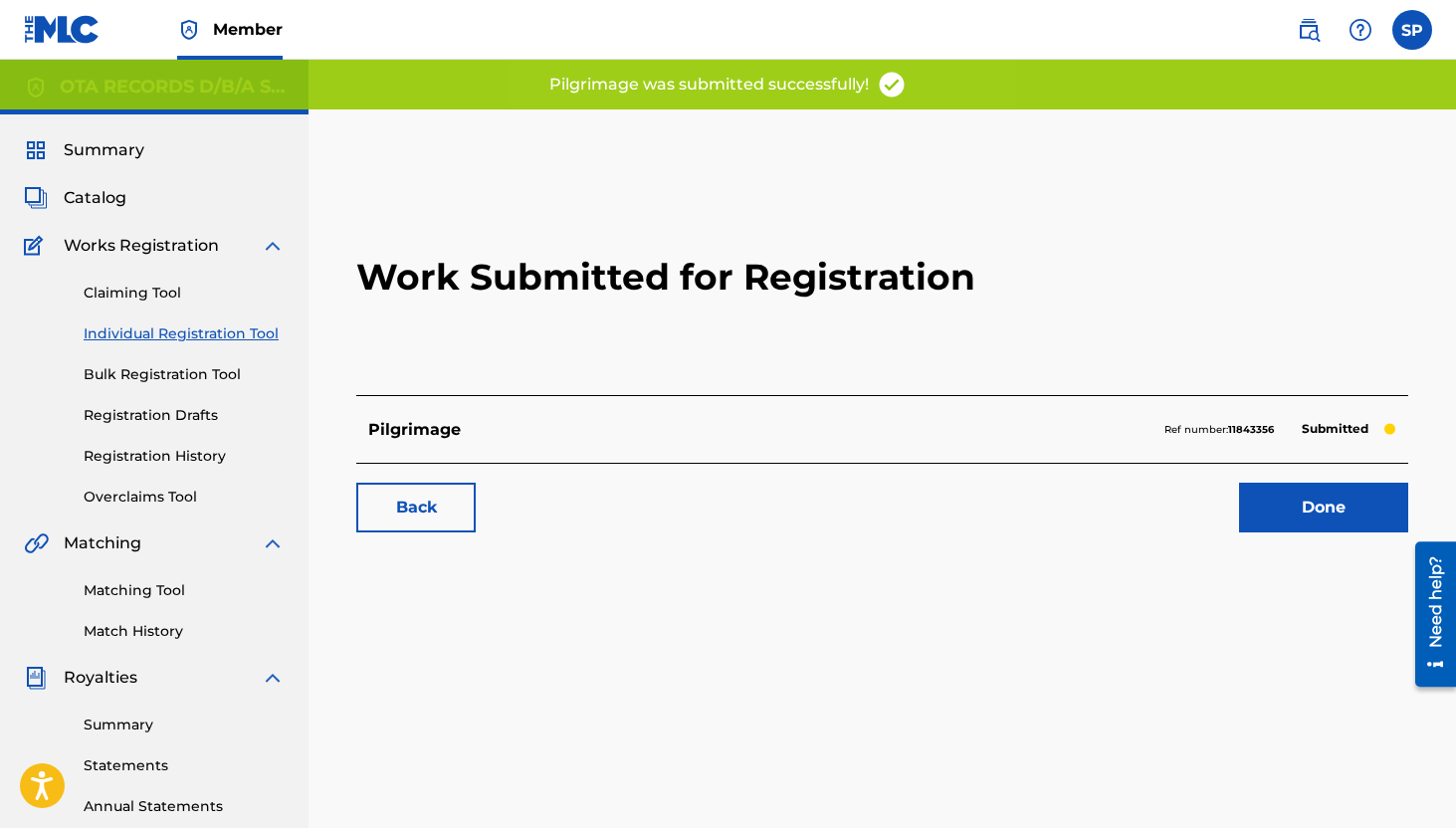 click on "Done" at bounding box center (1324, 508) 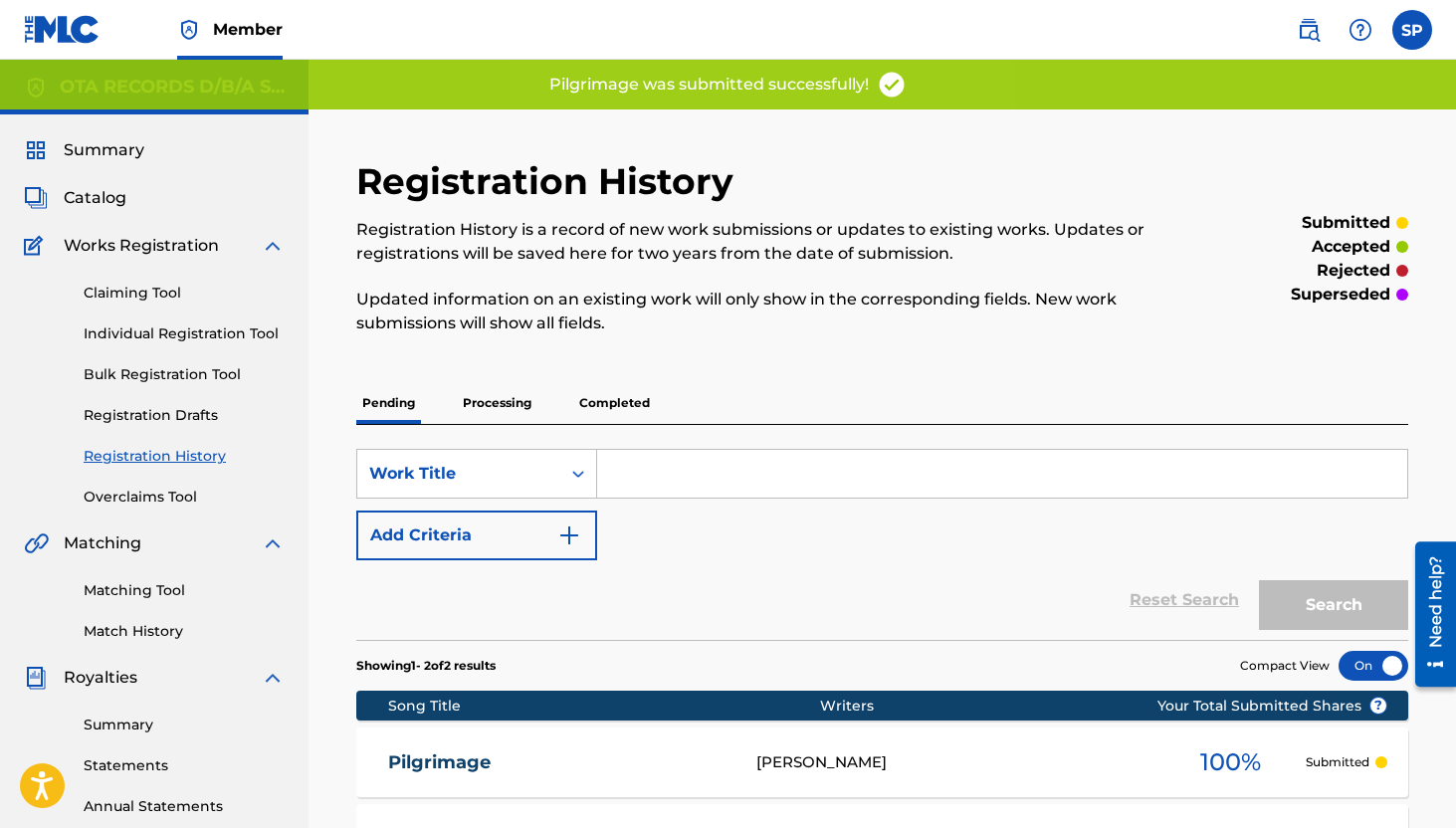 click on "Individual Registration Tool" at bounding box center [184, 333] 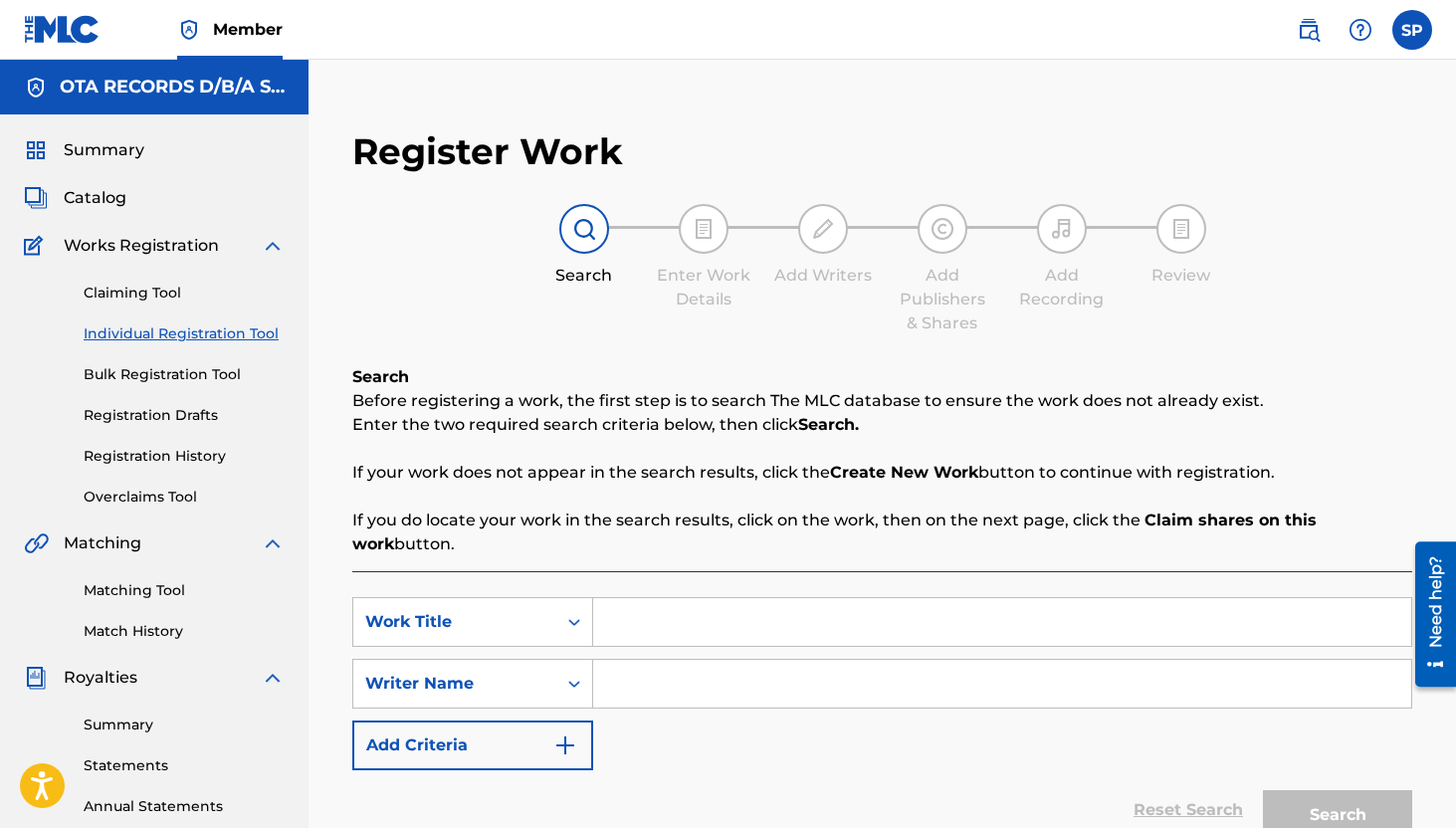 click at bounding box center (1002, 622) 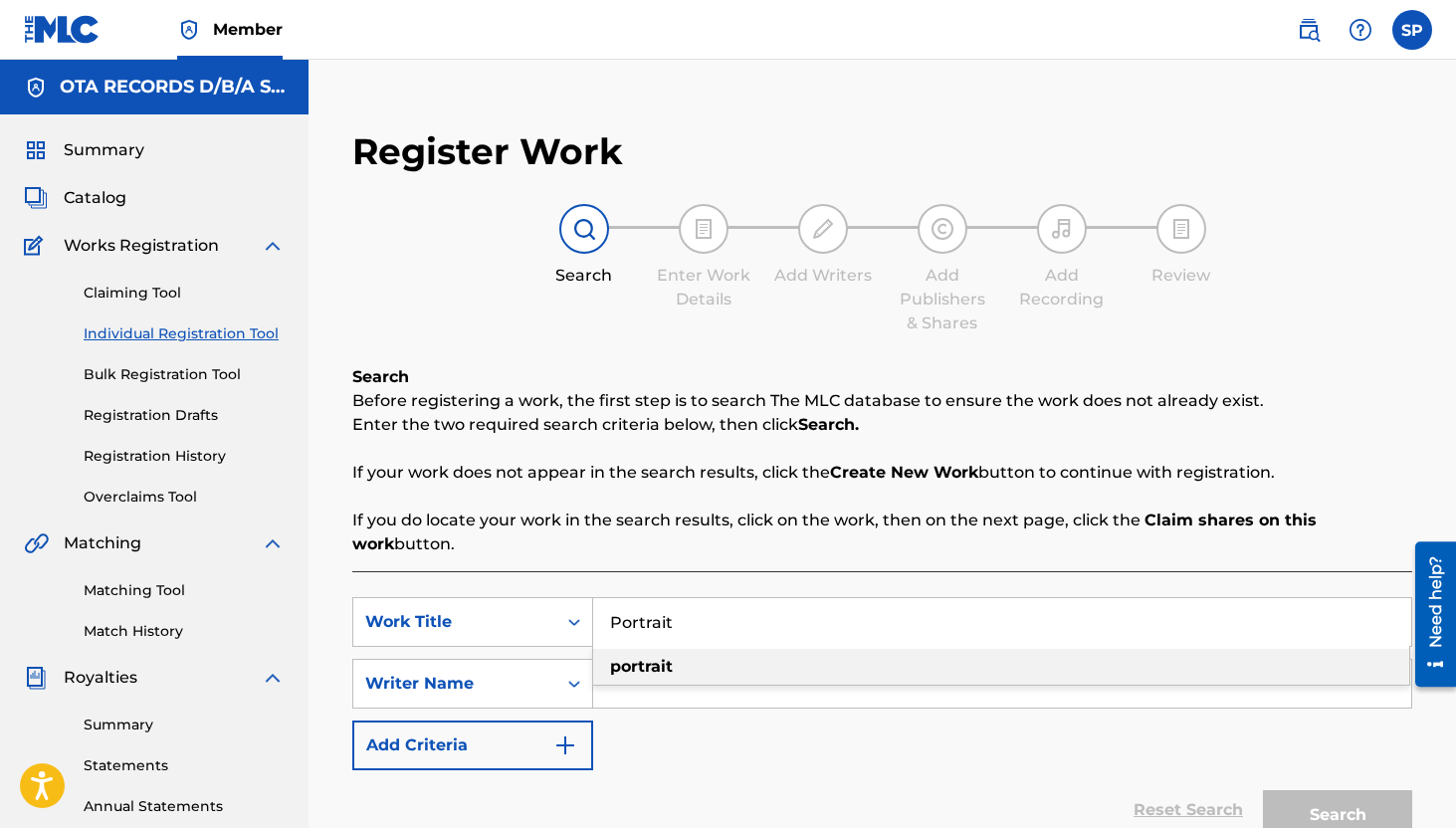 click on "portrait" at bounding box center [1001, 667] 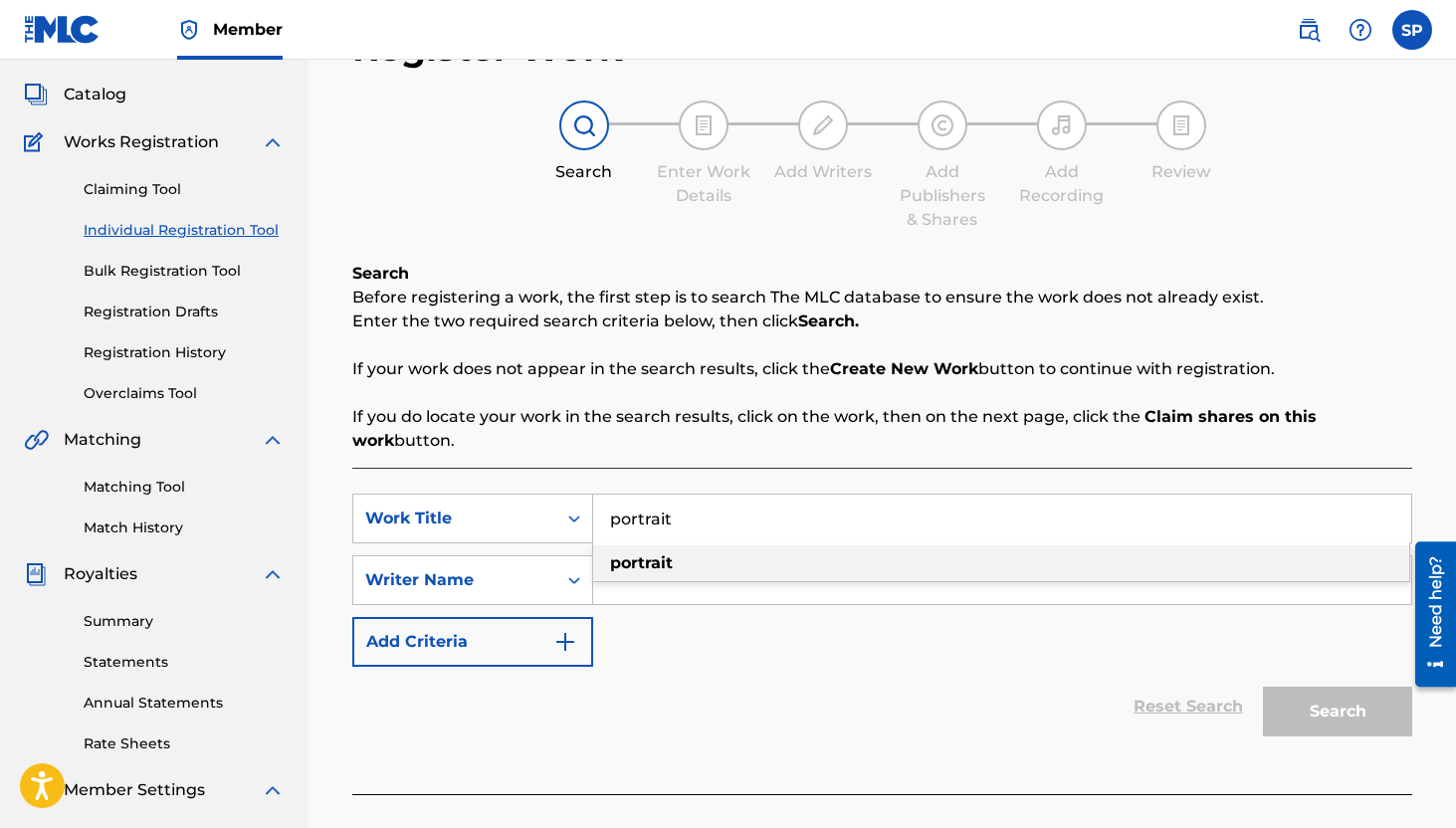 scroll, scrollTop: 107, scrollLeft: 0, axis: vertical 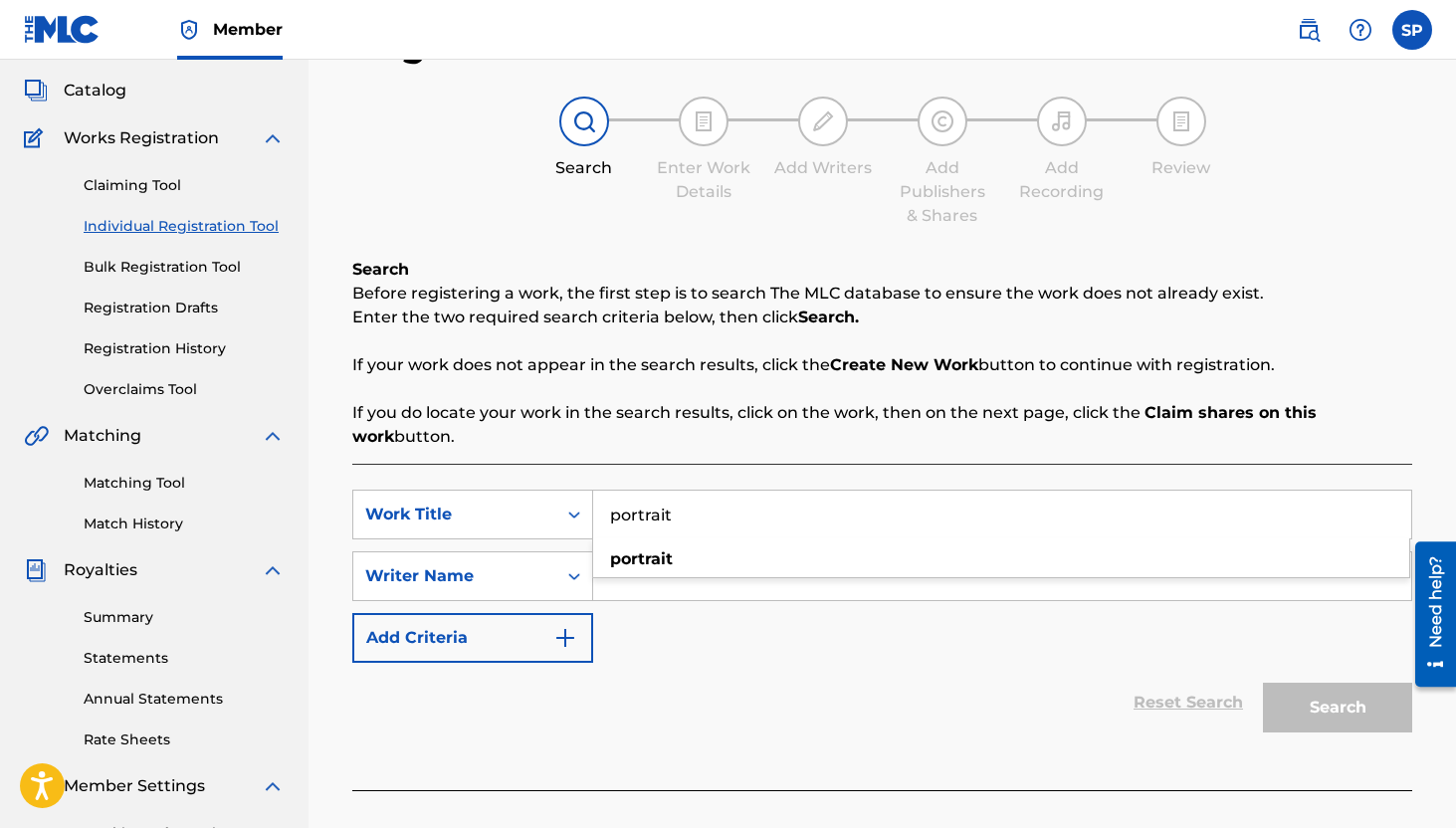 click on "Reset Search Search" at bounding box center [882, 703] 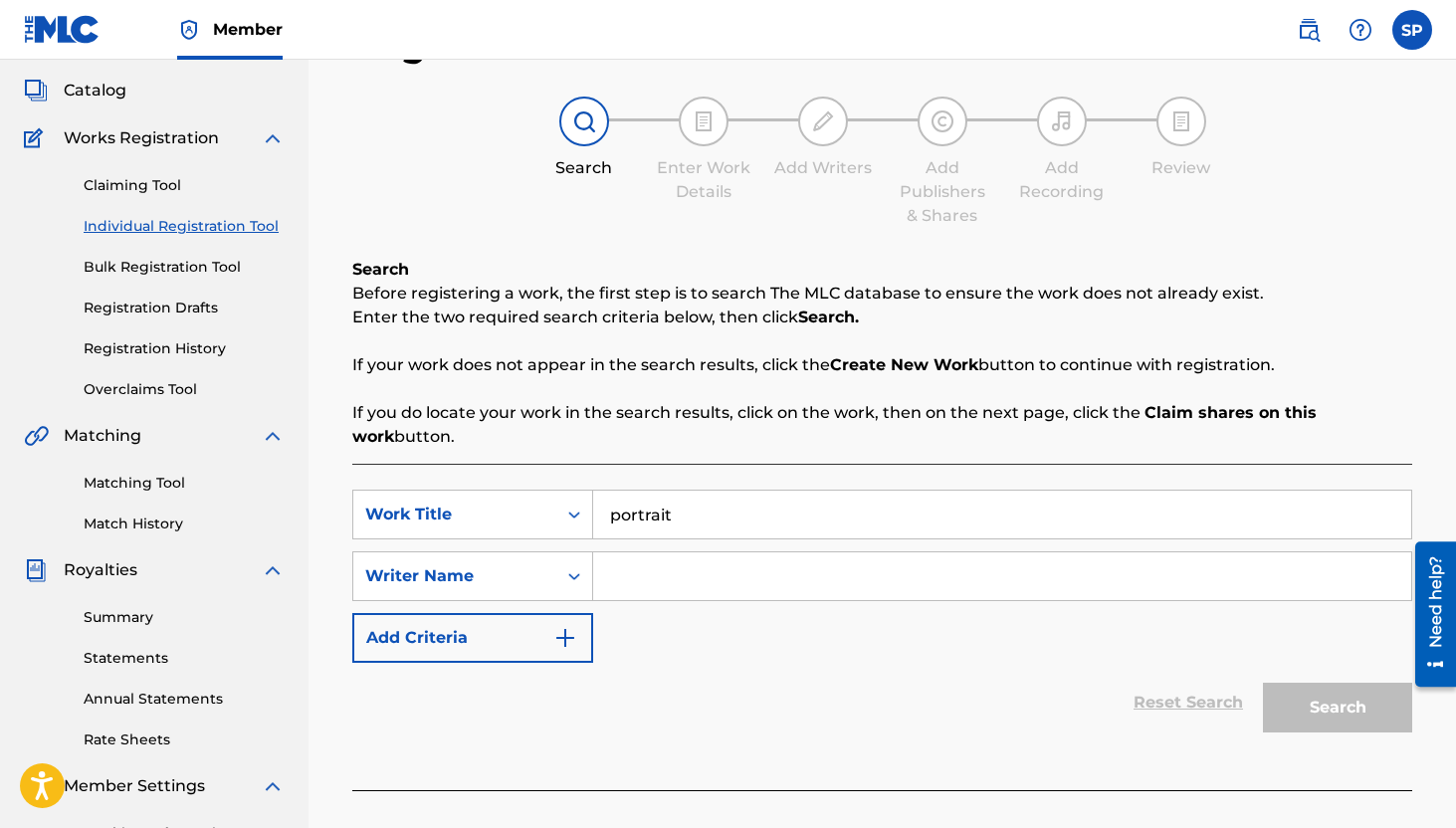 click on "portrait" at bounding box center (1002, 515) 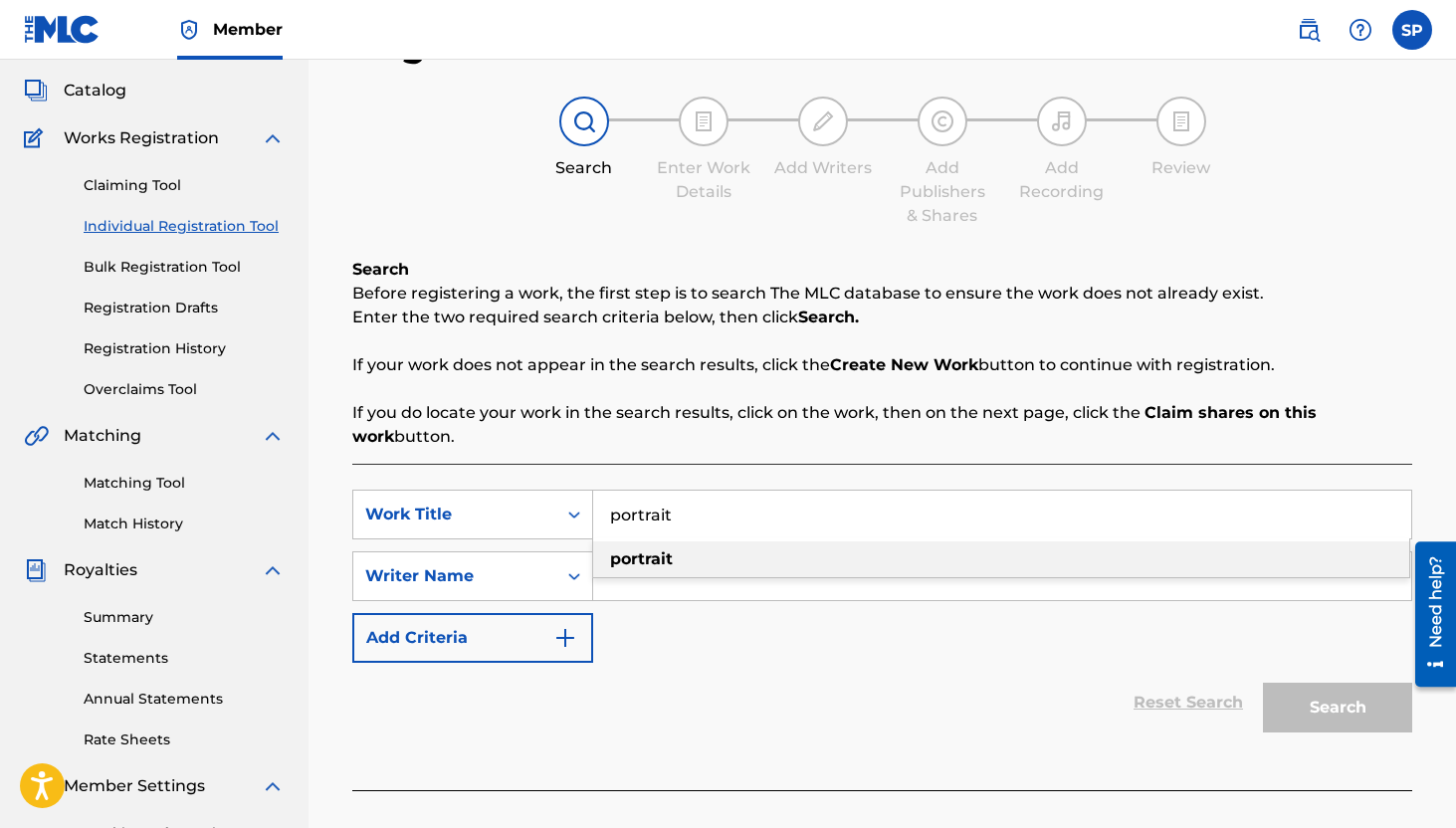 click on "portrait" at bounding box center [1002, 515] 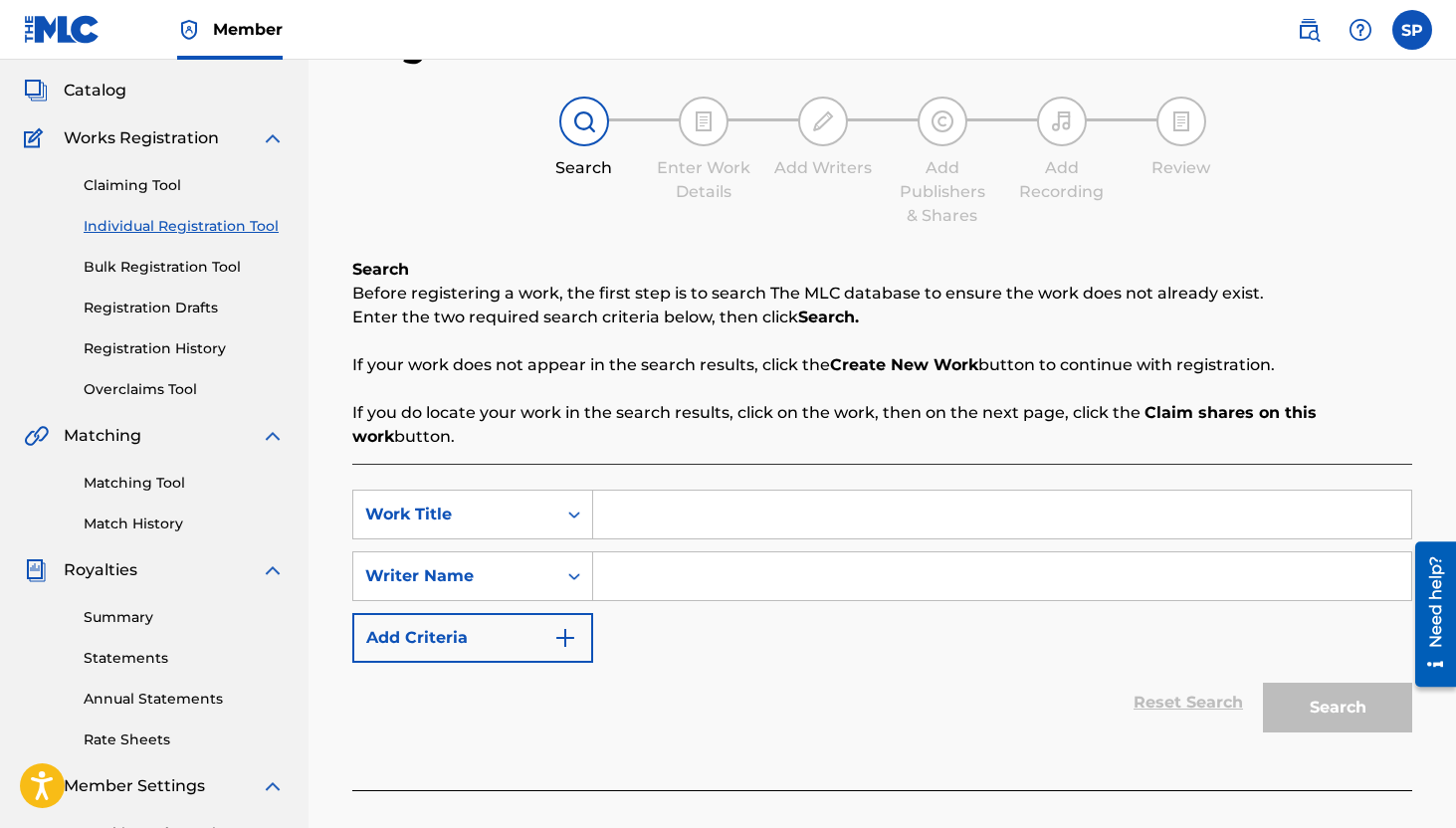 paste on "Praise" 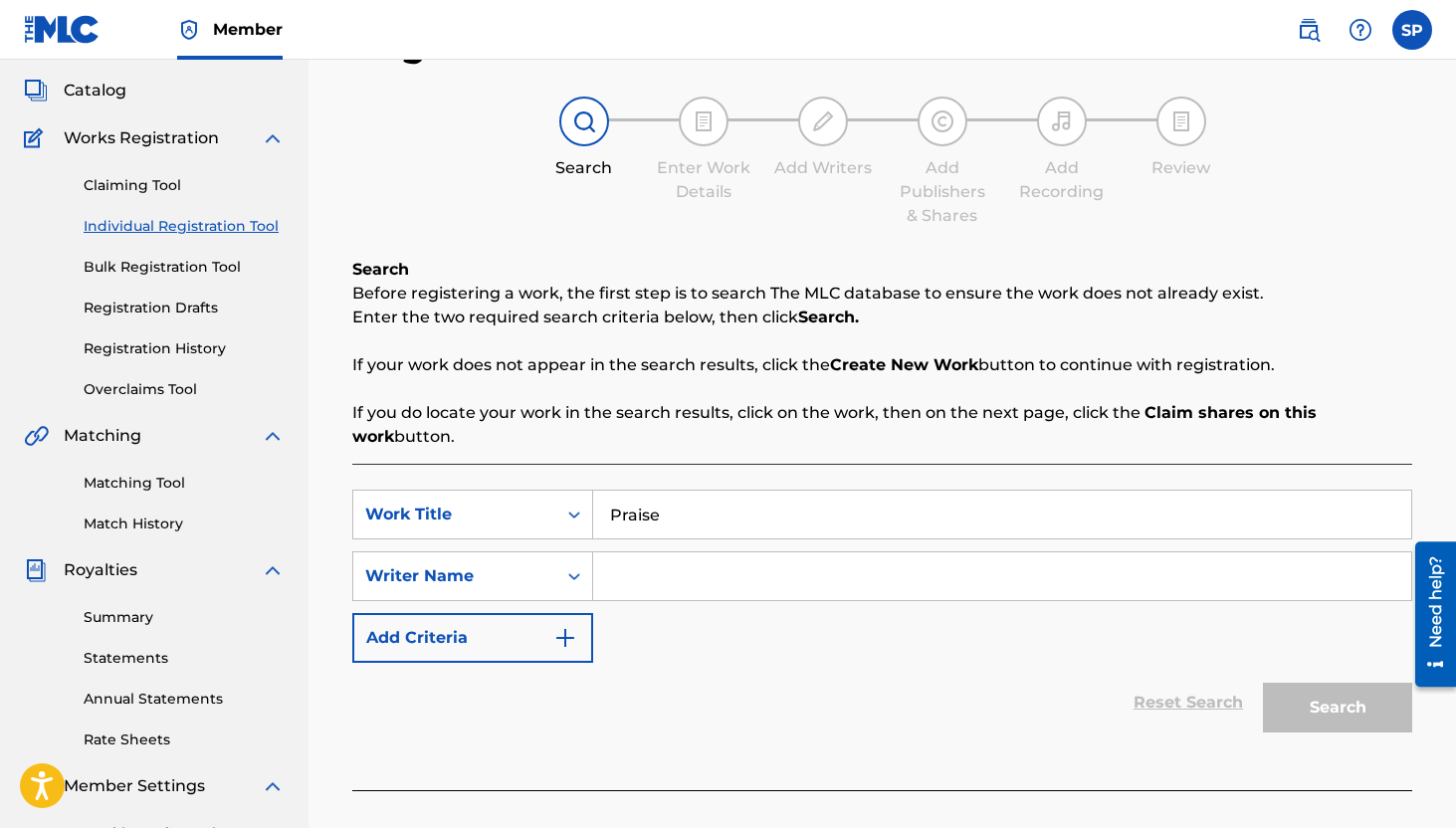 type on "Praise" 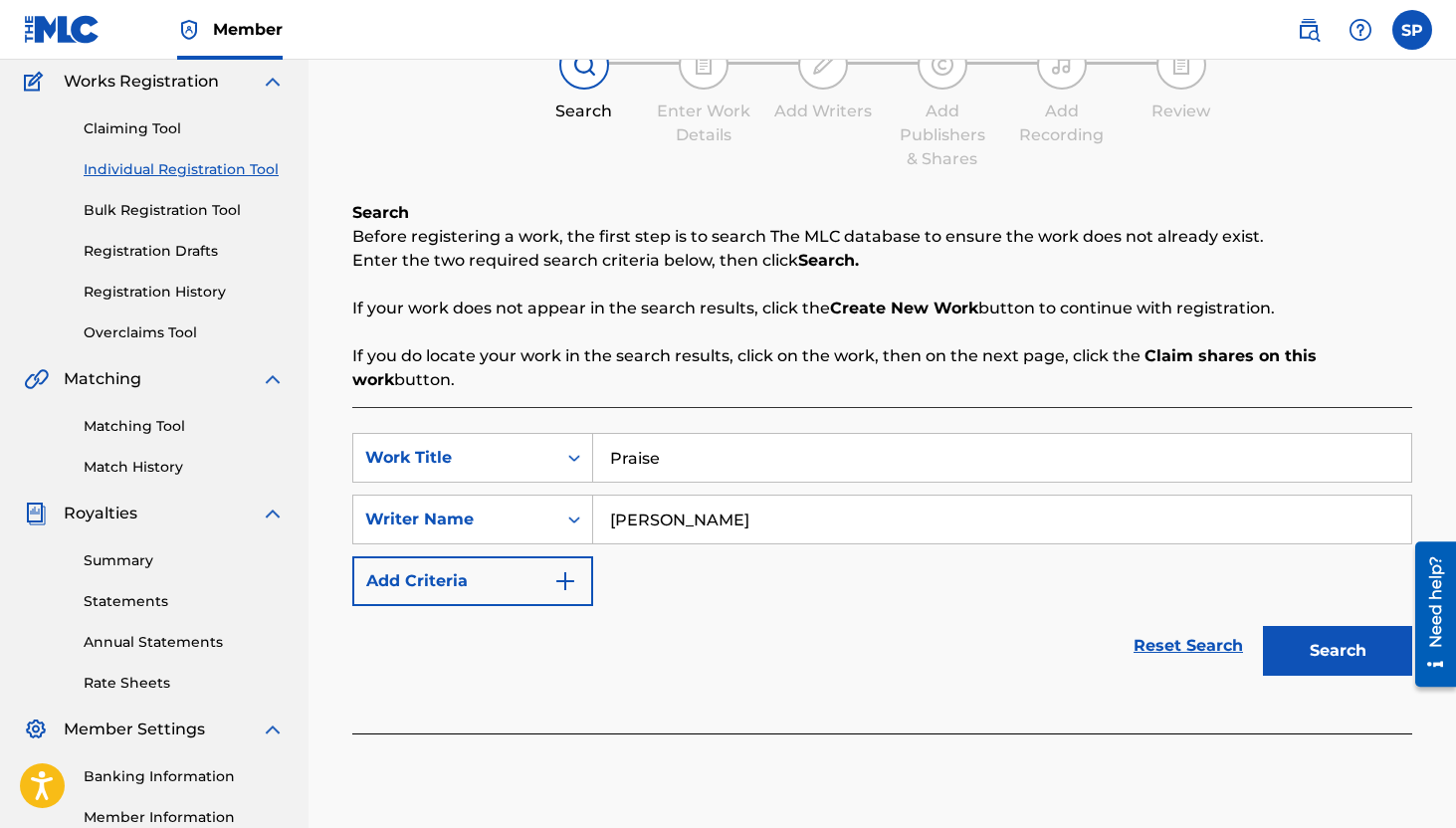 scroll, scrollTop: 228, scrollLeft: 0, axis: vertical 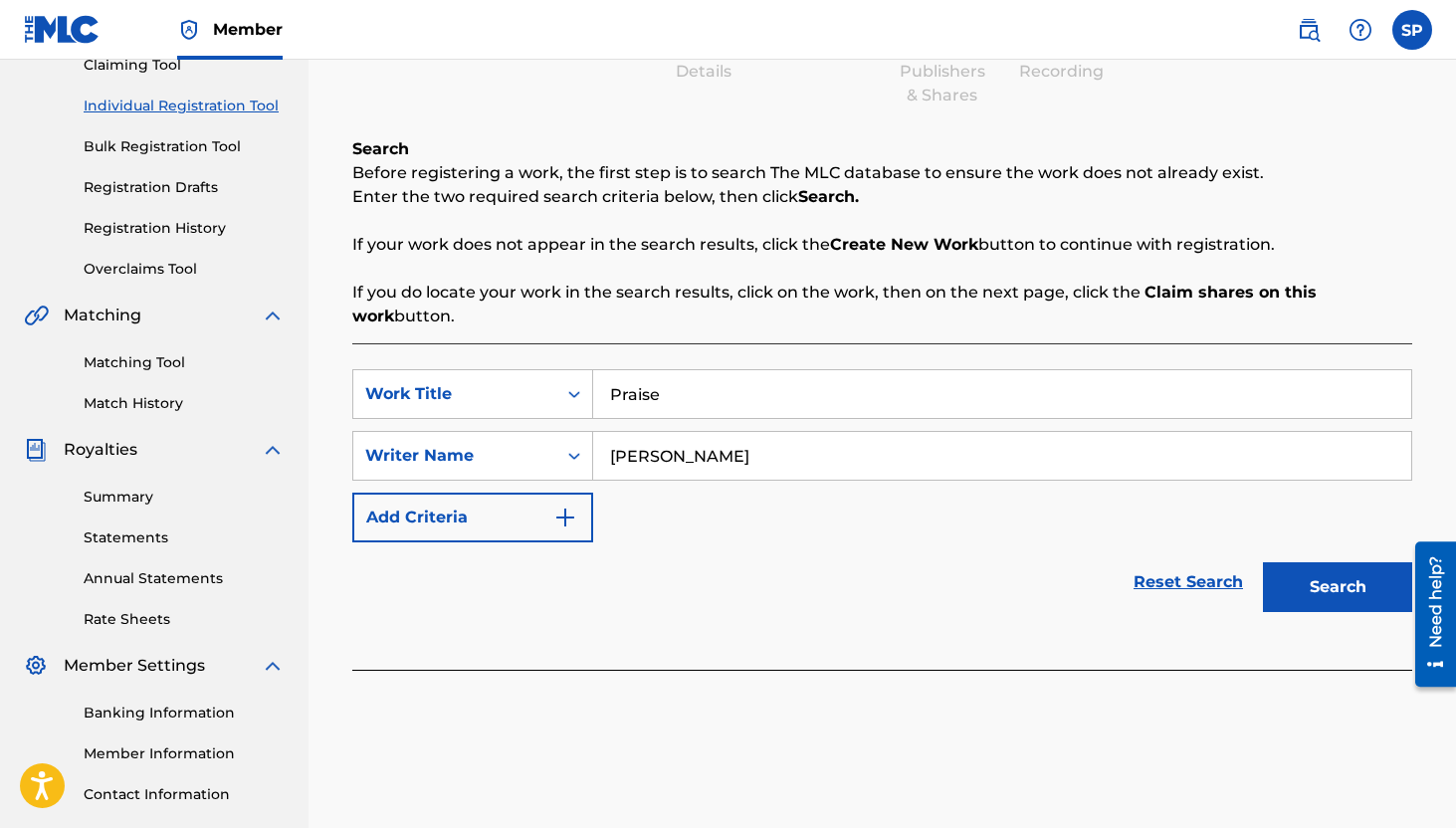 click on "Praise" at bounding box center (1002, 394) 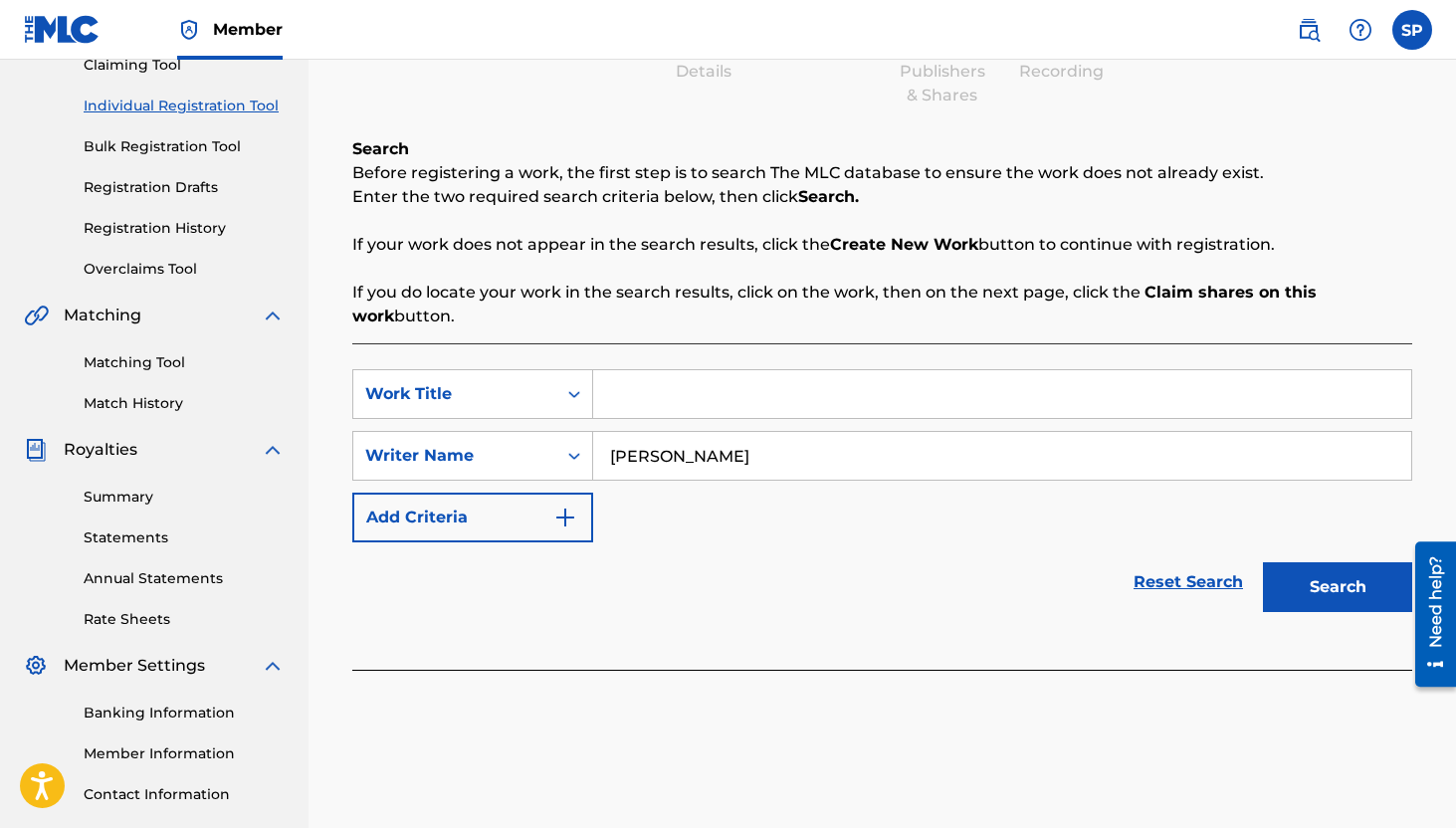 paste on "Prietos" 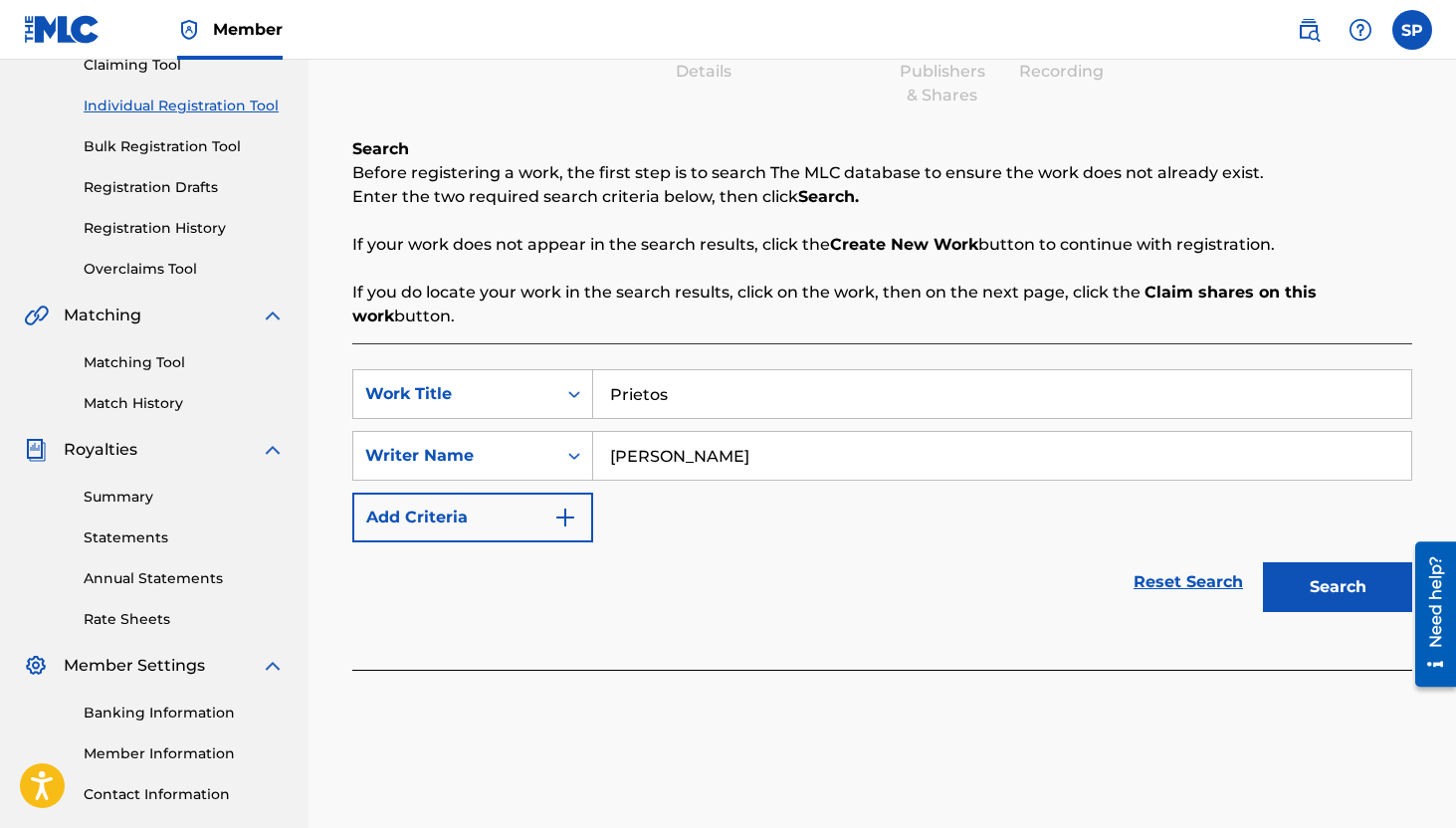 type on "Prietos" 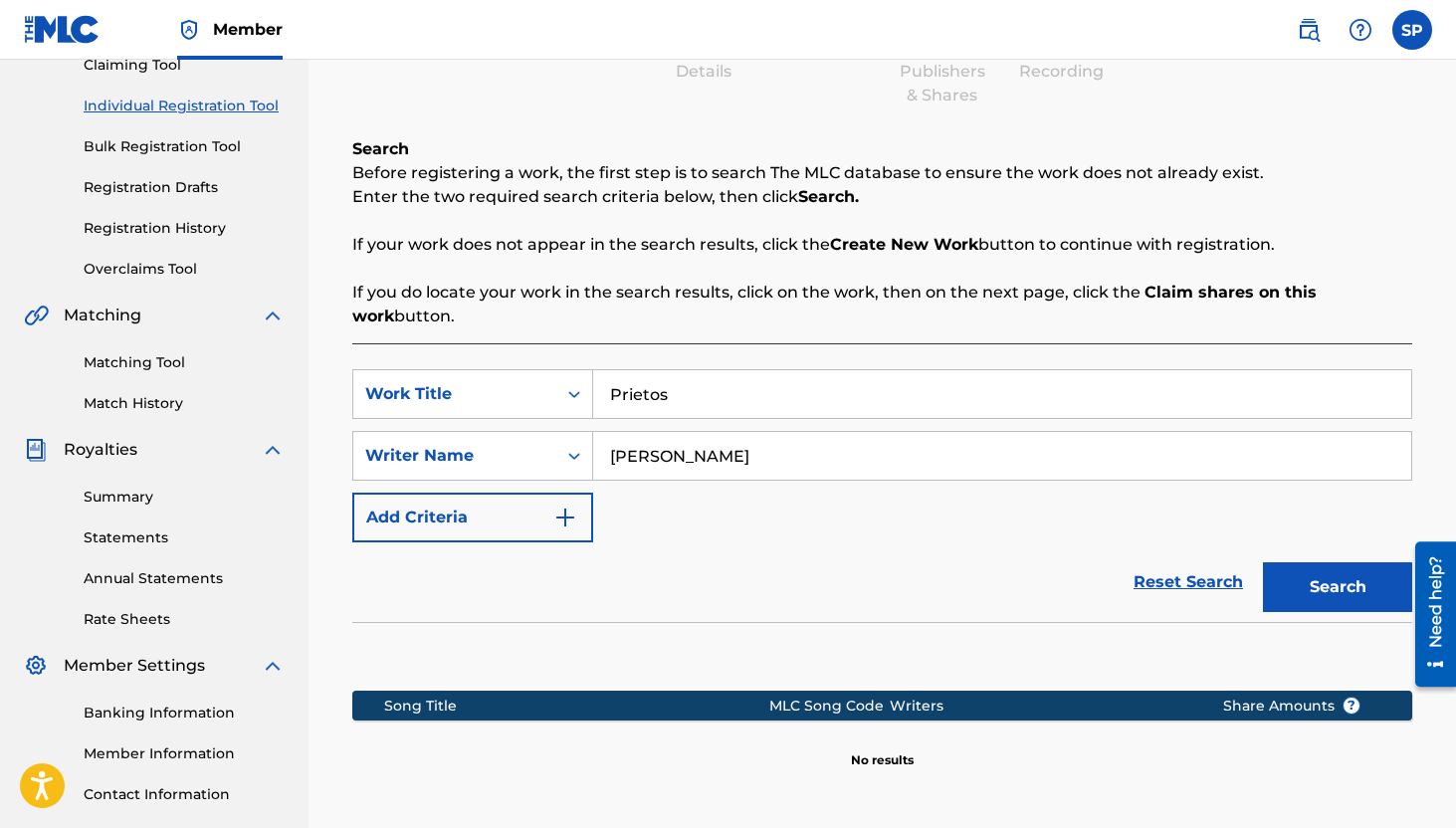 scroll, scrollTop: 233, scrollLeft: 0, axis: vertical 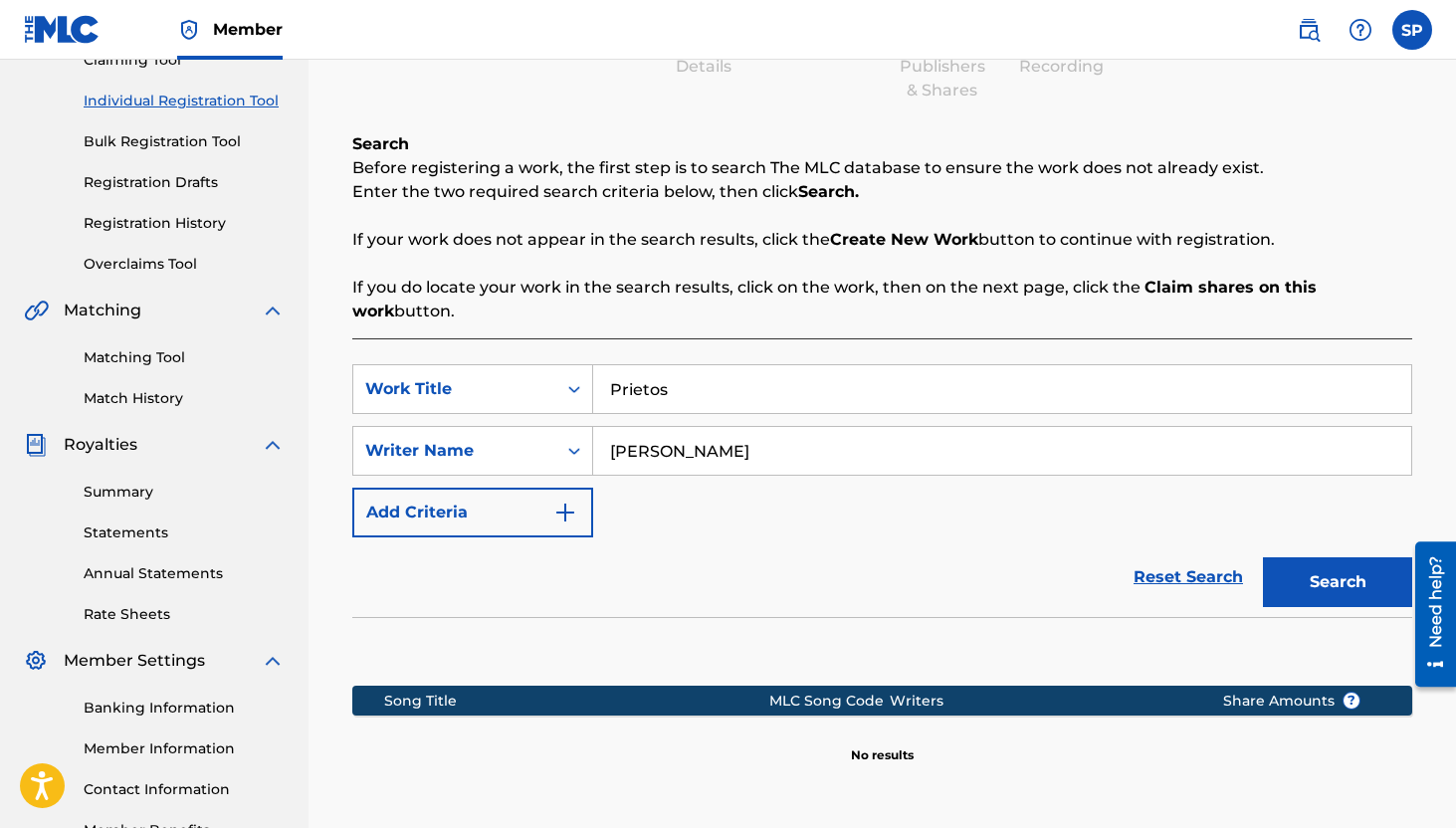 click on "Omar Sosa" at bounding box center (1002, 451) 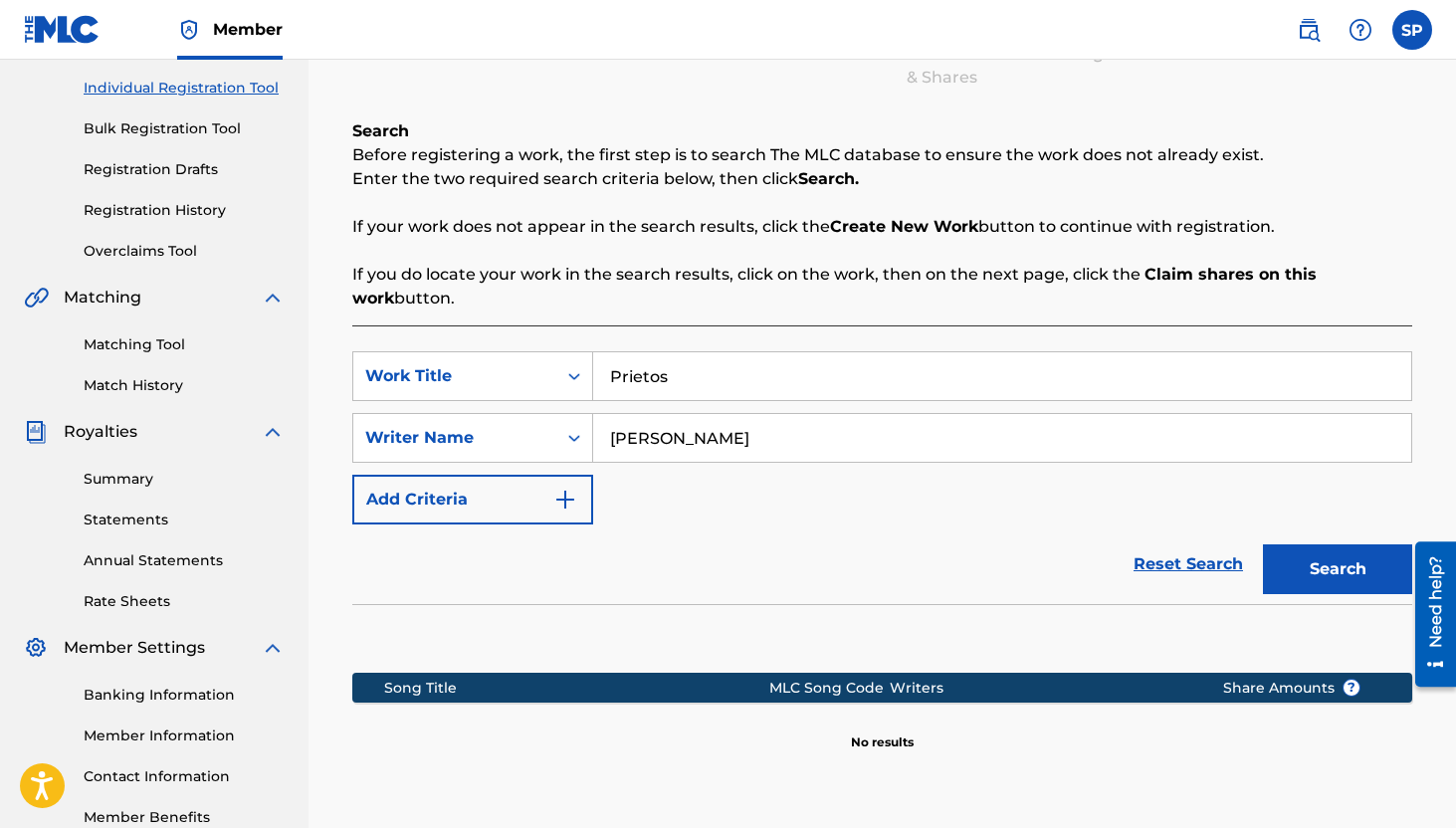 scroll, scrollTop: 435, scrollLeft: 0, axis: vertical 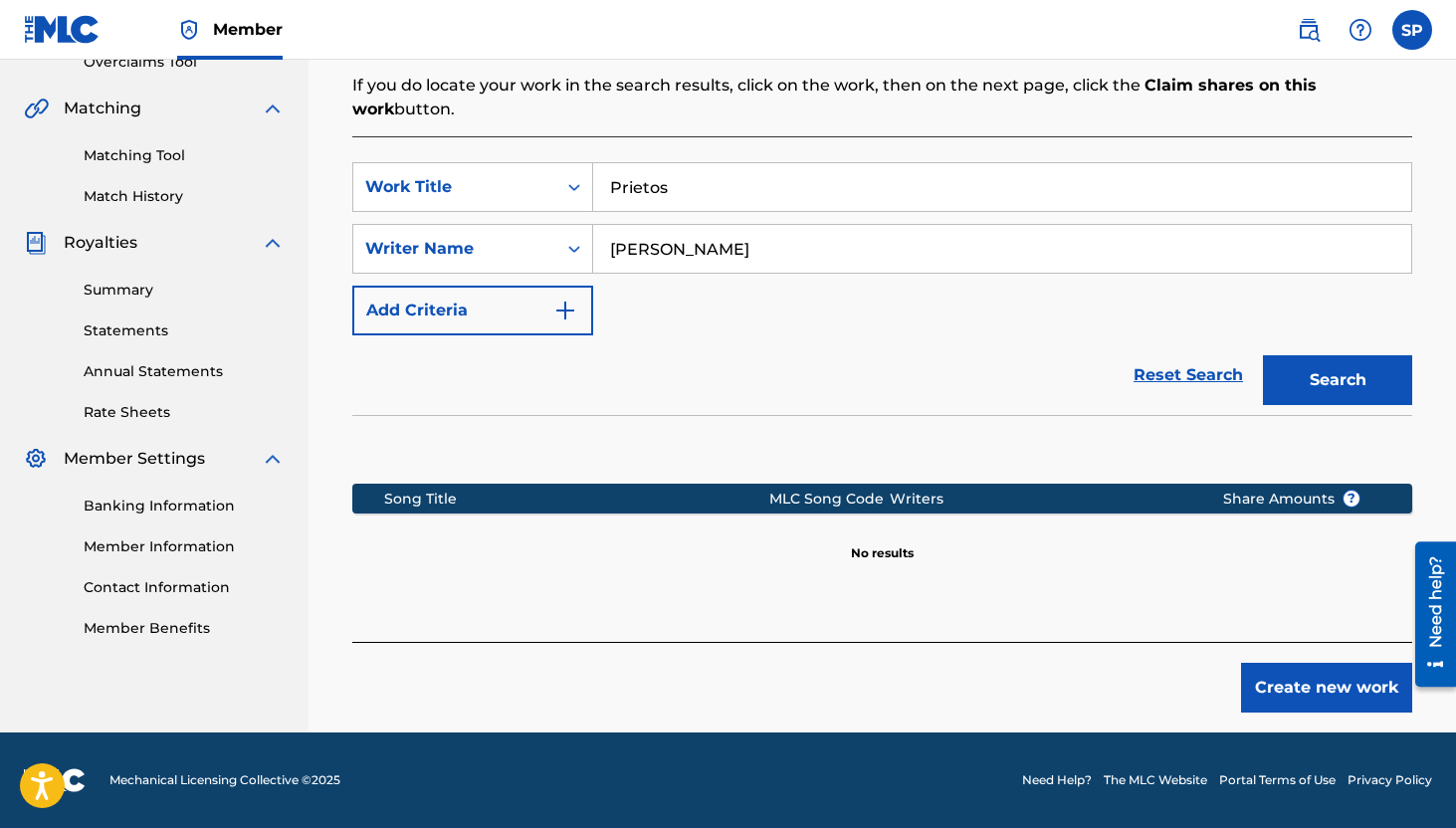 click on "Create new work" at bounding box center [1327, 688] 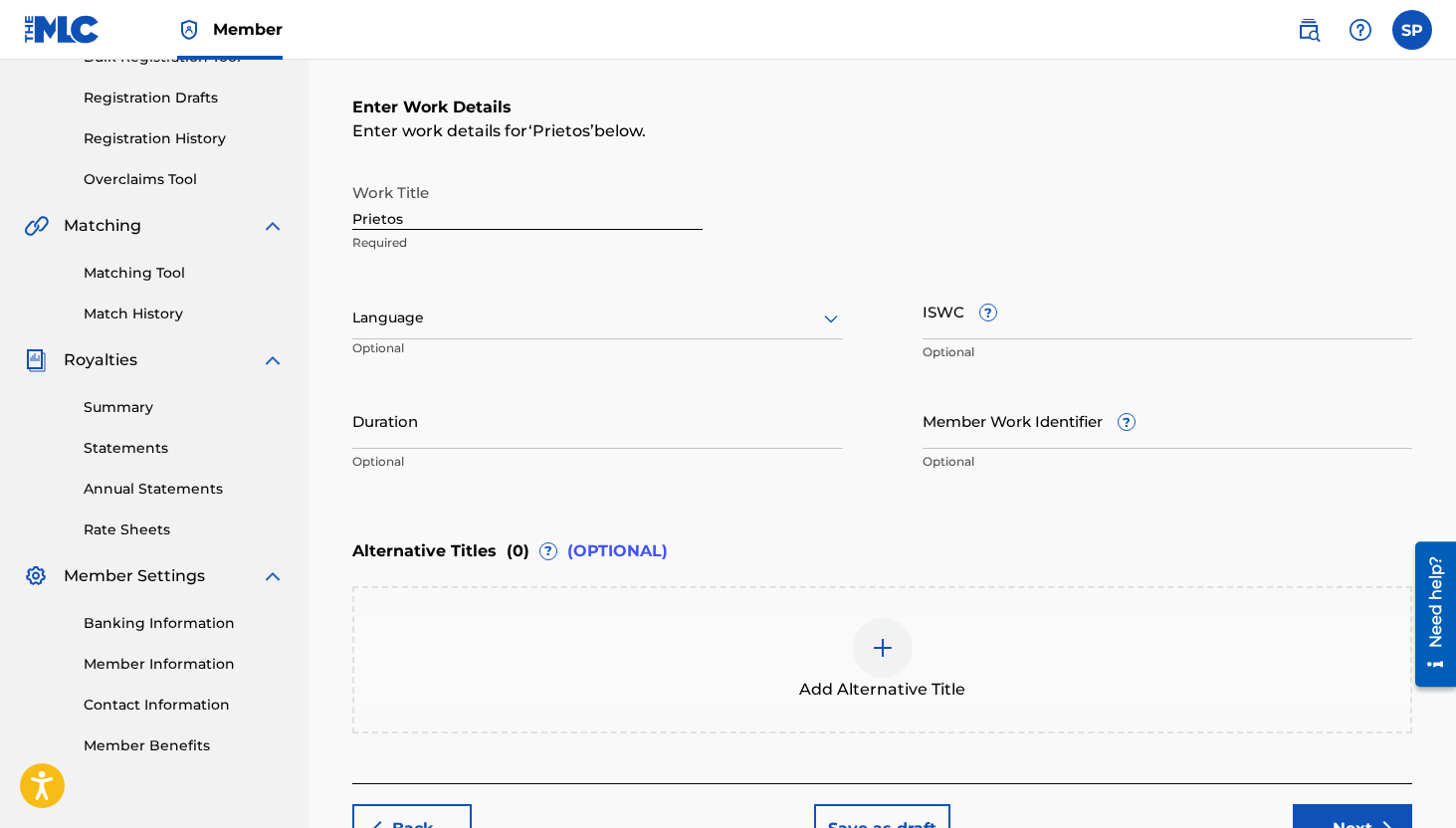 scroll, scrollTop: 314, scrollLeft: 0, axis: vertical 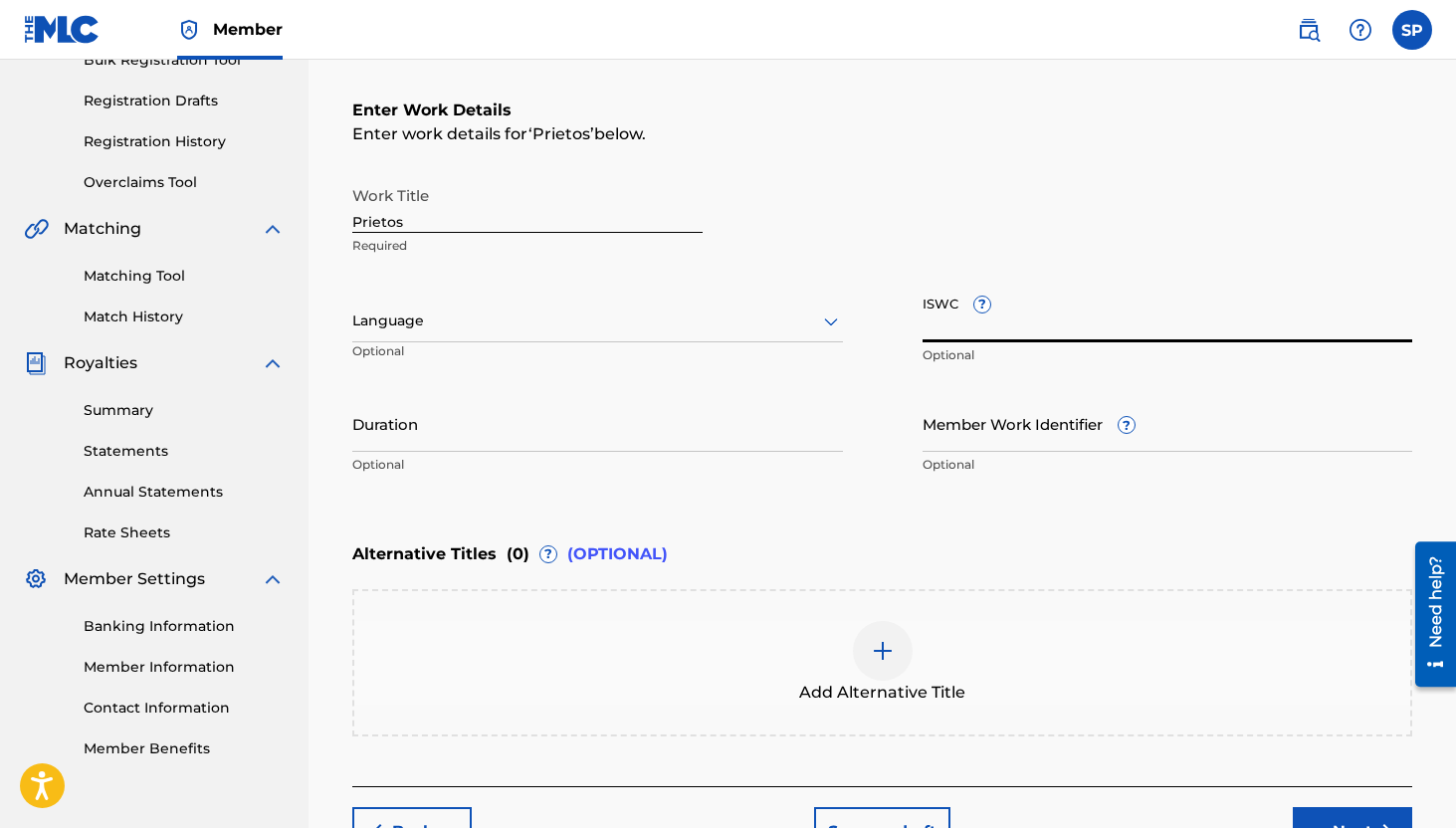click on "ISWC   ?" at bounding box center (1167, 313) 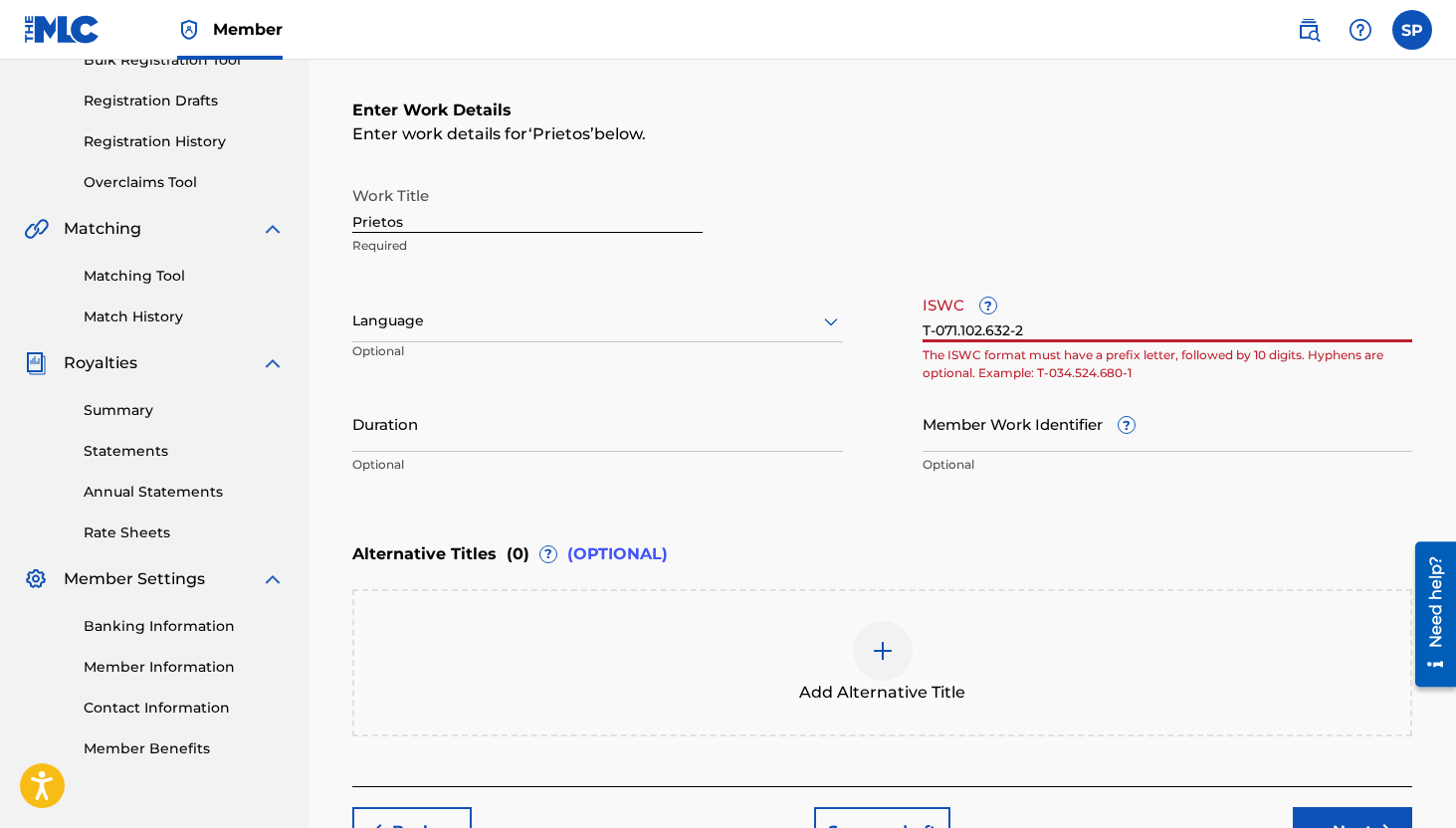 scroll, scrollTop: 458, scrollLeft: 0, axis: vertical 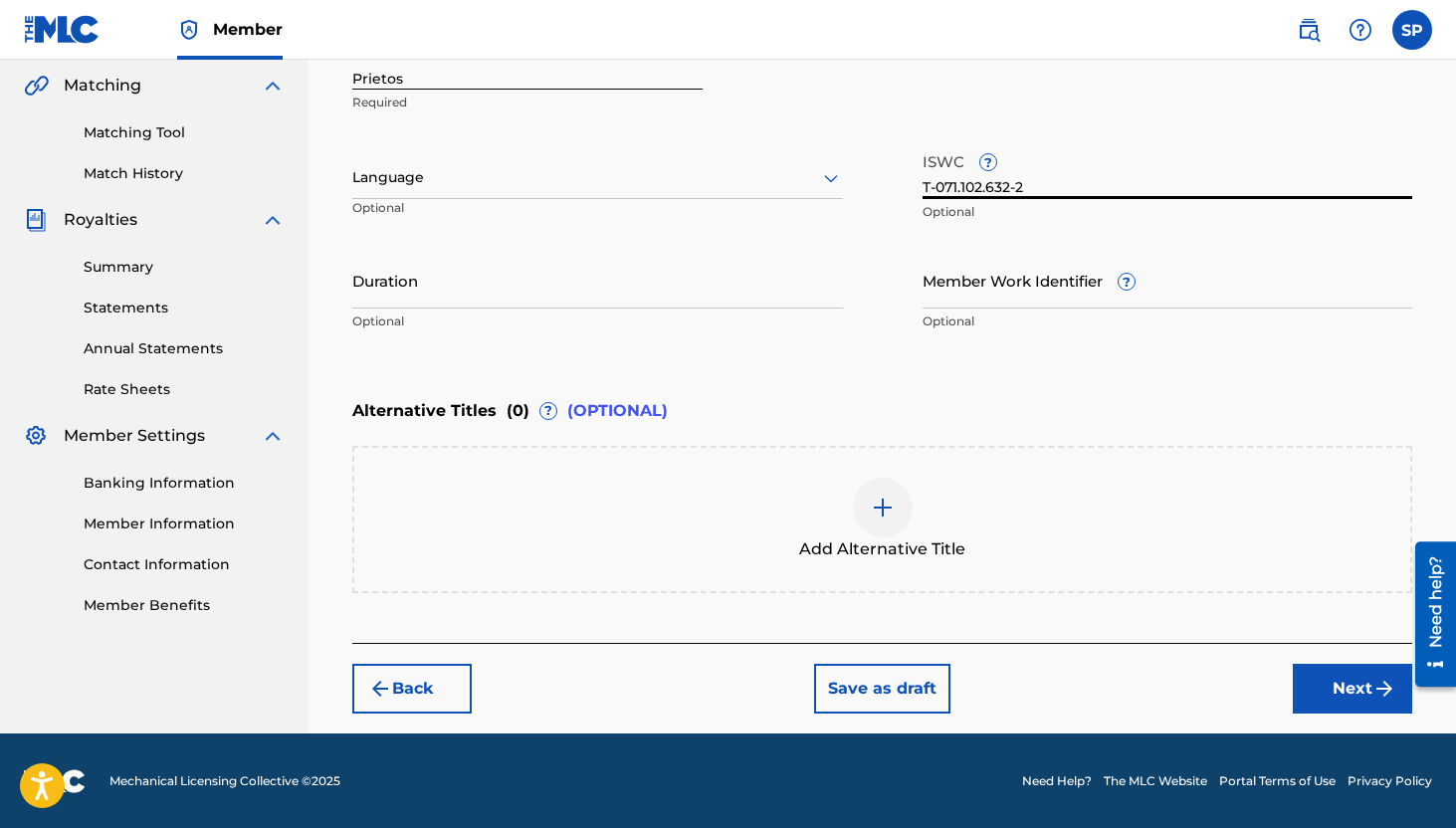 type on "T-071.102.632-2" 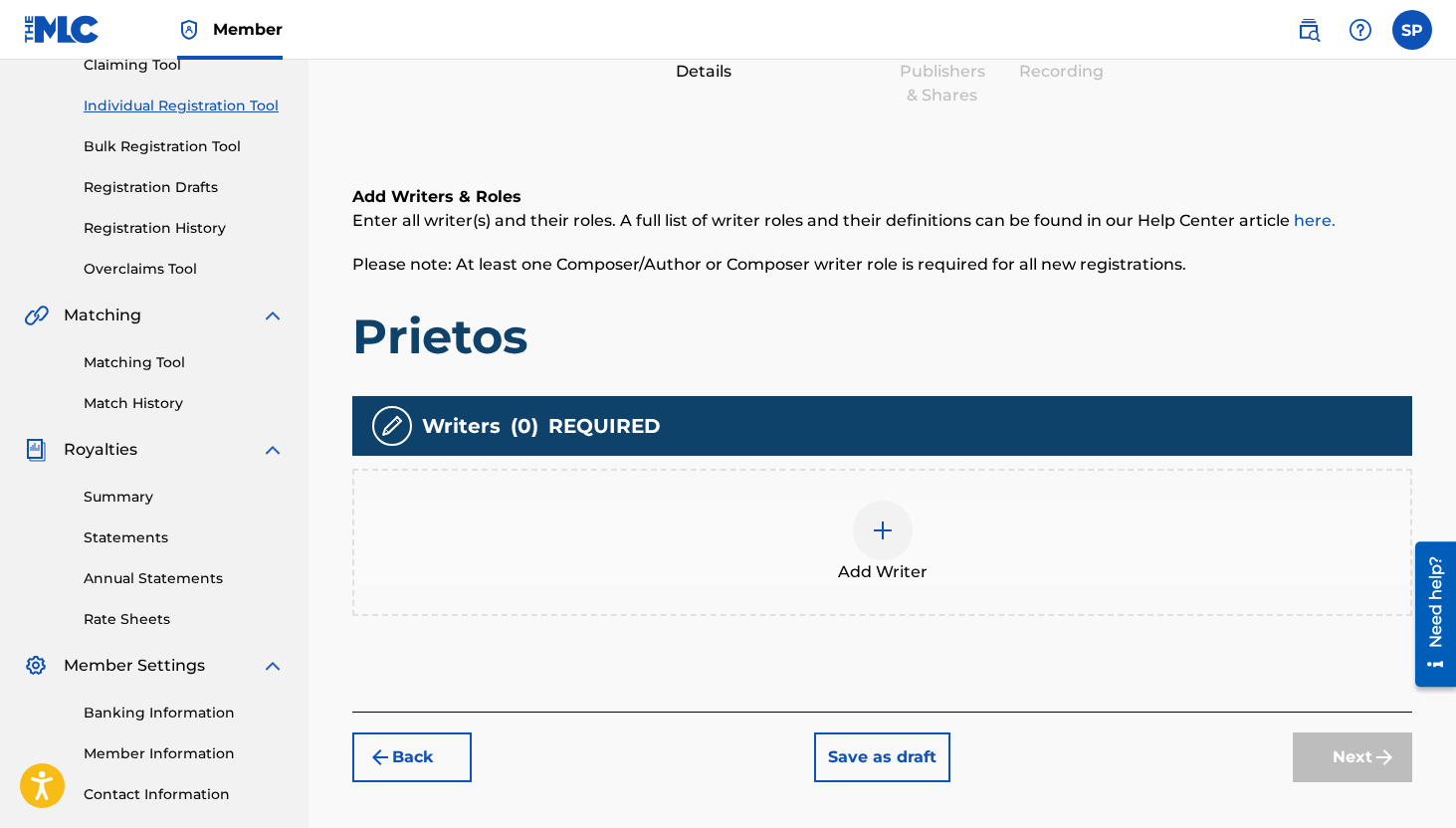 scroll, scrollTop: 243, scrollLeft: 0, axis: vertical 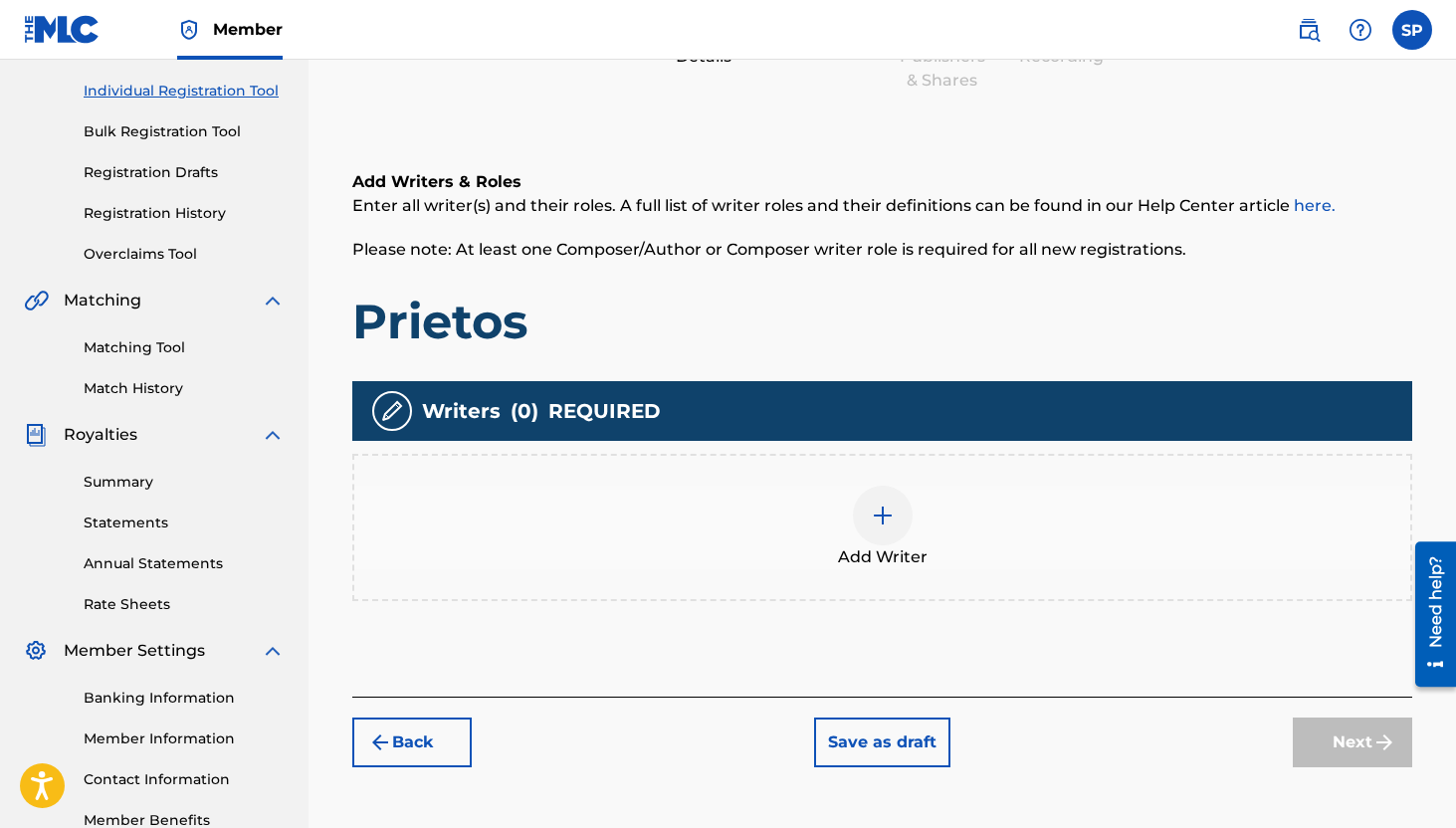 click at bounding box center (883, 516) 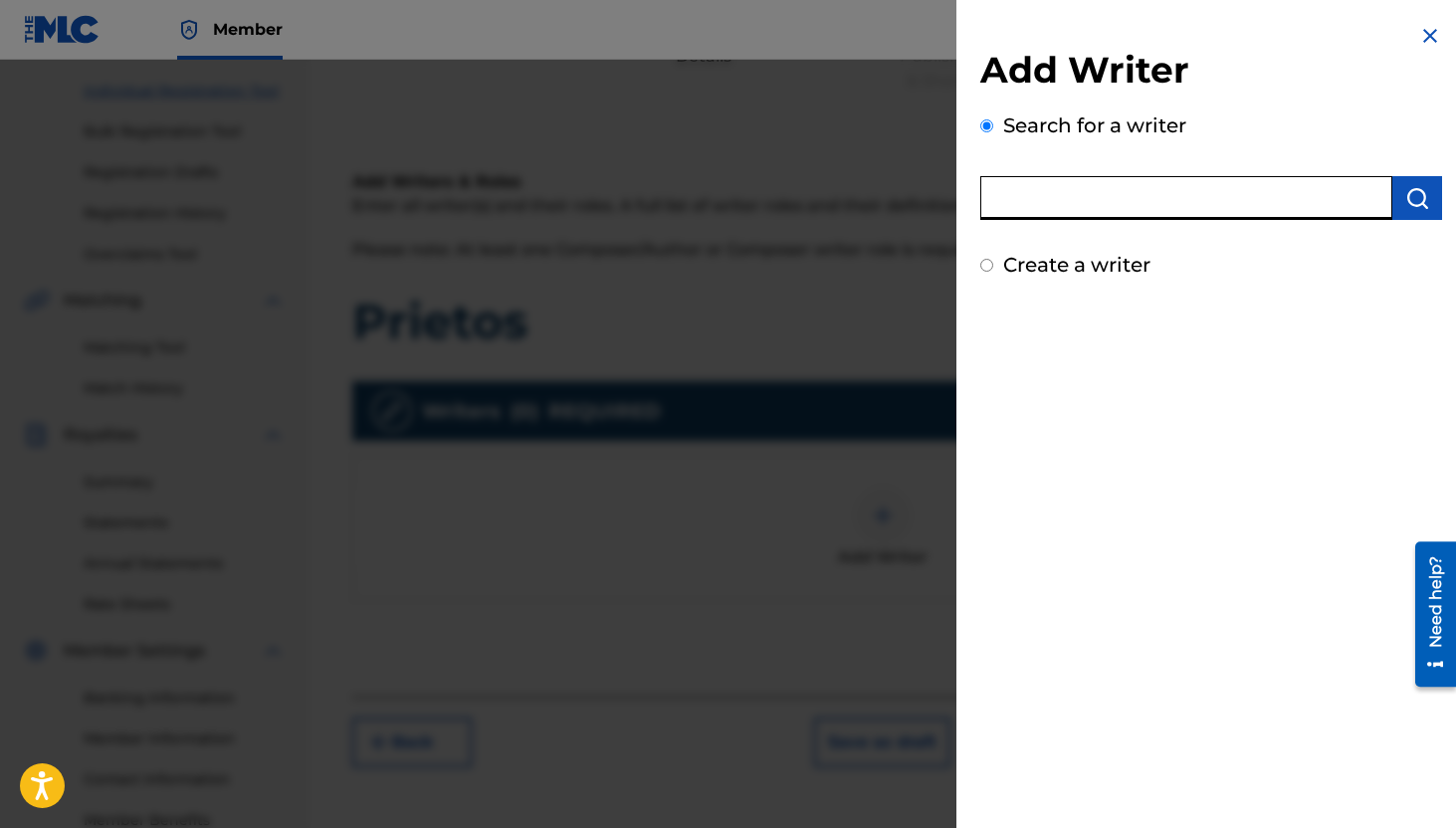 click at bounding box center (1186, 198) 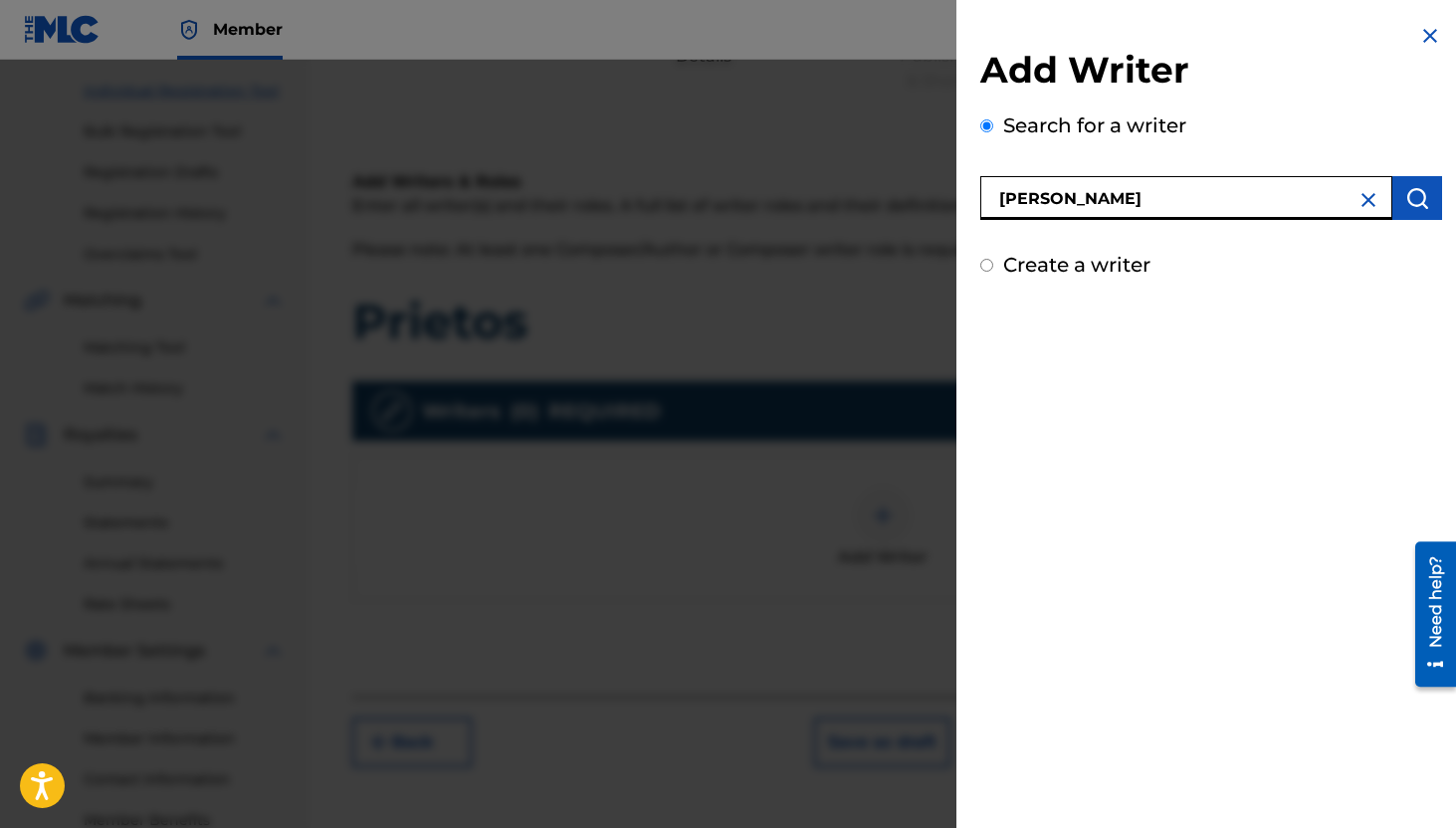 type on "omar sosa" 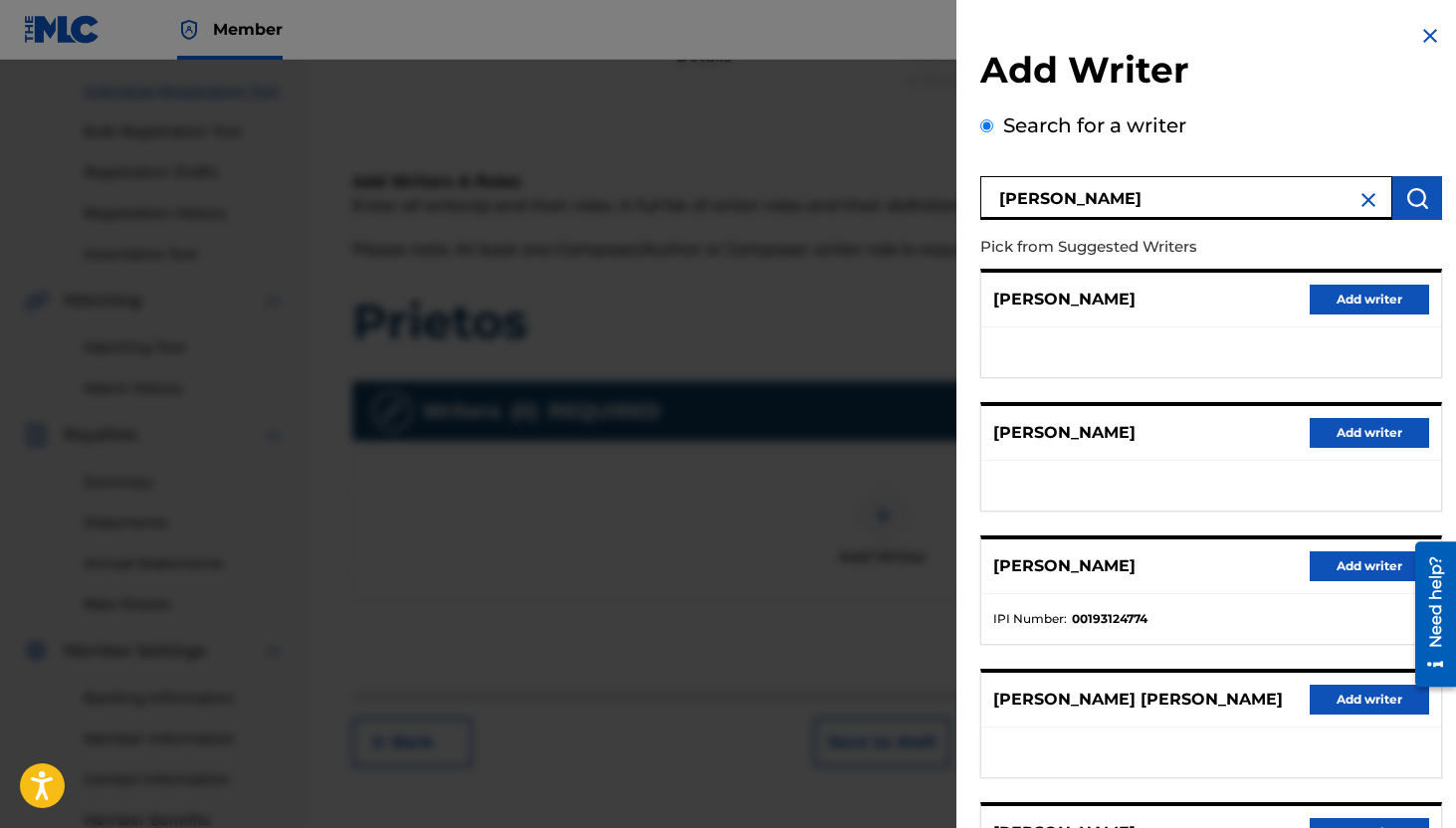 click on "Add writer" at bounding box center (1369, 566) 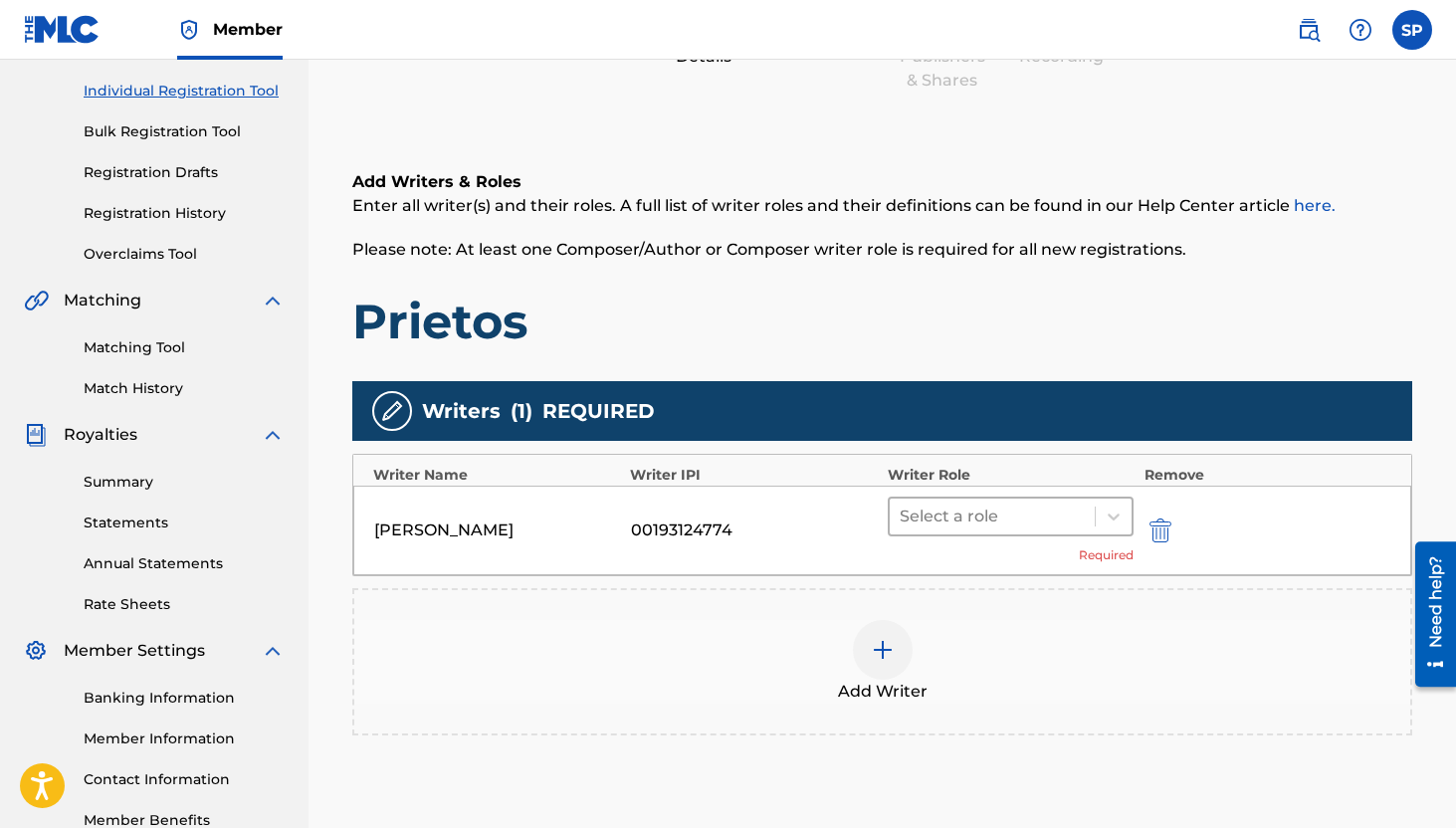 click at bounding box center [992, 517] 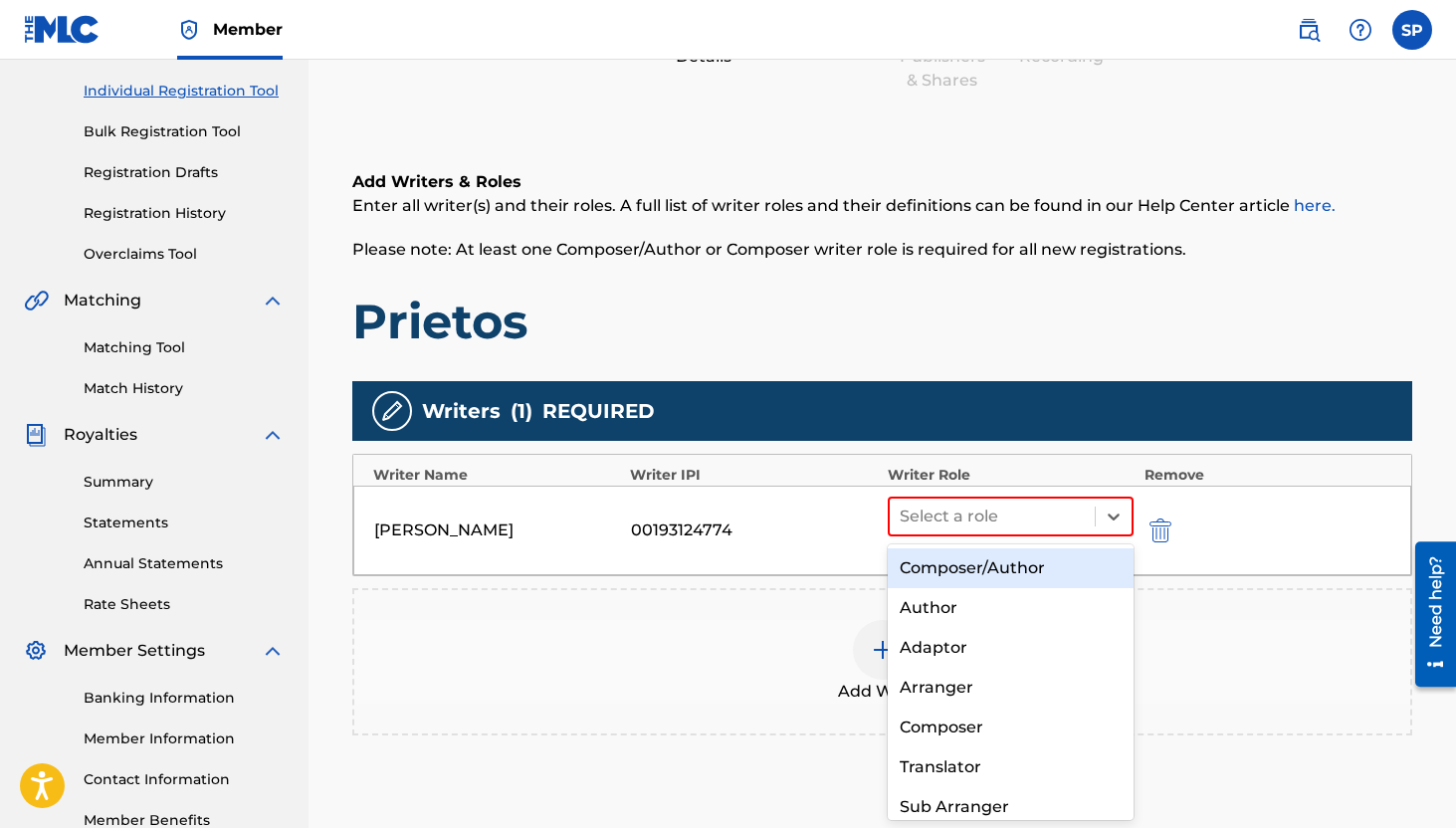 click on "Composer/Author" at bounding box center [1011, 568] 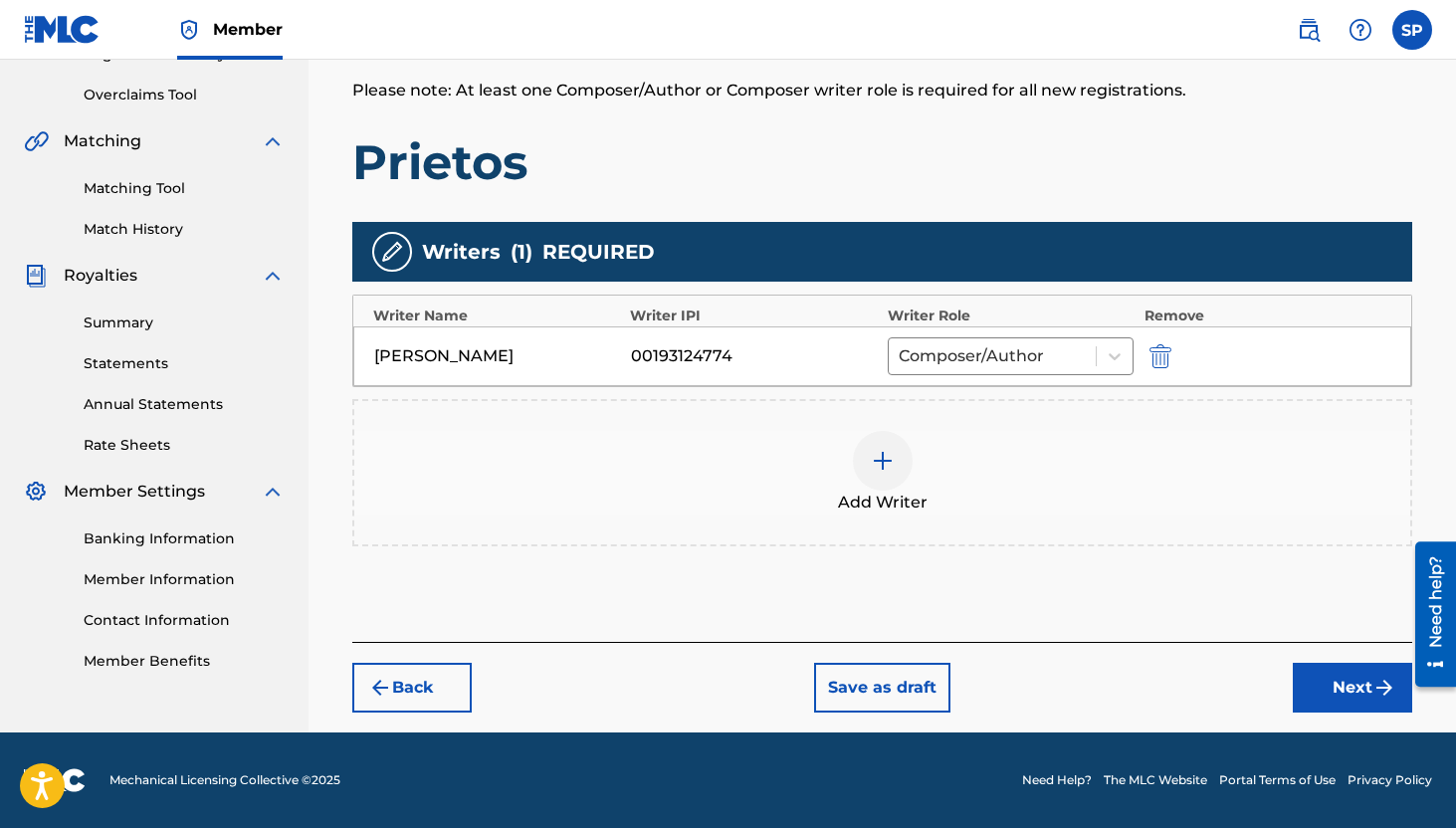 click on "Next" at bounding box center (1352, 688) 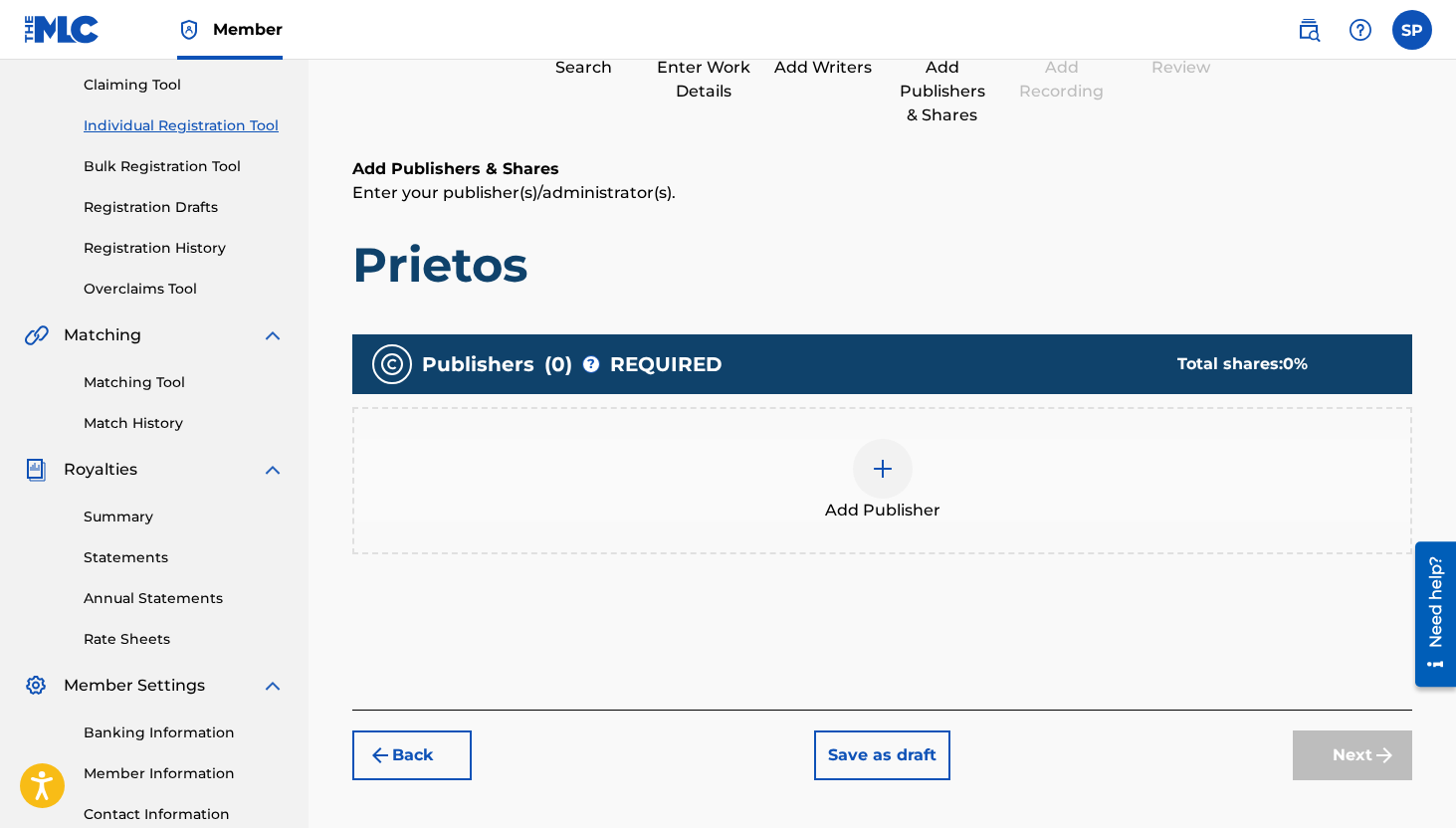 scroll, scrollTop: 90, scrollLeft: 0, axis: vertical 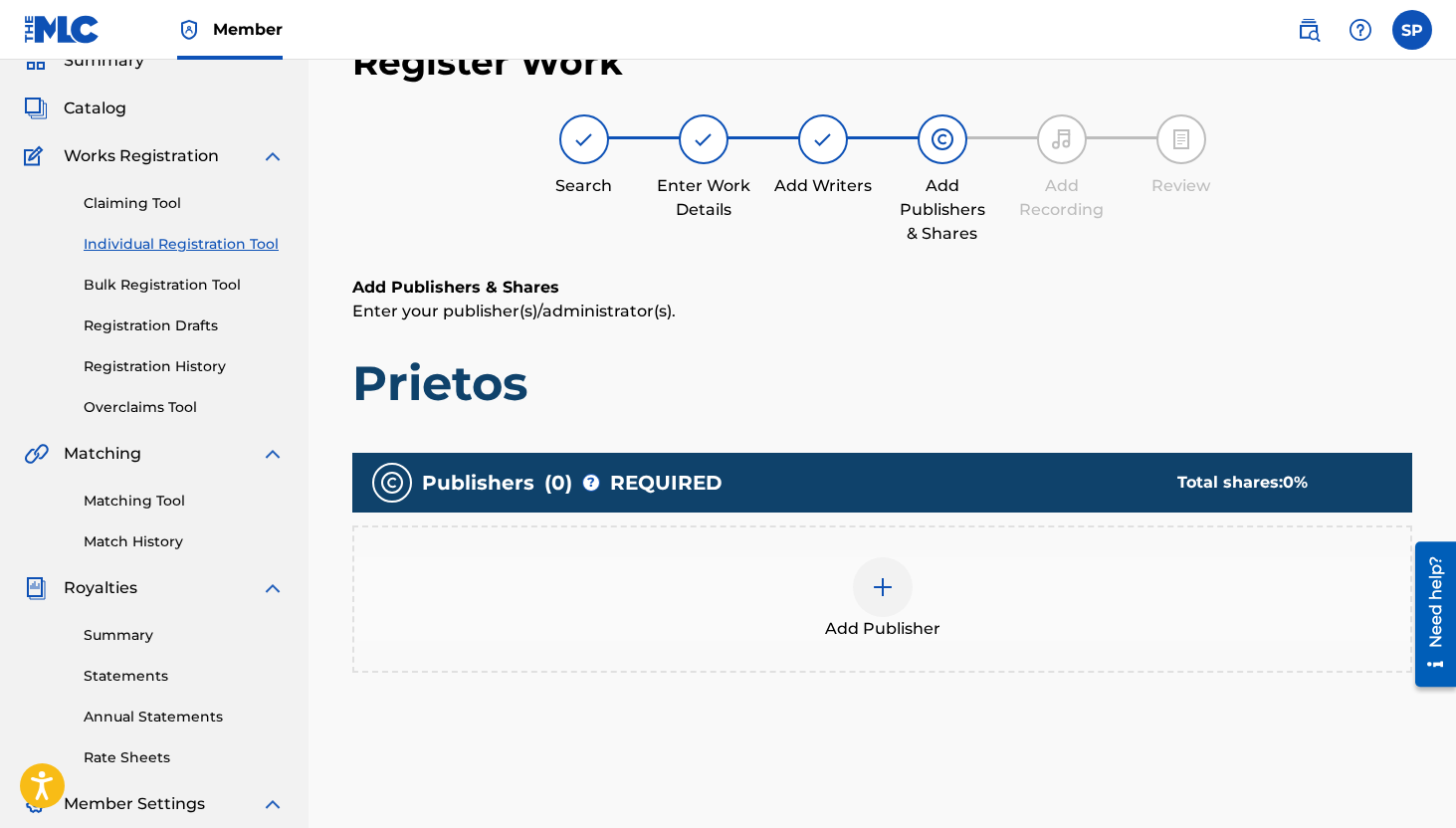 click on "Add Publisher" at bounding box center (883, 629) 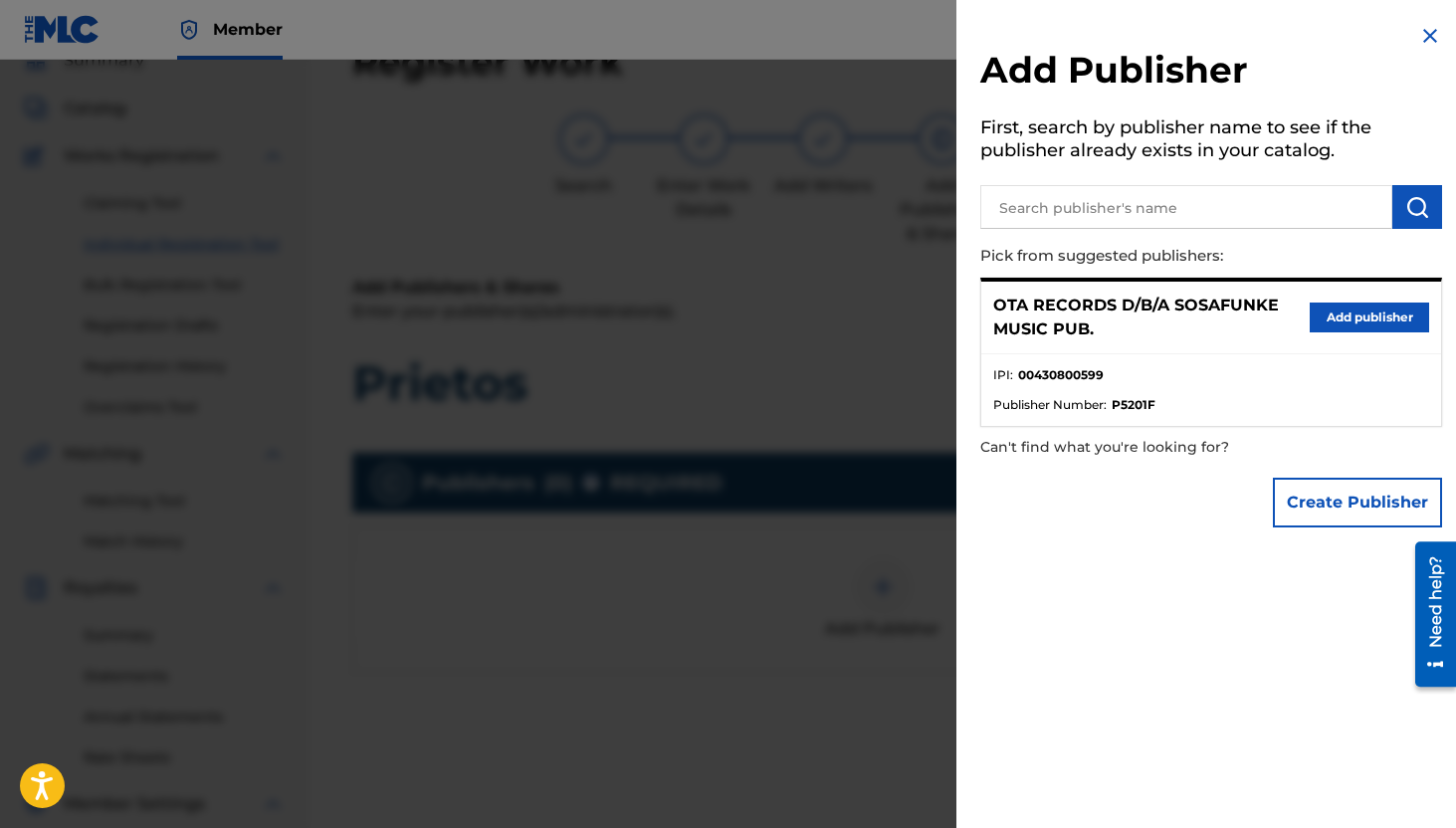 click on "OTA RECORDS D/B/A SOSAFUNKE MUSIC PUB. Add publisher" at bounding box center [1211, 317] 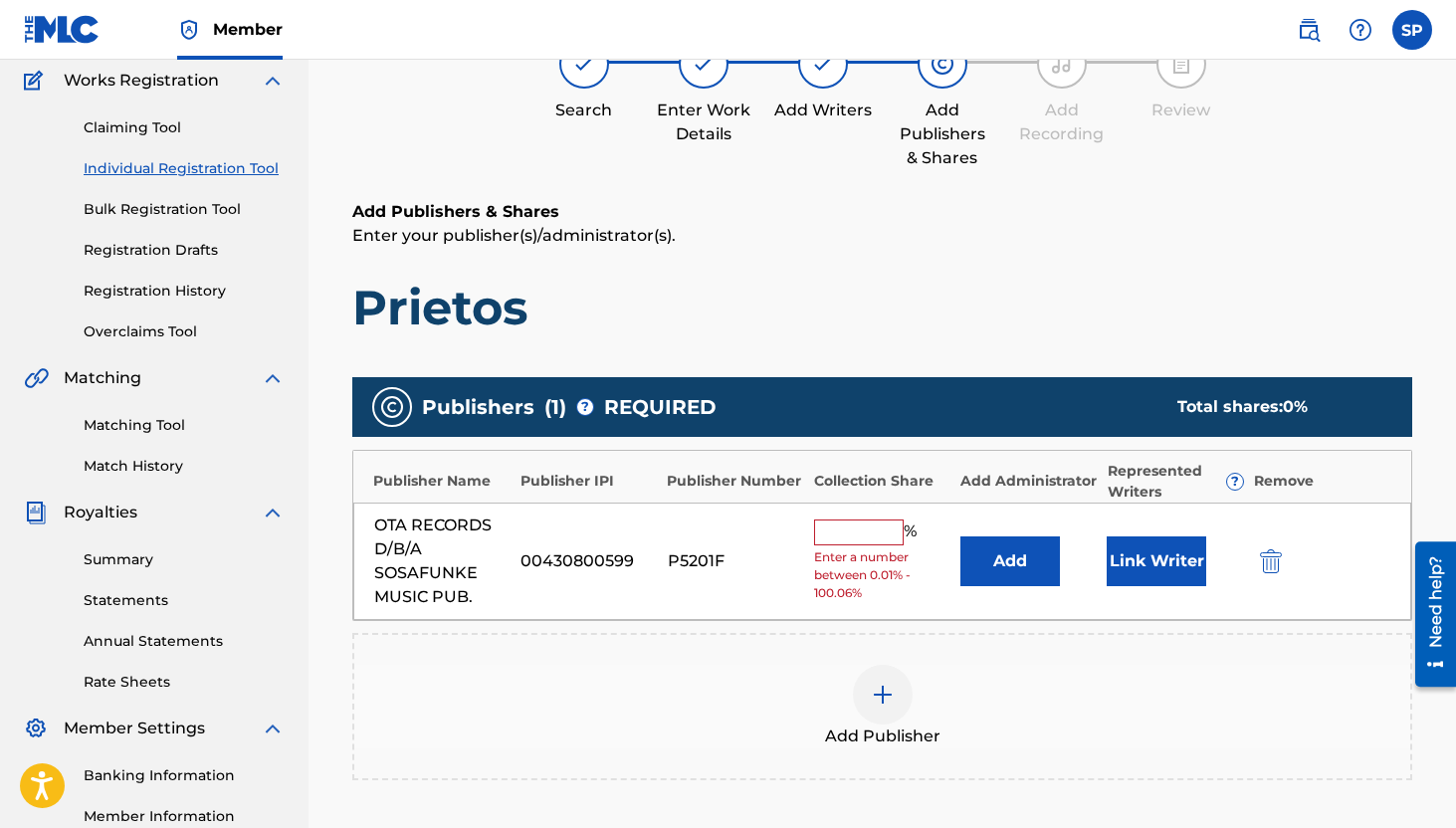 scroll, scrollTop: 169, scrollLeft: 0, axis: vertical 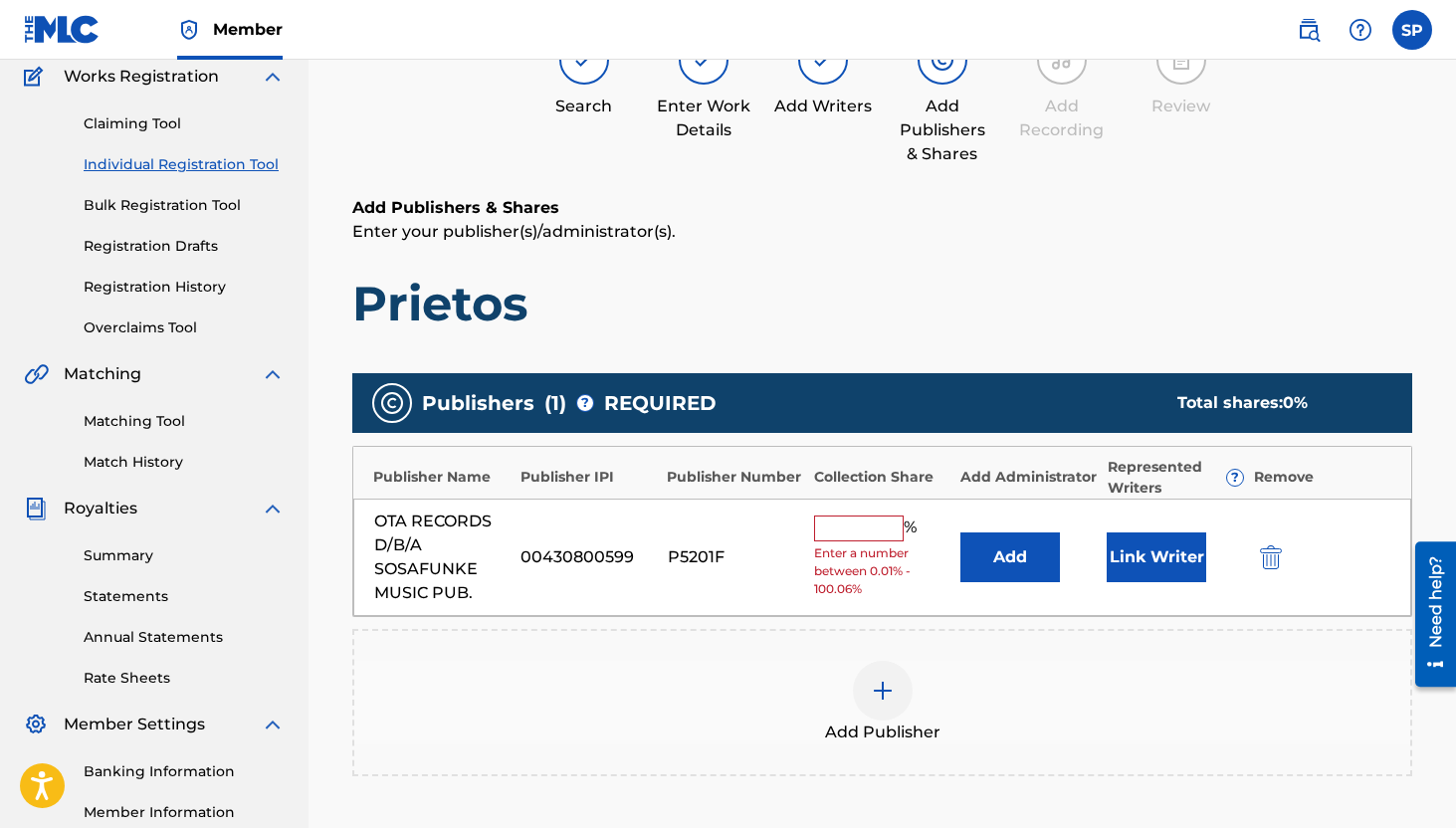 click at bounding box center (859, 528) 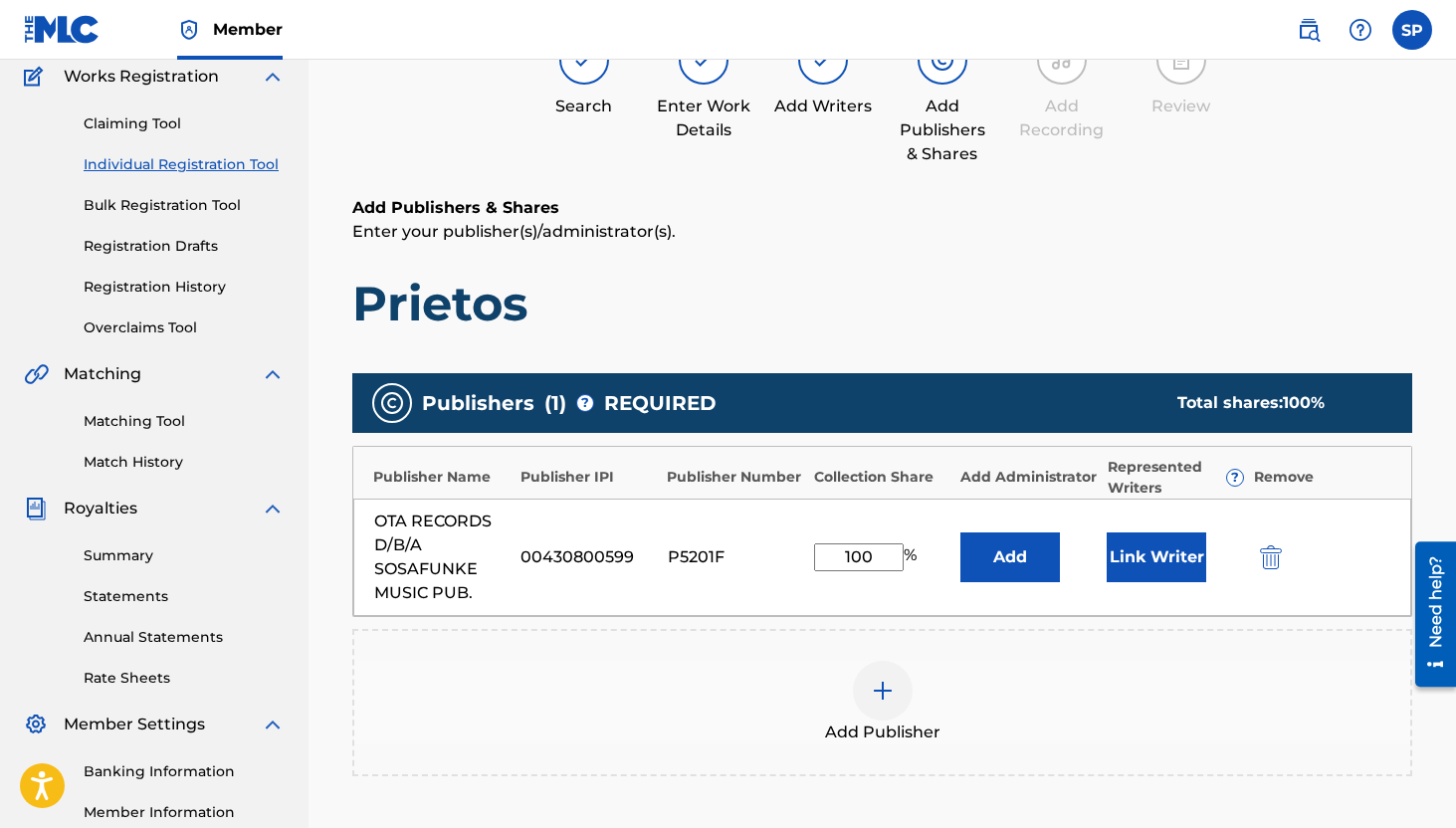 click on "Link Writer" at bounding box center (1156, 557) 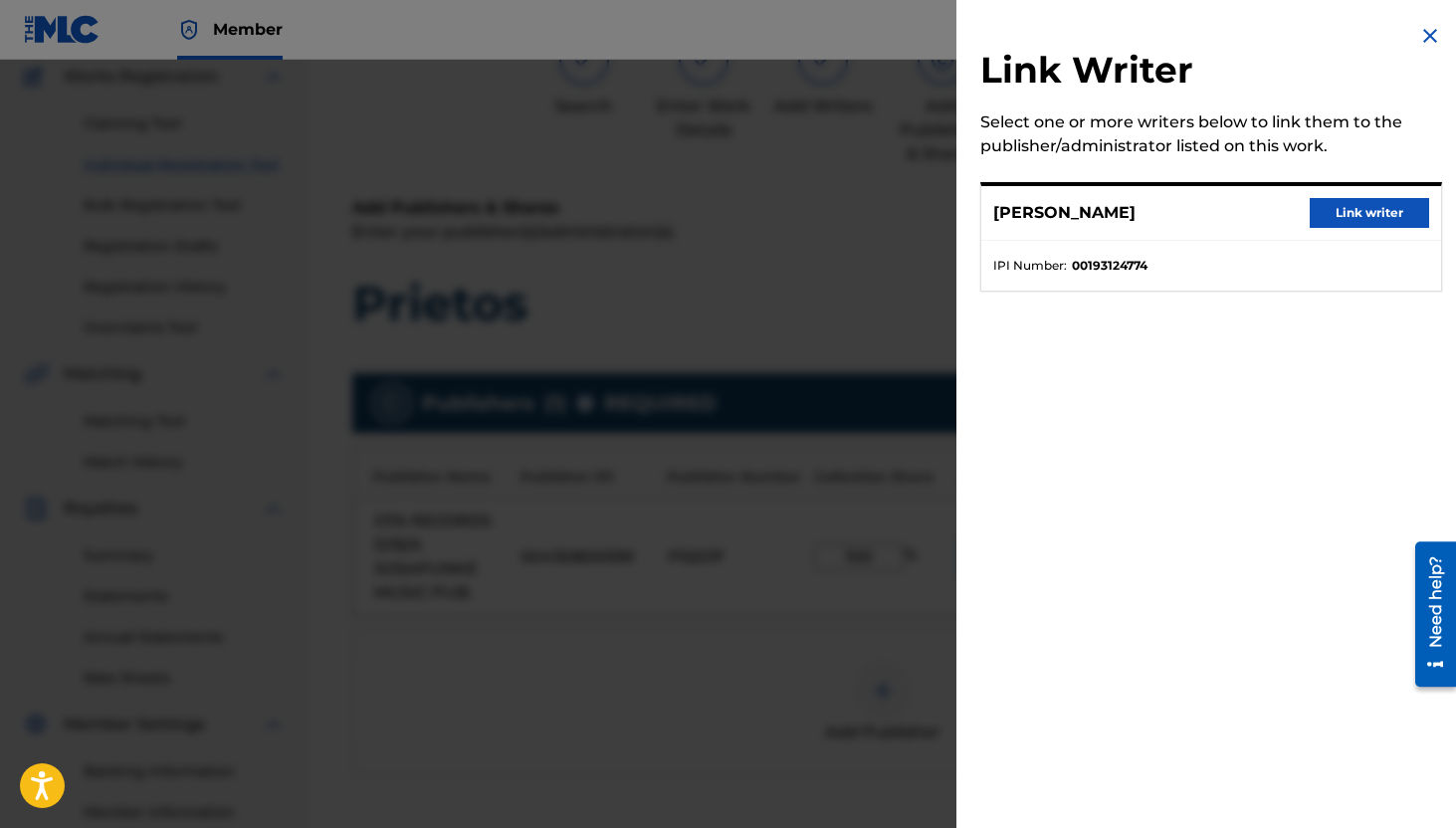 click on "Link writer" at bounding box center (1369, 213) 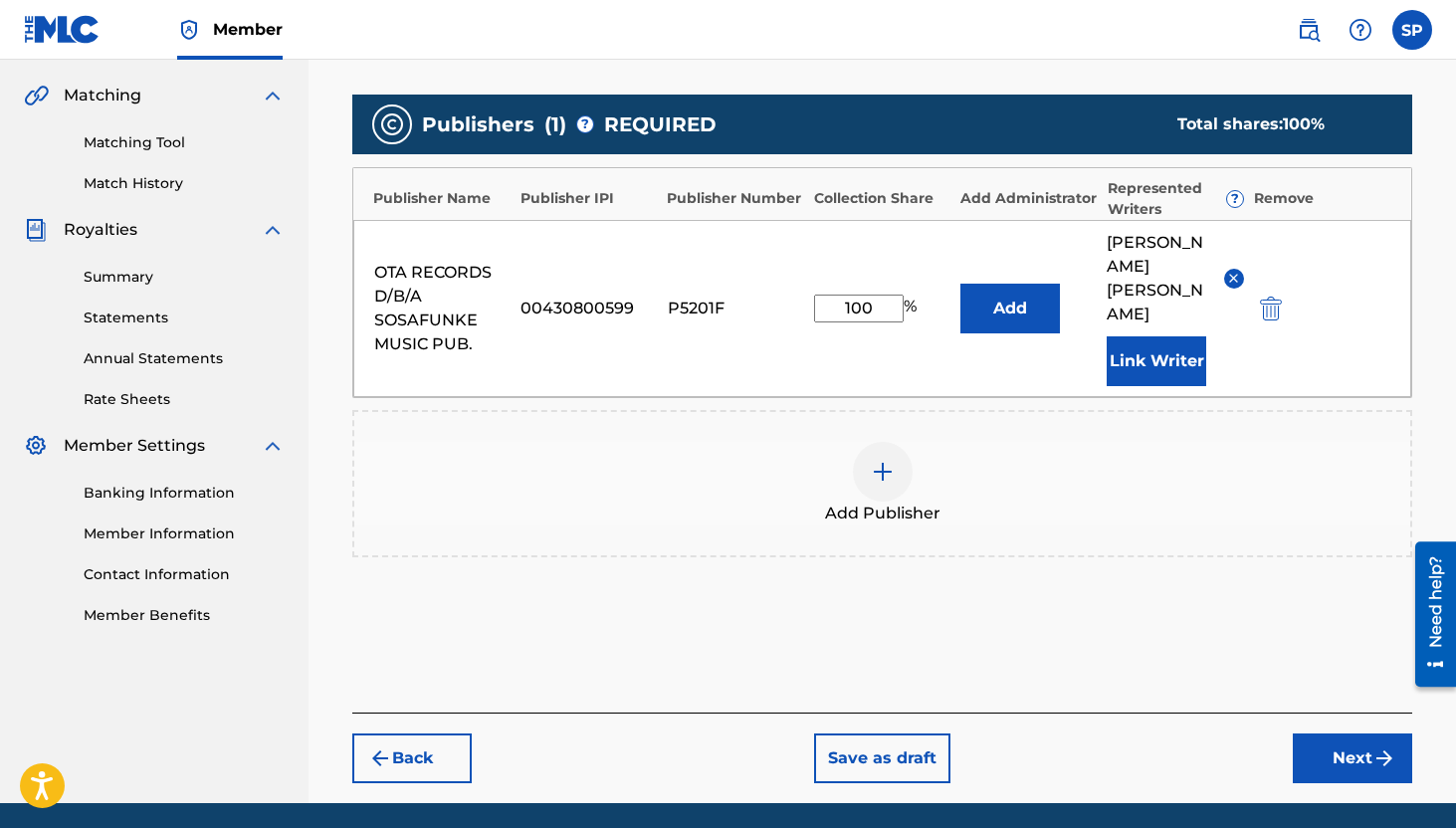 scroll, scrollTop: 459, scrollLeft: 0, axis: vertical 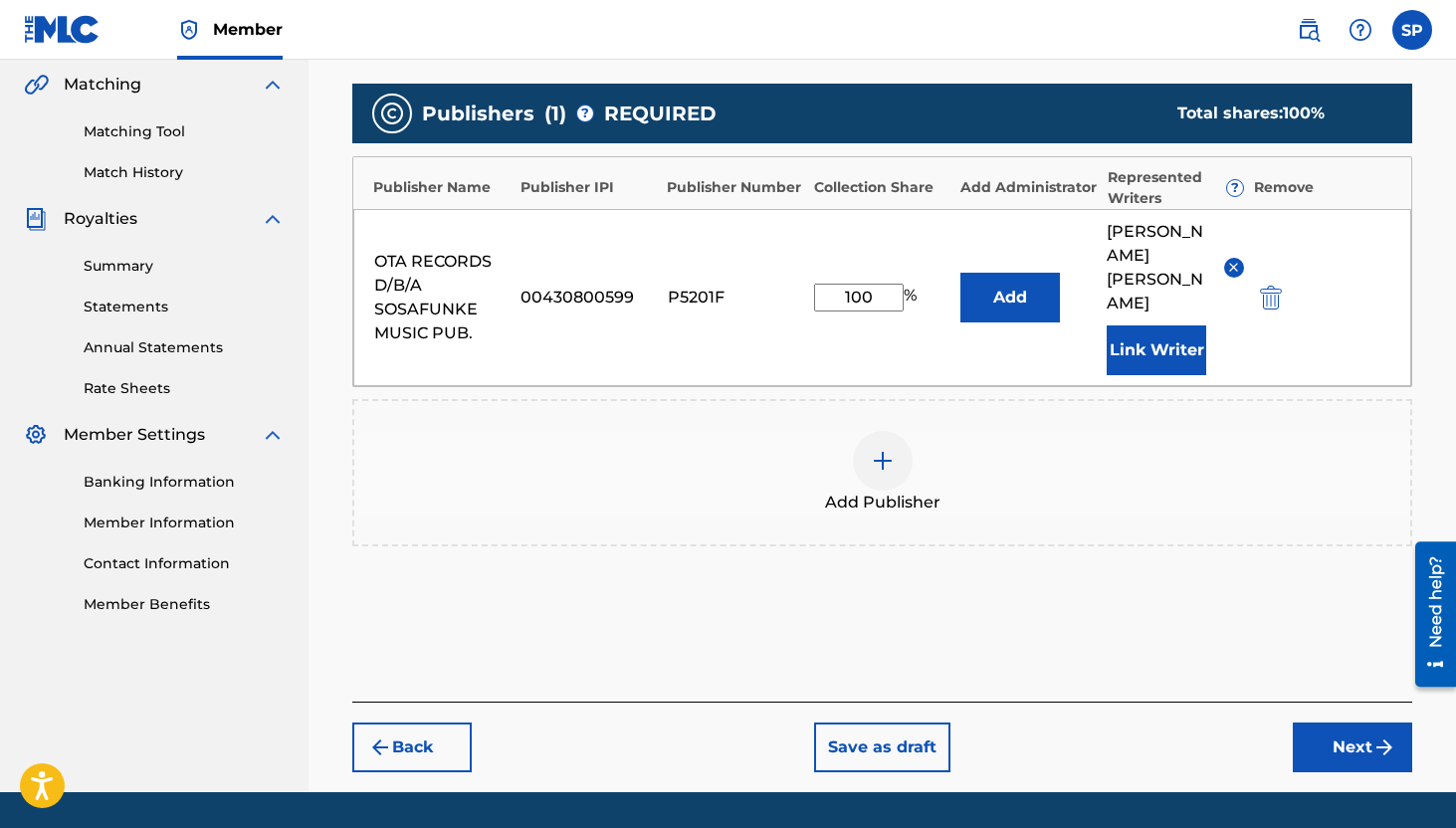 click on "Next" at bounding box center (1352, 747) 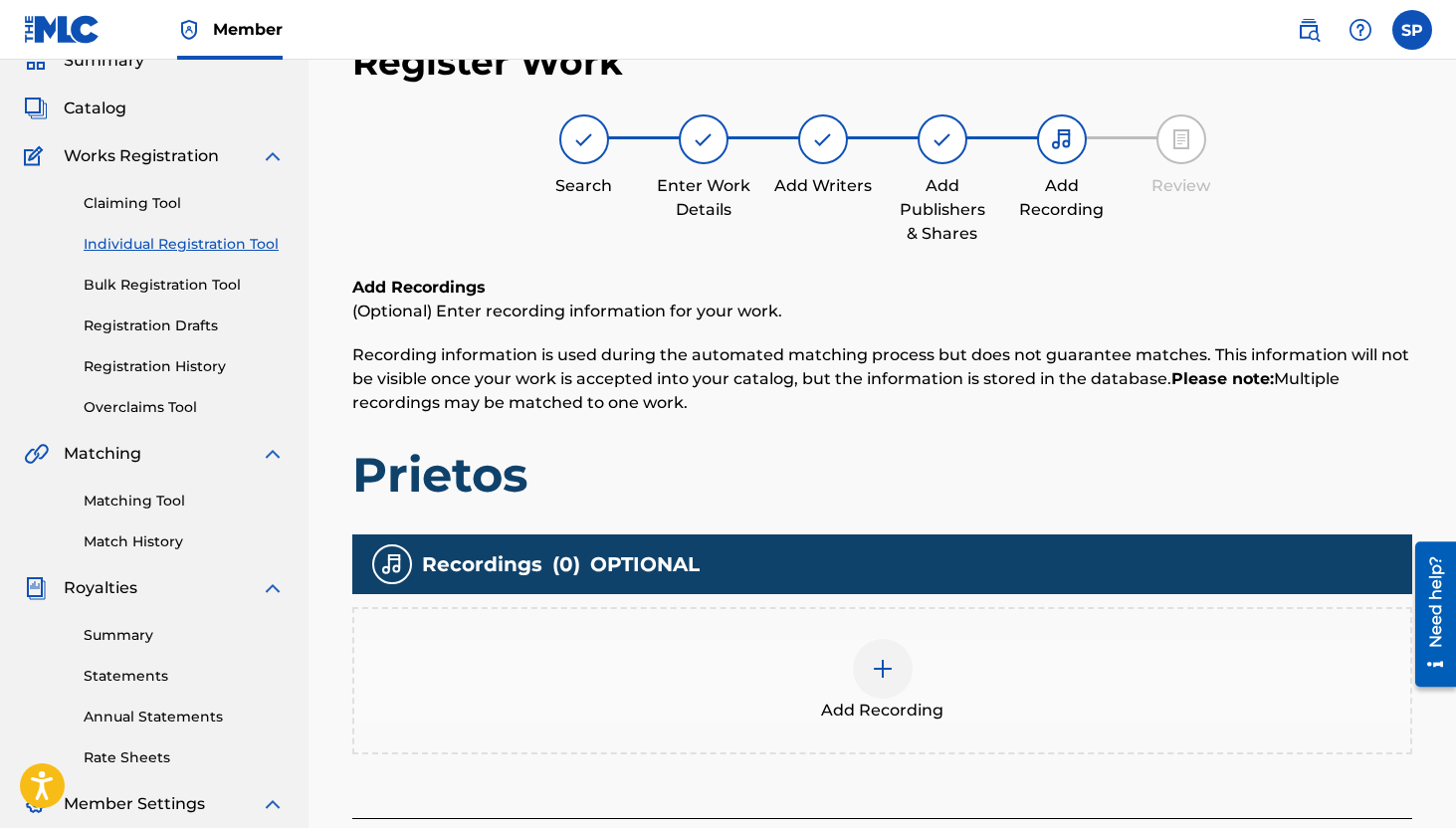 scroll, scrollTop: 90, scrollLeft: 0, axis: vertical 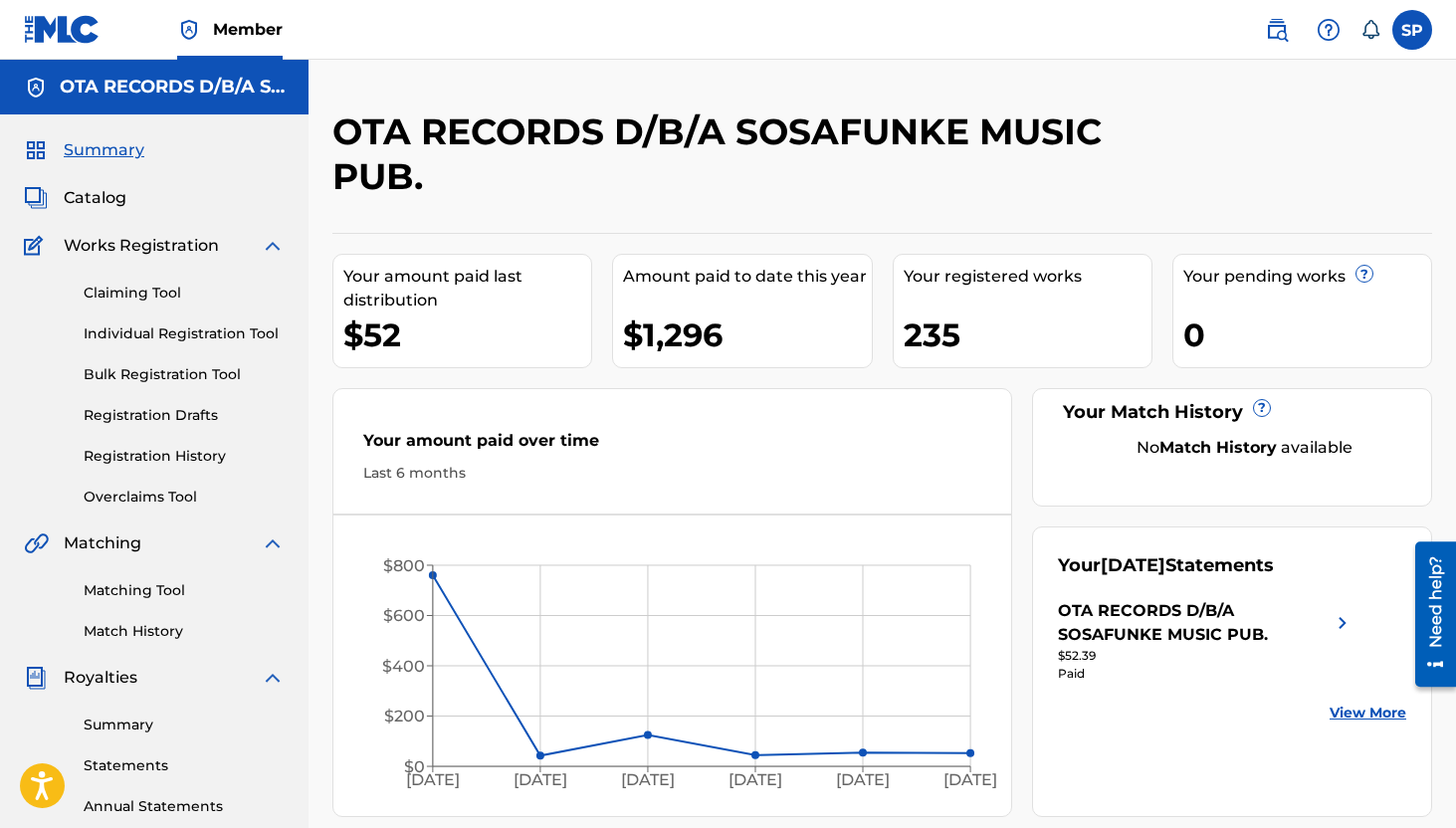 click on "Individual Registration Tool" at bounding box center [184, 333] 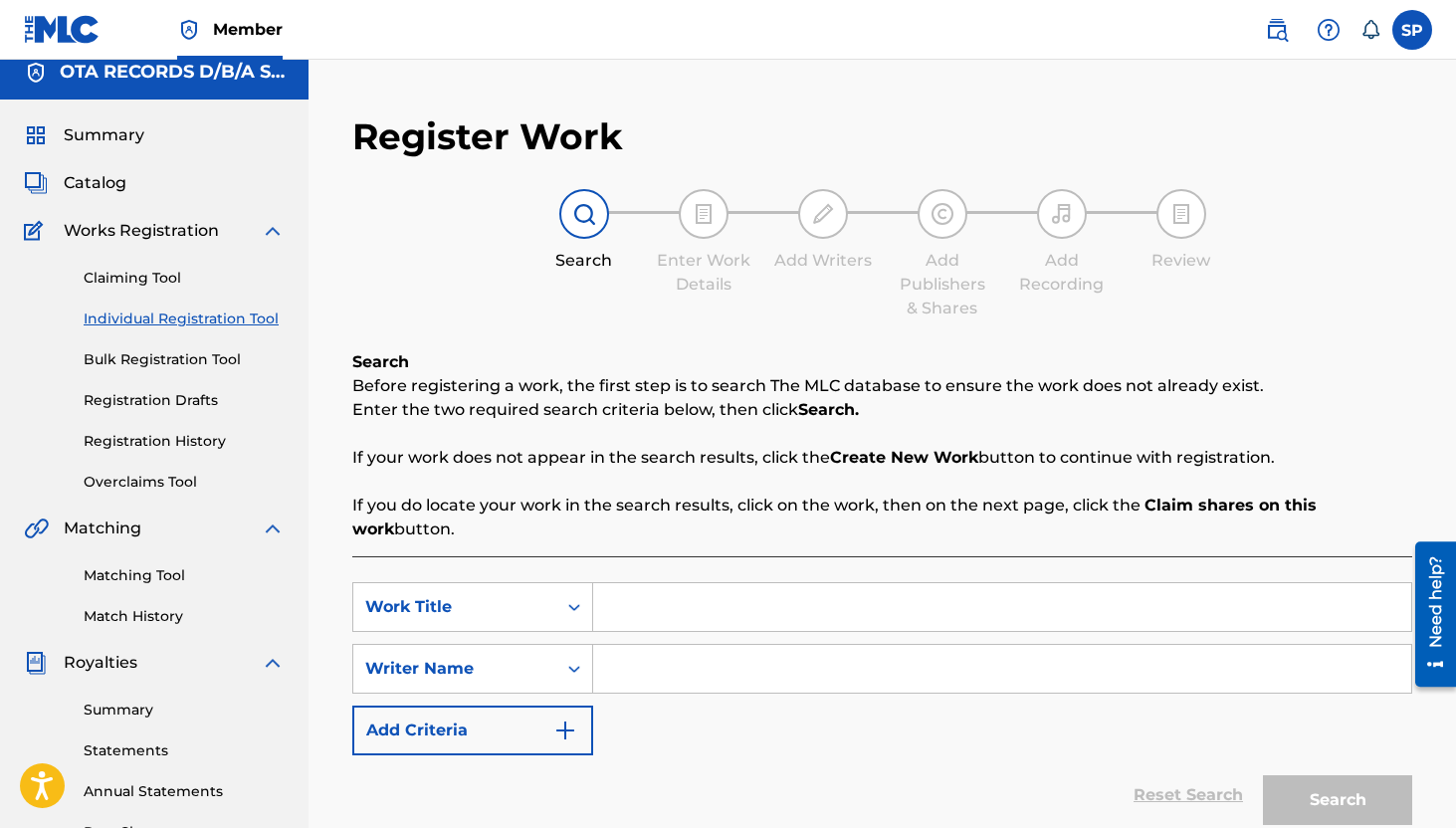 scroll, scrollTop: 0, scrollLeft: 0, axis: both 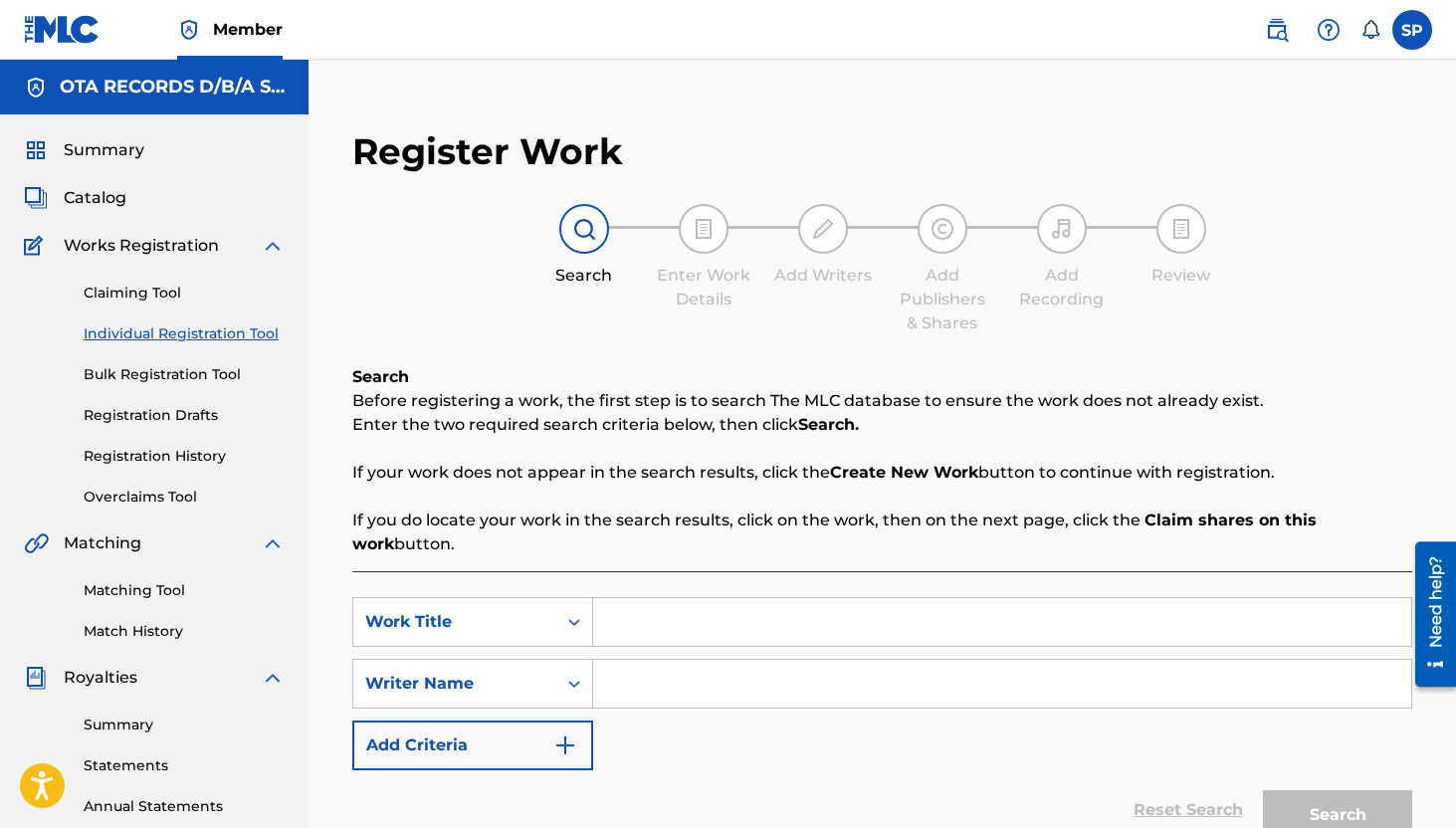 click at bounding box center [1002, 622] 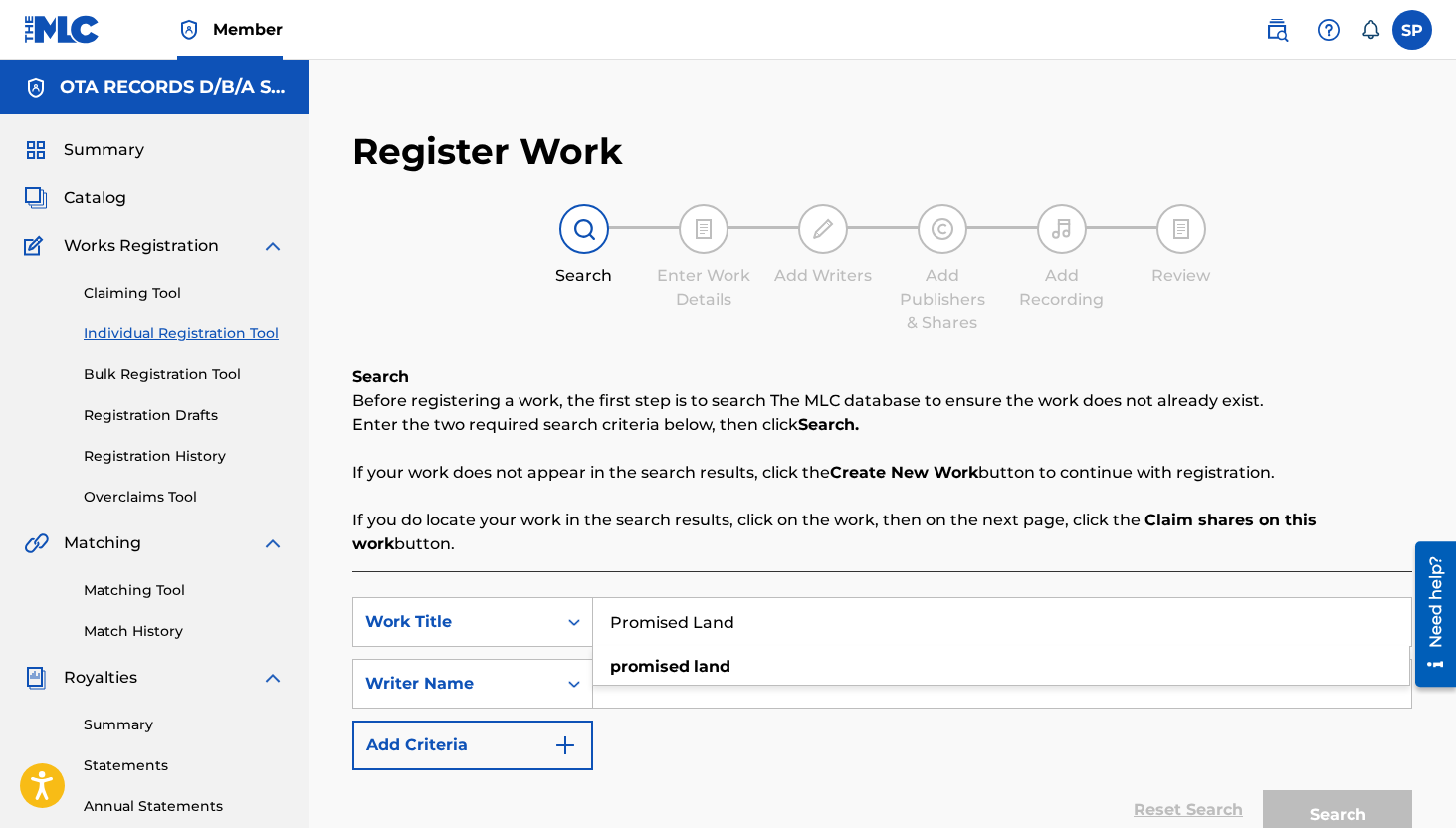type on "Promised Land" 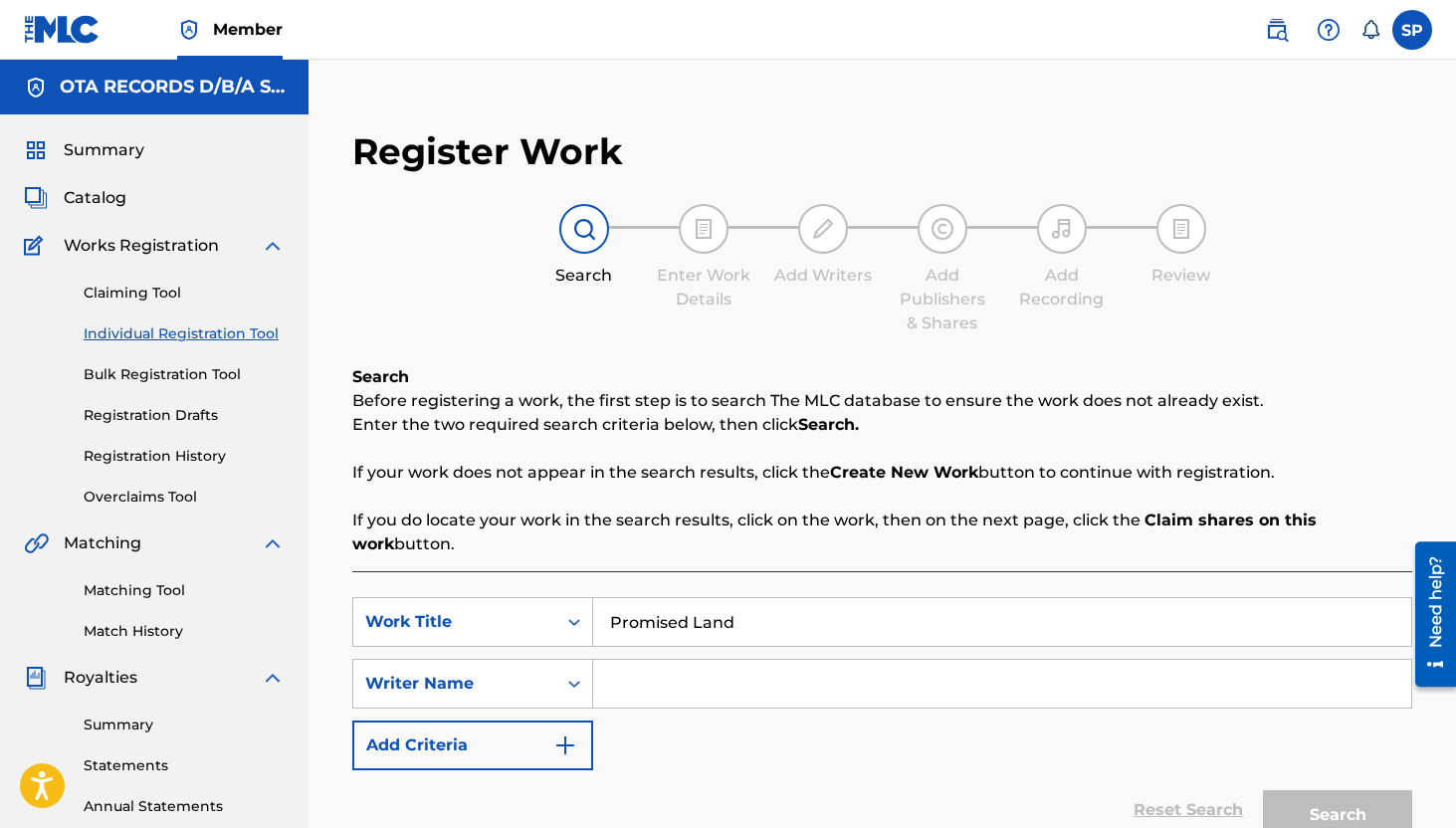 type on "omar sosa" 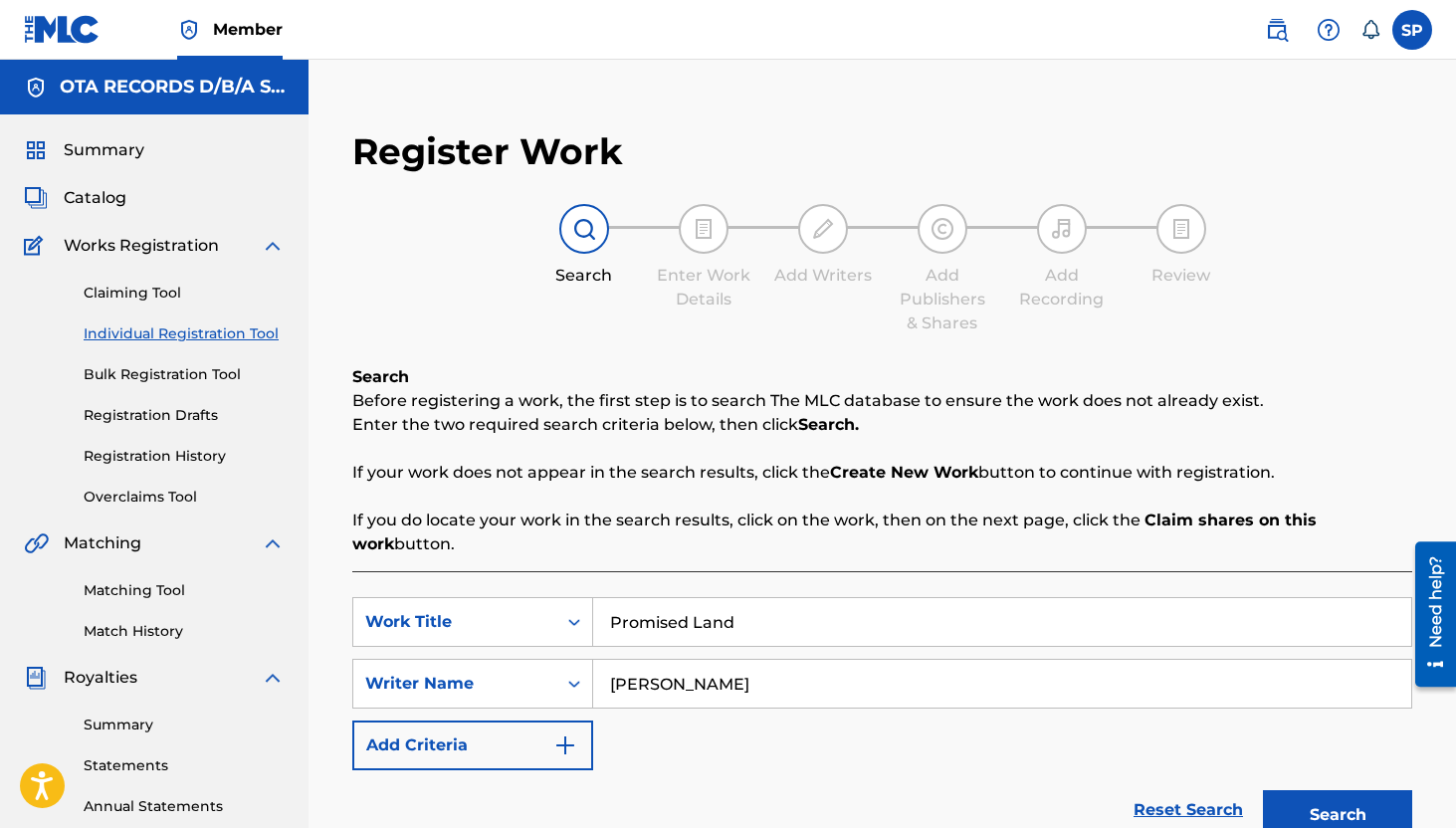 scroll, scrollTop: 104, scrollLeft: 0, axis: vertical 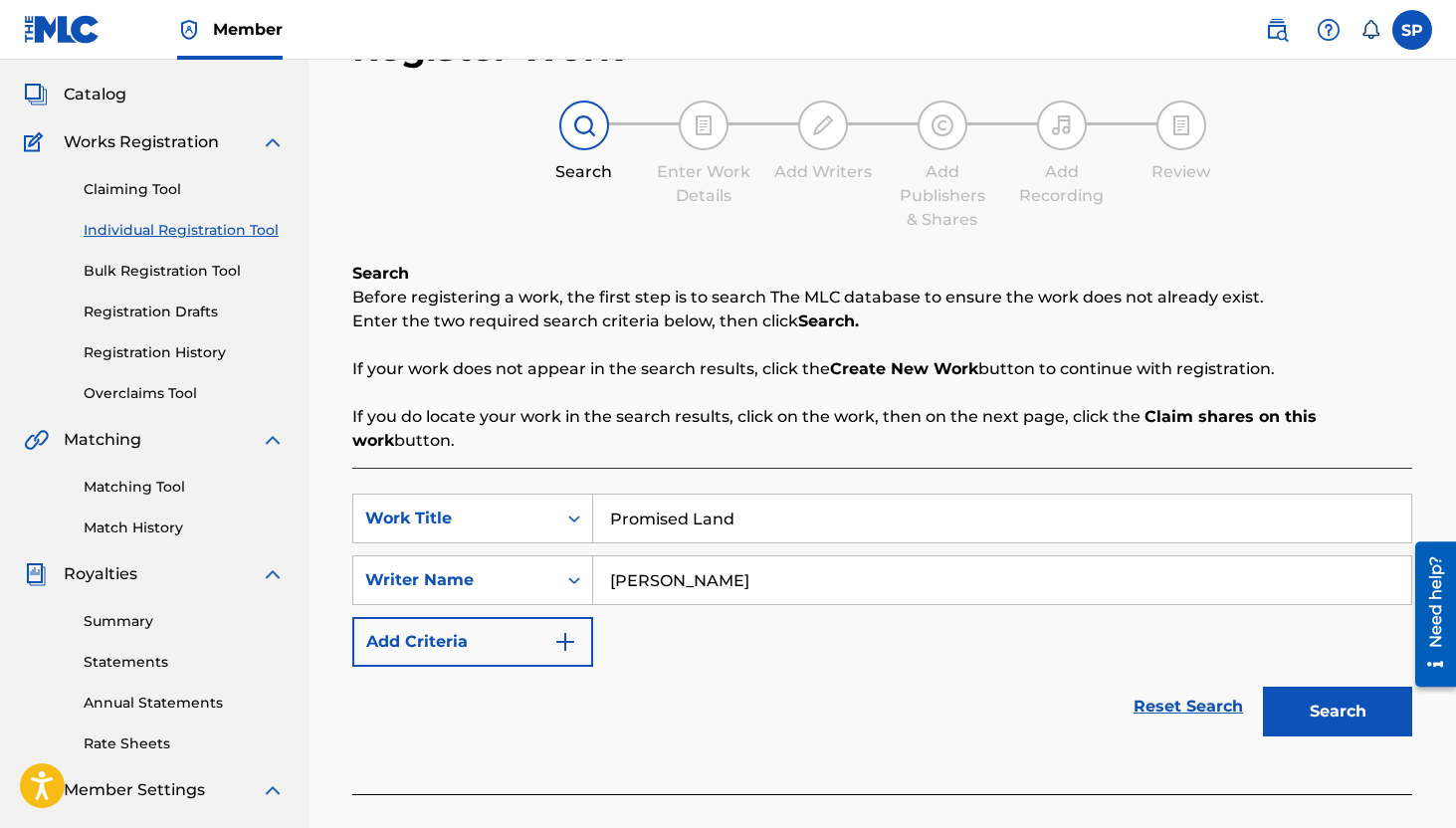 click on "Search" at bounding box center (1338, 712) 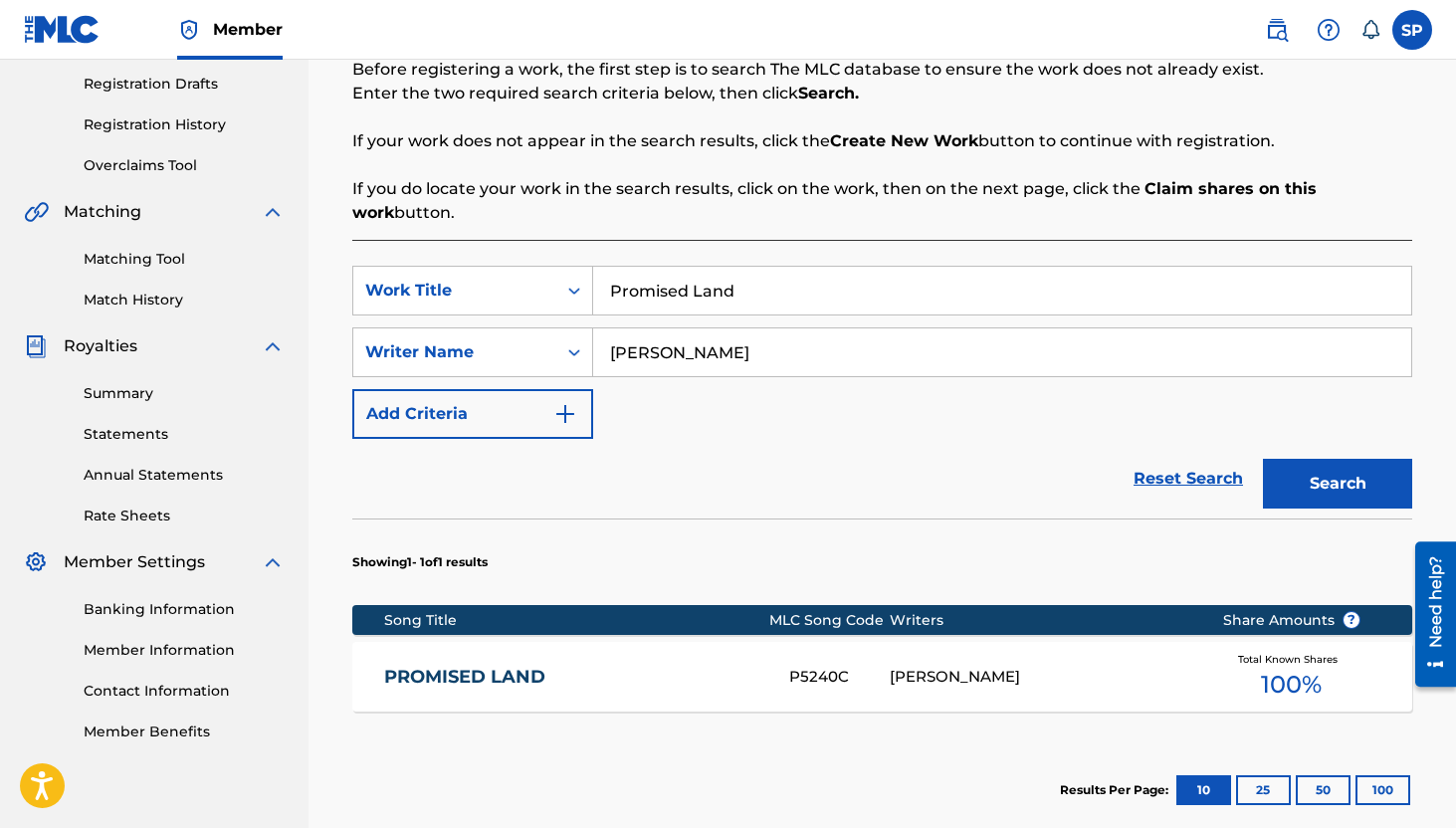 scroll, scrollTop: 330, scrollLeft: 0, axis: vertical 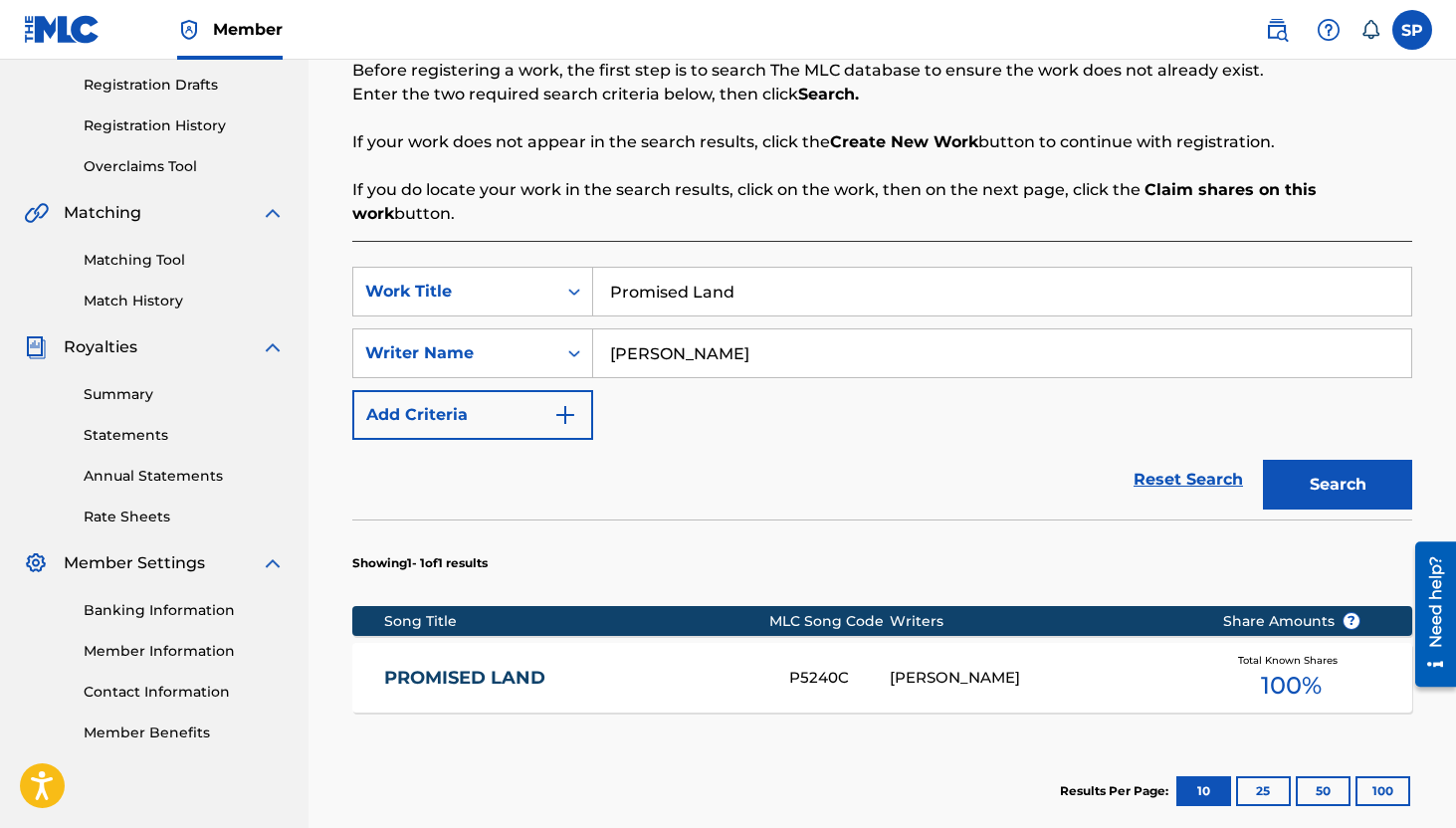 click on "Promised Land" at bounding box center [1002, 292] 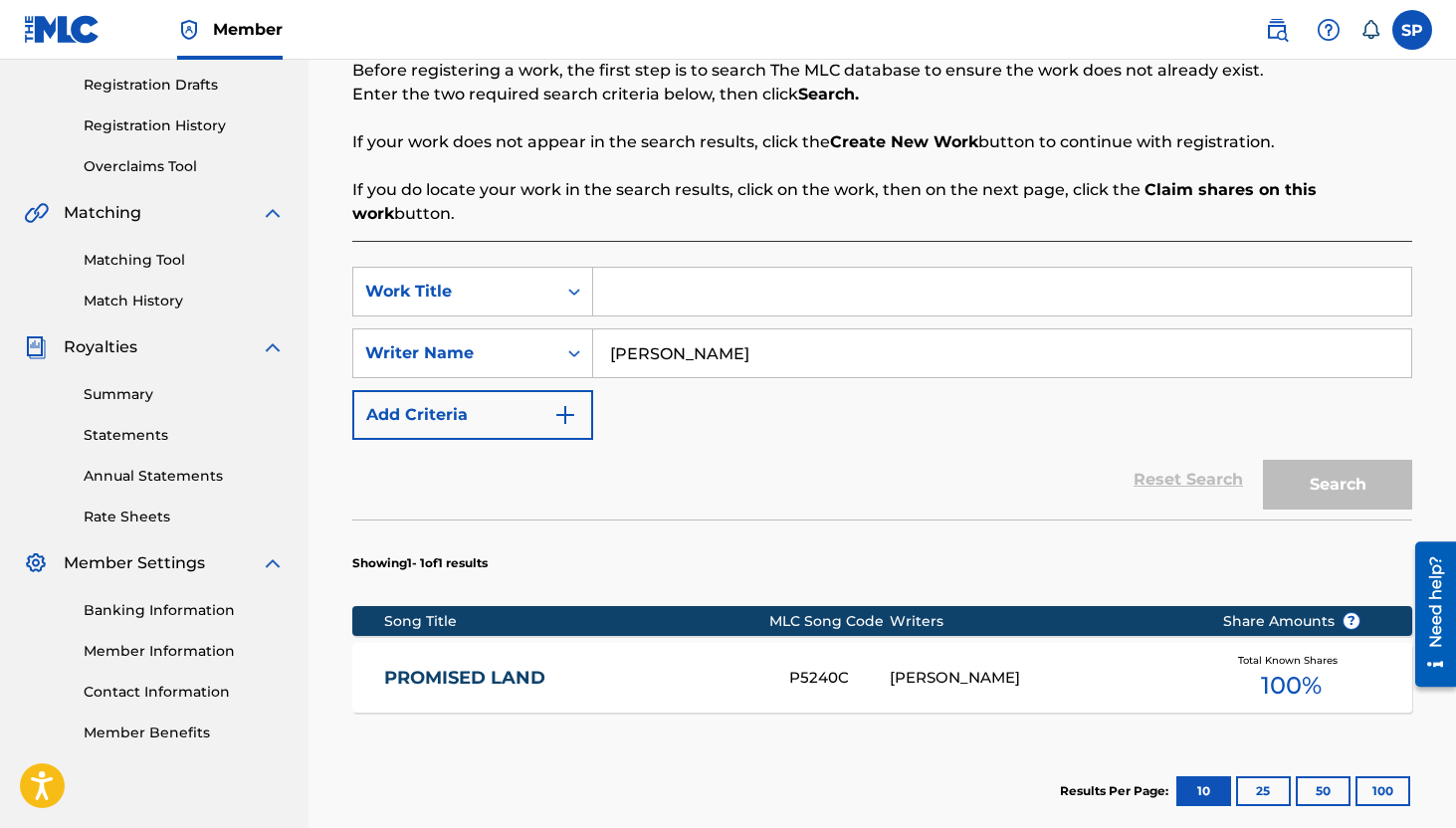 paste on "Ravaan Dan Jazz" 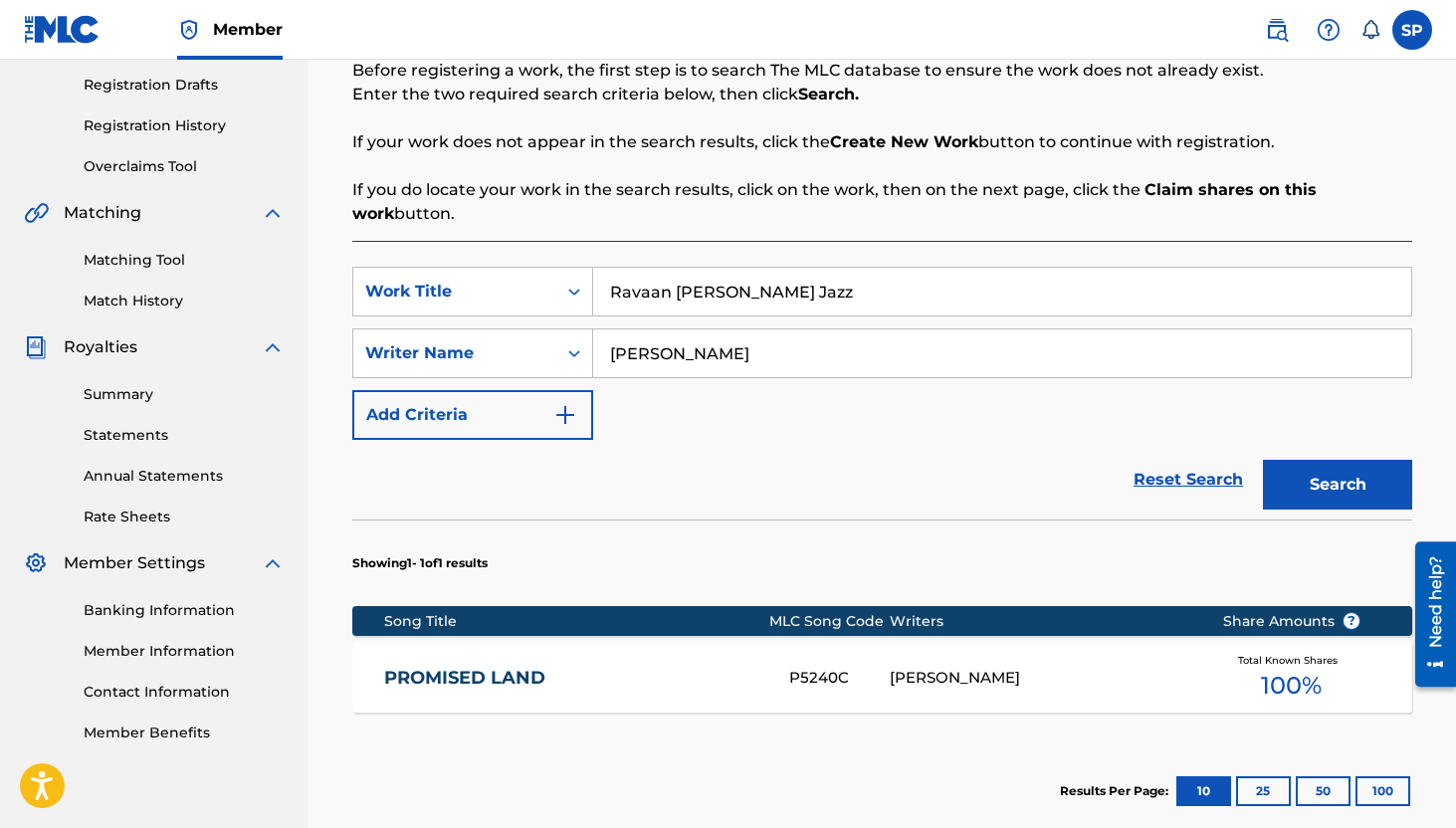 type on "Ravaan Dan Jazz" 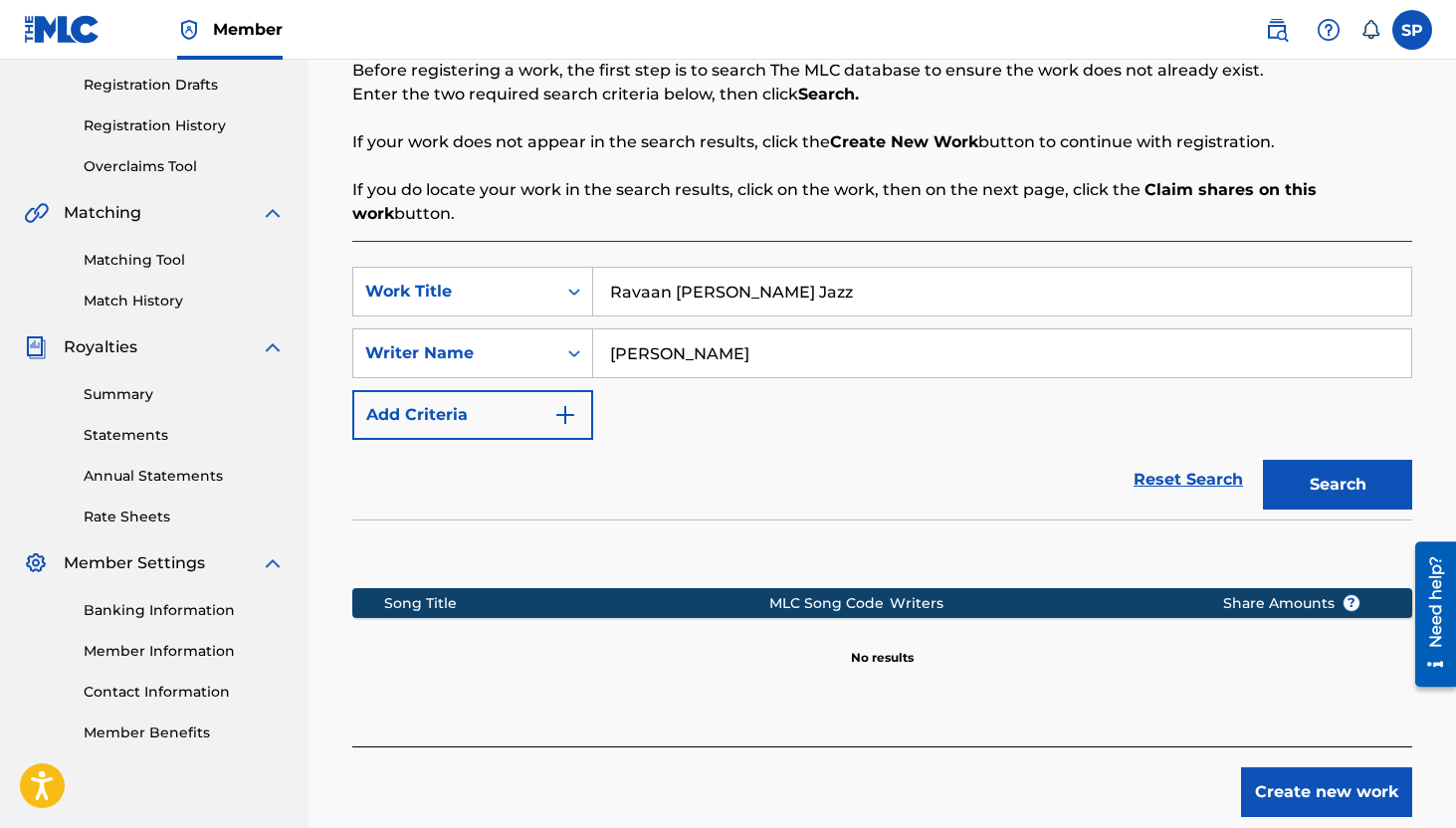 scroll, scrollTop: 388, scrollLeft: 0, axis: vertical 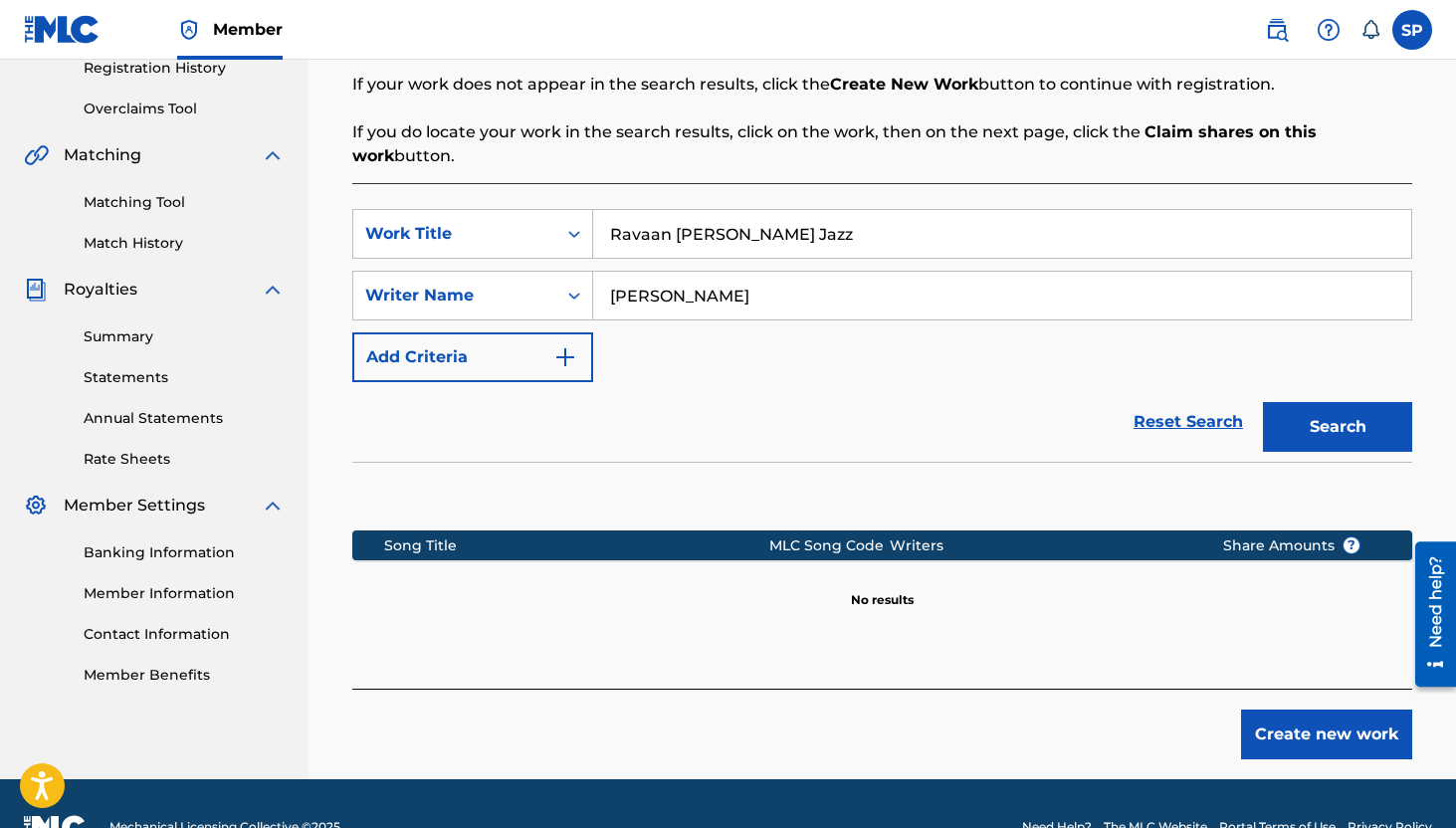 click on "Ravaan Dan Jazz" at bounding box center (1002, 234) 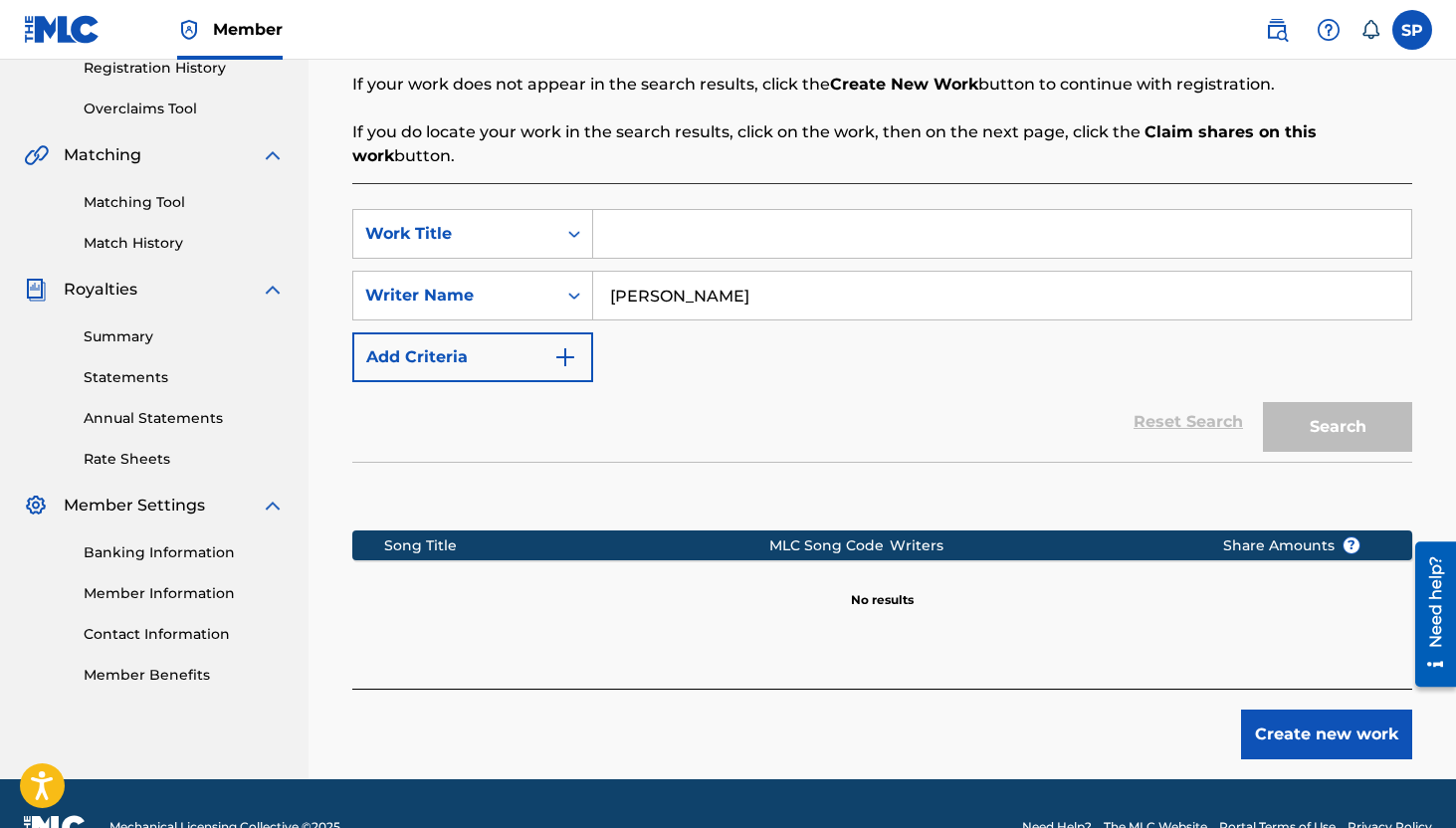 paste on "T-700.145.446-4" 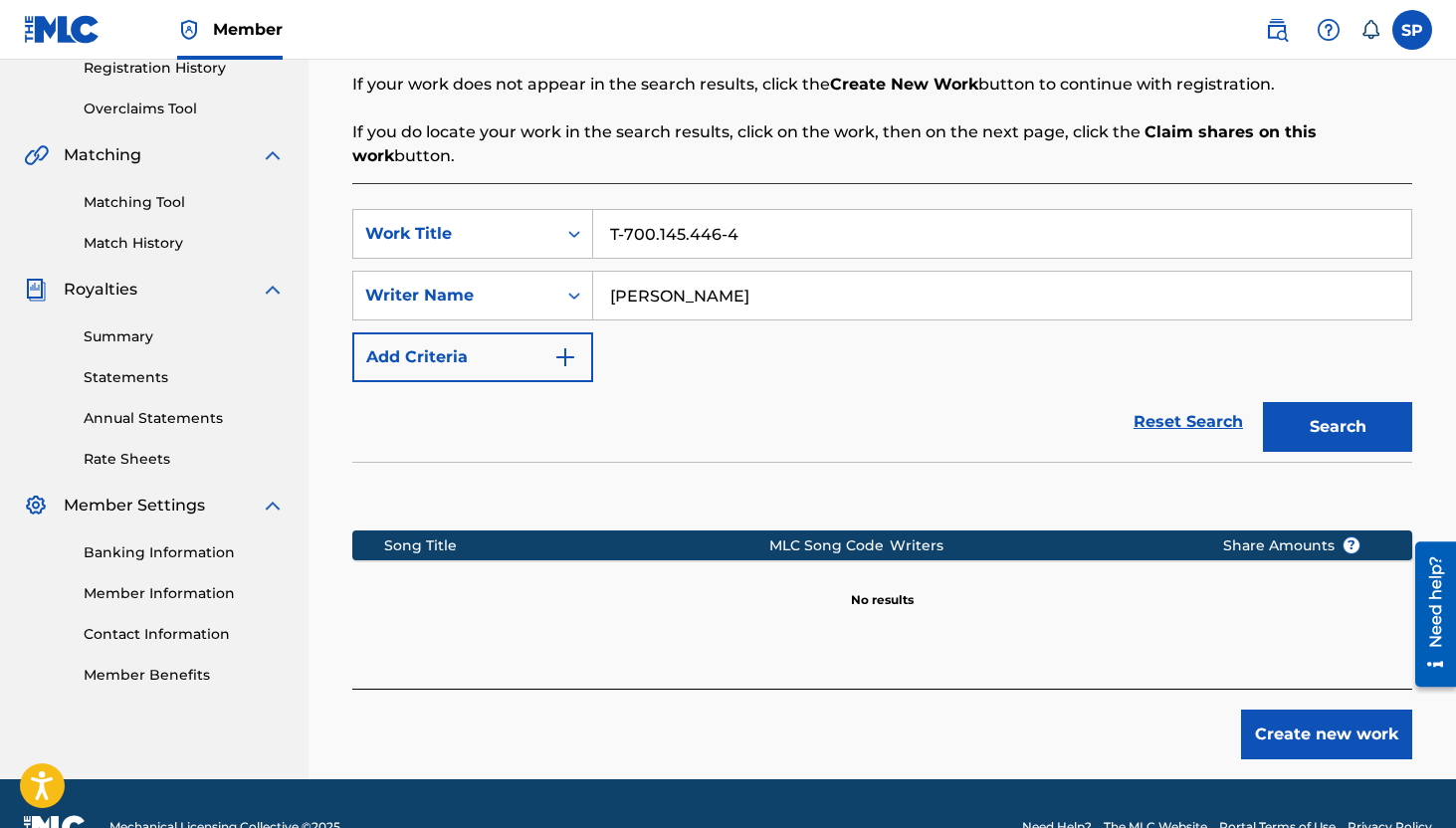 type on "T-700.145.446-4" 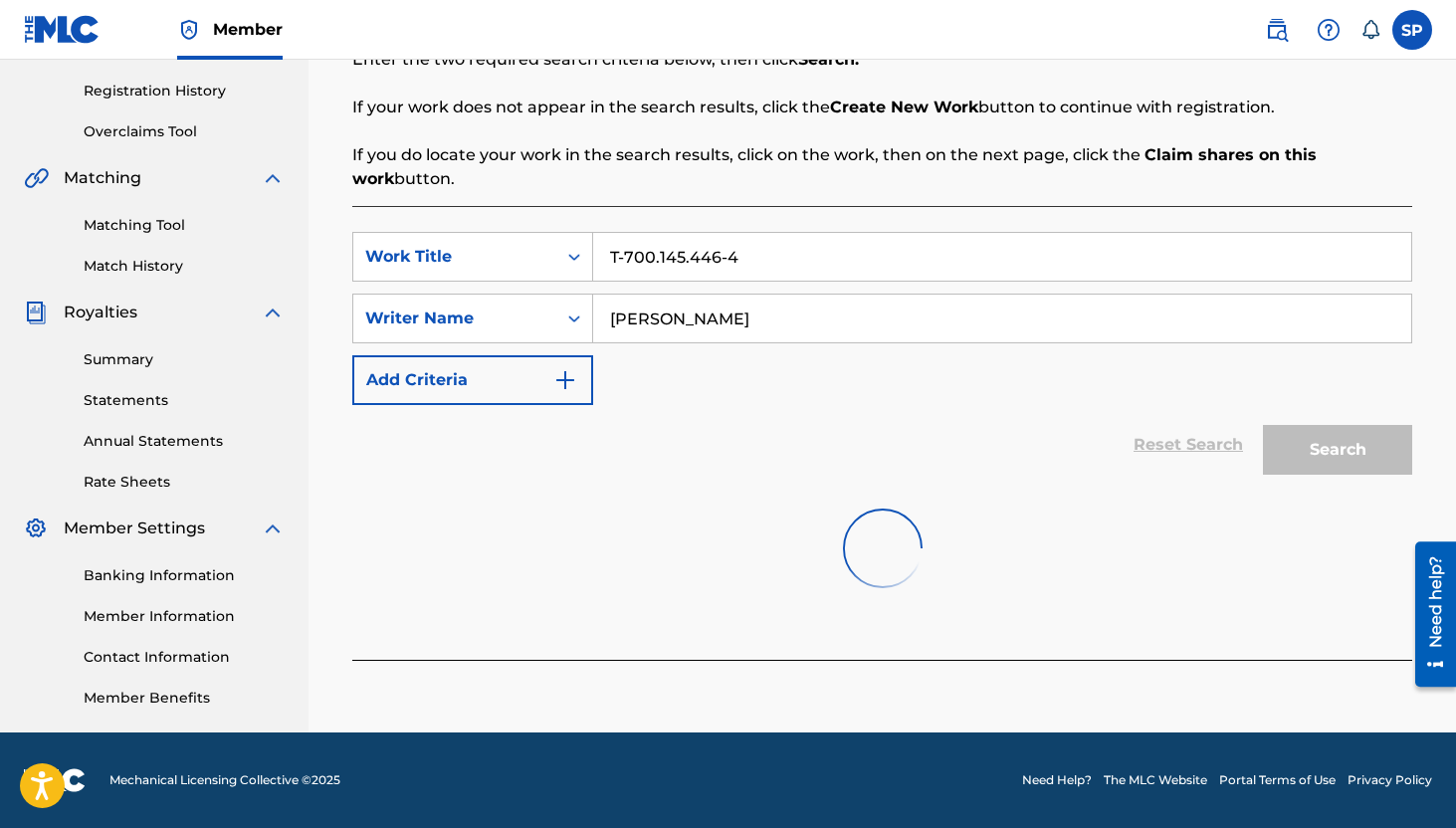 scroll, scrollTop: 388, scrollLeft: 0, axis: vertical 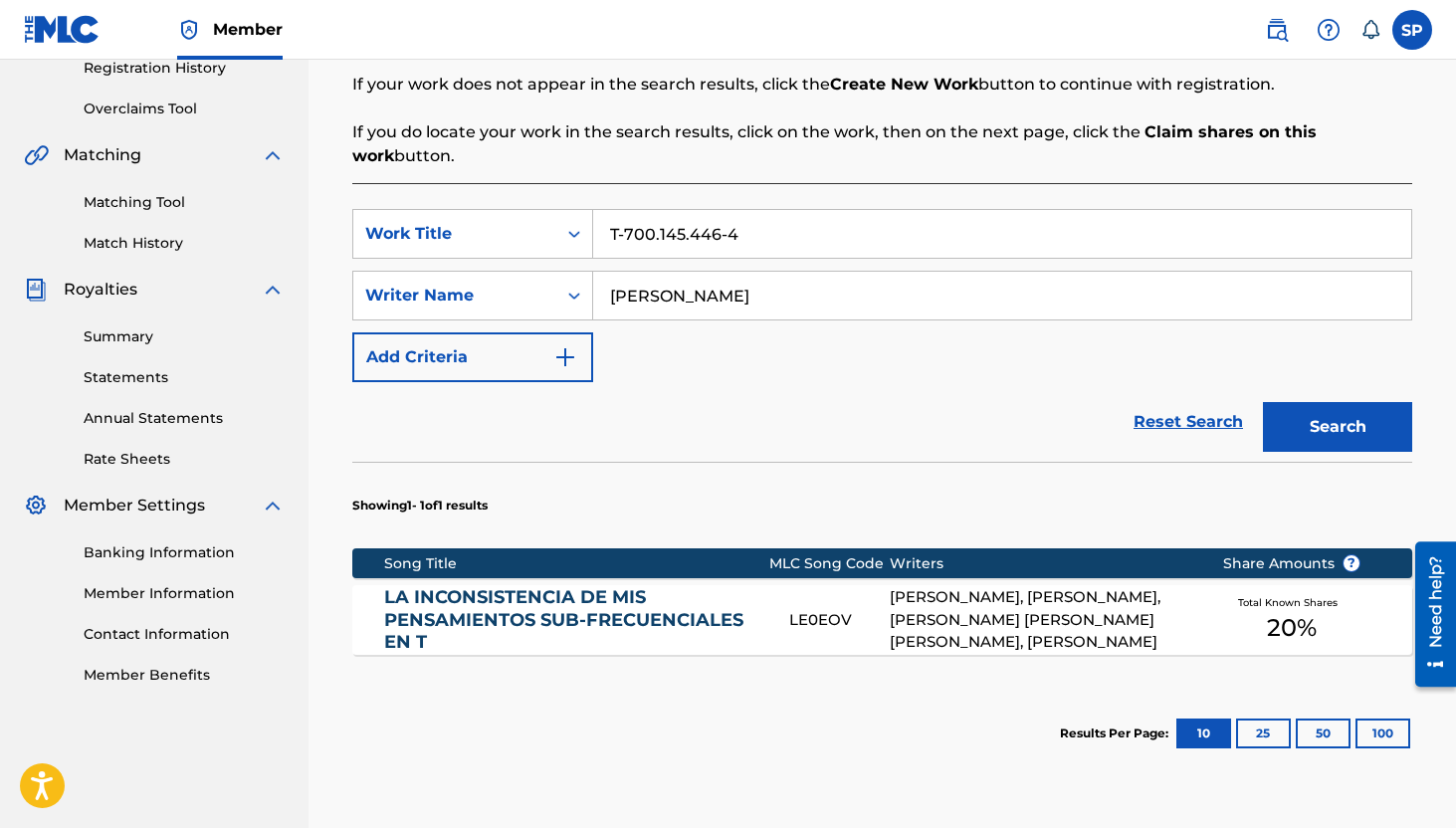 click on "T-700.145.446-4" at bounding box center (1002, 234) 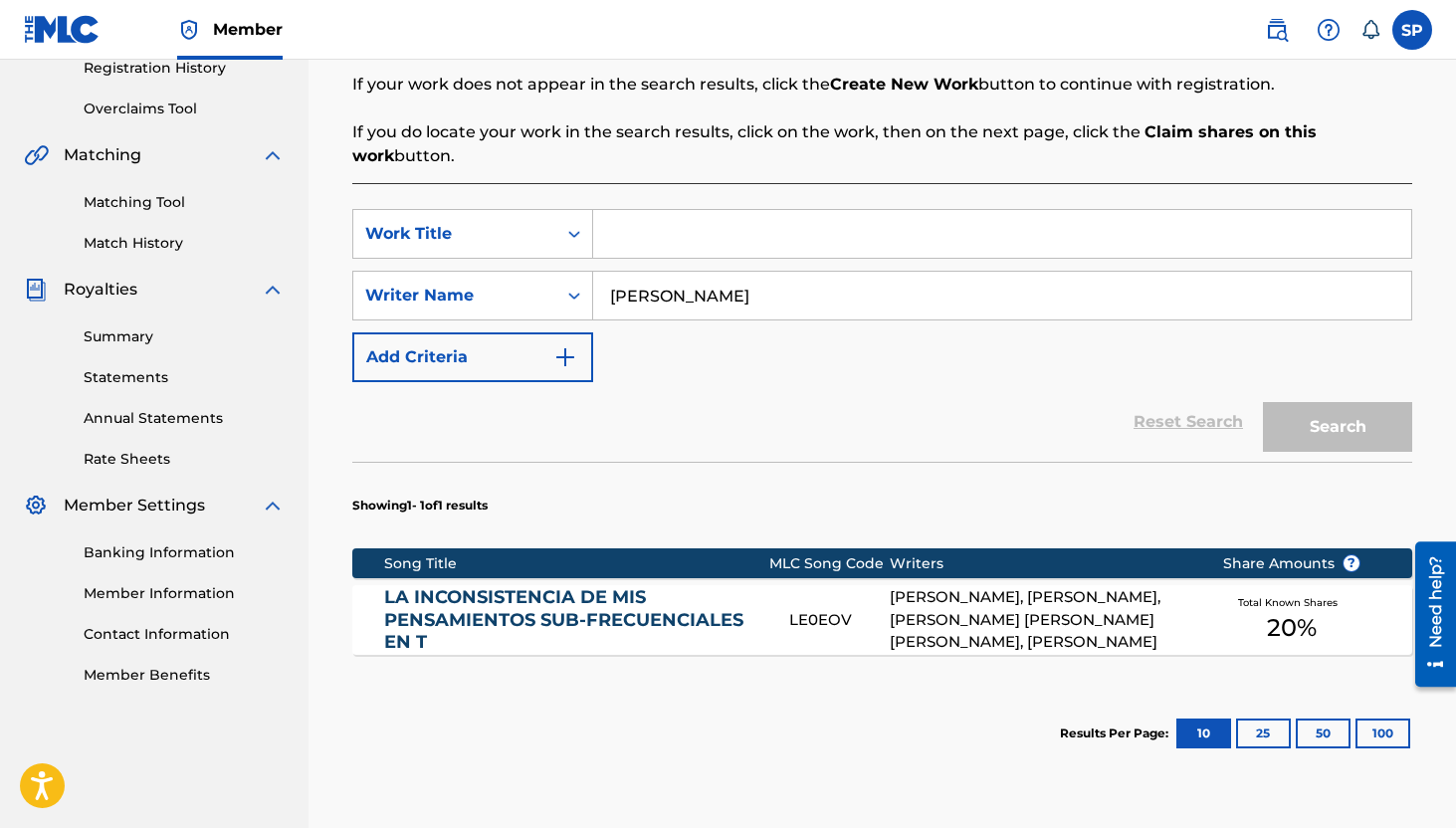 paste on "Raya" 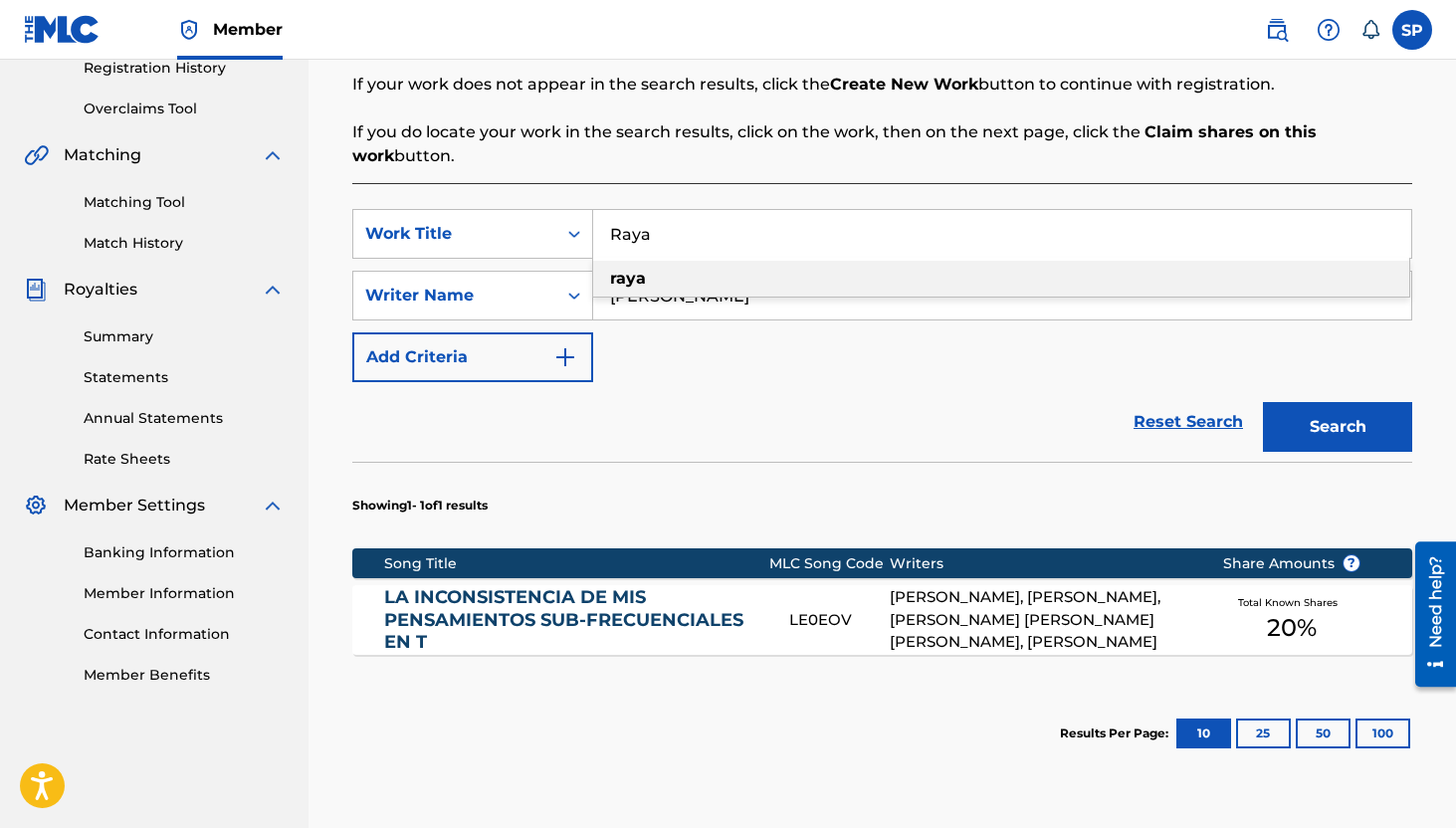 type on "Raya" 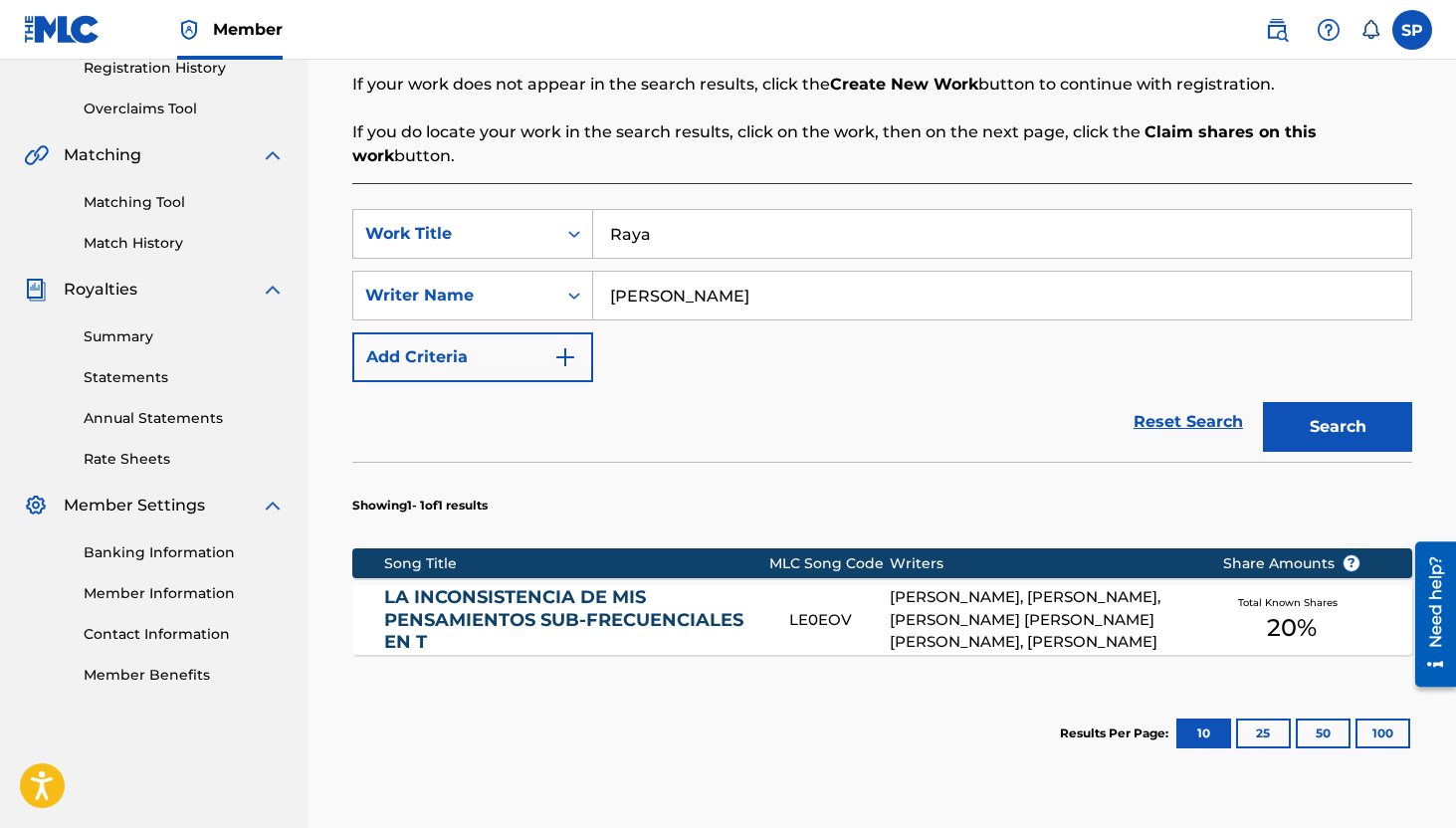 click on "Search" at bounding box center [1338, 427] 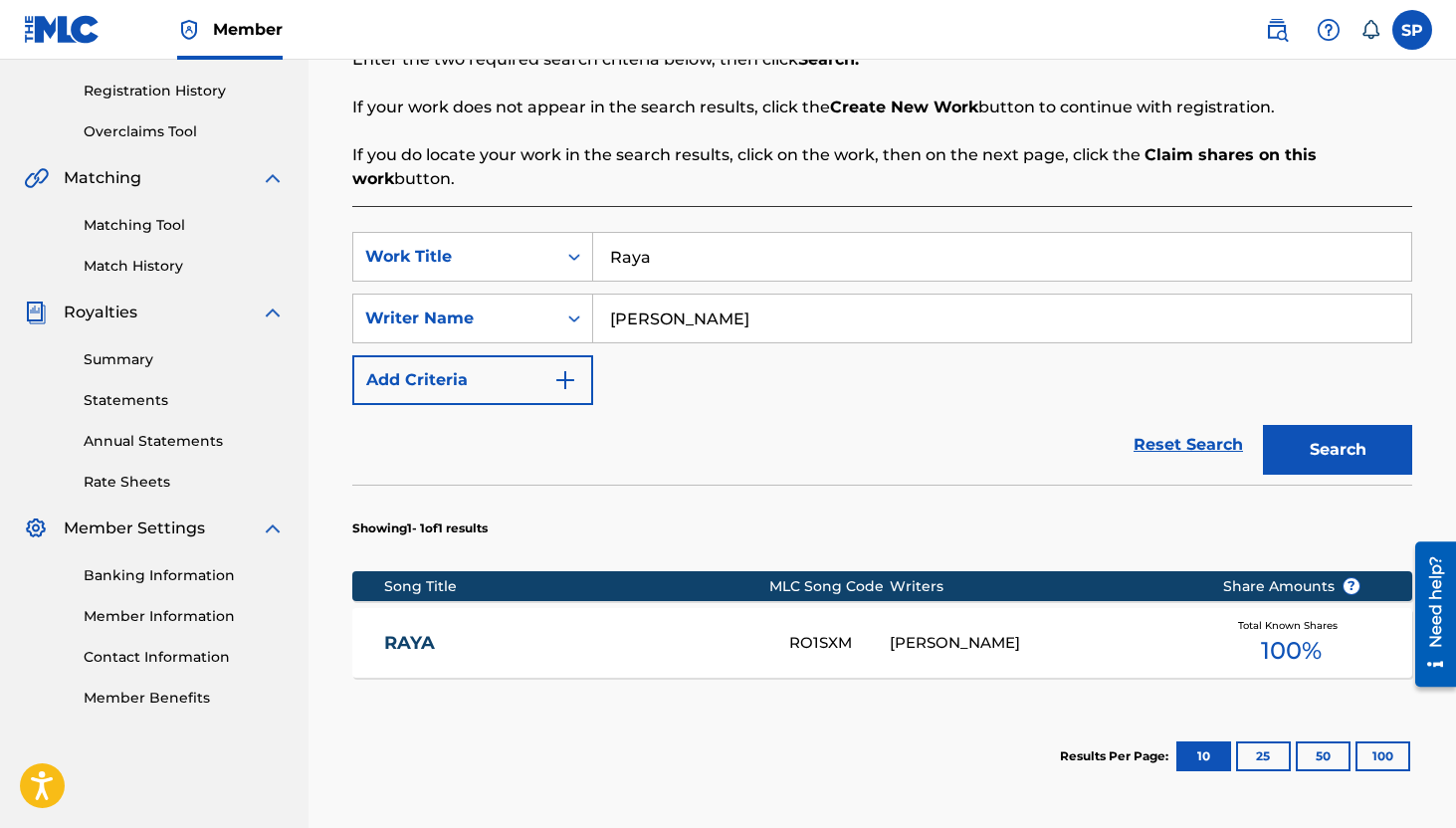 scroll, scrollTop: 388, scrollLeft: 0, axis: vertical 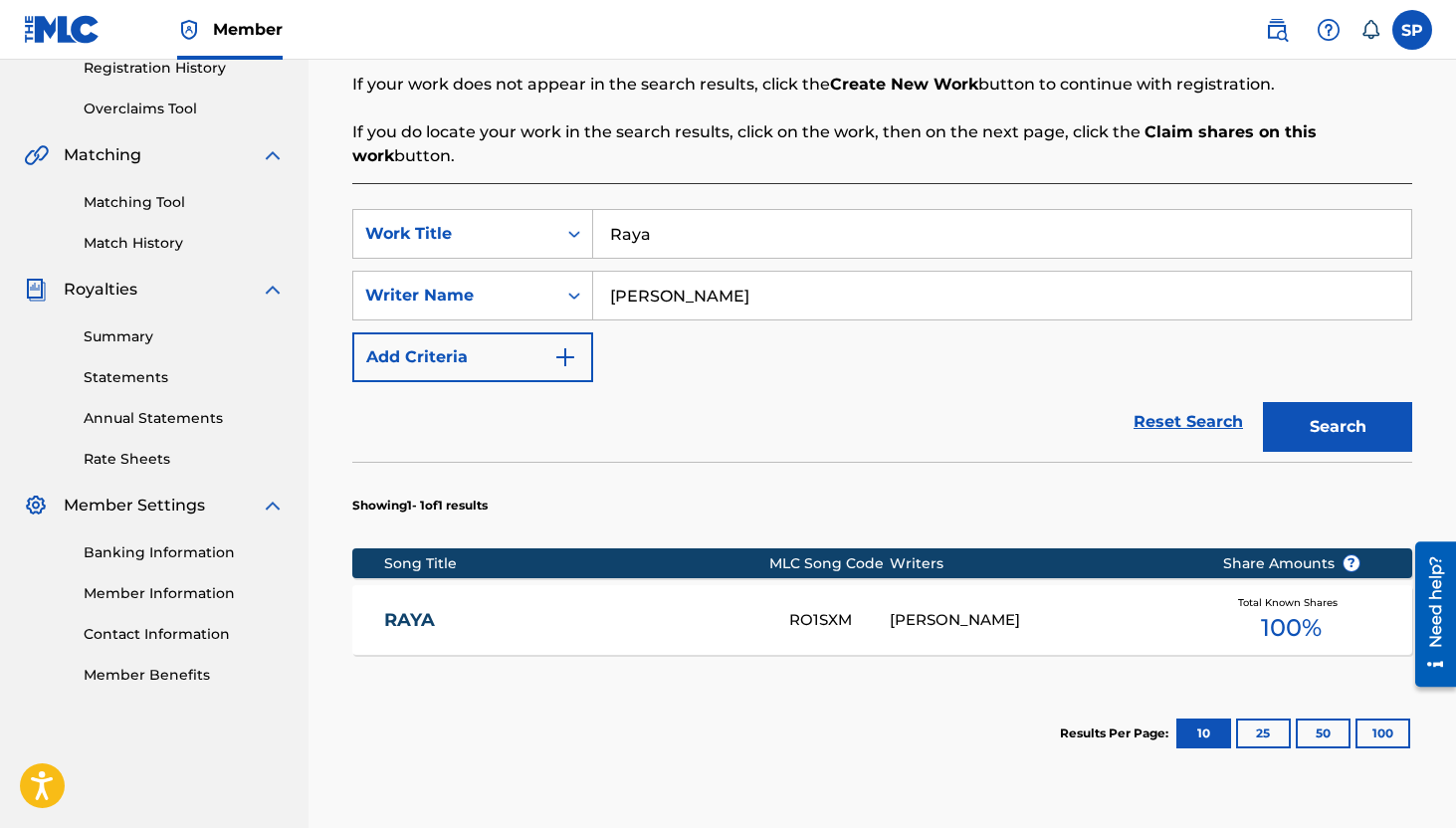 click on "Raya" at bounding box center (1002, 234) 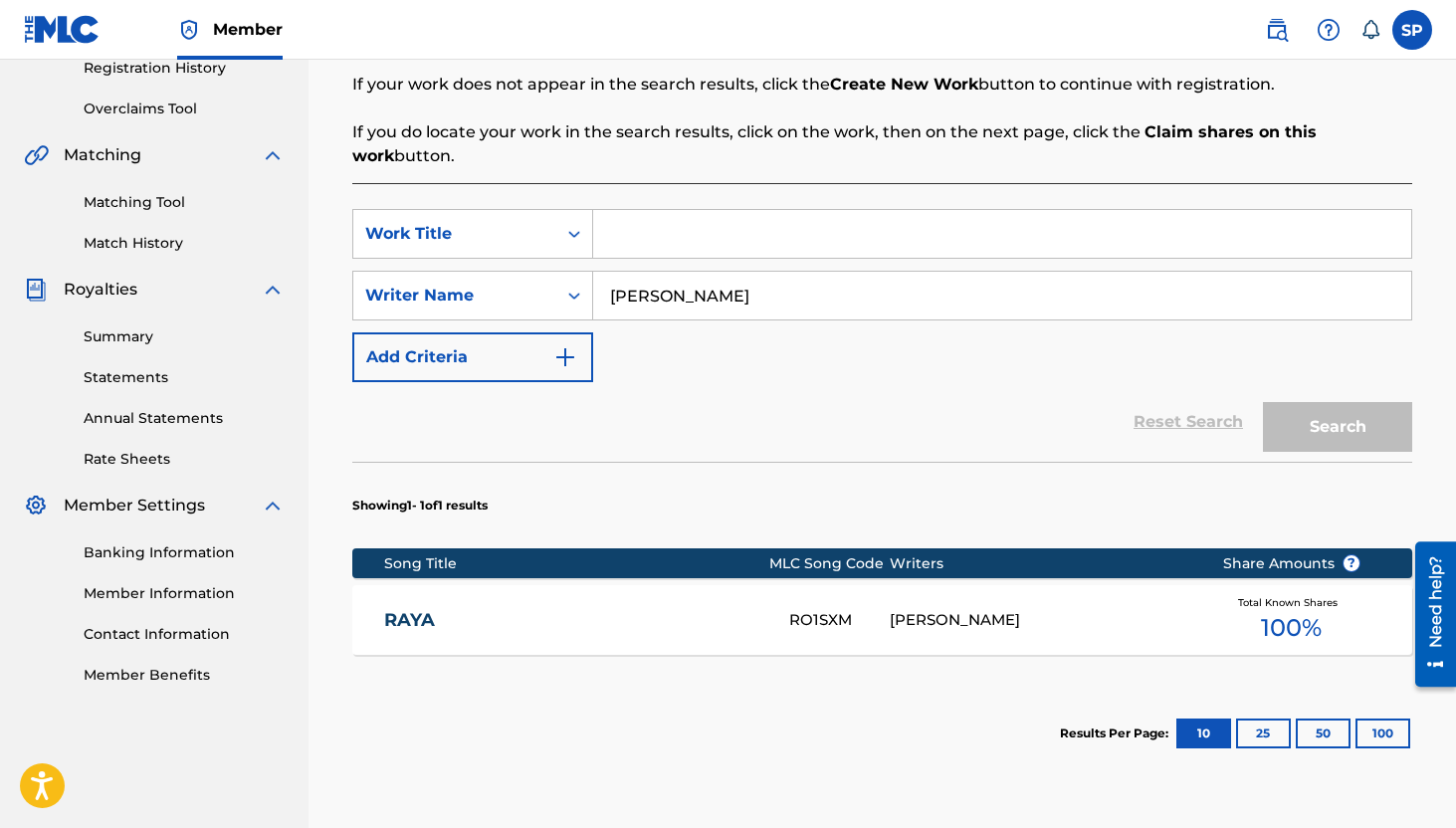 paste on "Recaredo" 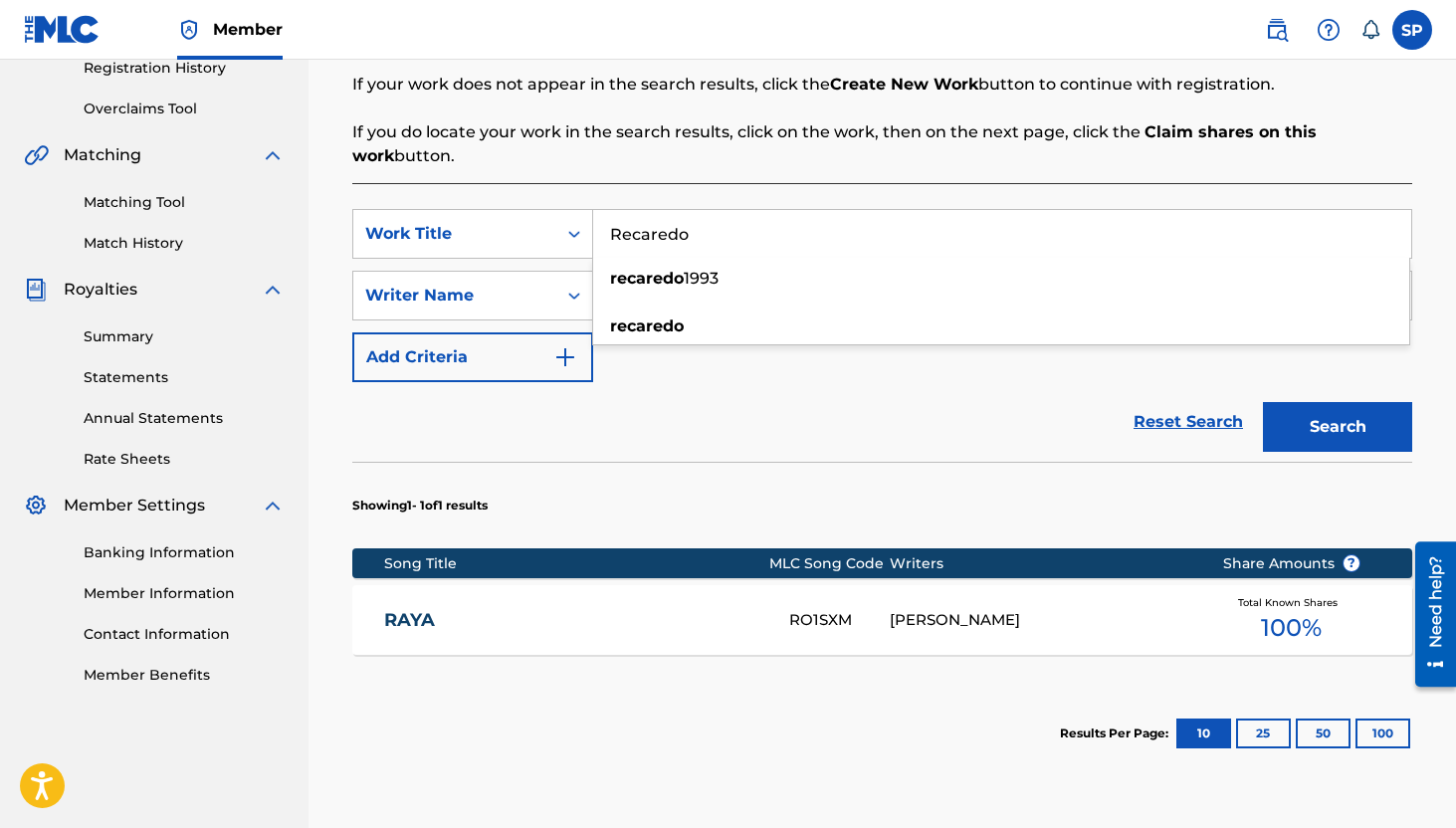 type on "Recaredo" 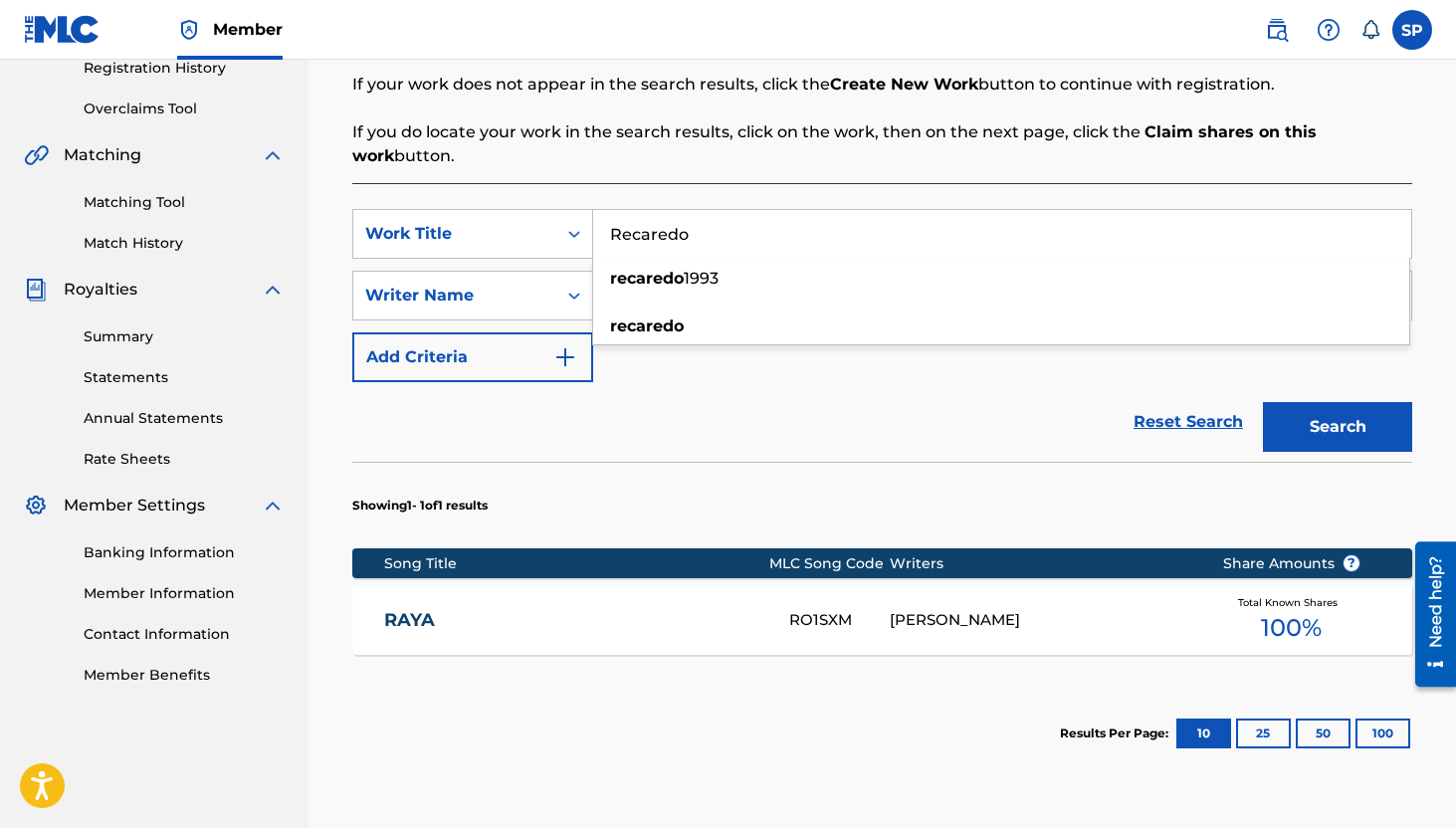 click on "Recaredo" at bounding box center [1002, 234] 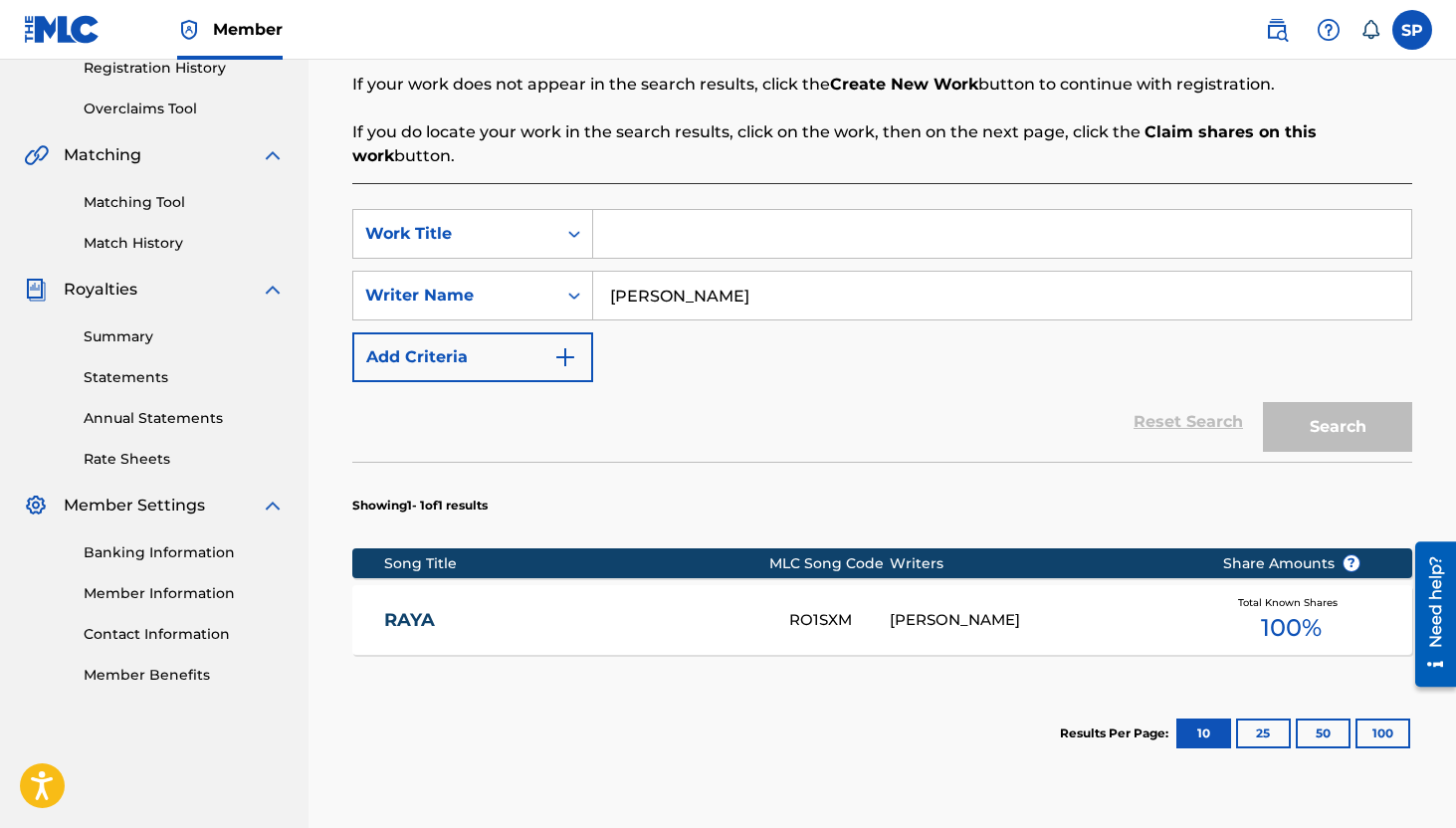 paste on "Remember Monk" 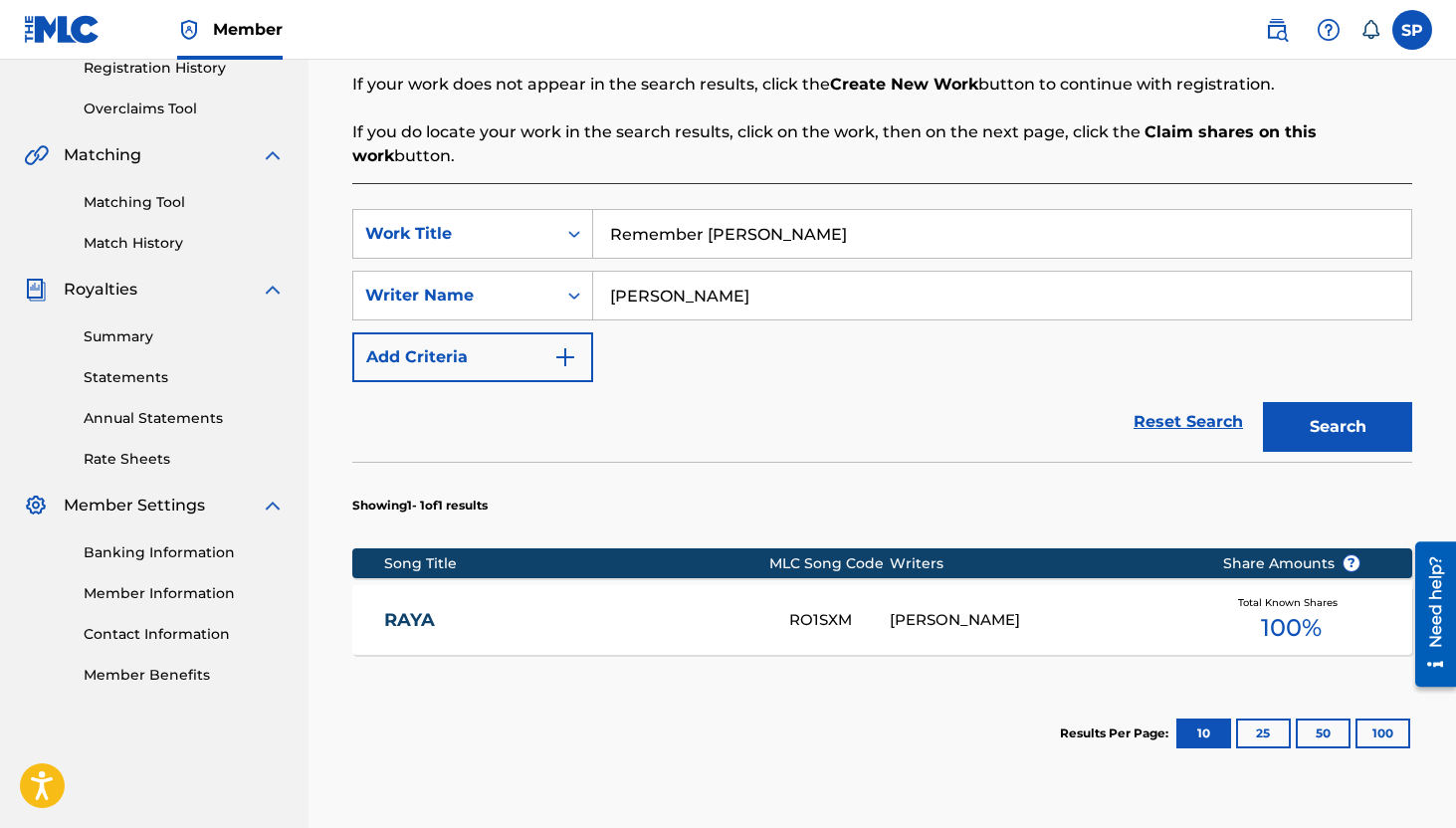 type on "Remember Monk" 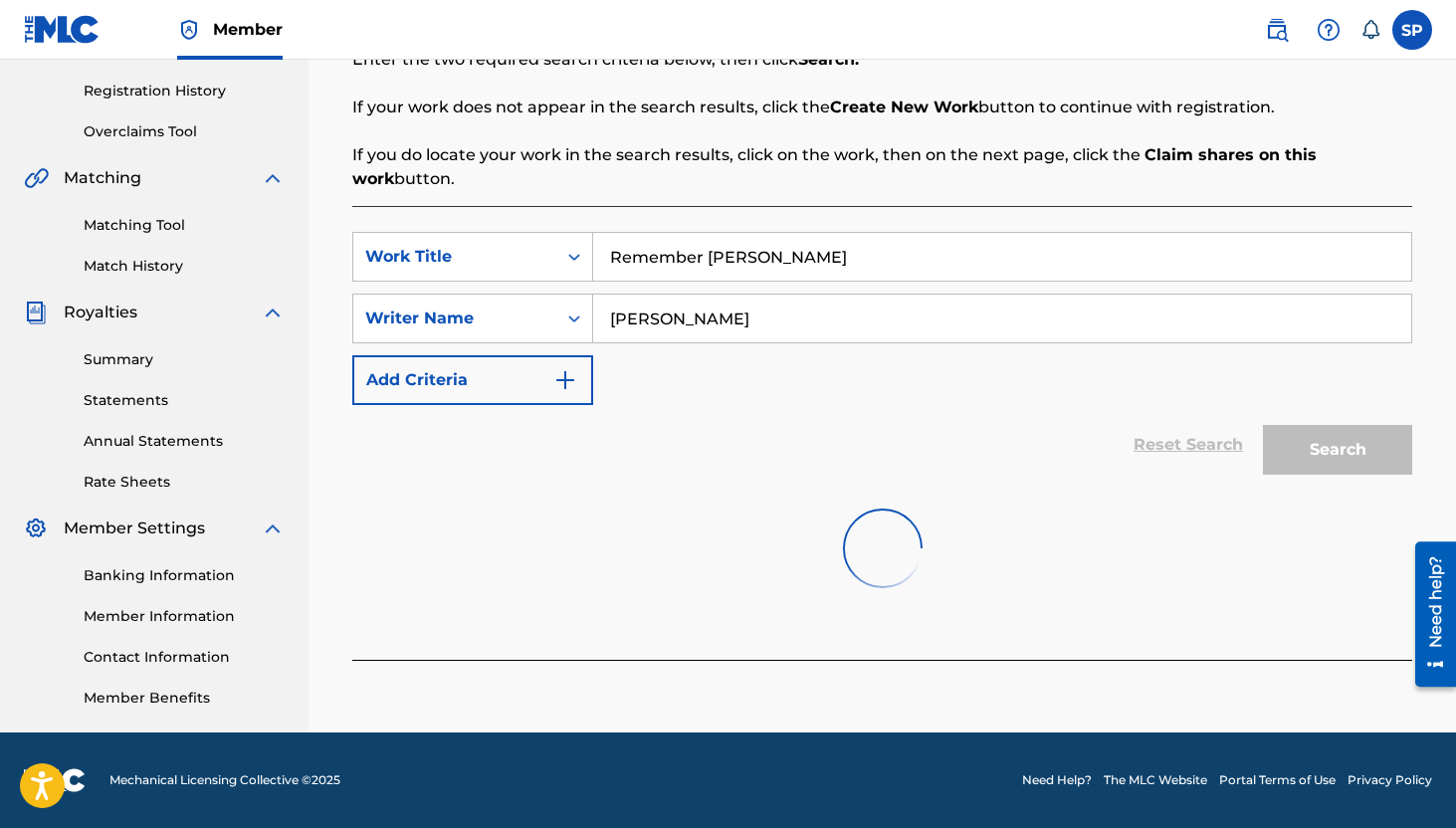 scroll, scrollTop: 388, scrollLeft: 0, axis: vertical 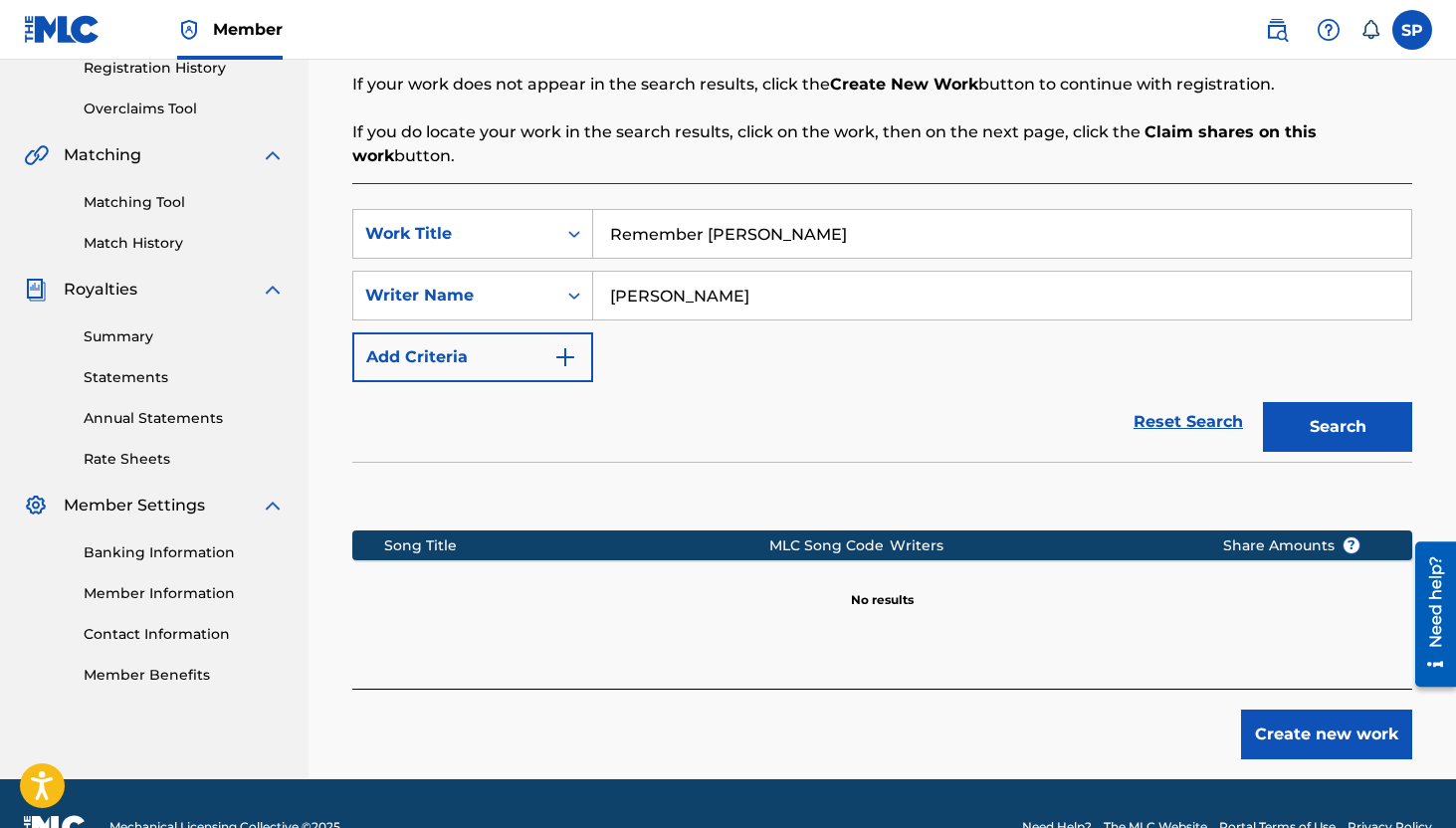 click on "Remember Monk" at bounding box center (1002, 234) 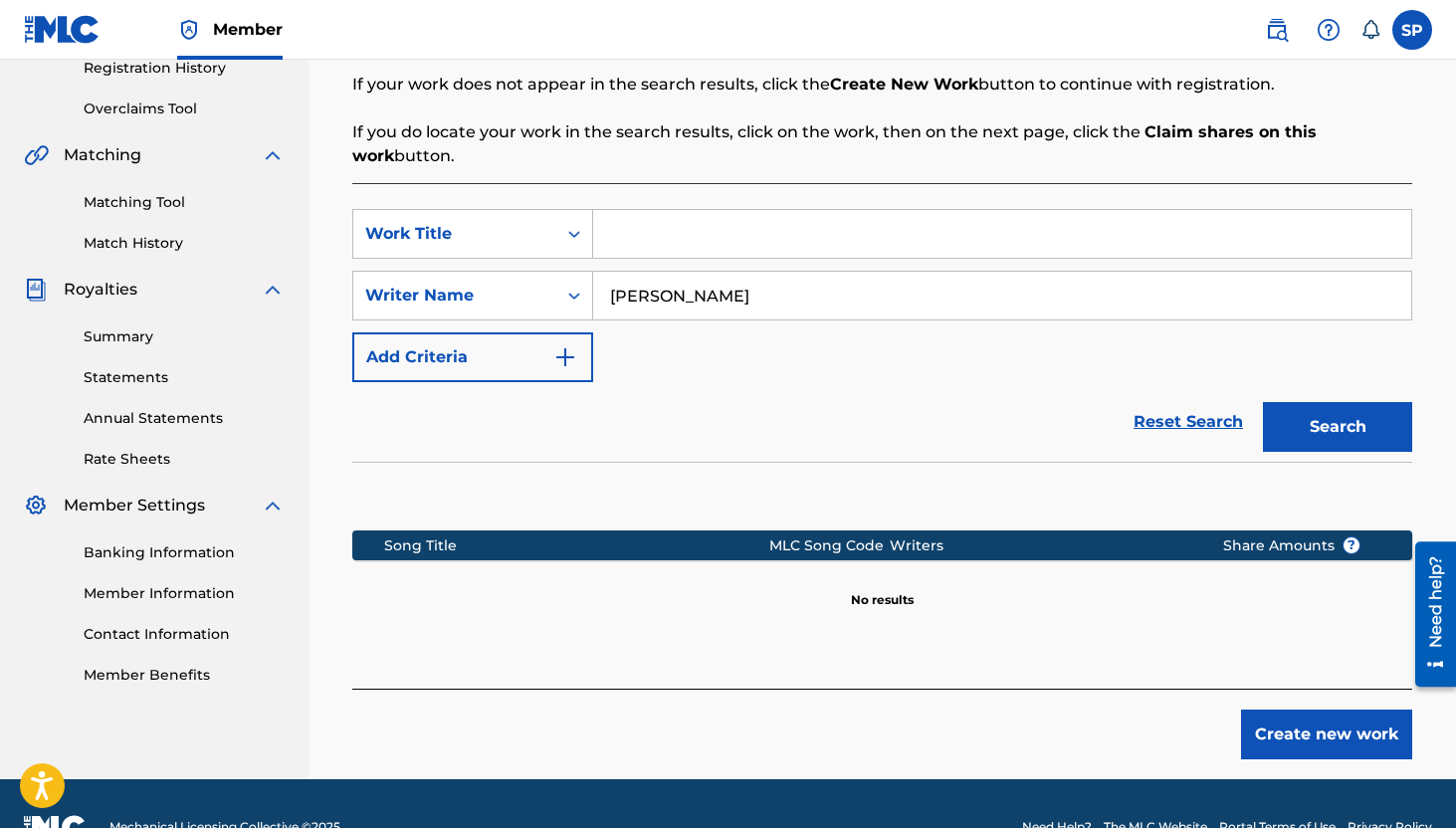 paste on "Remember The Clave" 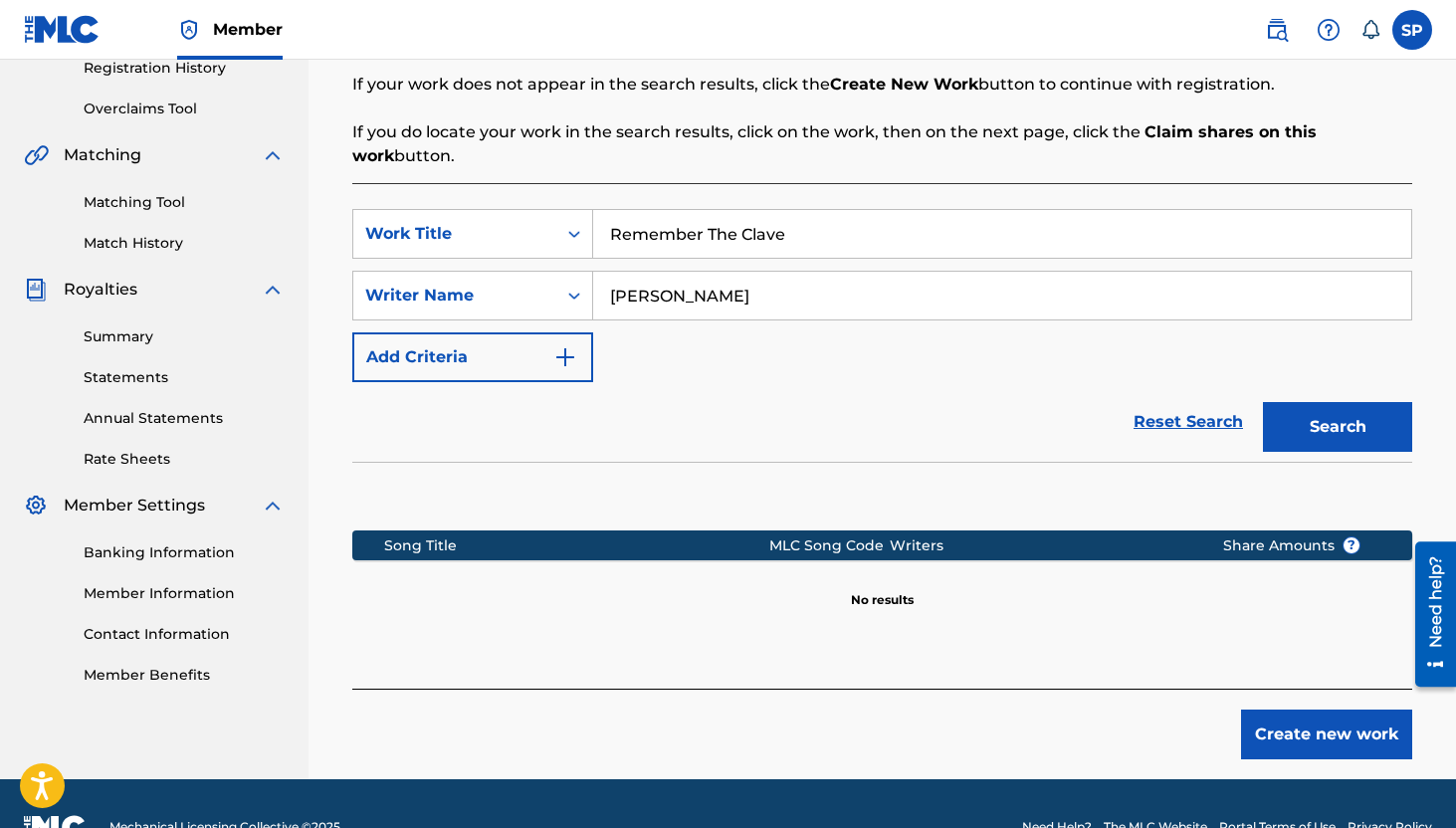 type on "Remember The Clave" 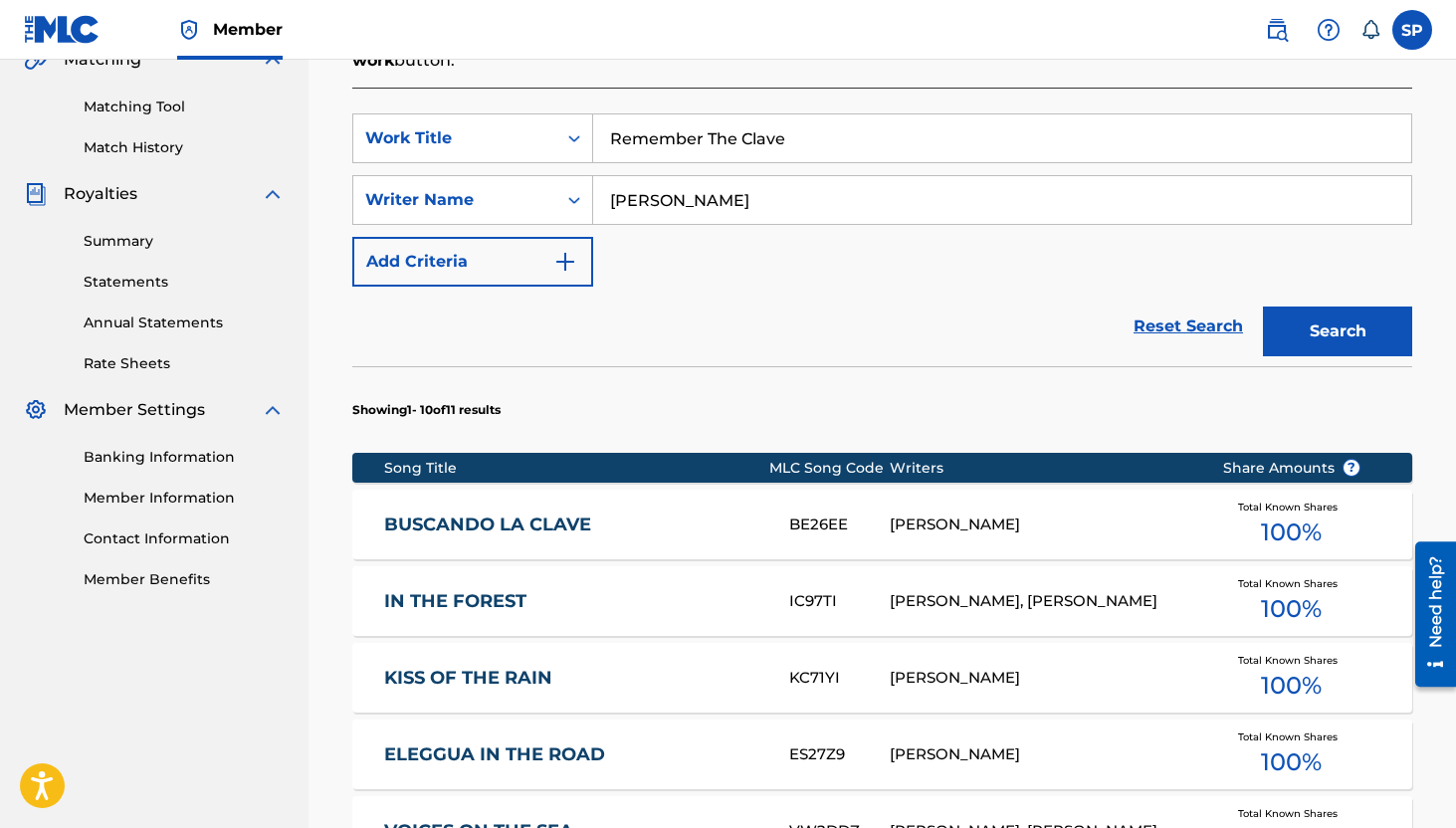 scroll, scrollTop: 0, scrollLeft: 0, axis: both 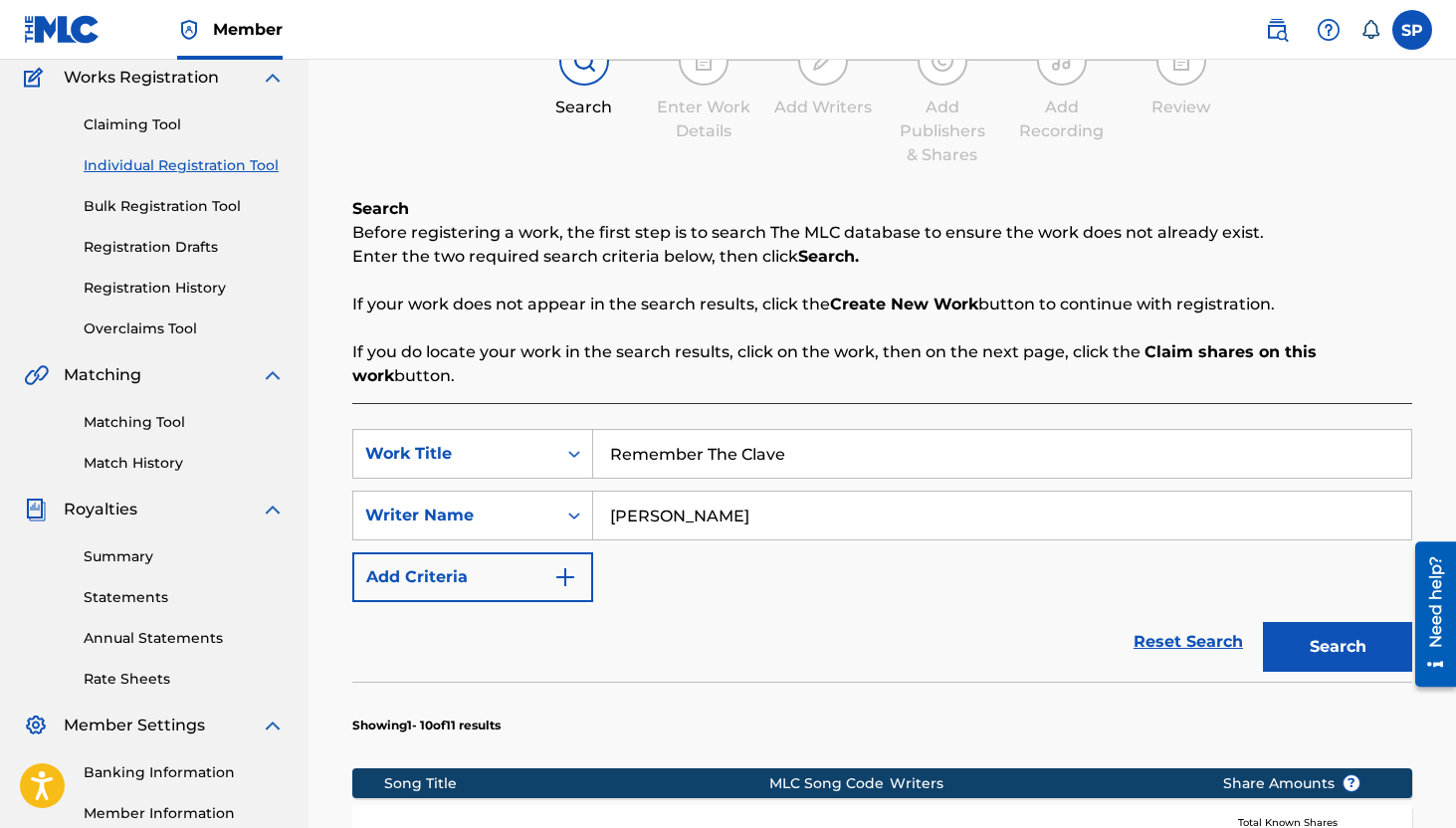 click on "Search" at bounding box center (1338, 647) 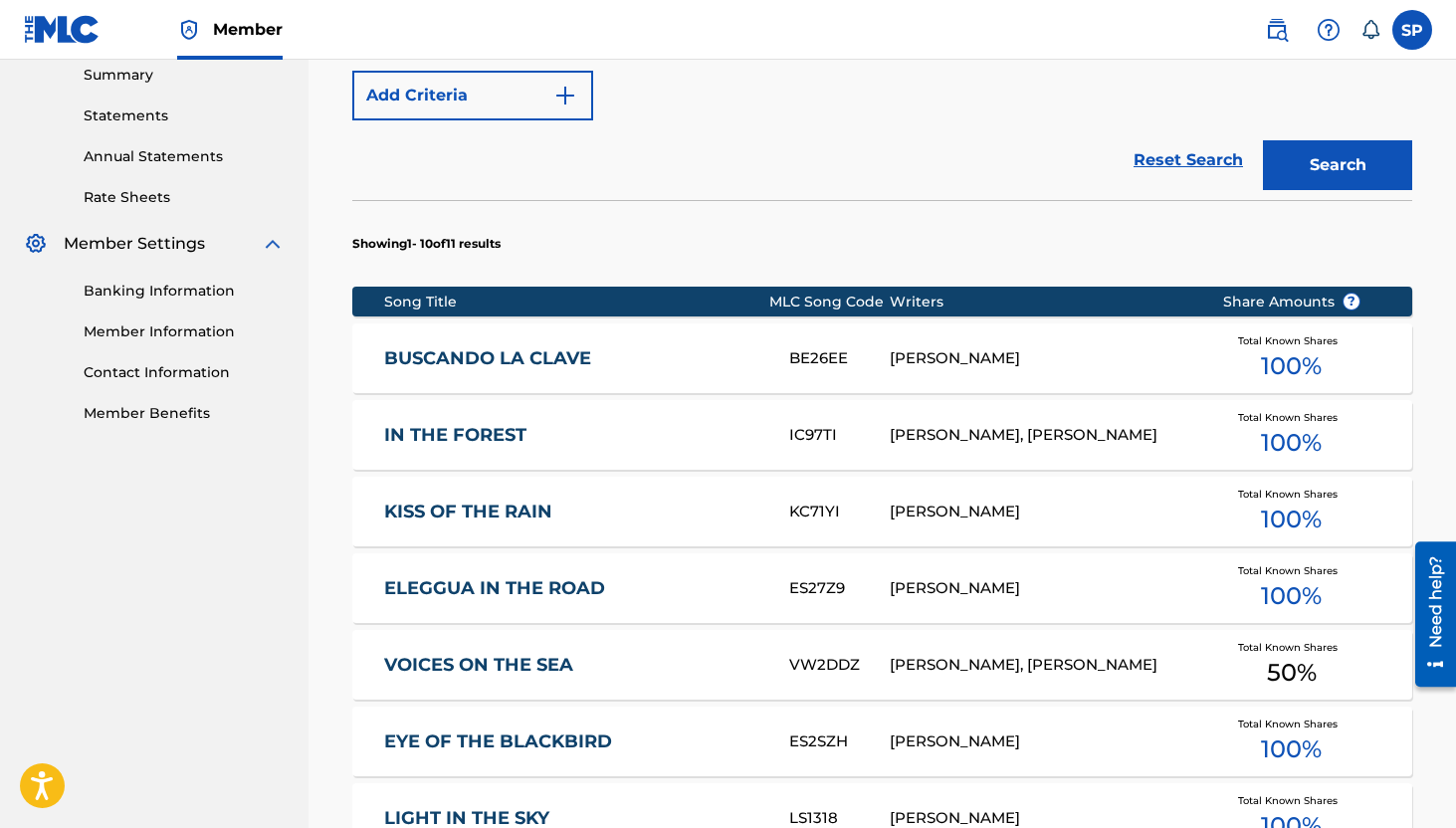 scroll, scrollTop: 0, scrollLeft: 0, axis: both 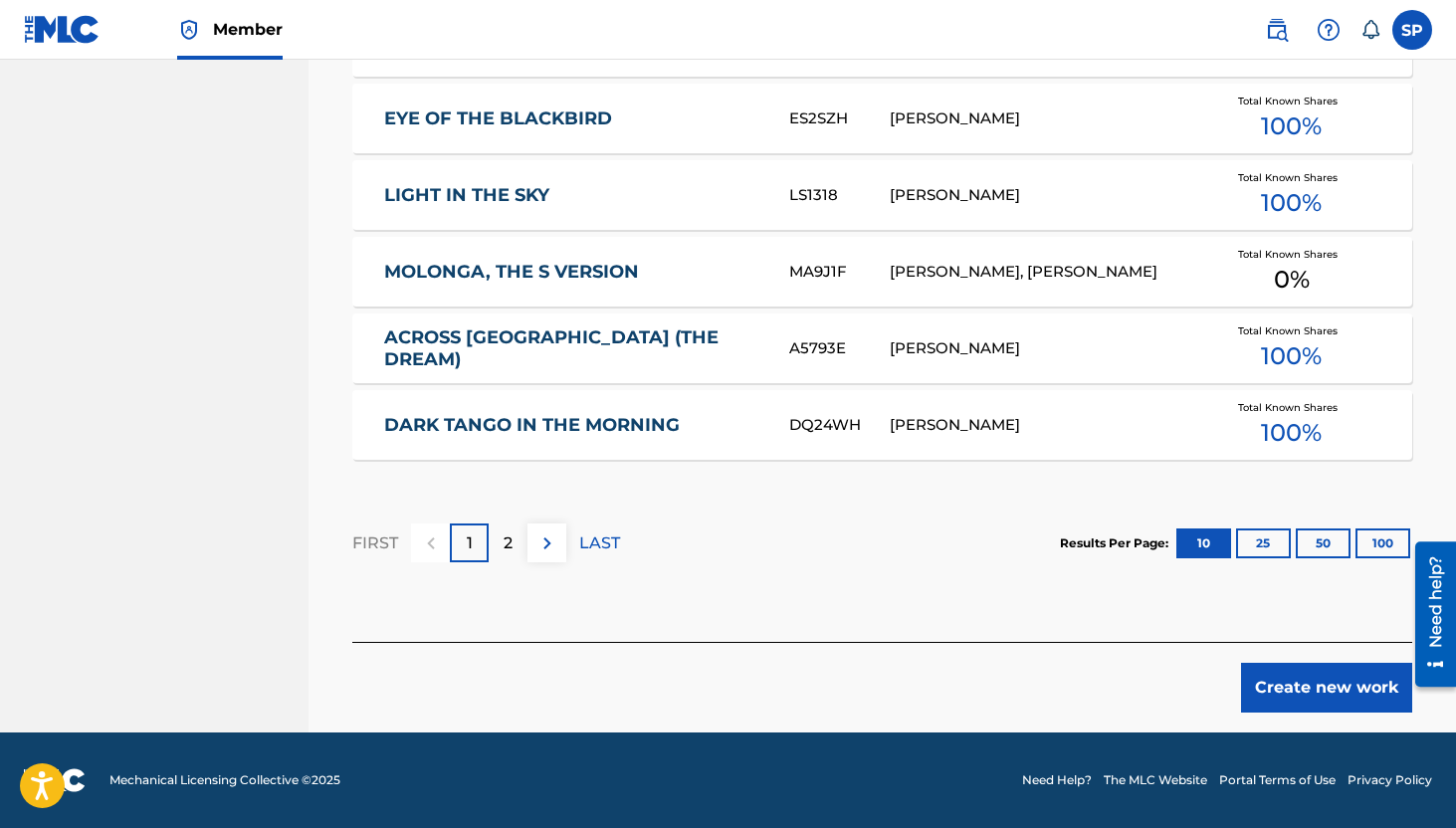 click on "Create new work" at bounding box center [1327, 688] 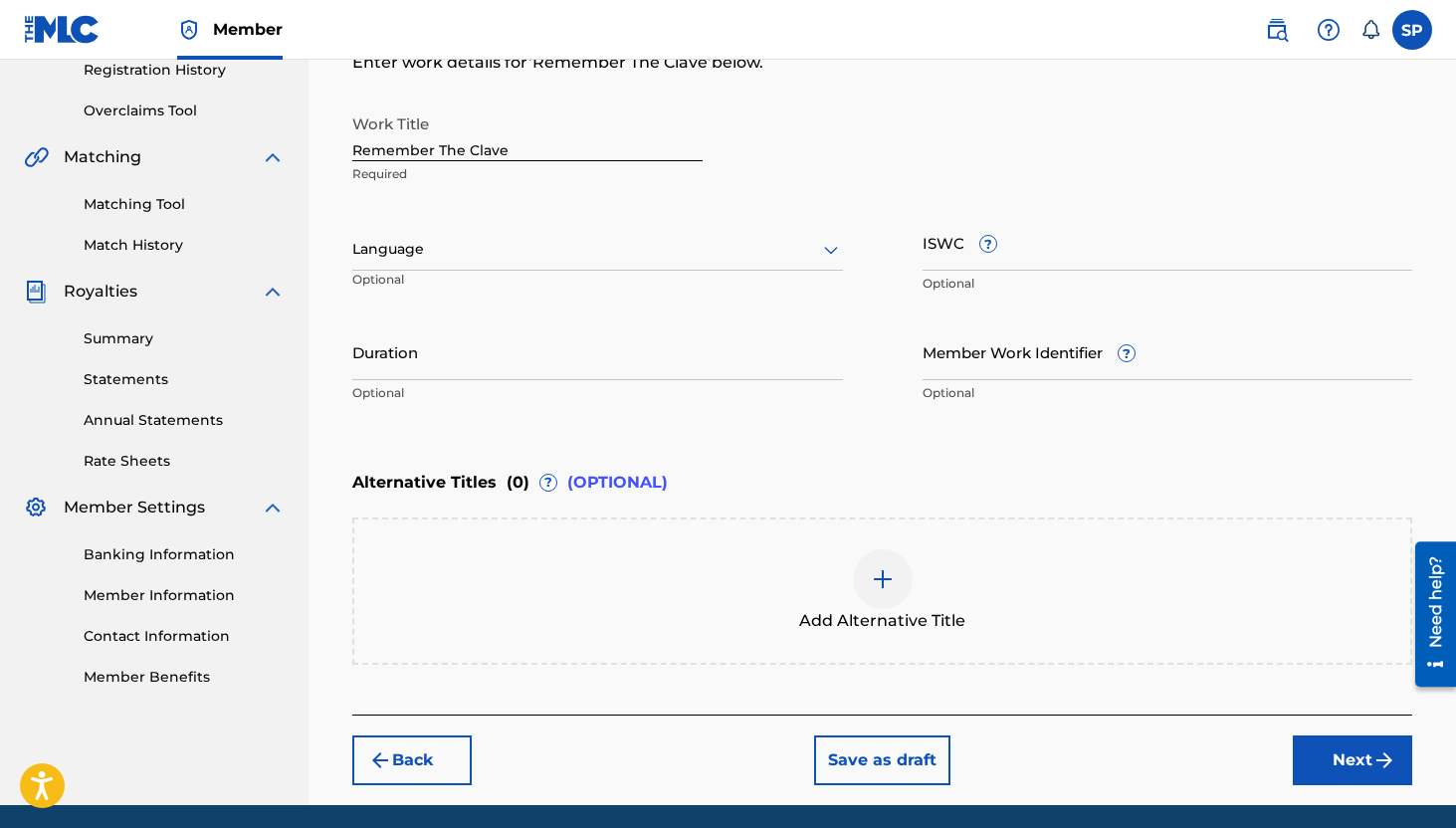 scroll, scrollTop: 290, scrollLeft: 0, axis: vertical 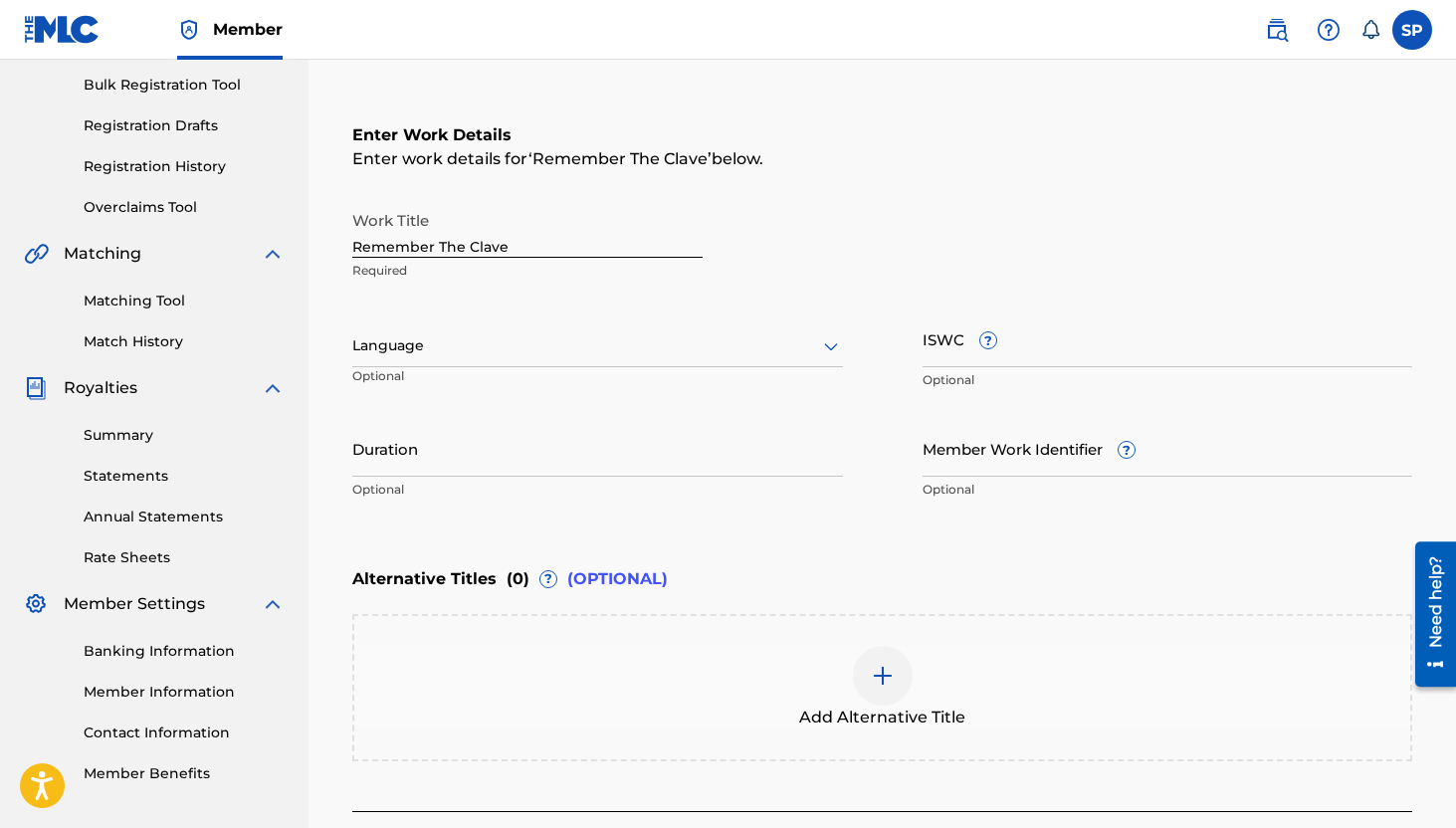 click on "ISWC   ?" at bounding box center [1167, 338] 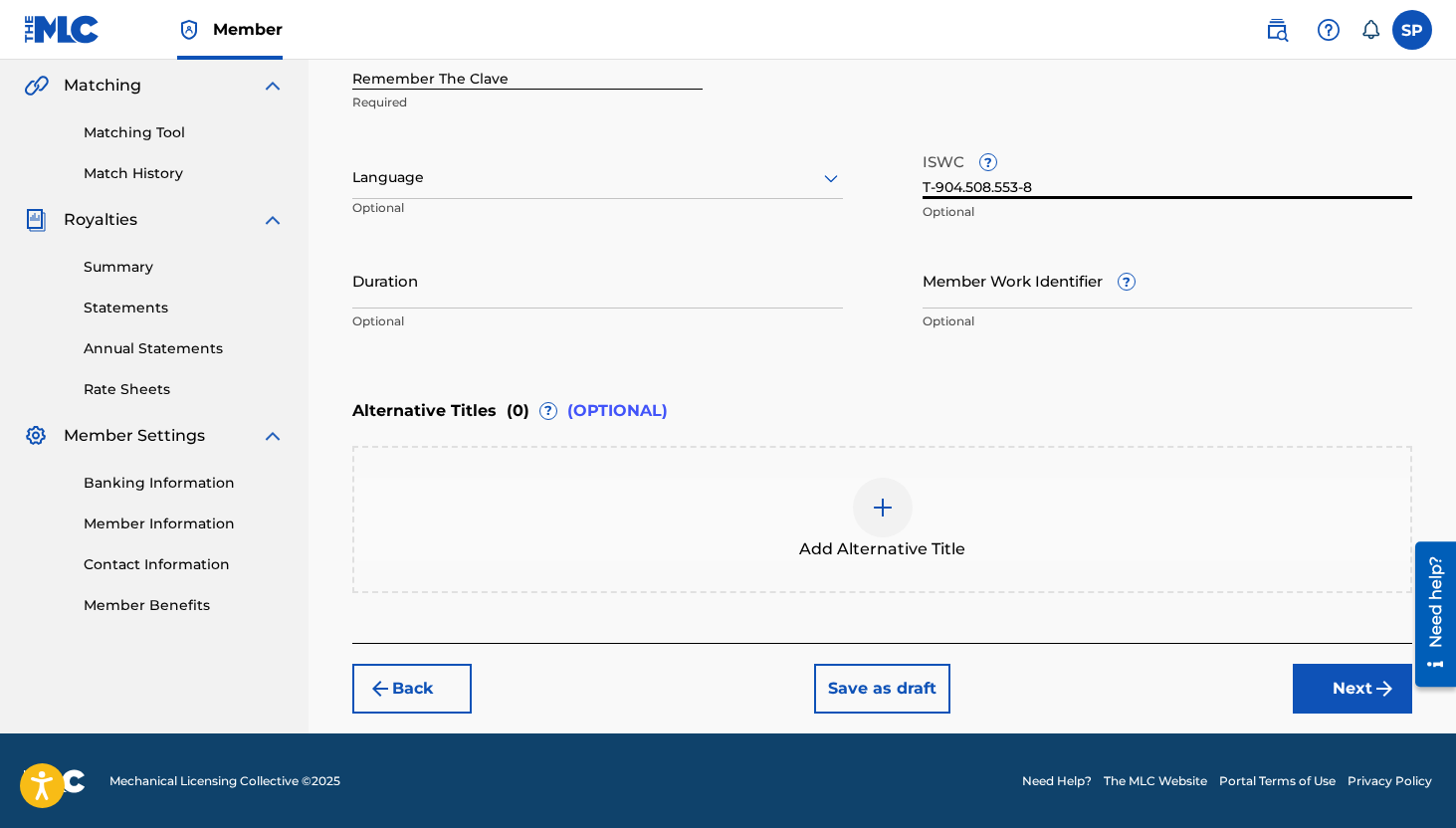 type on "T-904.508.553-8" 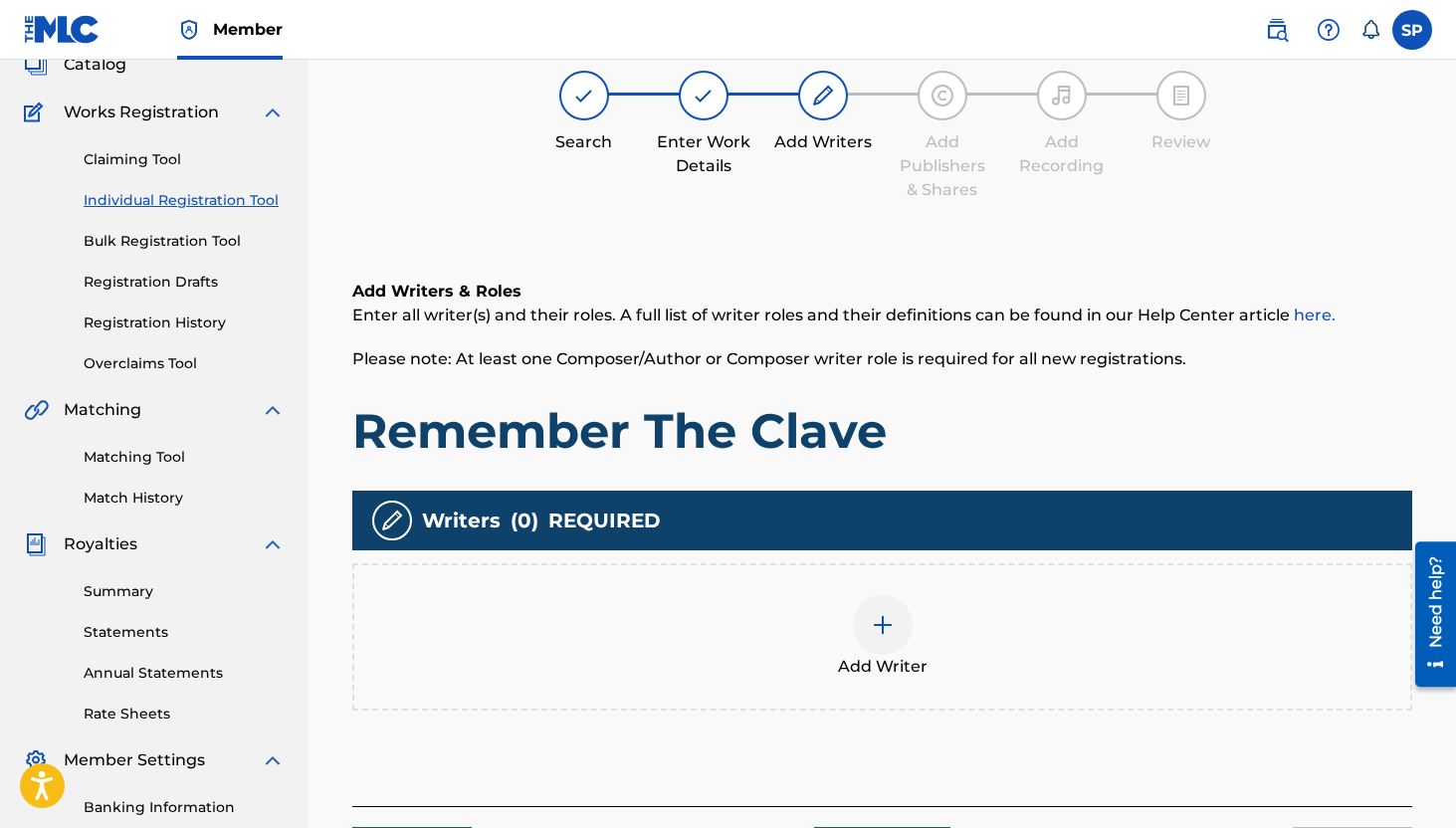 scroll, scrollTop: 90, scrollLeft: 0, axis: vertical 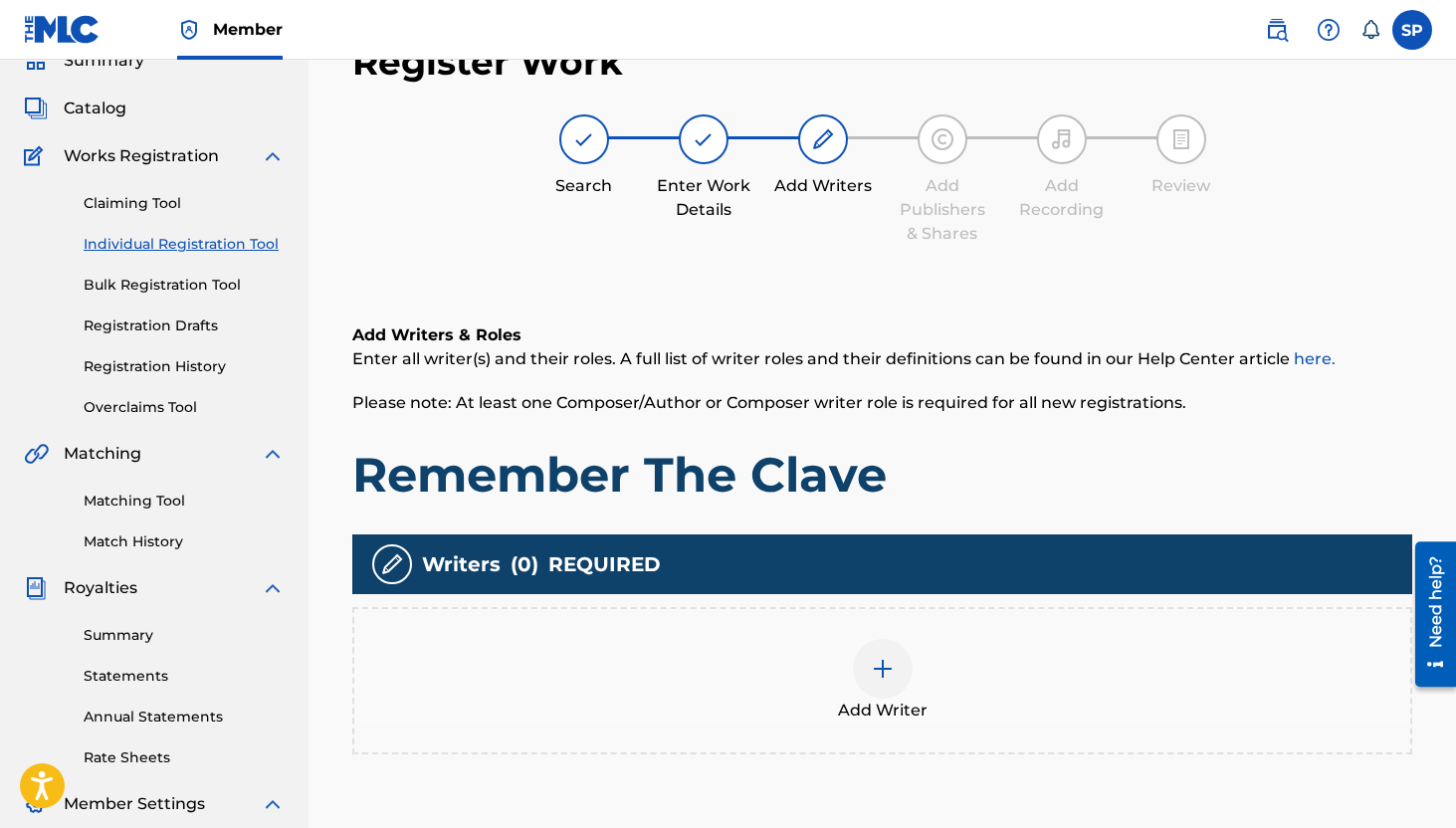 click at bounding box center [883, 669] 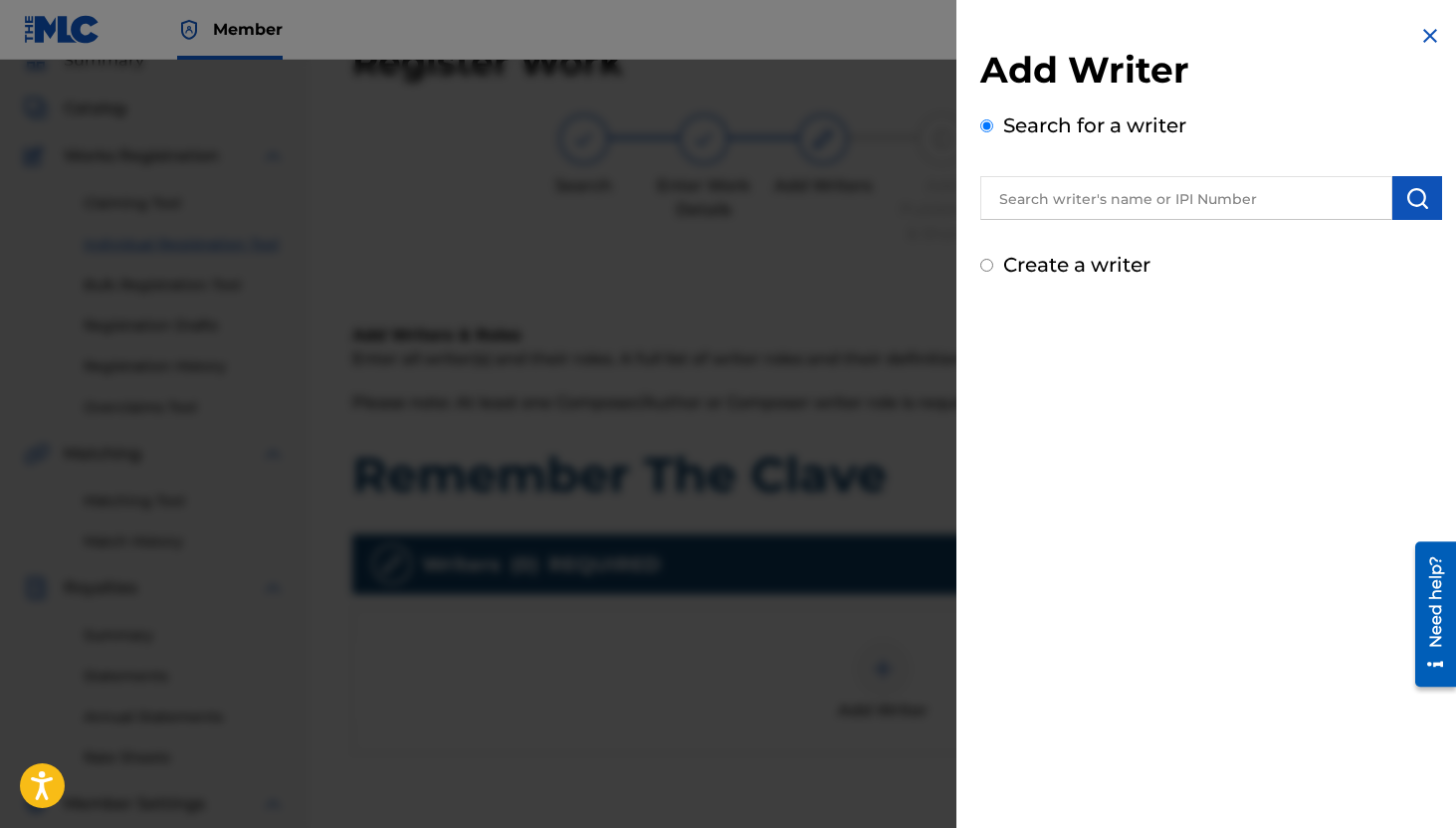 click at bounding box center (1186, 198) 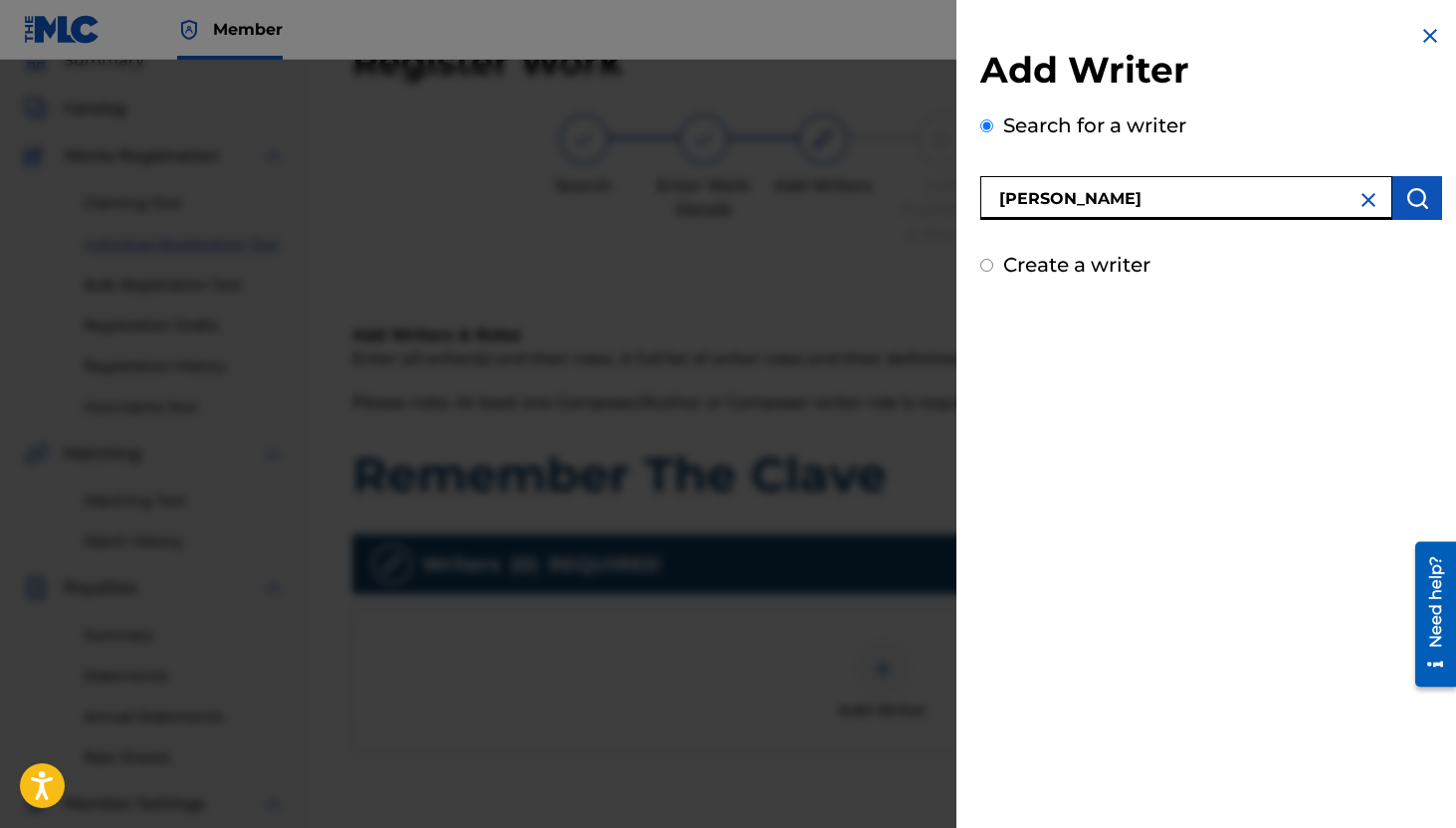 type on "omar sosa" 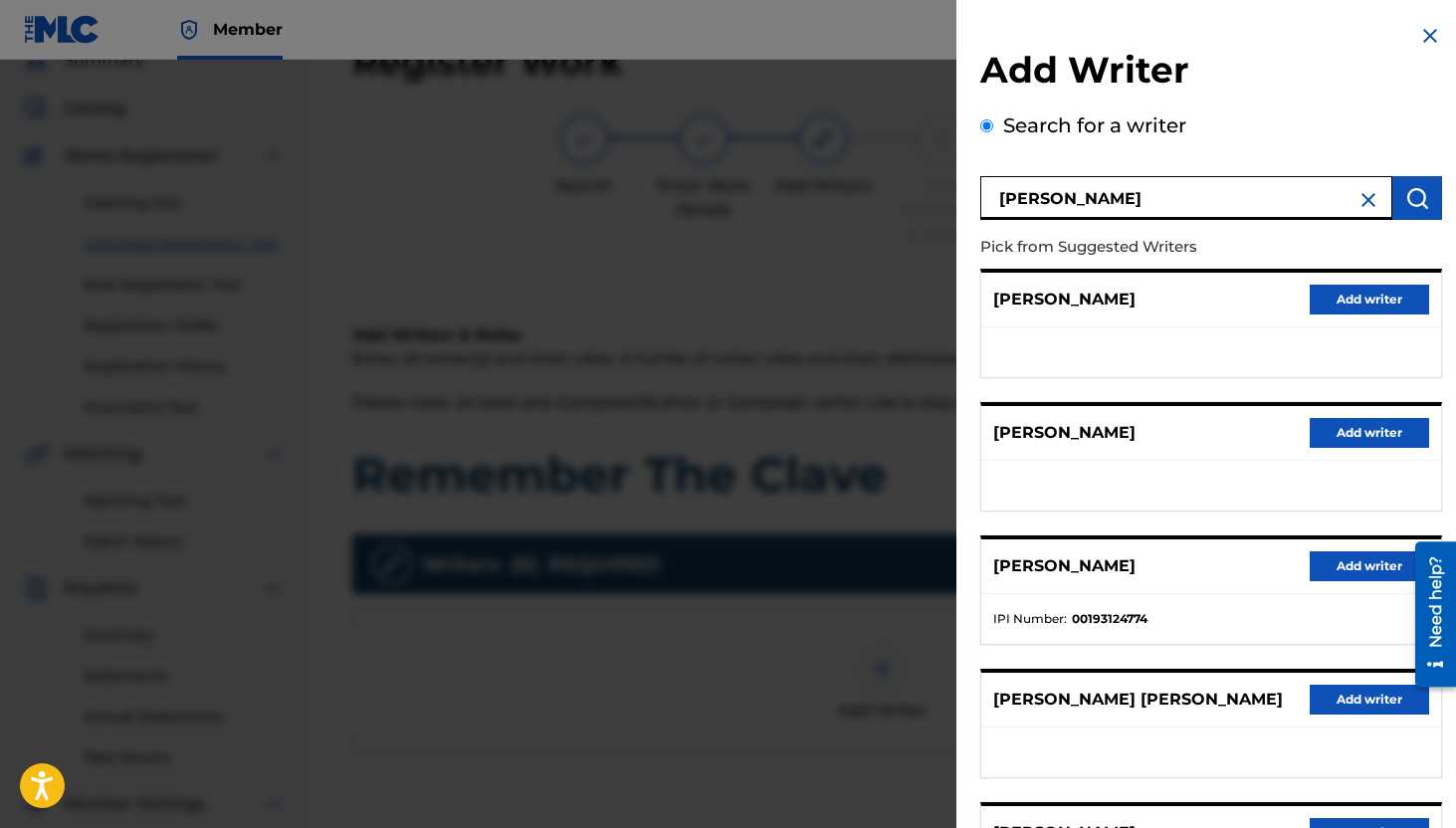 click on "Add writer" at bounding box center [1369, 566] 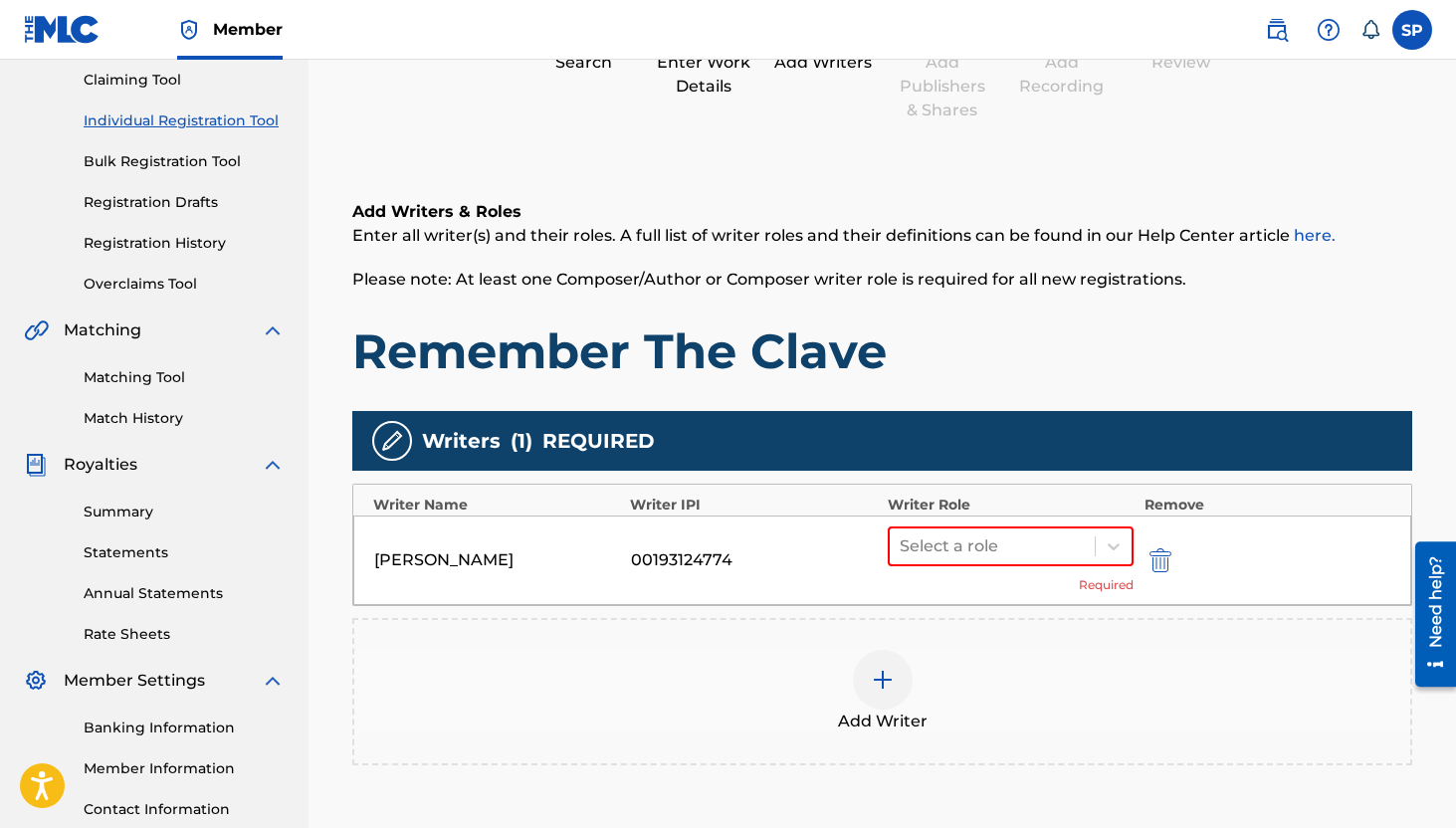 scroll, scrollTop: 245, scrollLeft: 0, axis: vertical 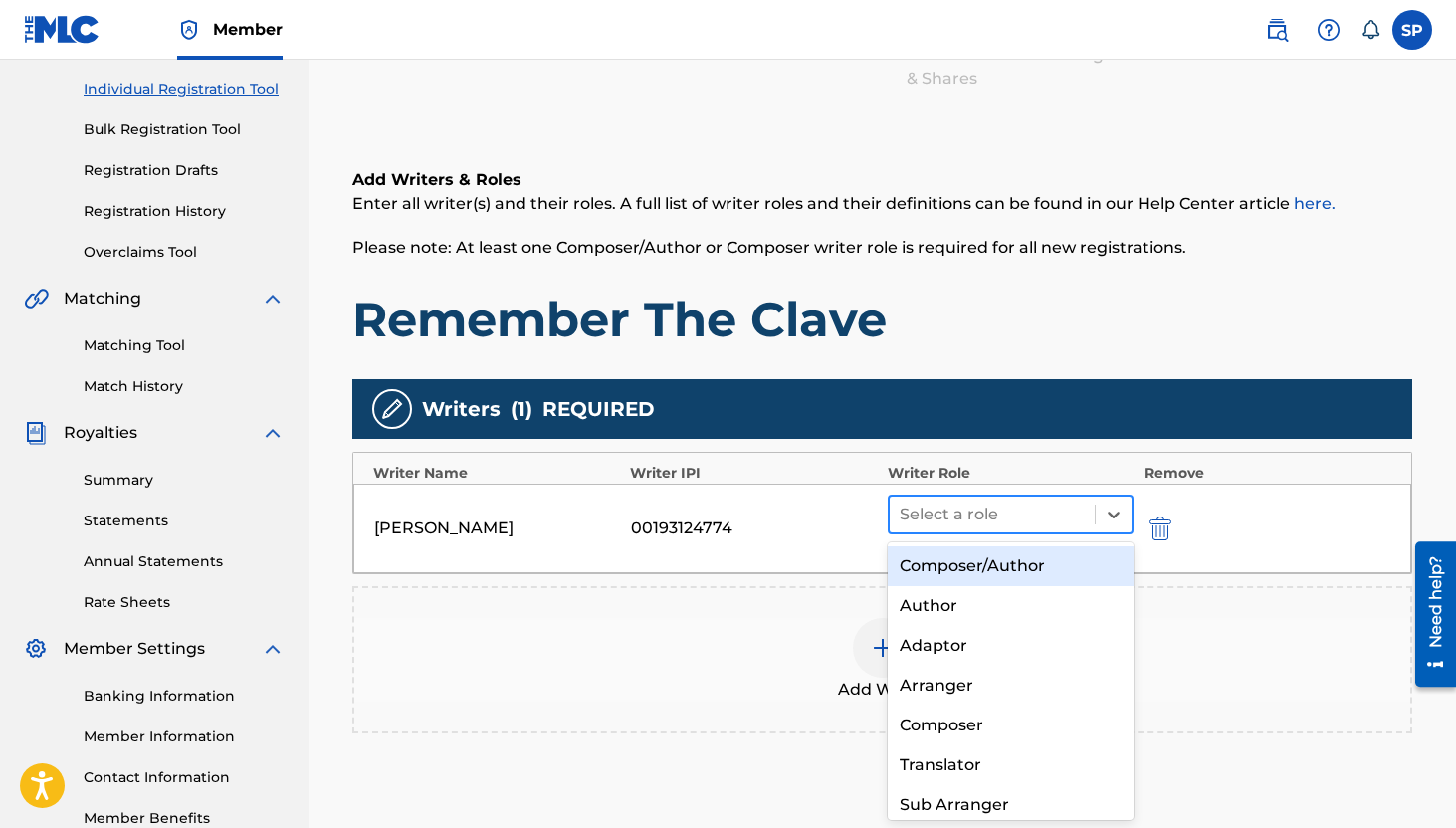 click on "Select a role" at bounding box center (1011, 515) 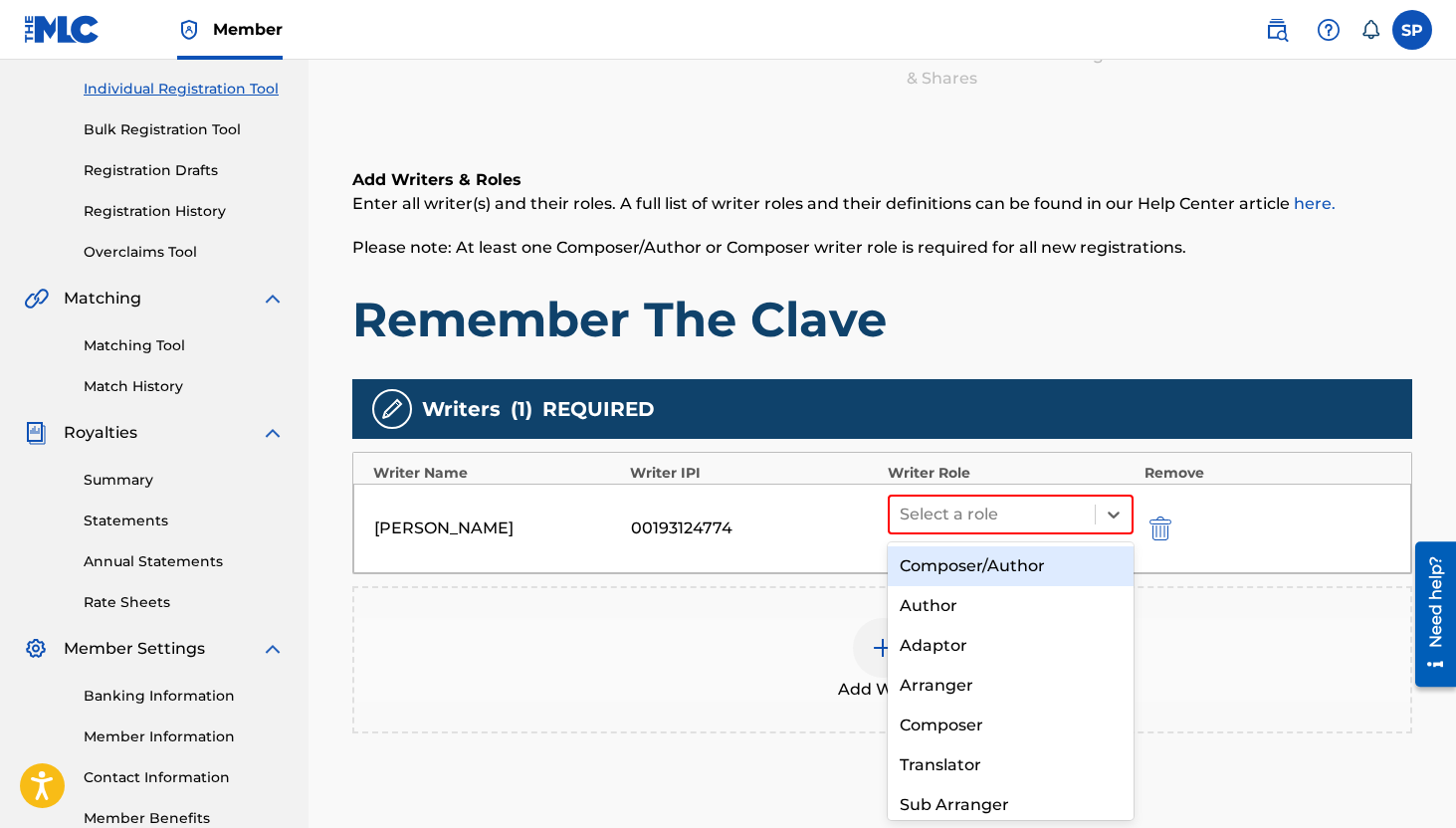click on "Composer/Author" at bounding box center (1011, 566) 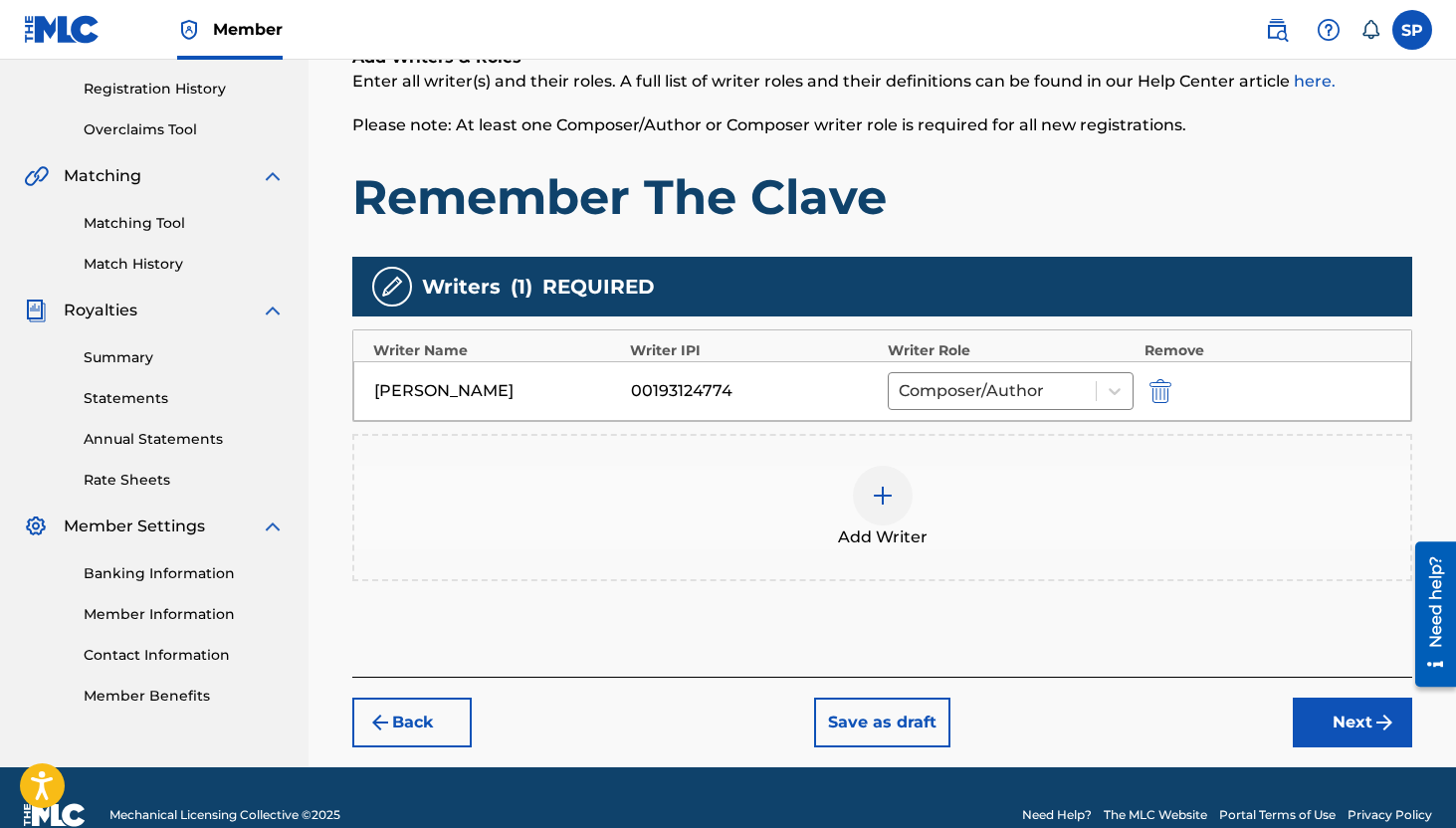 scroll, scrollTop: 389, scrollLeft: 0, axis: vertical 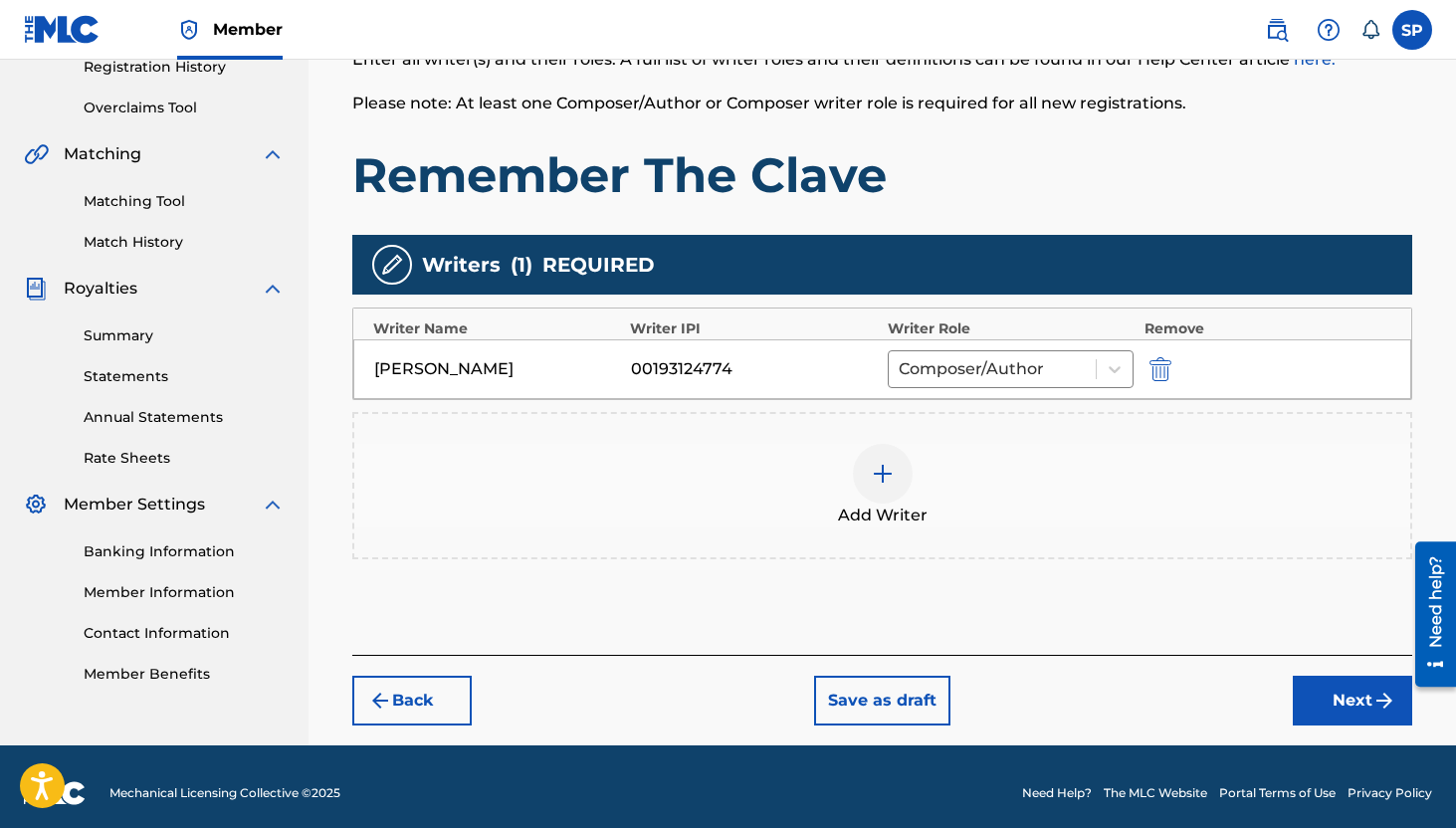 click on "Next" at bounding box center (1352, 701) 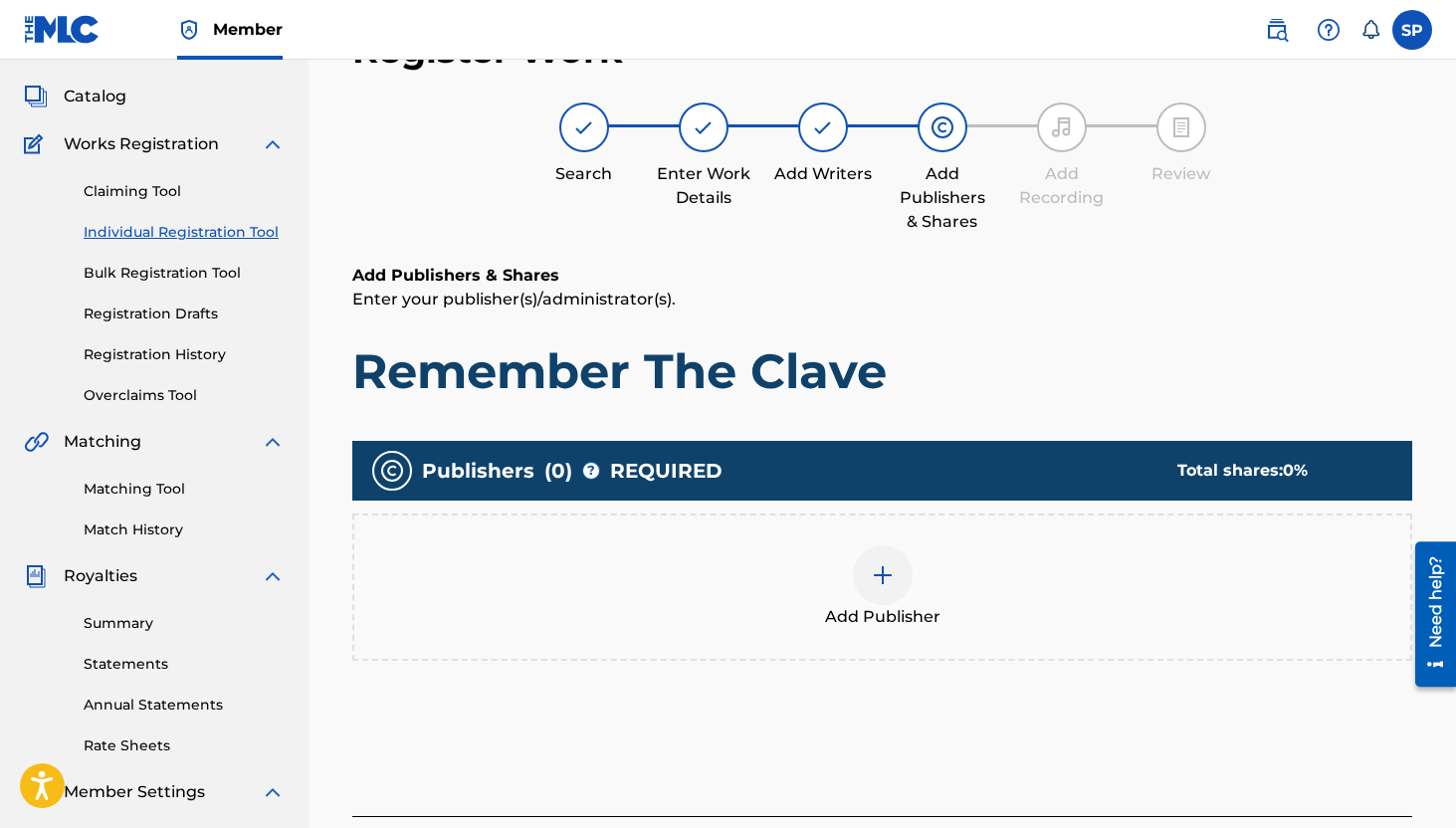 scroll, scrollTop: 90, scrollLeft: 0, axis: vertical 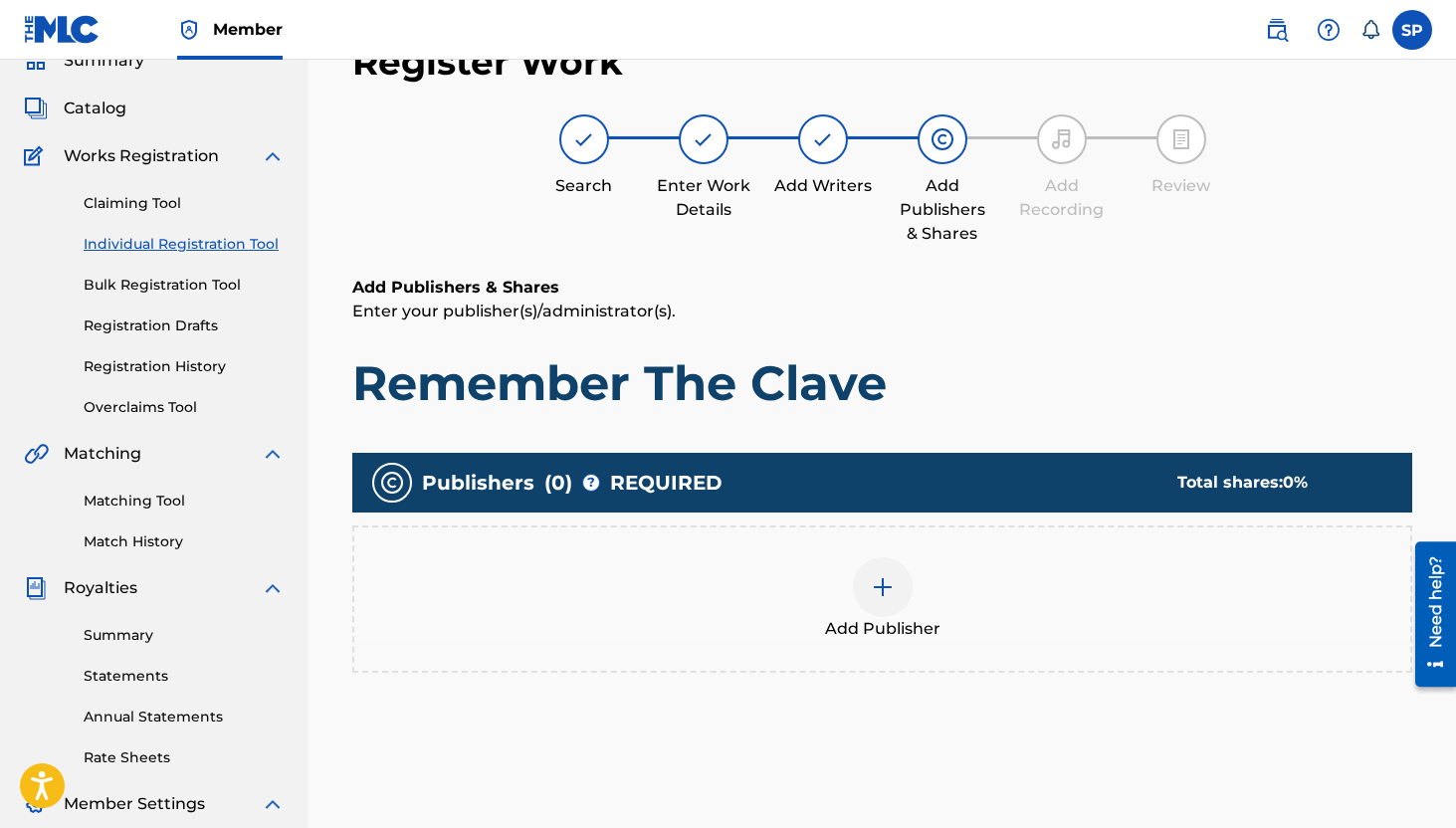 click at bounding box center (883, 587) 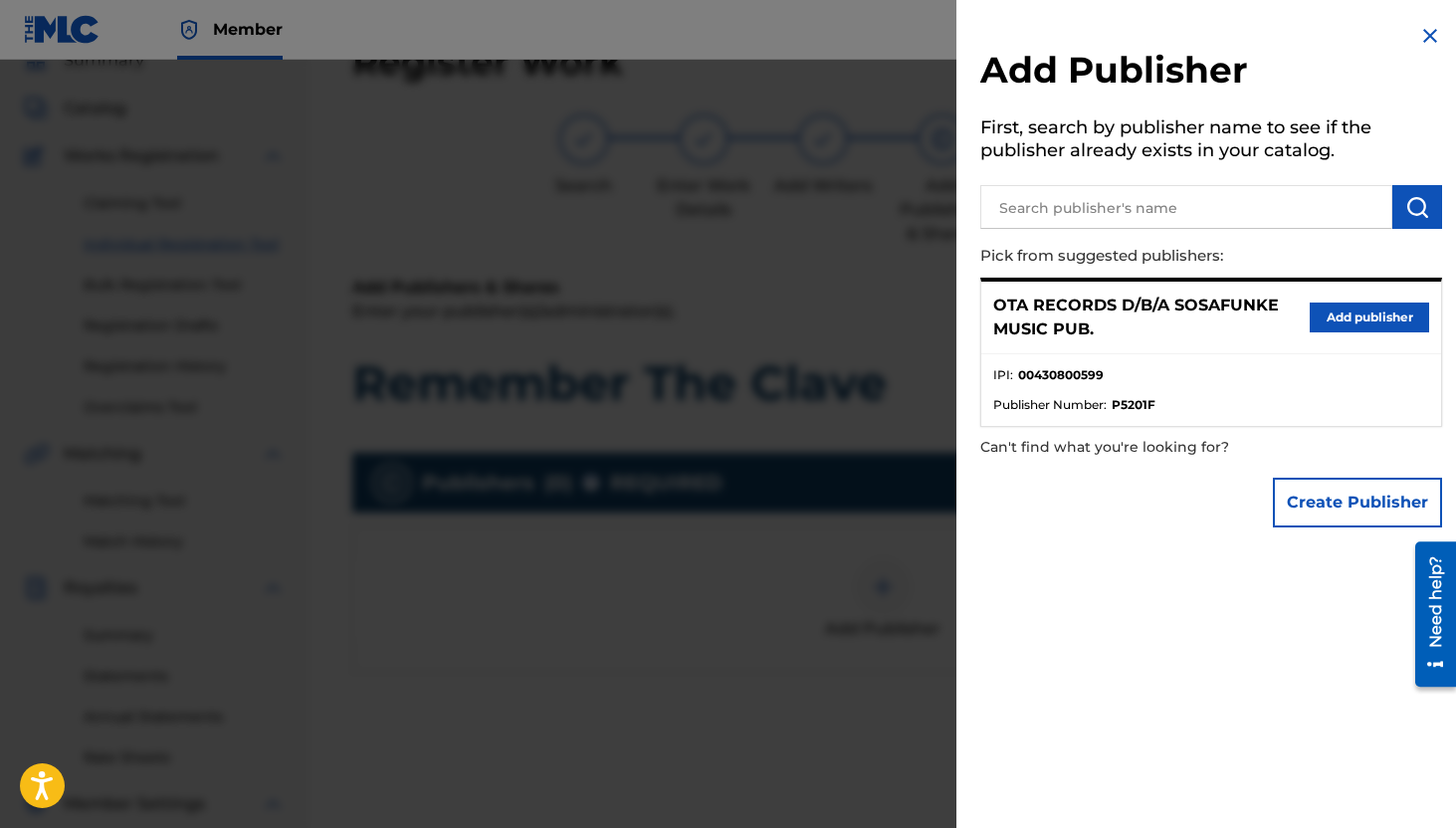 click on "Add publisher" at bounding box center (1369, 317) 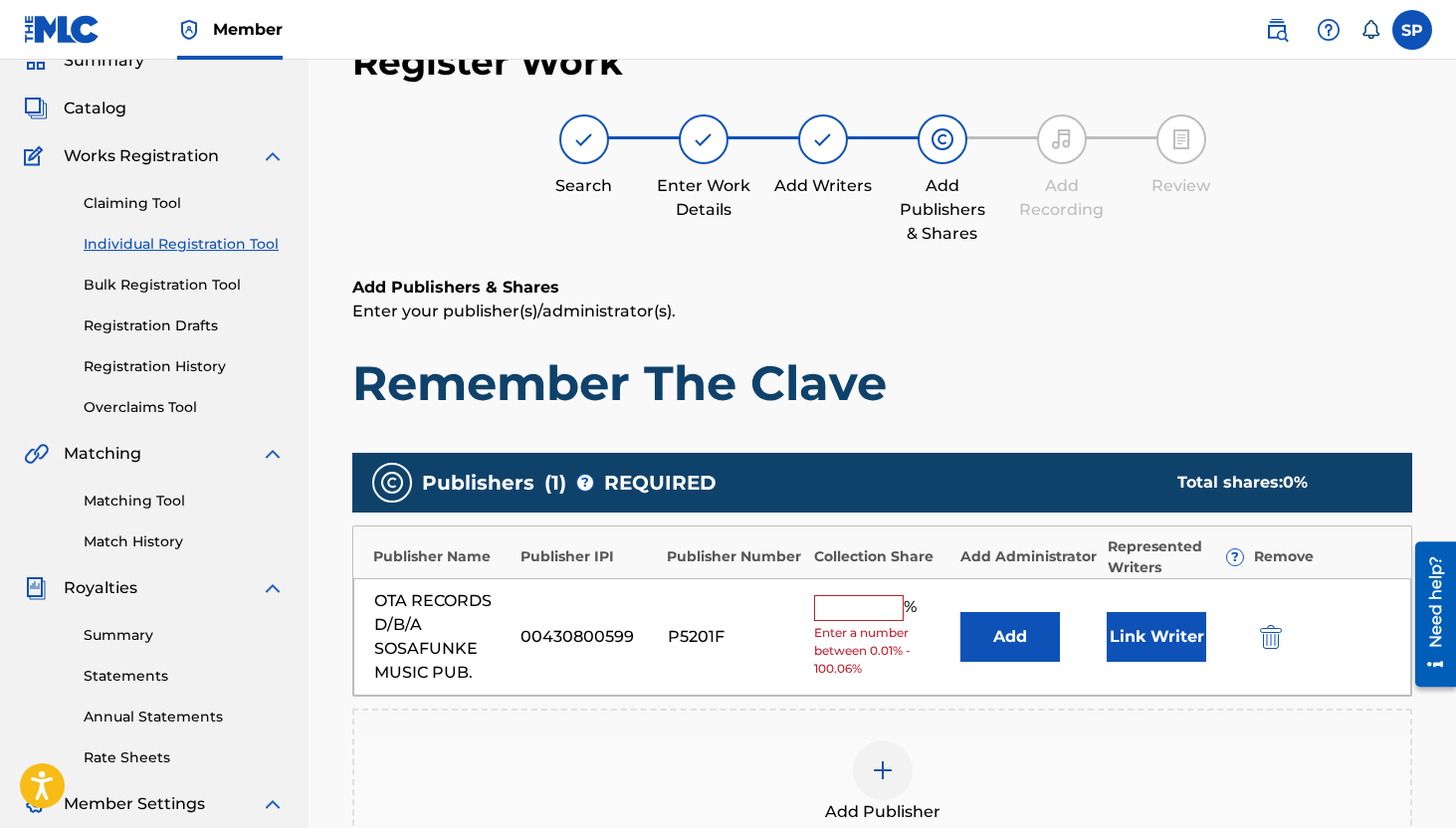 click at bounding box center (859, 608) 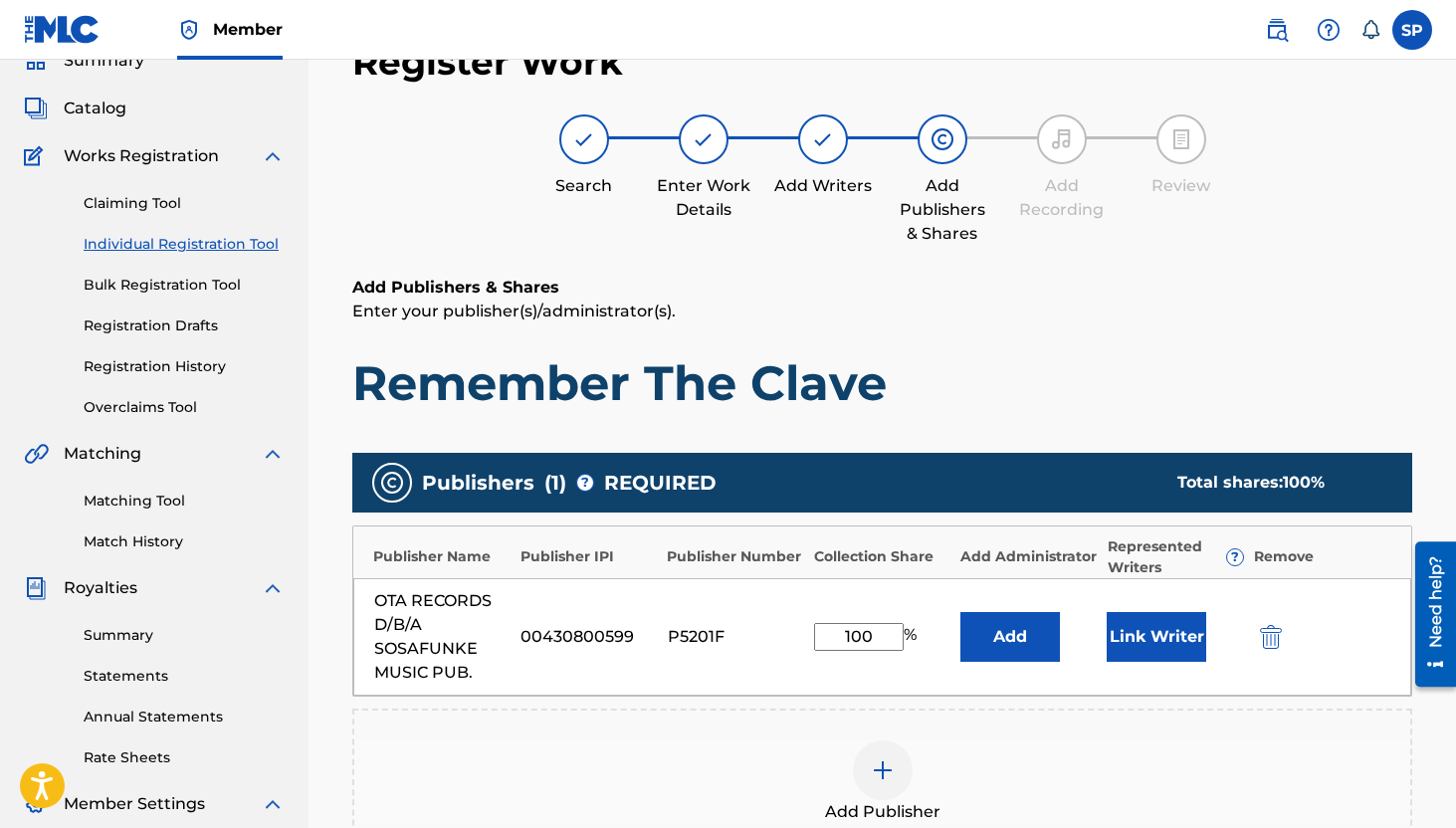 click on "Link Writer" at bounding box center [1156, 637] 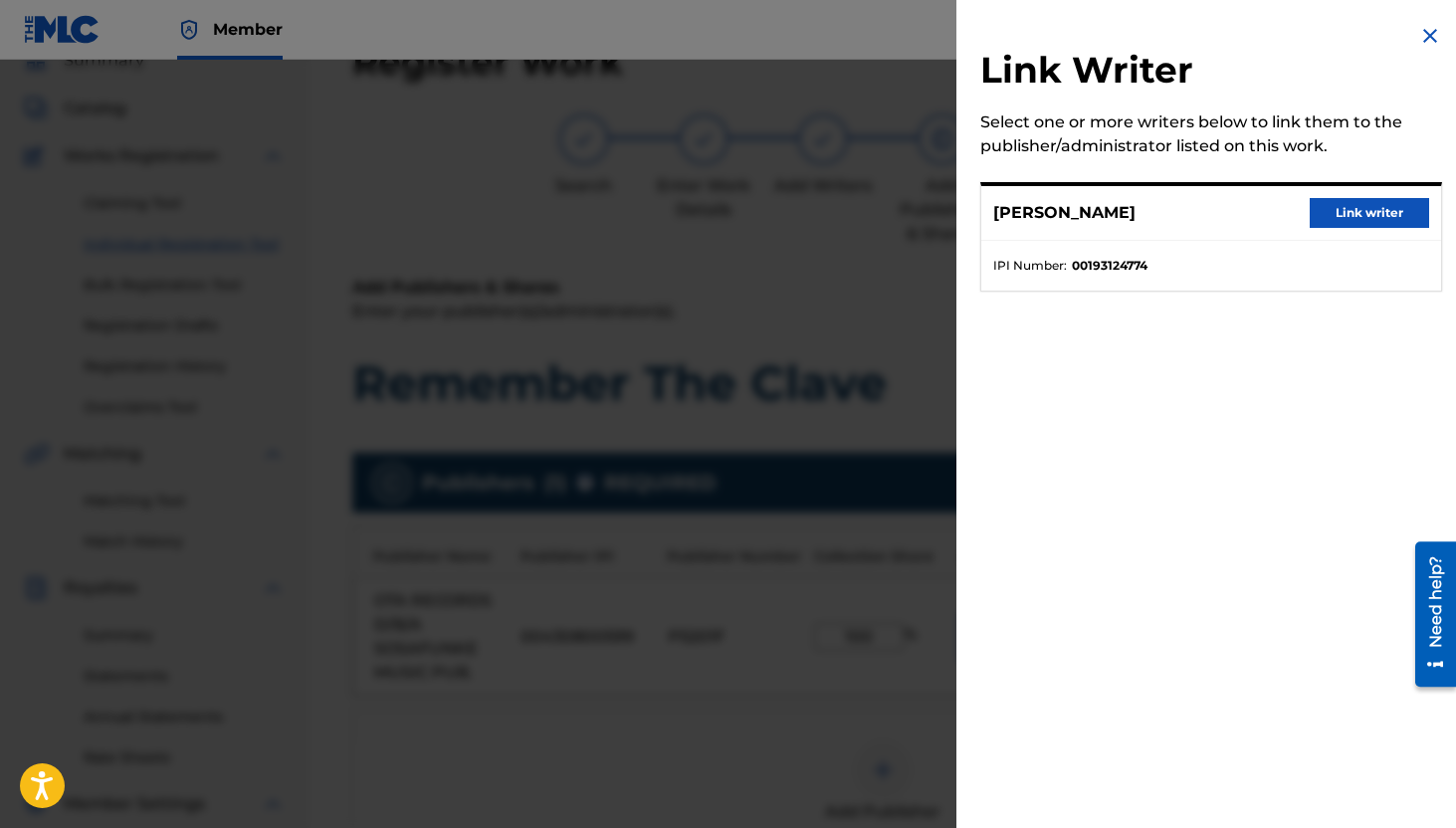 click on "Link writer" at bounding box center [1369, 213] 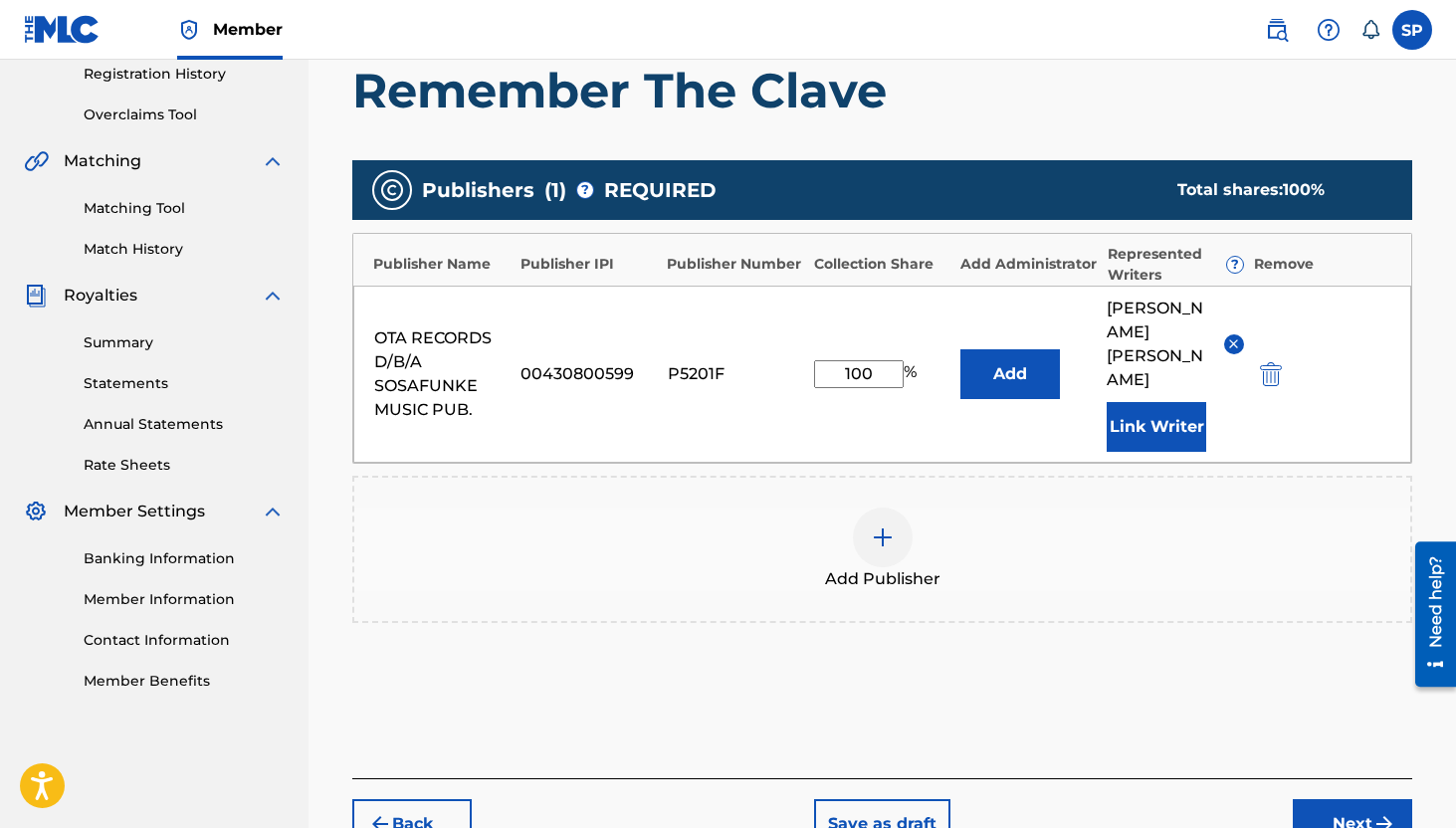 click on "Next" at bounding box center (1352, 824) 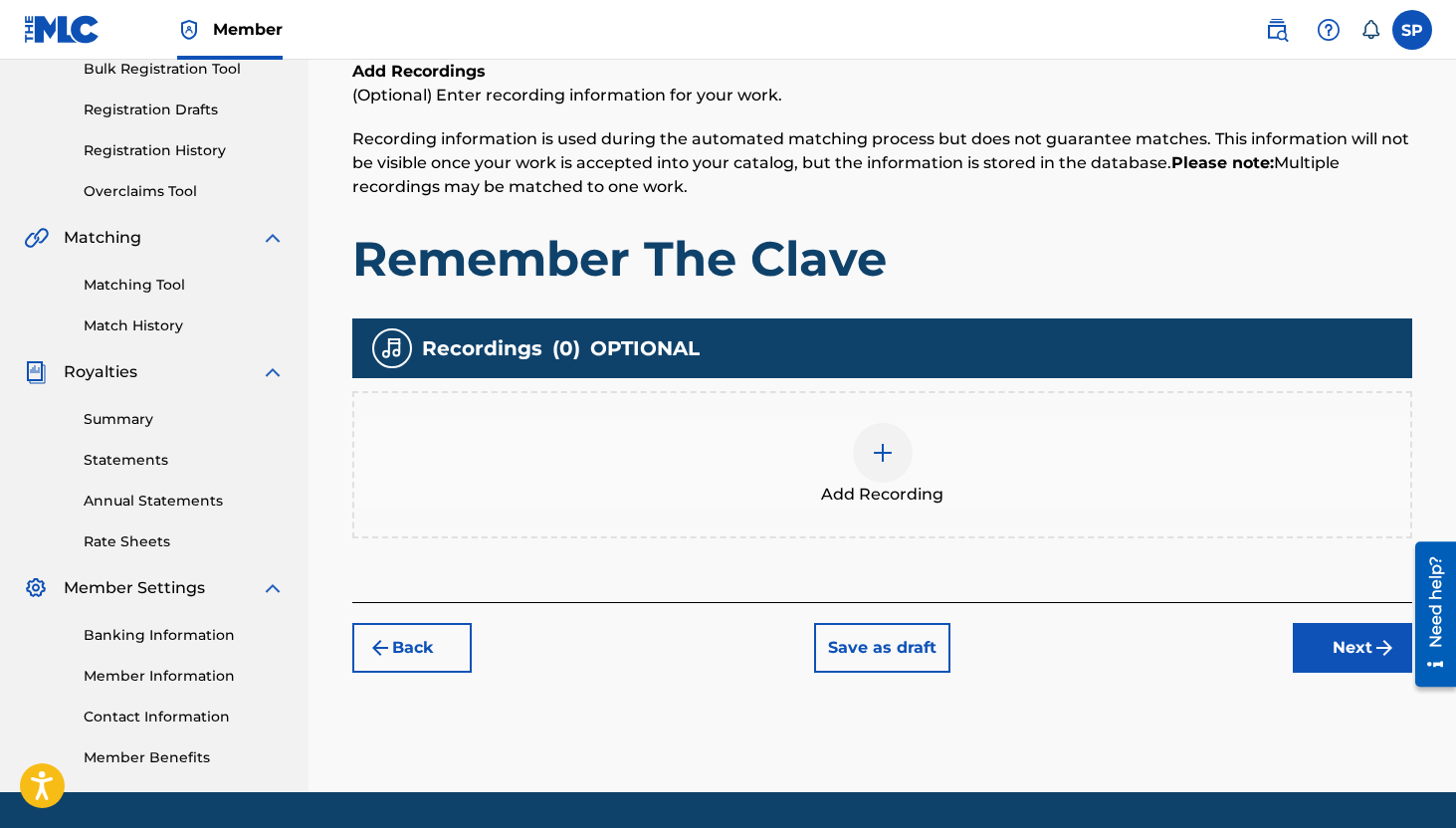 click on "Next" at bounding box center (1352, 648) 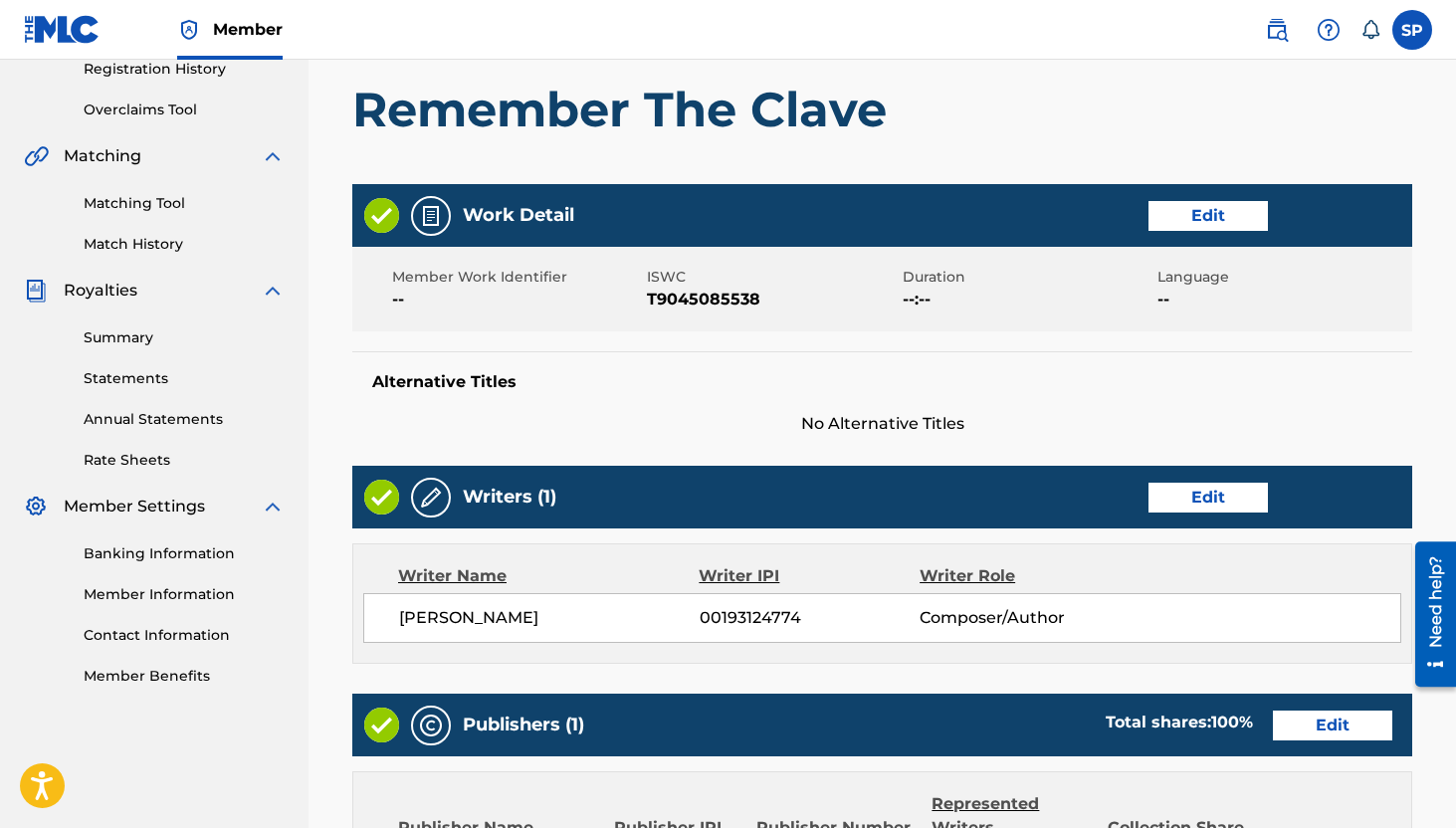 scroll, scrollTop: 900, scrollLeft: 0, axis: vertical 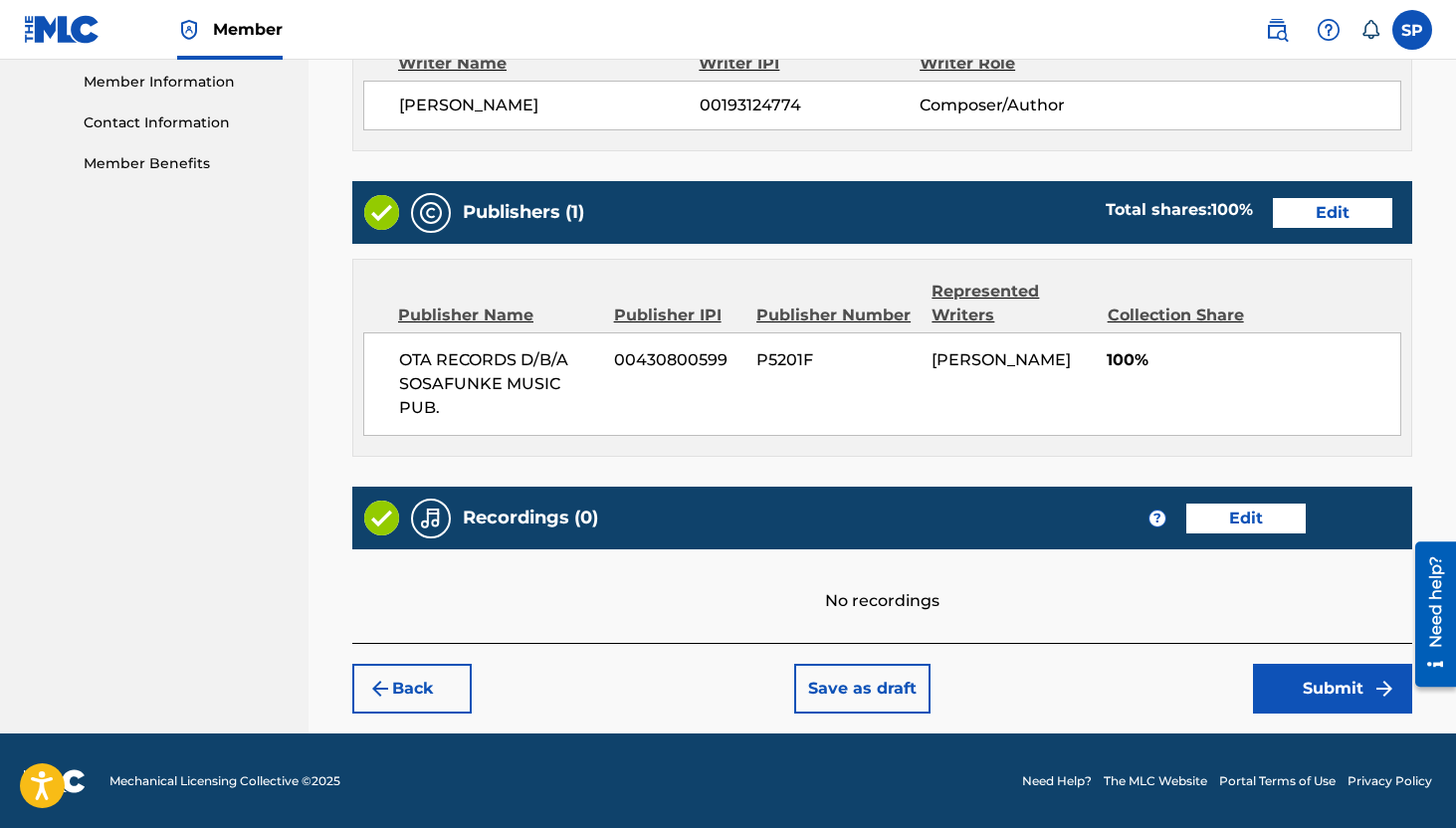 click on "Submit" at bounding box center [1333, 689] 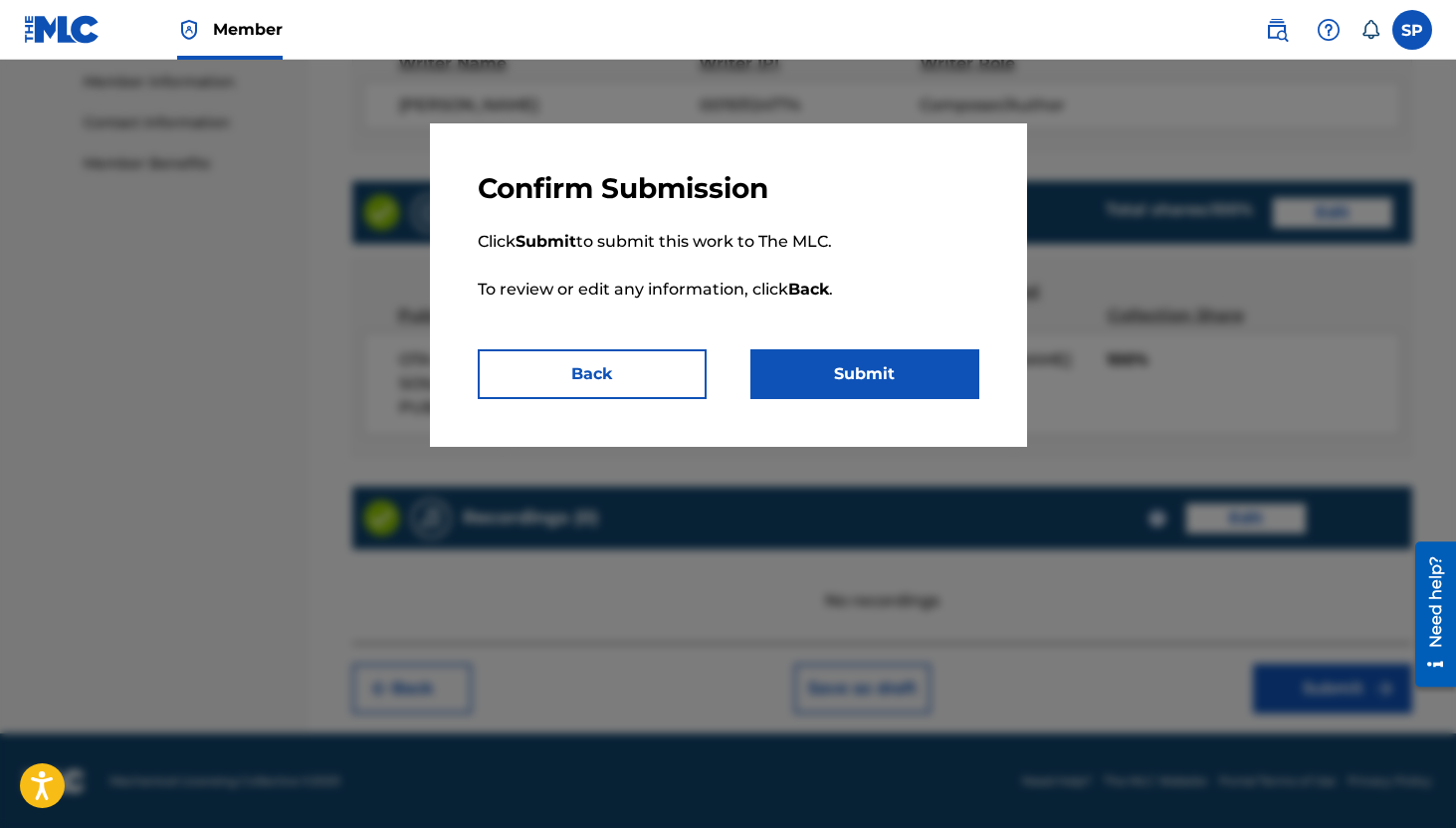 click on "Submit" at bounding box center [865, 374] 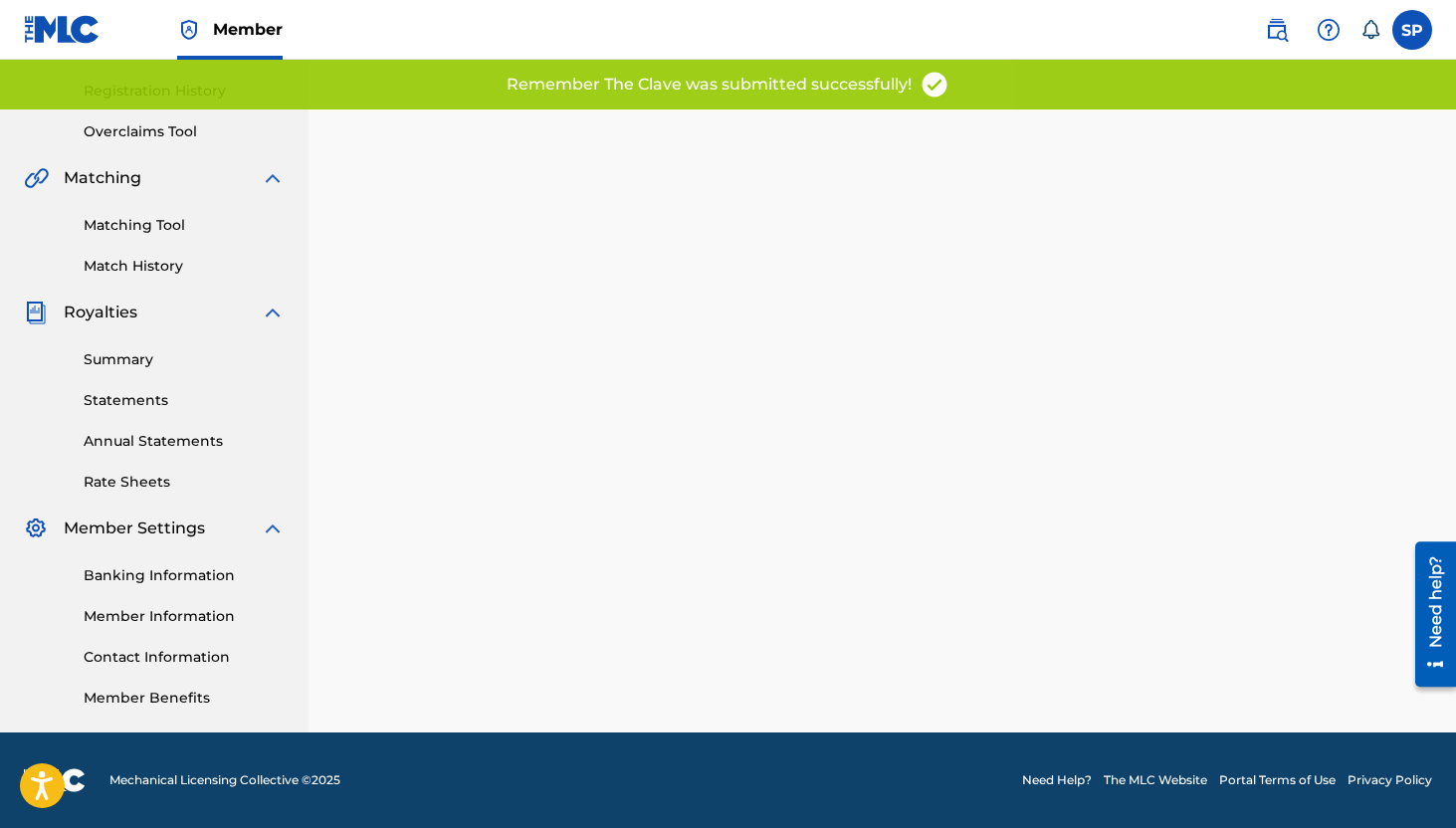 scroll, scrollTop: 0, scrollLeft: 0, axis: both 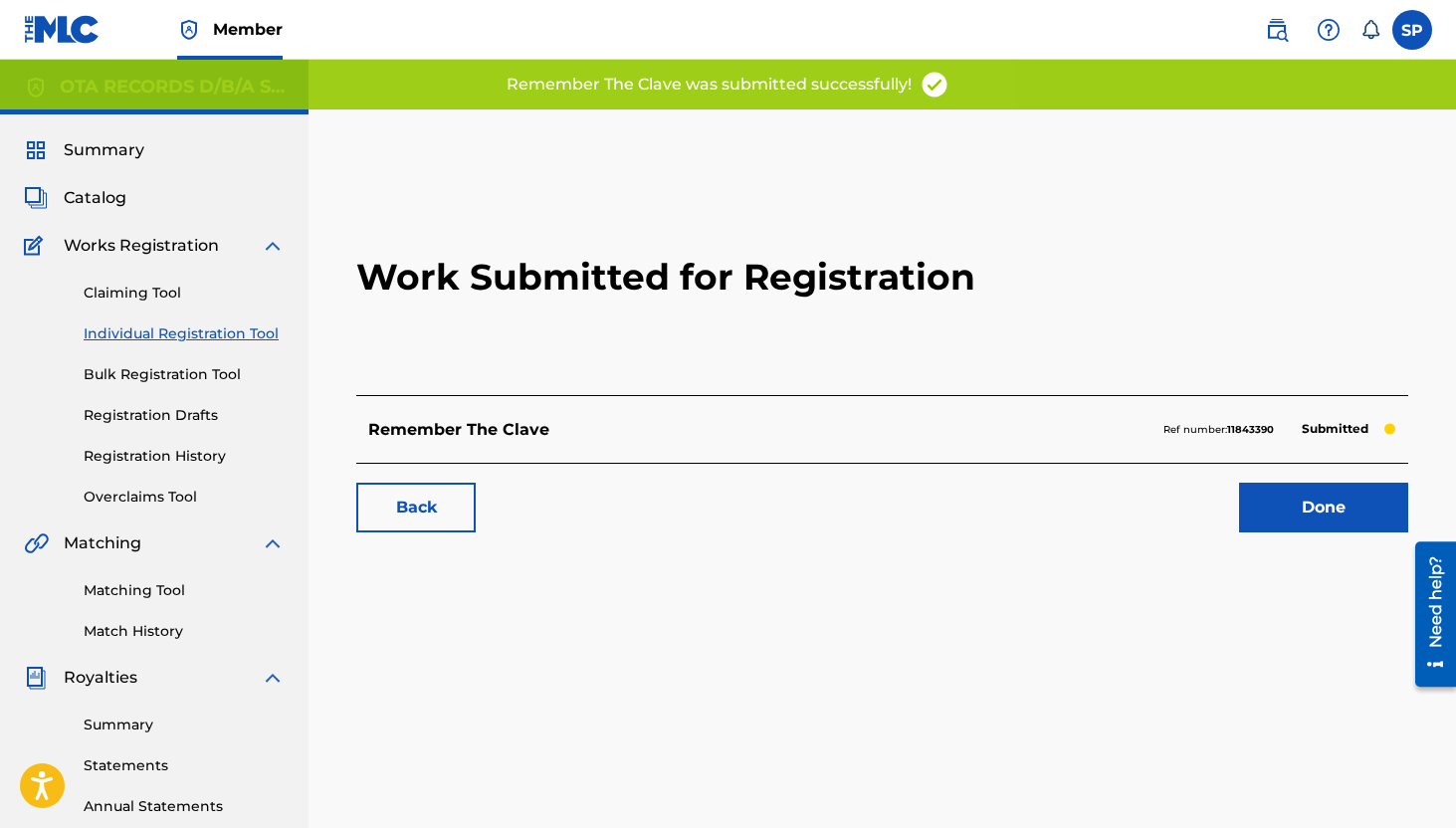 click on "Done" at bounding box center (1324, 508) 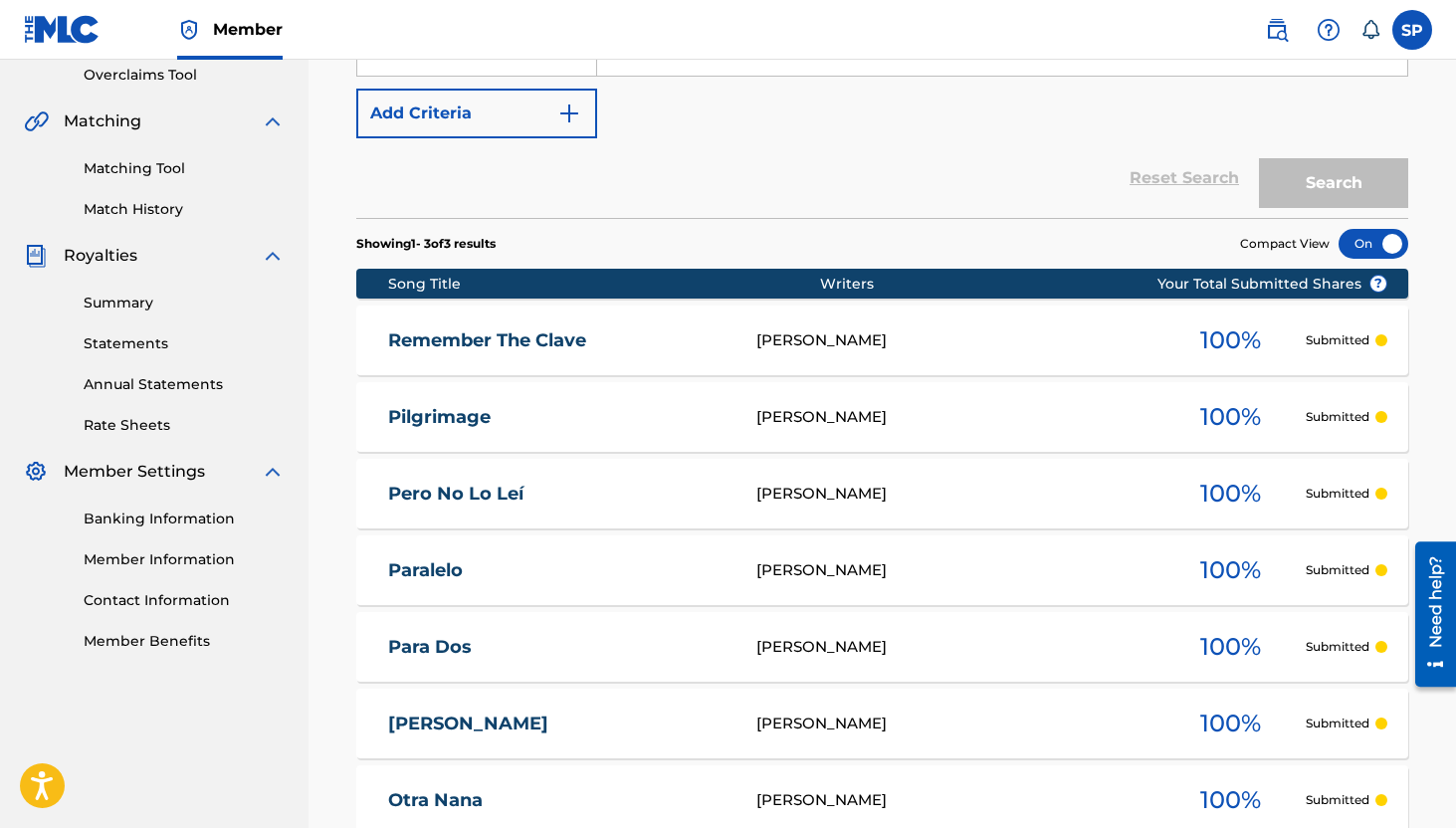 scroll, scrollTop: 0, scrollLeft: 0, axis: both 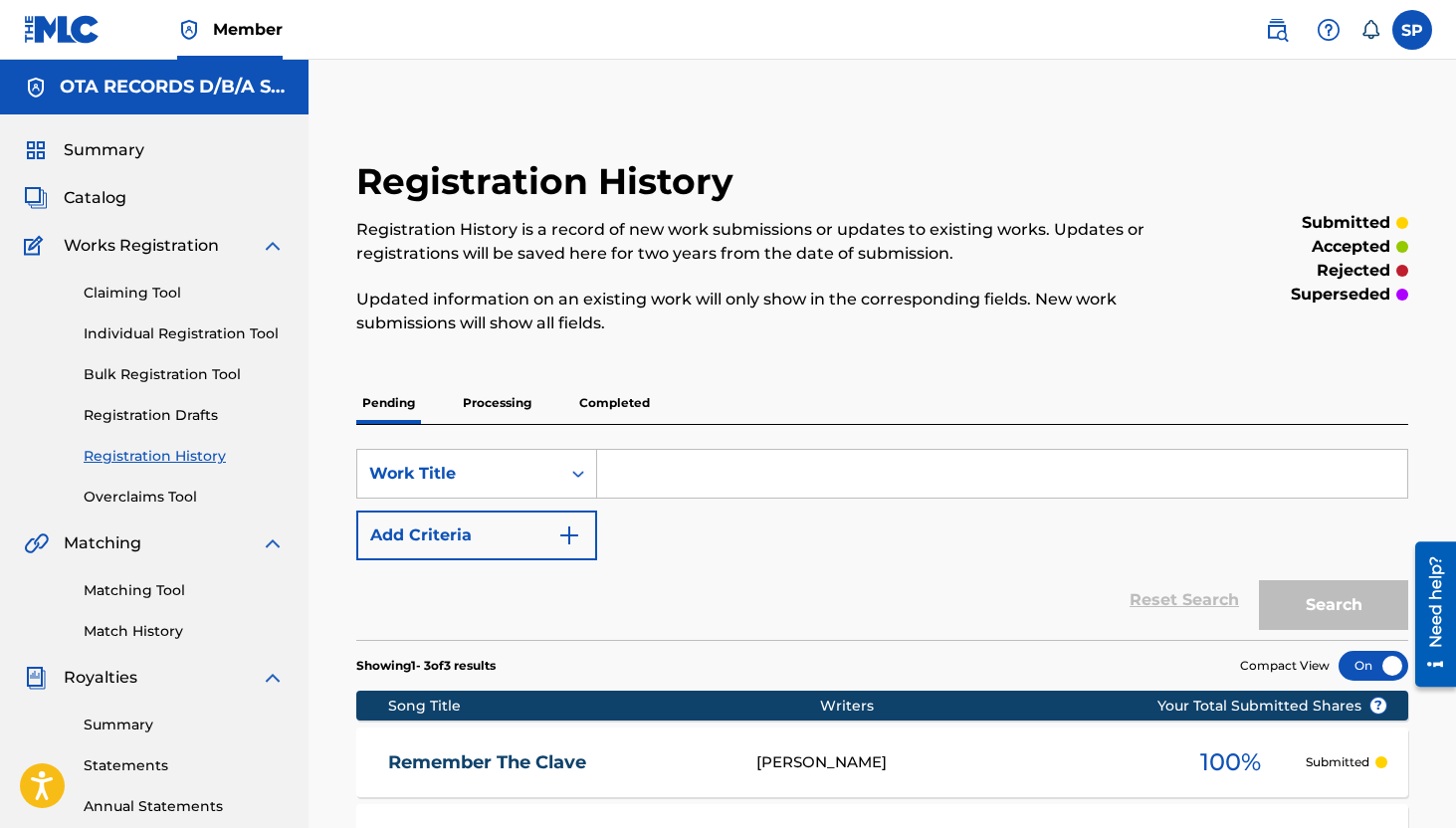 click on "Individual Registration Tool" at bounding box center (184, 333) 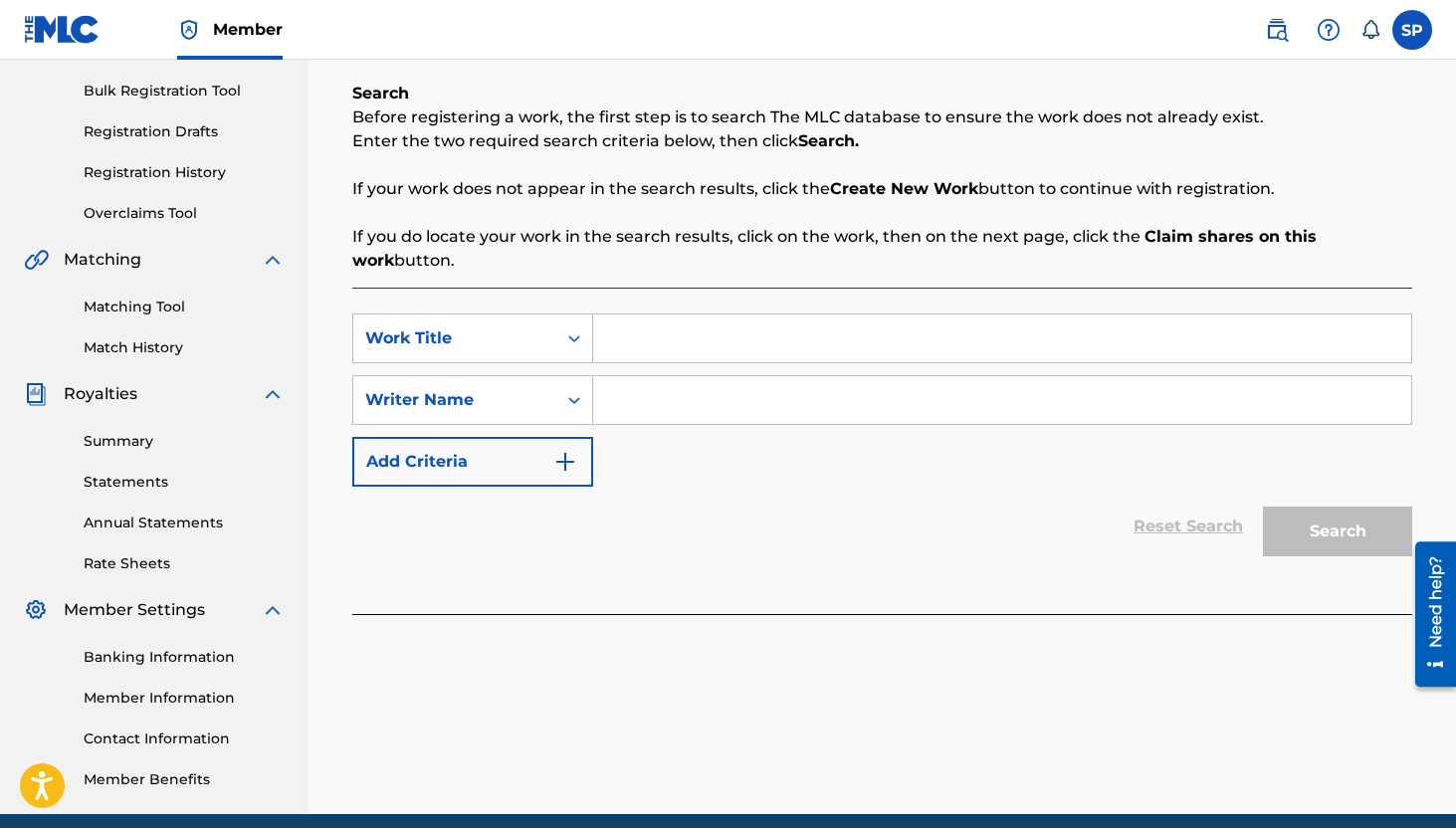 scroll, scrollTop: 122, scrollLeft: 0, axis: vertical 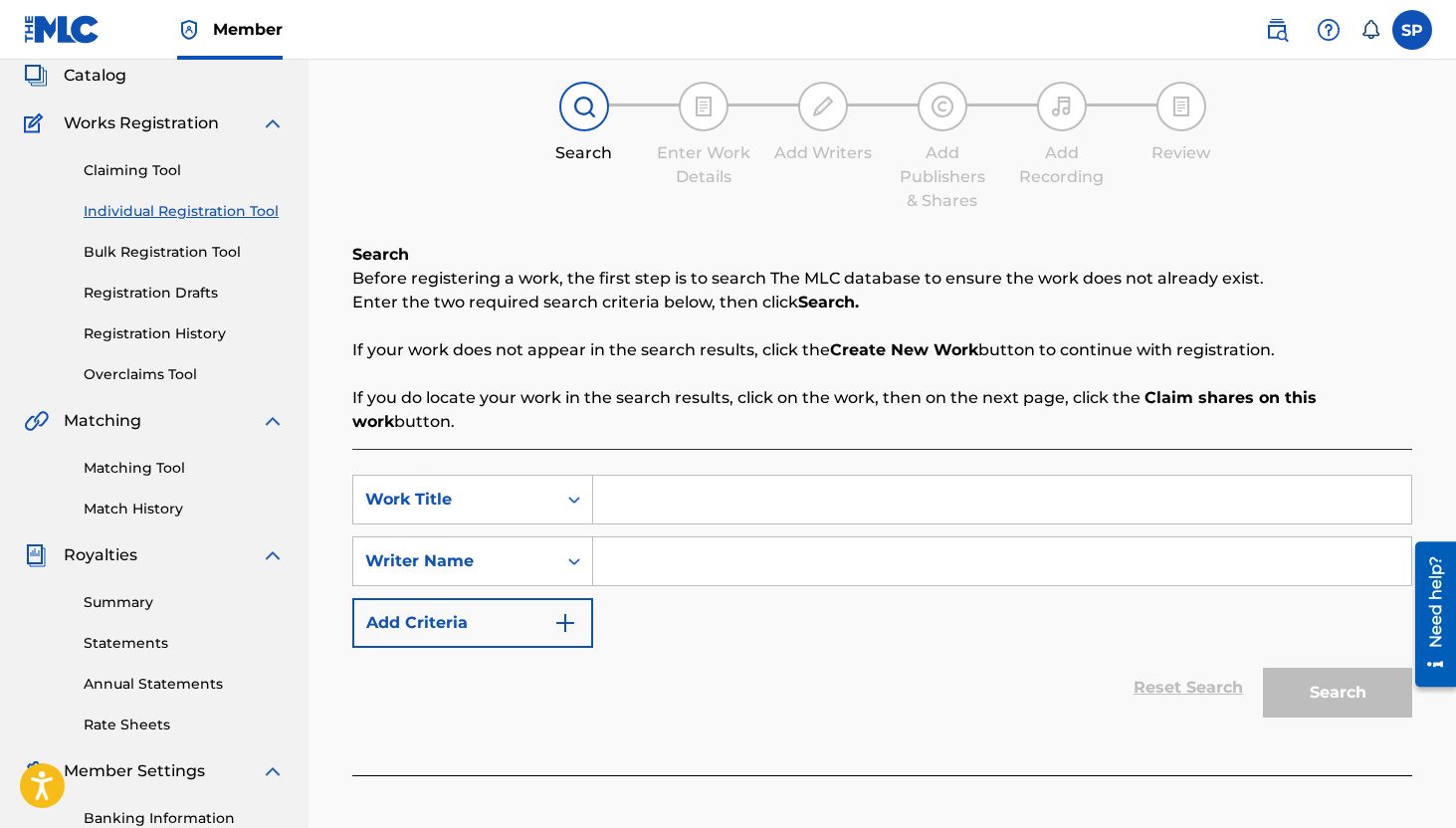 click at bounding box center (1002, 500) 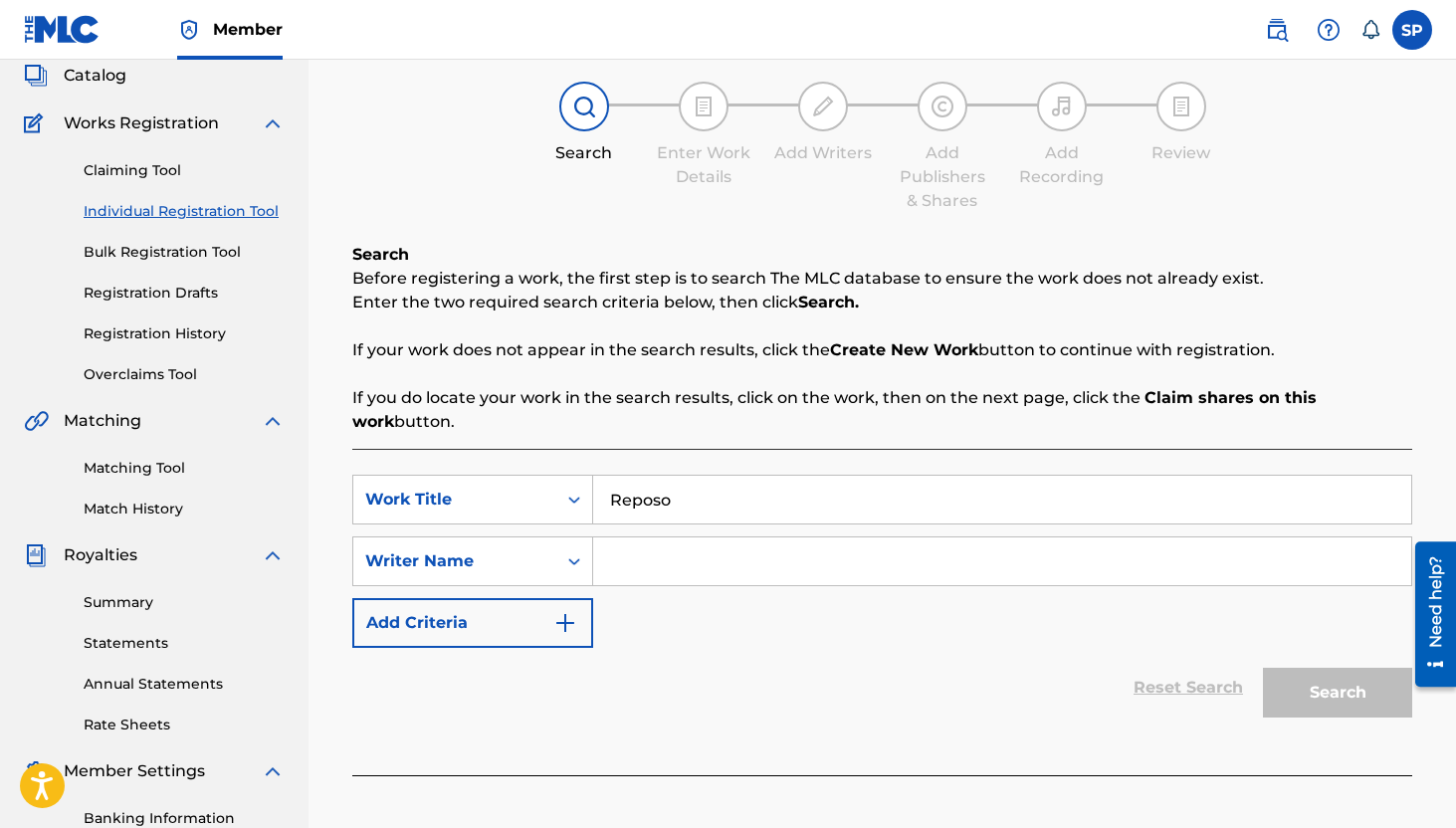type on "Reposo" 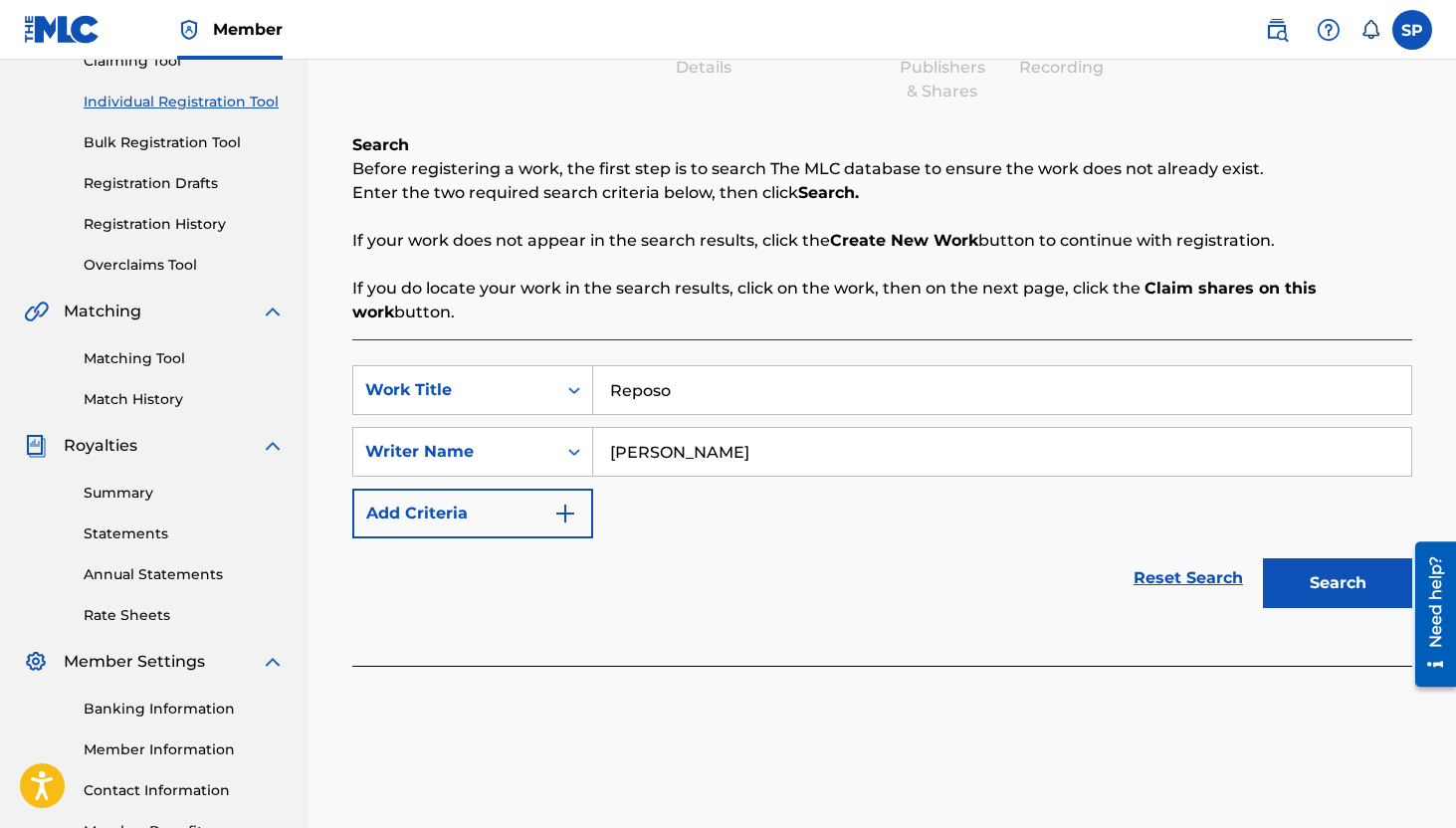 scroll, scrollTop: 256, scrollLeft: 0, axis: vertical 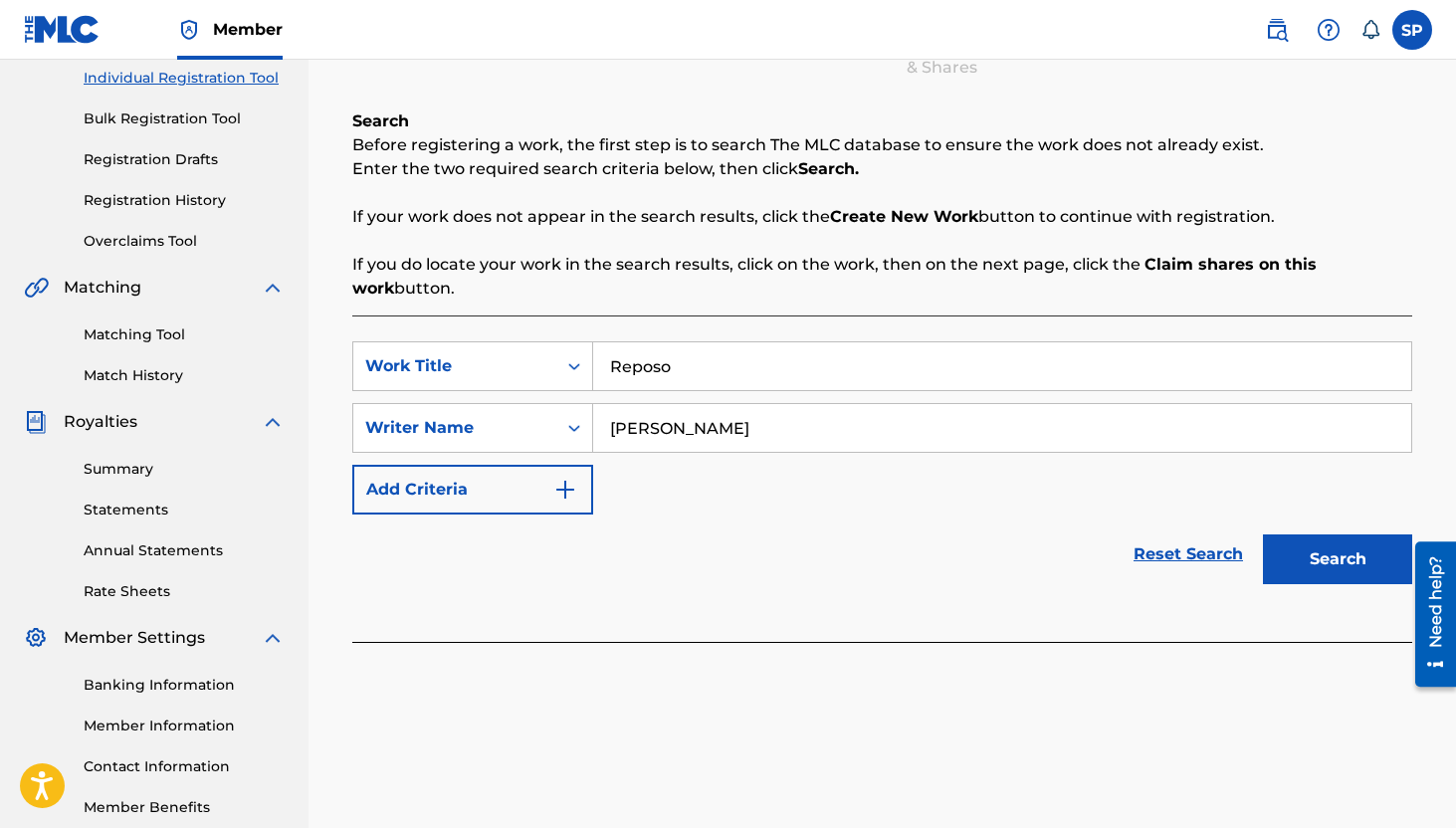 click on "Search" at bounding box center (1338, 559) 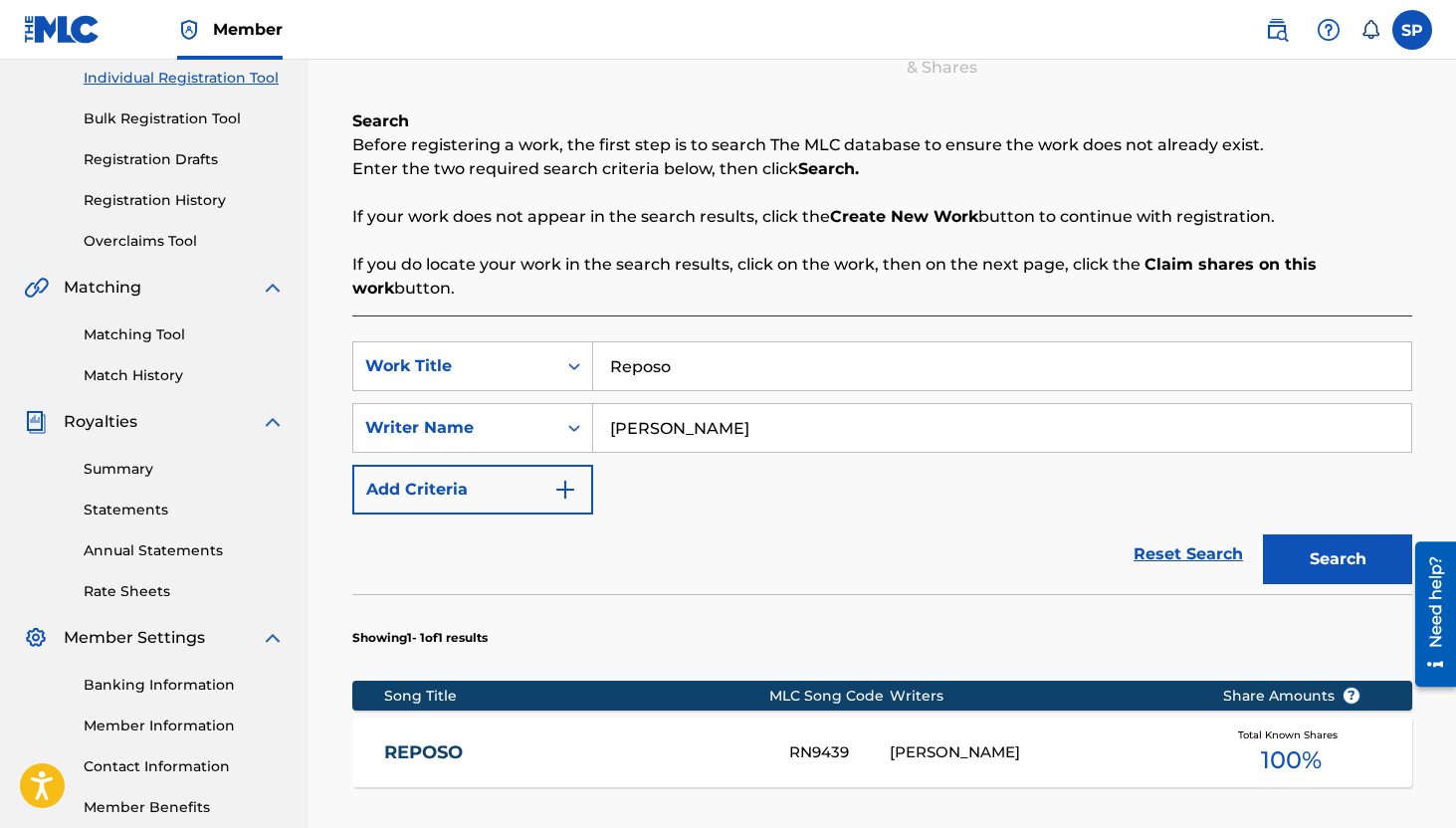 scroll, scrollTop: 375, scrollLeft: 0, axis: vertical 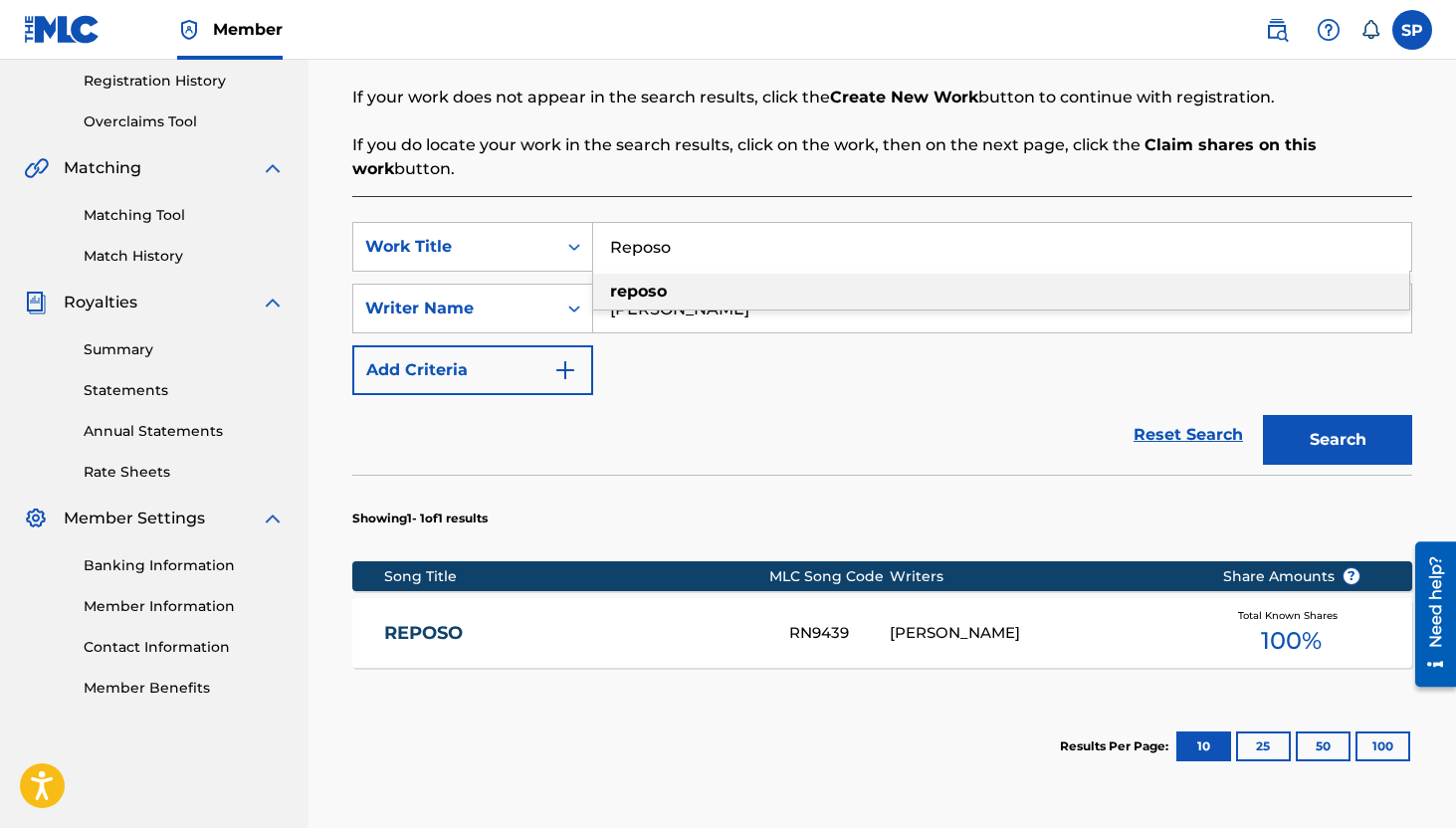 click on "Reposo" at bounding box center [1002, 247] 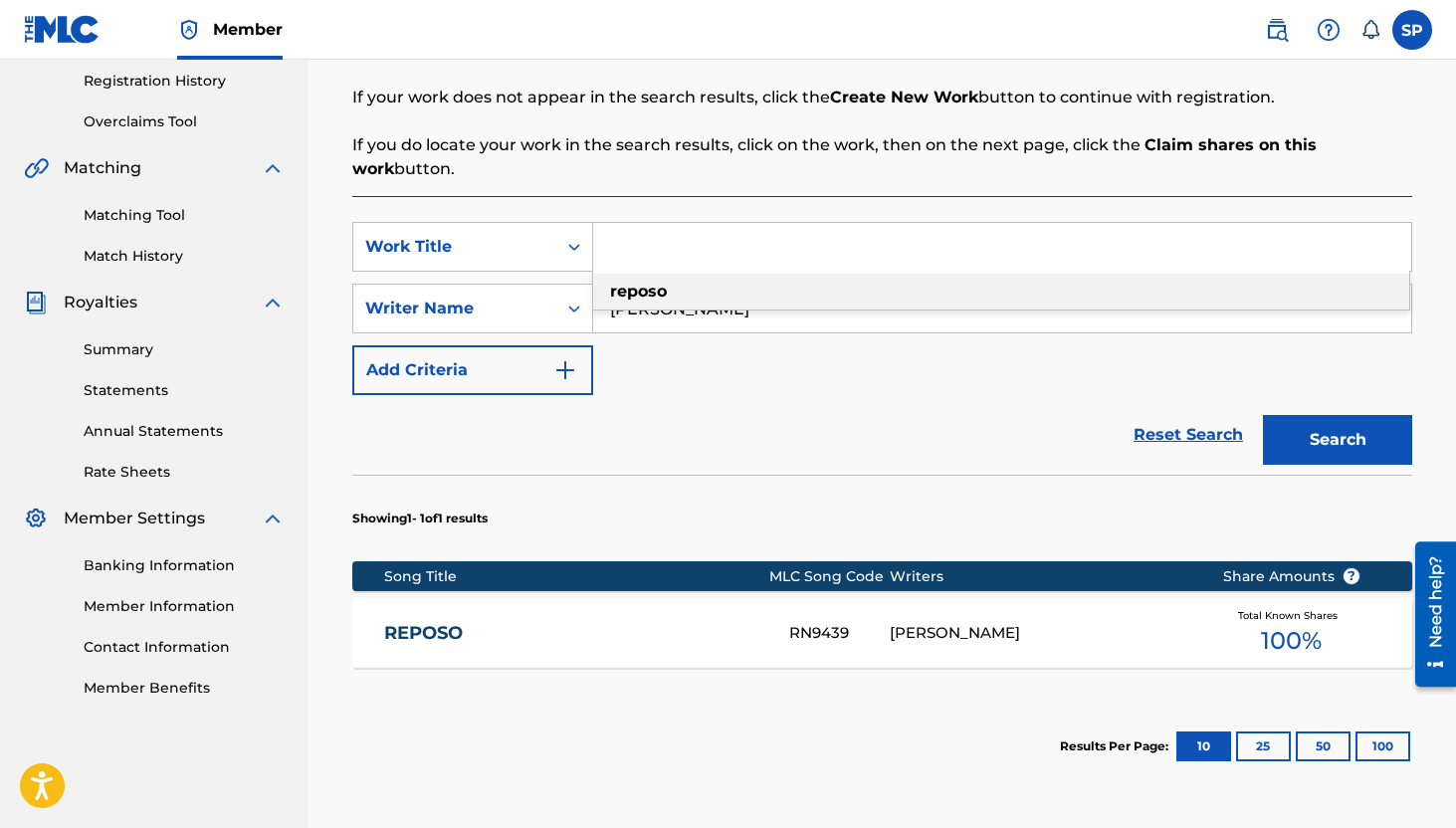 paste on "River Crossing" 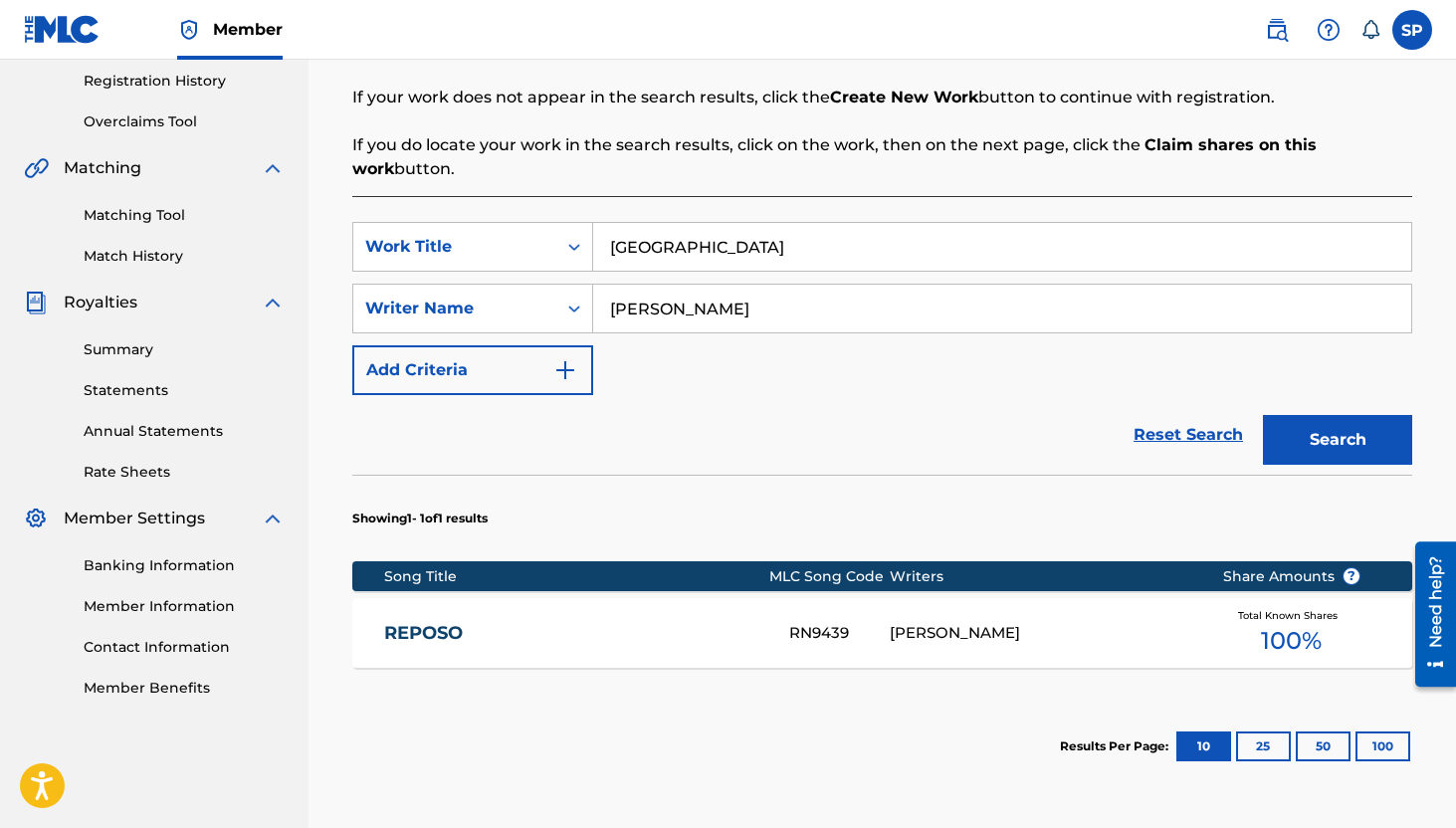 type on "River Crossing" 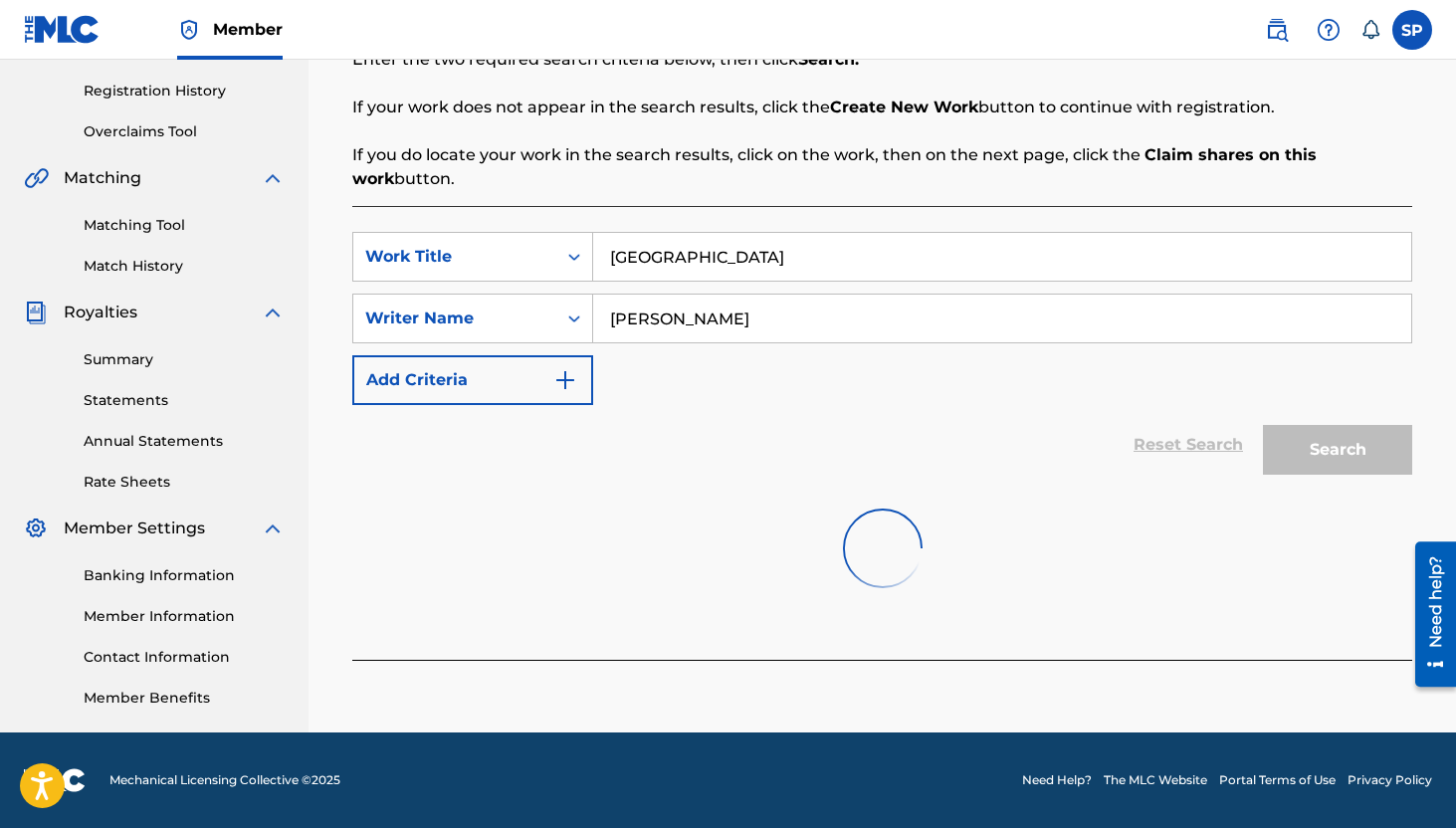 scroll, scrollTop: 375, scrollLeft: 0, axis: vertical 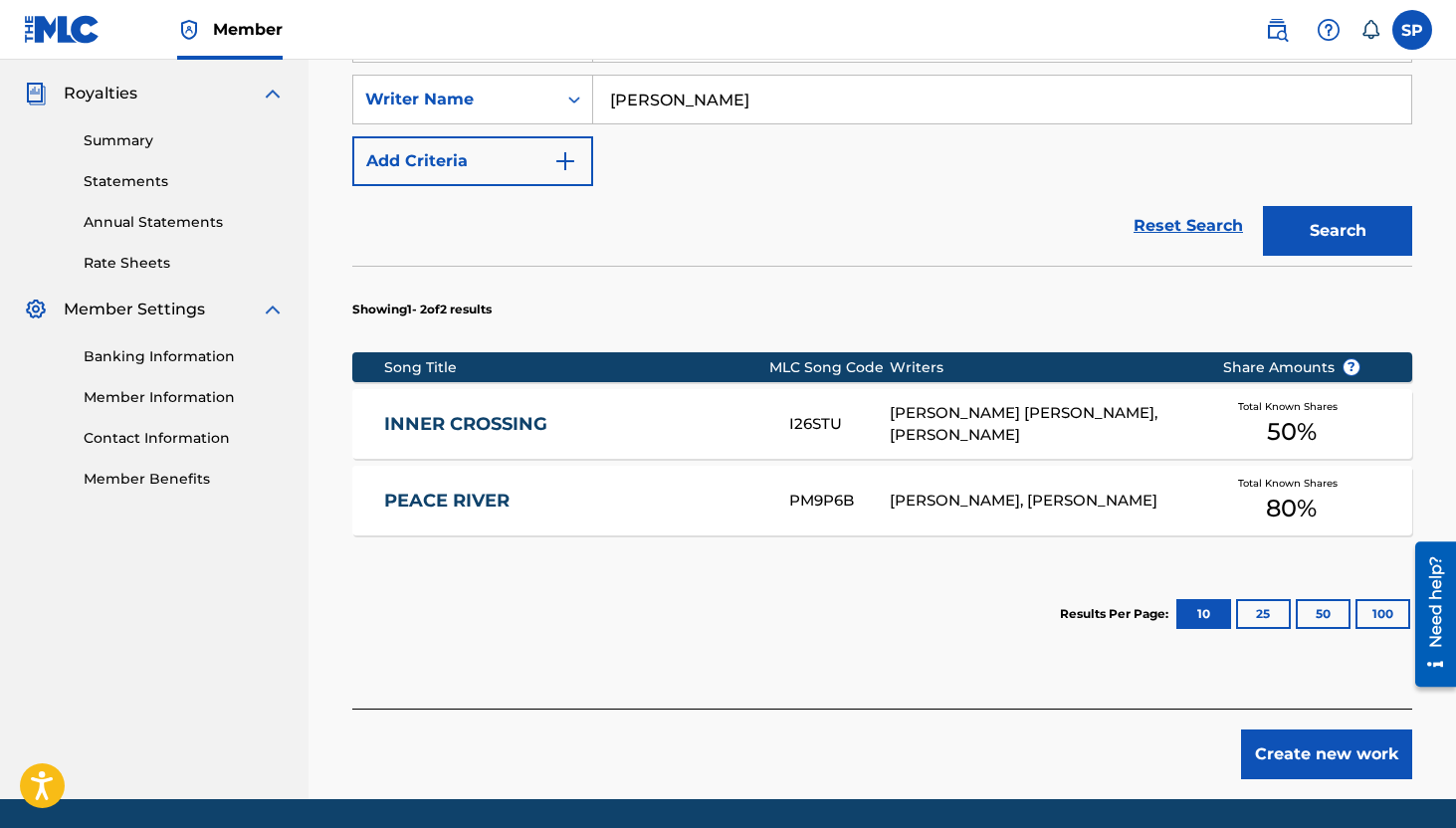 click on "Create new work" at bounding box center [1327, 754] 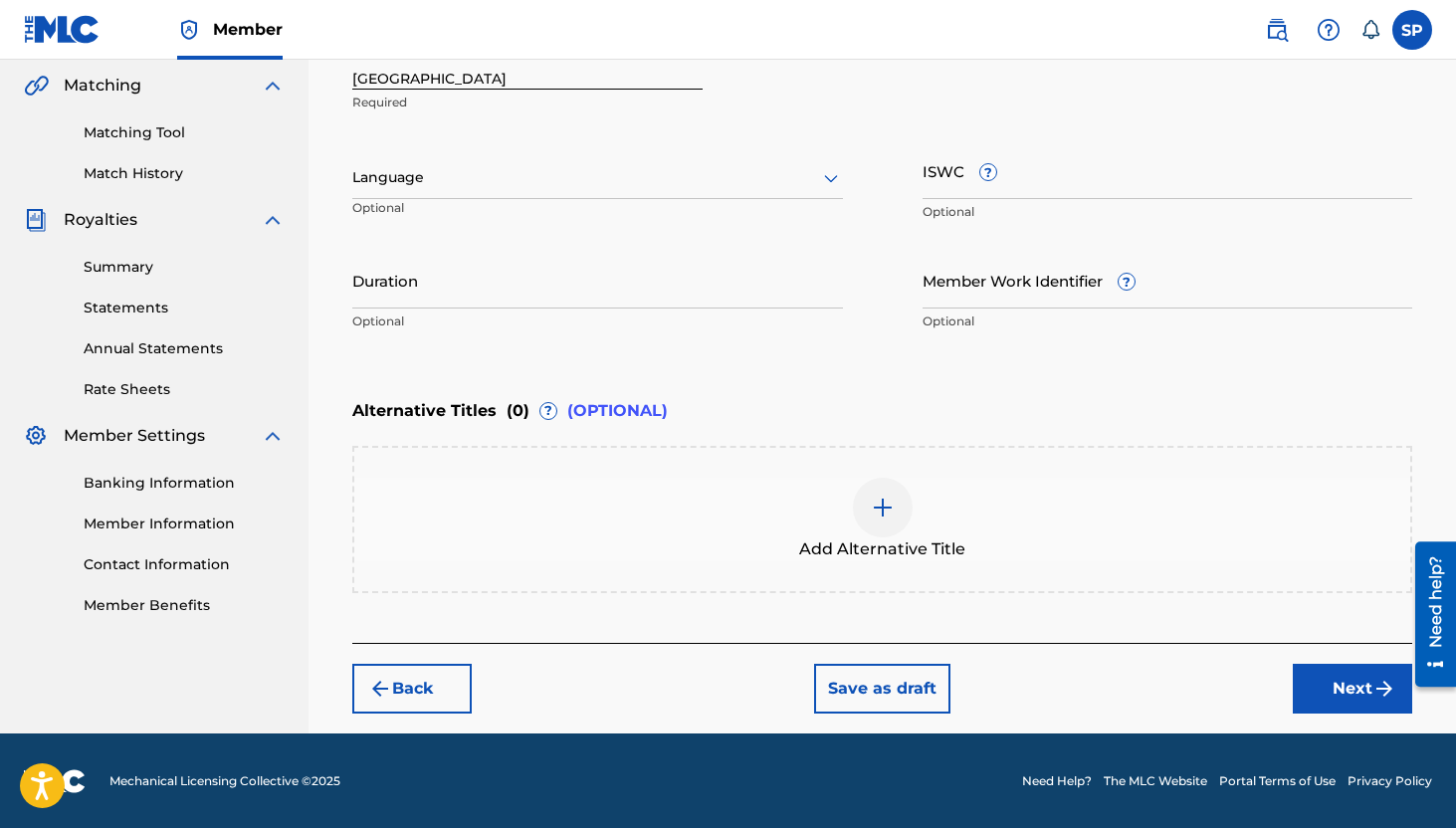click on "Member Work Identifier   ?" at bounding box center (1167, 280) 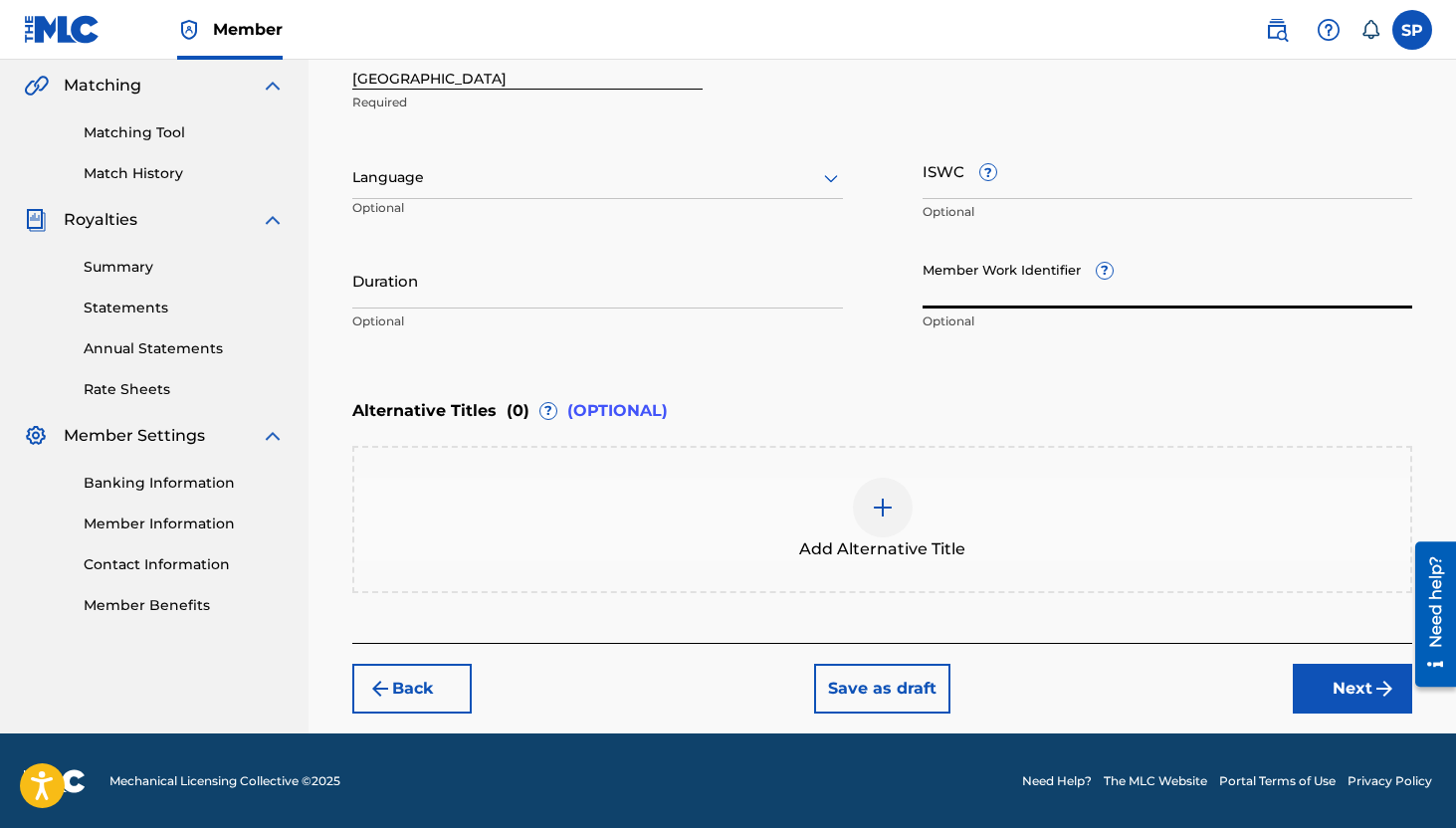 paste on "10613769" 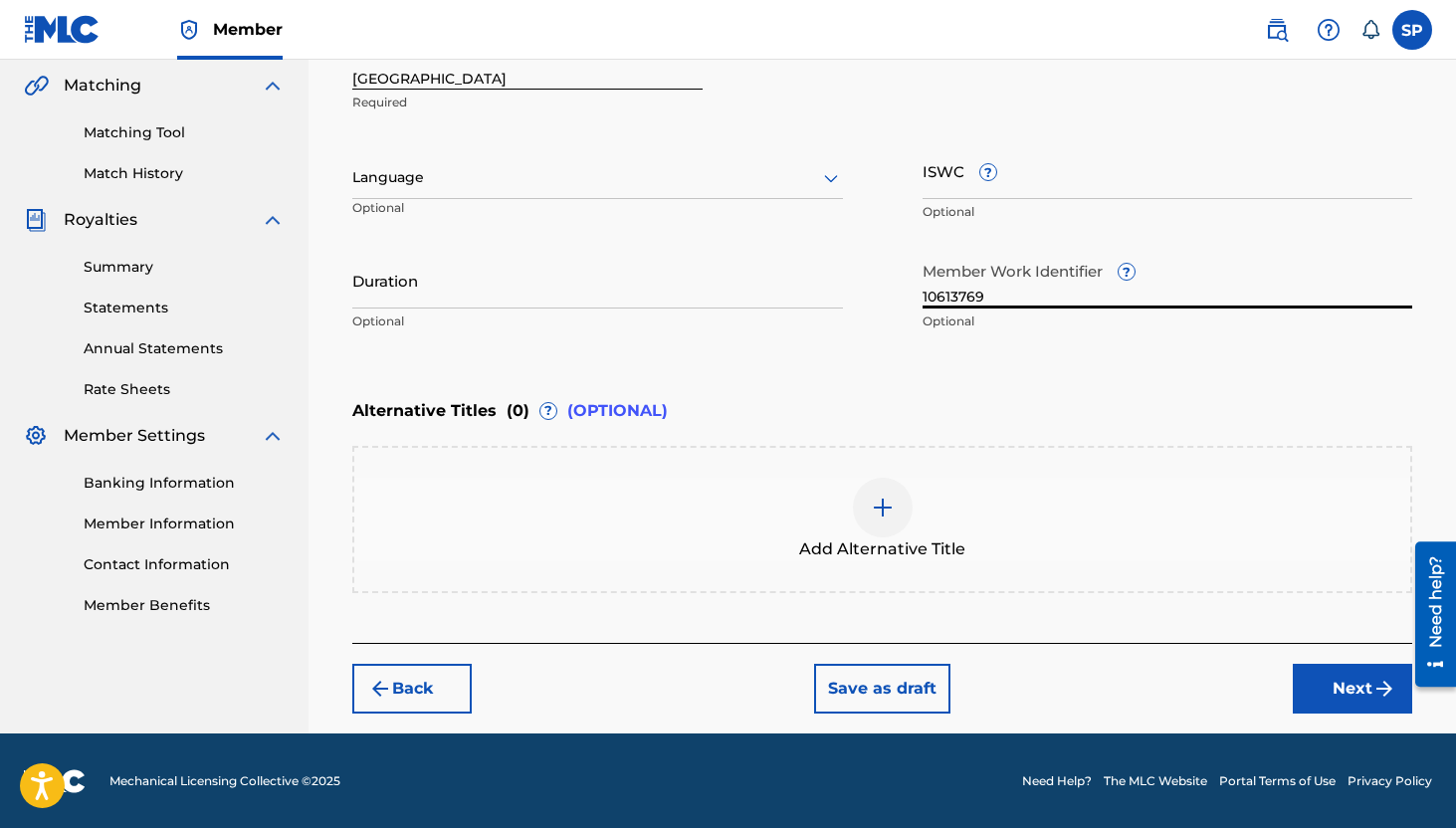 type on "10613769" 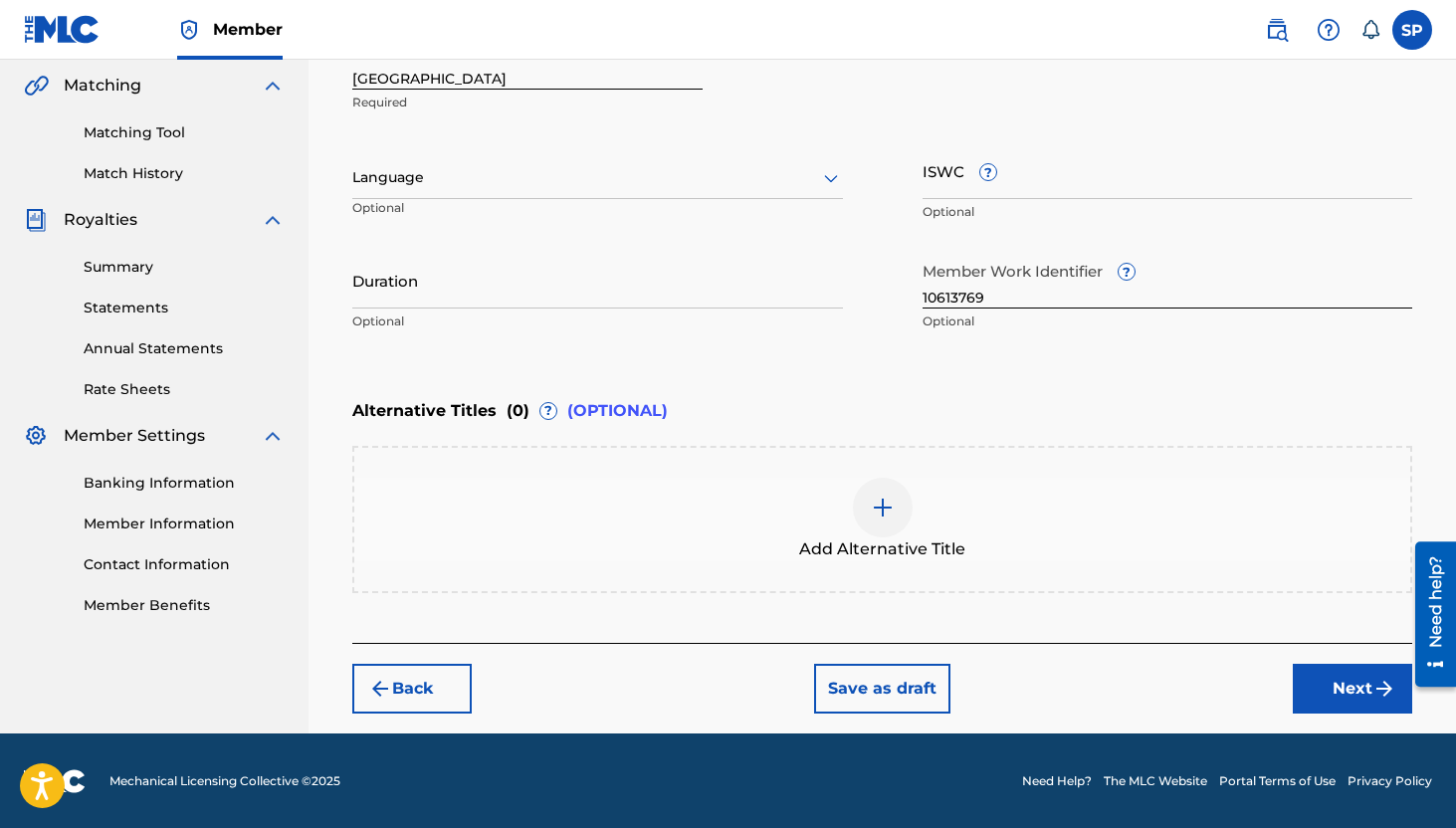 click on "Enter Work Details Enter work details for  ‘ River Crossing ’  below. Work Title   River Crossing Required Language Optional ISWC   ? Optional Duration   Optional Member Work Identifier   ? 10613769 Optional" at bounding box center (882, 148) 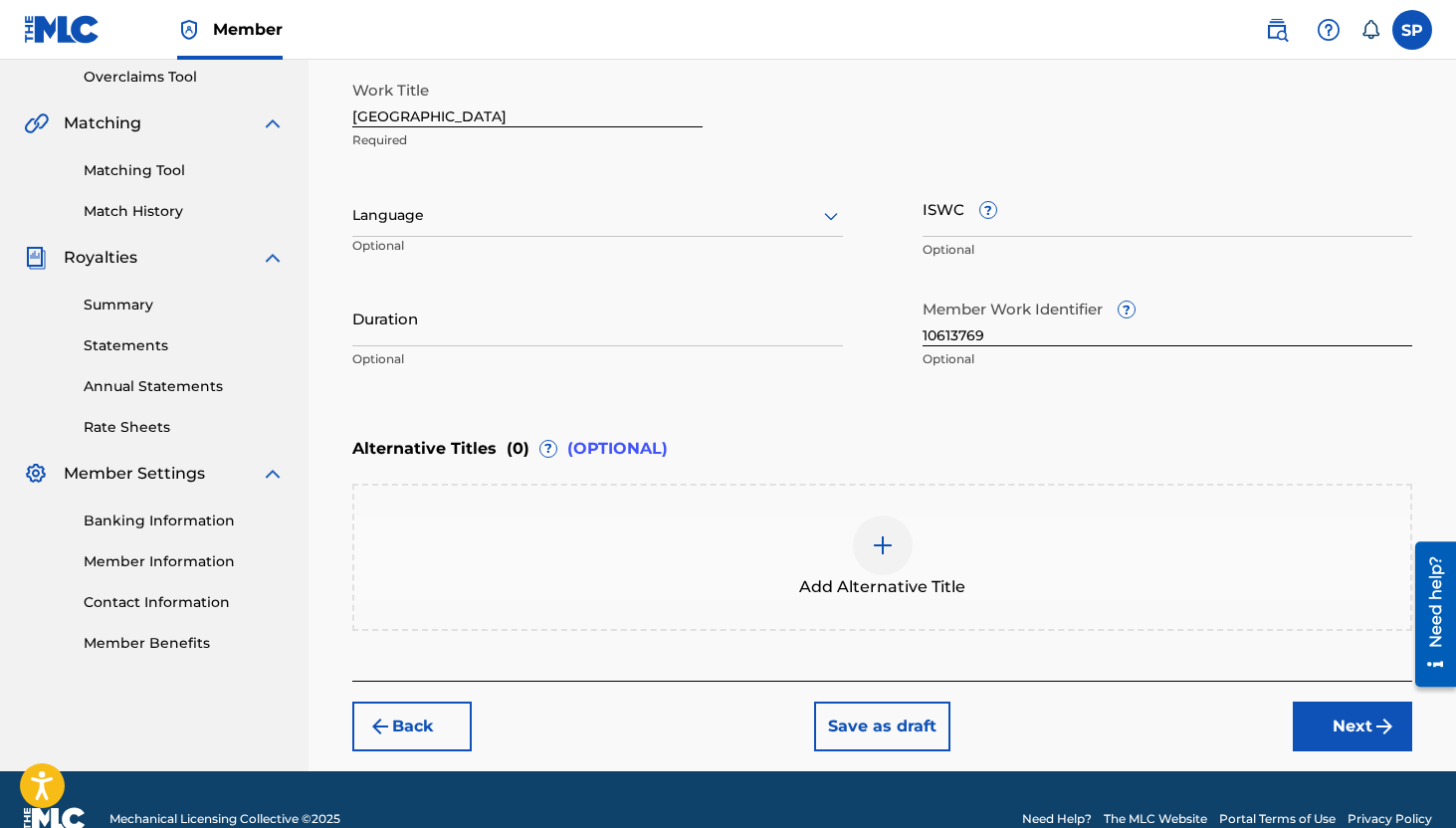 click on "Next" at bounding box center (1352, 726) 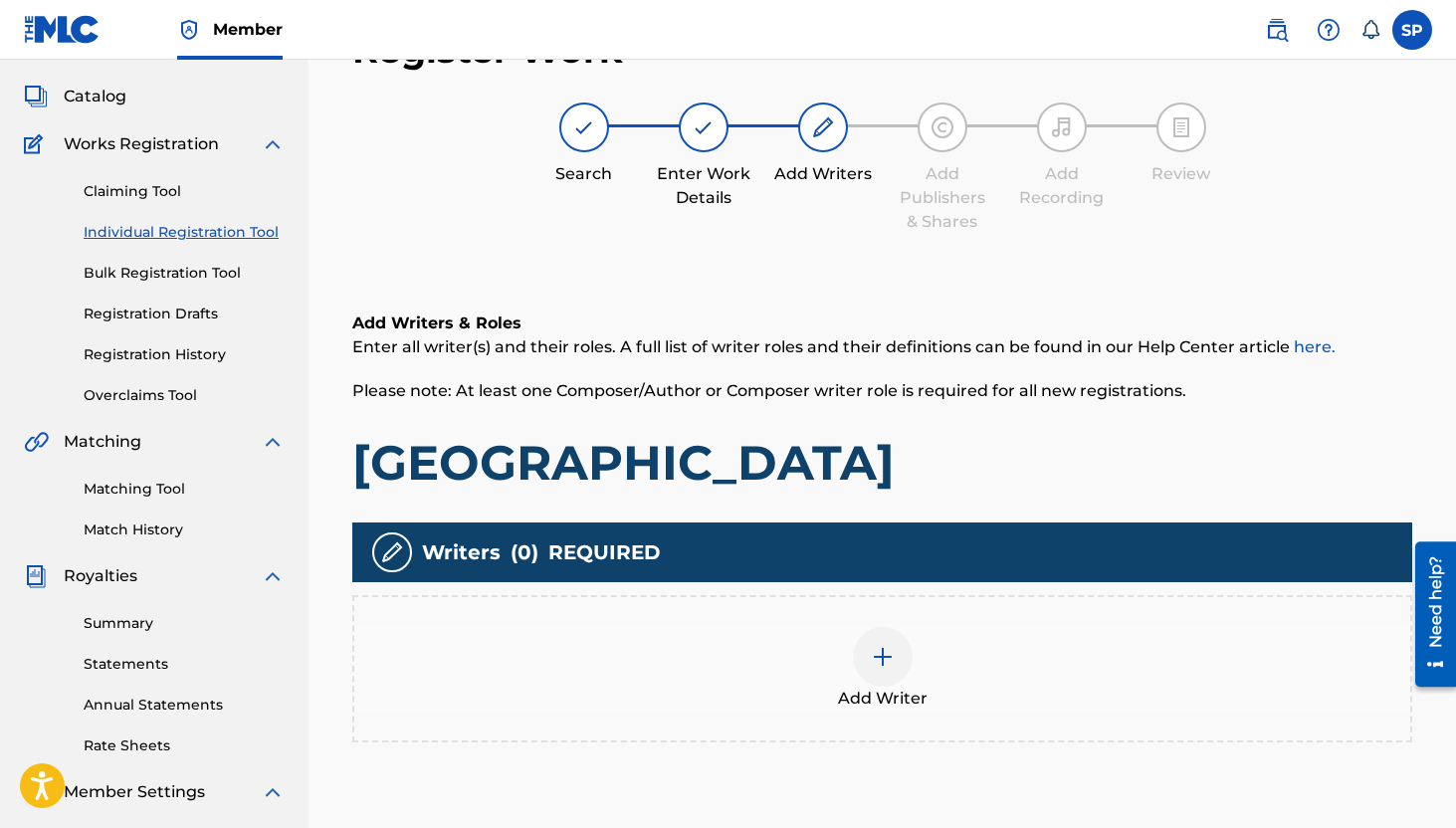 scroll, scrollTop: 90, scrollLeft: 0, axis: vertical 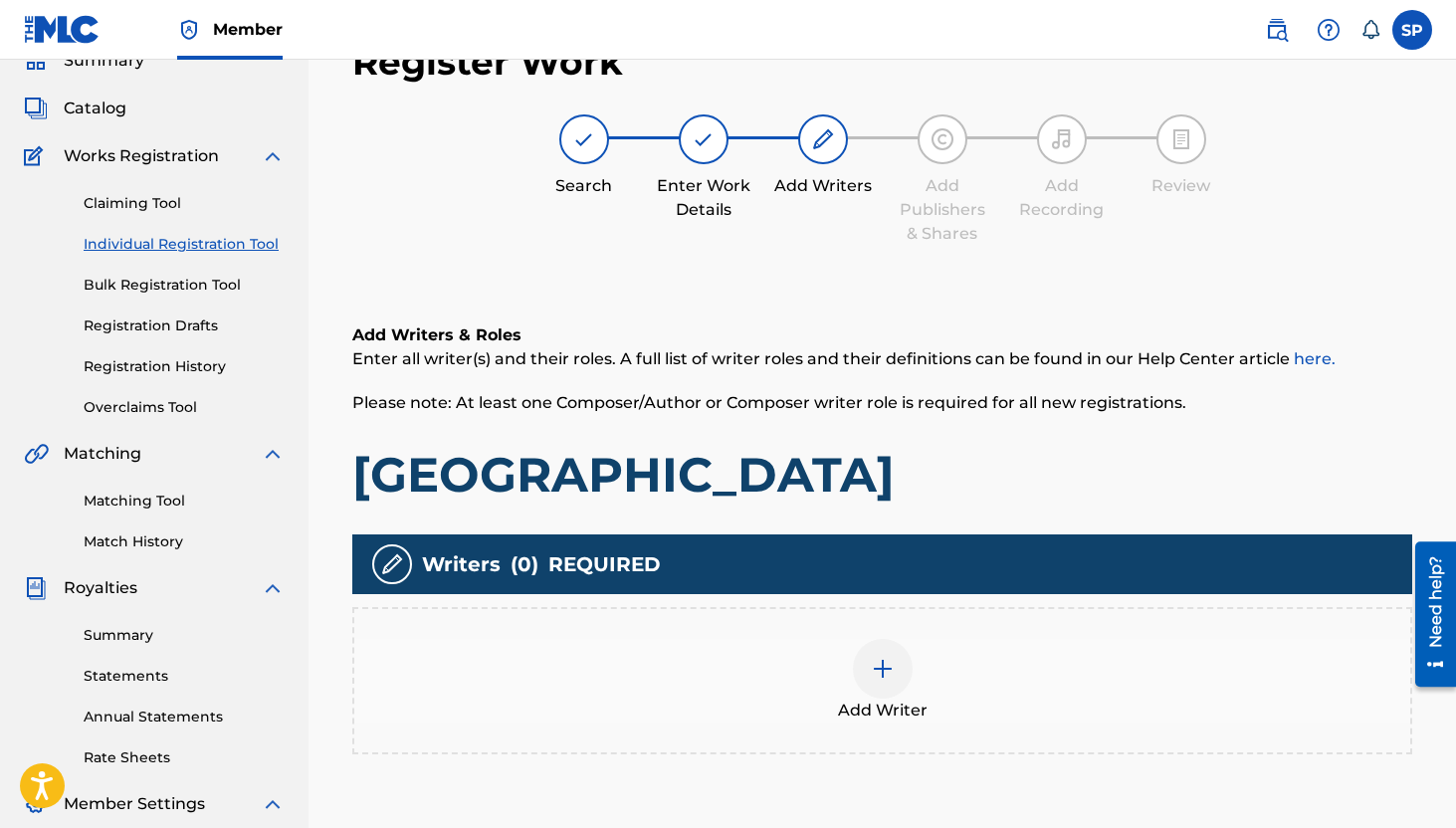 click at bounding box center (883, 669) 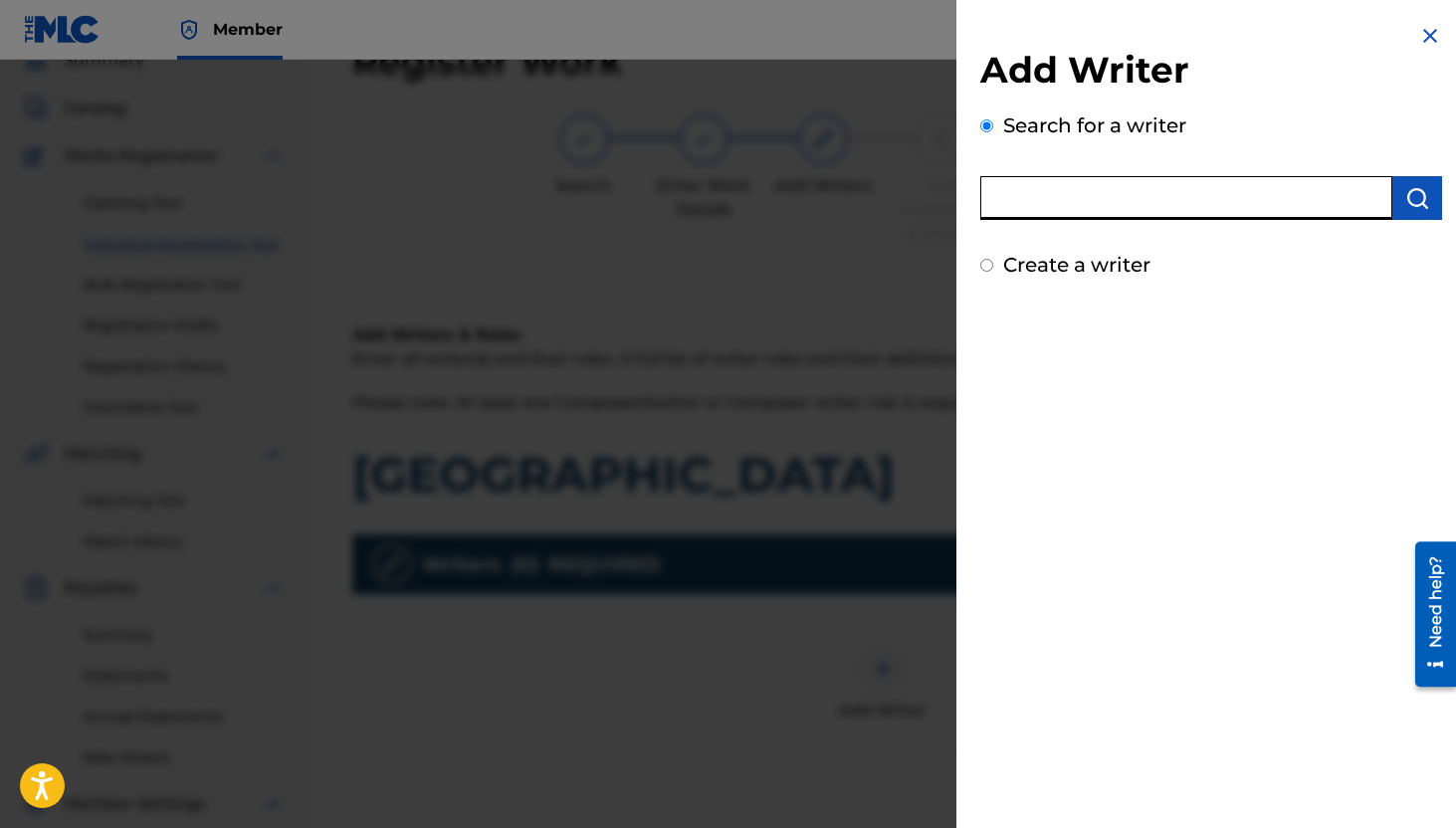 click at bounding box center [1186, 198] 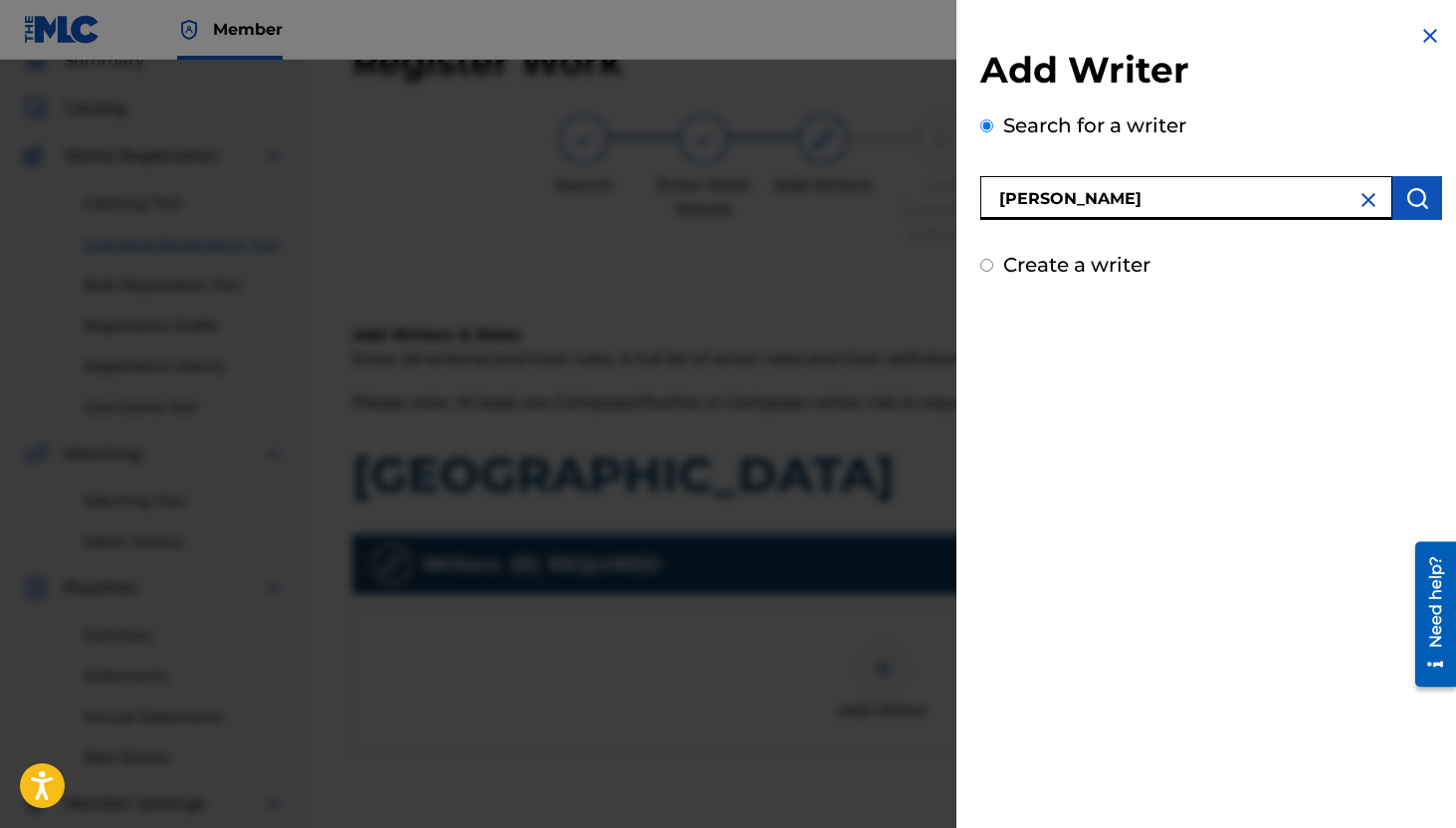 type on "omar sosa" 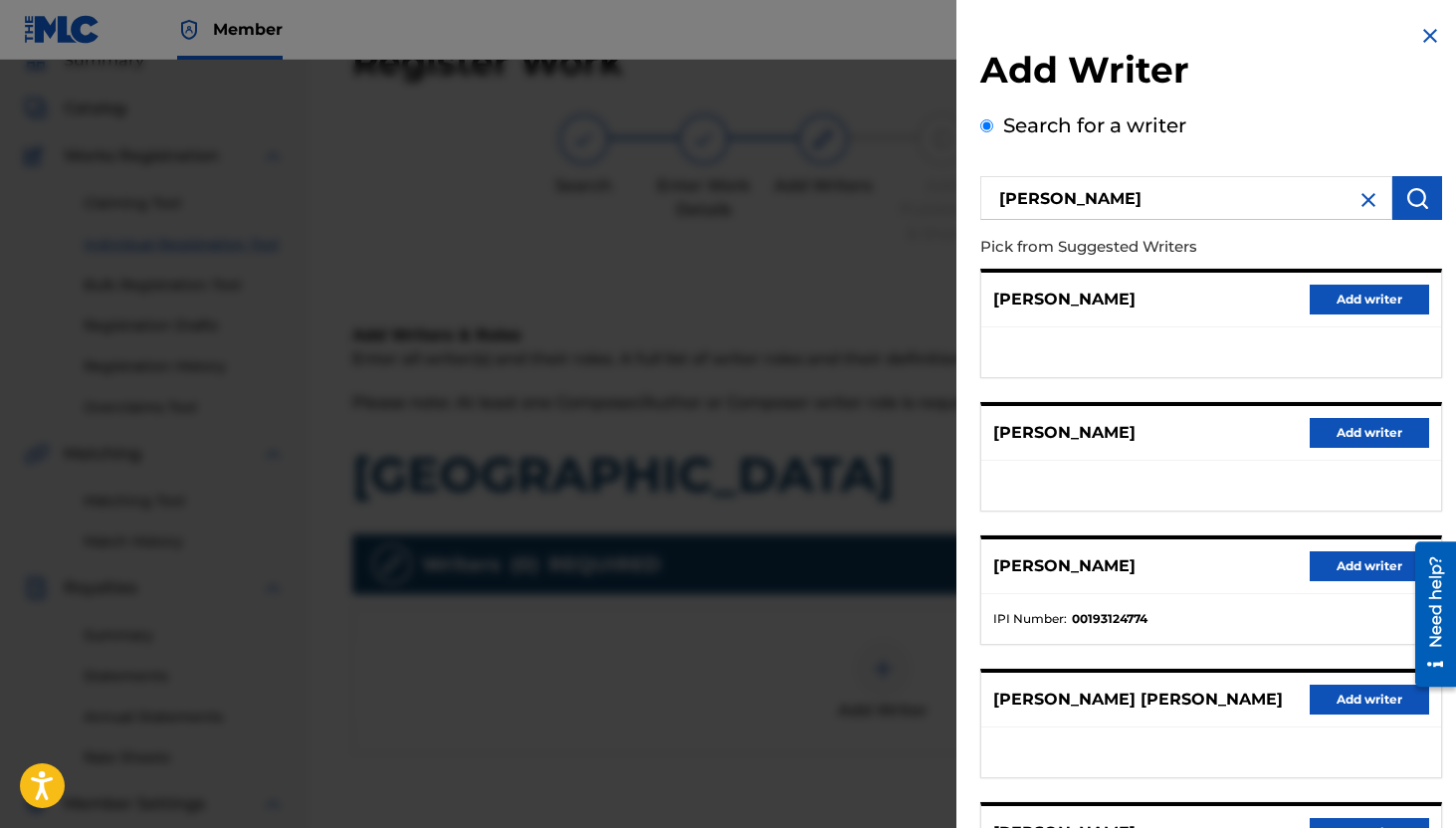 click on "Add writer" at bounding box center (1369, 566) 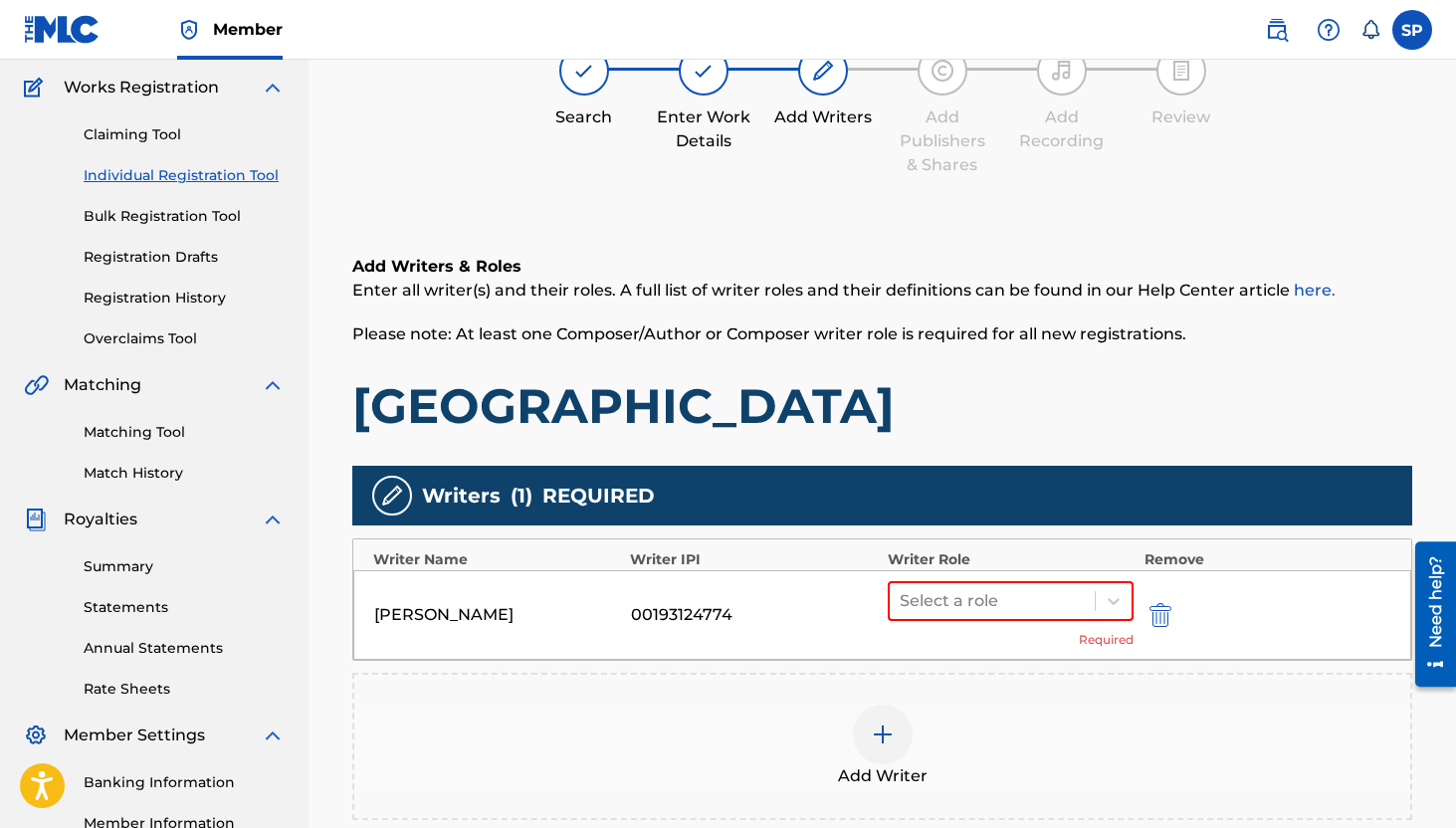 scroll, scrollTop: 169, scrollLeft: 0, axis: vertical 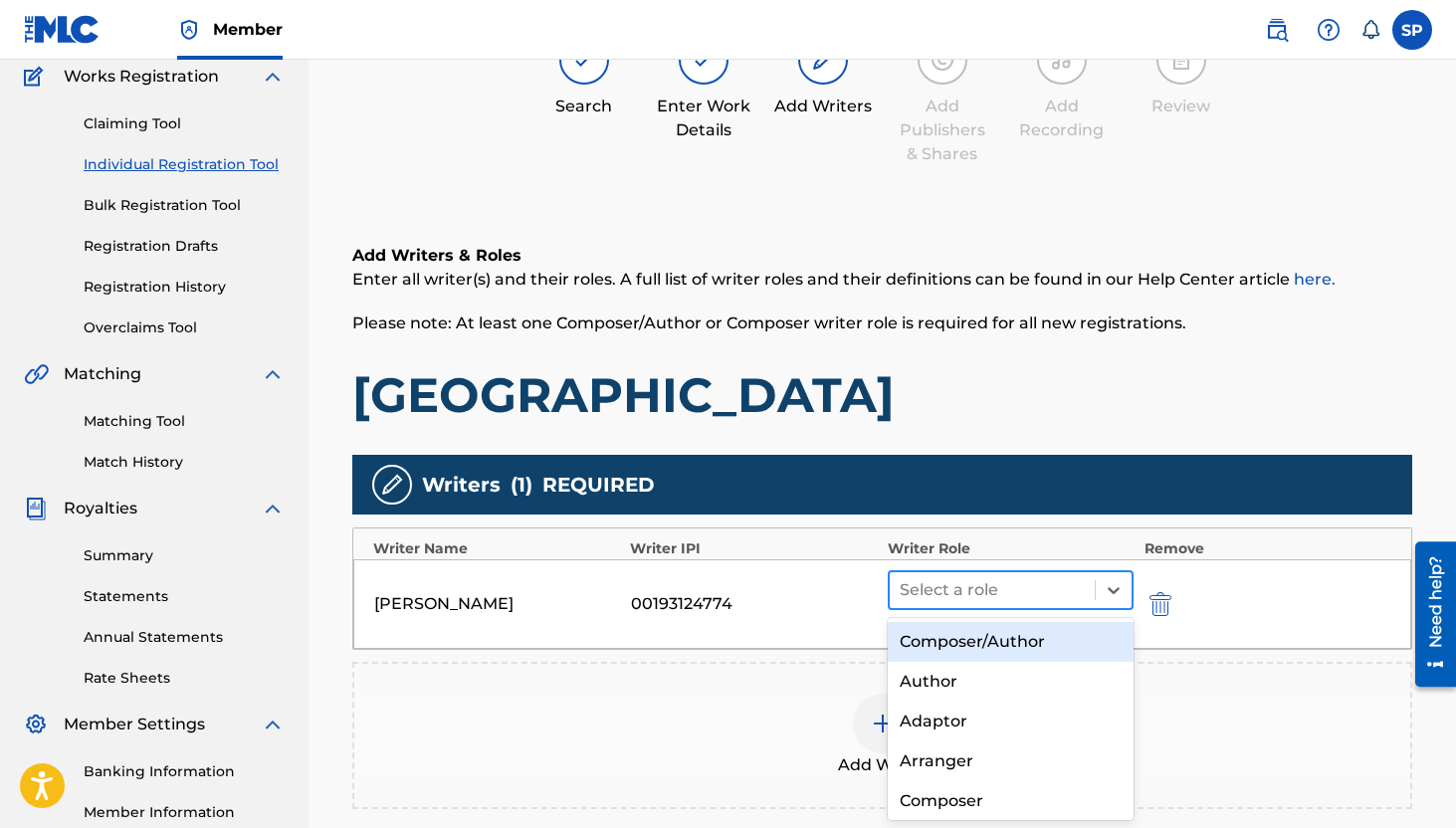 click at bounding box center (992, 590) 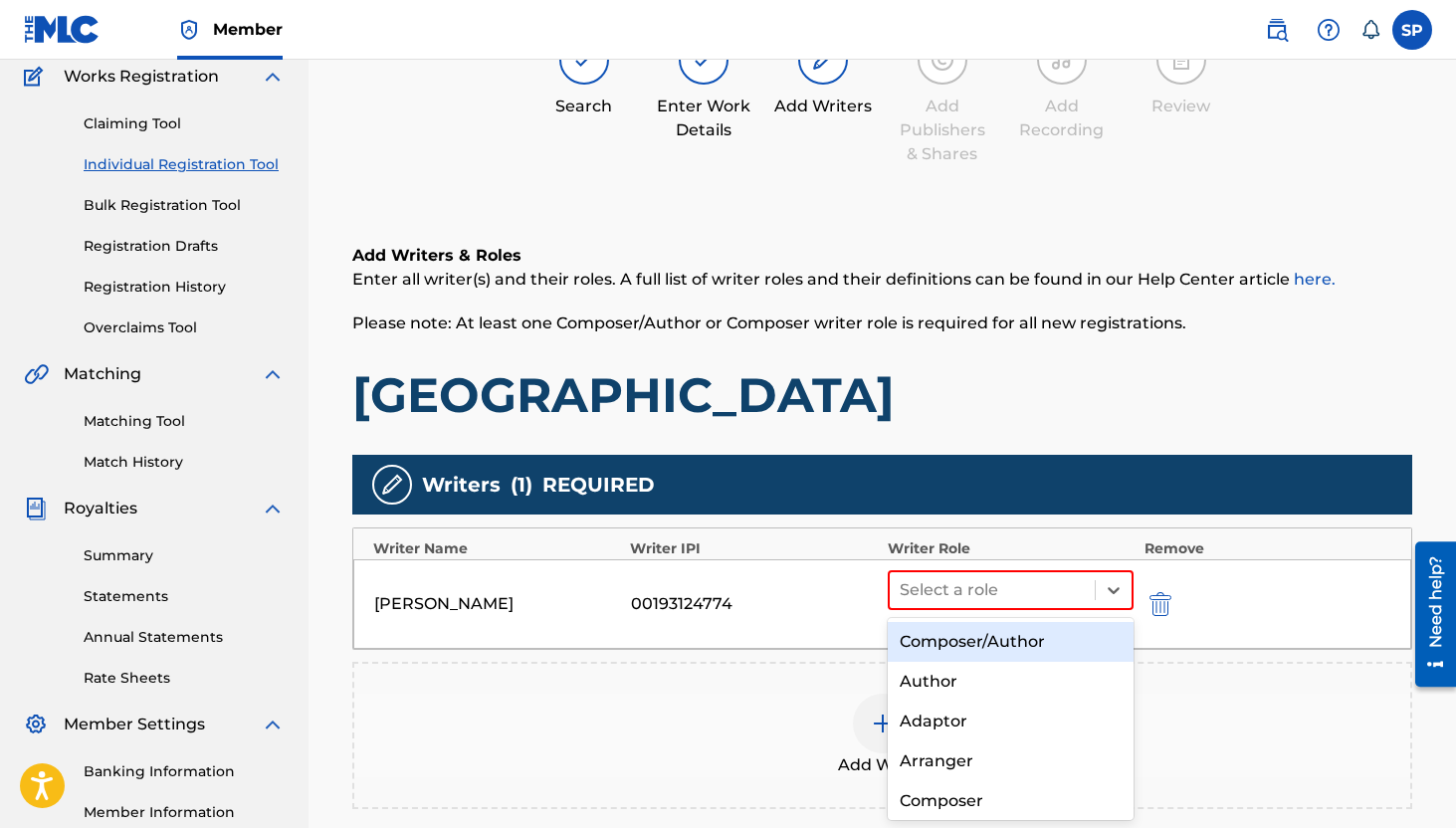 click on "Composer/Author" at bounding box center [1011, 642] 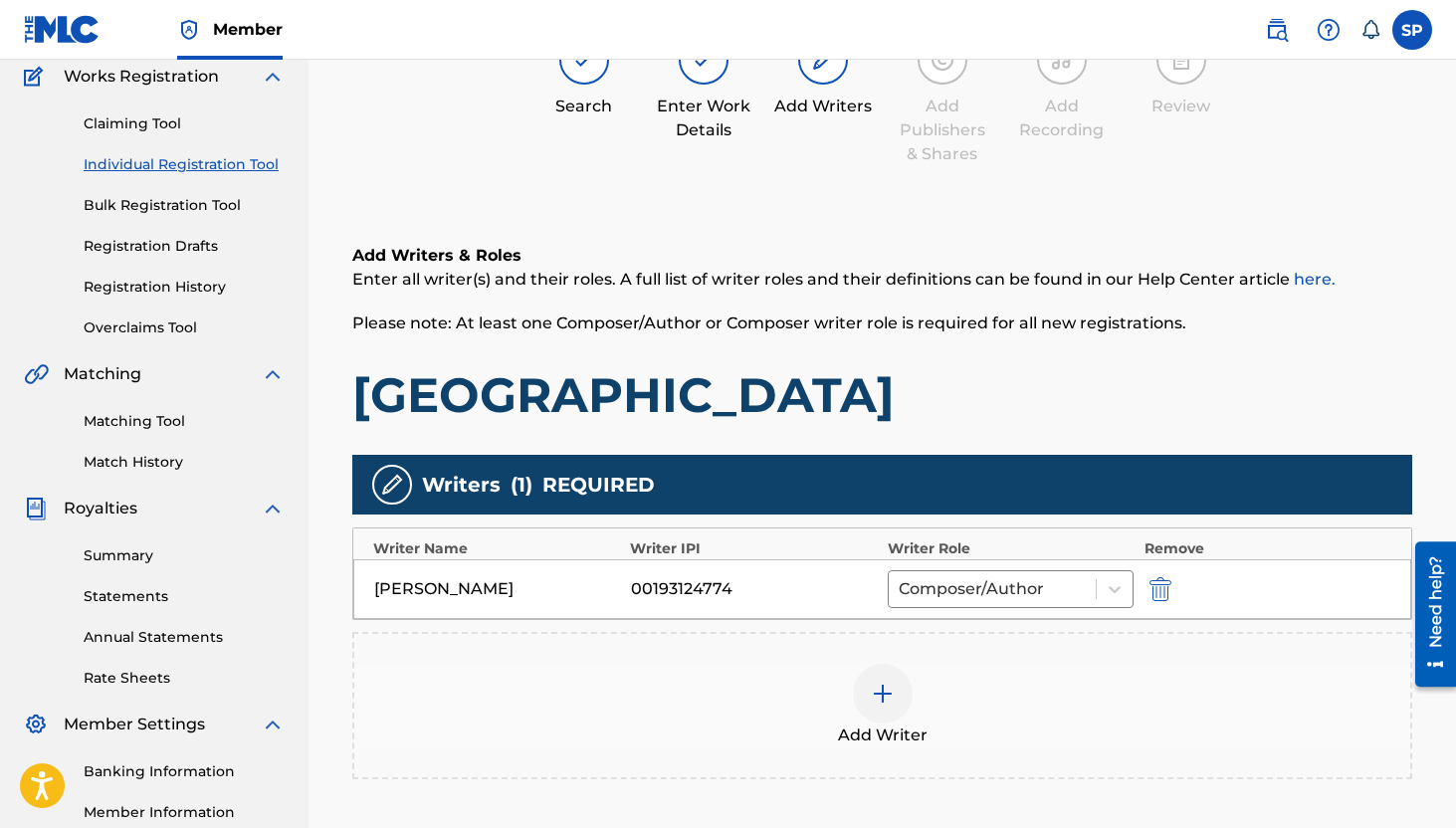 click at bounding box center (883, 694) 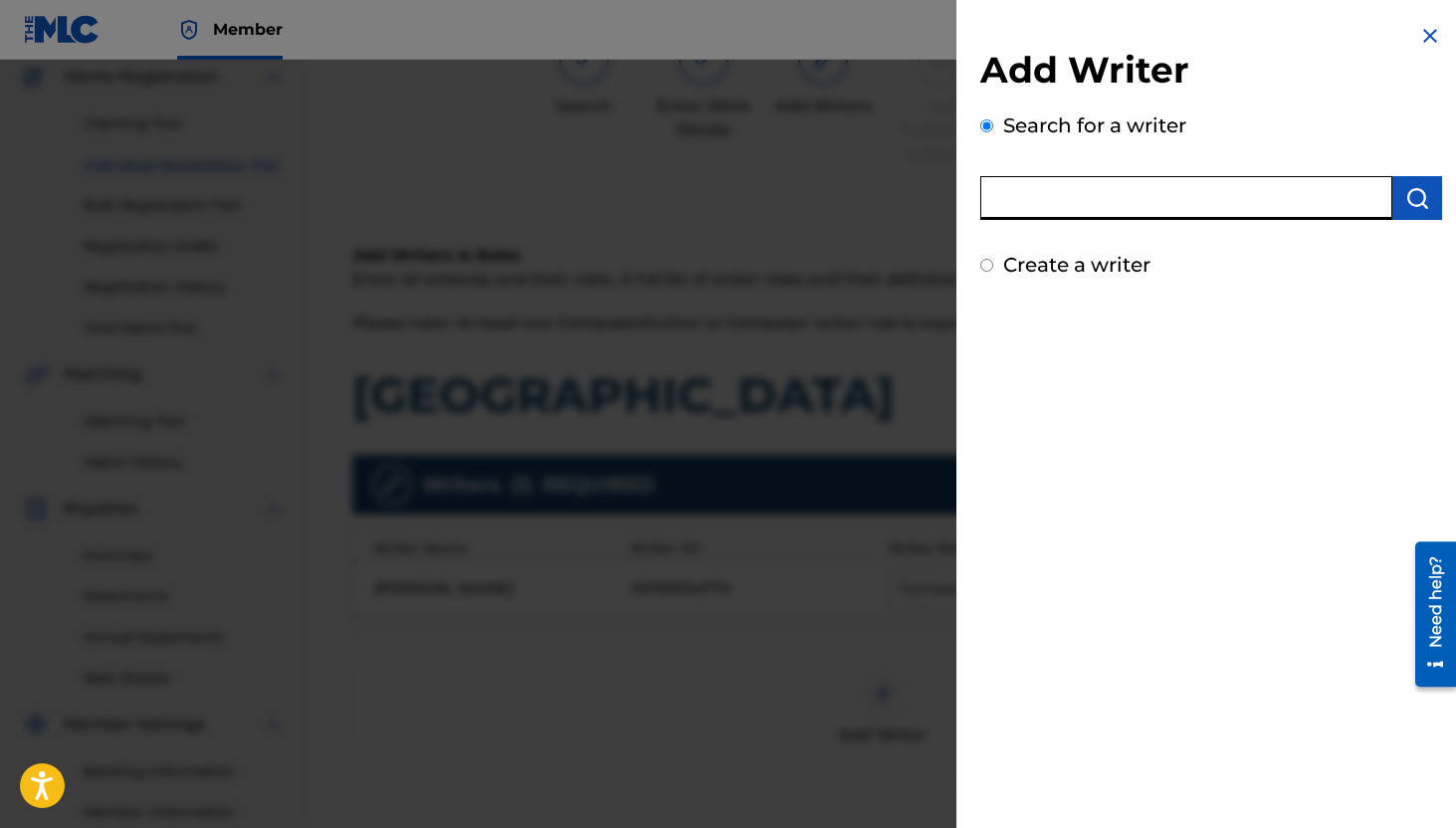 click at bounding box center [1186, 198] 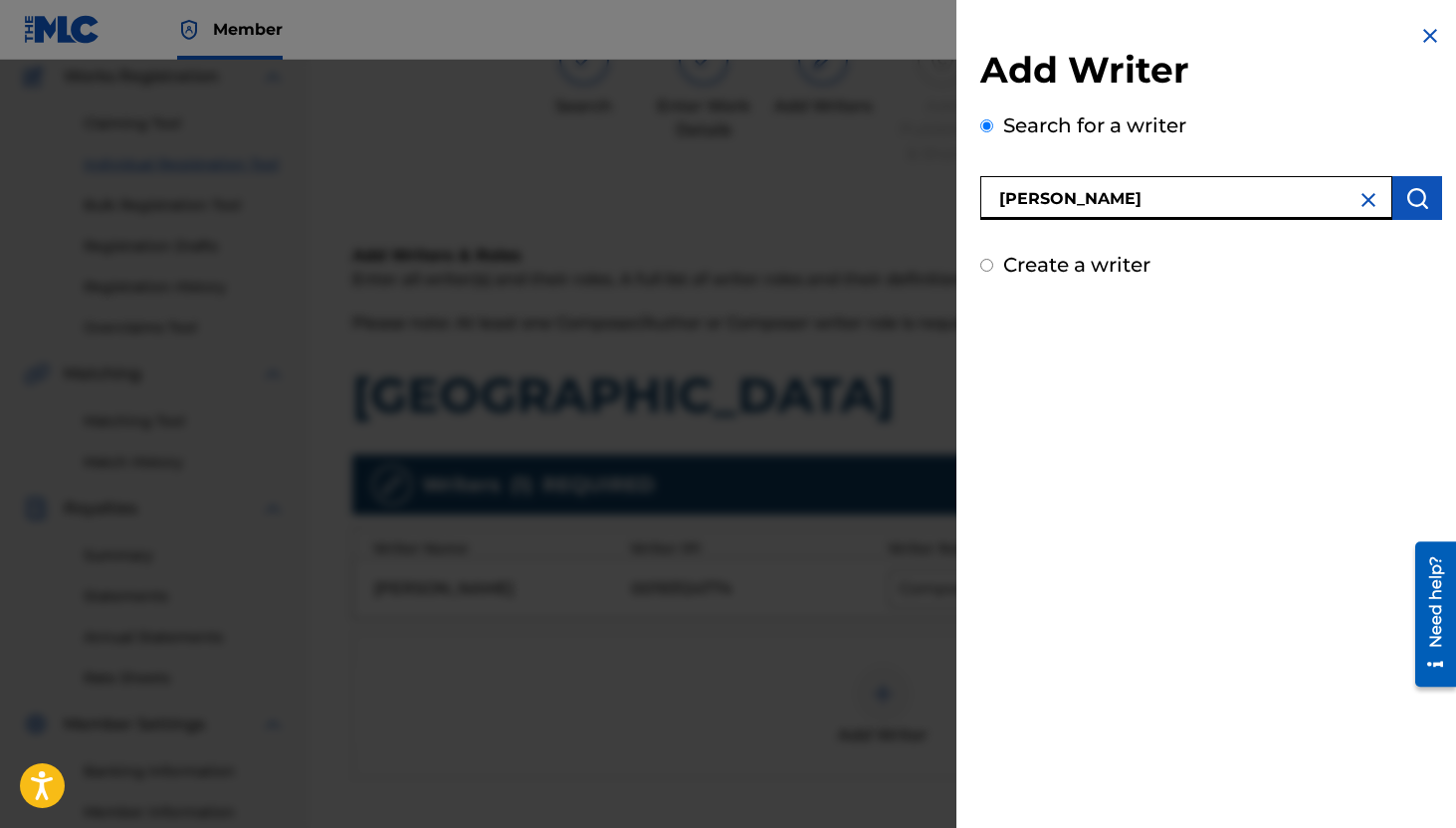 type on "WEINSTEIN MARK" 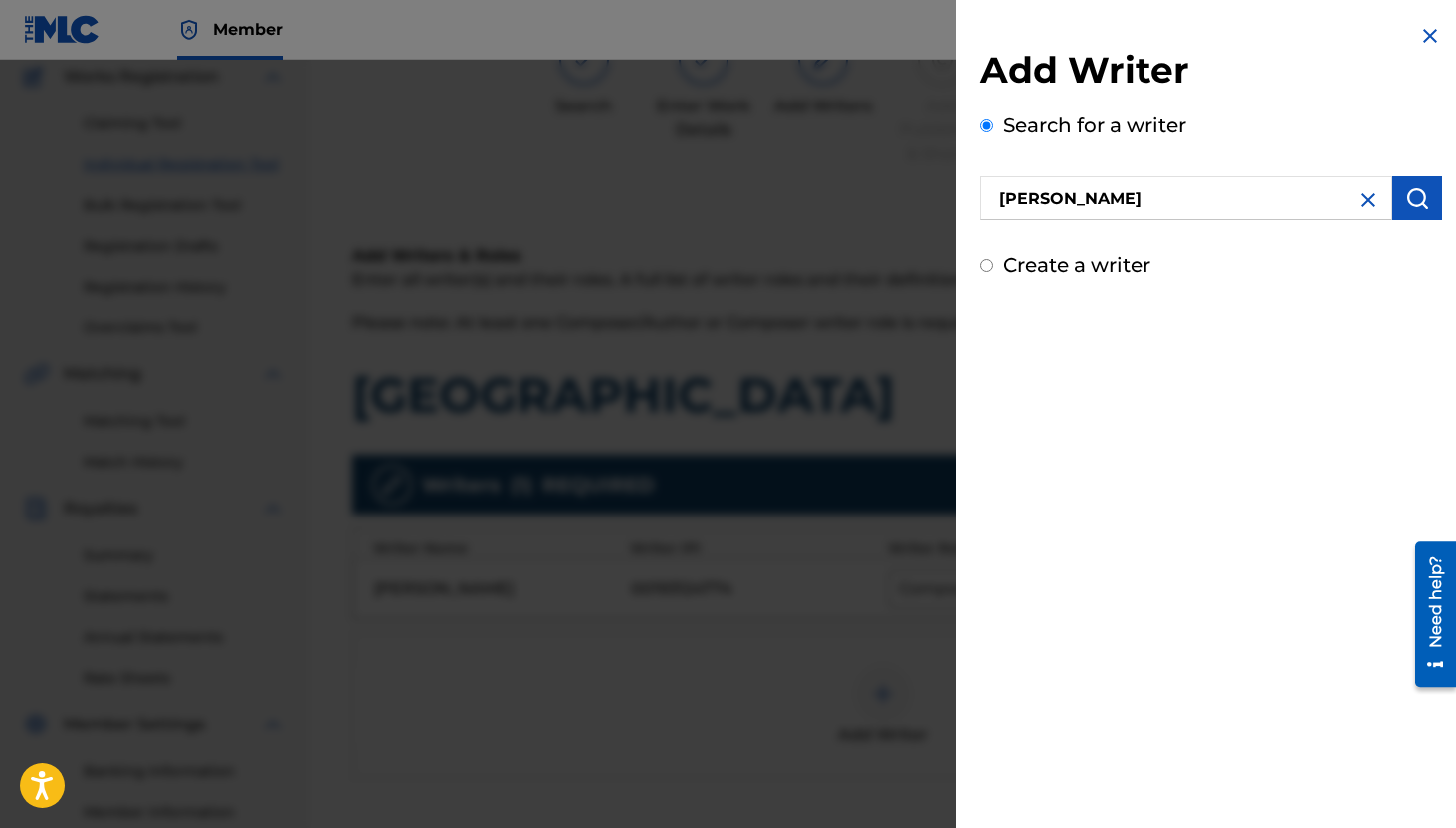 click at bounding box center [1417, 198] 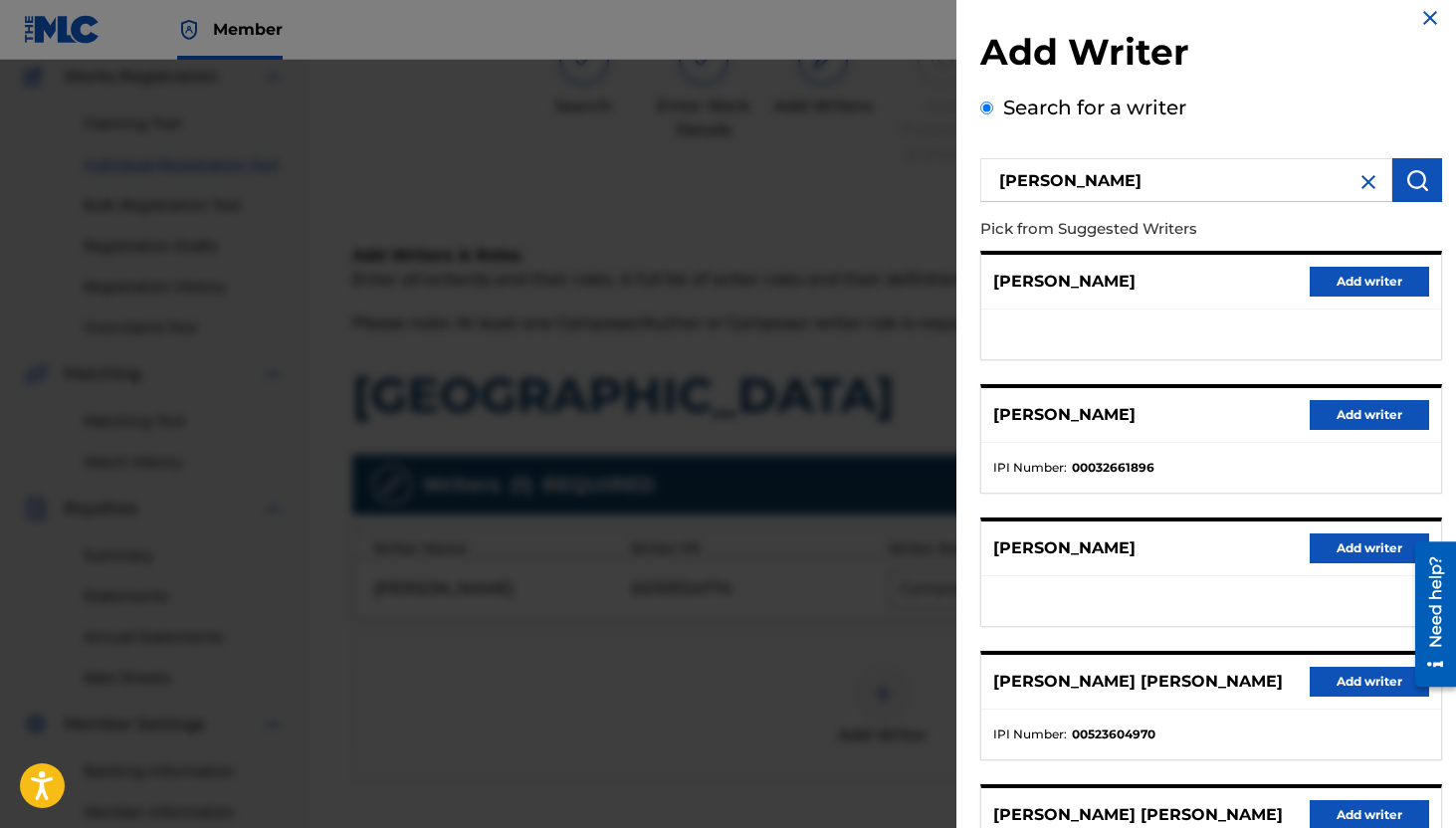 scroll, scrollTop: 30, scrollLeft: 0, axis: vertical 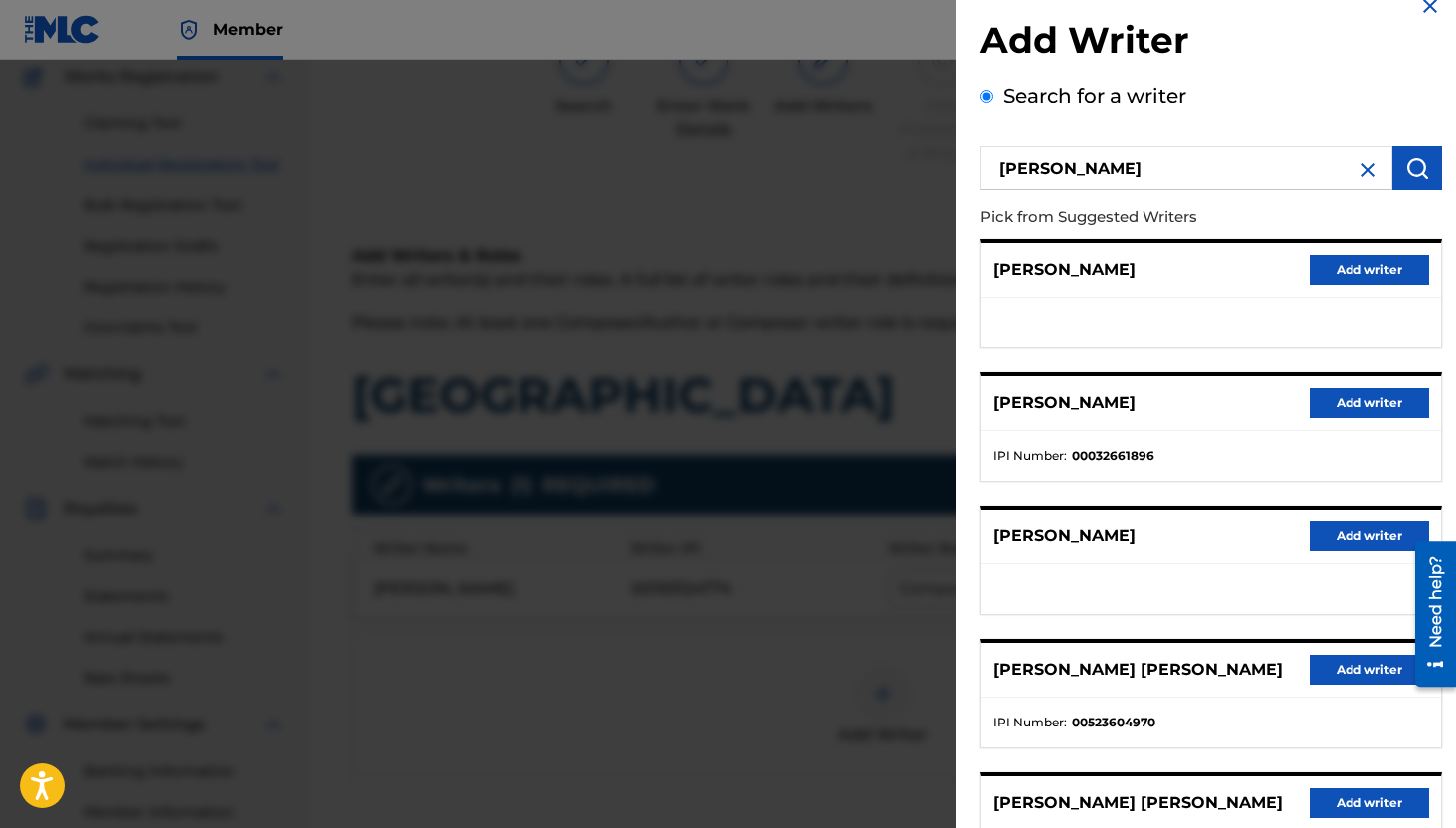 click on "Add writer" at bounding box center [1369, 403] 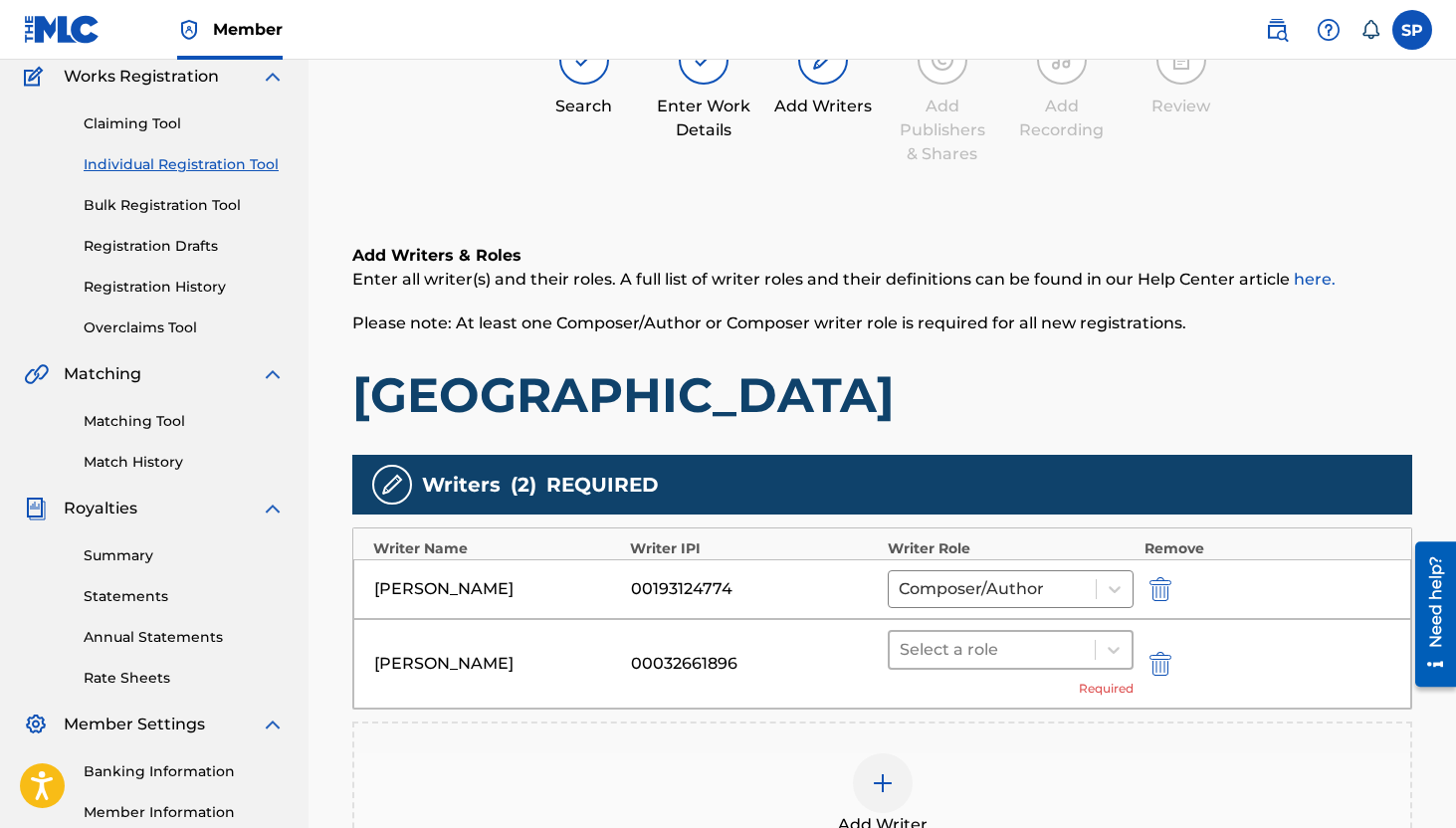 click at bounding box center (992, 650) 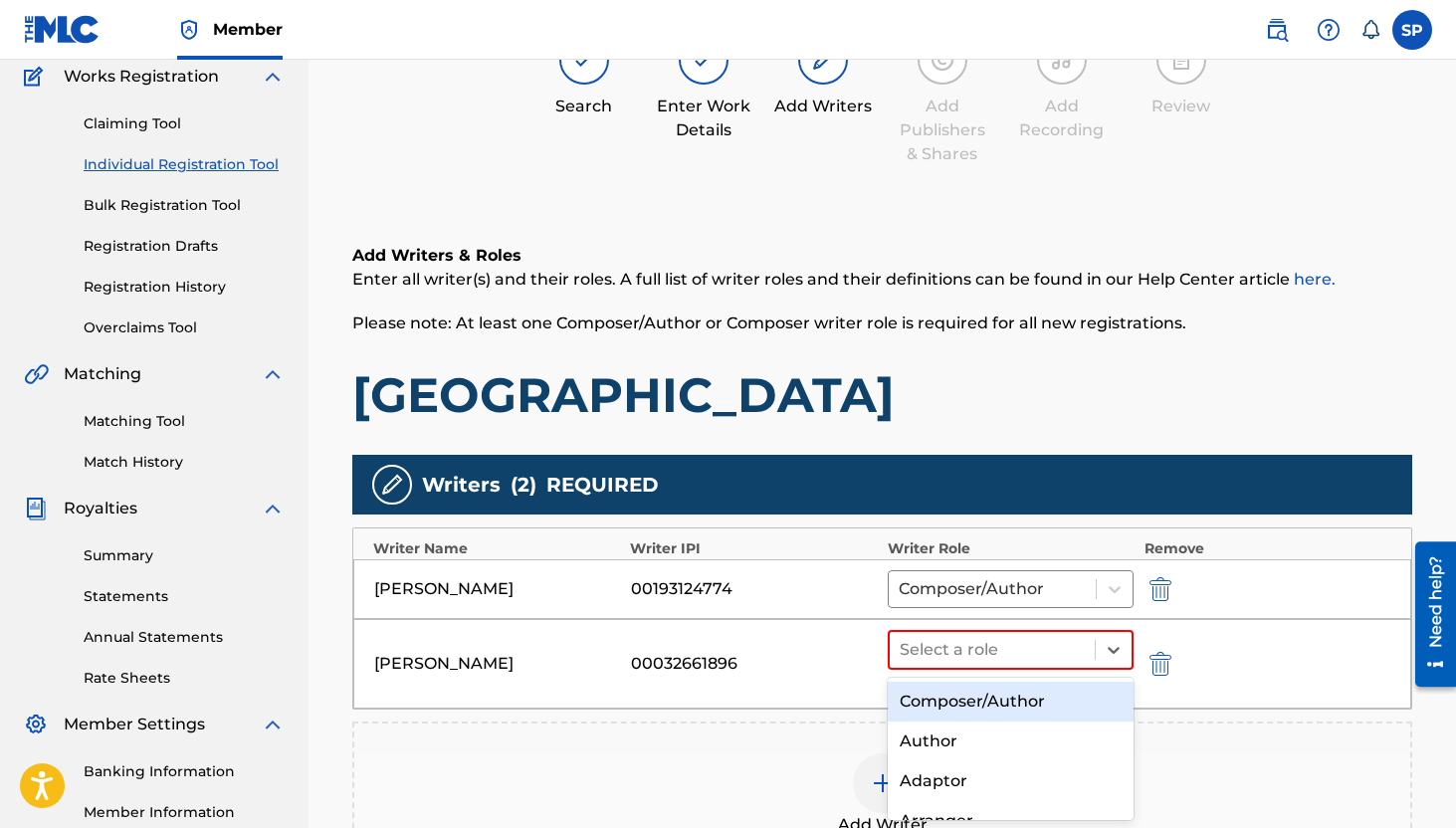 click on "Composer/Author" at bounding box center (1011, 702) 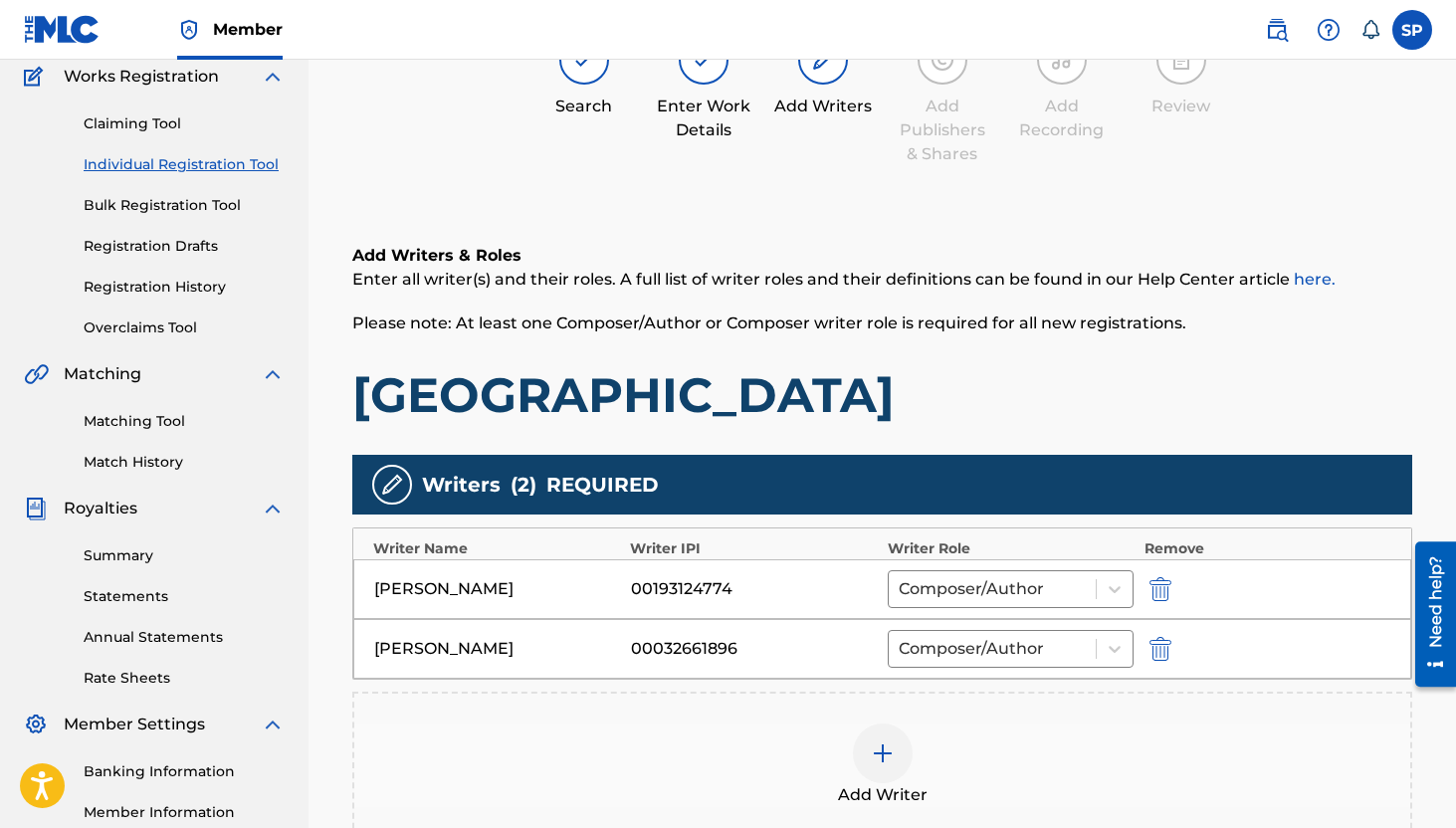 click at bounding box center [883, 753] 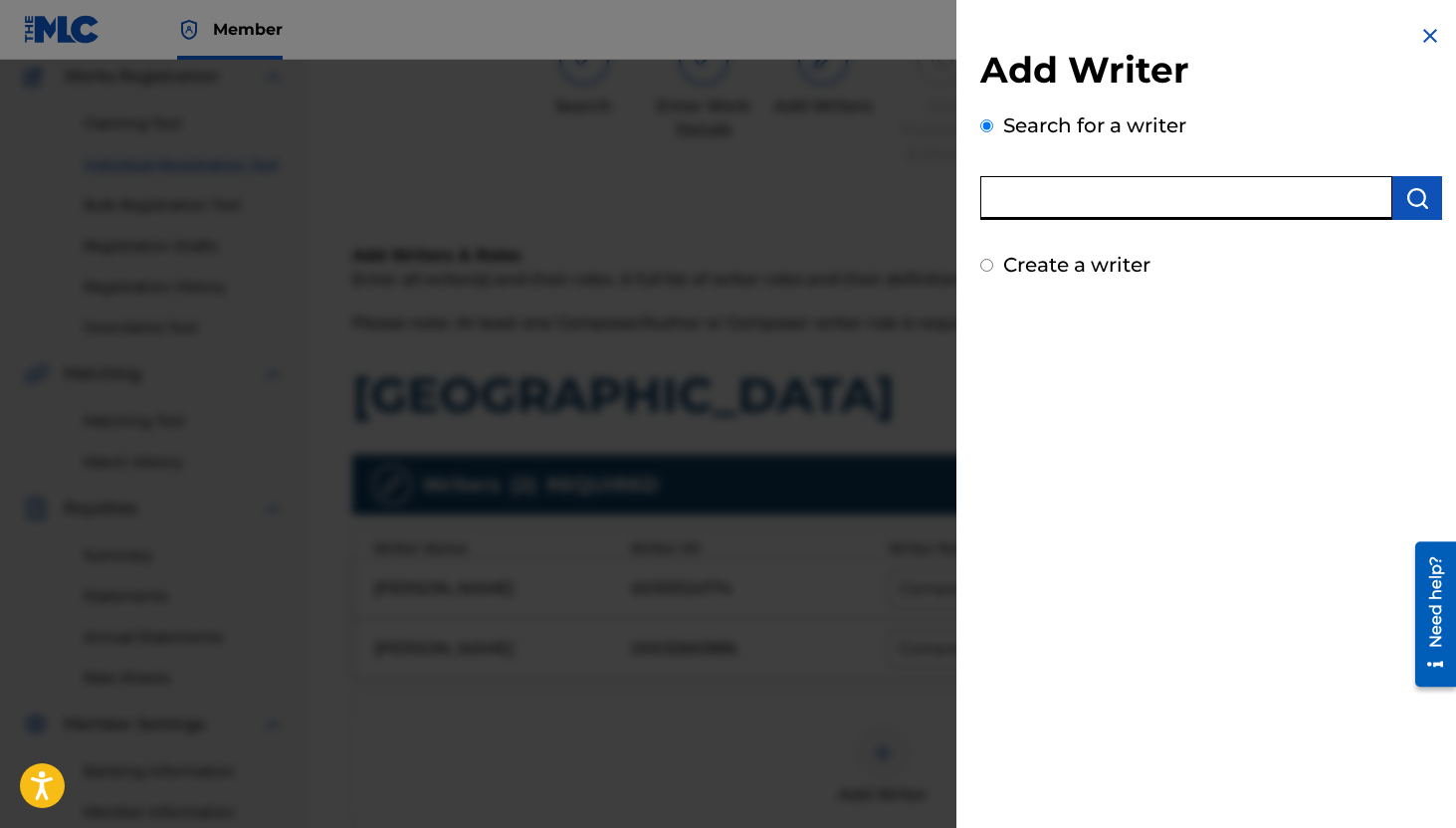click at bounding box center [1186, 198] 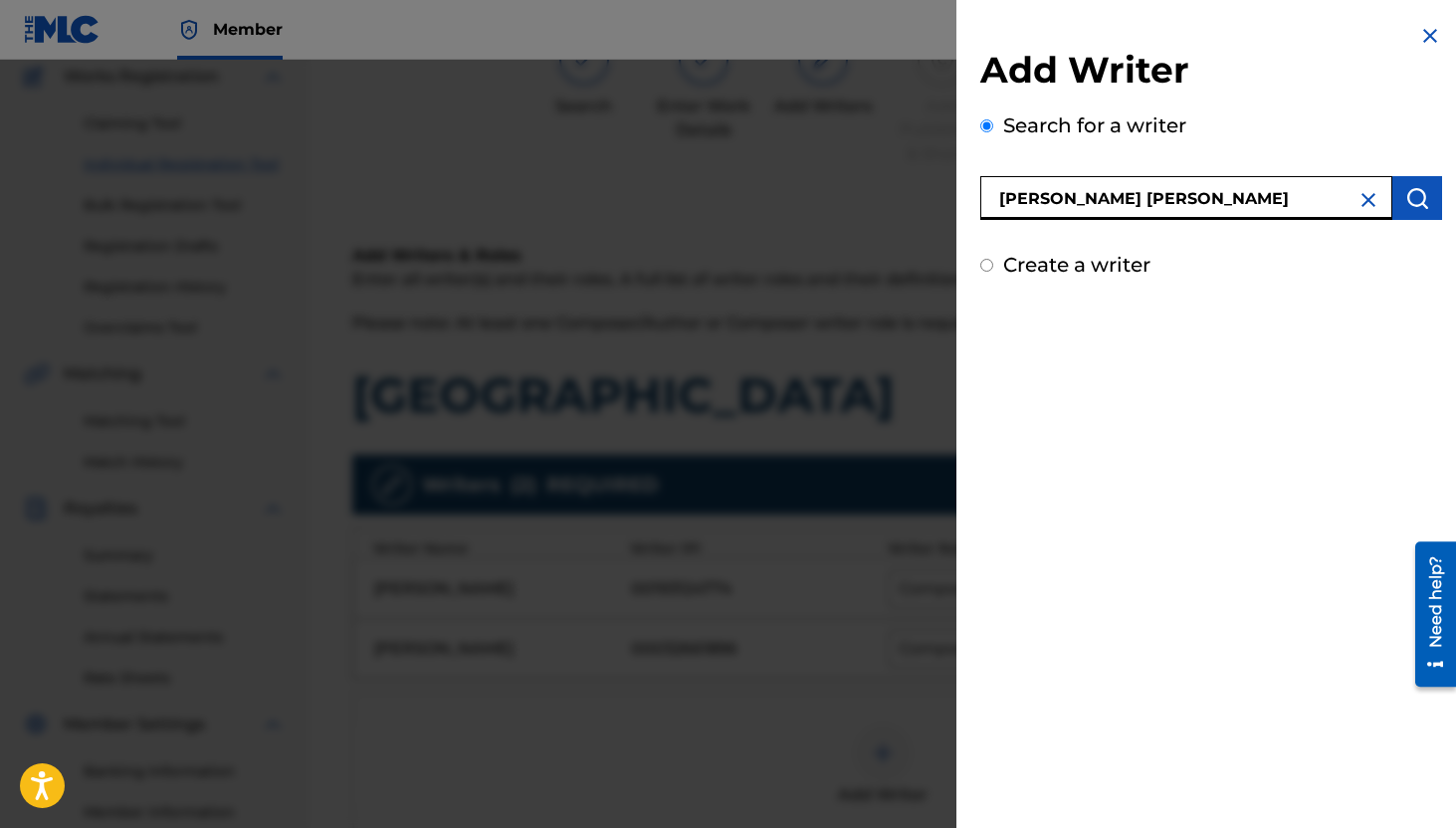 type on "NICAISE AHO LUC" 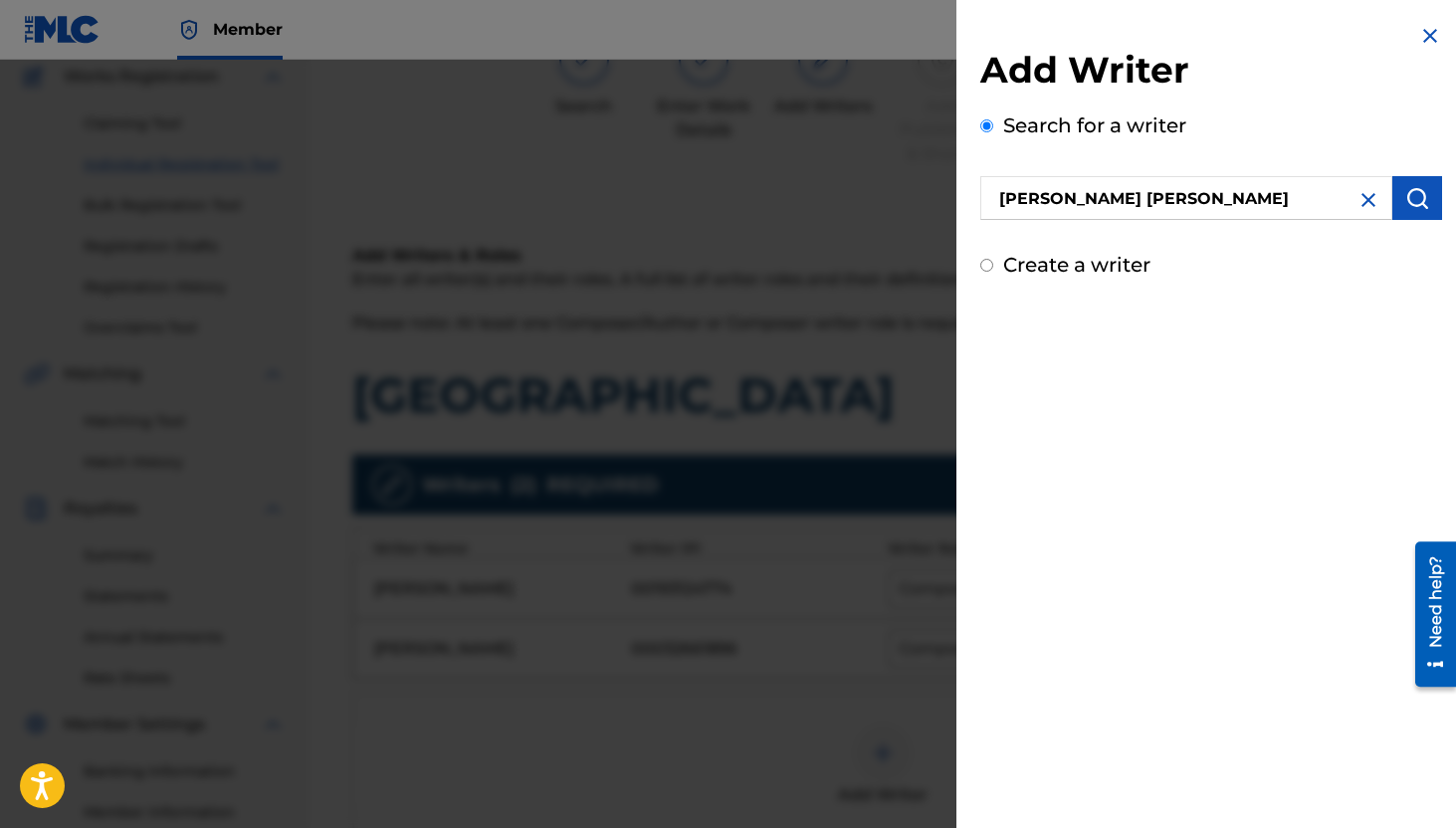 click at bounding box center (1417, 198) 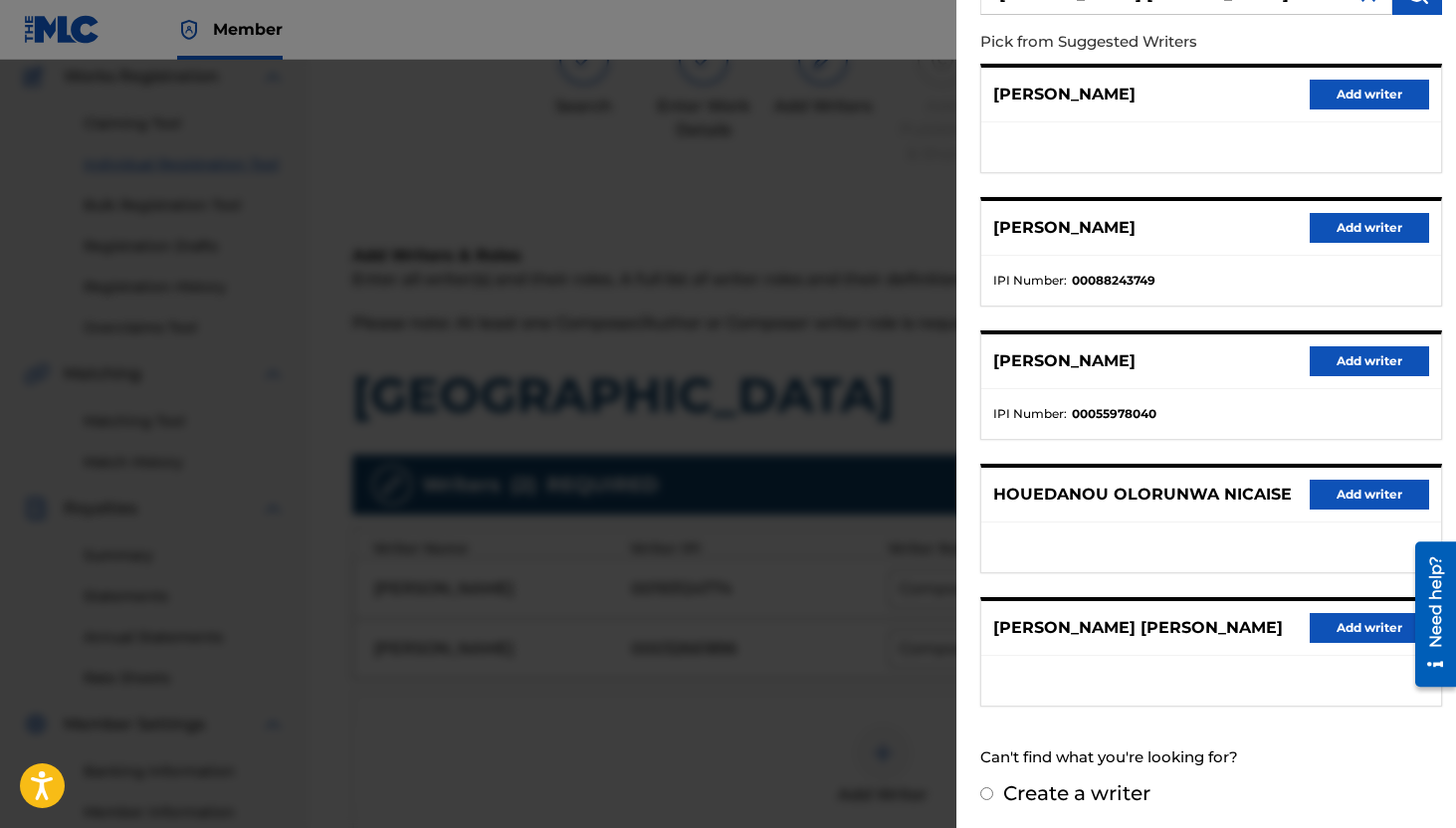 scroll, scrollTop: 209, scrollLeft: 0, axis: vertical 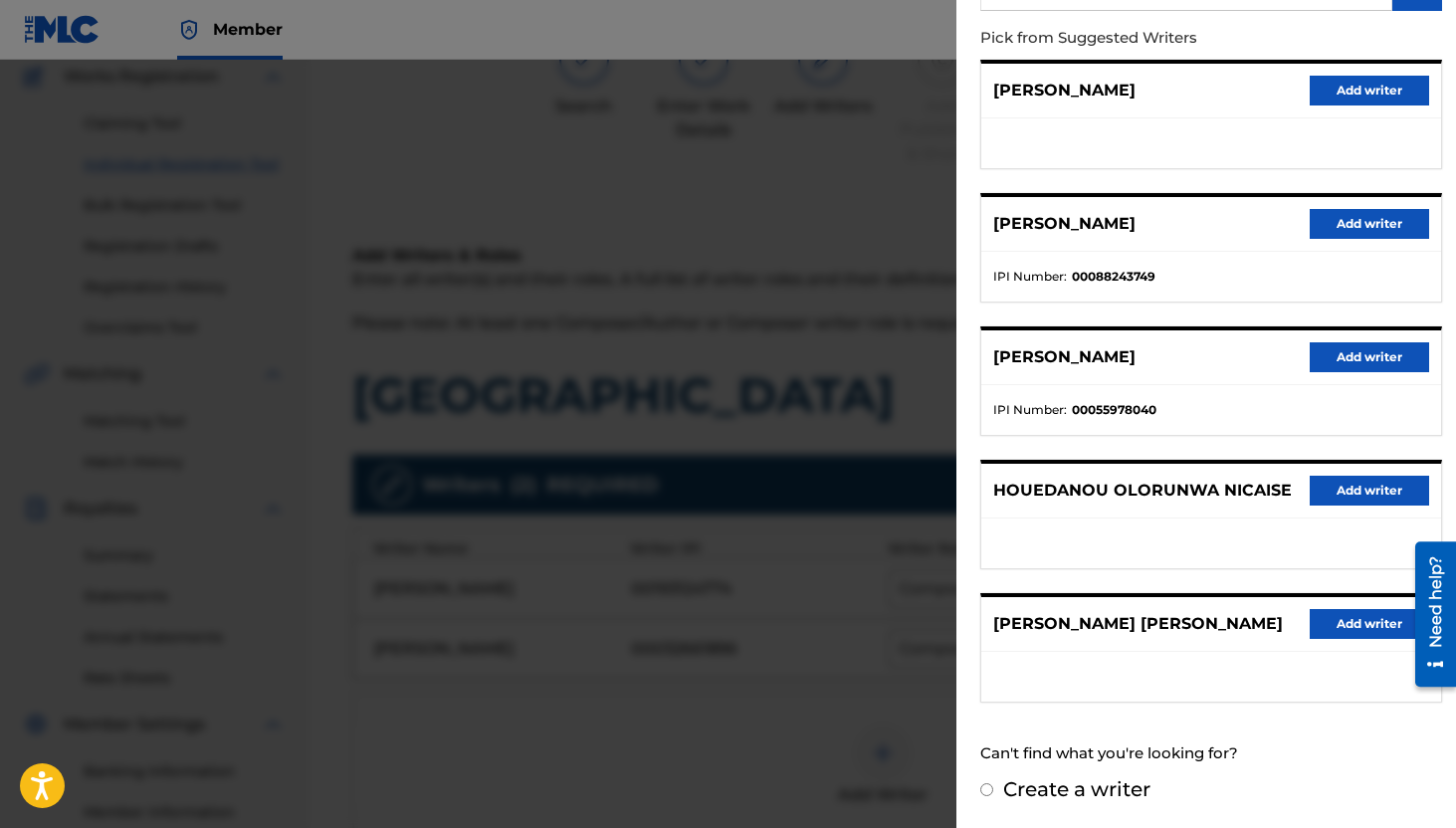 click on "Add writer" at bounding box center (1369, 624) 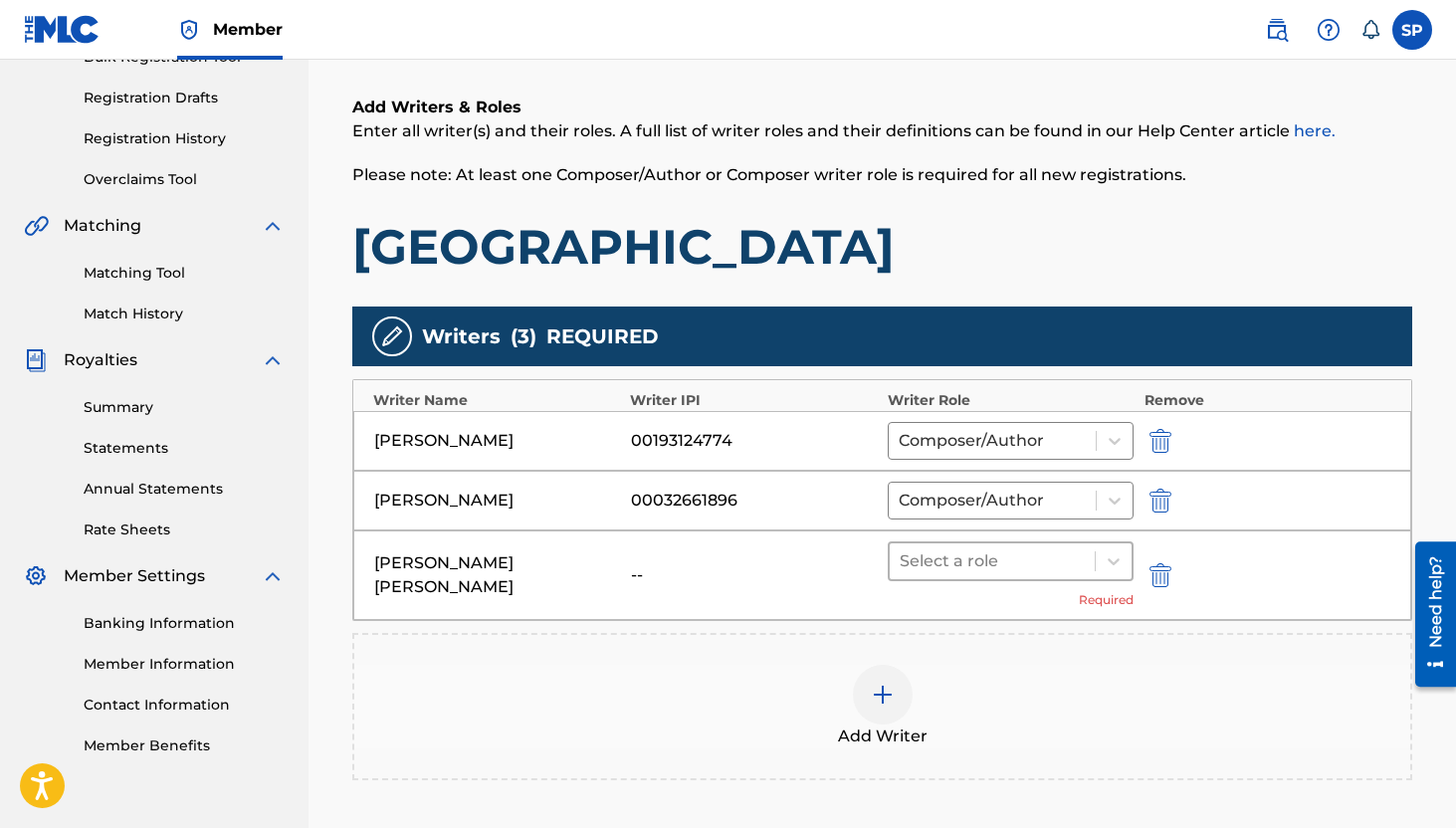 scroll, scrollTop: 341, scrollLeft: 0, axis: vertical 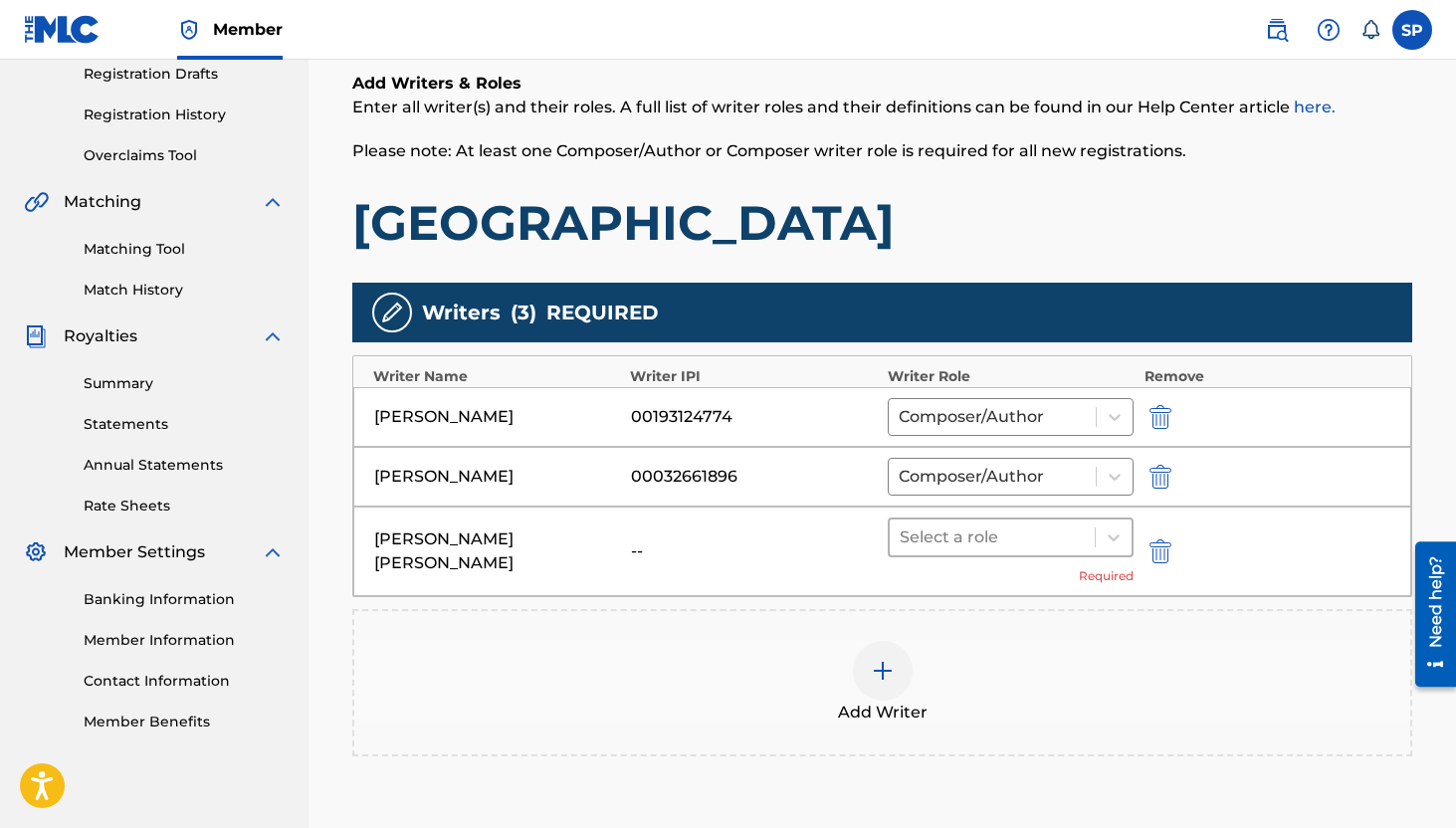click at bounding box center [992, 537] 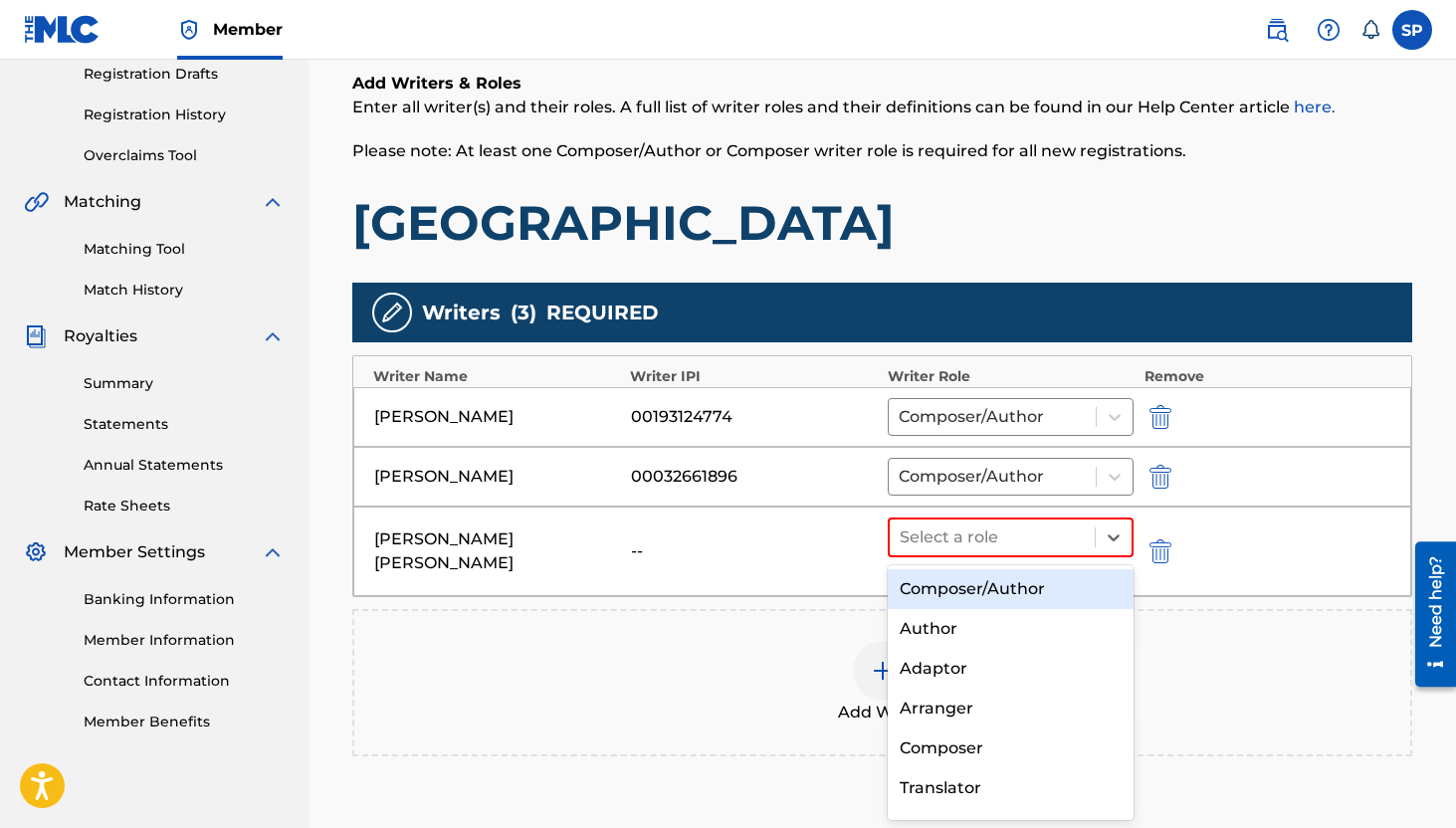 click on "Composer/Author" at bounding box center [1011, 589] 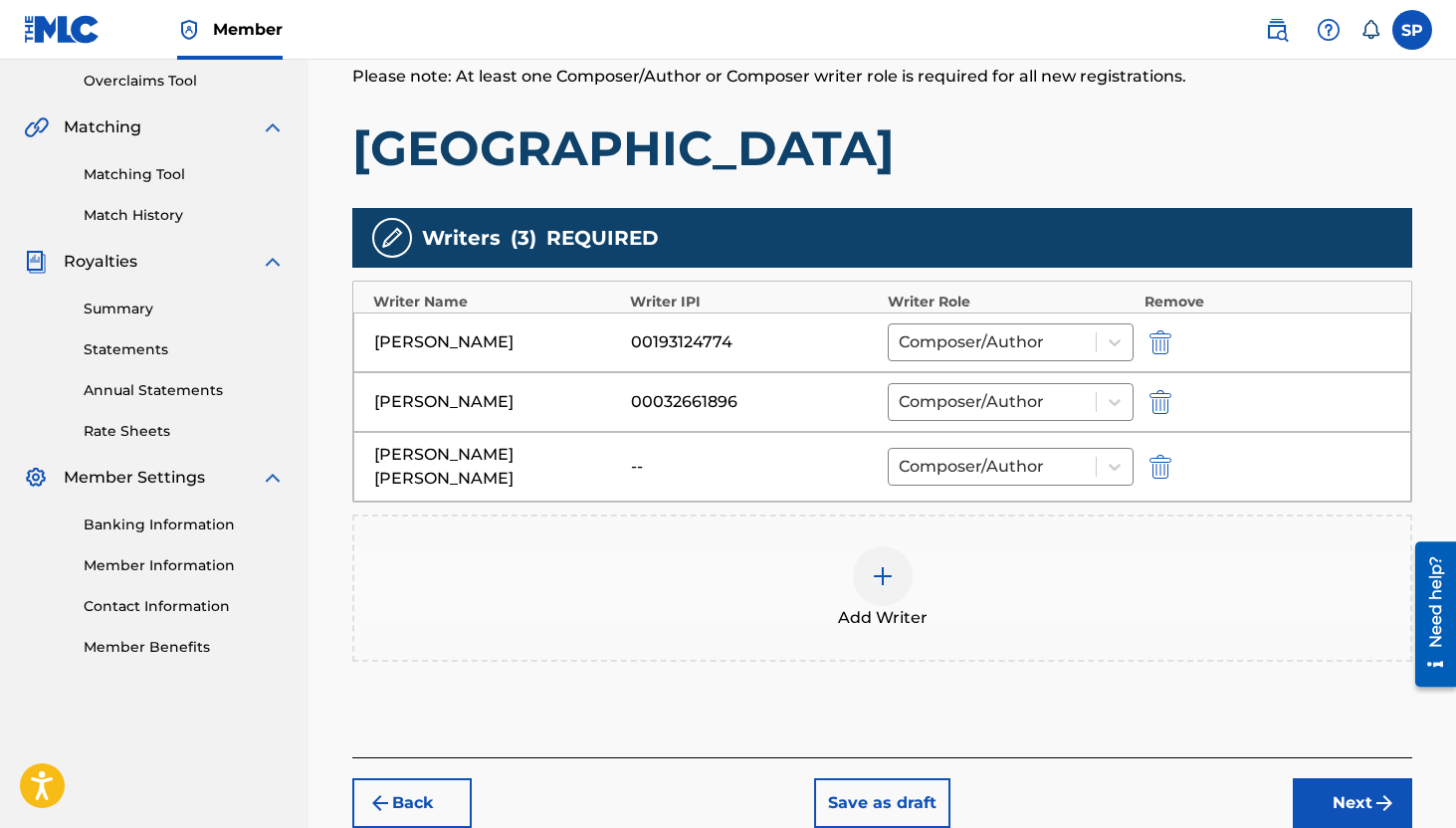 click on "Next" at bounding box center (1352, 803) 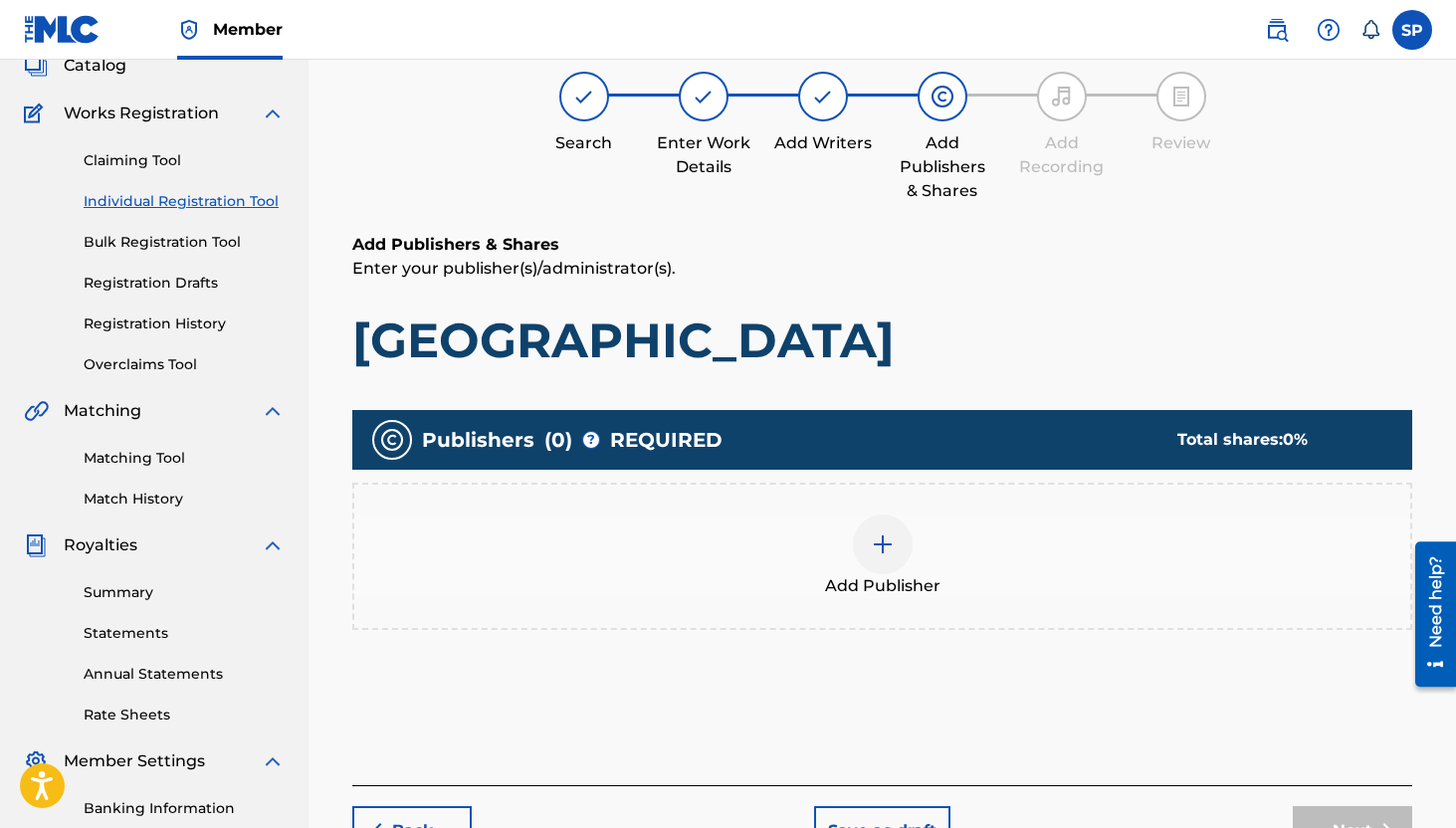 scroll, scrollTop: 90, scrollLeft: 0, axis: vertical 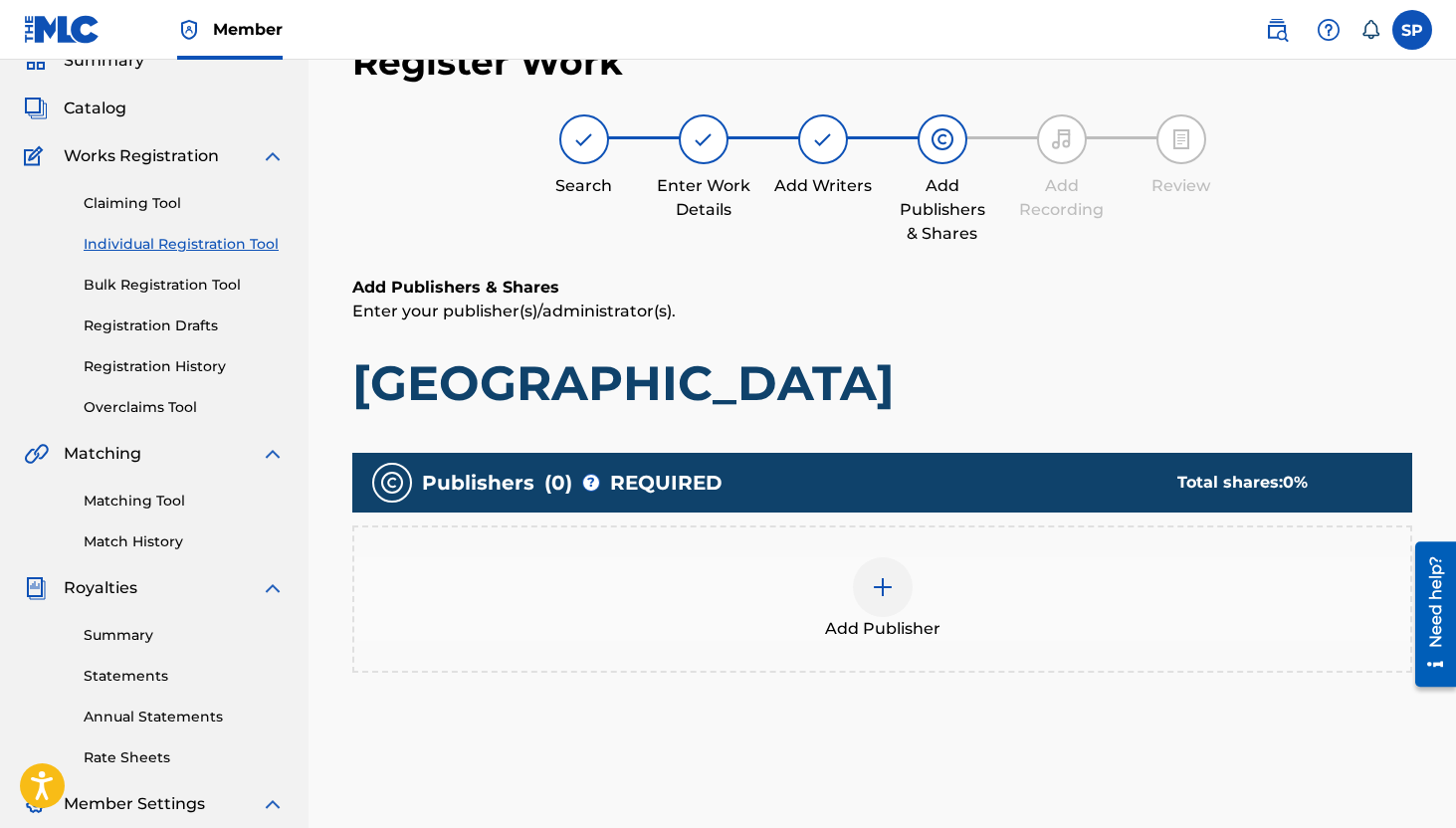 click at bounding box center (883, 587) 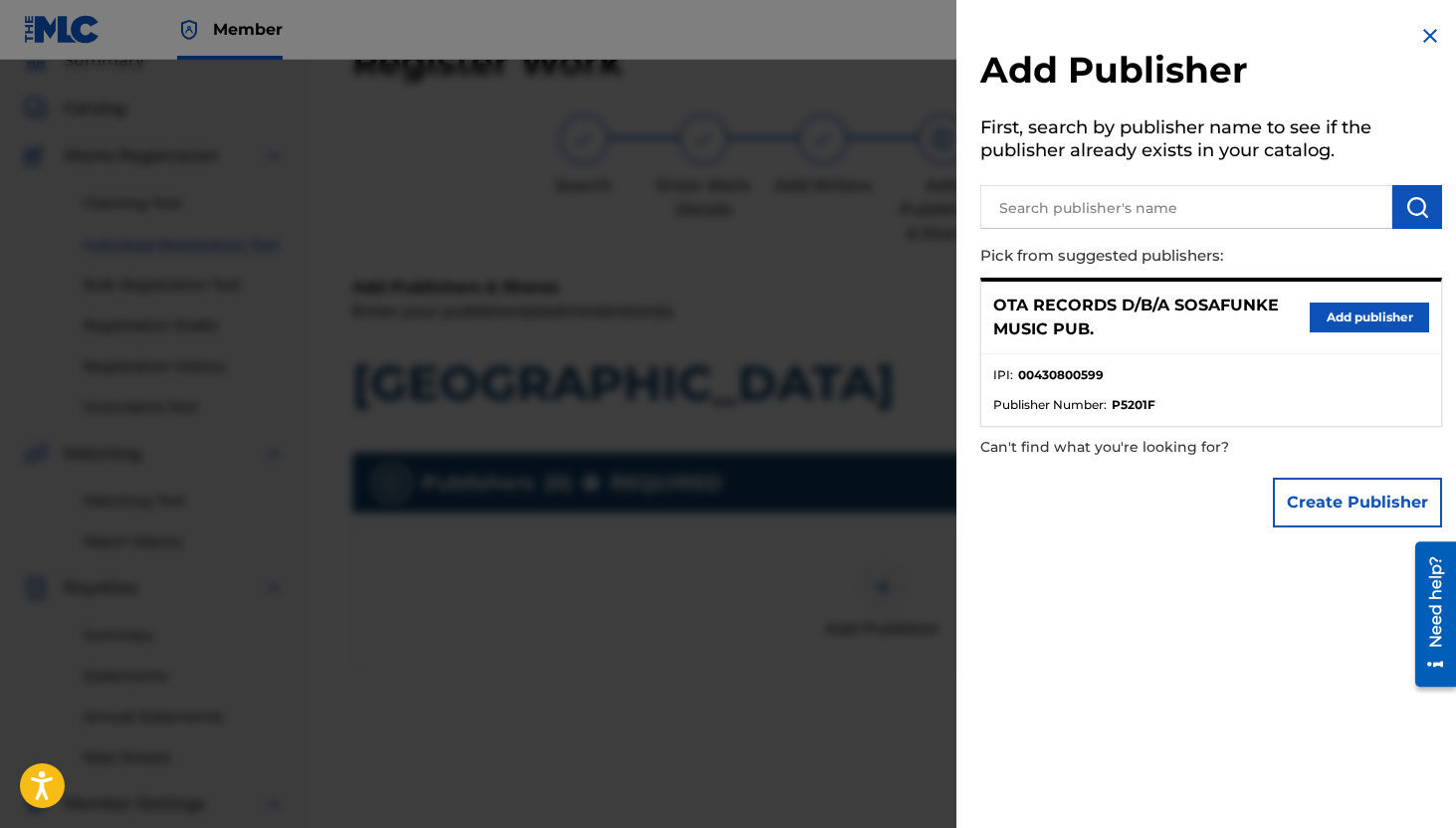 click on "Add publisher" at bounding box center [1369, 317] 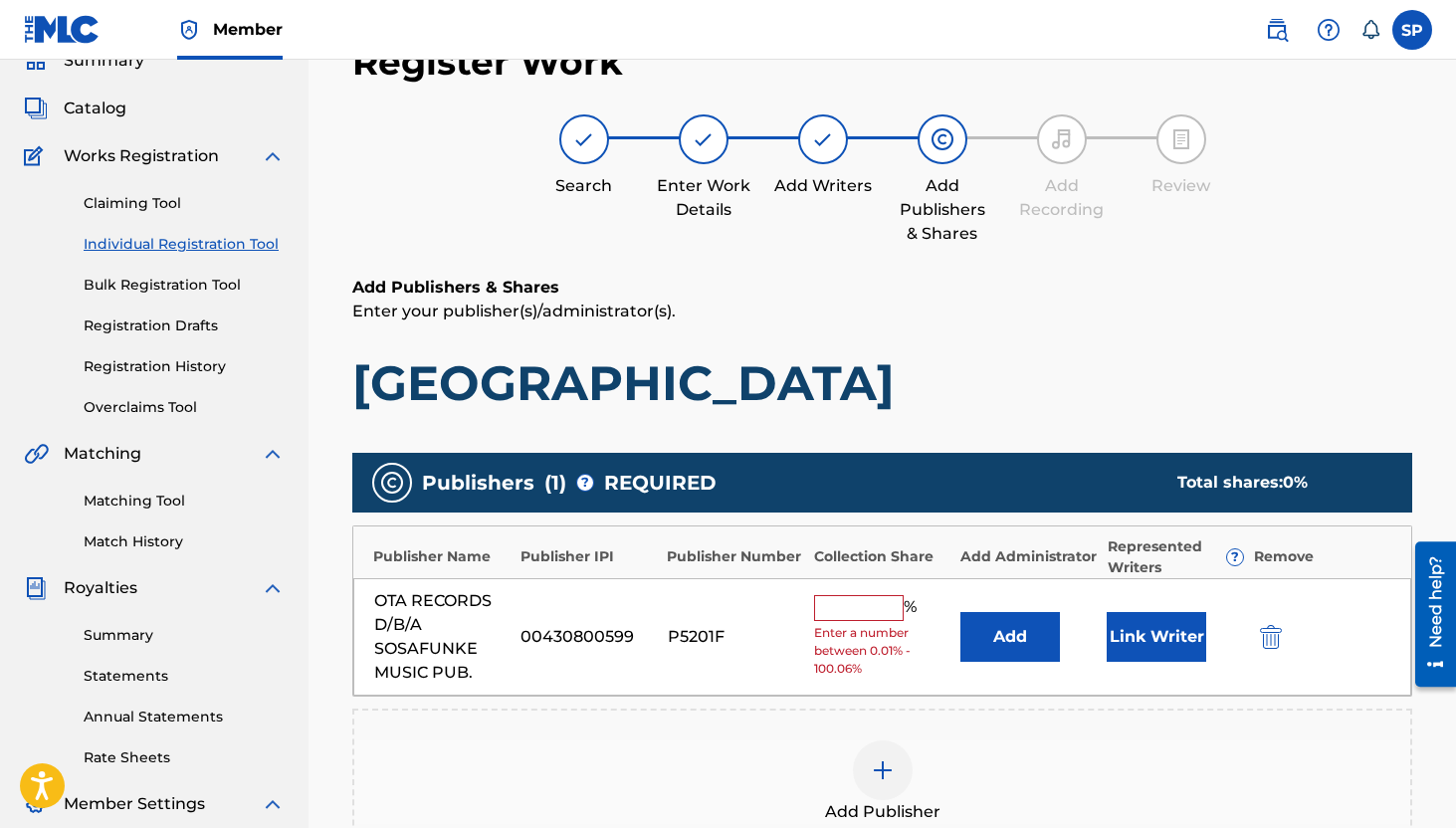click at bounding box center [859, 608] 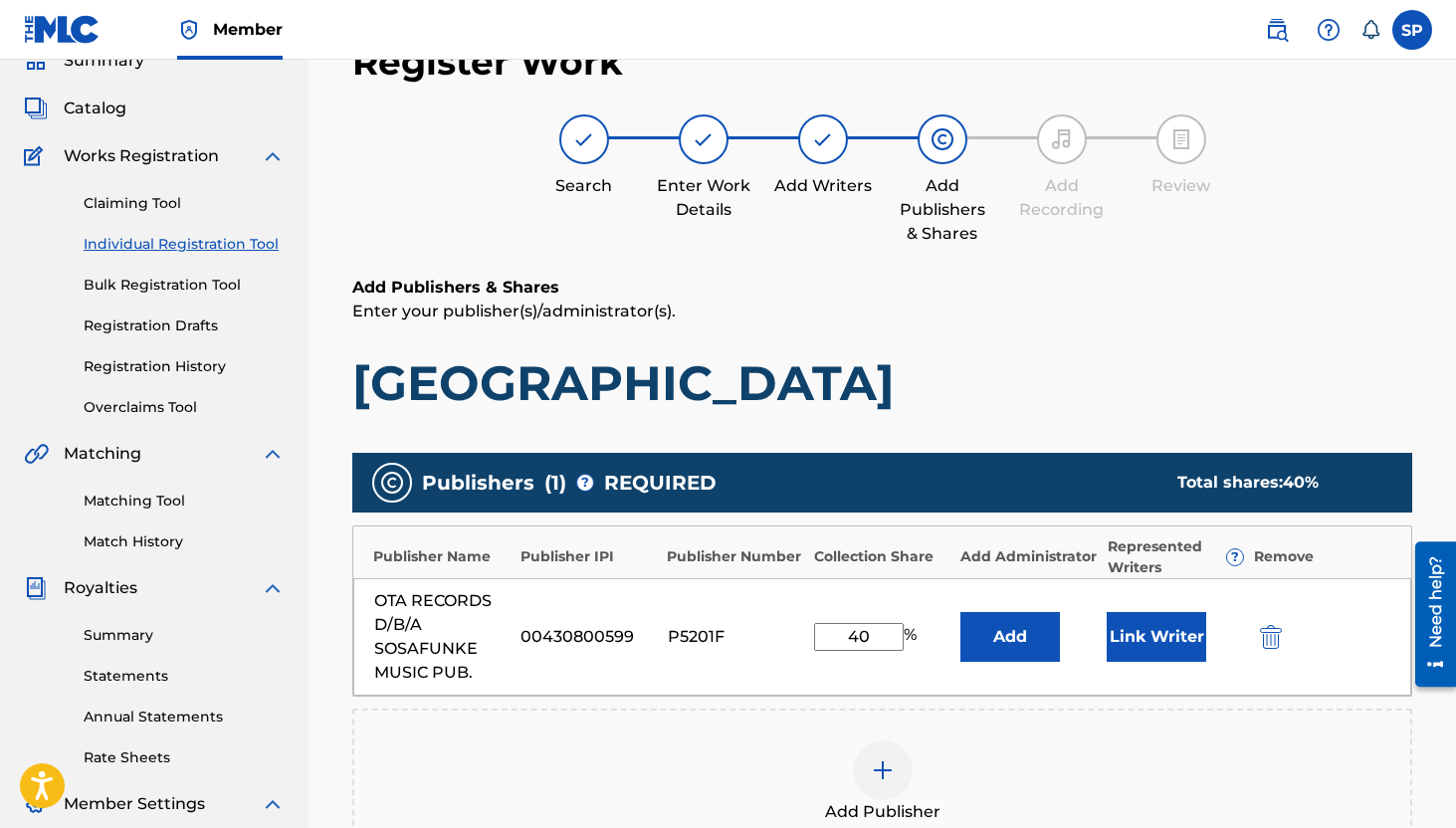click on "Link Writer" at bounding box center [1156, 637] 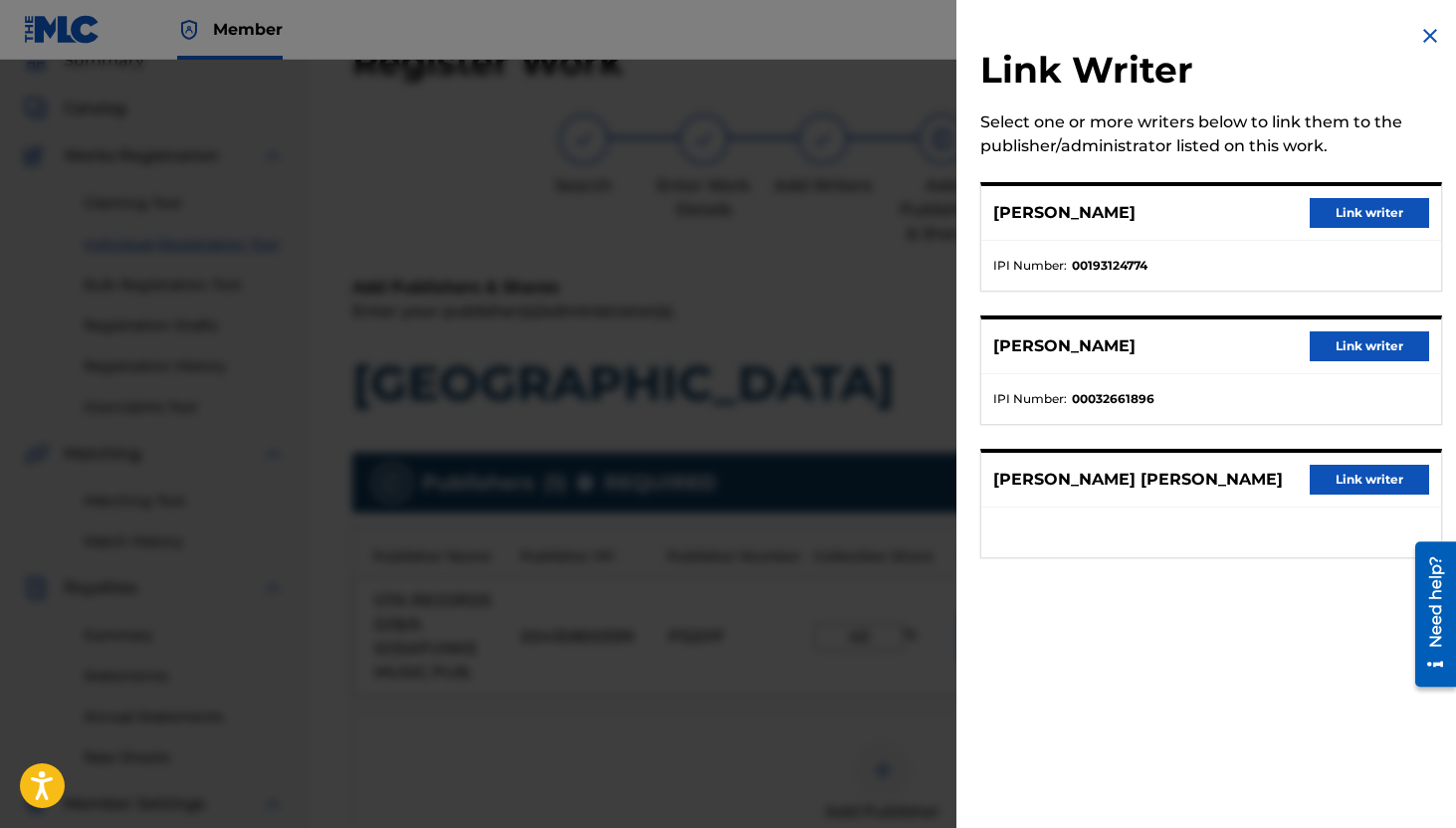 click at bounding box center (728, 474) 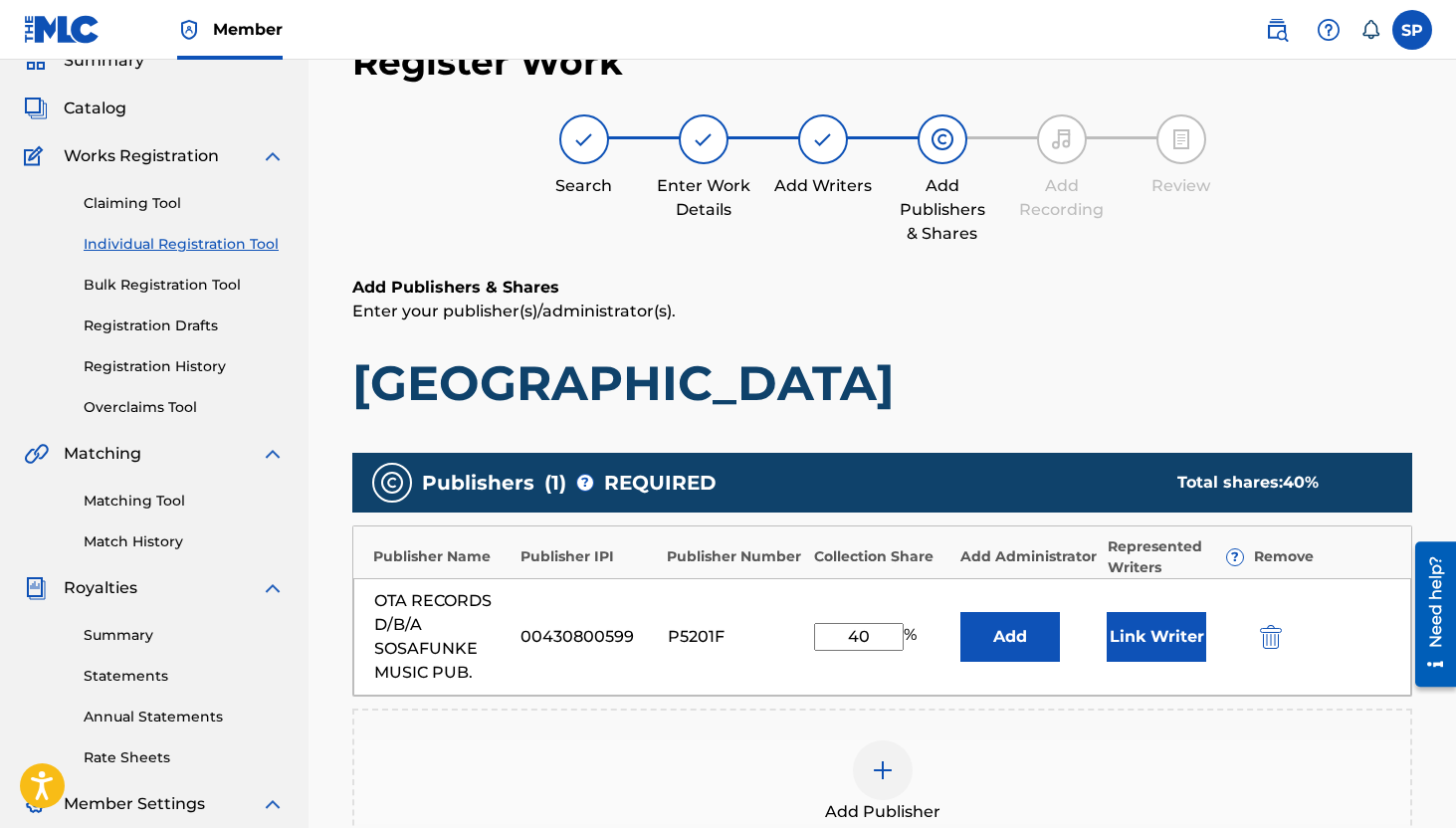 click on "Link Writer" at bounding box center [1156, 637] 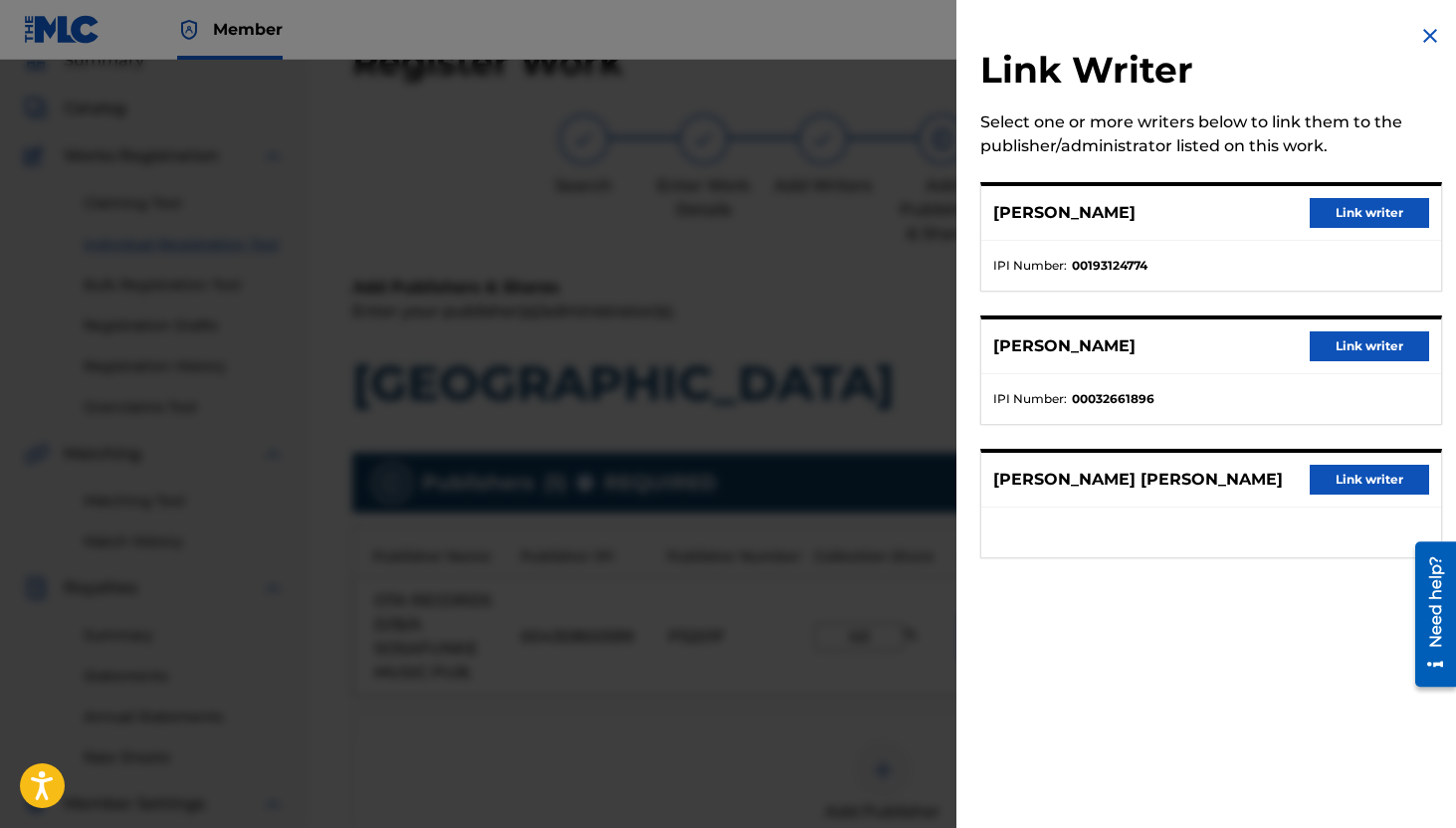 click on "Link writer" at bounding box center [1369, 213] 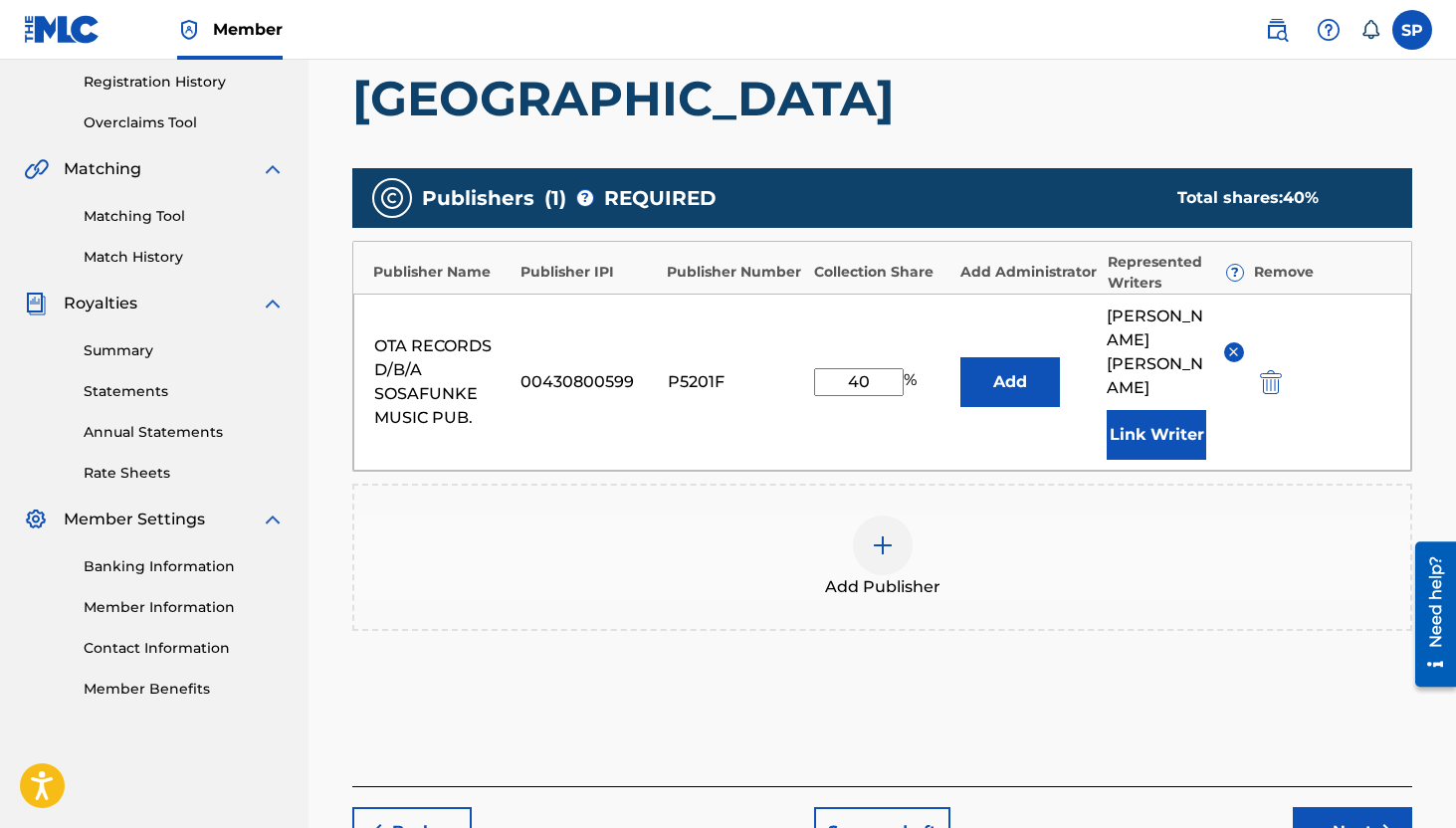 click on "Next" at bounding box center (1352, 832) 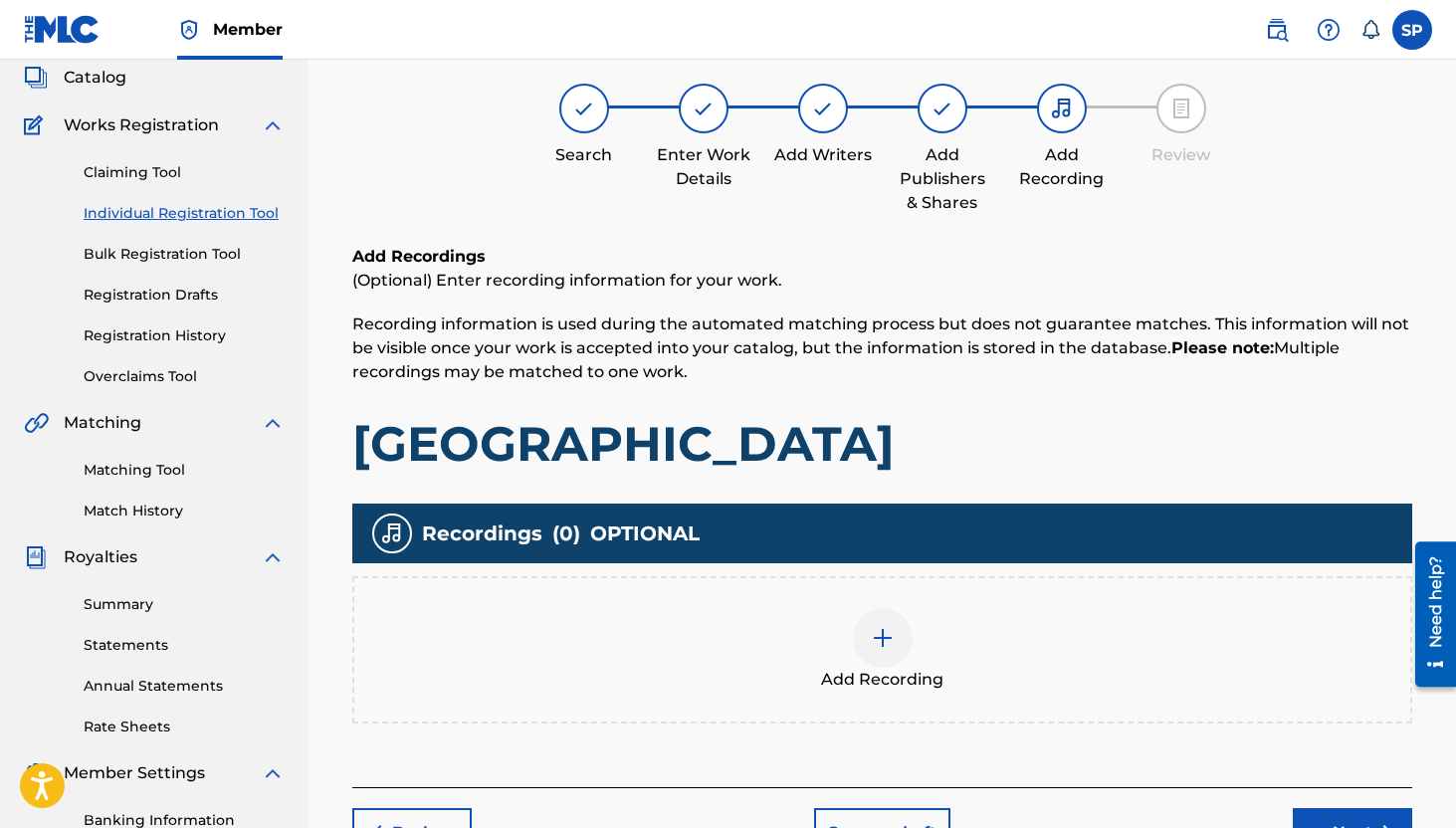 scroll, scrollTop: 90, scrollLeft: 0, axis: vertical 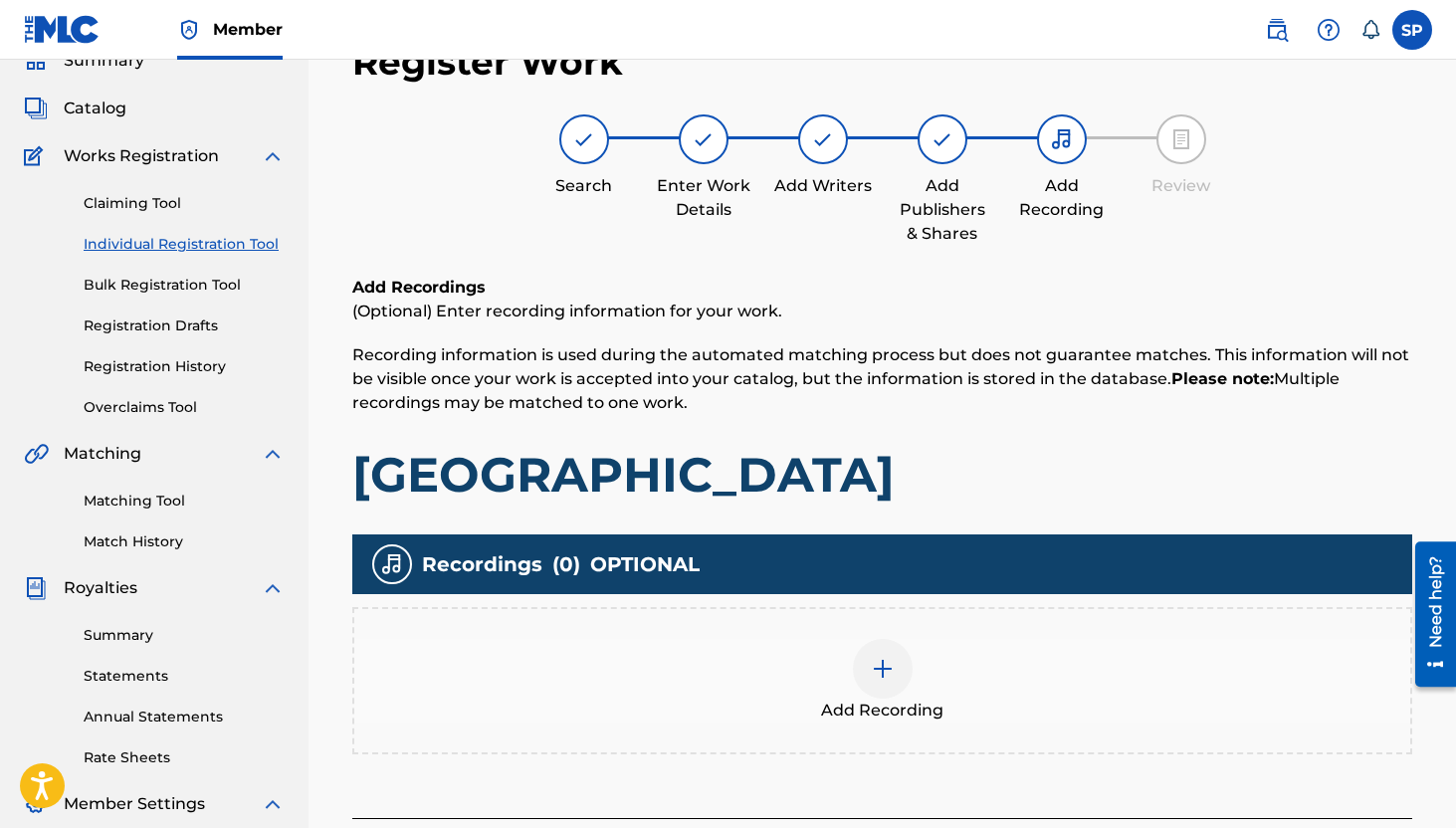 click at bounding box center [883, 669] 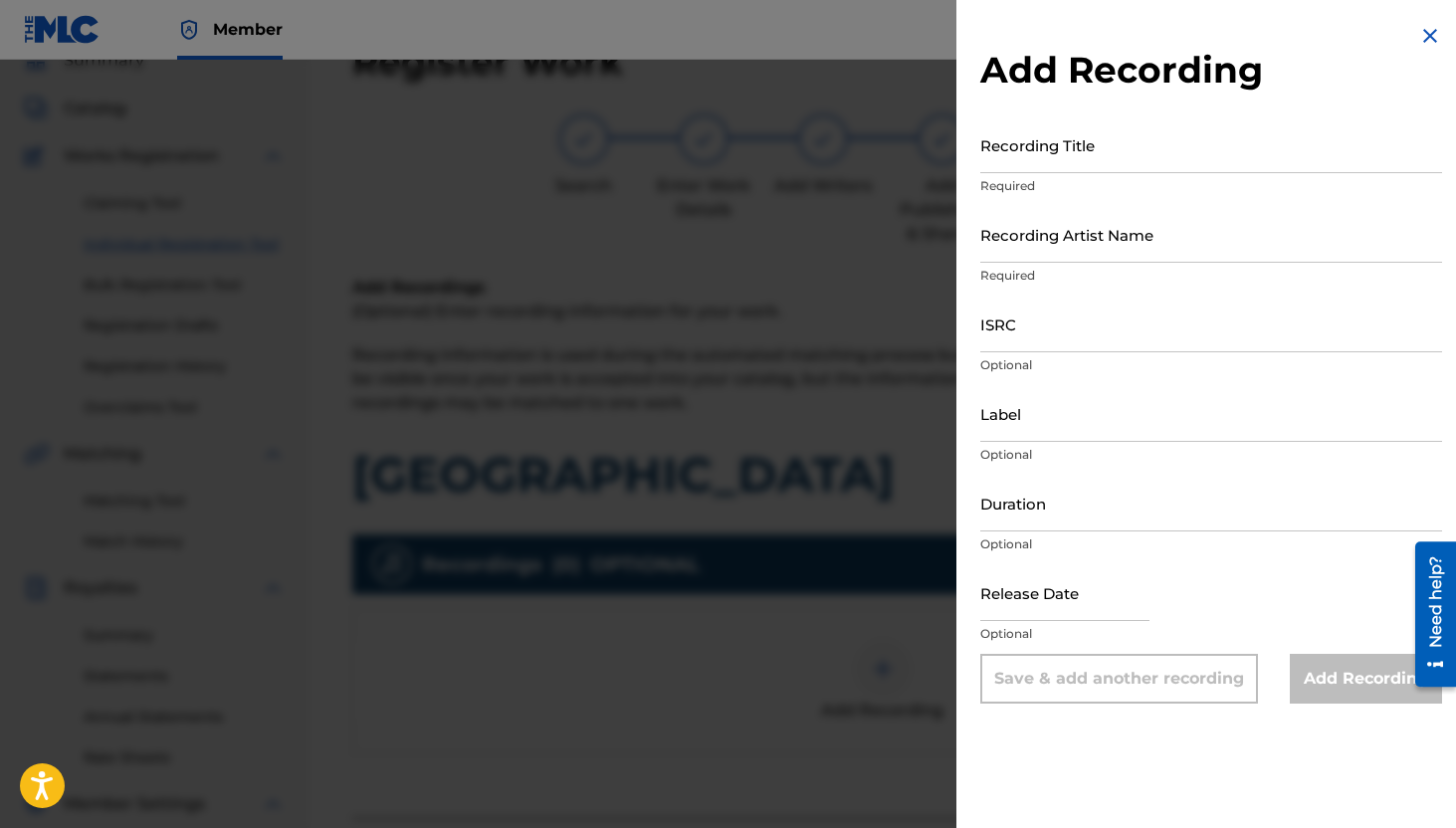 click at bounding box center [728, 474] 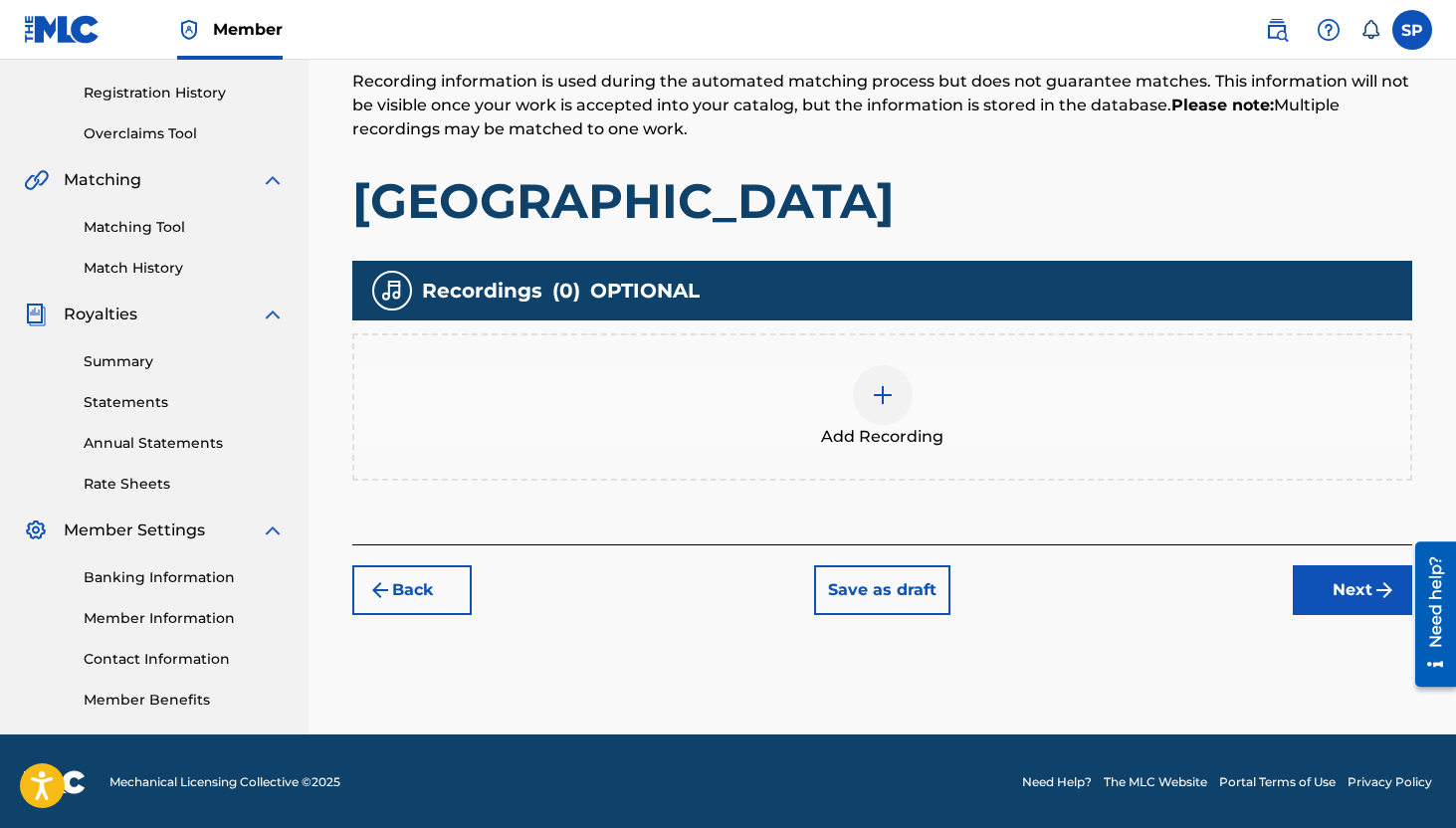 click on "Next" at bounding box center [1352, 590] 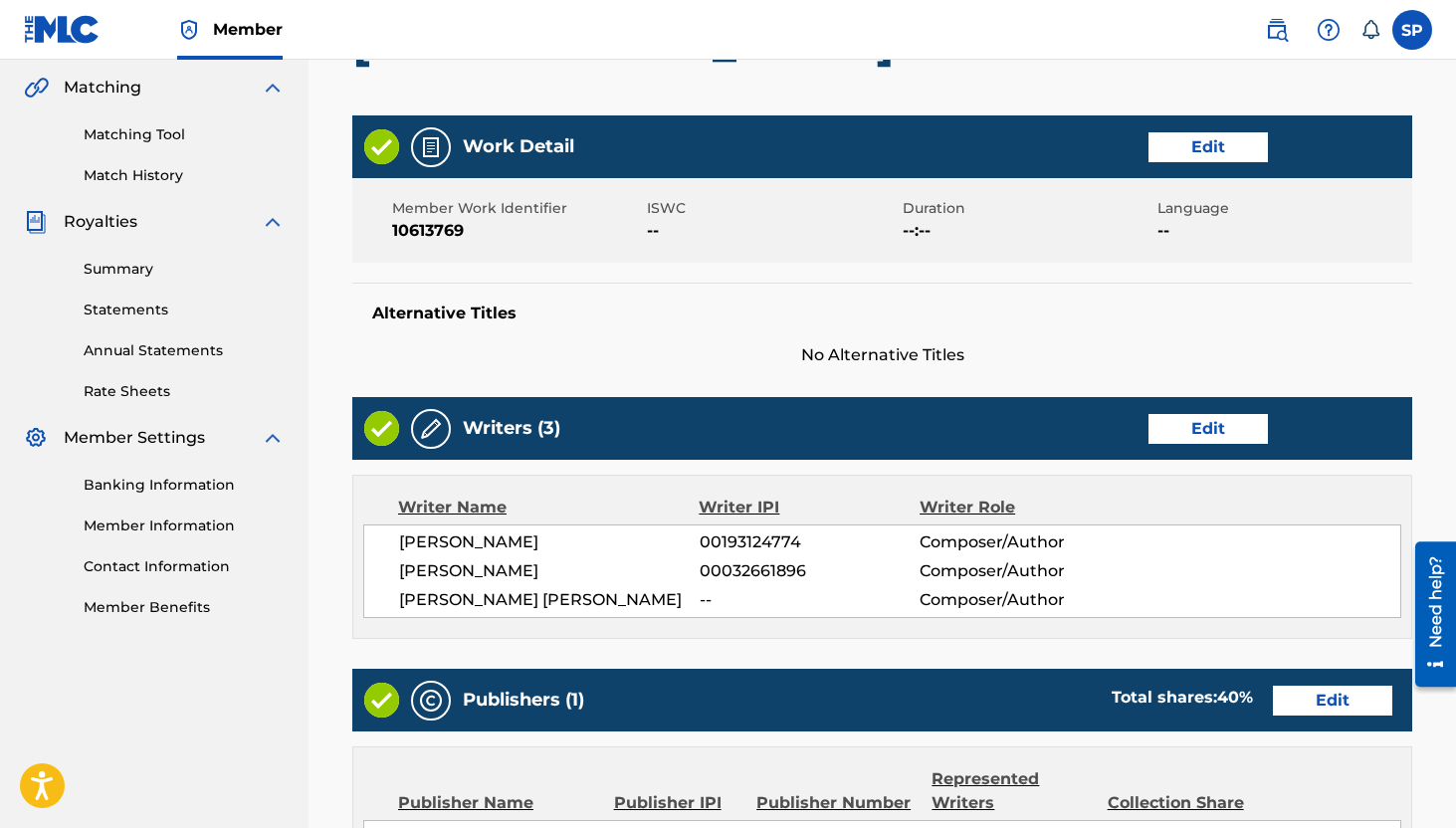 scroll, scrollTop: 942, scrollLeft: 0, axis: vertical 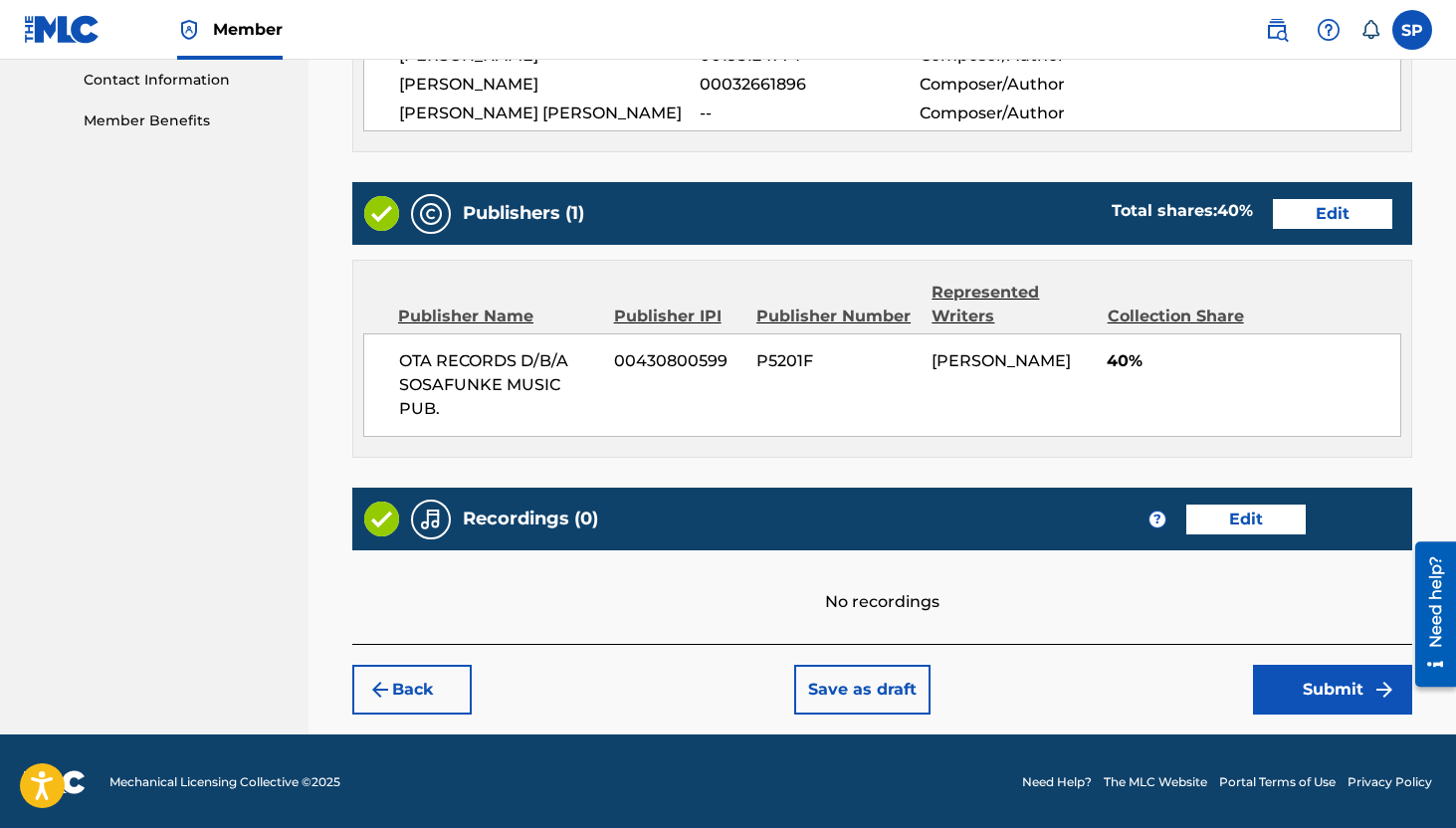 click on "Submit" at bounding box center (1333, 690) 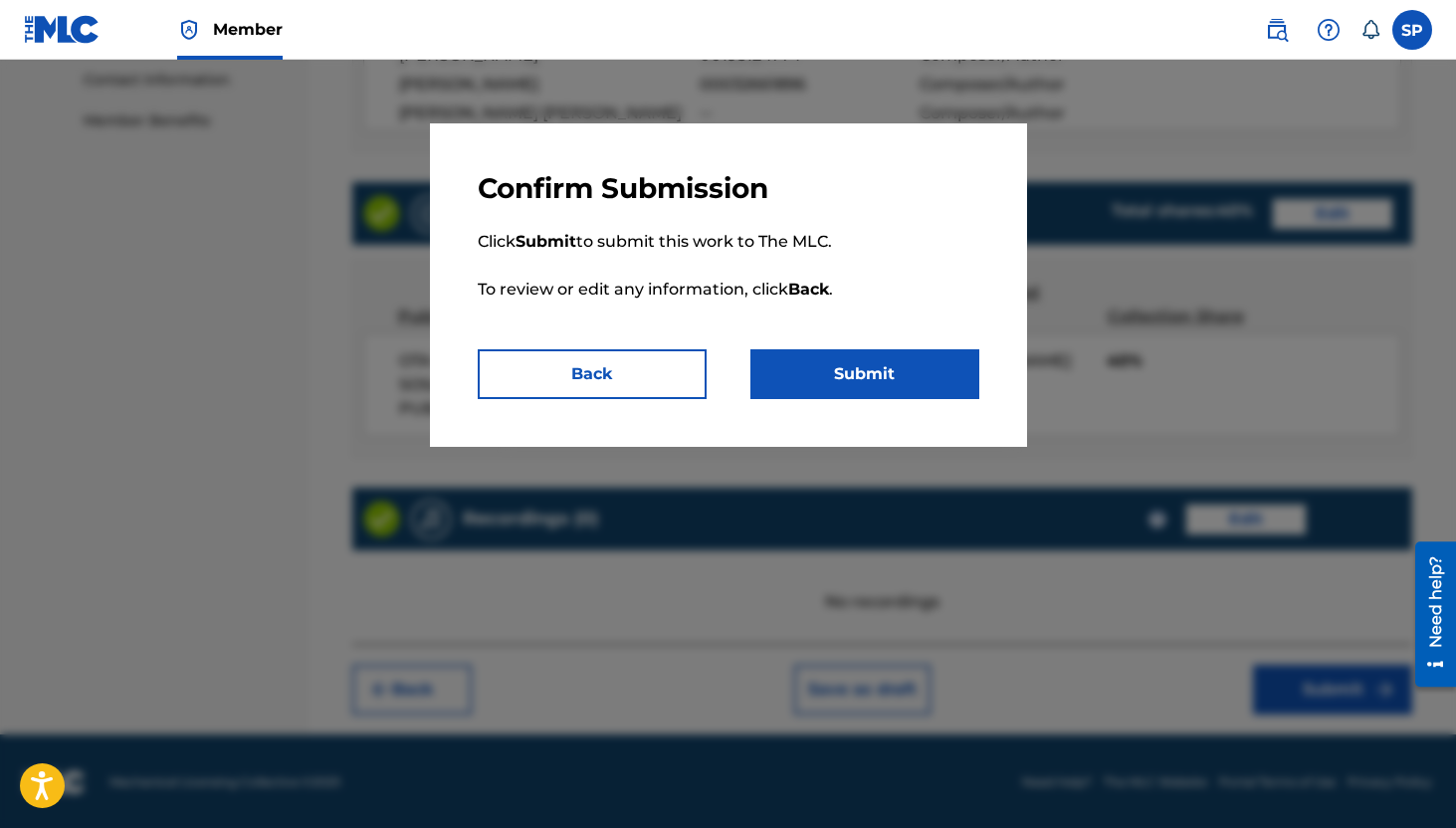 click on "Submit" at bounding box center [865, 374] 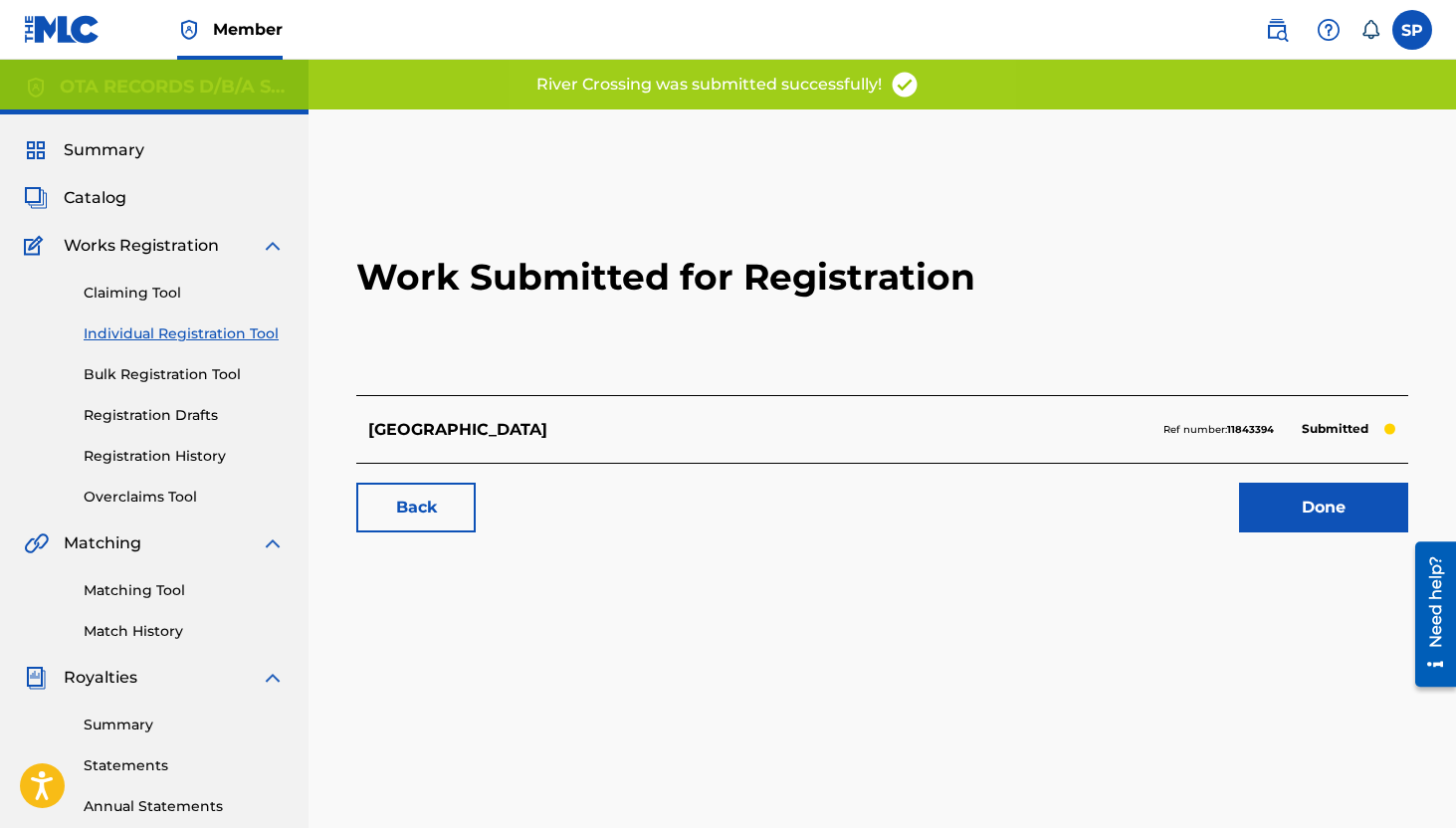 click on "Done" at bounding box center [1324, 508] 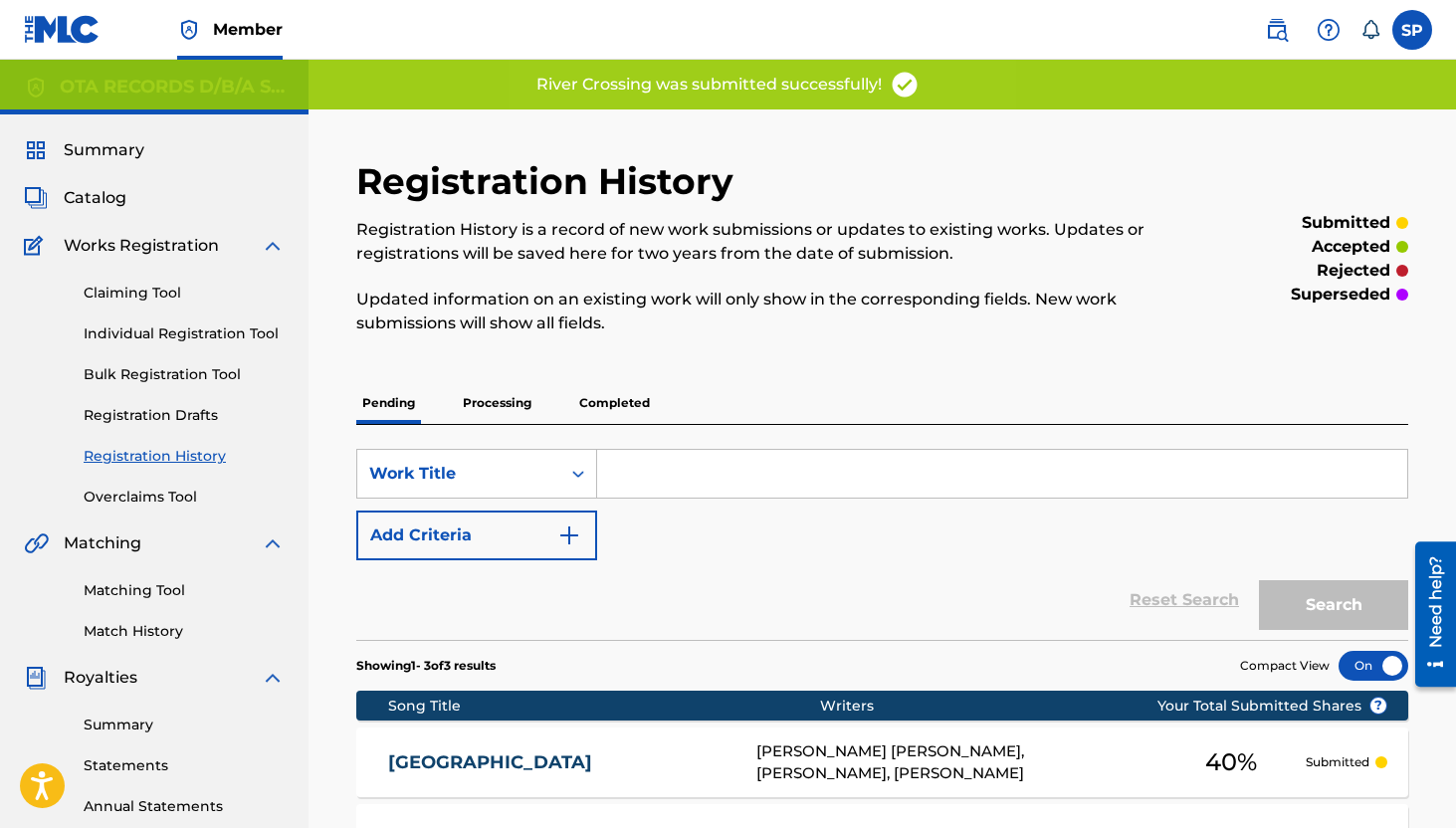 click on "Individual Registration Tool" at bounding box center (184, 333) 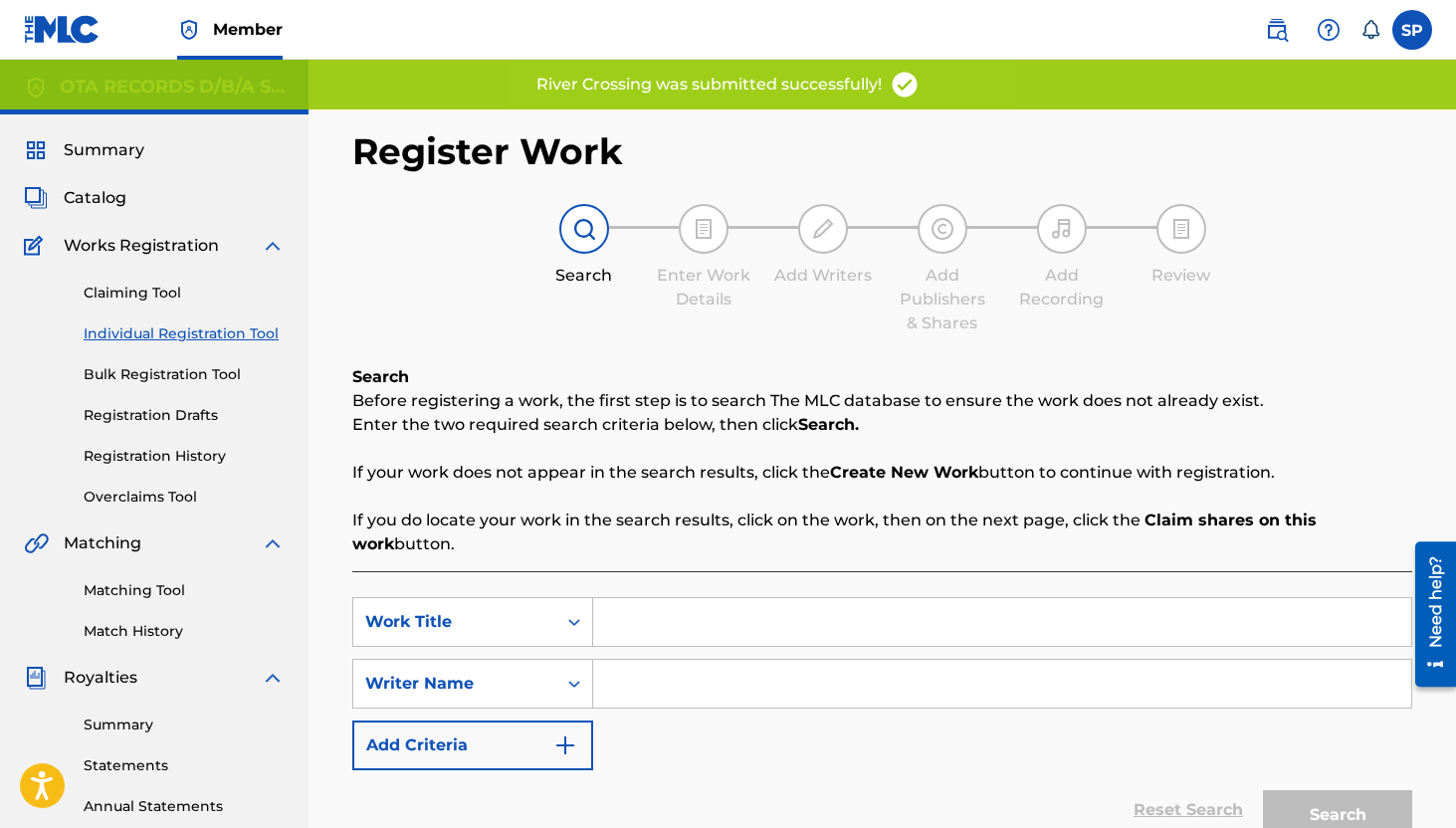 click at bounding box center (1002, 622) 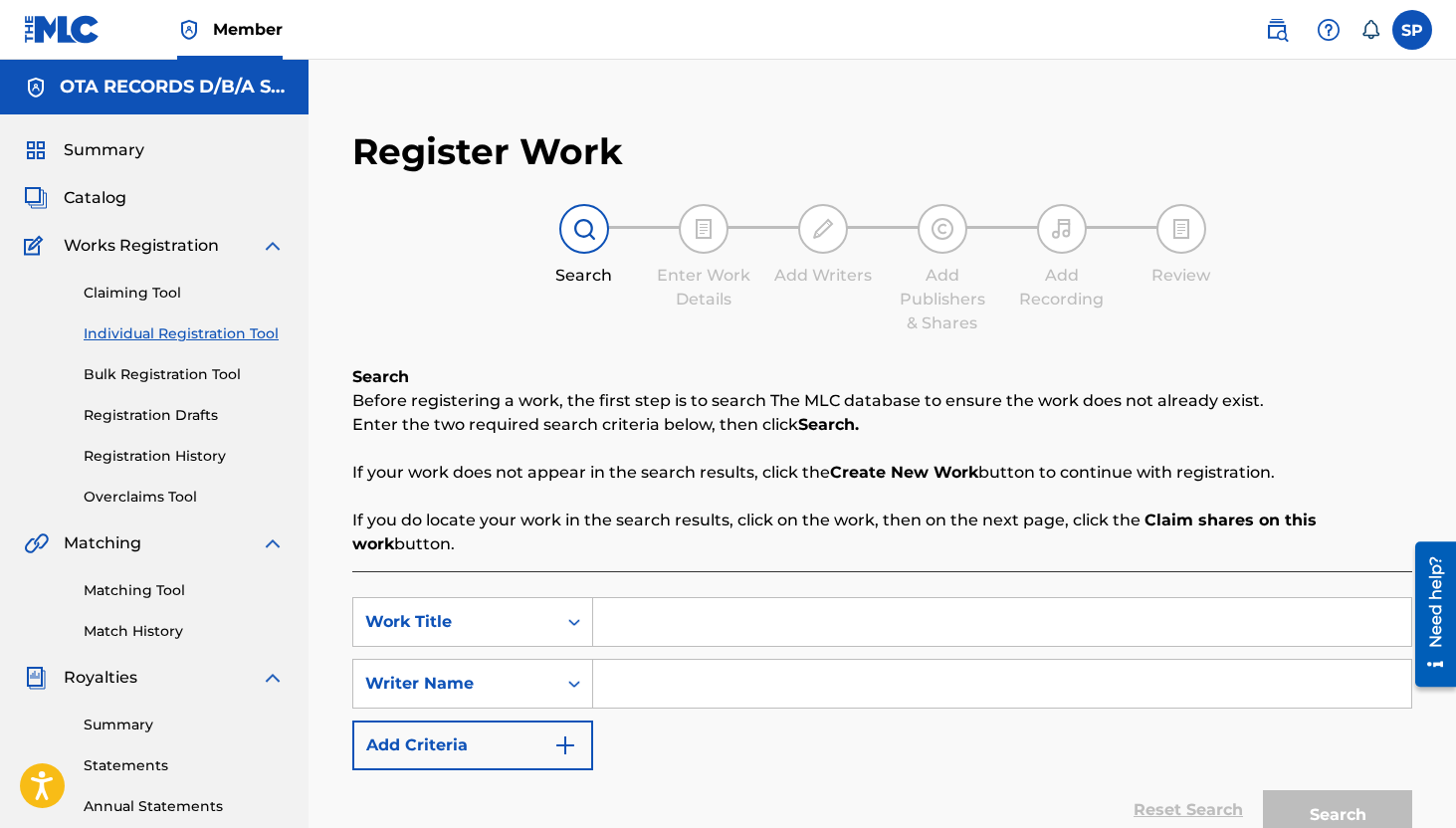 paste on "Rojob Changó" 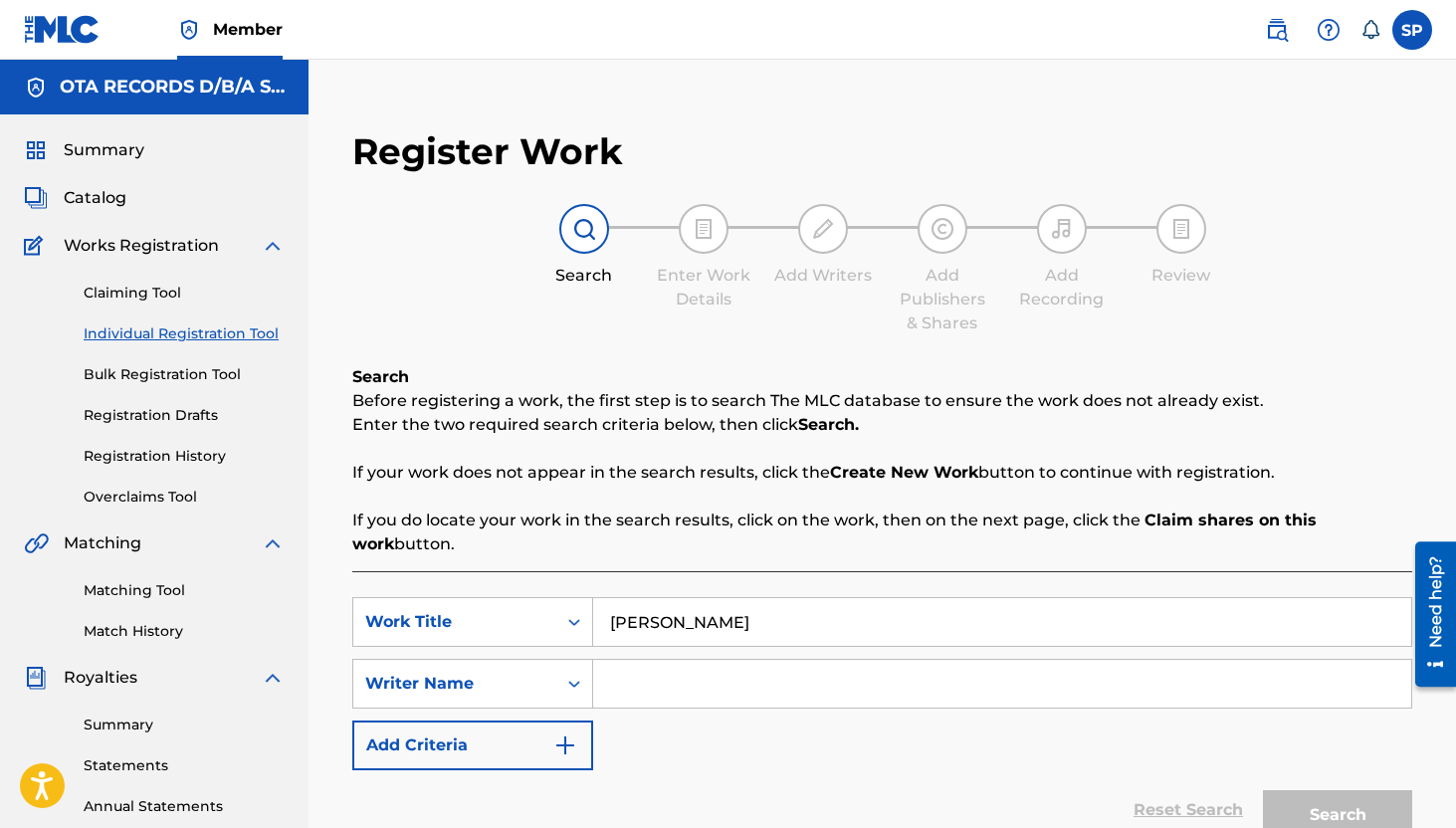 click on "Rojob Changó" at bounding box center (1002, 622) 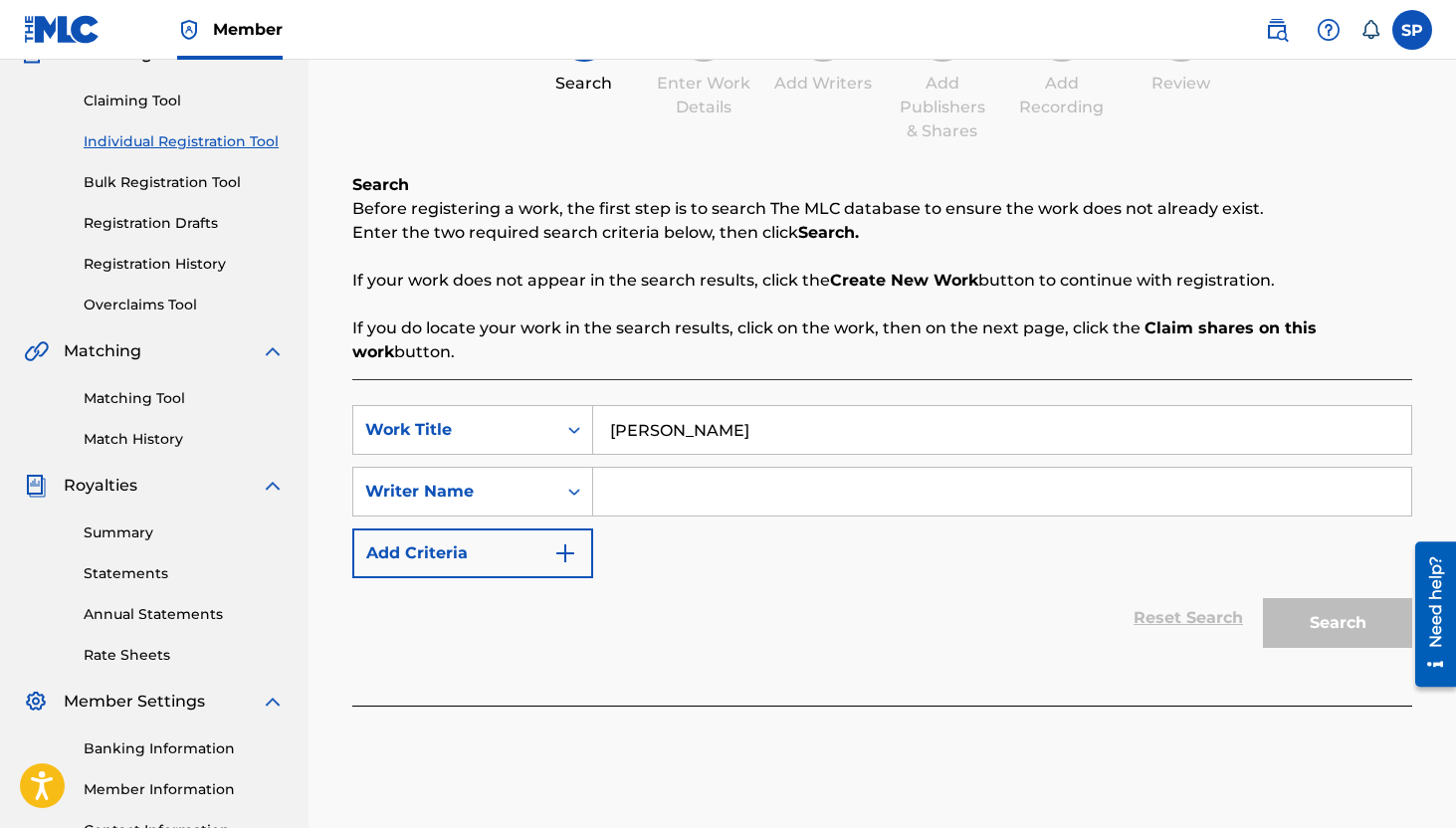 scroll, scrollTop: 216, scrollLeft: 0, axis: vertical 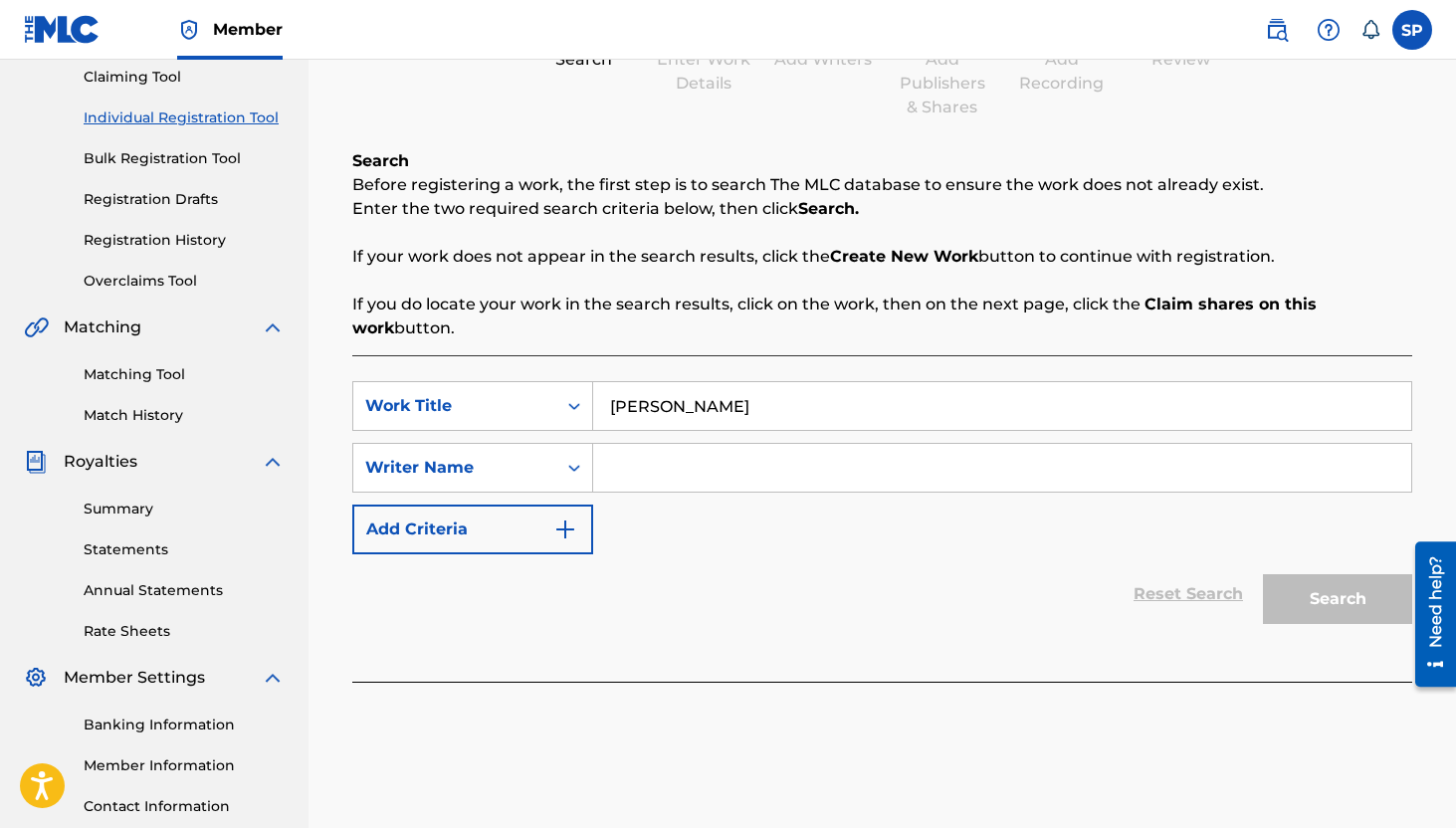 type on "Rojo Changó" 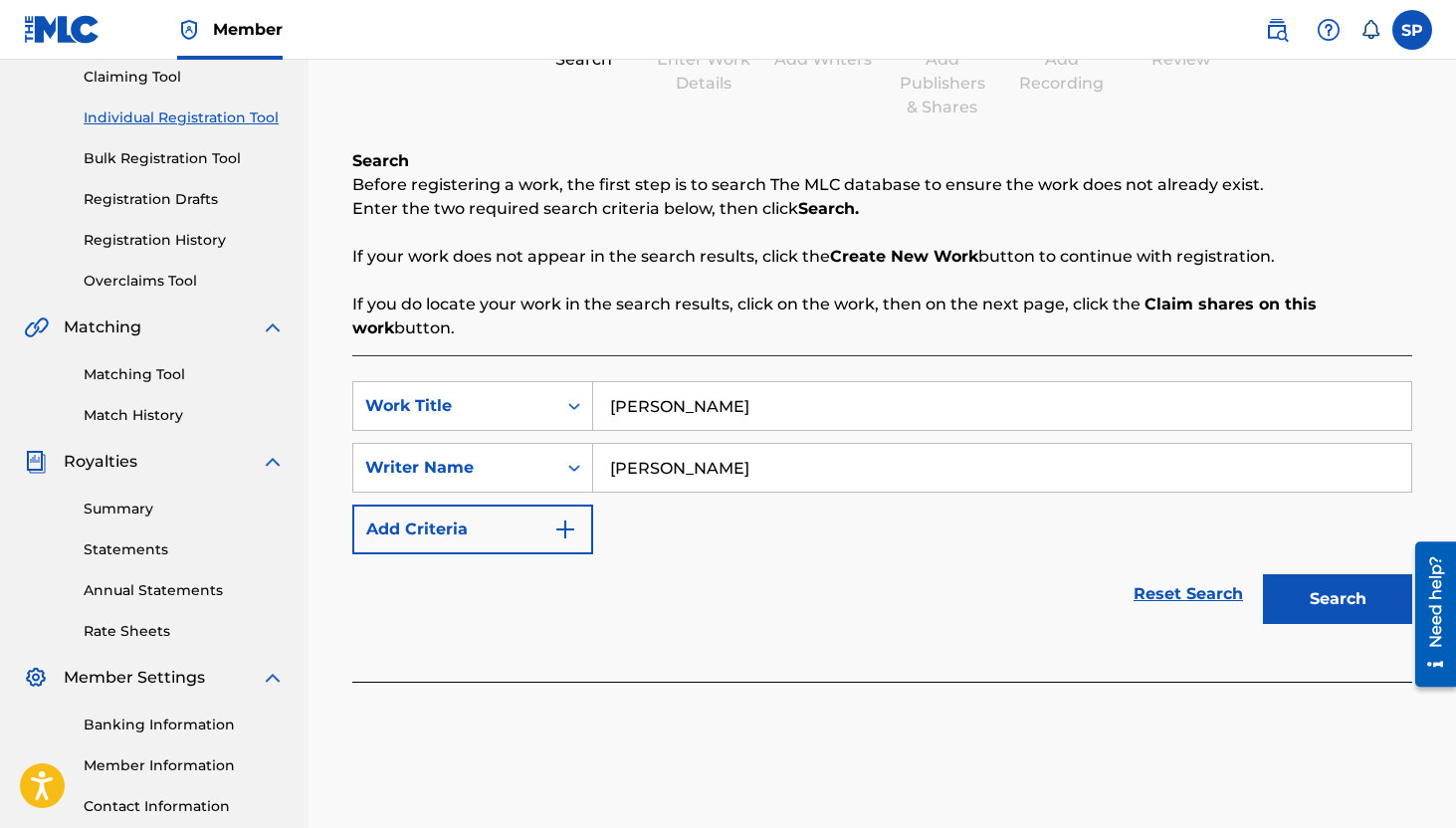 type on "omar sosa" 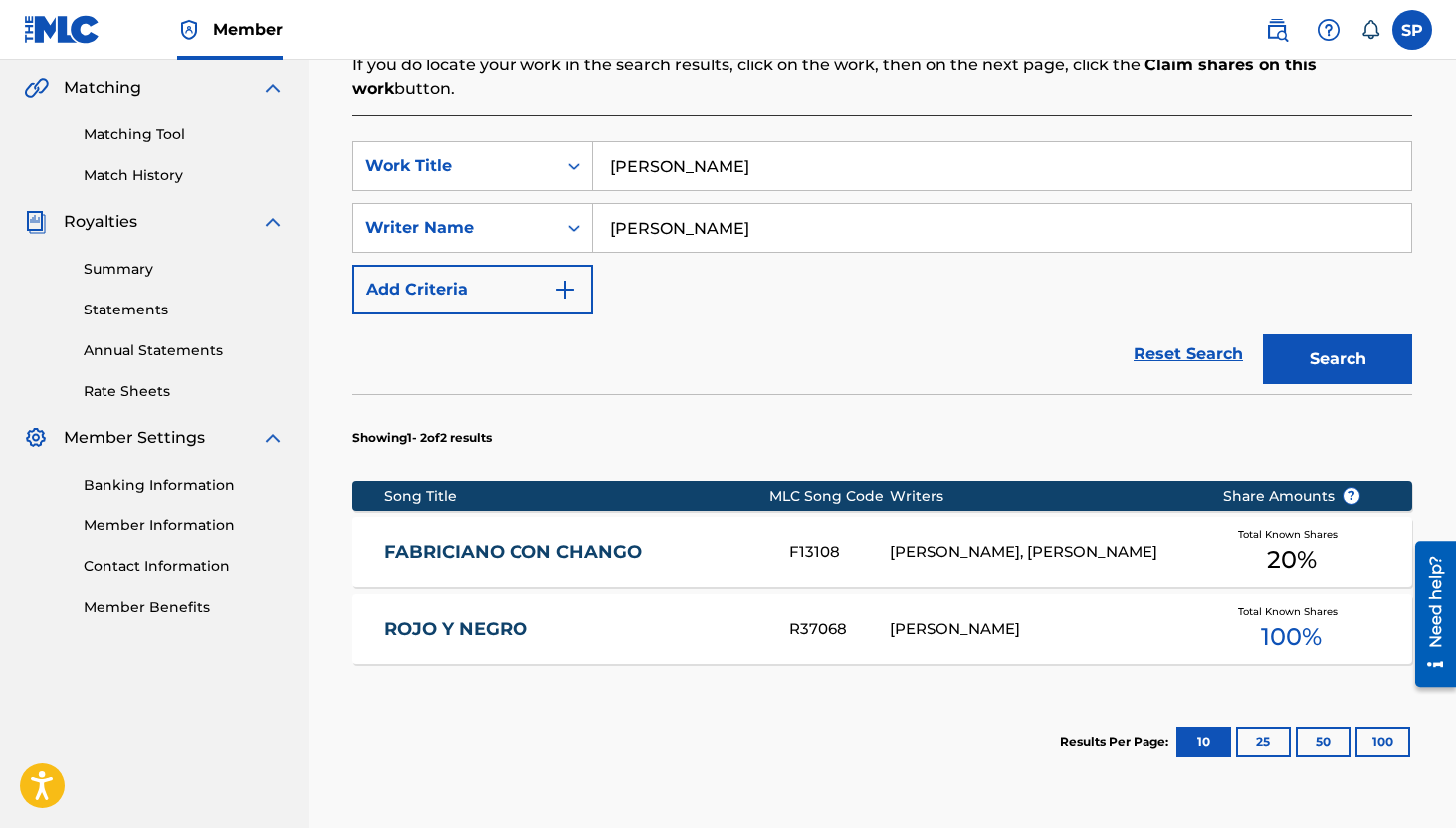 scroll, scrollTop: 455, scrollLeft: 0, axis: vertical 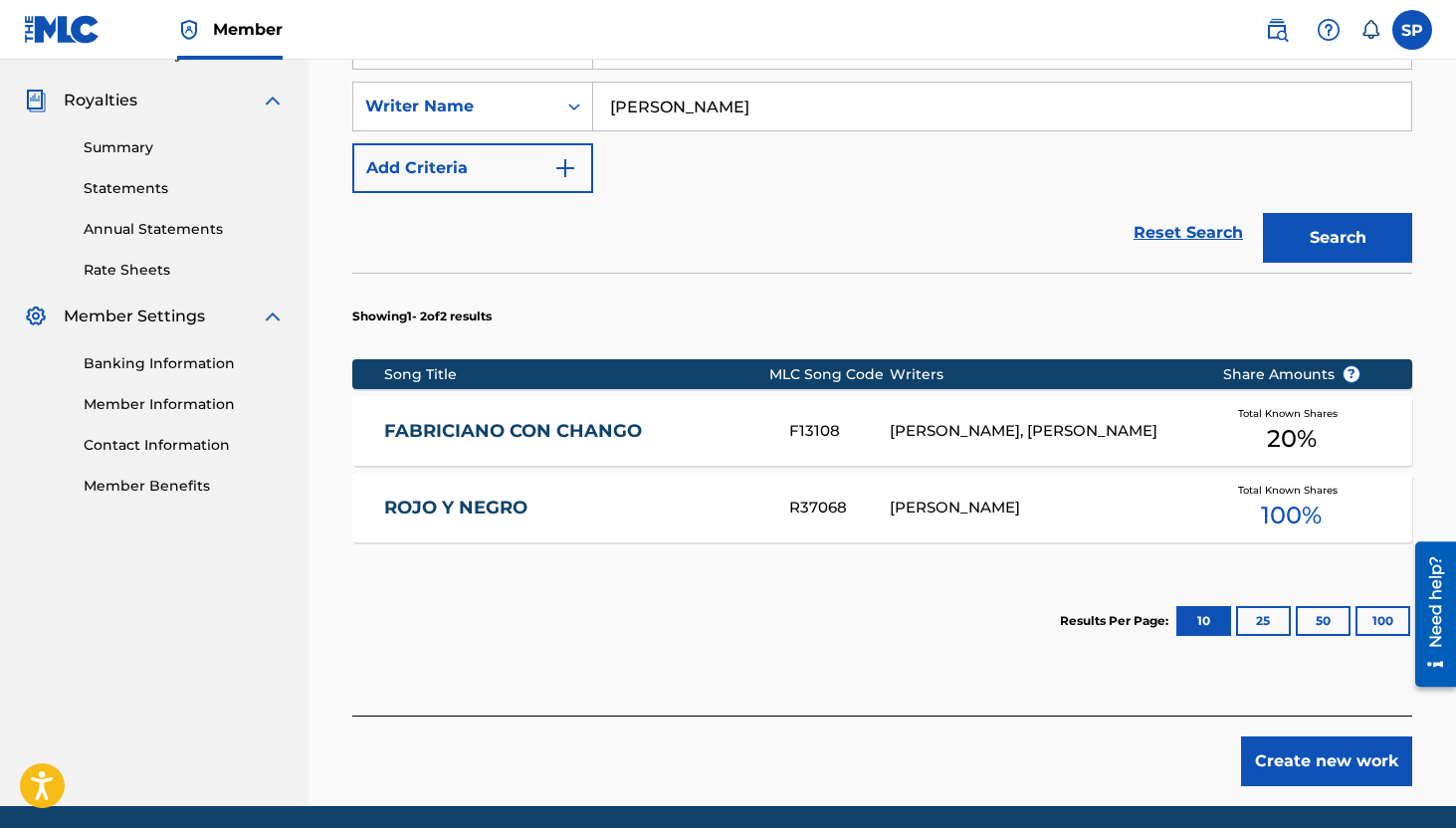 click on "Create new work" at bounding box center (1327, 761) 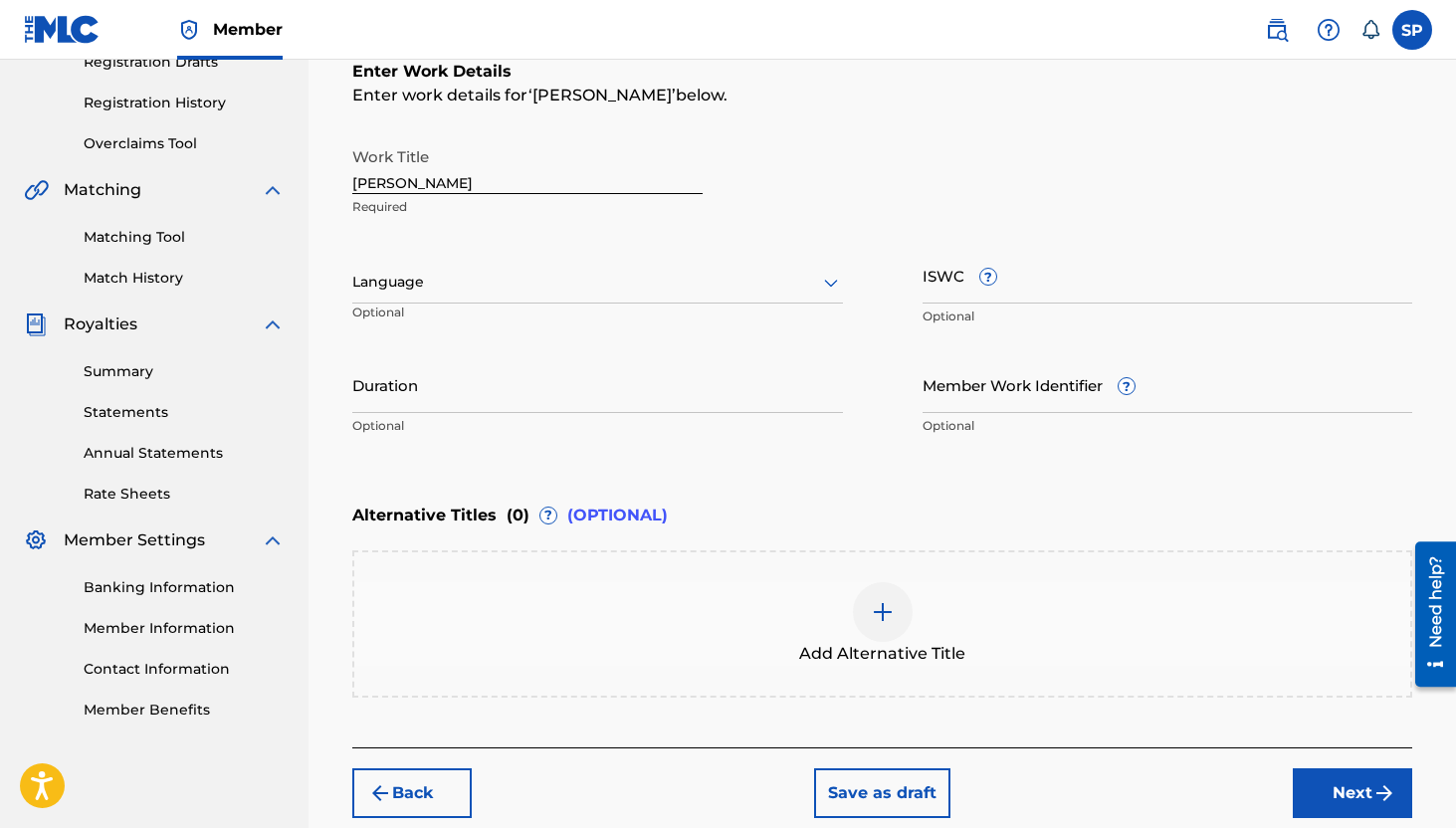 scroll, scrollTop: 280, scrollLeft: 0, axis: vertical 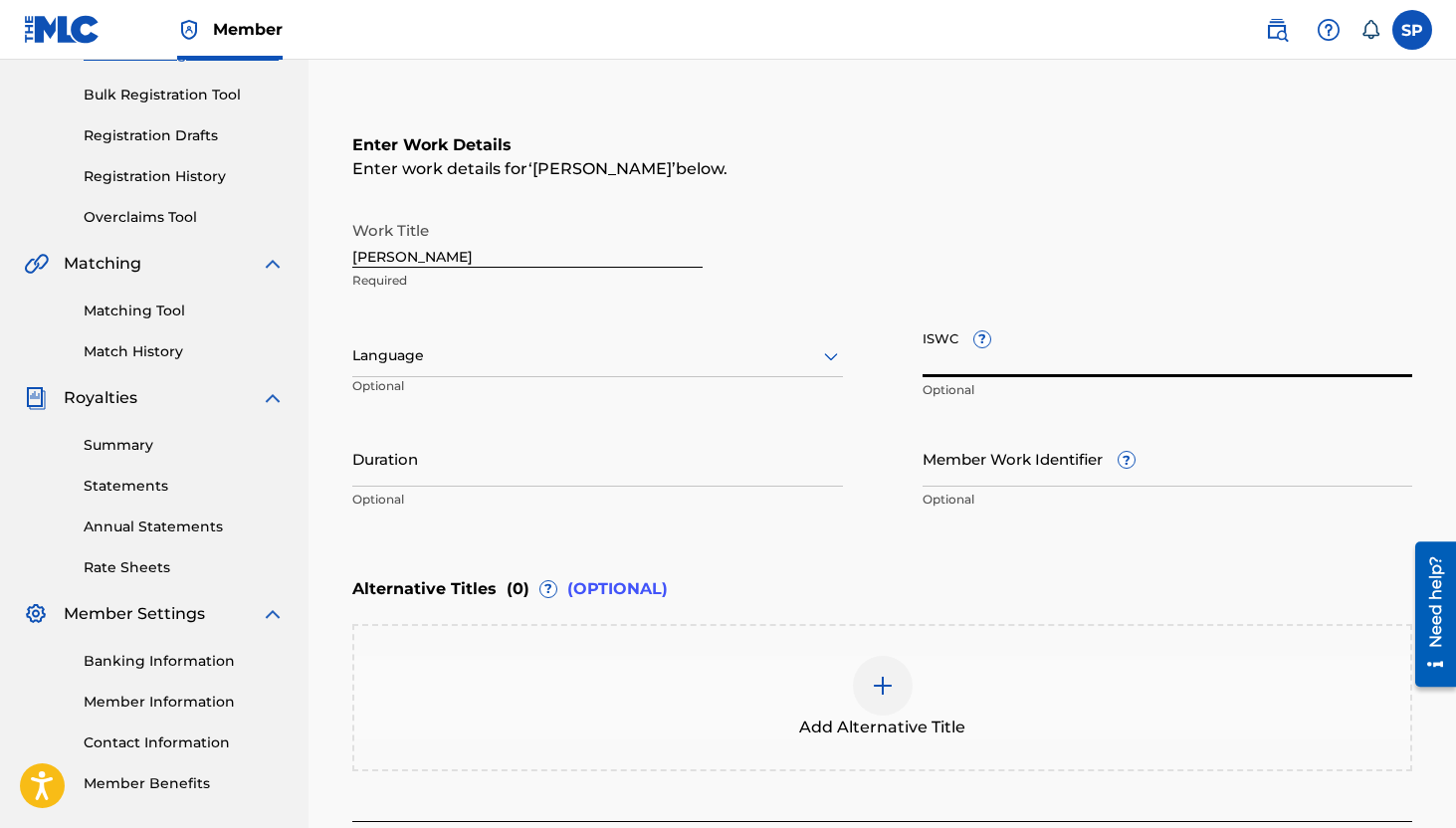 click on "ISWC   ?" at bounding box center [1167, 348] 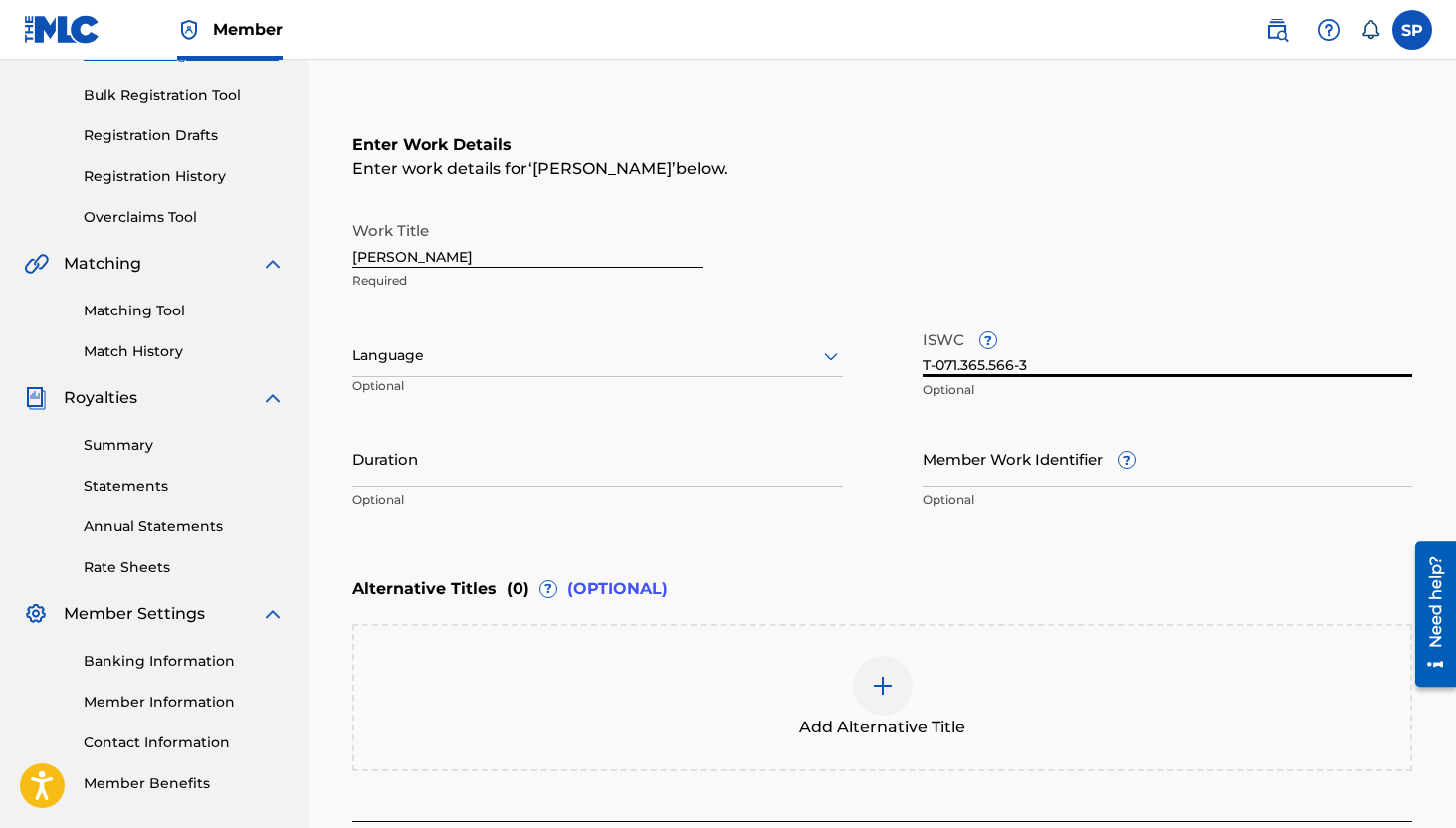 type on "T-071.365.566-3" 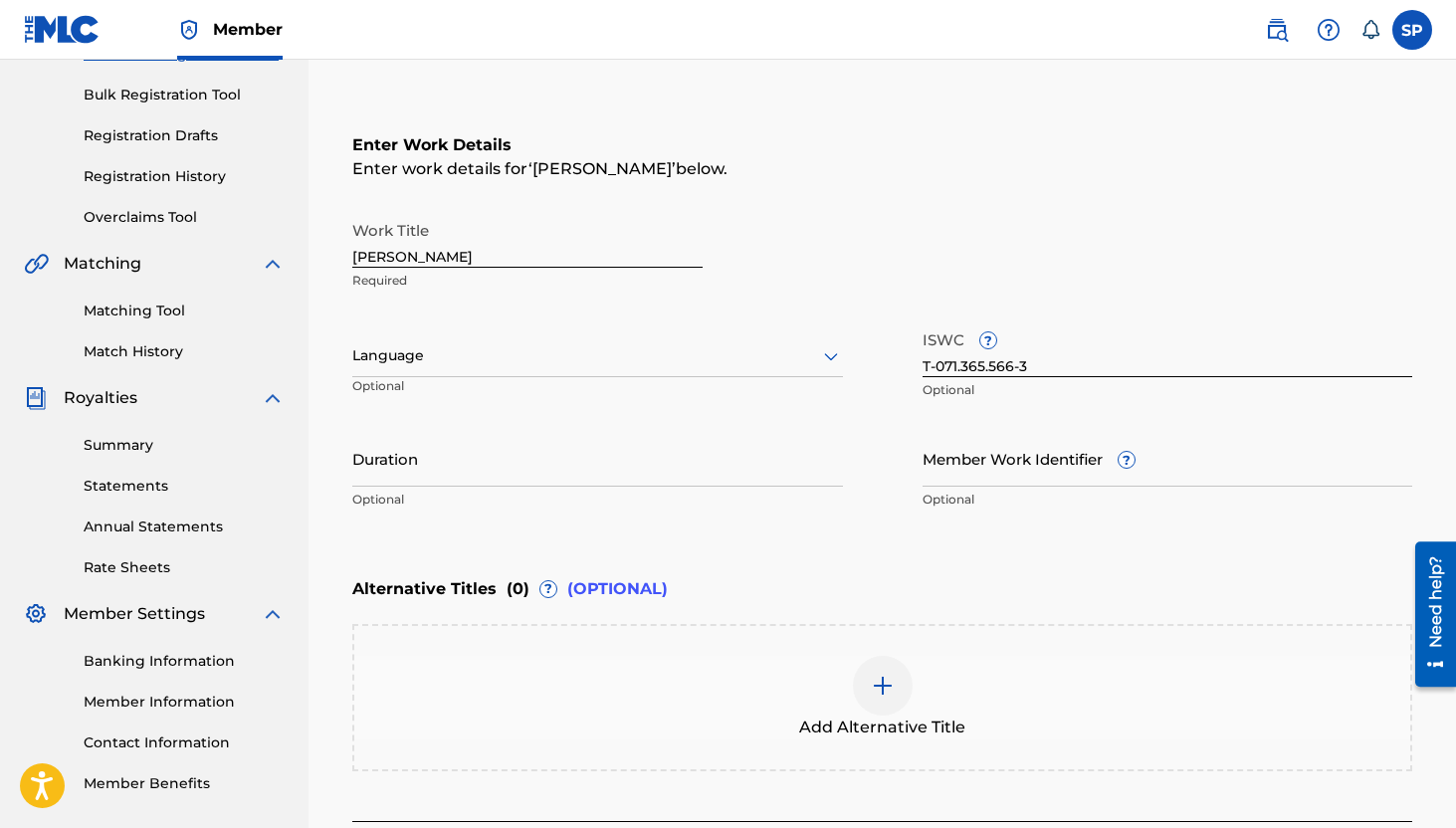 click on "Enter Work Details Enter work details for  ‘ Rojo Changó ’  below. Work Title   Rojo Changó Required Language Optional ISWC   ? T-071.365.566-3 Optional Duration   Optional Member Work Identifier   ? Optional" at bounding box center [882, 326] 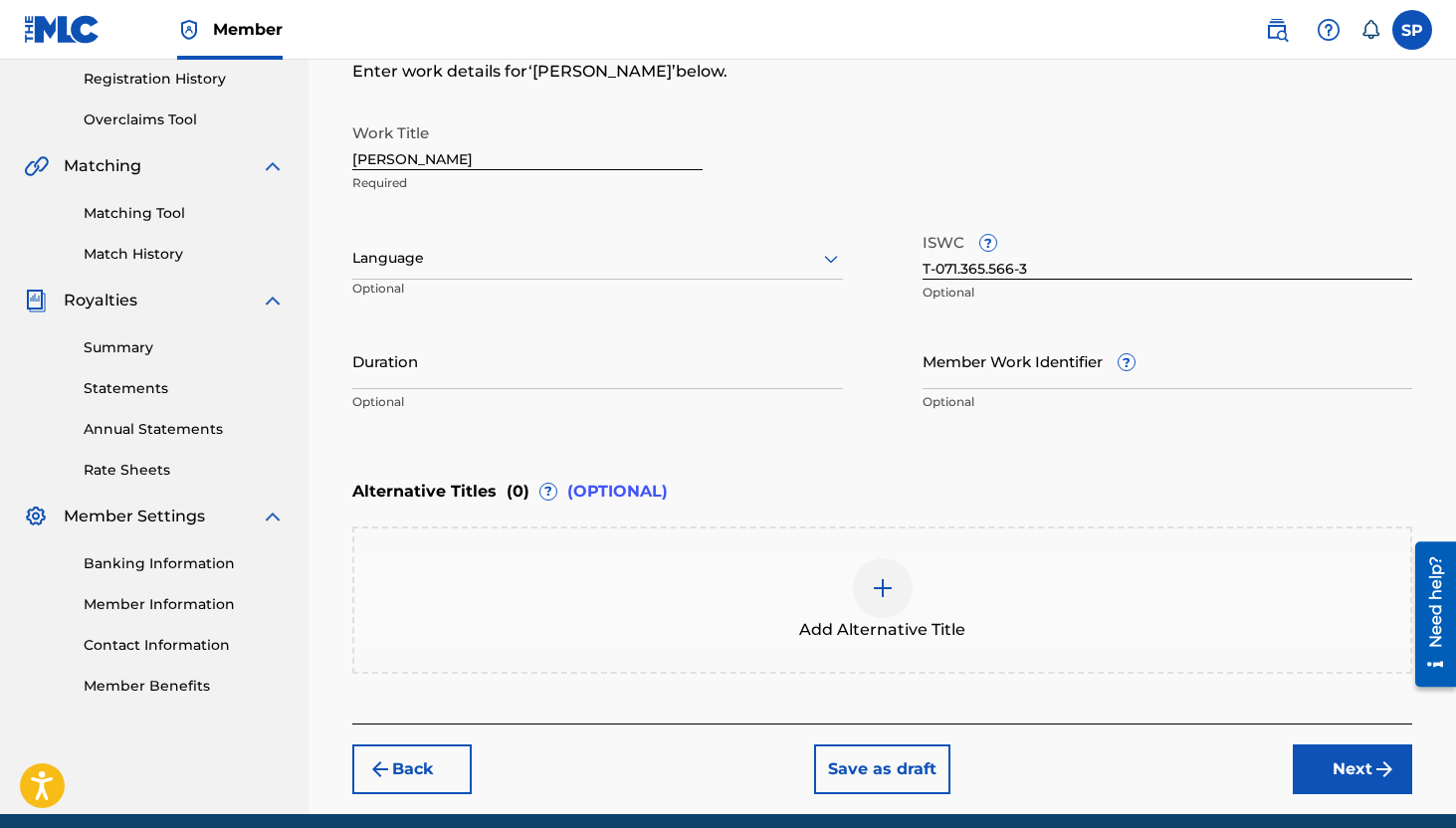 scroll, scrollTop: 376, scrollLeft: 0, axis: vertical 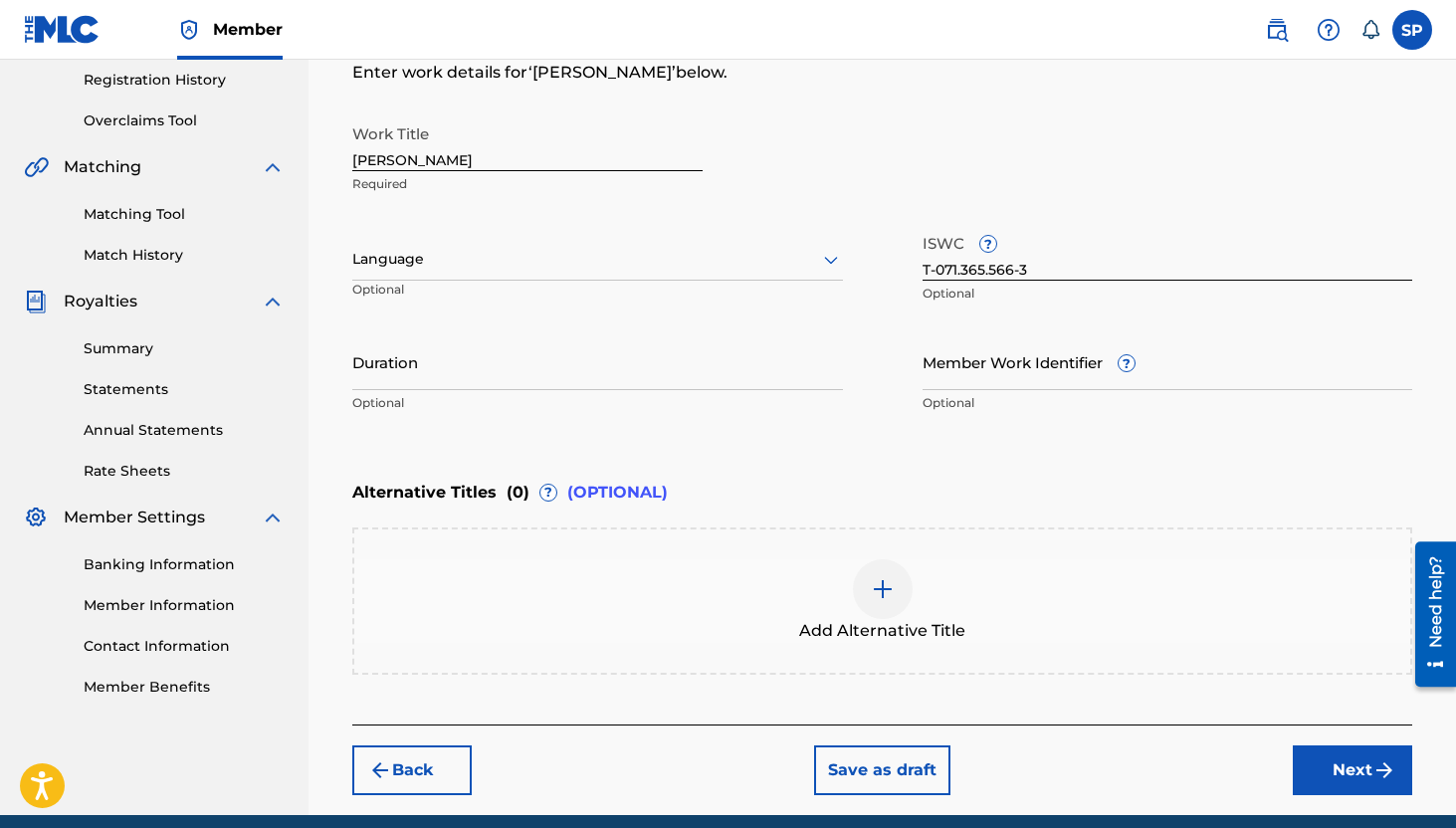 click on "Next" at bounding box center (1352, 770) 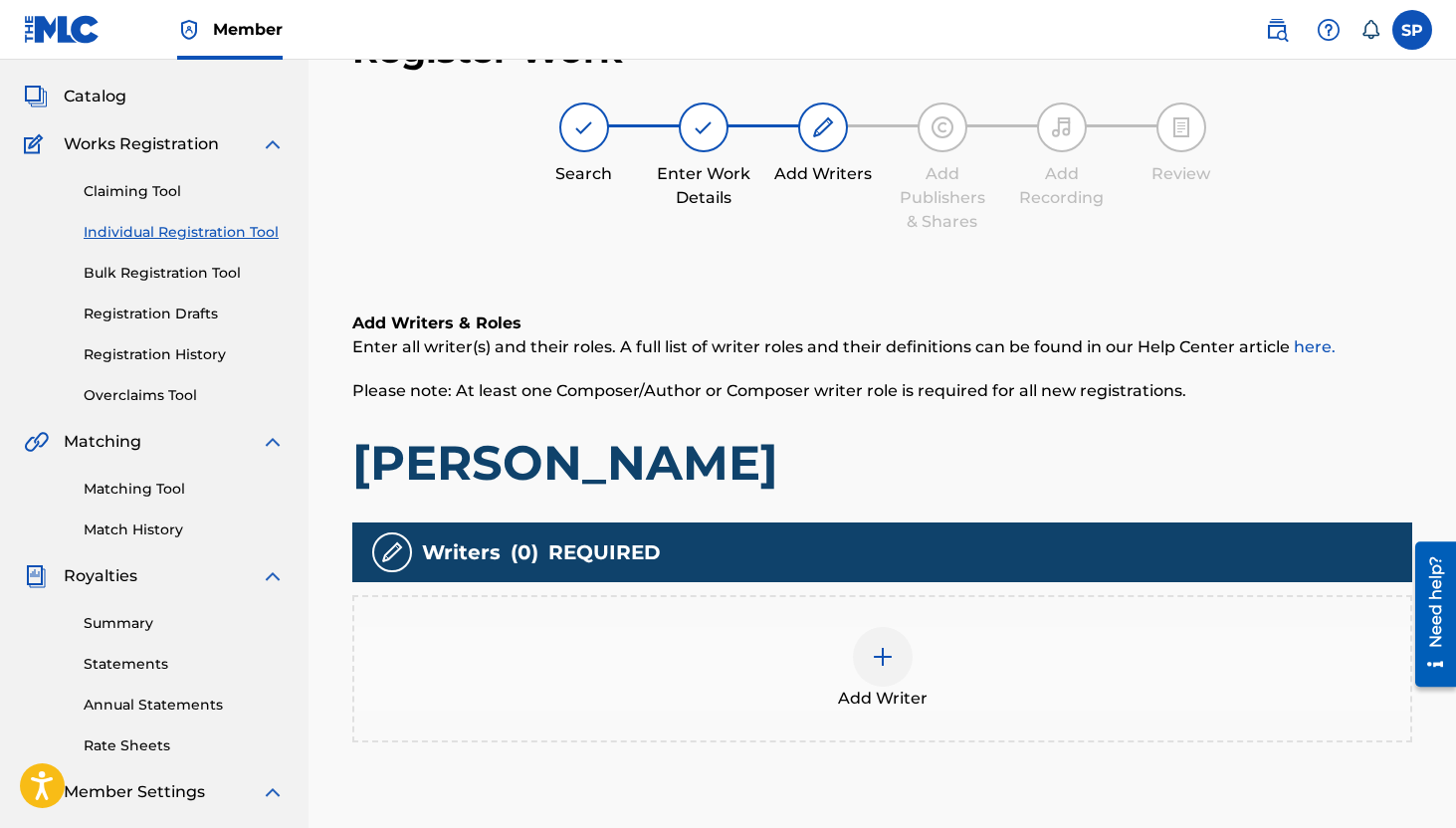 scroll, scrollTop: 90, scrollLeft: 0, axis: vertical 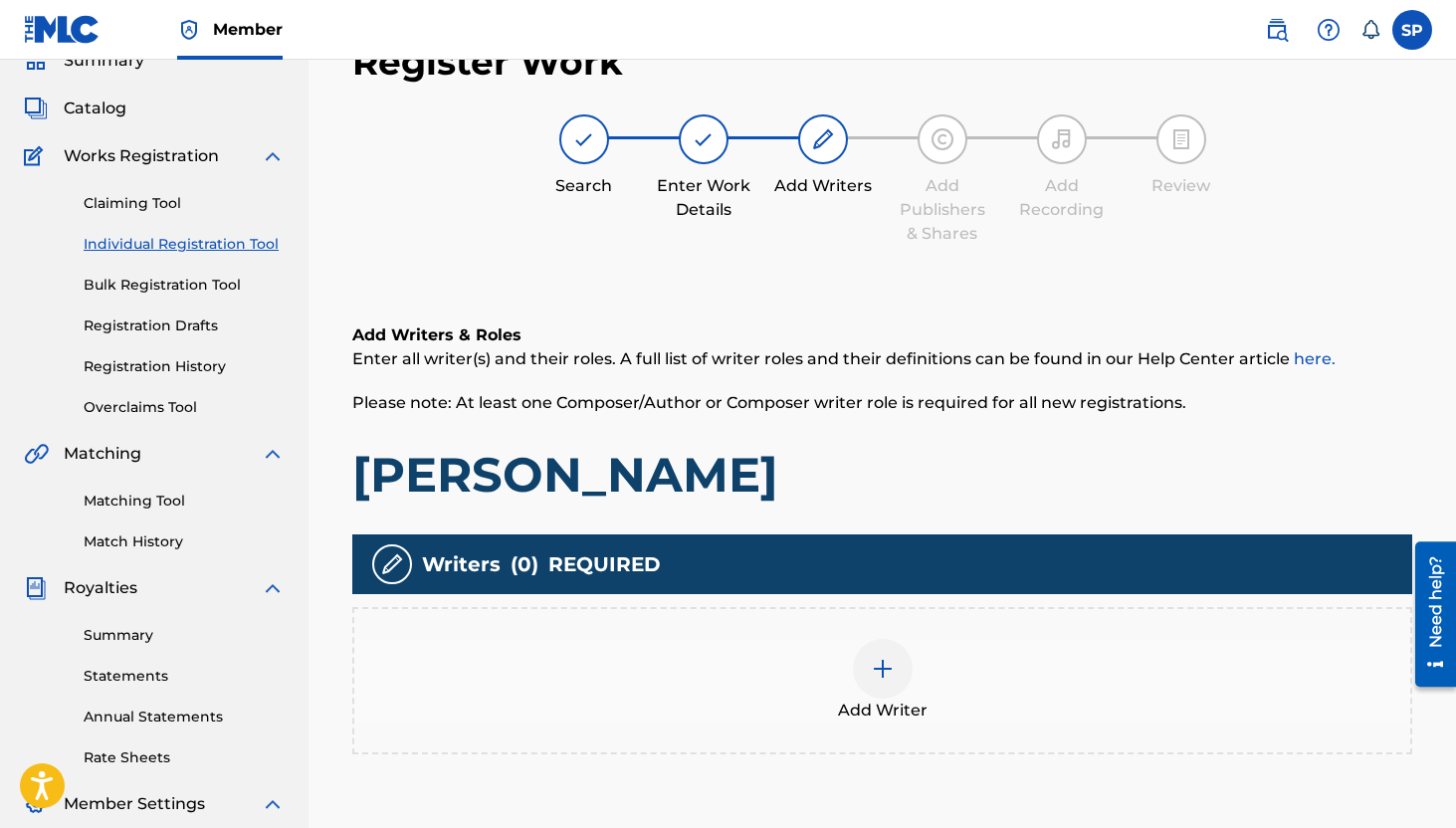 click at bounding box center (883, 669) 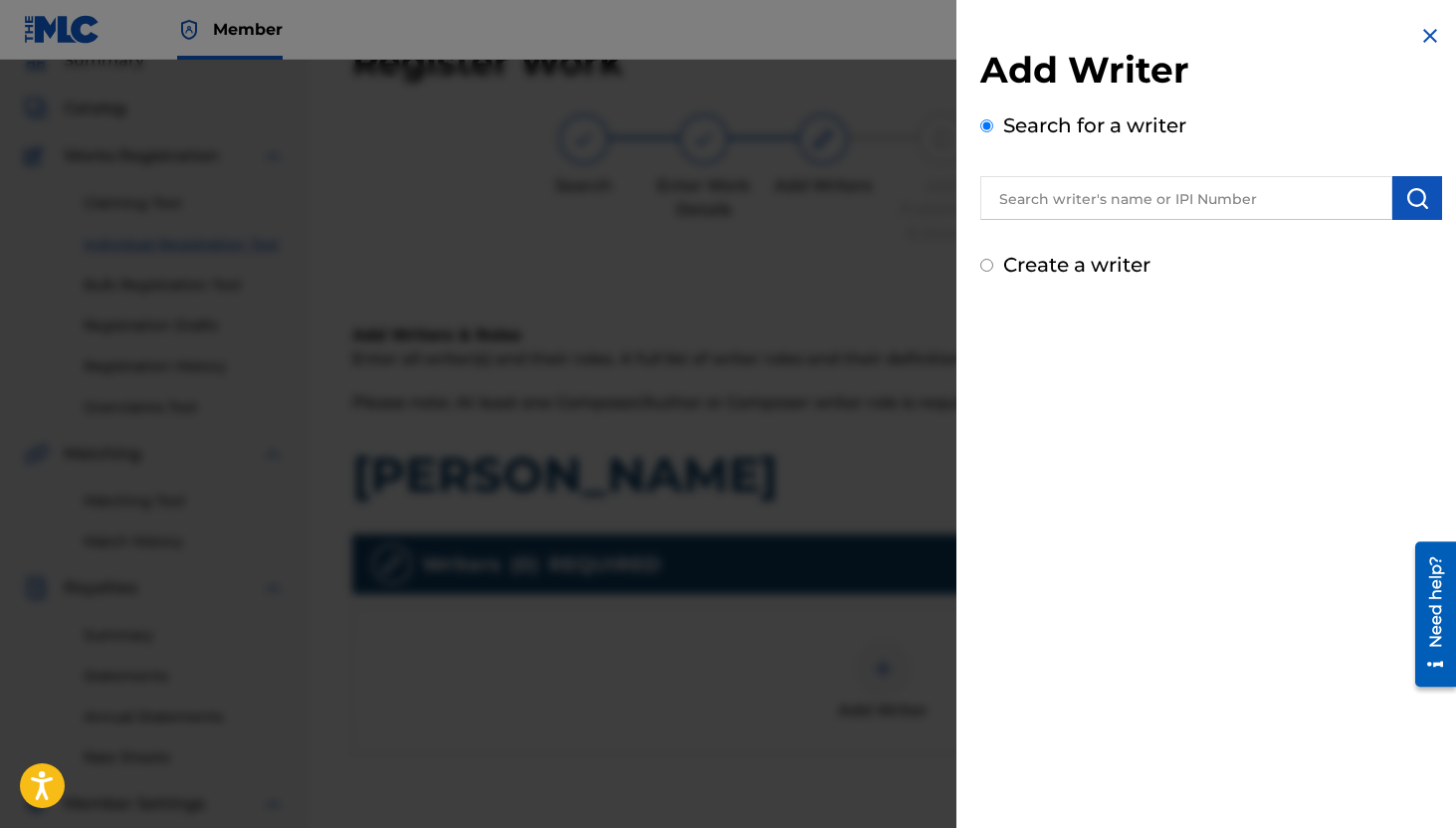 click on "Search for a writer" at bounding box center (1211, 165) 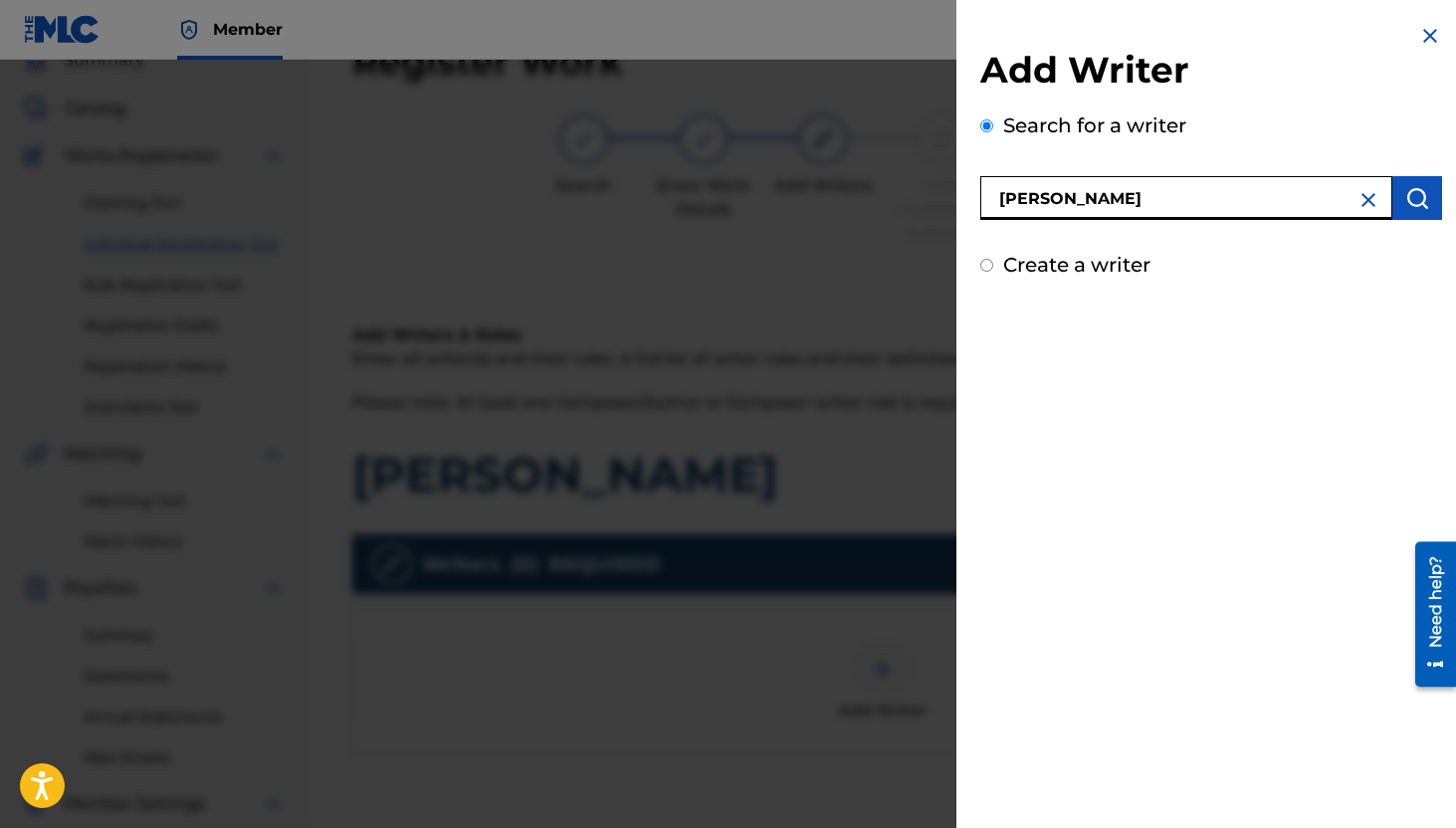 type on "omar sosa" 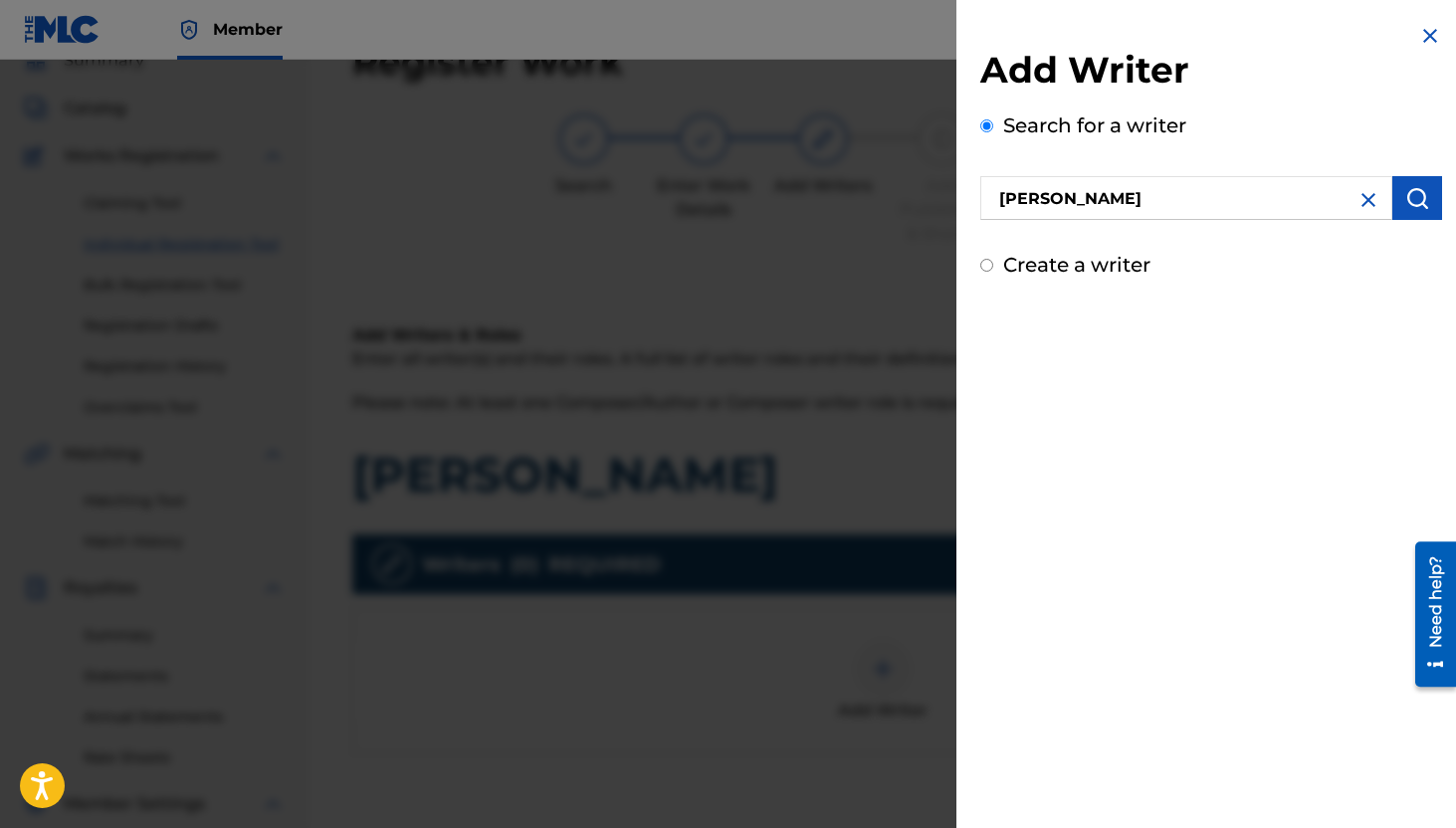 click at bounding box center (1417, 198) 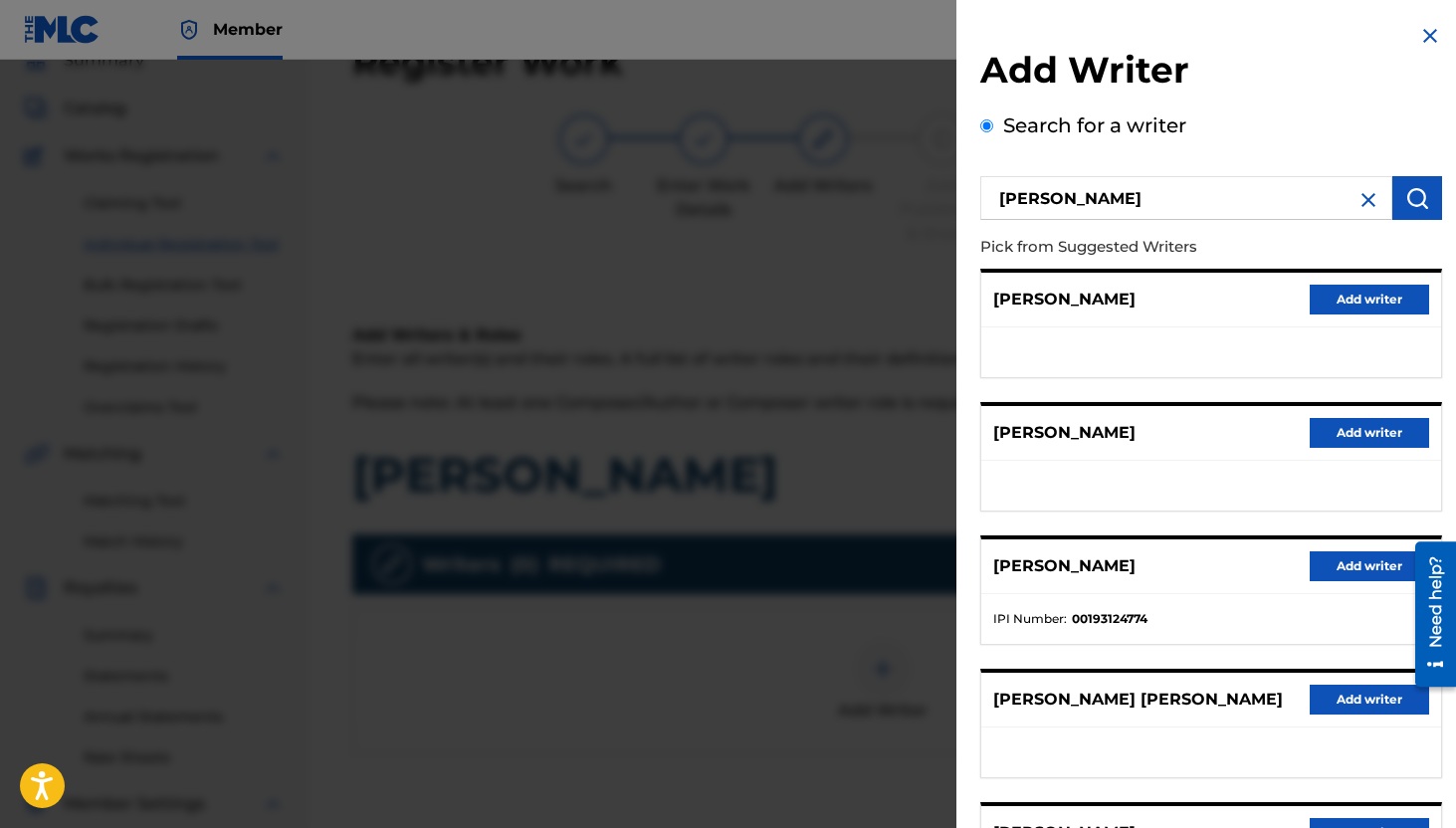 click on "Add writer" at bounding box center (1369, 566) 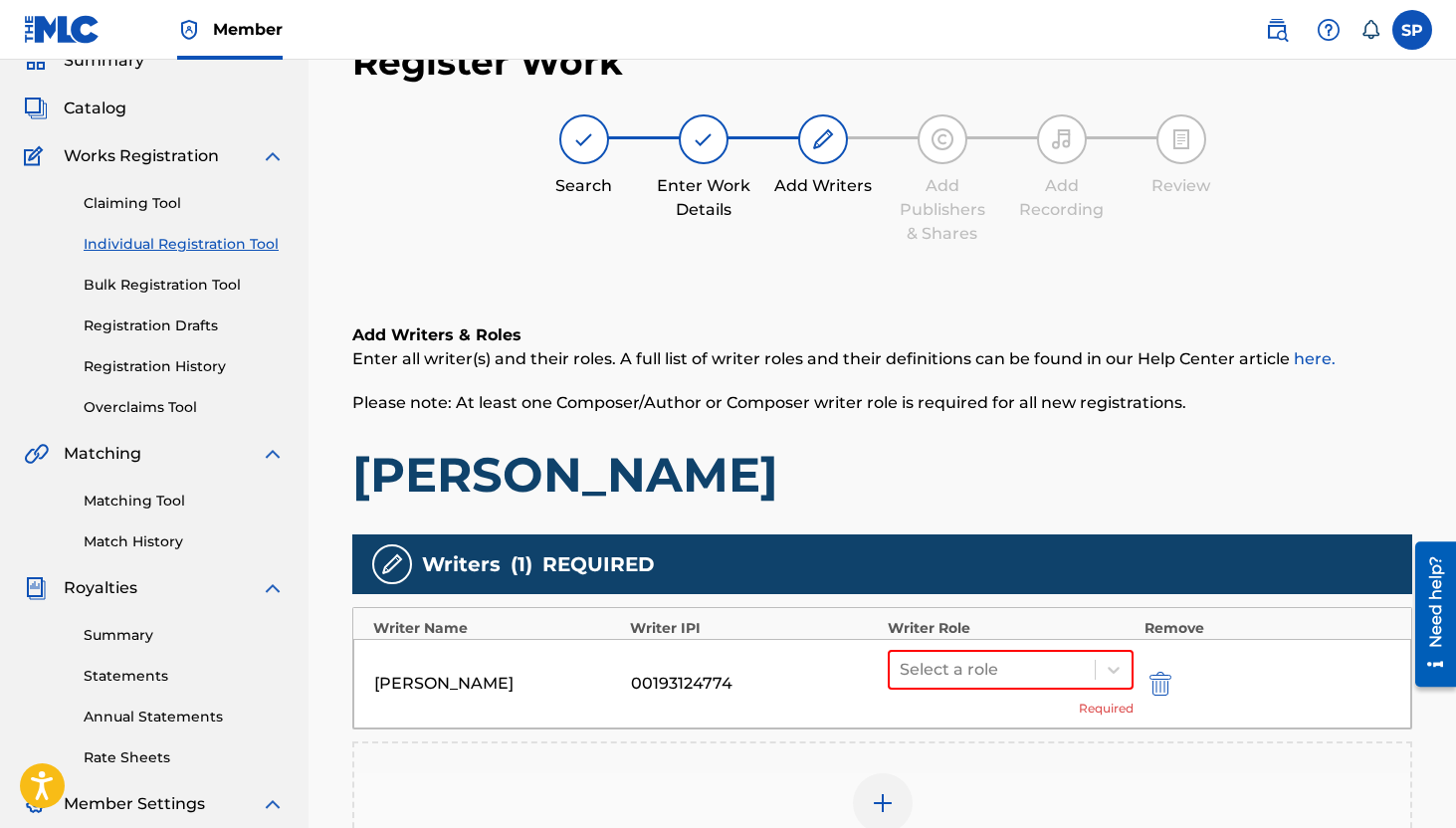 scroll, scrollTop: 138, scrollLeft: 0, axis: vertical 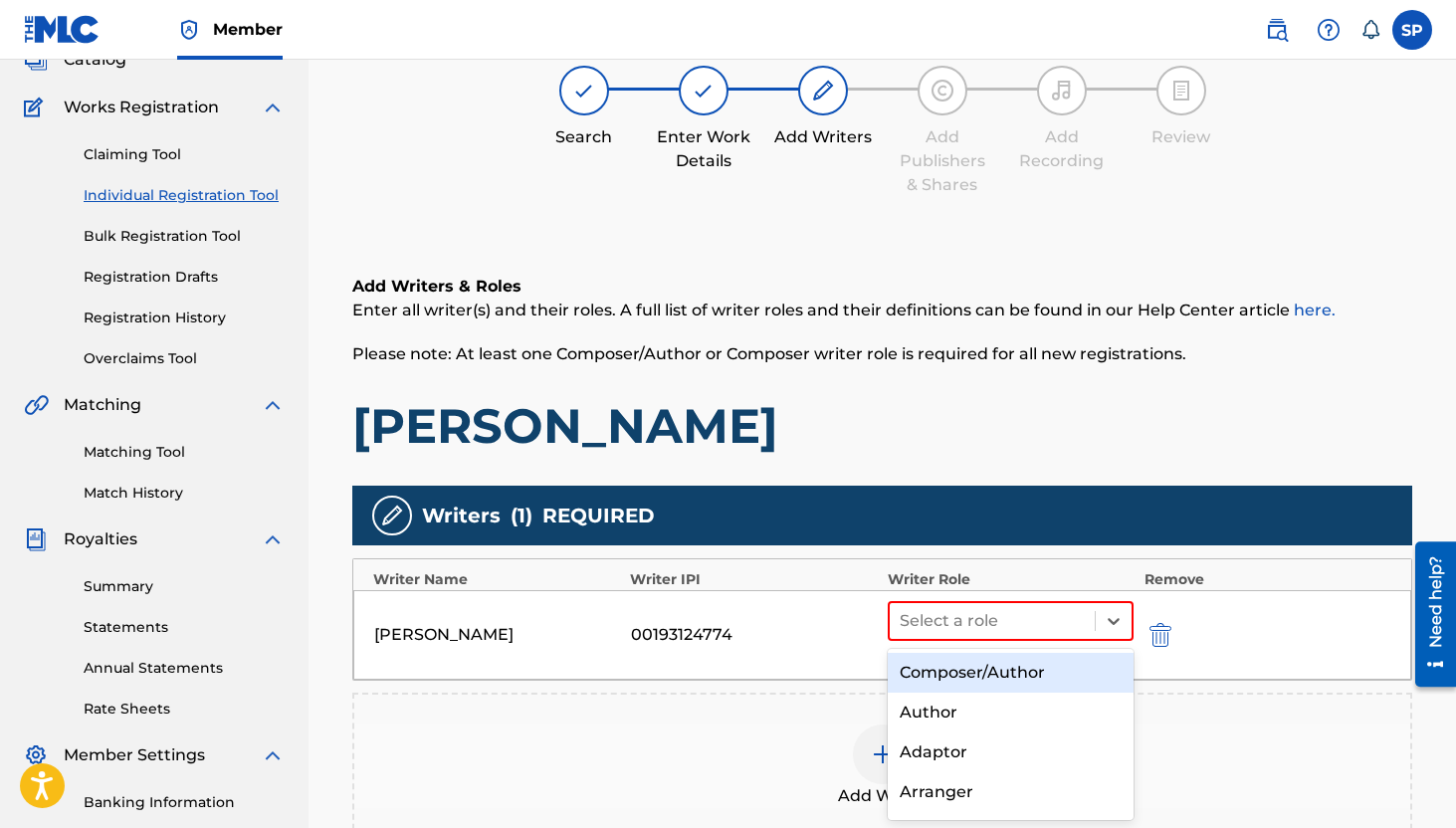 click at bounding box center [992, 621] 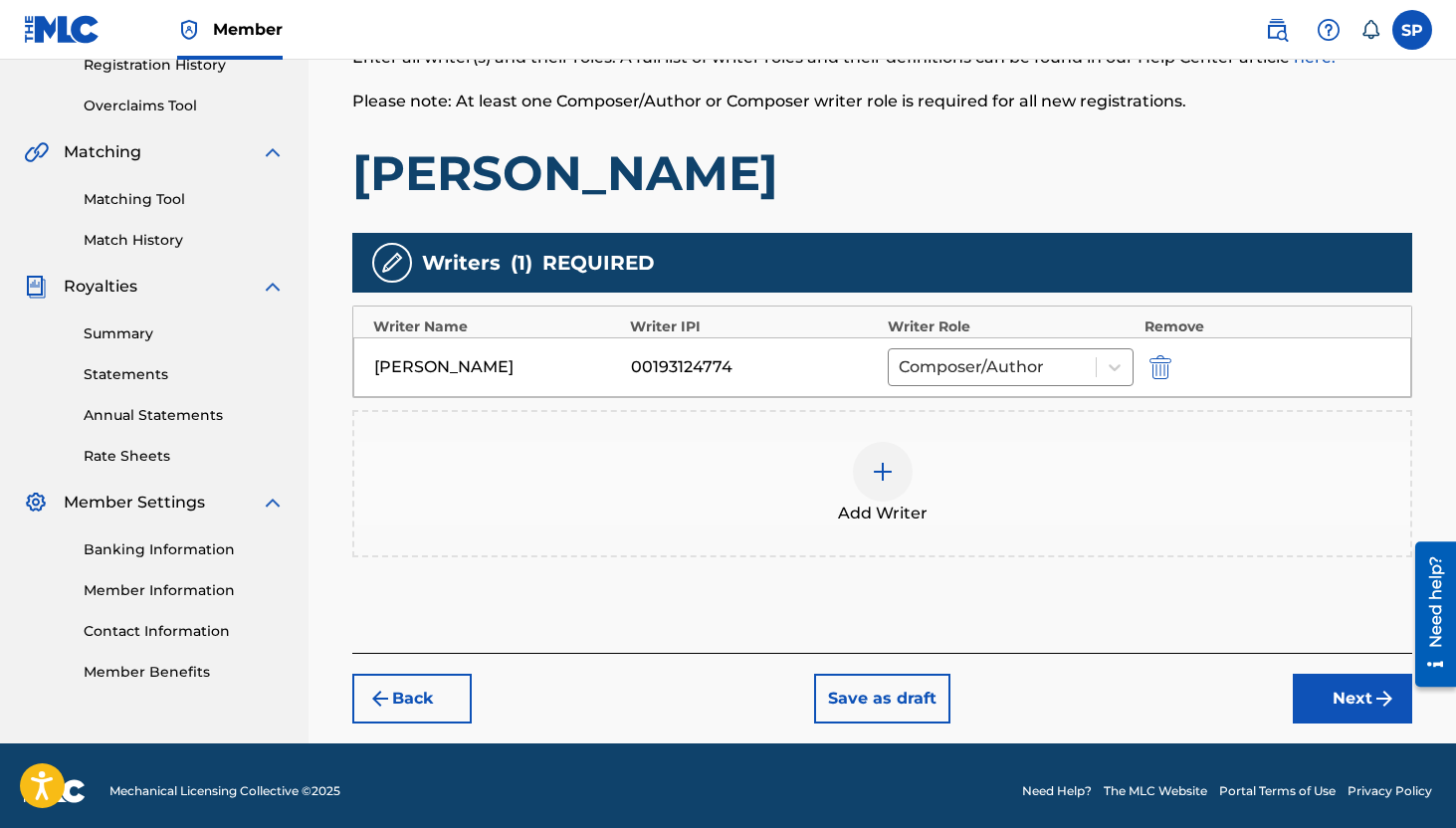 click on "Next" at bounding box center (1352, 699) 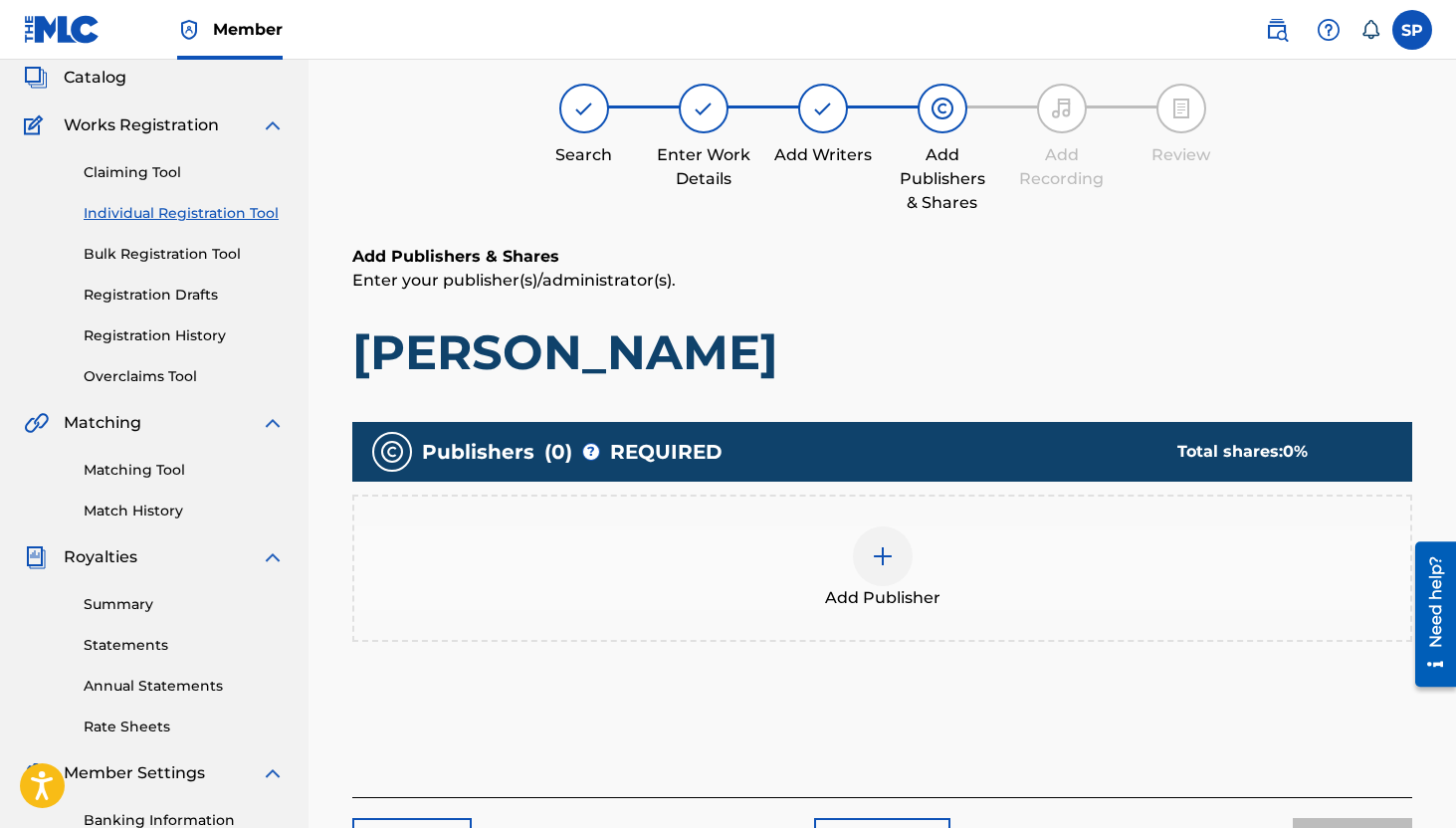 scroll, scrollTop: 90, scrollLeft: 0, axis: vertical 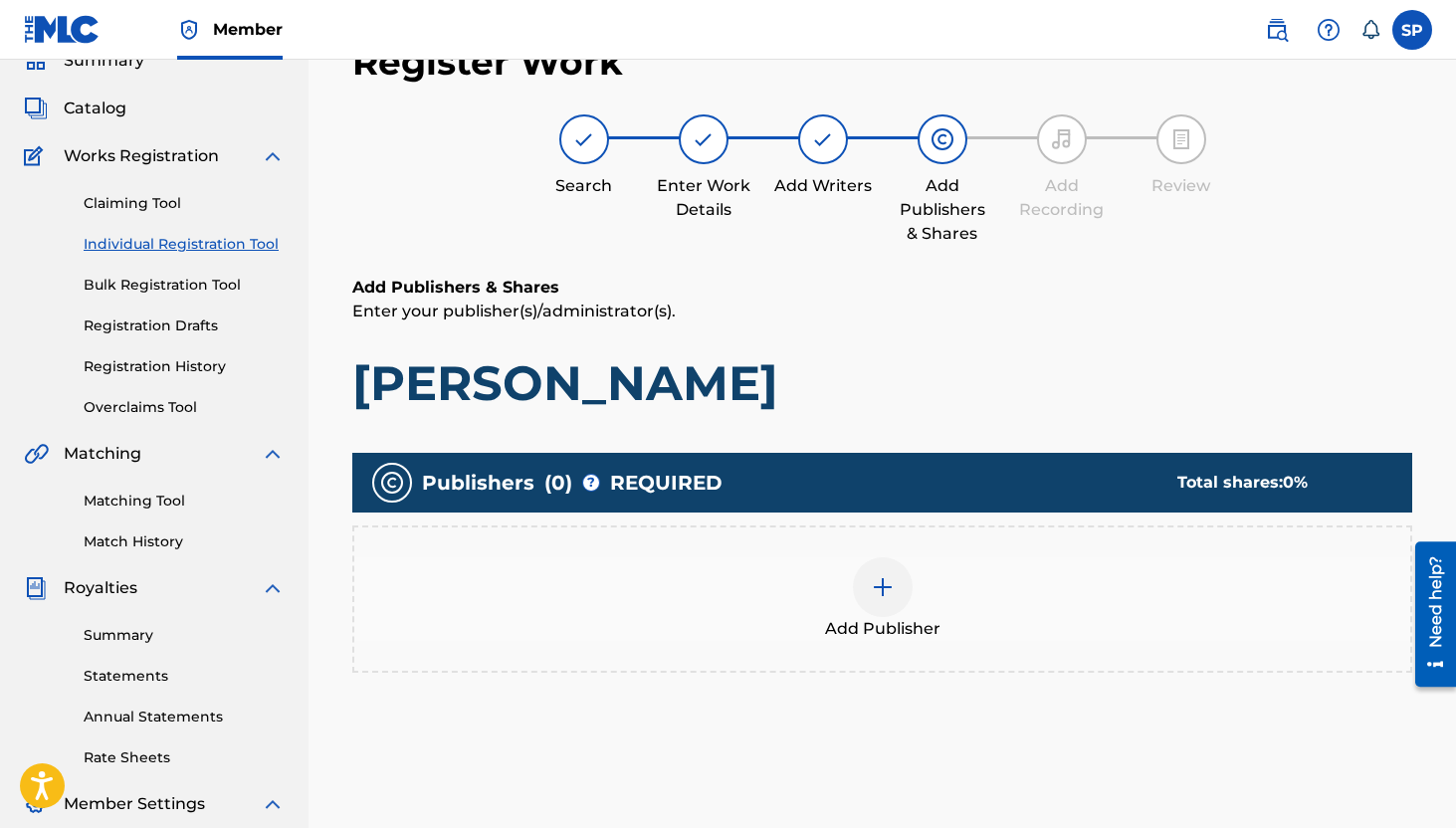 click at bounding box center (883, 587) 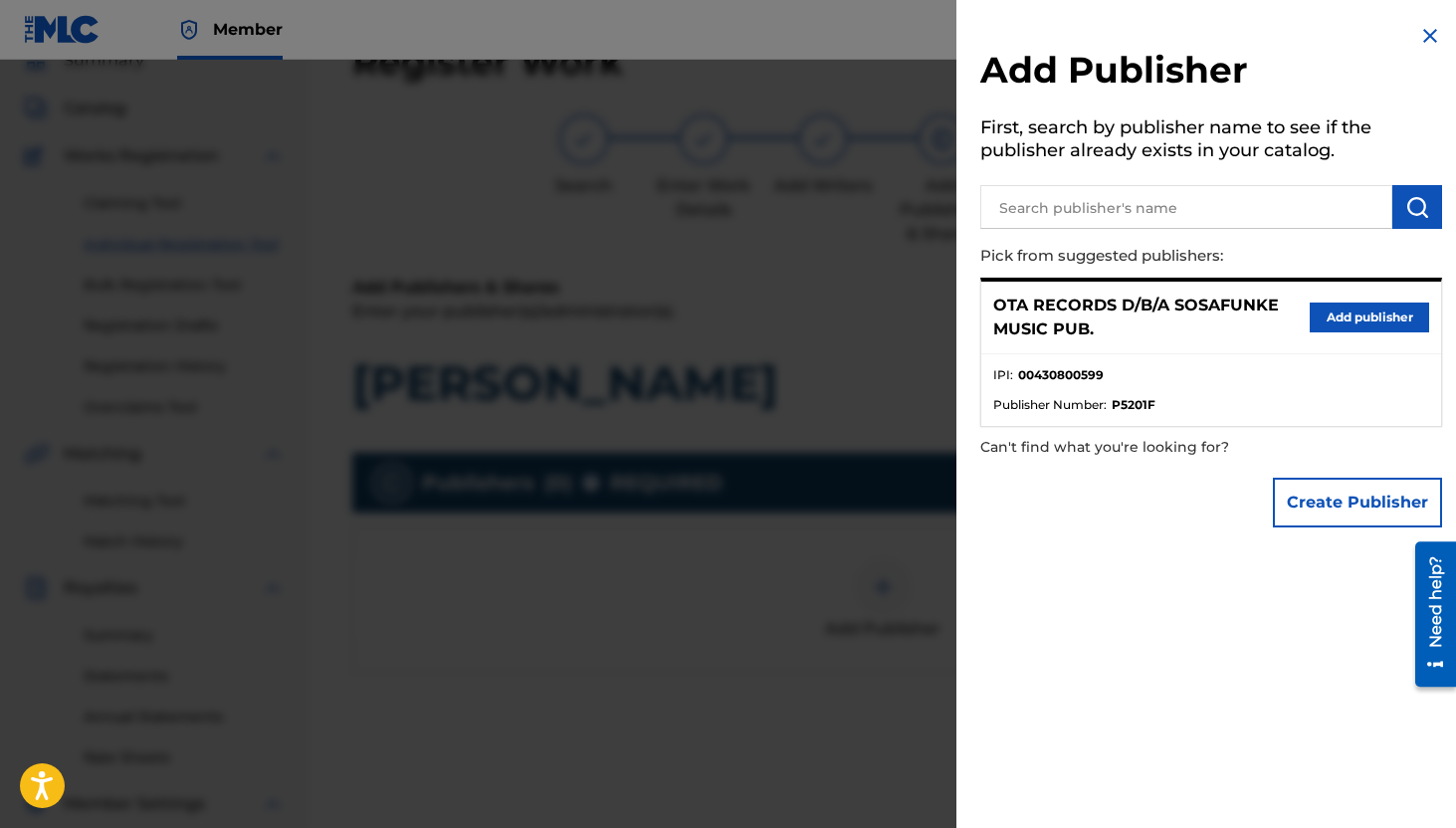 click on "Add publisher" at bounding box center [1369, 317] 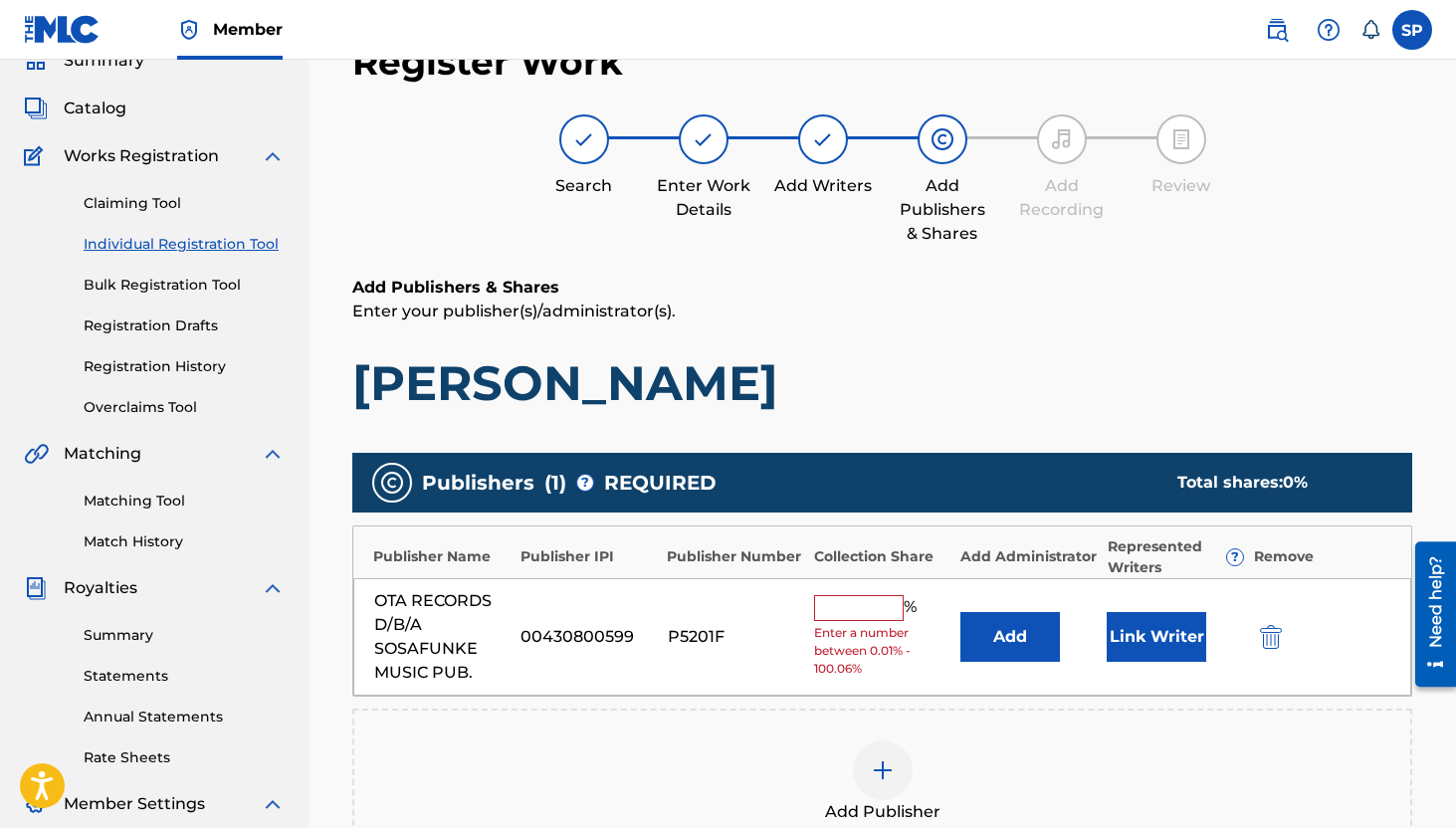 click at bounding box center [859, 608] 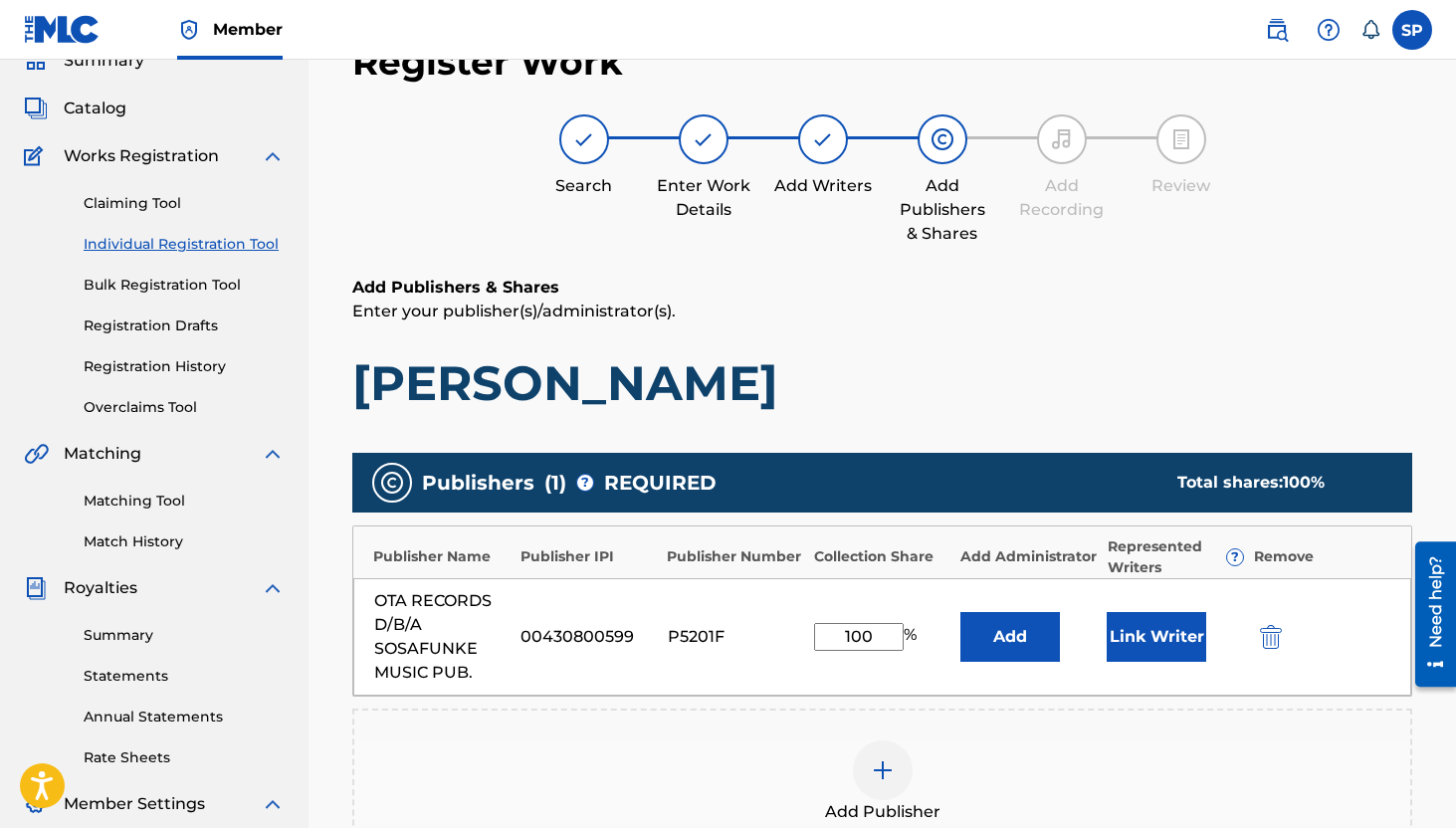 click on "Link Writer" at bounding box center [1156, 637] 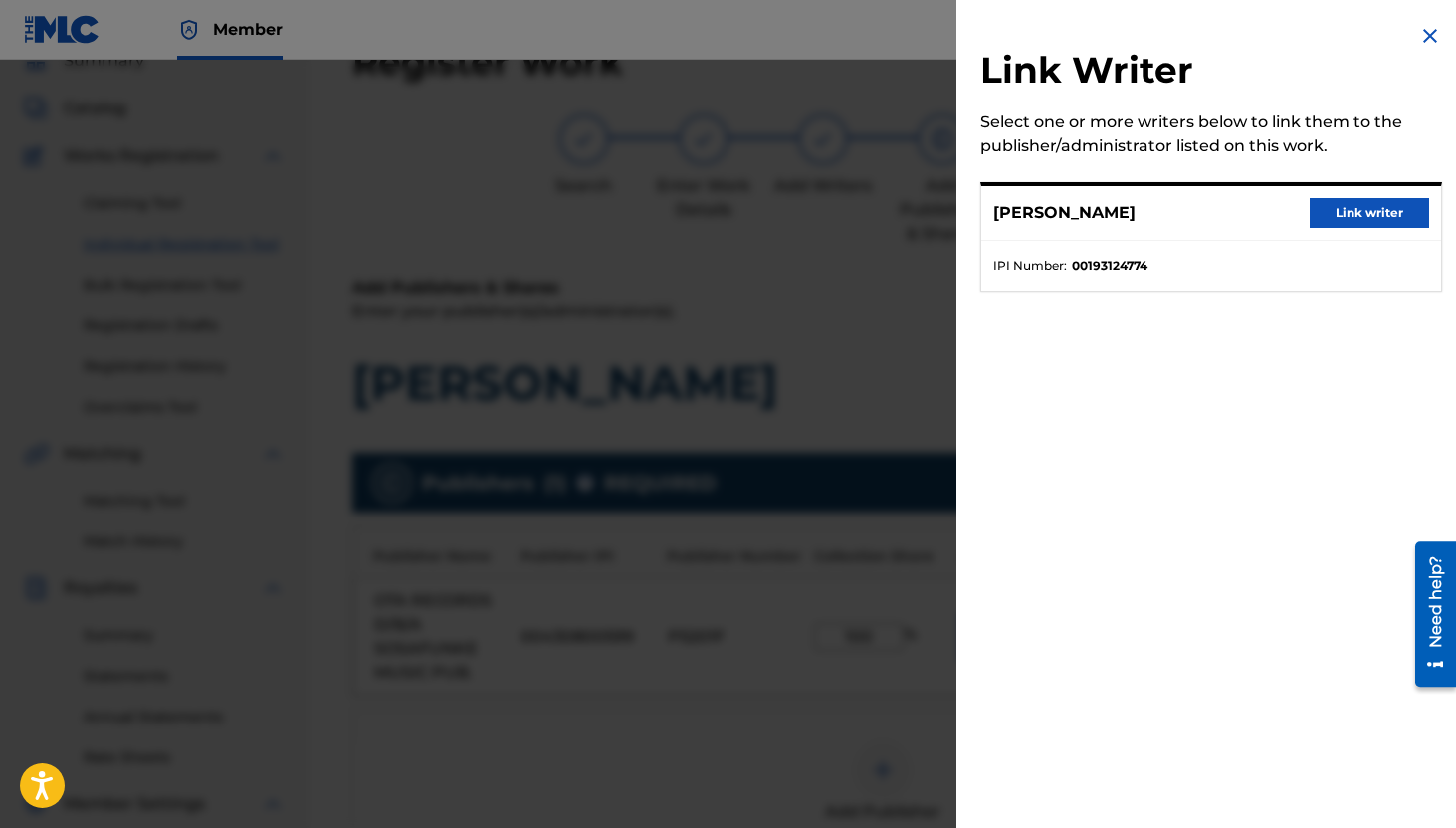 click on "Link writer" at bounding box center [1369, 213] 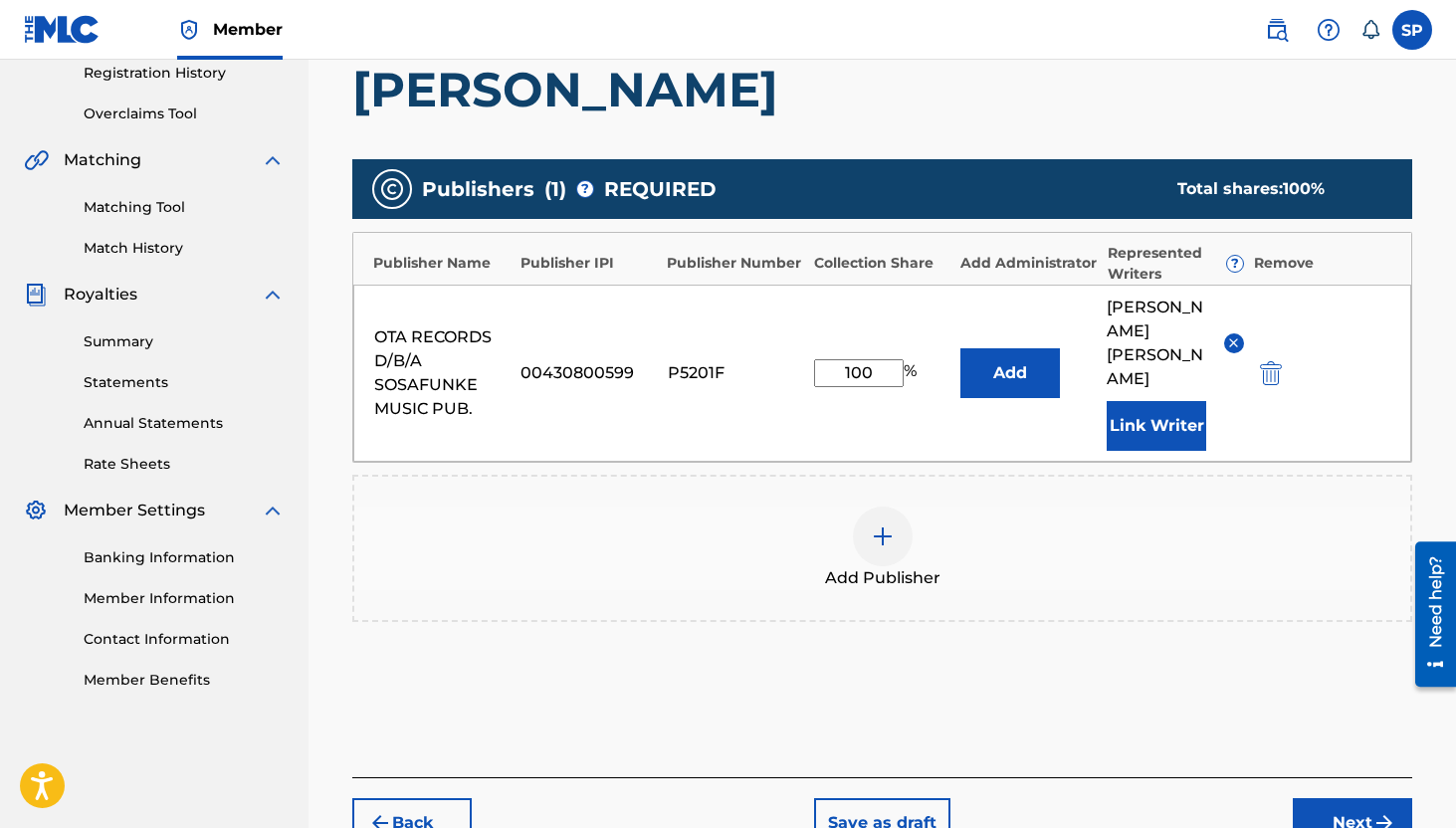 click on "Next" at bounding box center [1352, 823] 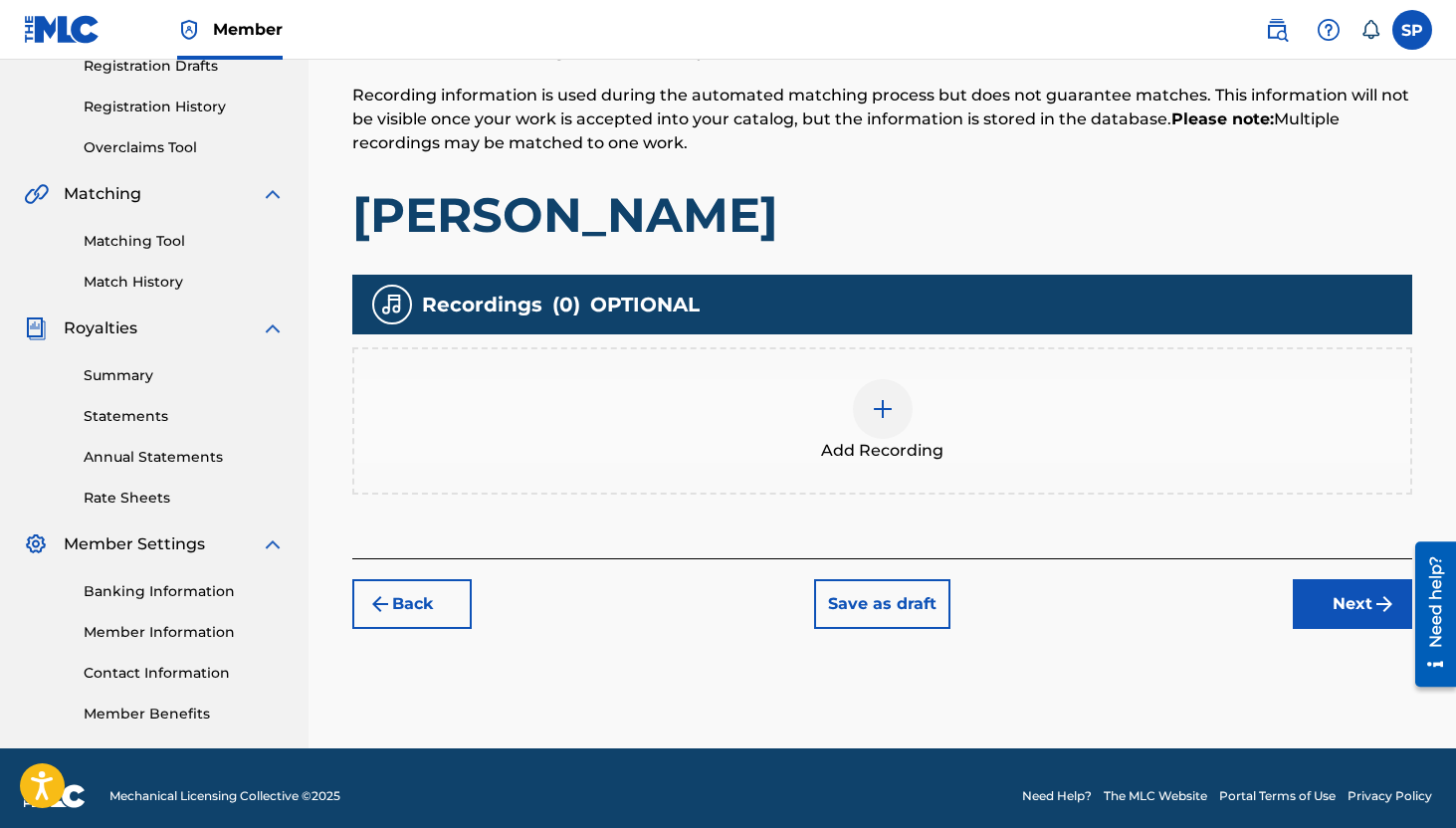 scroll, scrollTop: 348, scrollLeft: 0, axis: vertical 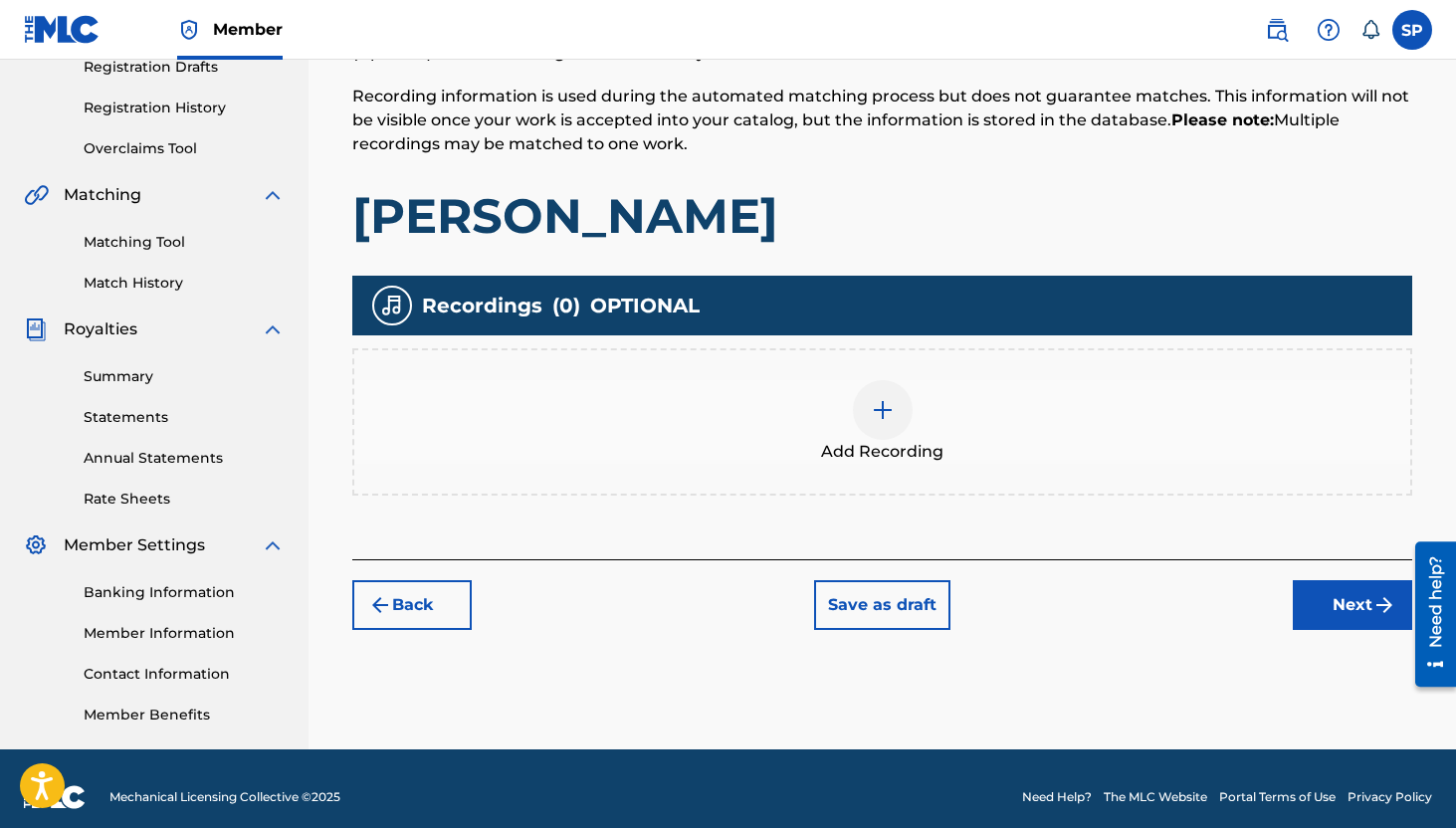 click on "Register Work Search Enter Work Details Add Writers Add Publishers & Shares Add Recording Review Add Recordings (Optional) Enter recording information for your work. Recording information is used during the automated matching process but does not guarantee matches. This information will not be visible once your work is accepted into your catalog, but the information is stored in the database.  Please note:  Multiple recordings may be matched to one work. Rojo Changó Recordings ( 0 ) OPTIONAL Add Recording Back Save as draft Next" at bounding box center (882, 205) 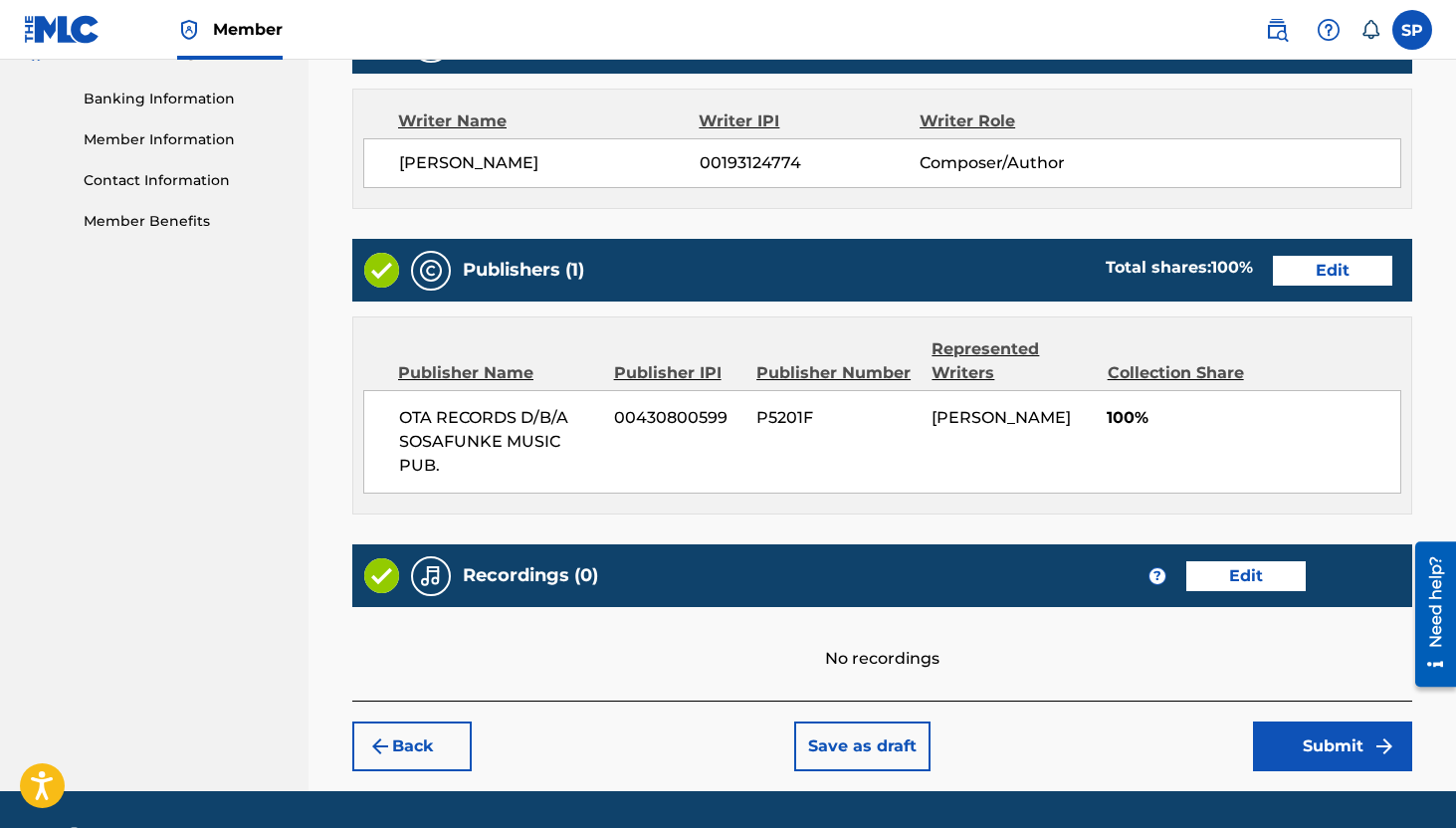 scroll, scrollTop: 900, scrollLeft: 0, axis: vertical 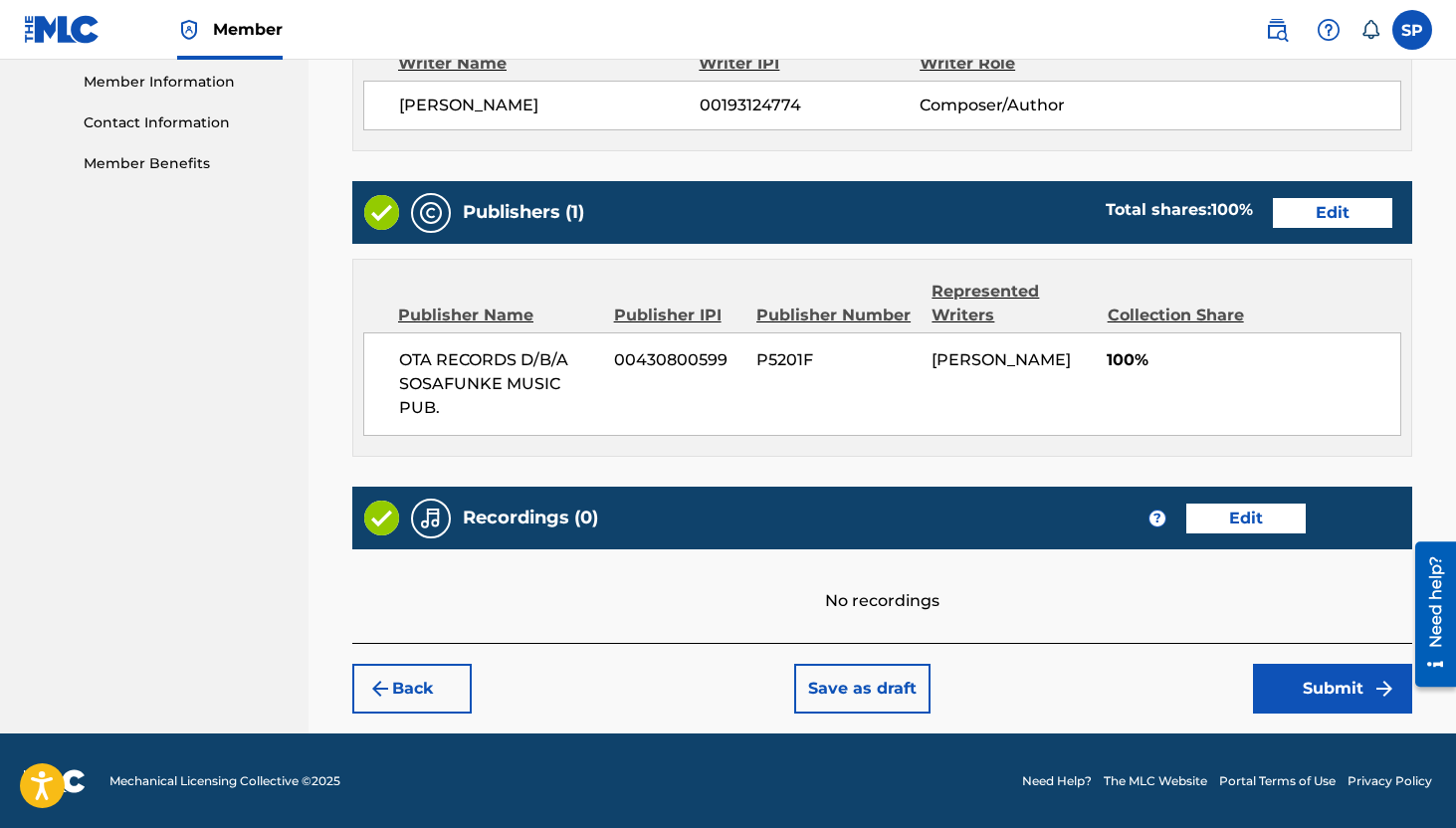 click on "Submit" at bounding box center (1333, 689) 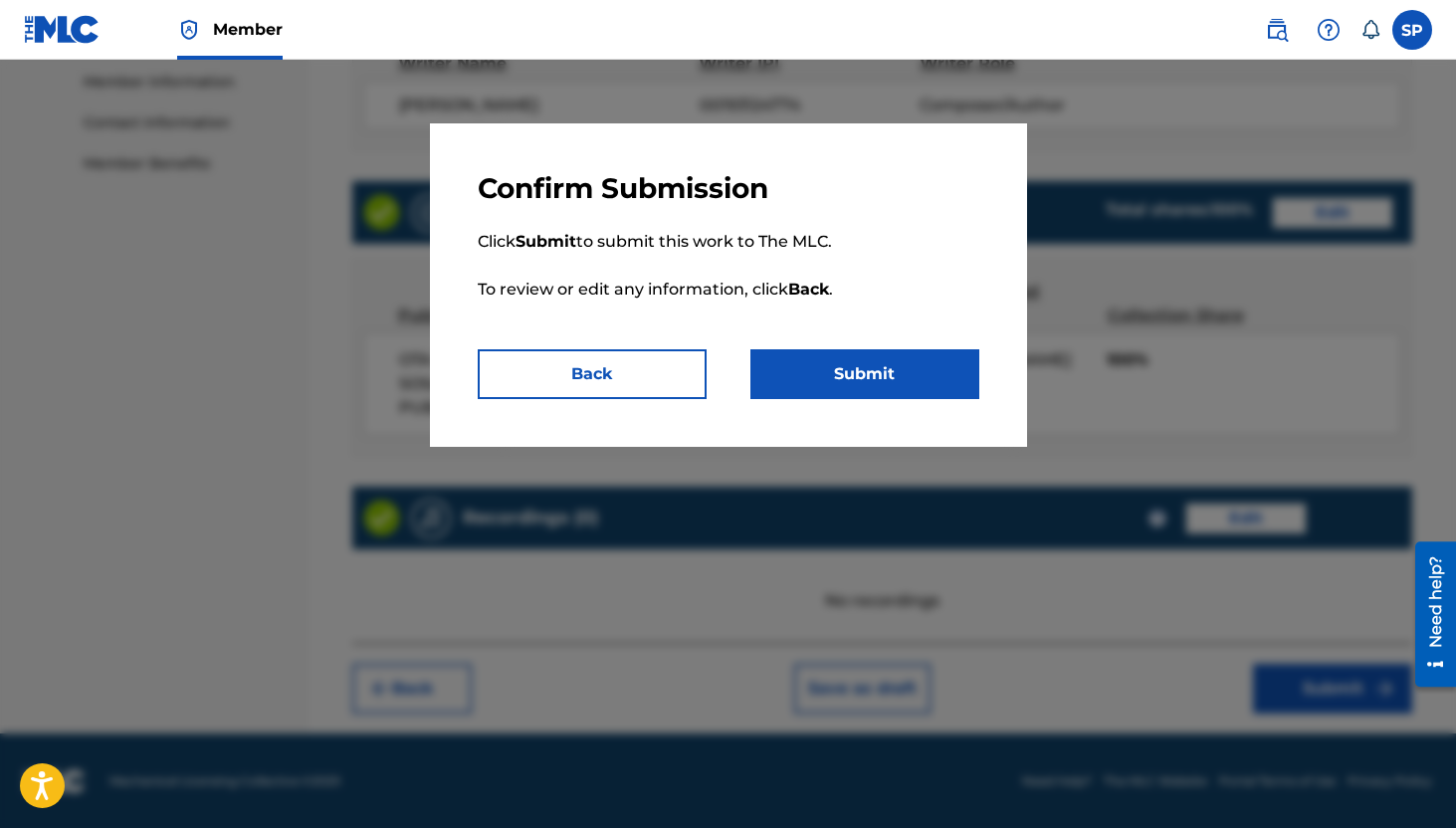 click on "Submit" at bounding box center [865, 374] 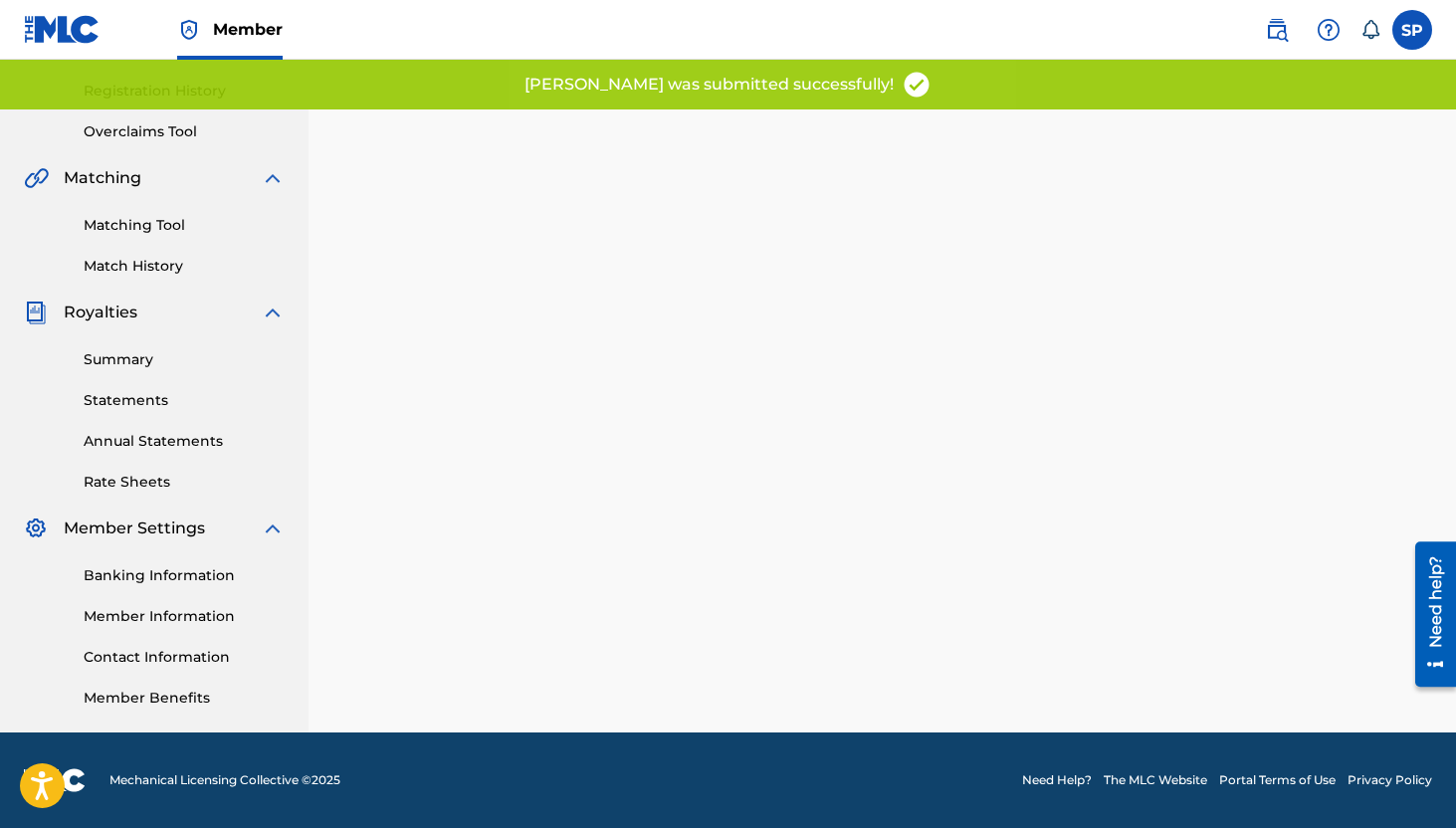 scroll, scrollTop: 0, scrollLeft: 0, axis: both 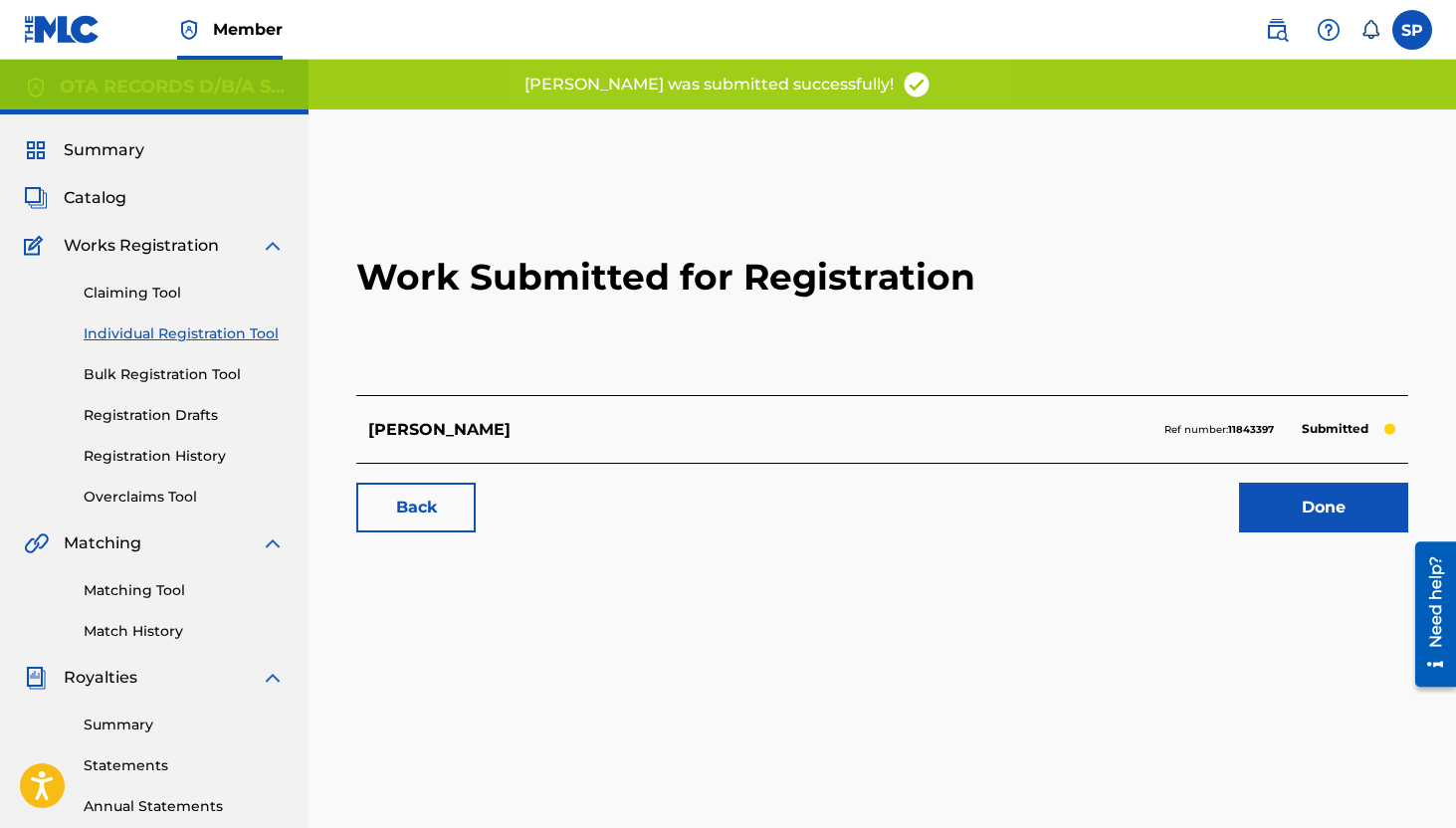 click on "Done" at bounding box center (1324, 508) 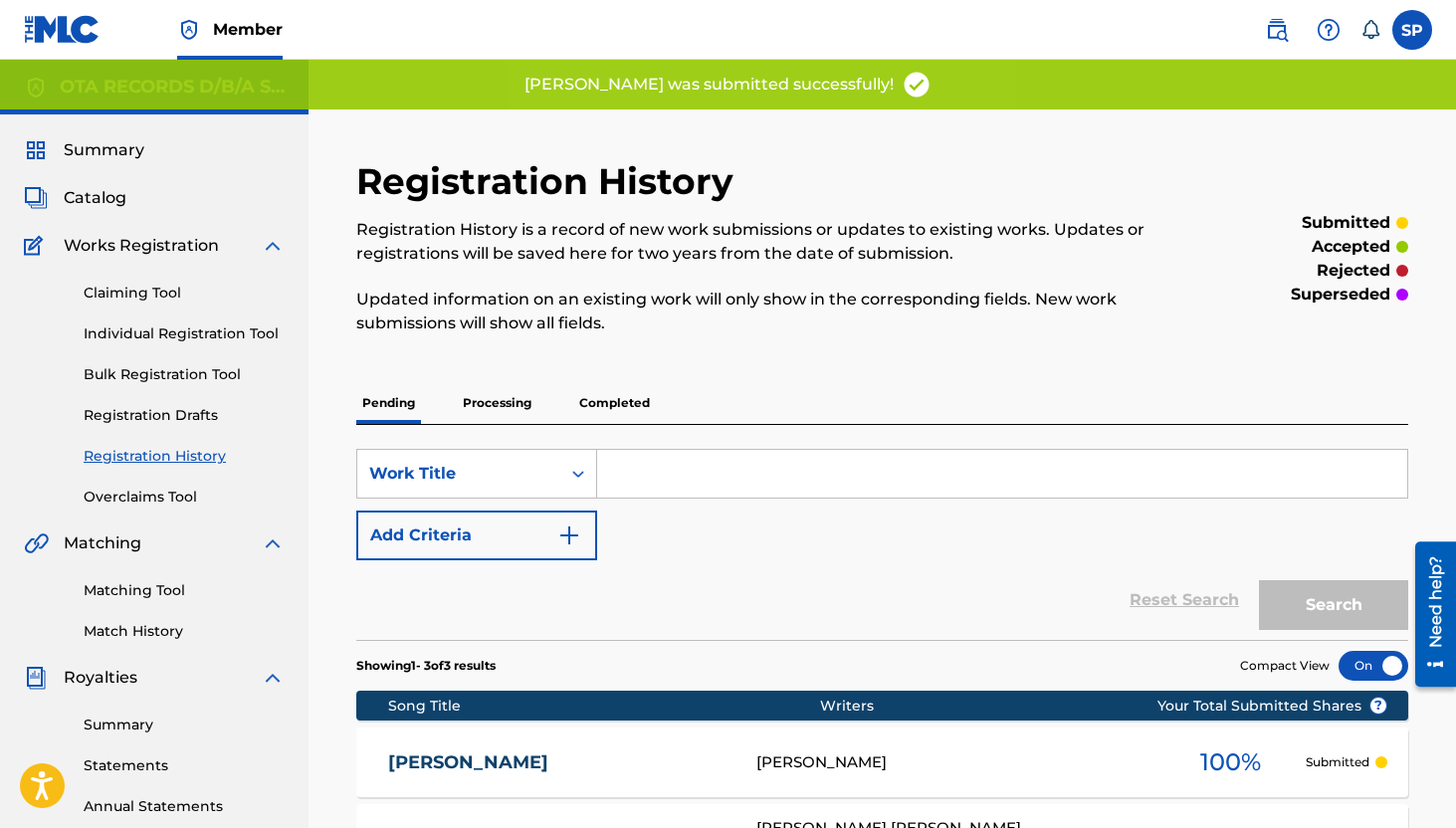 click on "Individual Registration Tool" at bounding box center [184, 333] 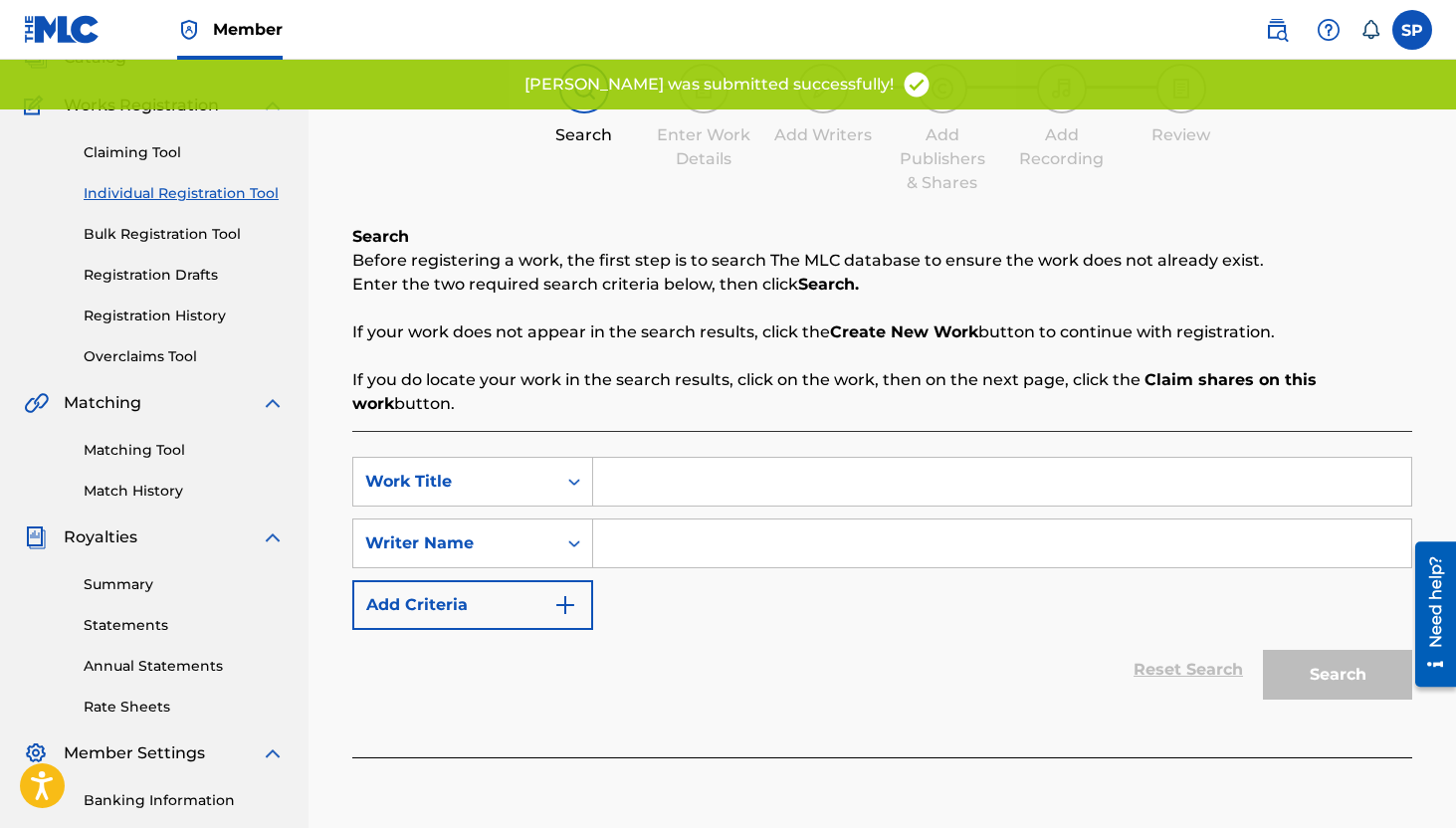 scroll, scrollTop: 149, scrollLeft: 0, axis: vertical 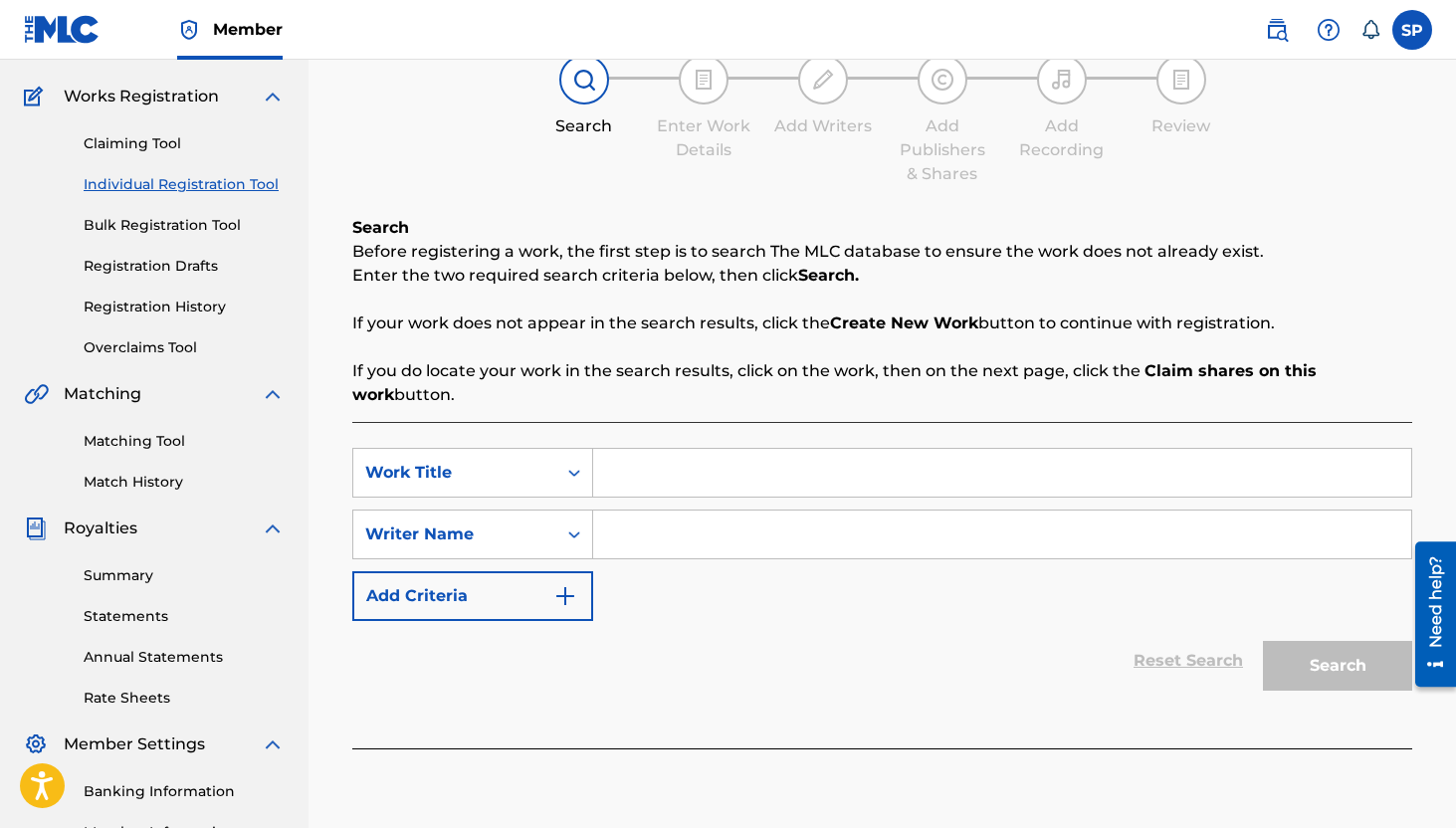 click at bounding box center [1002, 473] 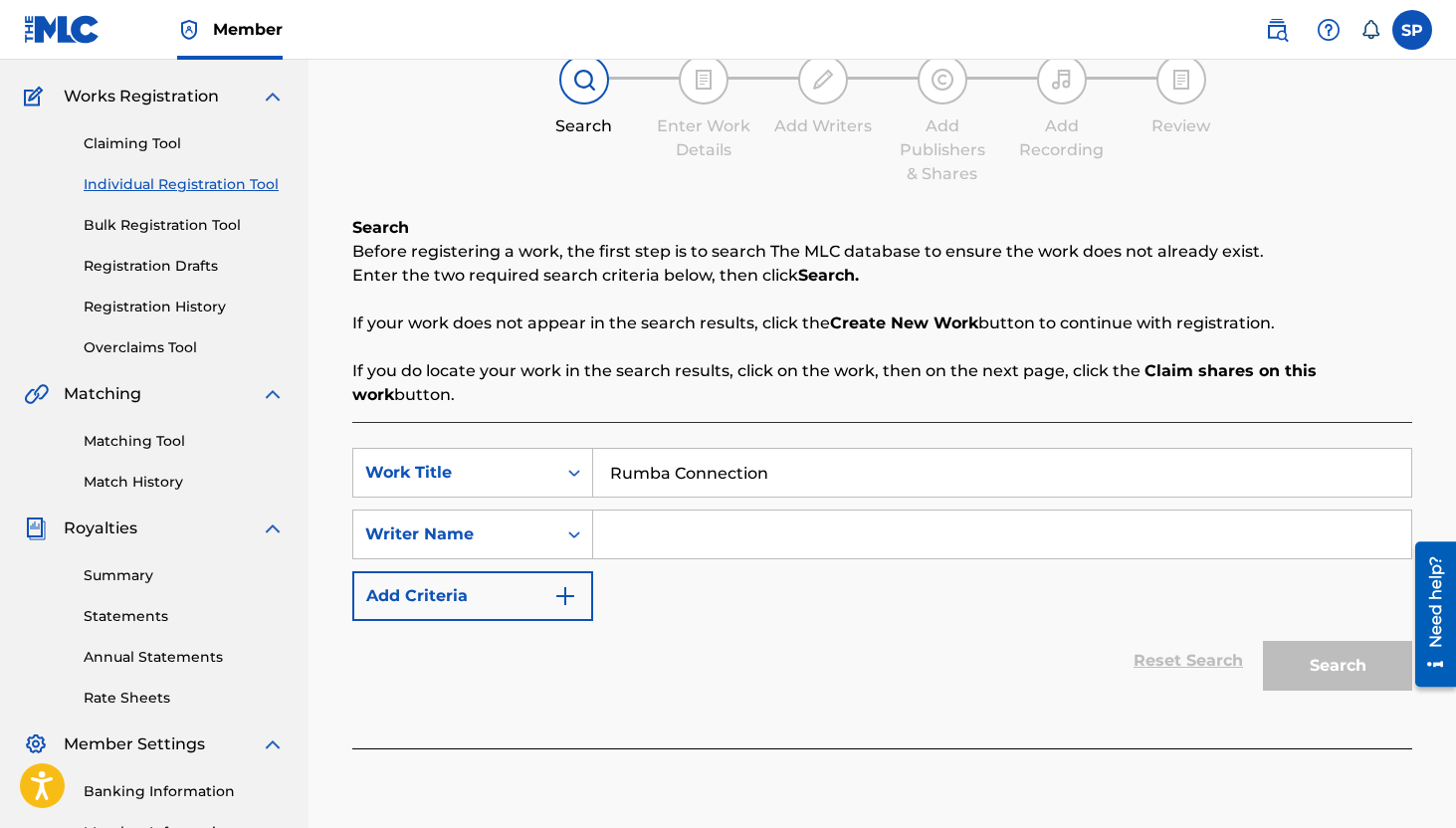 type on "Rumba Connection" 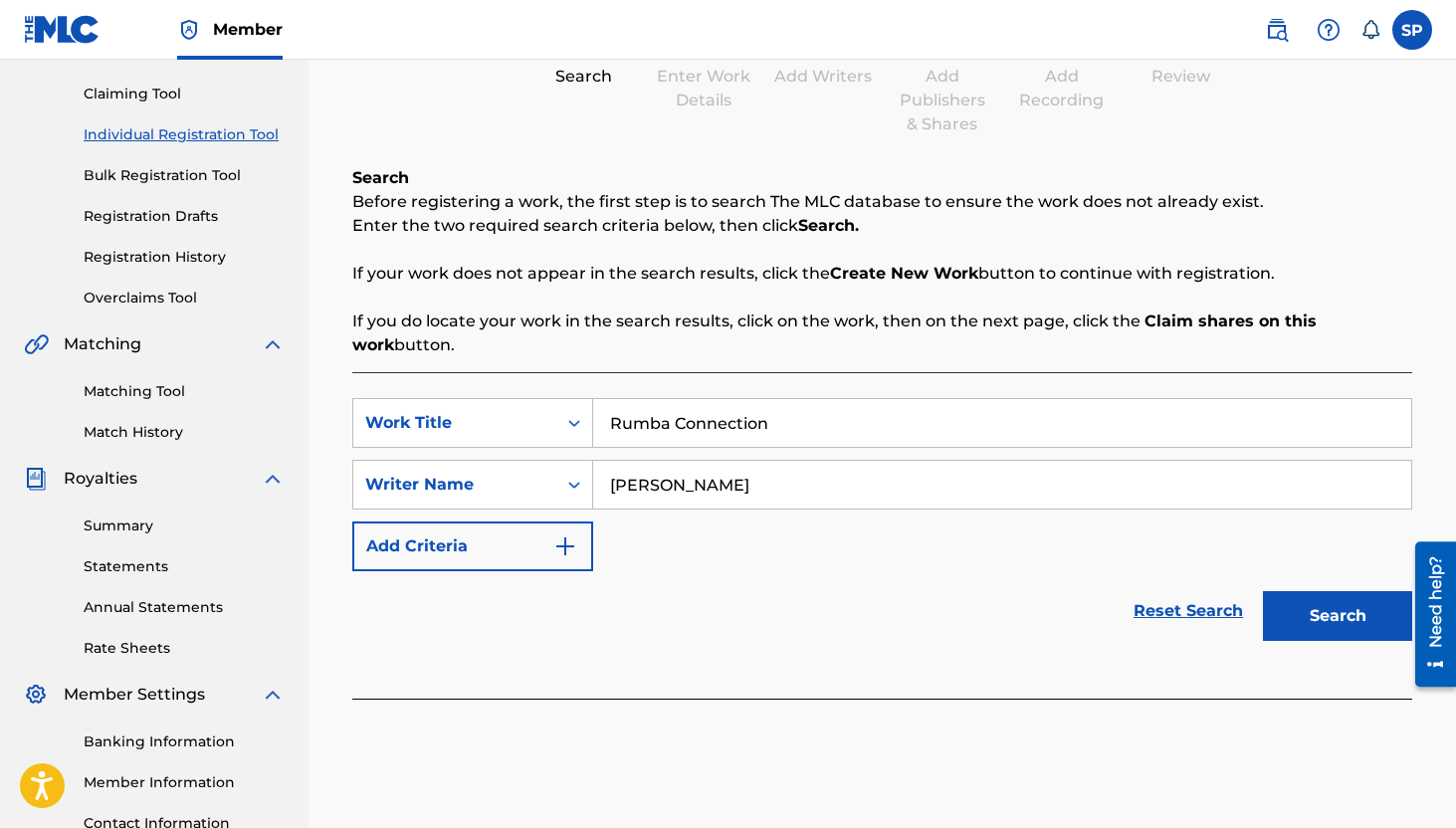 click on "Search" at bounding box center (1338, 616) 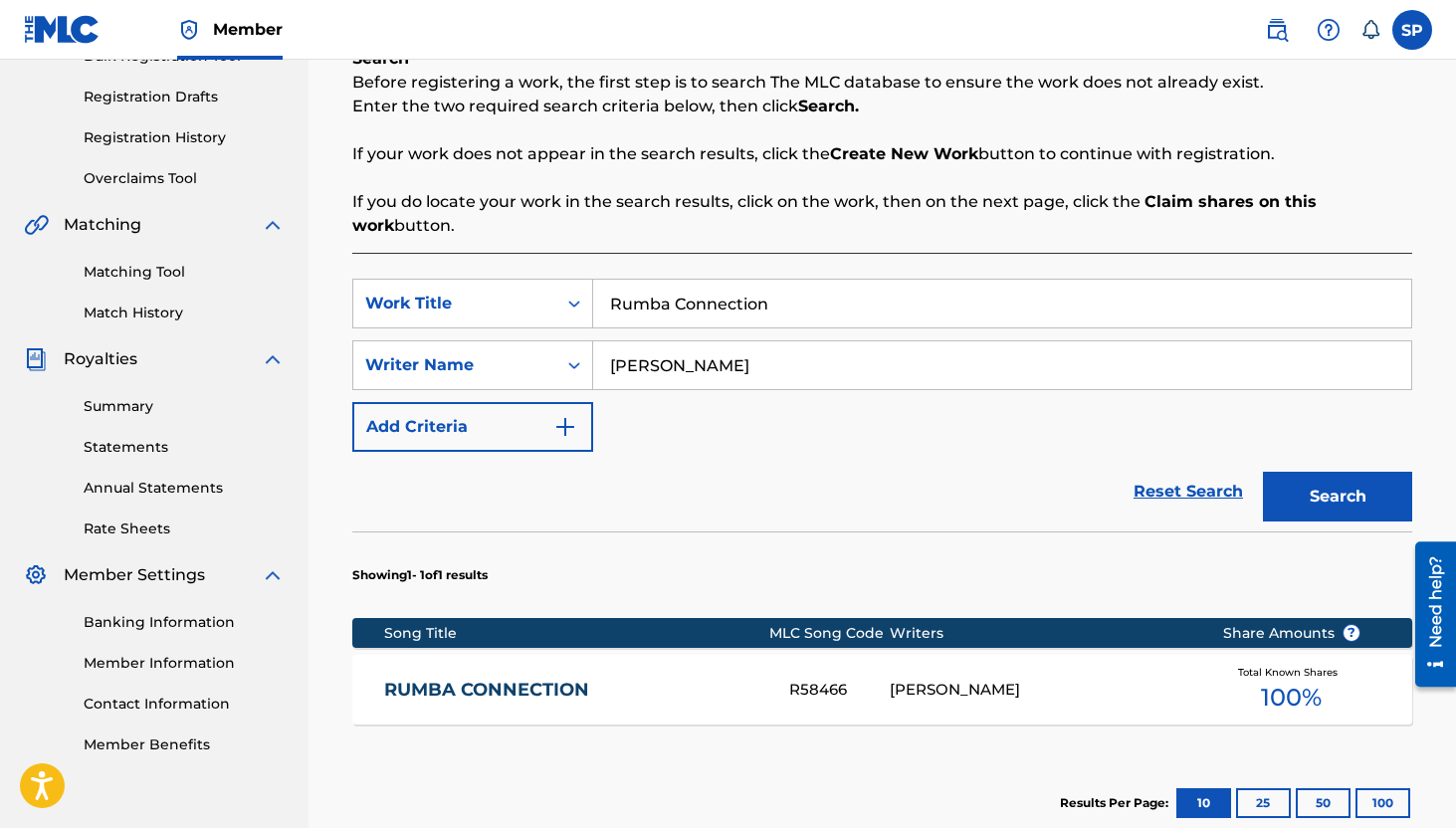 scroll, scrollTop: 402, scrollLeft: 0, axis: vertical 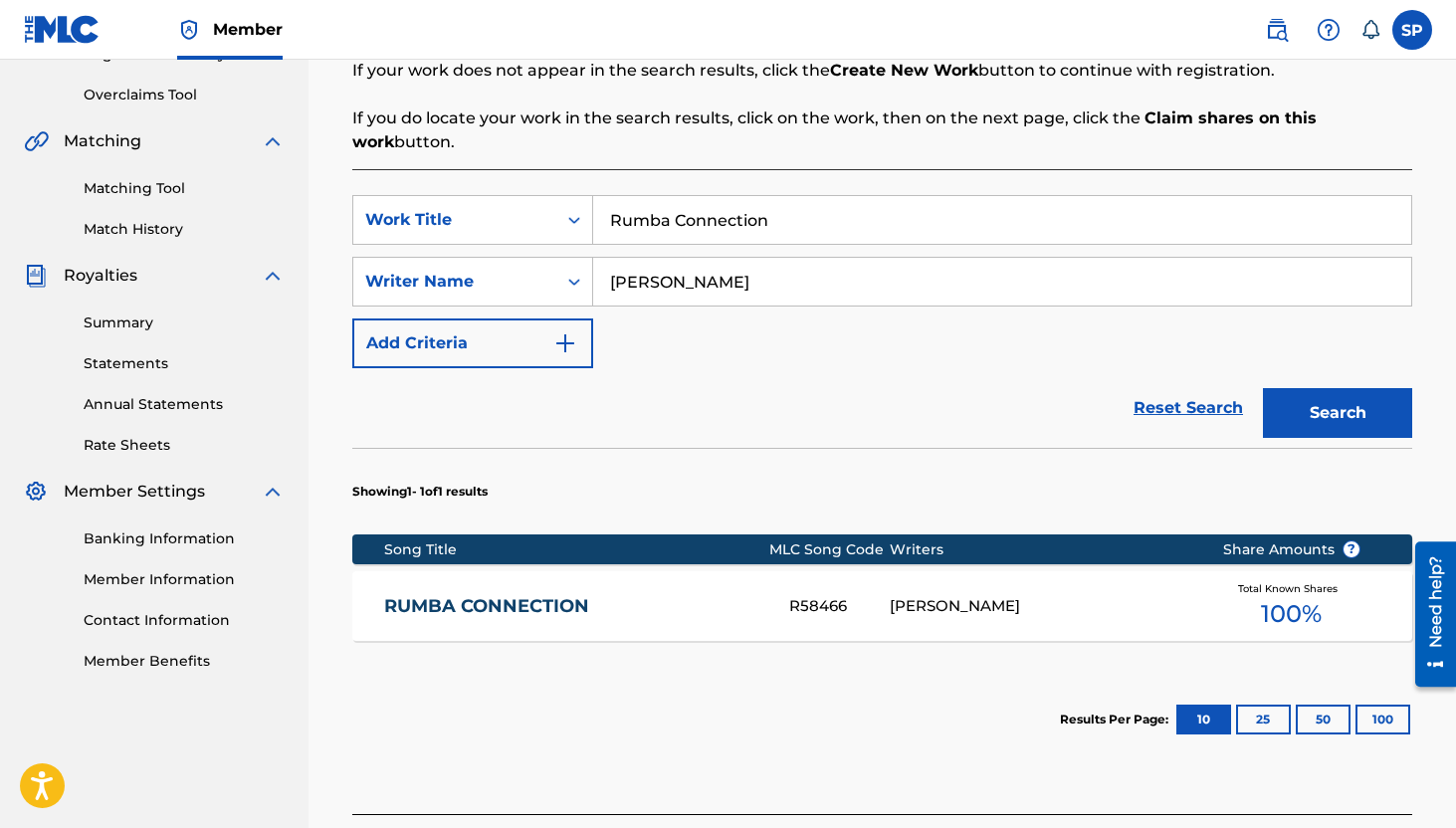 click on "Rumba Connection" at bounding box center [1002, 220] 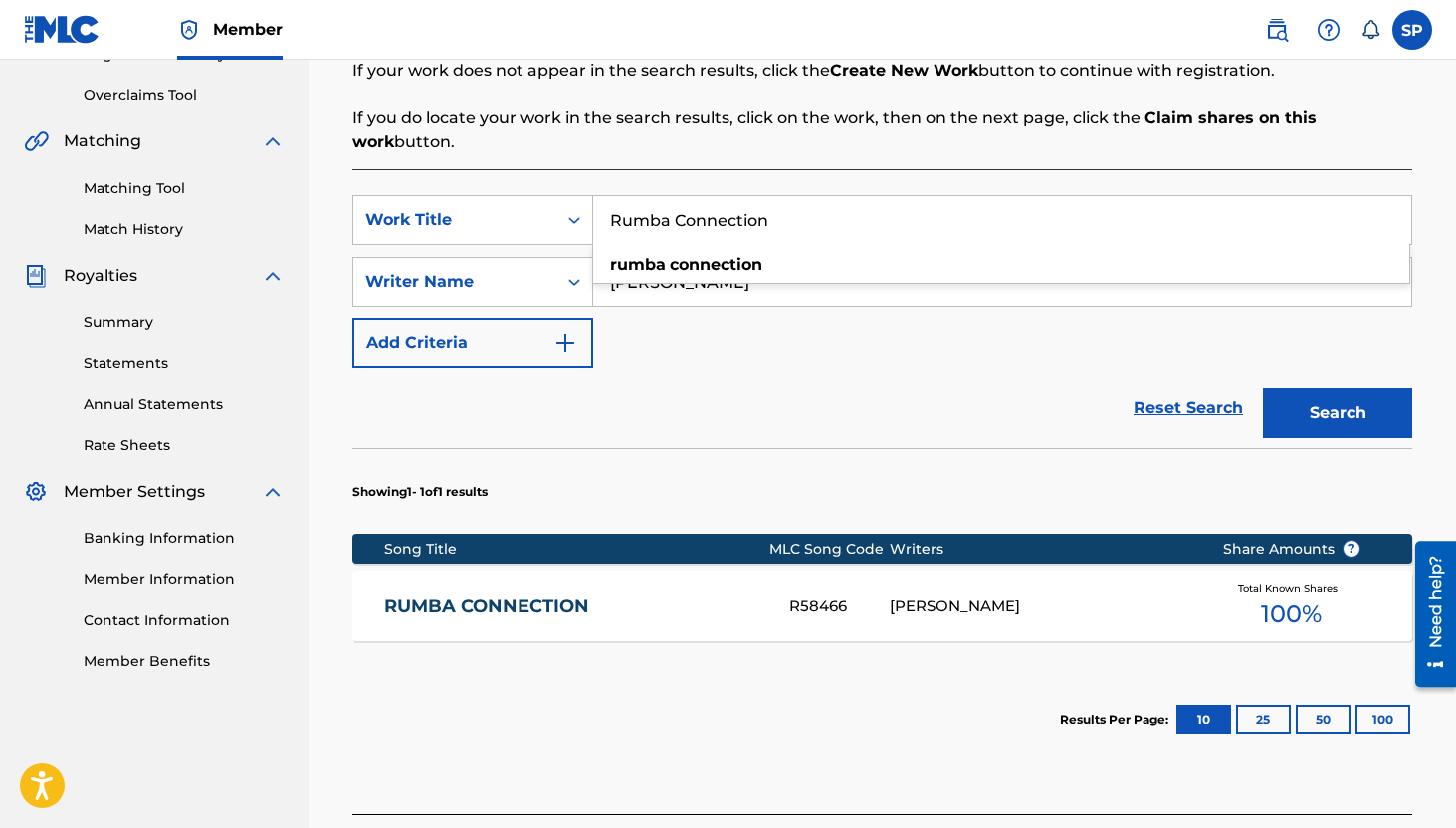 click on "Rumba Connection" at bounding box center [1002, 220] 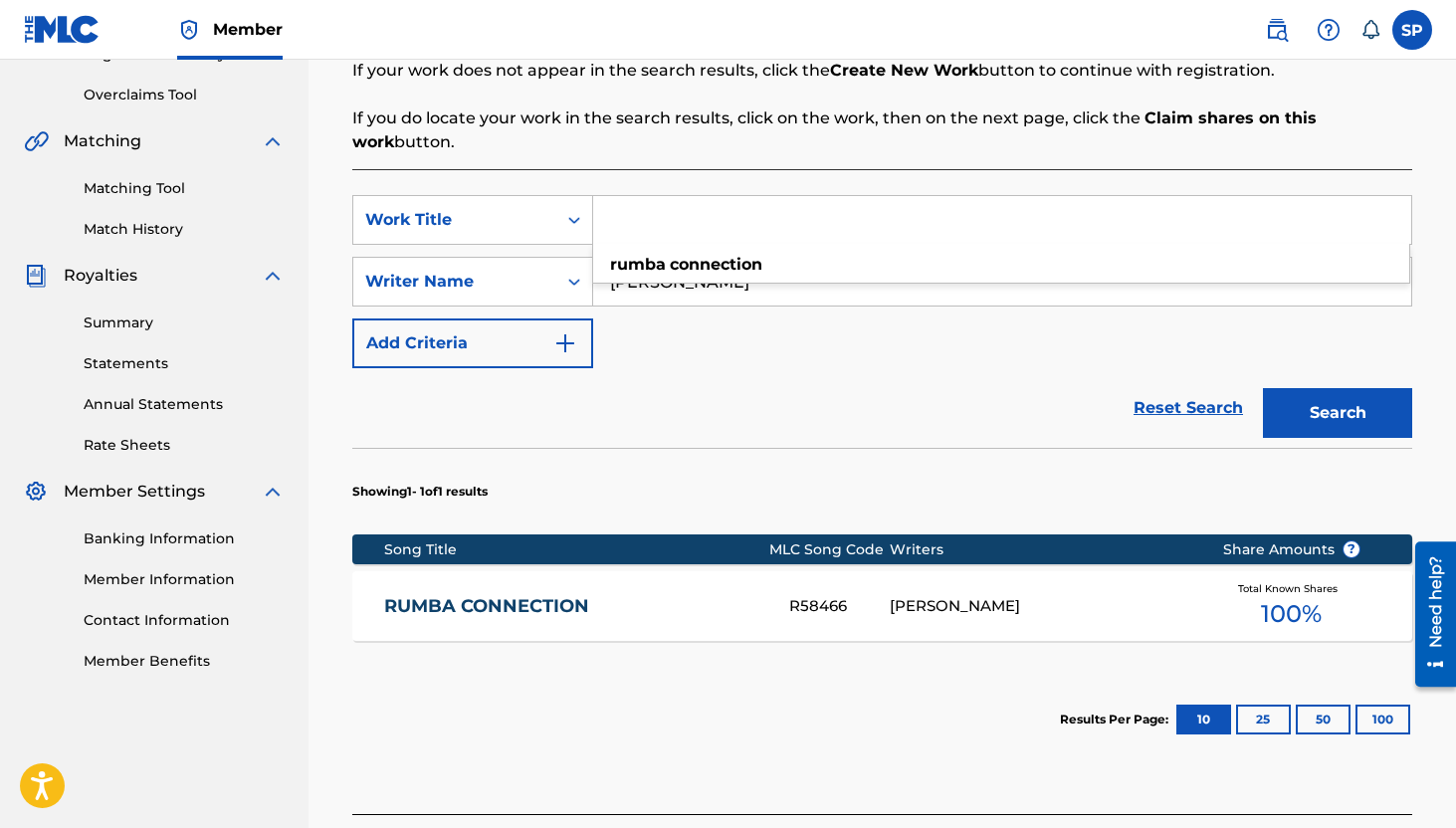 paste on "Sad Meeting" 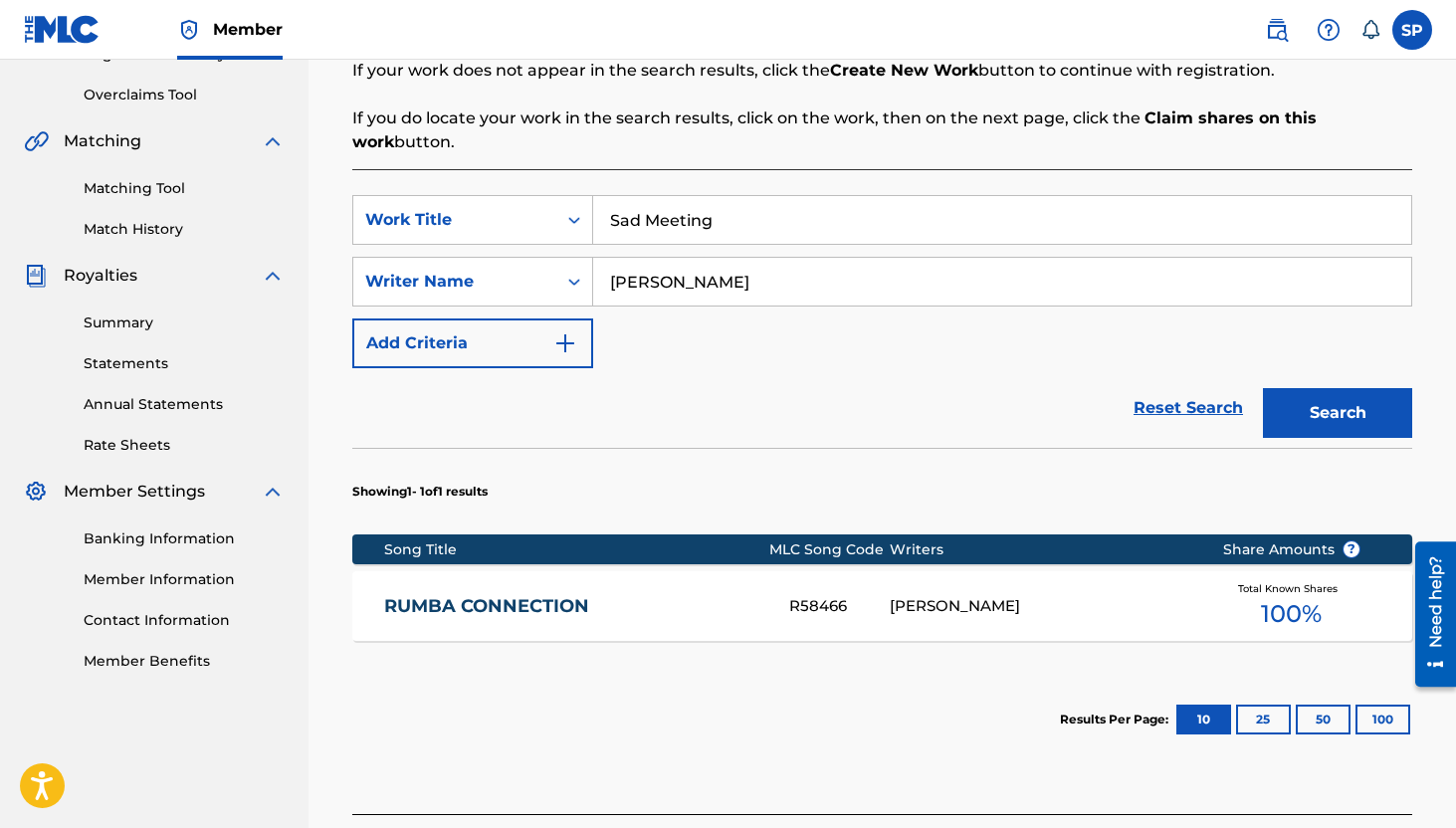 type on "Sad Meeting" 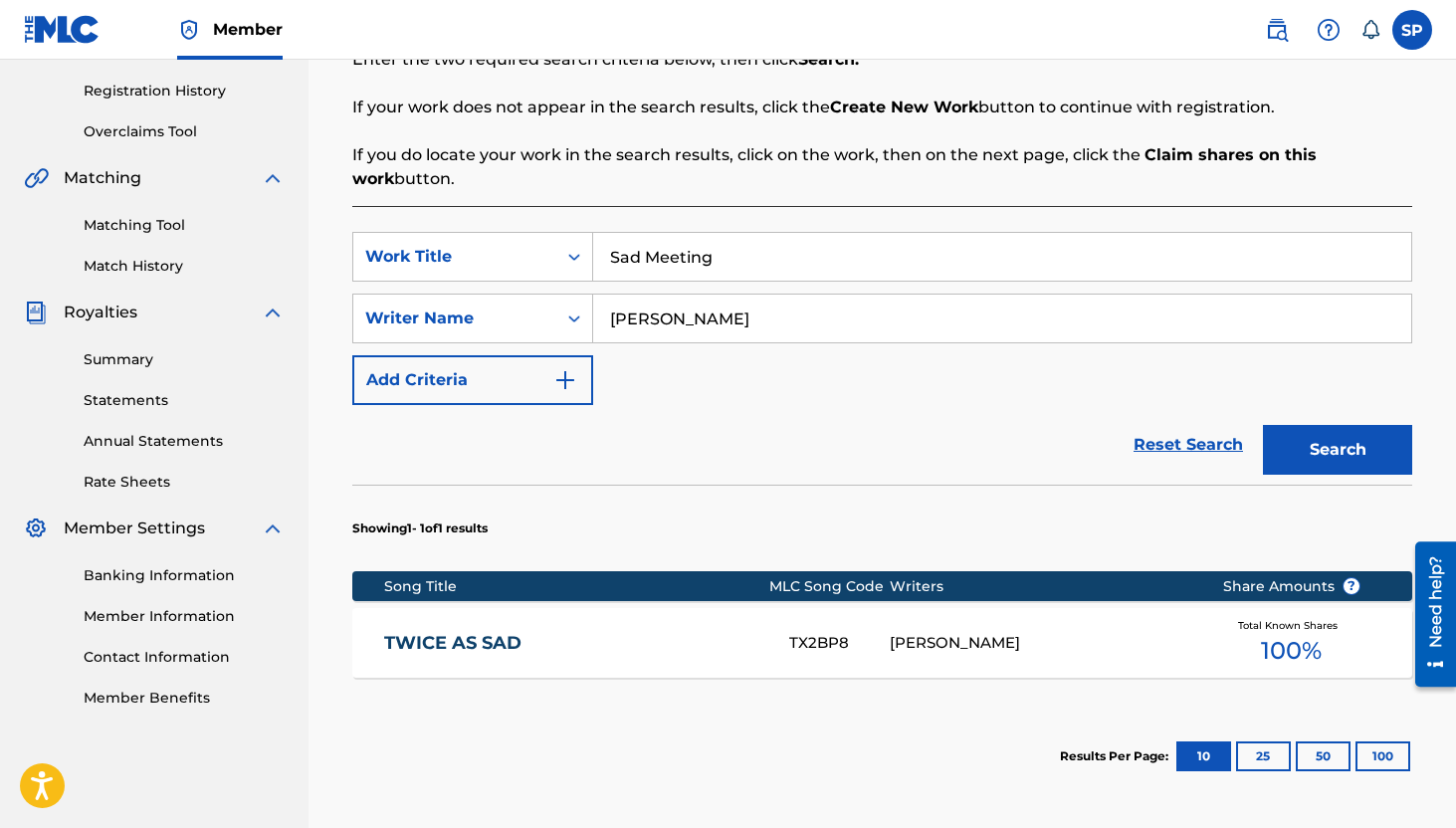 scroll, scrollTop: 402, scrollLeft: 0, axis: vertical 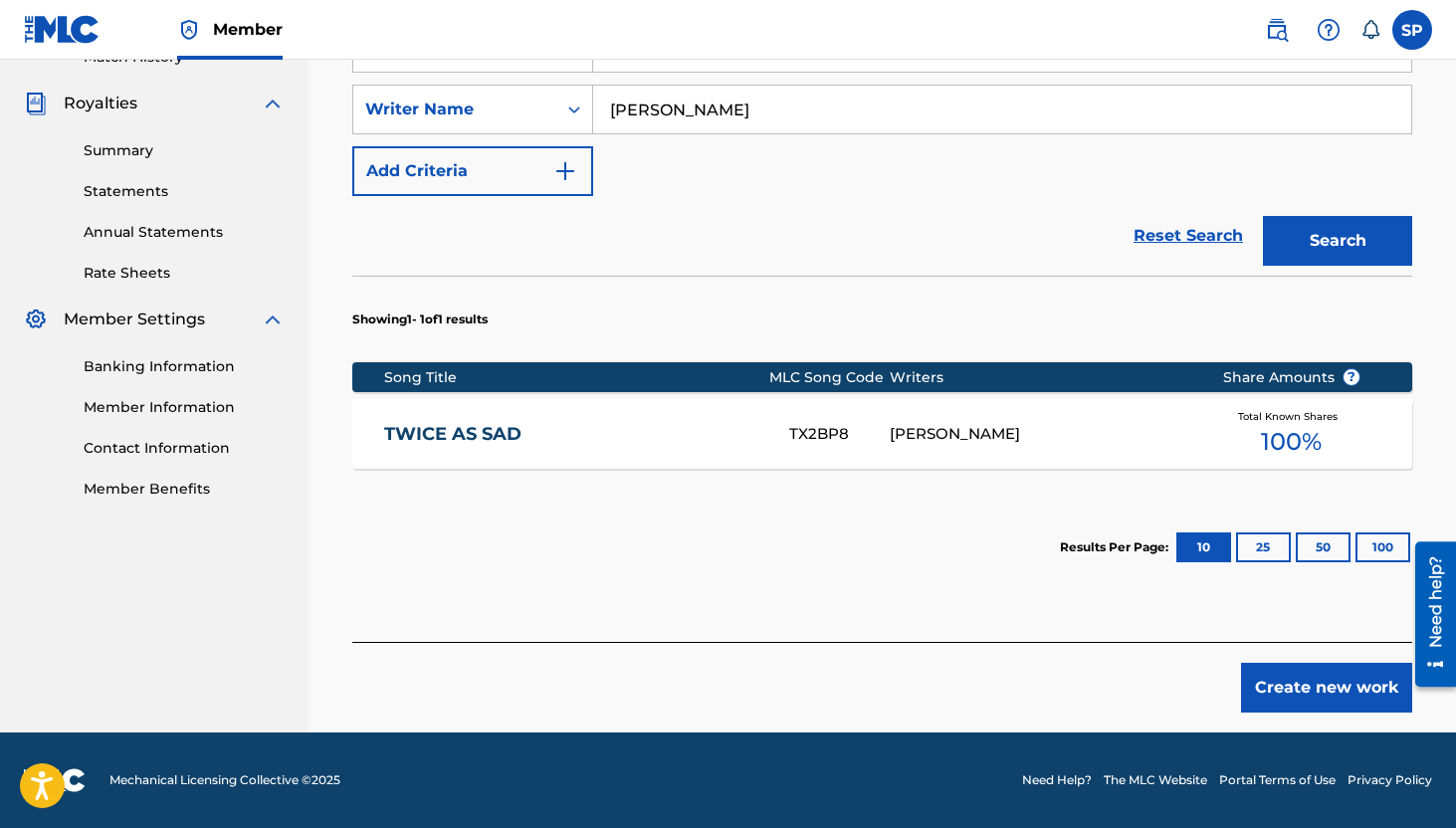 click on "Create new work" at bounding box center [1327, 688] 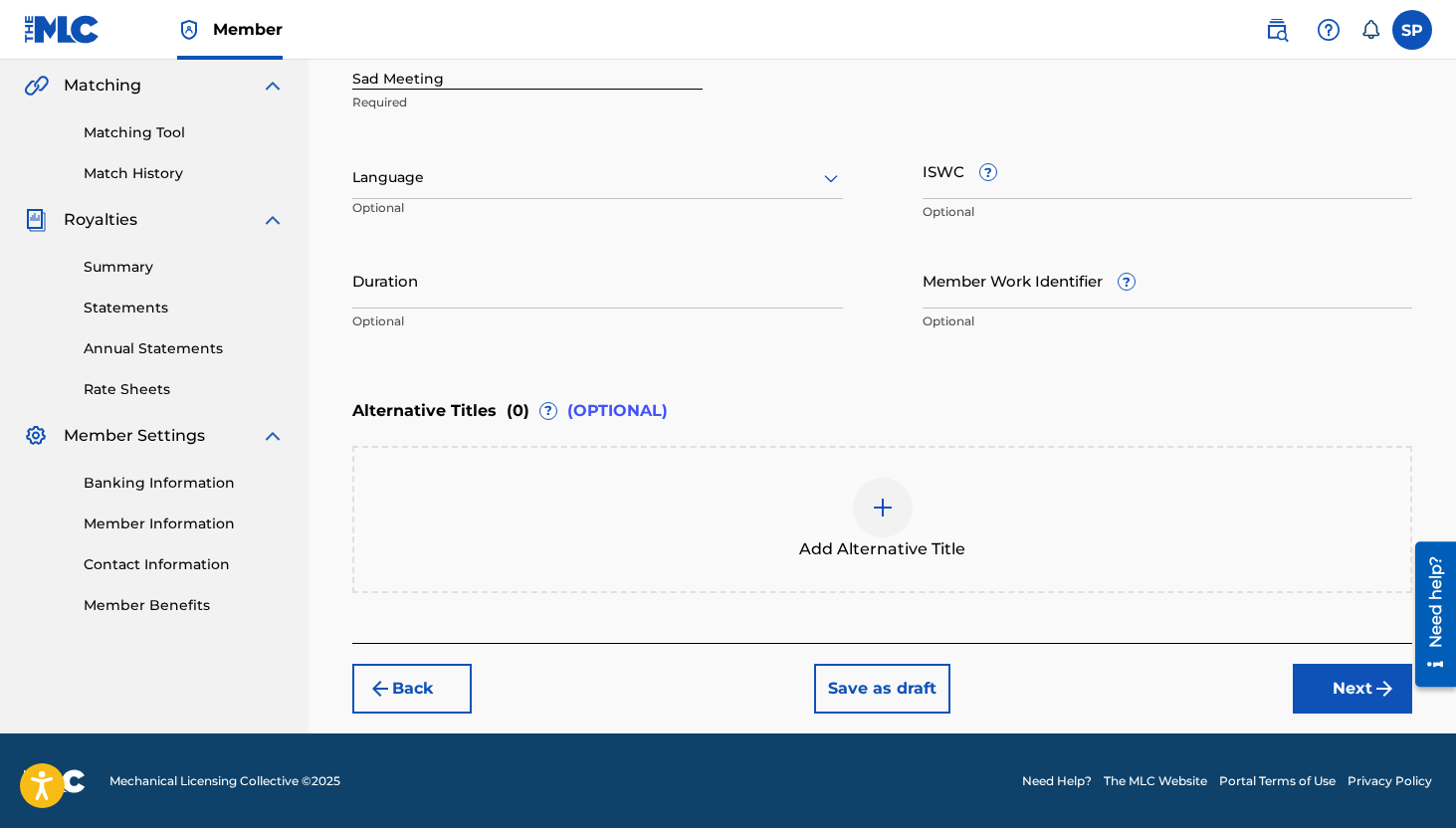scroll, scrollTop: 408, scrollLeft: 0, axis: vertical 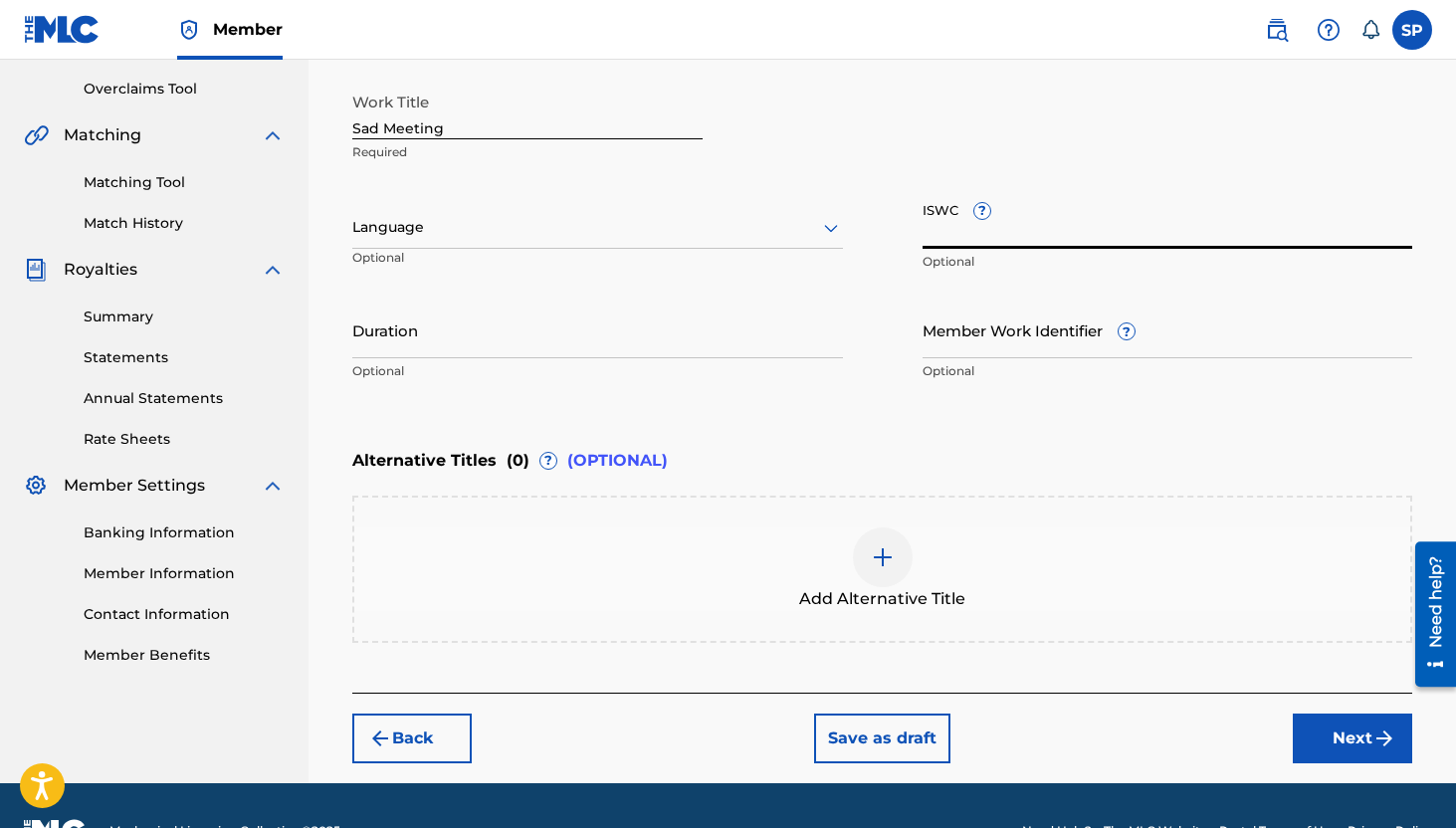 click on "ISWC   ?" at bounding box center [1167, 220] 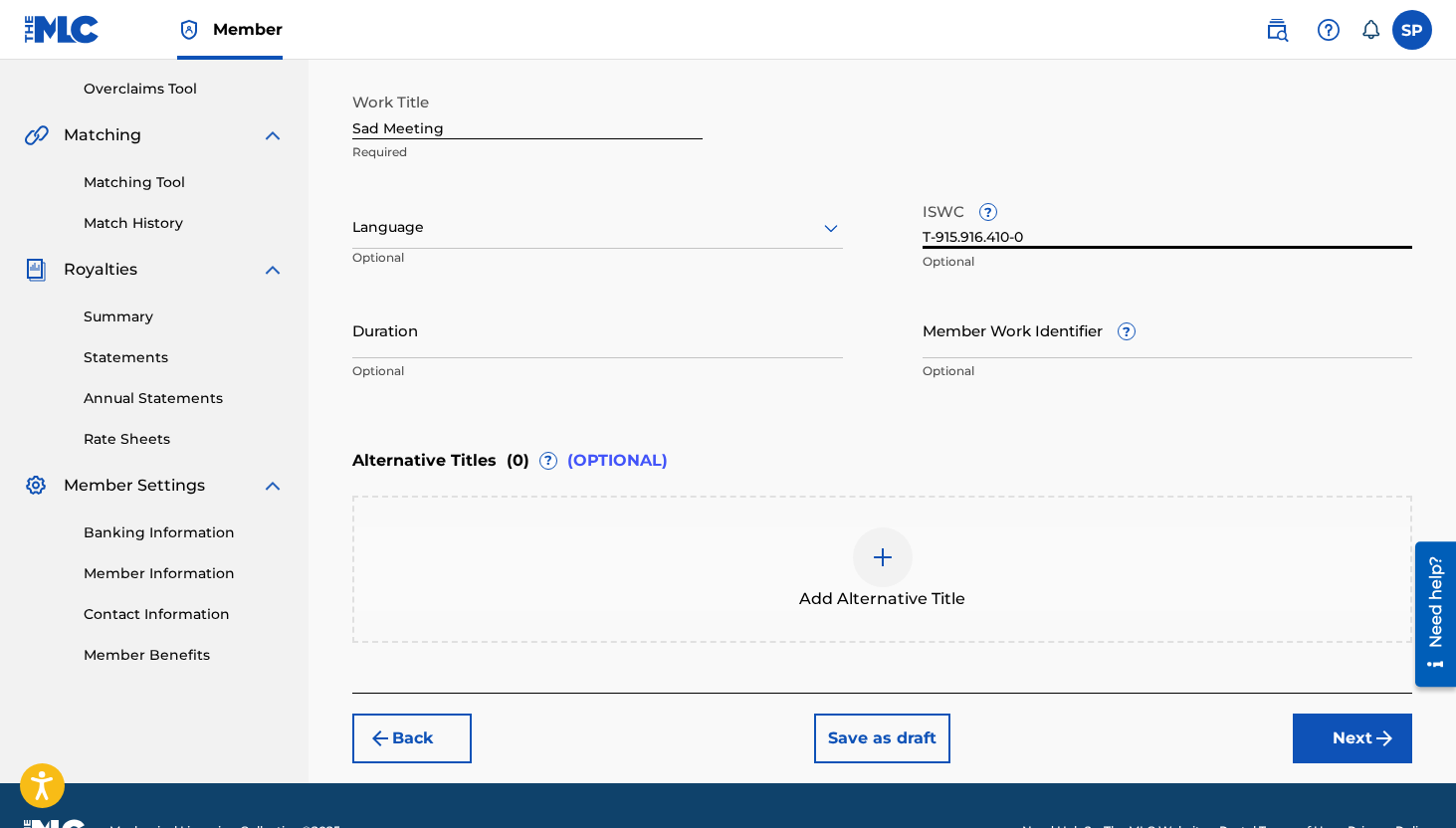 type on "T-915.916.410-0" 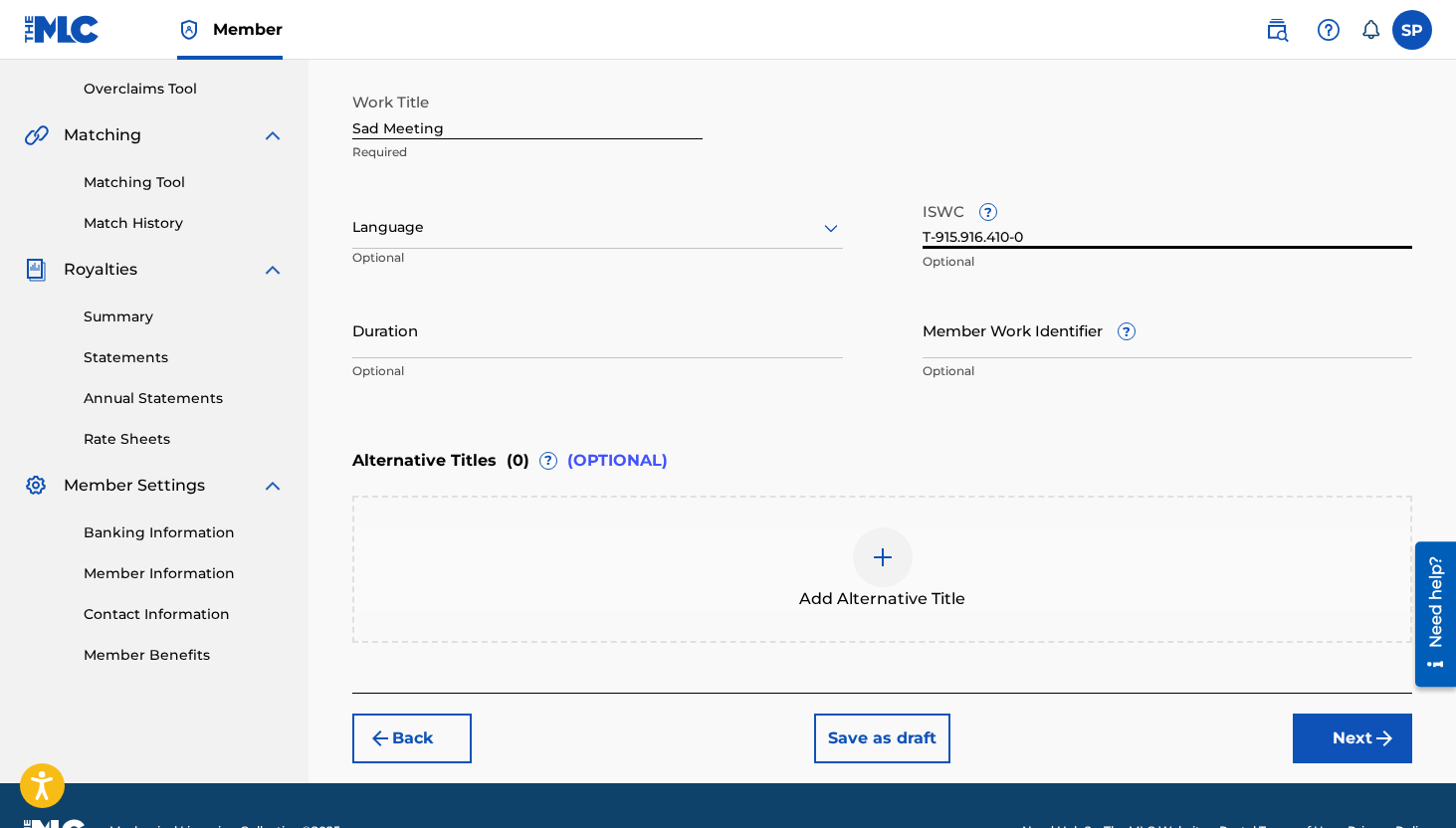 click on "Next" at bounding box center (1352, 738) 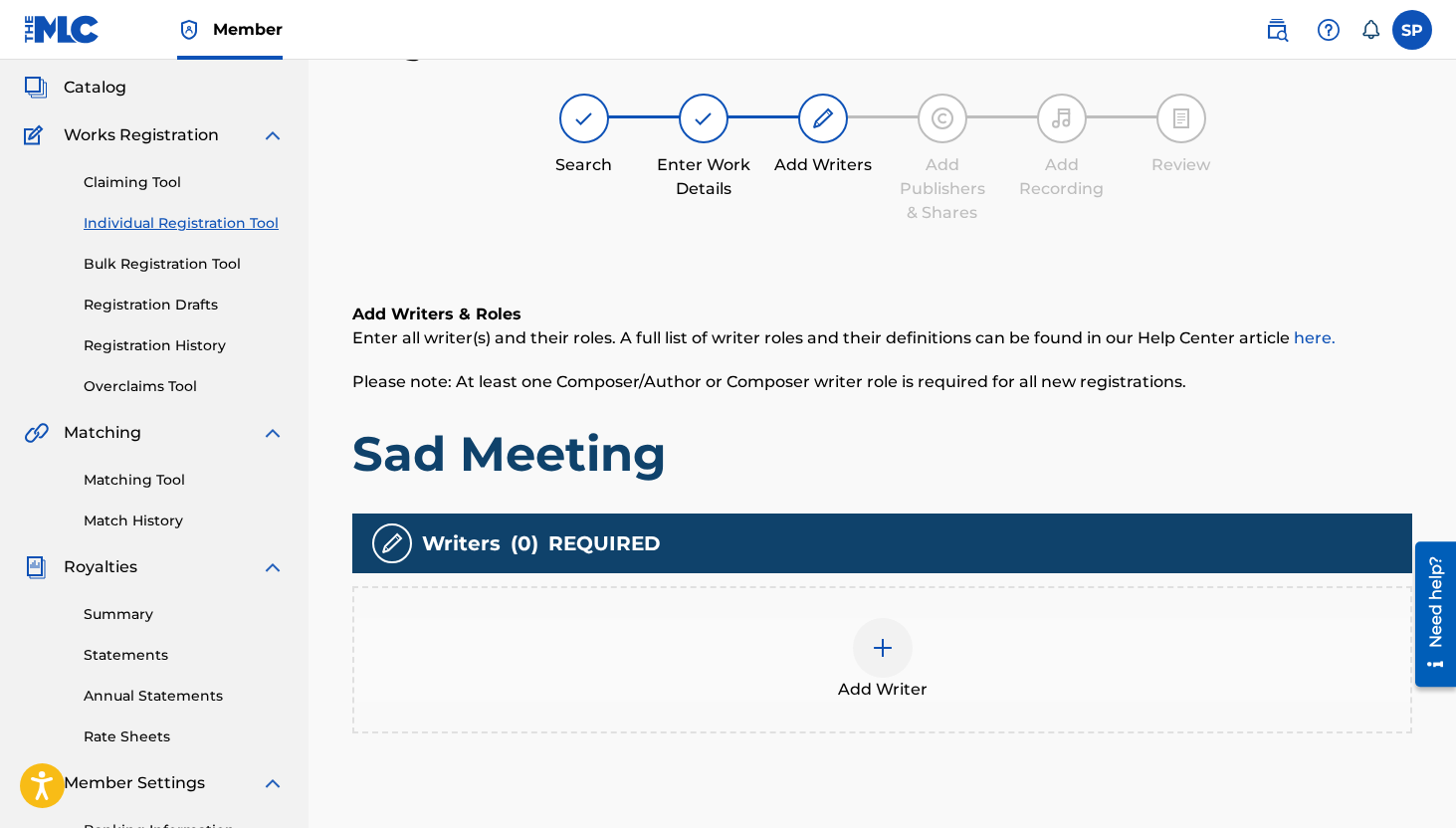 scroll, scrollTop: 90, scrollLeft: 0, axis: vertical 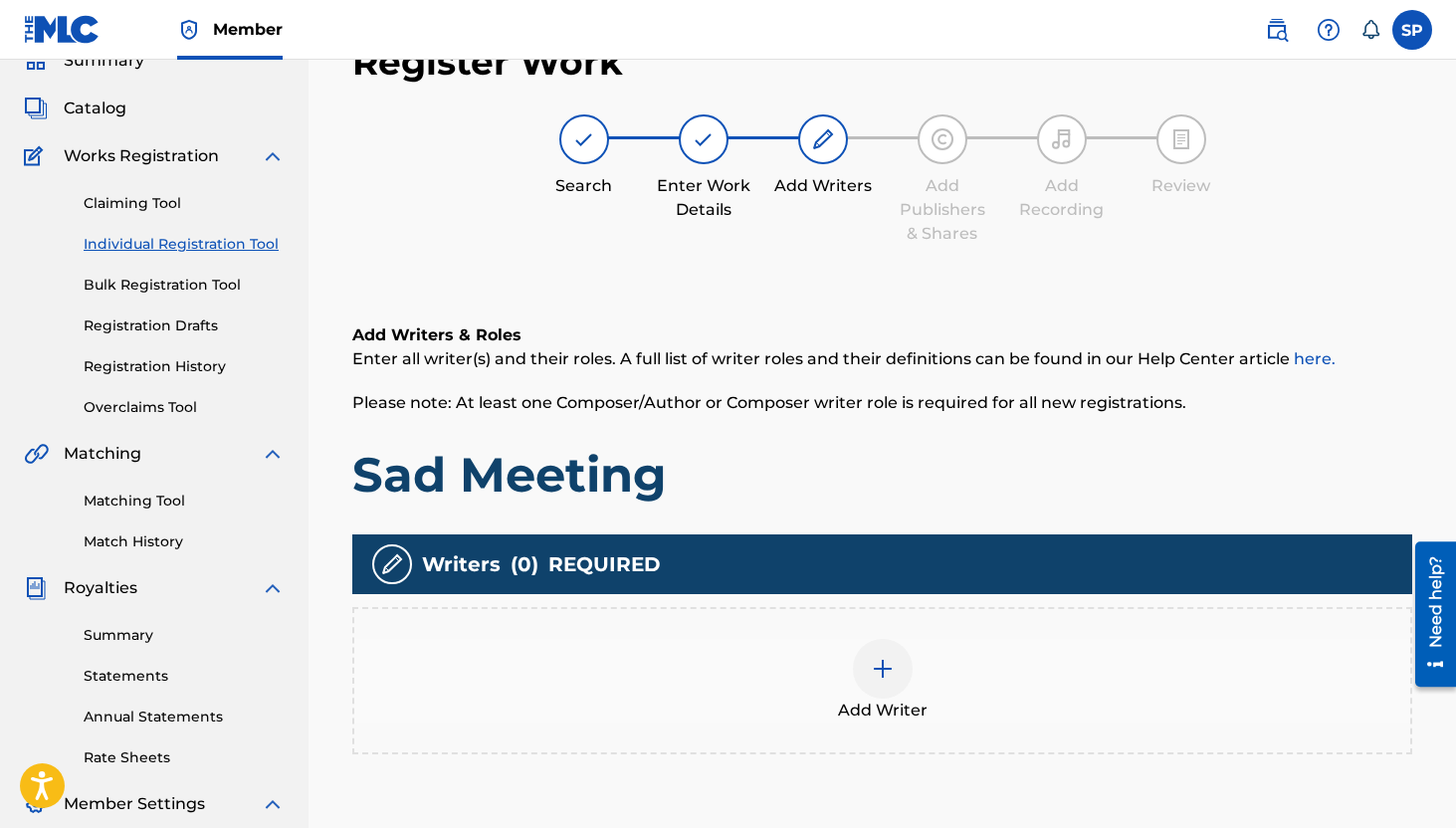click at bounding box center (883, 669) 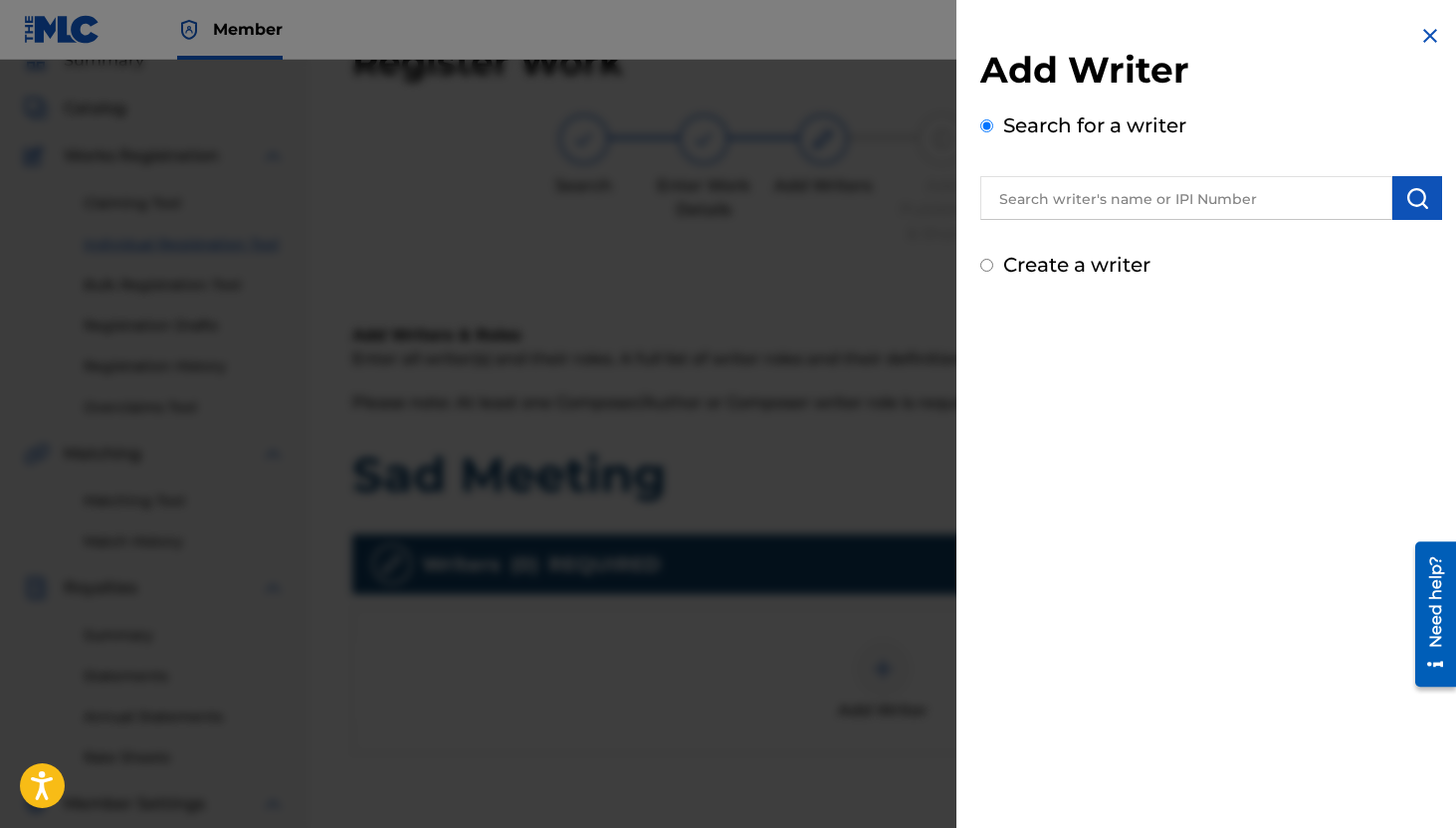 click at bounding box center [1186, 198] 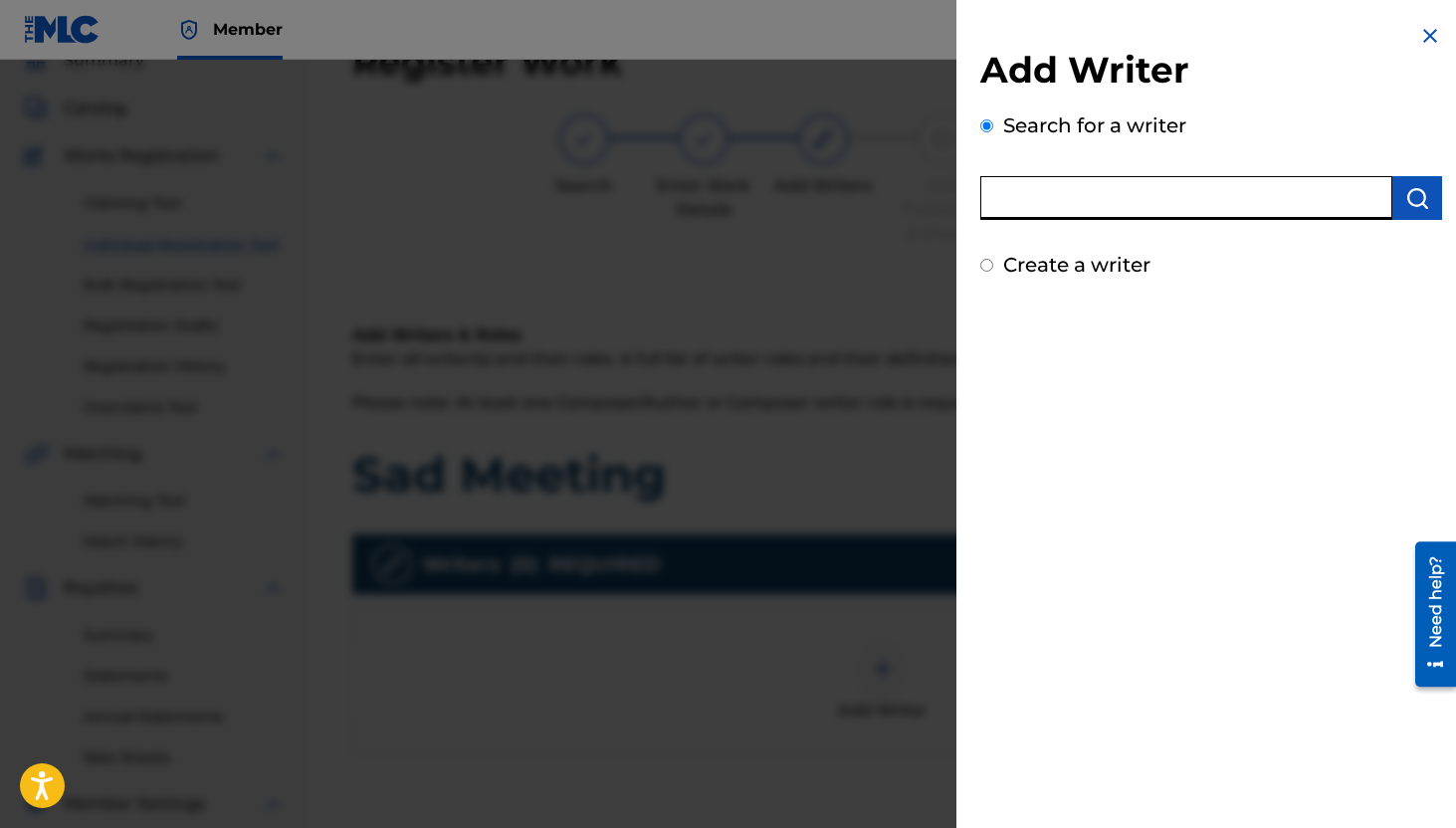 type on "m" 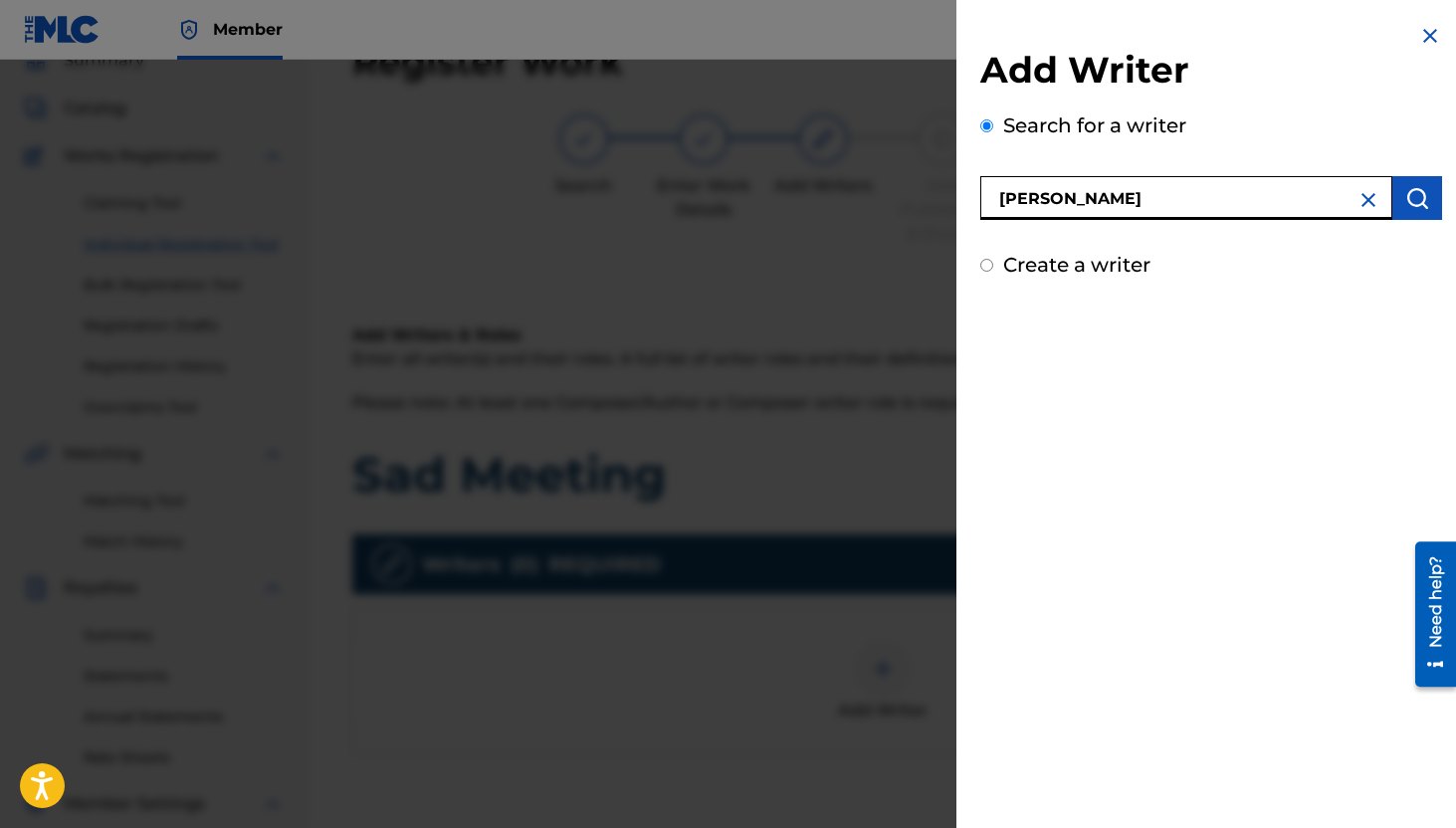 type on "omar sosa" 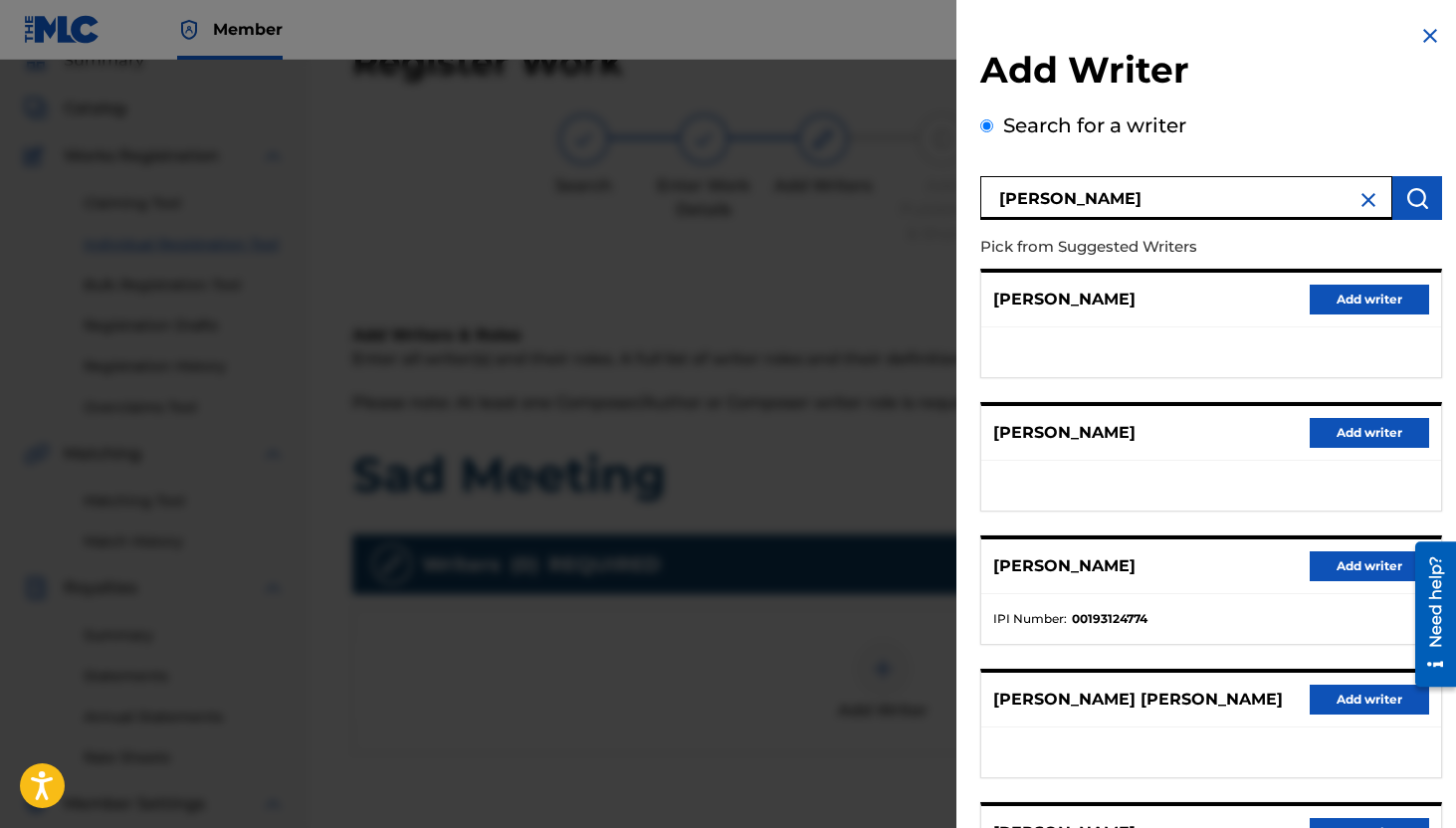 click on "Add writer" at bounding box center [1369, 566] 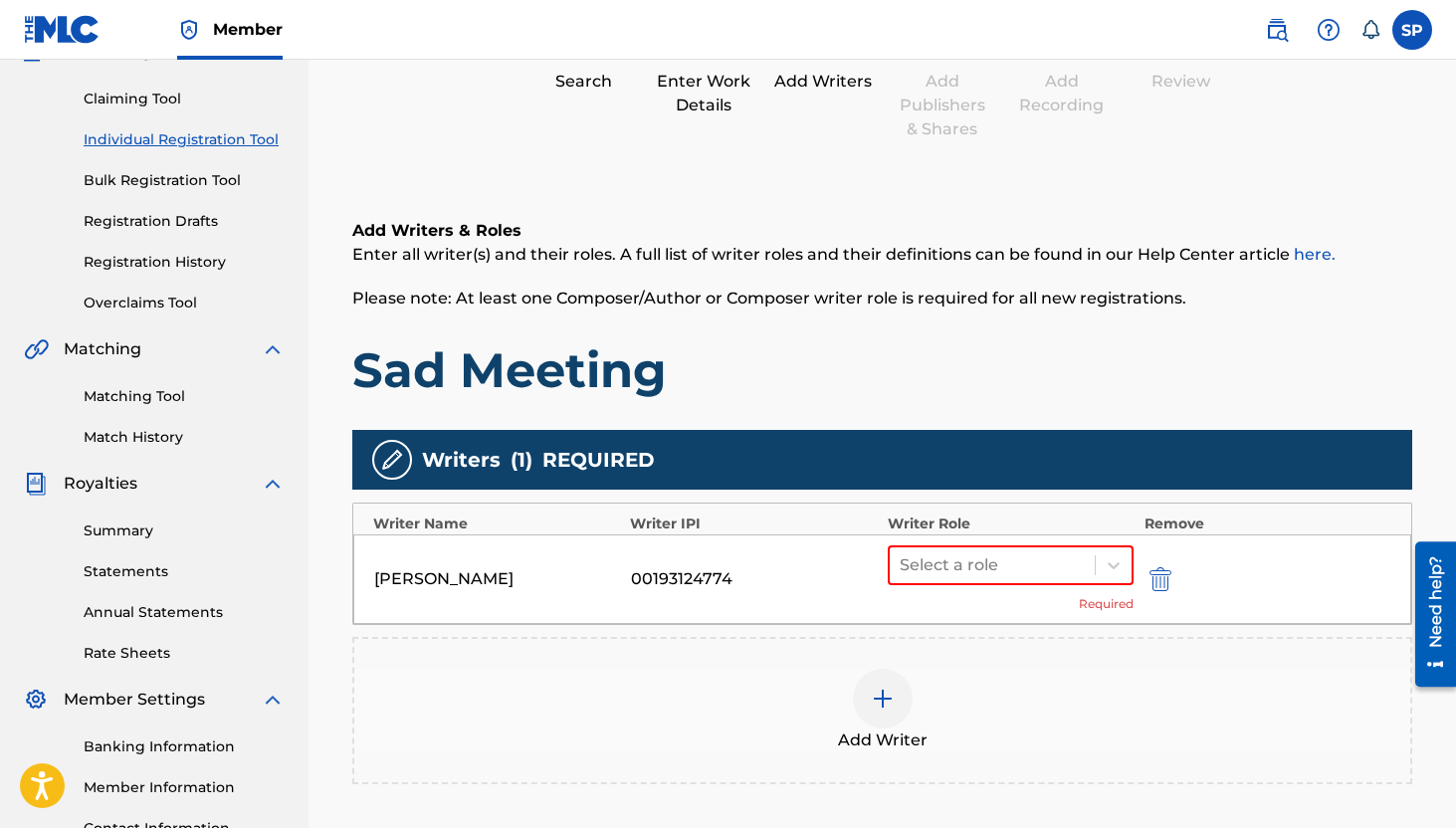 scroll, scrollTop: 197, scrollLeft: 0, axis: vertical 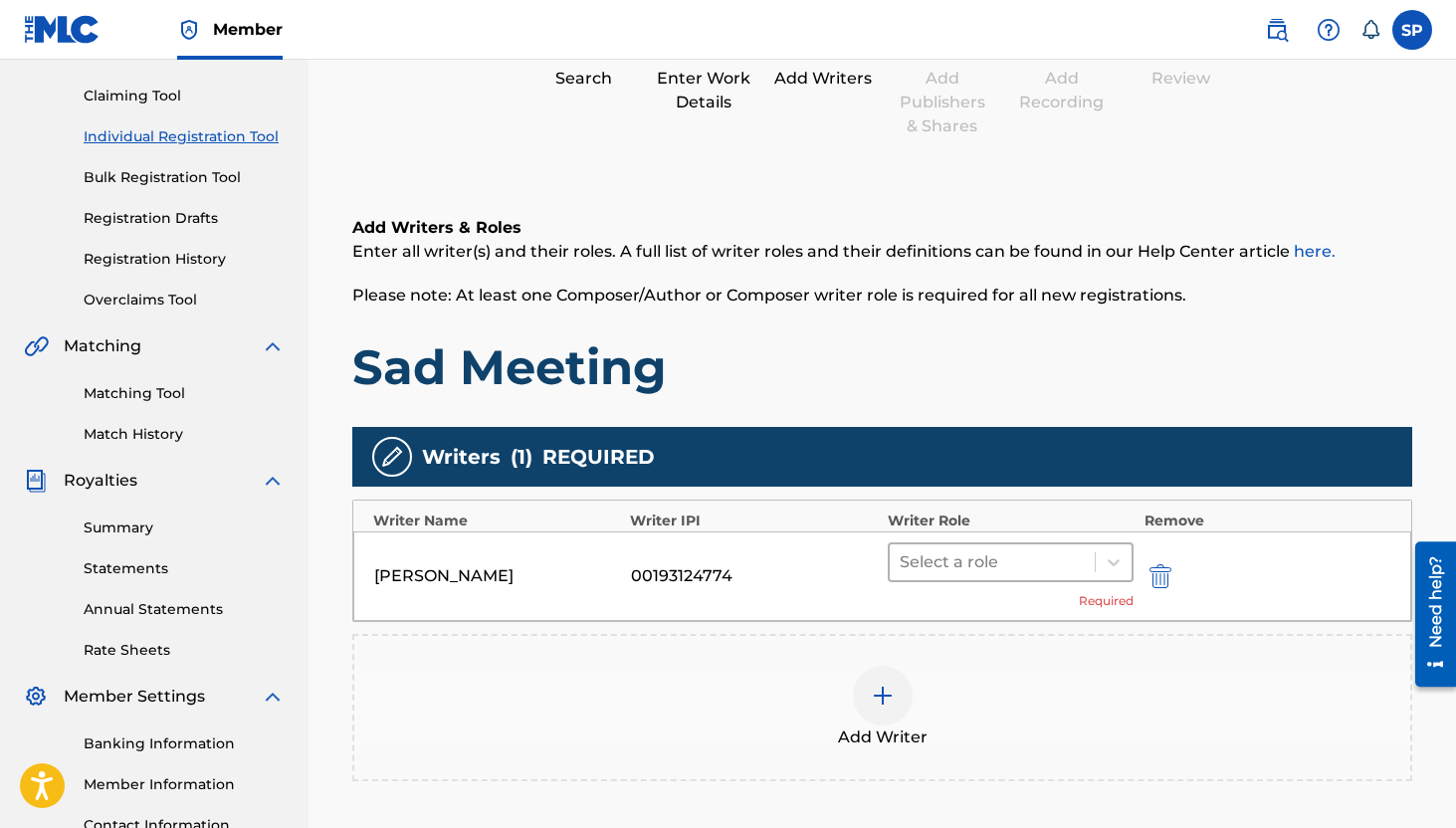 click at bounding box center [992, 562] 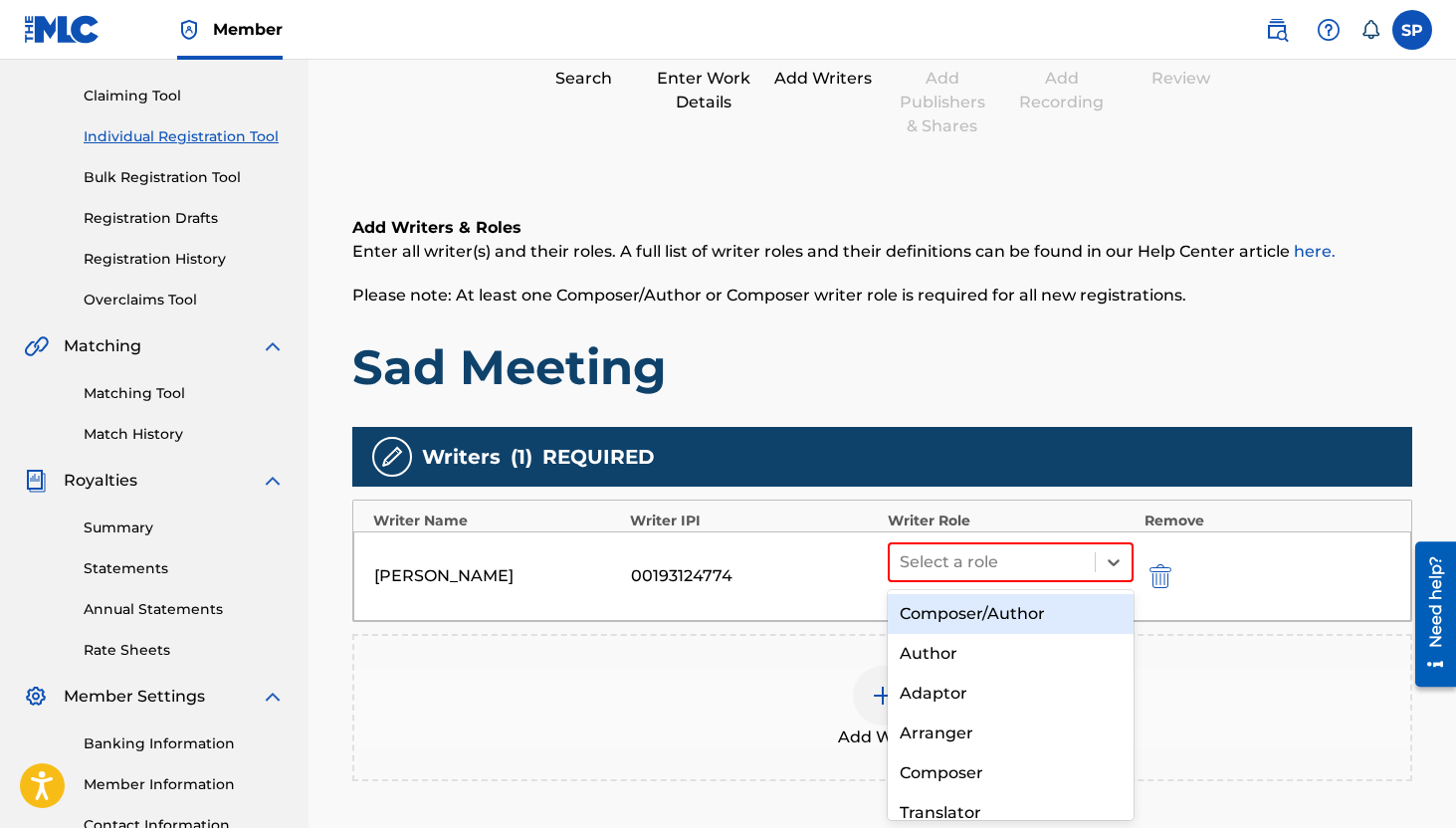 click on "Composer/Author" at bounding box center [1011, 614] 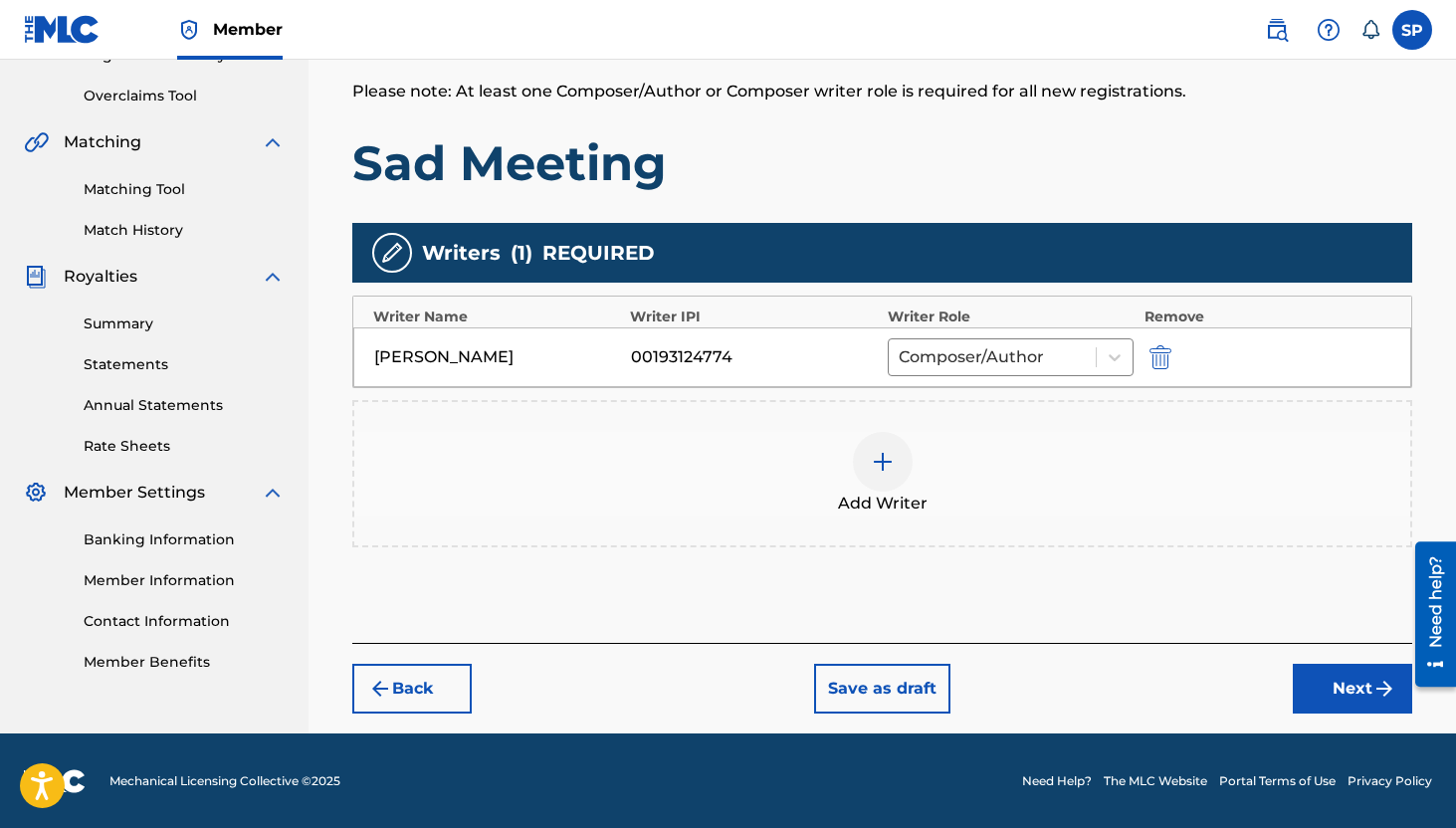scroll, scrollTop: 398, scrollLeft: 0, axis: vertical 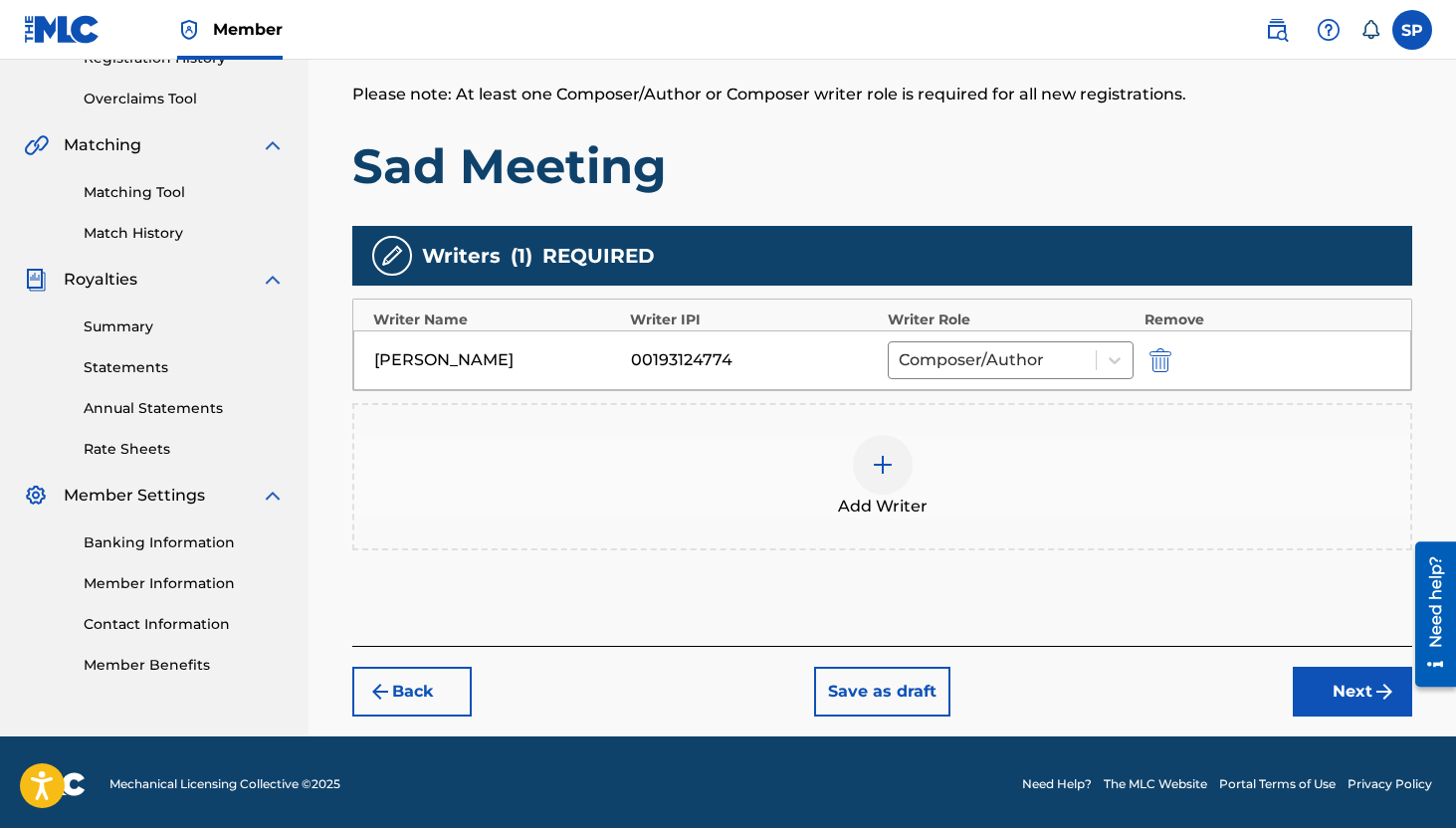 click on "Next" at bounding box center [1352, 692] 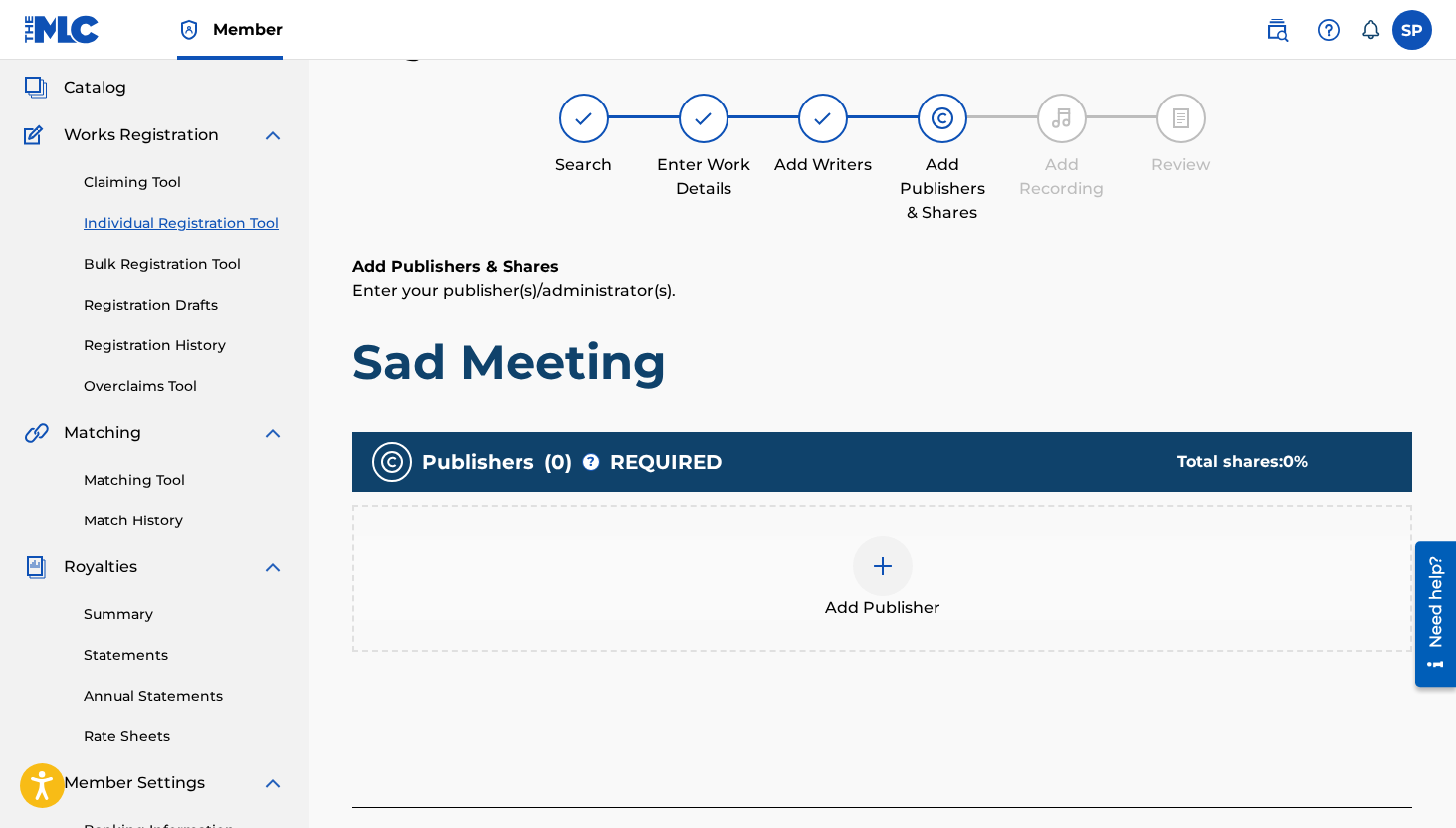 scroll, scrollTop: 90, scrollLeft: 0, axis: vertical 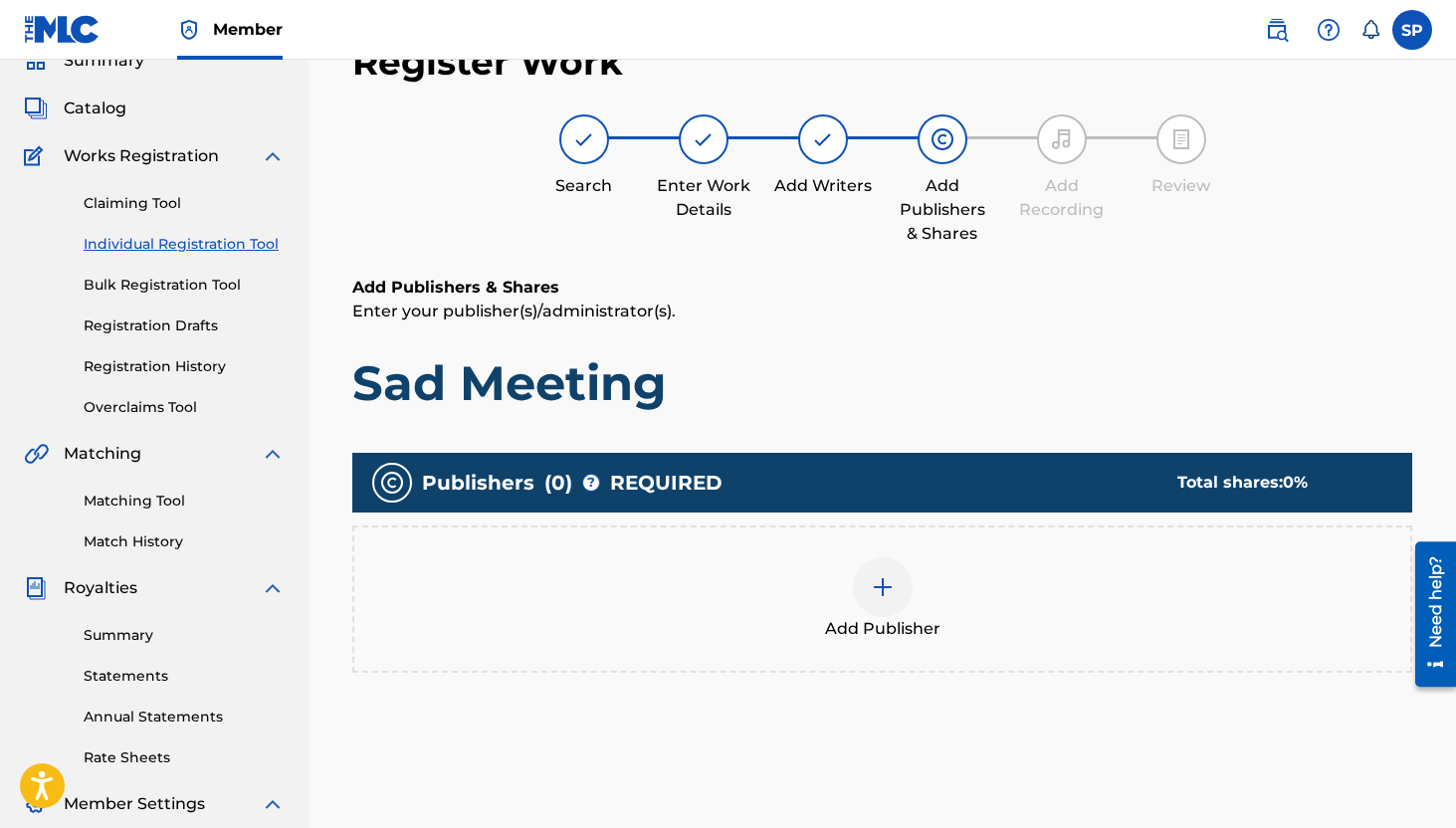 click on "Add Publisher" at bounding box center (882, 599) 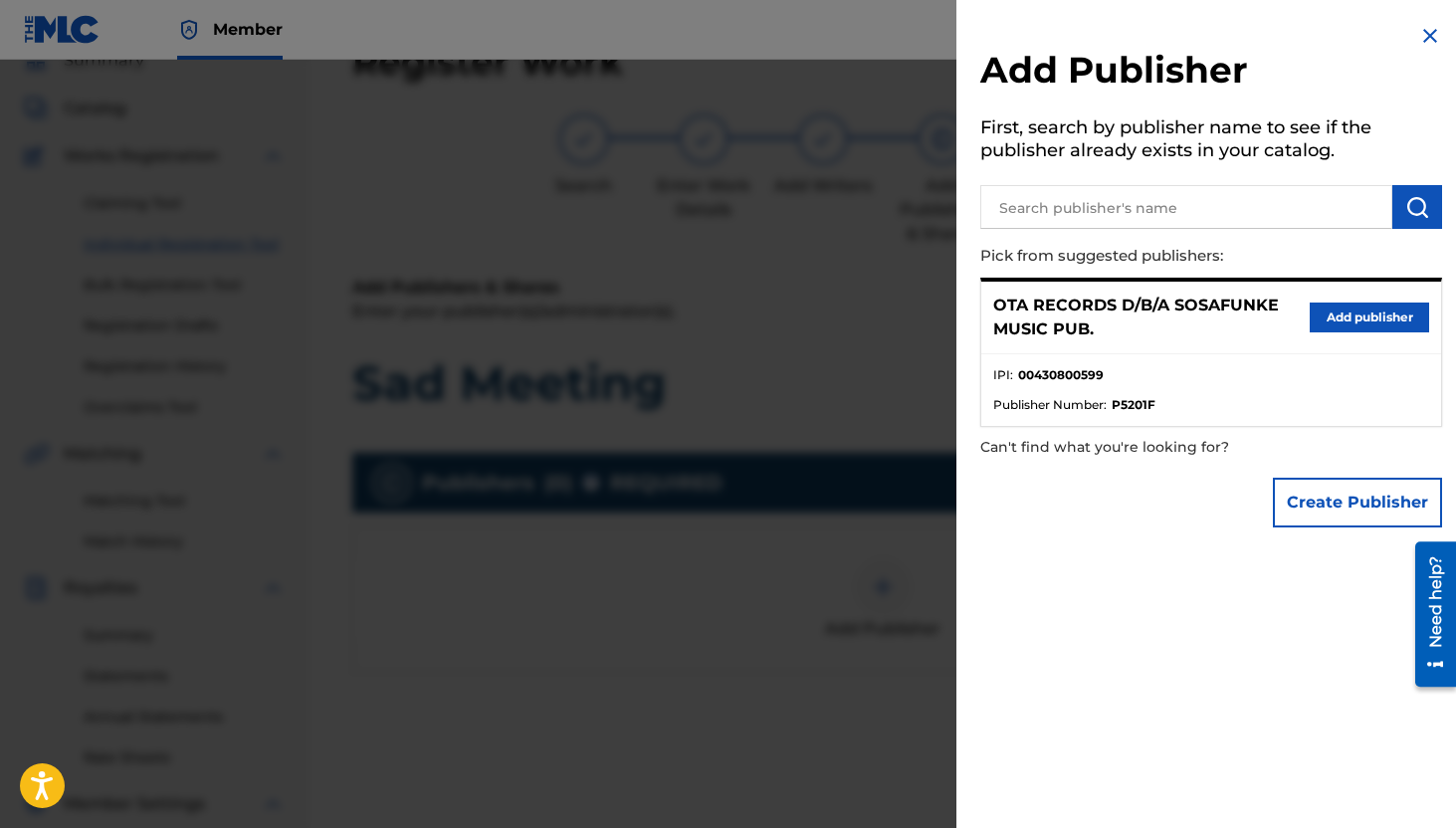 click on "Add publisher" at bounding box center [1369, 317] 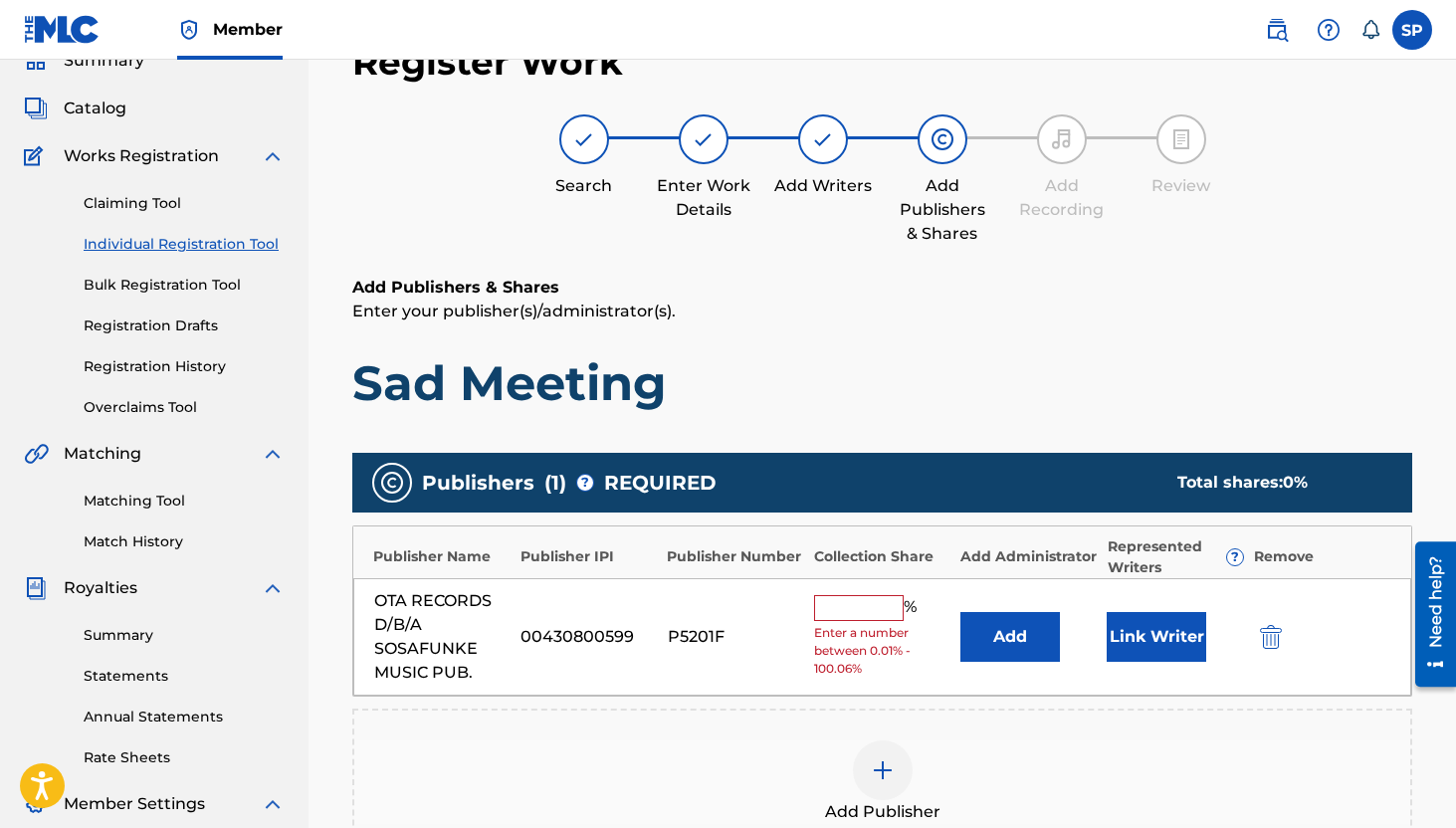 click on "OTA RECORDS D/B/A SOSAFUNKE MUSIC PUB. 00430800599 P5201F % Enter a number between 0.01% - 100.06% Add Link Writer" at bounding box center (882, 637) 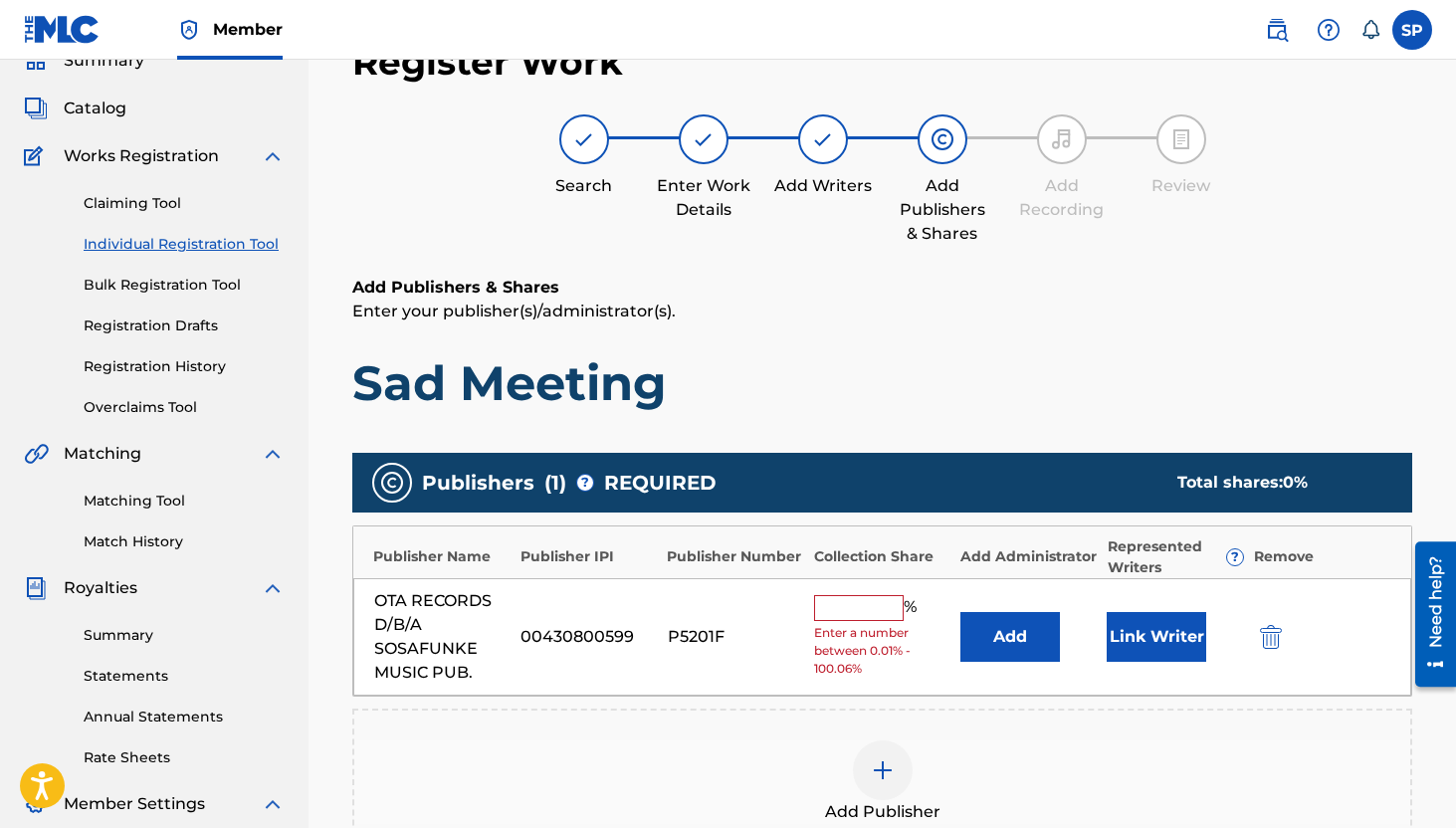 type on "100" 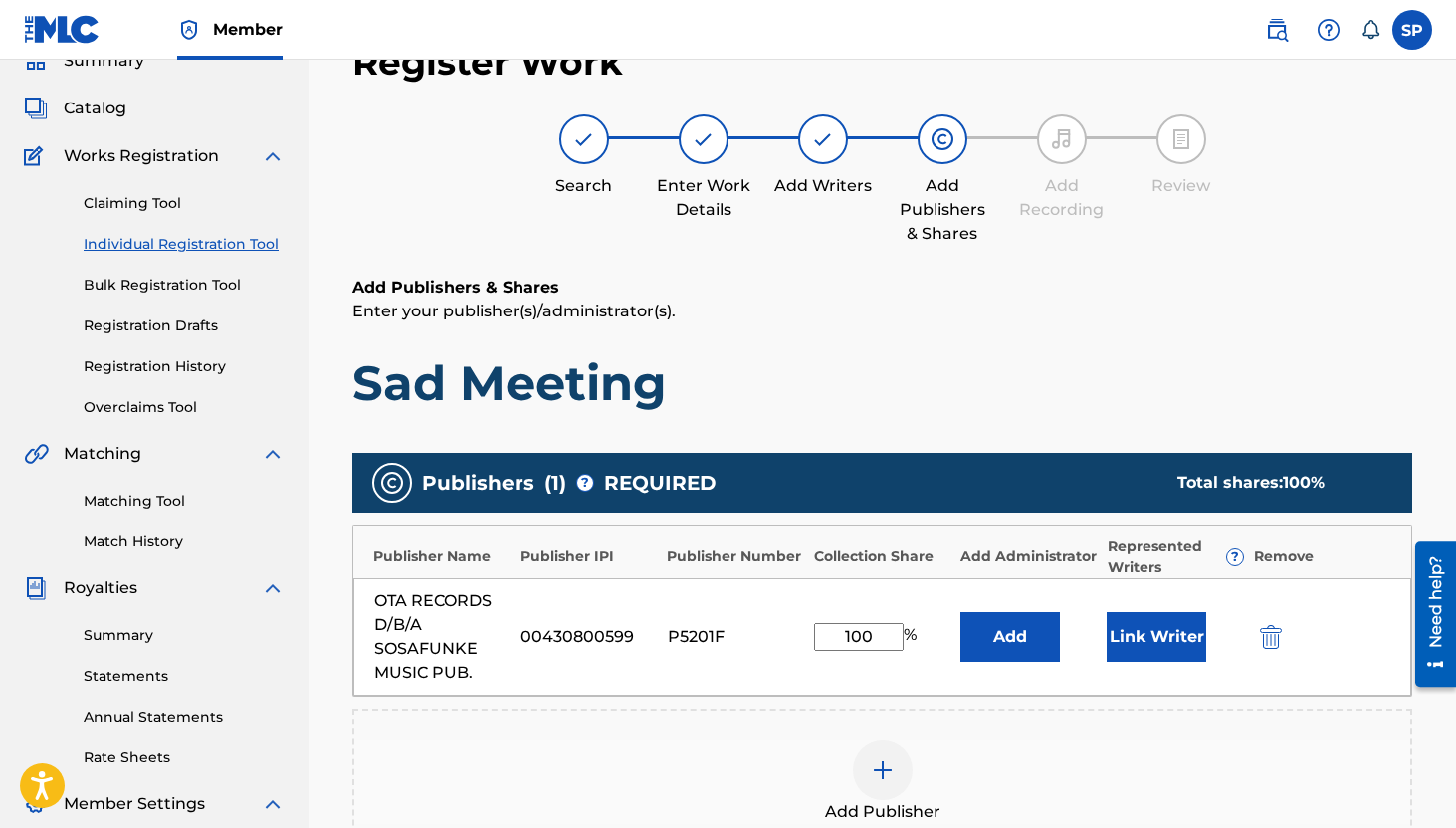 click on "Link Writer" at bounding box center (1156, 637) 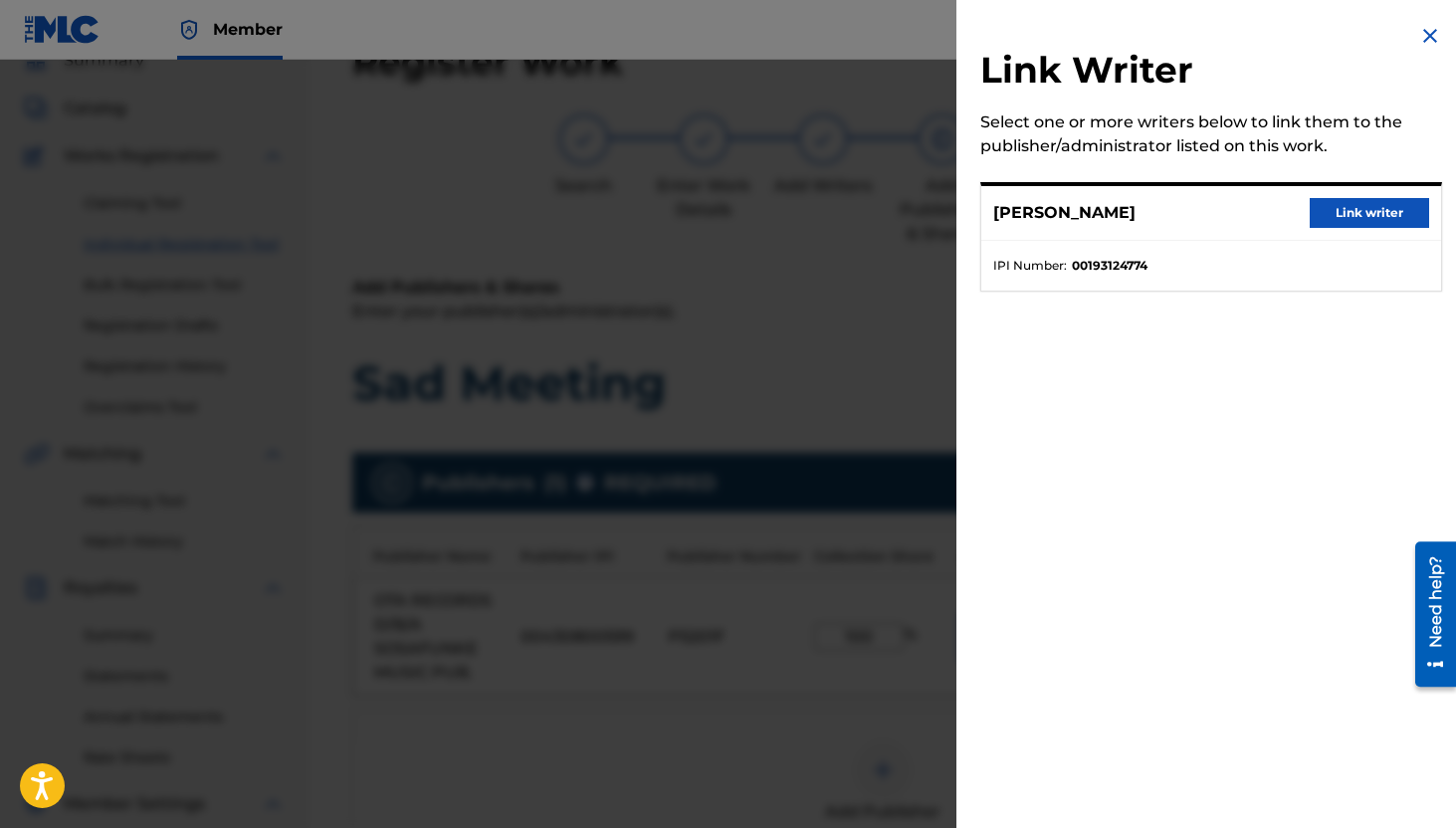 click on "Link writer" at bounding box center (1369, 213) 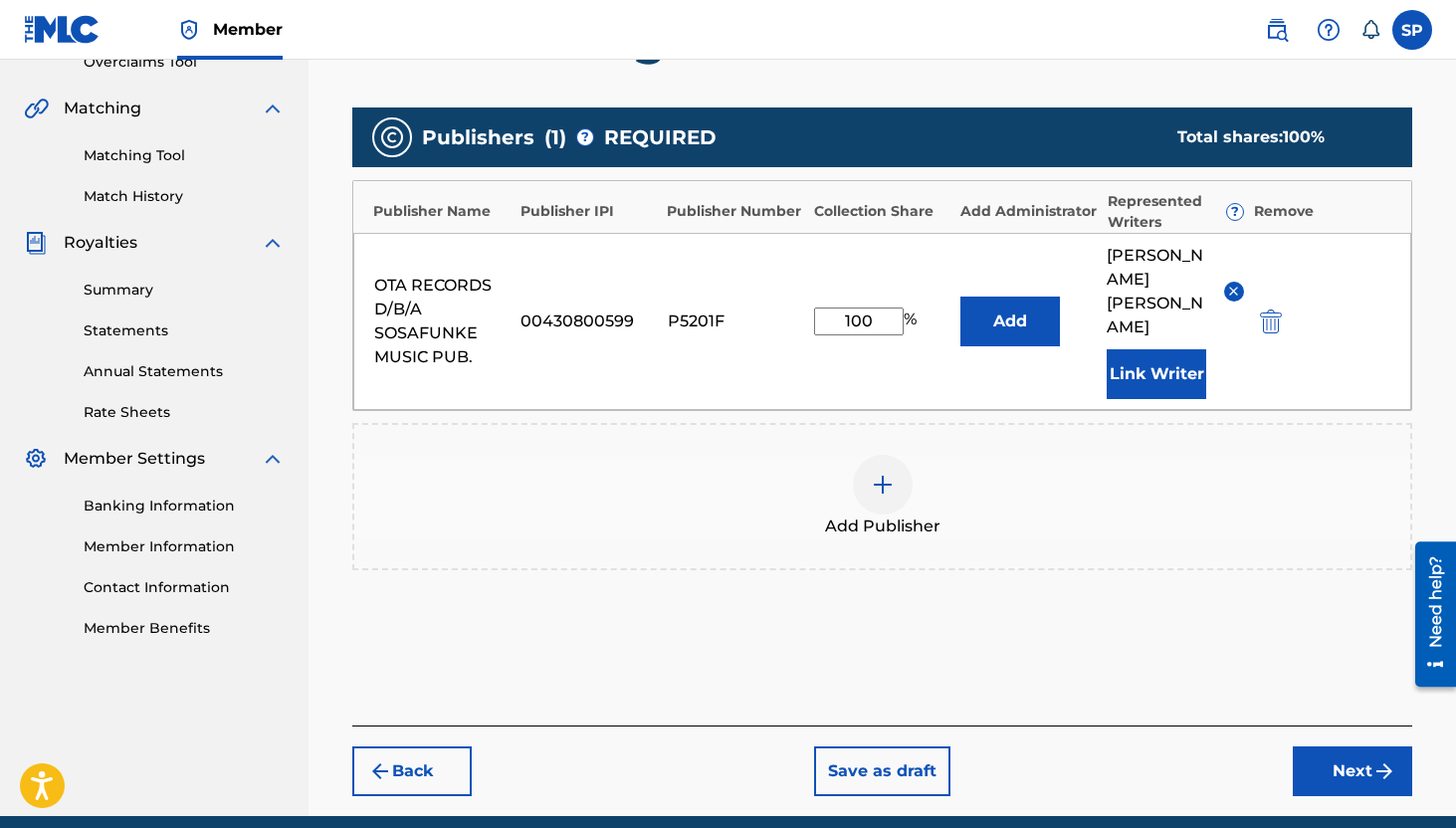 click on "Next" at bounding box center (1352, 771) 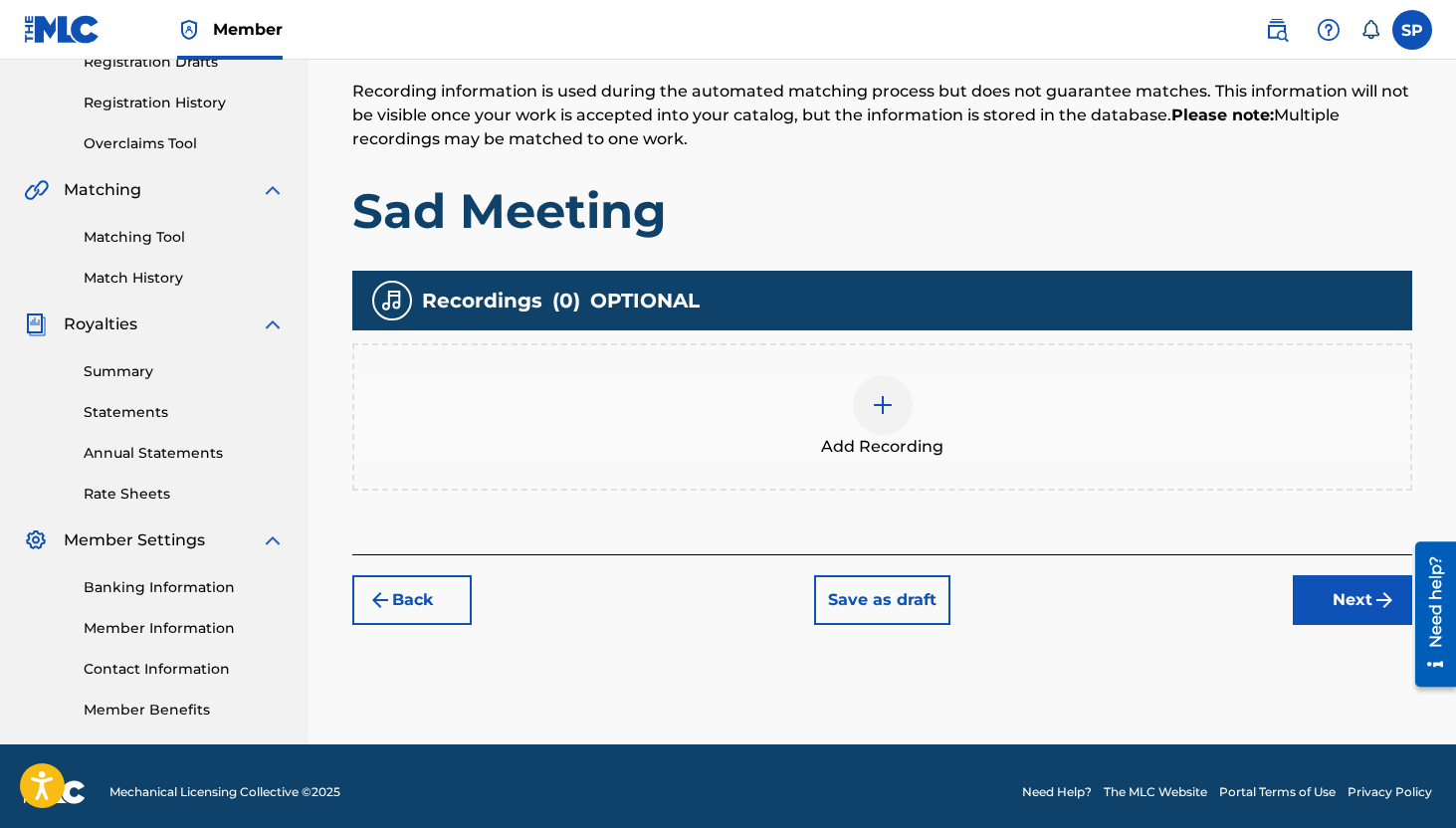 click on "Next" at bounding box center [1352, 600] 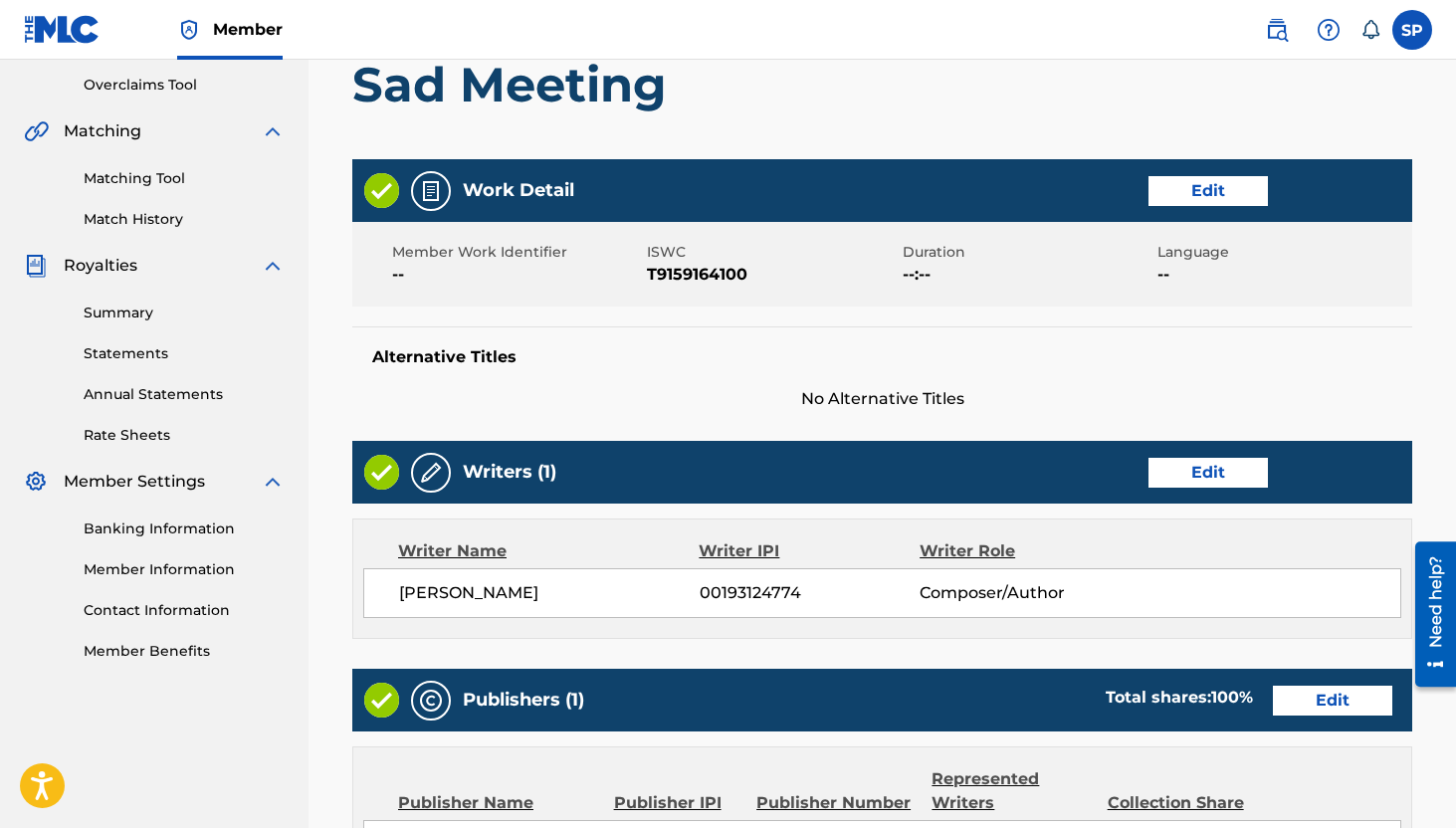 scroll, scrollTop: 900, scrollLeft: 0, axis: vertical 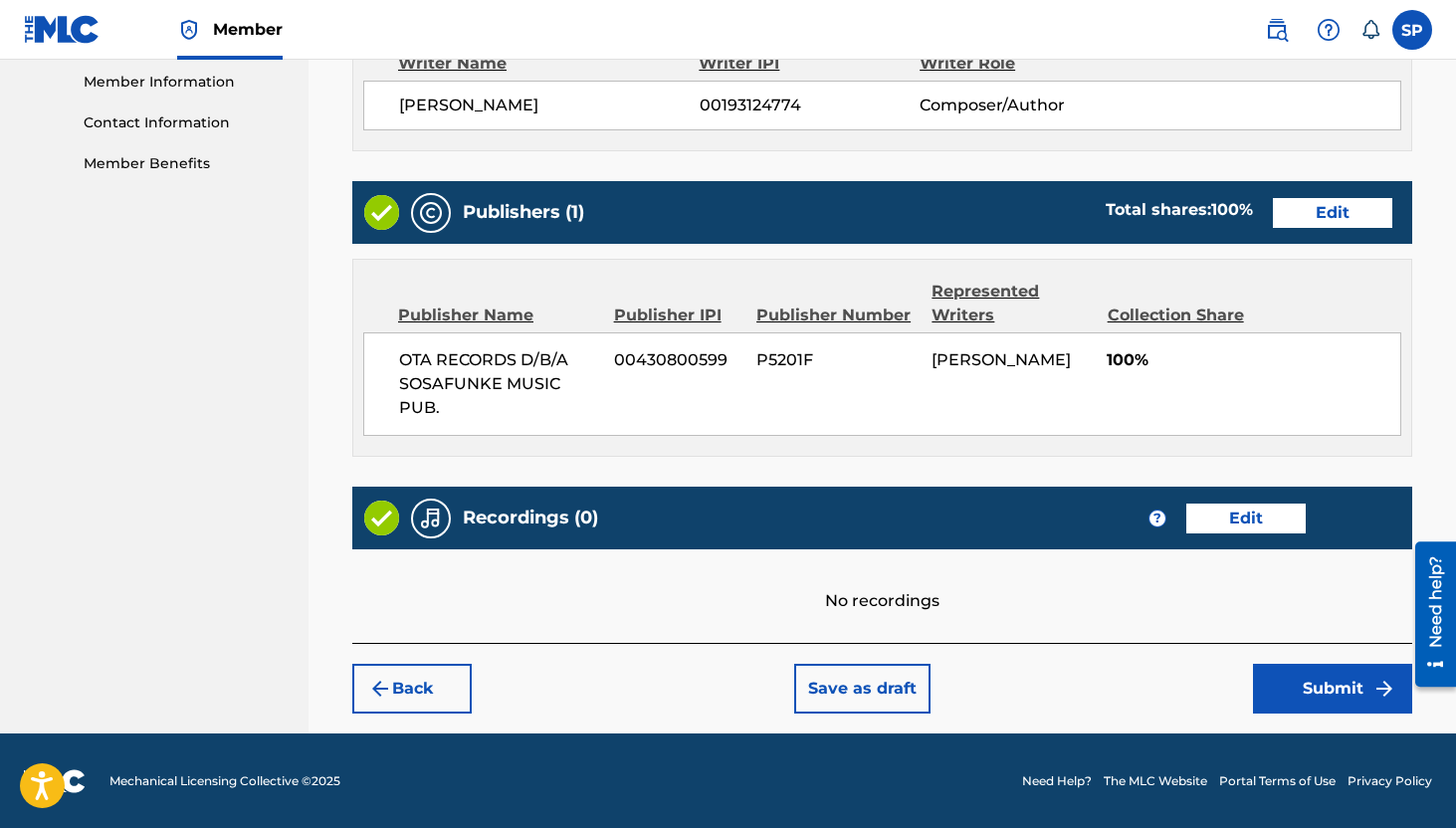 click on "Back Save as draft Submit" at bounding box center (882, 678) 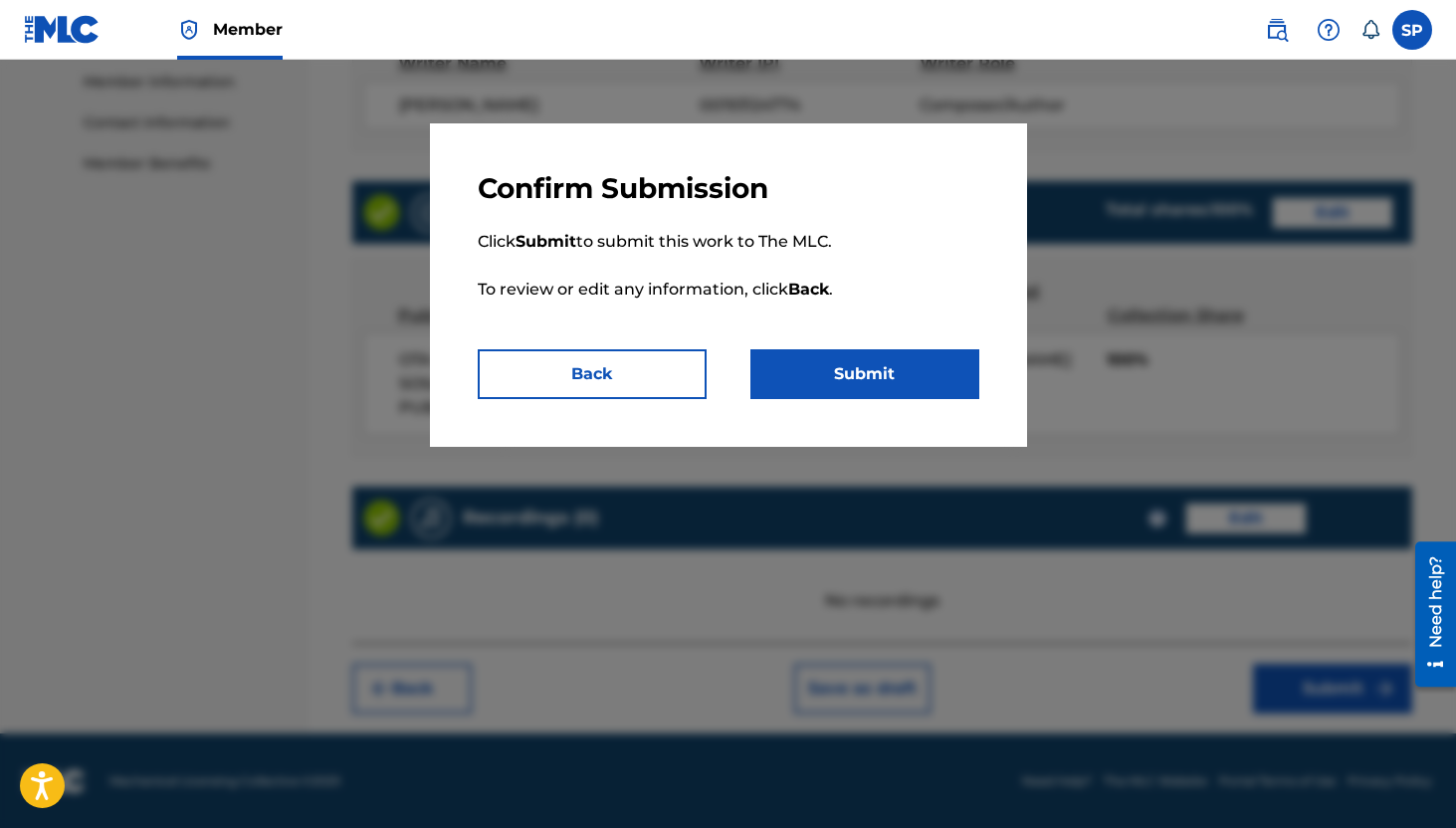 click on "Submit" at bounding box center (865, 374) 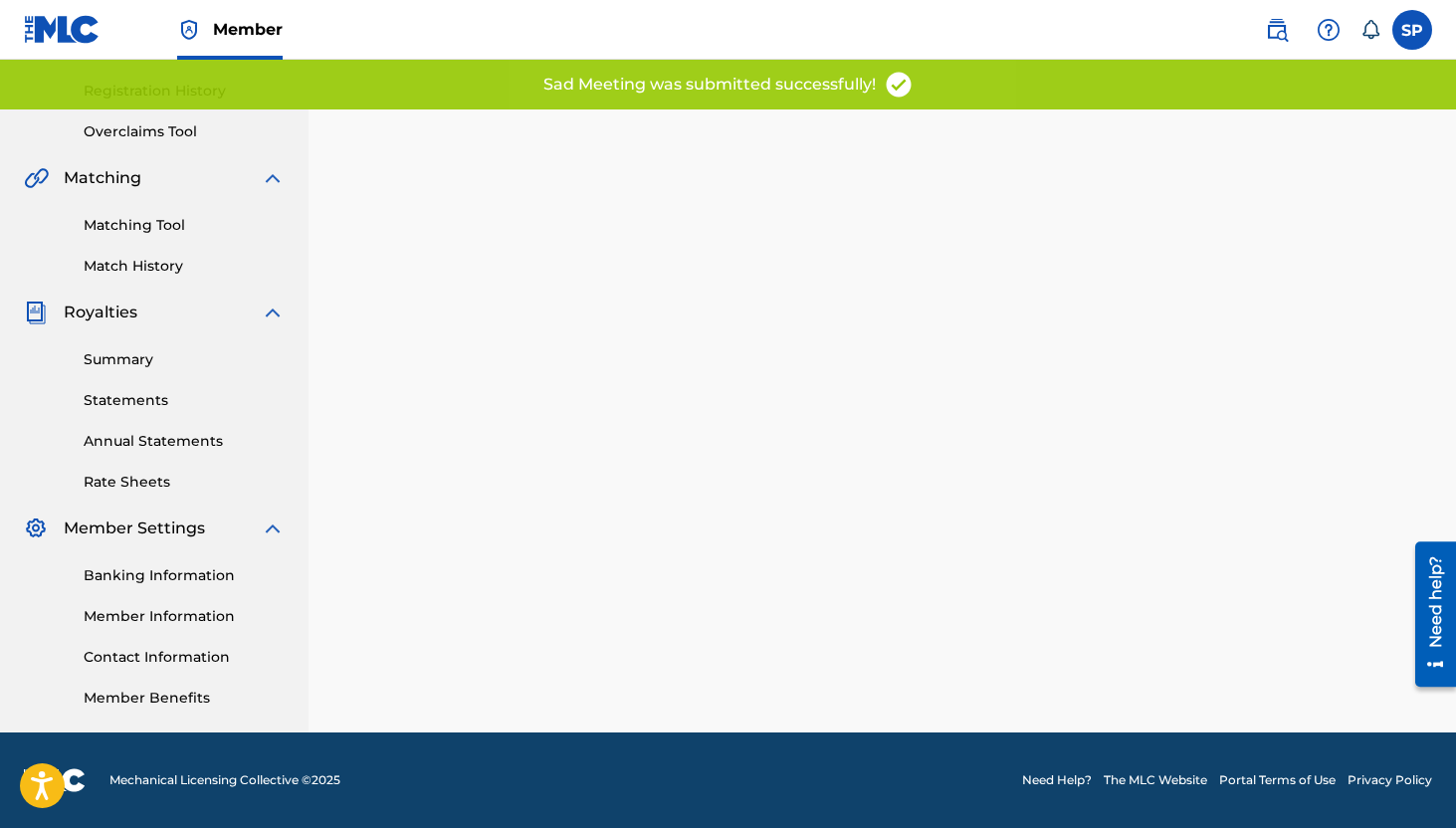 scroll, scrollTop: 0, scrollLeft: 0, axis: both 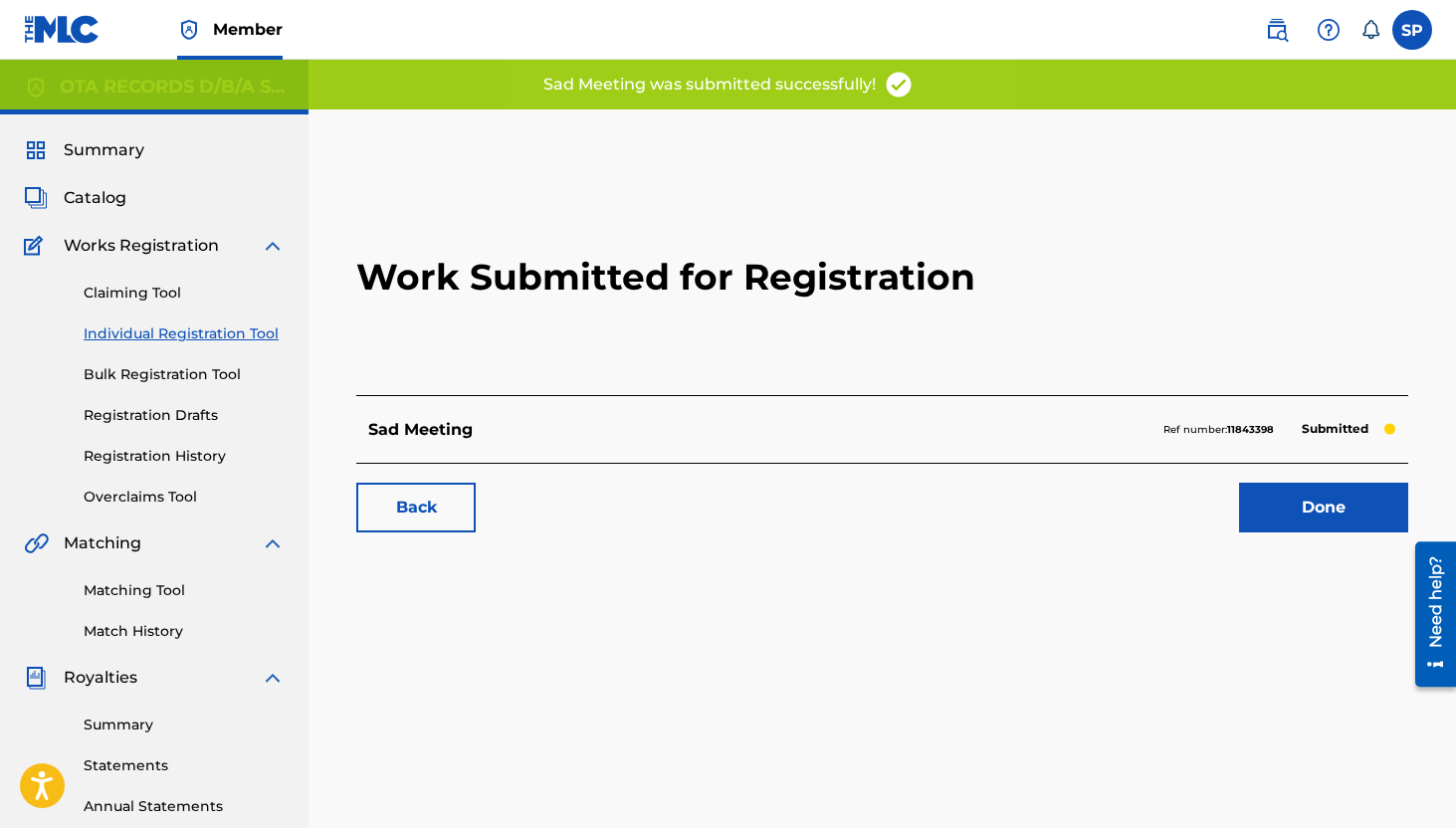click on "Done" at bounding box center (1324, 508) 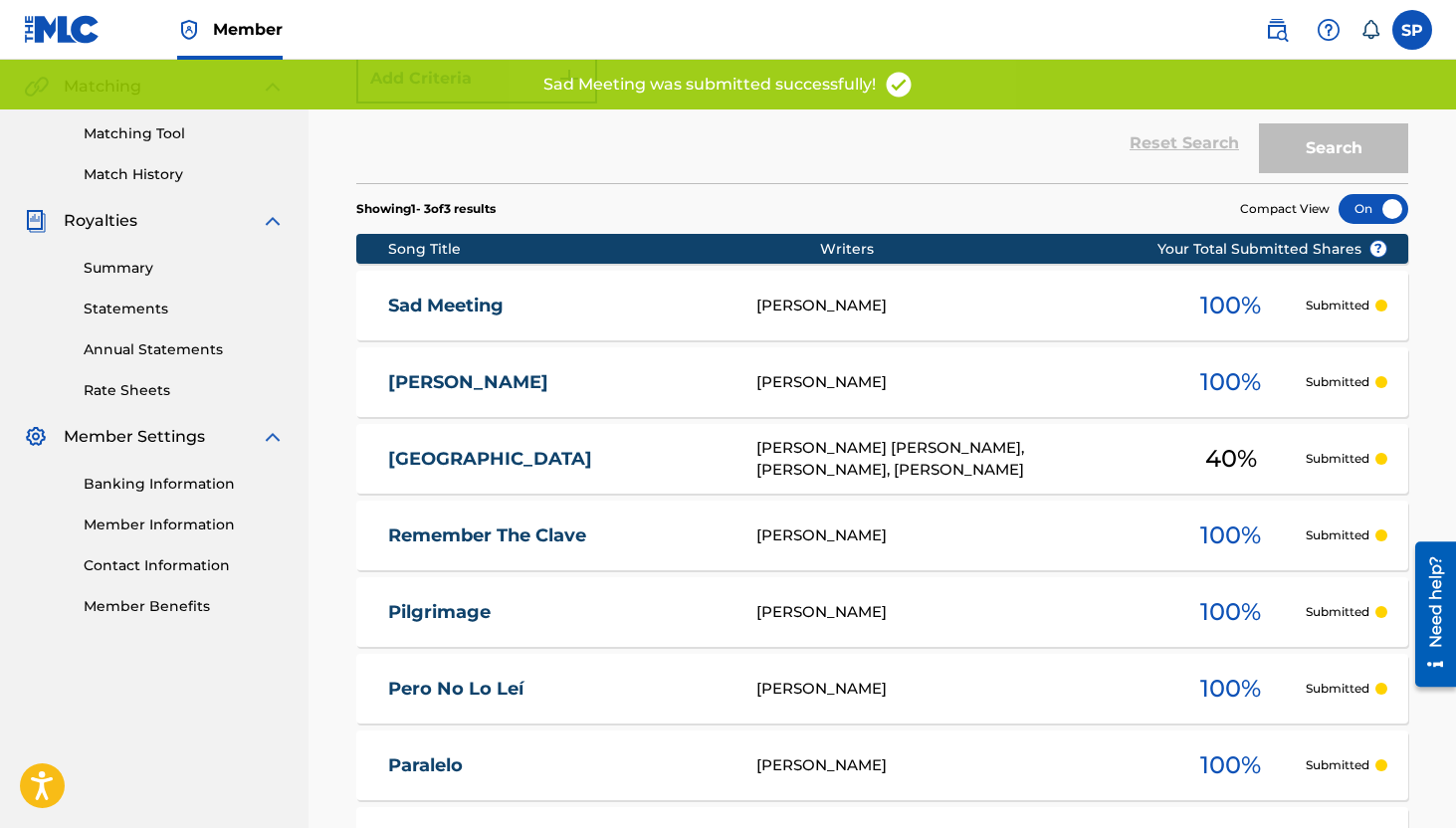 scroll, scrollTop: 0, scrollLeft: 0, axis: both 